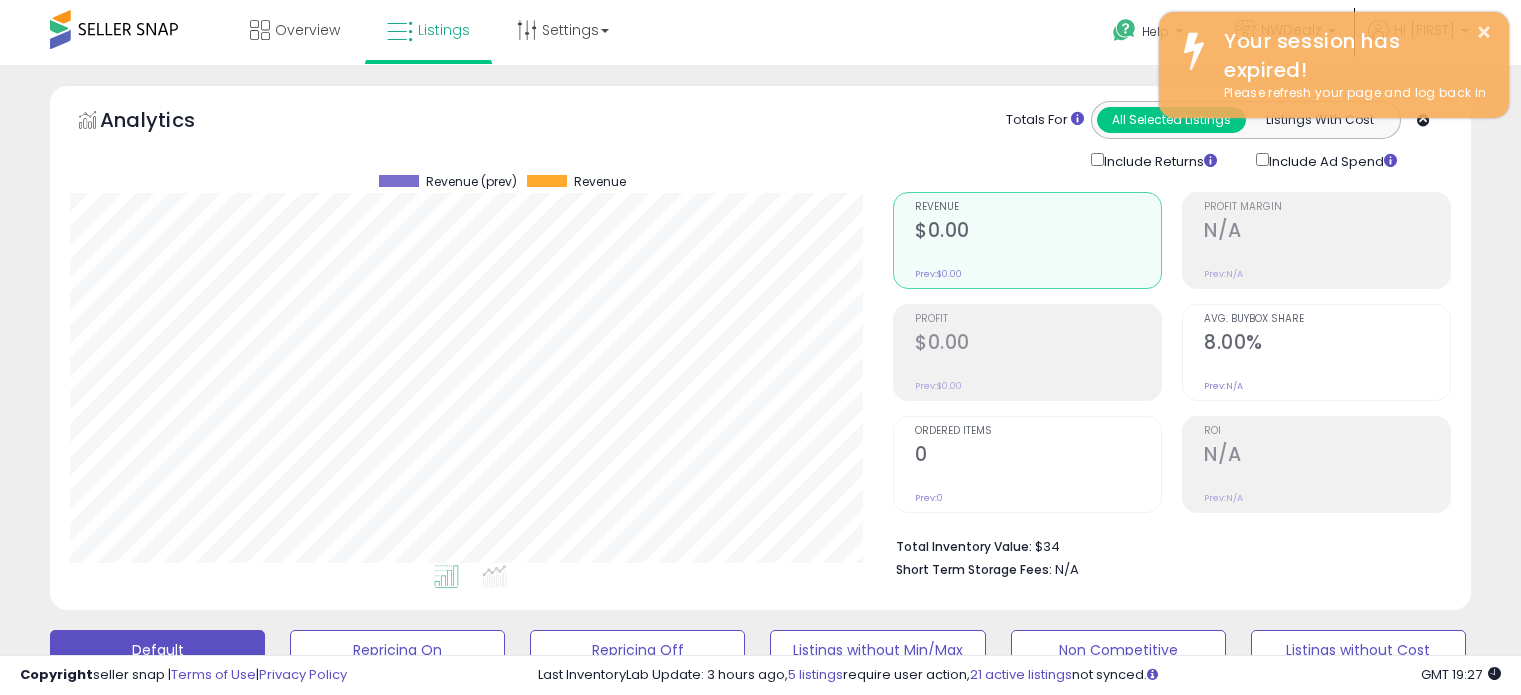 scroll, scrollTop: 676, scrollLeft: 0, axis: vertical 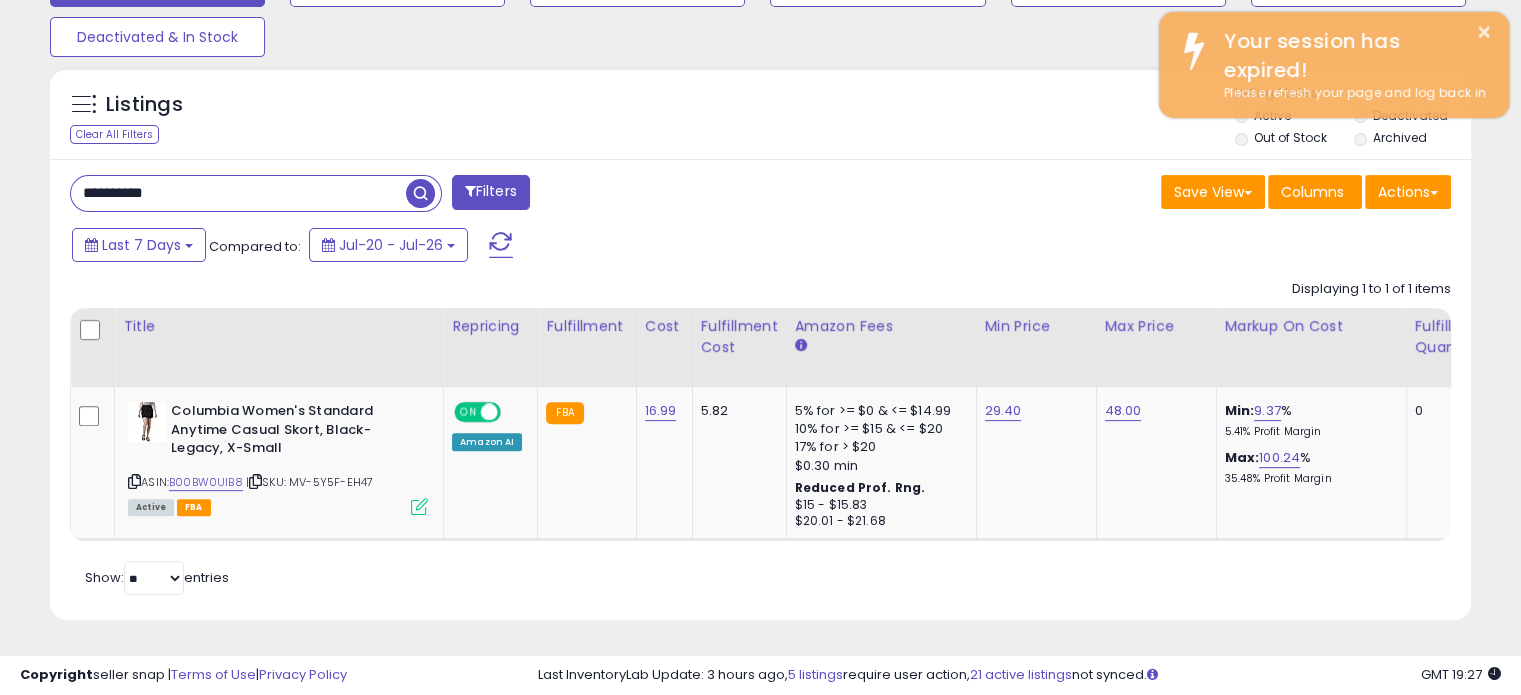 click on "Your session has expired!" at bounding box center [1351, 55] 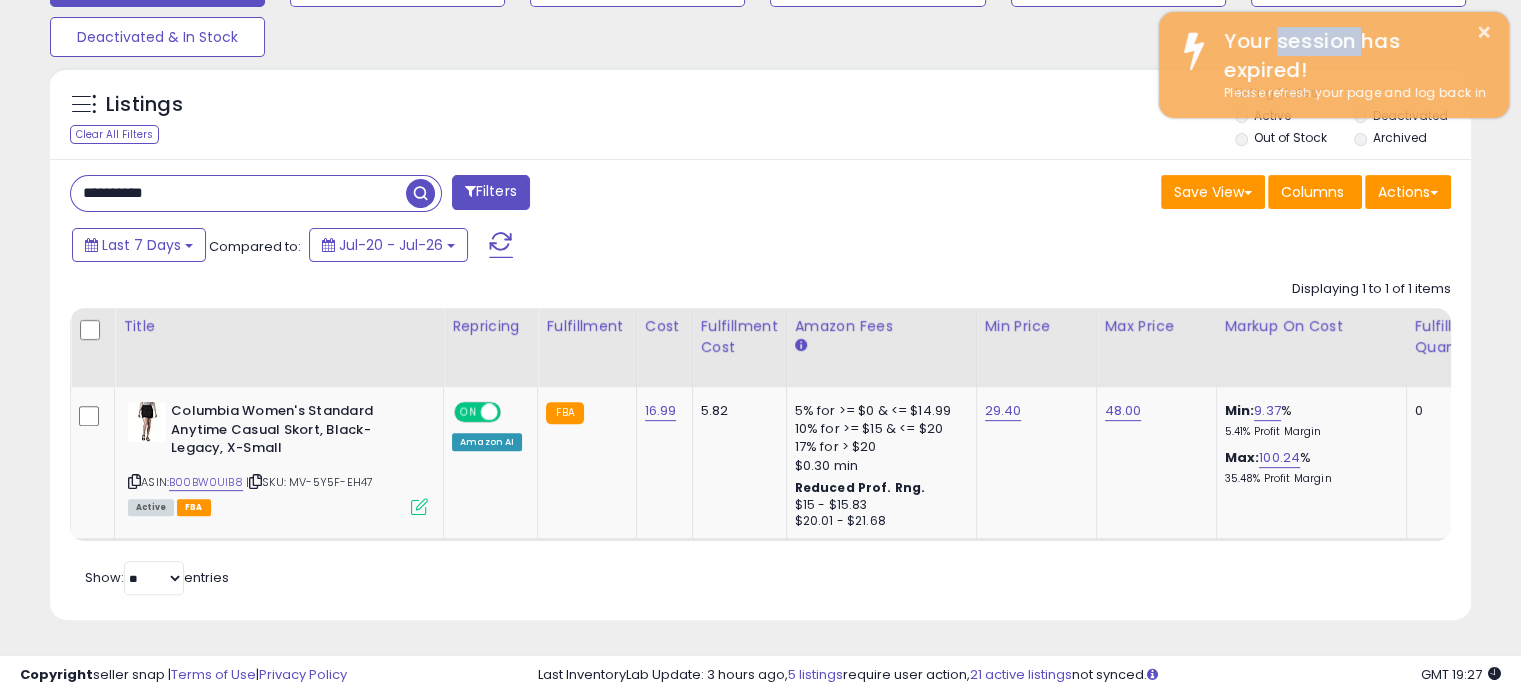 click on "Your session has expired!" at bounding box center [1351, 55] 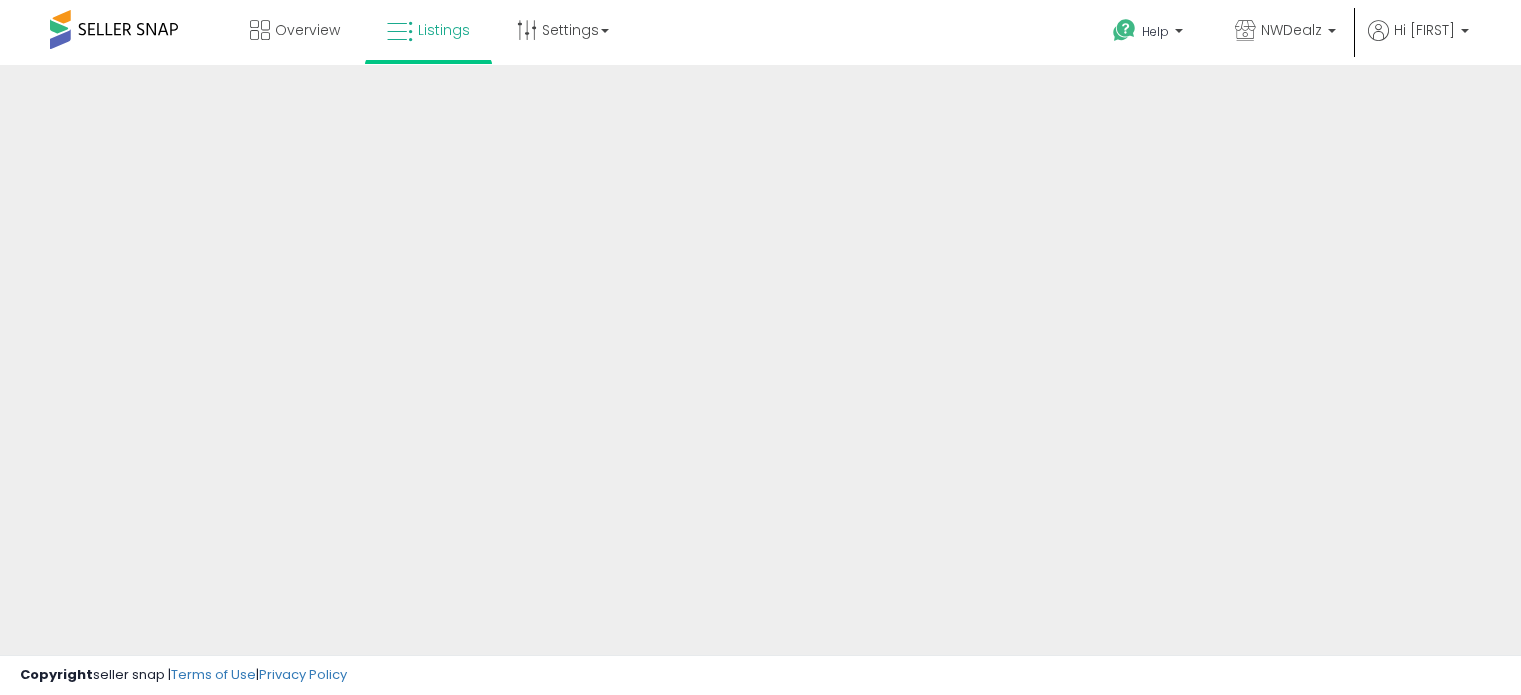 scroll, scrollTop: 0, scrollLeft: 0, axis: both 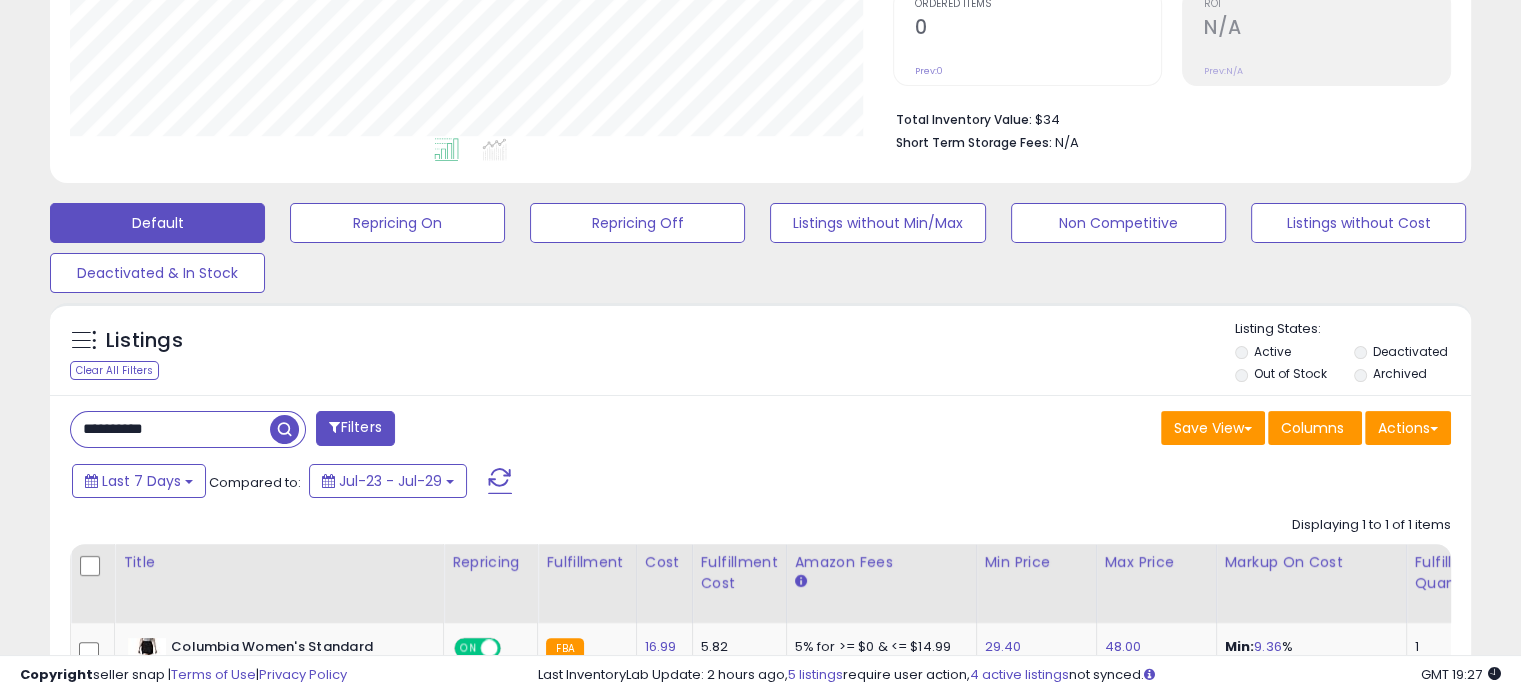 click on "**********" at bounding box center [170, 429] 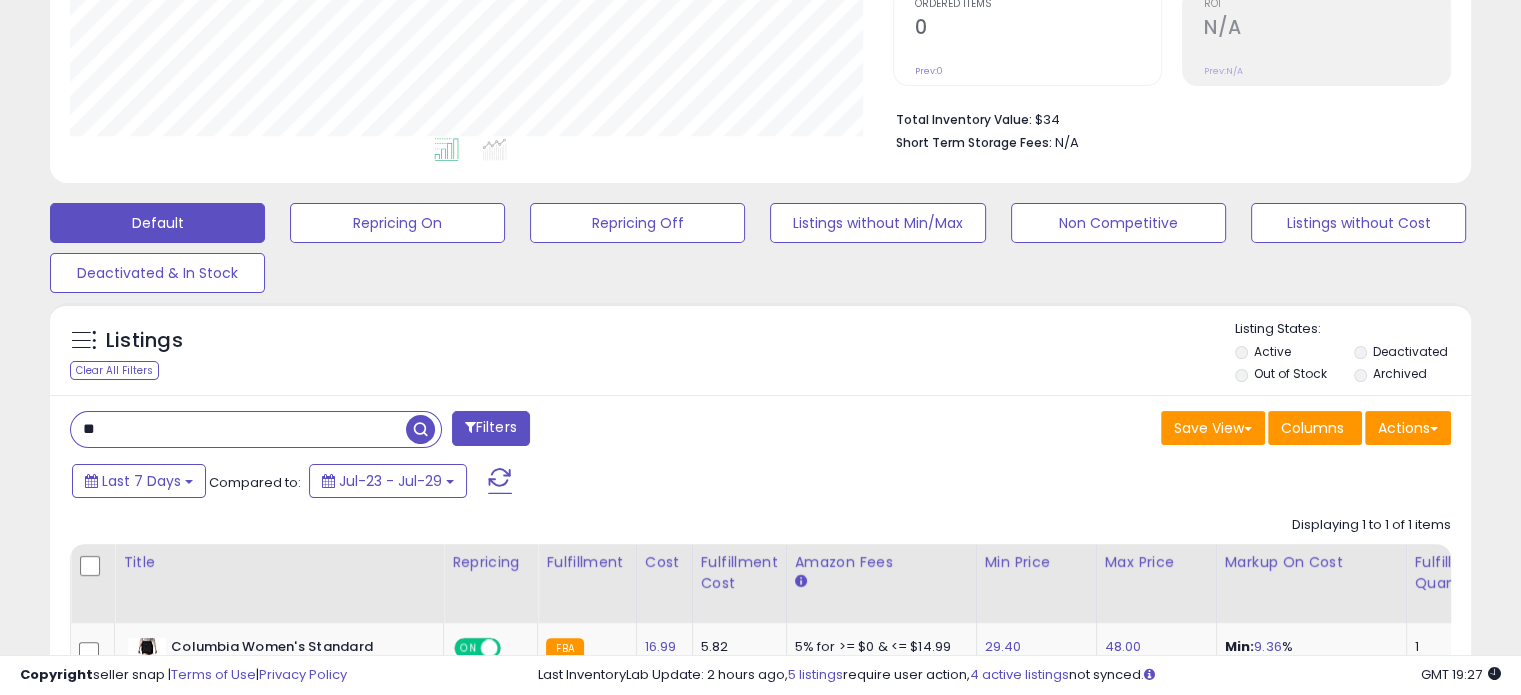 type on "*" 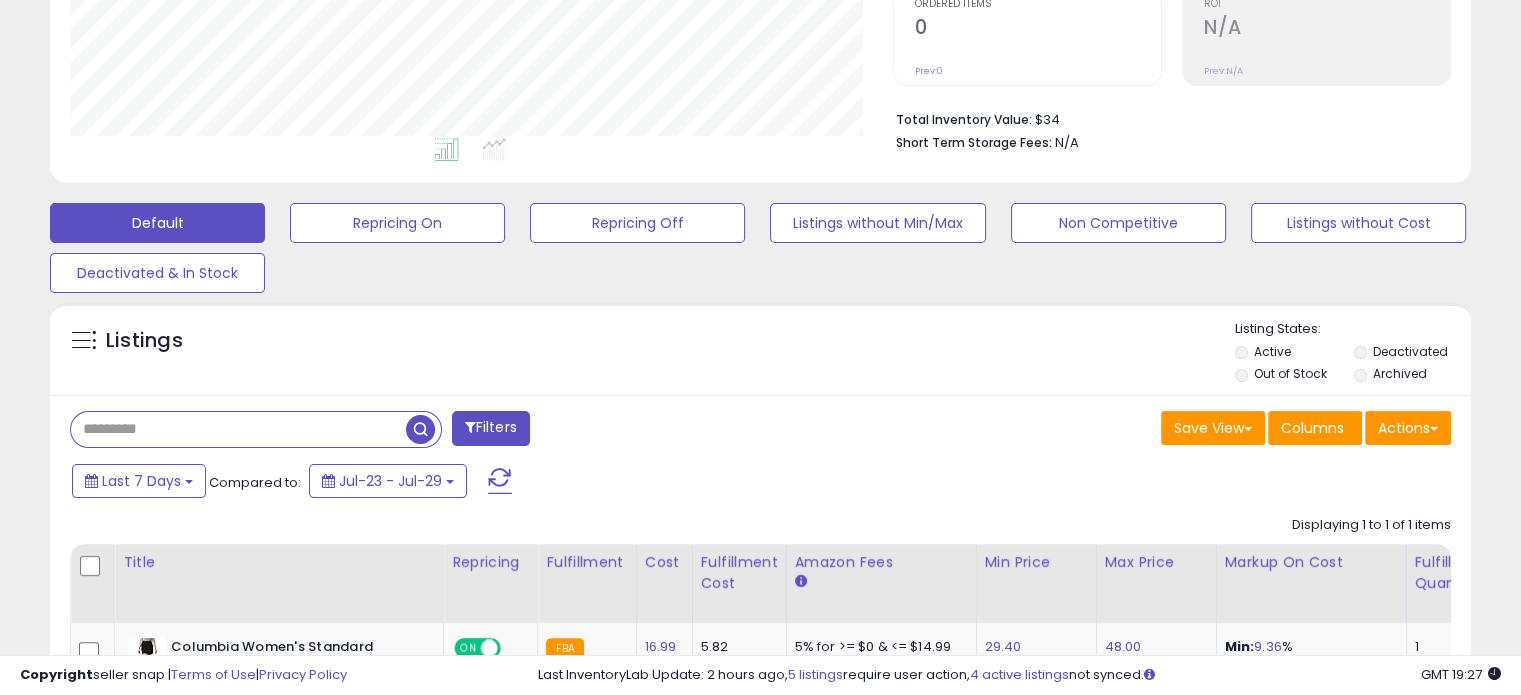 paste on "**********" 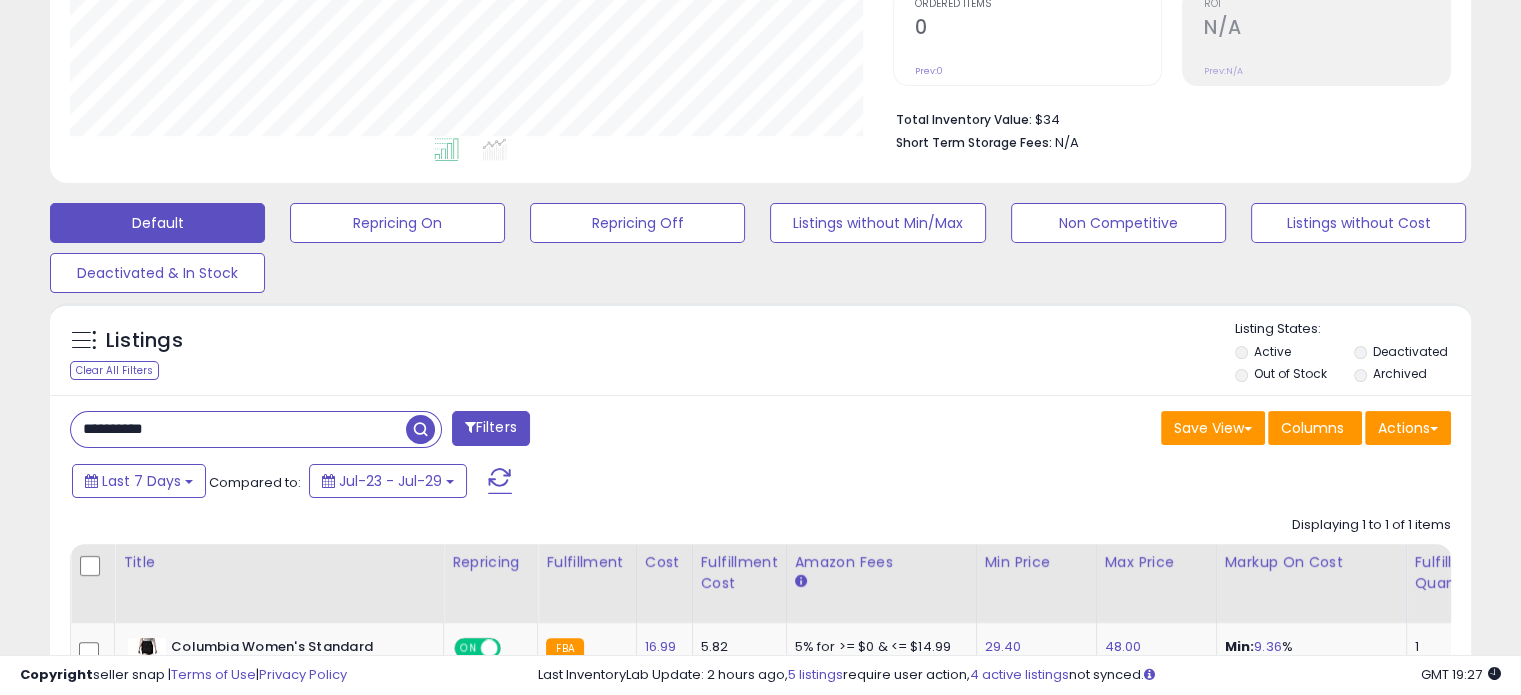 type on "**********" 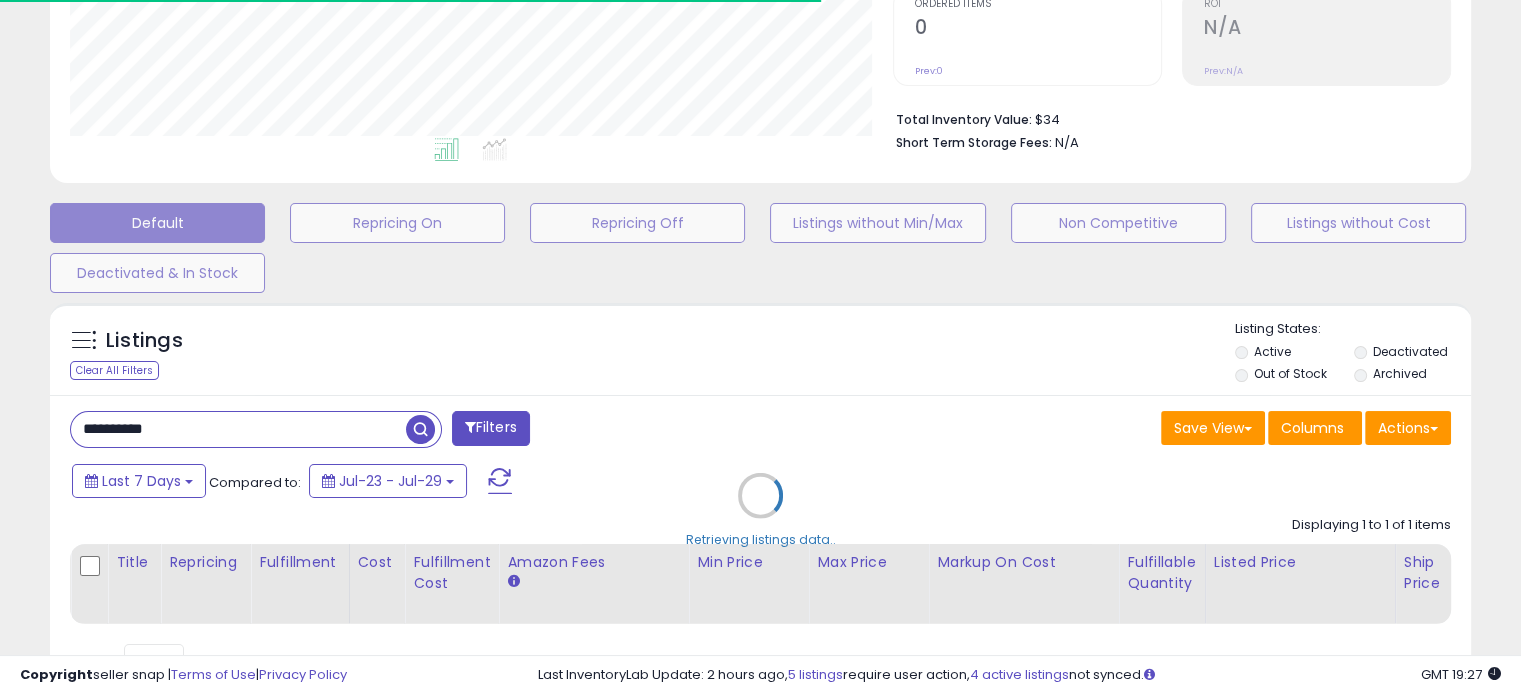 scroll, scrollTop: 409, scrollLeft: 822, axis: both 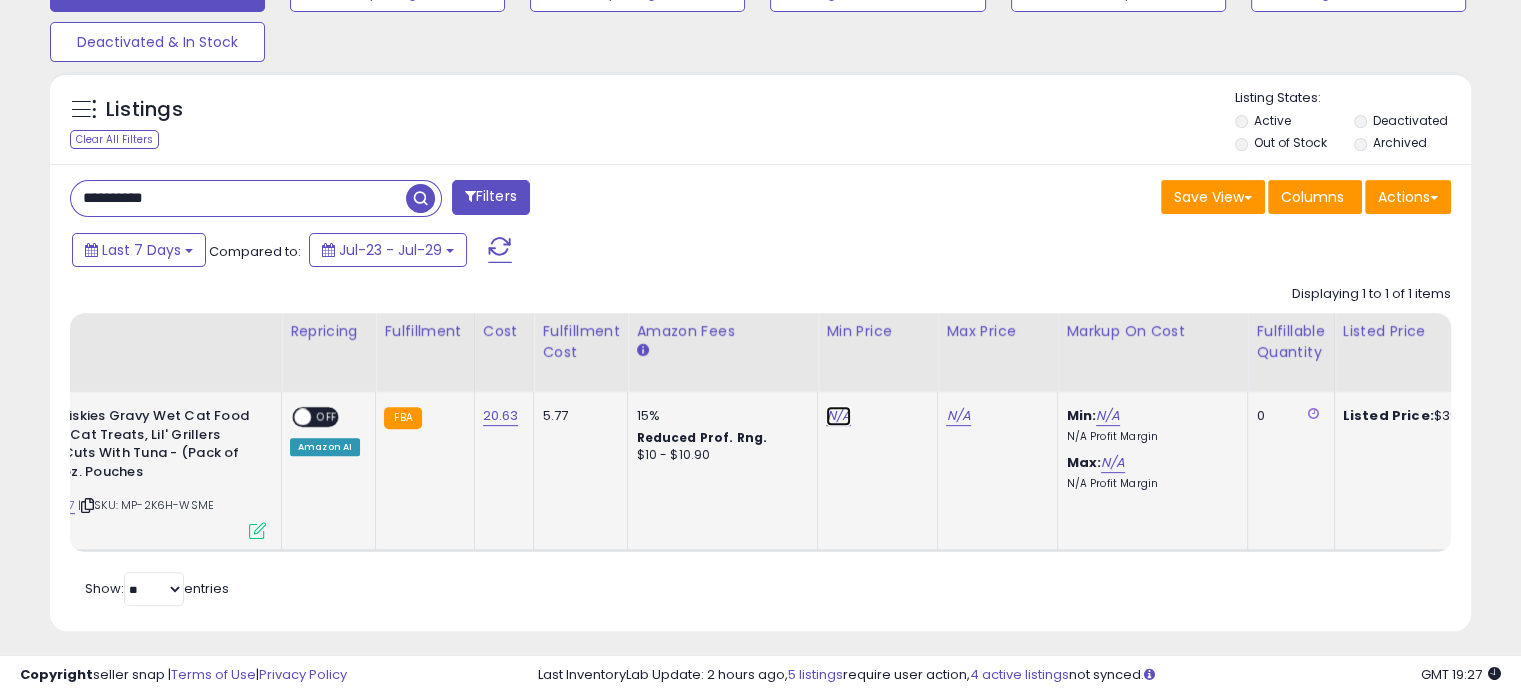 click on "N/A" at bounding box center (838, 416) 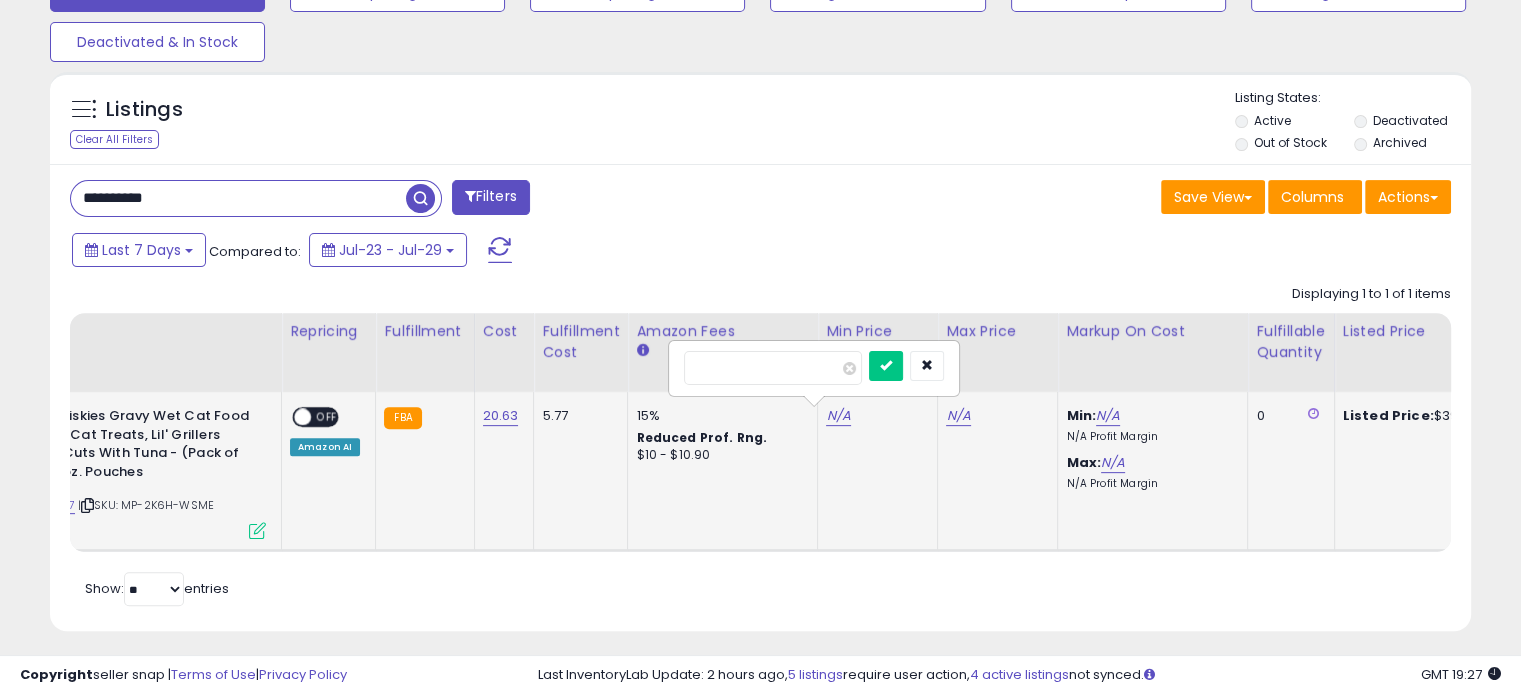 type on "****" 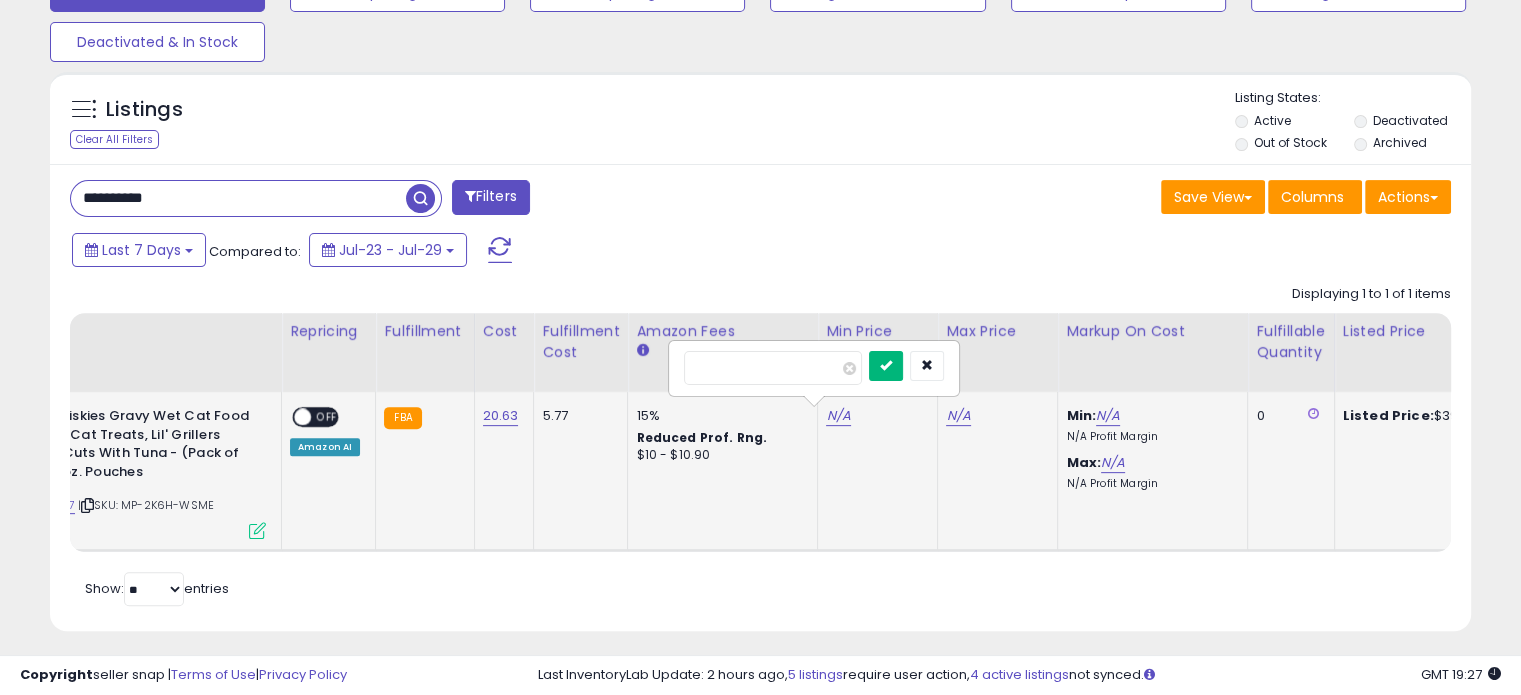 click at bounding box center [886, 366] 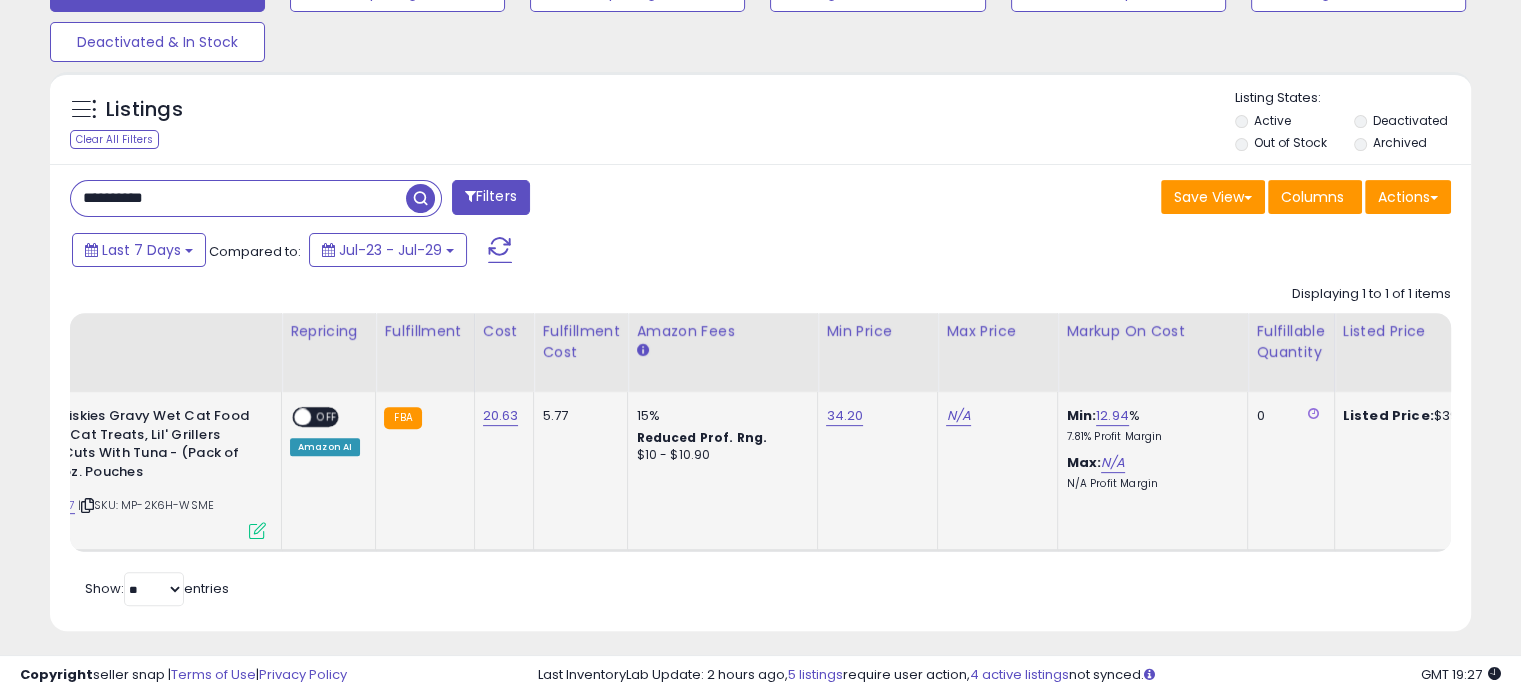 click on "N/A" at bounding box center (958, 416) 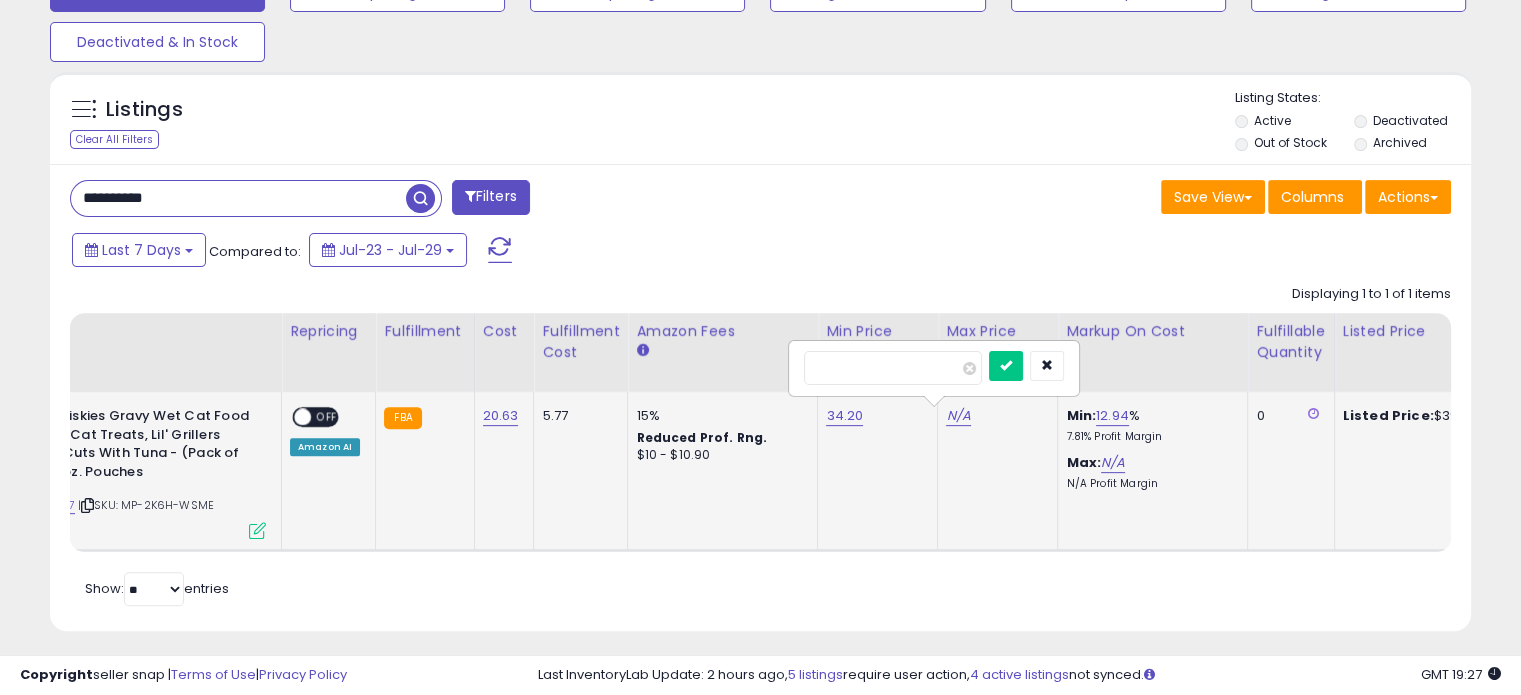 type on "**" 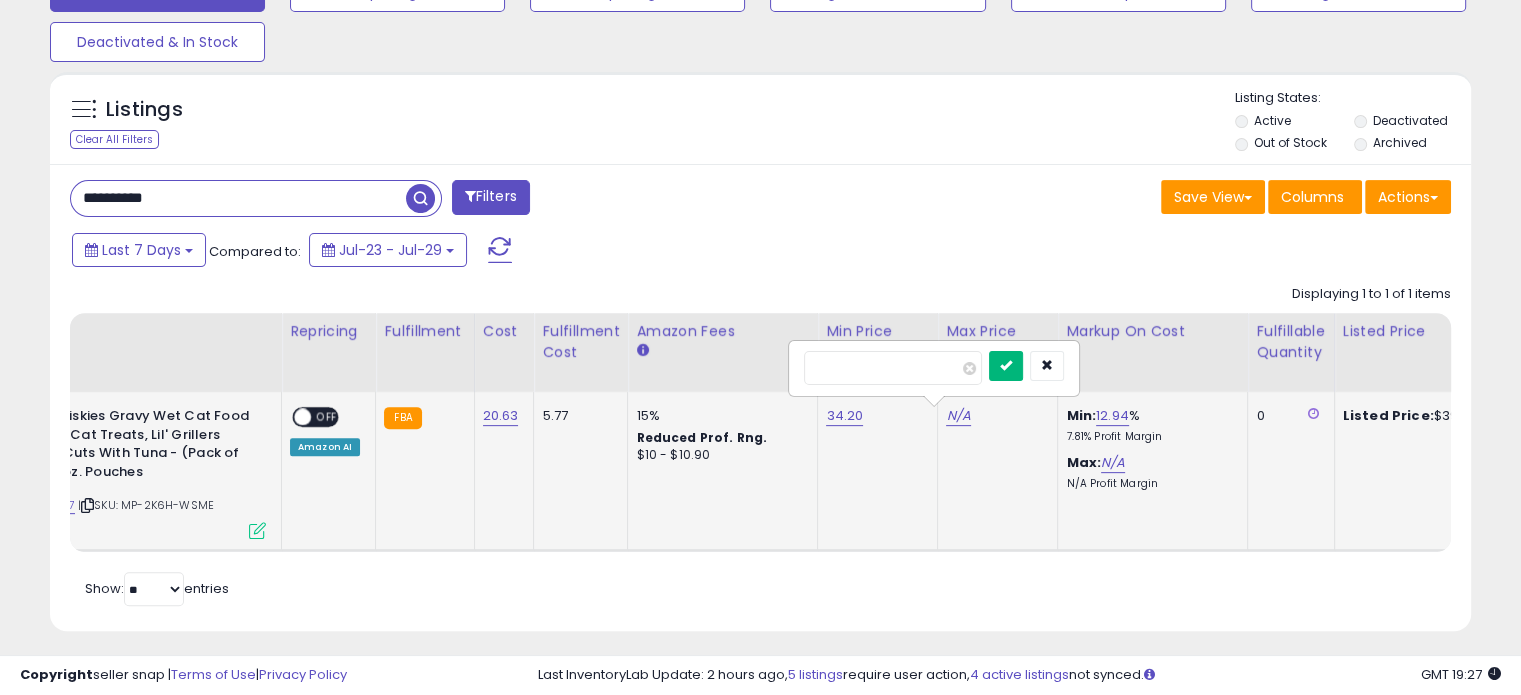 click at bounding box center (1006, 365) 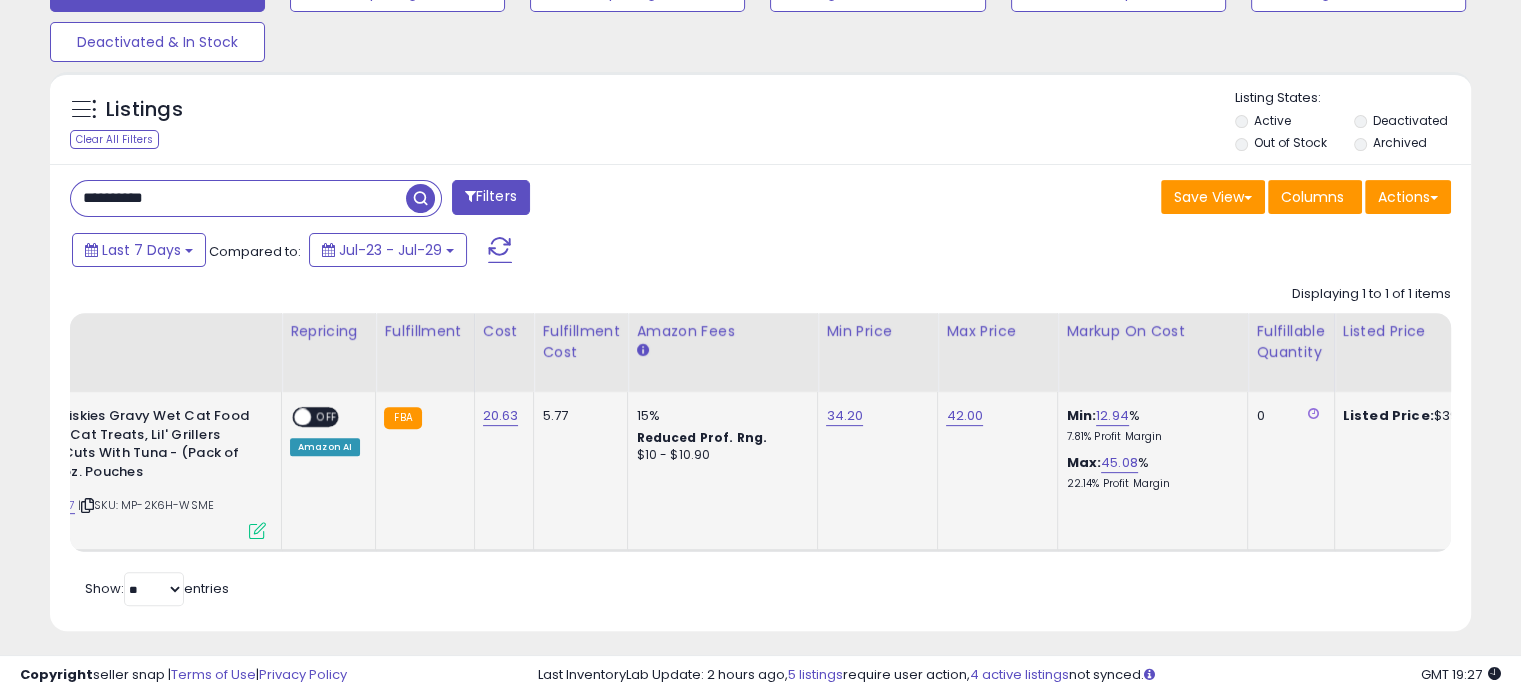 click on "OFF" at bounding box center (327, 417) 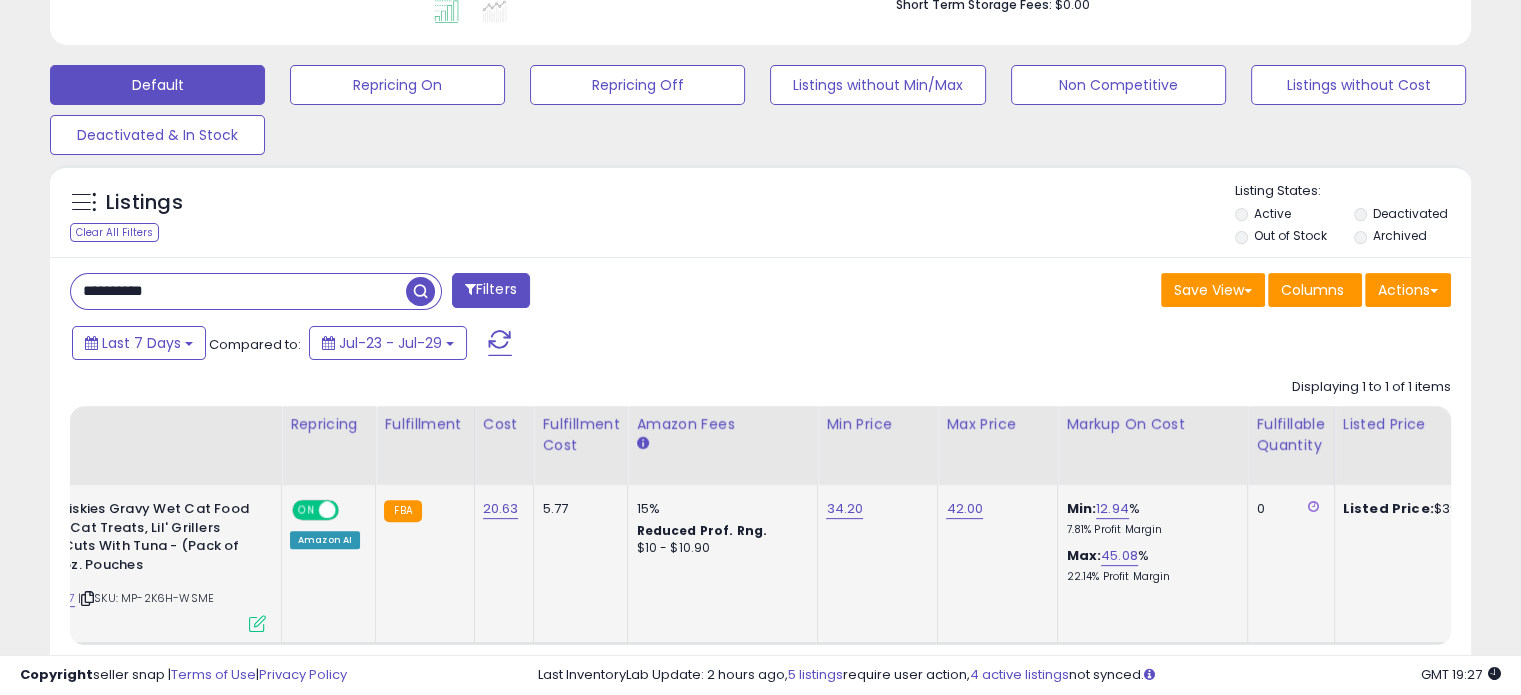 scroll, scrollTop: 562, scrollLeft: 0, axis: vertical 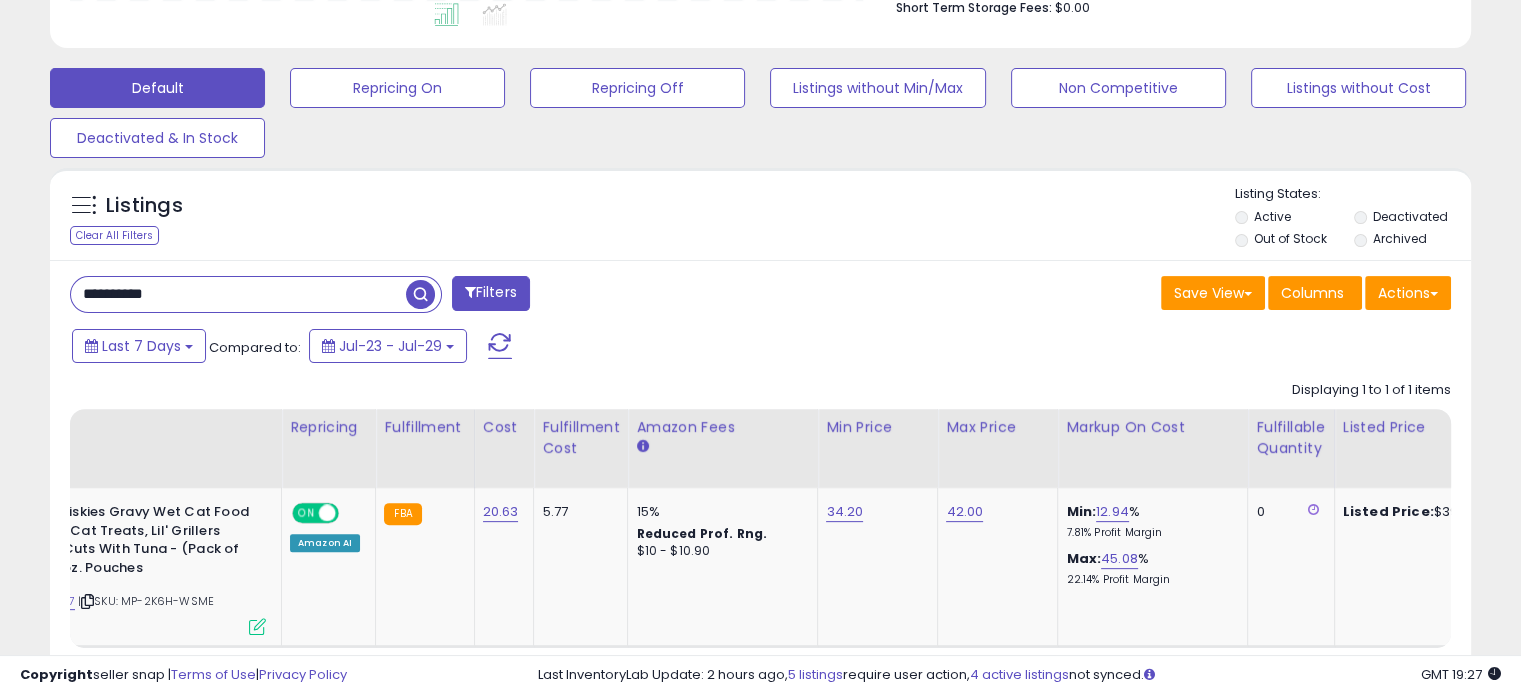 click on "**********" at bounding box center [238, 294] 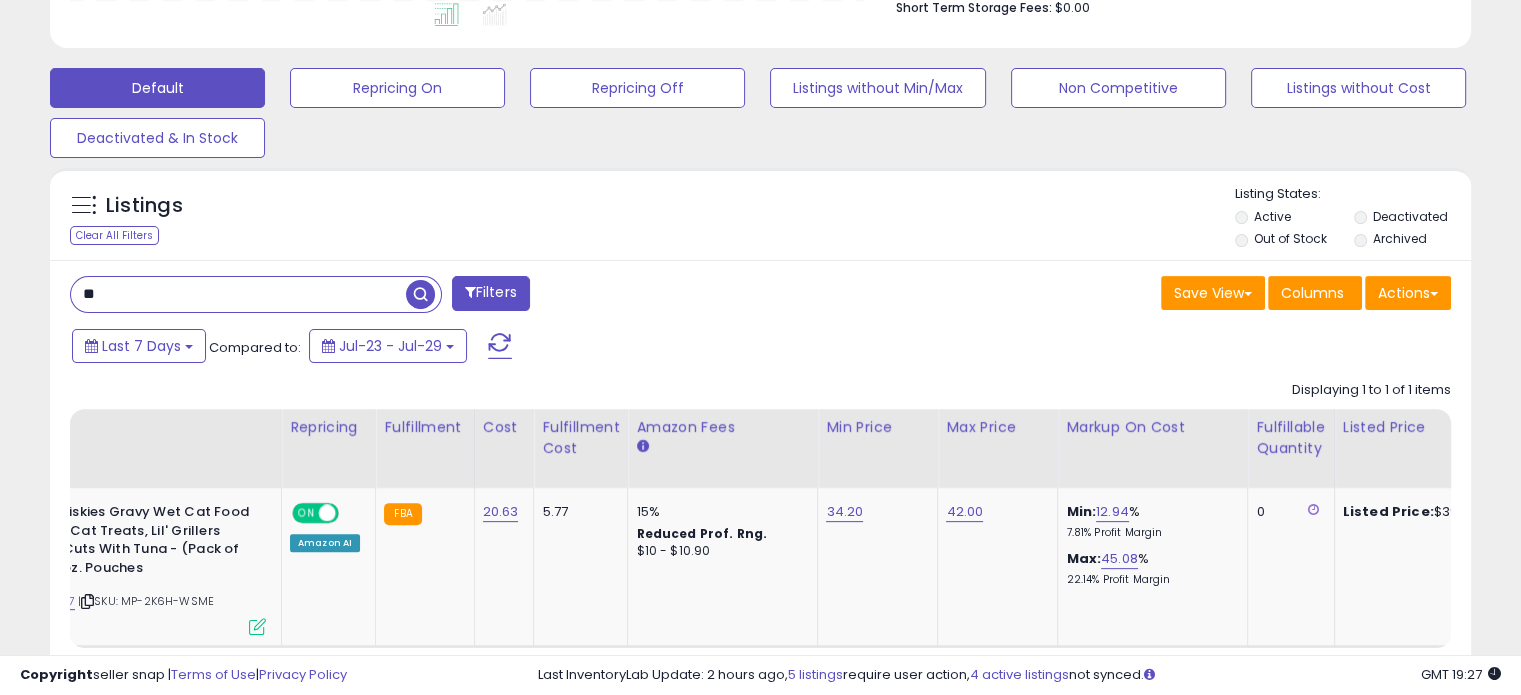 type on "*" 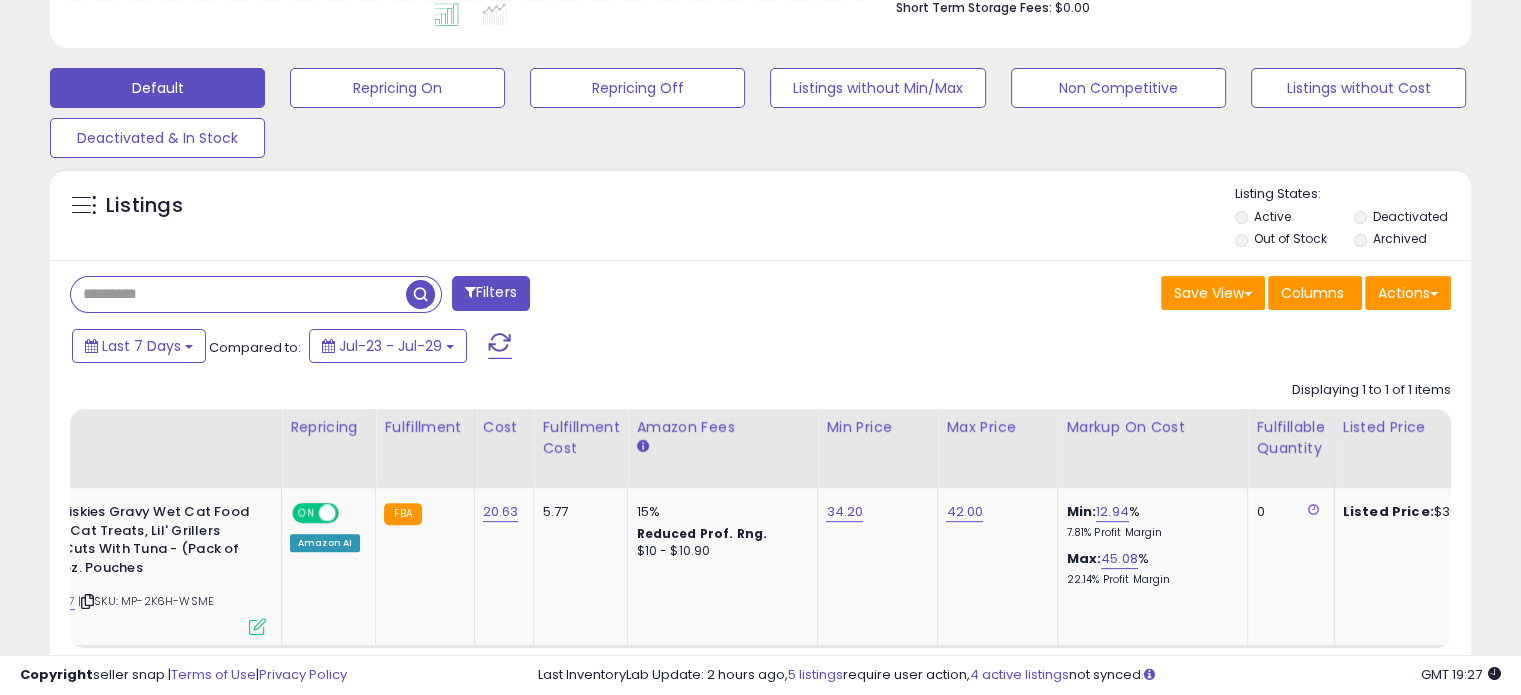type 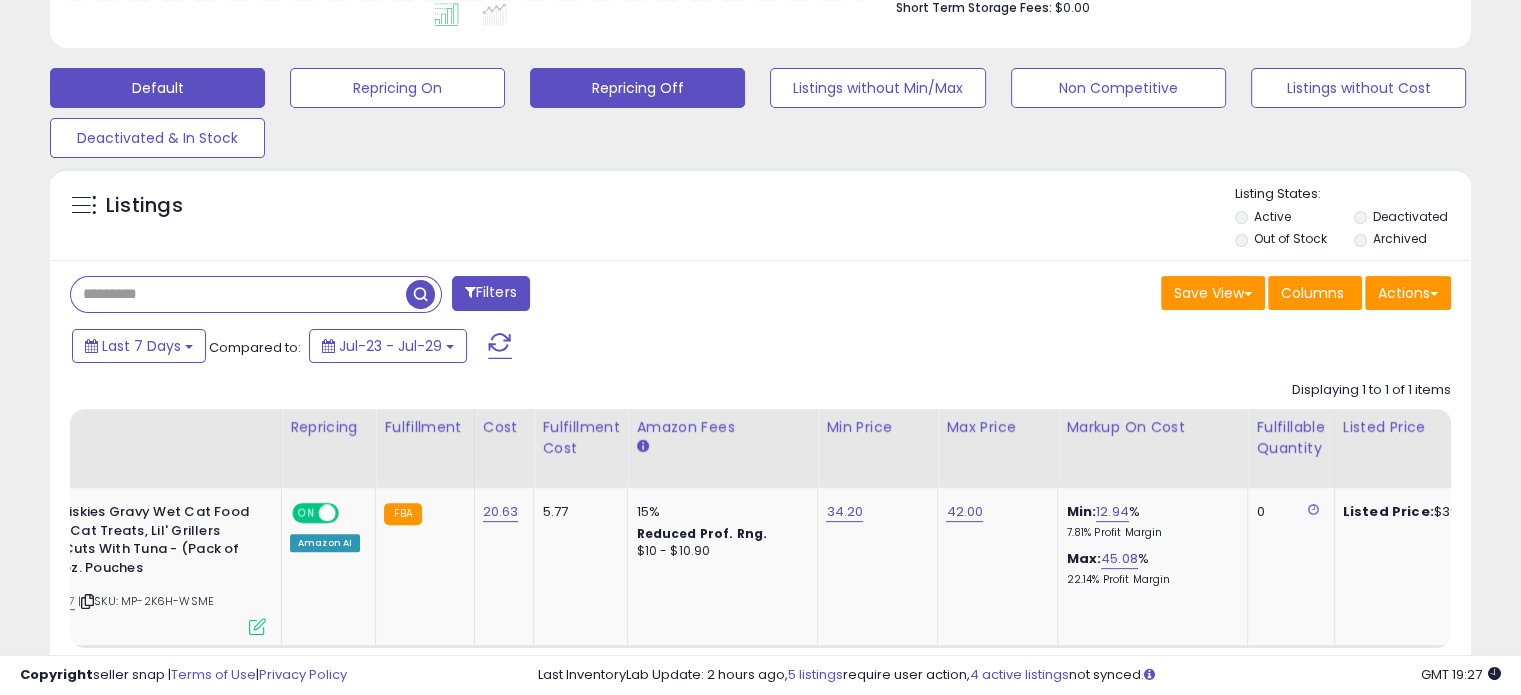 click on "Repricing Off" at bounding box center (397, 88) 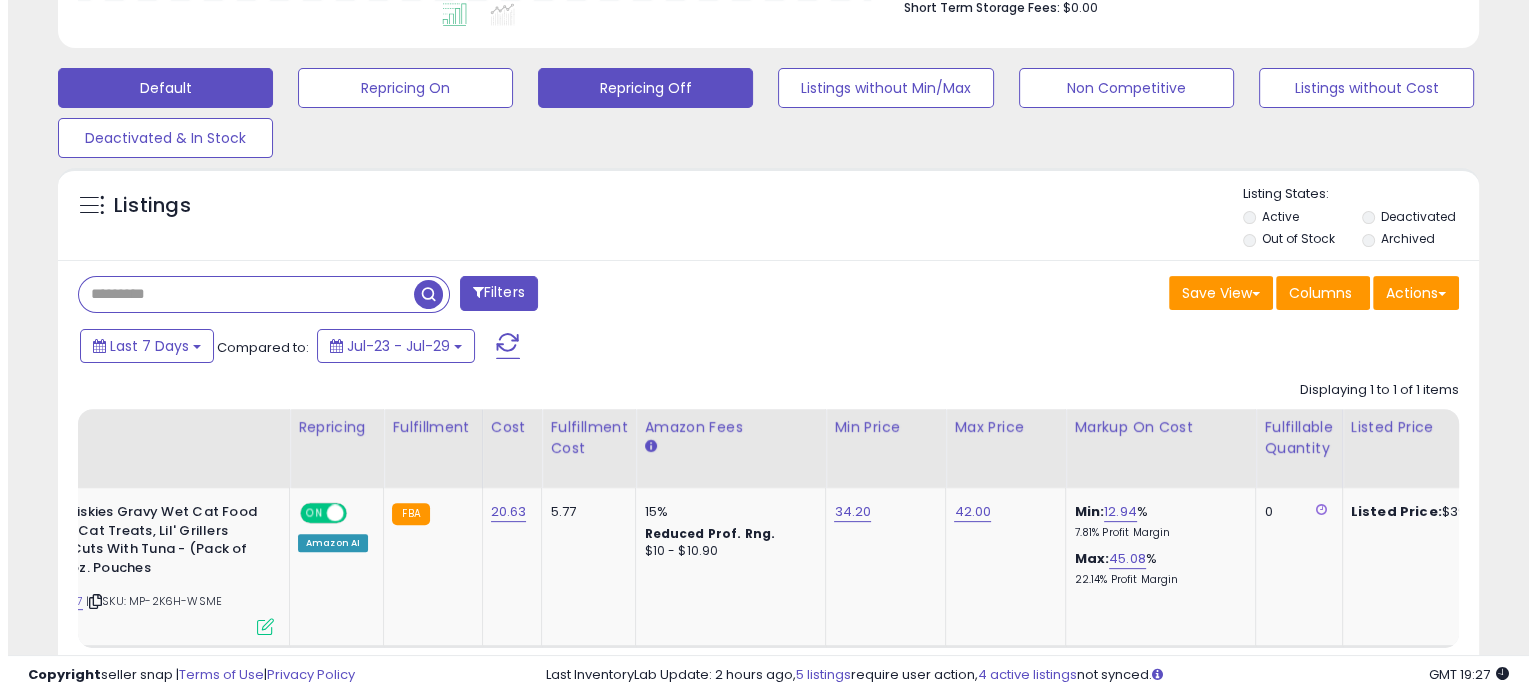 scroll, scrollTop: 524, scrollLeft: 0, axis: vertical 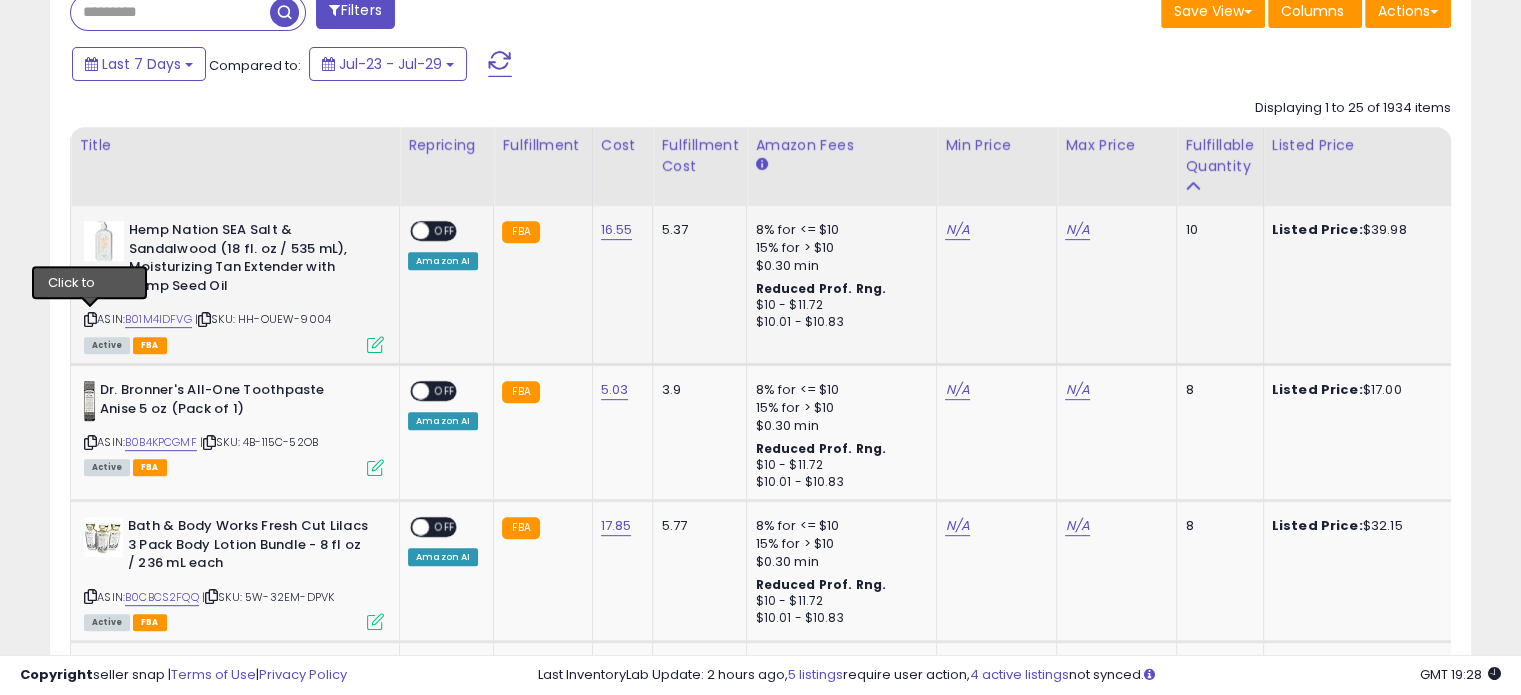 click at bounding box center (90, 319) 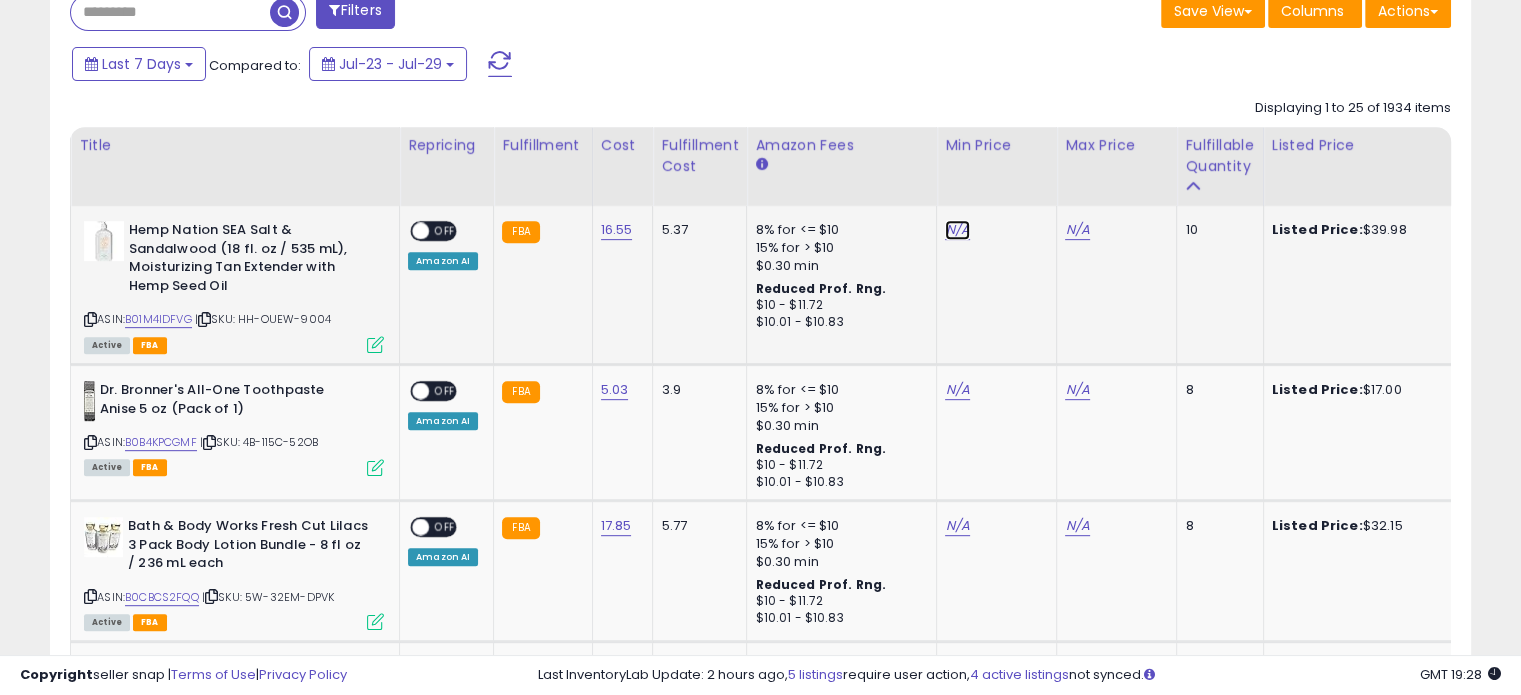 click on "N/A" at bounding box center (957, 230) 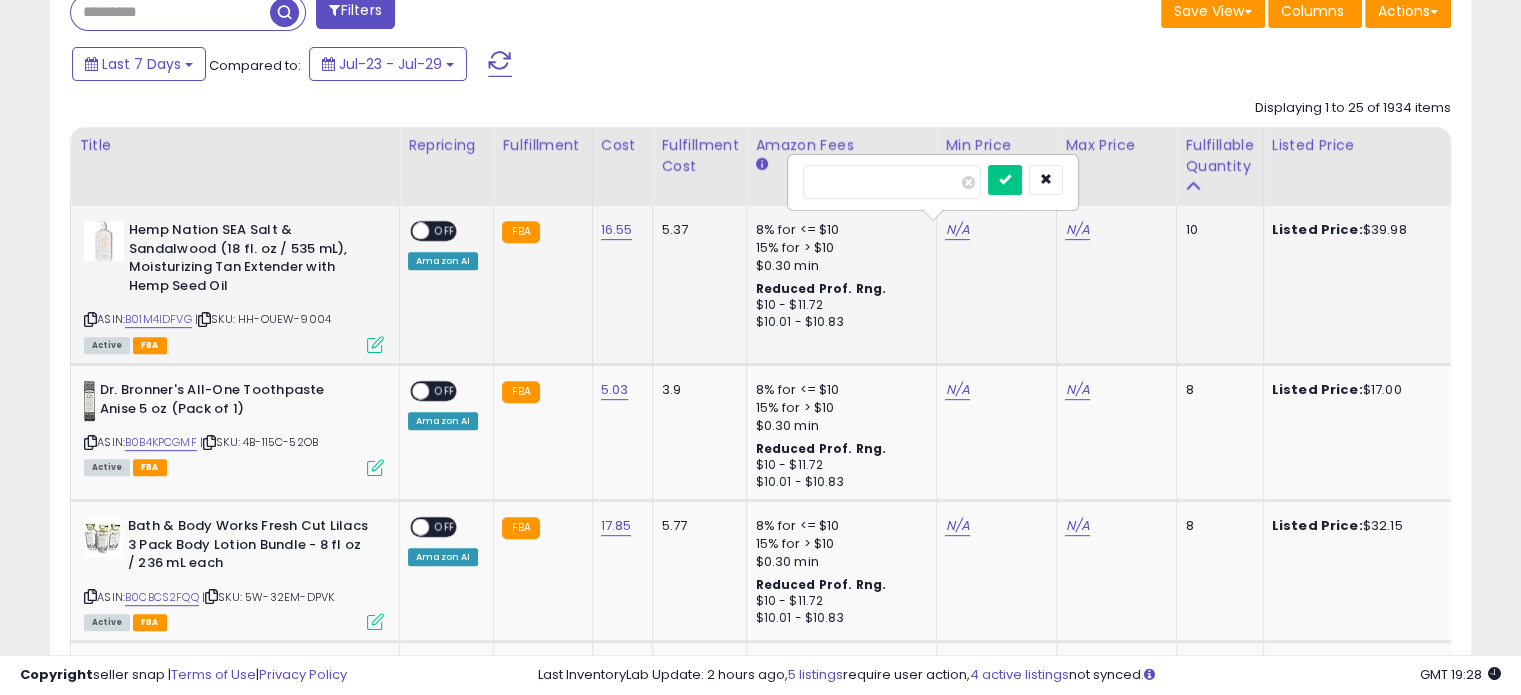type on "****" 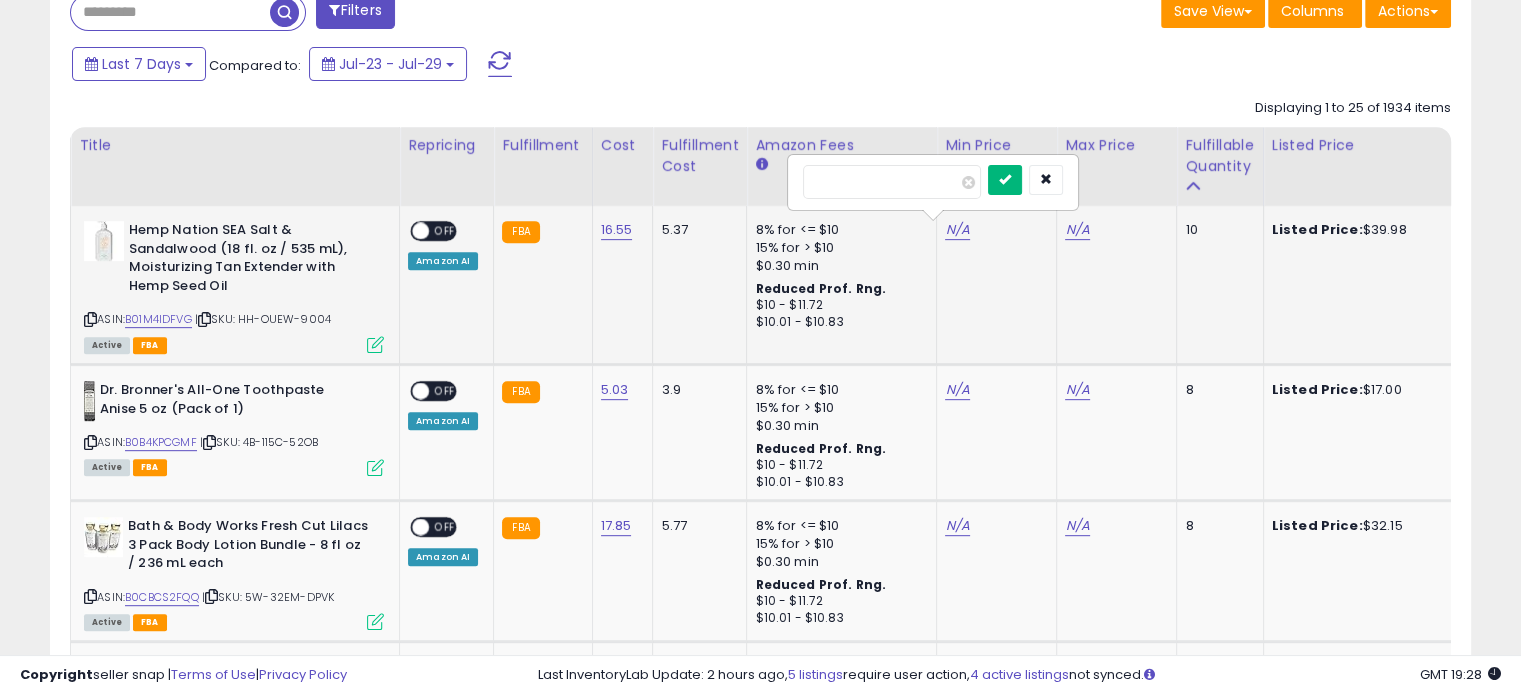 click at bounding box center (1005, 179) 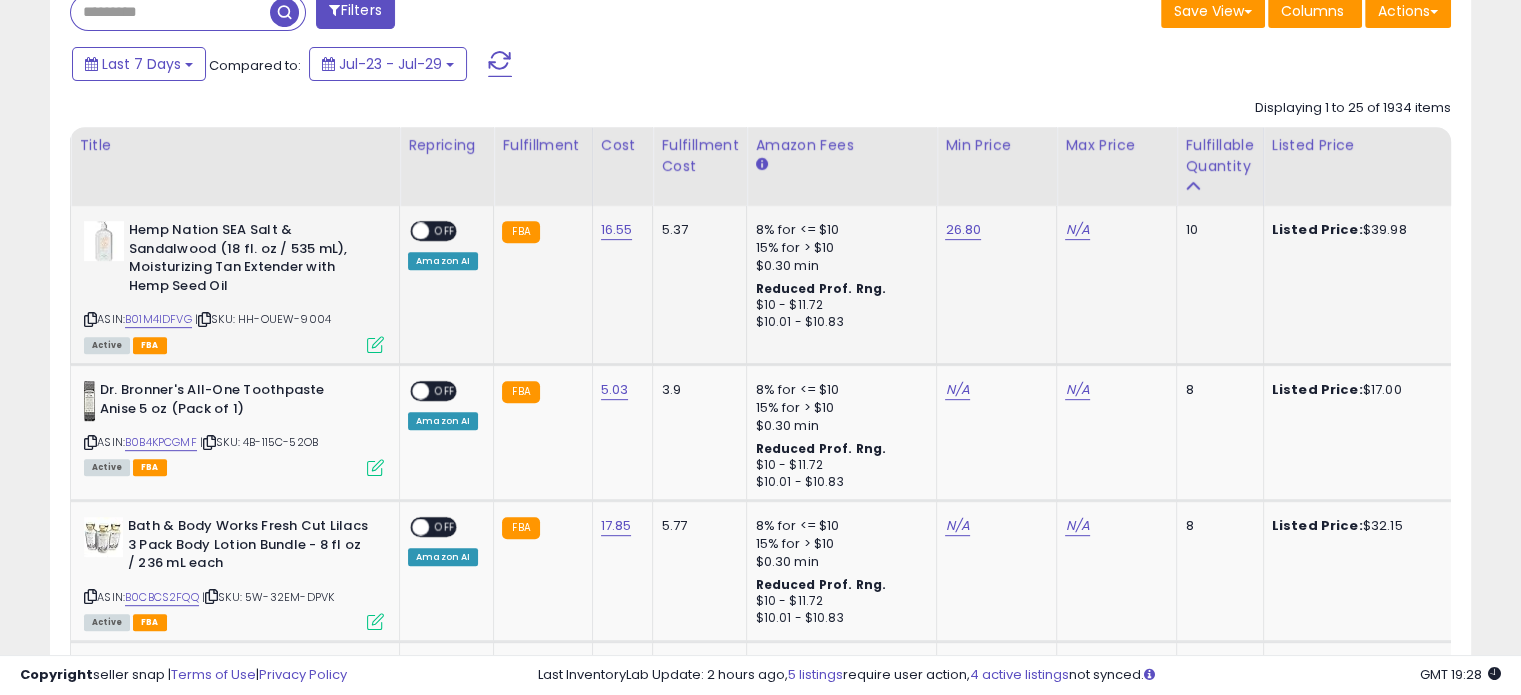 click on "N/A" at bounding box center [1113, 230] 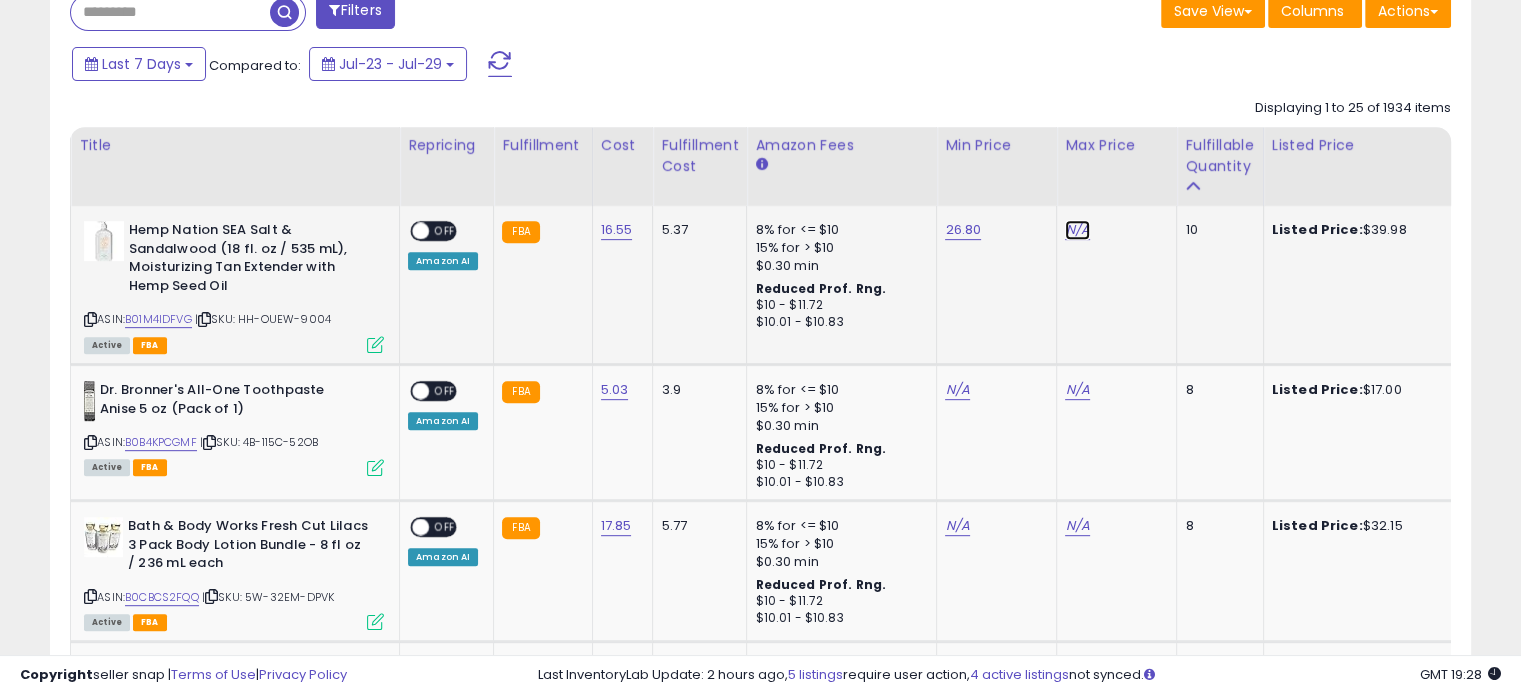 click on "N/A" at bounding box center [1077, 230] 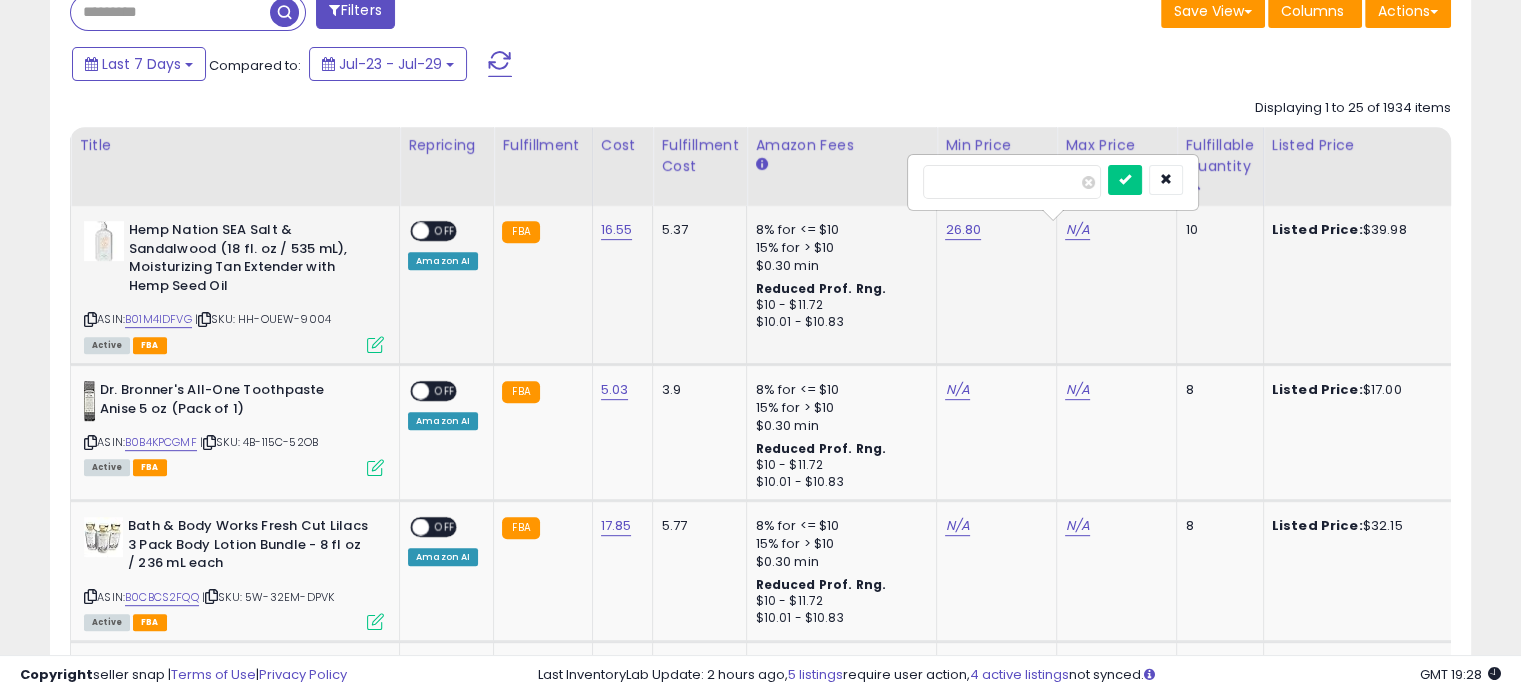 type on "**" 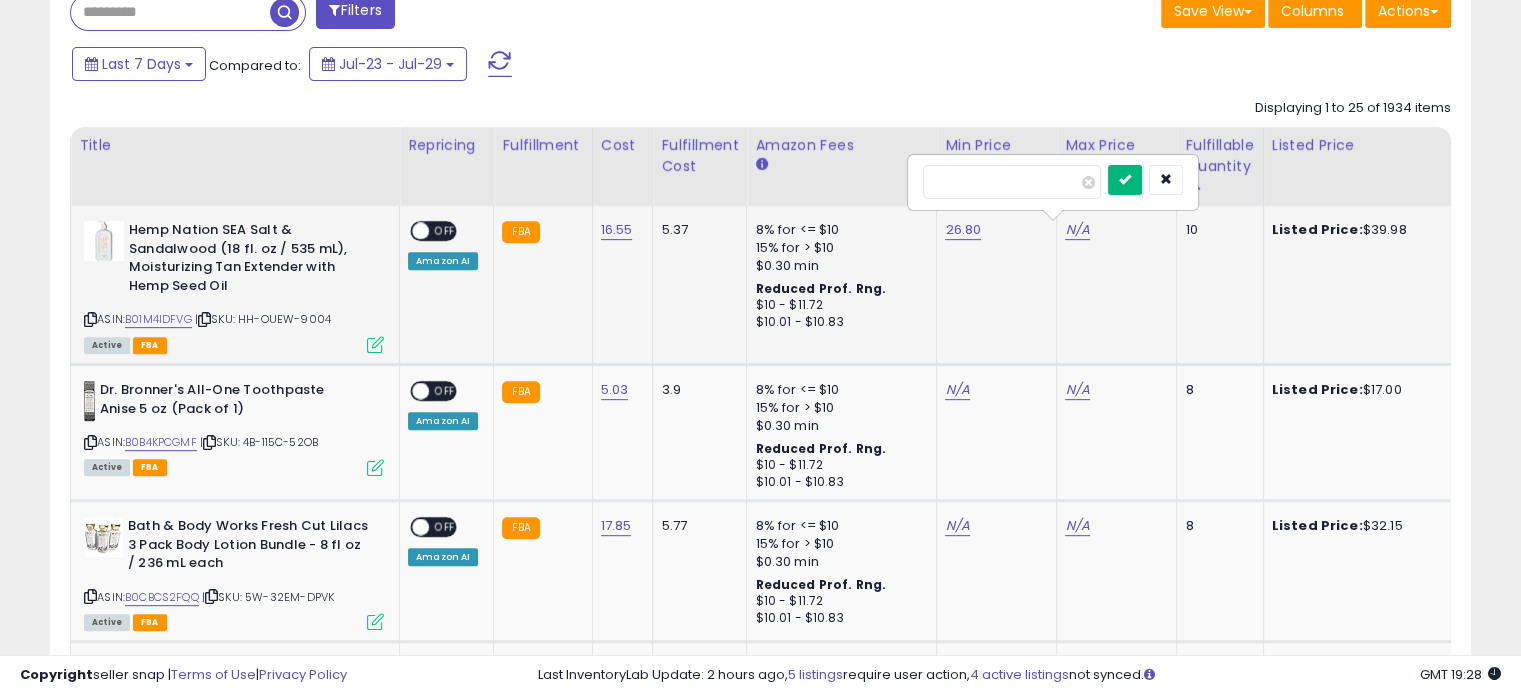 click at bounding box center [1125, 180] 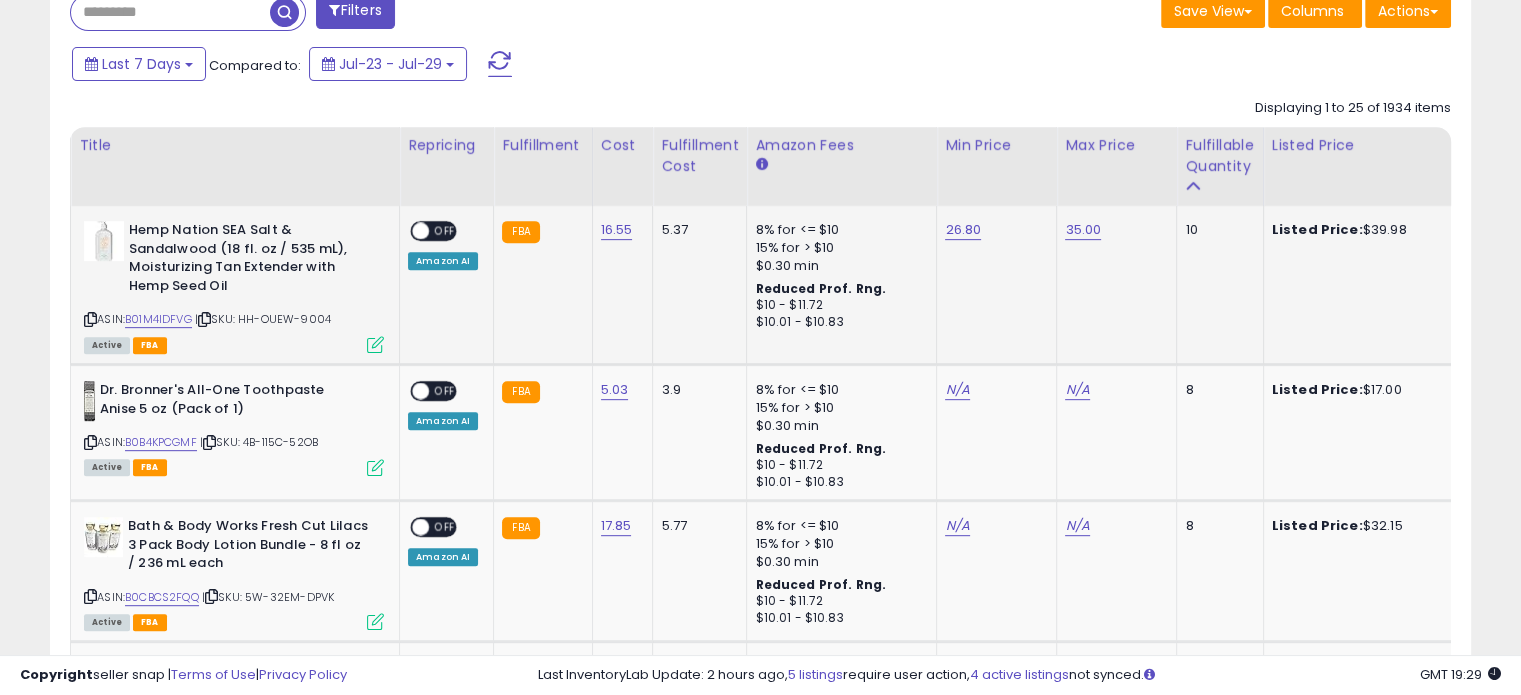 click on "OFF" at bounding box center [445, 231] 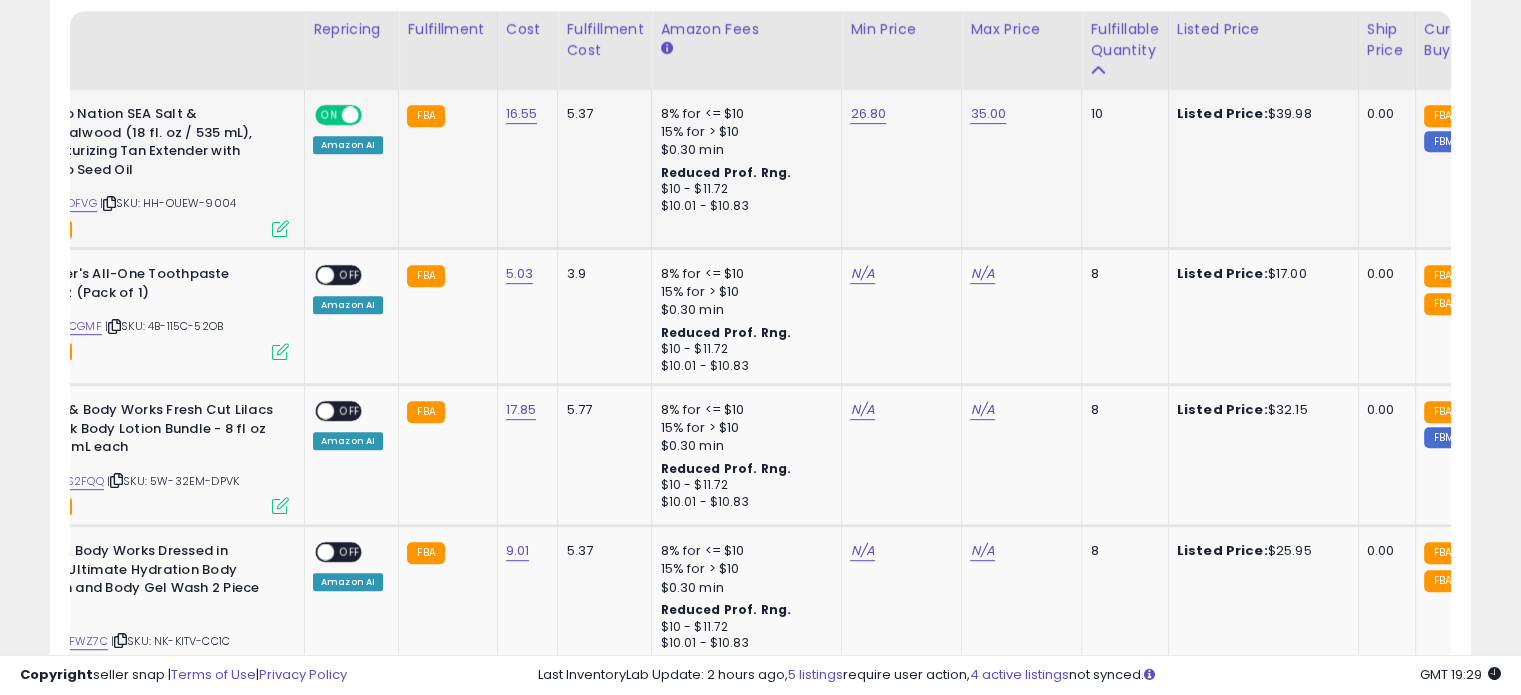 scroll, scrollTop: 0, scrollLeft: 204, axis: horizontal 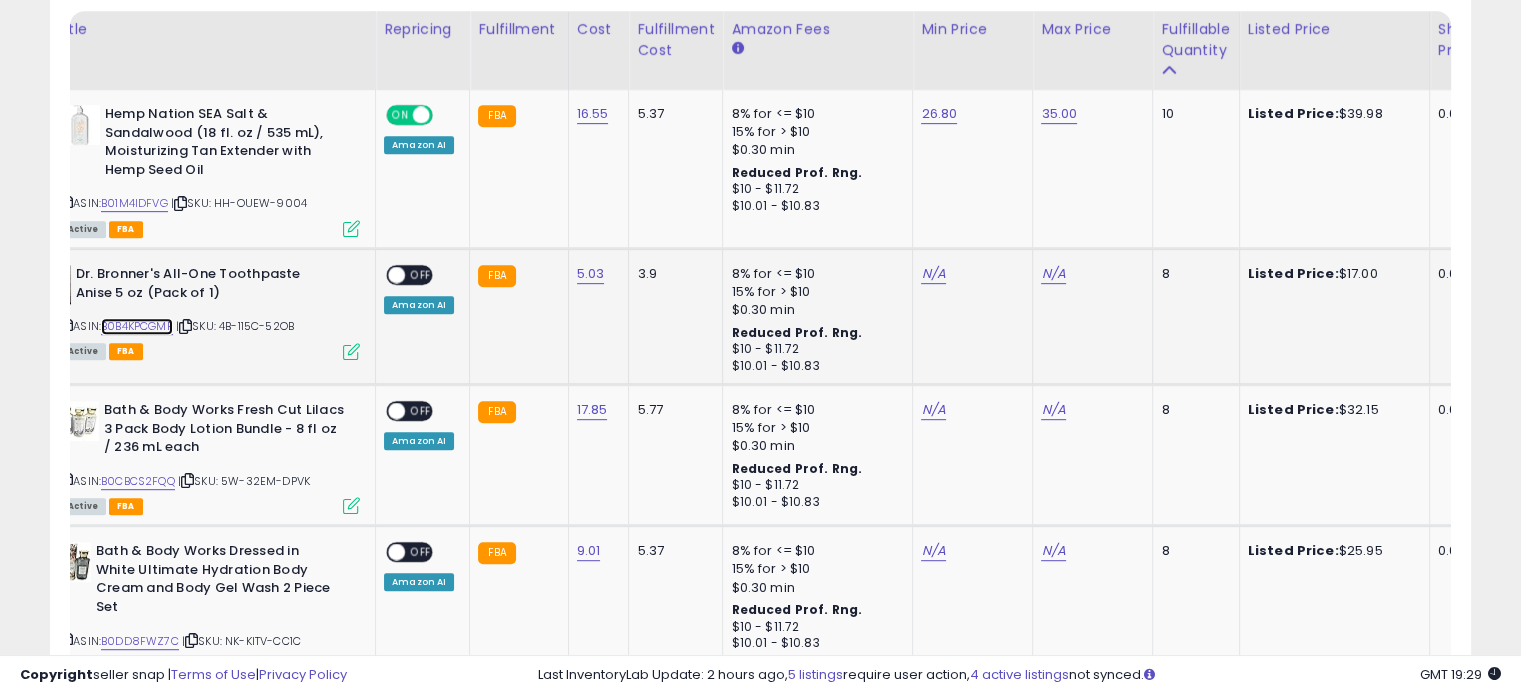 click on "B0B4KPCGMF" at bounding box center [137, 326] 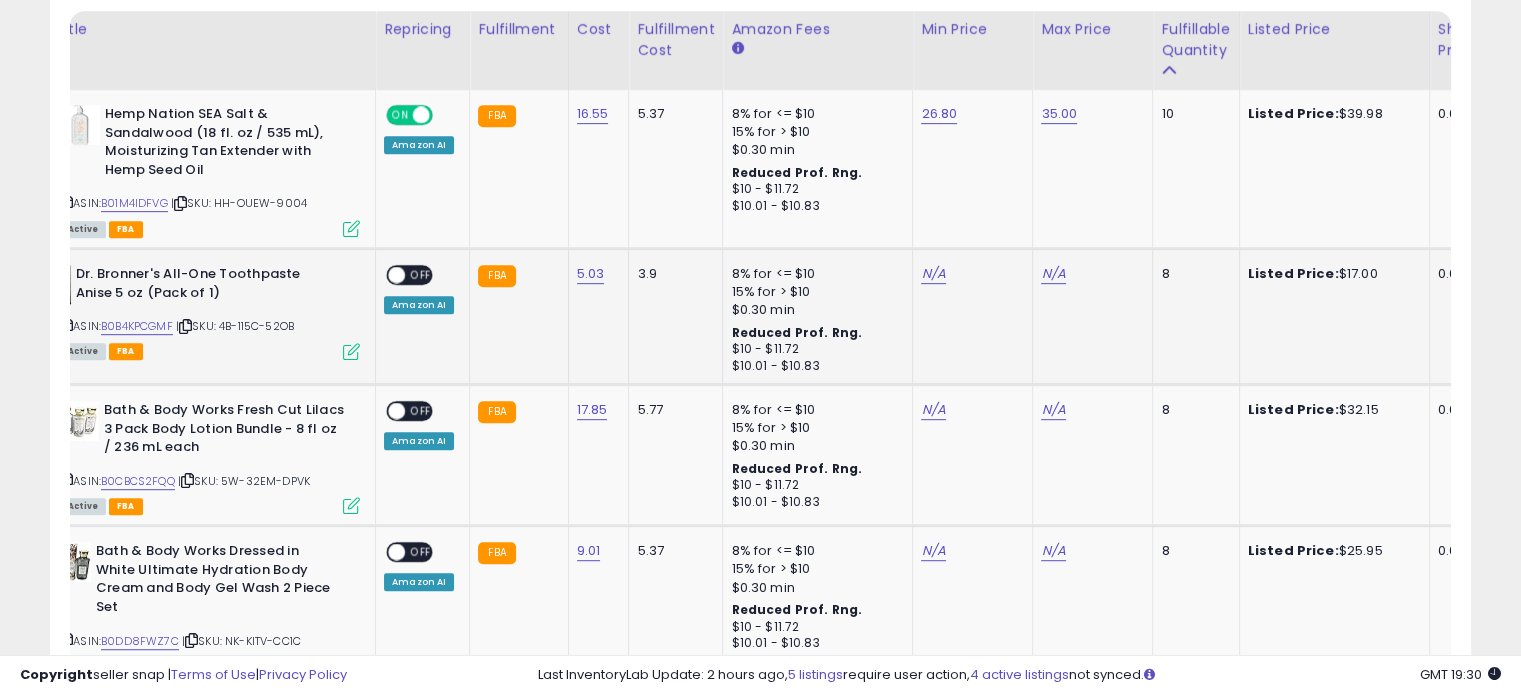 click on "N/A" 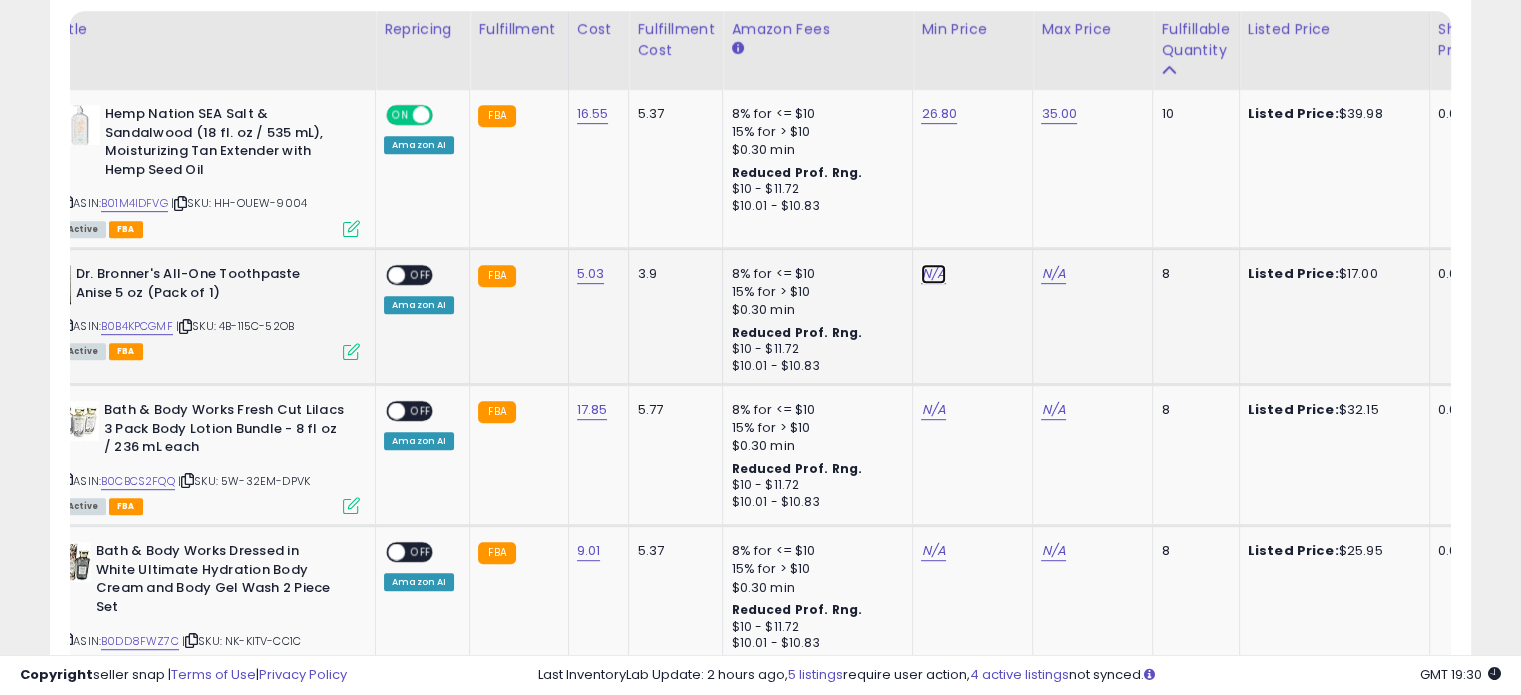 click on "N/A" at bounding box center [933, 274] 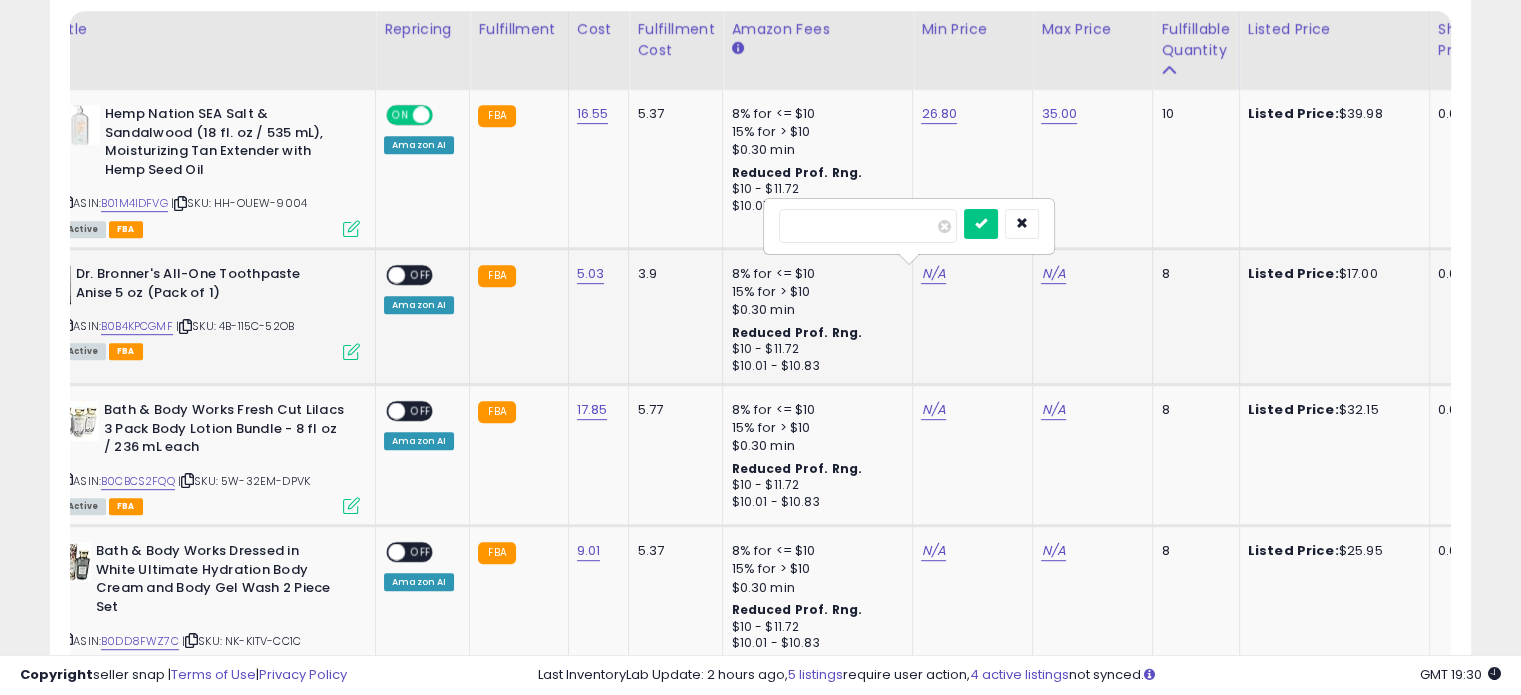 type on "***" 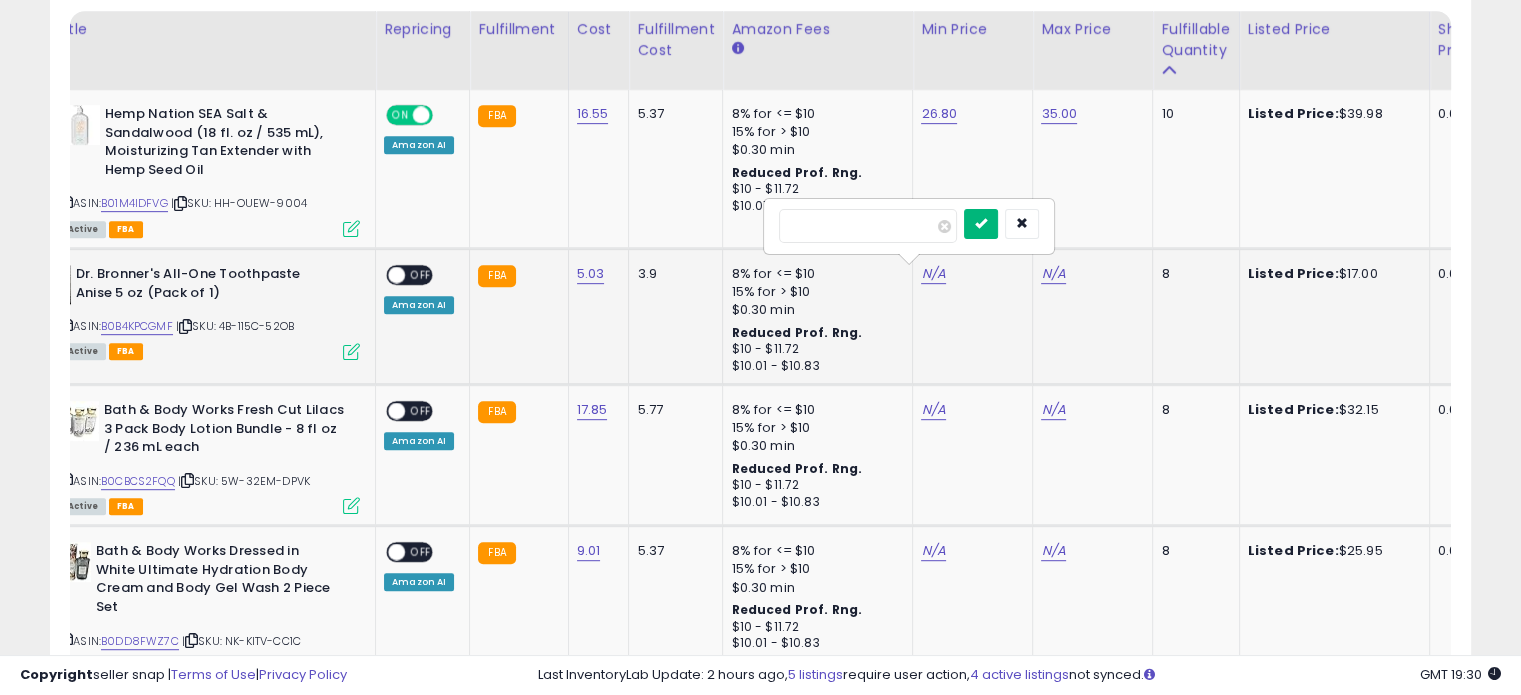 click at bounding box center (981, 223) 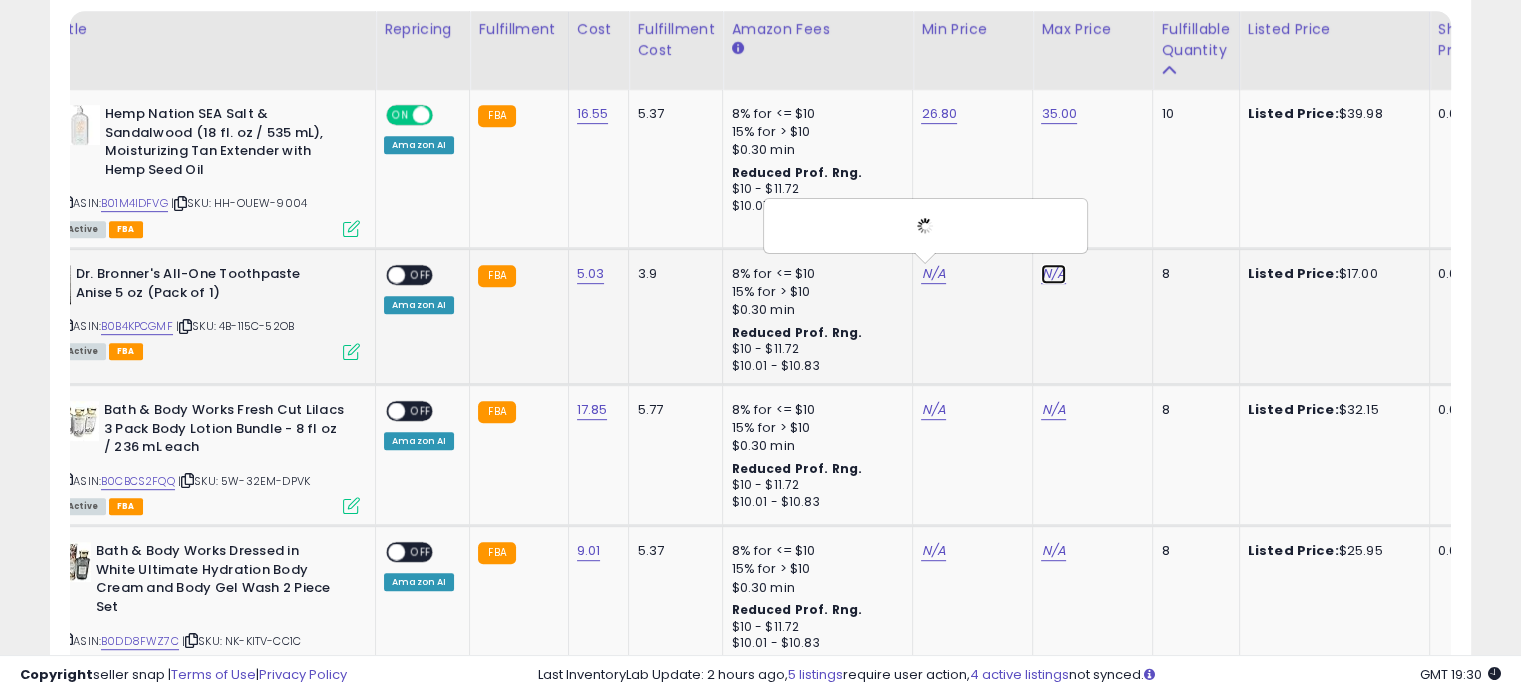 click on "N/A" at bounding box center [1053, 274] 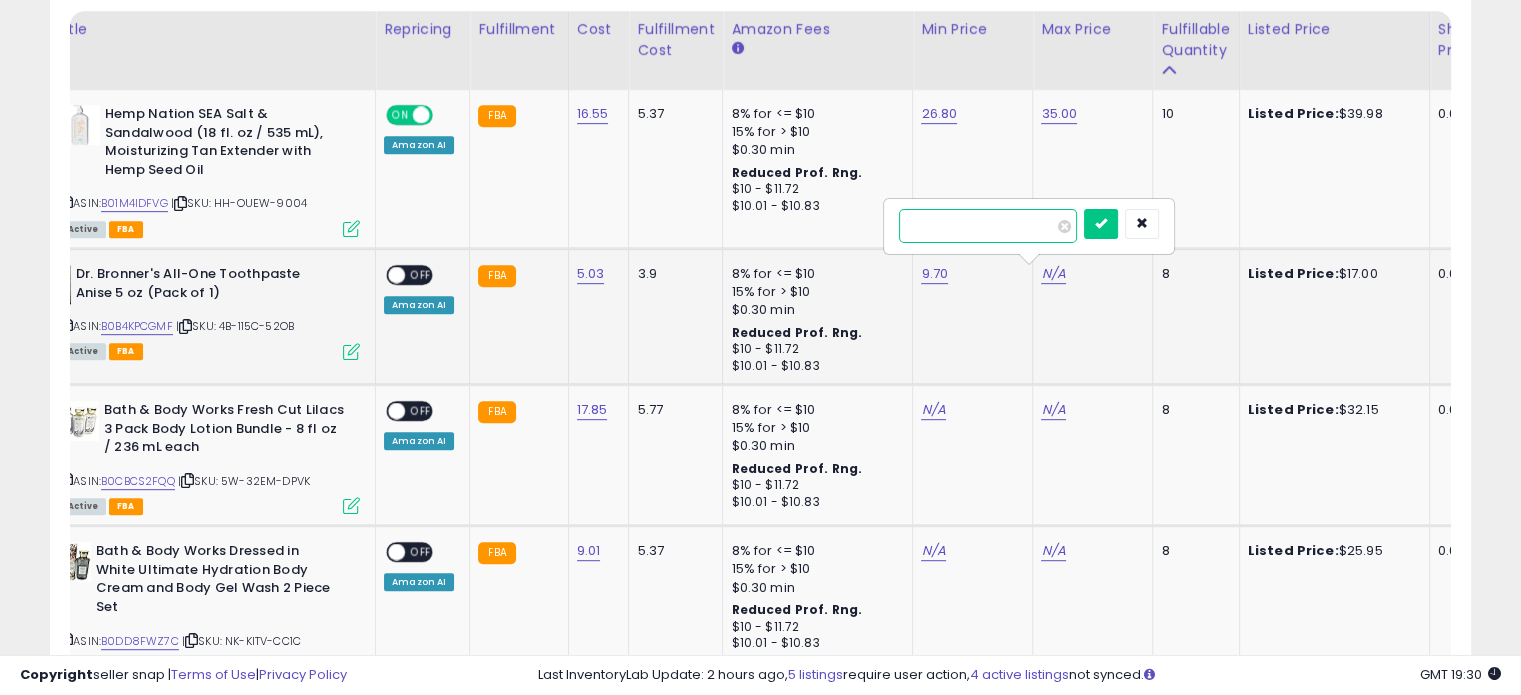 type on "**" 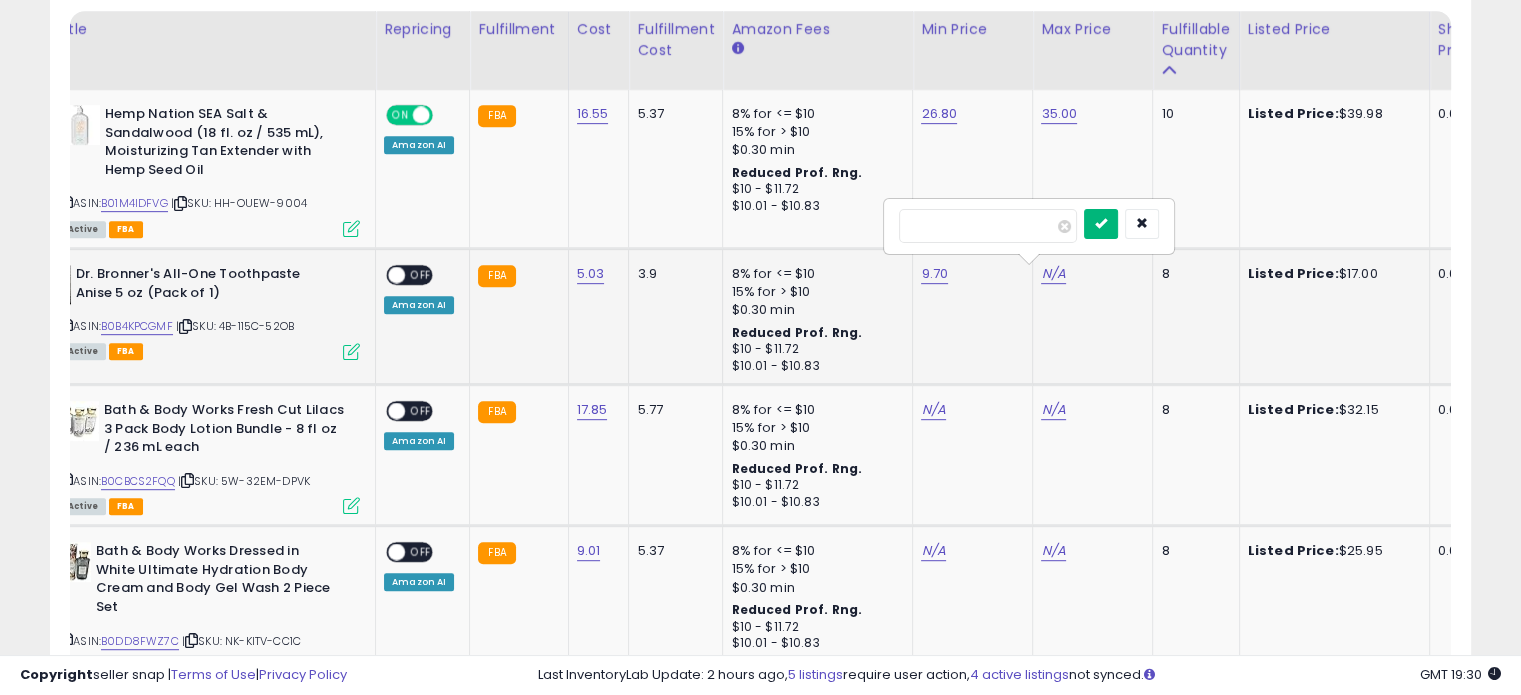click at bounding box center [1101, 224] 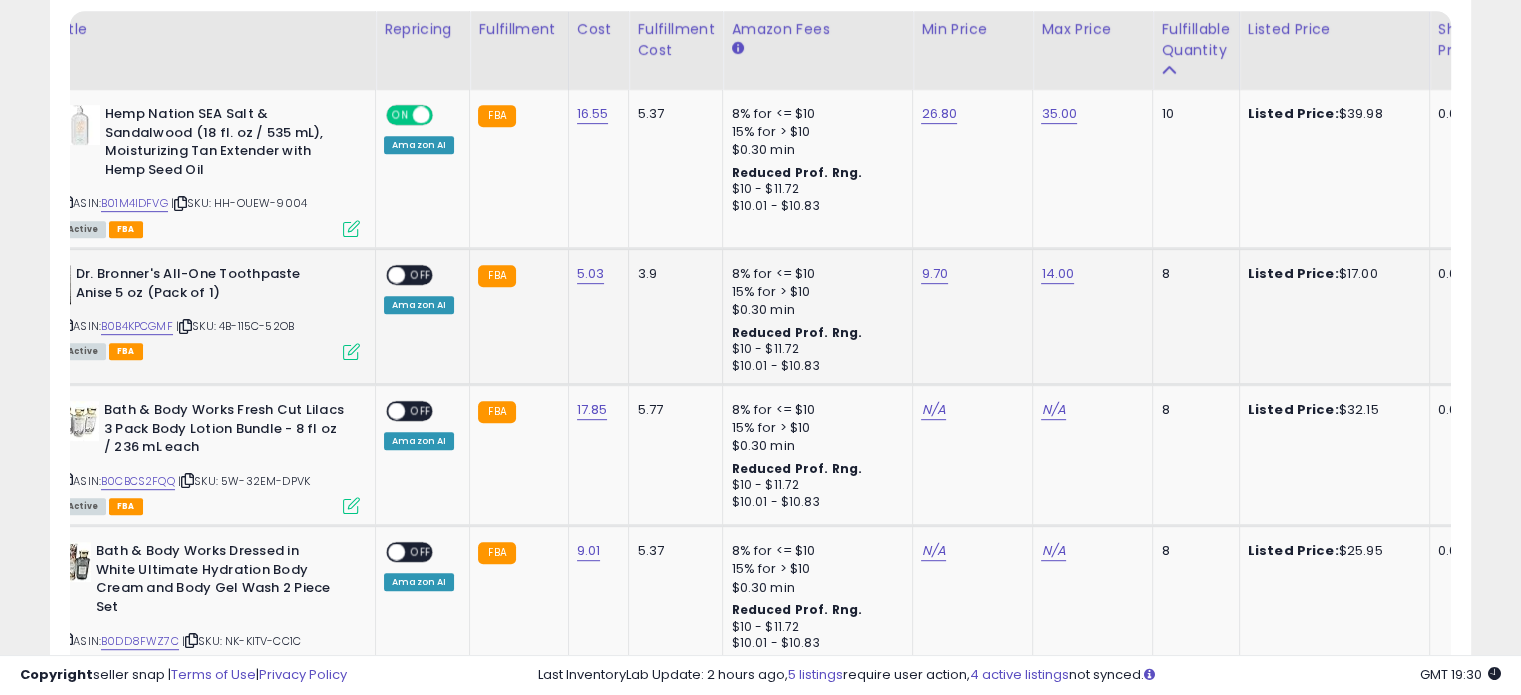 click on "OFF" at bounding box center [421, 275] 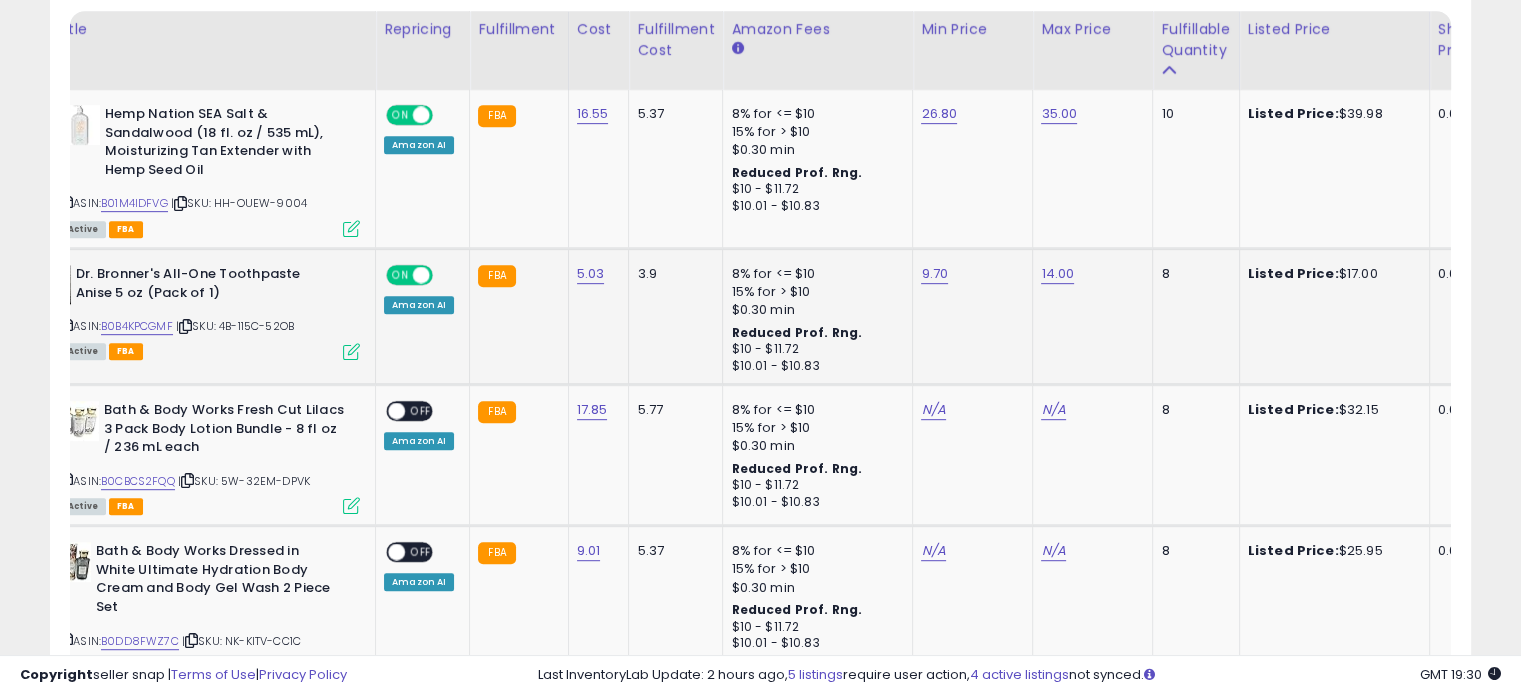 scroll, scrollTop: 0, scrollLeft: 0, axis: both 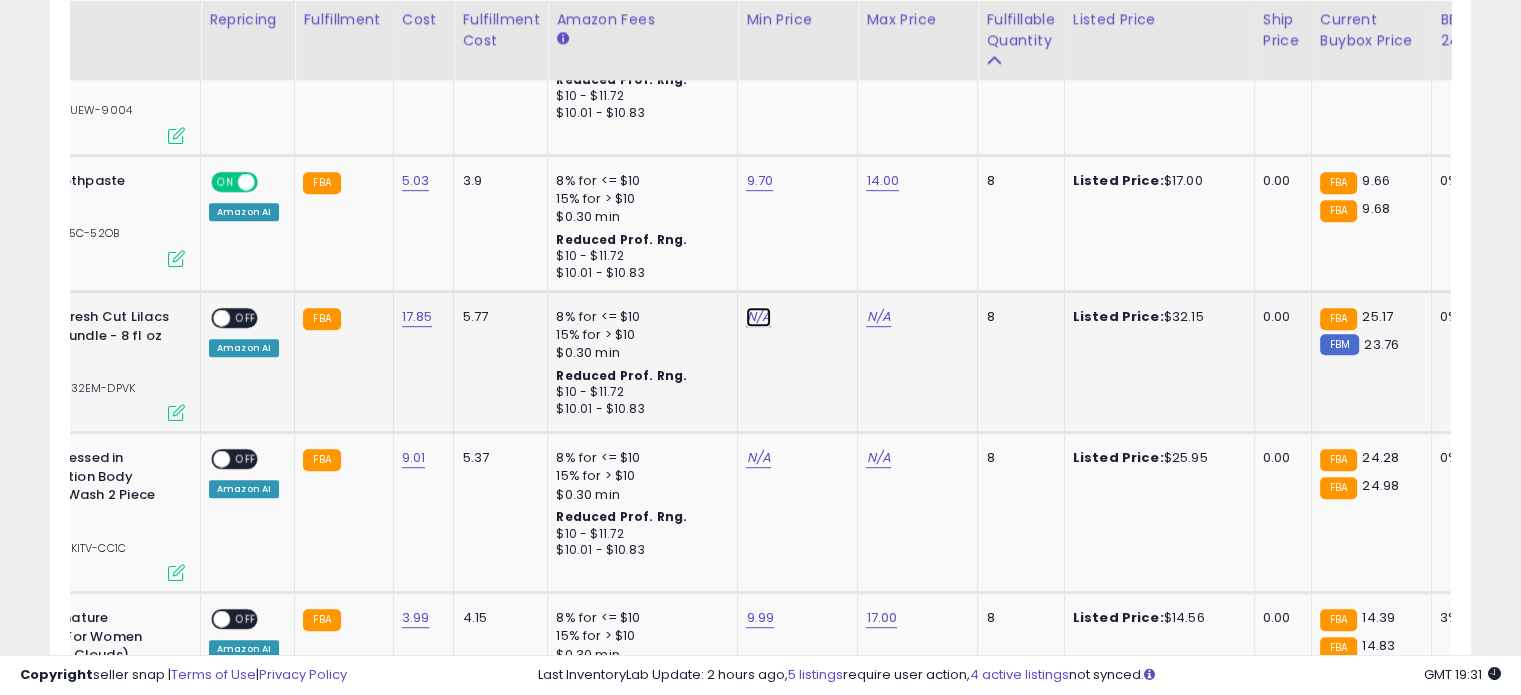 click on "N/A" at bounding box center [758, 317] 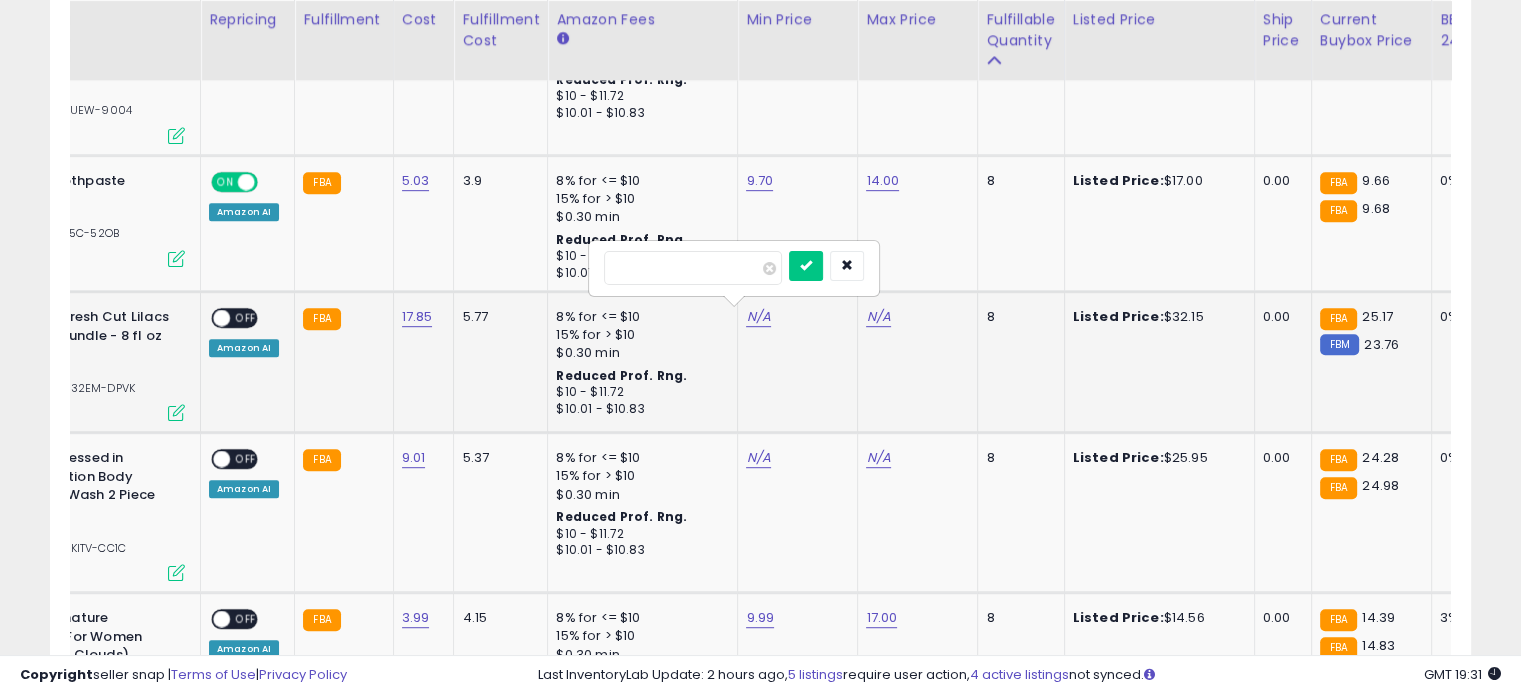 type on "****" 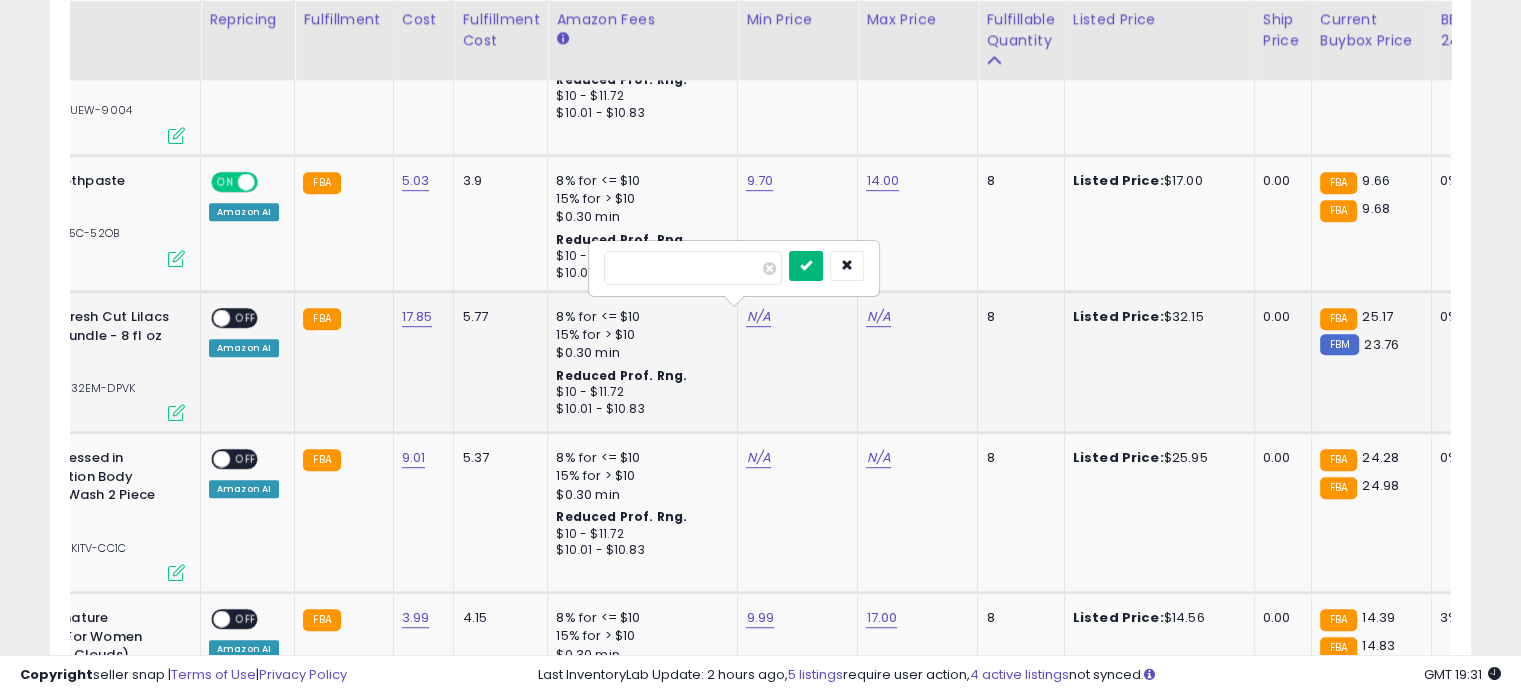 click at bounding box center [806, 266] 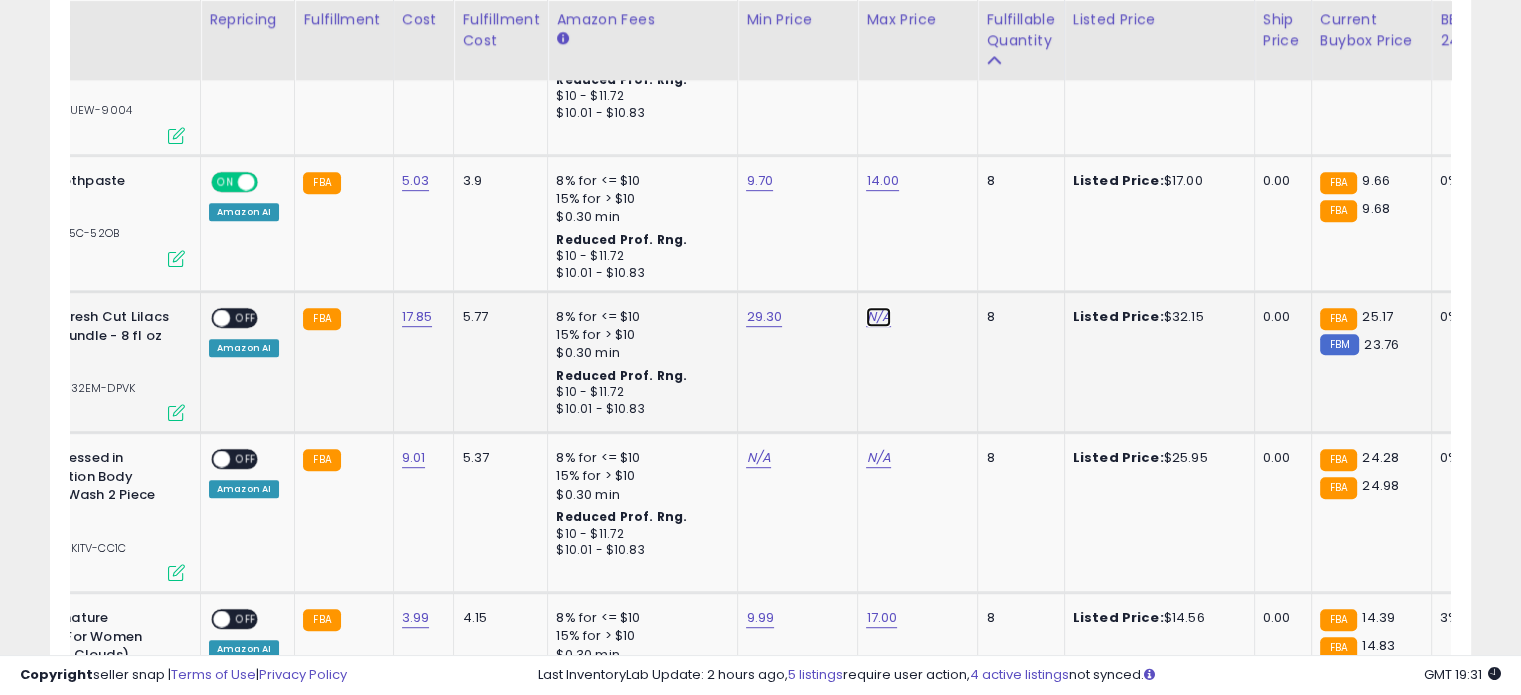 click on "N/A" at bounding box center [878, 317] 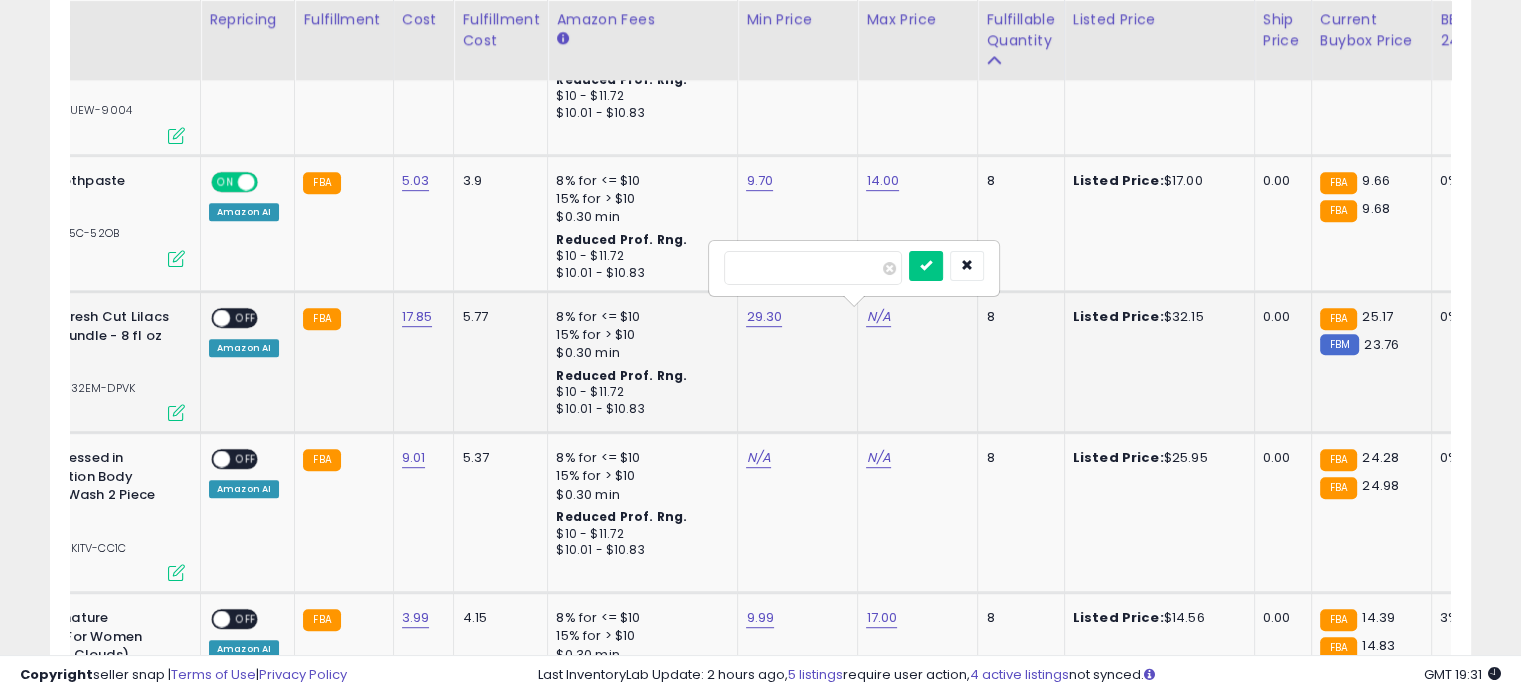 type on "**" 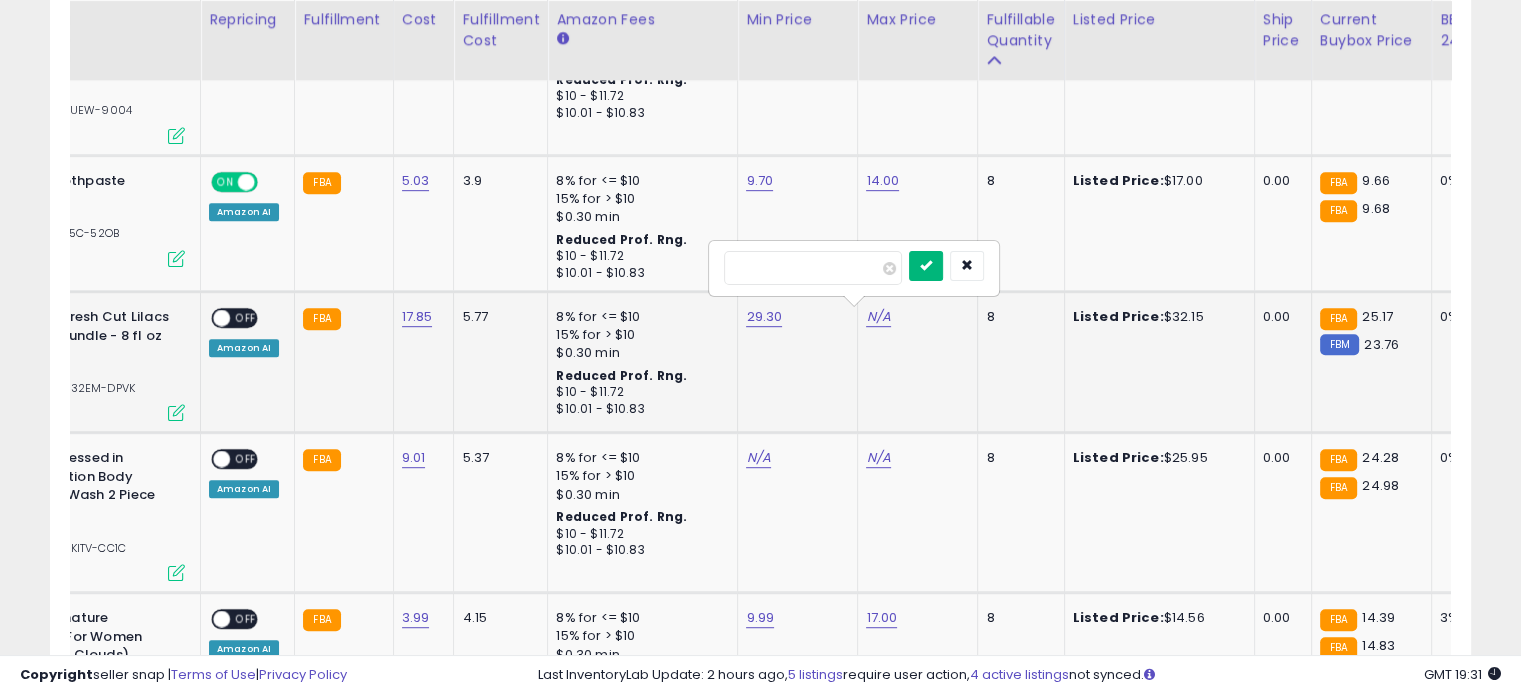 click at bounding box center [926, 266] 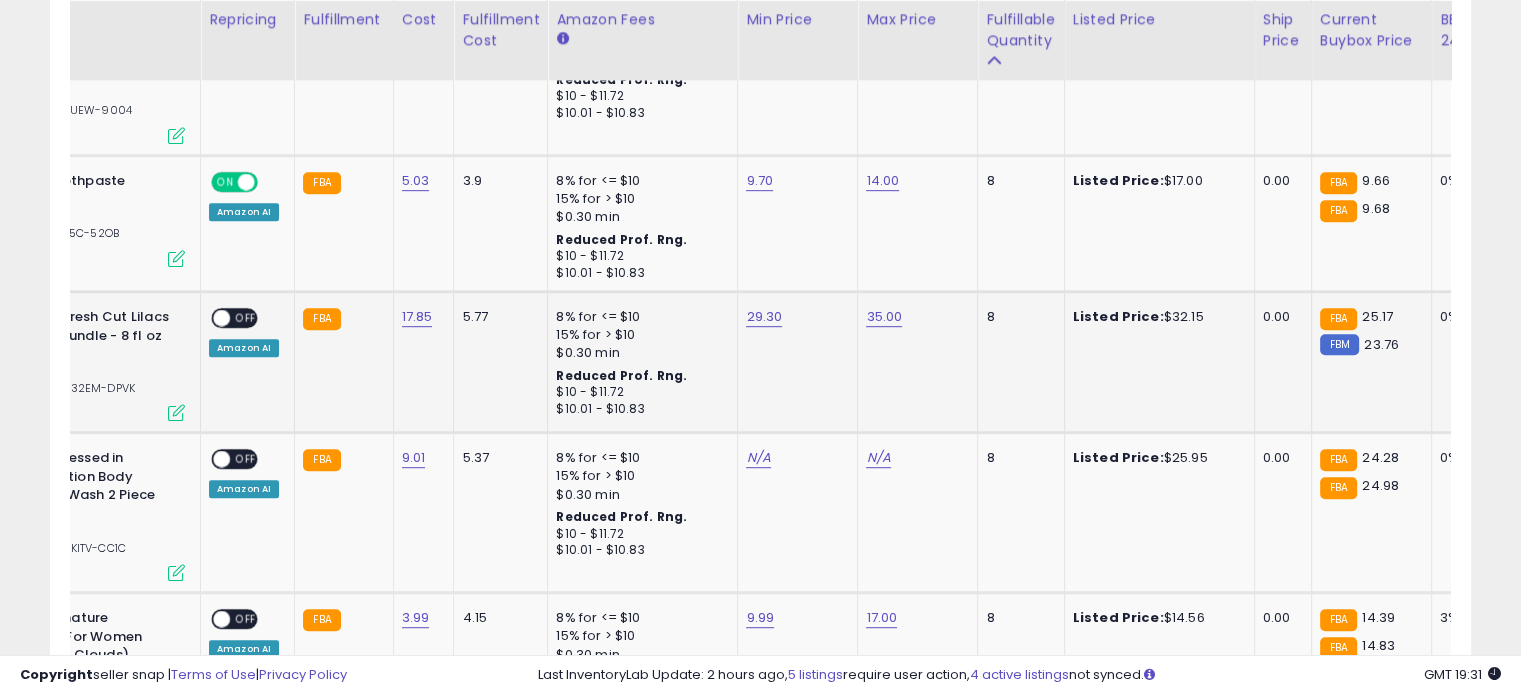 click on "OFF" at bounding box center (246, 318) 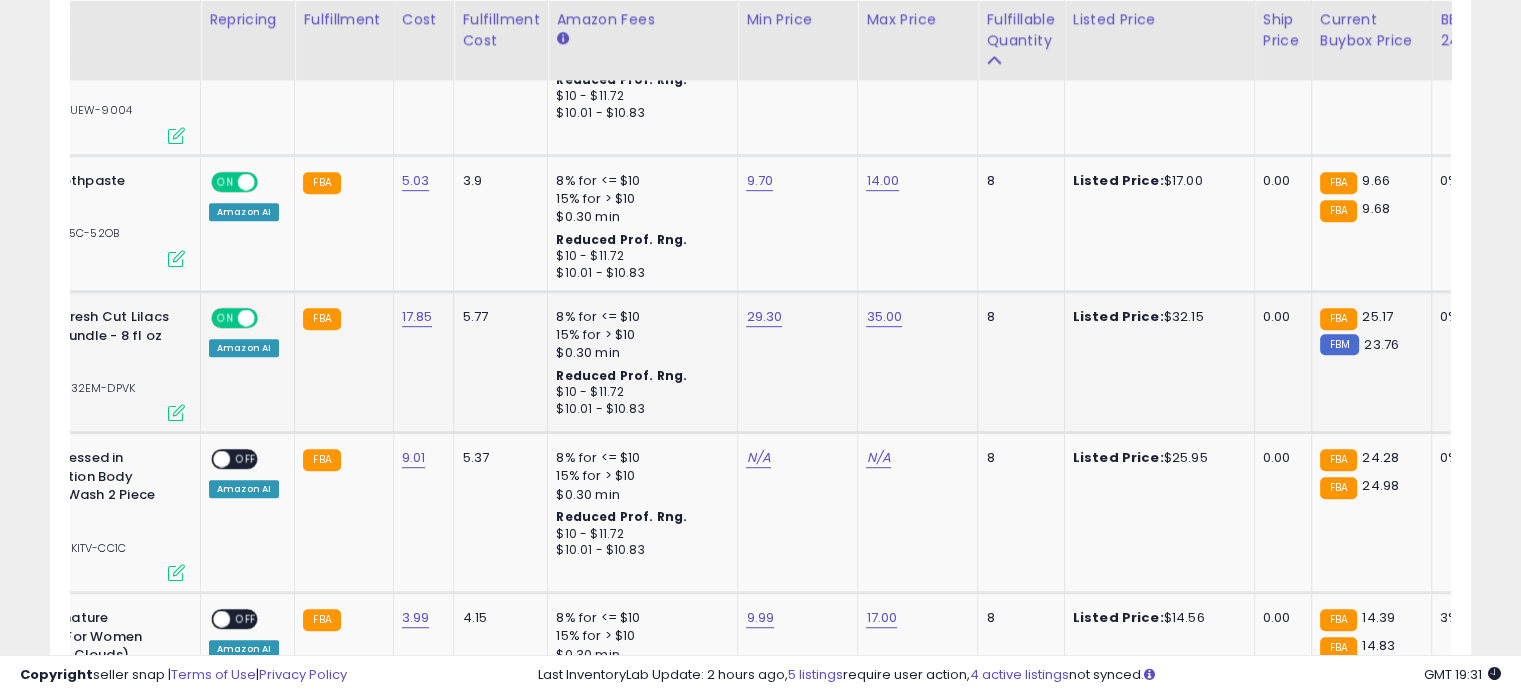 scroll, scrollTop: 0, scrollLeft: 90, axis: horizontal 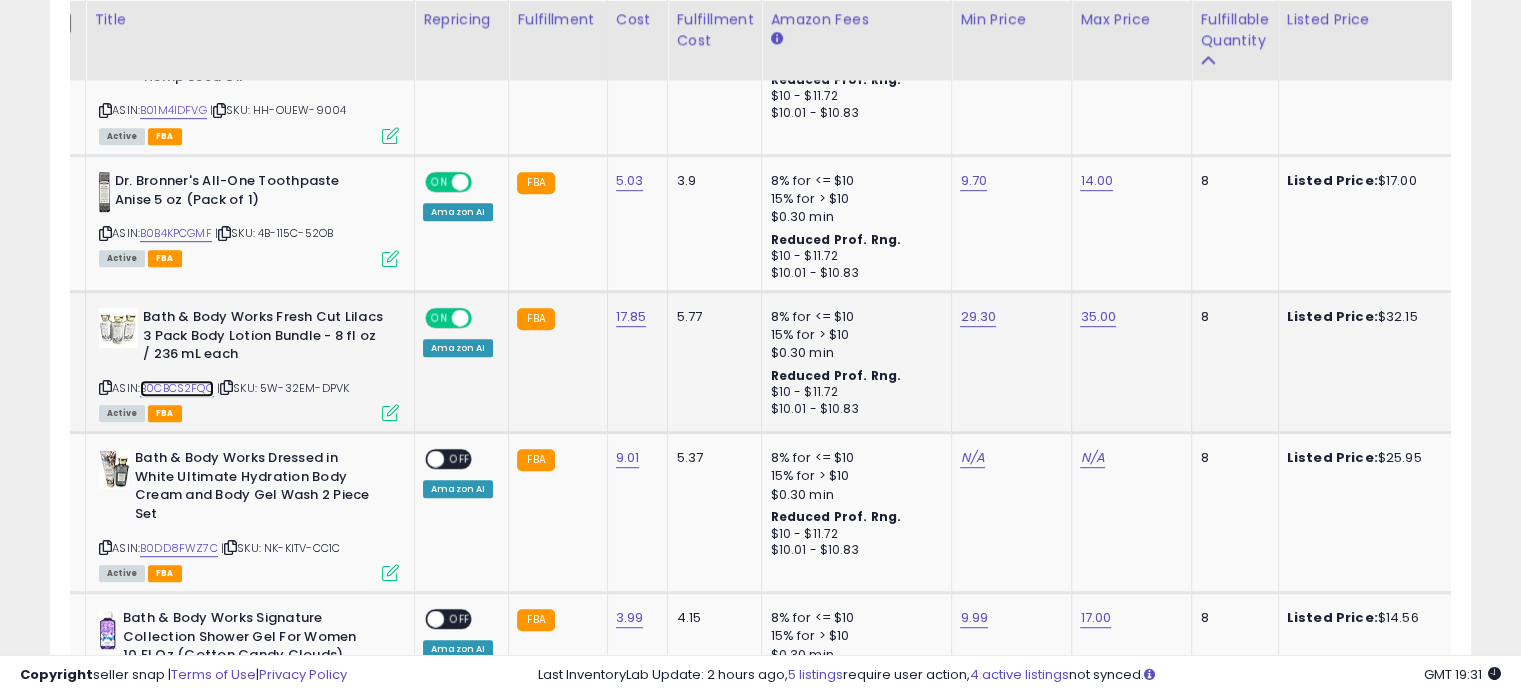 click on "B0CBCS2FQQ" at bounding box center [177, 388] 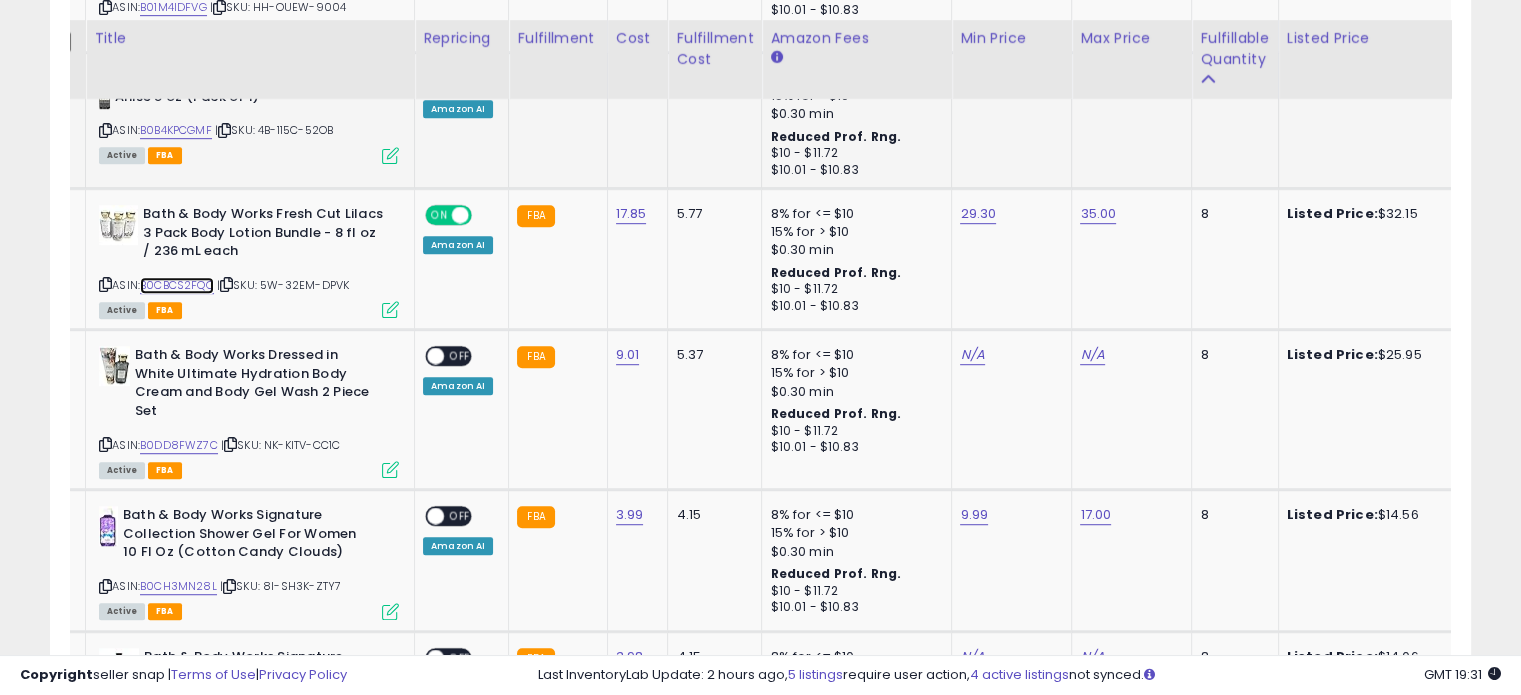 scroll, scrollTop: 1175, scrollLeft: 0, axis: vertical 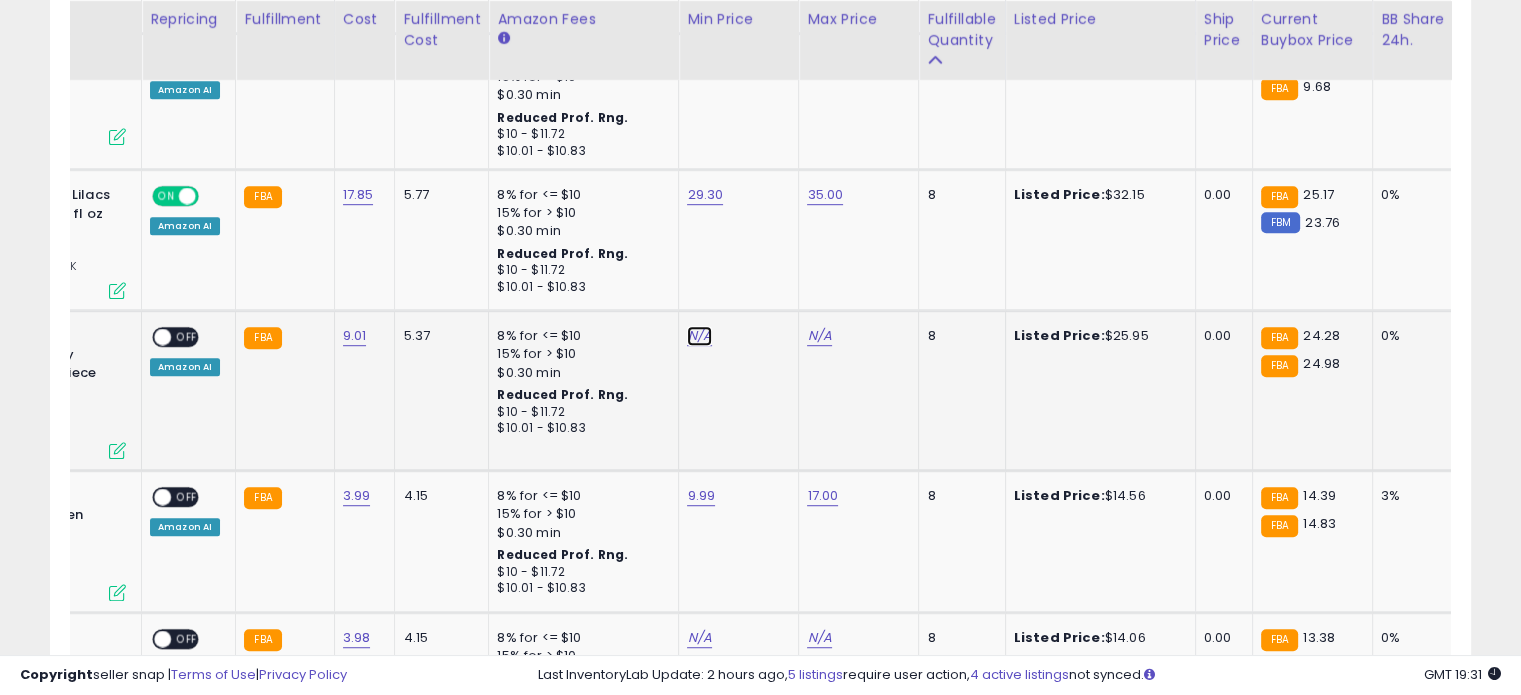 click on "N/A" at bounding box center (699, 336) 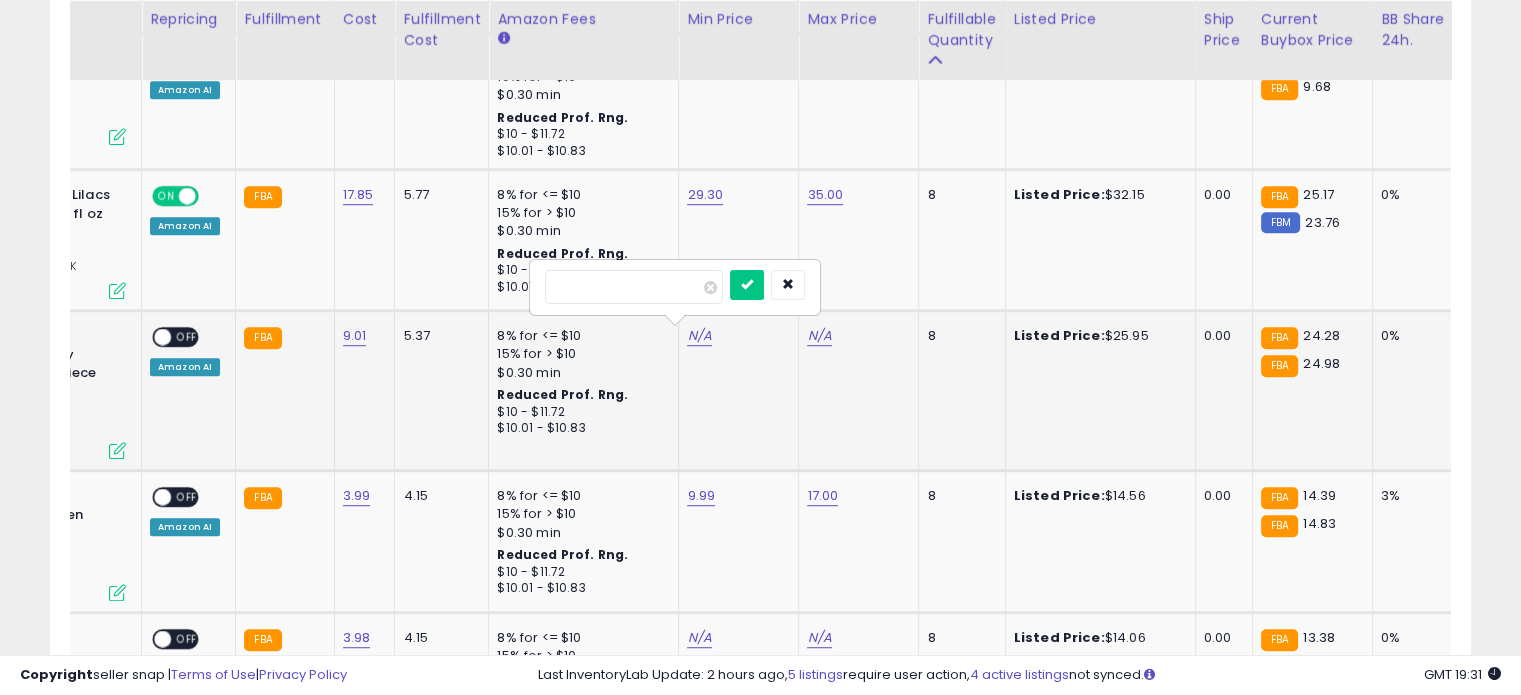 type on "**" 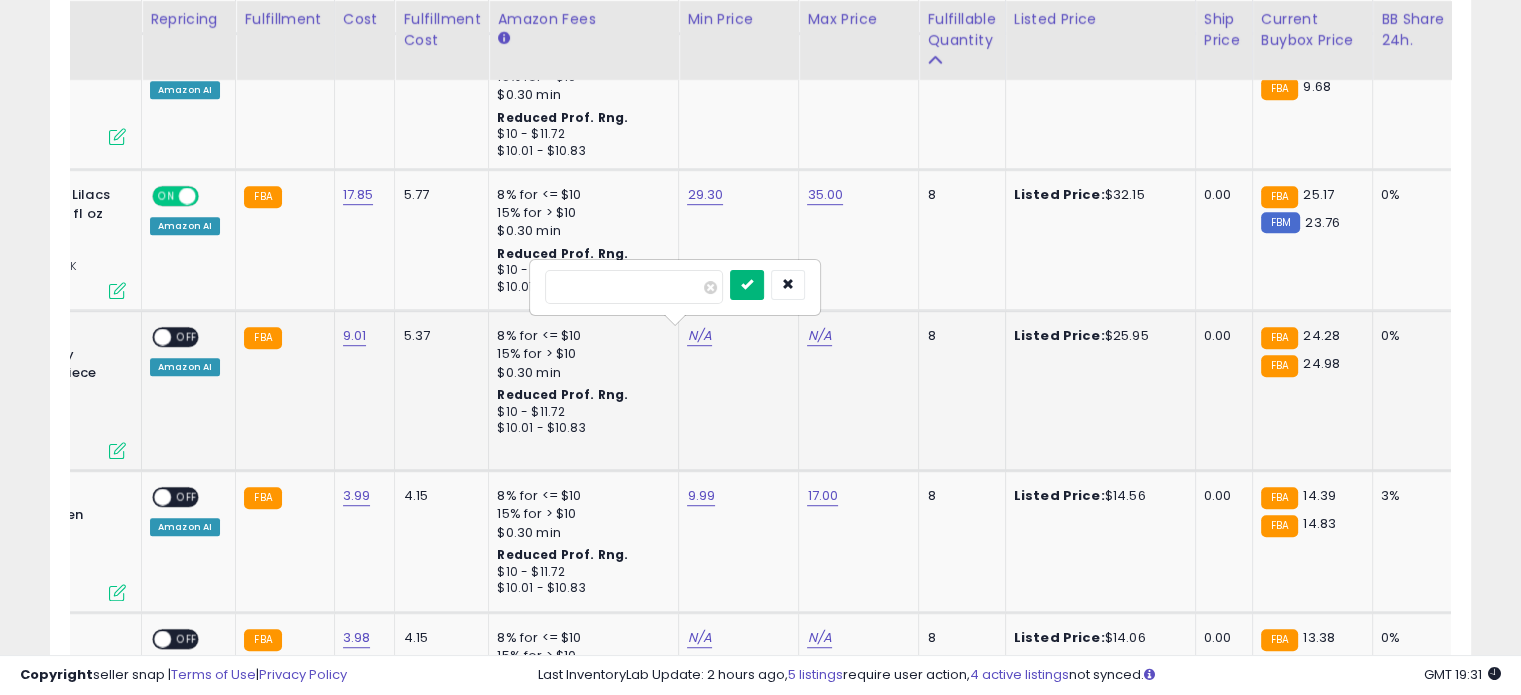 click at bounding box center [747, 284] 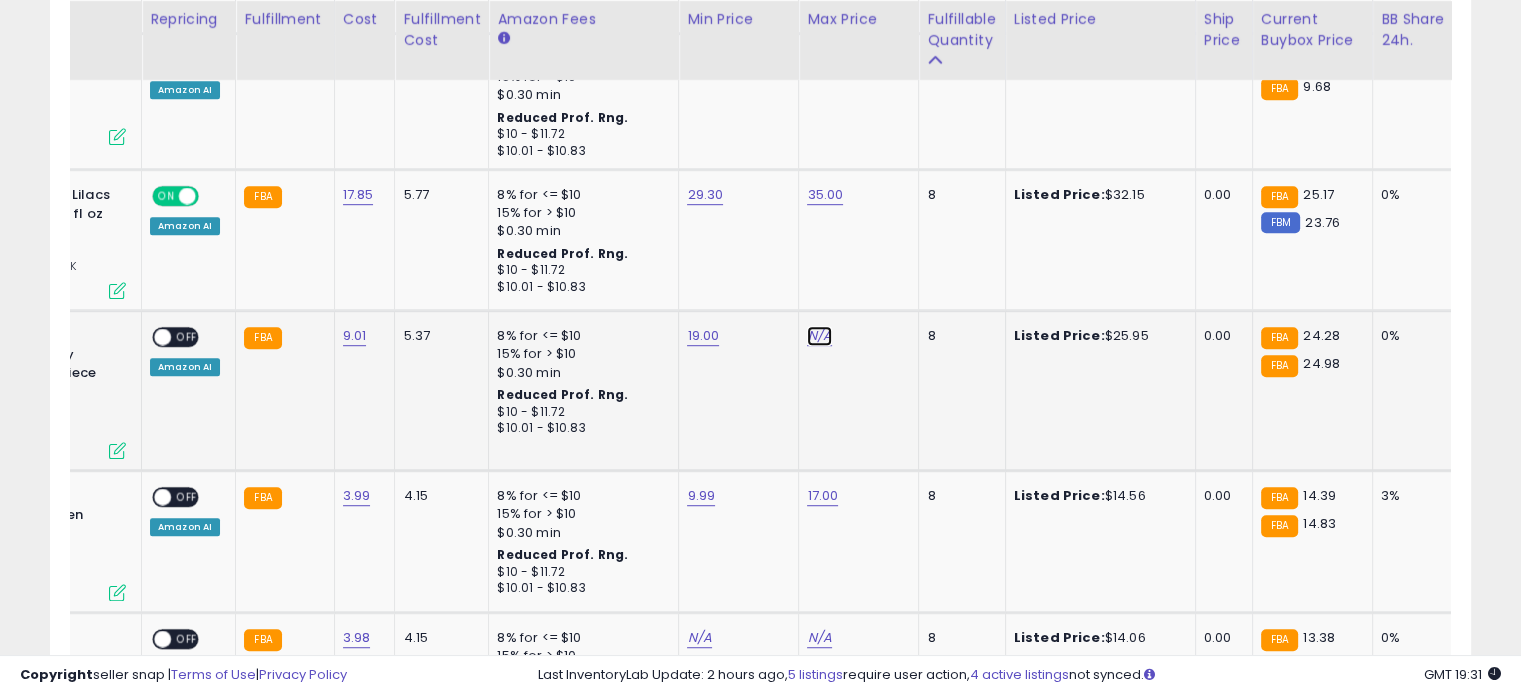 click on "N/A" at bounding box center (819, 336) 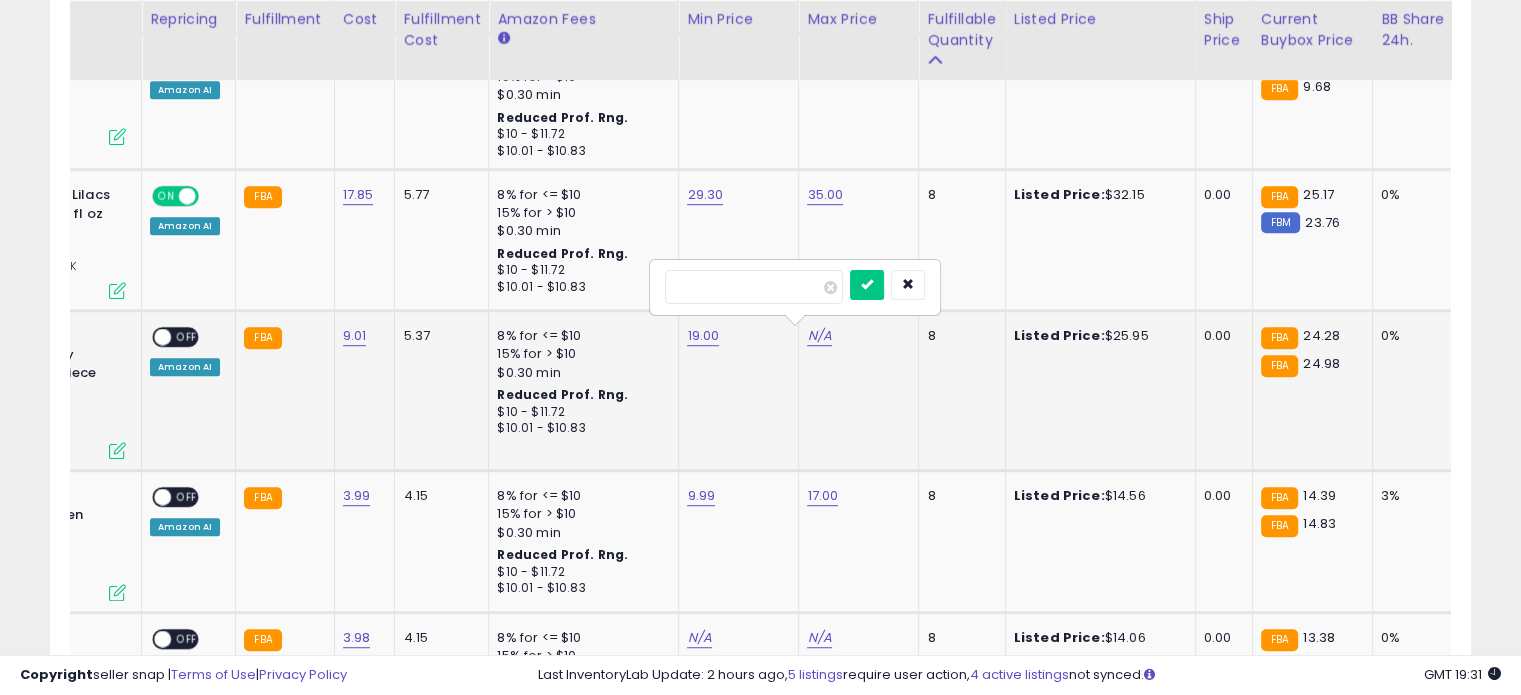 type on "**" 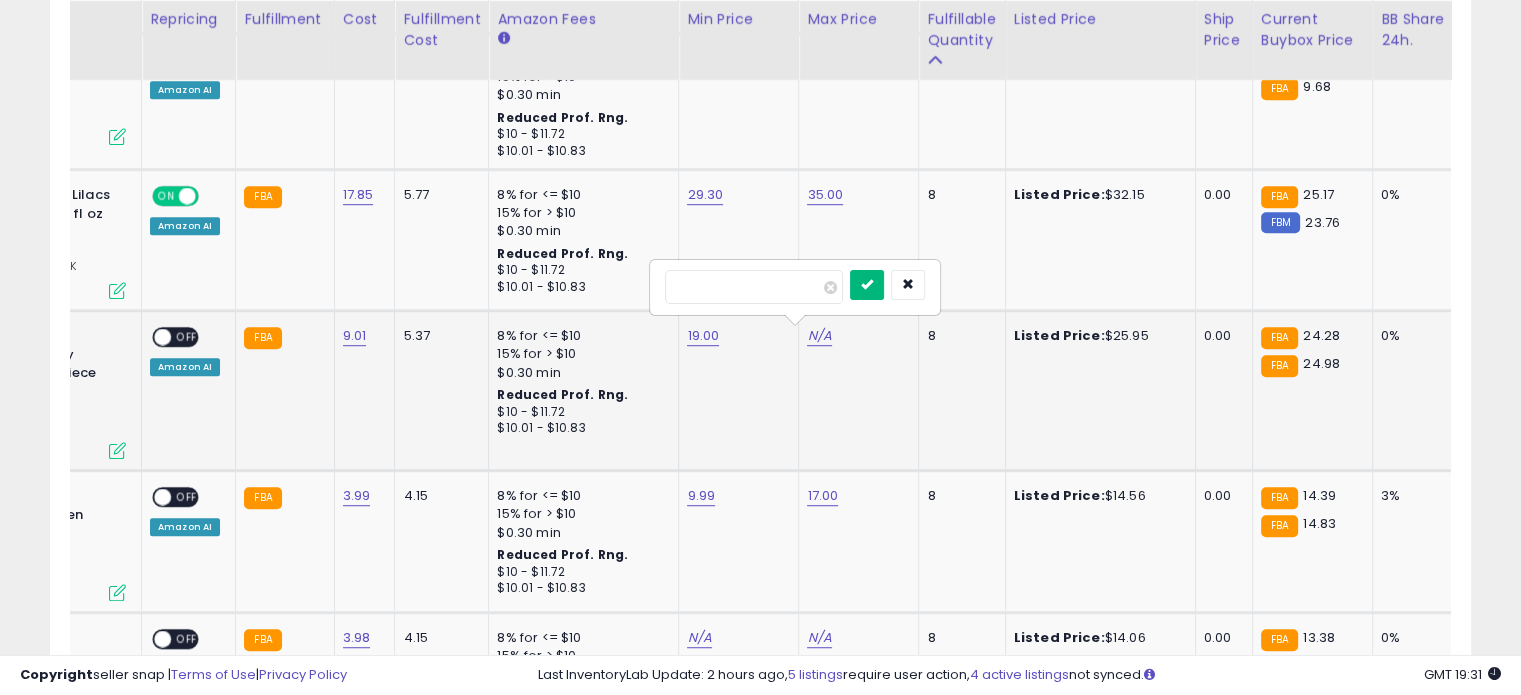 click at bounding box center (867, 285) 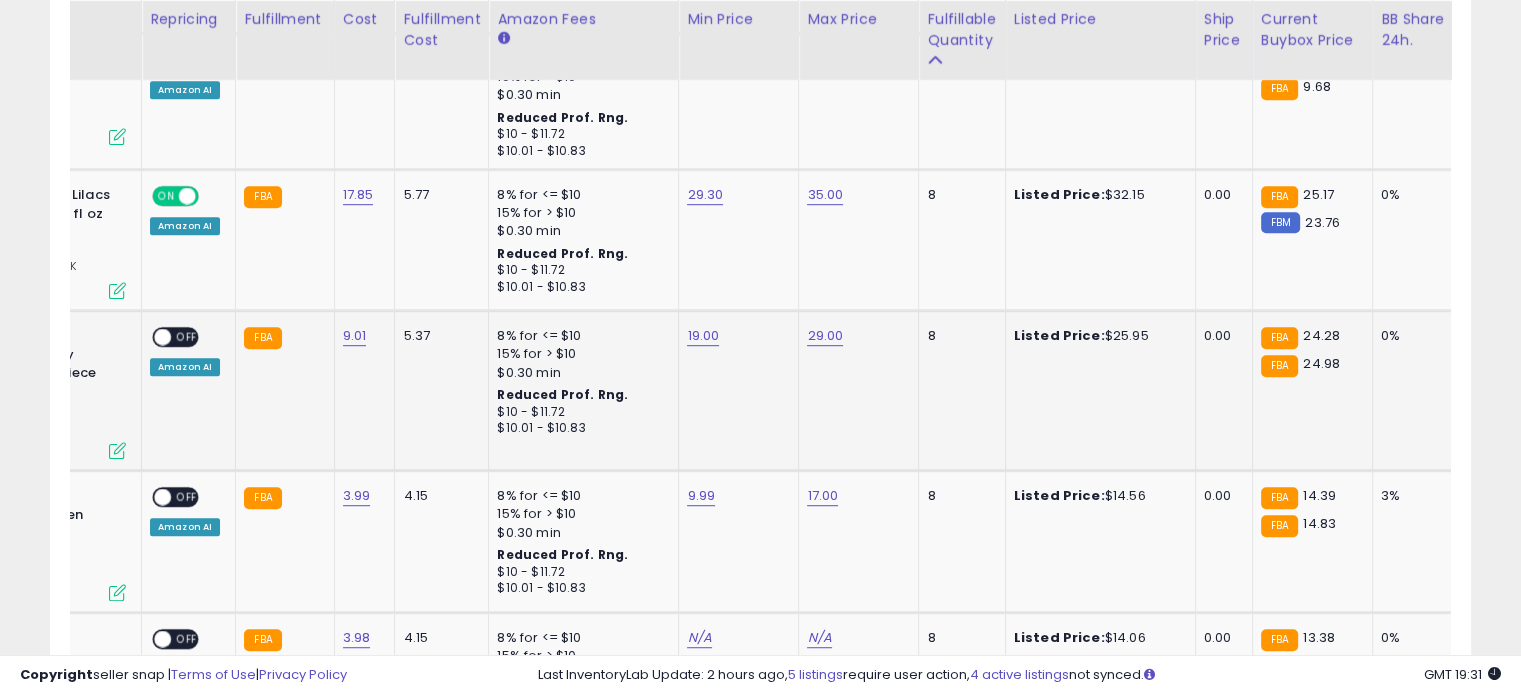 click on "OFF" at bounding box center [187, 337] 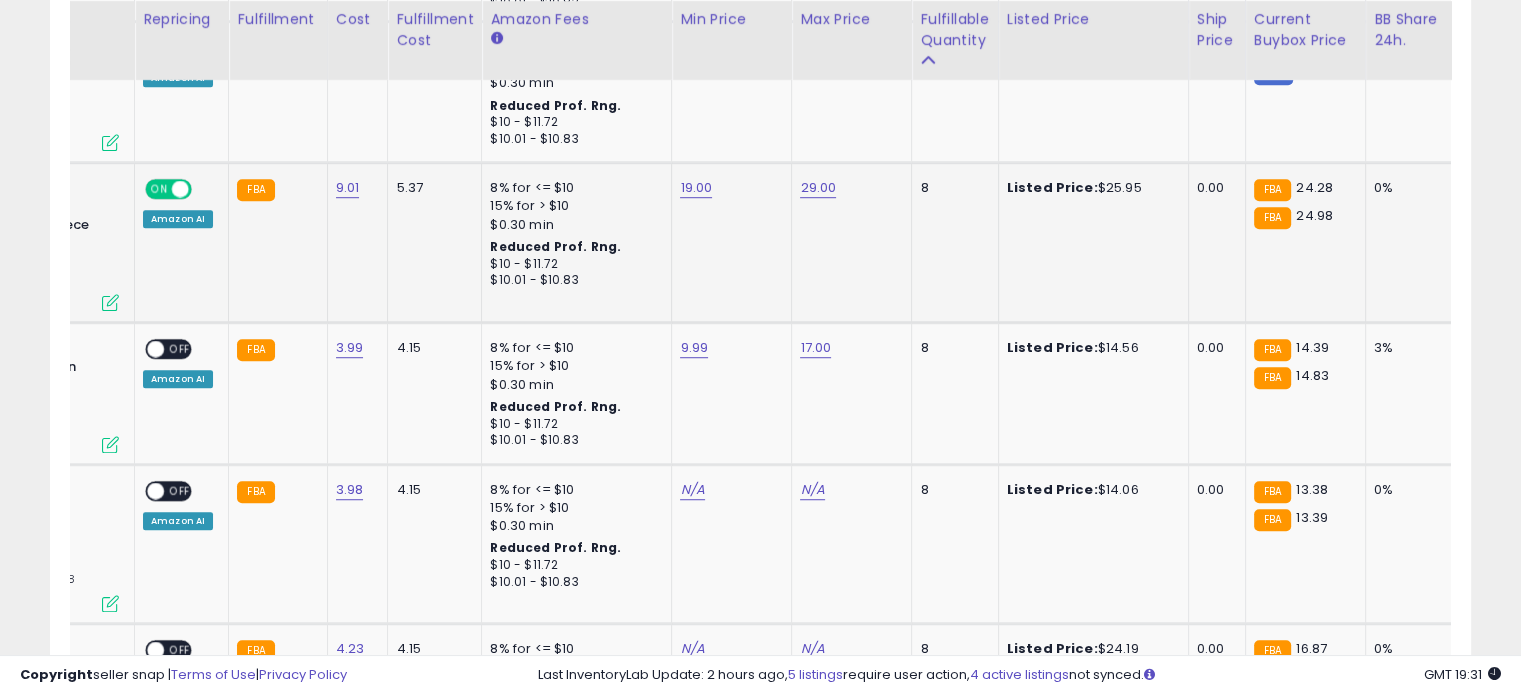 click on "OFF" at bounding box center [180, 349] 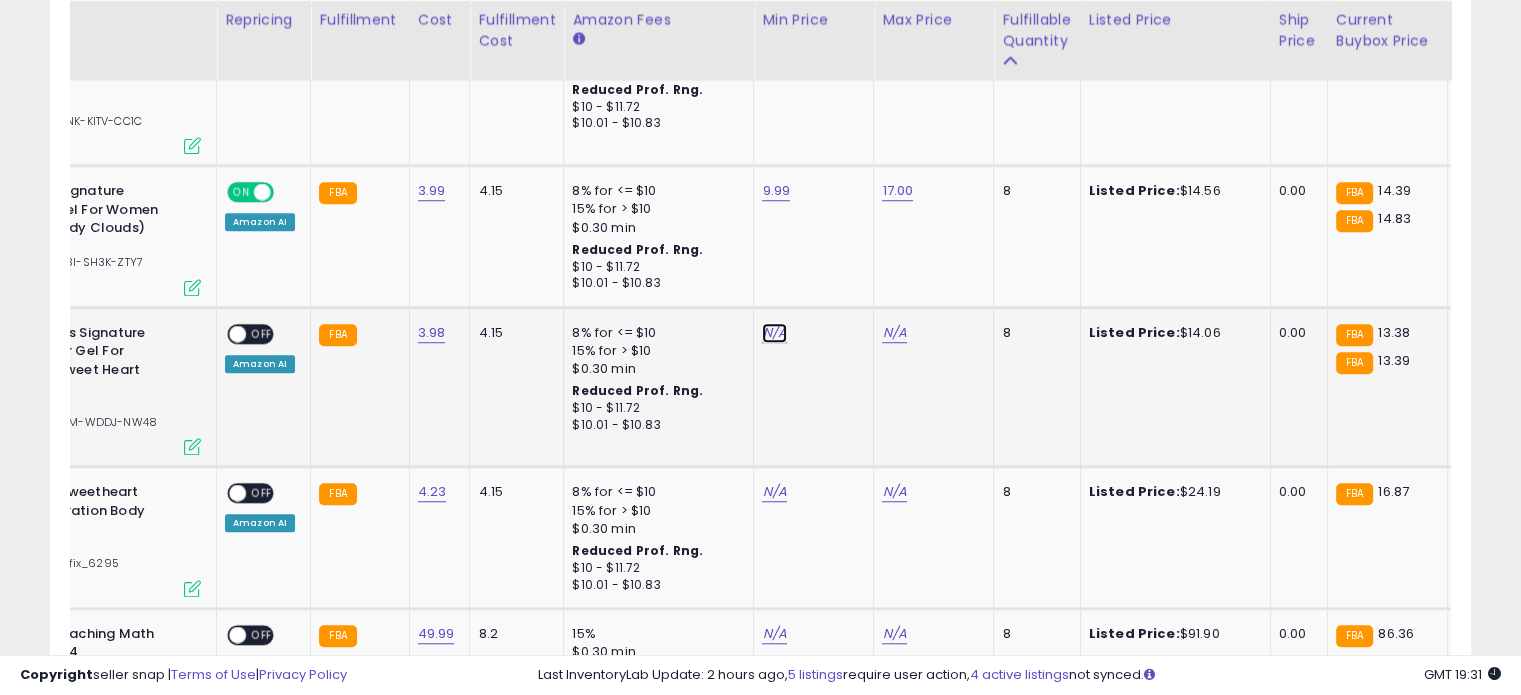 click on "N/A" at bounding box center [774, 333] 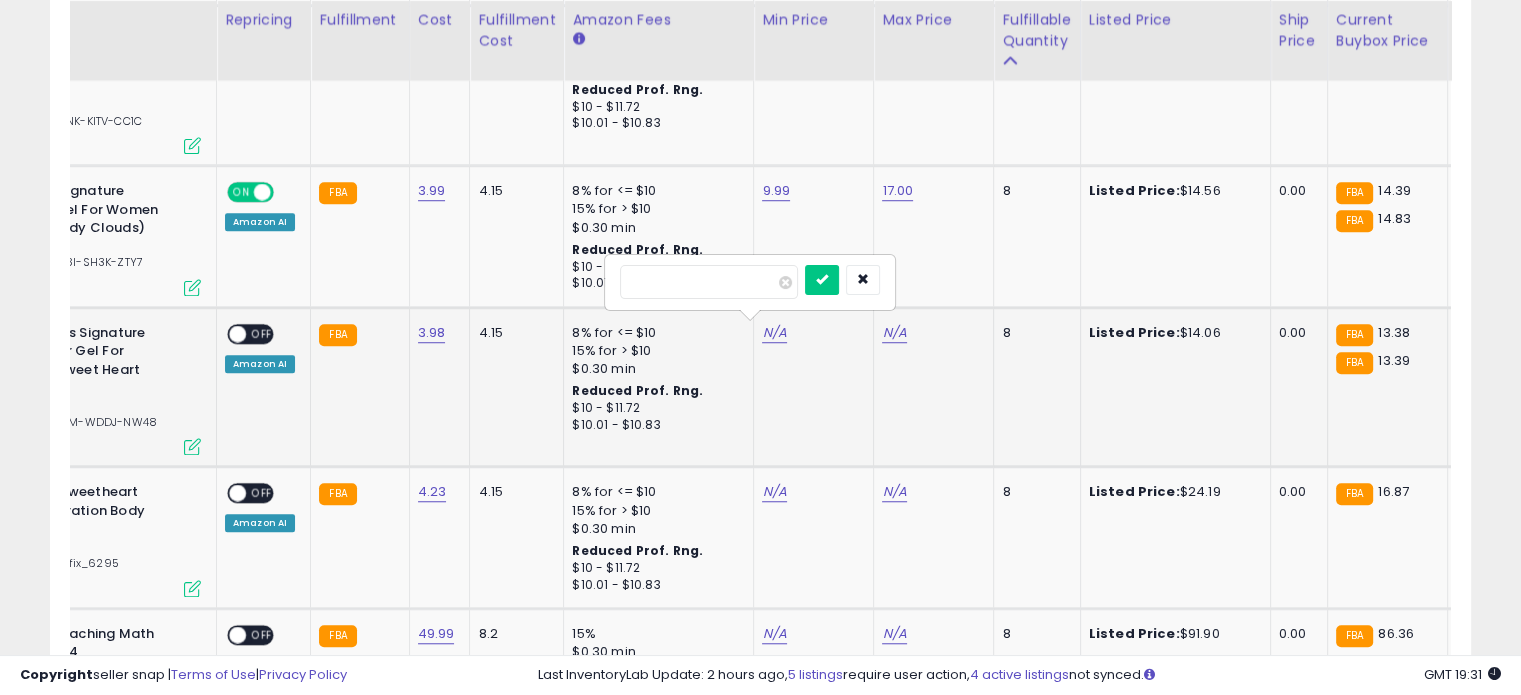 type on "****" 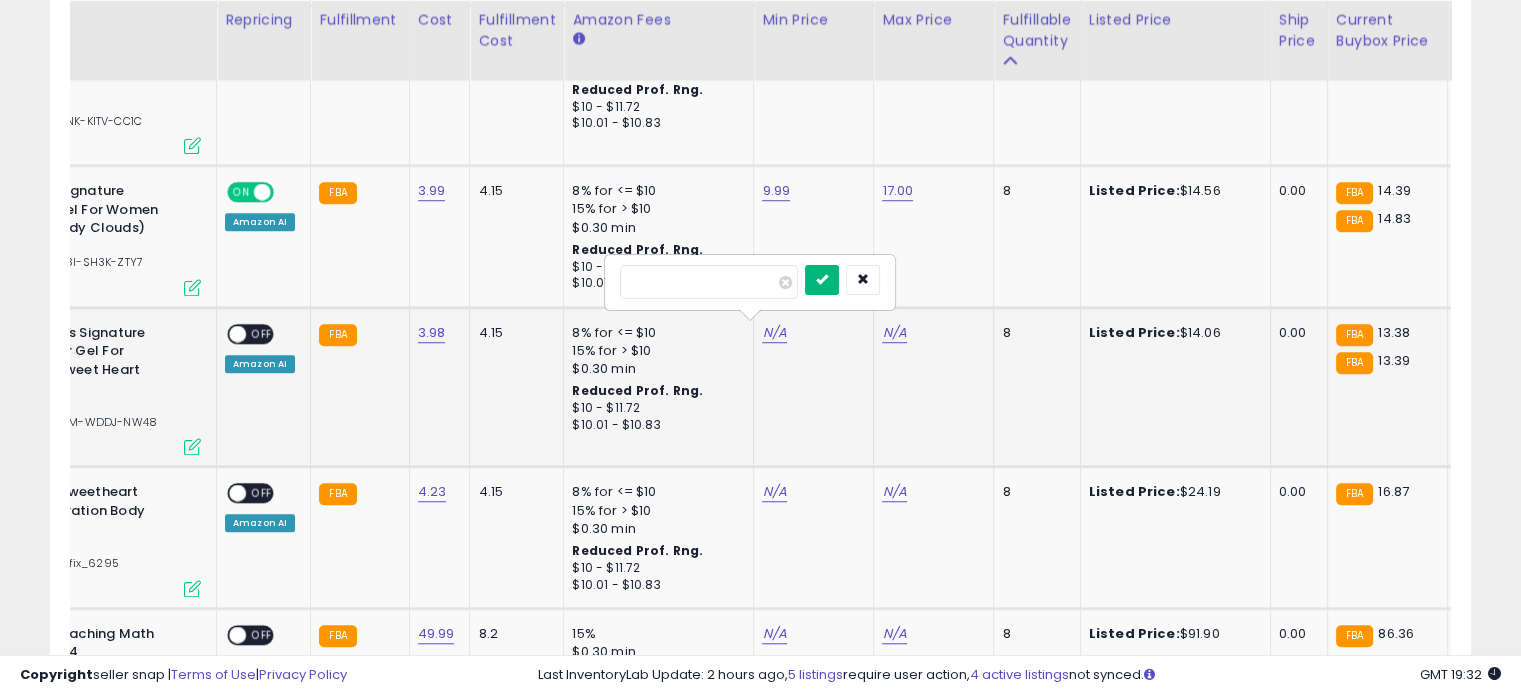 click at bounding box center (822, 279) 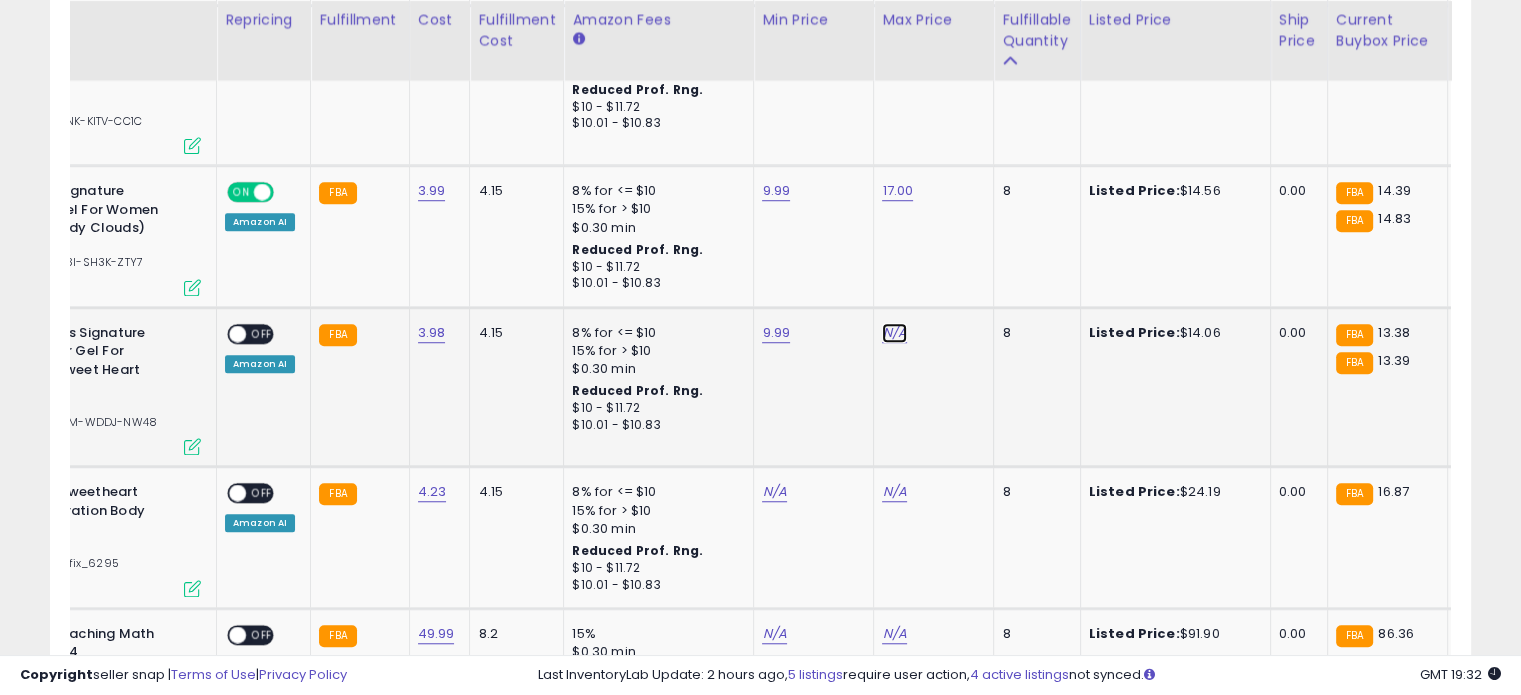 click on "N/A" at bounding box center (894, 333) 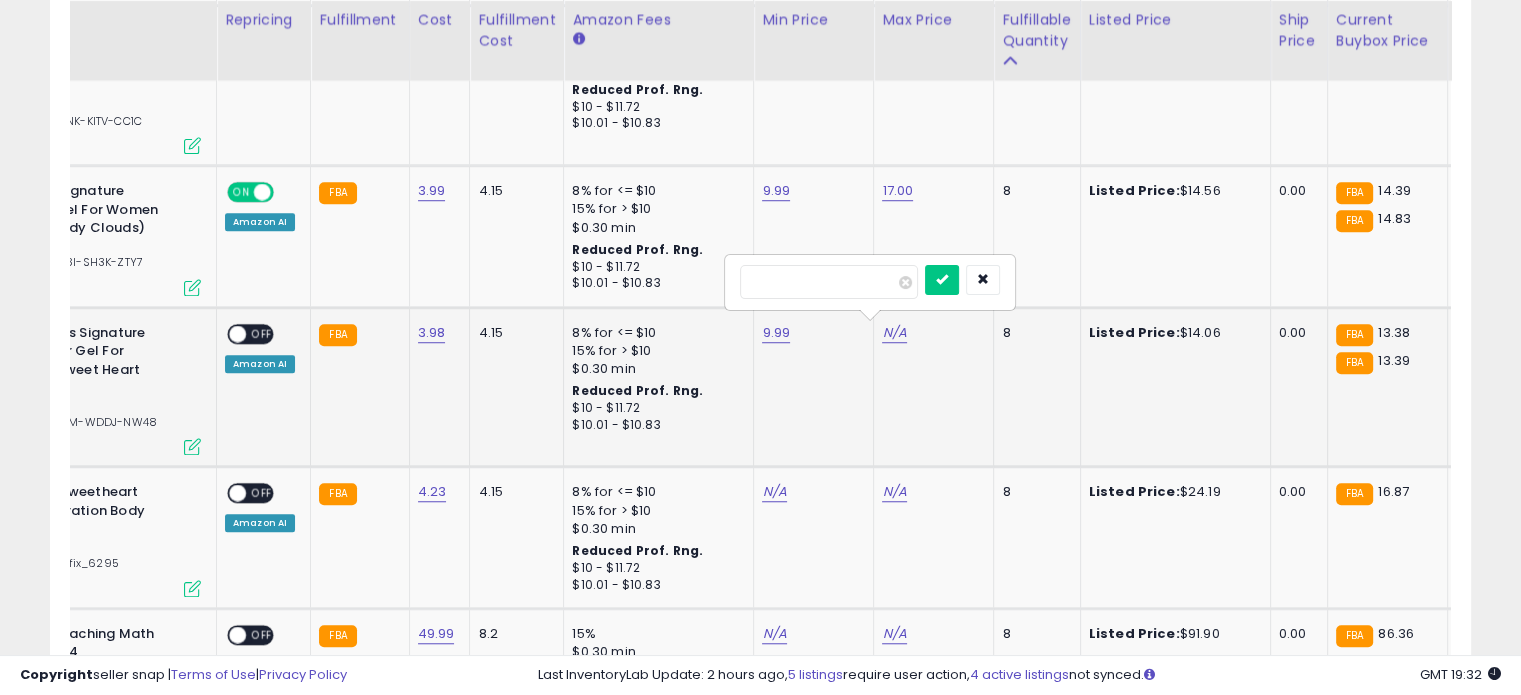 type on "**" 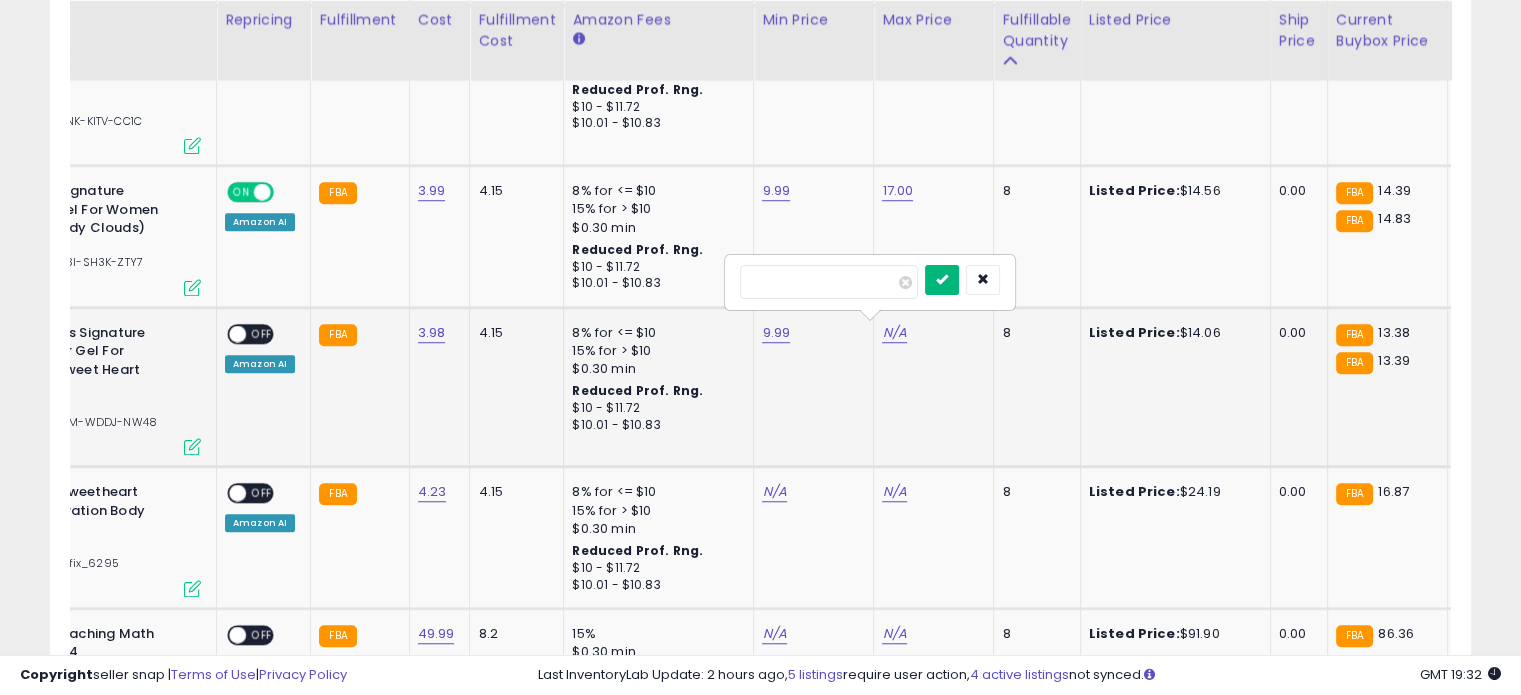 click at bounding box center (942, 279) 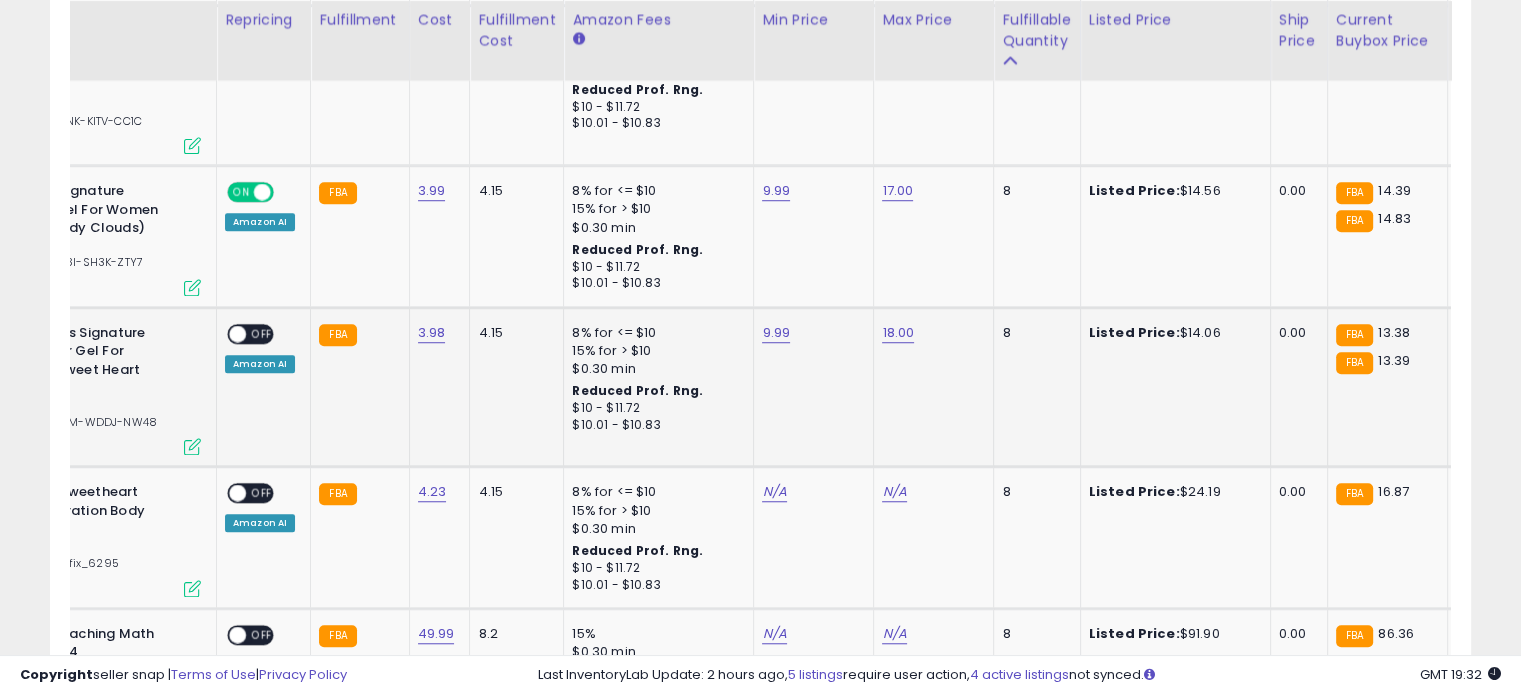 click on "OFF" at bounding box center [262, 333] 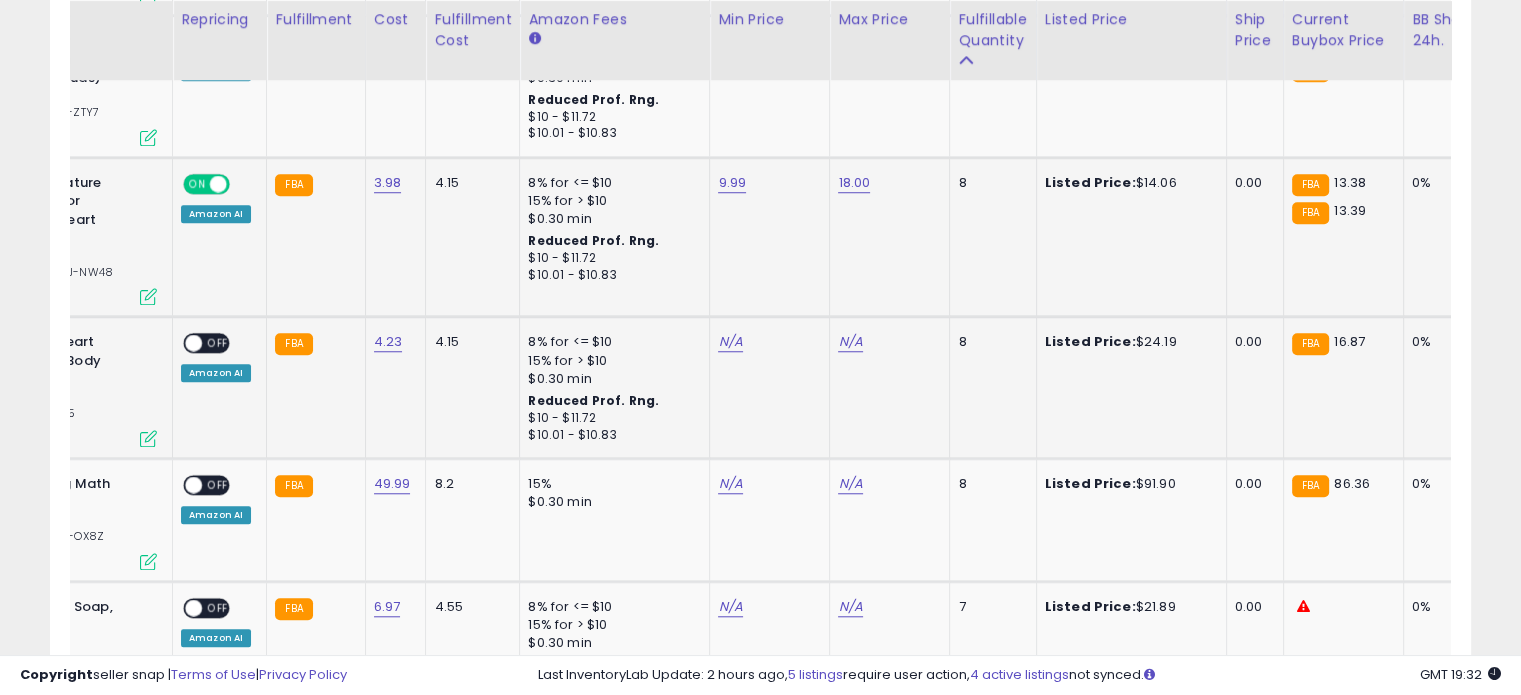 click on "N/A" at bounding box center [766, 342] 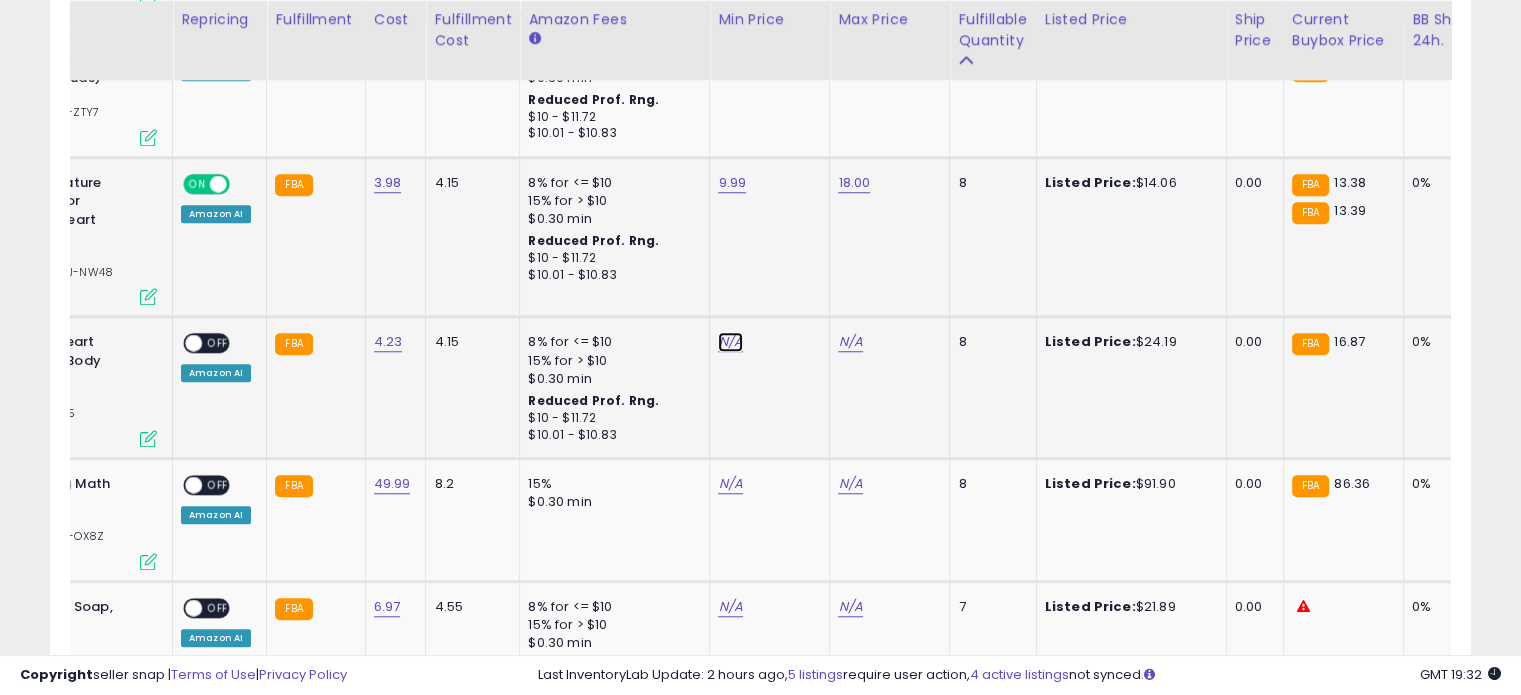 click on "N/A" at bounding box center [730, 342] 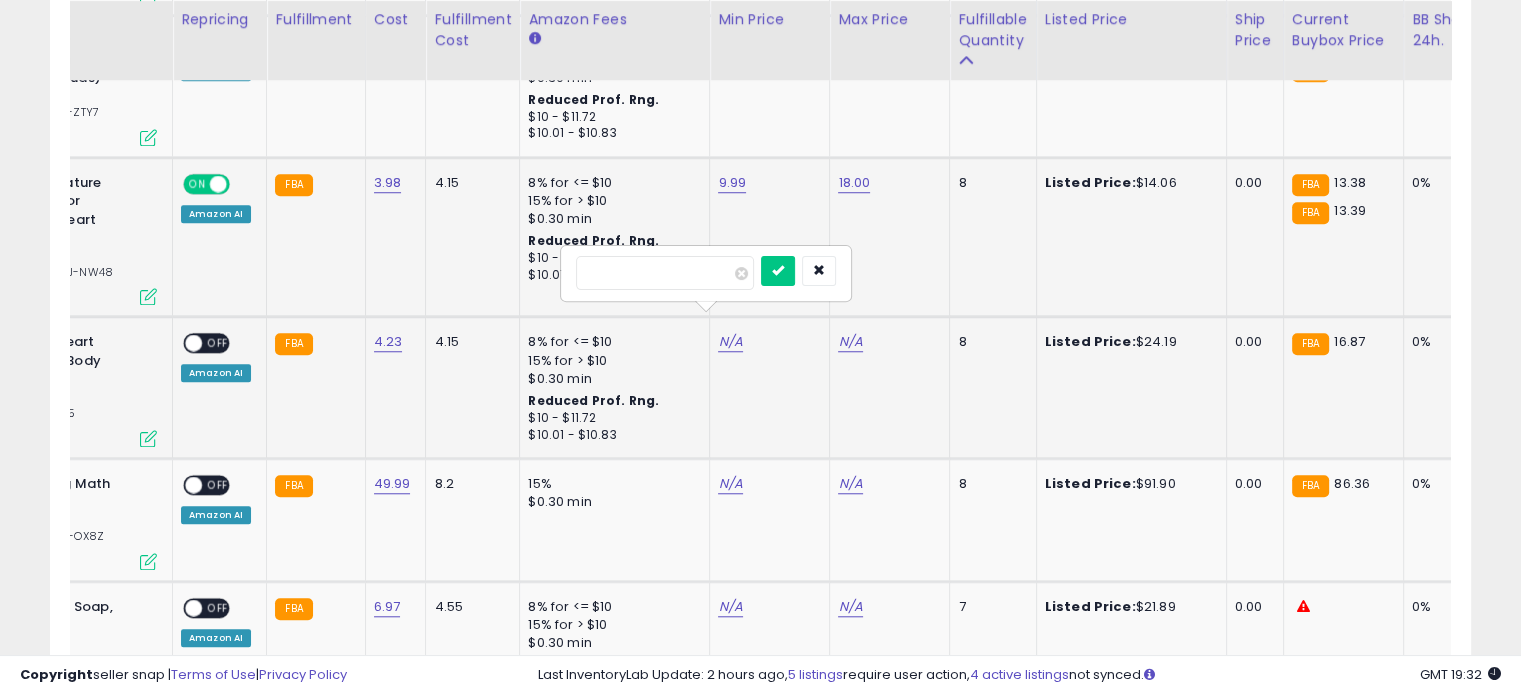 type on "***" 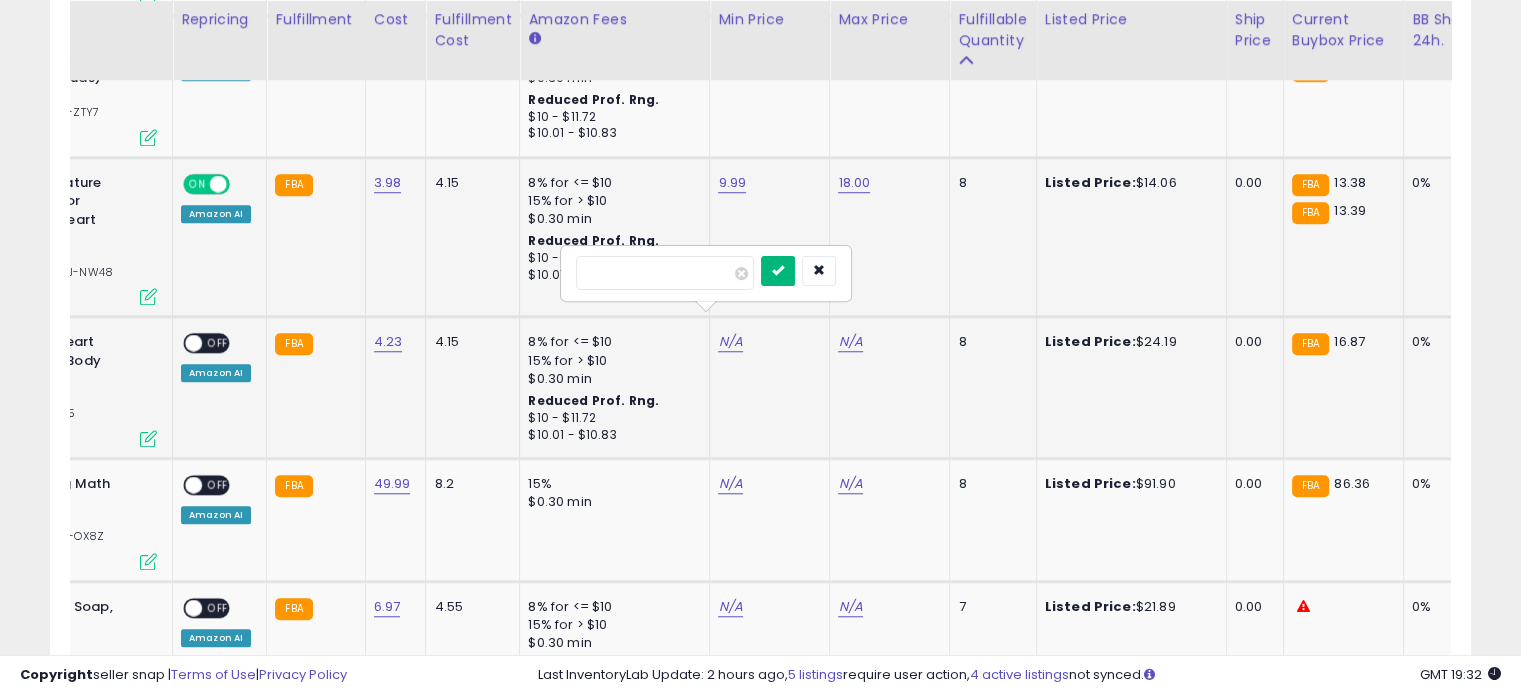 click at bounding box center (778, 270) 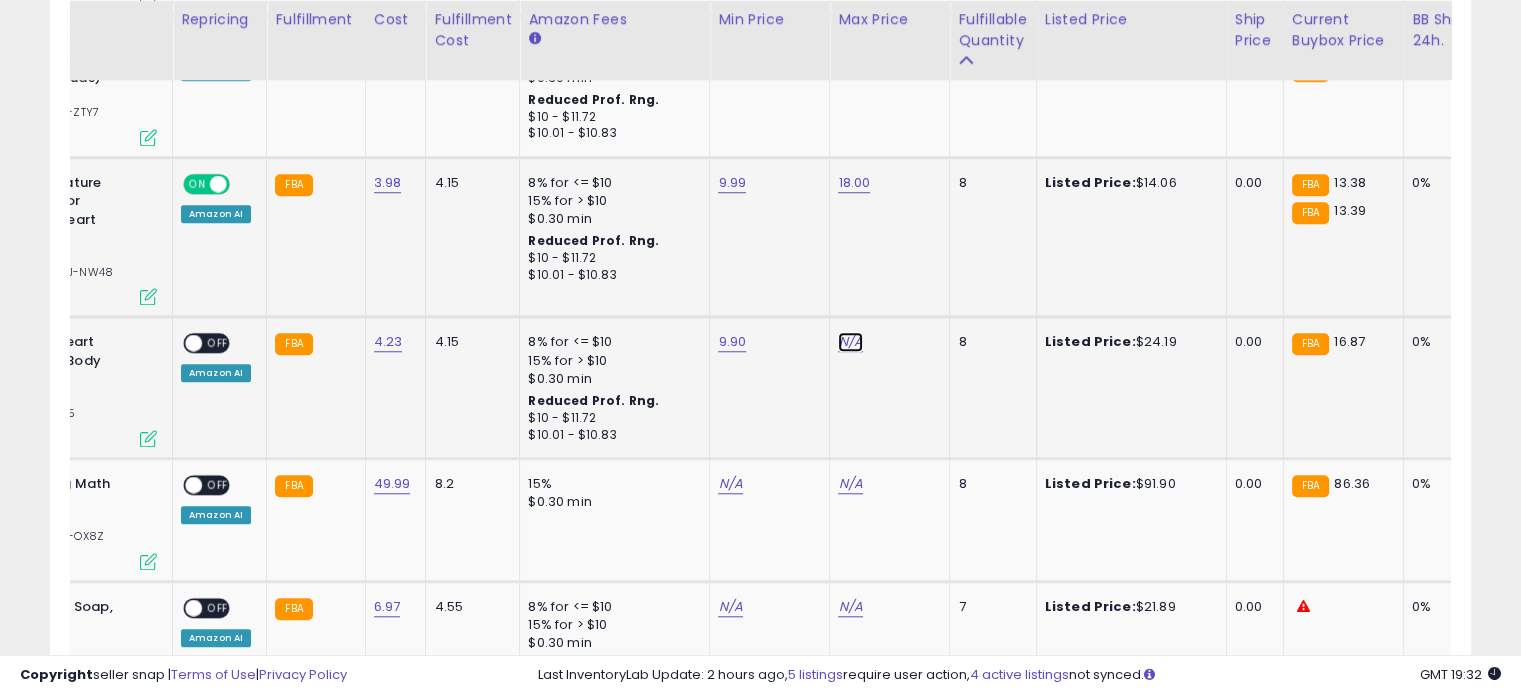 click on "N/A" at bounding box center [850, 342] 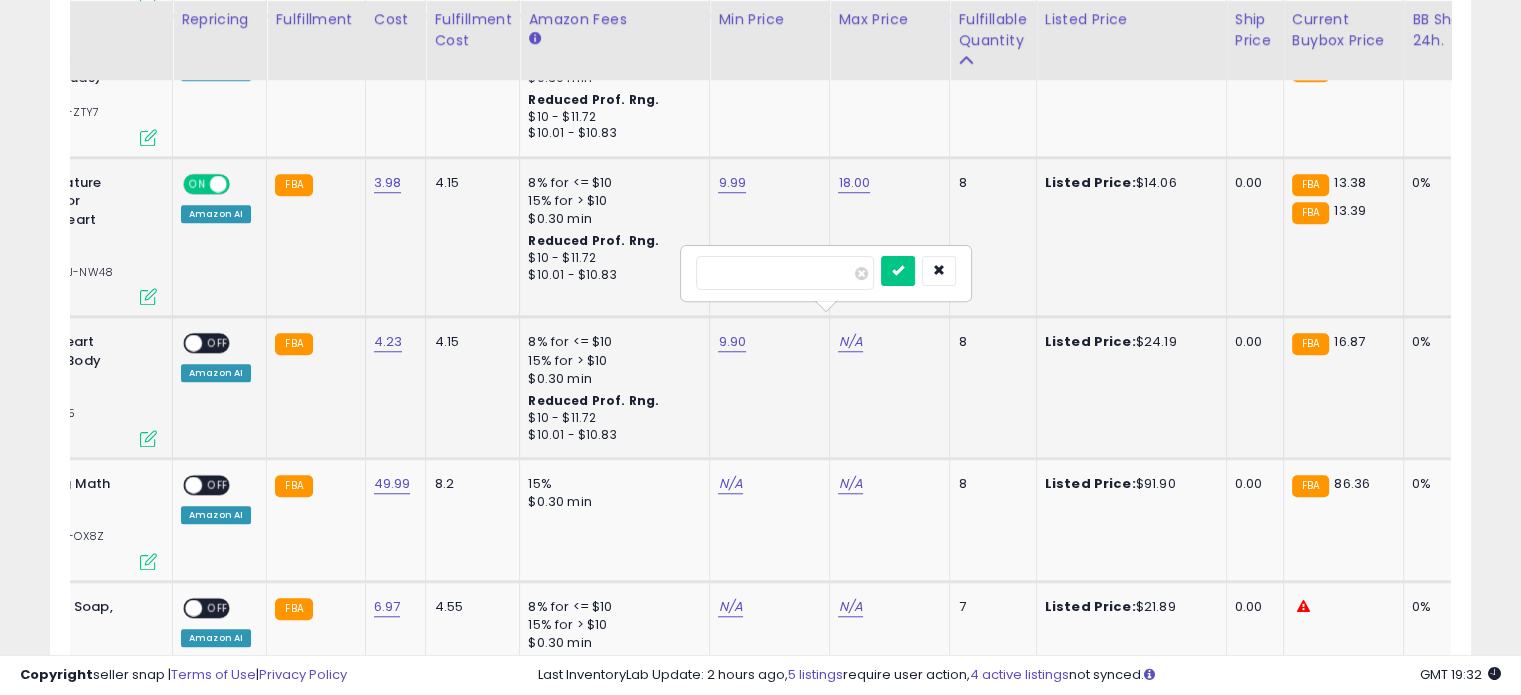 type on "**" 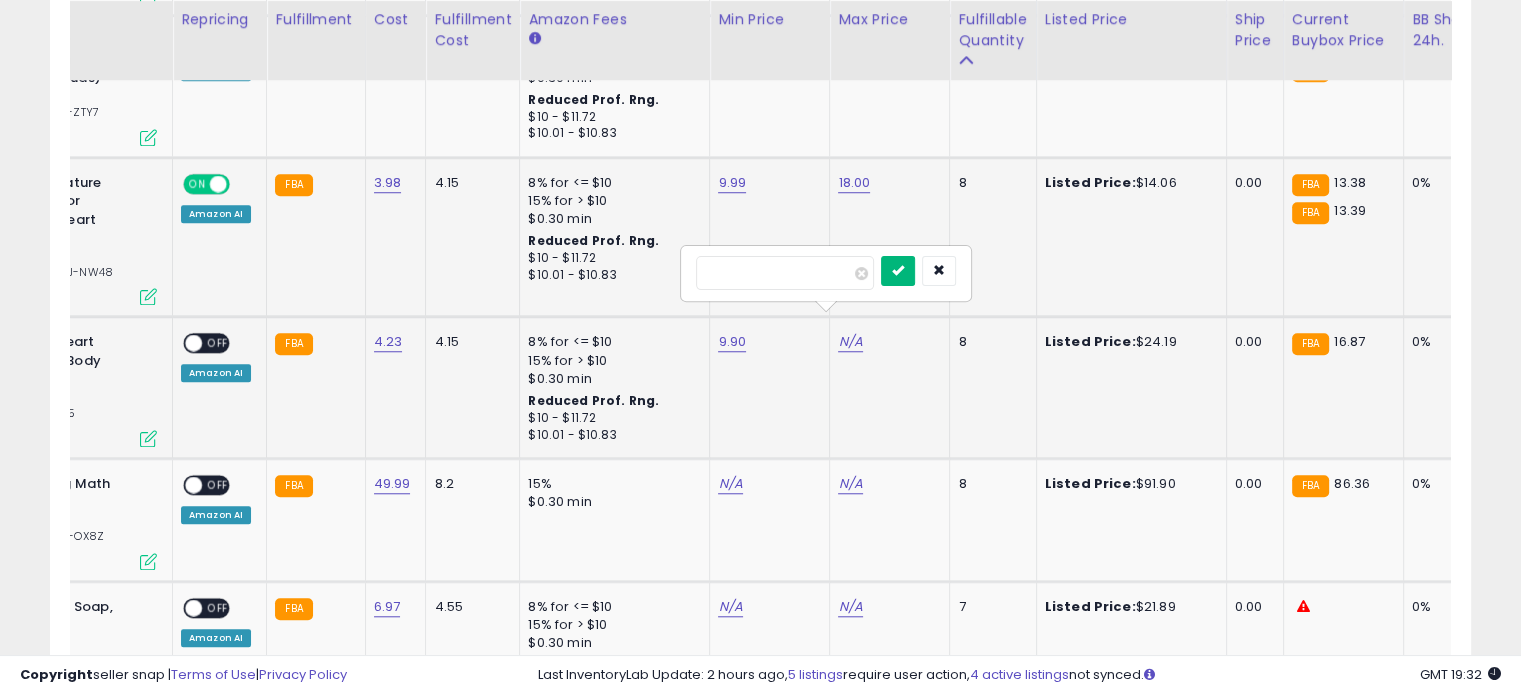 click at bounding box center [898, 270] 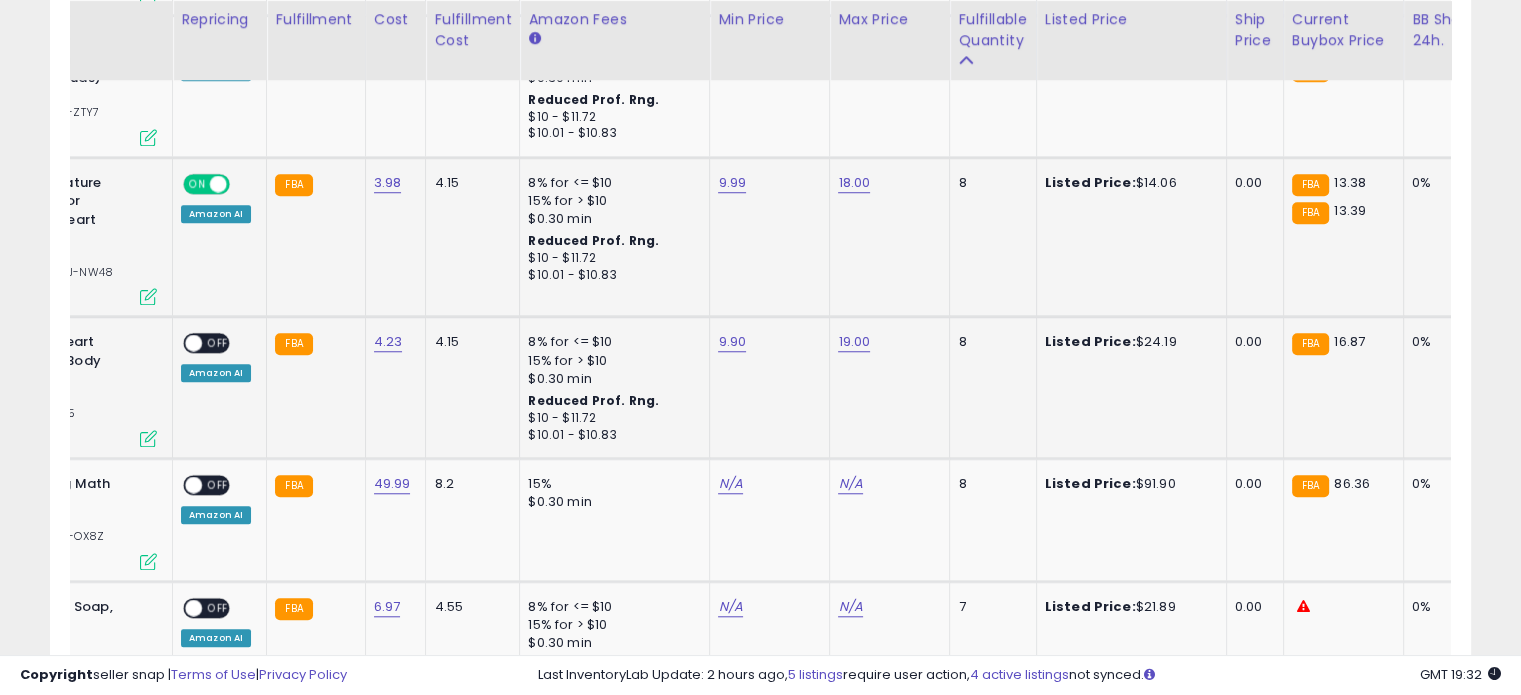 click on "OFF" at bounding box center (218, 343) 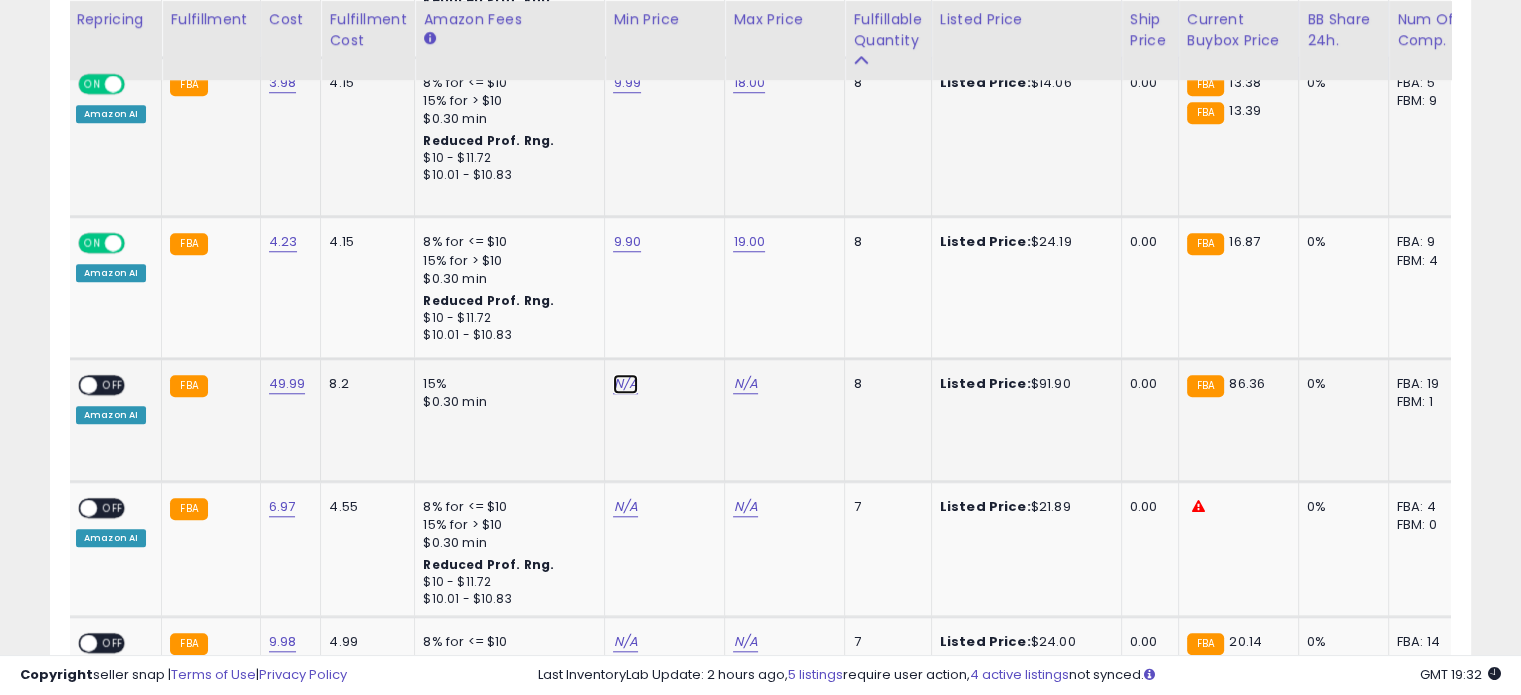 click on "N/A" at bounding box center (625, 384) 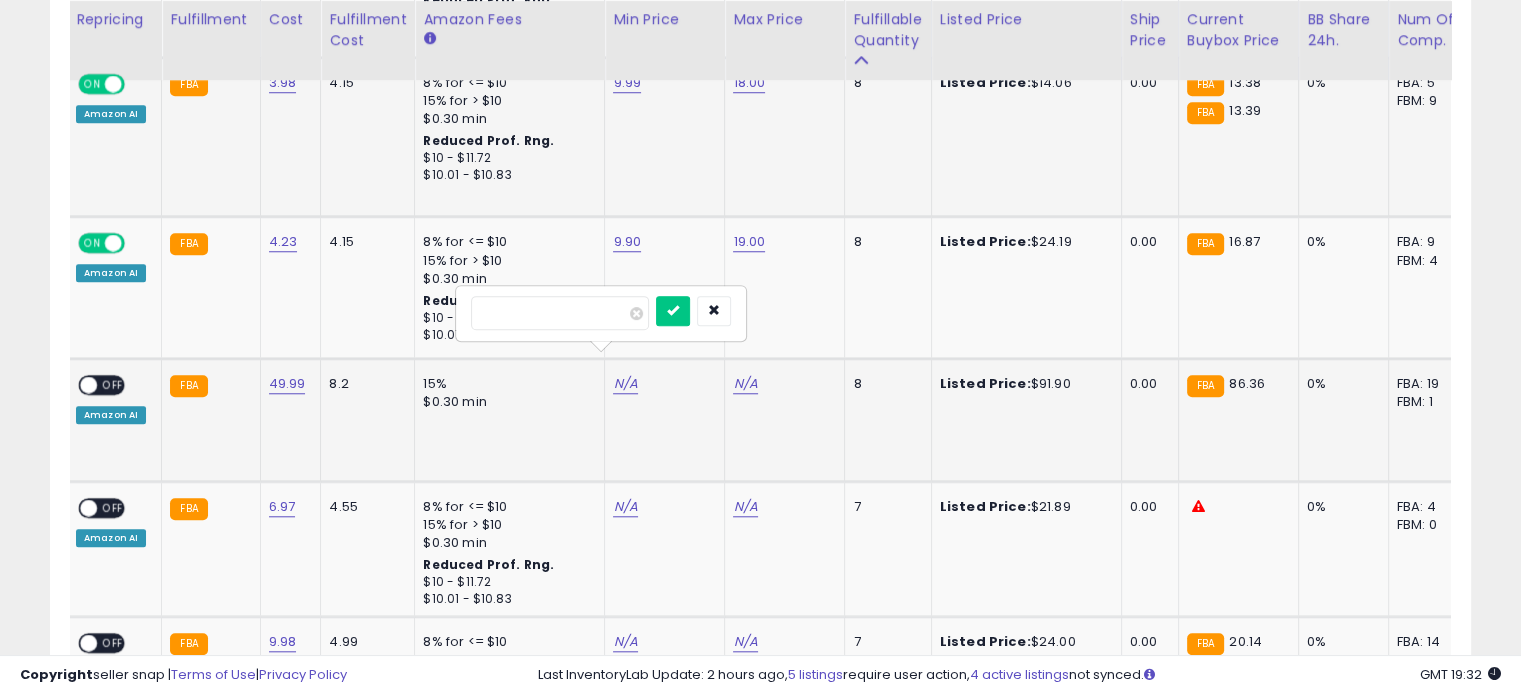 type on "*****" 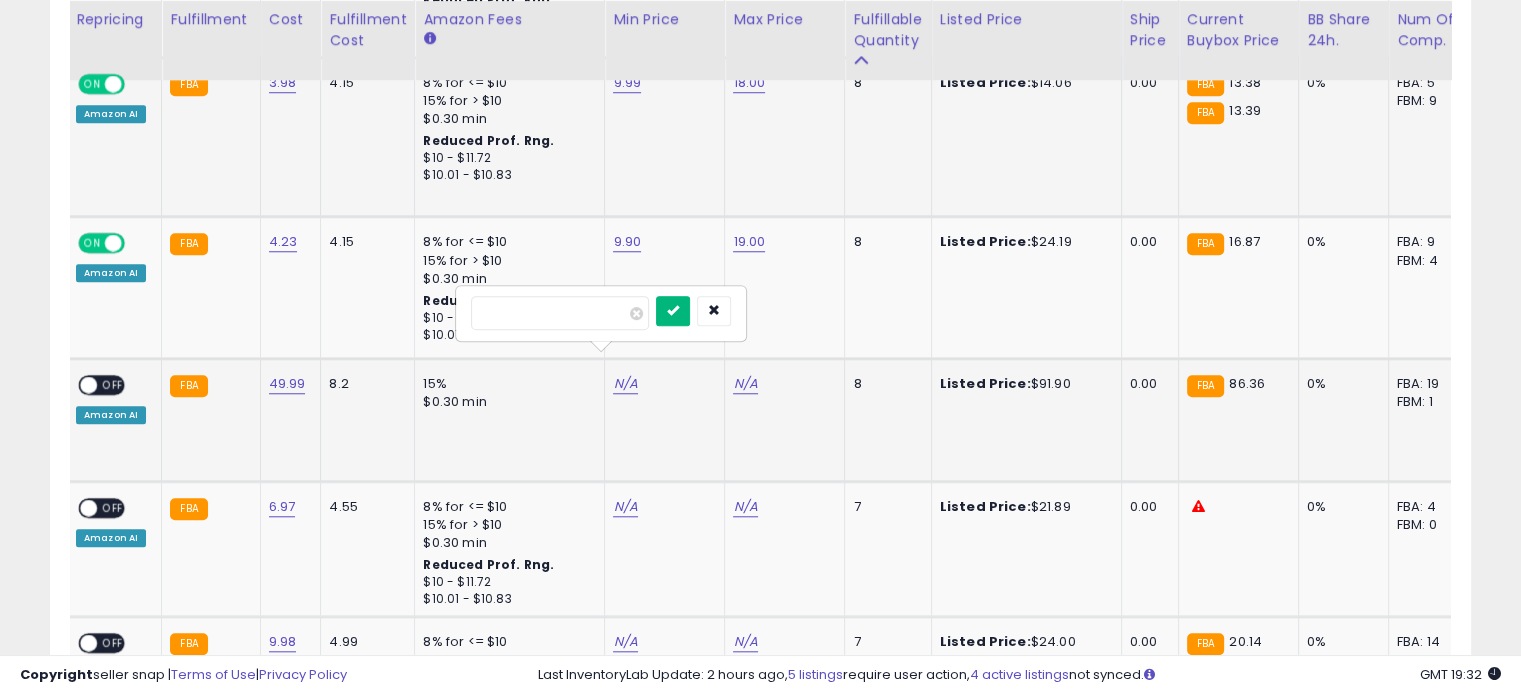 click at bounding box center [673, 311] 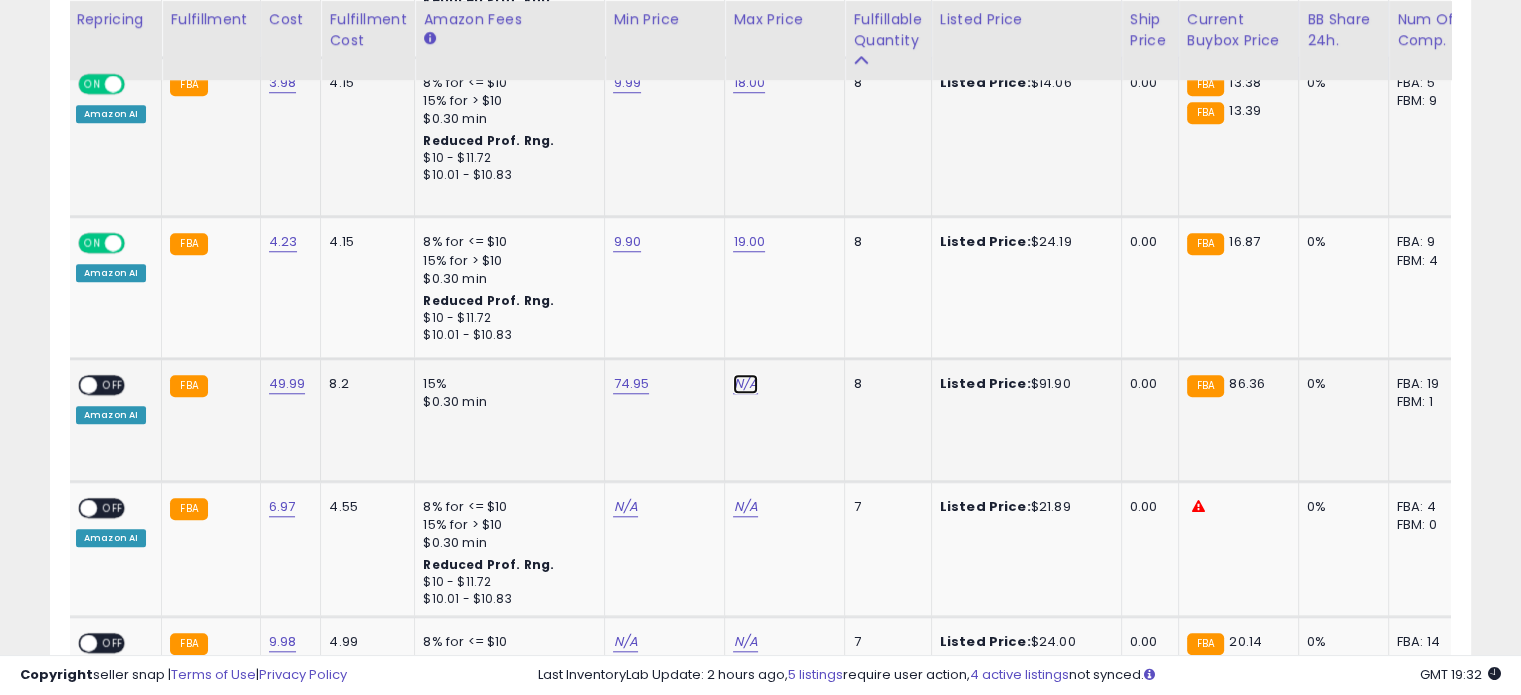 click on "N/A" at bounding box center (745, 384) 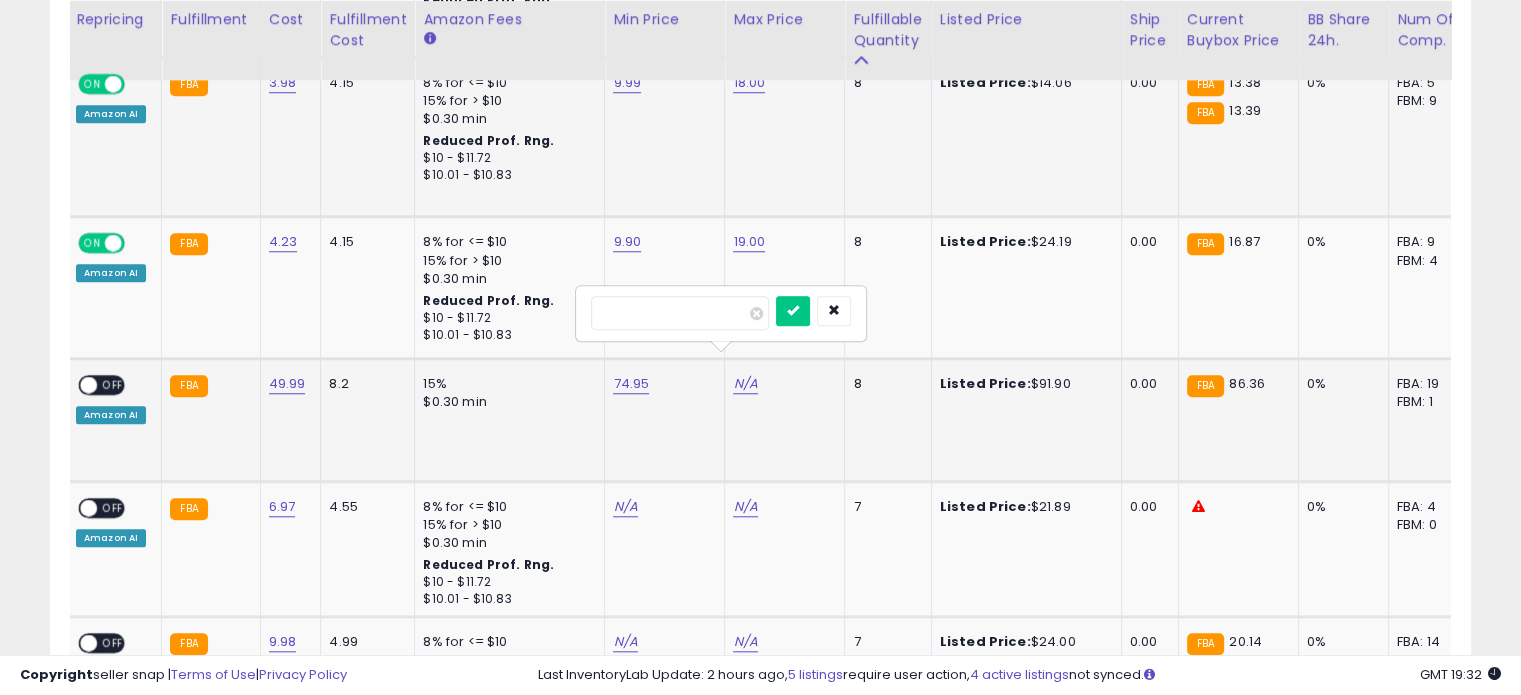type on "***" 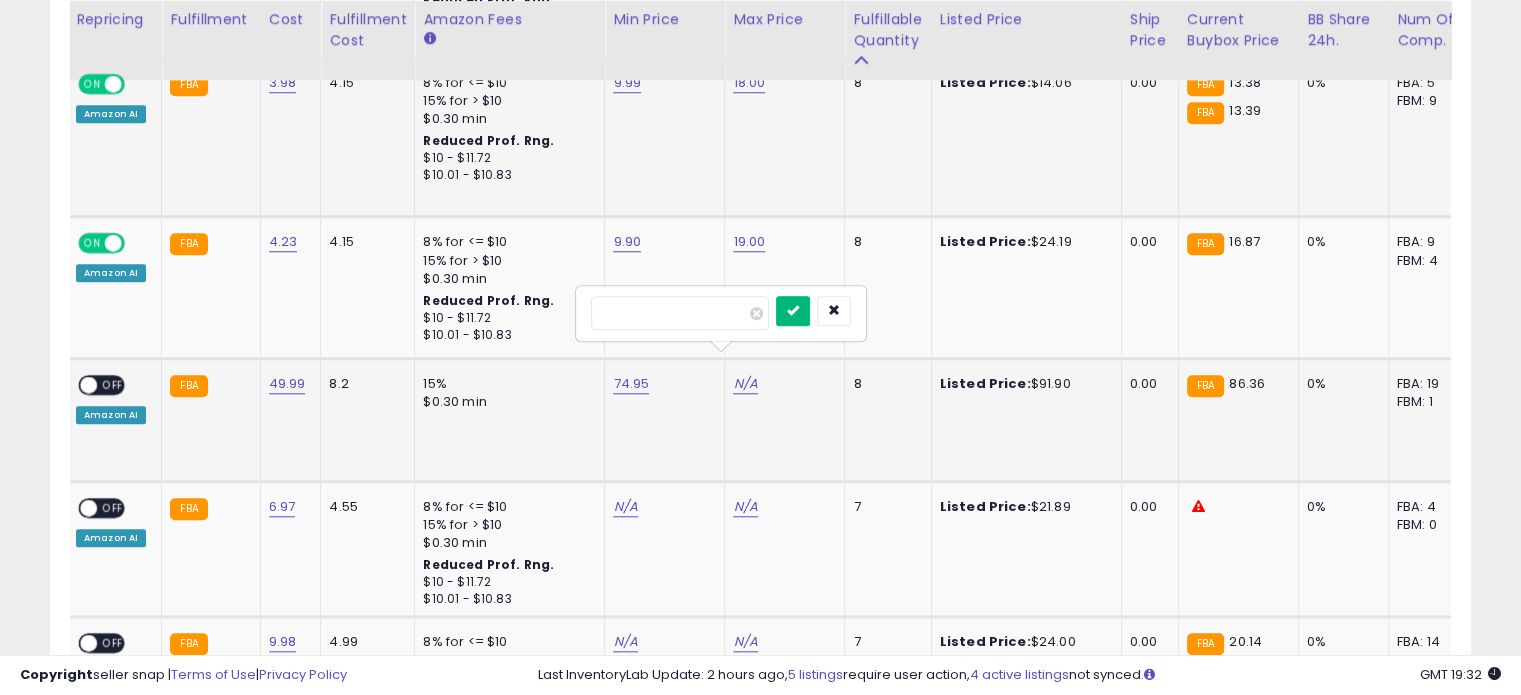 click at bounding box center (793, 311) 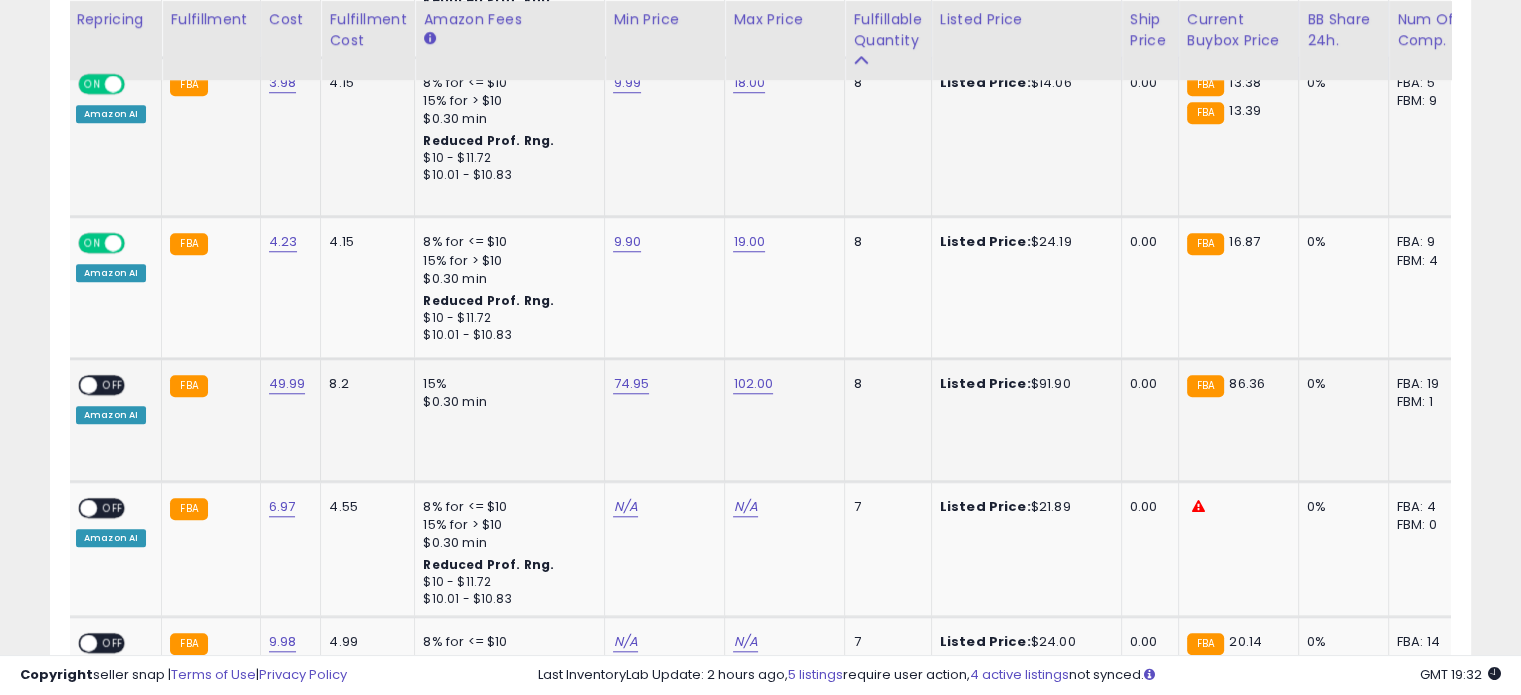 click on "OFF" at bounding box center (113, 384) 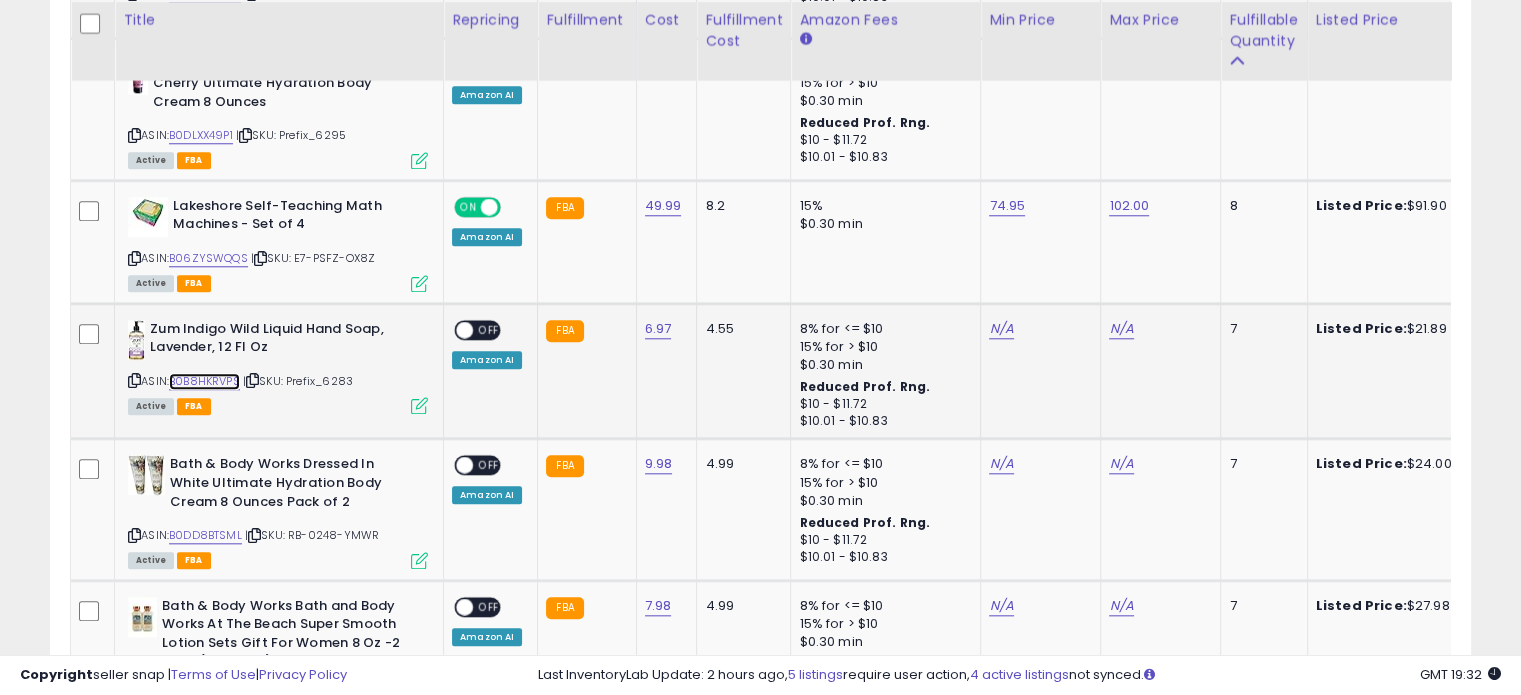click on "B0B8HKRVPS" at bounding box center (204, 381) 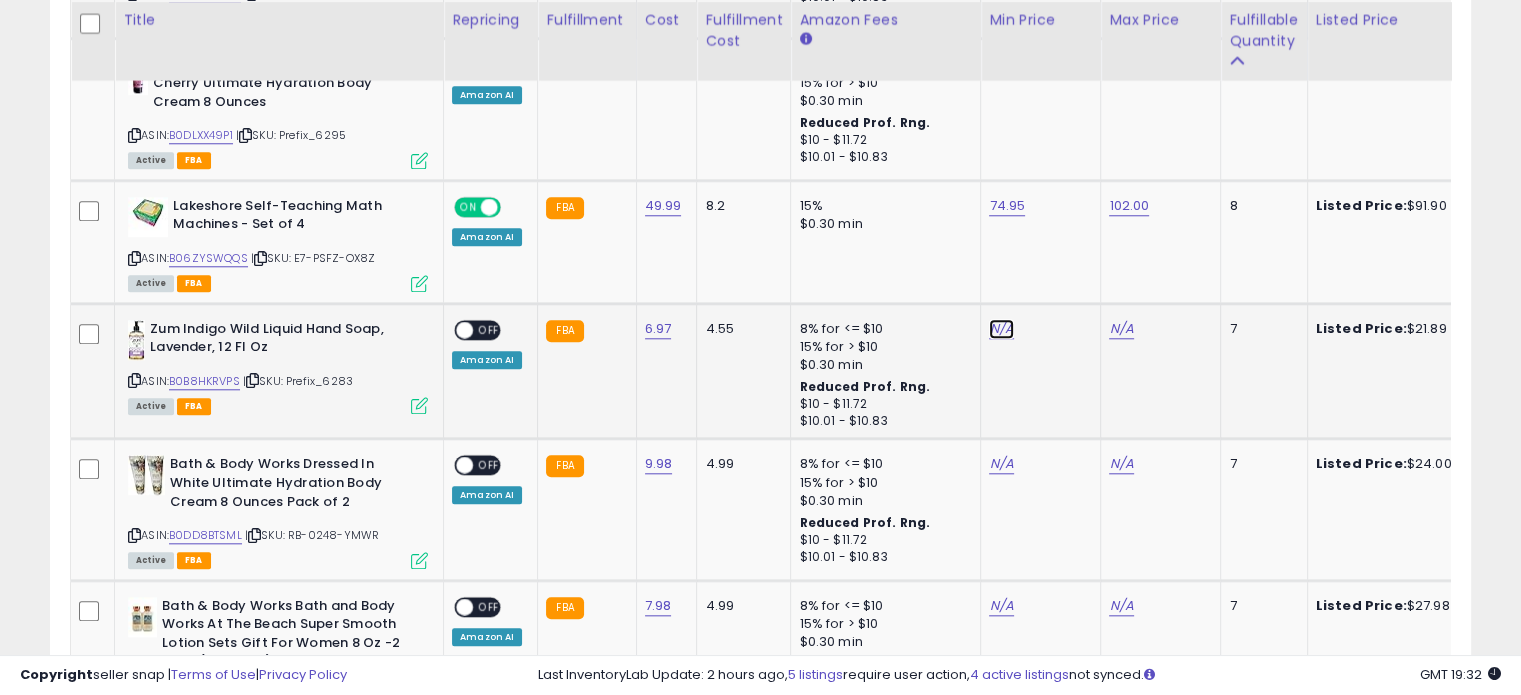 click on "N/A" at bounding box center [1001, 329] 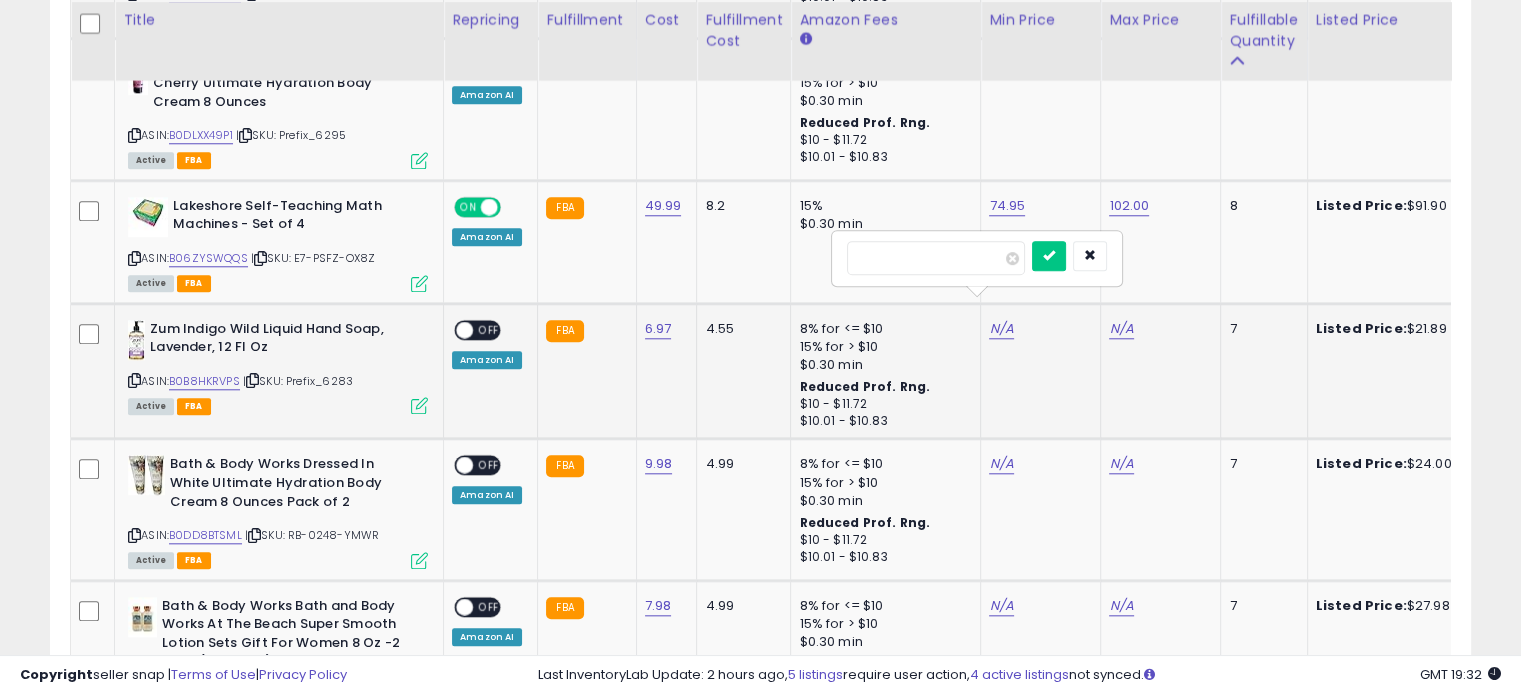 type on "****" 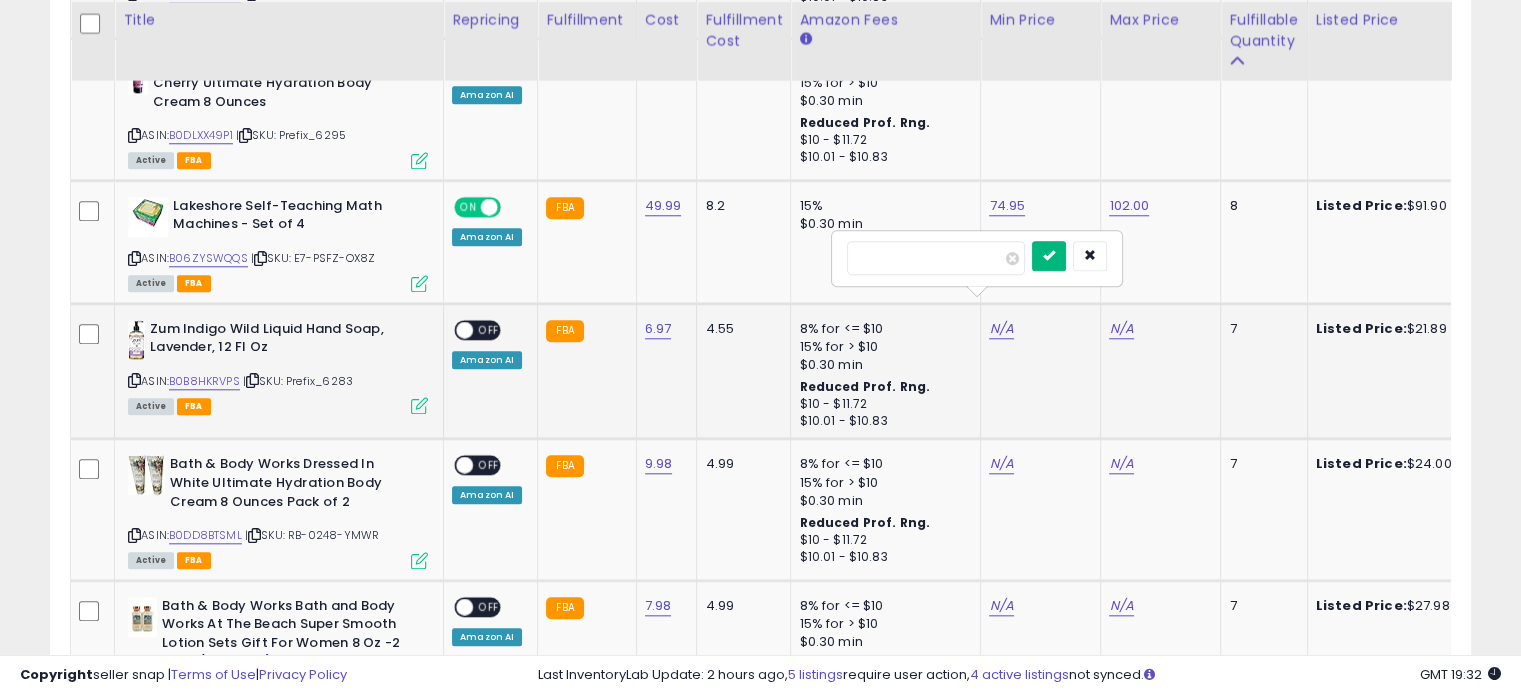 click at bounding box center [1049, 255] 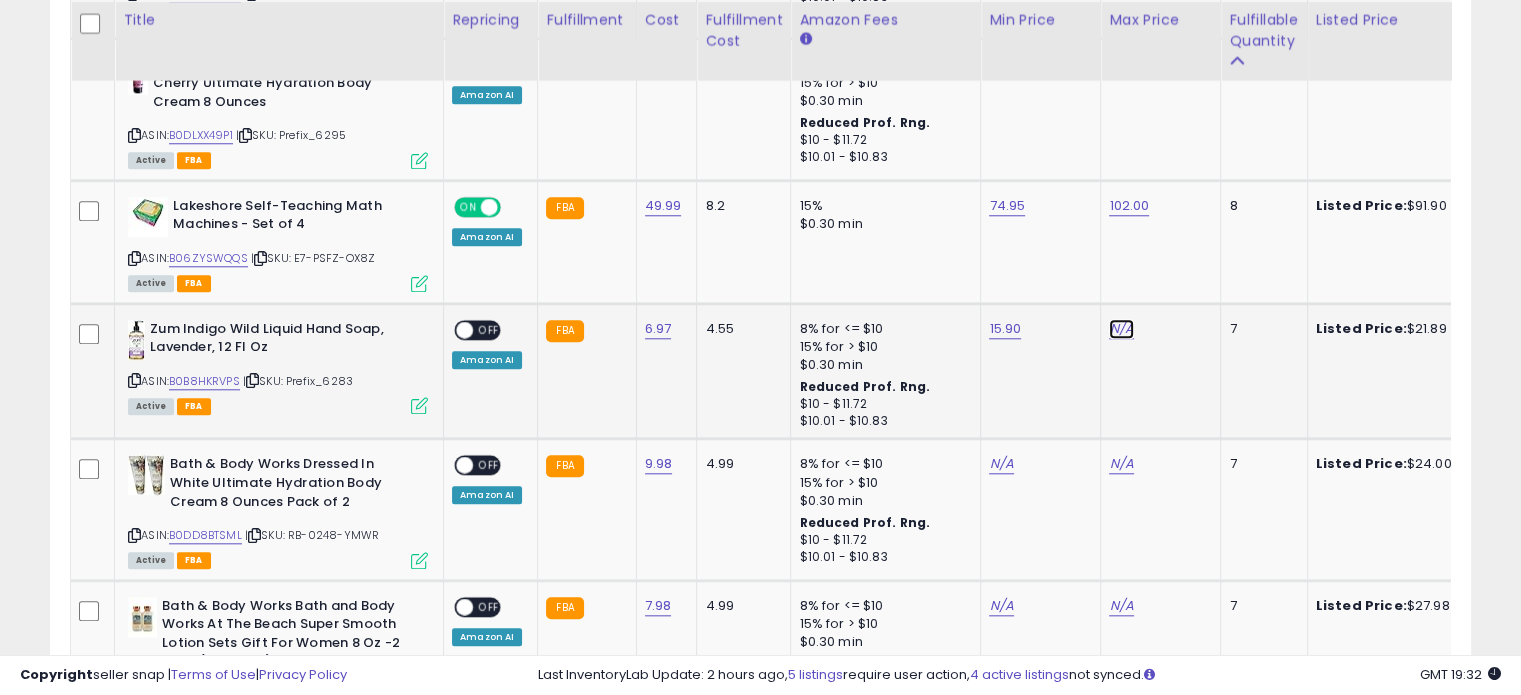 click on "N/A" at bounding box center [1121, 329] 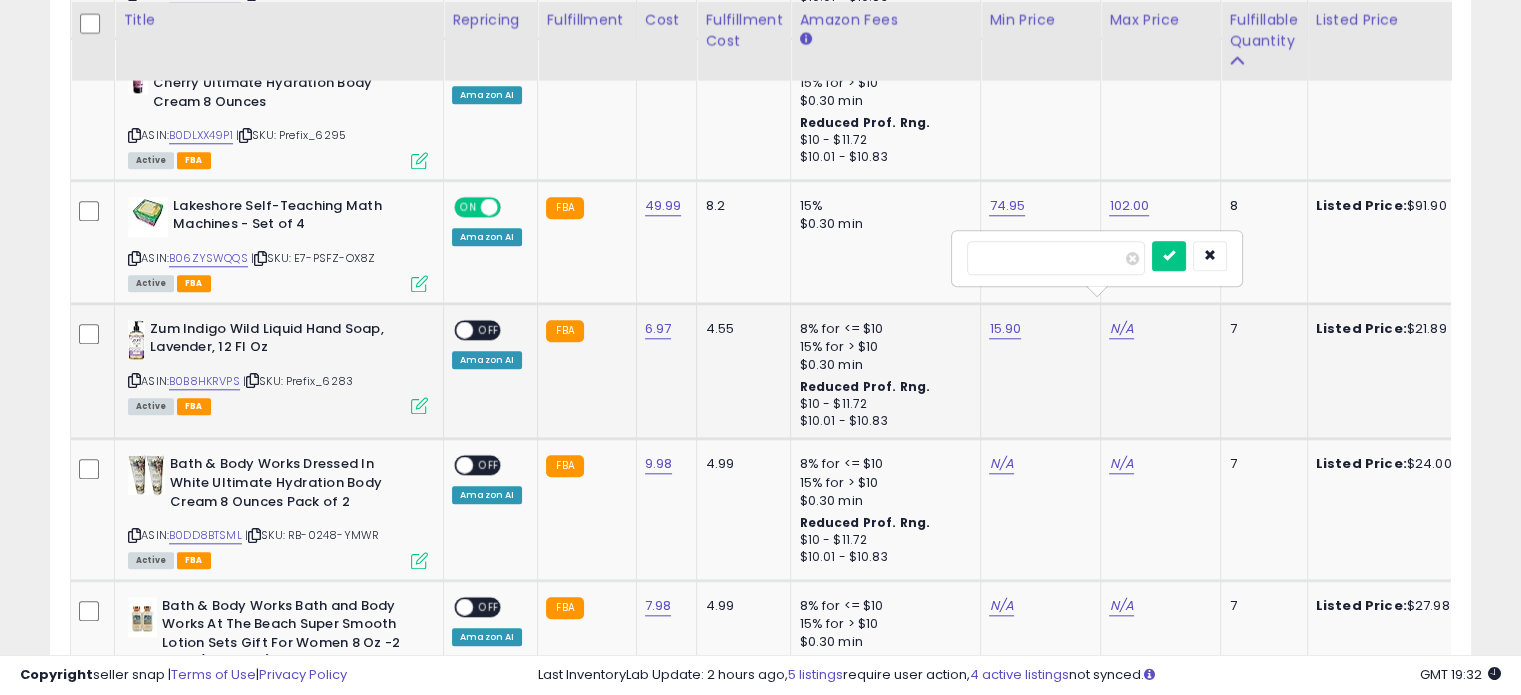 type on "**" 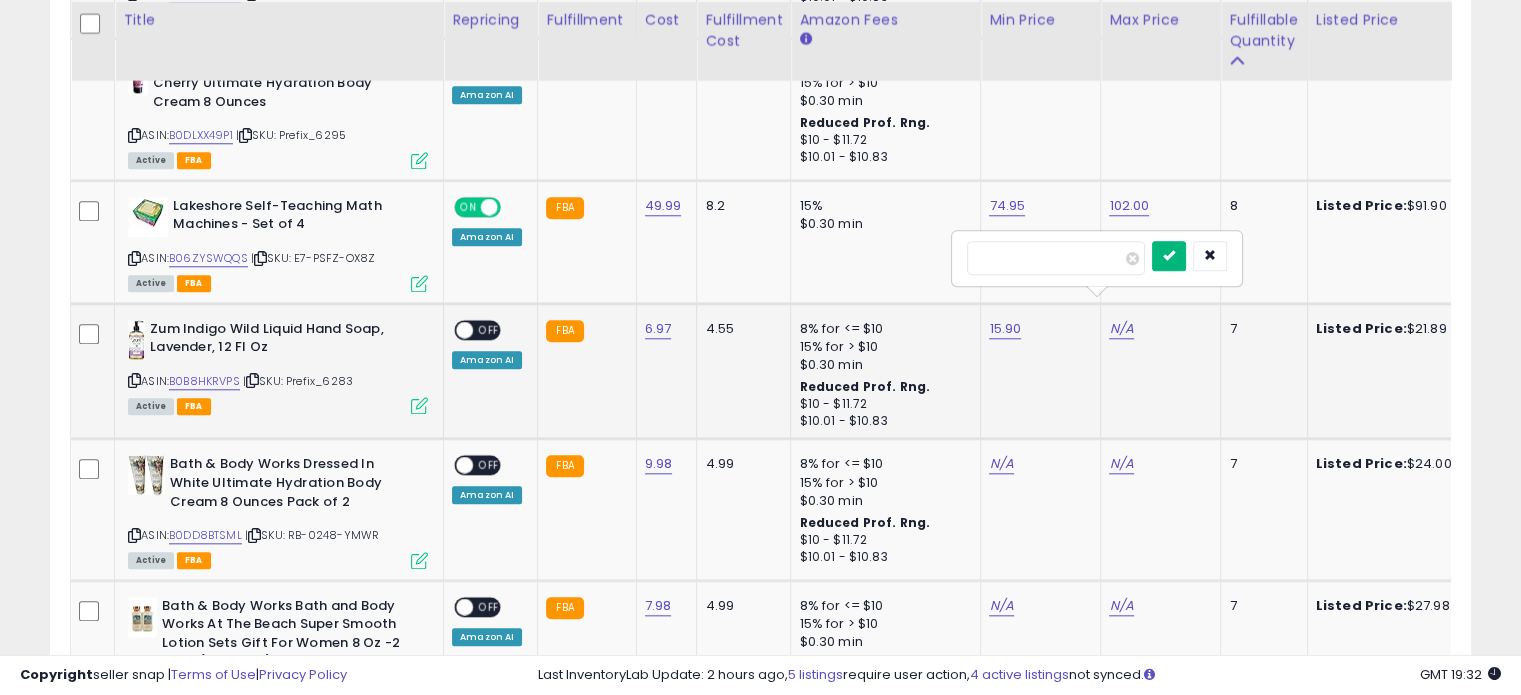 click at bounding box center [1169, 255] 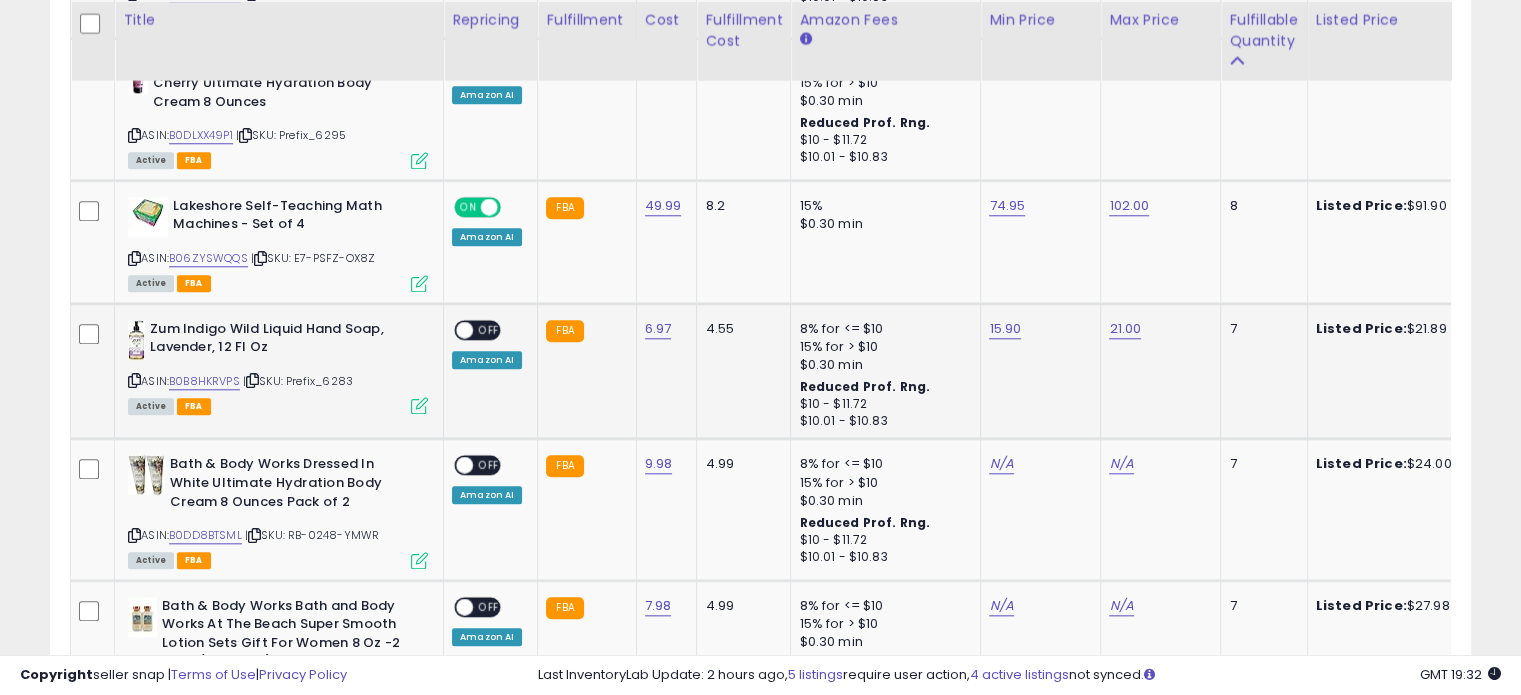 click on "OFF" at bounding box center (489, 329) 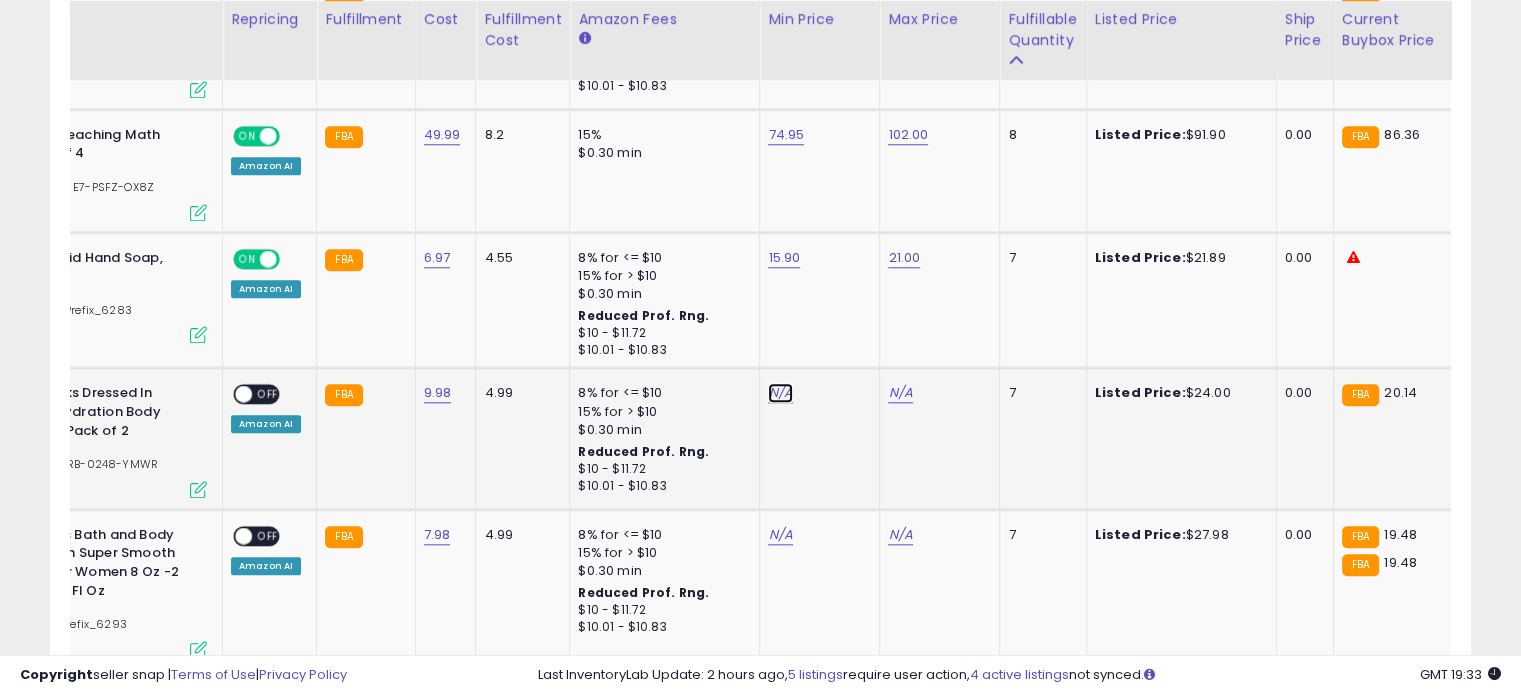 click on "N/A" at bounding box center [780, 393] 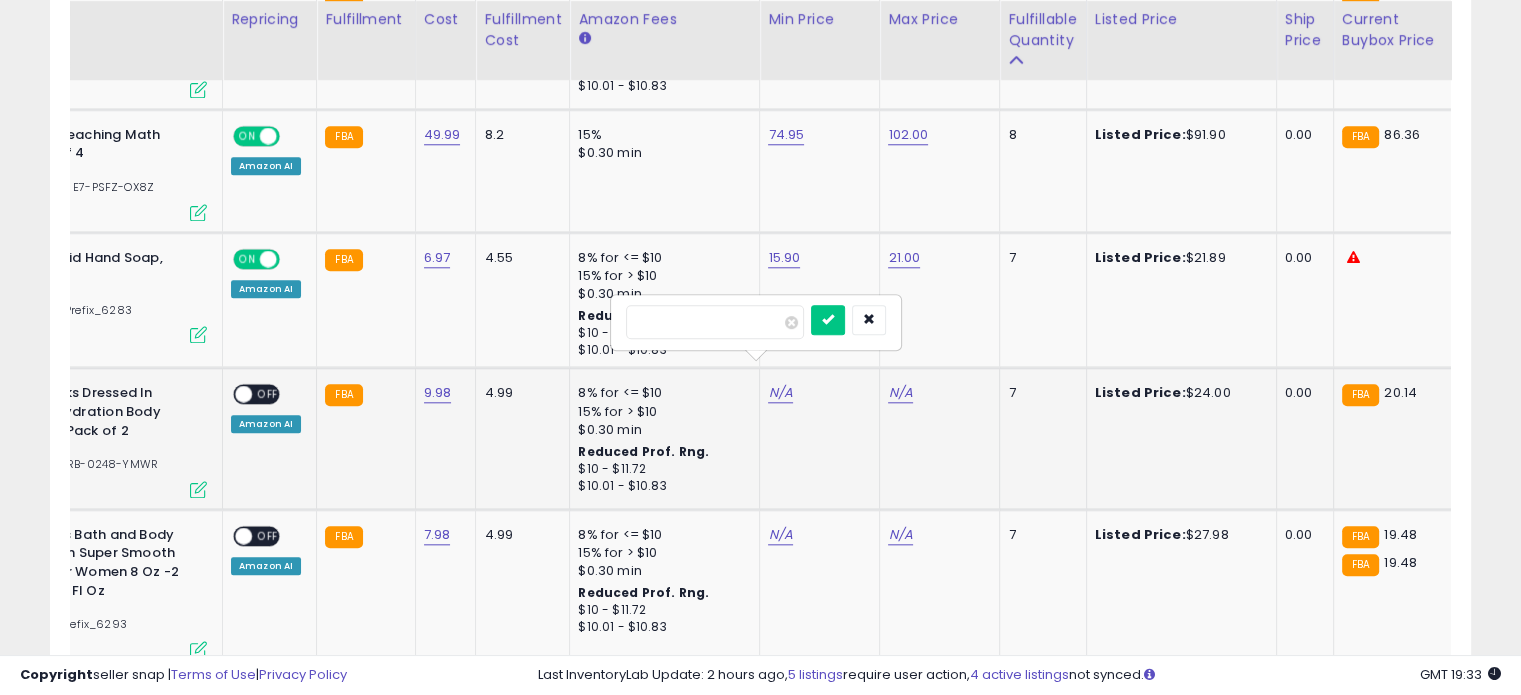 type on "****" 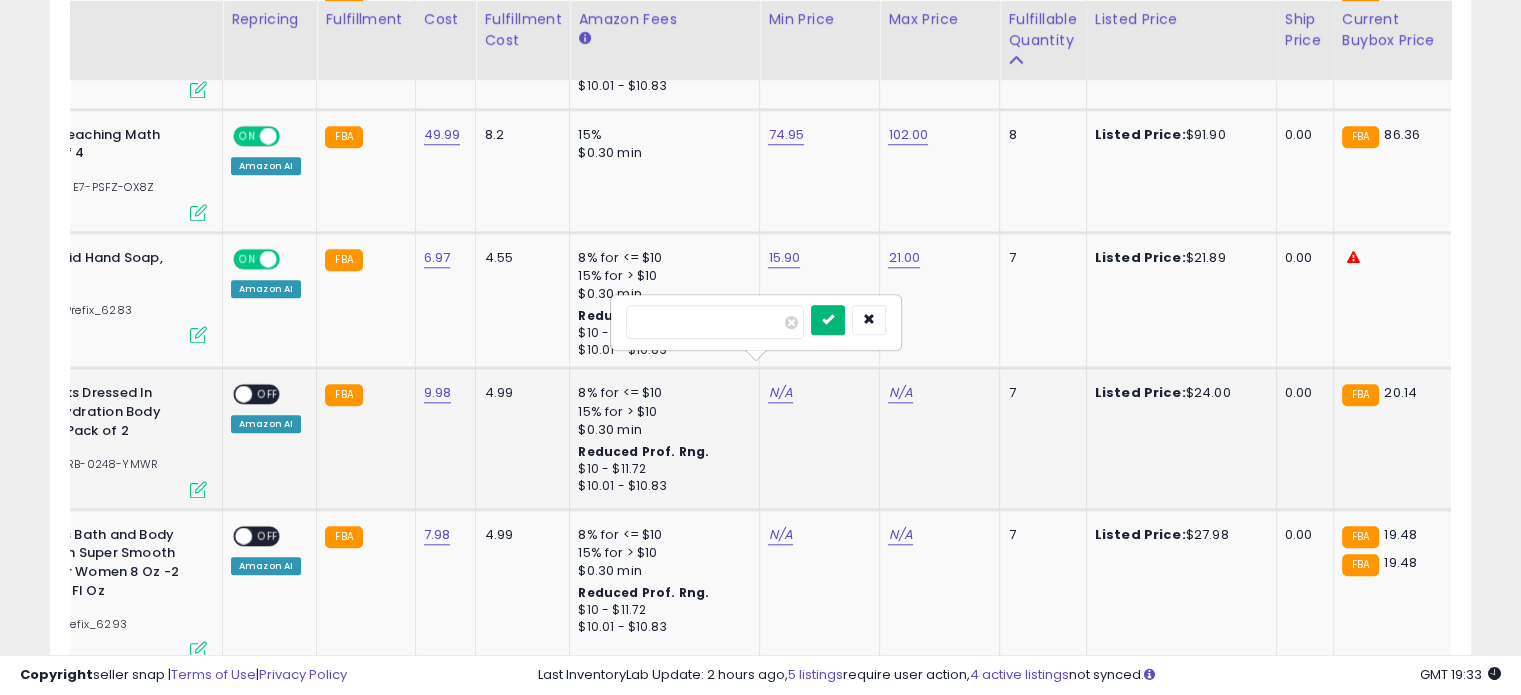 click at bounding box center [828, 319] 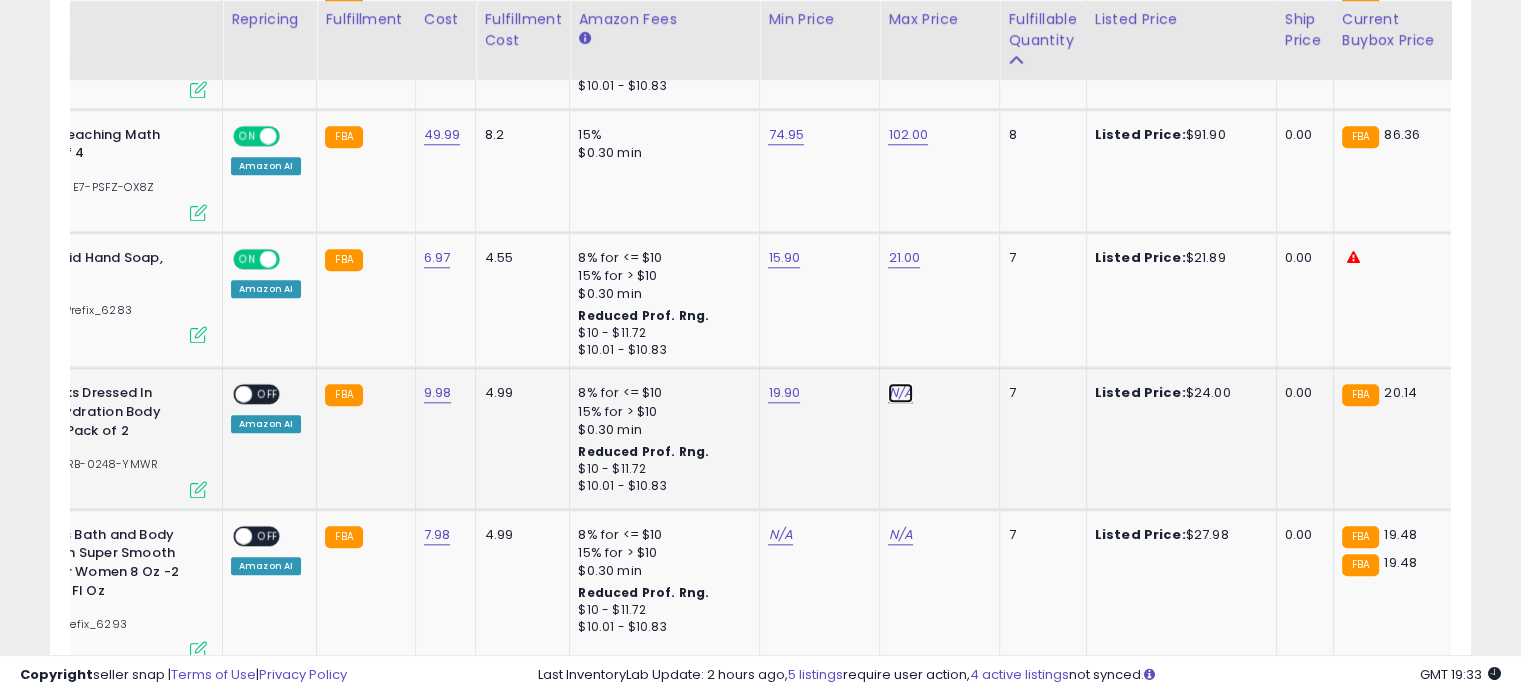 click on "N/A" at bounding box center [900, 393] 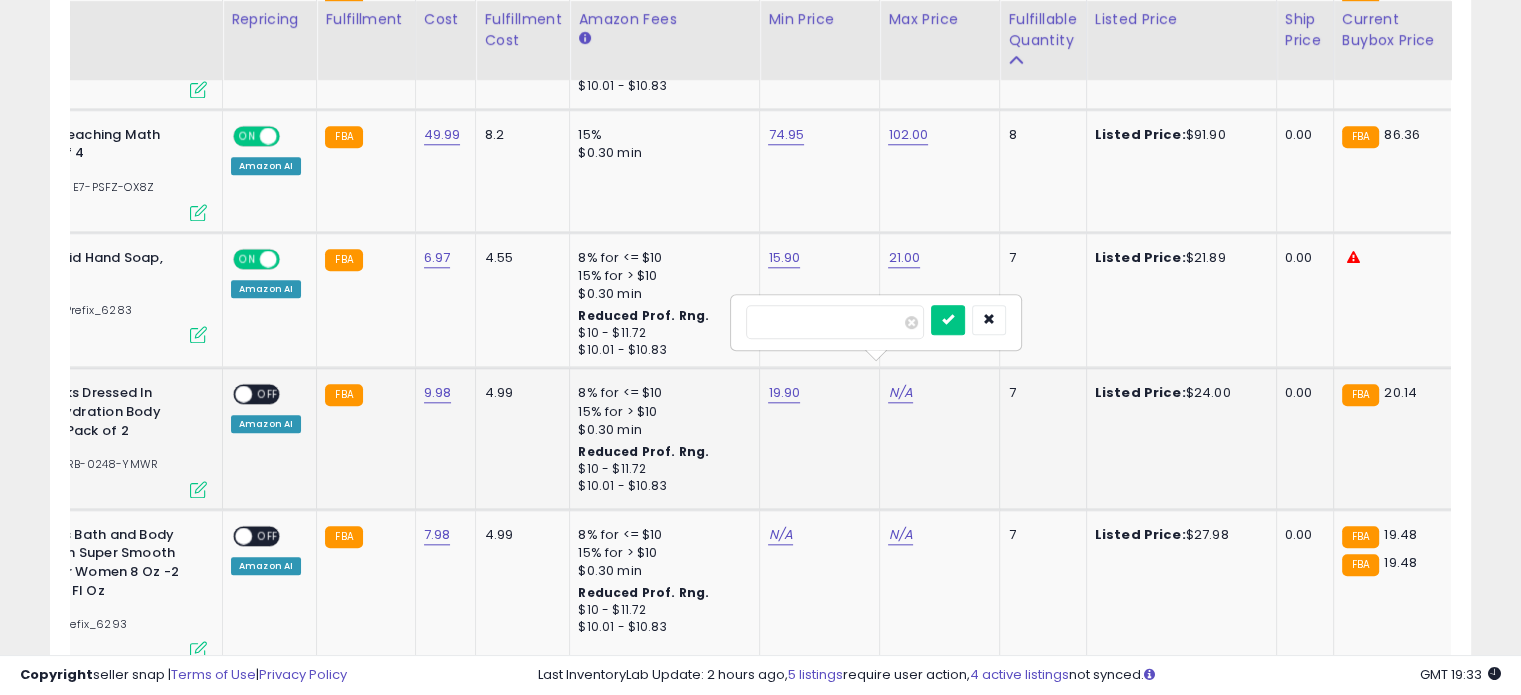 type on "**" 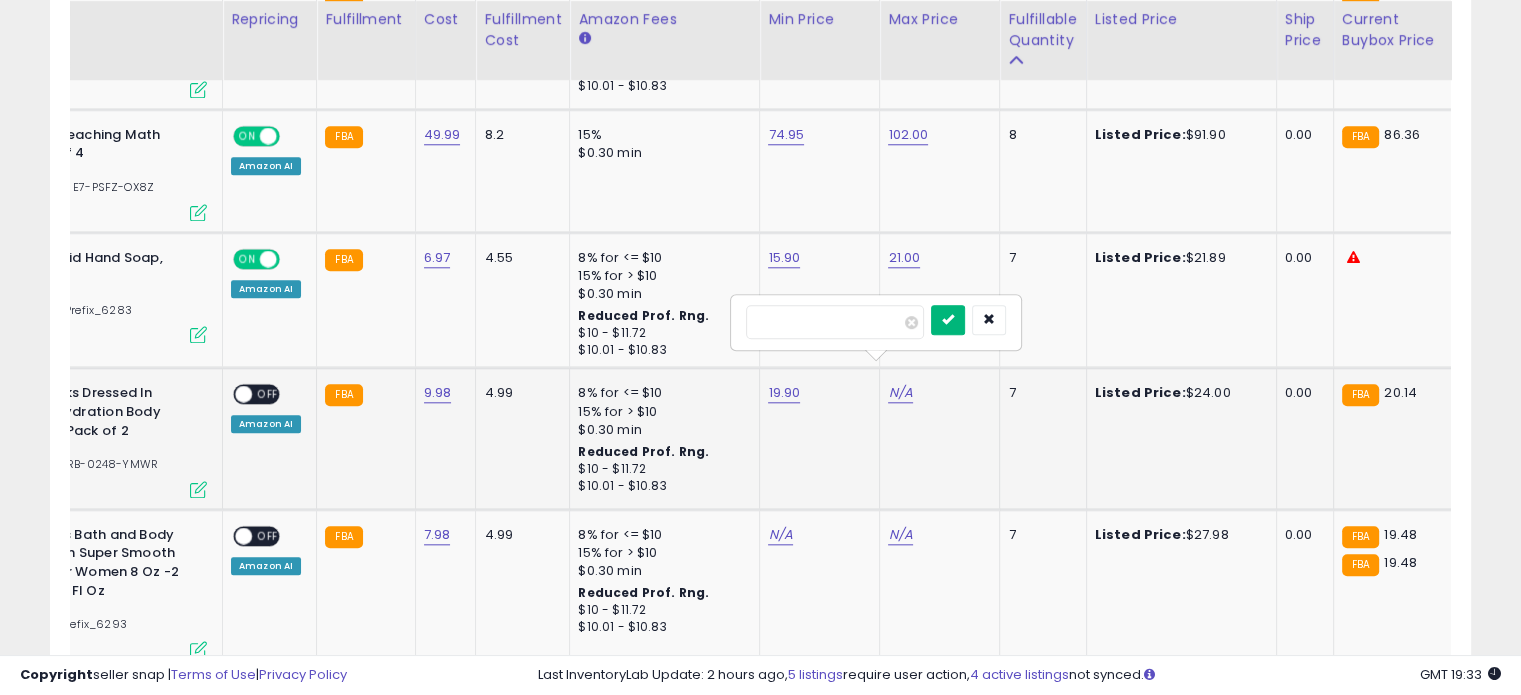 click at bounding box center [948, 319] 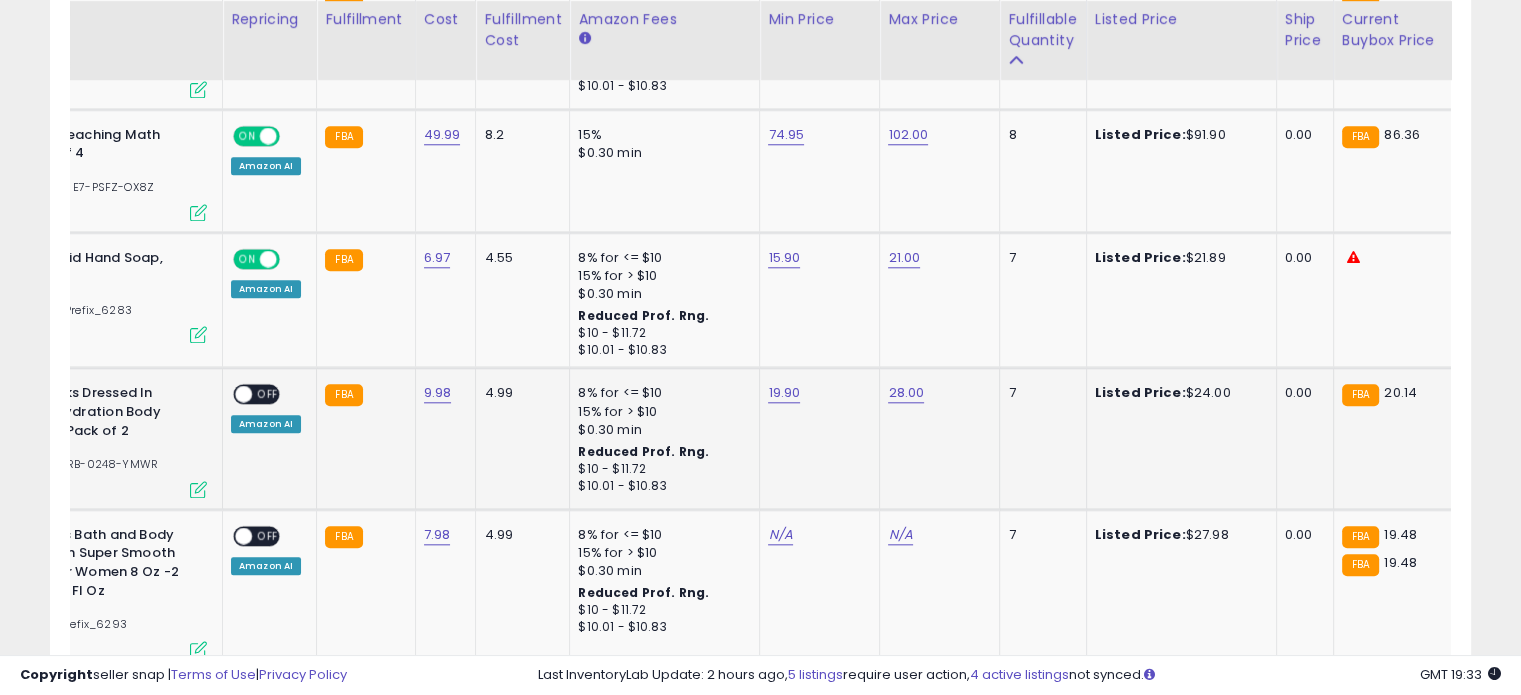 click on "OFF" at bounding box center (268, 394) 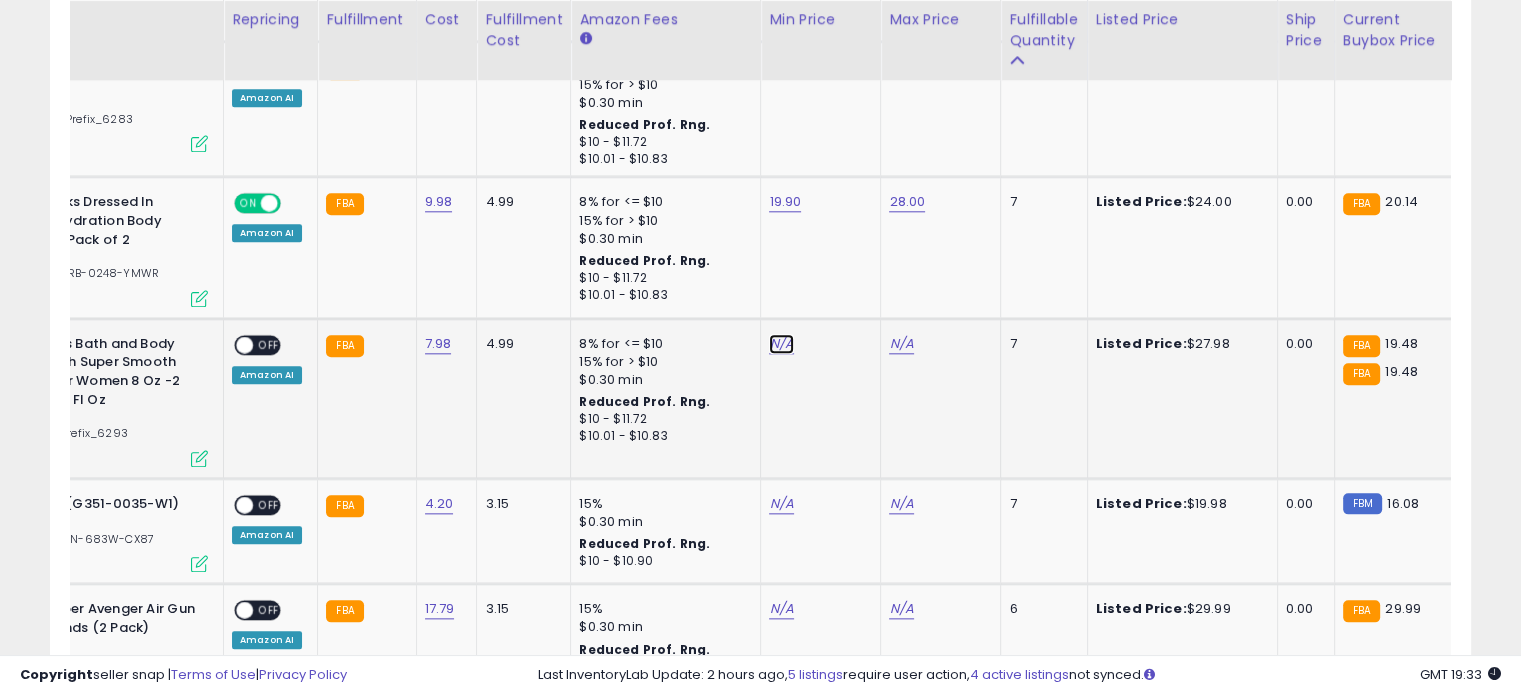 click on "N/A" at bounding box center [781, 344] 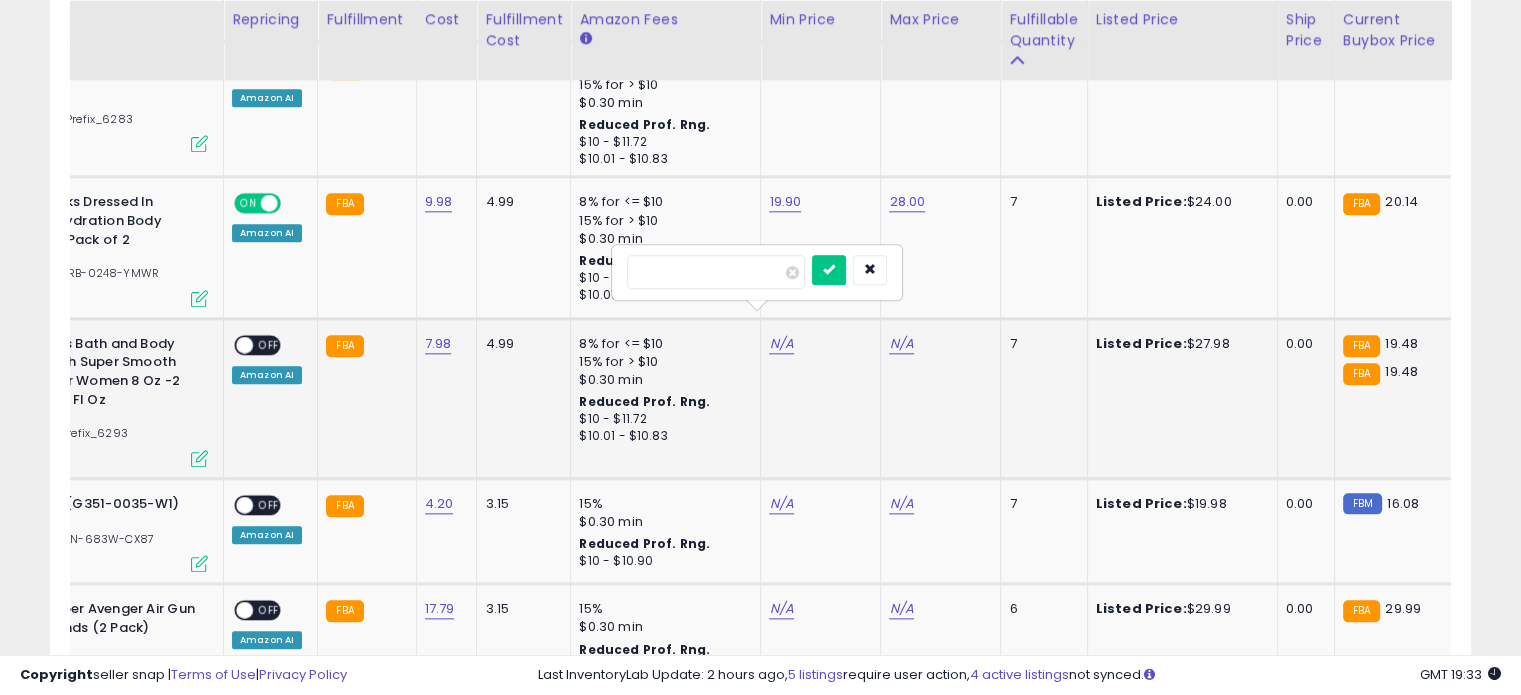 type on "****" 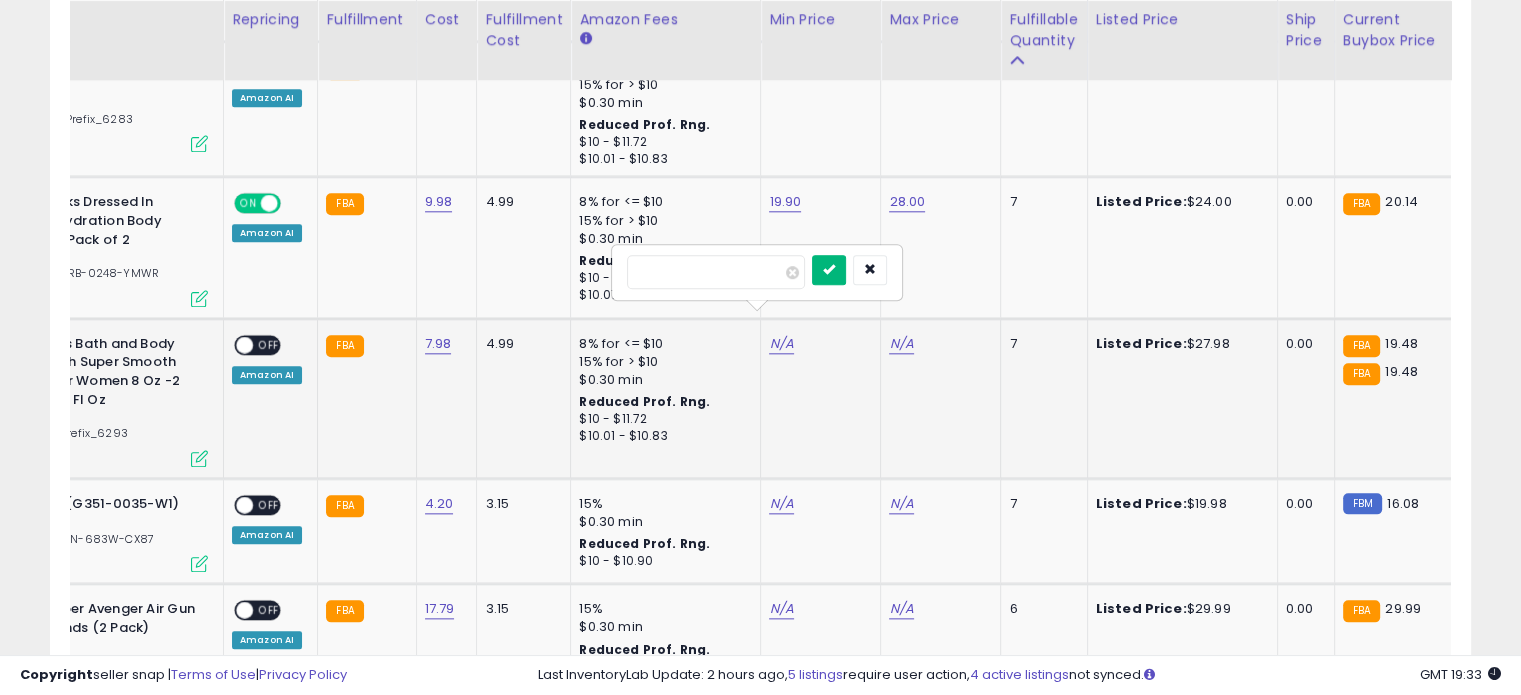 click at bounding box center (829, 269) 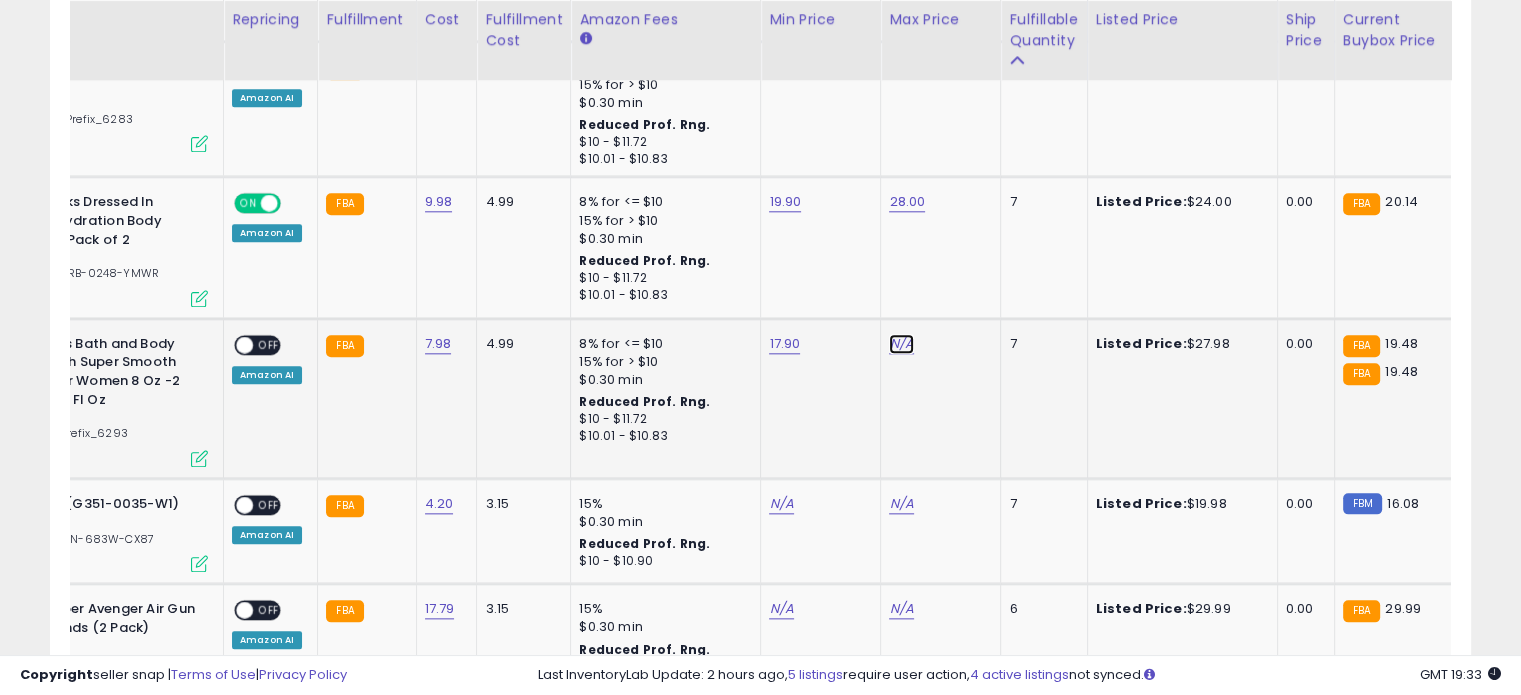 click on "N/A" at bounding box center [901, 344] 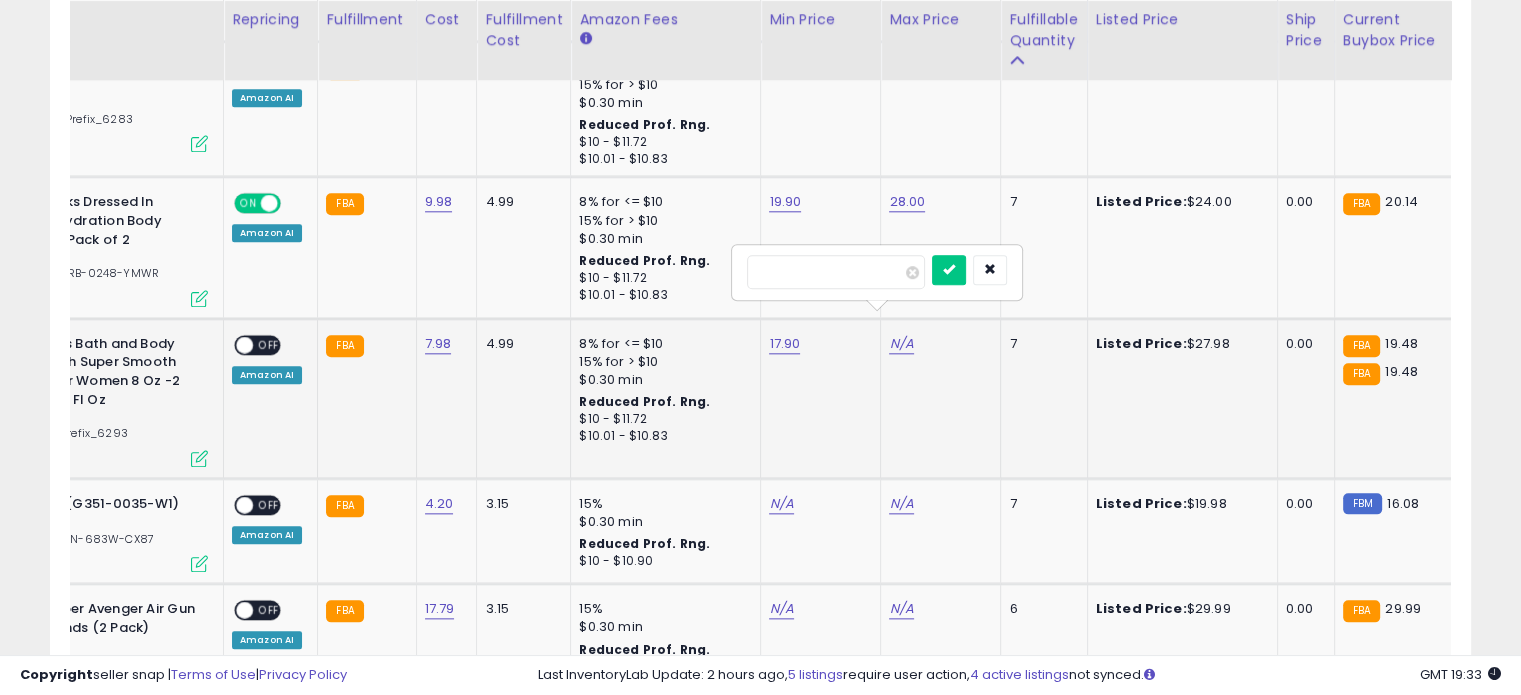 type on "**" 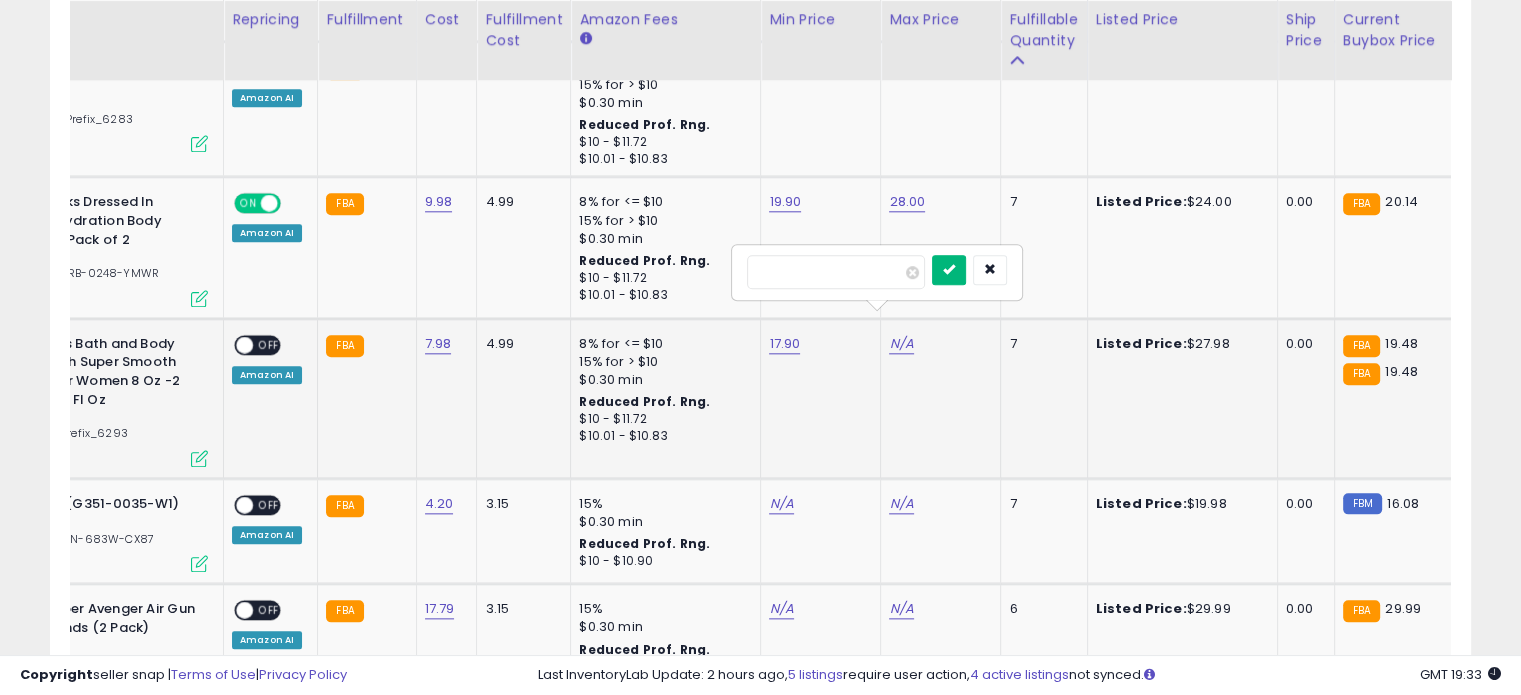 click at bounding box center [949, 269] 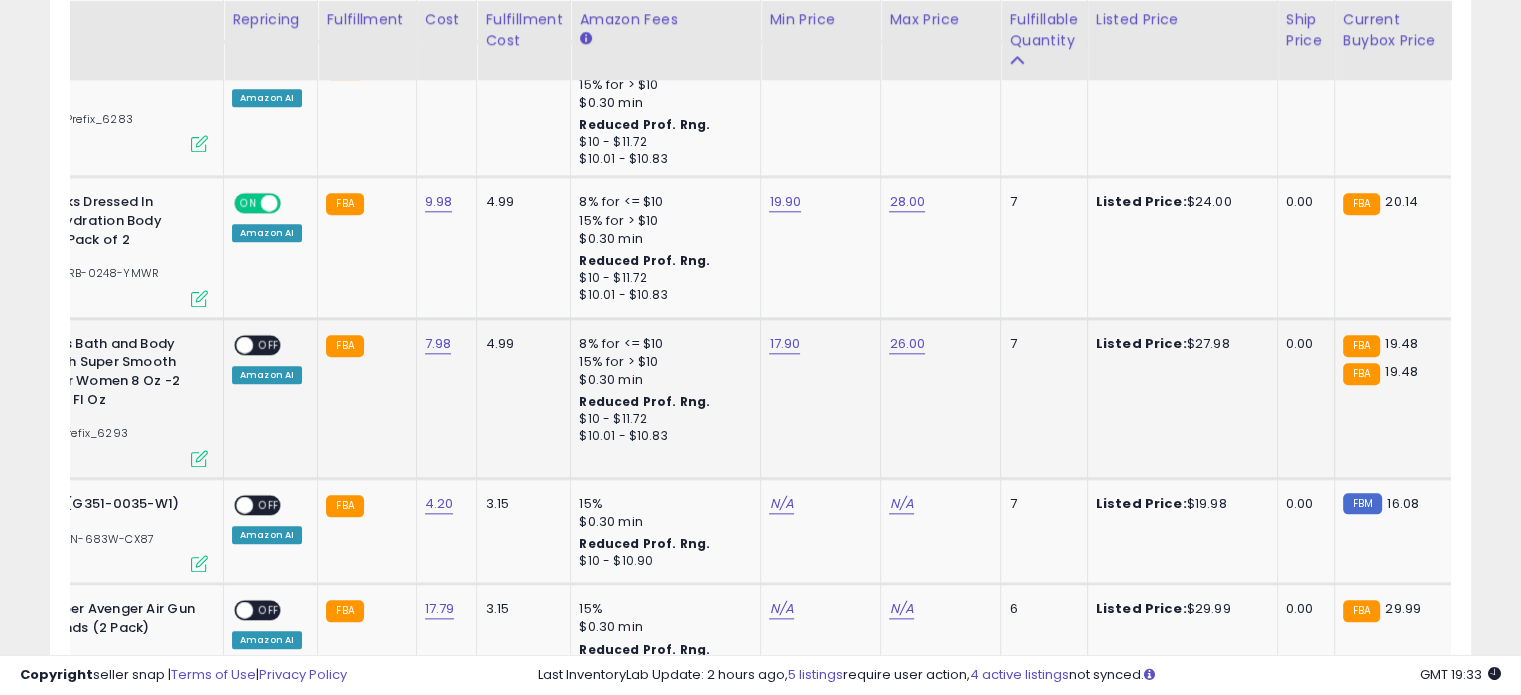 click on "OFF" at bounding box center (269, 344) 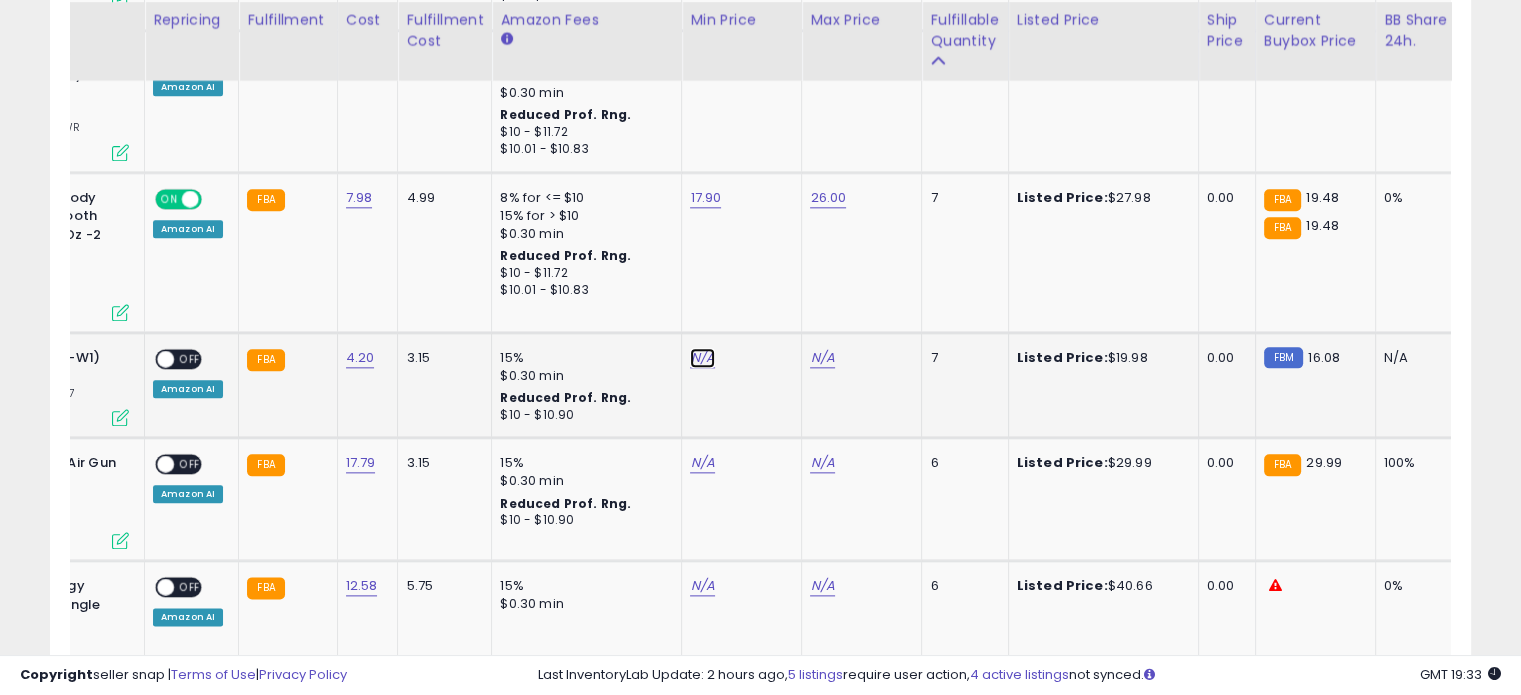 click on "N/A" at bounding box center (702, 358) 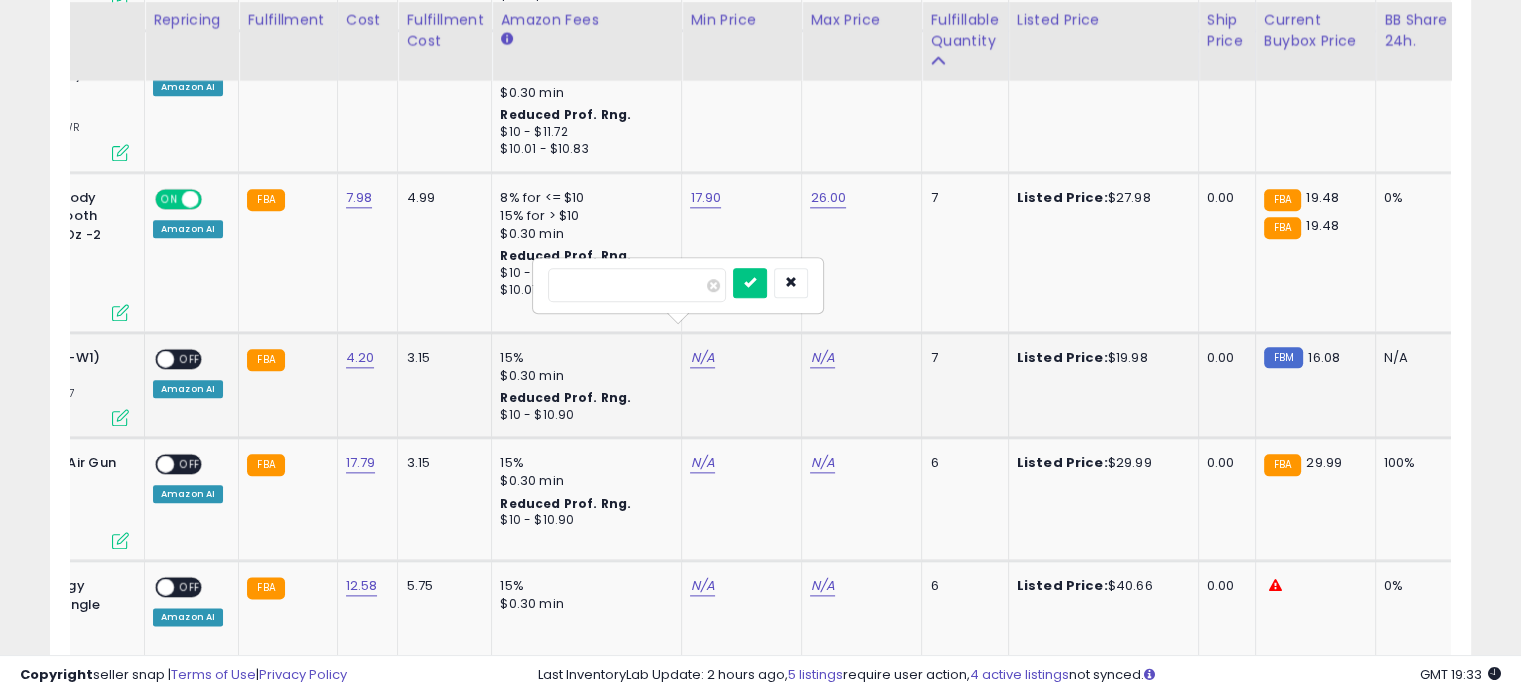 type on "****" 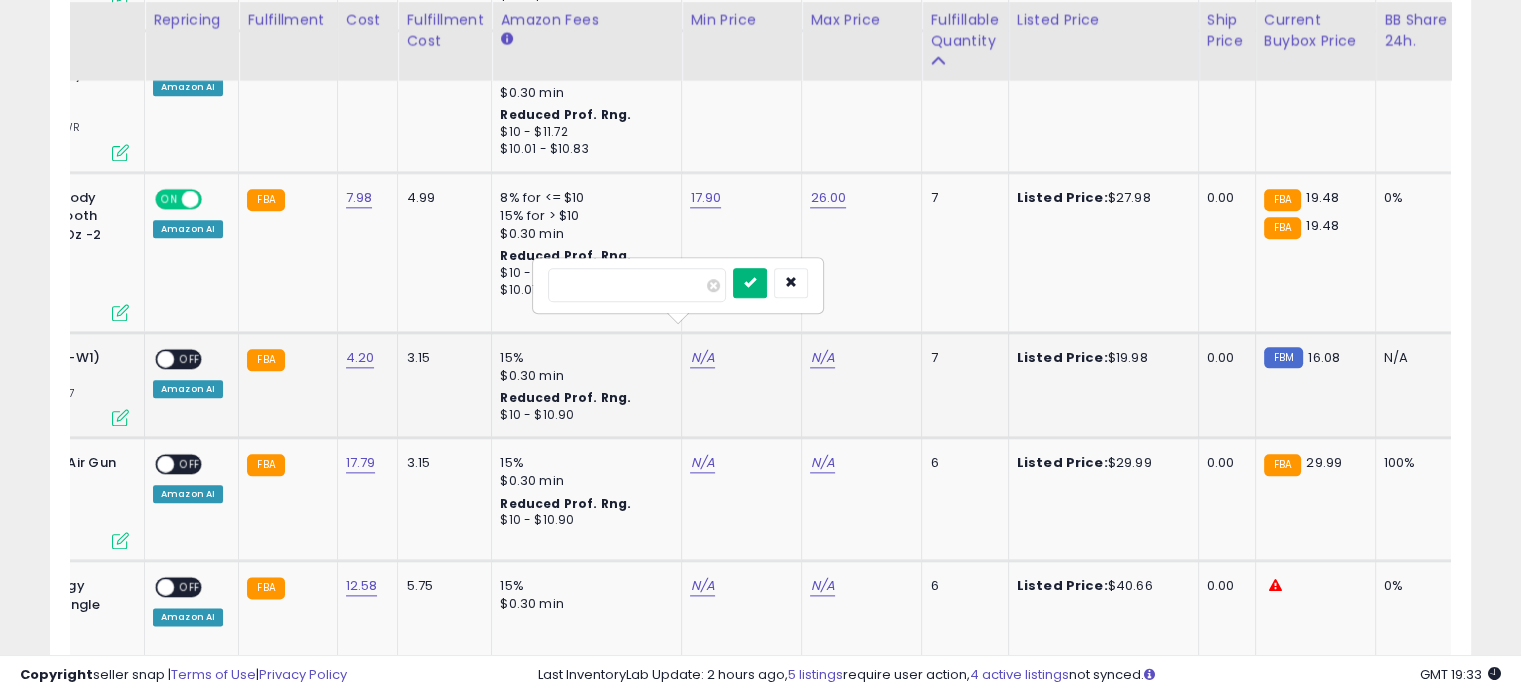 click at bounding box center (750, 282) 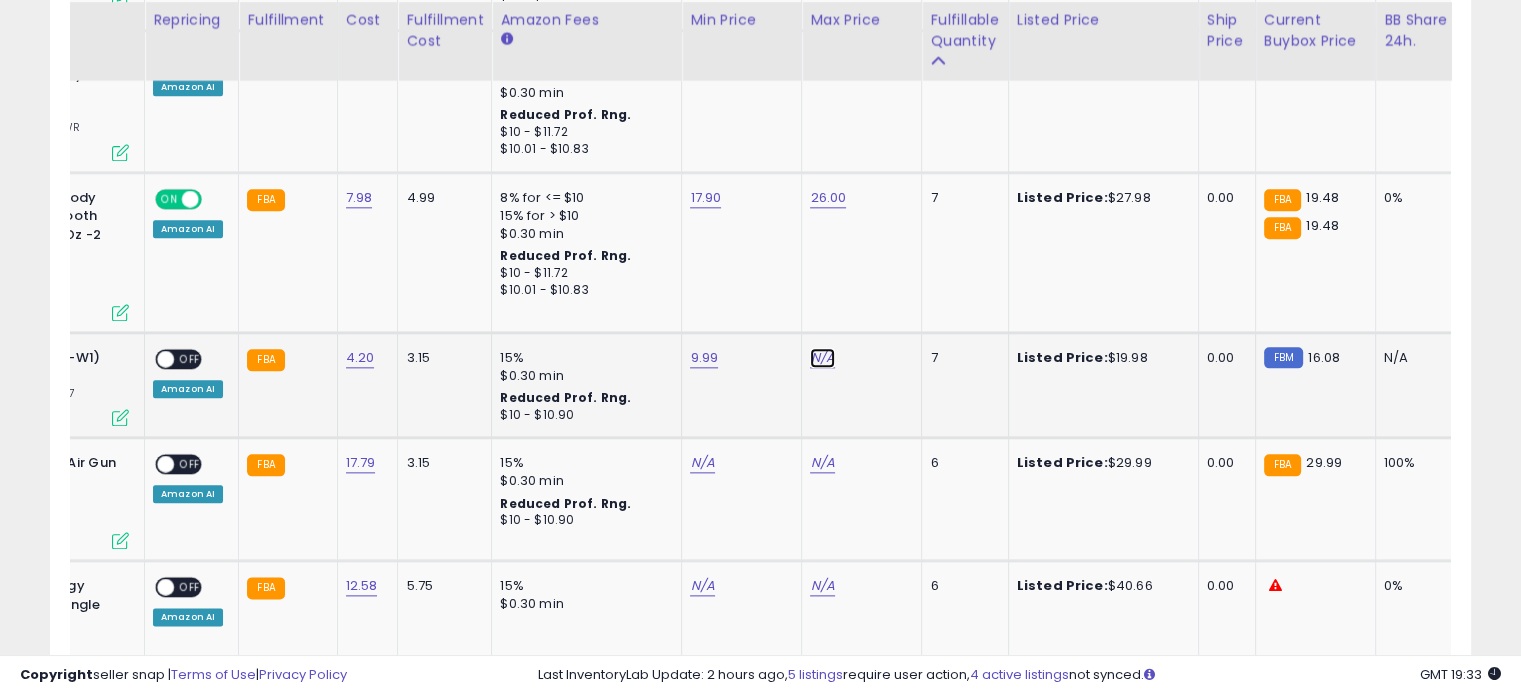 click on "N/A" at bounding box center (822, 358) 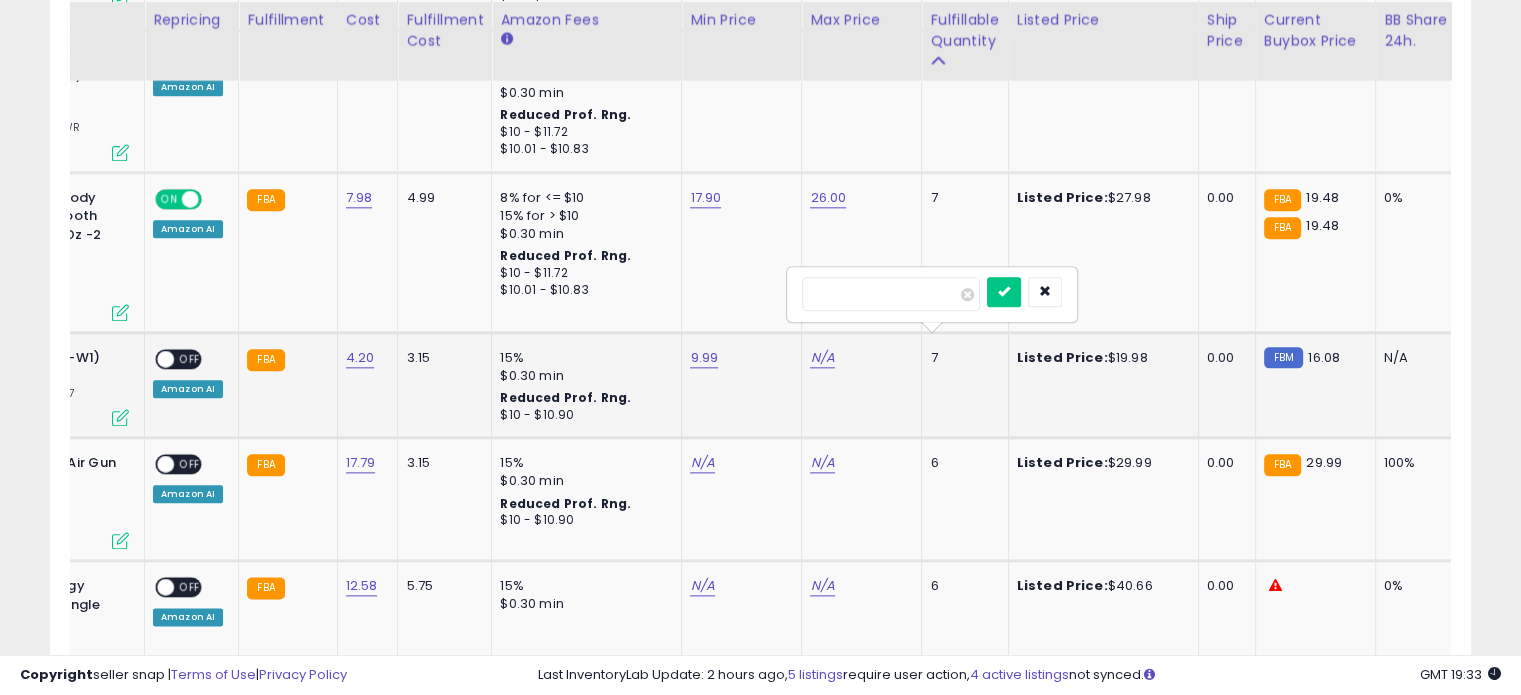 type on "**" 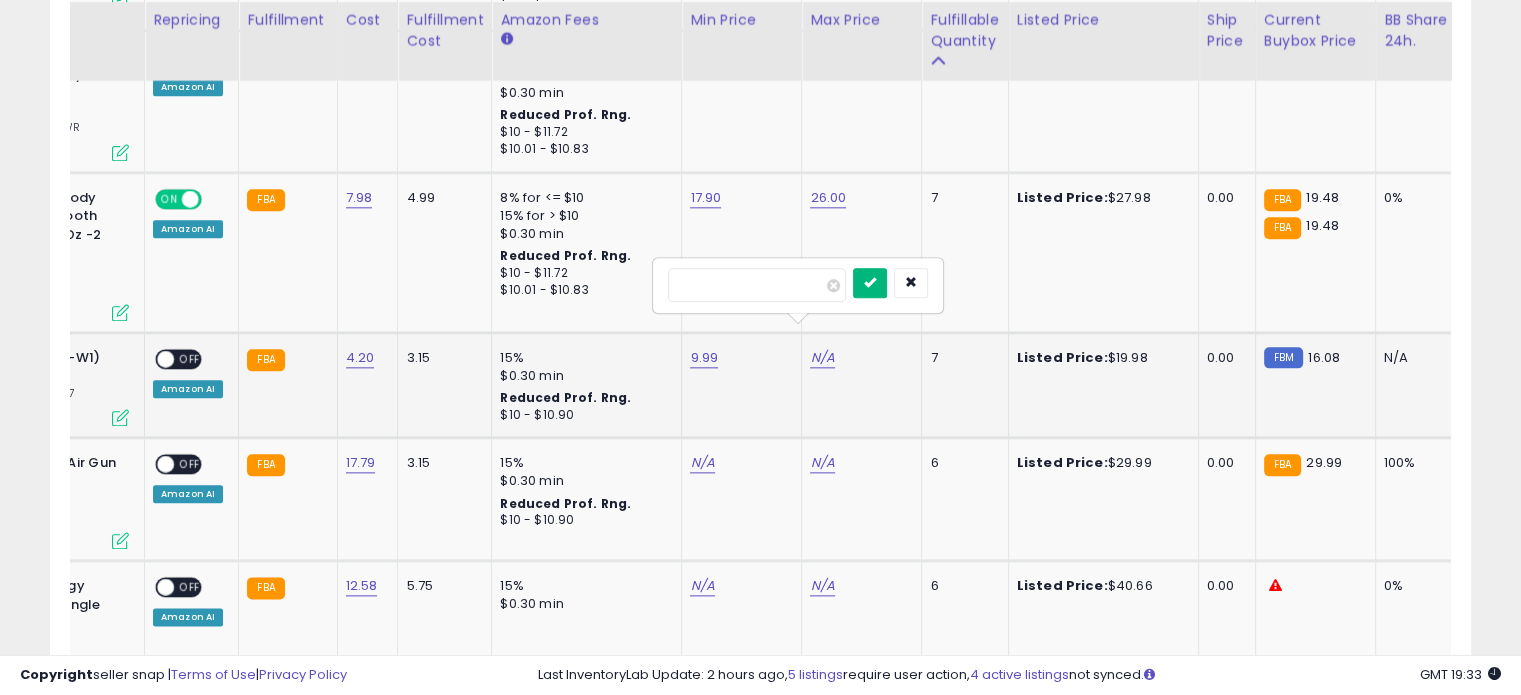 click at bounding box center [870, 283] 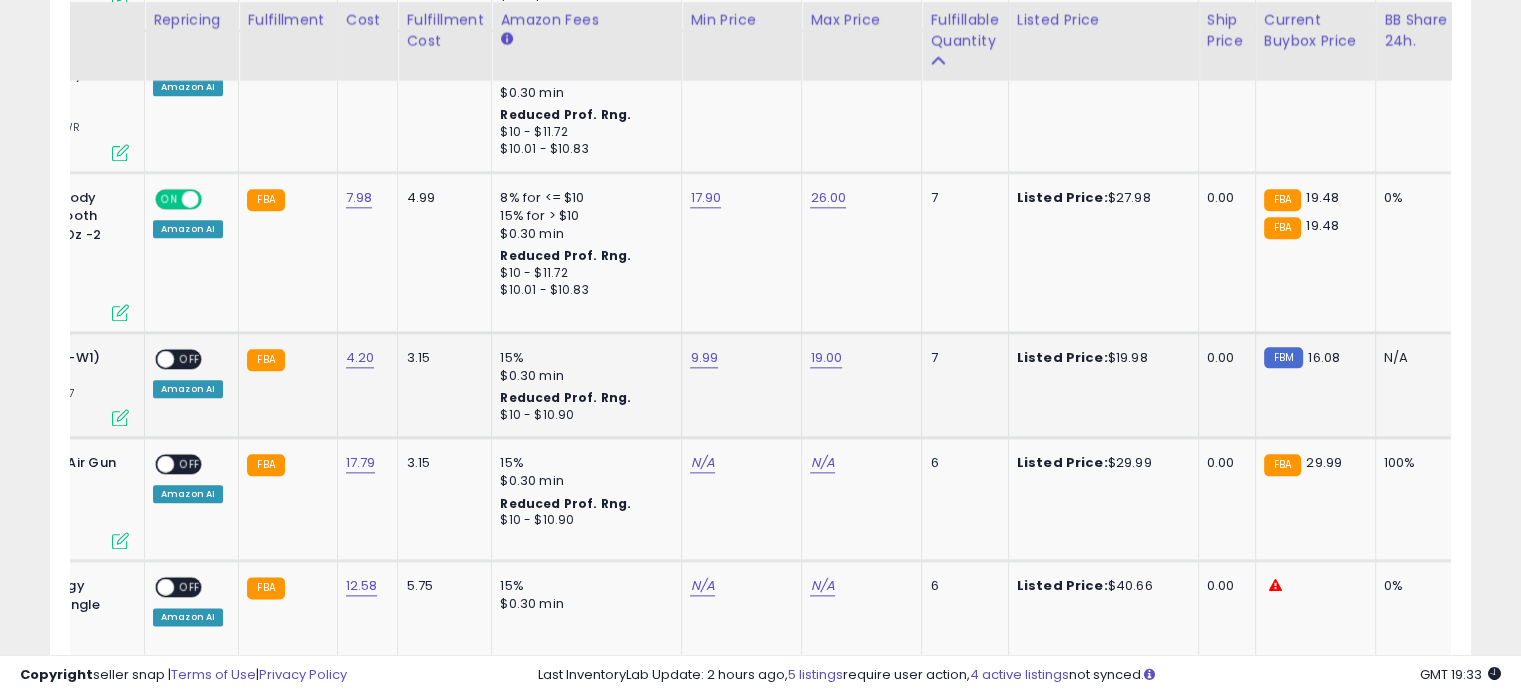 click on "OFF" at bounding box center (190, 358) 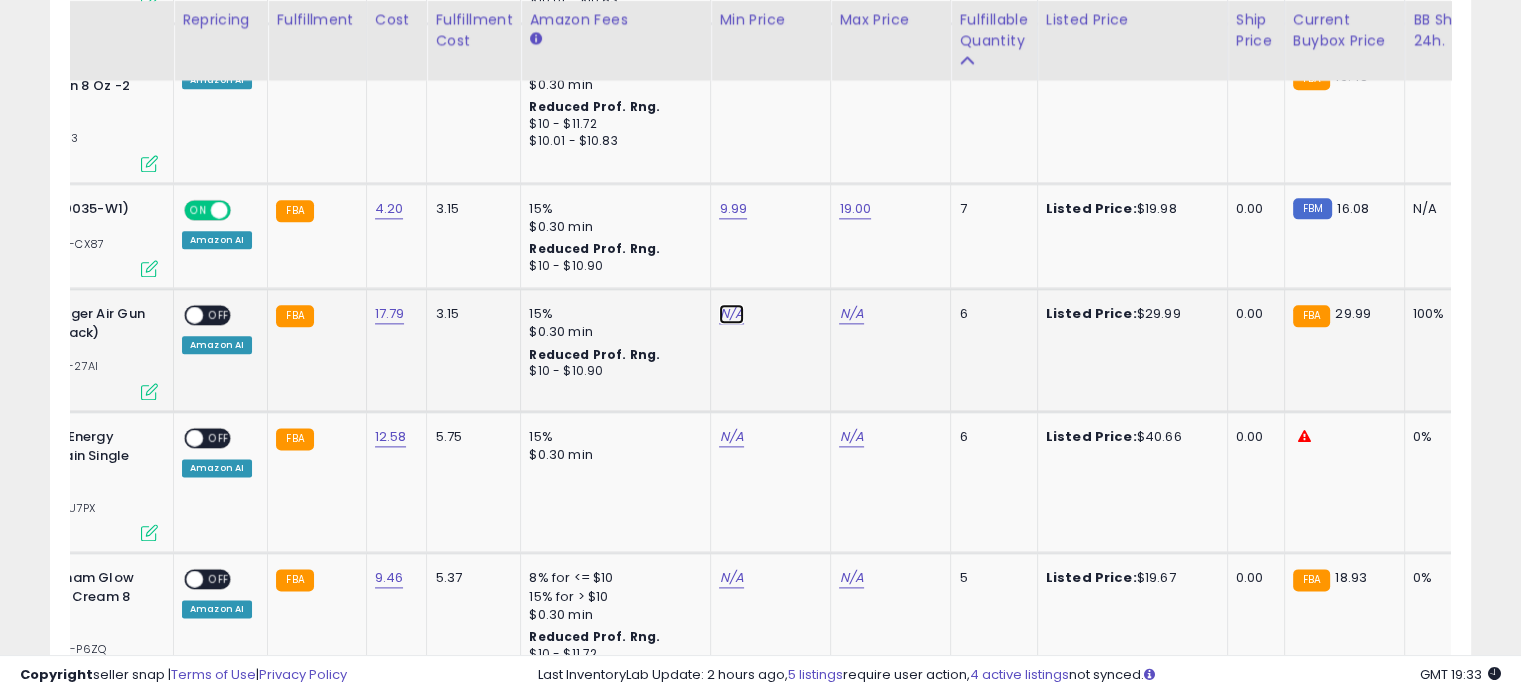 click on "N/A" at bounding box center [731, 314] 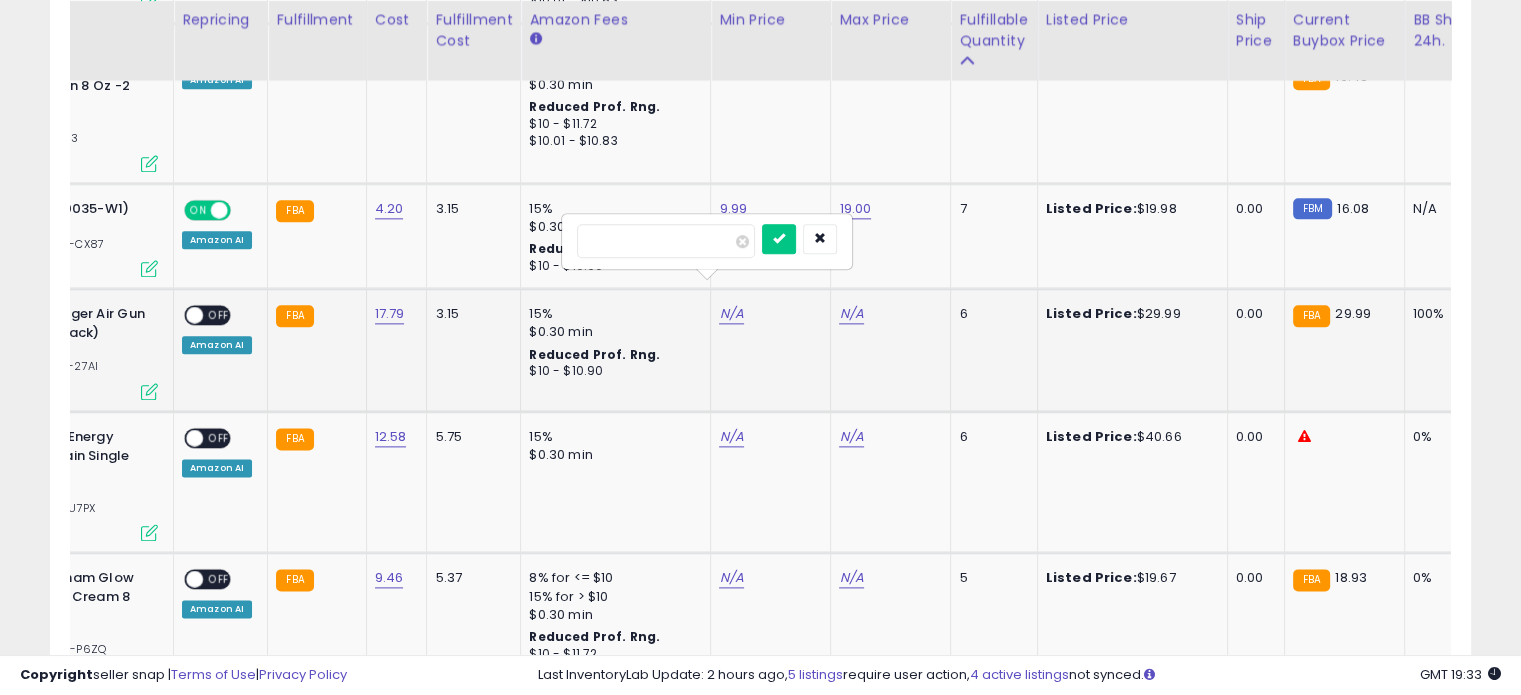 type on "****" 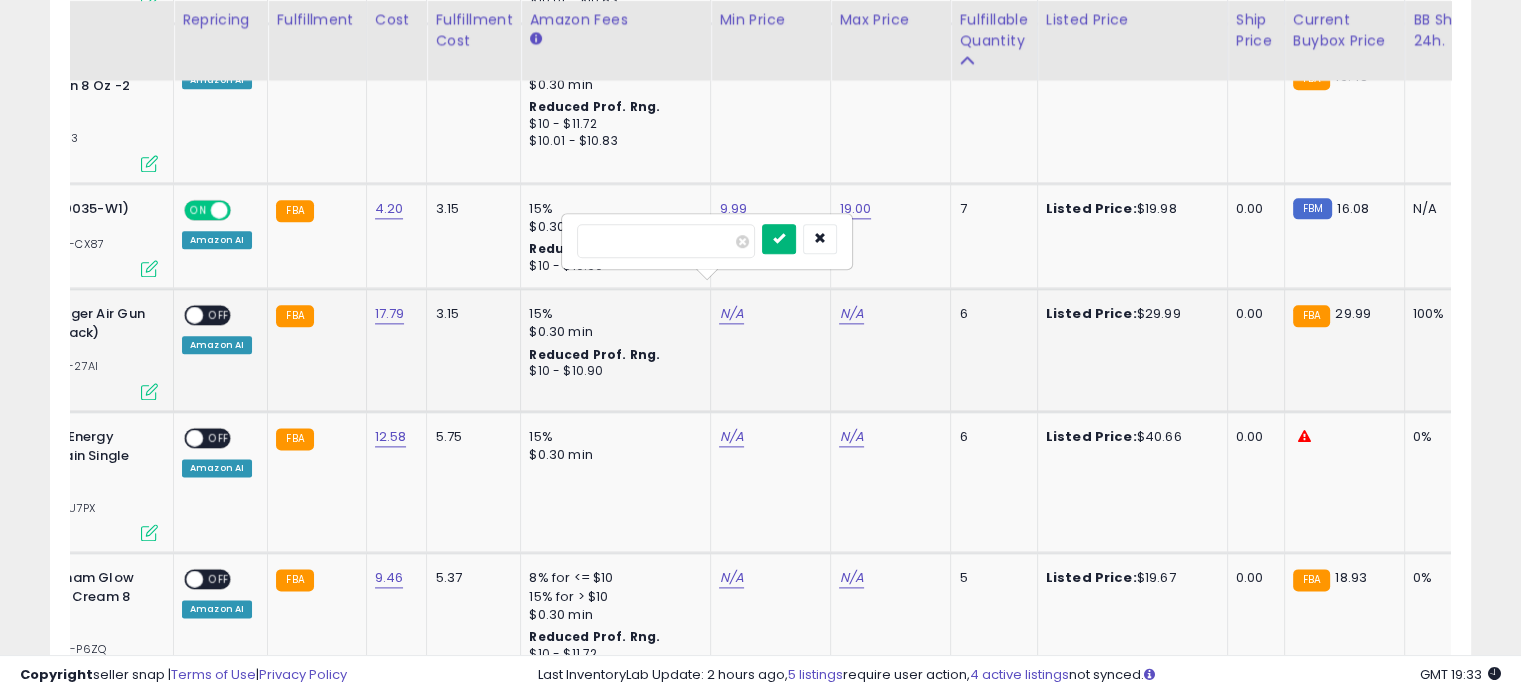 click at bounding box center [779, 238] 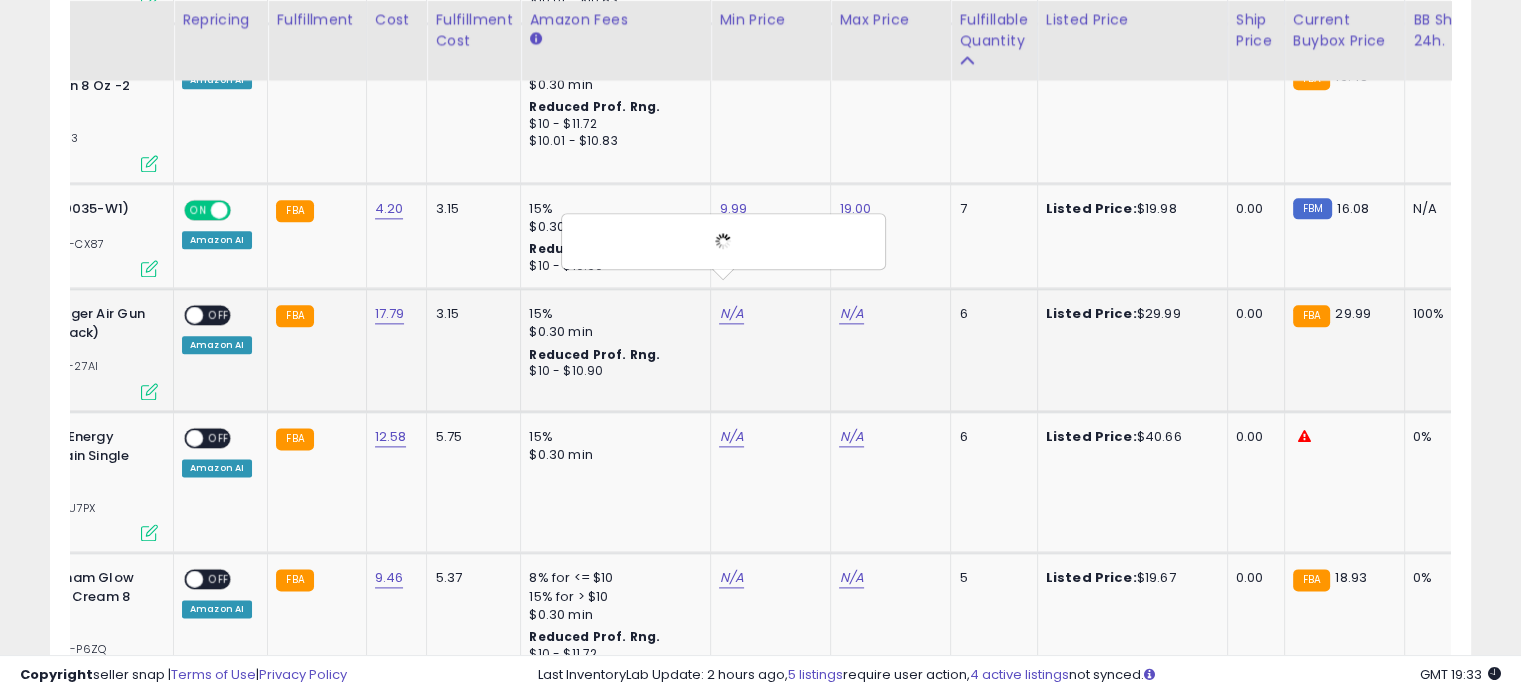 click on "N/A" at bounding box center (887, 314) 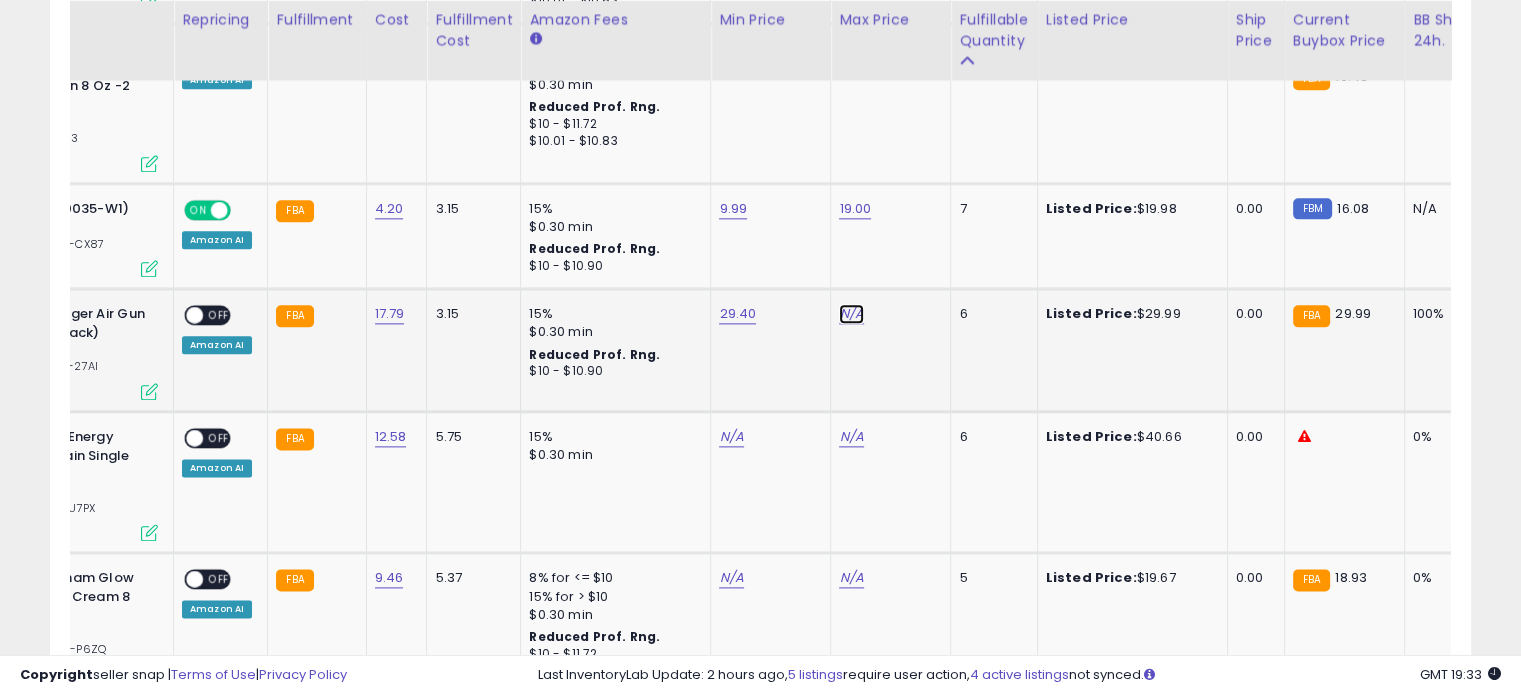 click on "N/A" at bounding box center (851, 314) 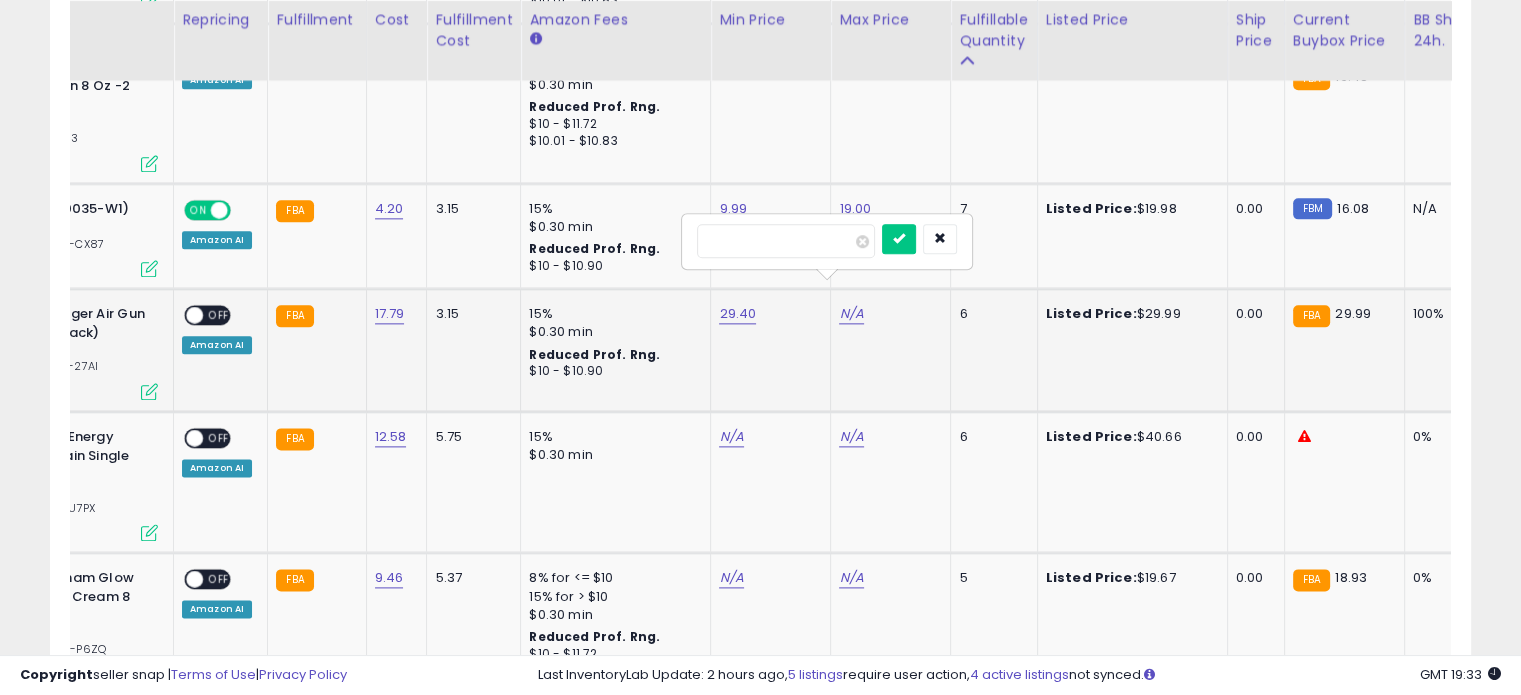 type on "**" 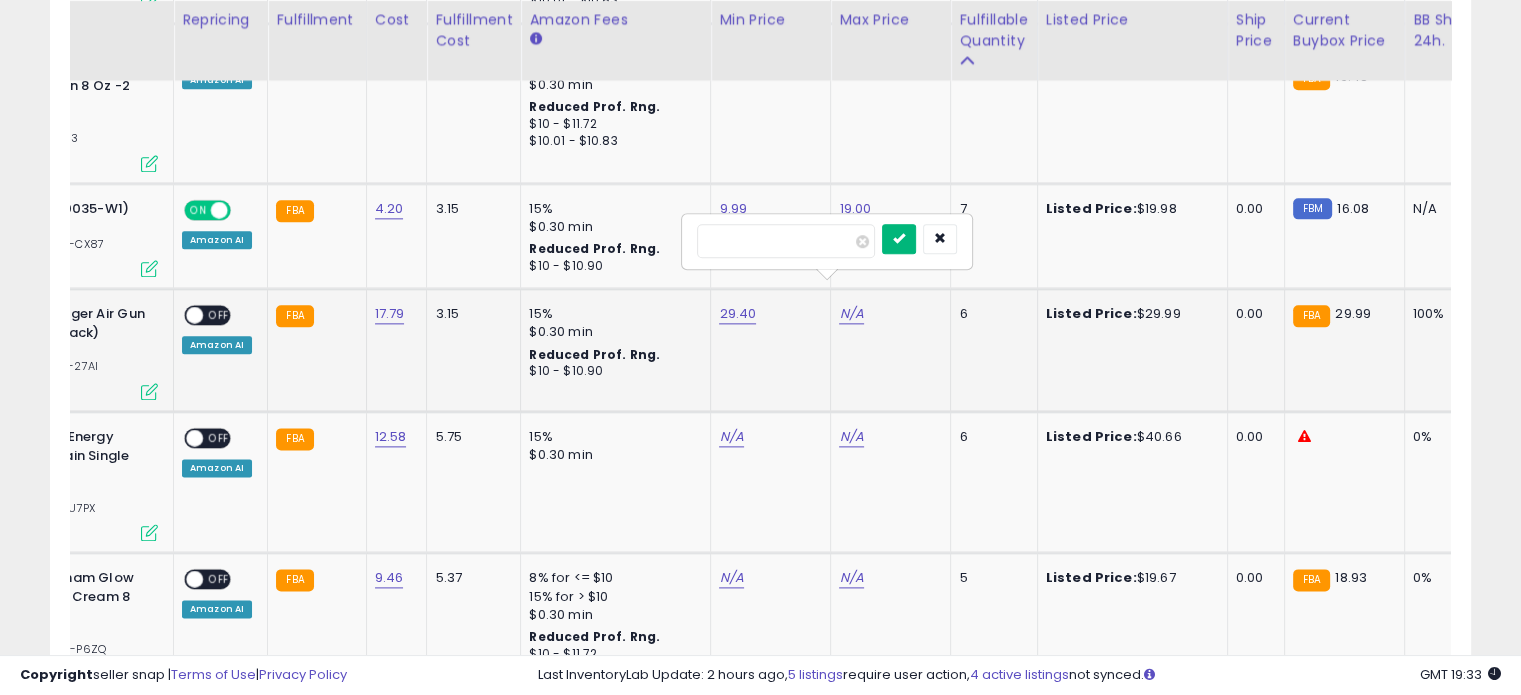 click at bounding box center [899, 238] 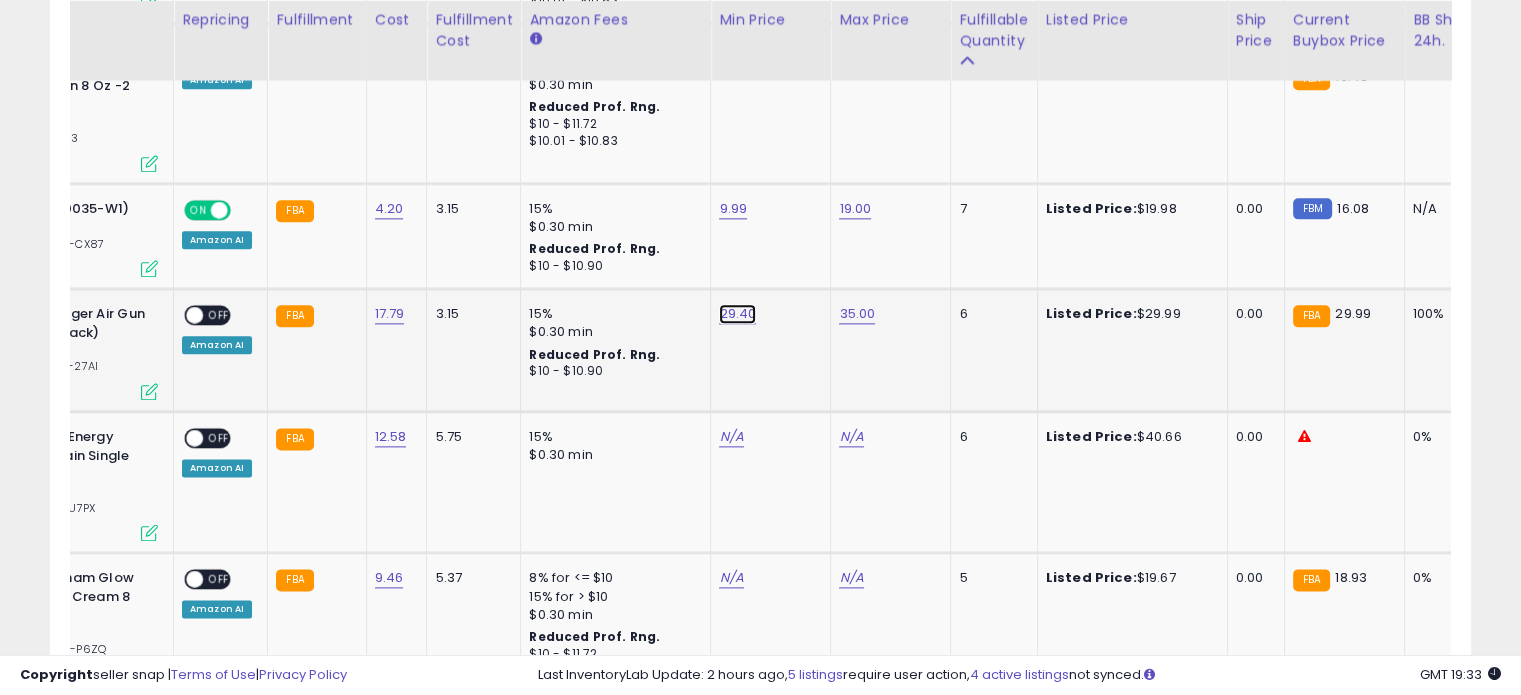 click on "29.40" at bounding box center [737, -1391] 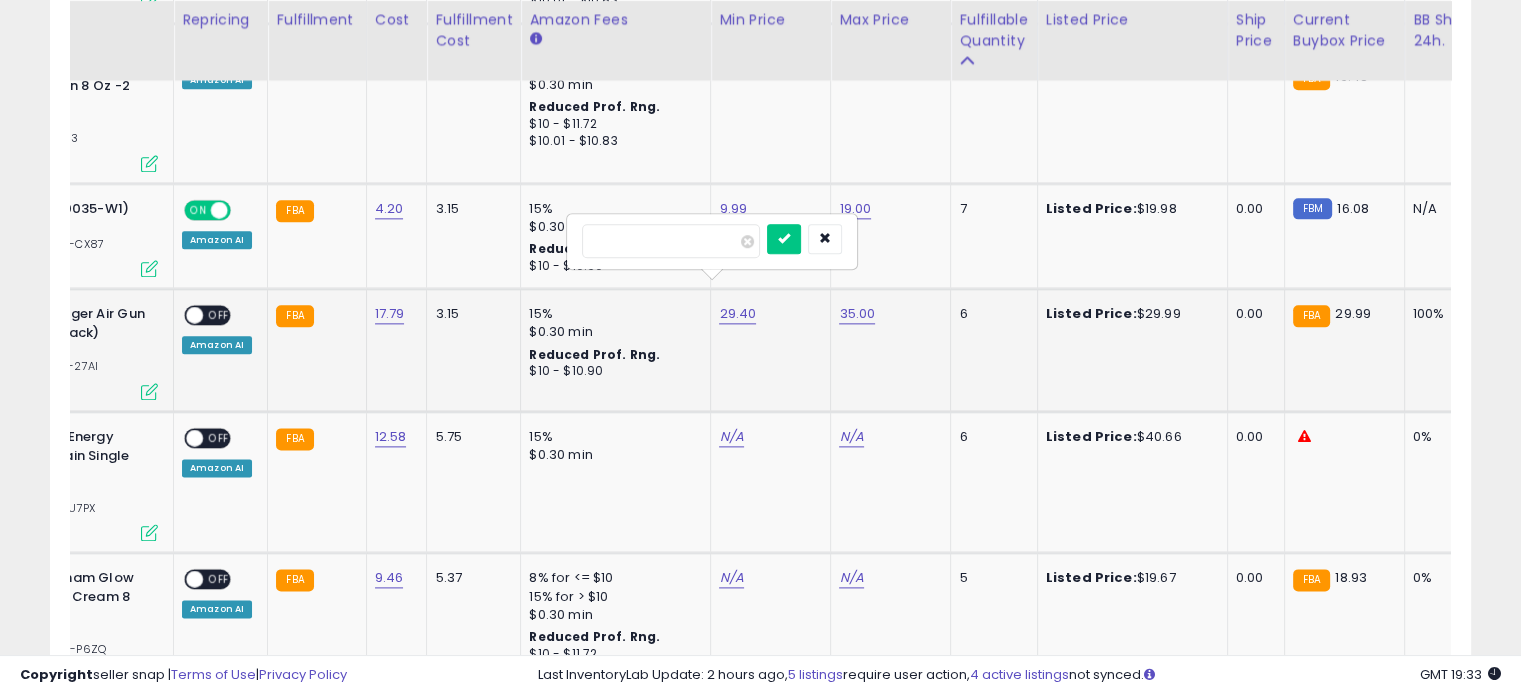 type on "**" 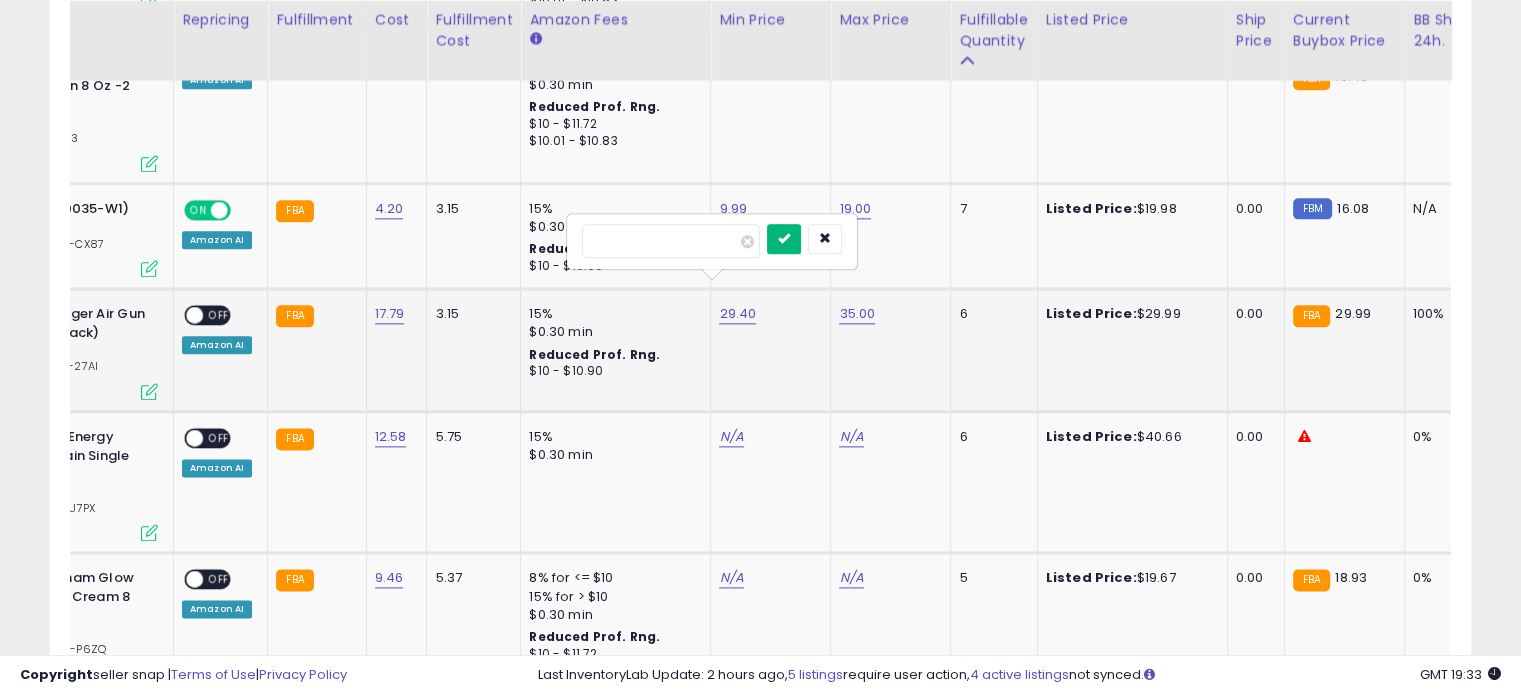 click at bounding box center [784, 238] 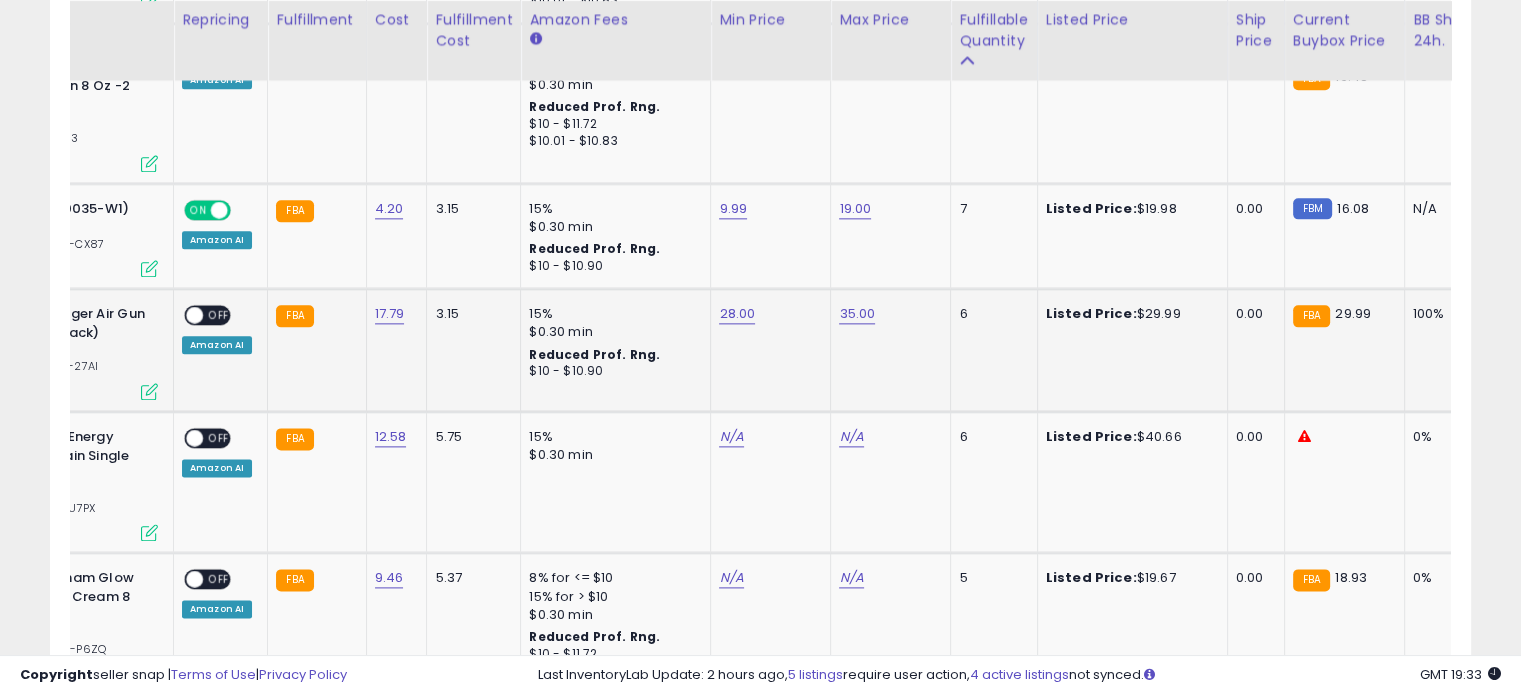 click on "OFF" at bounding box center [219, 315] 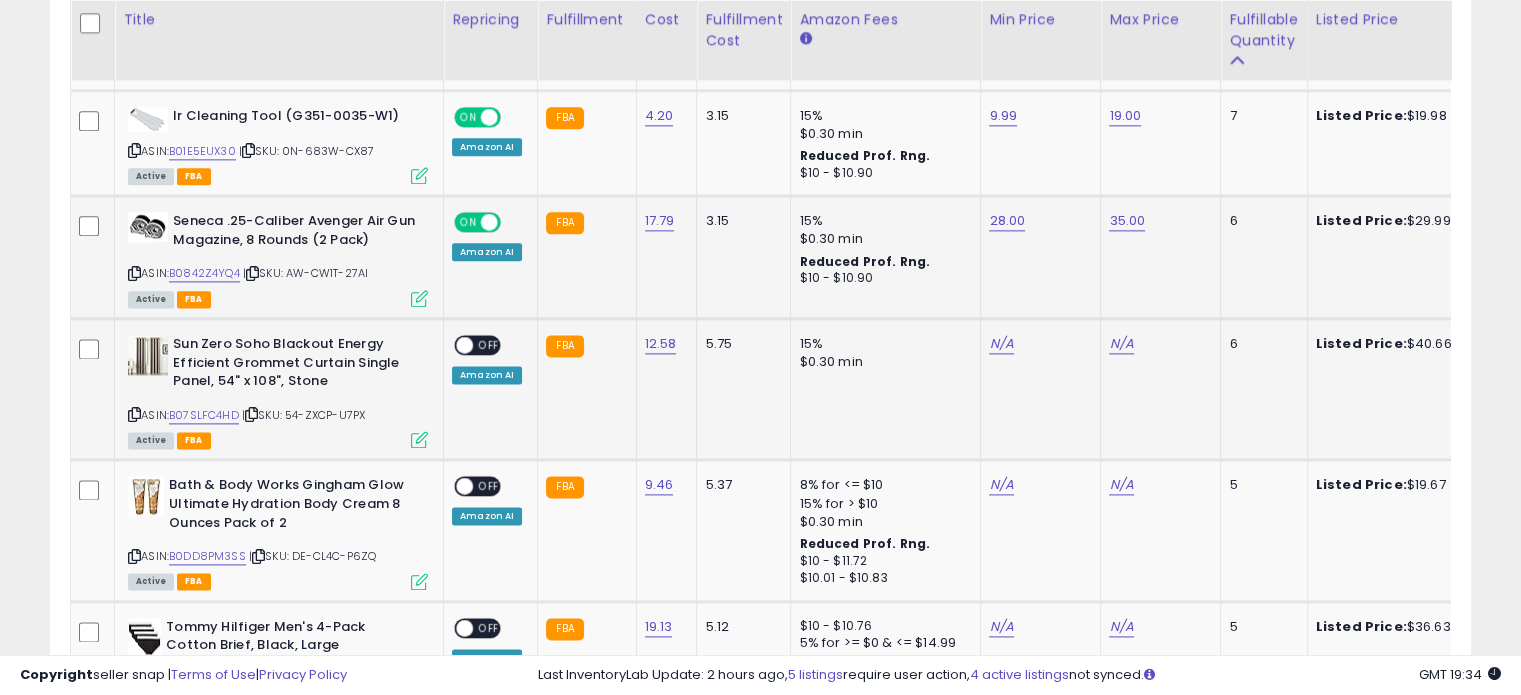 click on "ASIN:  B07SLFC4HD    |   SKU: 54-ZXCP-U7PX Active FBA" at bounding box center [278, 390] 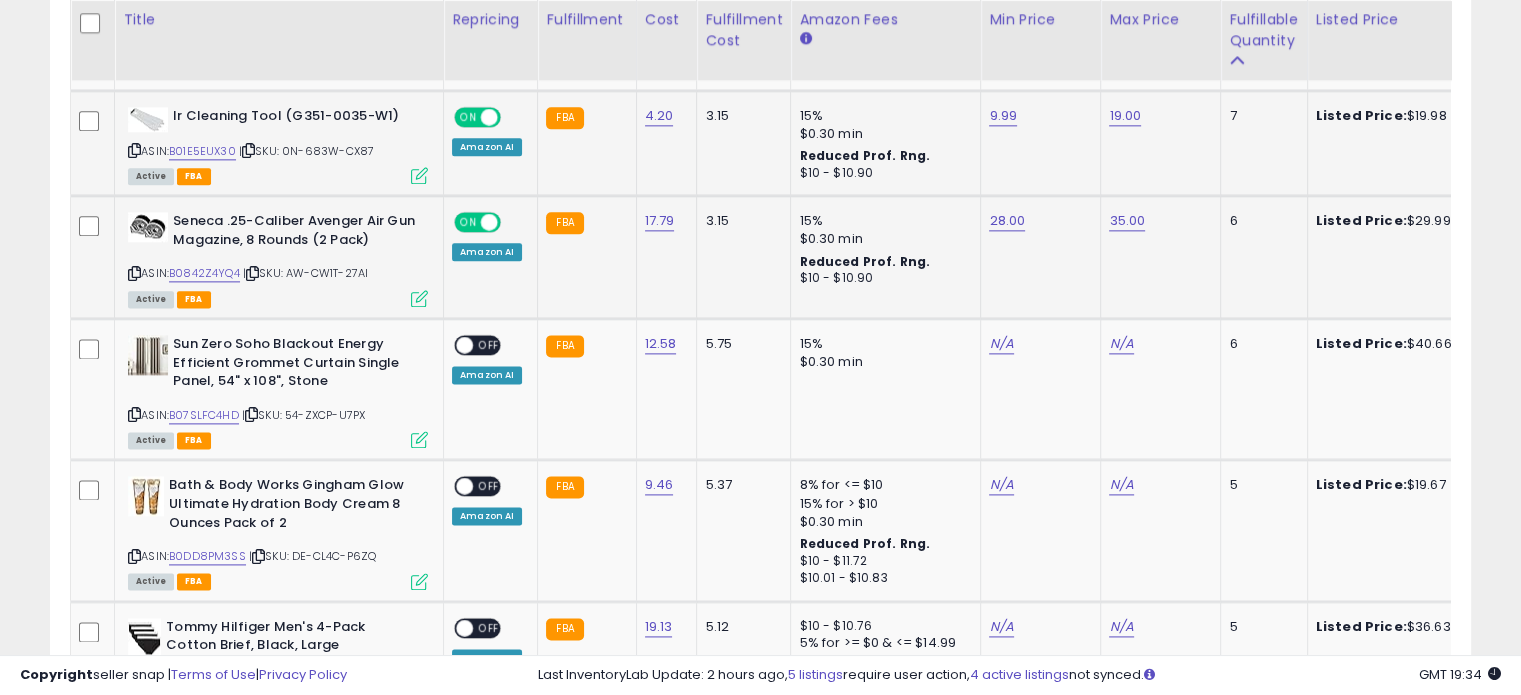 click on "ASIN:  B07SLFC4HD    |   SKU: 54-ZXCP-U7PX Active FBA" at bounding box center [278, 390] 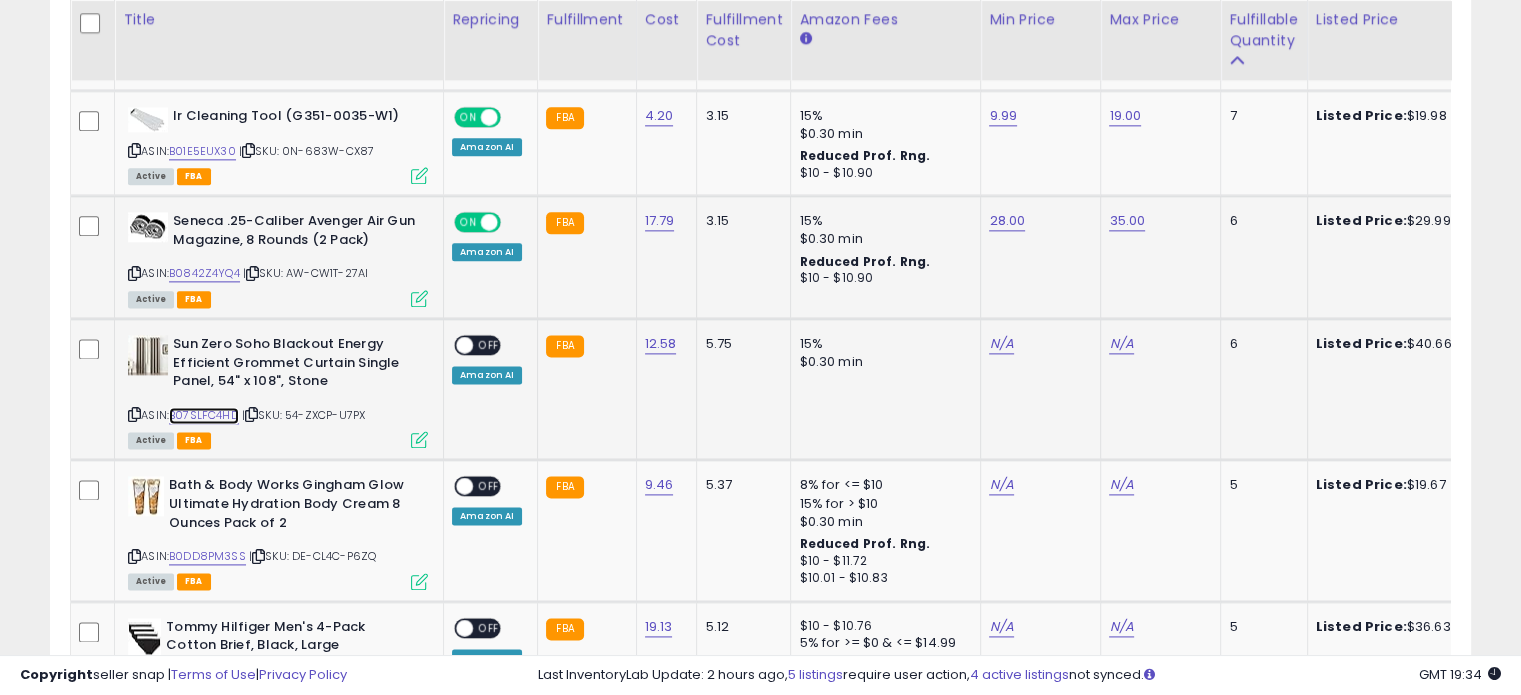 click on "B07SLFC4HD" at bounding box center [204, 415] 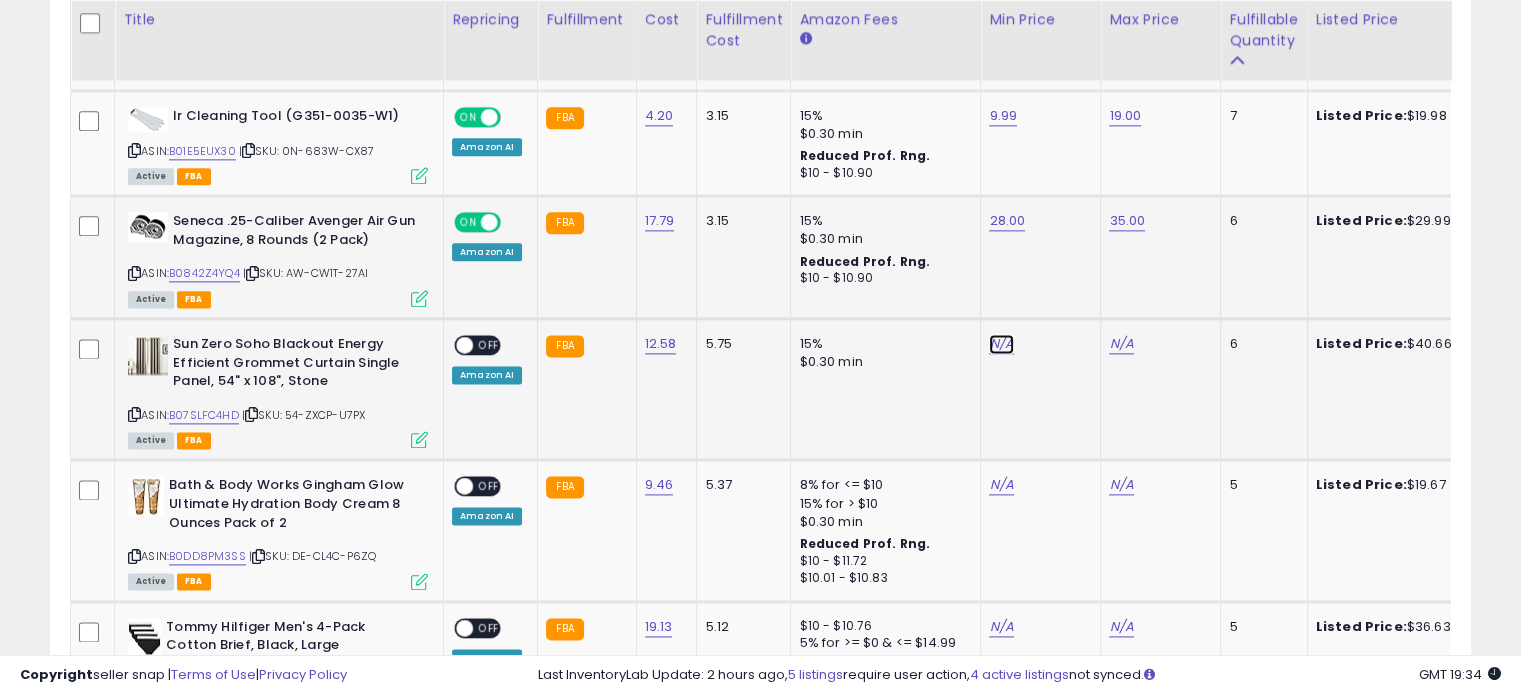 click on "N/A" at bounding box center [1001, 344] 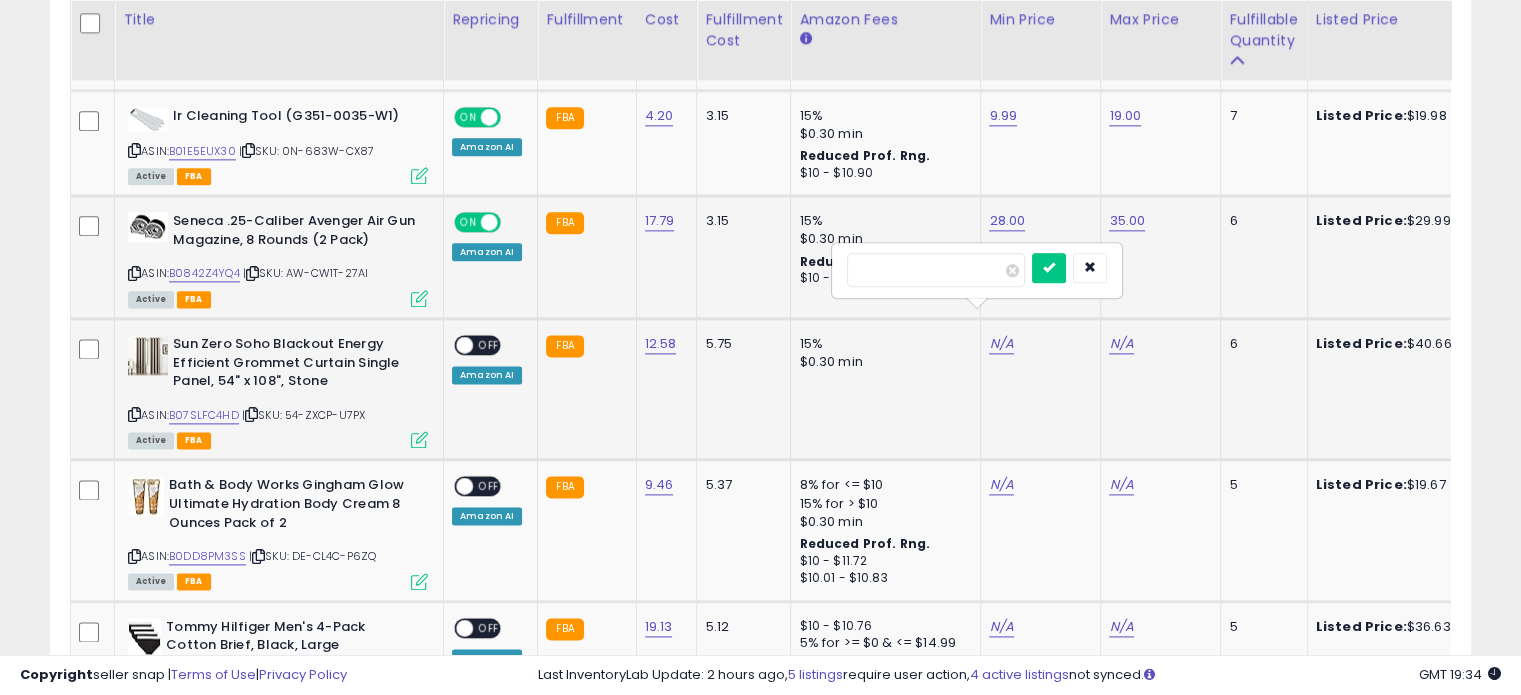 type on "*****" 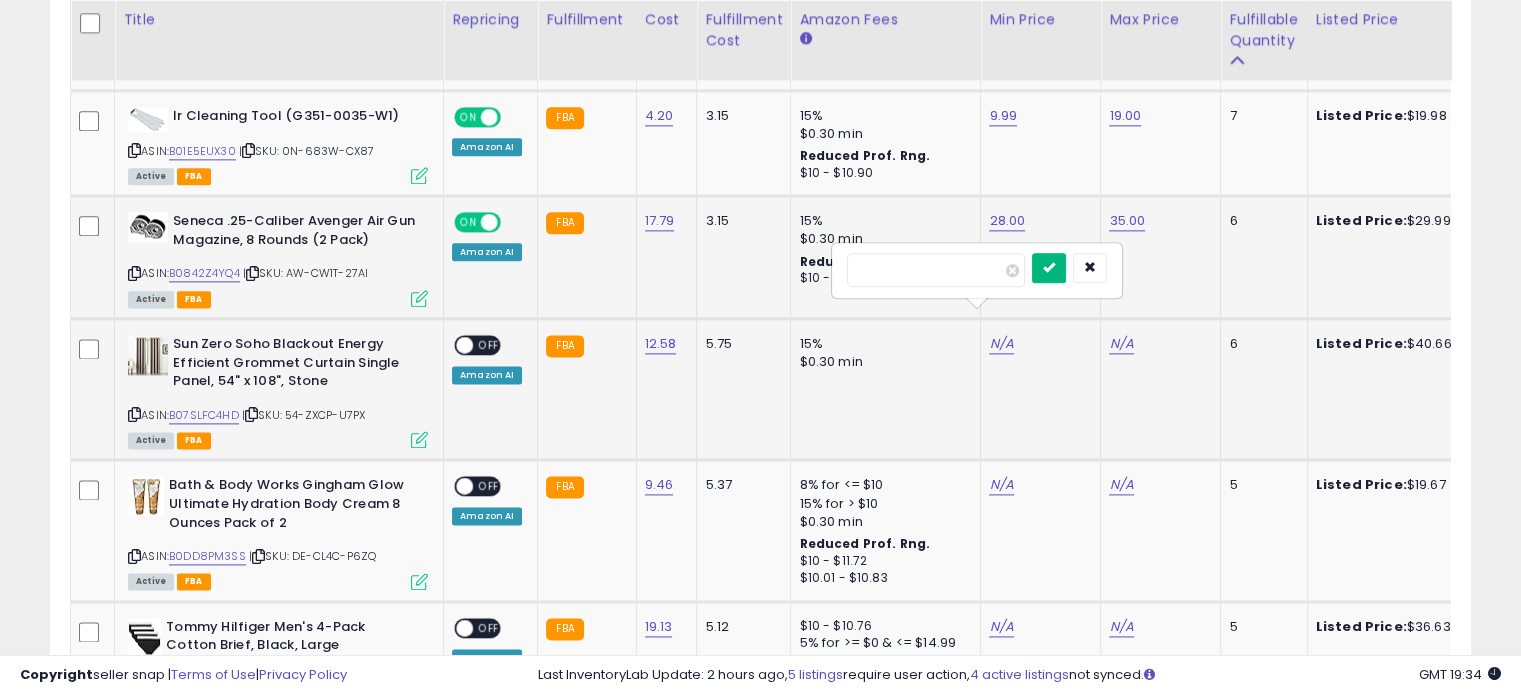 click at bounding box center (1049, 267) 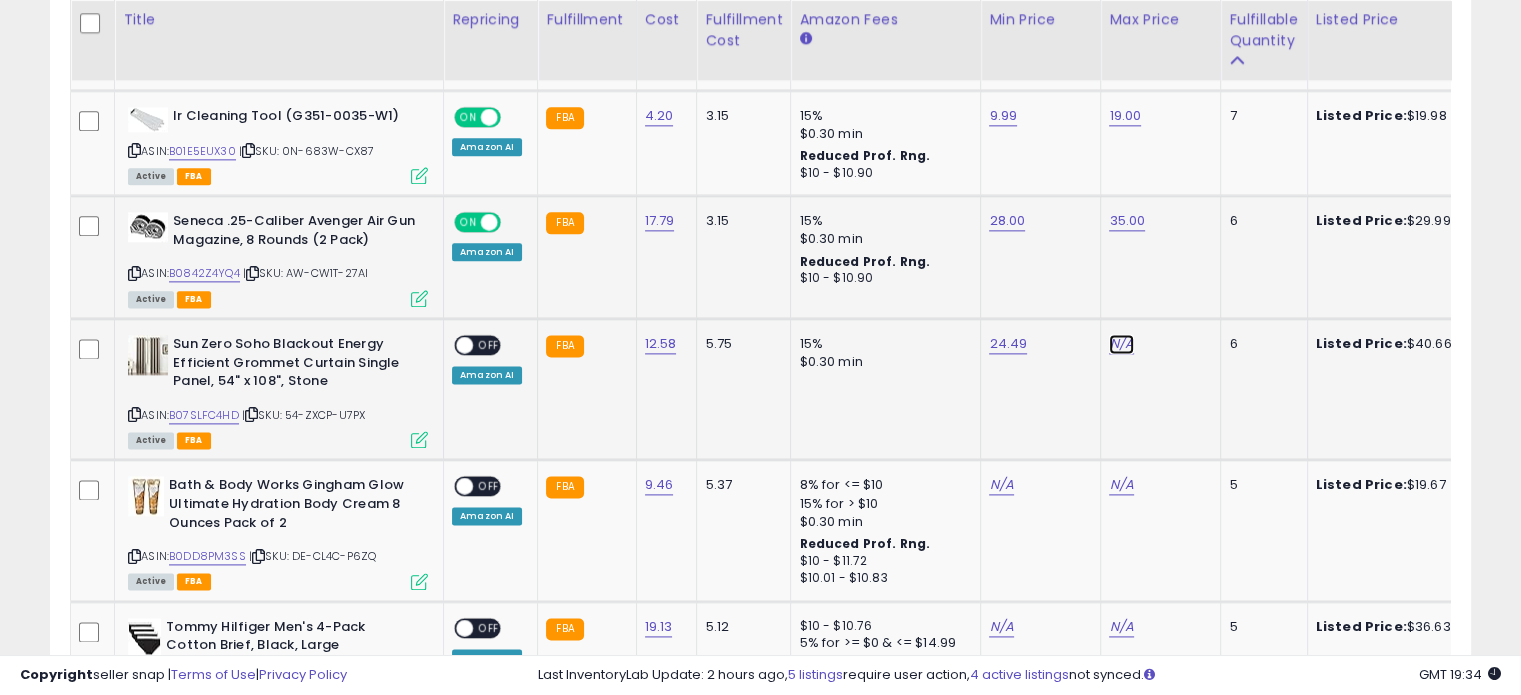 click on "N/A" at bounding box center (1121, 344) 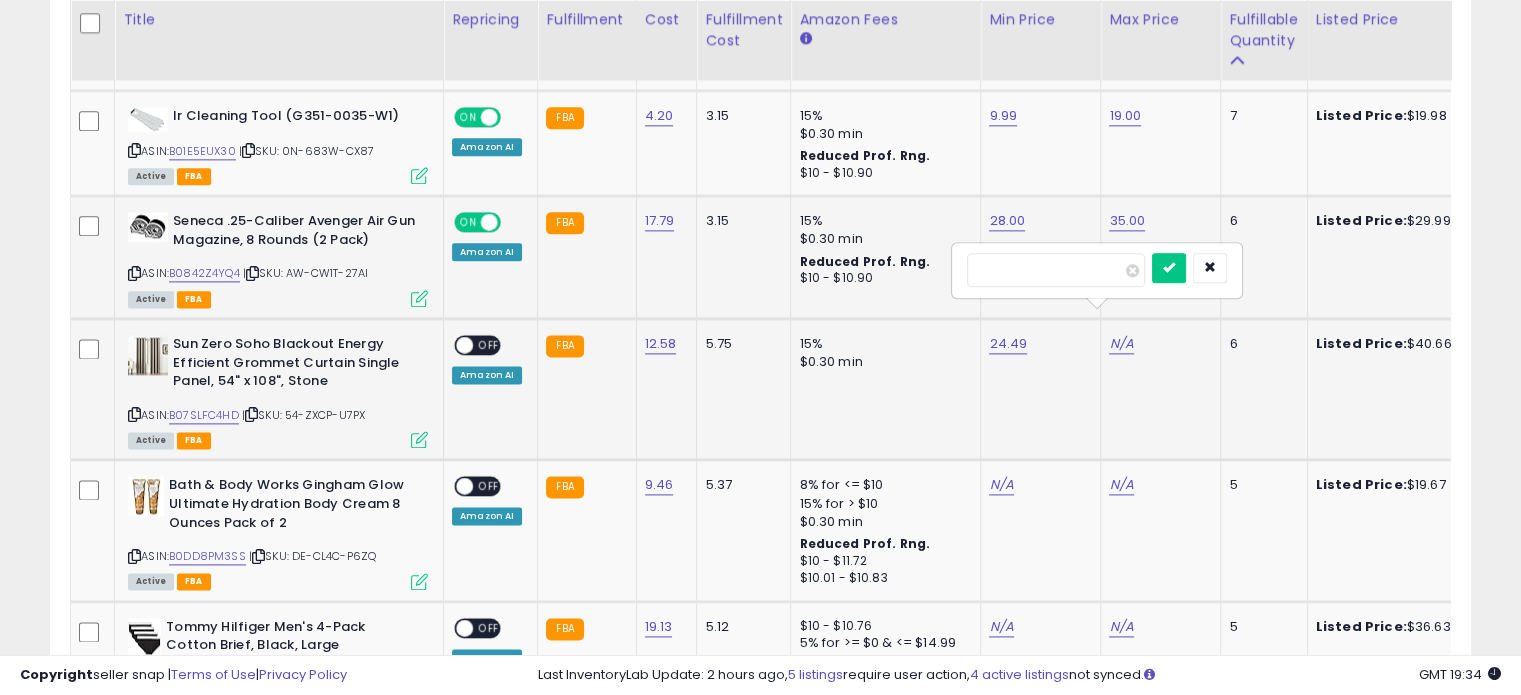 type on "*****" 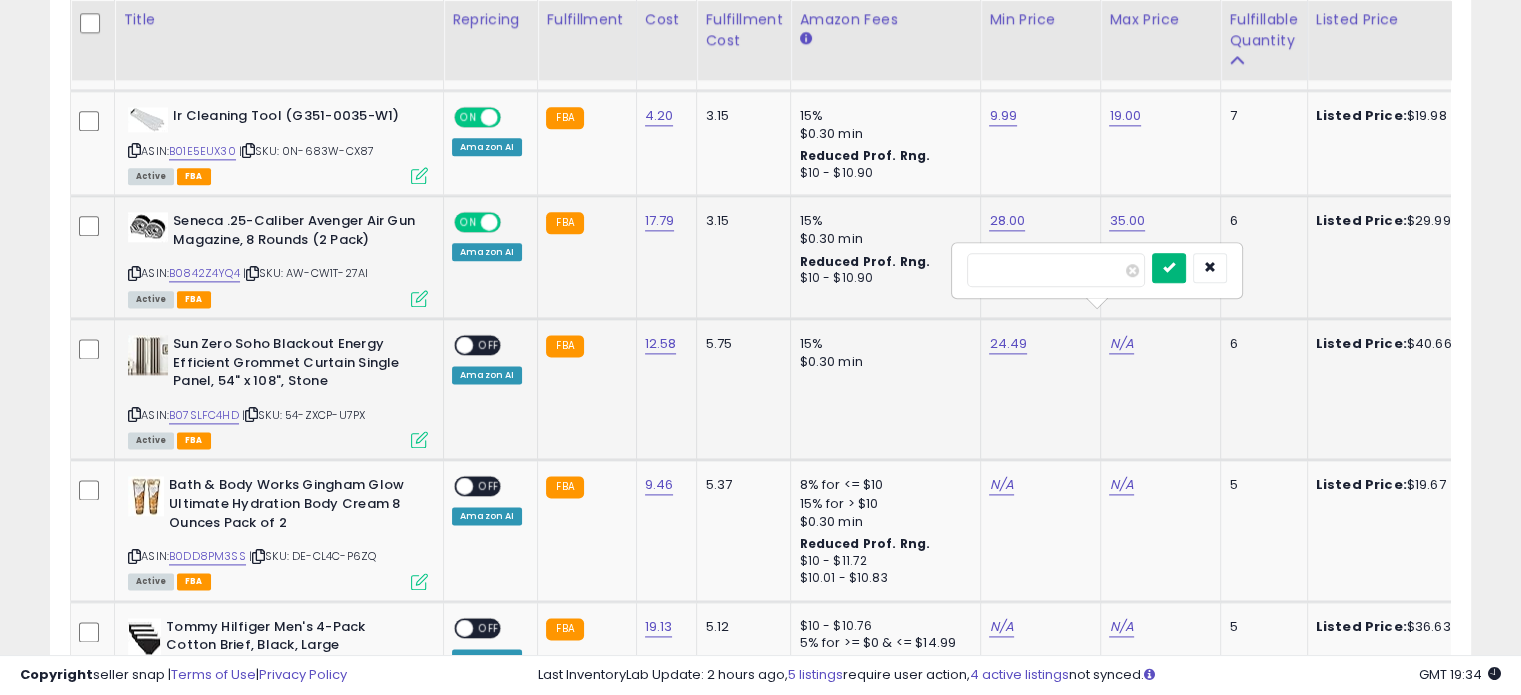 click at bounding box center [1169, 268] 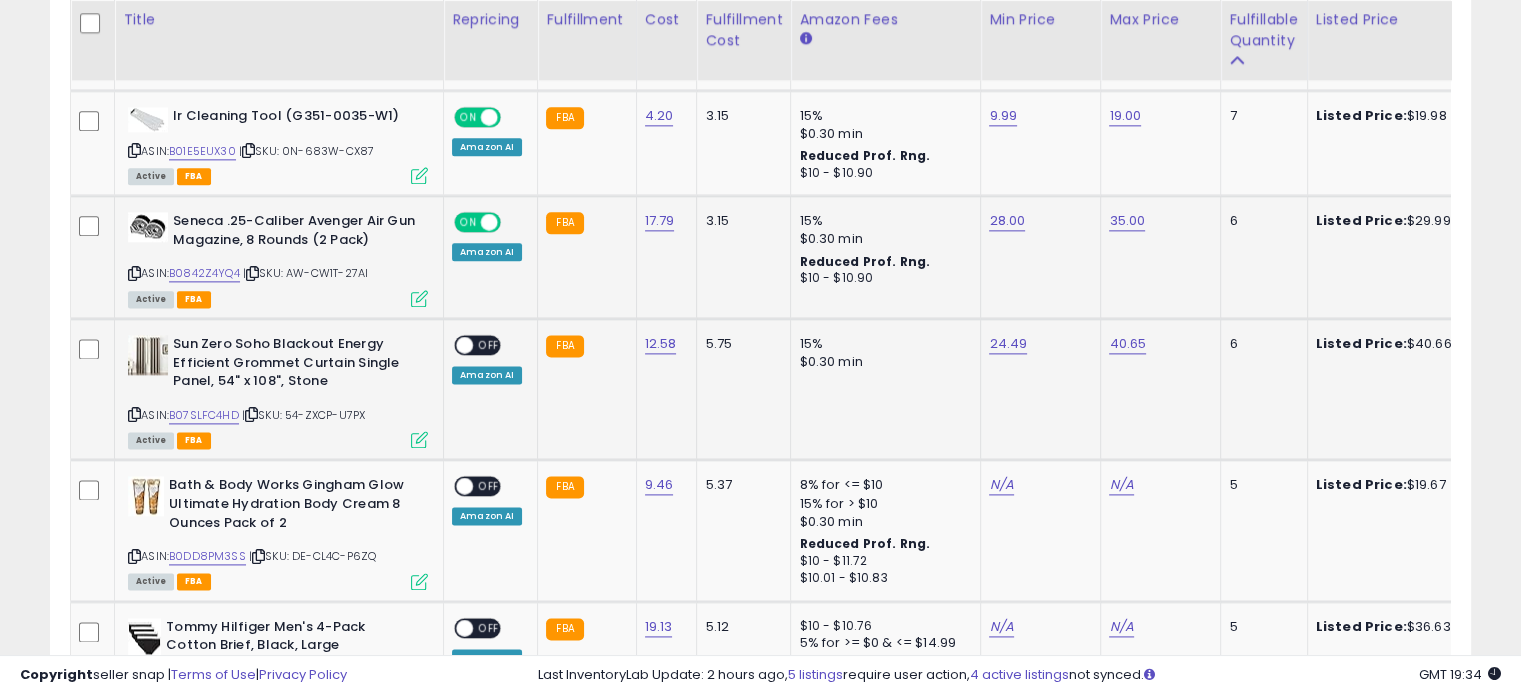 click on "ON   OFF" at bounding box center [455, 345] 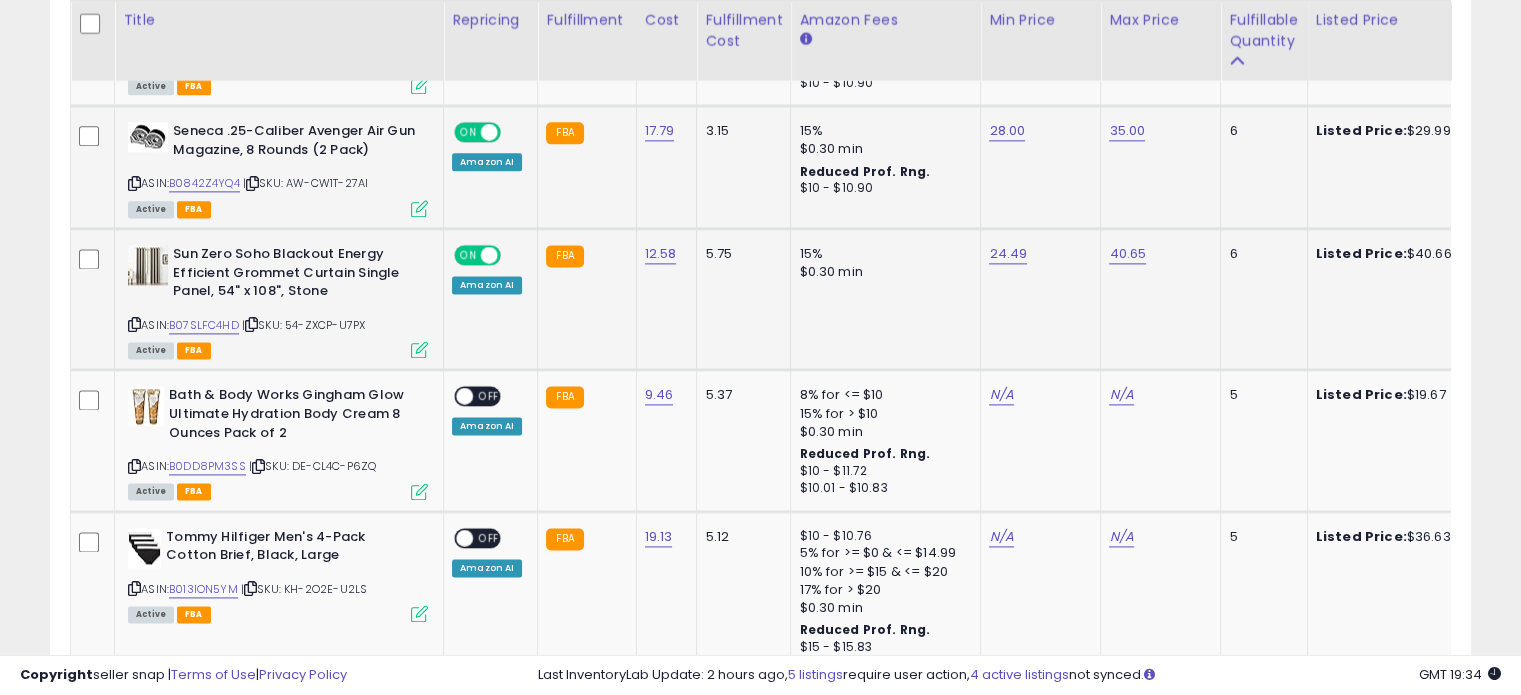 scroll, scrollTop: 2649, scrollLeft: 0, axis: vertical 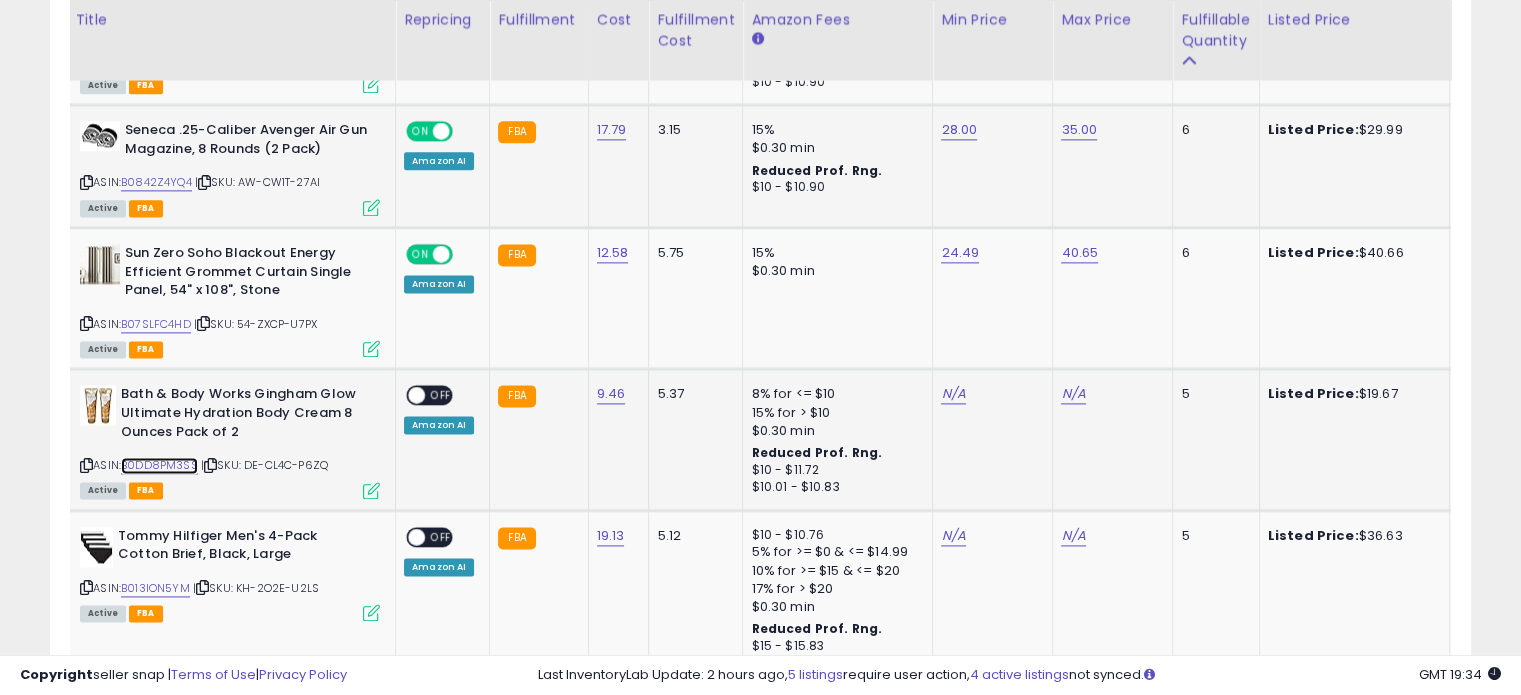 click on "B0DD8PM3SS" at bounding box center (159, 465) 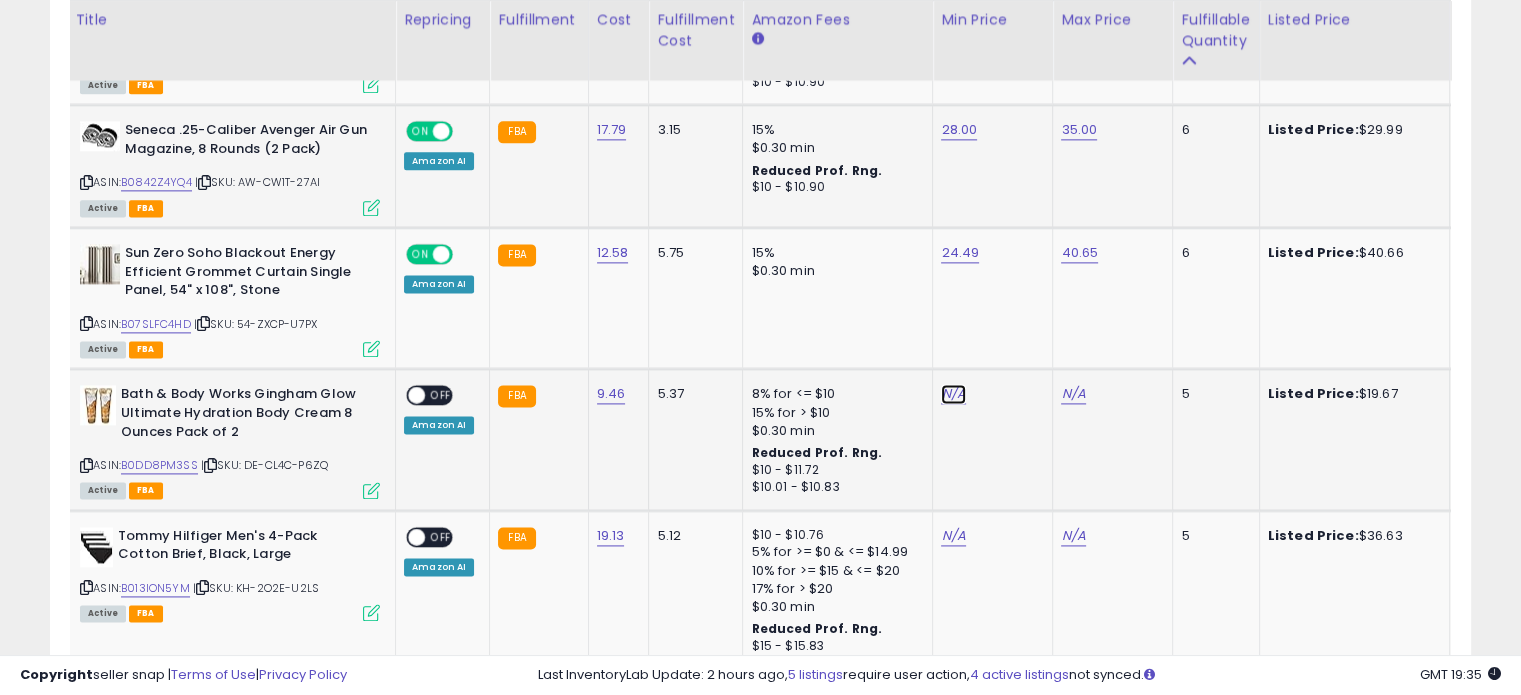 click on "N/A" at bounding box center (953, 394) 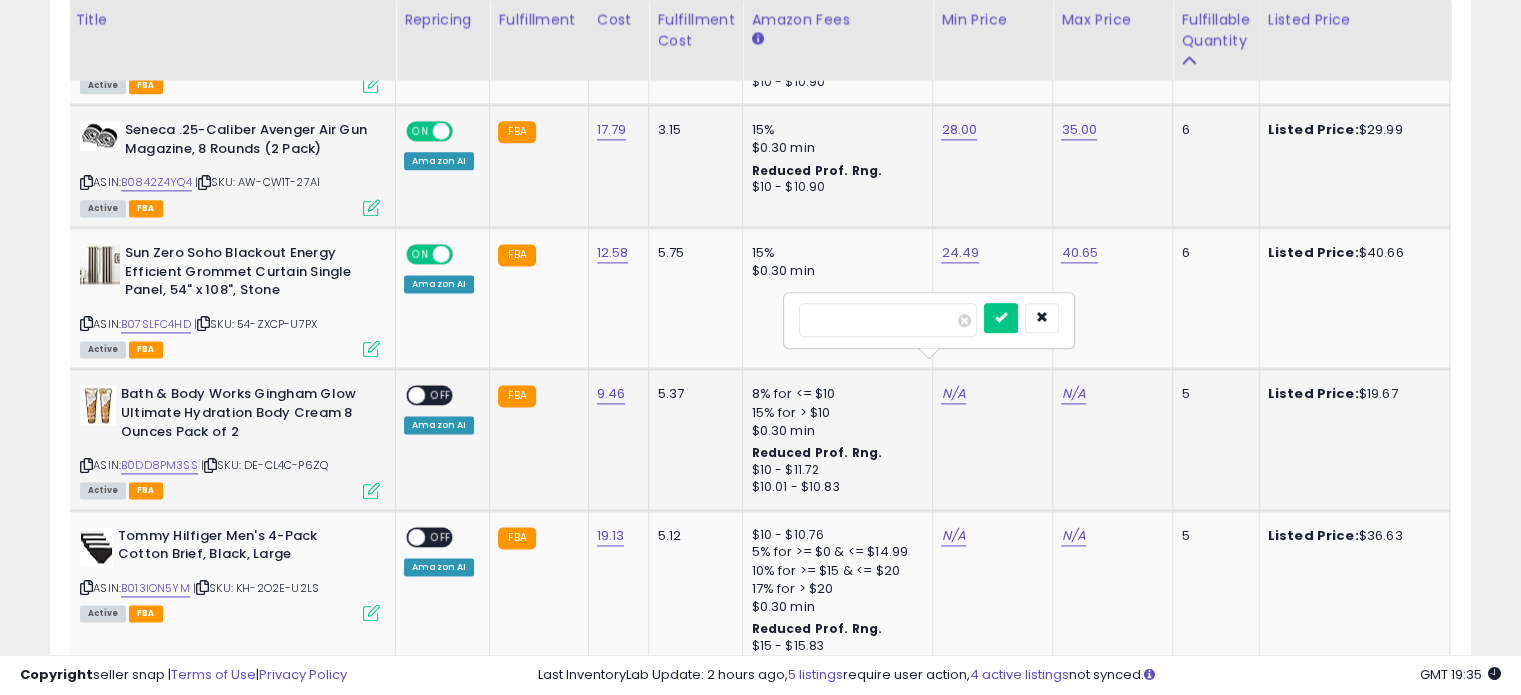 type on "*****" 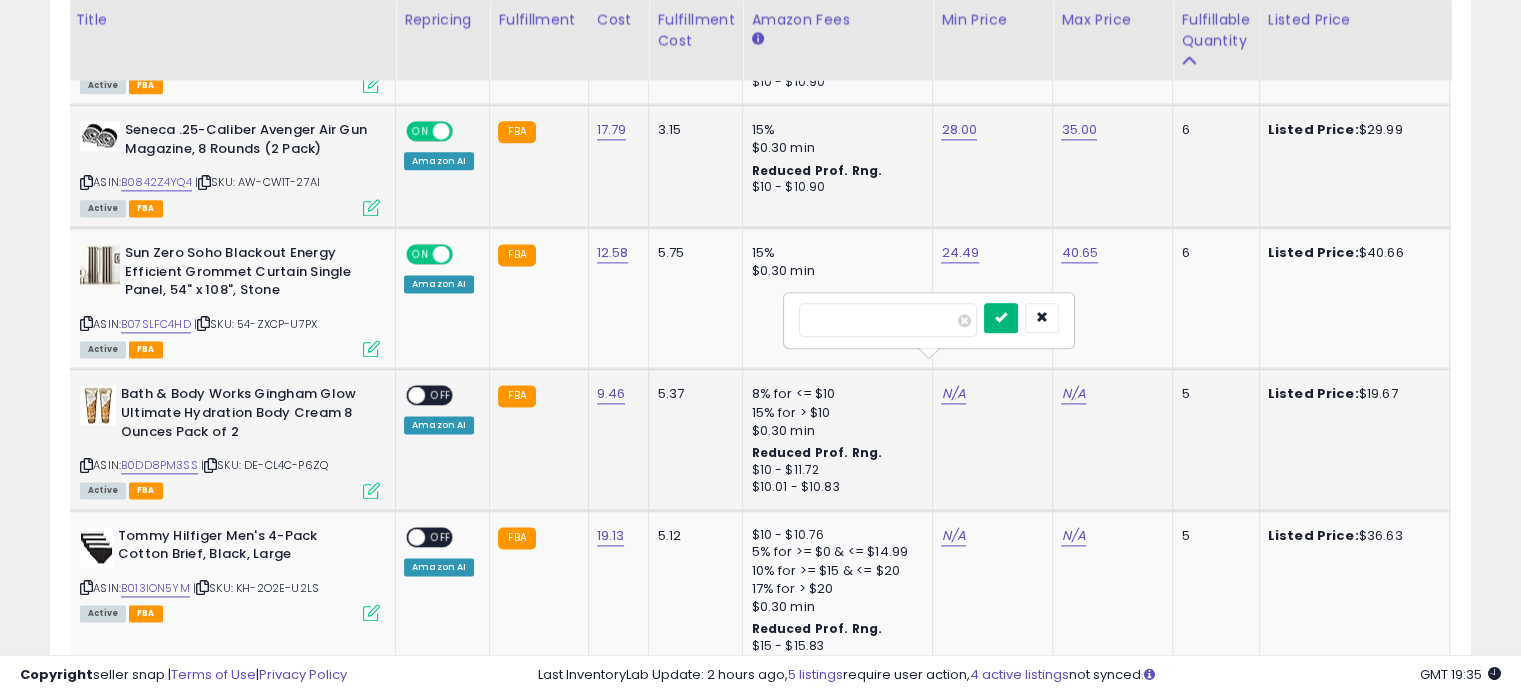 click at bounding box center (1001, 317) 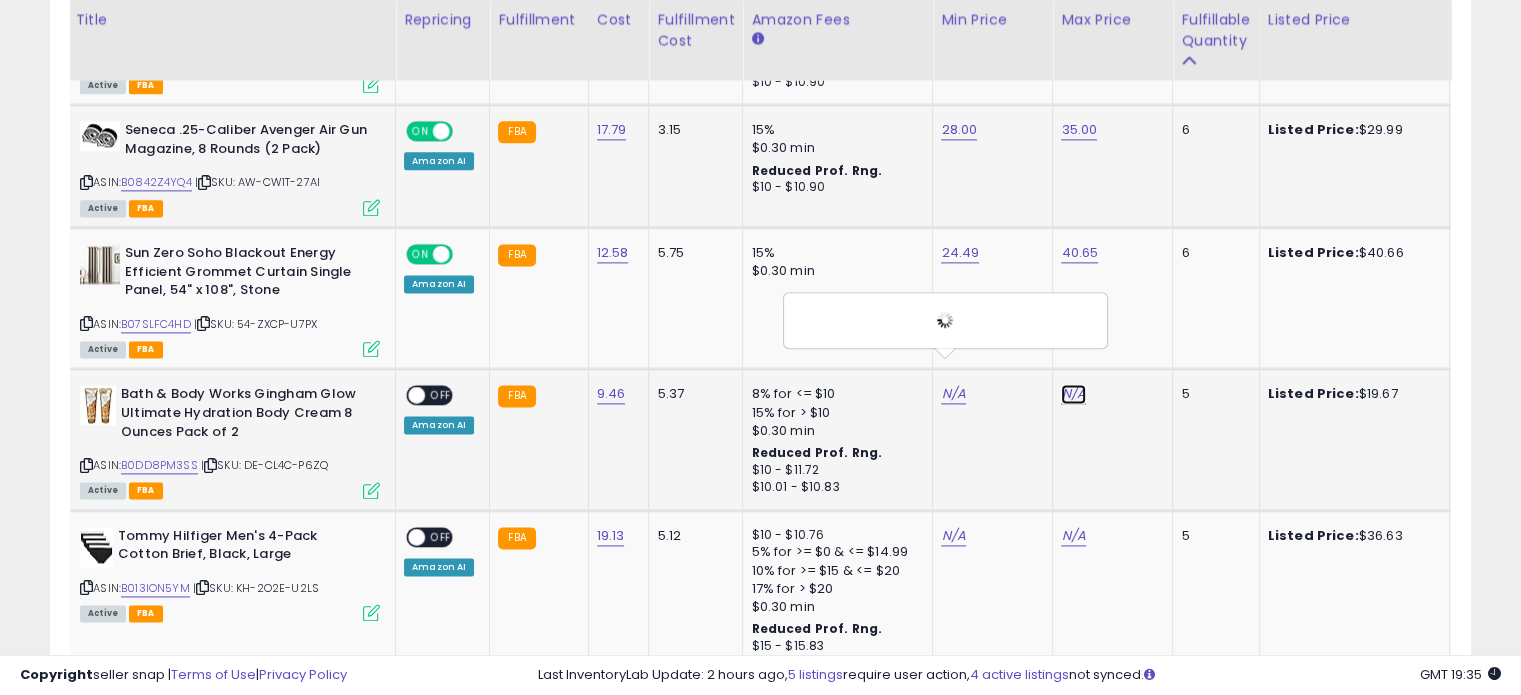 click on "N/A" at bounding box center (1073, 394) 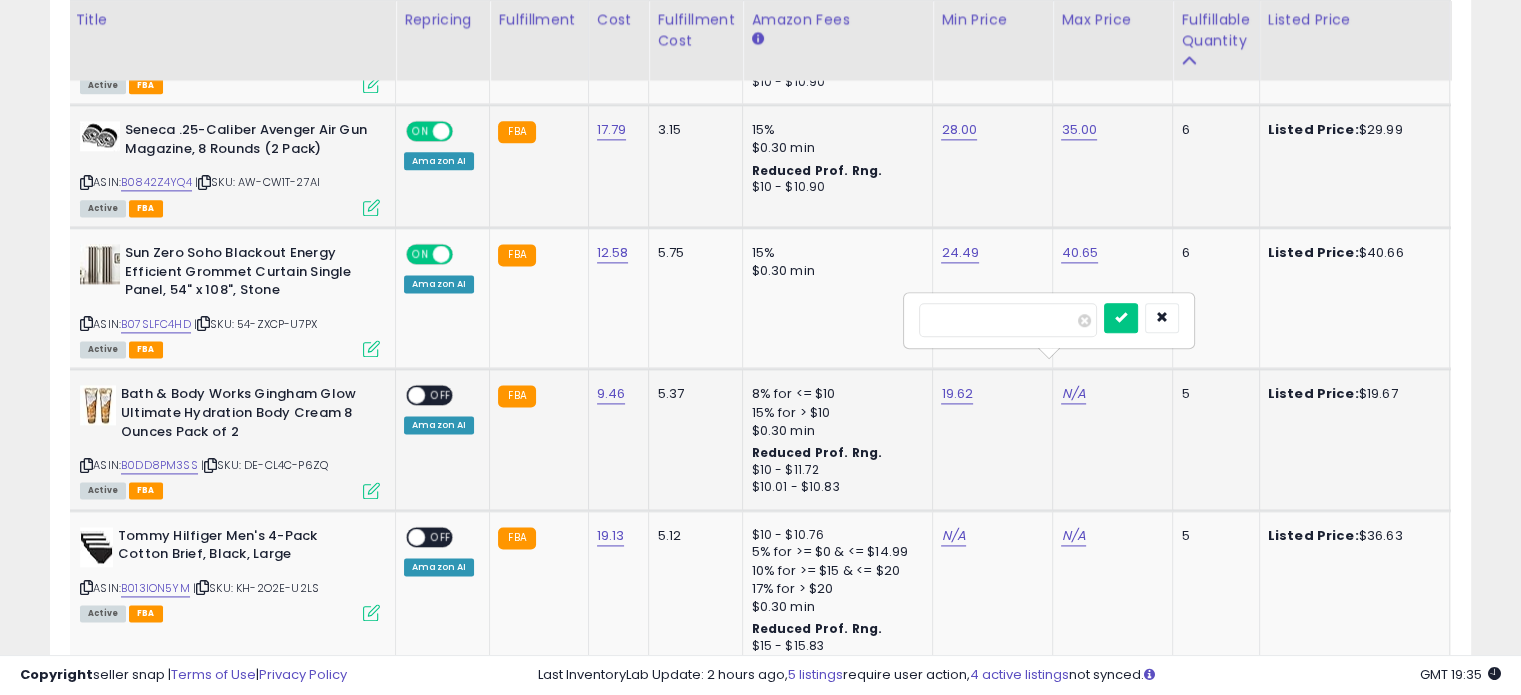 type on "*" 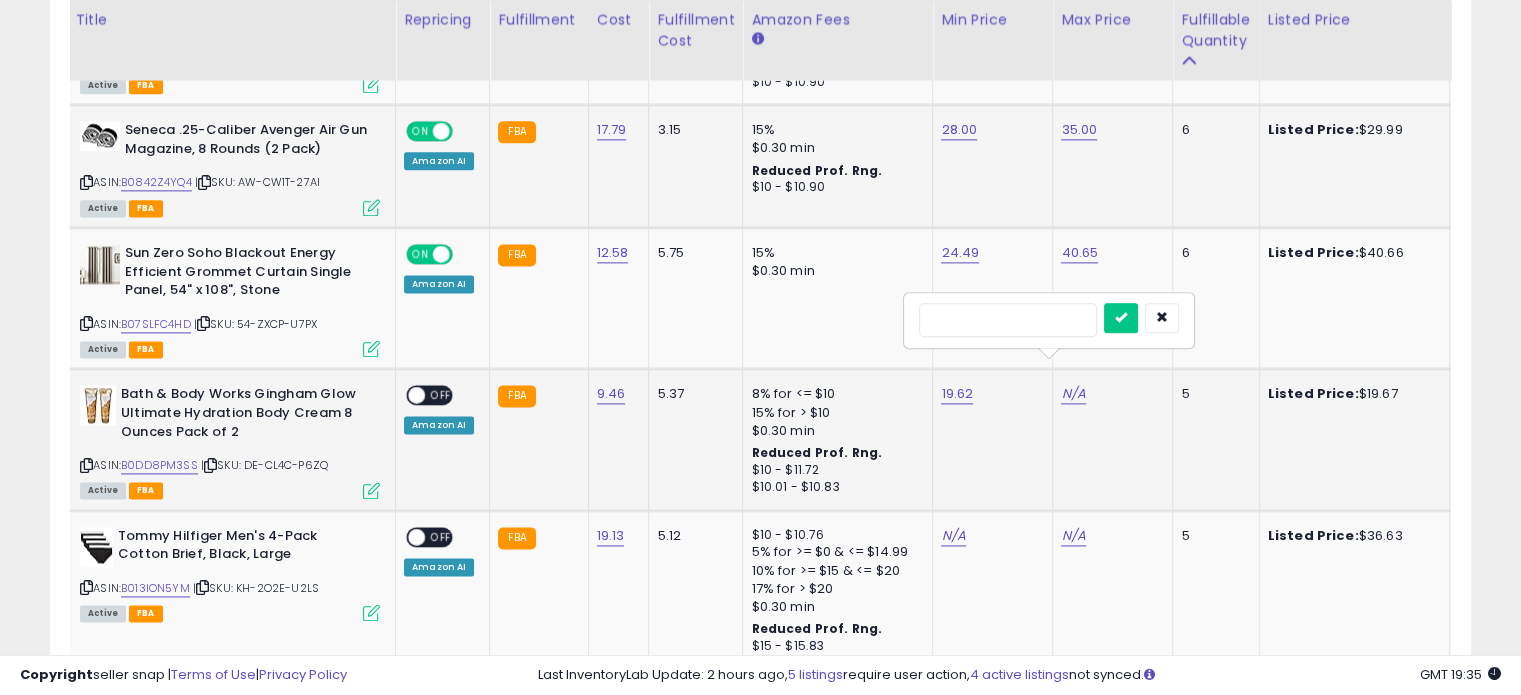 type on "**" 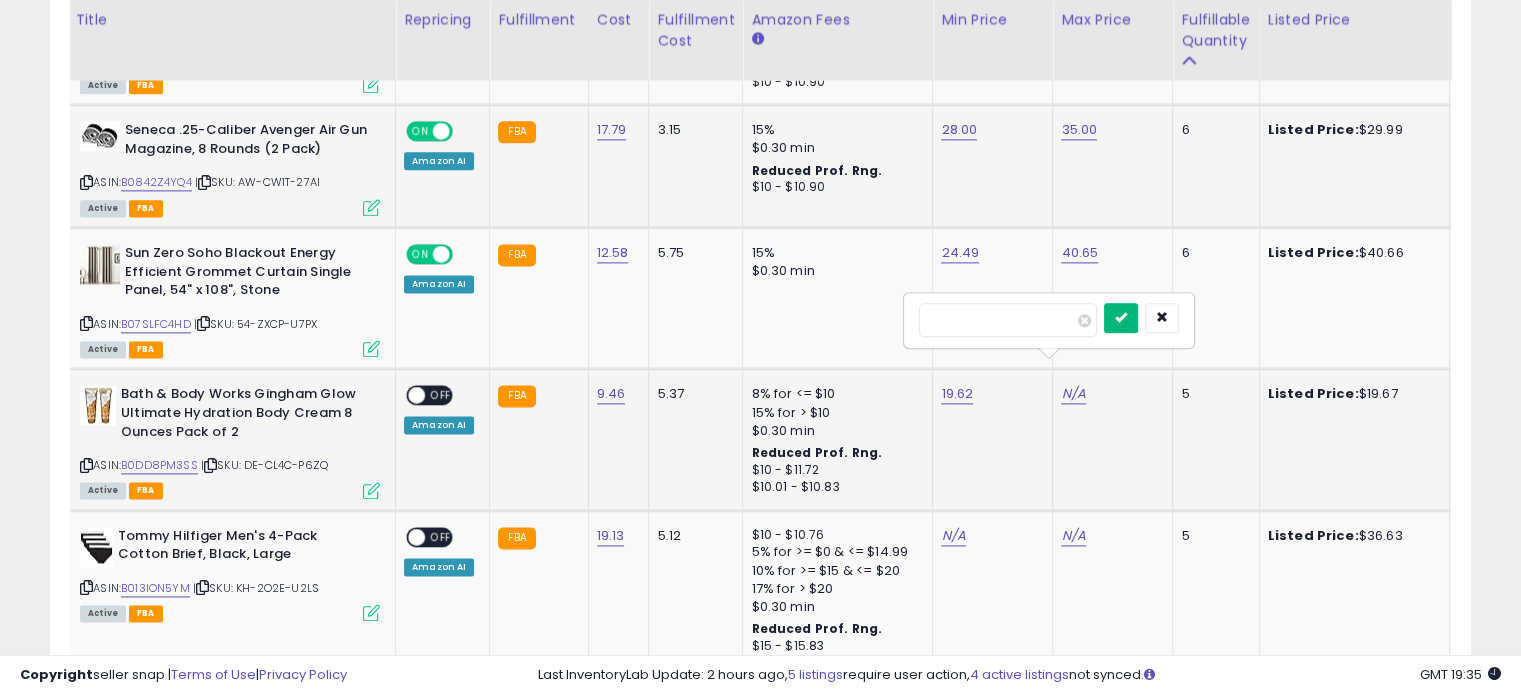 click at bounding box center (1121, 318) 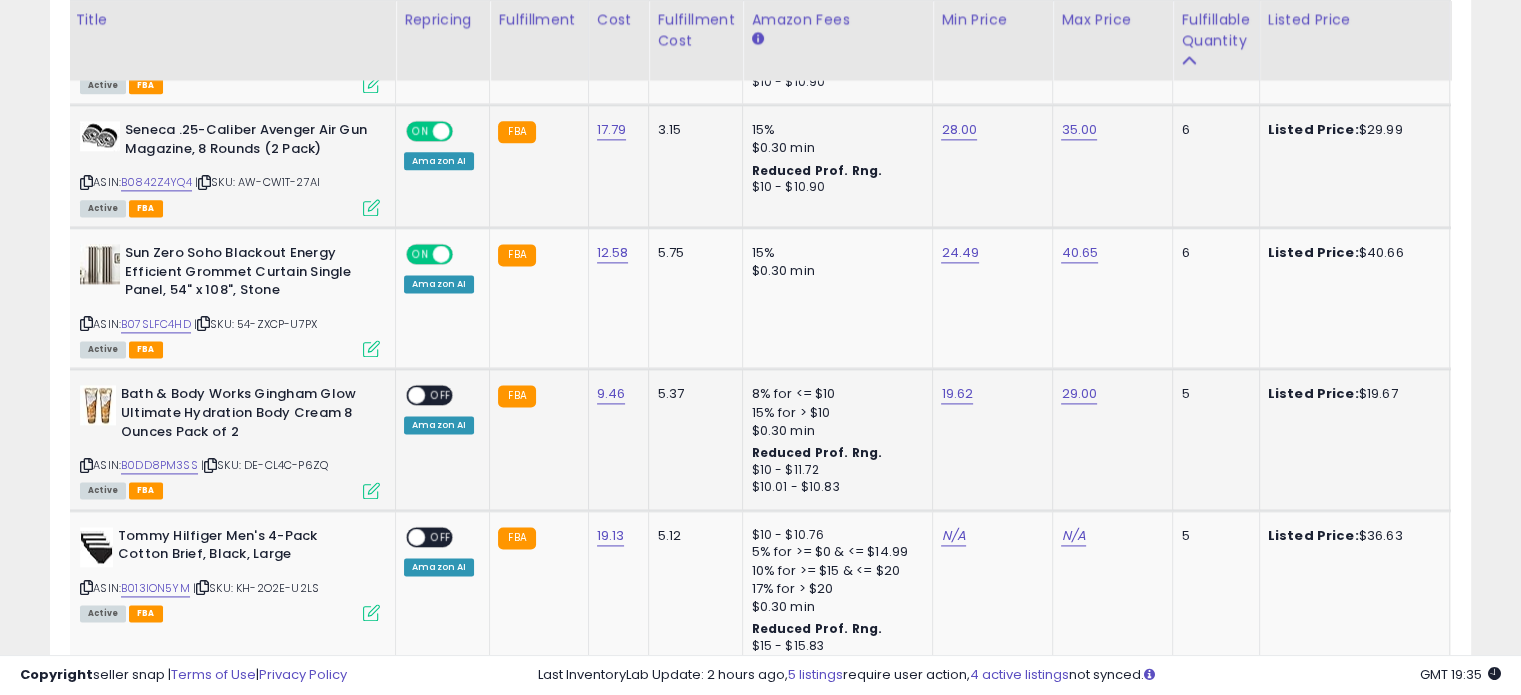 click on "OFF" at bounding box center (441, 395) 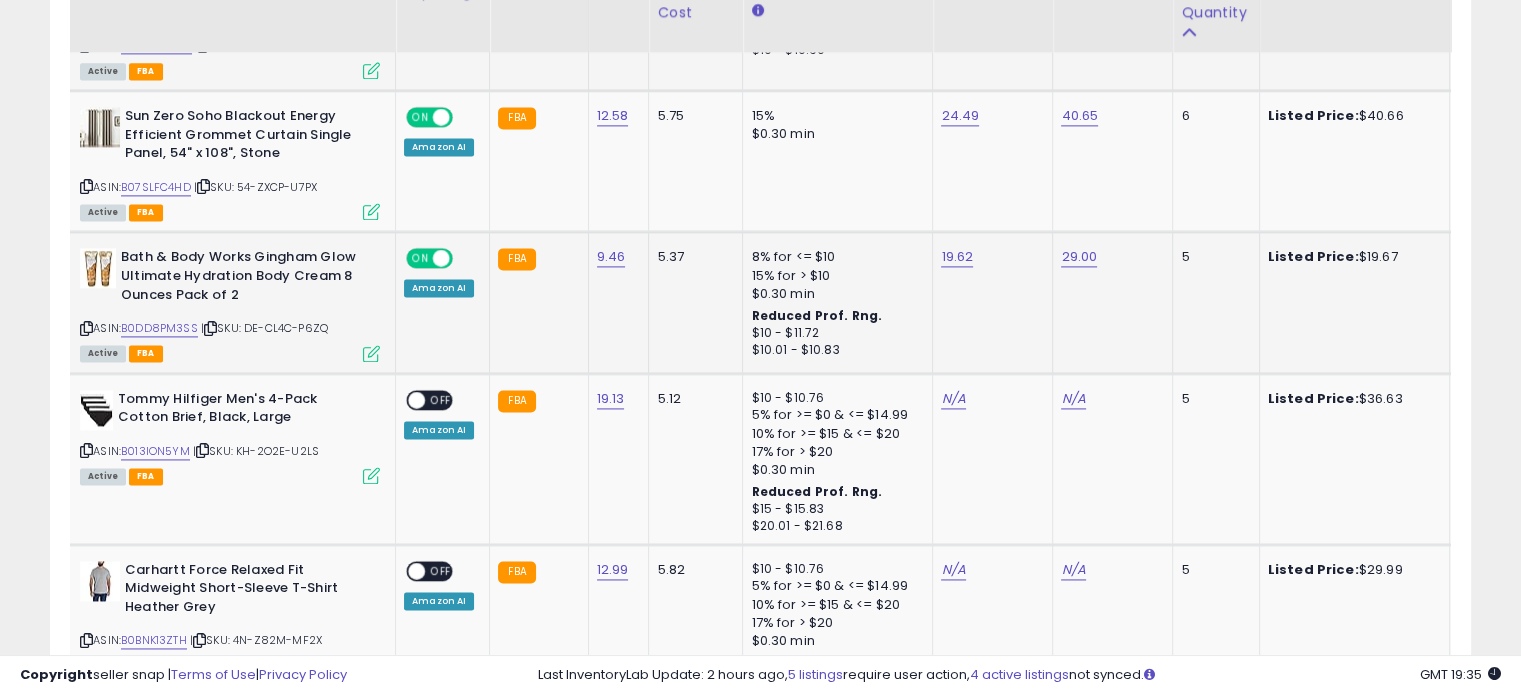 scroll, scrollTop: 2787, scrollLeft: 0, axis: vertical 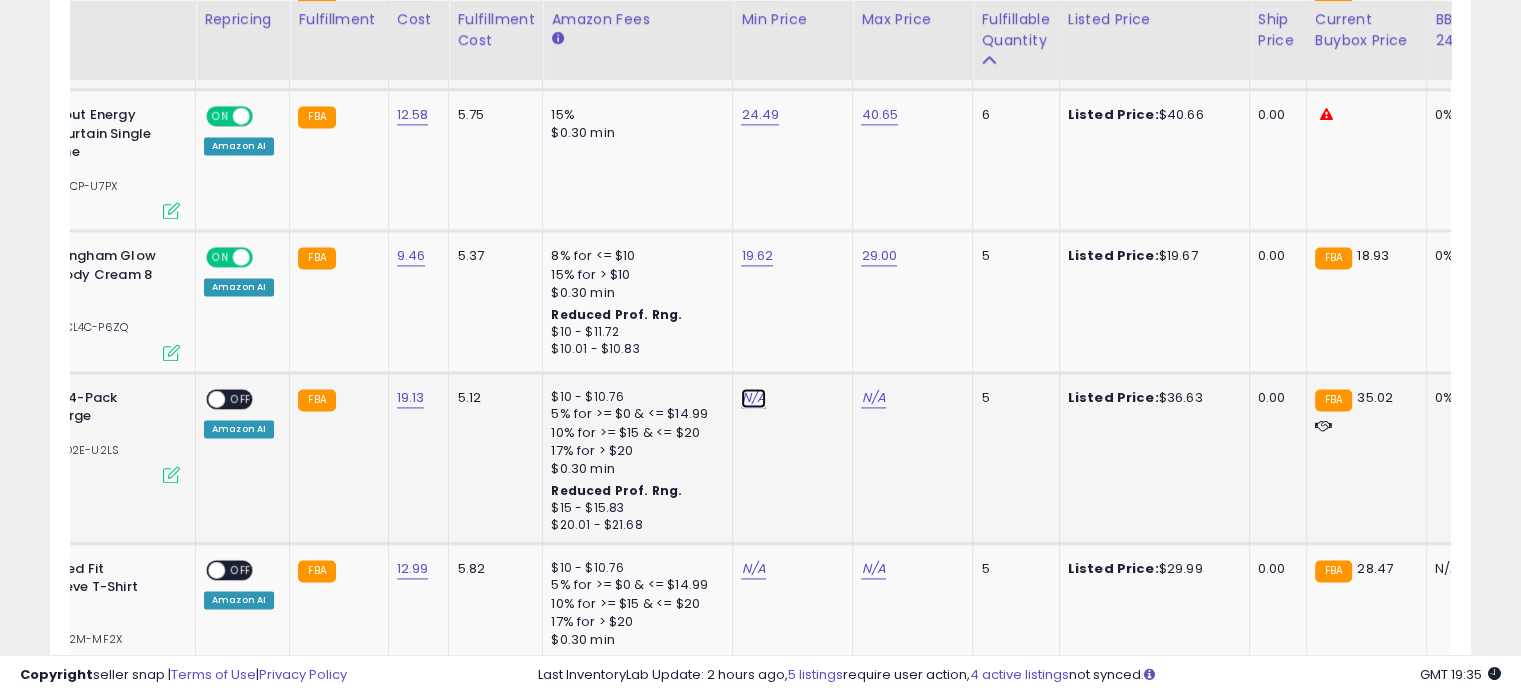 click on "N/A" at bounding box center (753, 398) 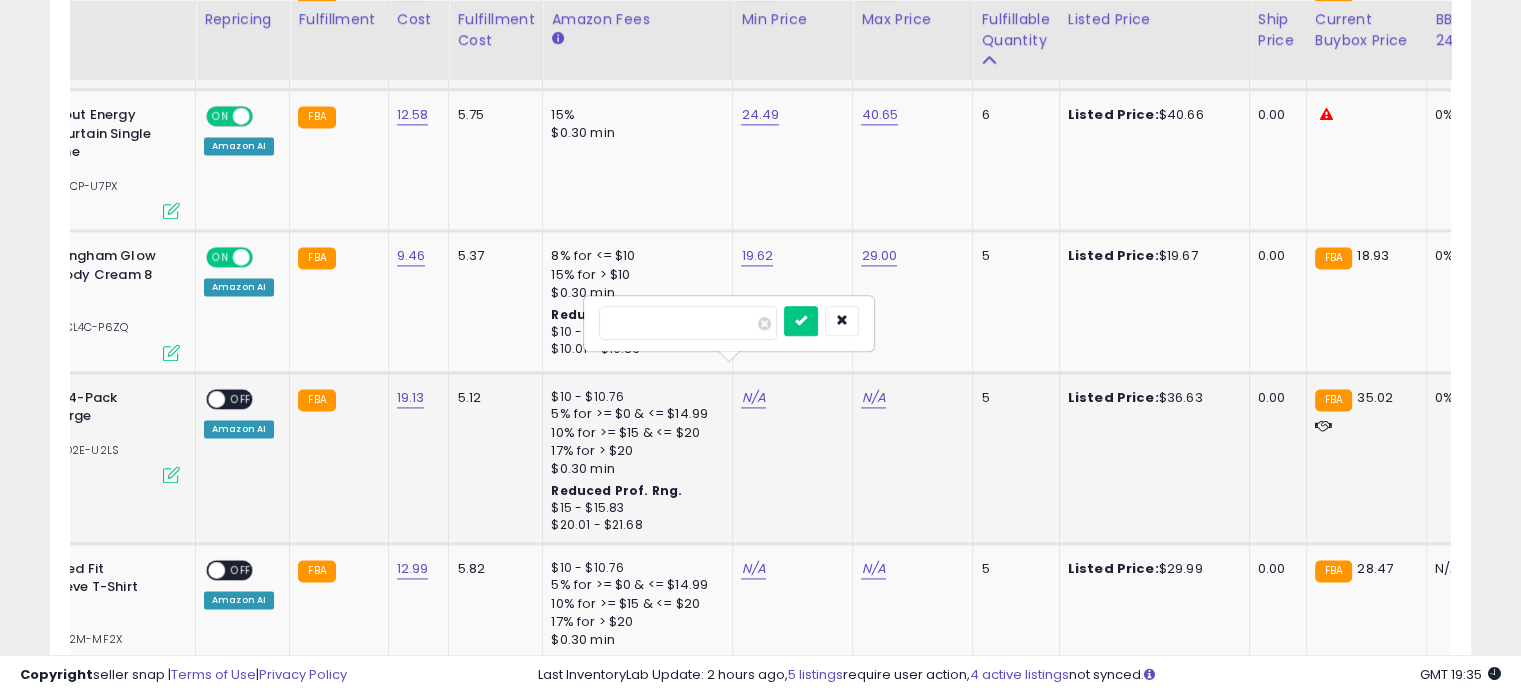 type on "****" 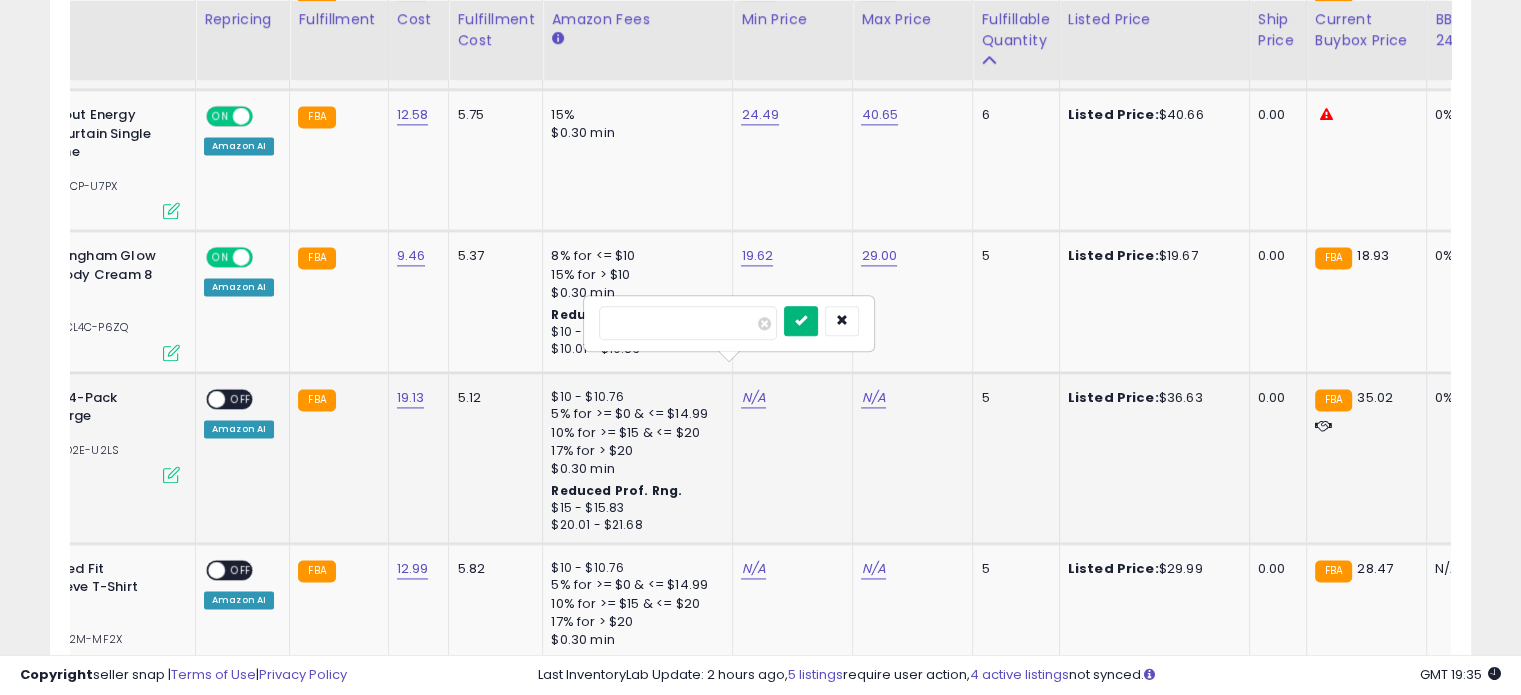 click at bounding box center (801, 320) 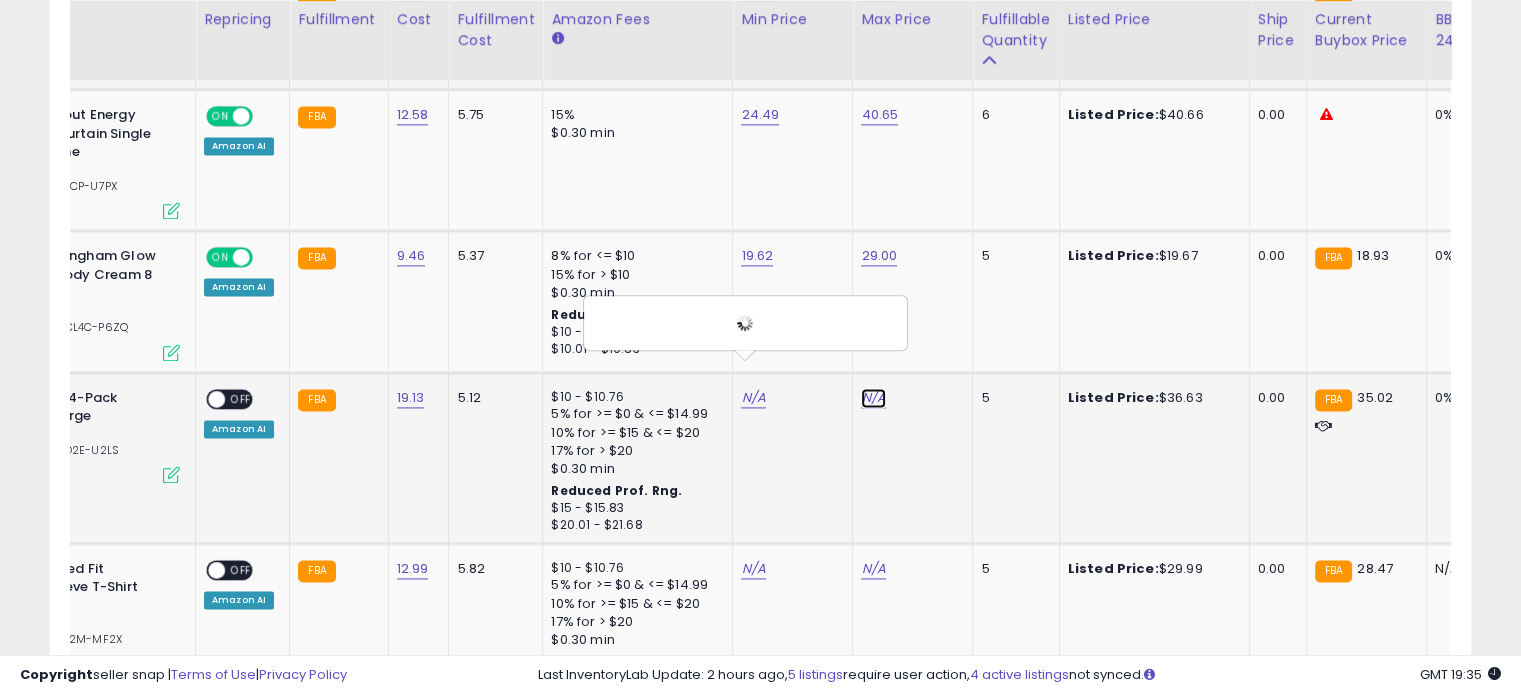 click on "N/A" at bounding box center (873, 398) 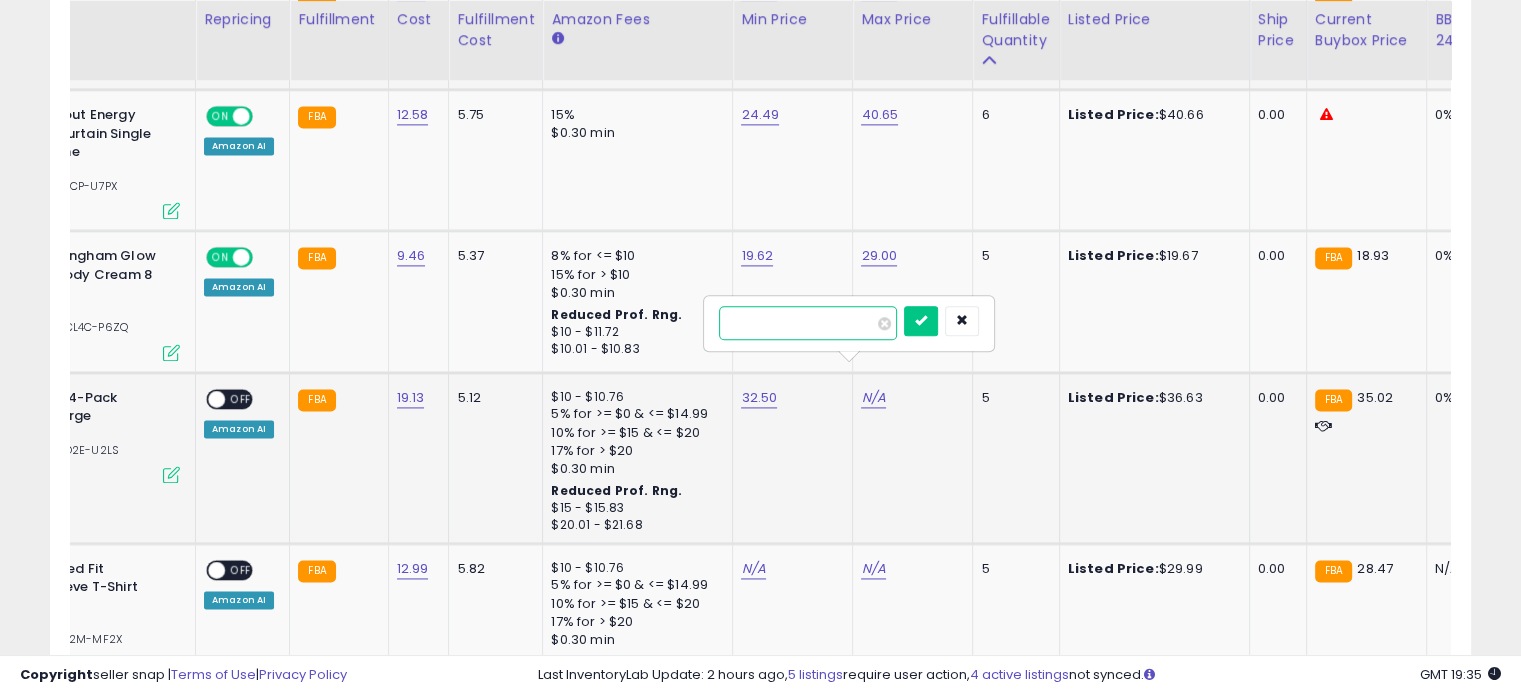 type on "**" 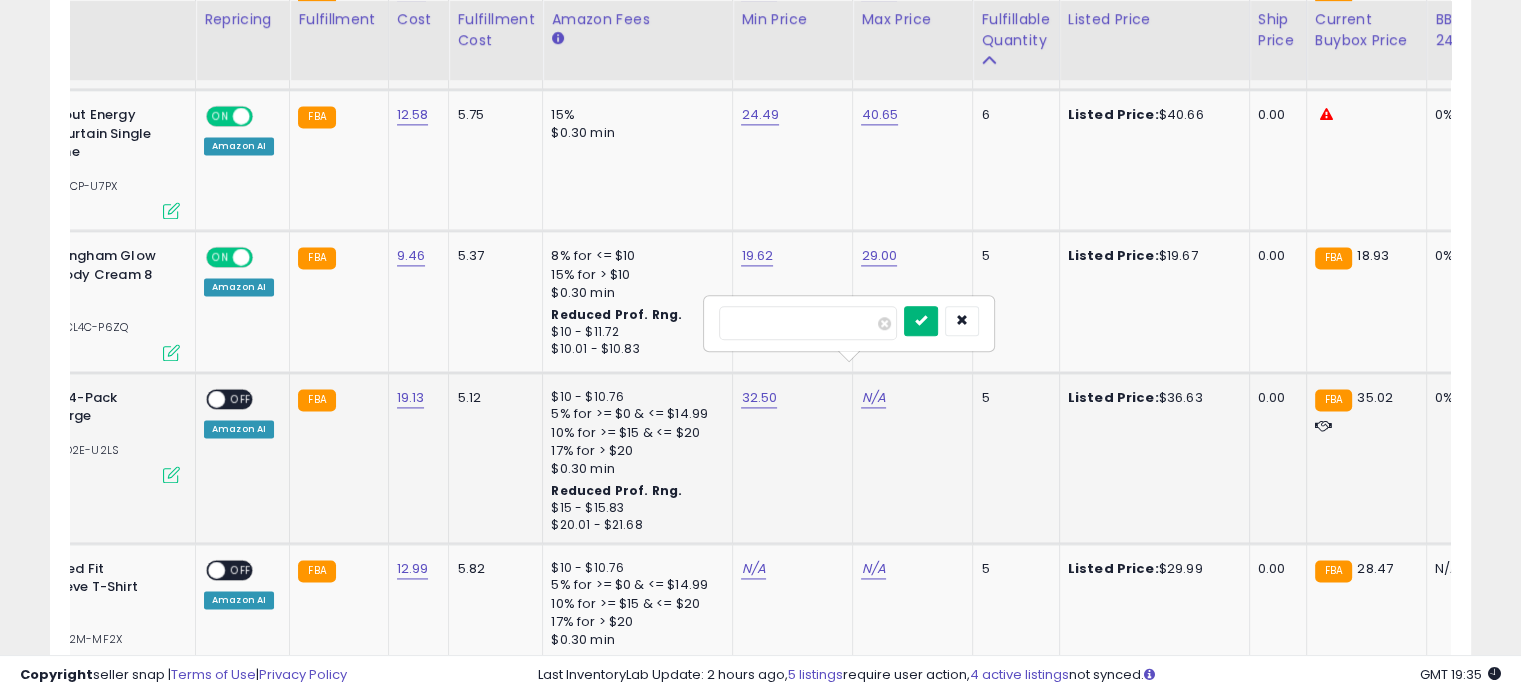 click at bounding box center (921, 320) 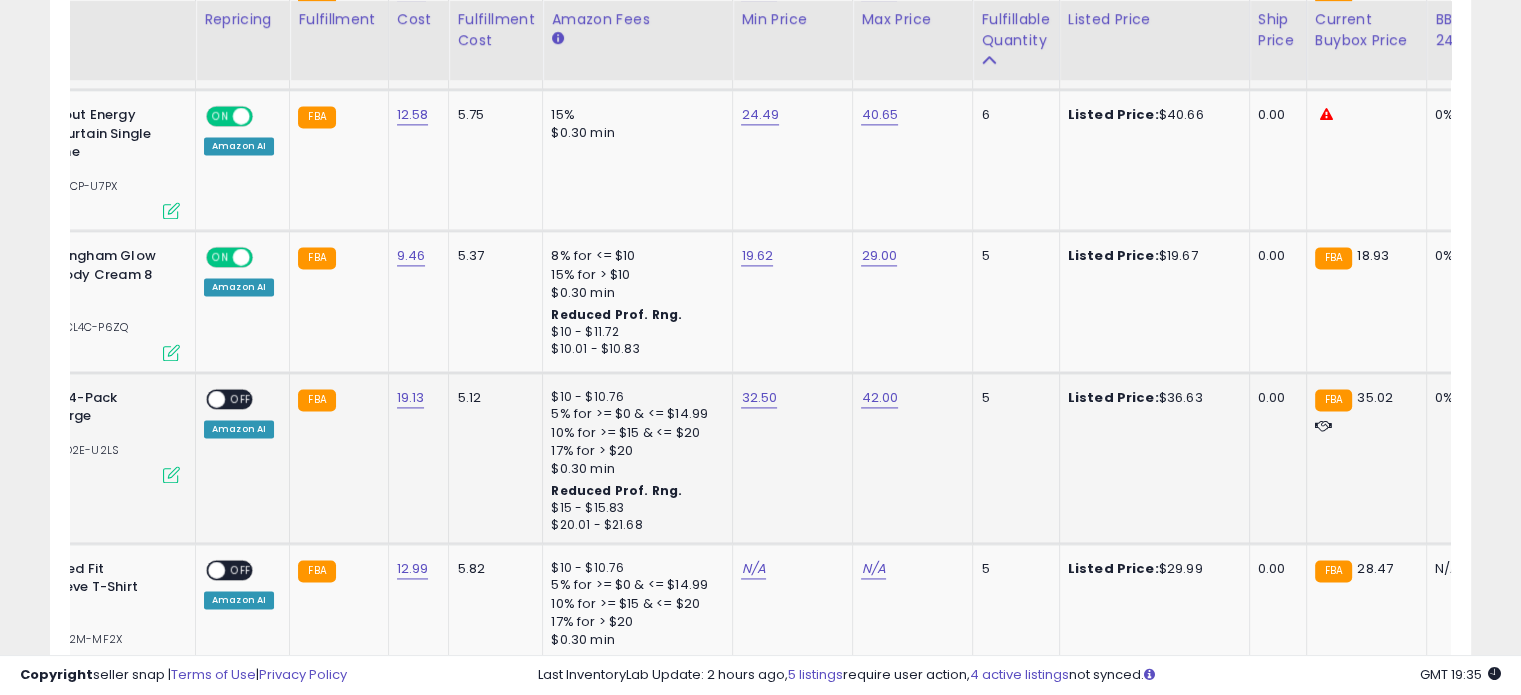 click on "ON   OFF Amazon AI" at bounding box center (239, 413) 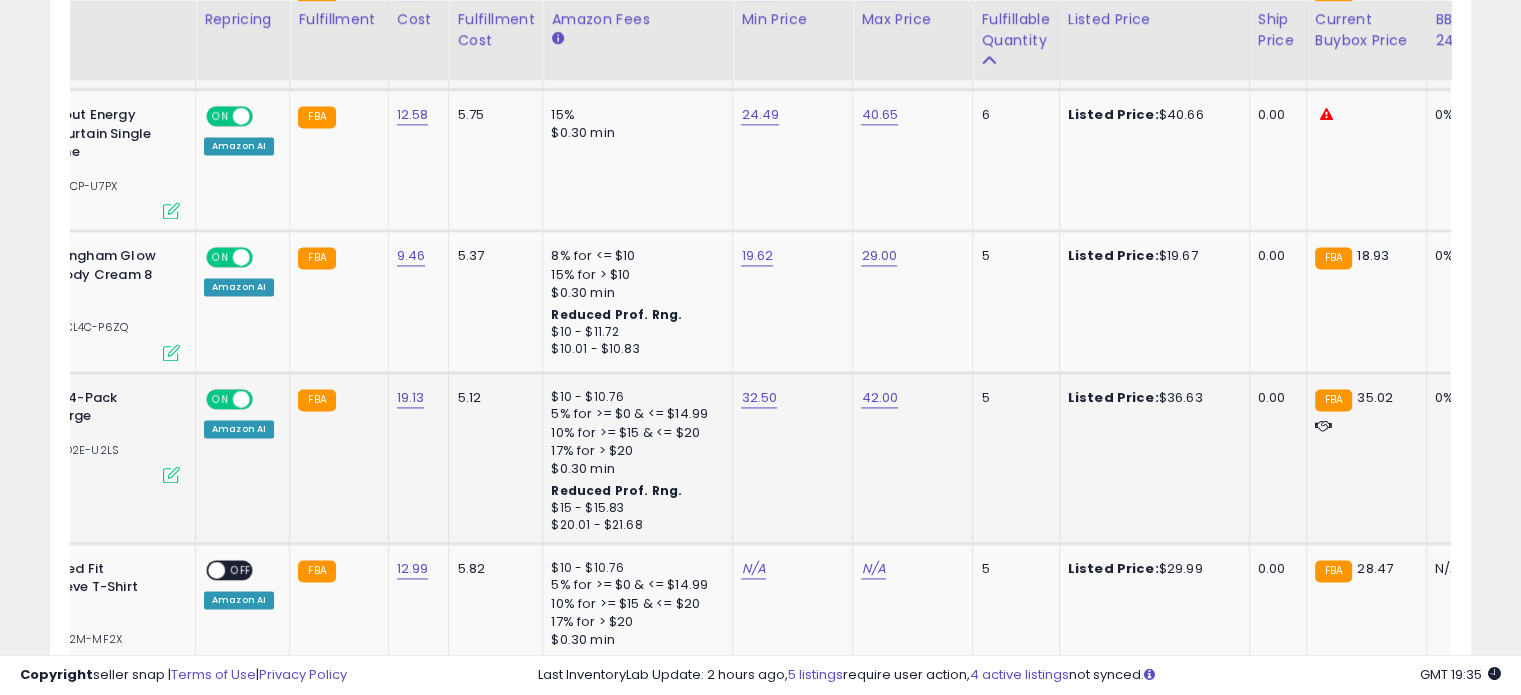 scroll, scrollTop: 0, scrollLeft: 104, axis: horizontal 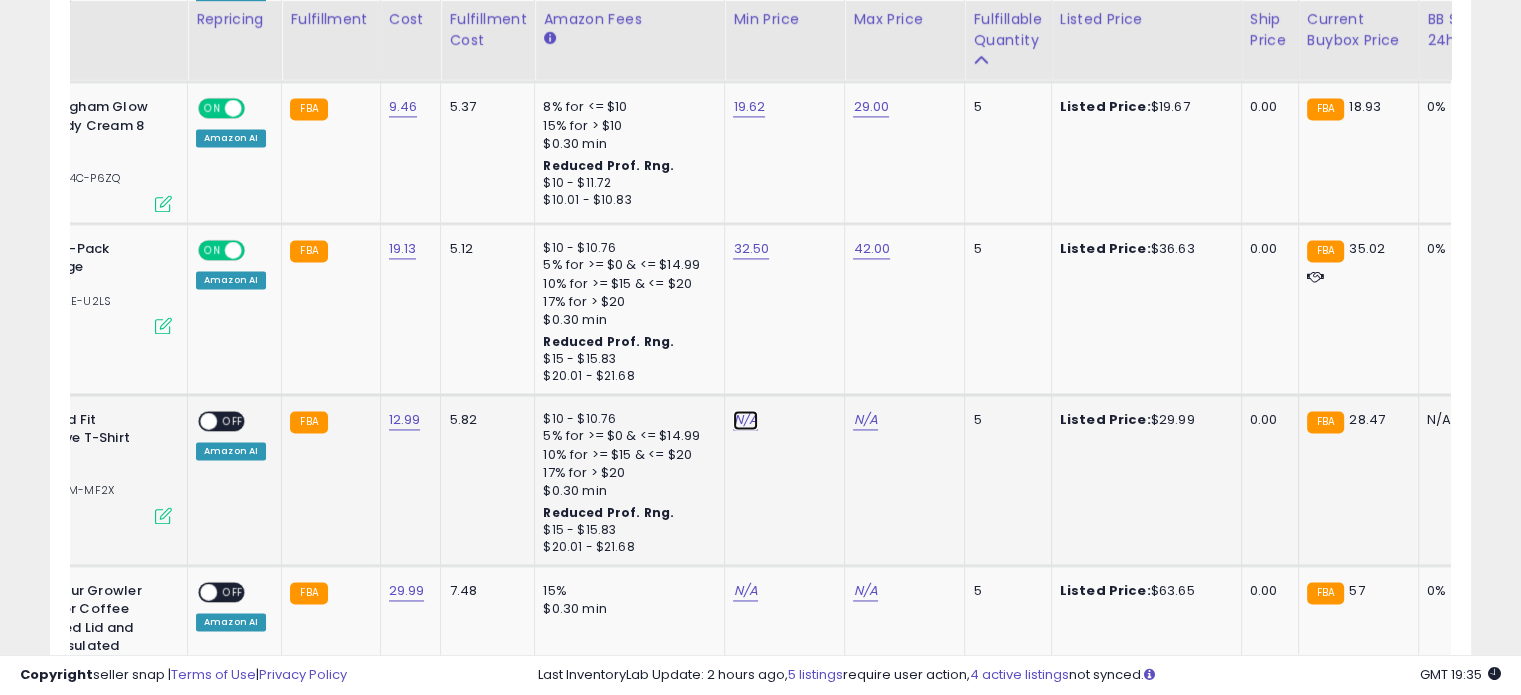 click on "N/A" at bounding box center (745, 420) 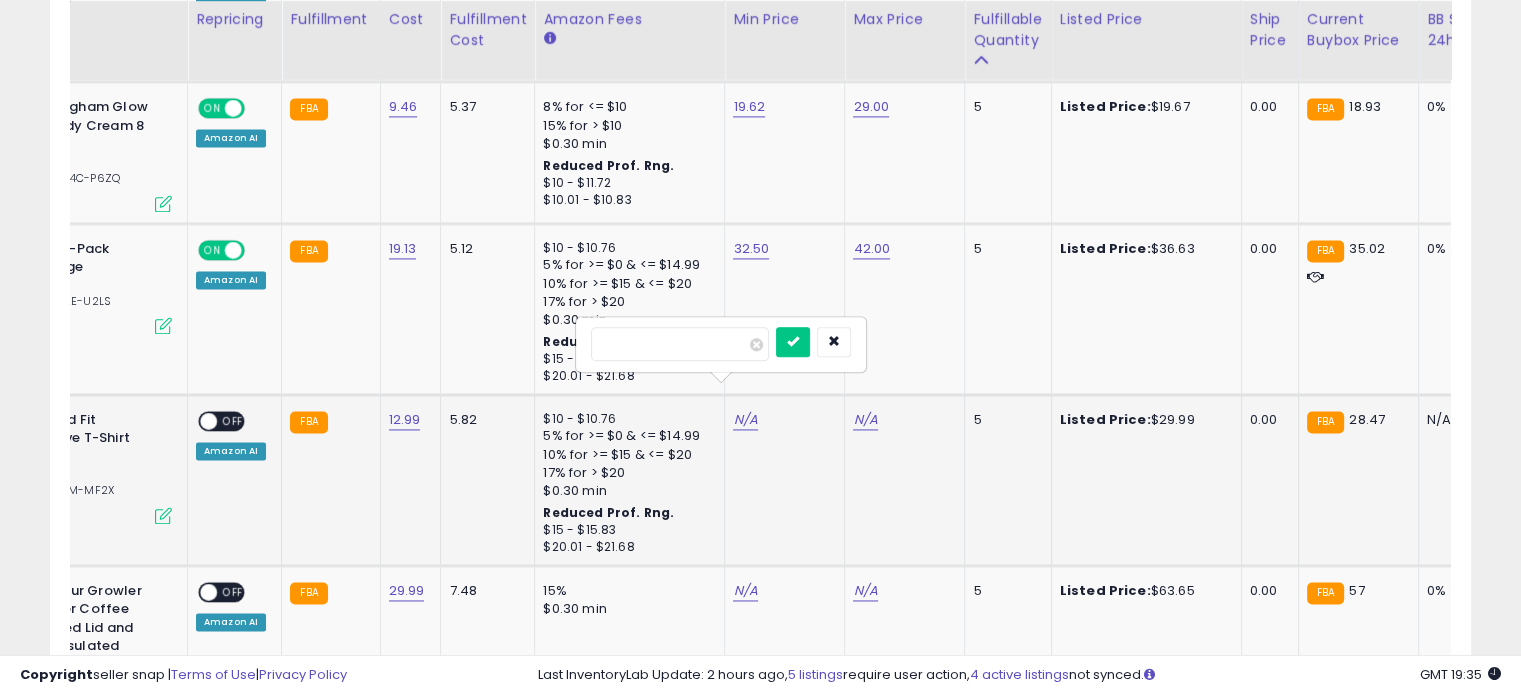 type on "**" 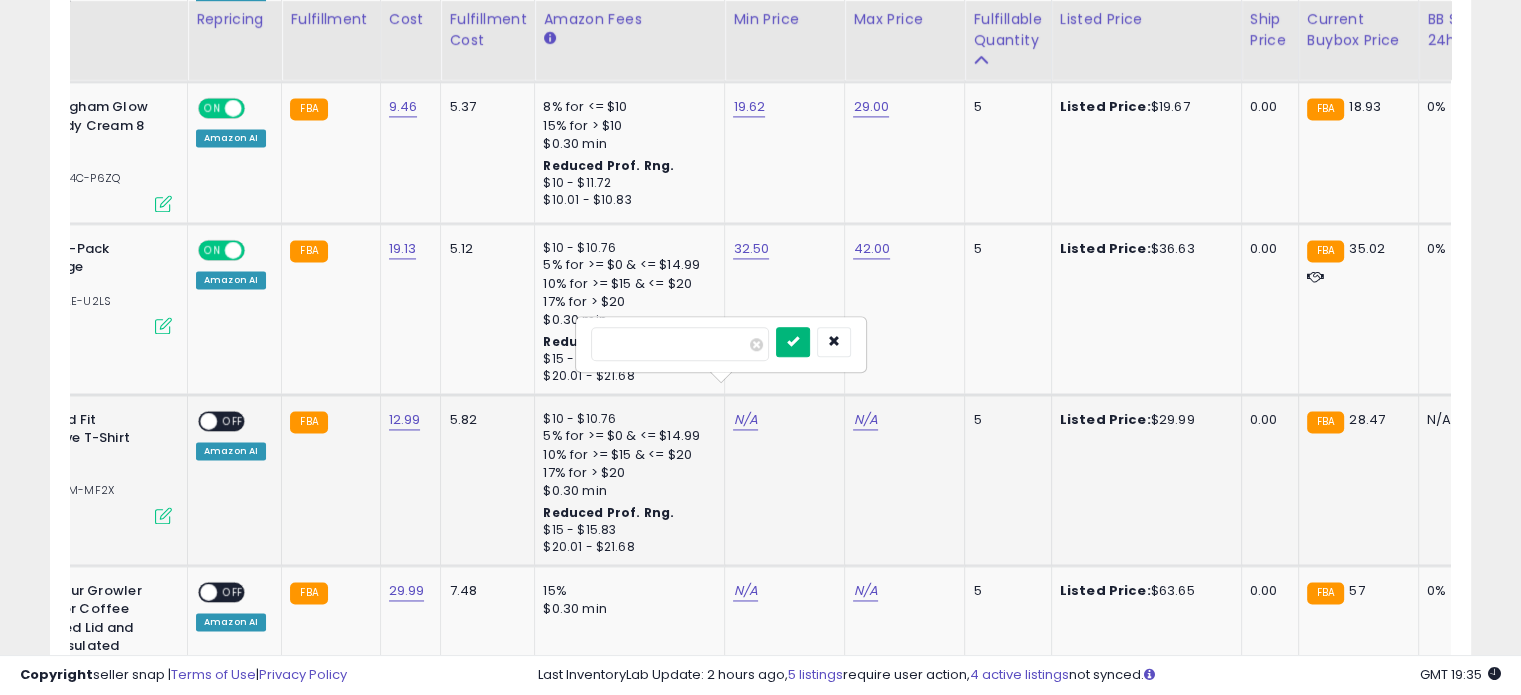 click at bounding box center (793, 341) 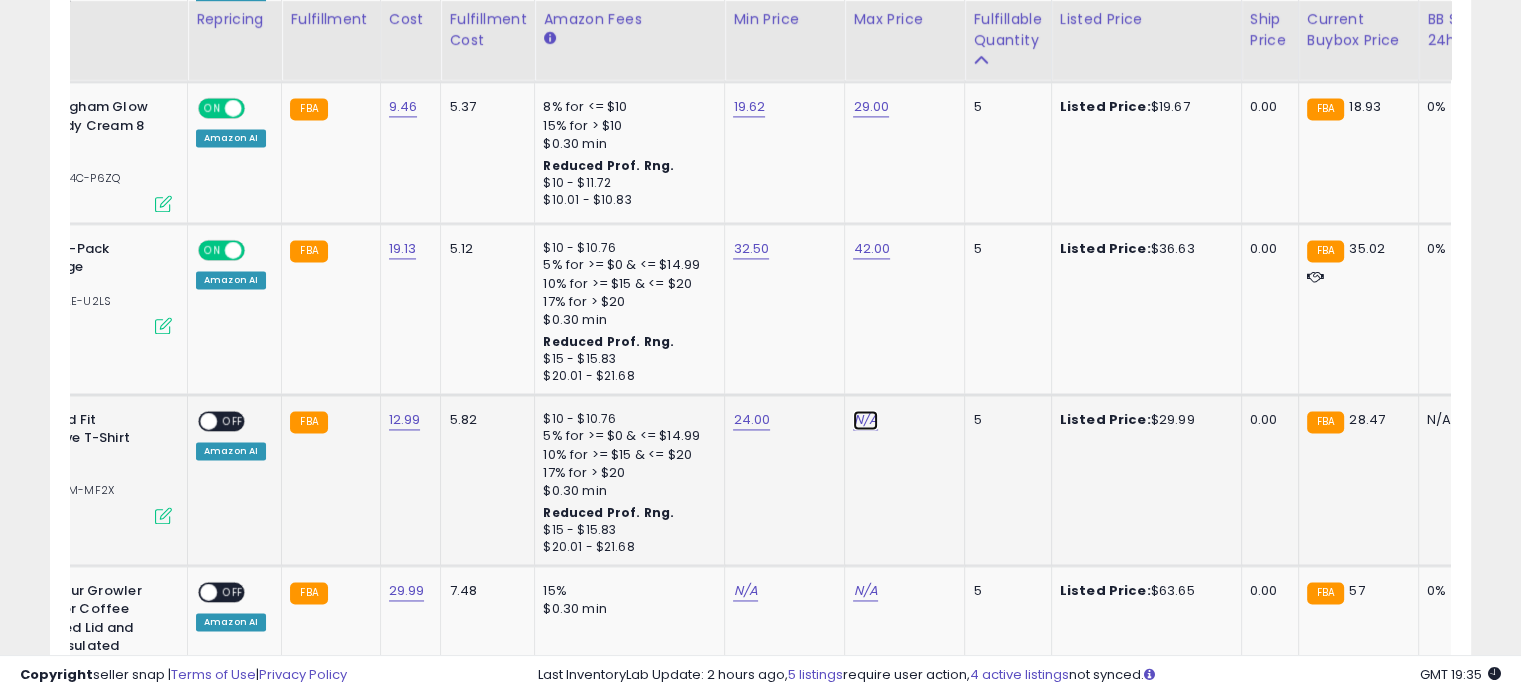click on "N/A" at bounding box center [865, 420] 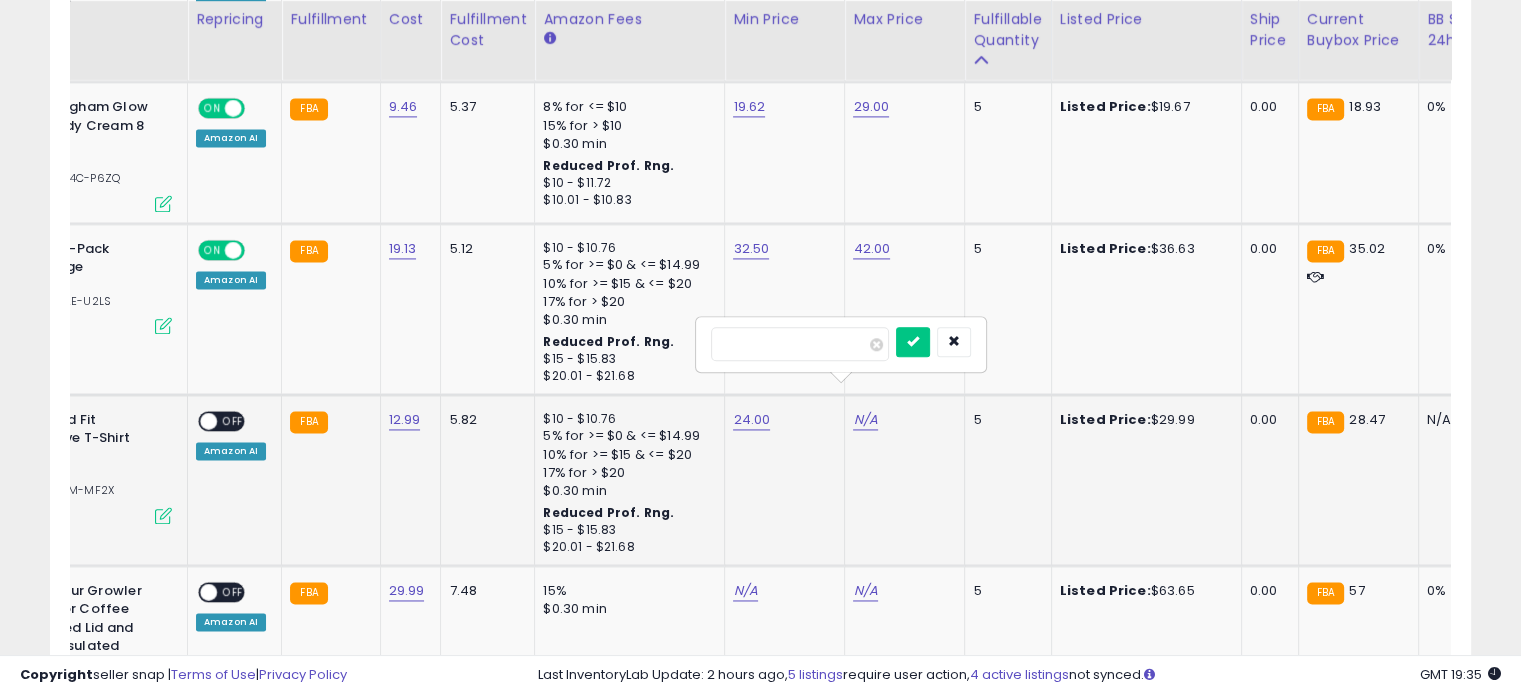 type on "**" 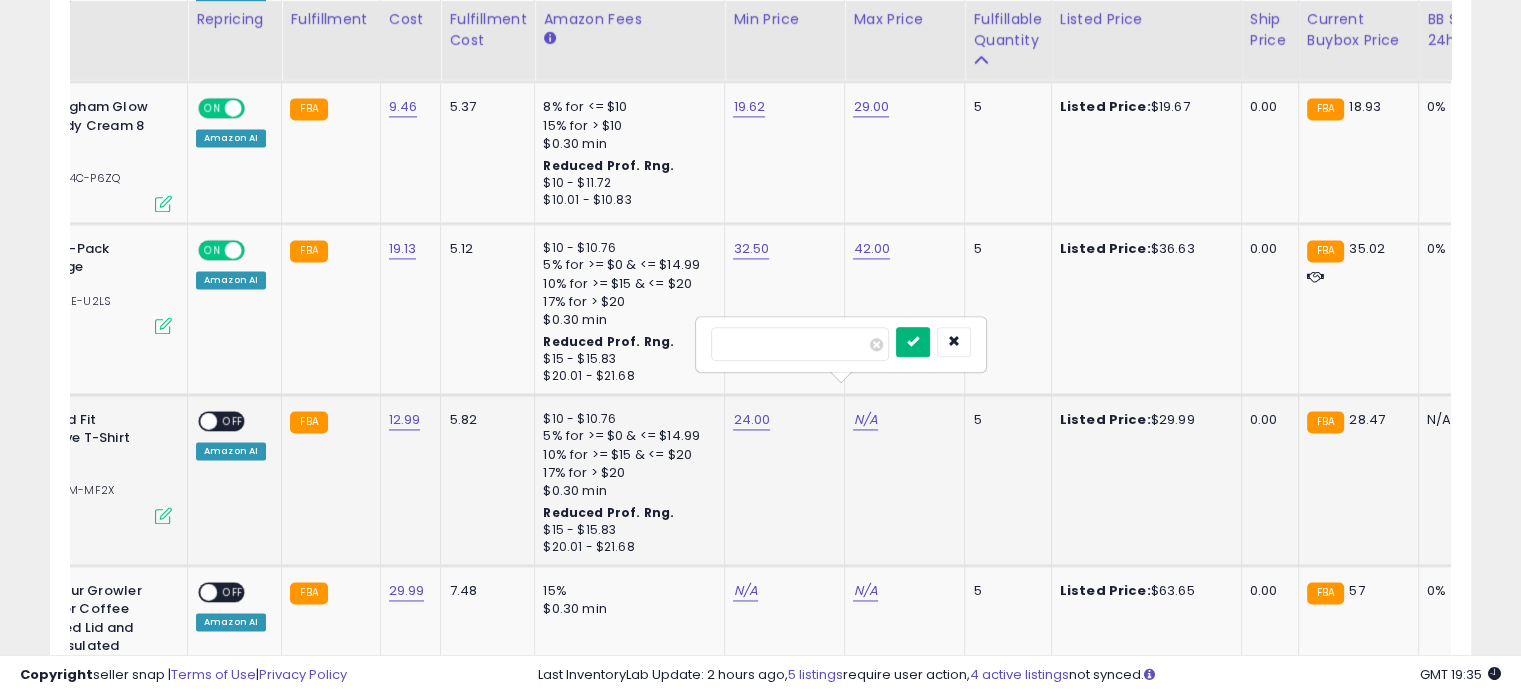 click at bounding box center [913, 341] 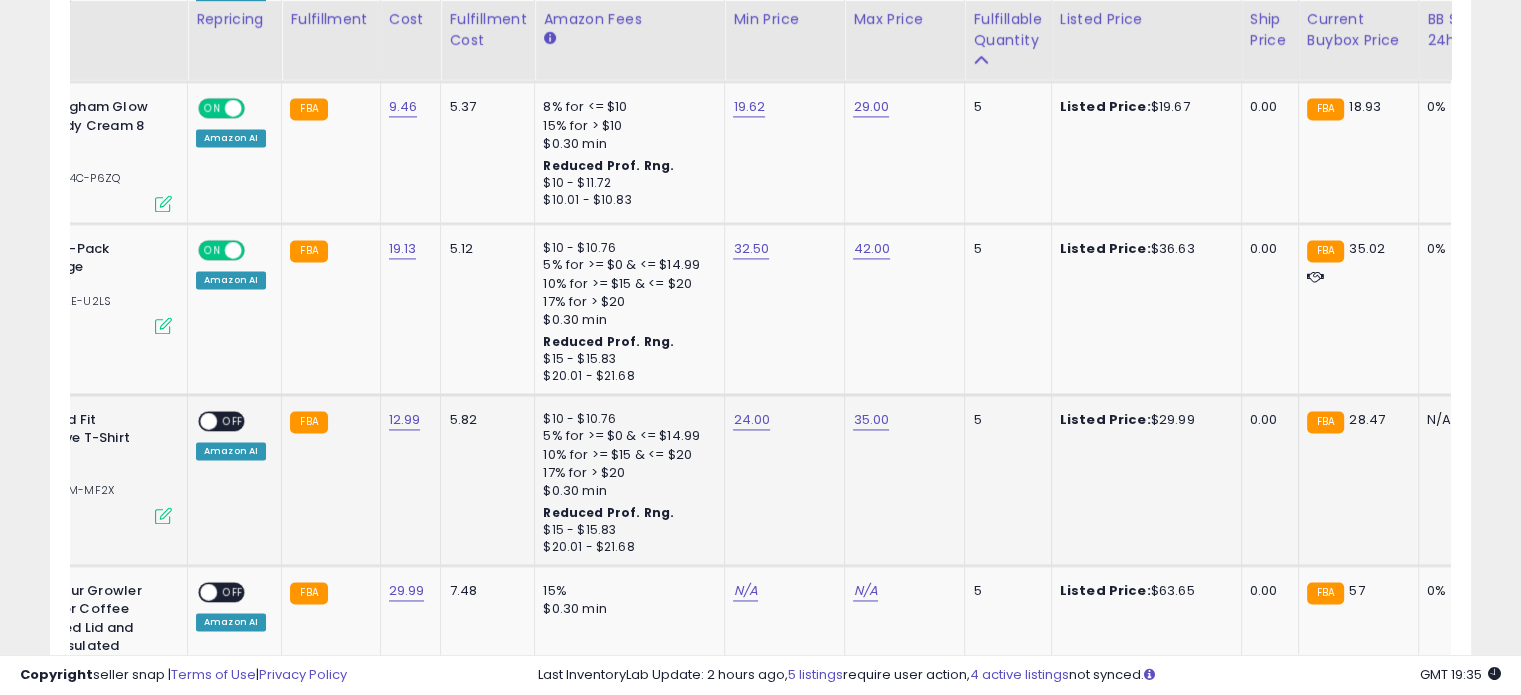 click on "ON   OFF" at bounding box center [199, 420] 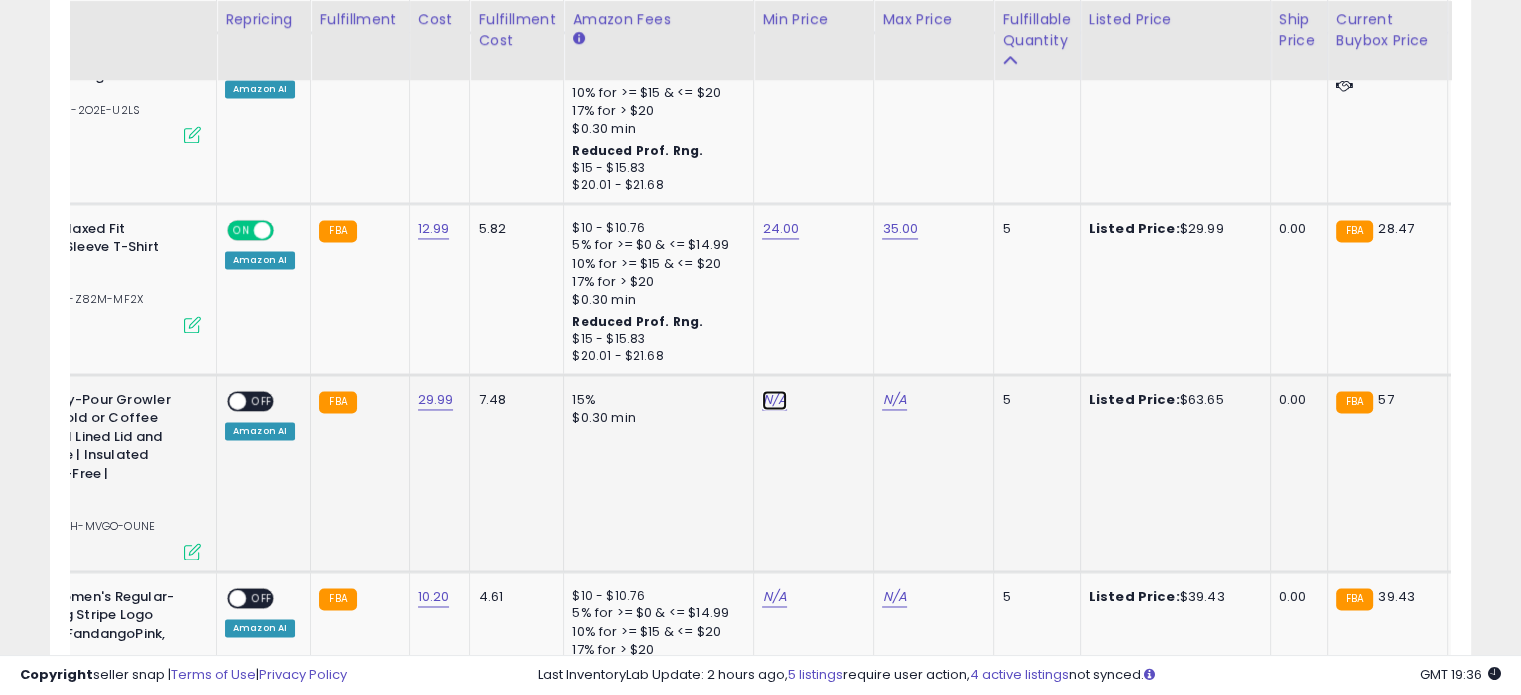 click on "N/A" at bounding box center (774, 400) 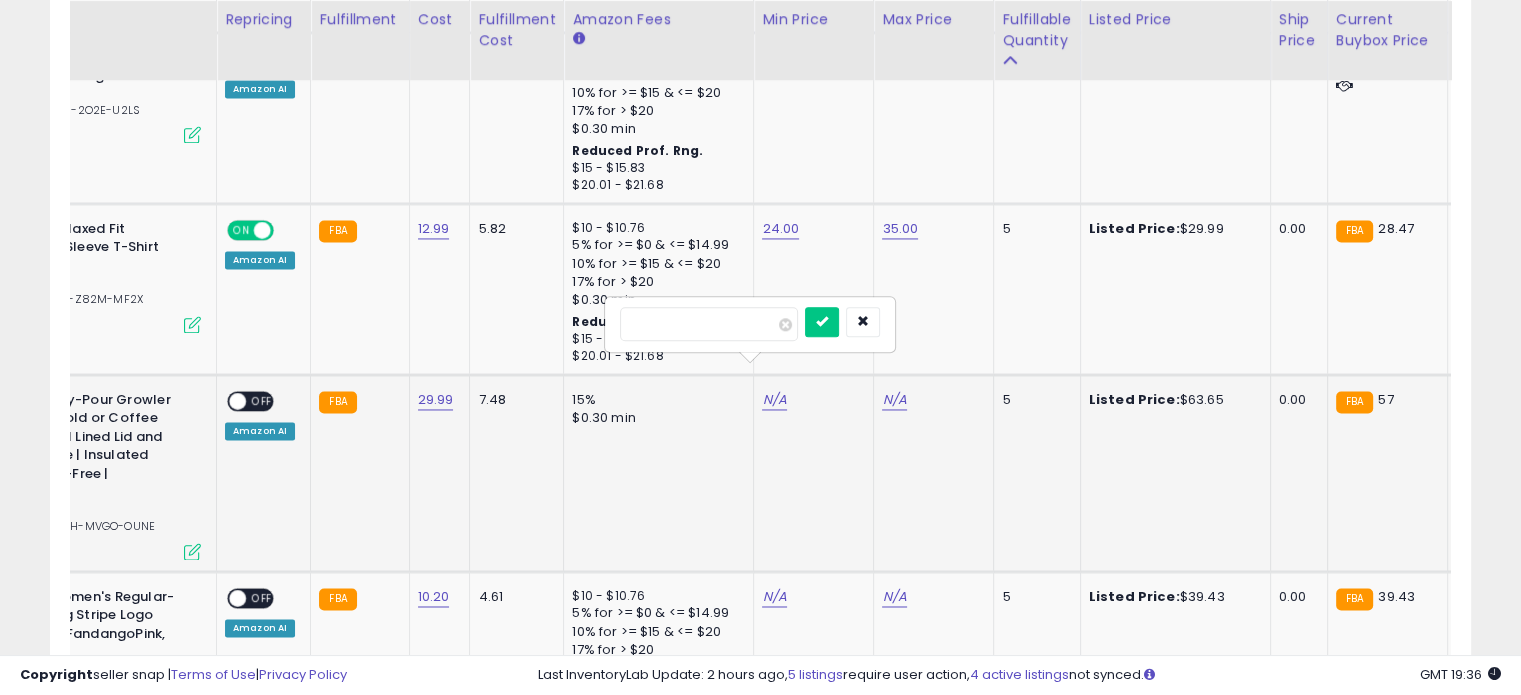 type on "****" 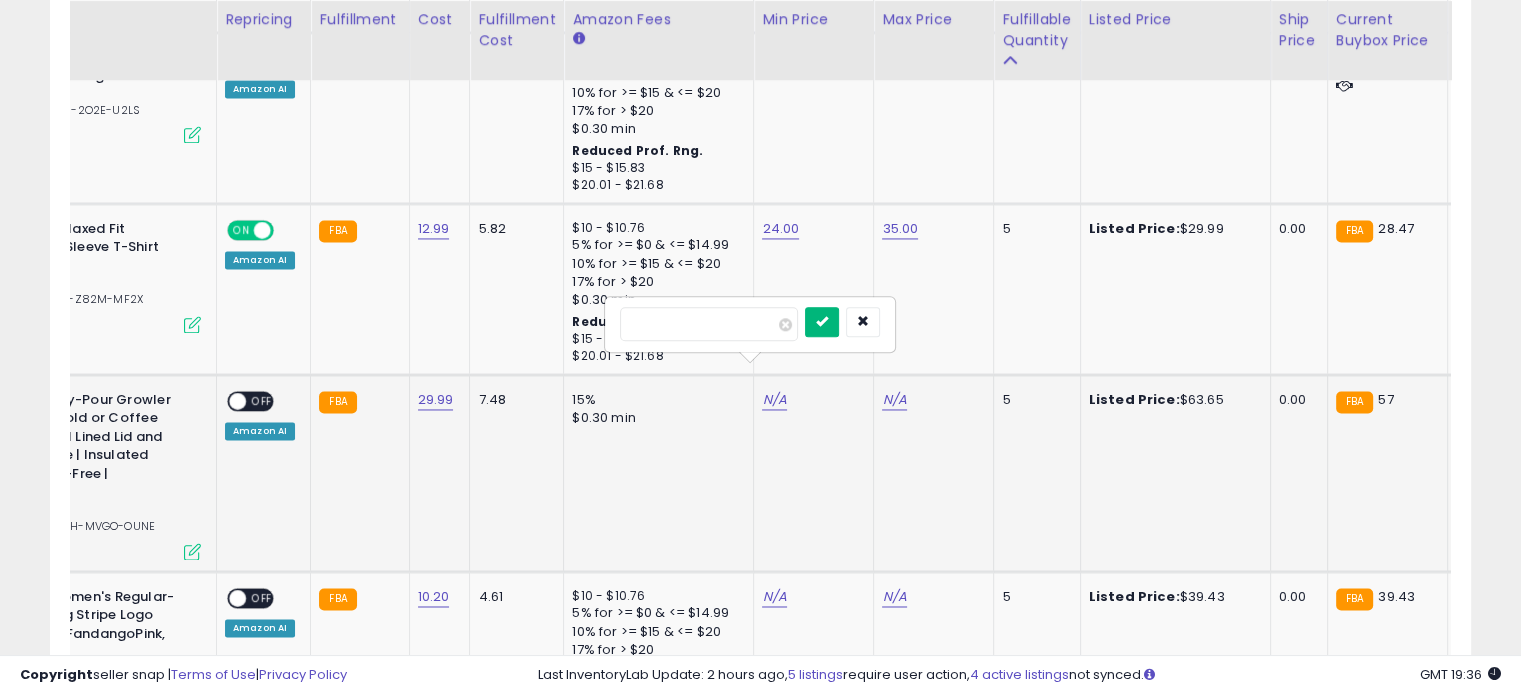 click at bounding box center (822, 321) 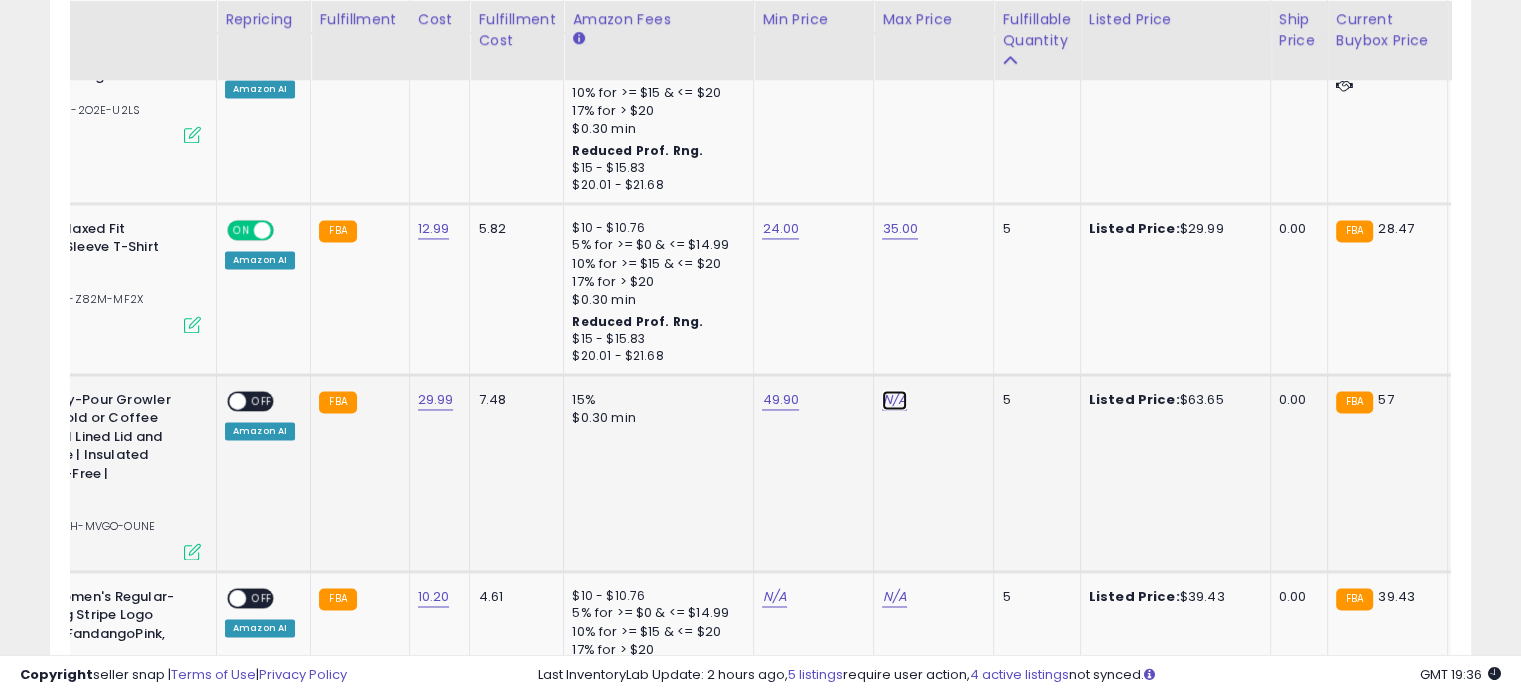 click on "N/A" at bounding box center [894, 400] 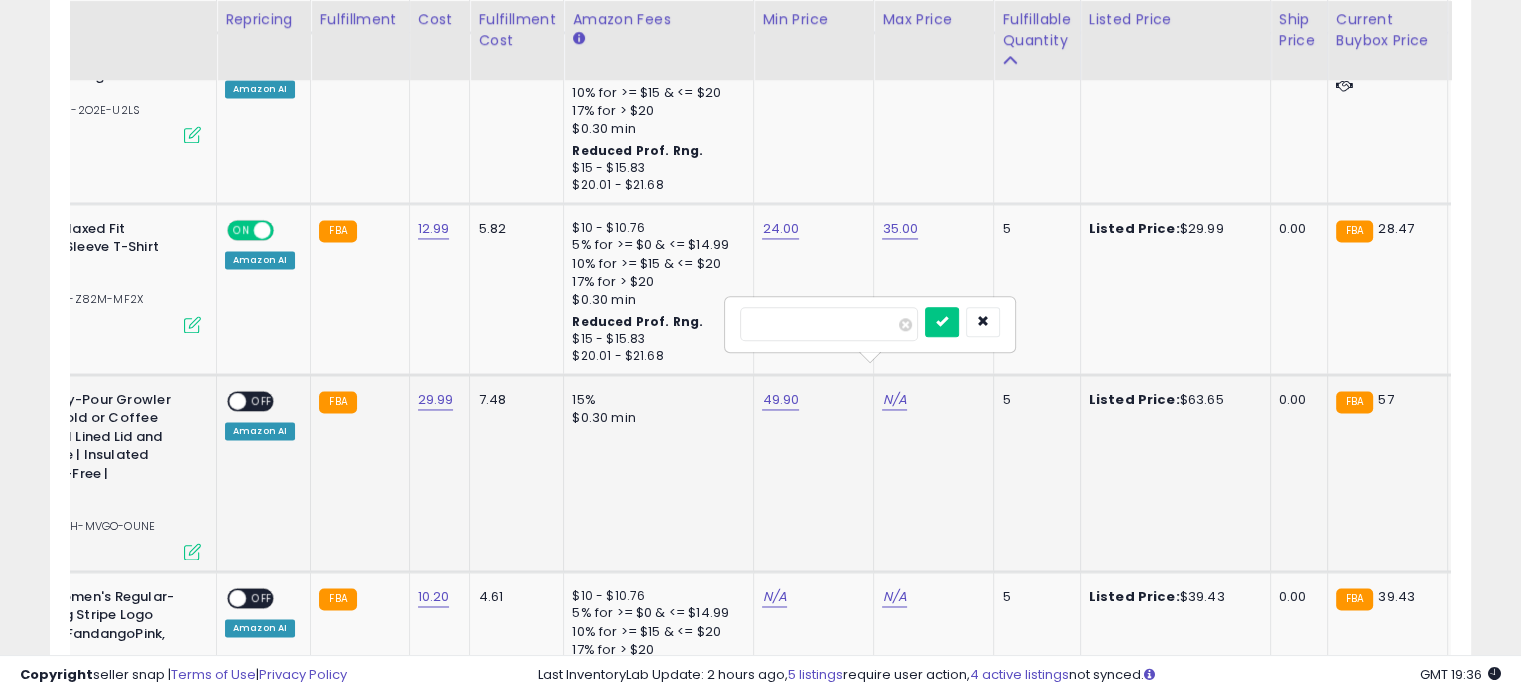 type on "**" 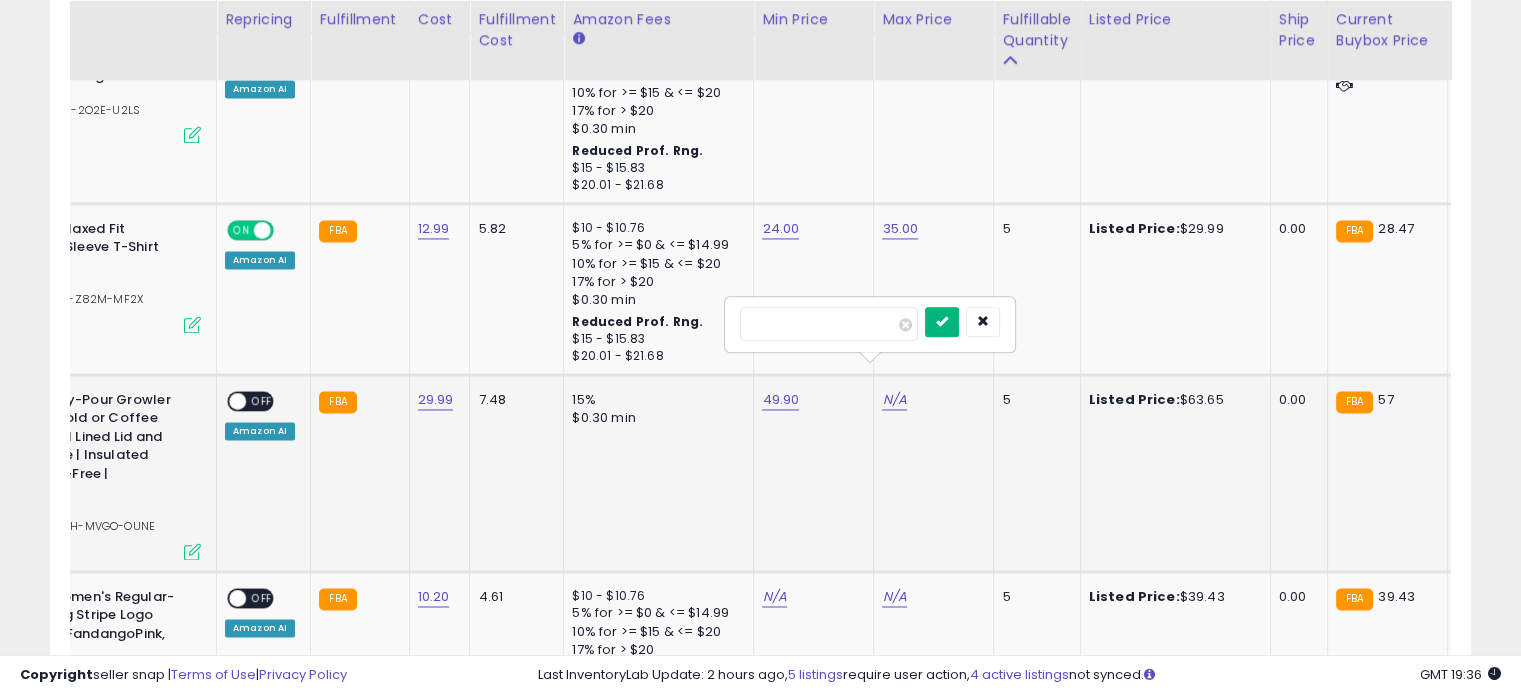 click at bounding box center [942, 321] 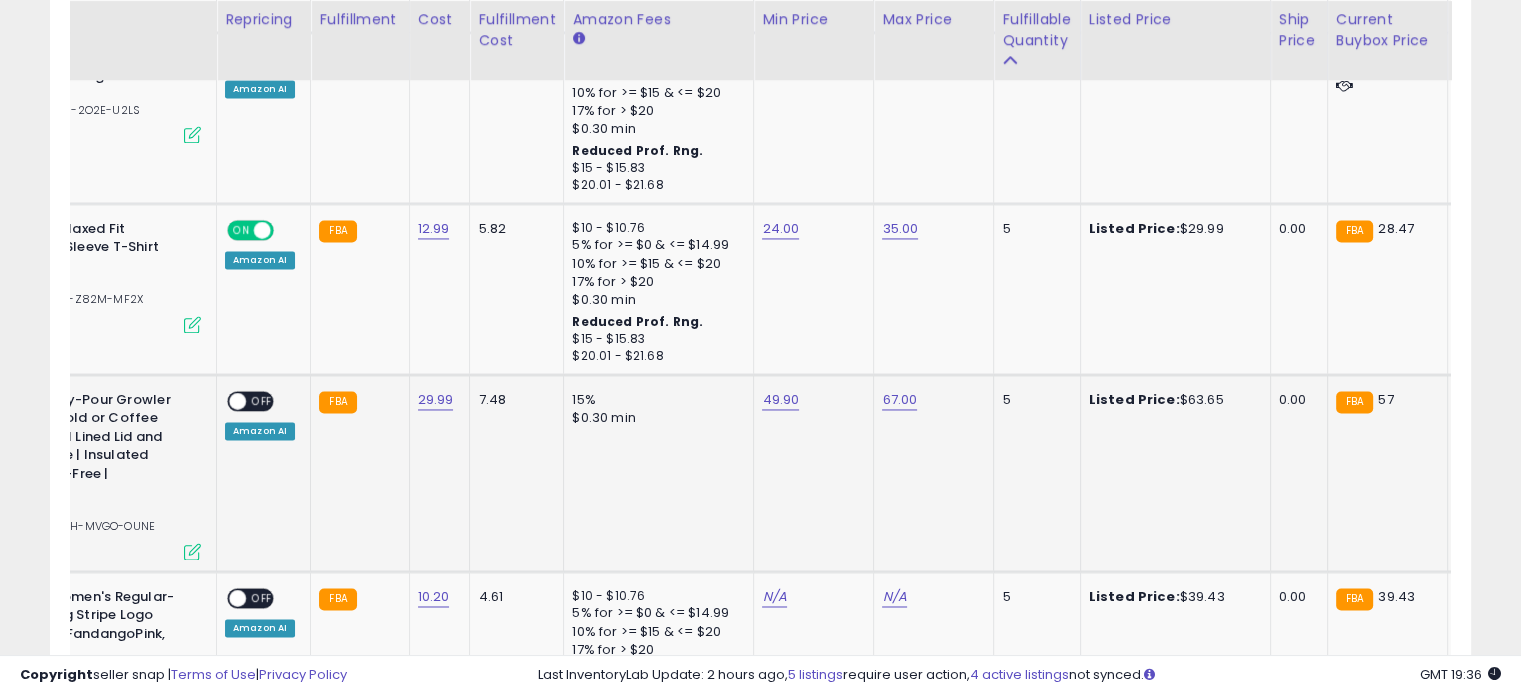 click on "OFF" at bounding box center (262, 400) 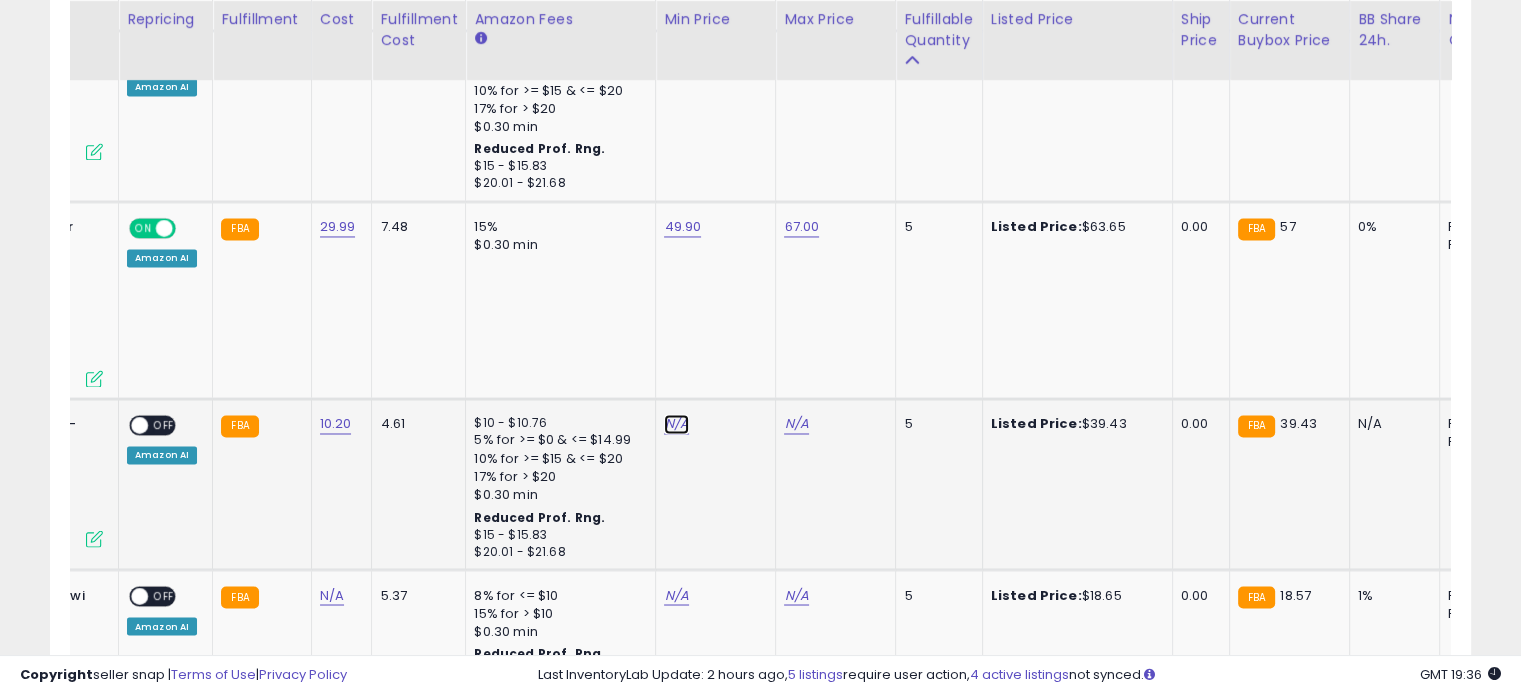 click on "N/A" at bounding box center (676, 424) 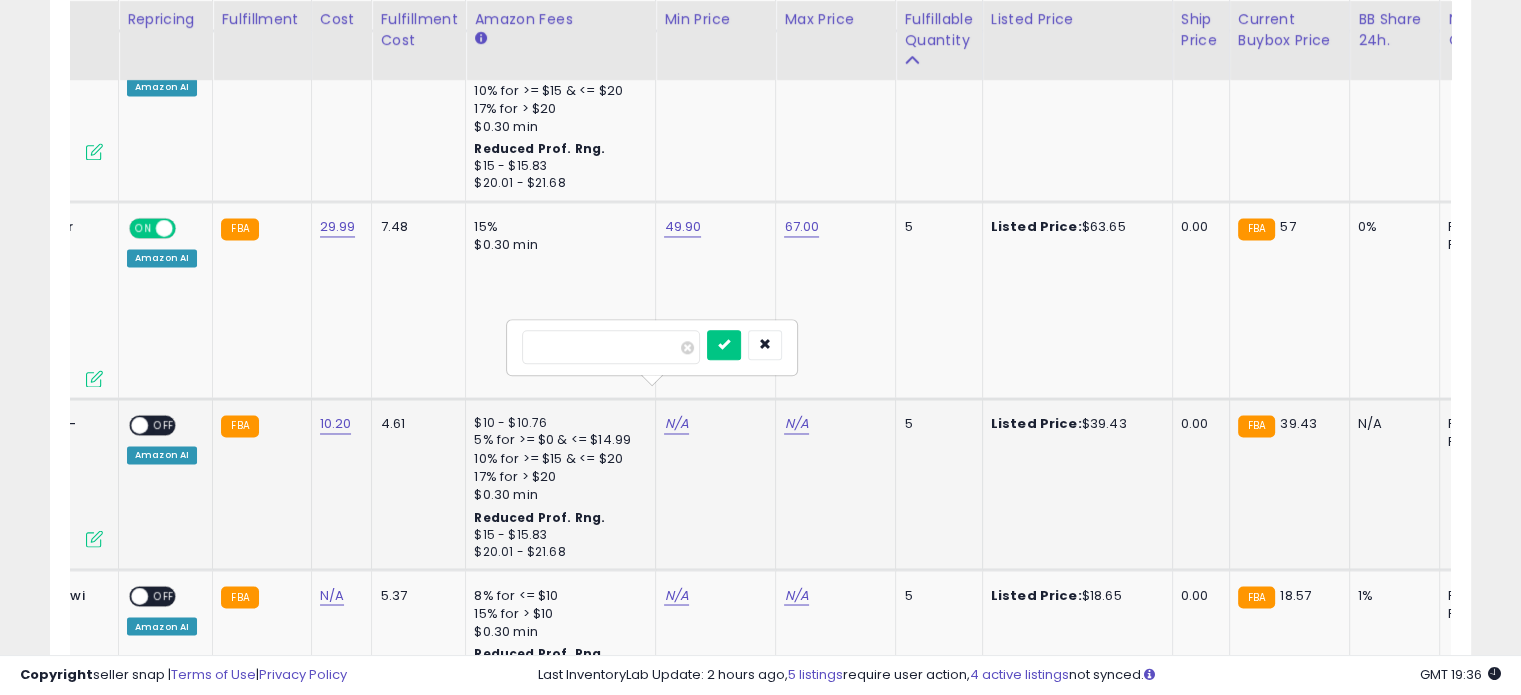 type on "**" 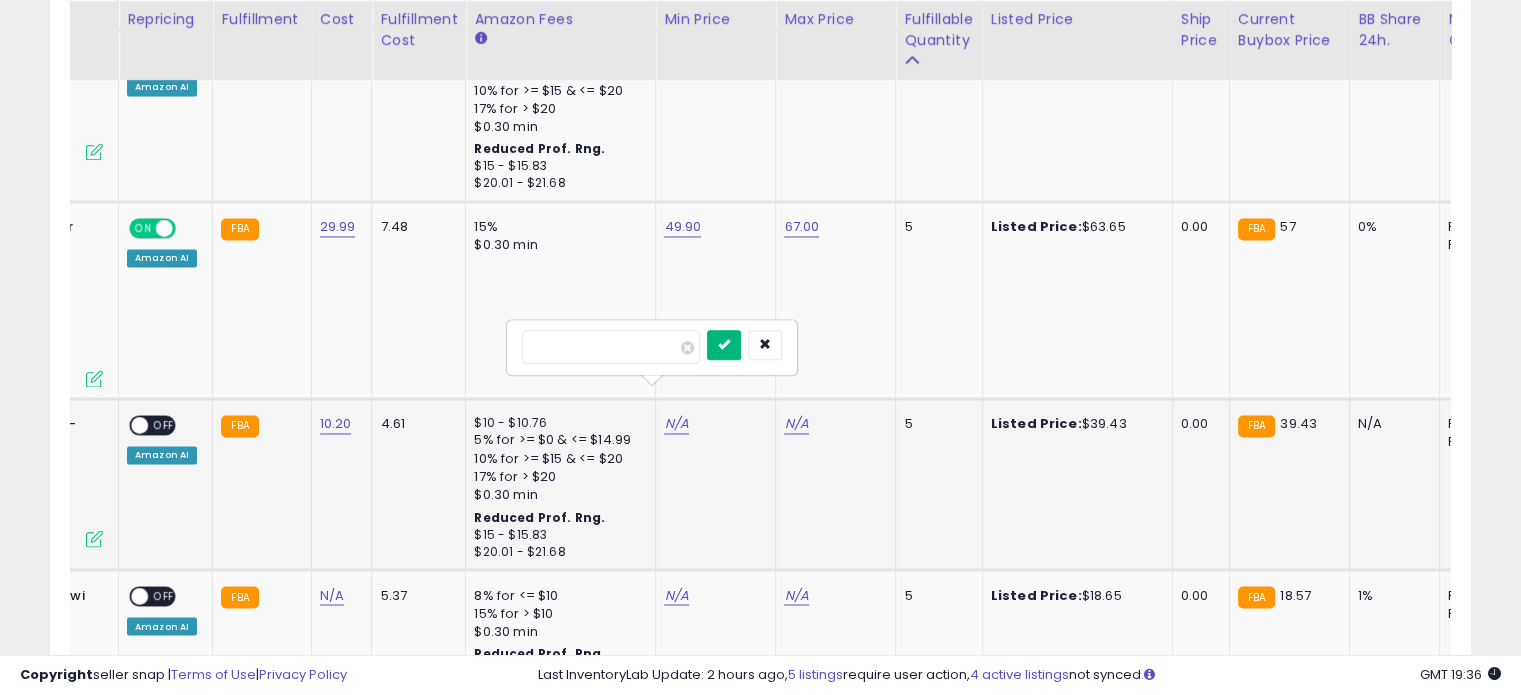 click at bounding box center (724, 345) 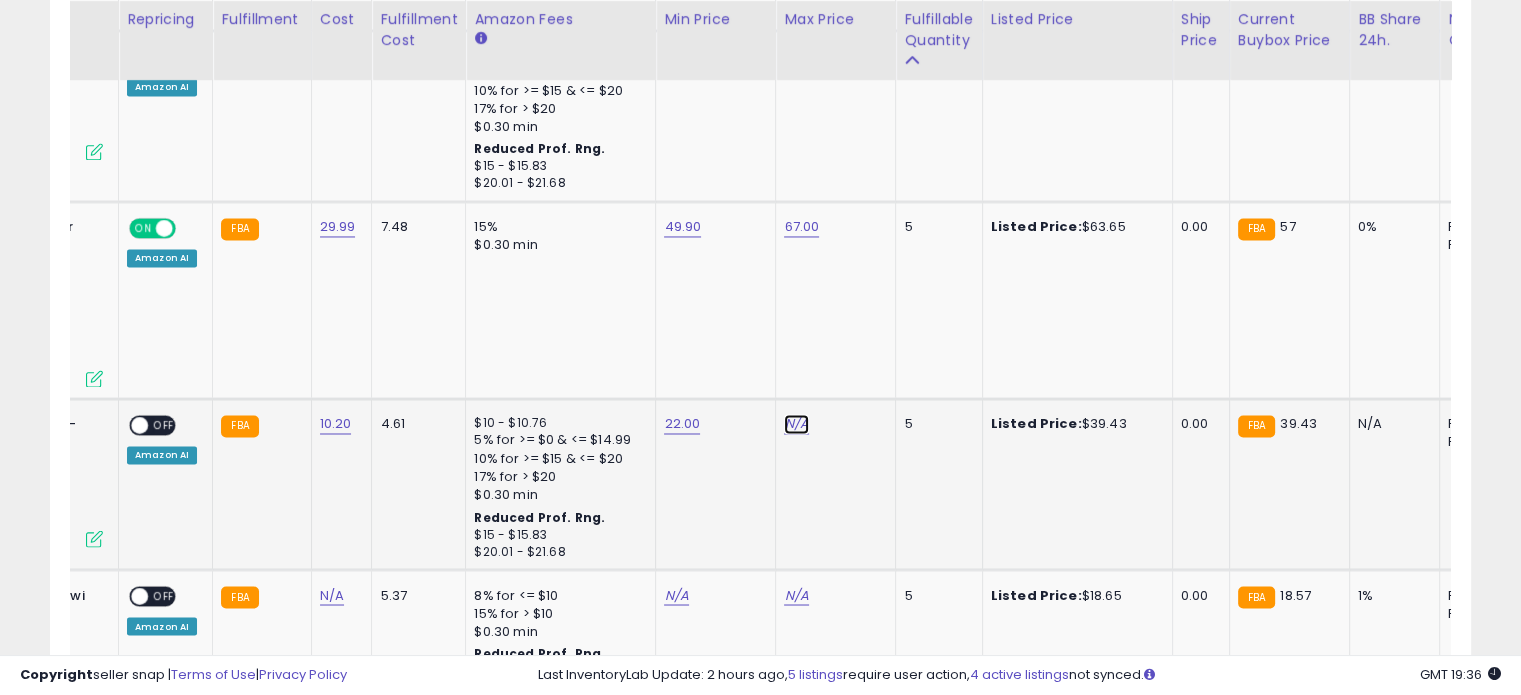 click on "N/A" at bounding box center (796, 424) 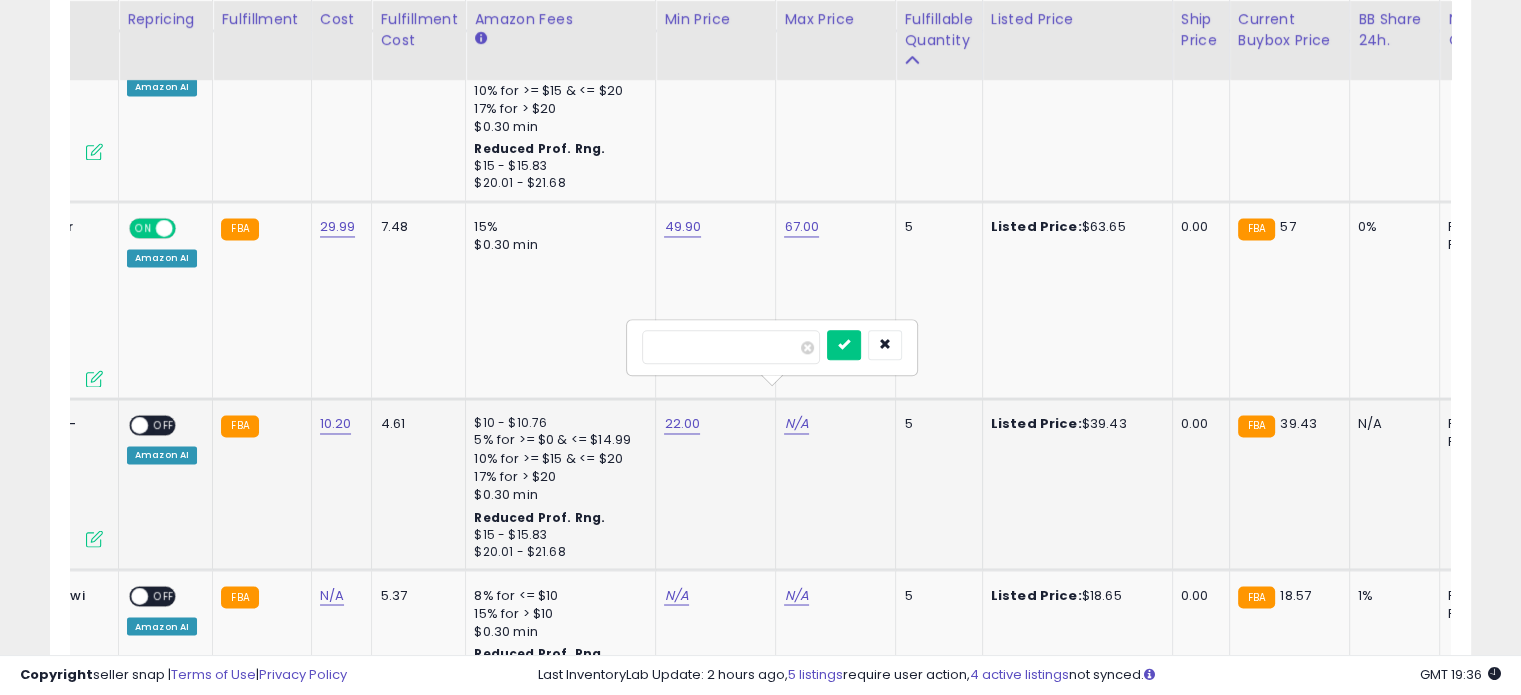 type on "*****" 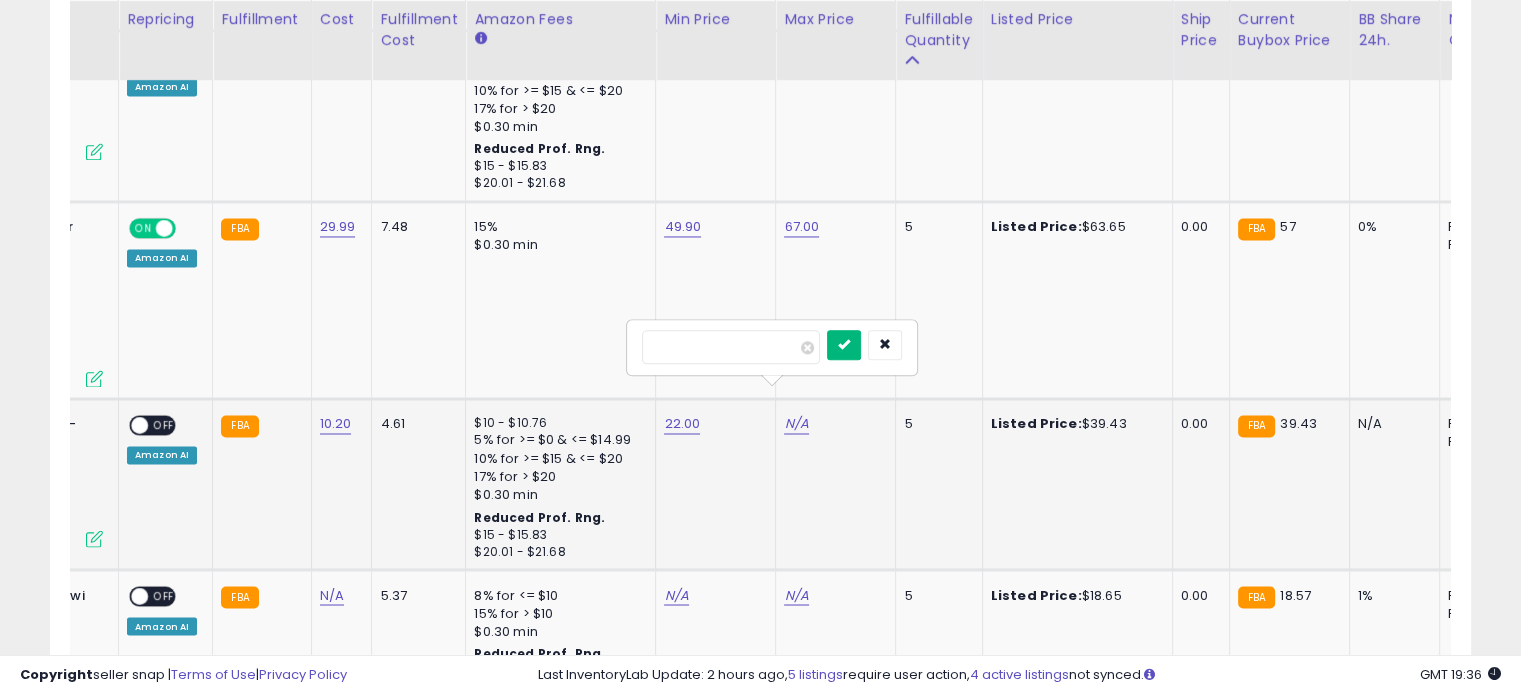 click at bounding box center (844, 344) 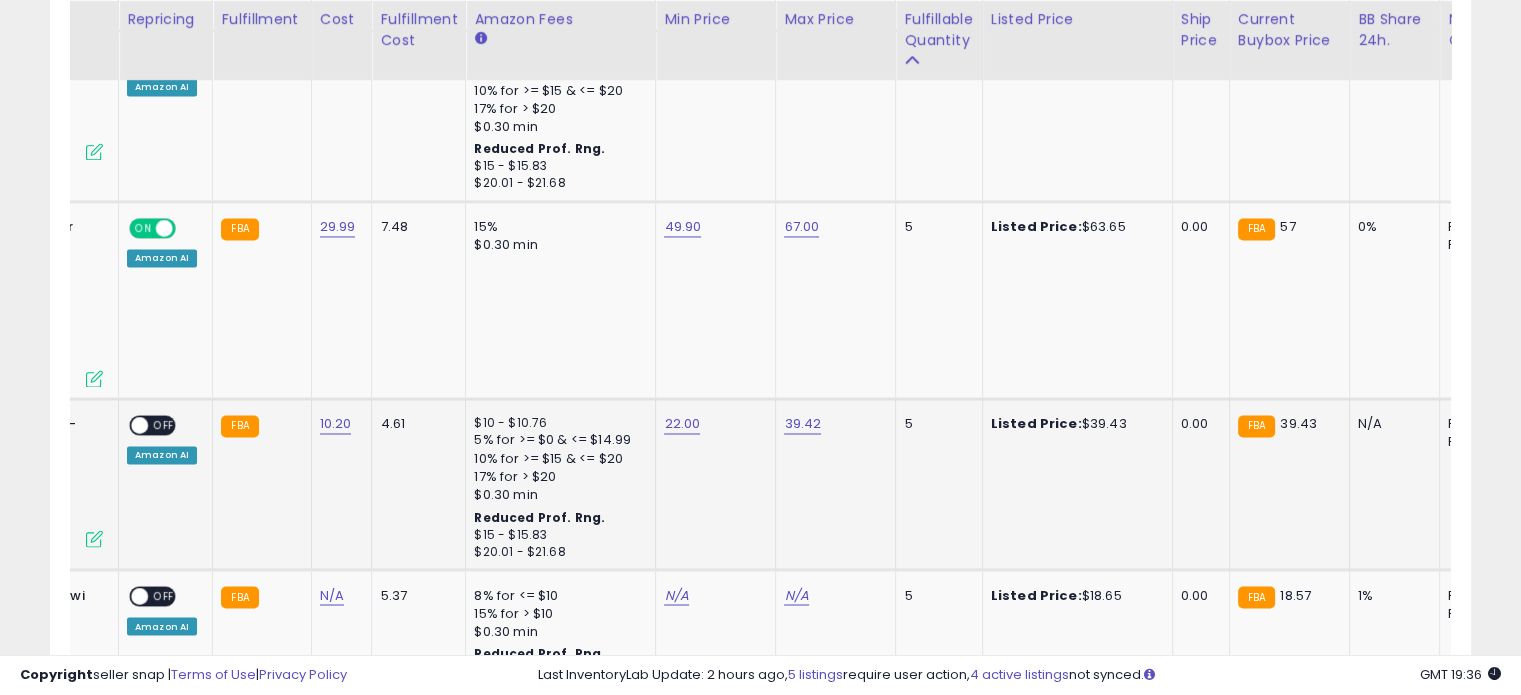 click on "ON   OFF Amazon AI" at bounding box center [162, 439] 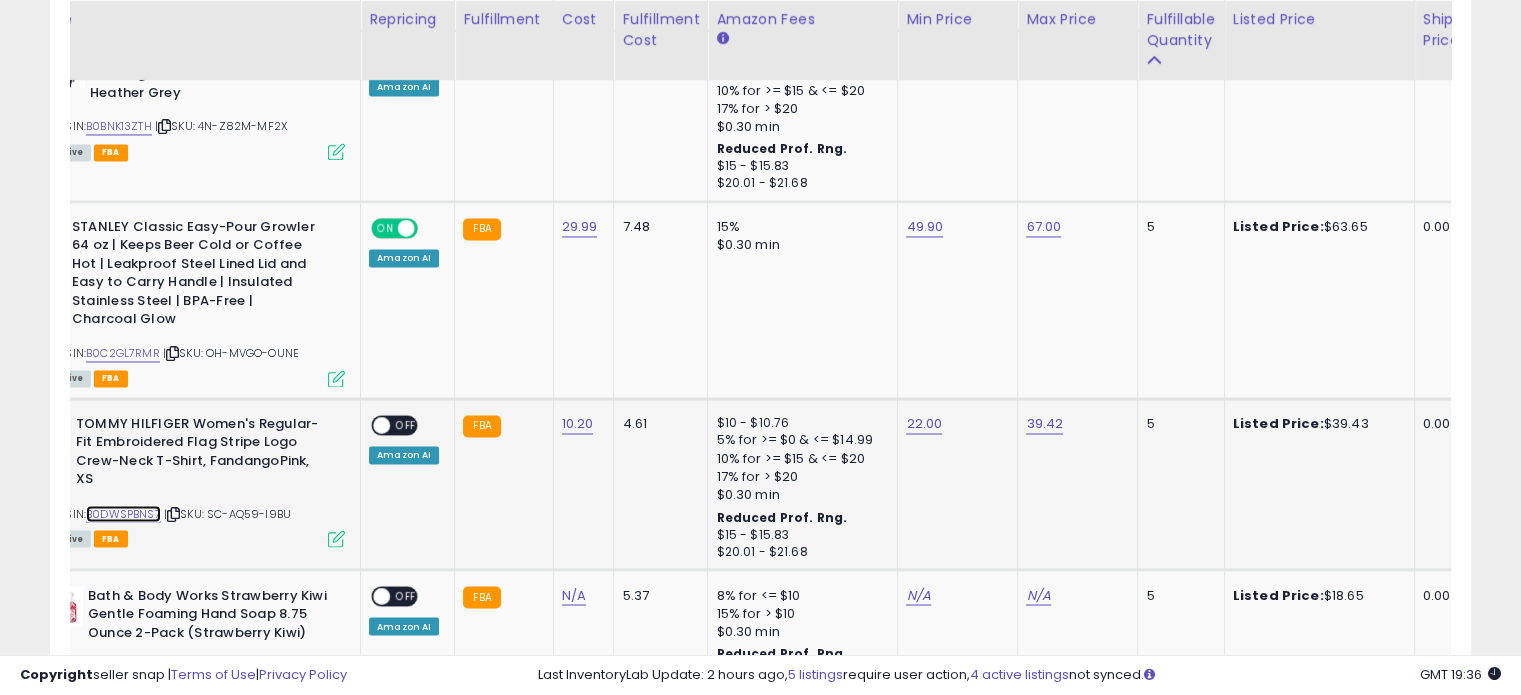 click on "B0DWSPBNS7" at bounding box center (123, 513) 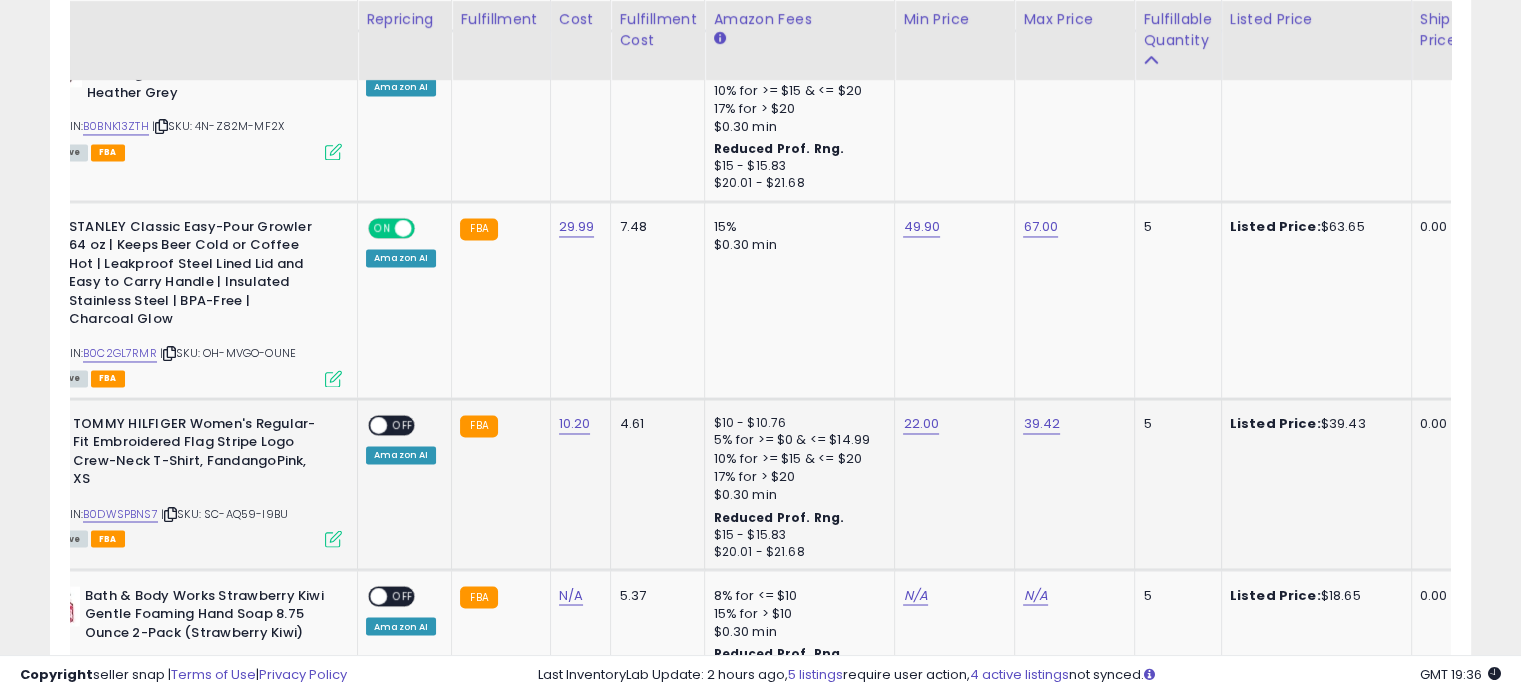 click on "OFF" at bounding box center (403, 424) 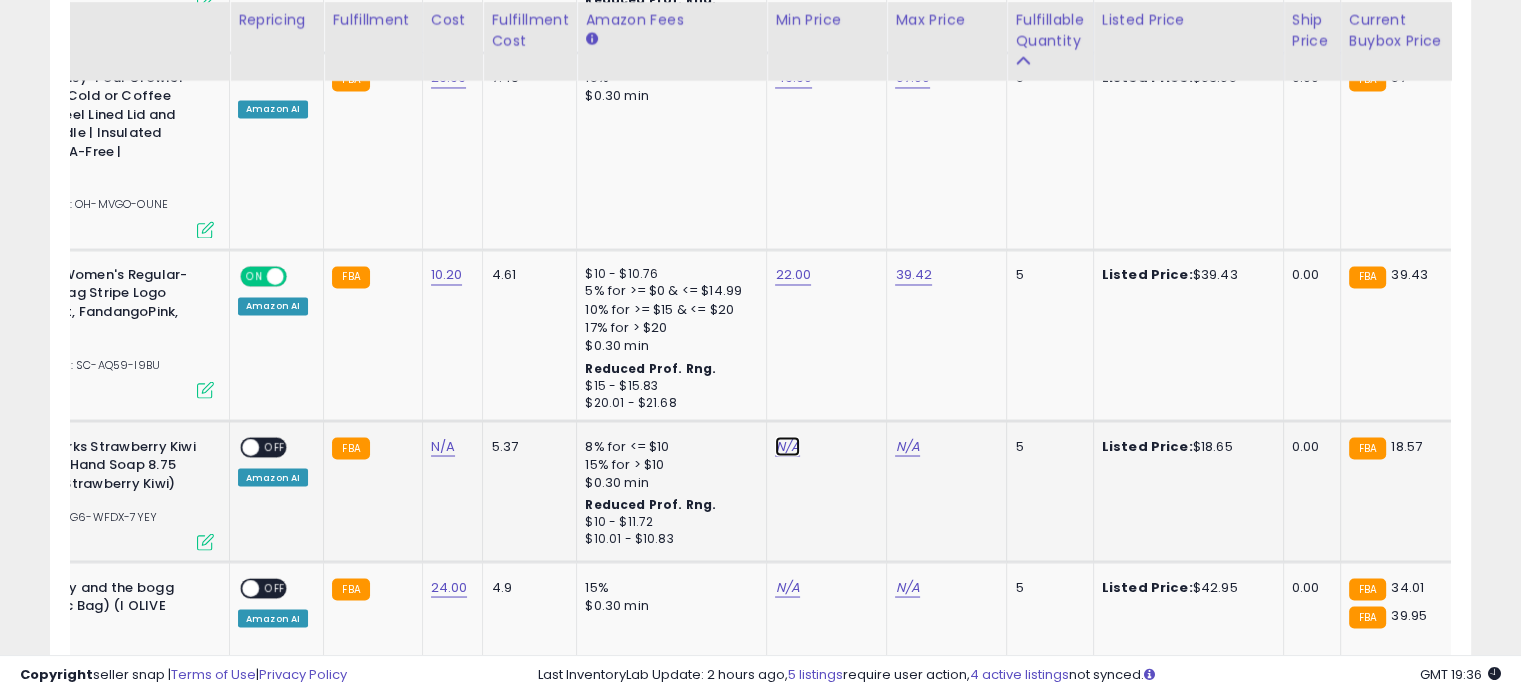 click on "N/A" at bounding box center [787, 446] 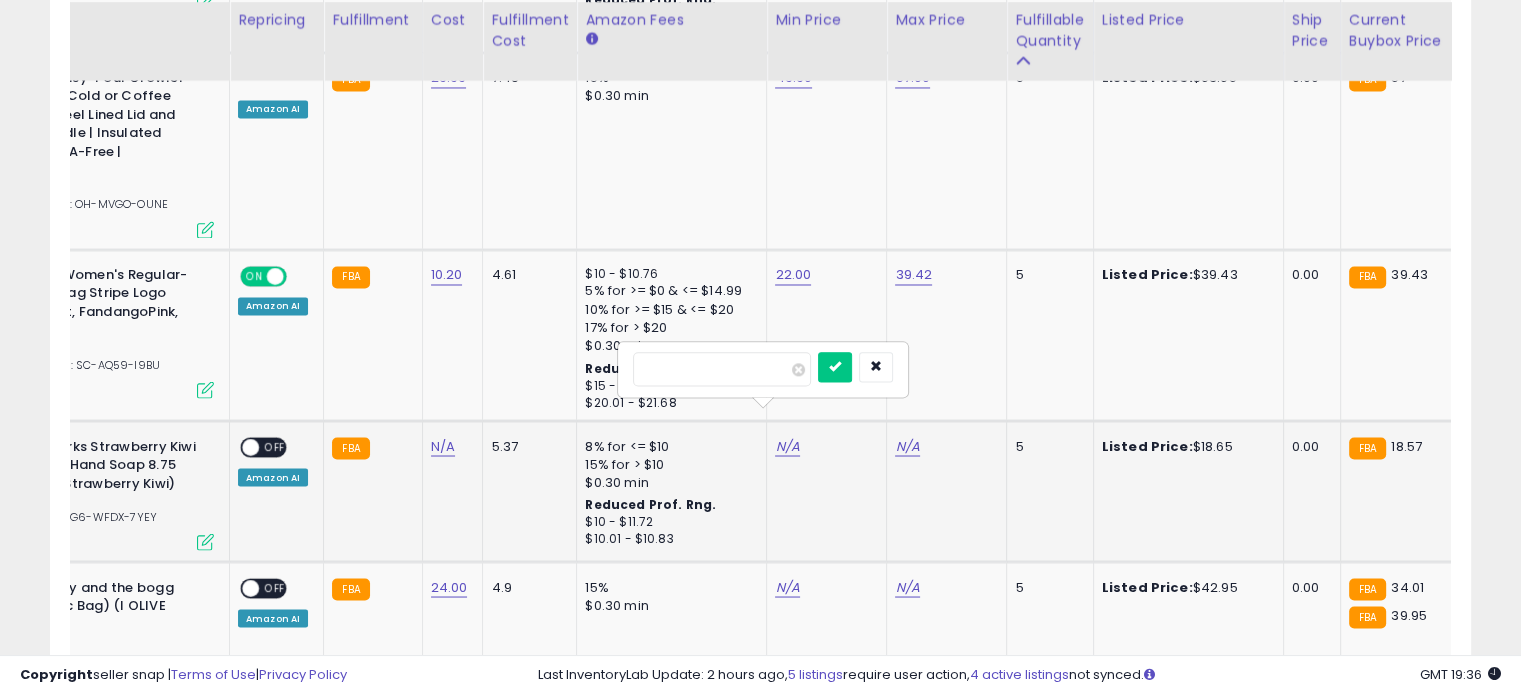 type on "****" 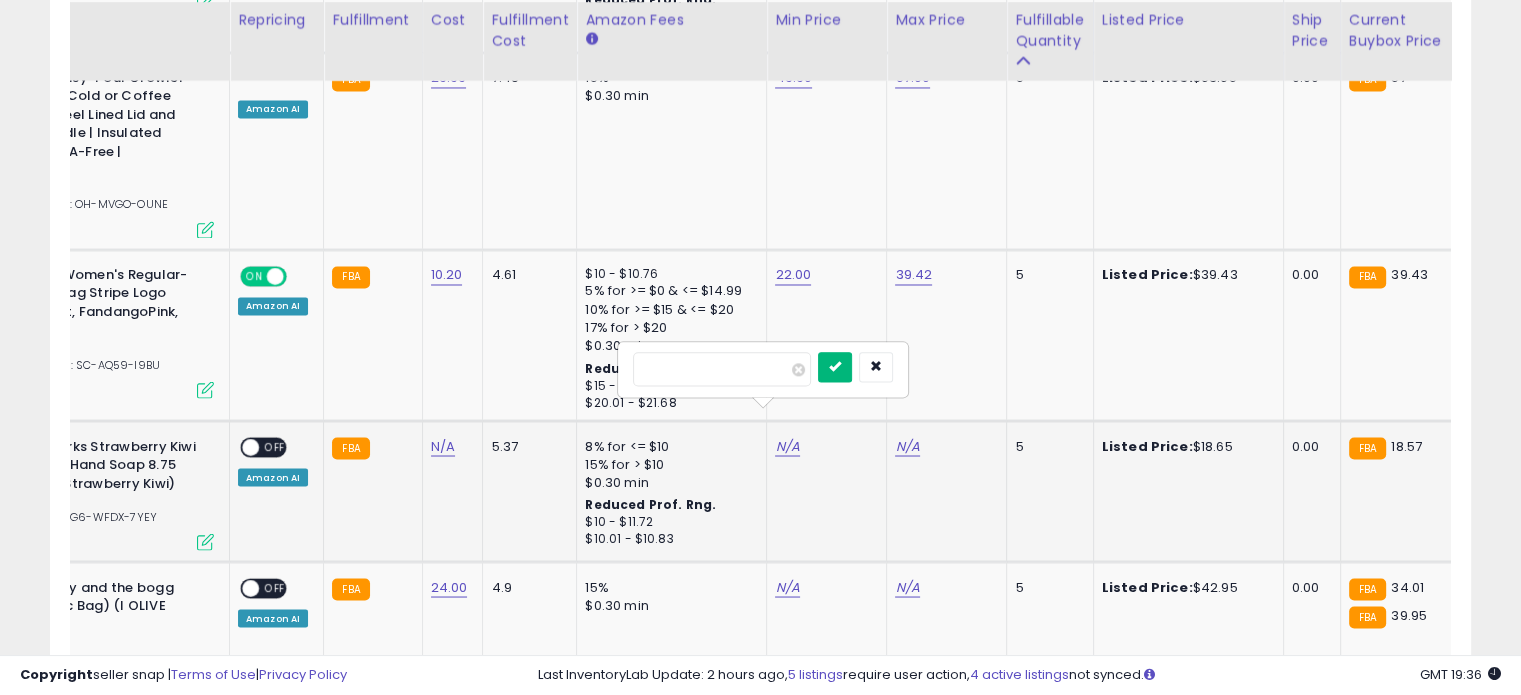 click at bounding box center (835, 366) 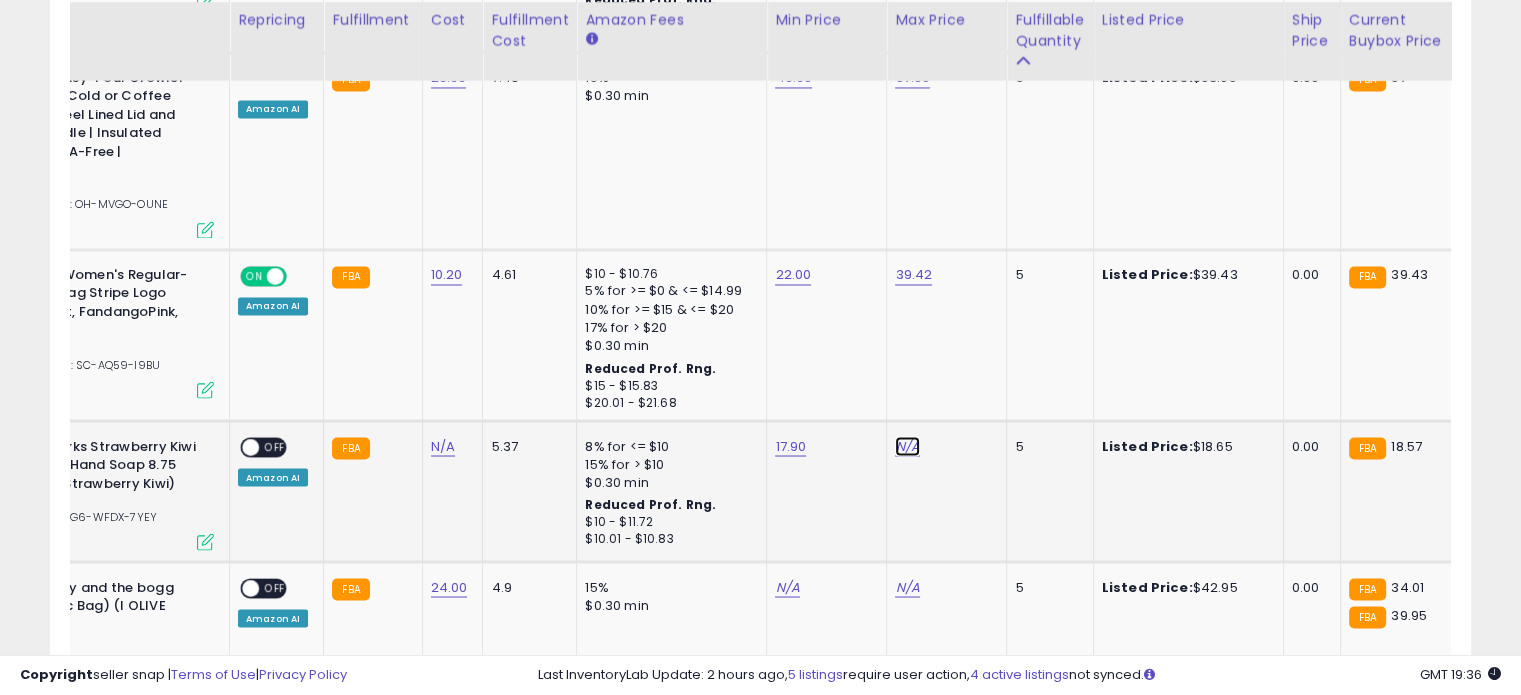 click on "N/A" at bounding box center (907, 446) 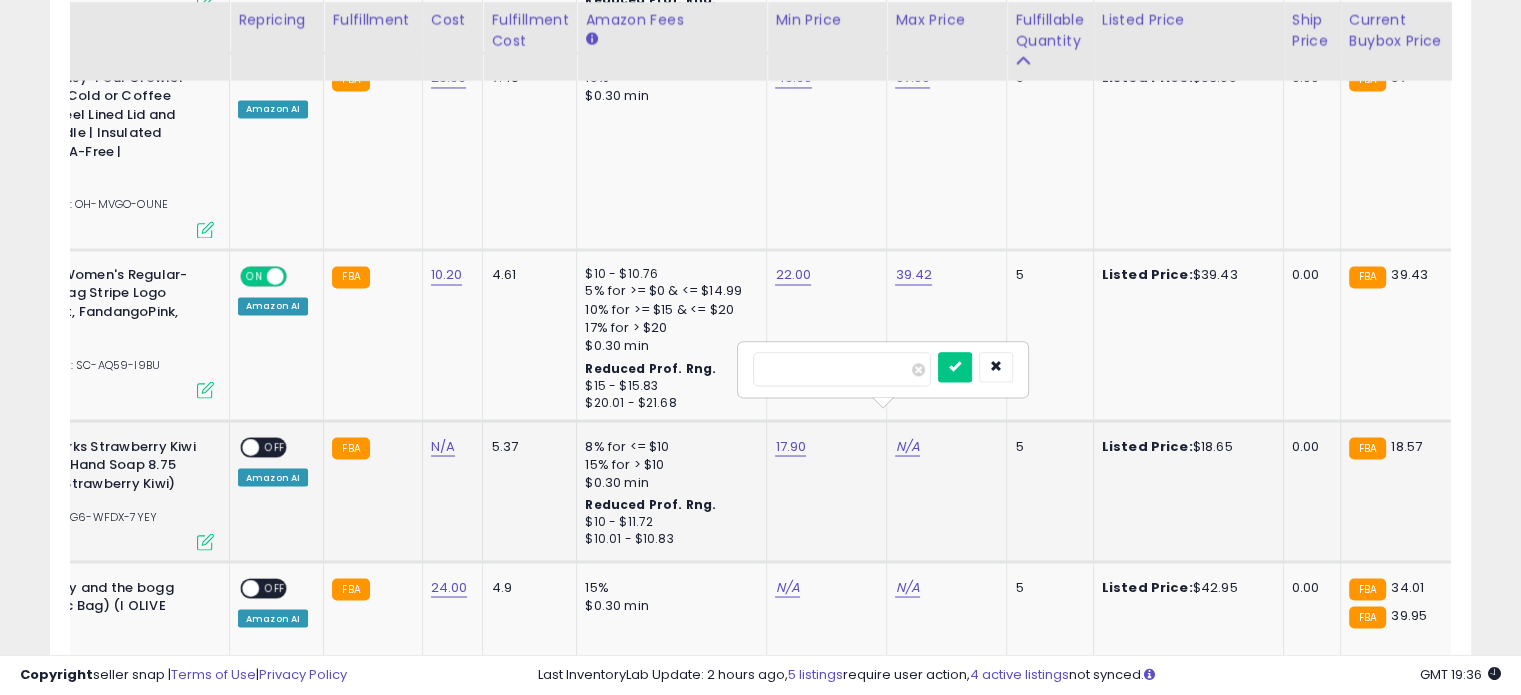 type on "**" 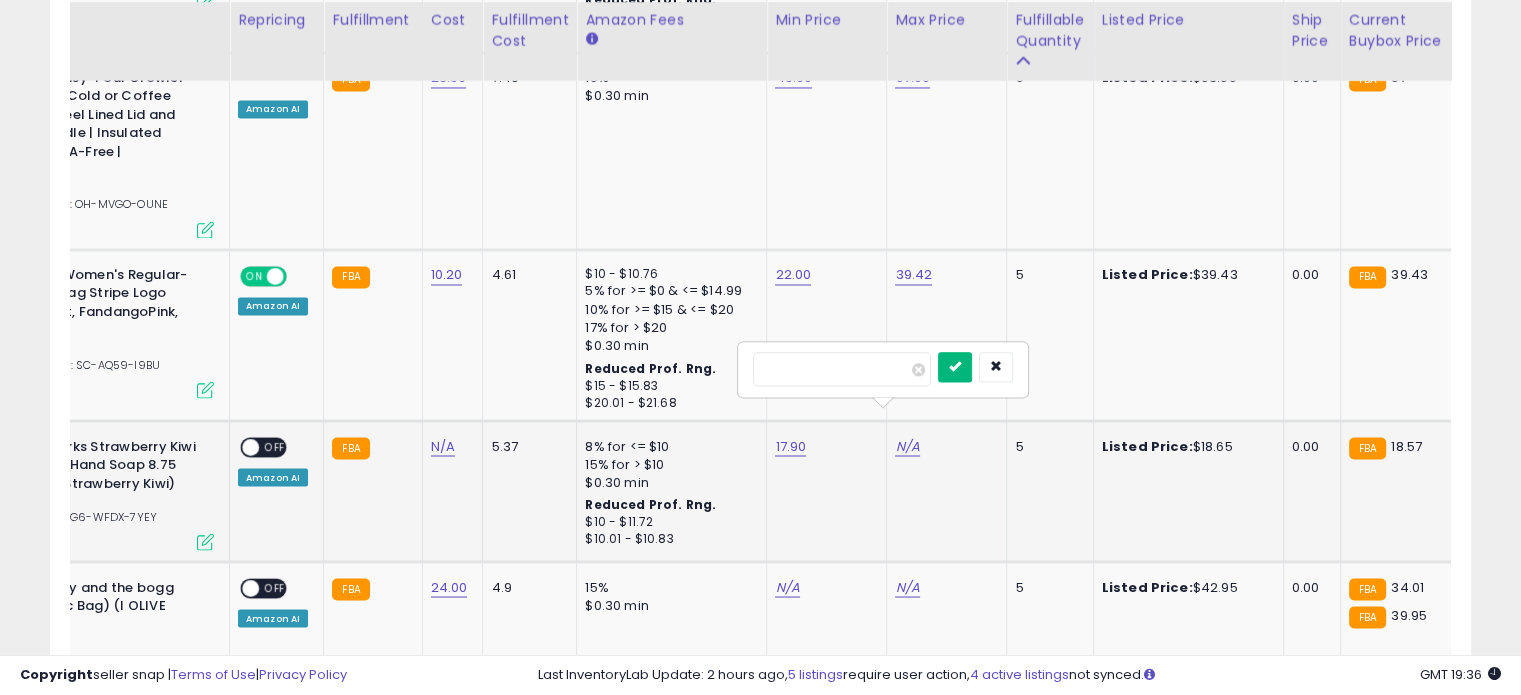 click at bounding box center [955, 366] 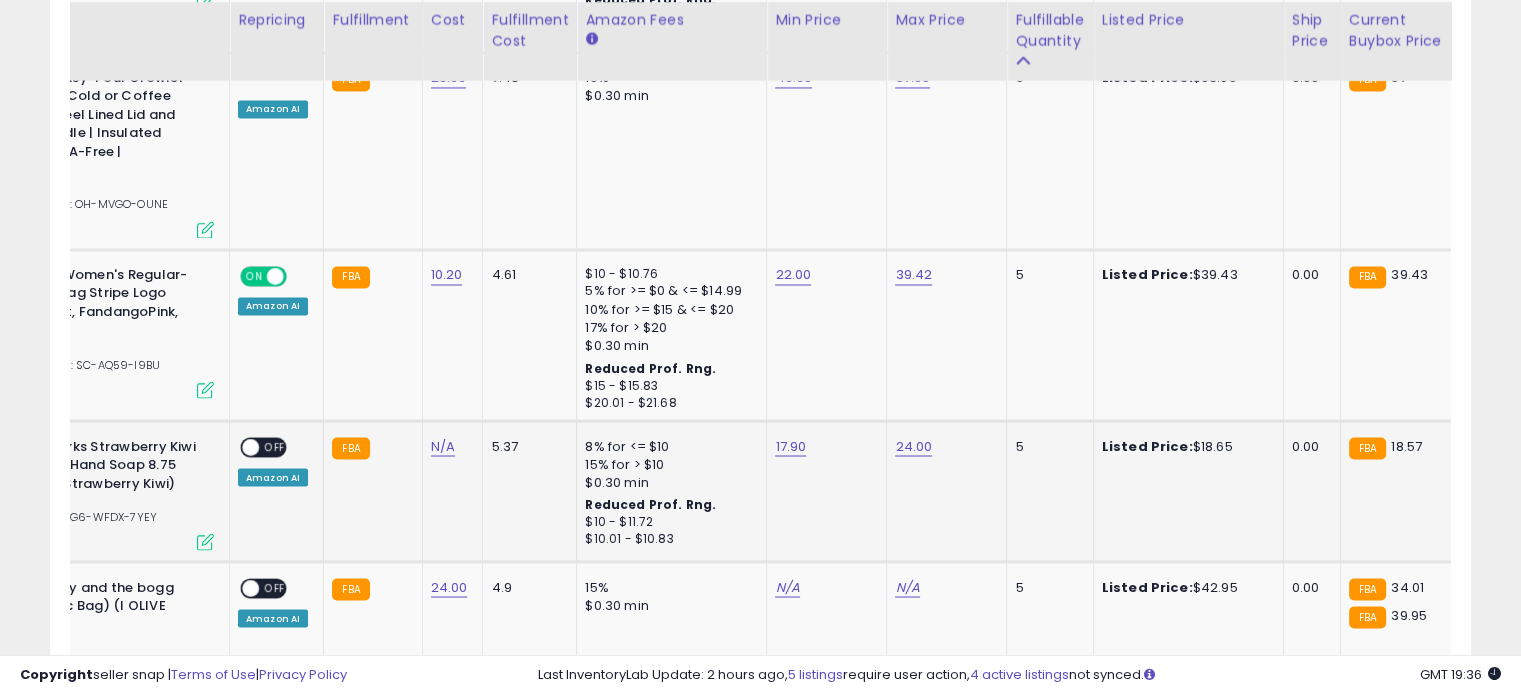 click on "OFF" at bounding box center (275, 446) 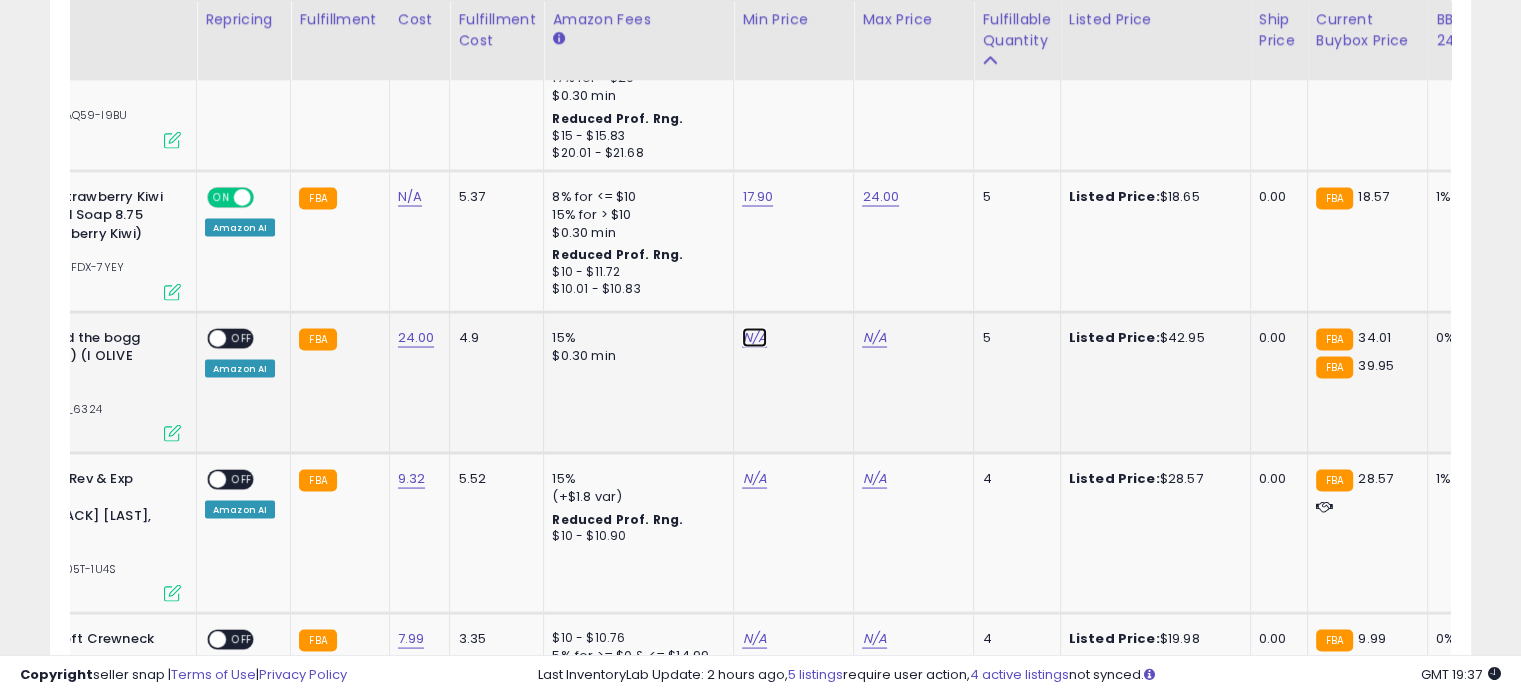 click on "N/A" at bounding box center [754, 337] 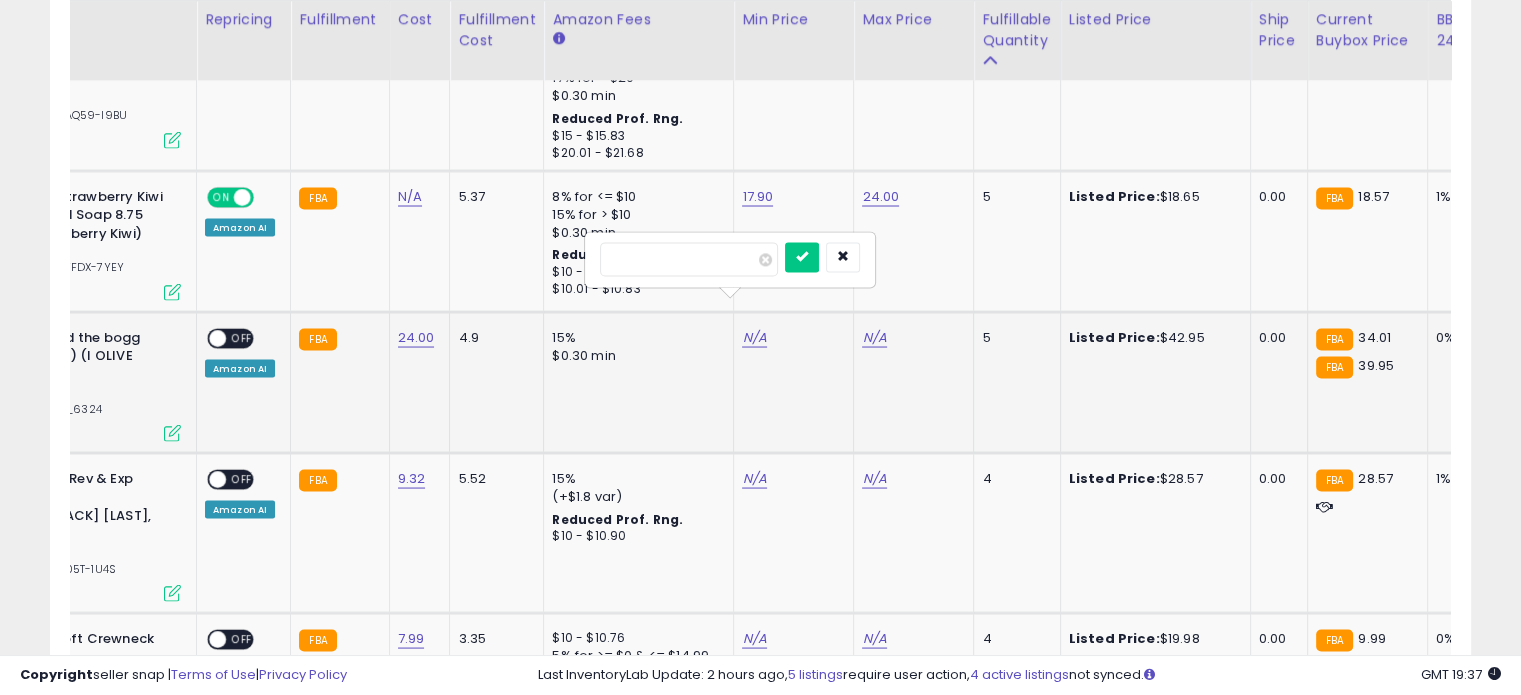 type on "****" 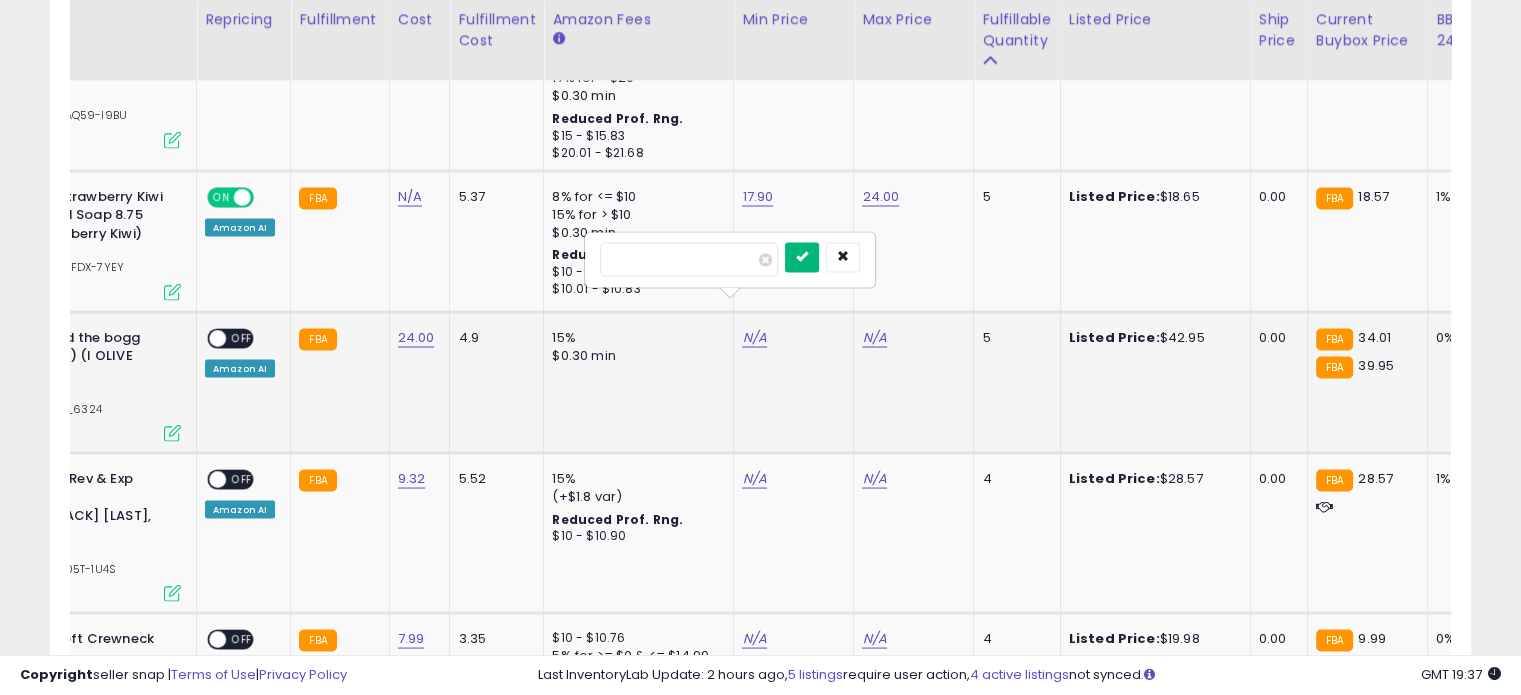 click at bounding box center (802, 256) 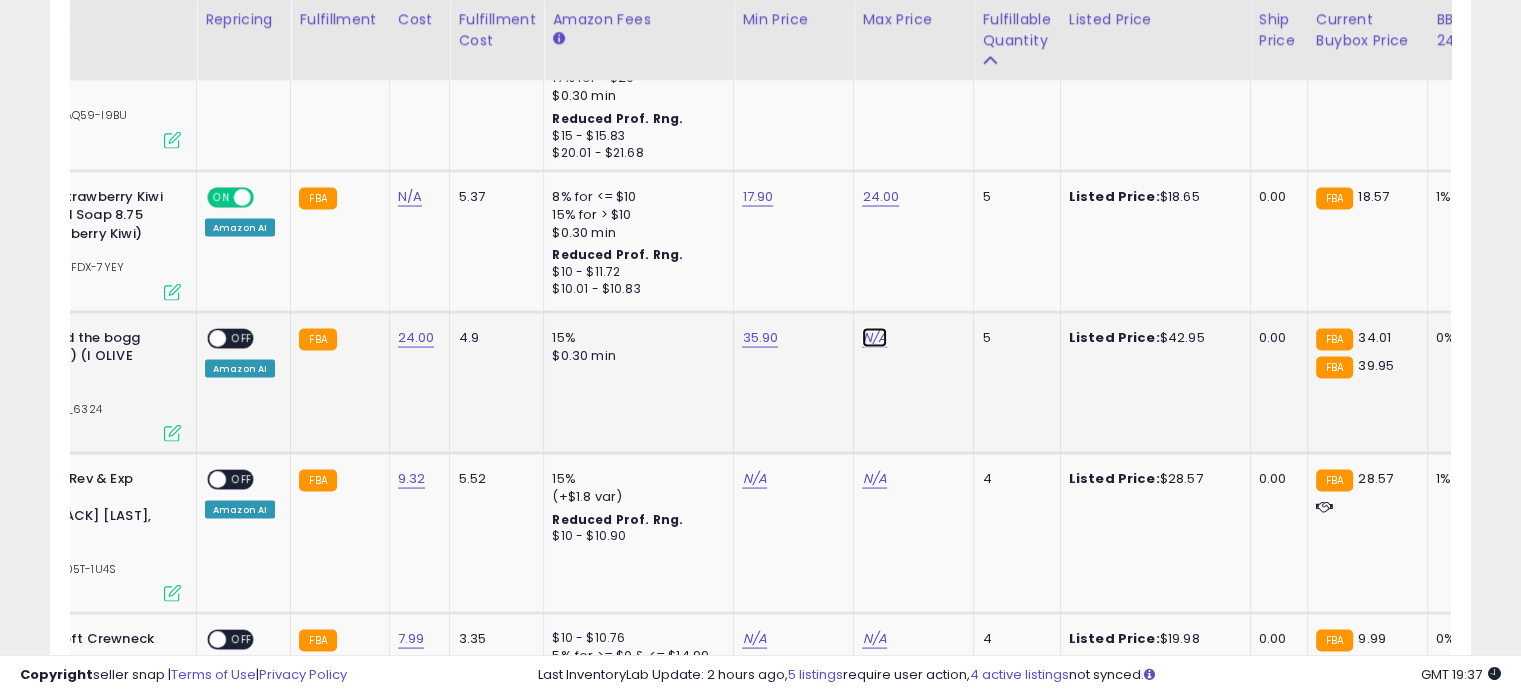 click on "N/A" at bounding box center [874, 337] 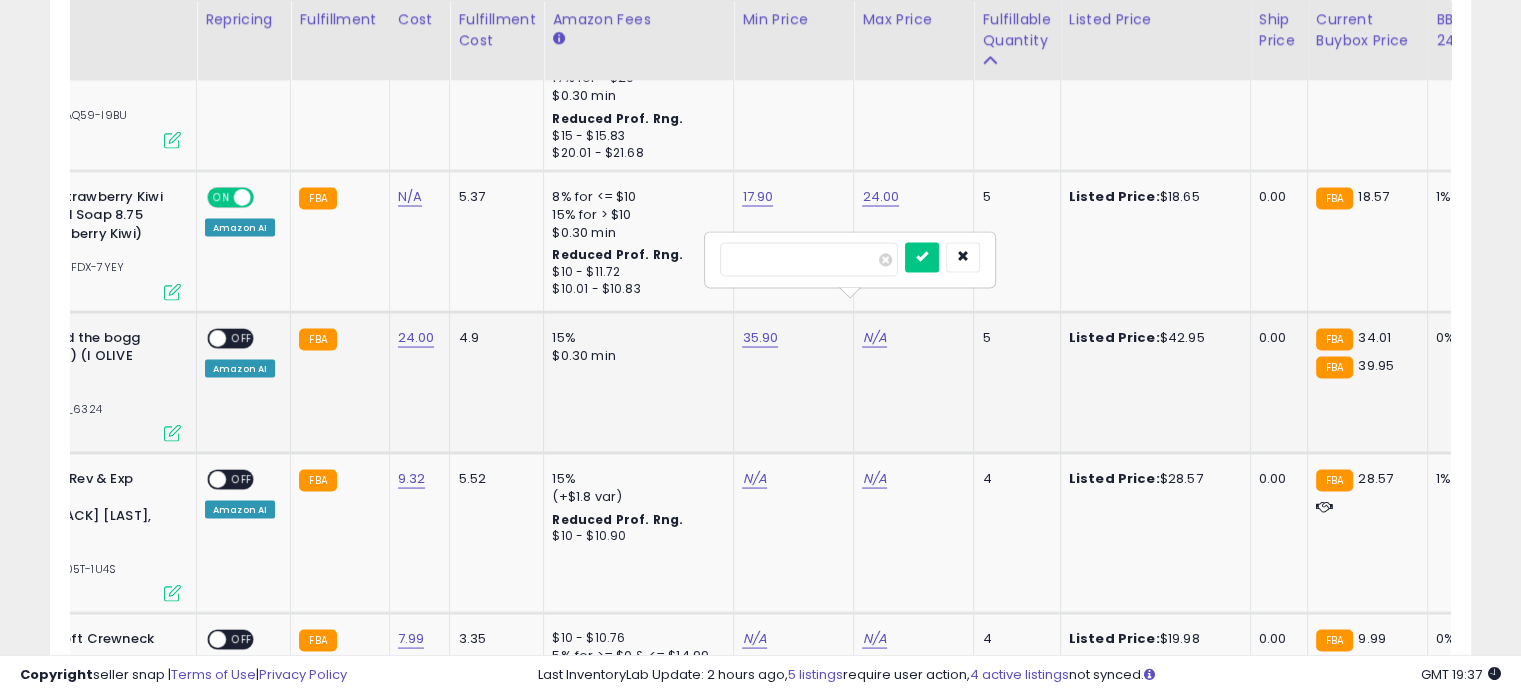 type on "**" 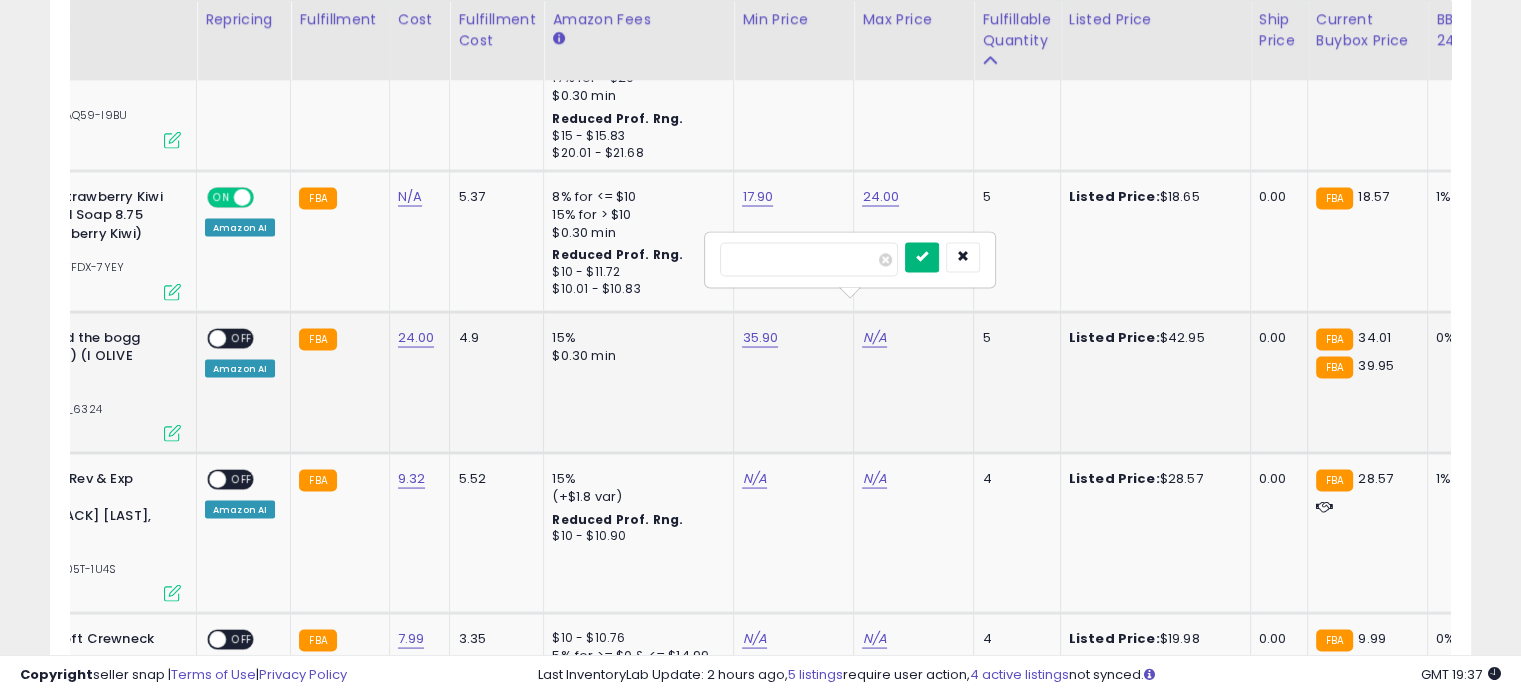 click at bounding box center (922, 256) 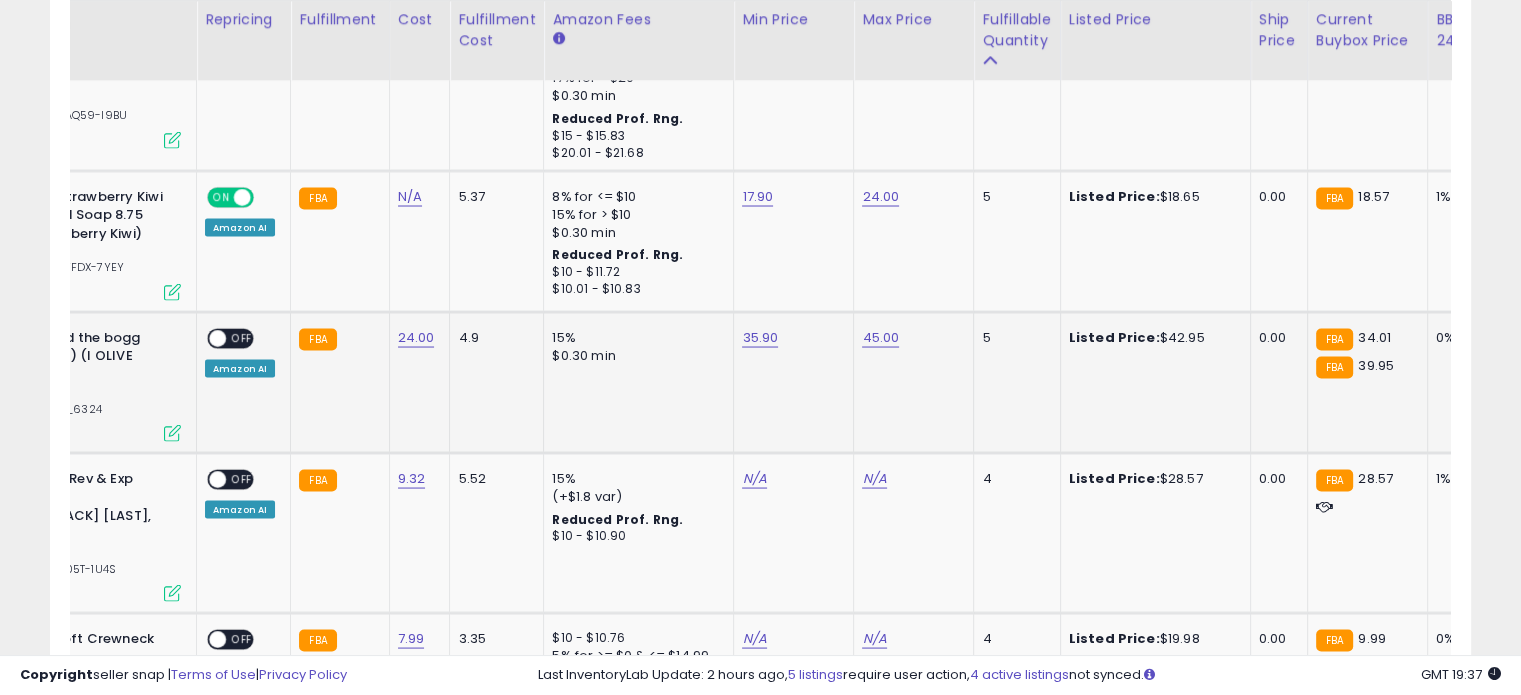 click on "OFF" at bounding box center [242, 337] 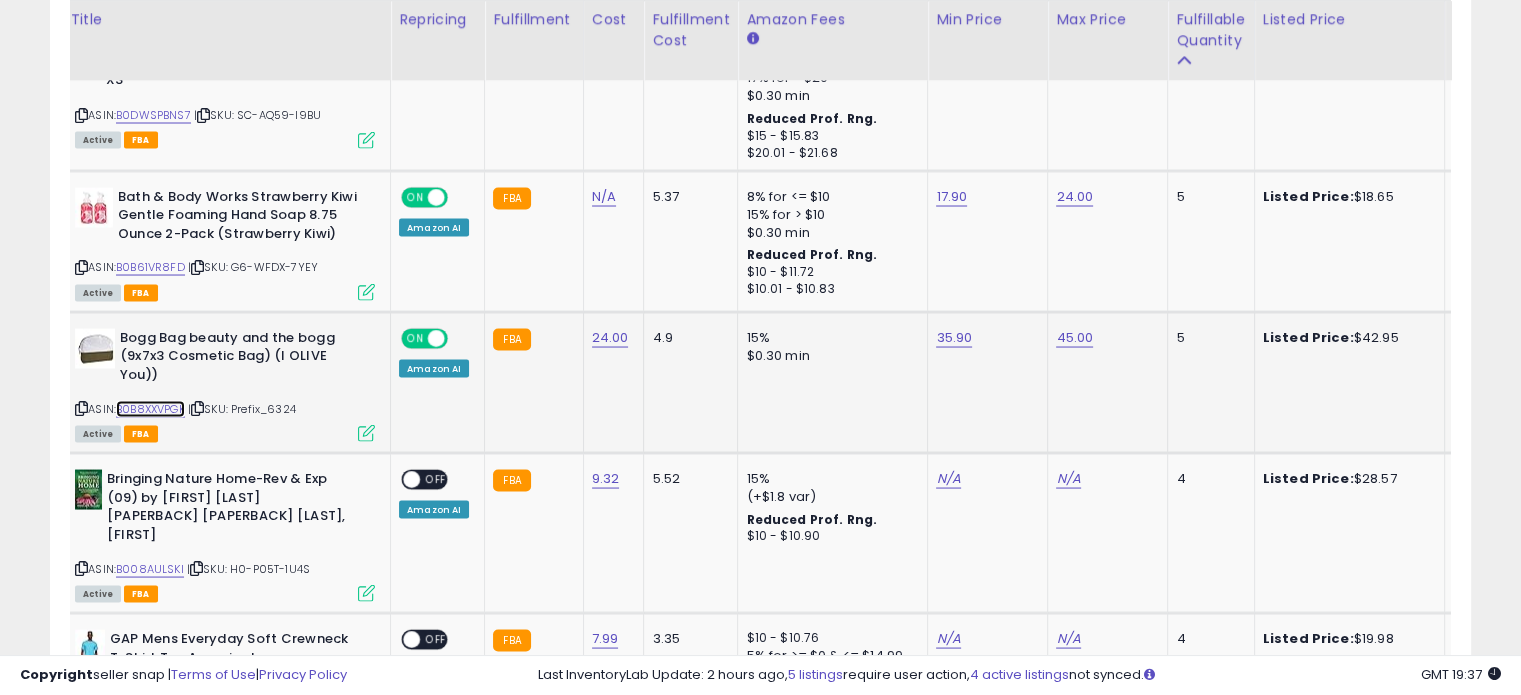 click on "B0B8XXVPGK" at bounding box center [150, 408] 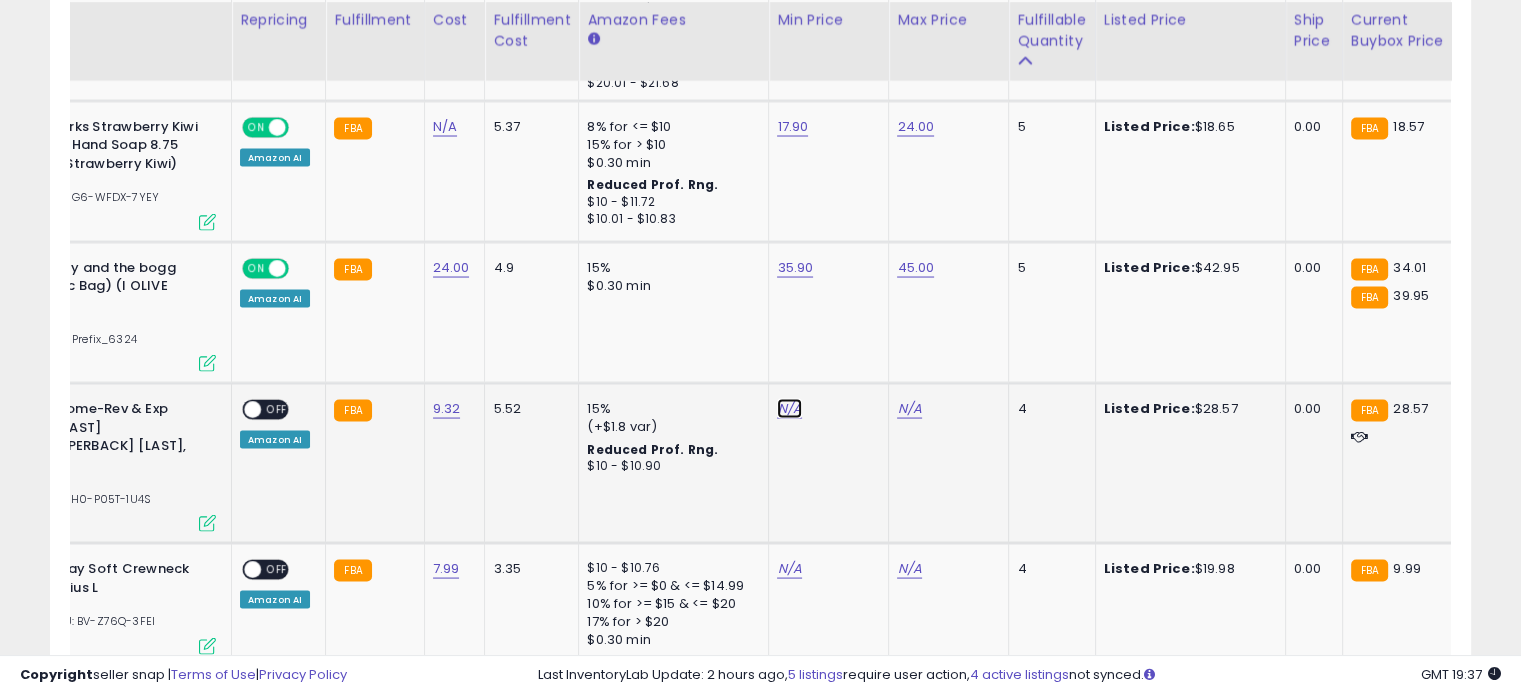 click on "N/A" at bounding box center (789, 408) 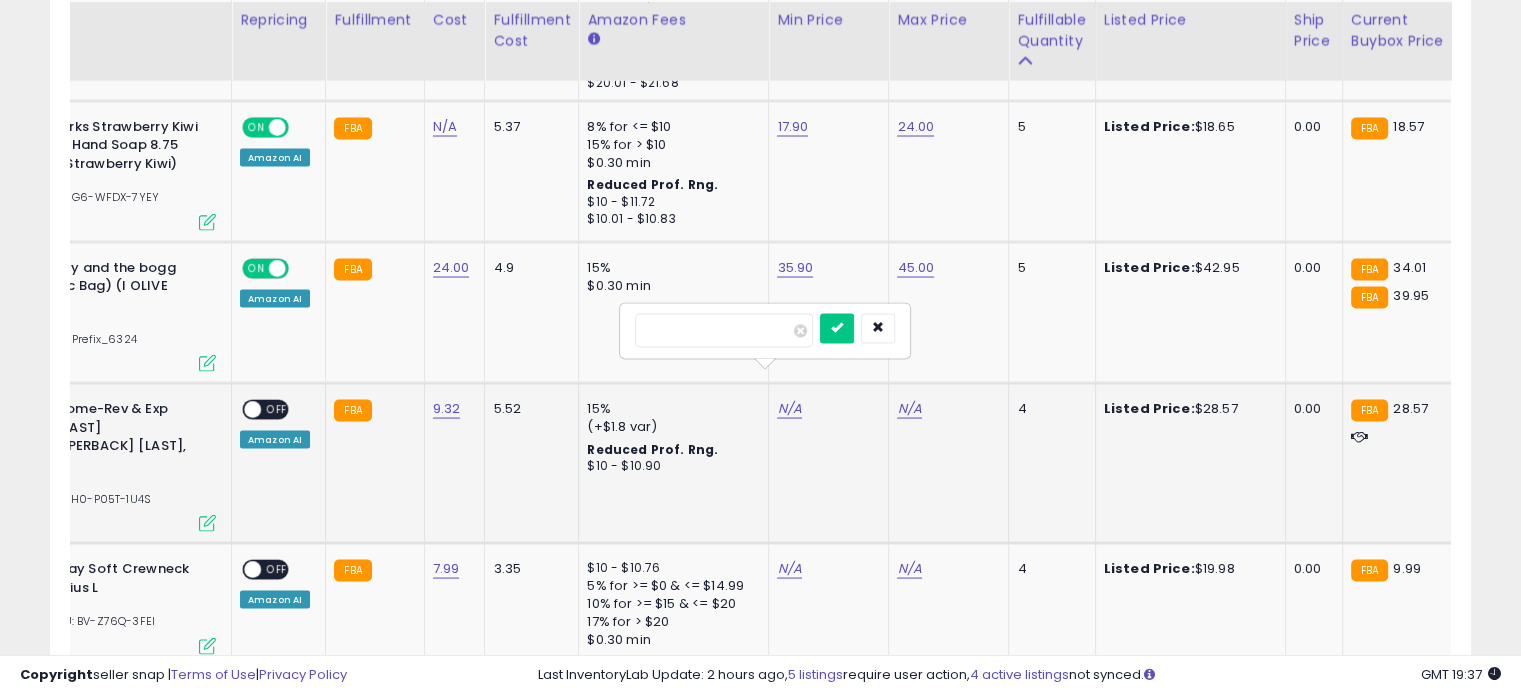 type on "**" 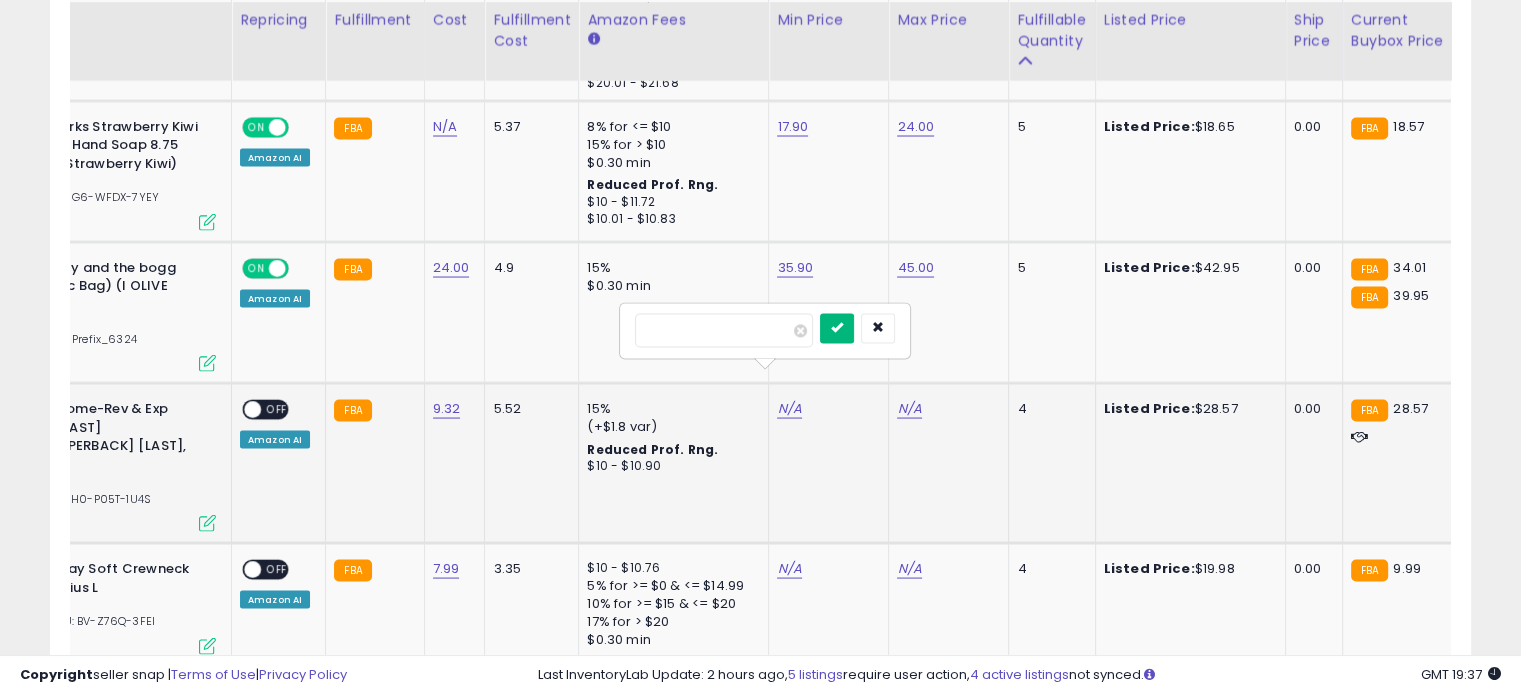 click at bounding box center [837, 328] 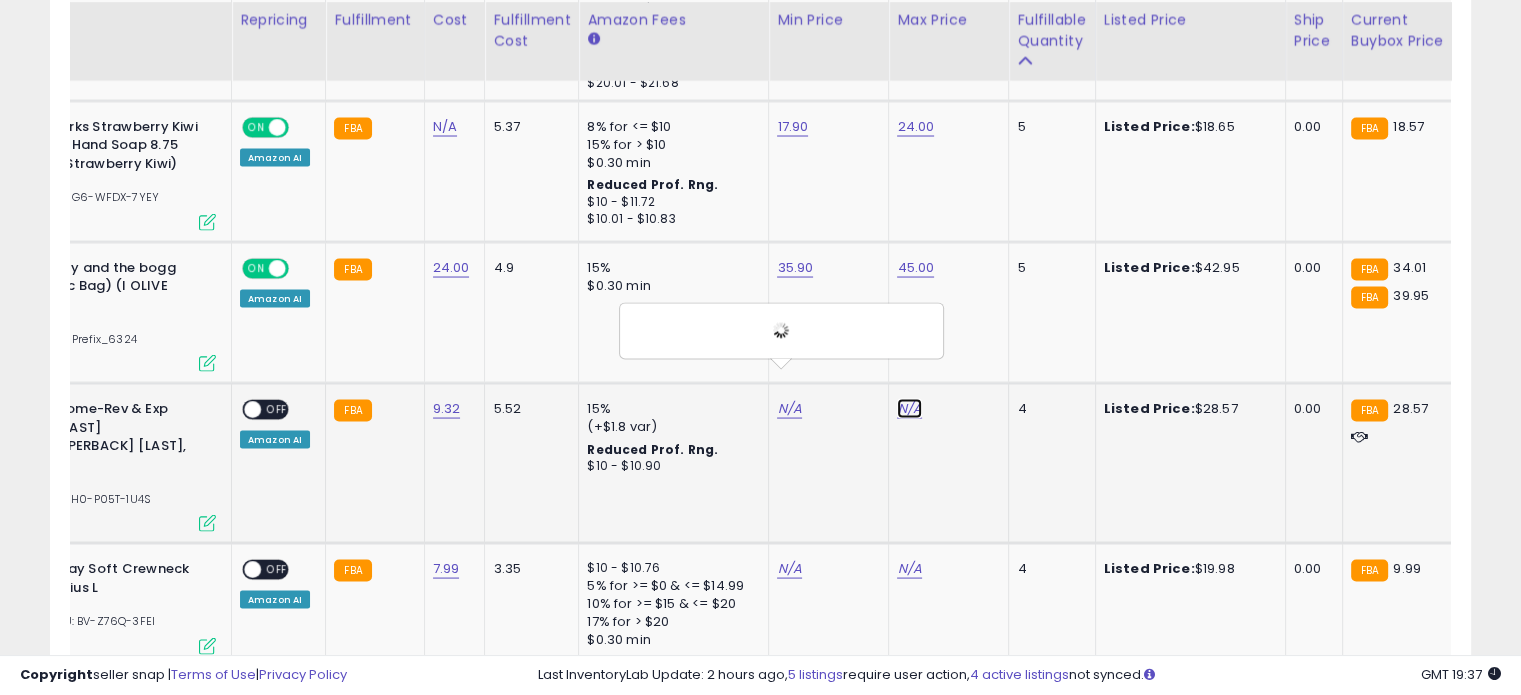 click on "N/A" at bounding box center (909, 408) 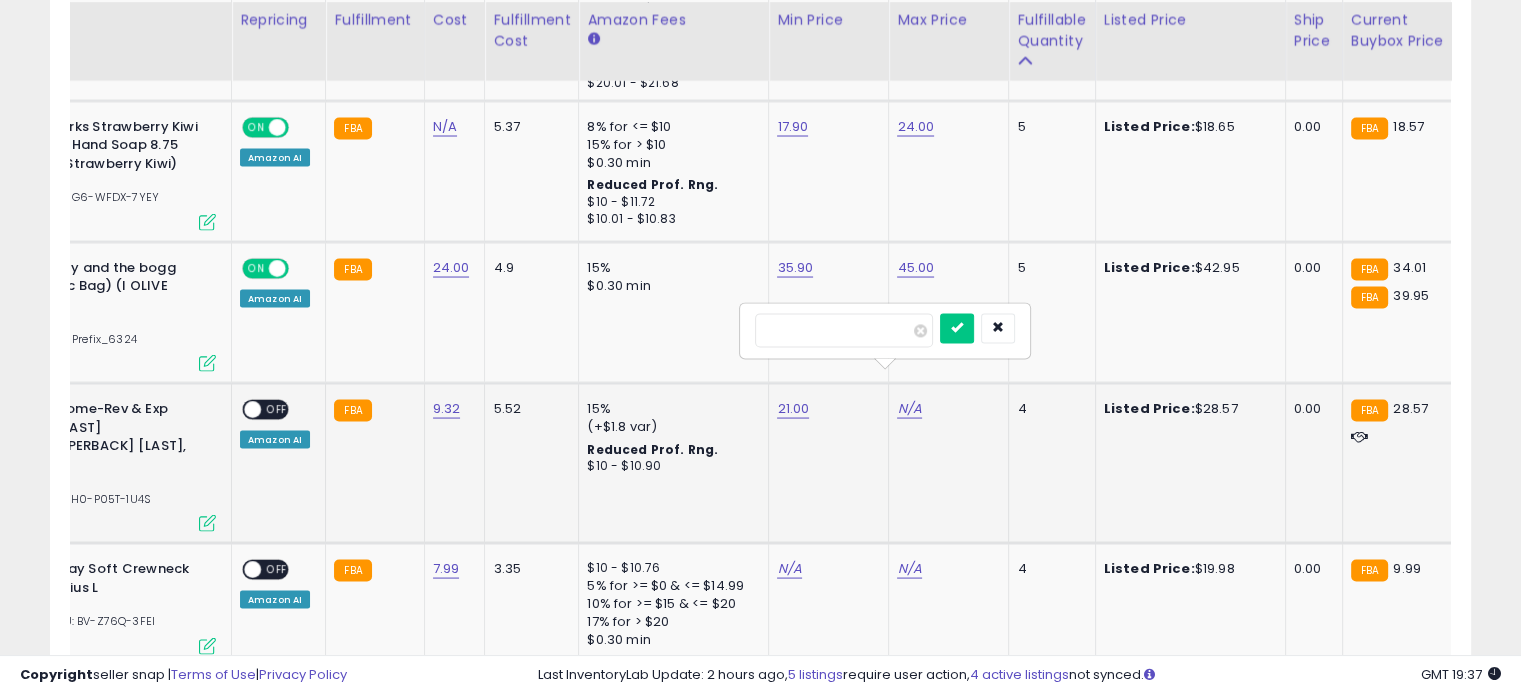 type on "**" 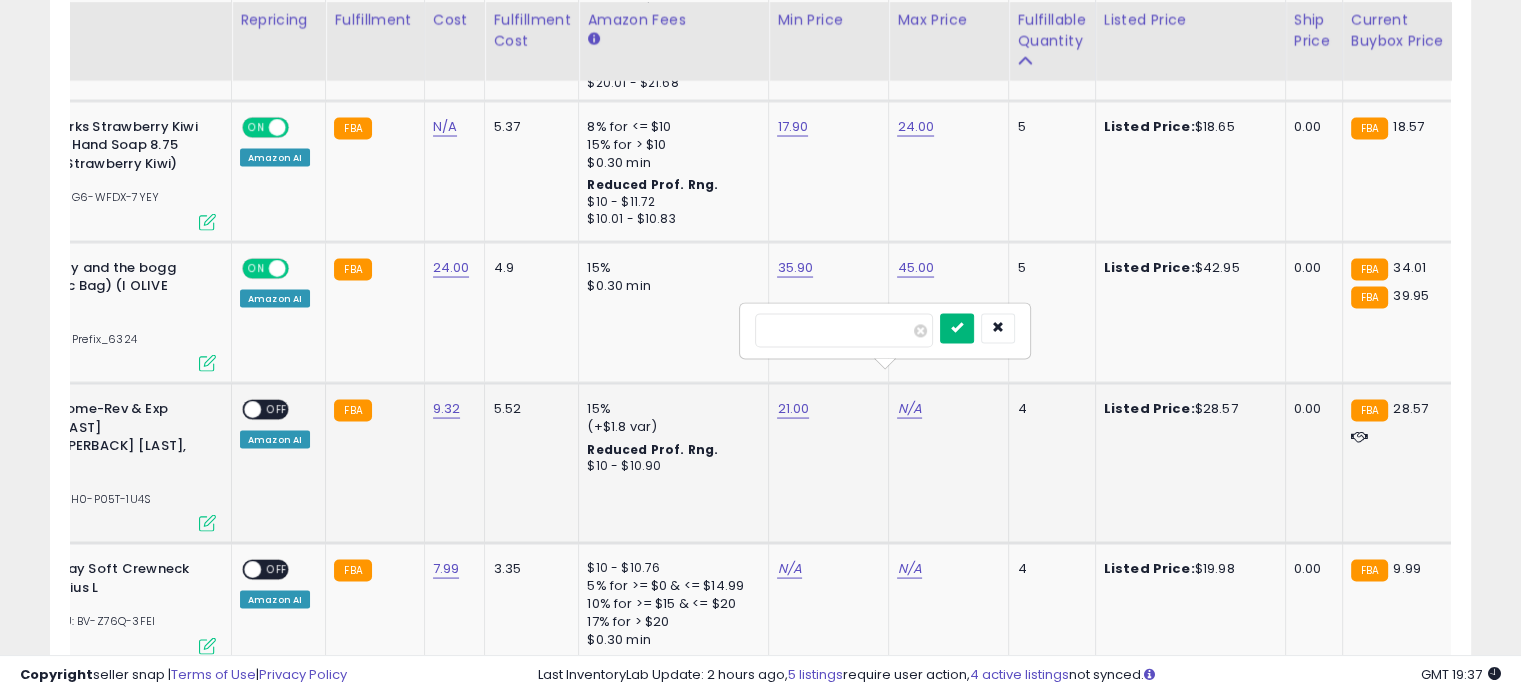 click at bounding box center (957, 327) 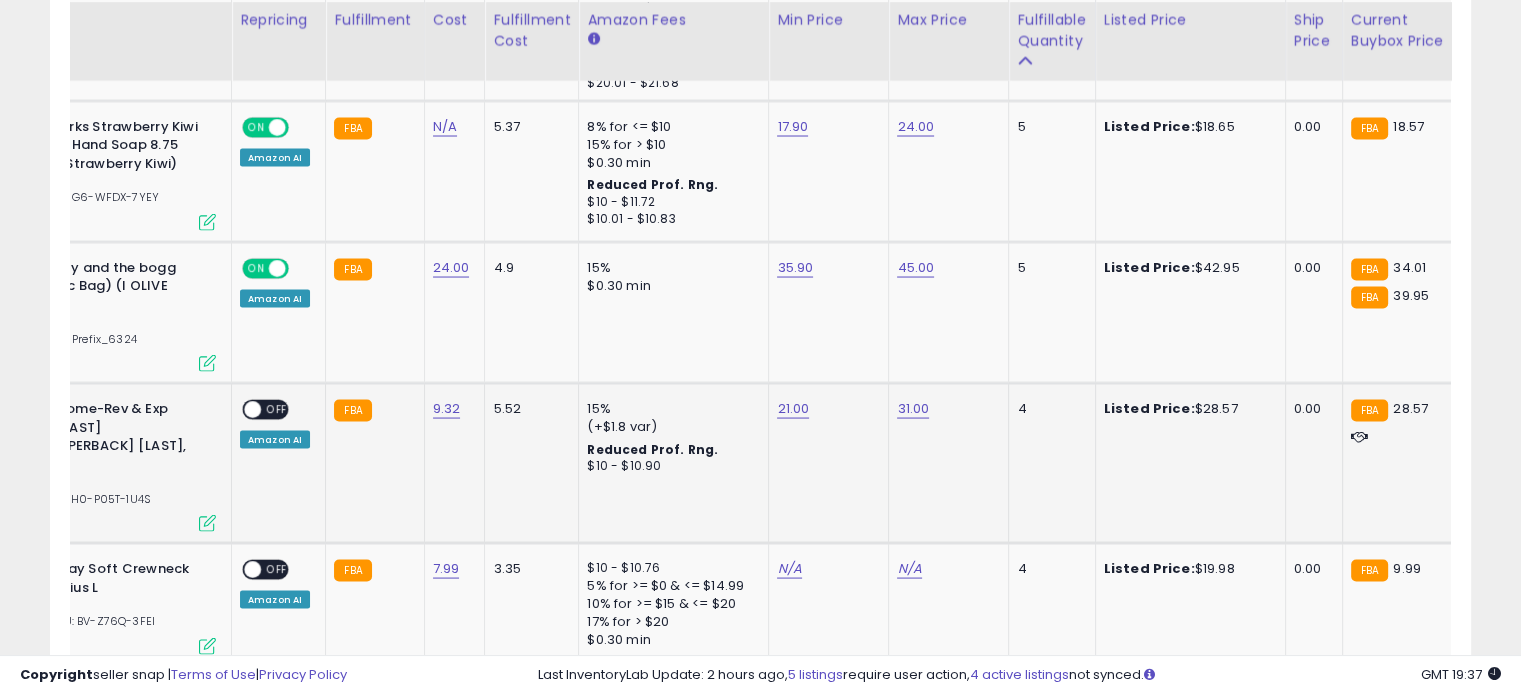 click on "OFF" at bounding box center [277, 409] 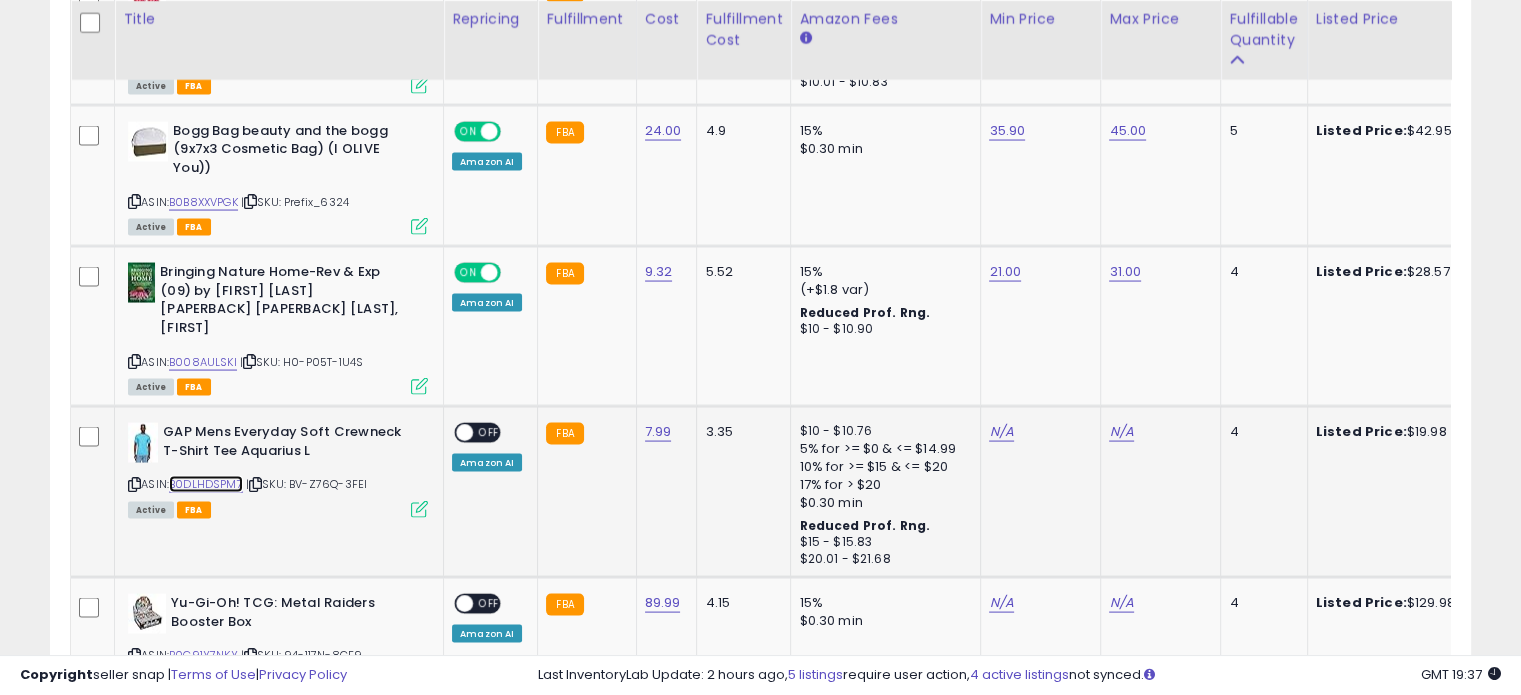 click on "B0DLHDSPM7" at bounding box center (206, 484) 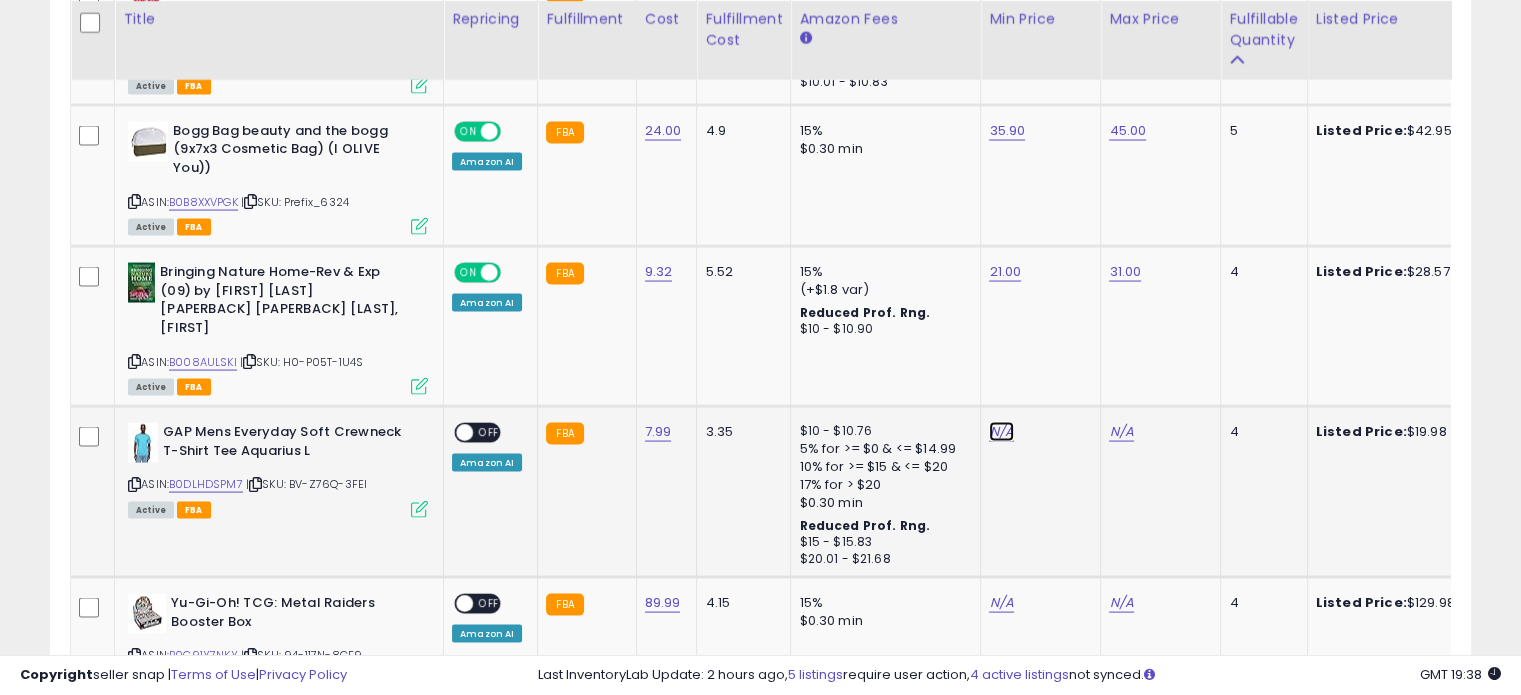 click on "N/A" at bounding box center (1001, 432) 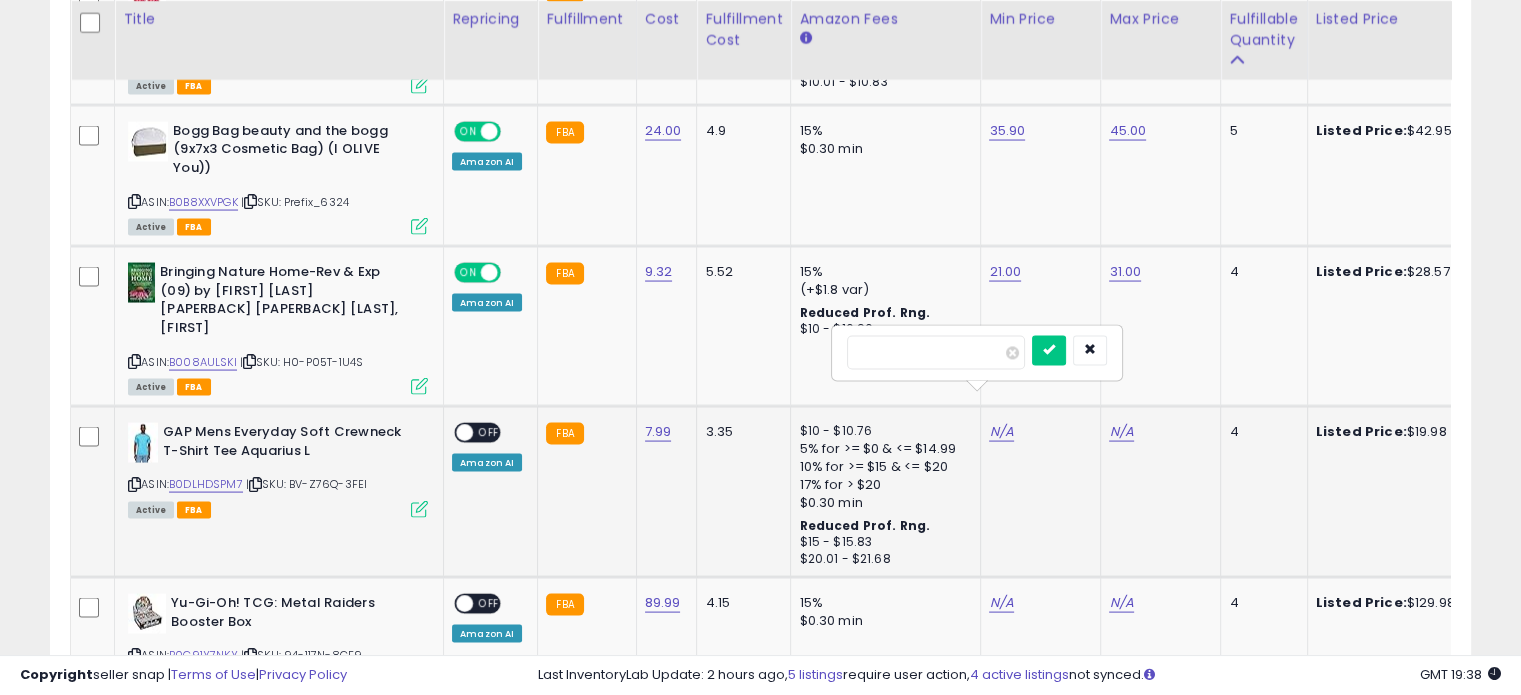 type on "****" 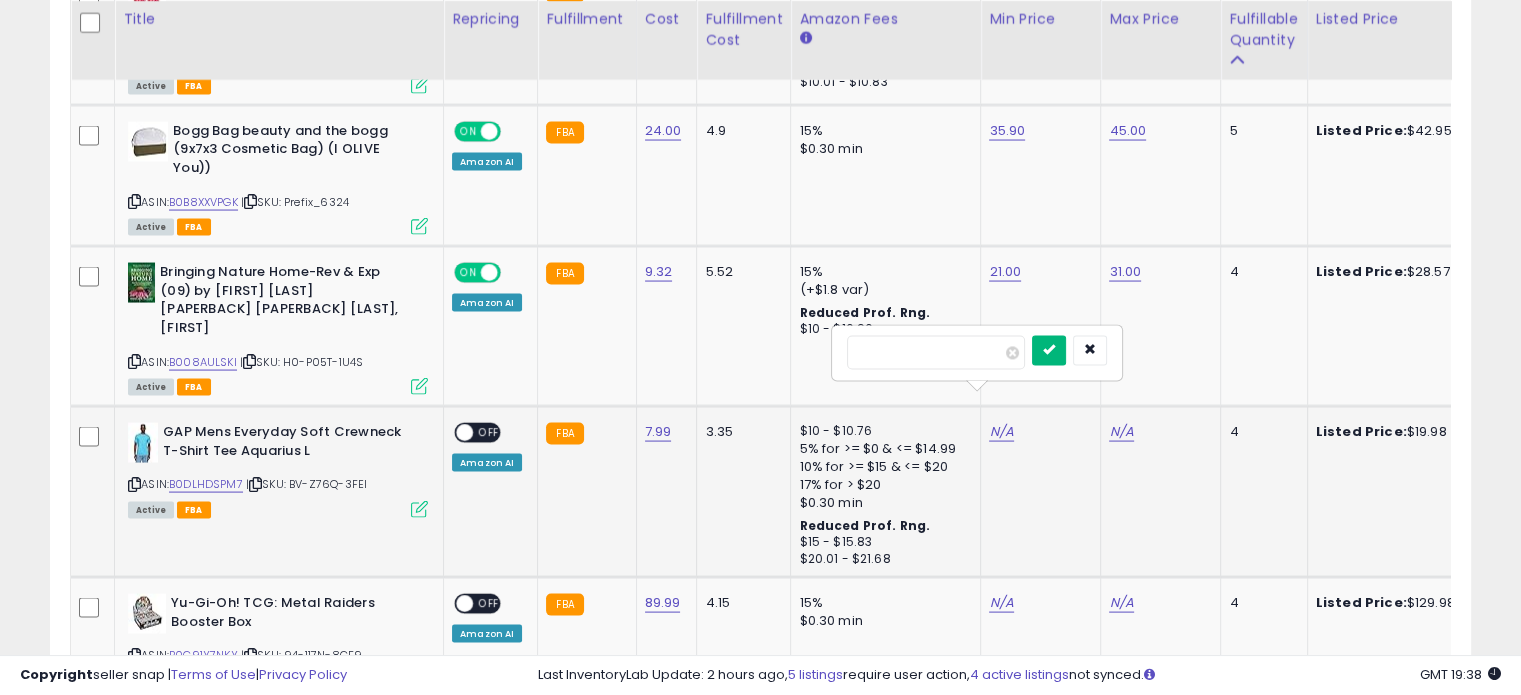 click at bounding box center (1049, 350) 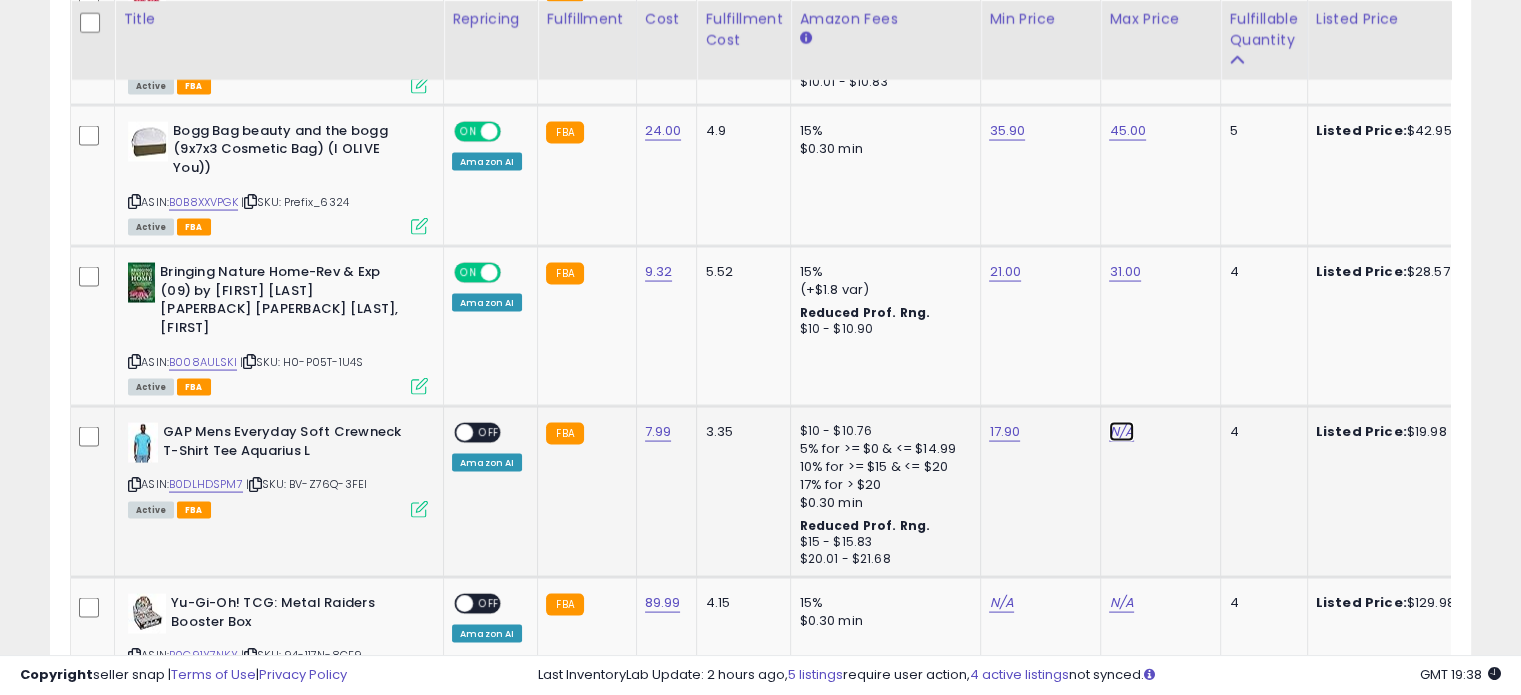 click on "N/A" at bounding box center [1121, 432] 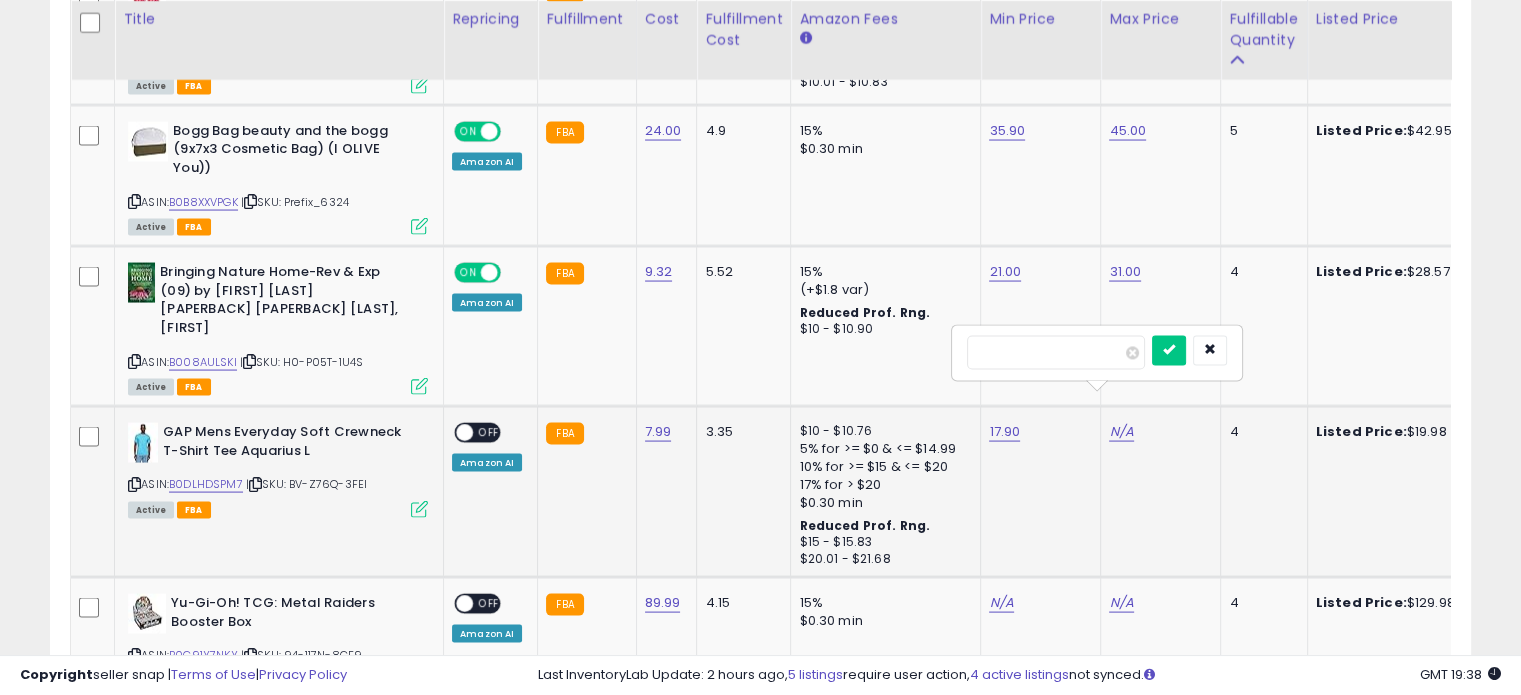 type on "**" 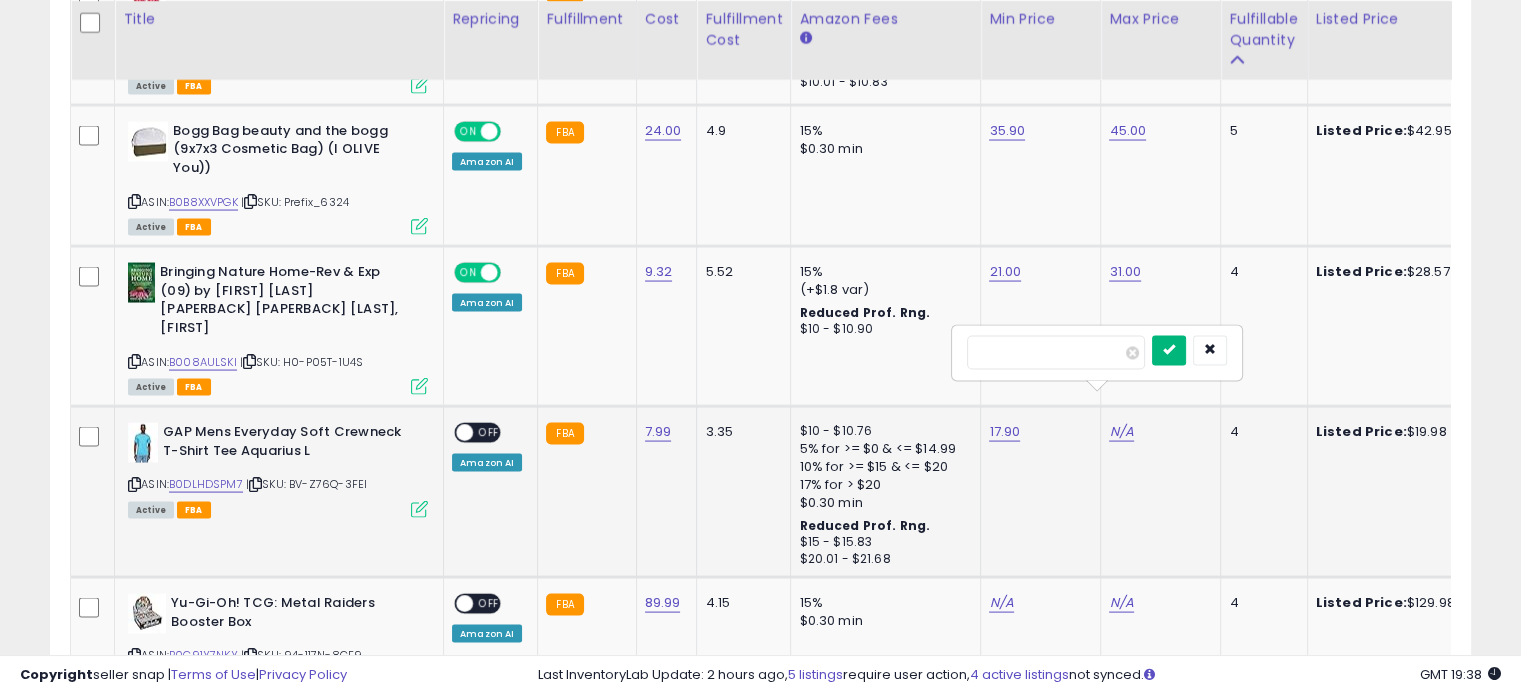 click at bounding box center (1169, 350) 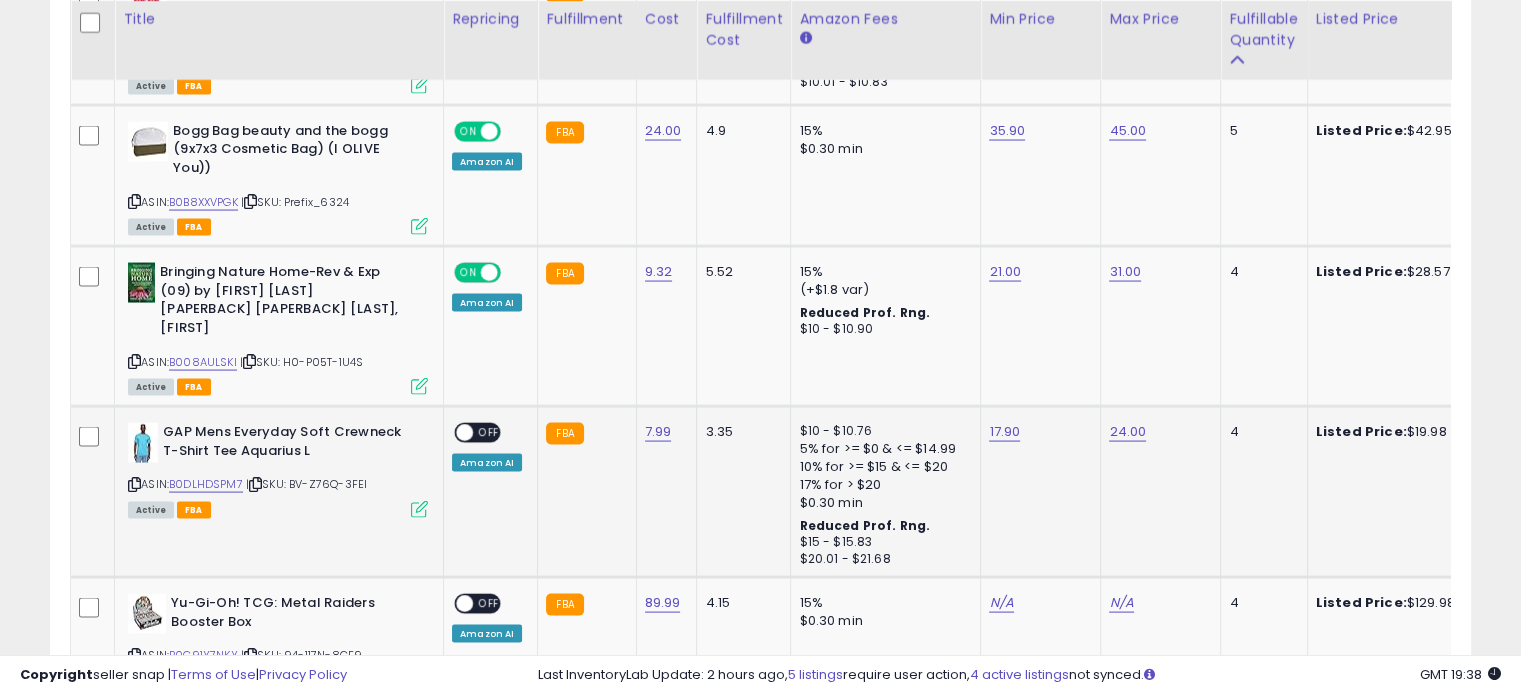 click on "OFF" at bounding box center [489, 433] 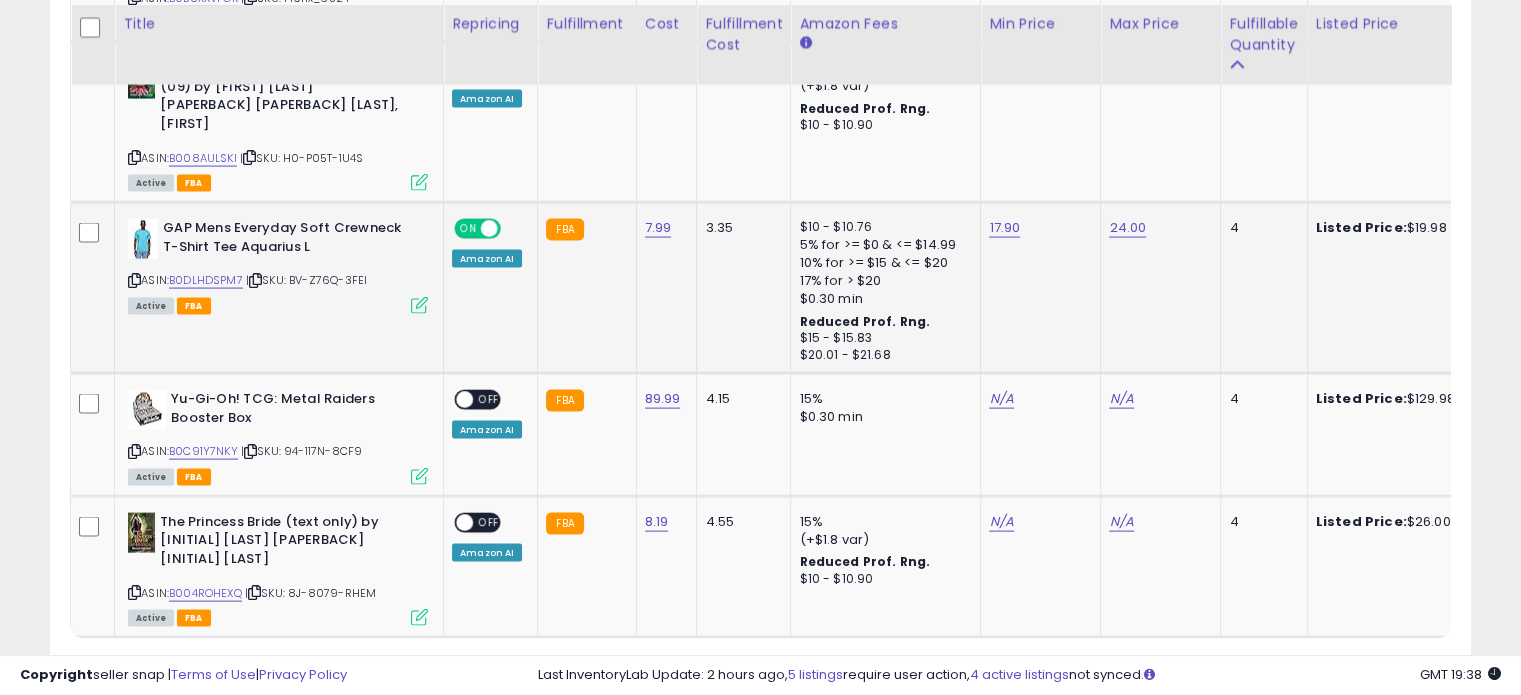 scroll, scrollTop: 4116, scrollLeft: 0, axis: vertical 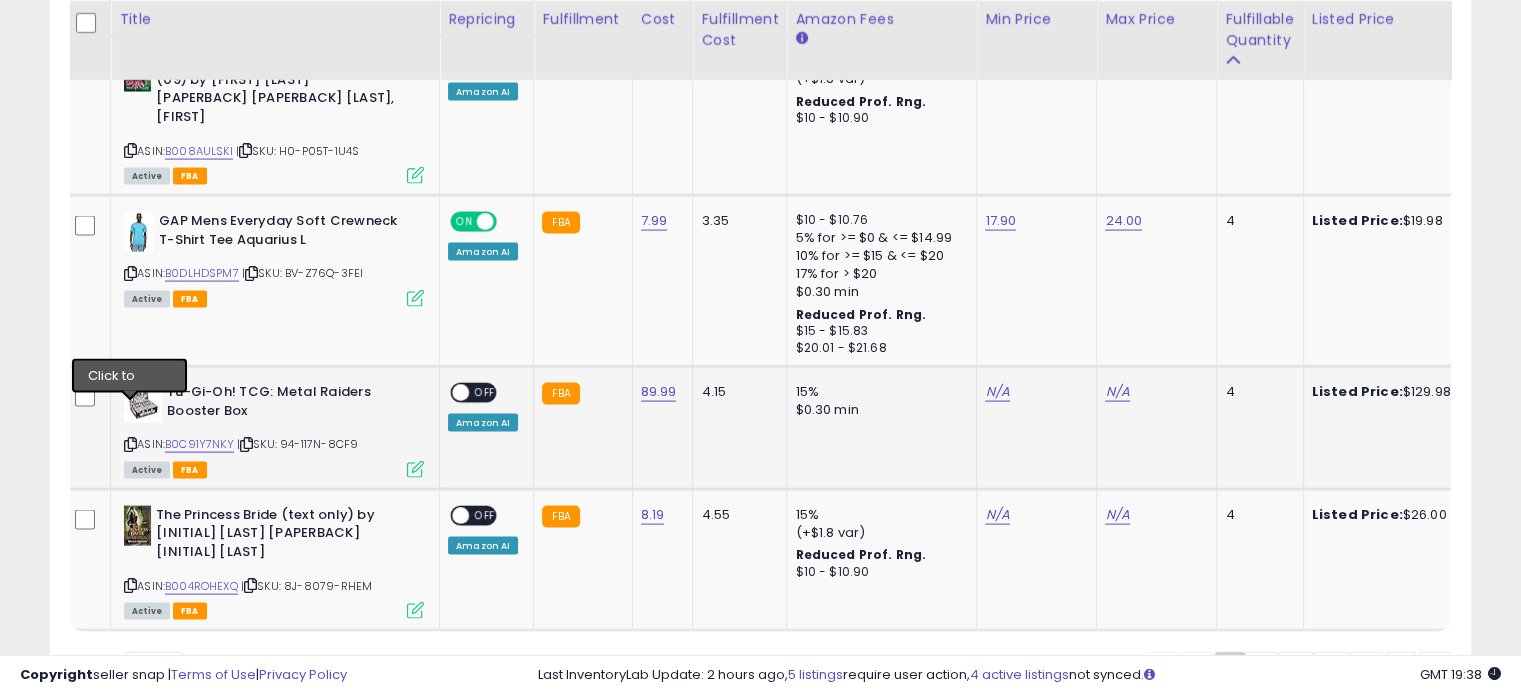 click at bounding box center [130, 444] 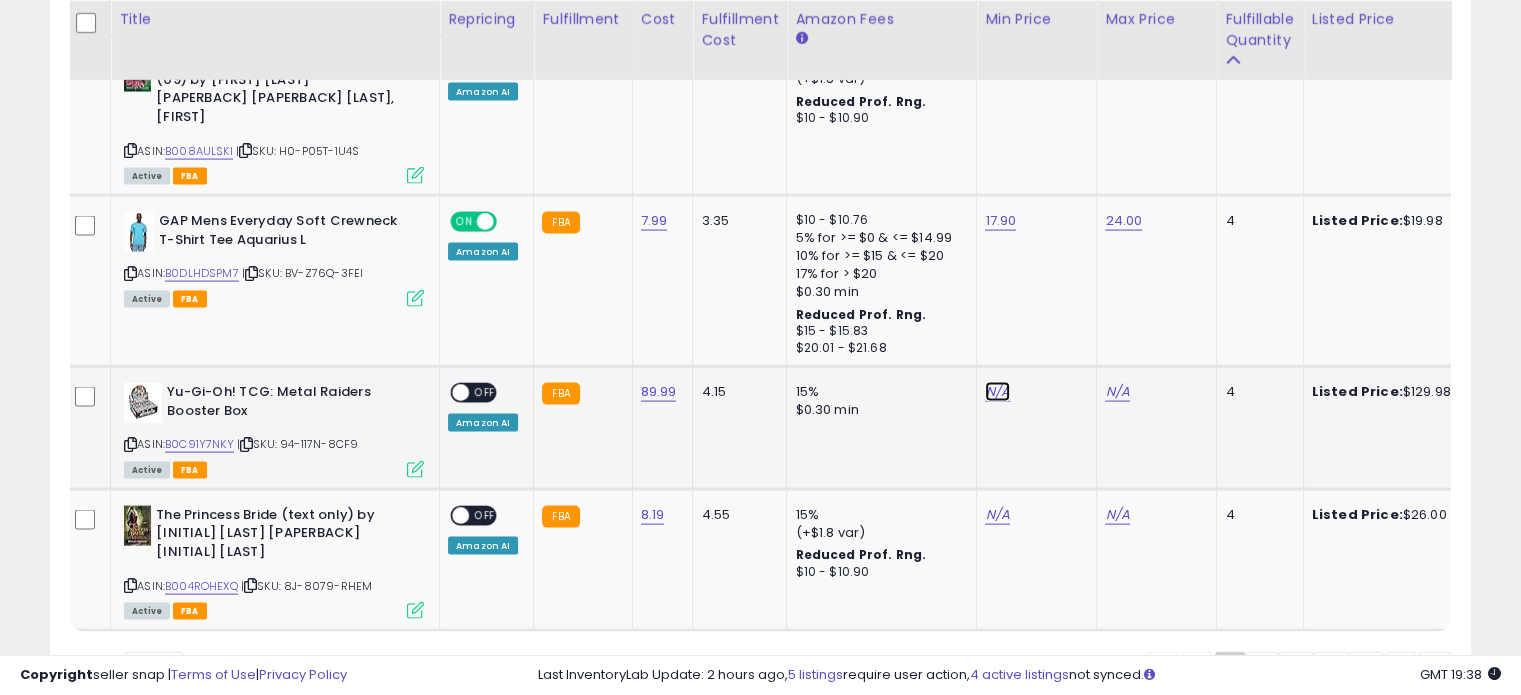 click on "N/A" at bounding box center (997, 392) 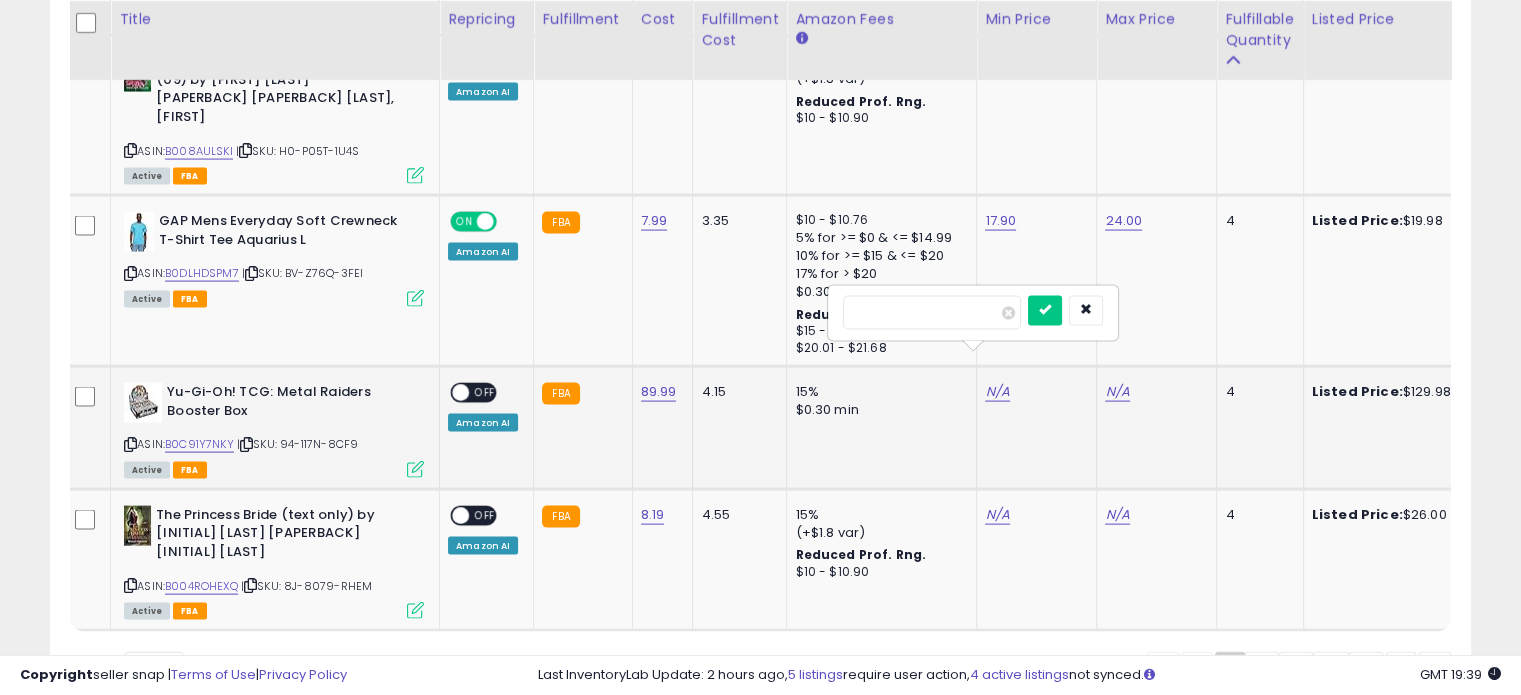 type on "******" 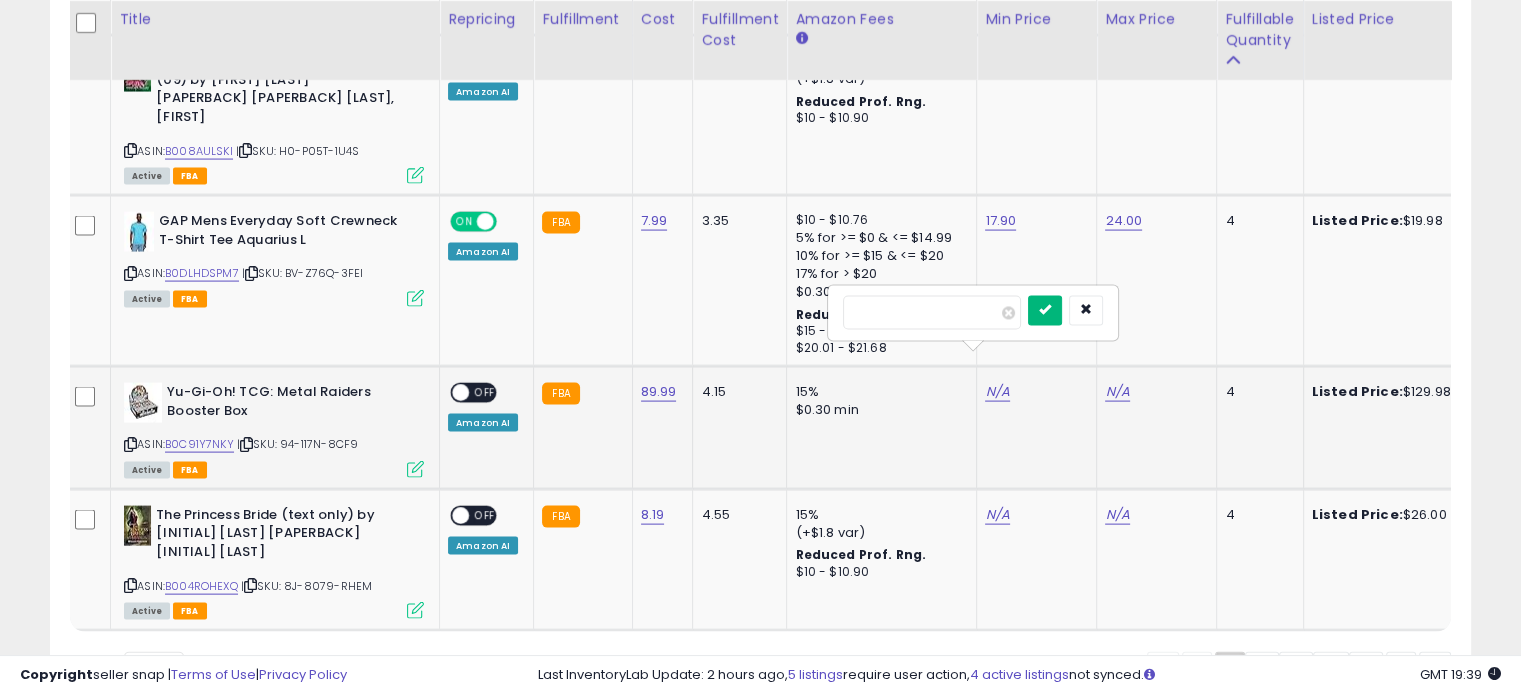 click at bounding box center [1045, 310] 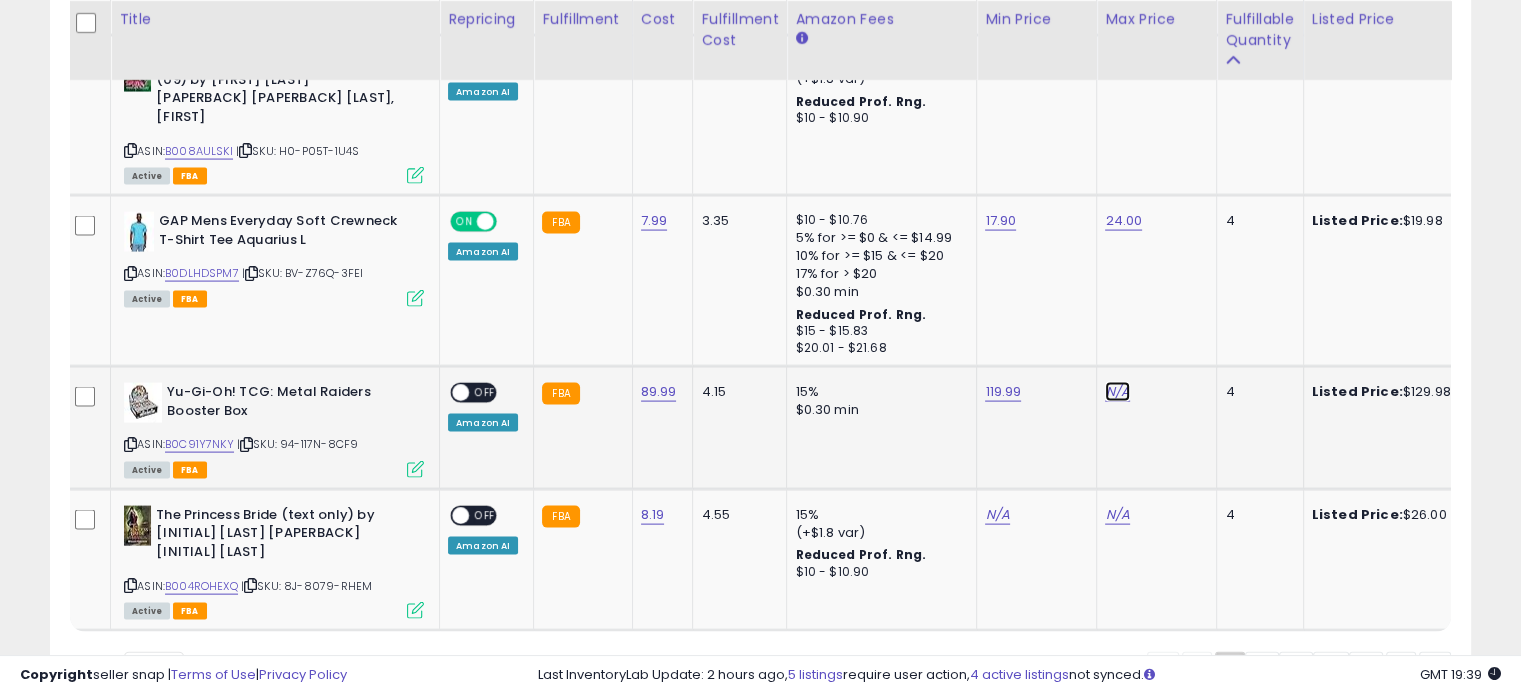 click on "N/A" at bounding box center (1117, 392) 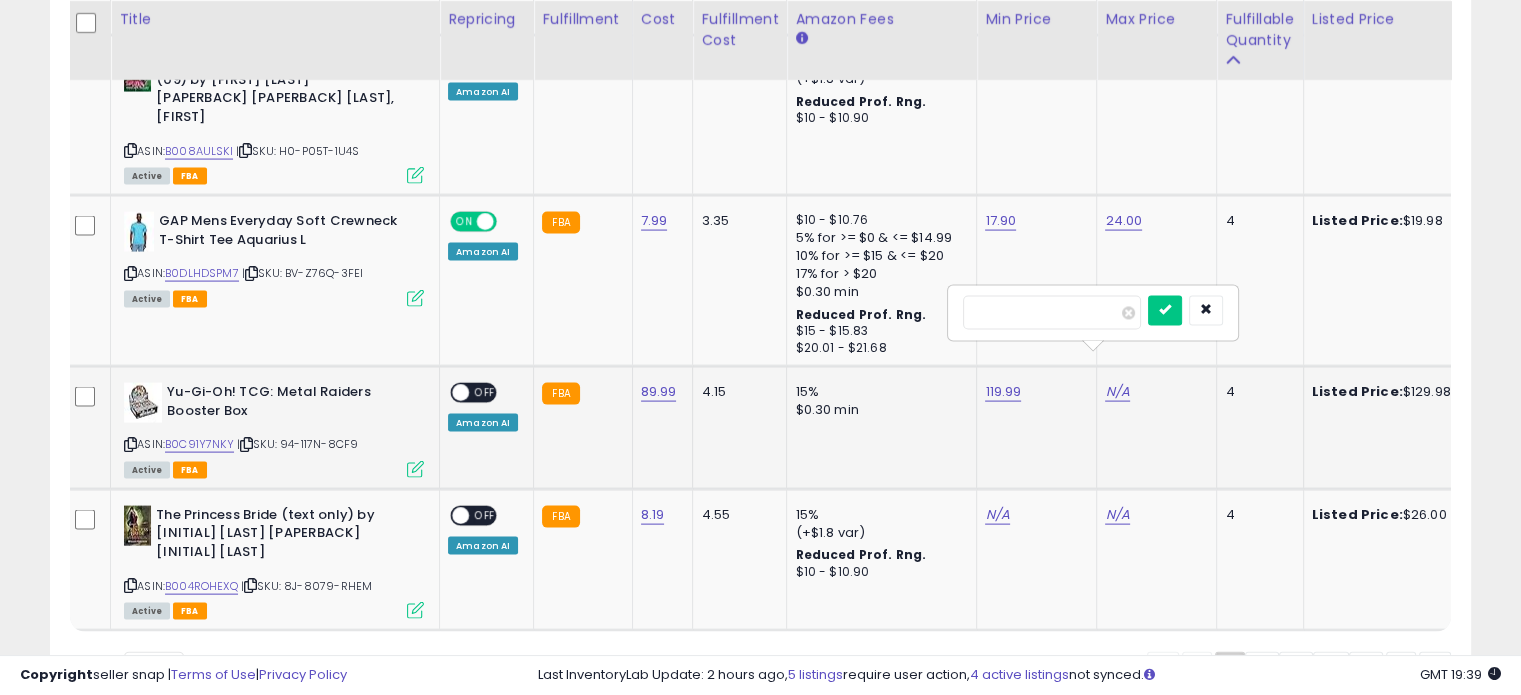 type on "***" 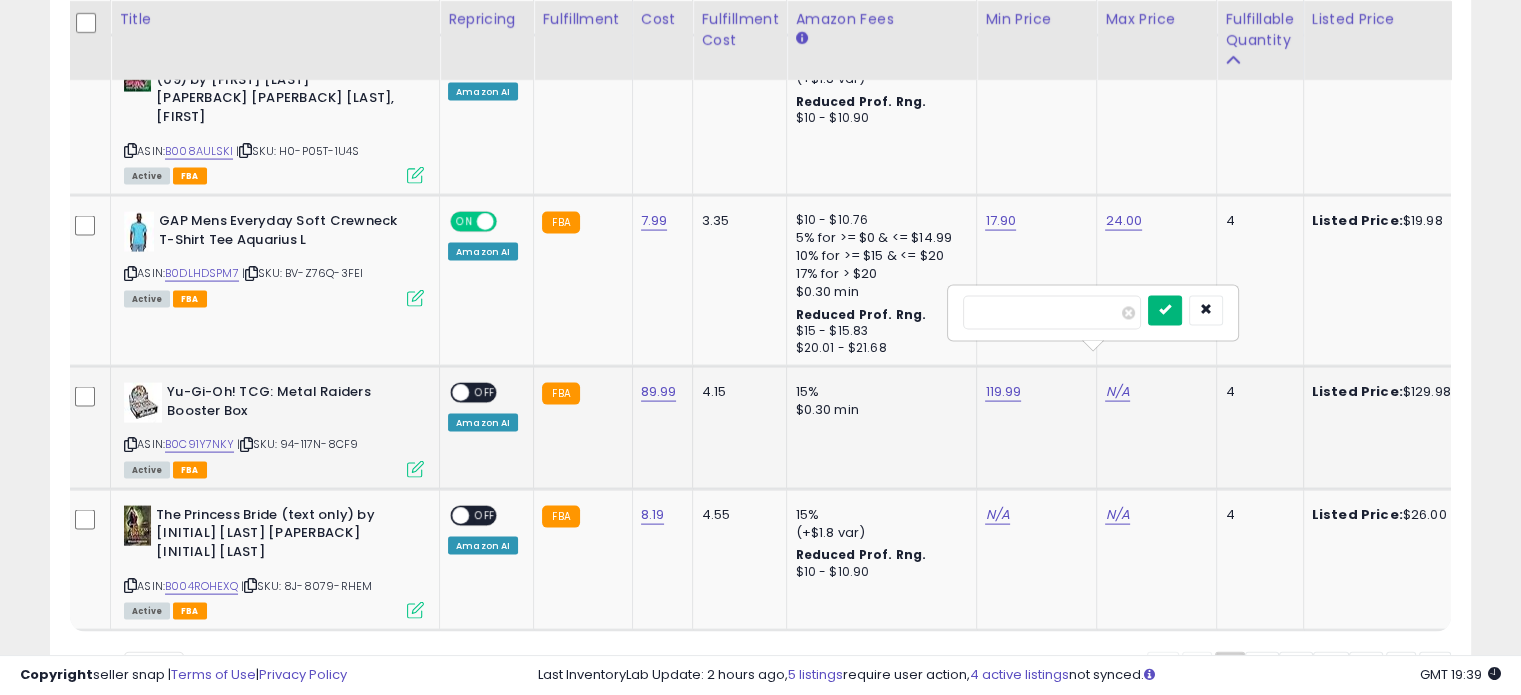click at bounding box center [1165, 311] 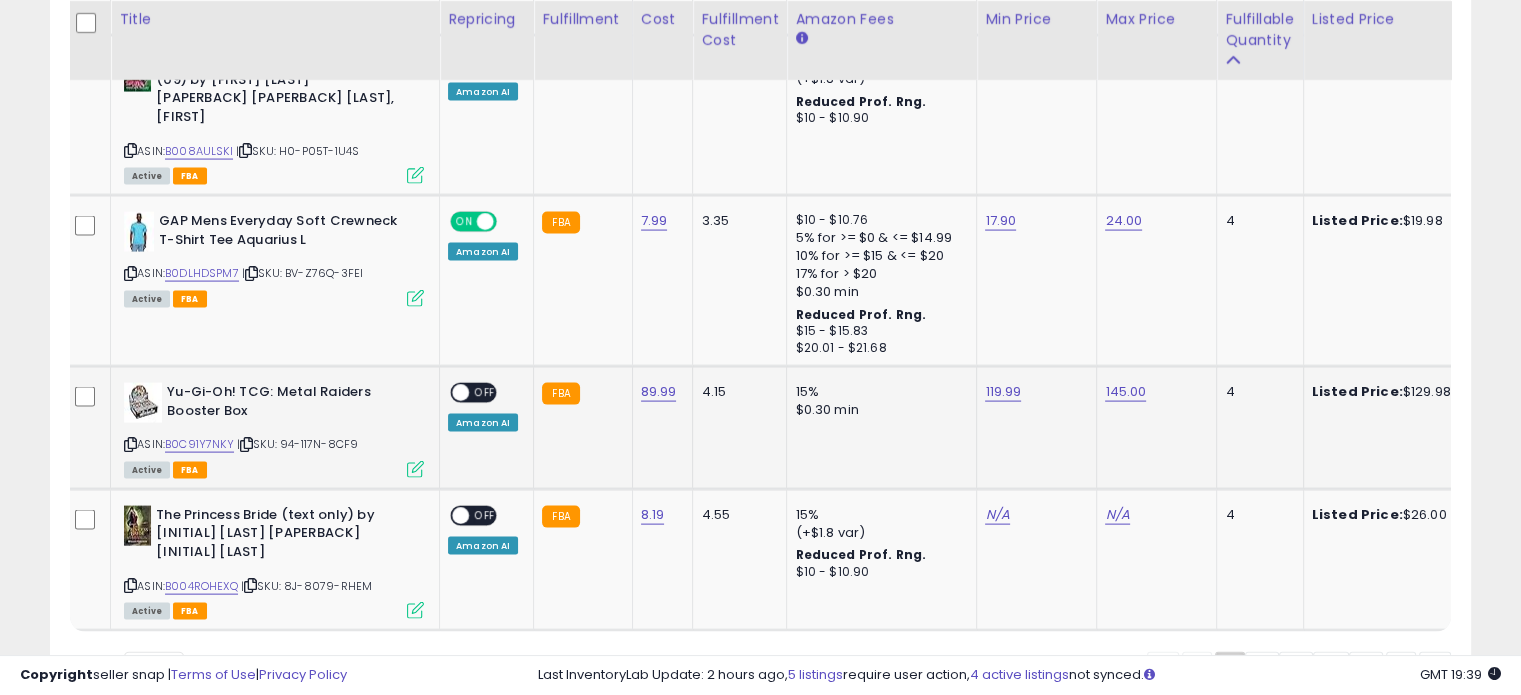click on "OFF" at bounding box center (485, 393) 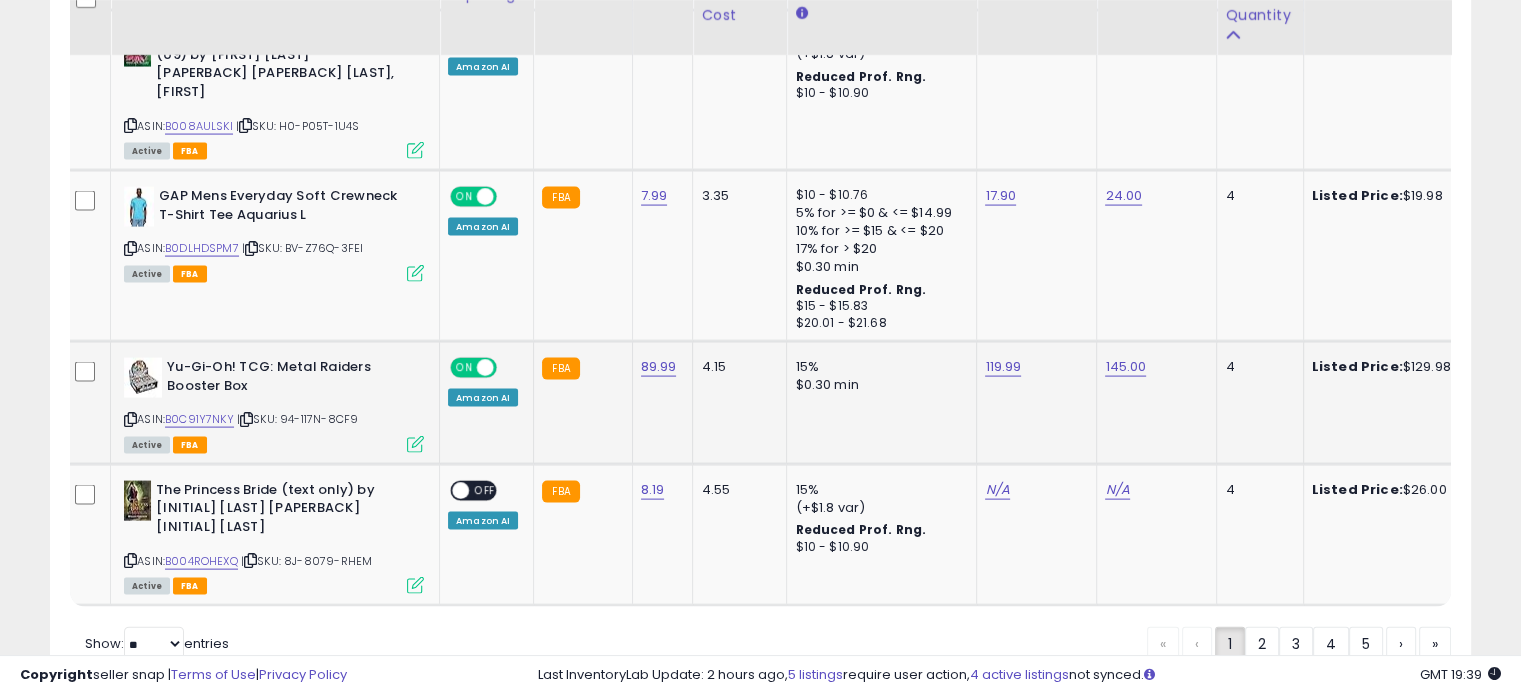 scroll, scrollTop: 4189, scrollLeft: 0, axis: vertical 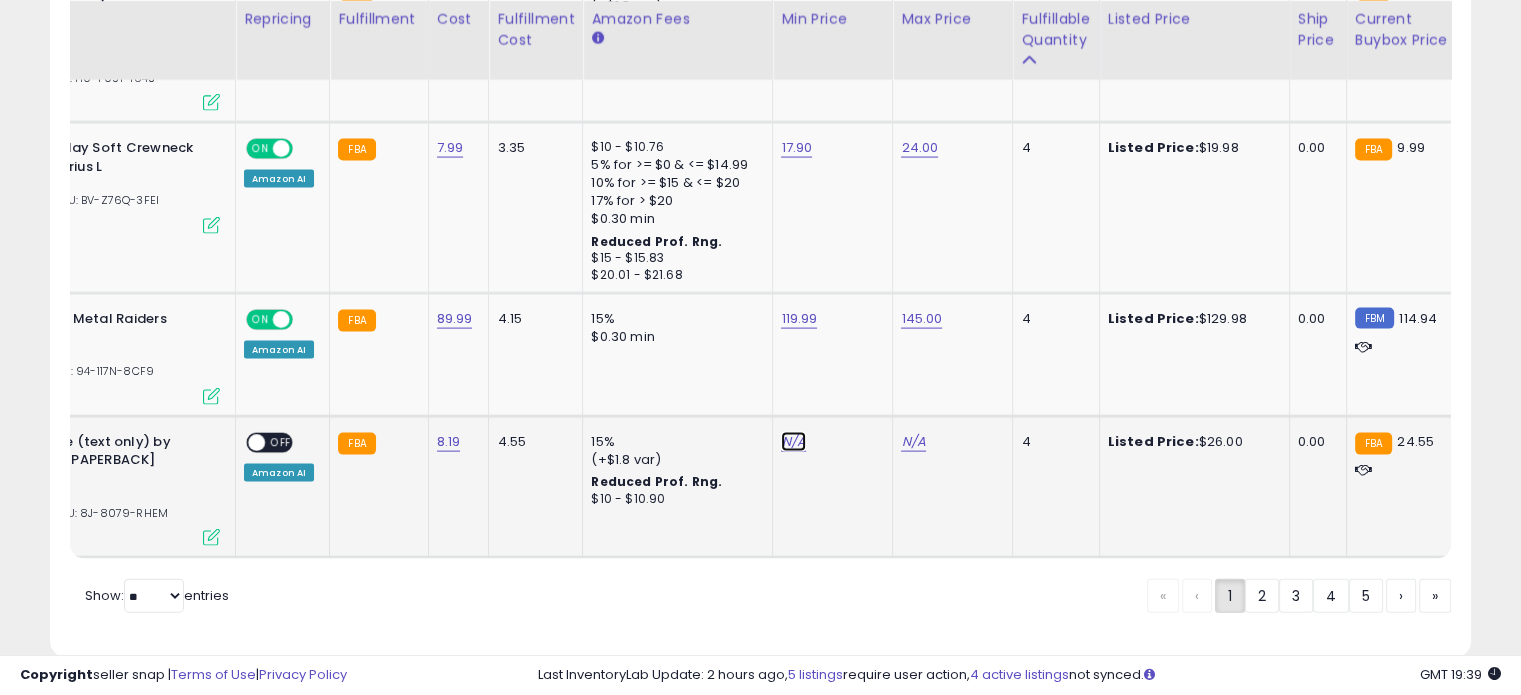click on "N/A" at bounding box center [793, 442] 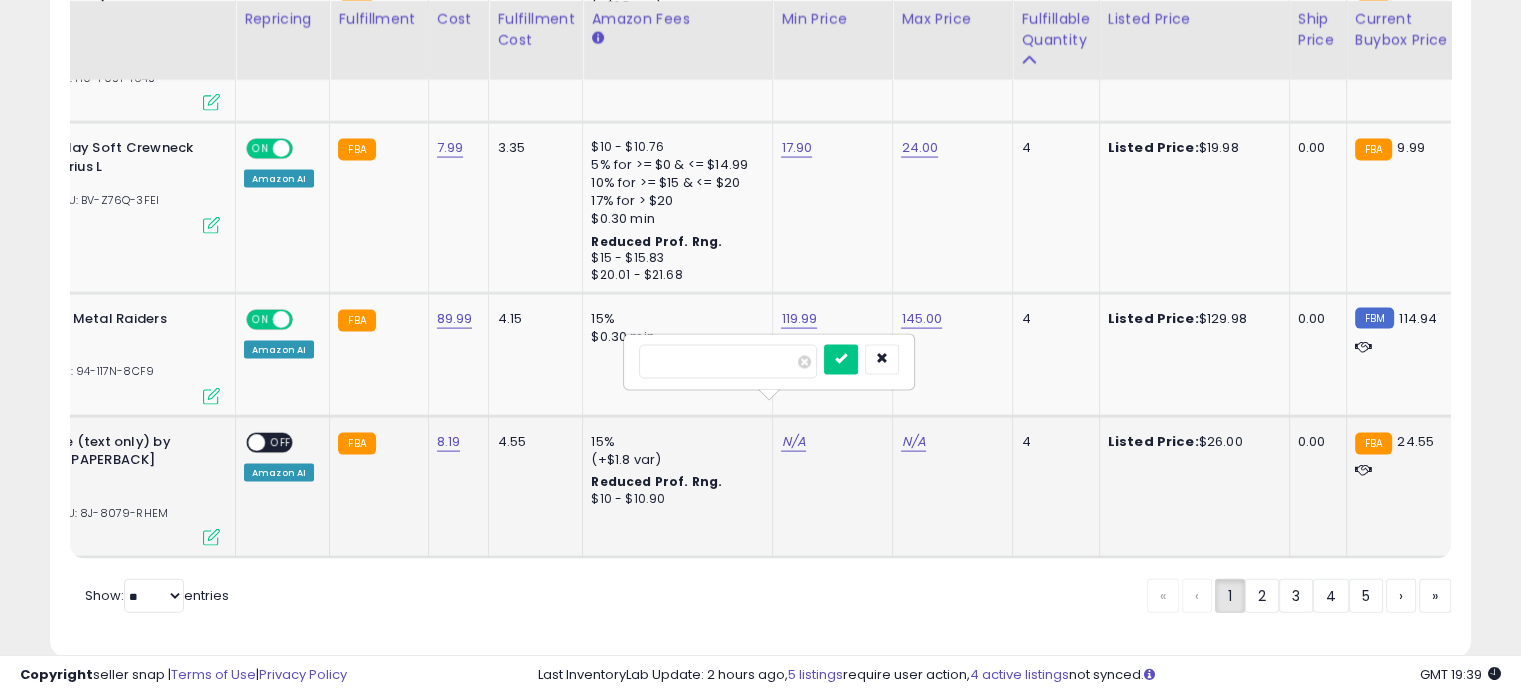 type on "****" 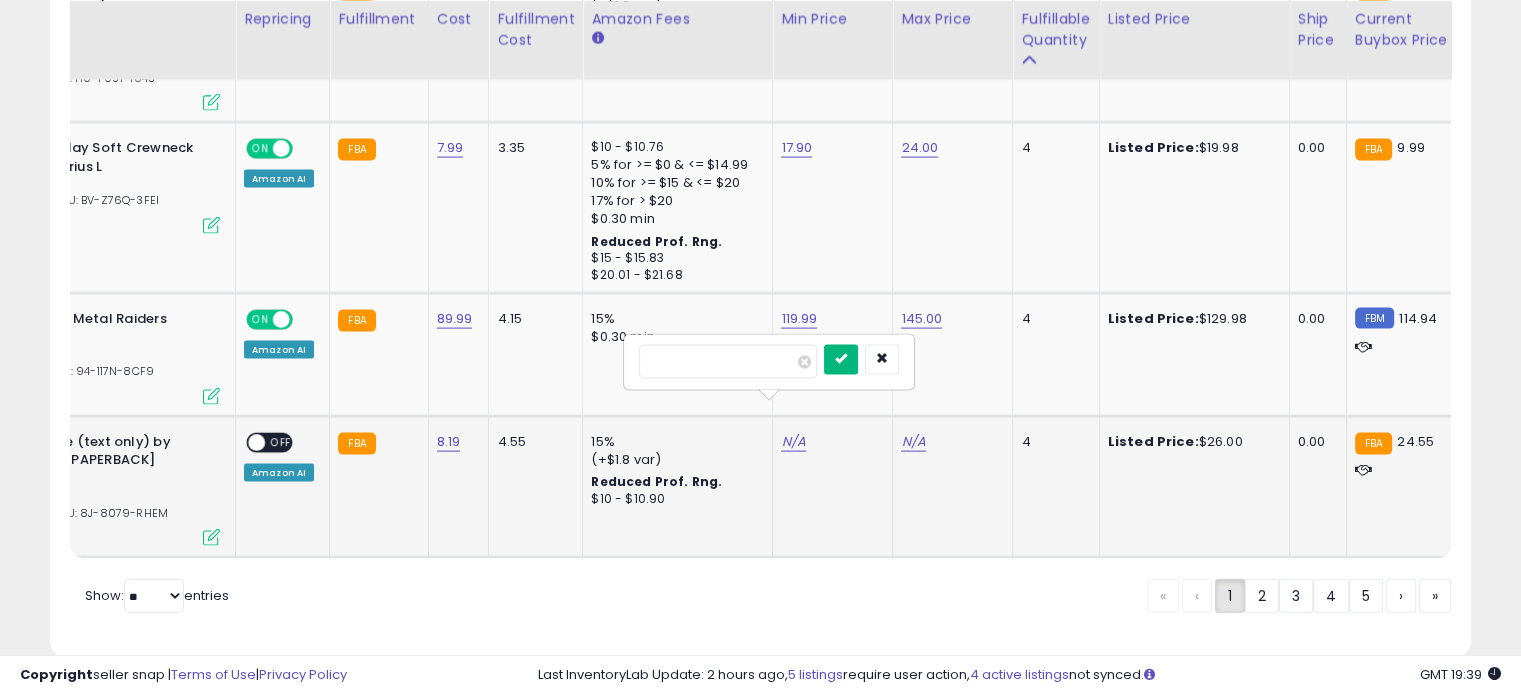 click at bounding box center (841, 359) 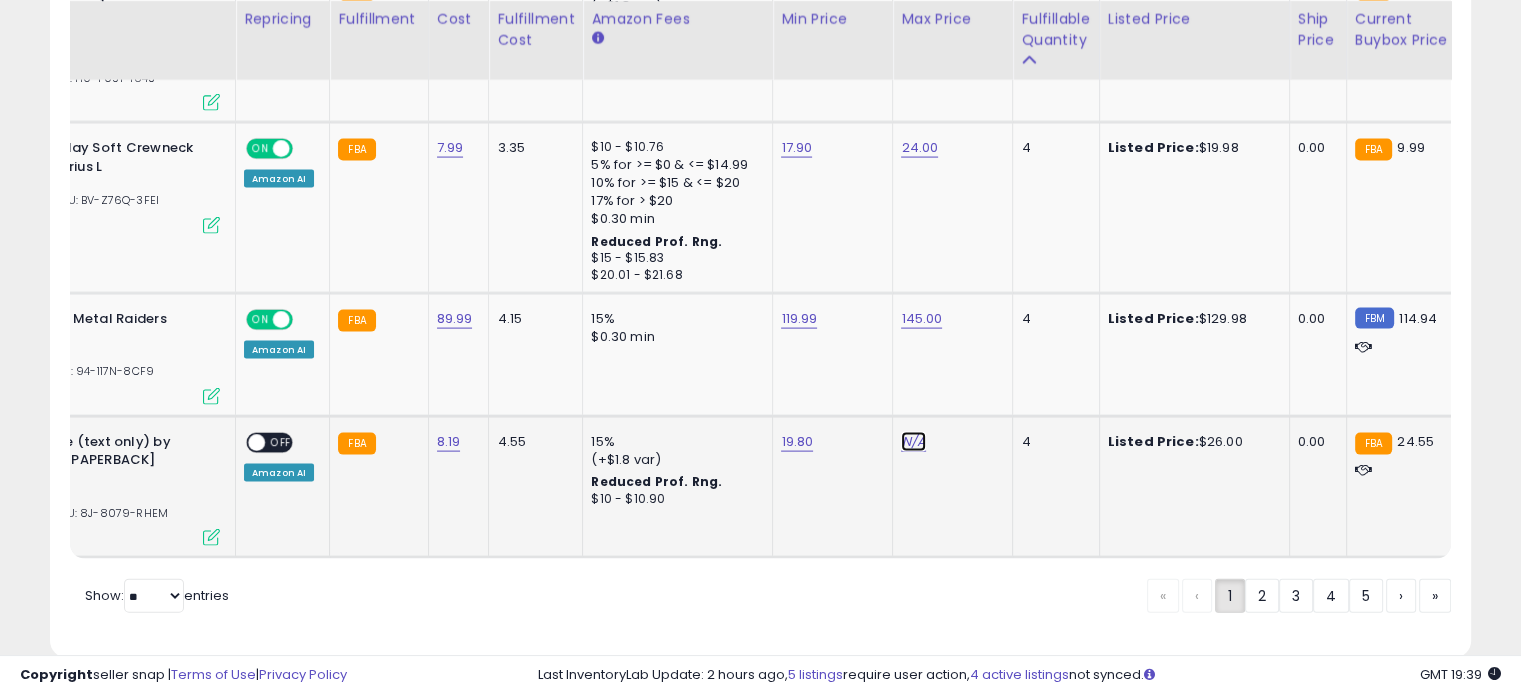 click on "N/A" at bounding box center [913, 442] 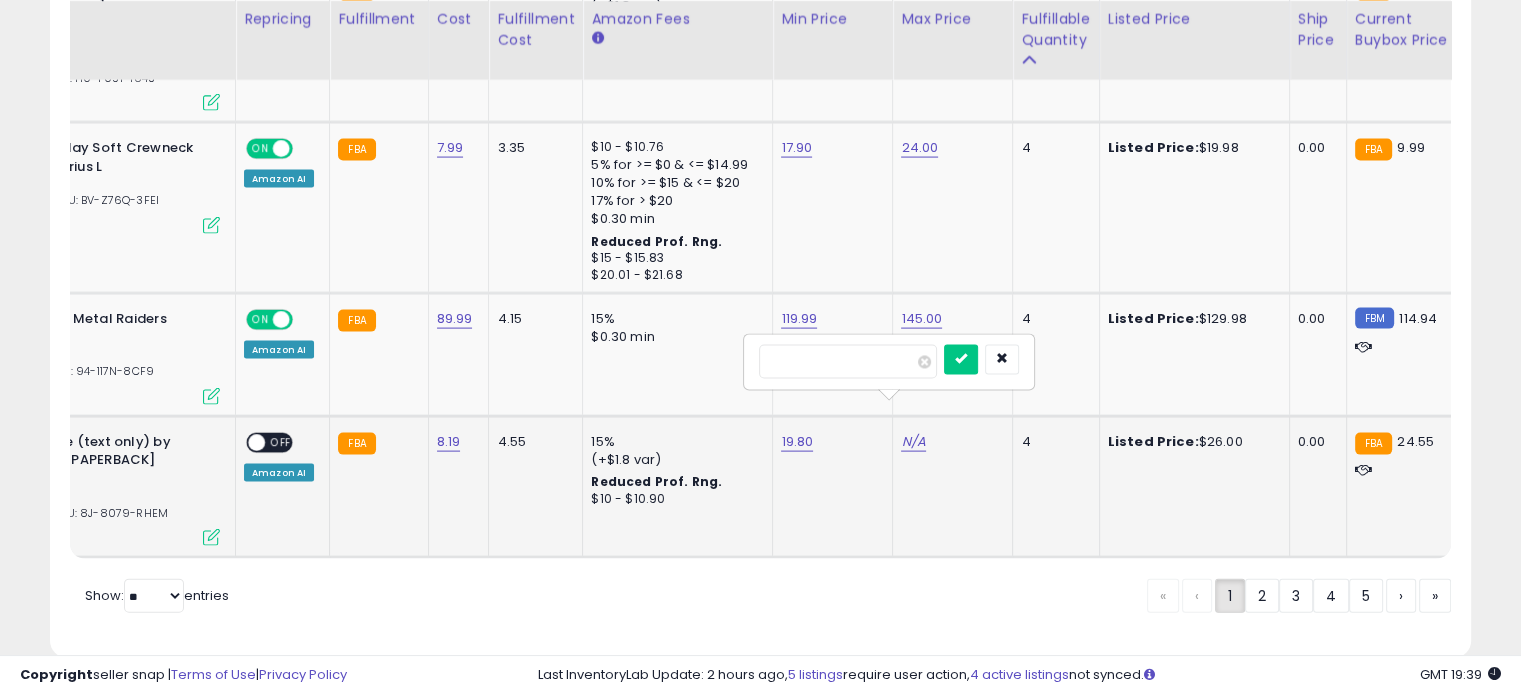type on "**" 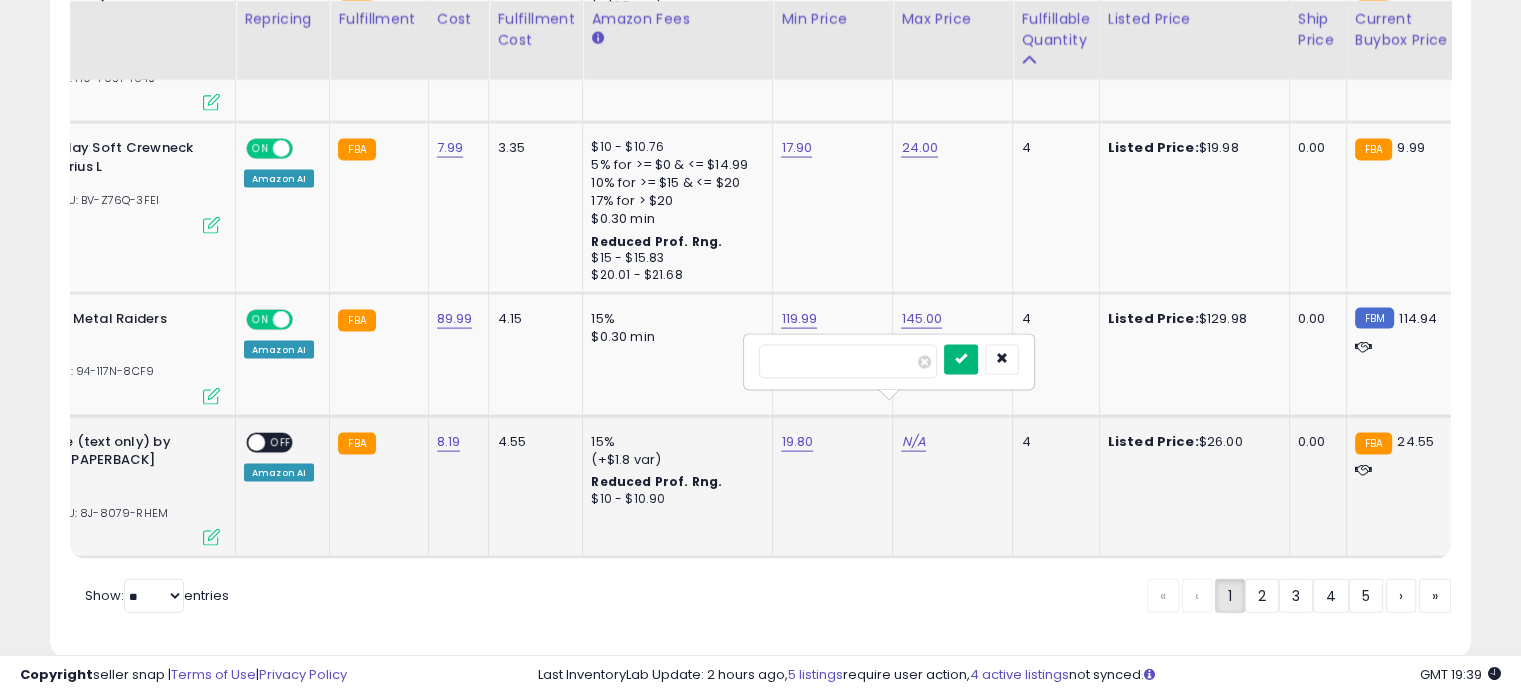 click at bounding box center [961, 359] 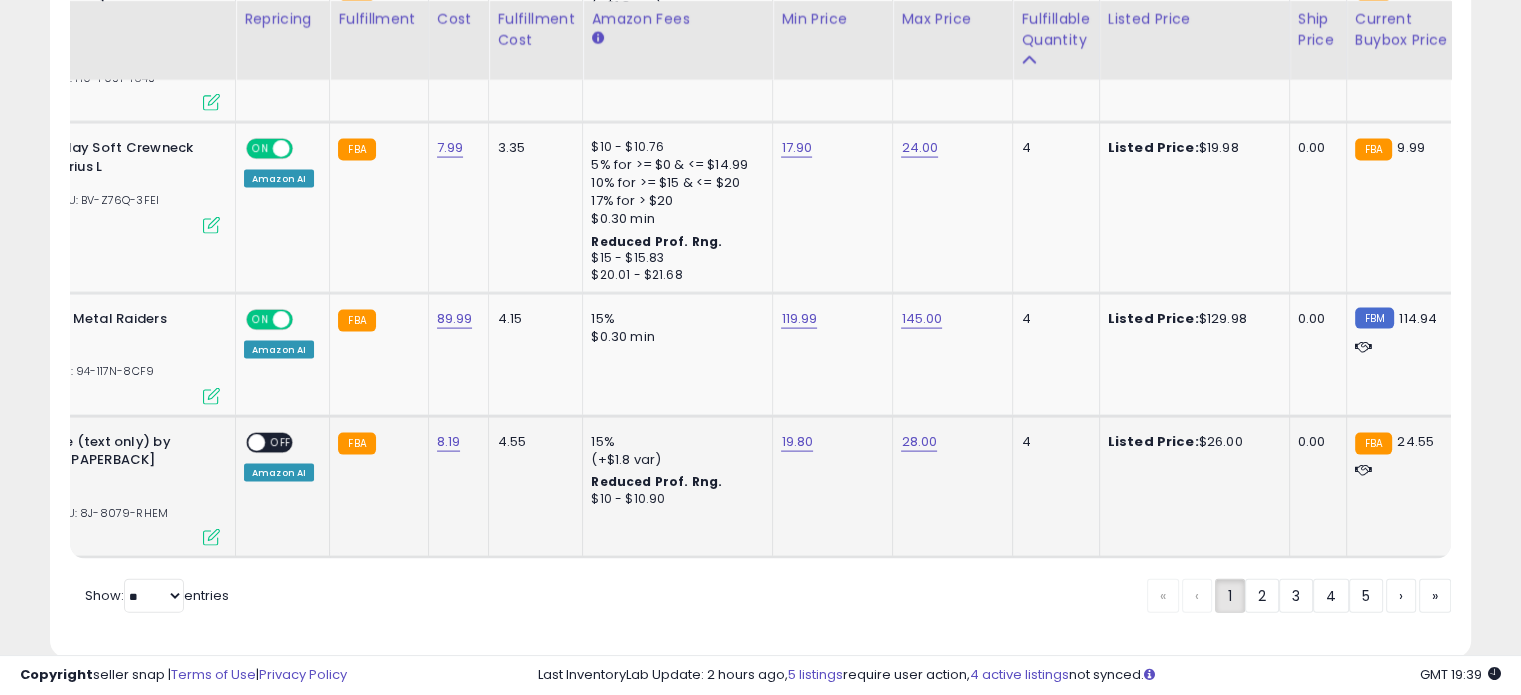 click on "OFF" at bounding box center [281, 442] 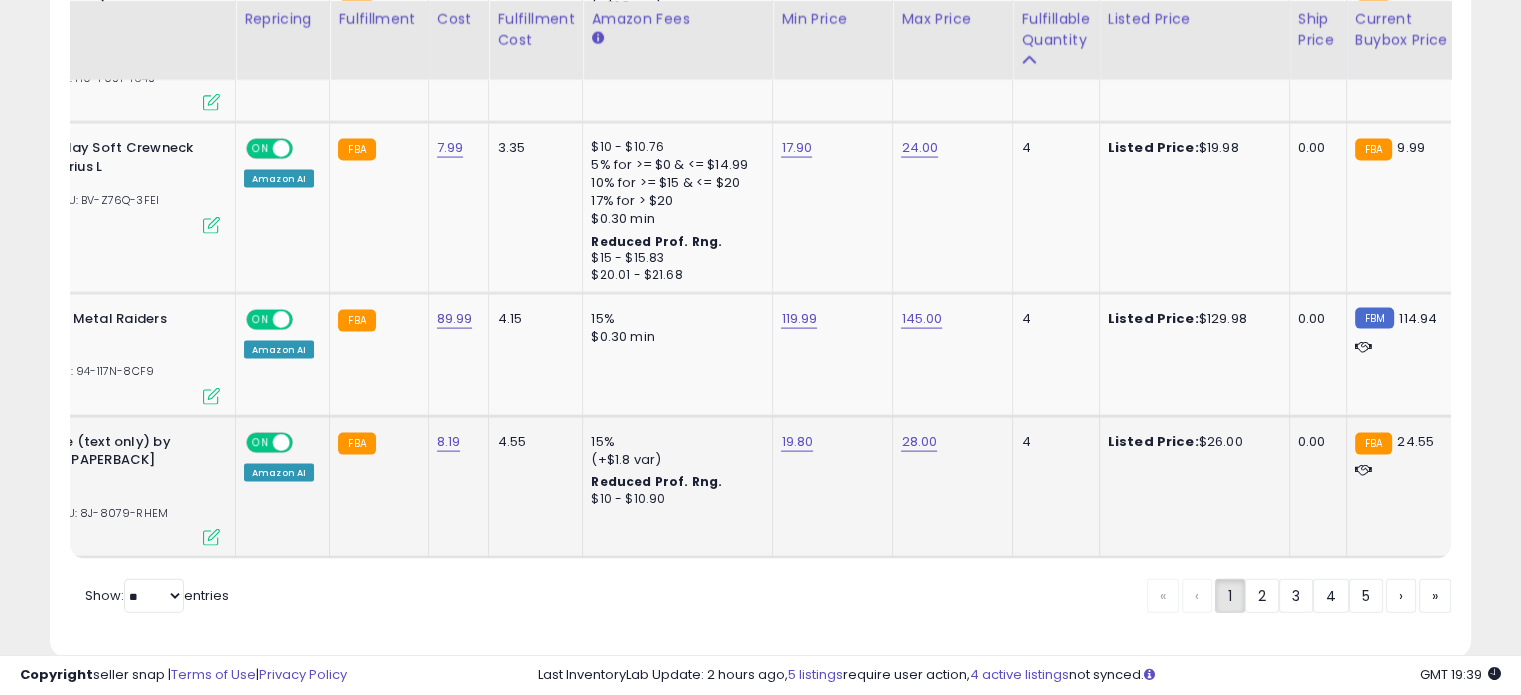 click on "2" 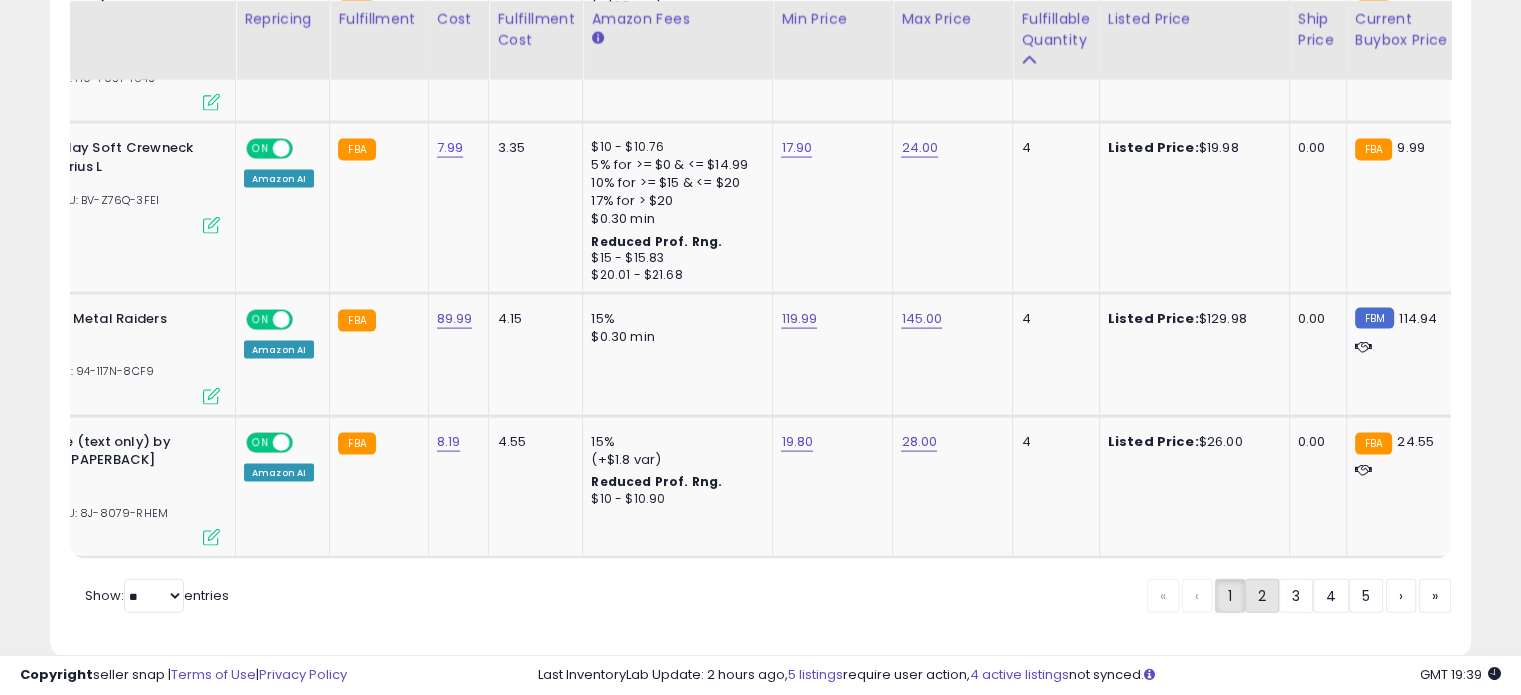 scroll, scrollTop: 544, scrollLeft: 0, axis: vertical 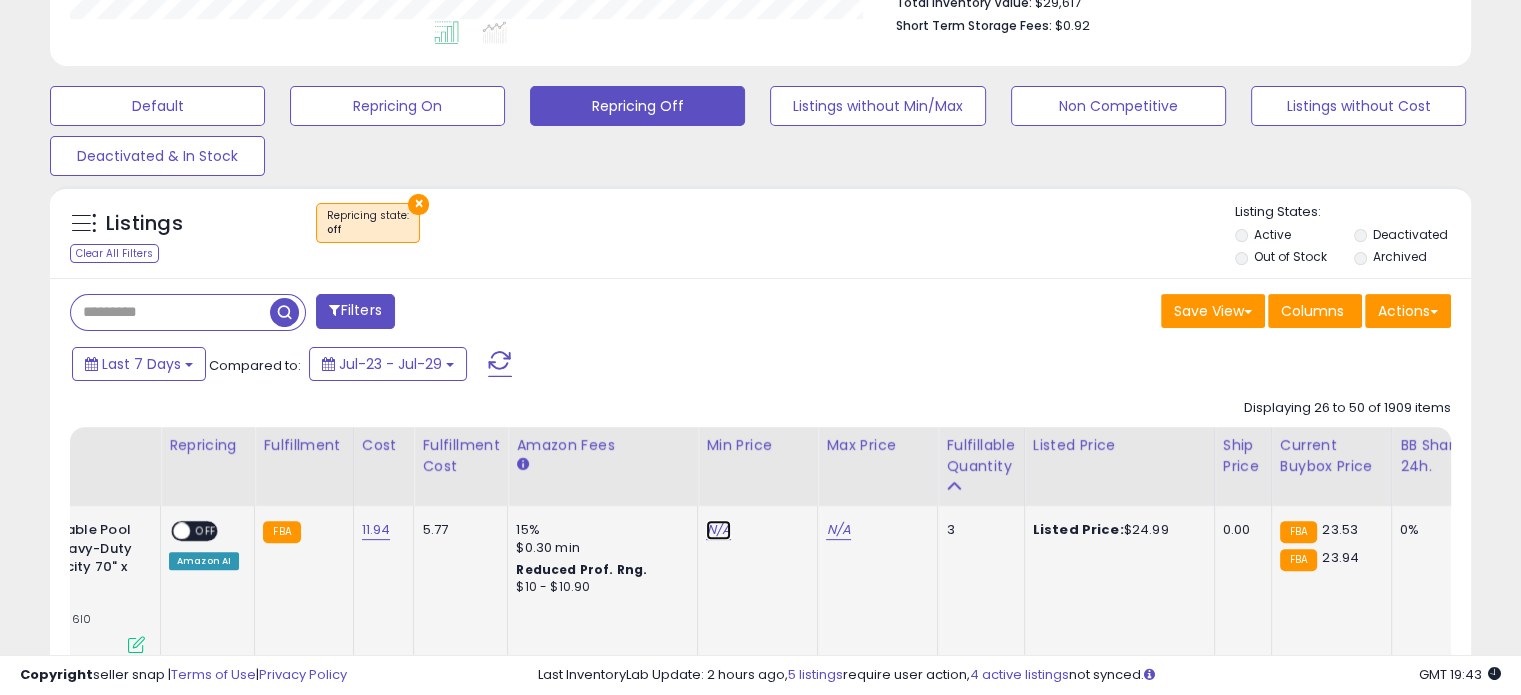click on "N/A" at bounding box center (718, 530) 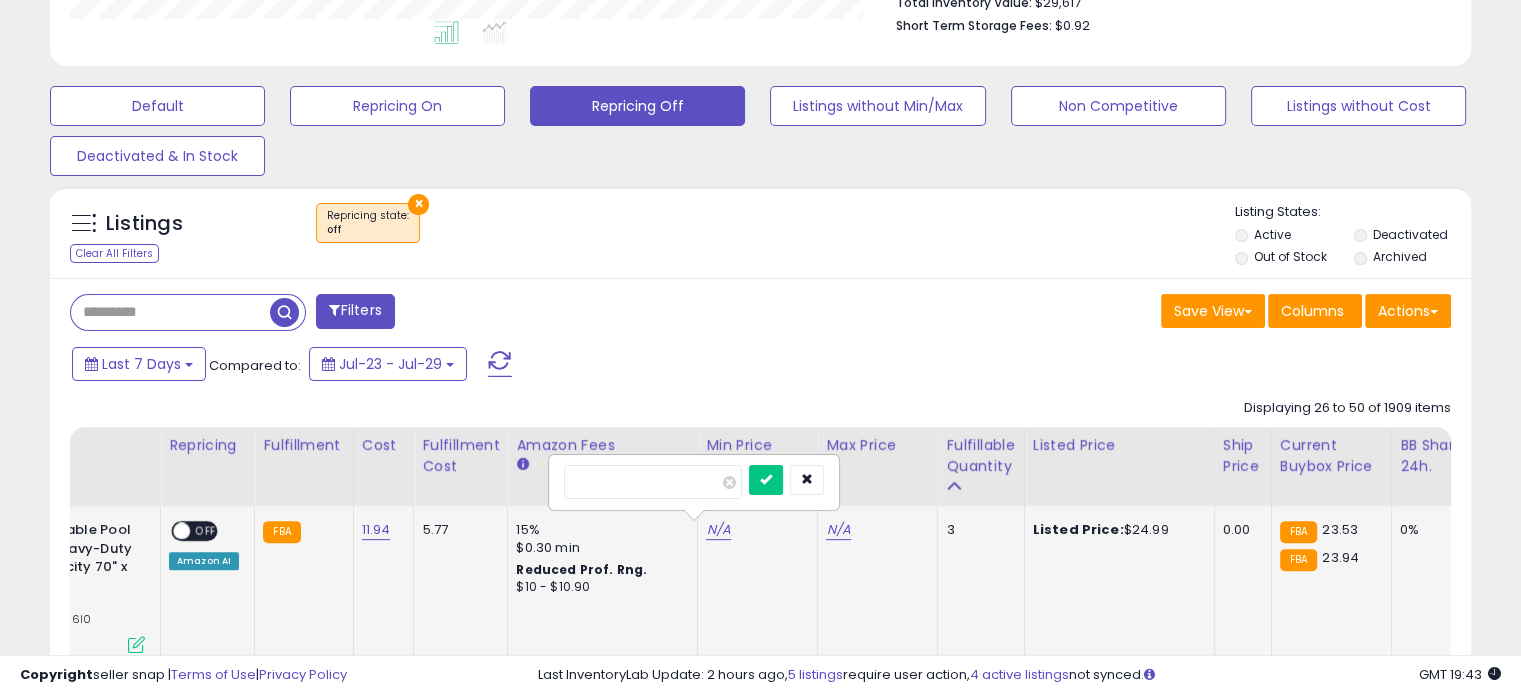 type on "****" 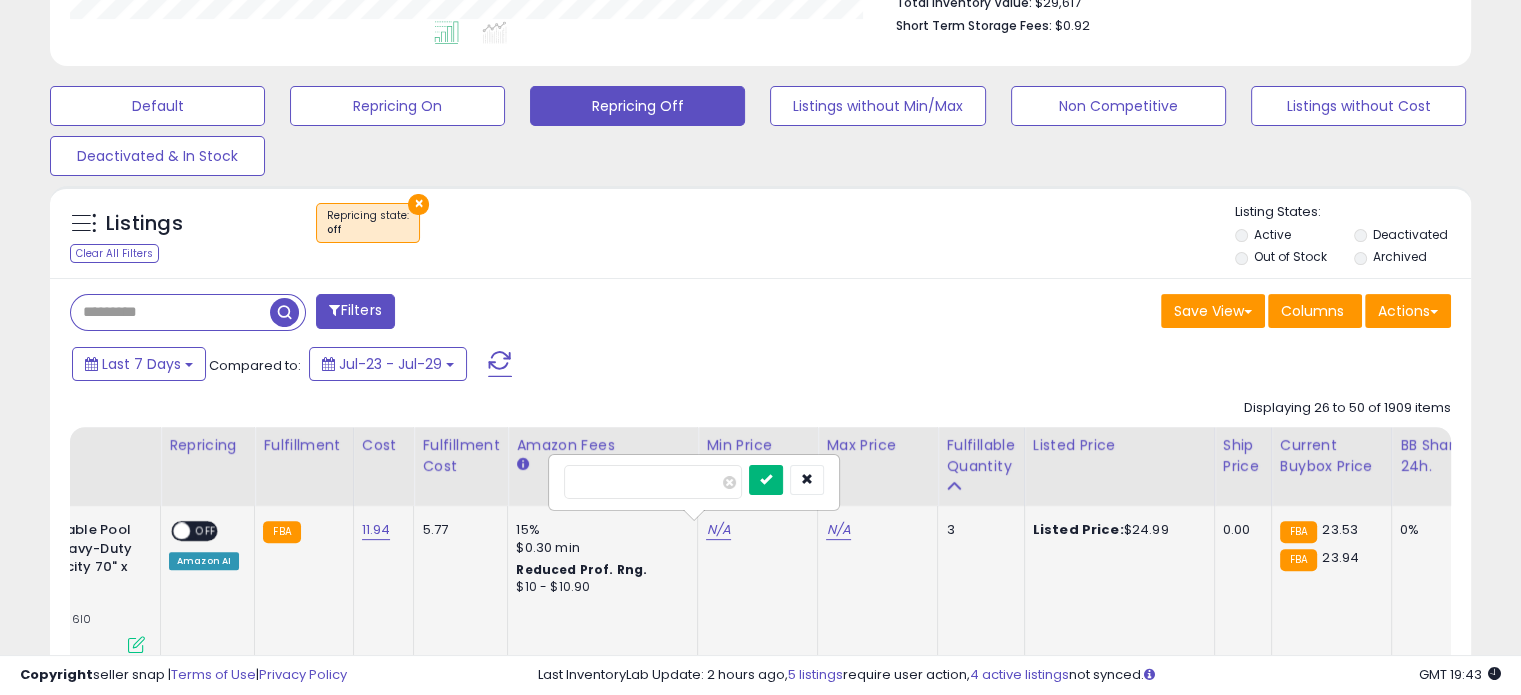 click at bounding box center (766, 480) 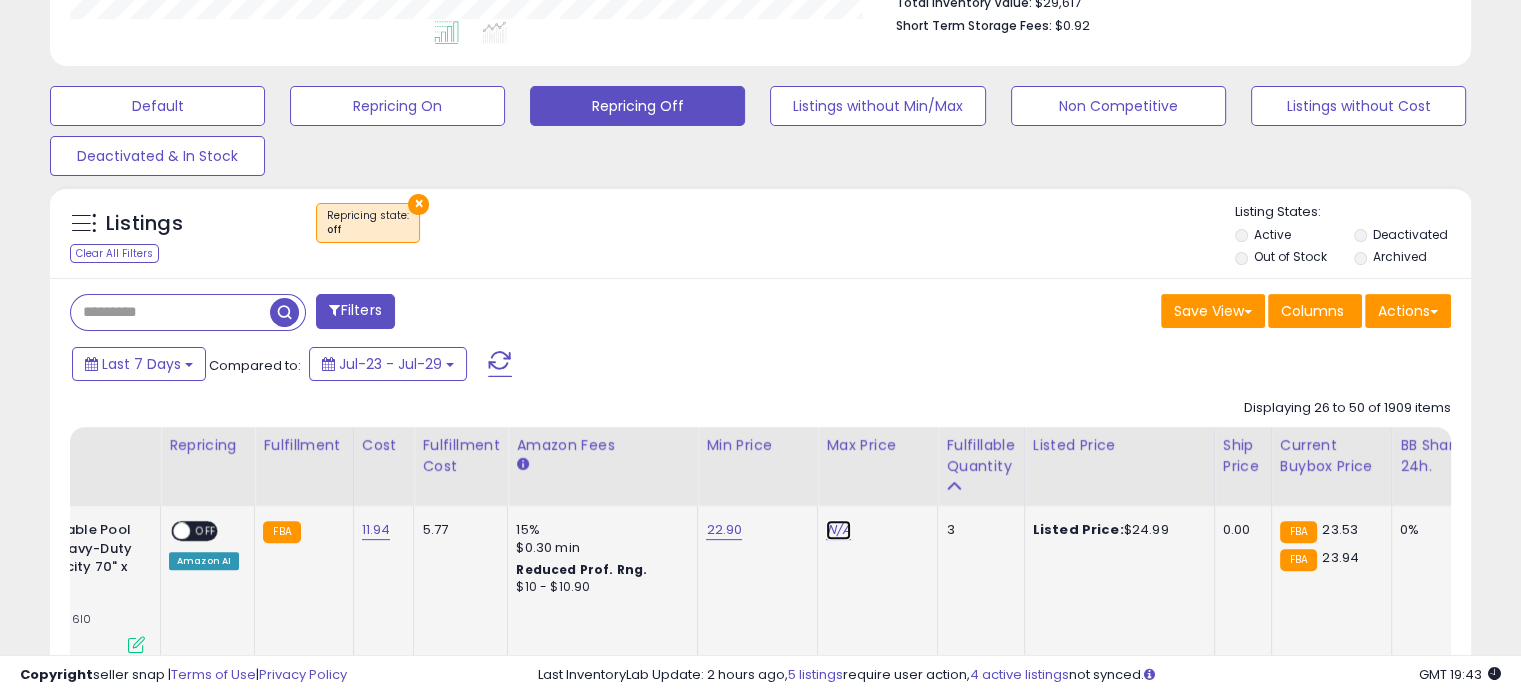 click on "N/A" at bounding box center [838, 530] 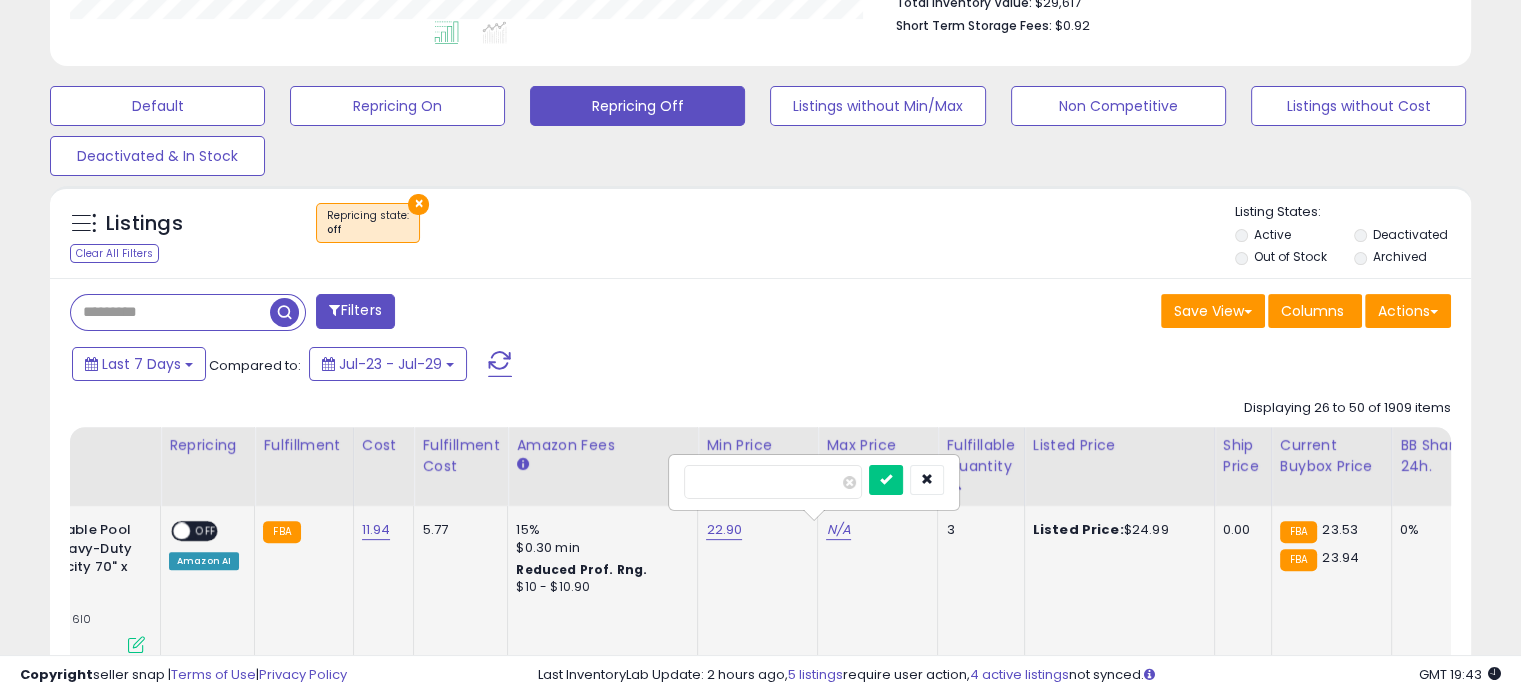 type on "**" 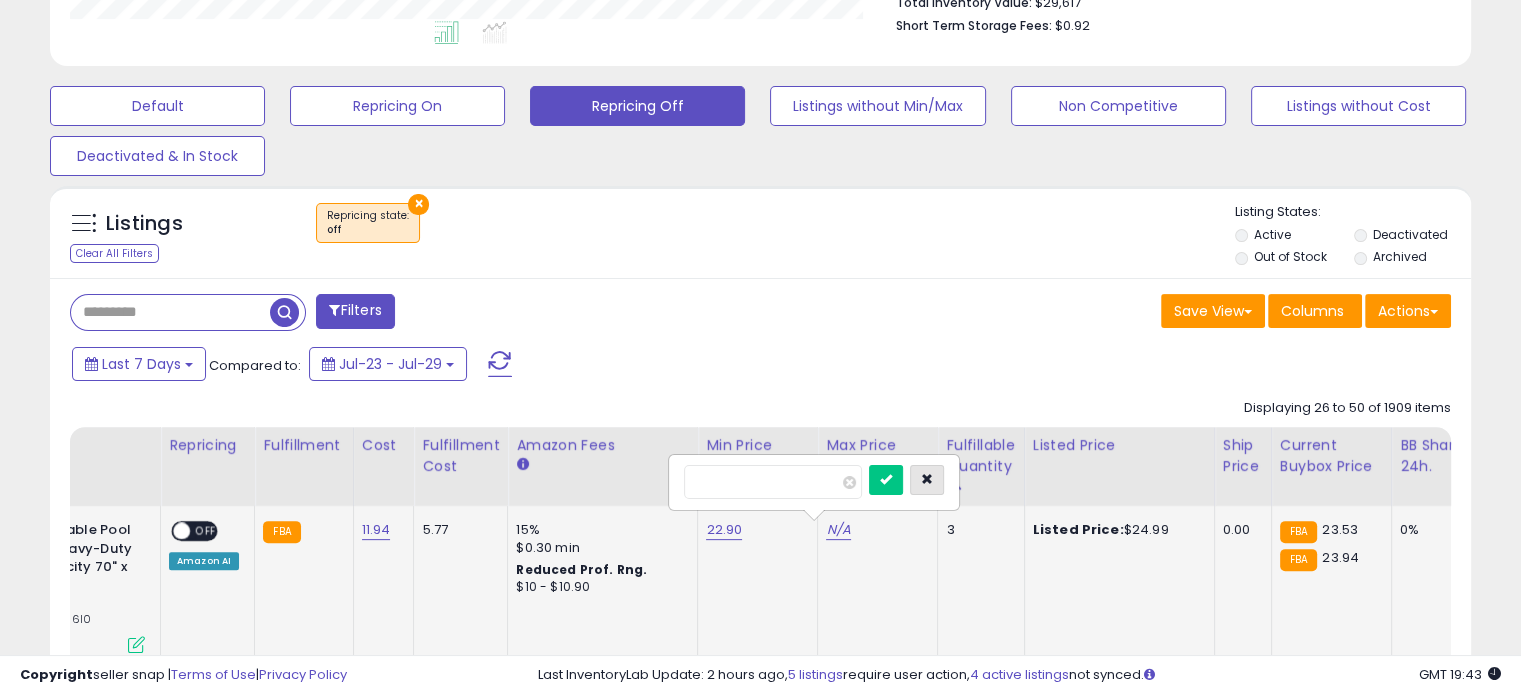 click at bounding box center [927, 480] 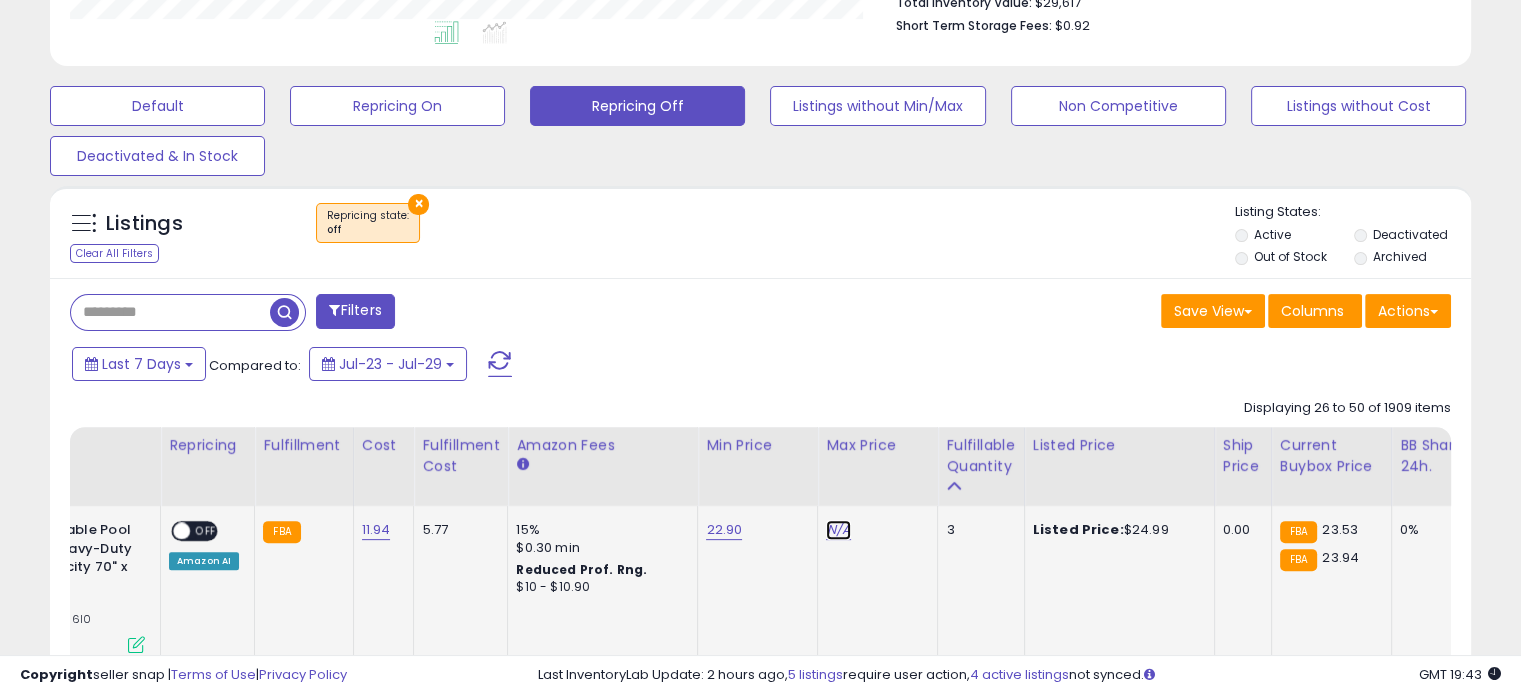 click on "N/A" at bounding box center (838, 530) 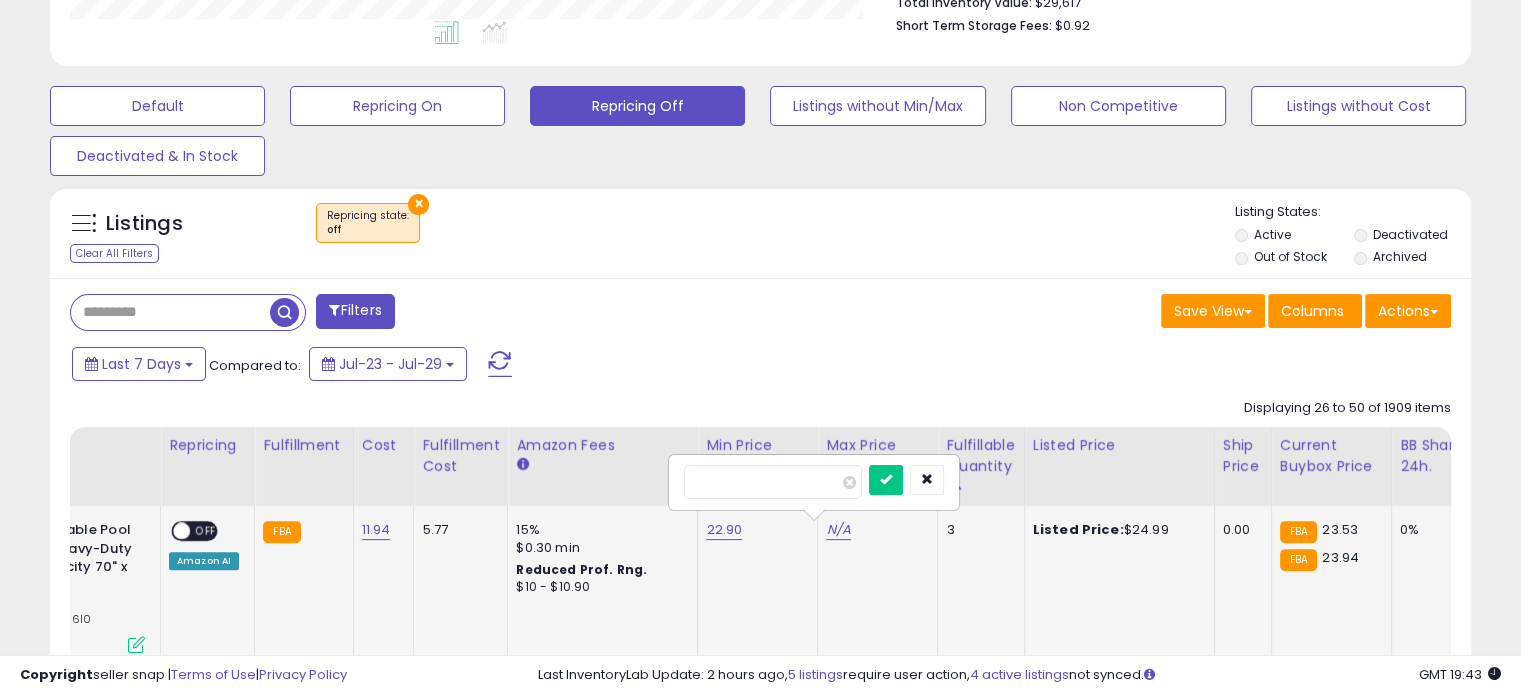 type on "**" 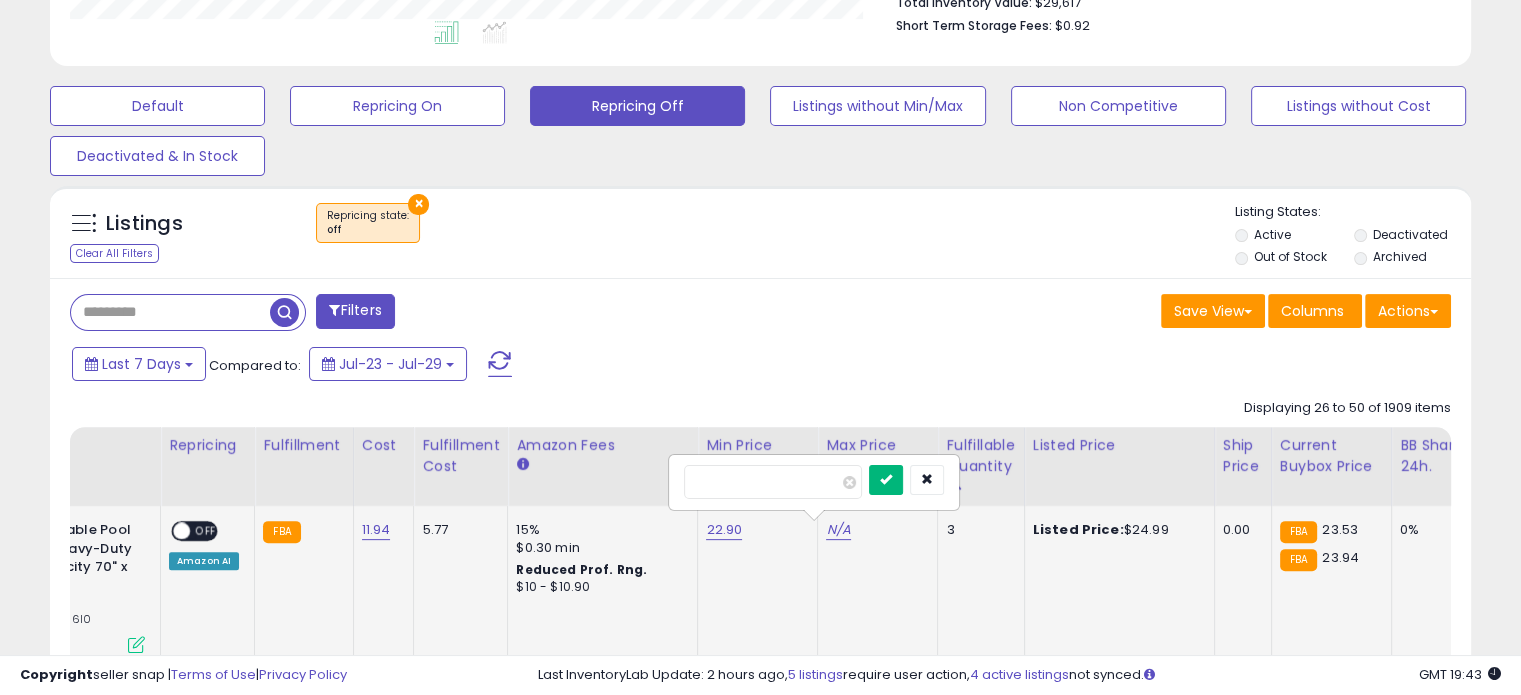 click at bounding box center (886, 479) 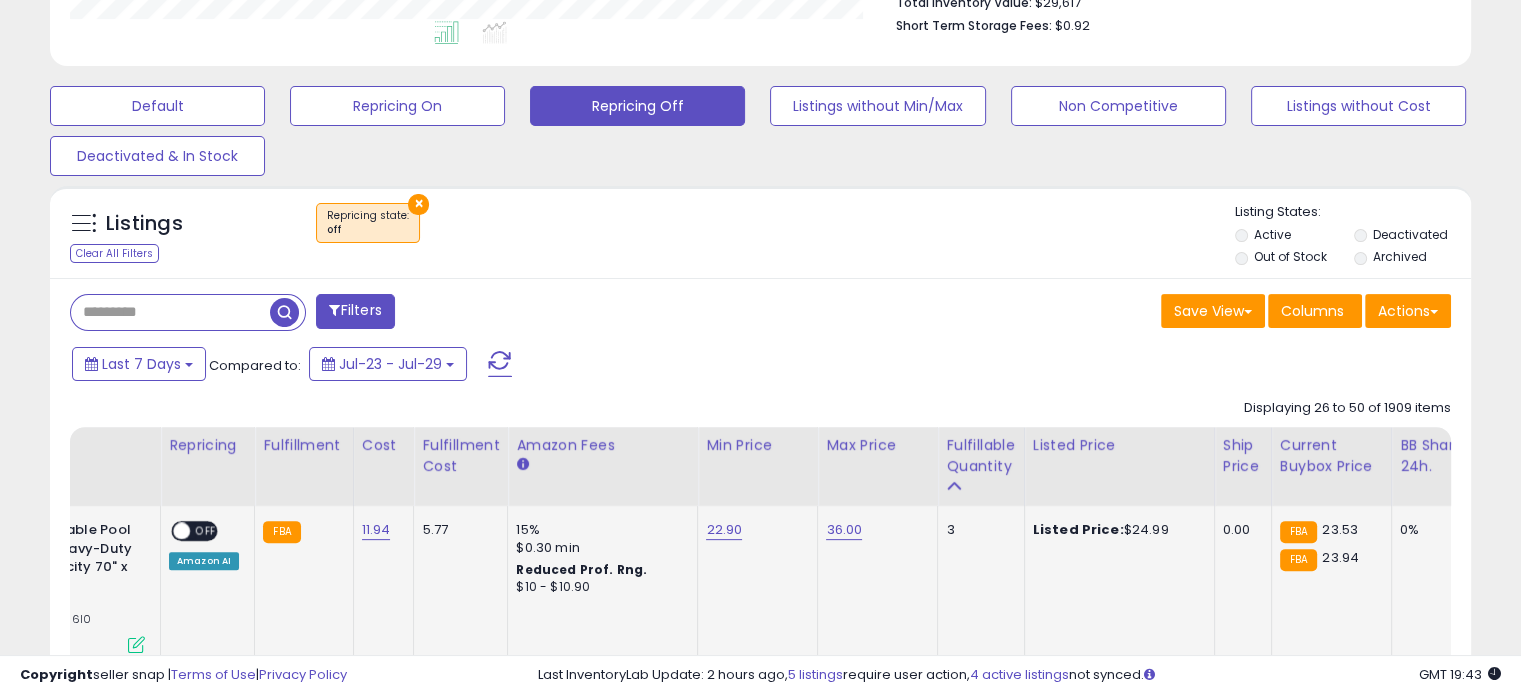 click on "OFF" at bounding box center [206, 531] 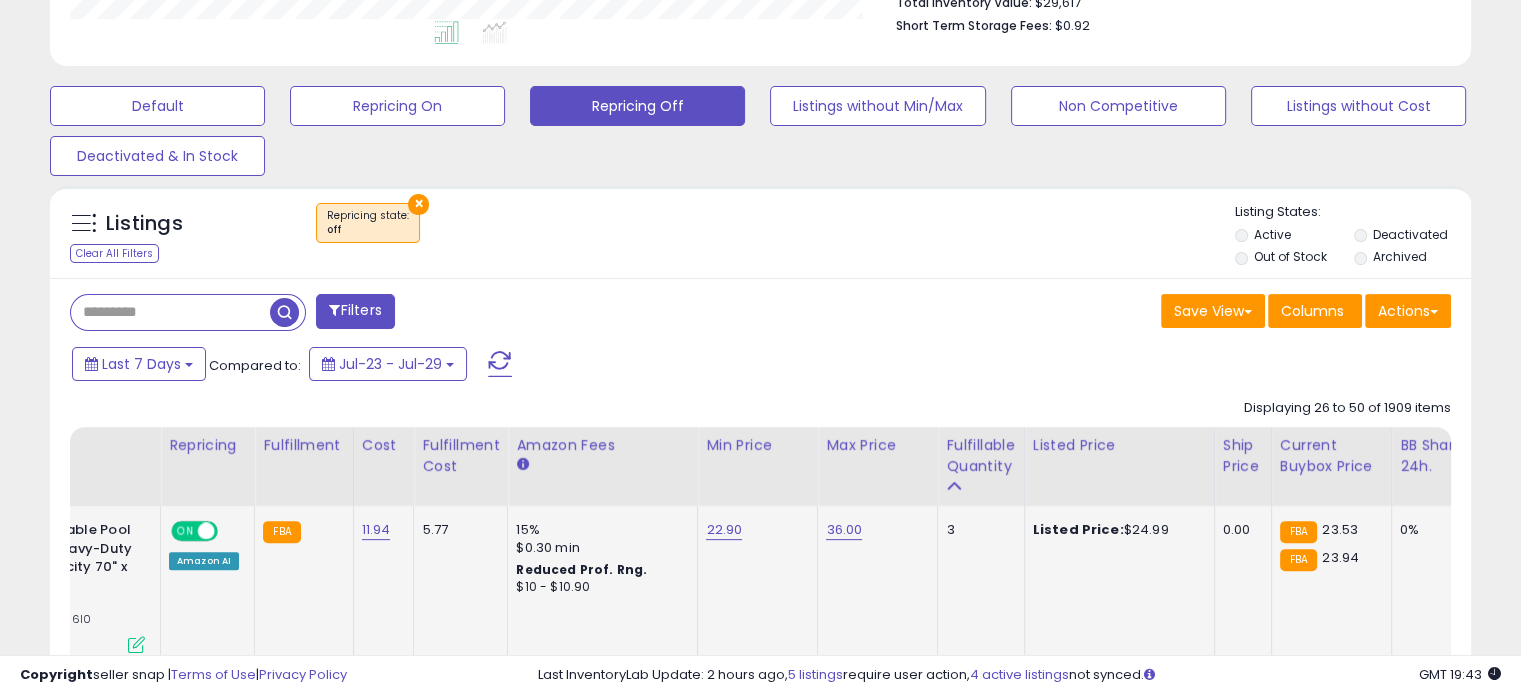 scroll, scrollTop: 0, scrollLeft: 170, axis: horizontal 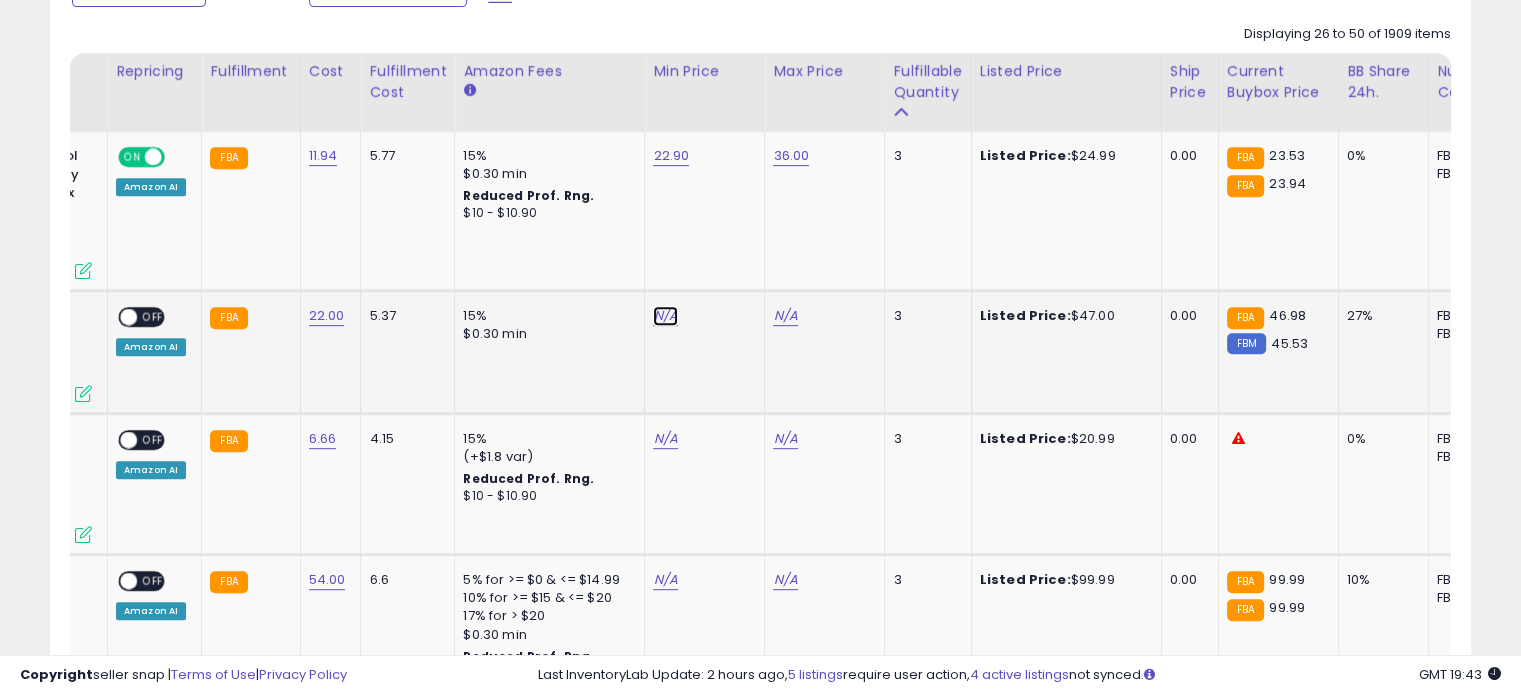 click on "N/A" at bounding box center (665, 316) 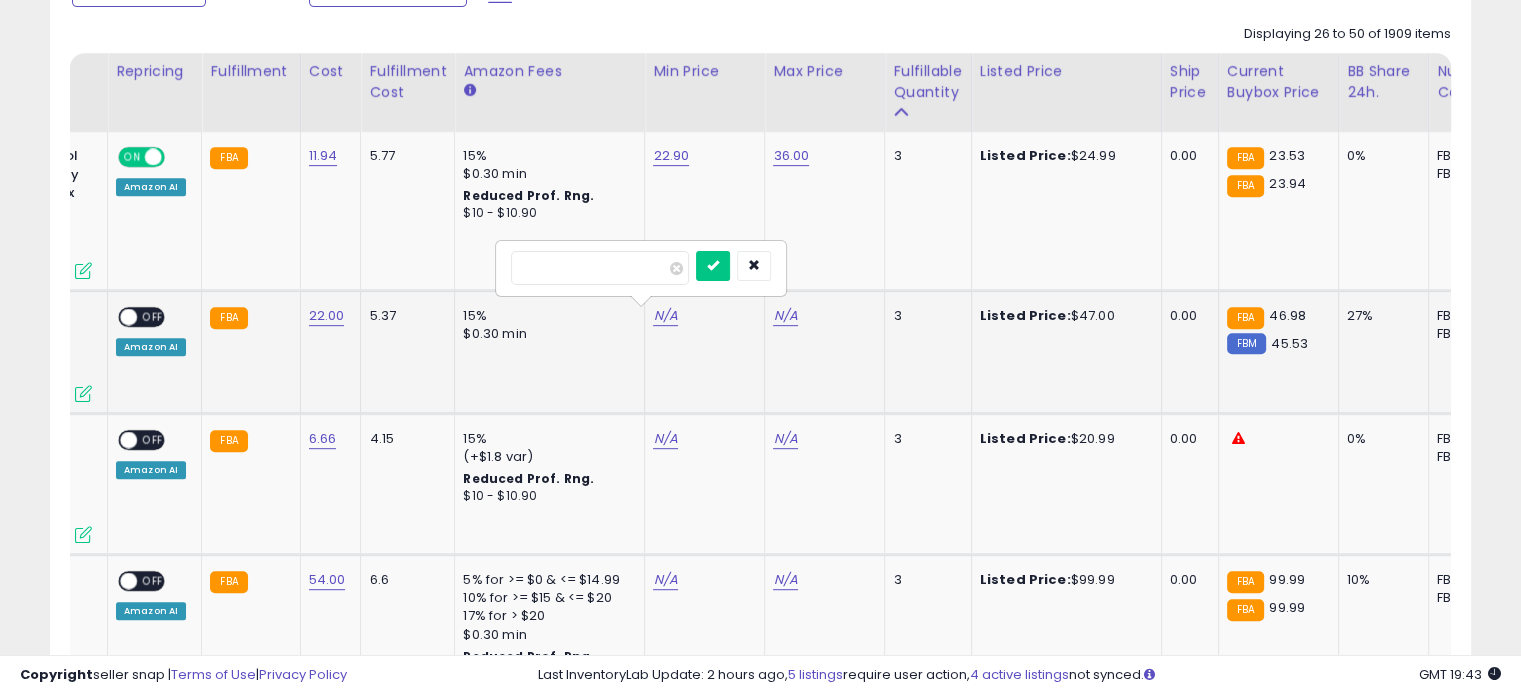 type on "**" 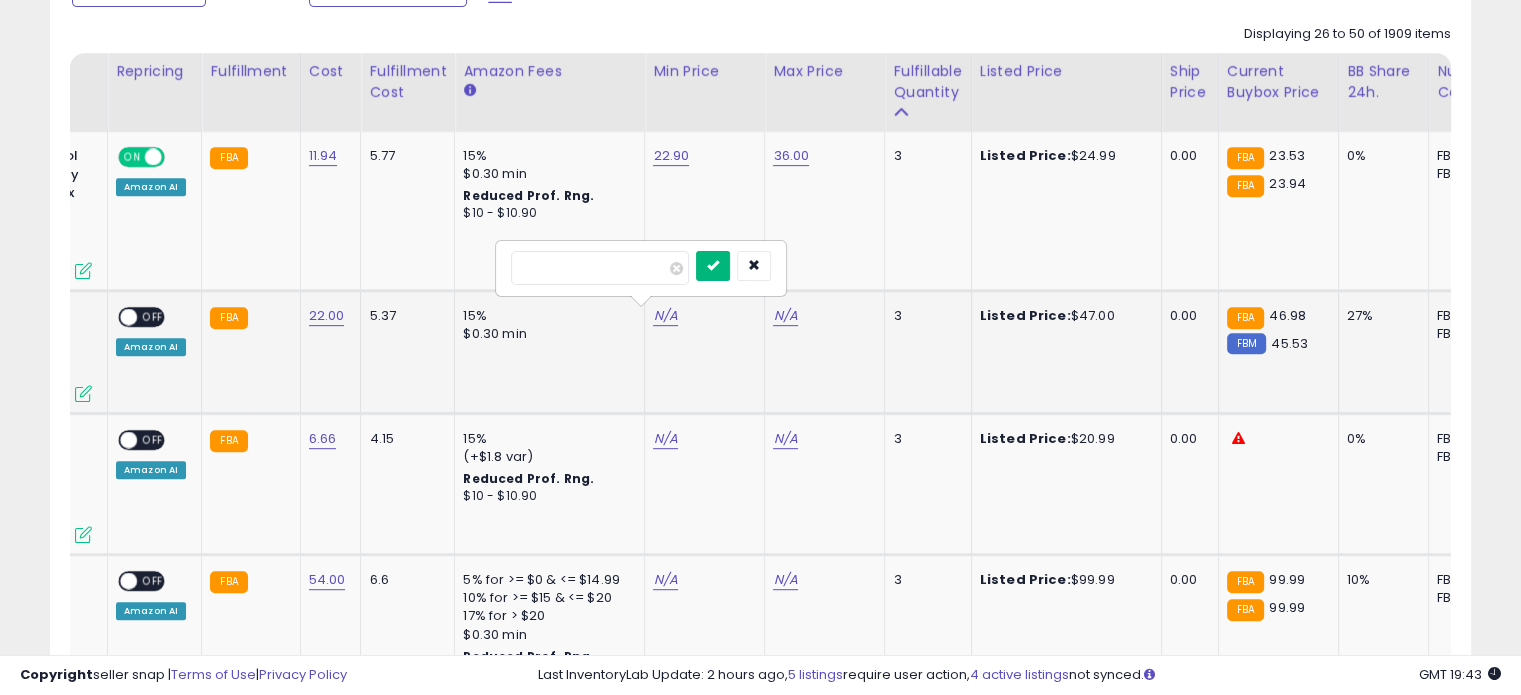 click at bounding box center (713, 265) 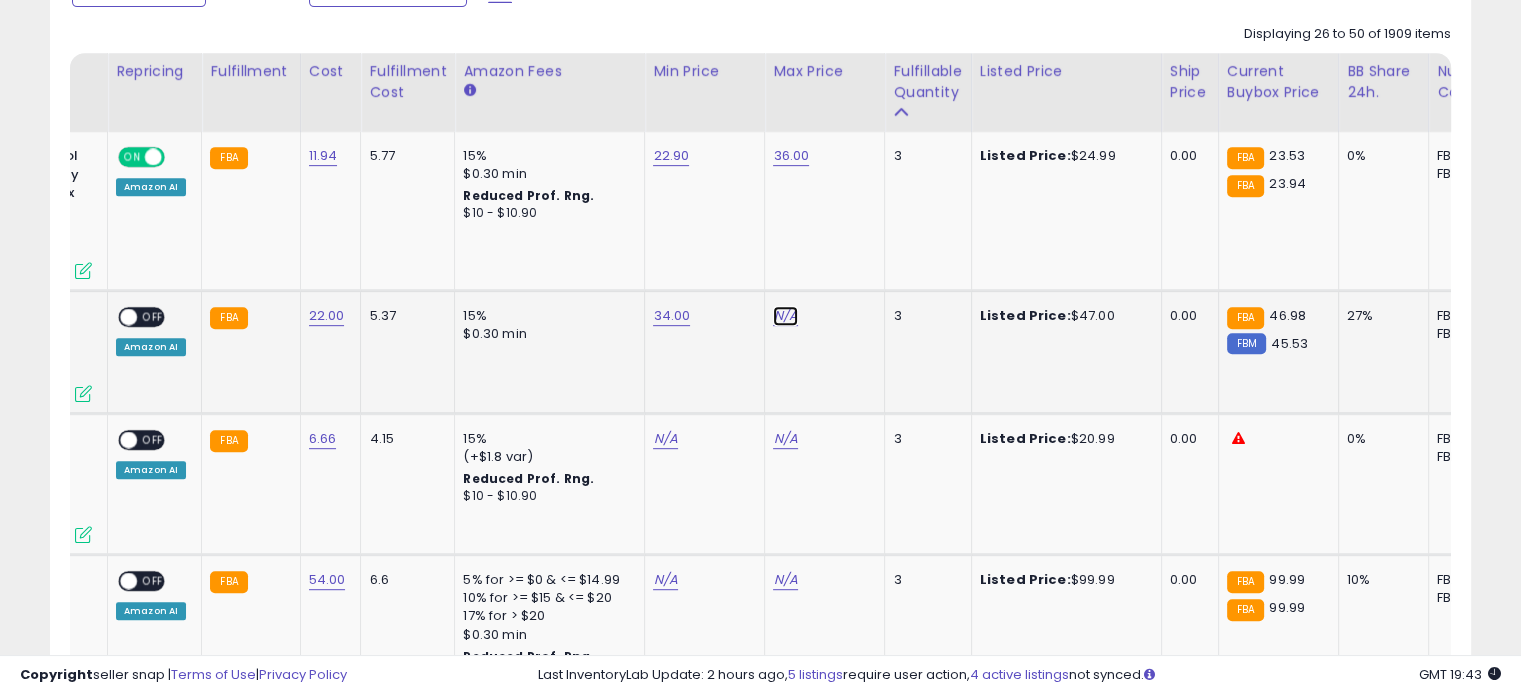 click on "N/A" at bounding box center [785, 316] 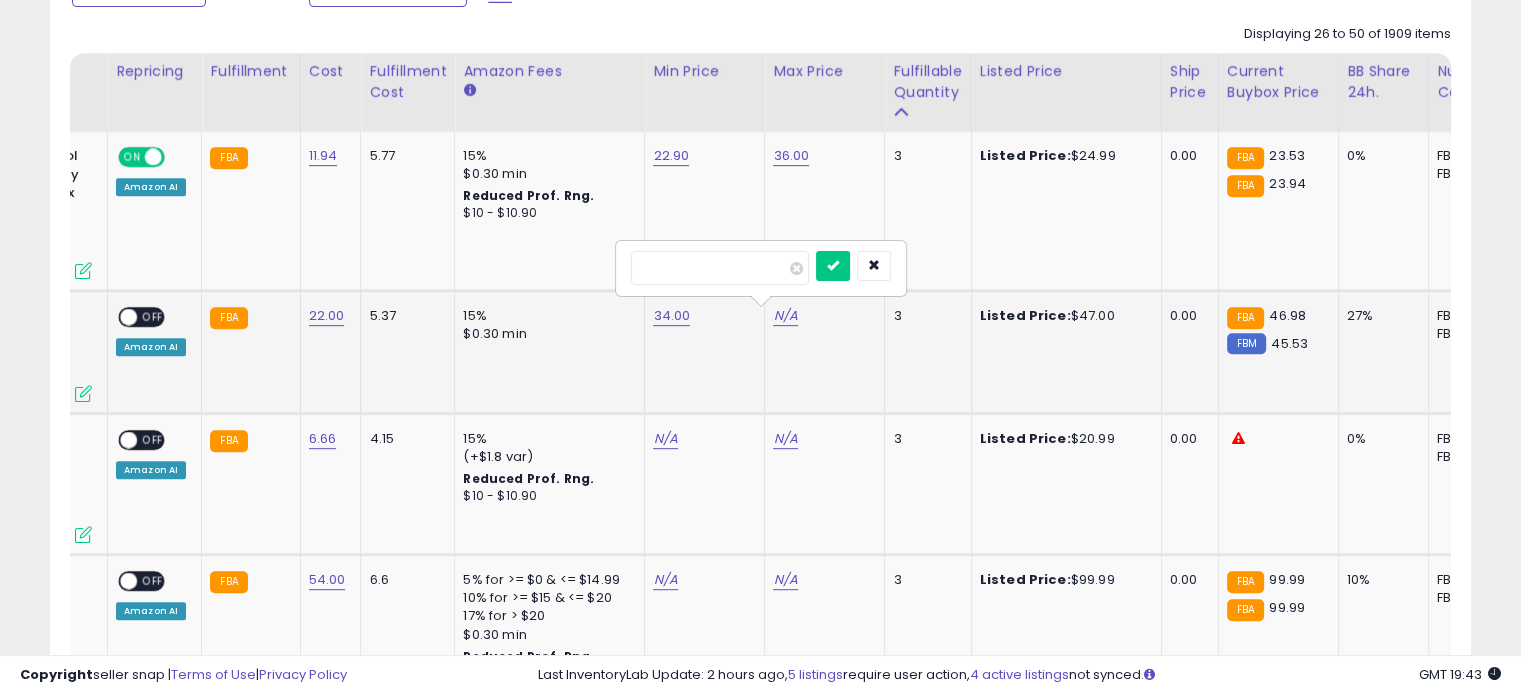 type on "**" 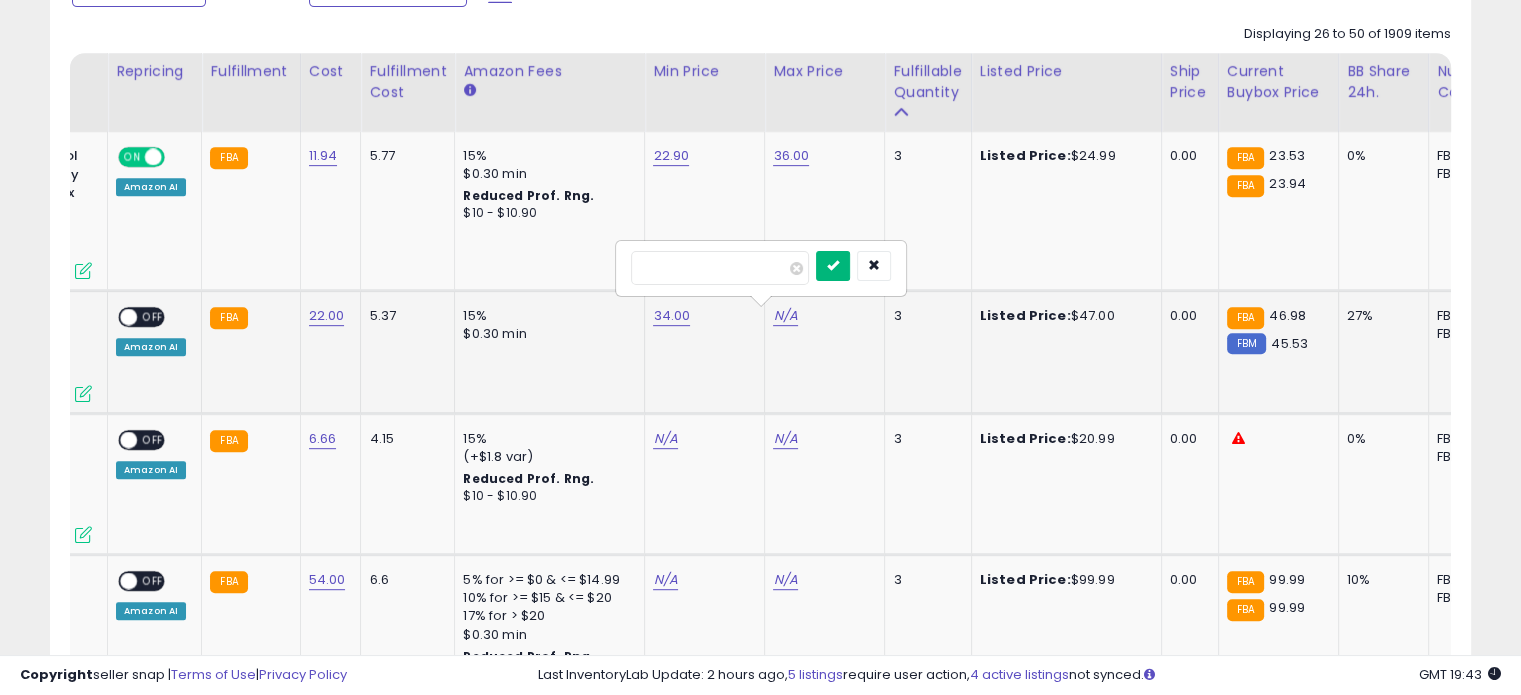 click at bounding box center (833, 265) 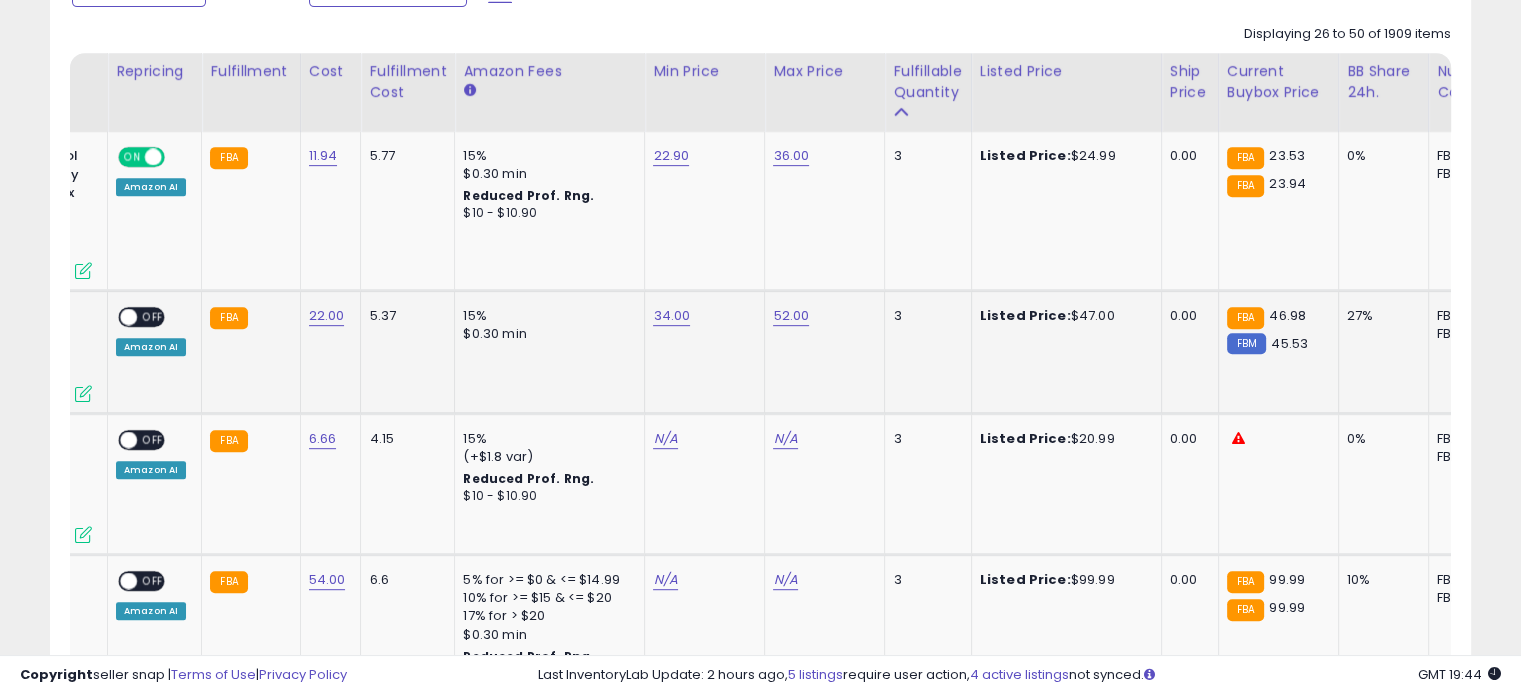 click on "OFF" at bounding box center [153, 317] 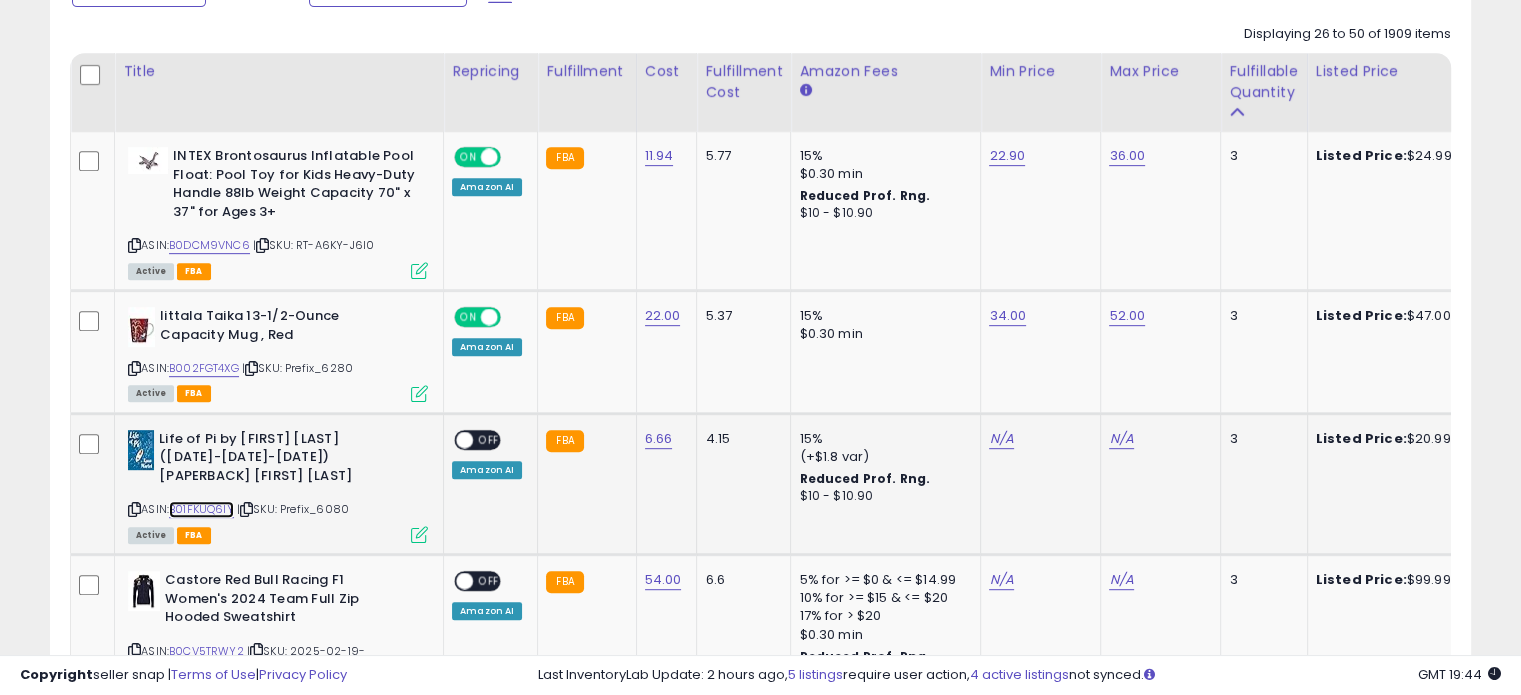 click on "B01FKUQ6IY" at bounding box center (201, 509) 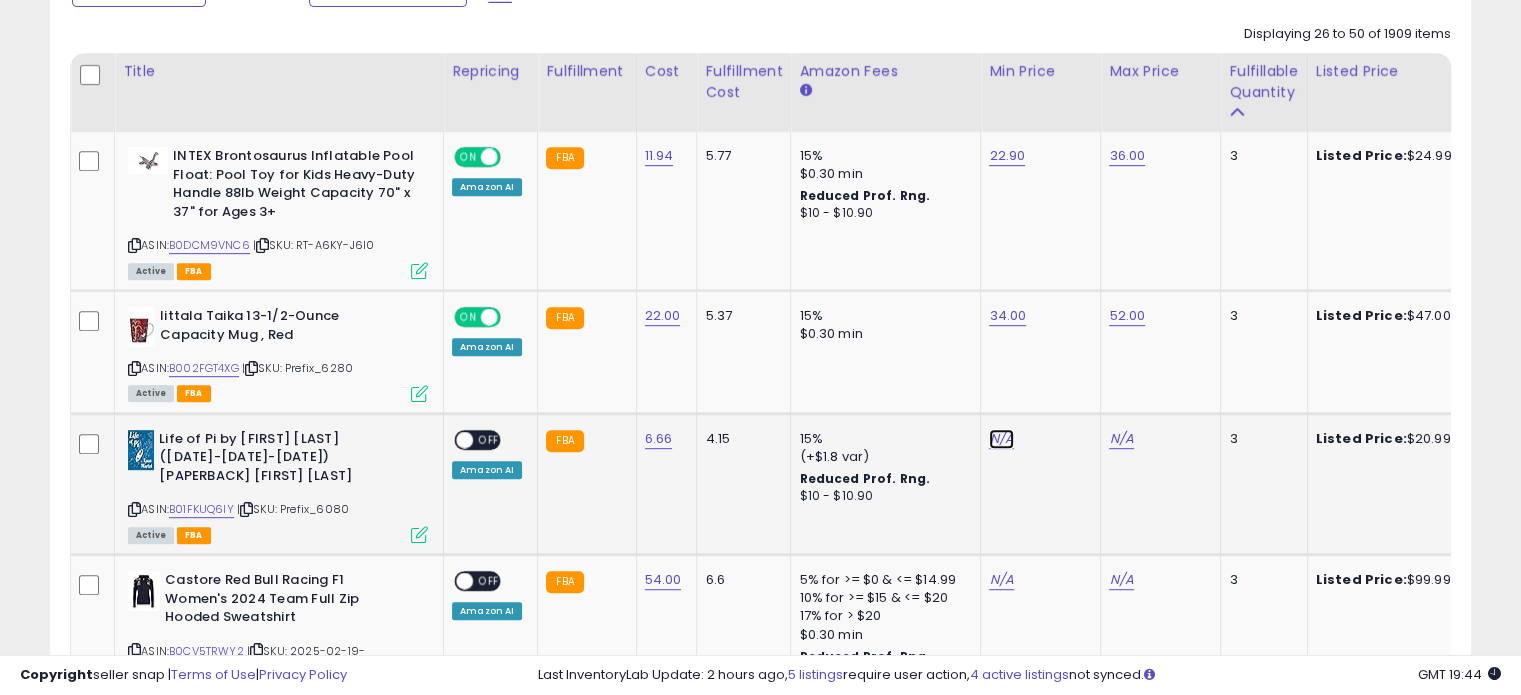 click on "N/A" at bounding box center [1001, 439] 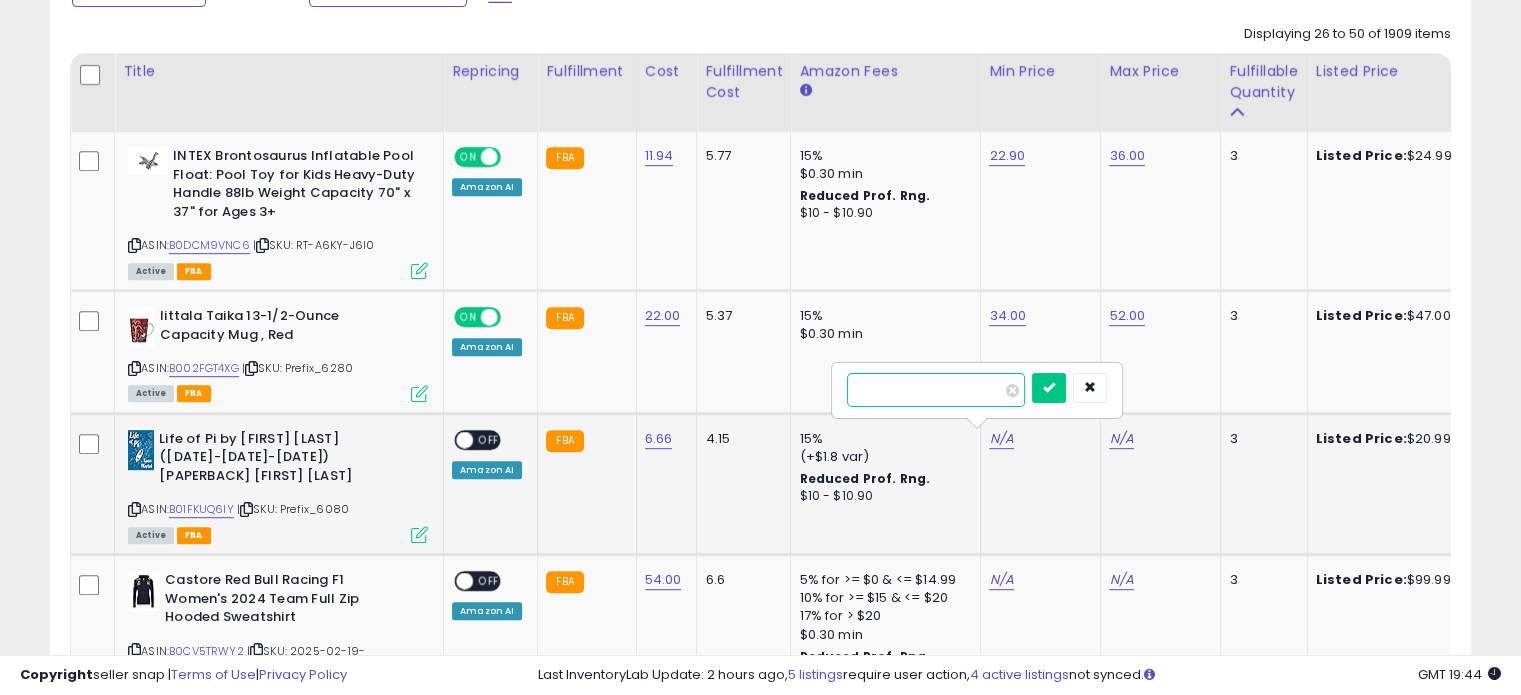 type on "*****" 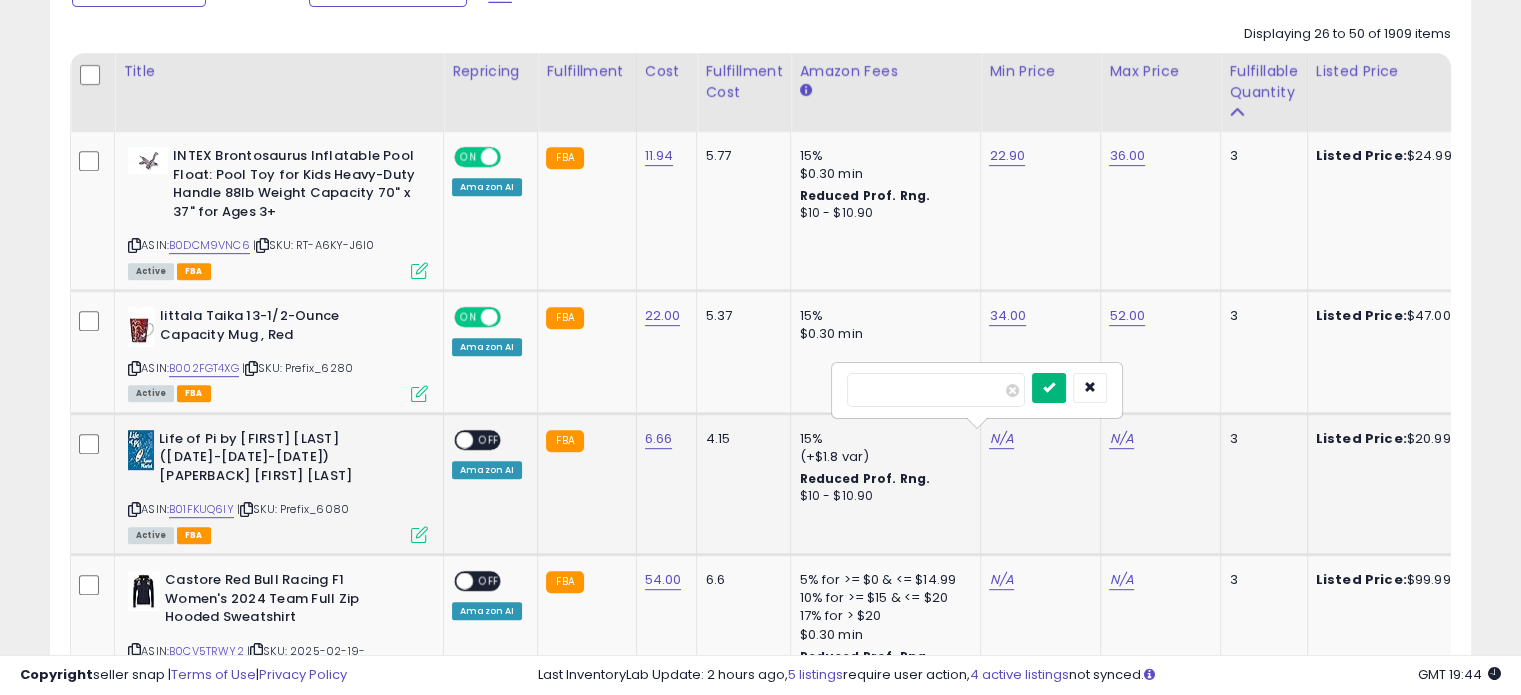 click at bounding box center [1049, 387] 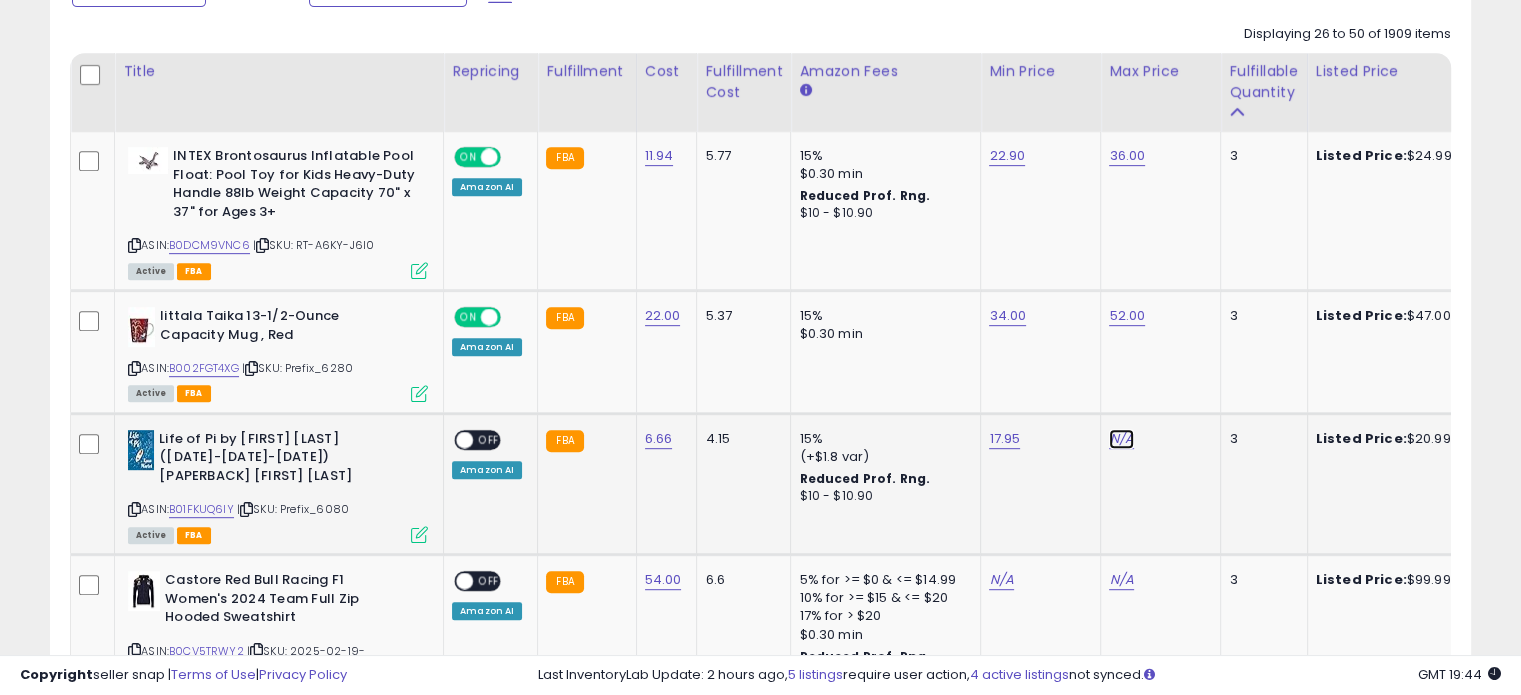 click on "N/A" at bounding box center (1121, 439) 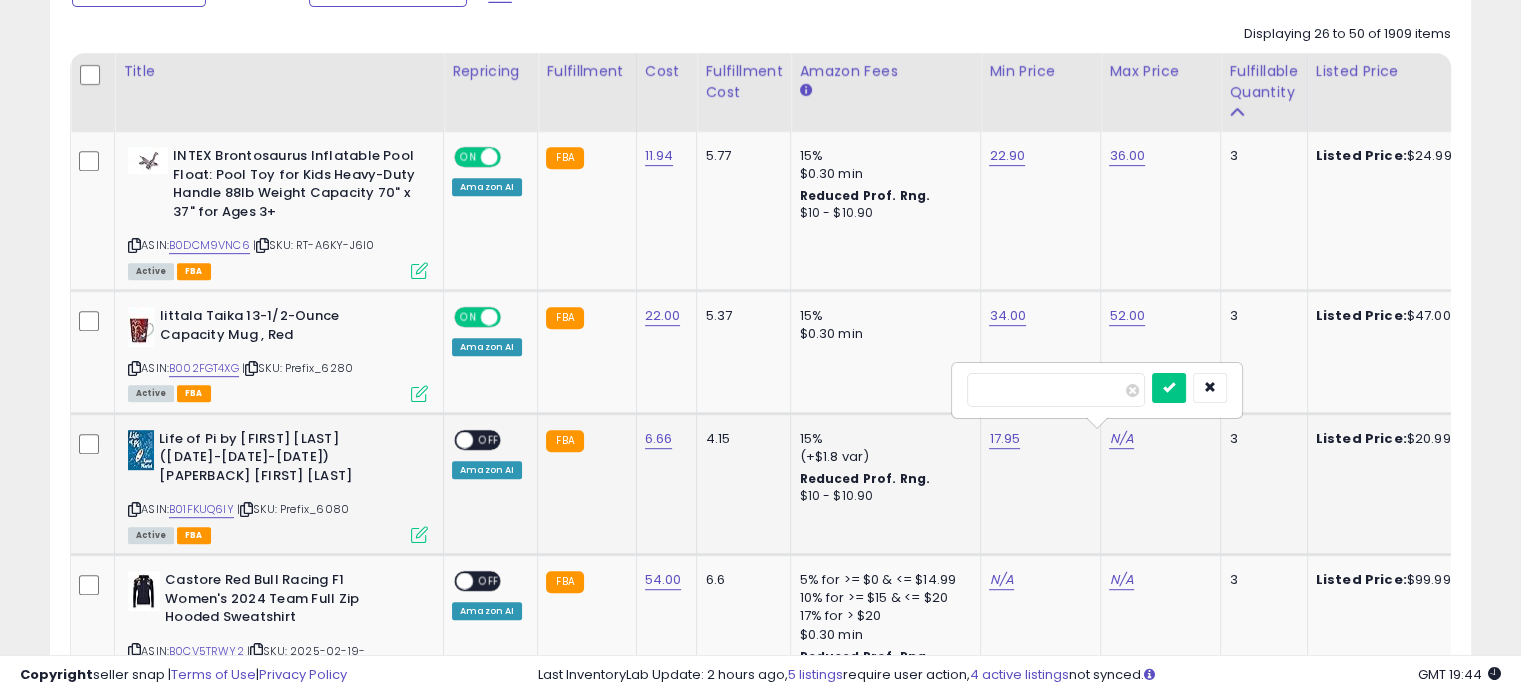 type on "**" 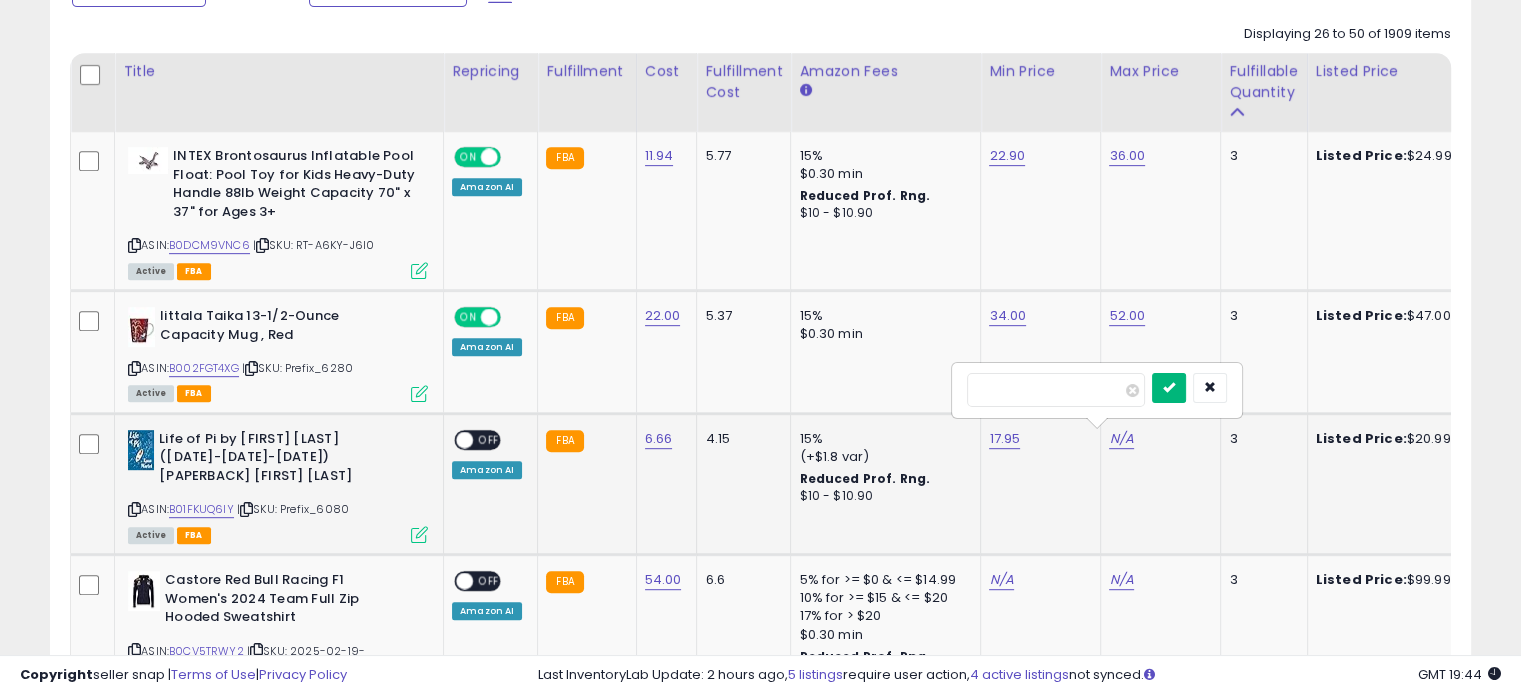 click at bounding box center [1169, 387] 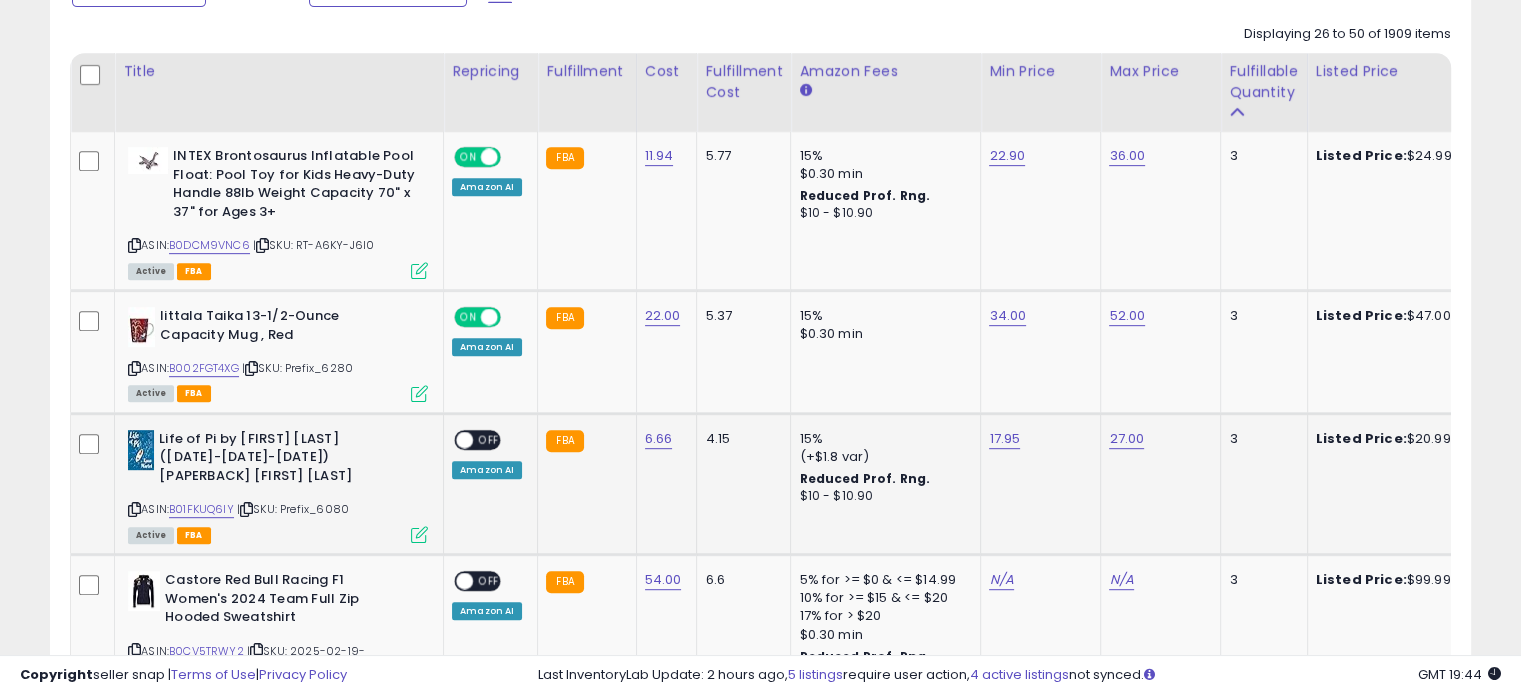 click on "OFF" at bounding box center [489, 439] 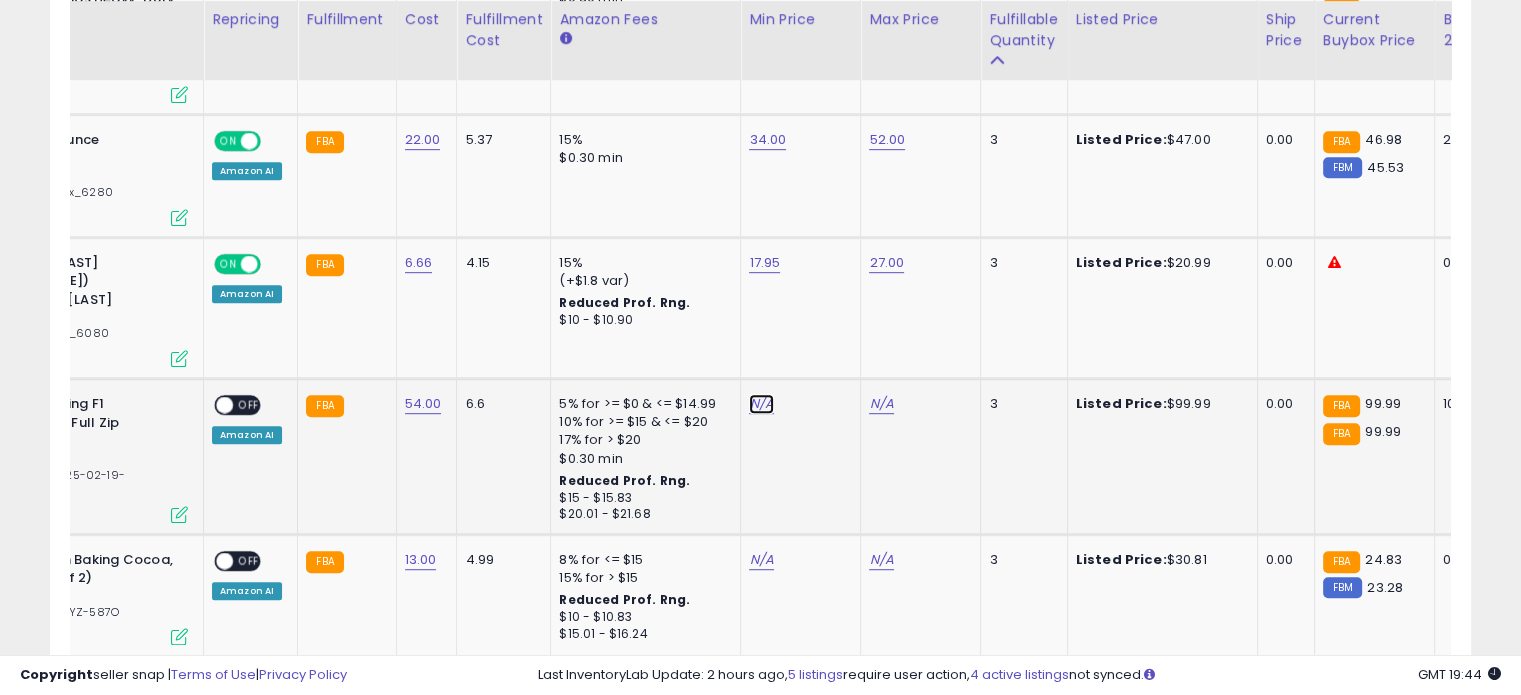 click on "N/A" at bounding box center (761, 404) 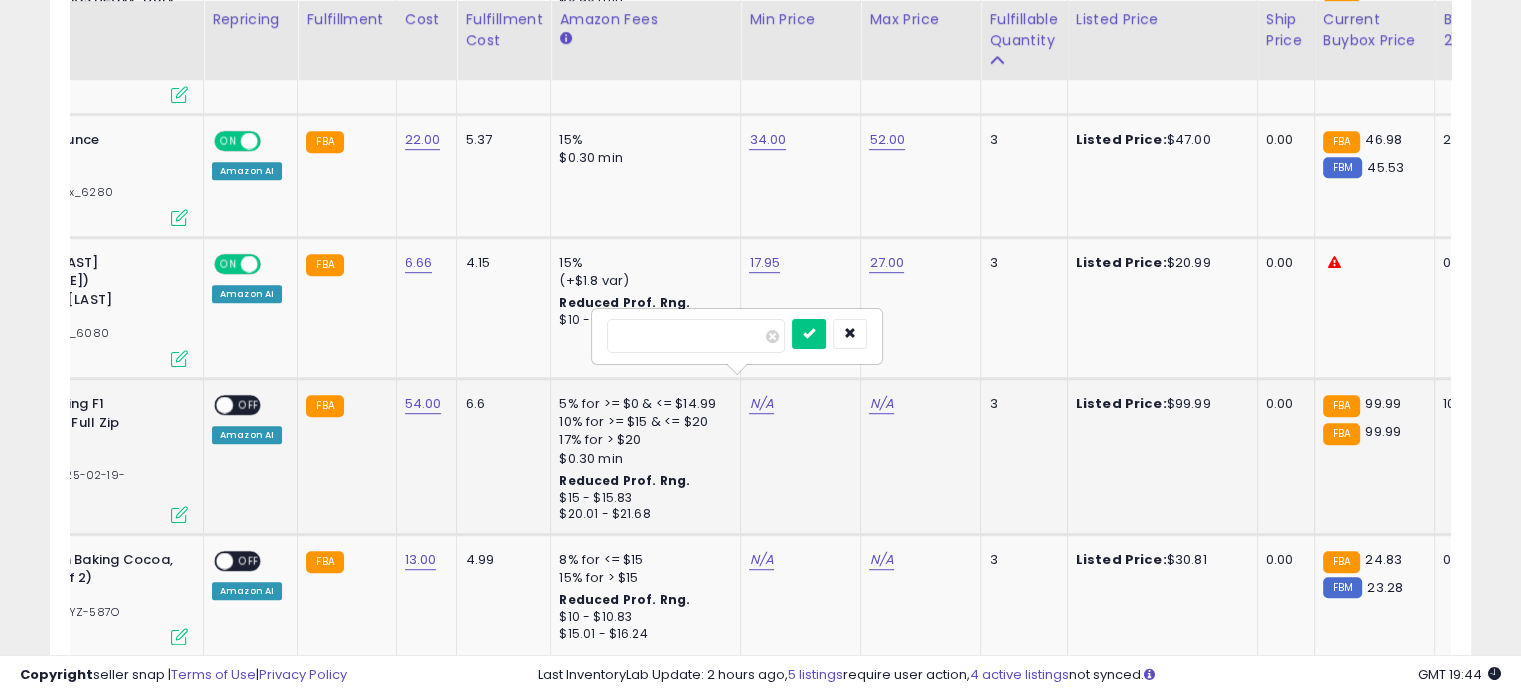 type on "**" 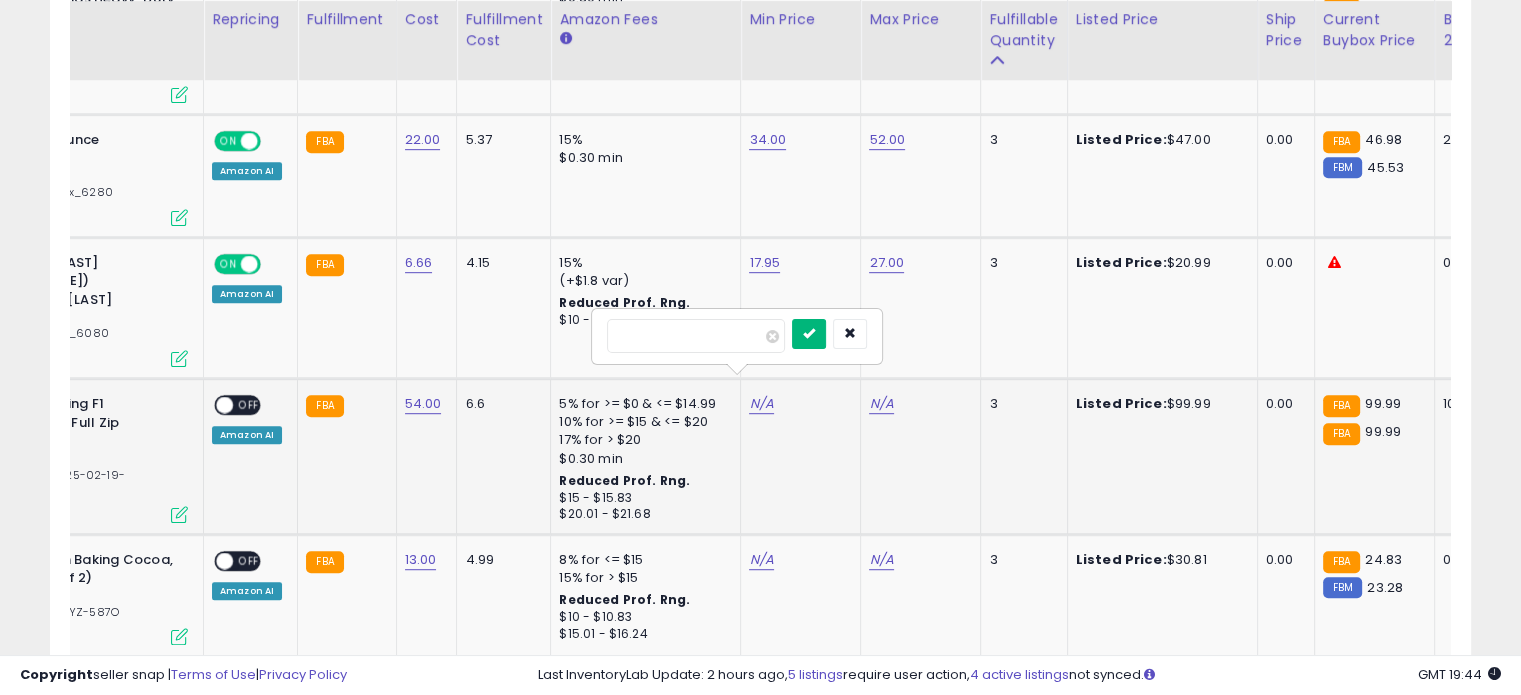 click at bounding box center (809, 333) 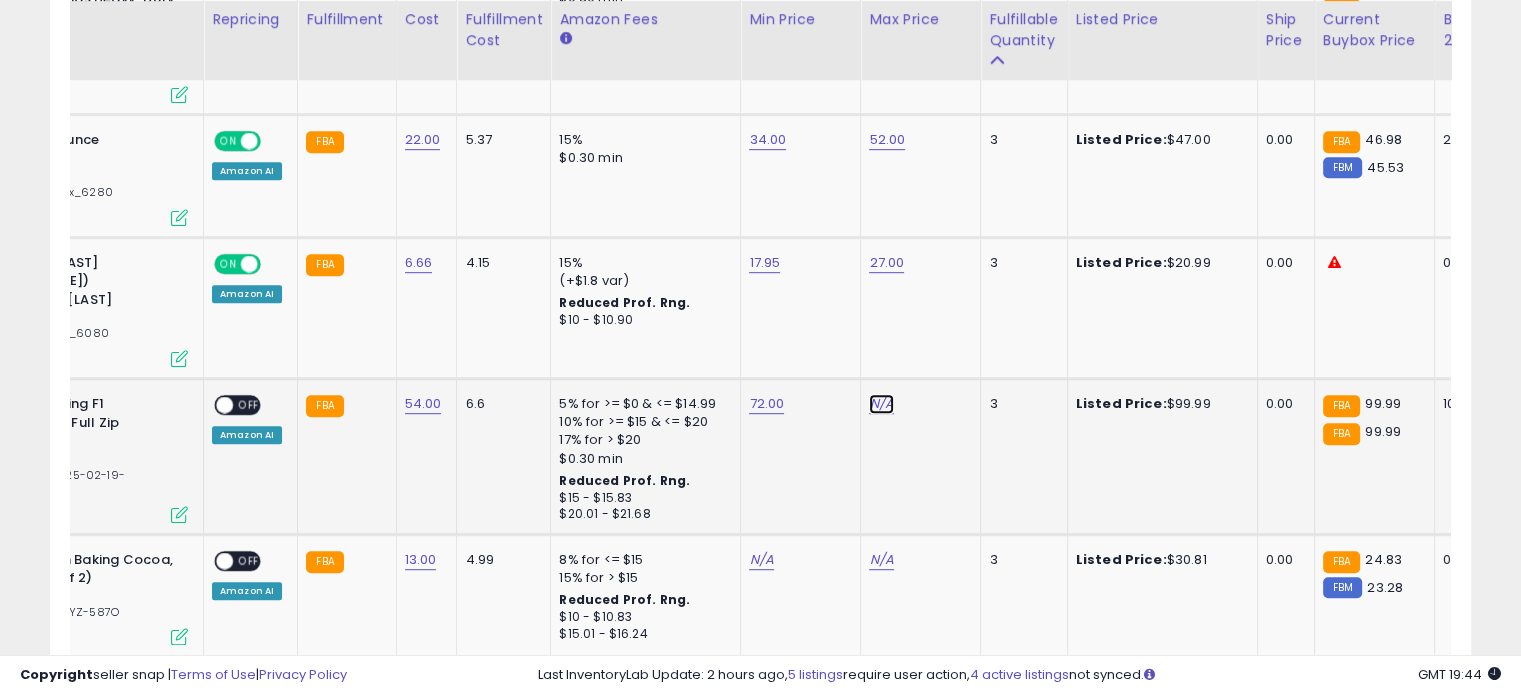 click on "N/A" at bounding box center [881, 404] 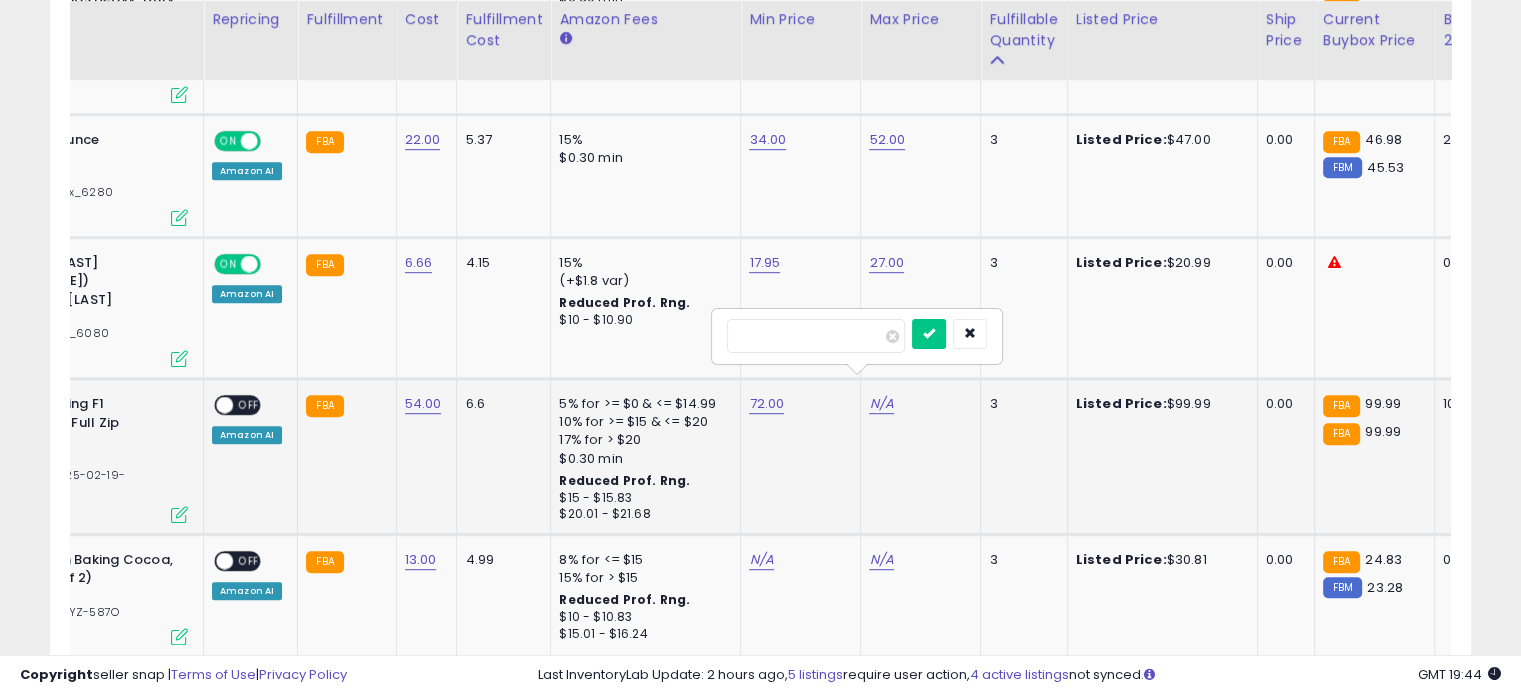 type on "*" 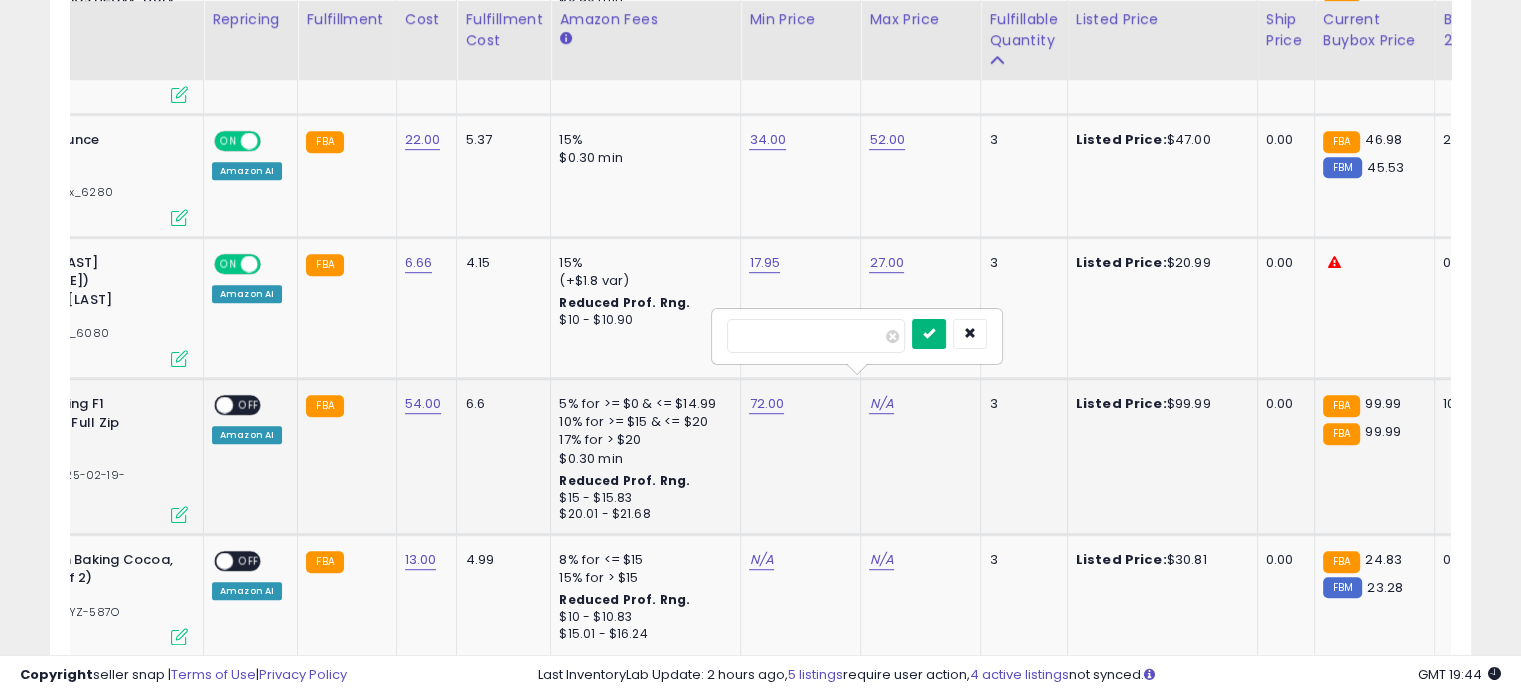 click at bounding box center [929, 334] 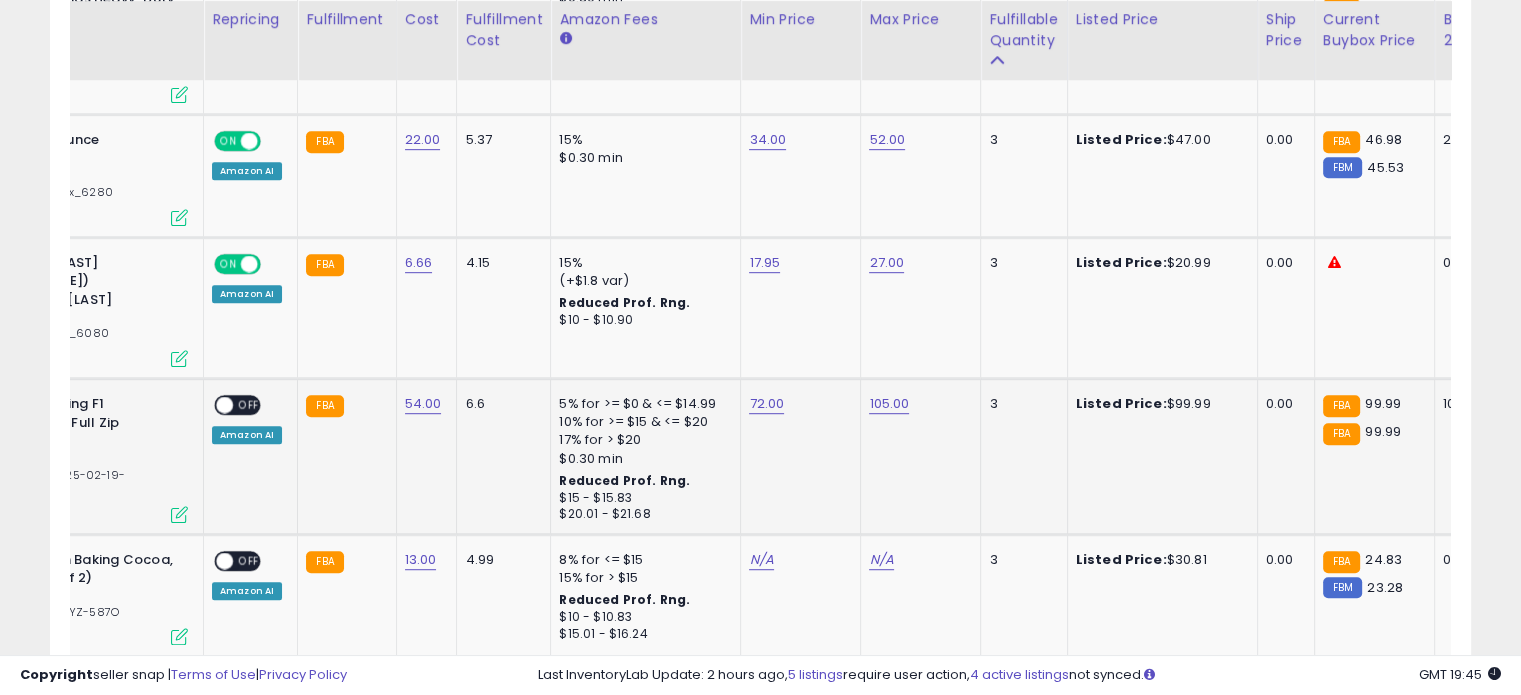 scroll, scrollTop: 0, scrollLeft: 378, axis: horizontal 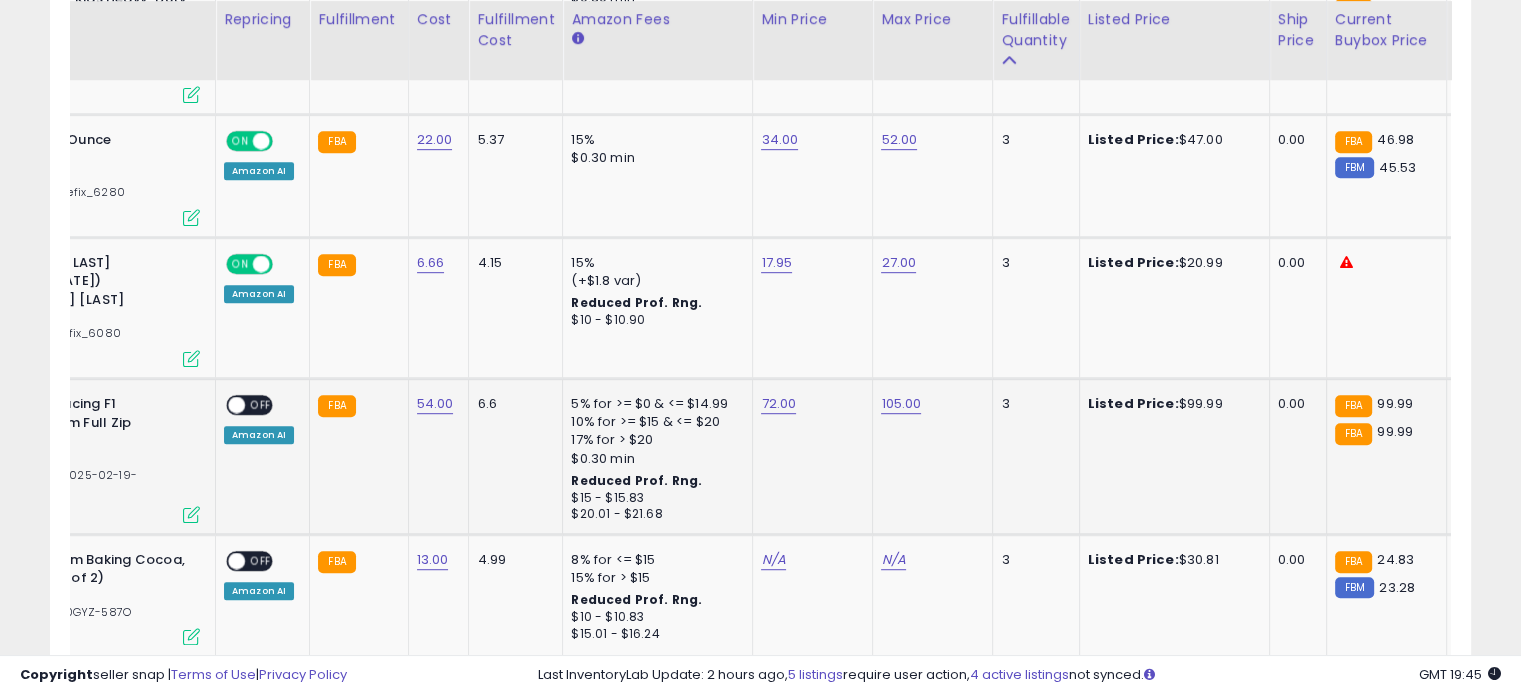 click on "OFF" at bounding box center (261, 405) 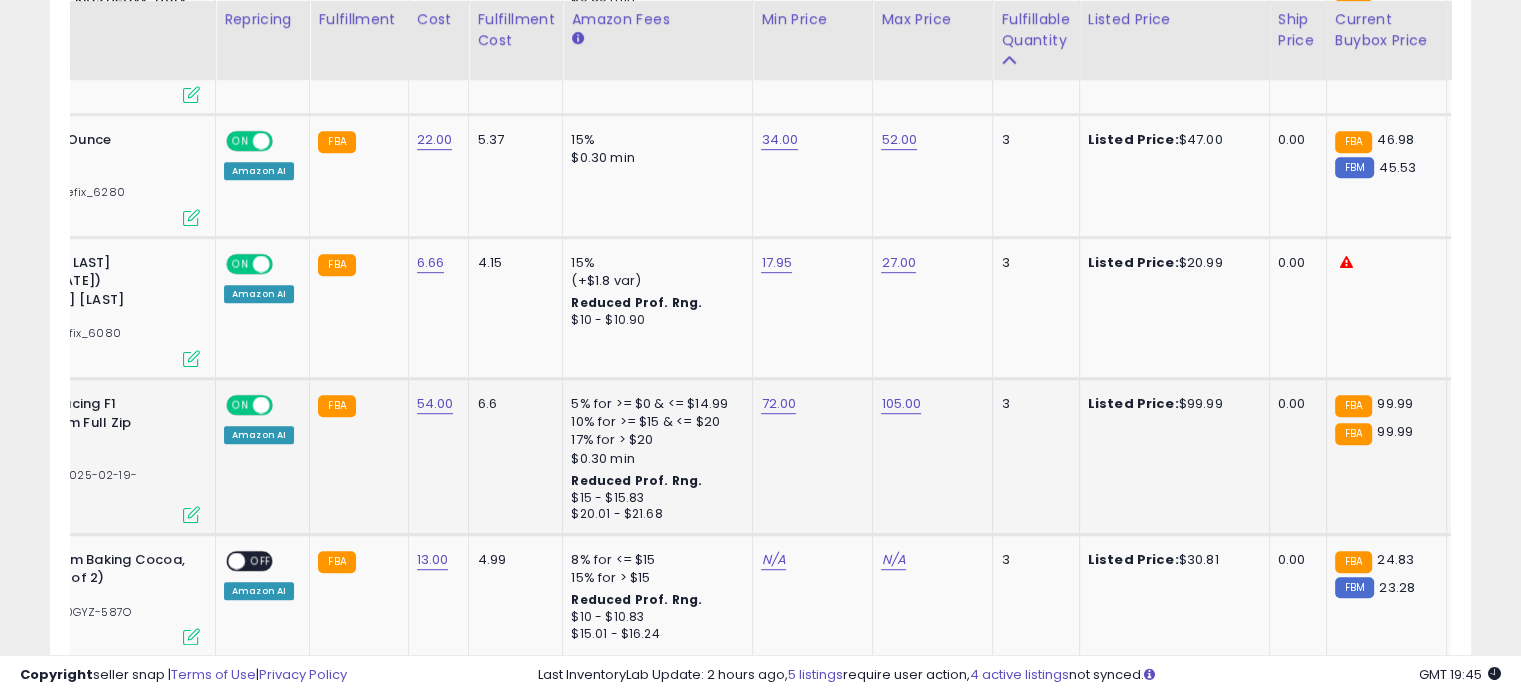 scroll, scrollTop: 0, scrollLeft: 111, axis: horizontal 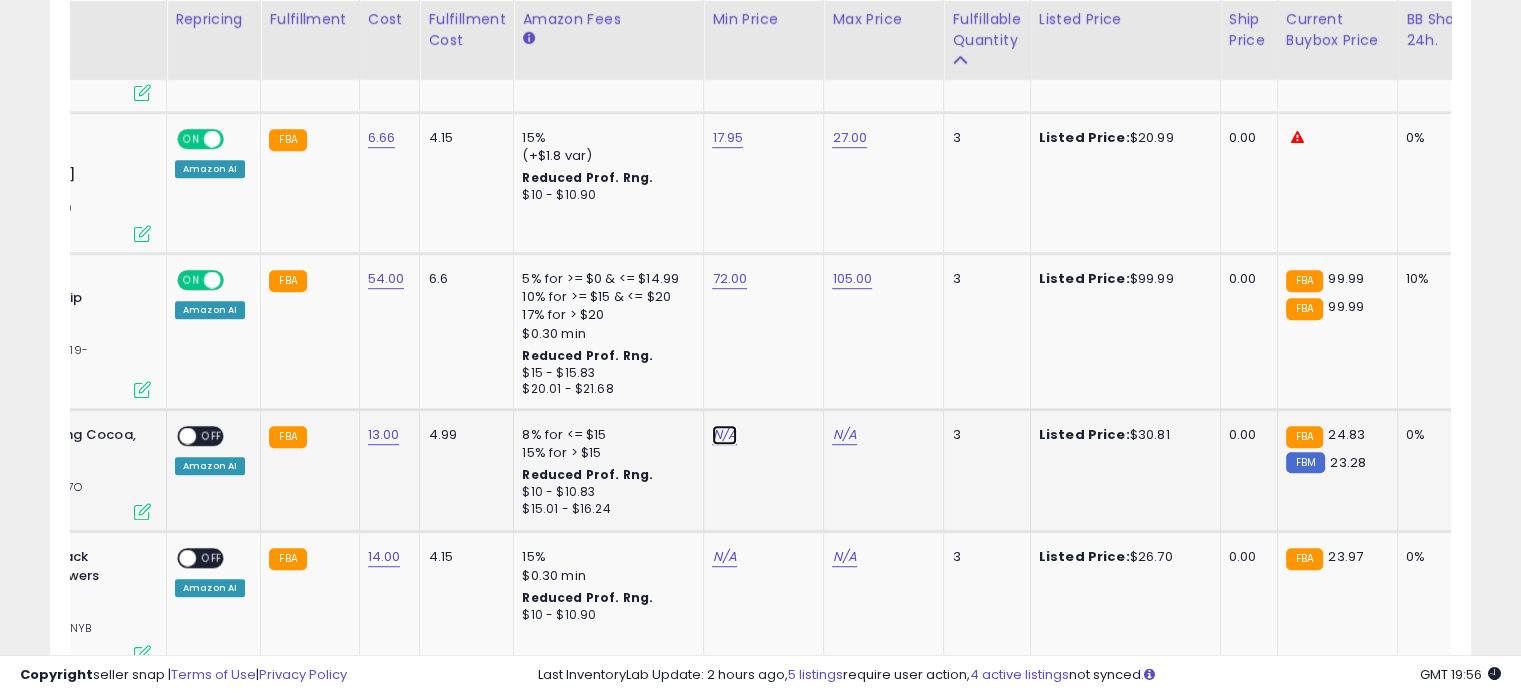 click on "N/A" at bounding box center (724, 435) 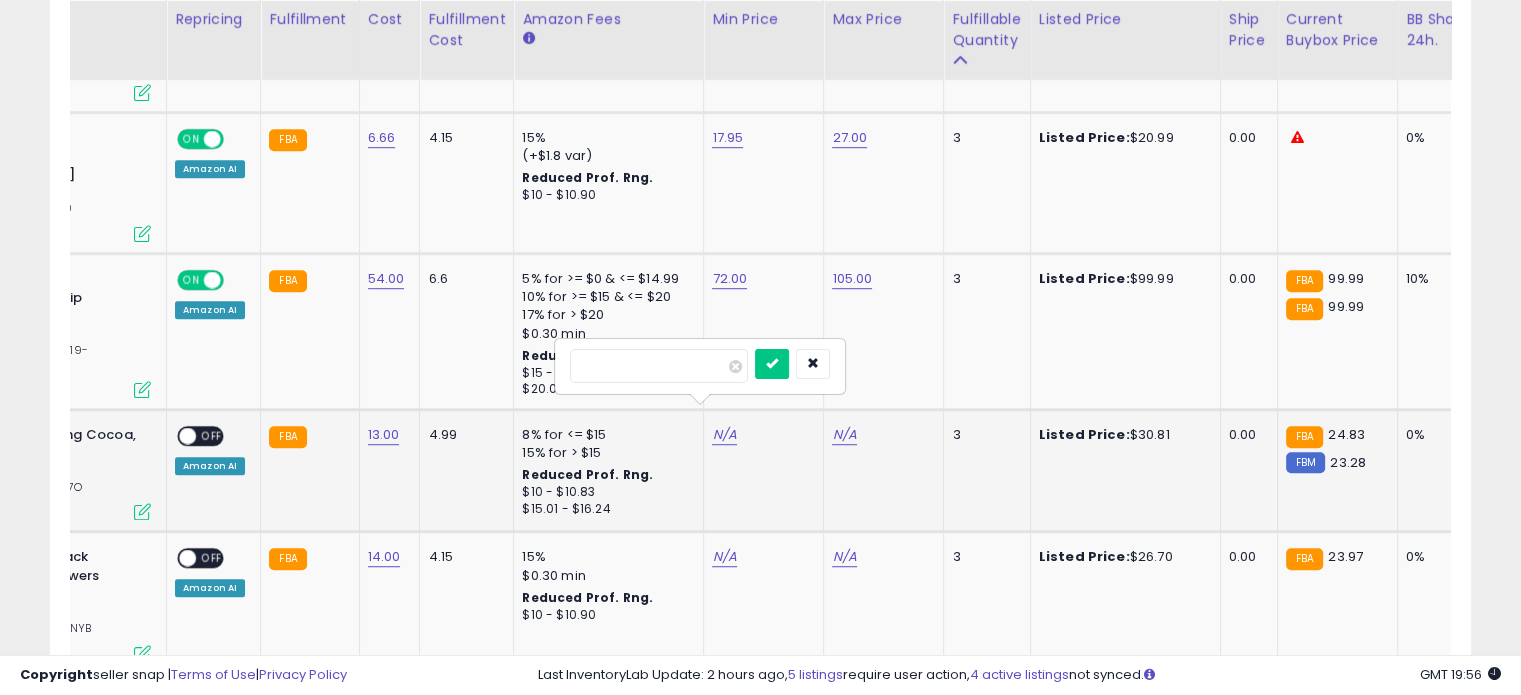 type on "****" 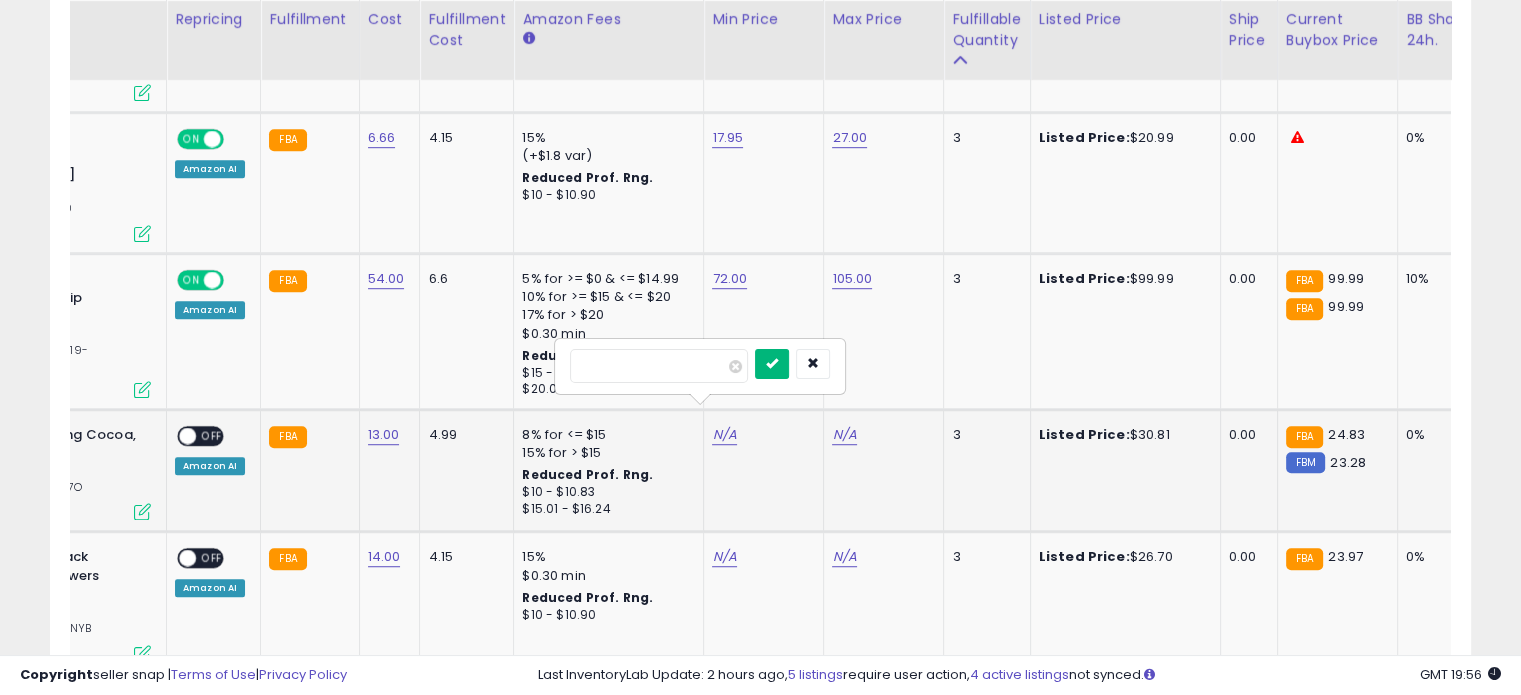 click at bounding box center [772, 363] 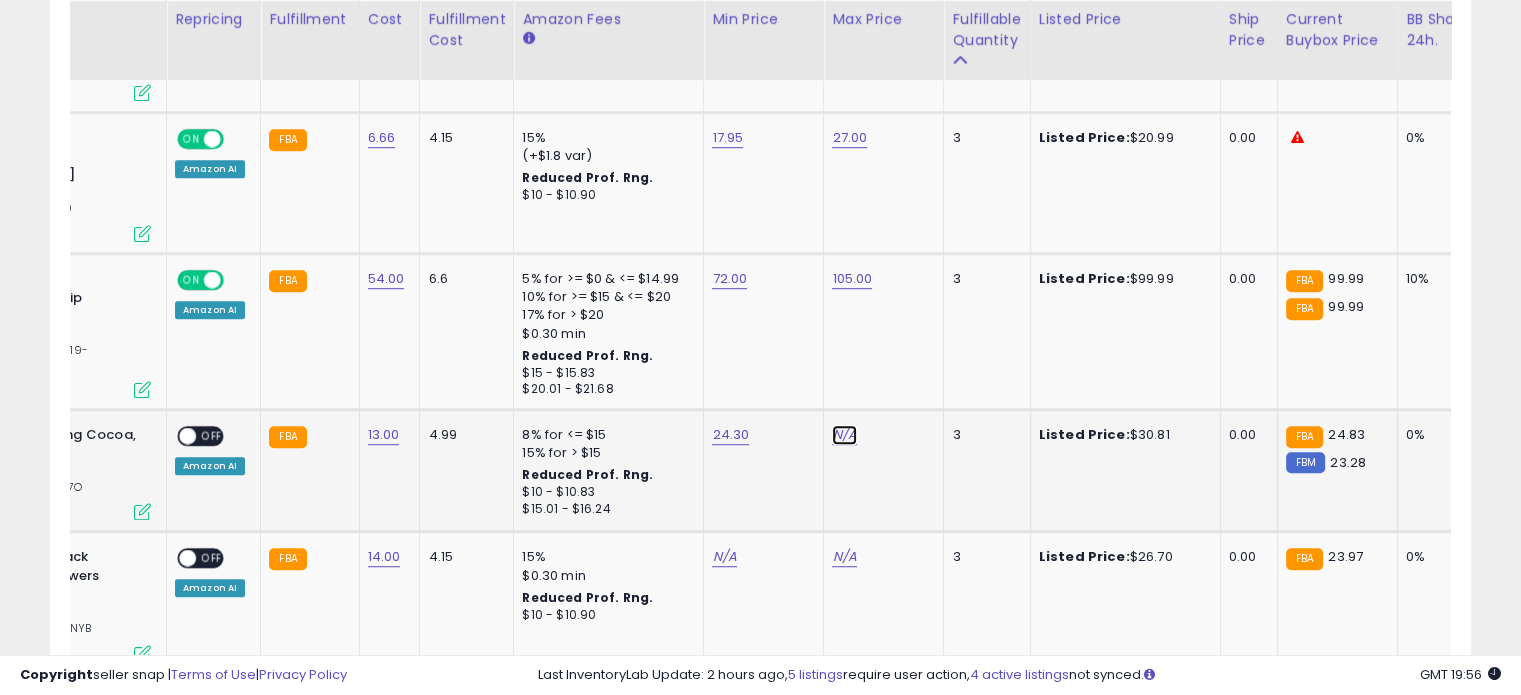 click on "N/A" at bounding box center [844, 435] 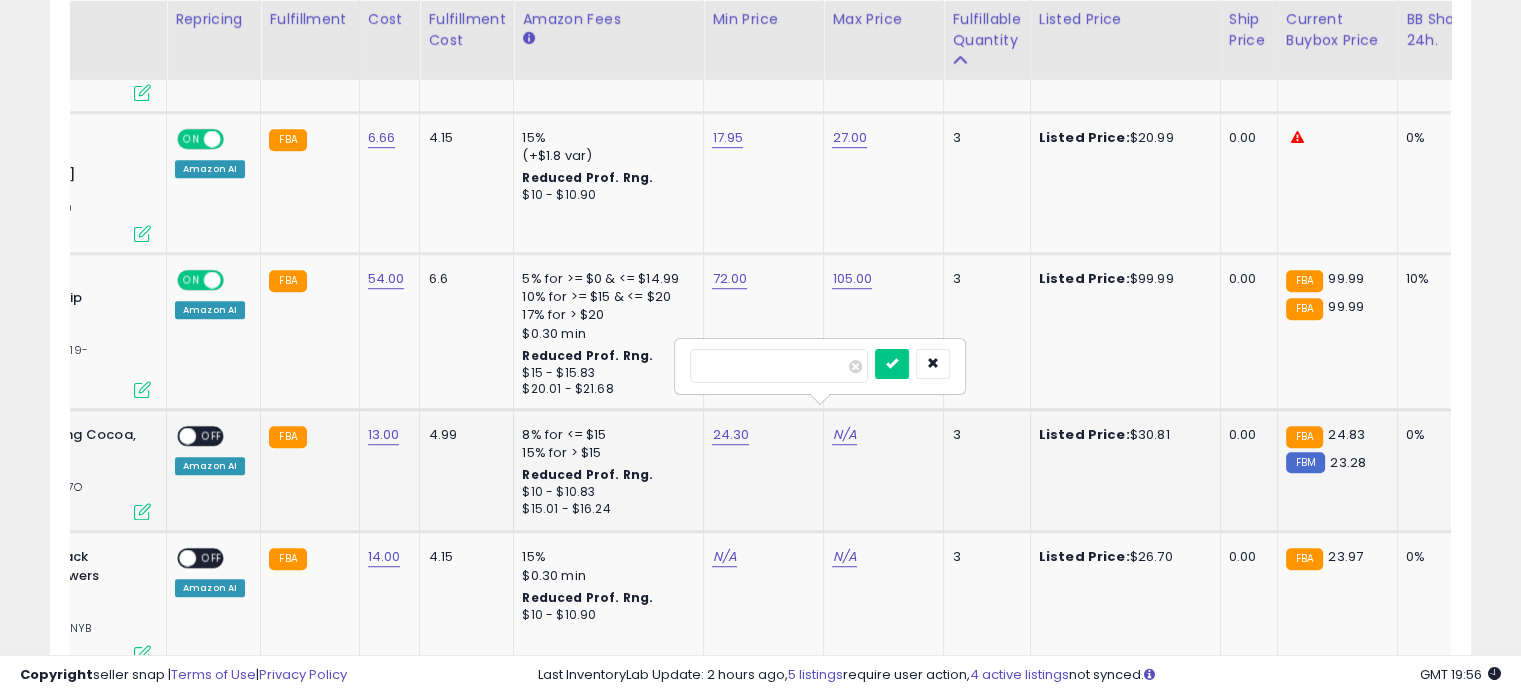 type on "**" 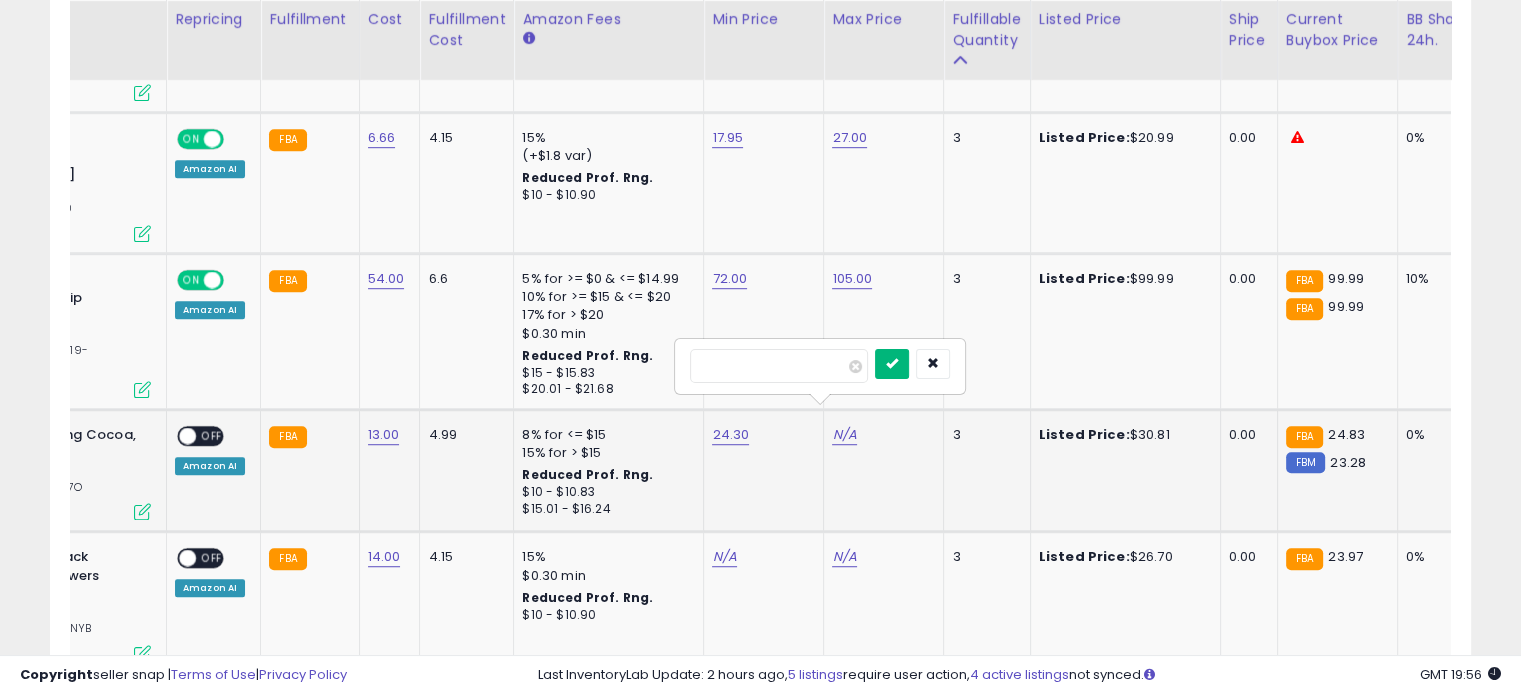 click at bounding box center (892, 364) 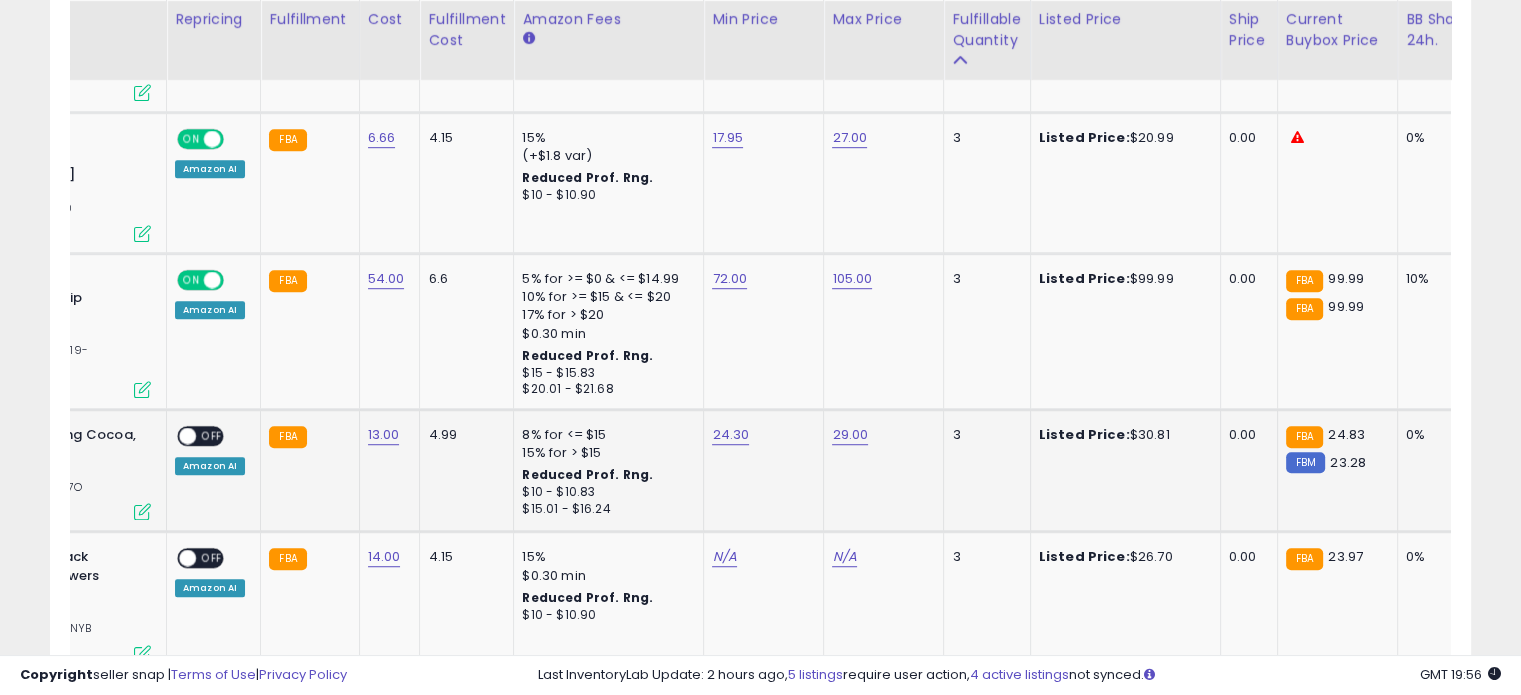 click on "OFF" at bounding box center (212, 435) 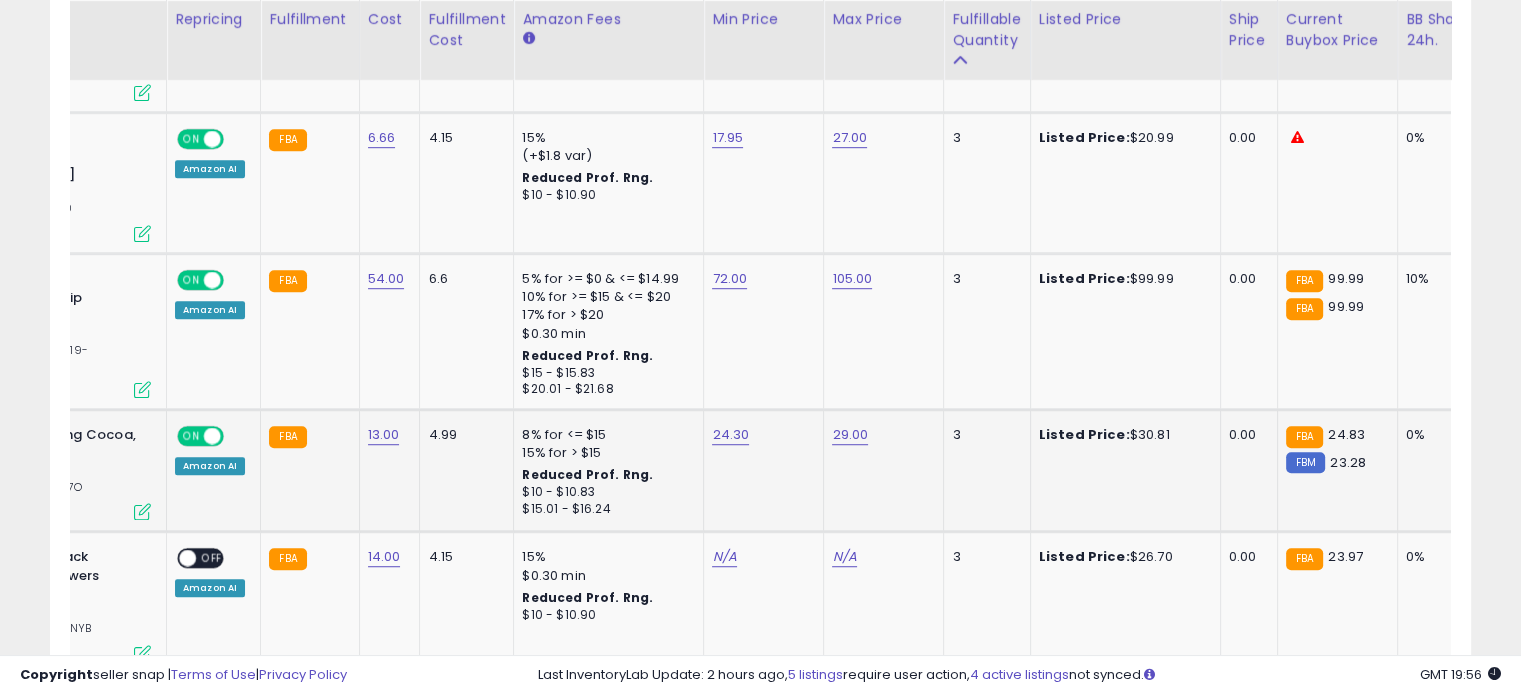 scroll, scrollTop: 0, scrollLeft: 186, axis: horizontal 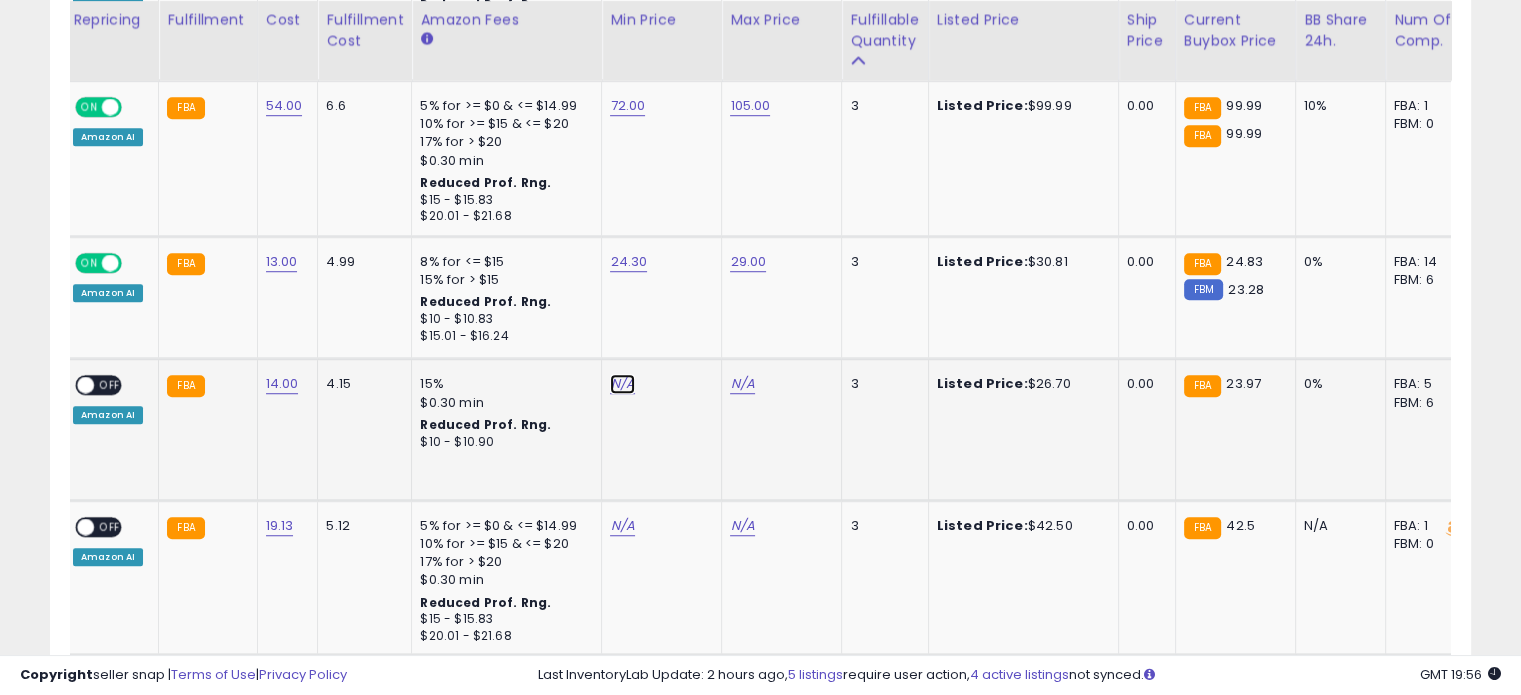 click on "N/A" at bounding box center (622, 384) 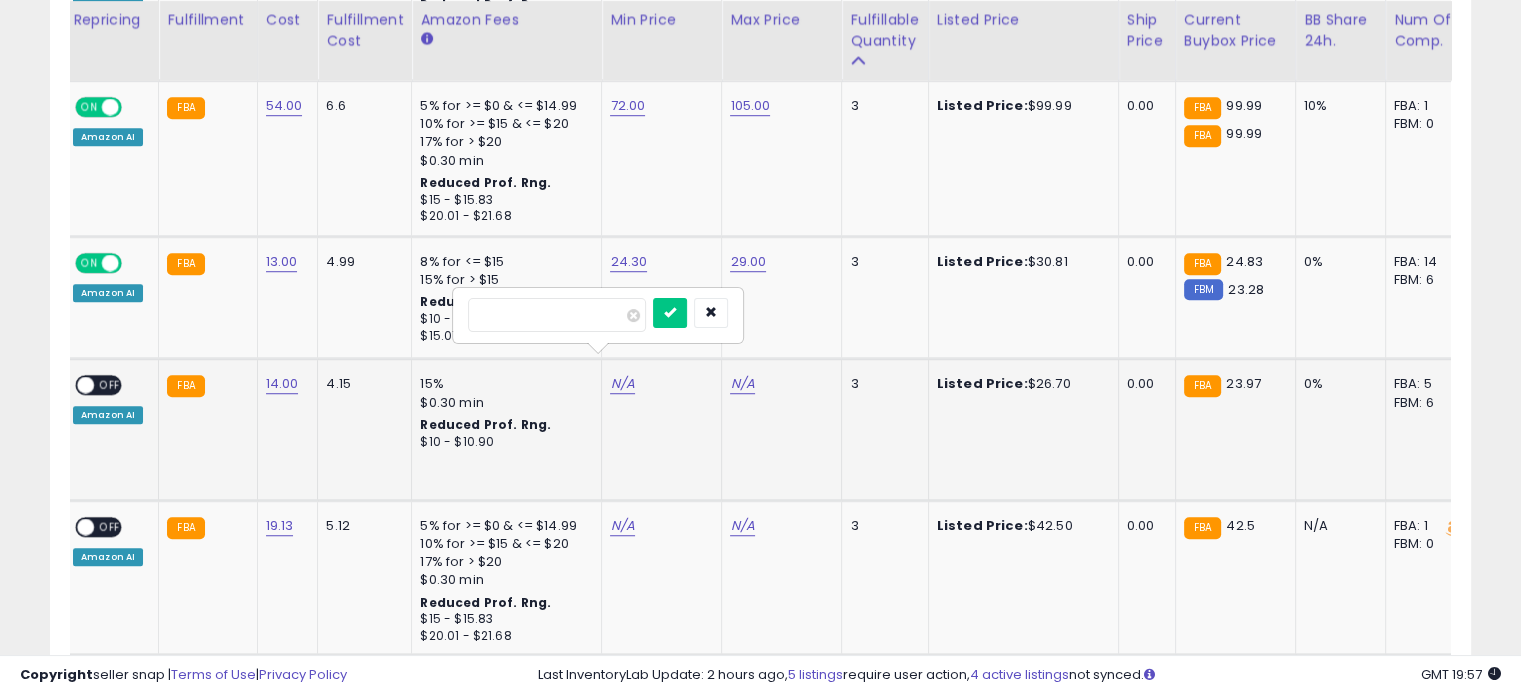 type on "*****" 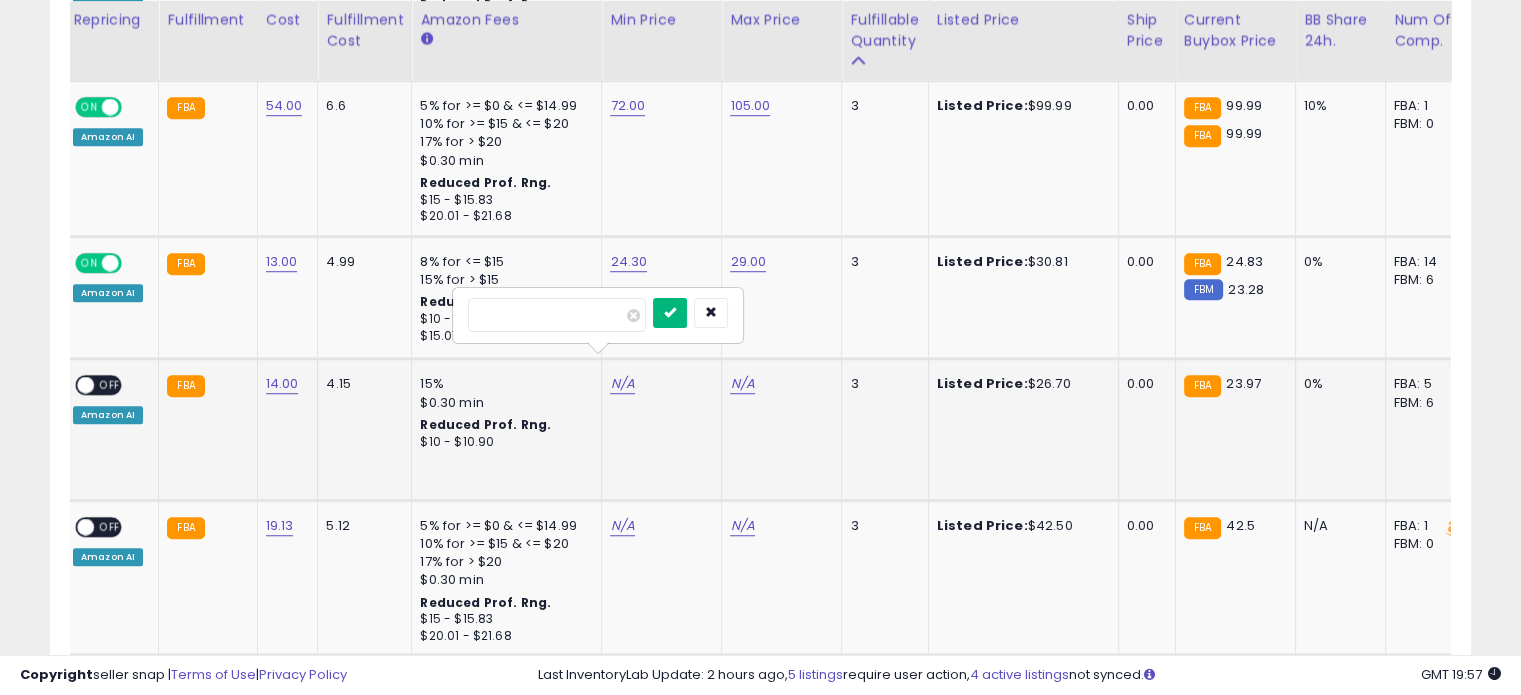 click at bounding box center (670, 312) 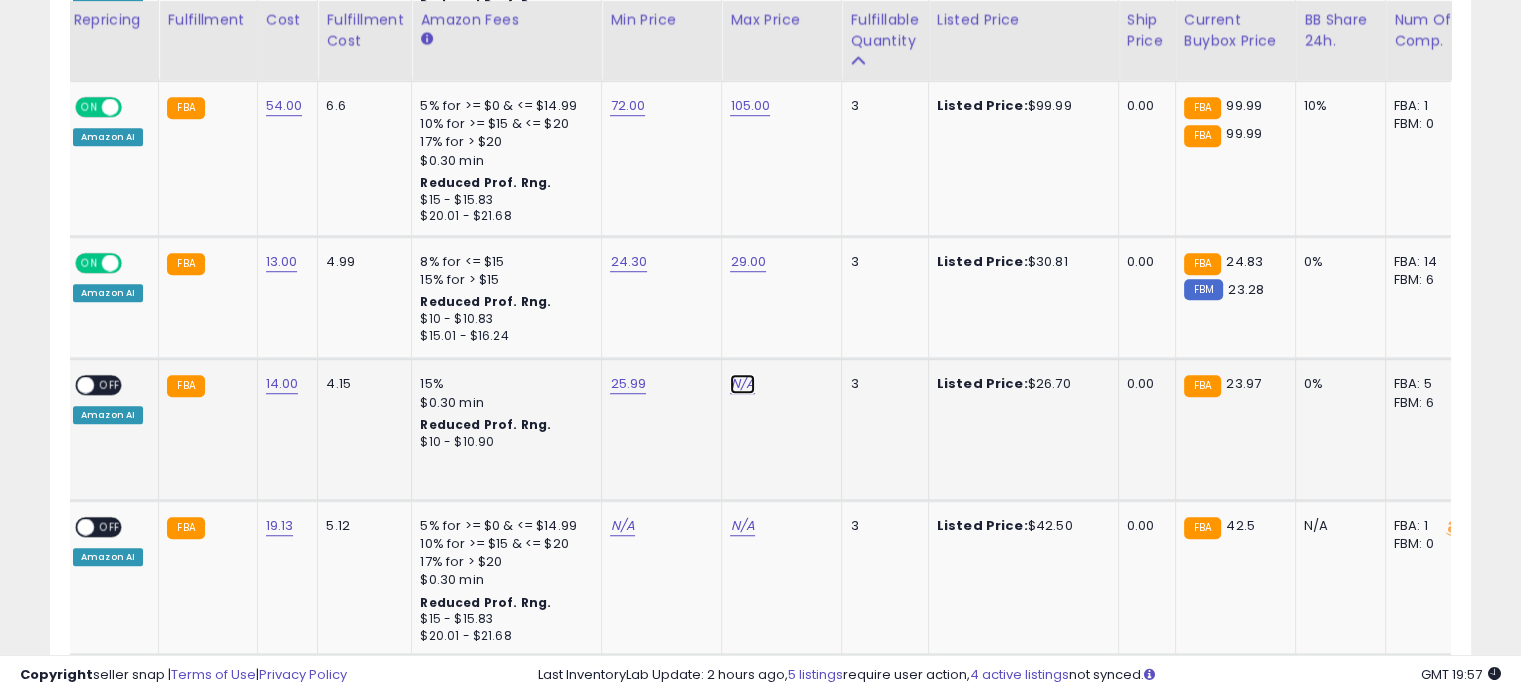 click on "N/A" at bounding box center (742, 384) 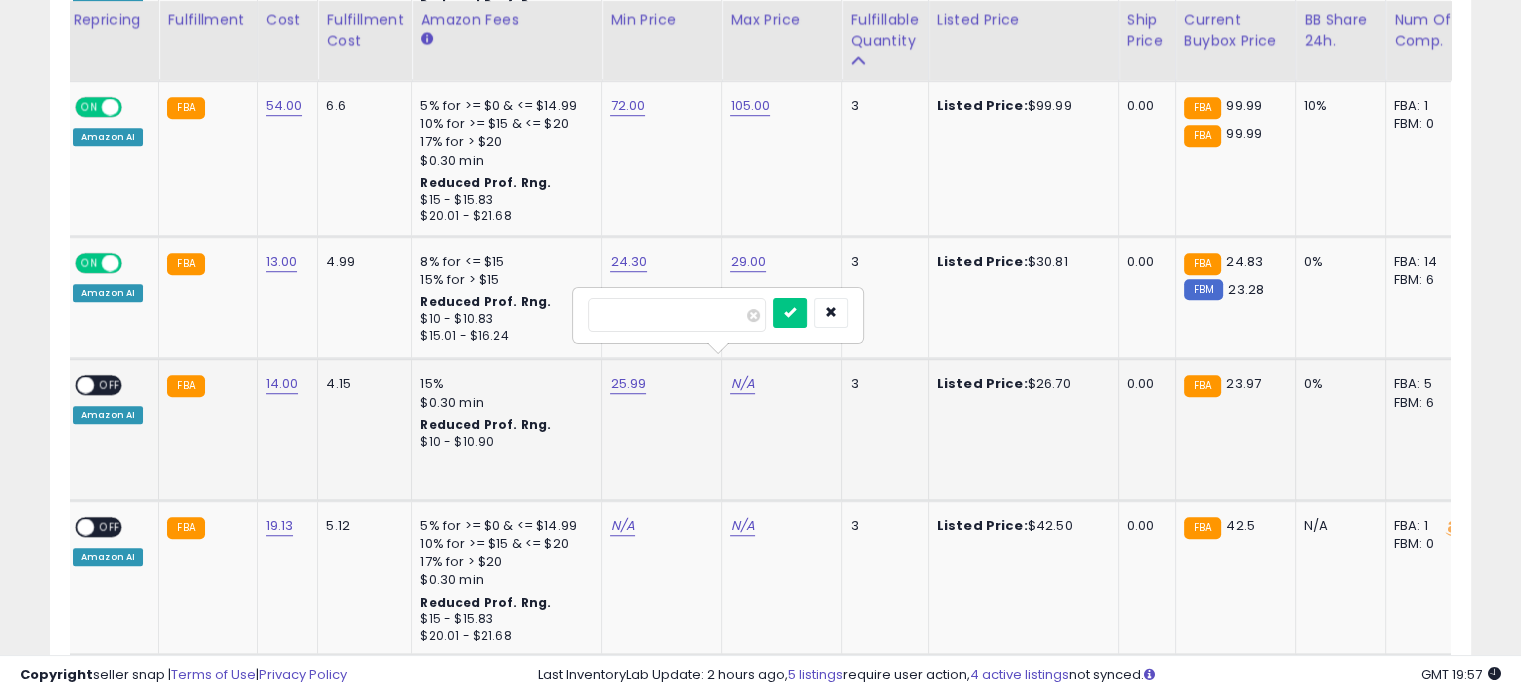 type on "**" 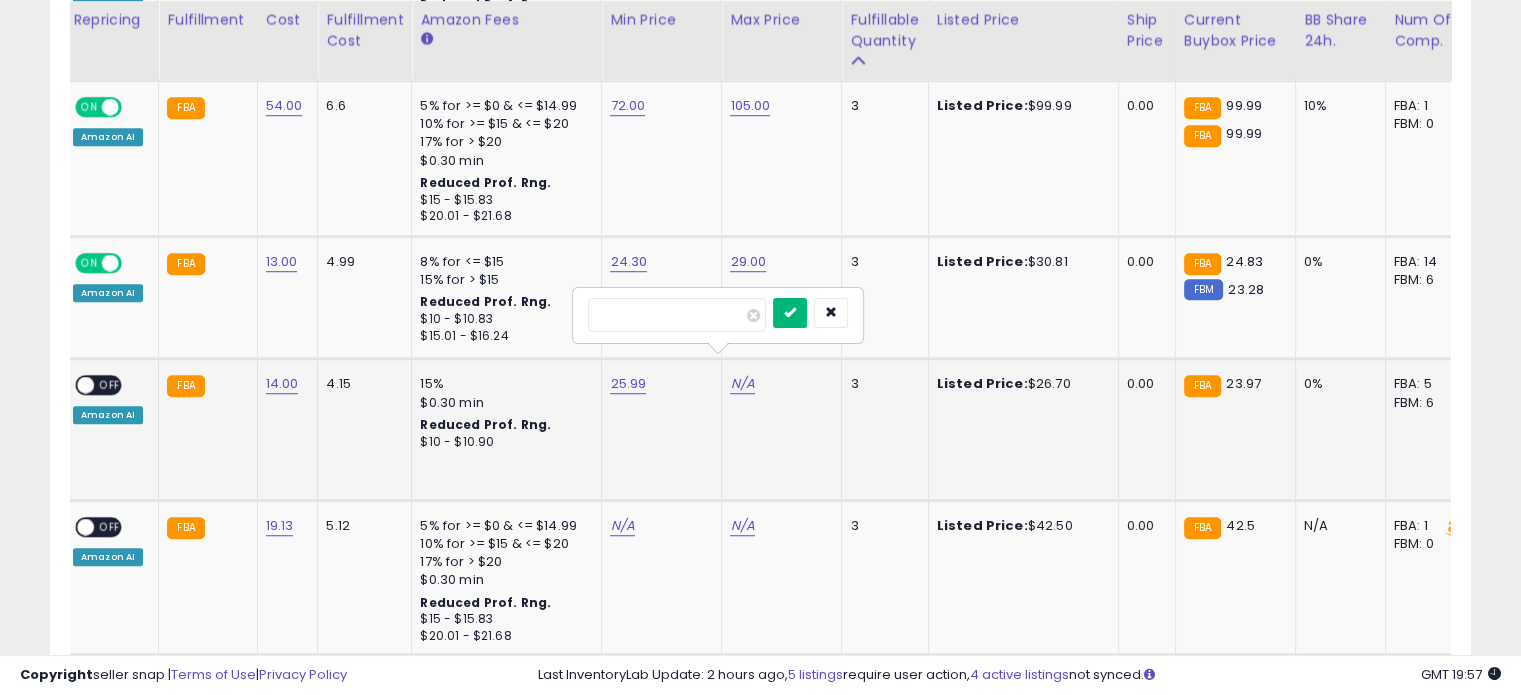 click at bounding box center [790, 312] 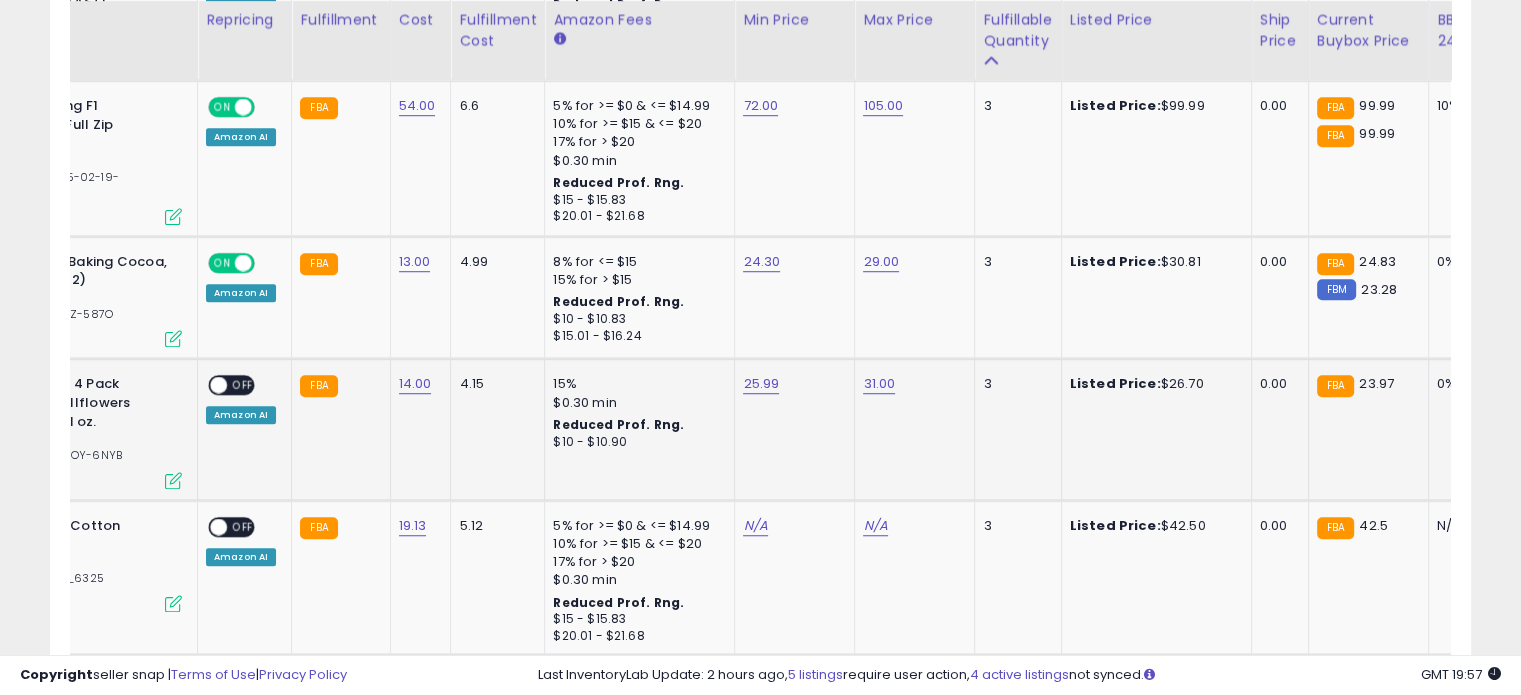click on "OFF" at bounding box center (243, 385) 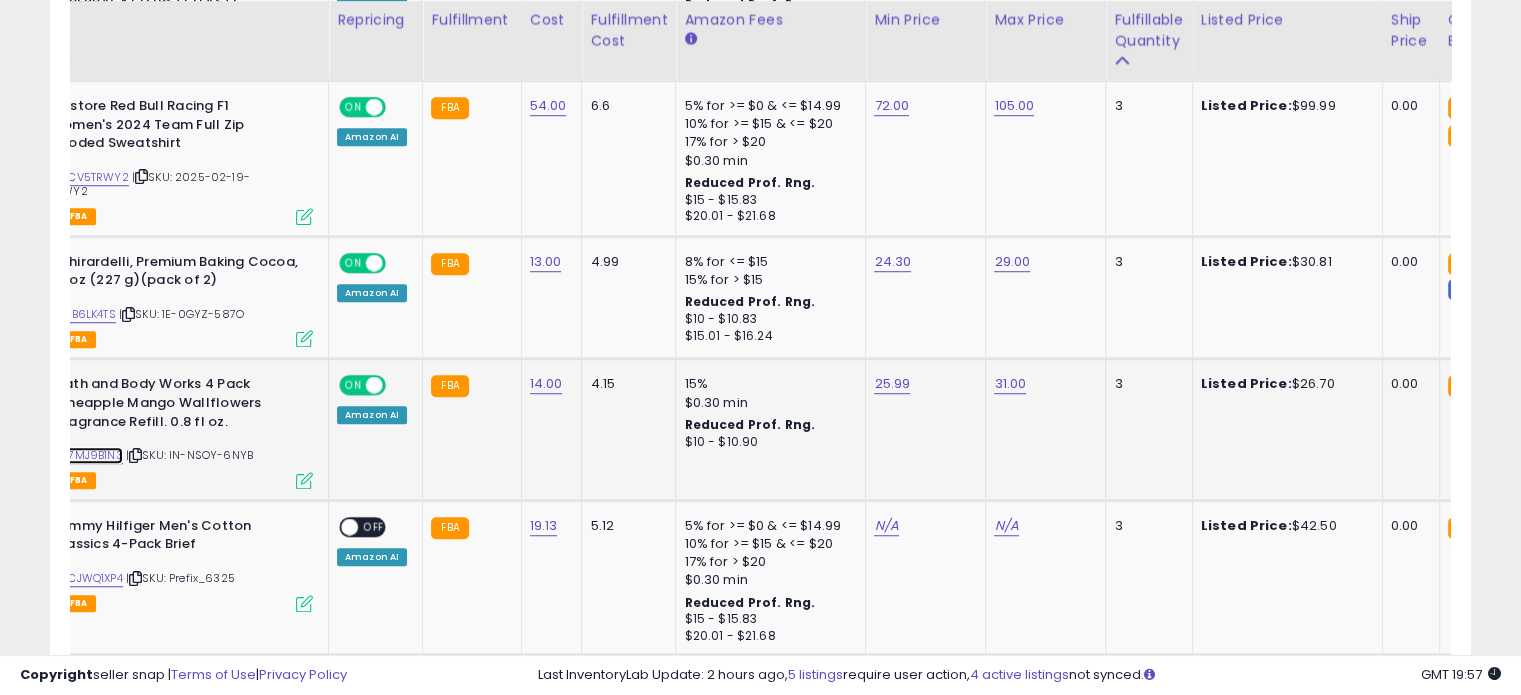 click on "B07MJ9B1N3" at bounding box center [88, 455] 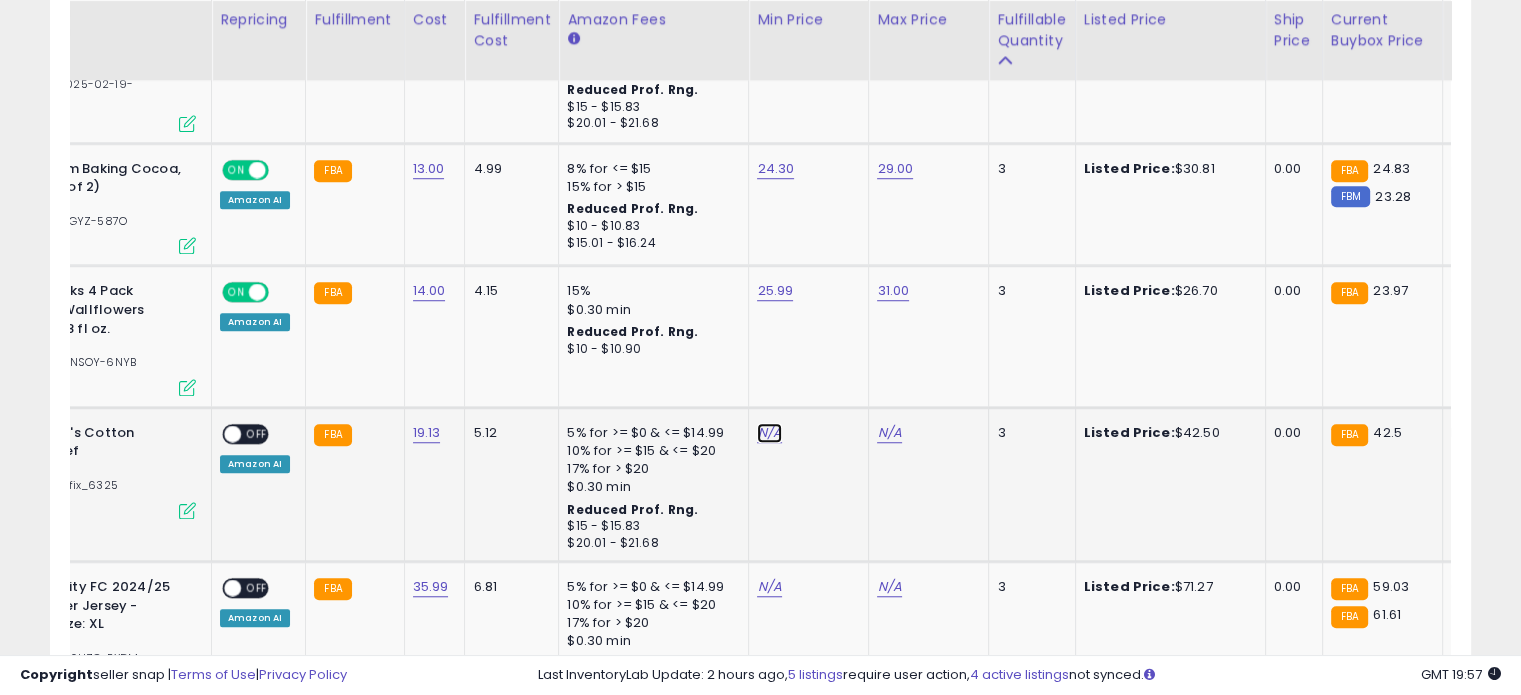 click on "N/A" at bounding box center [769, 433] 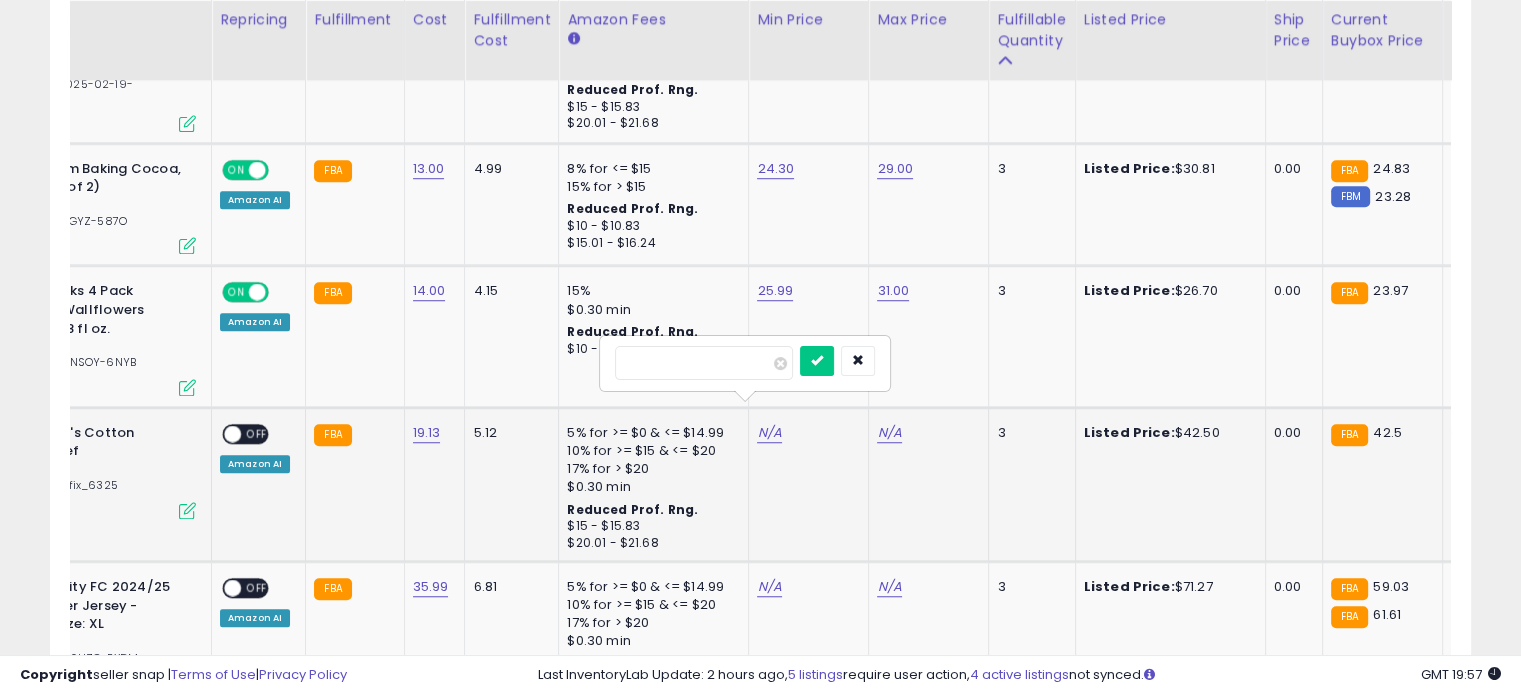 type on "**" 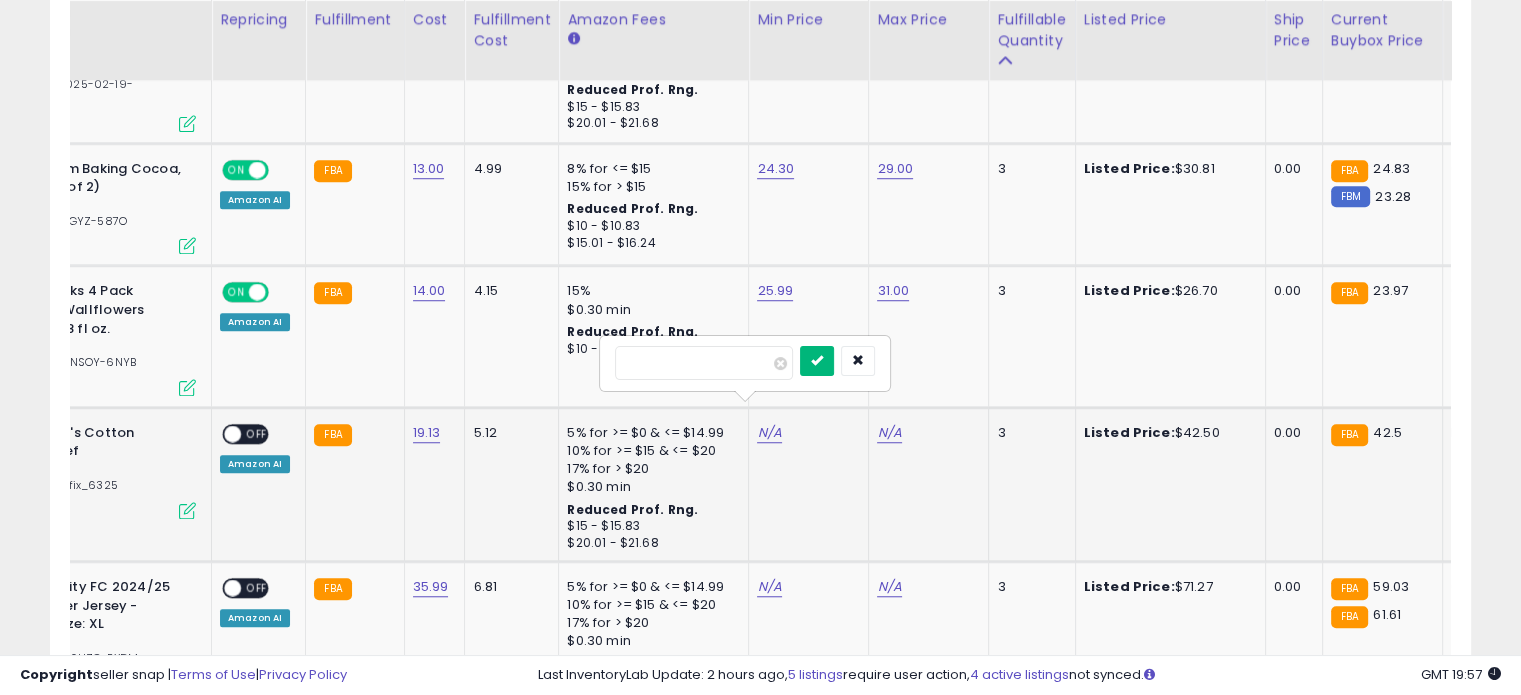 click at bounding box center [817, 361] 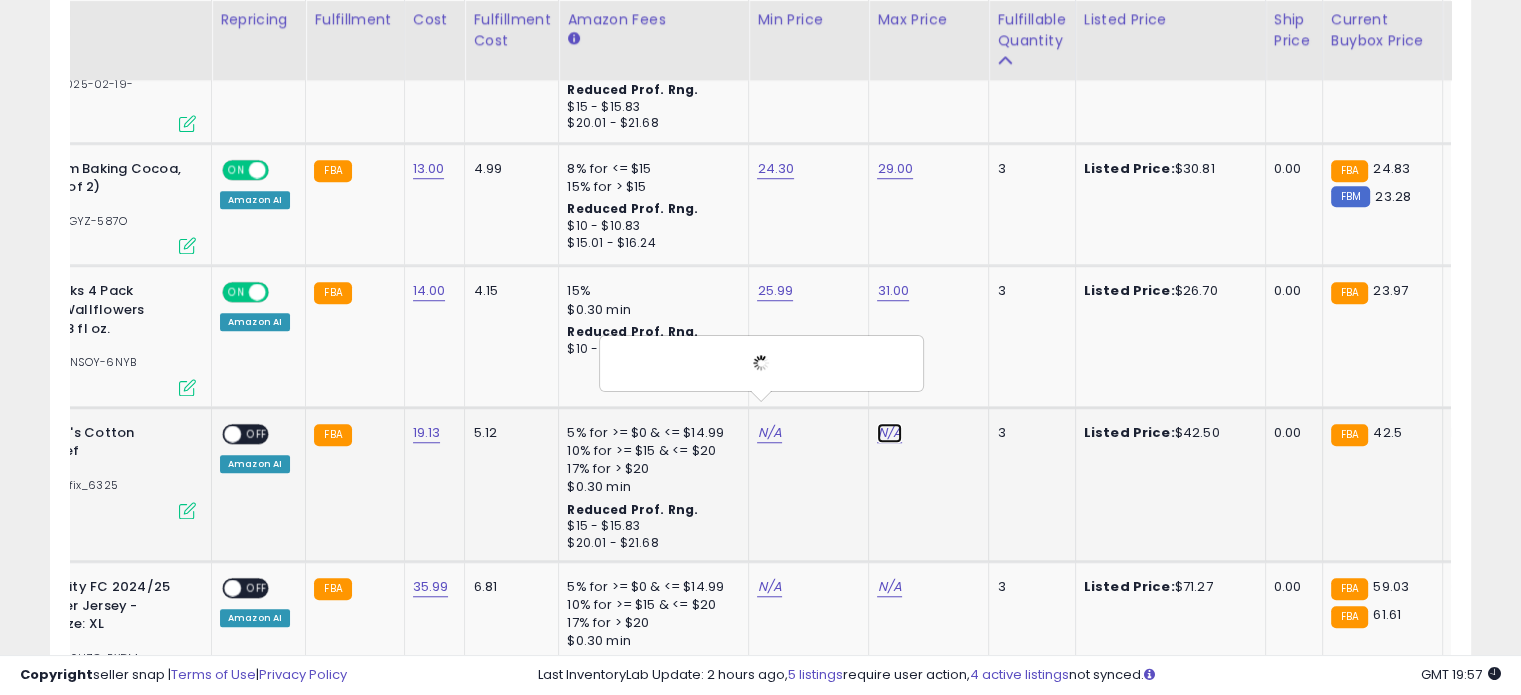 click on "N/A" at bounding box center (889, 433) 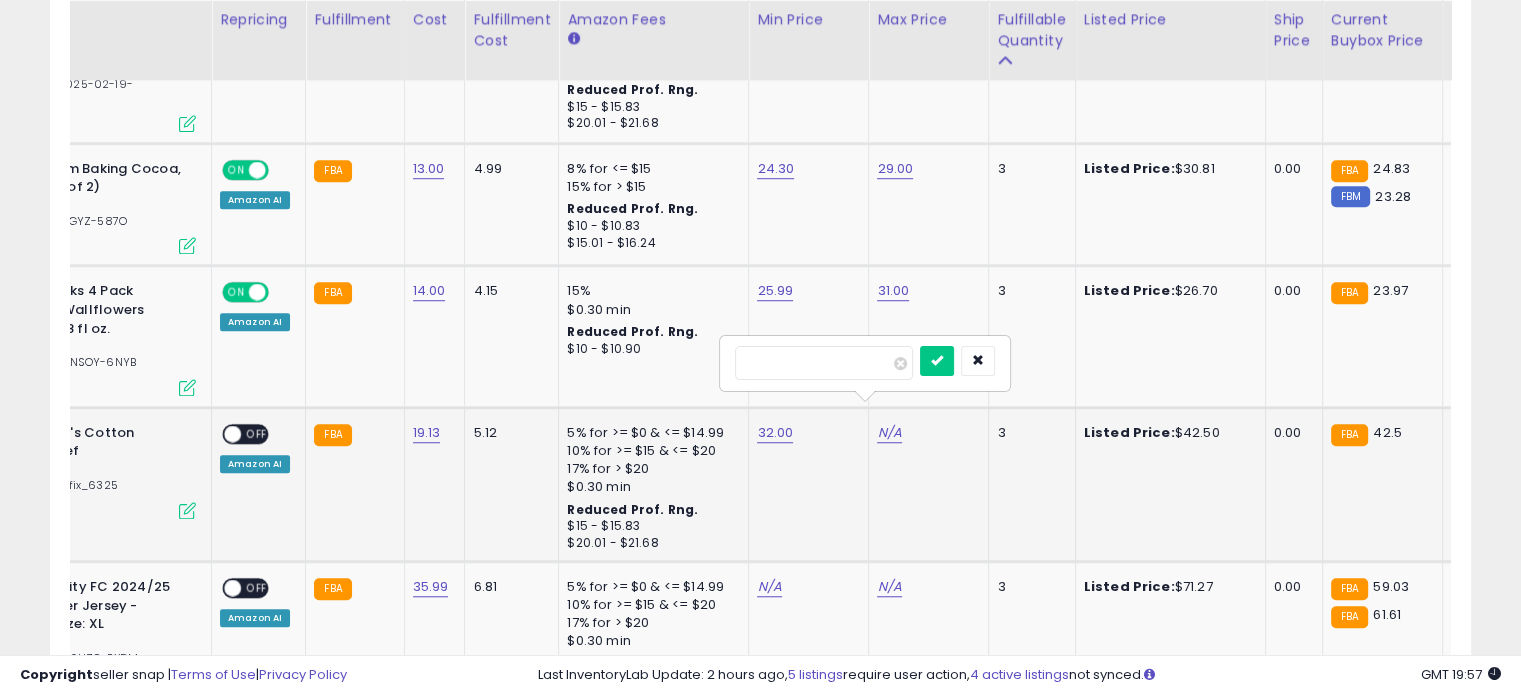 type on "**" 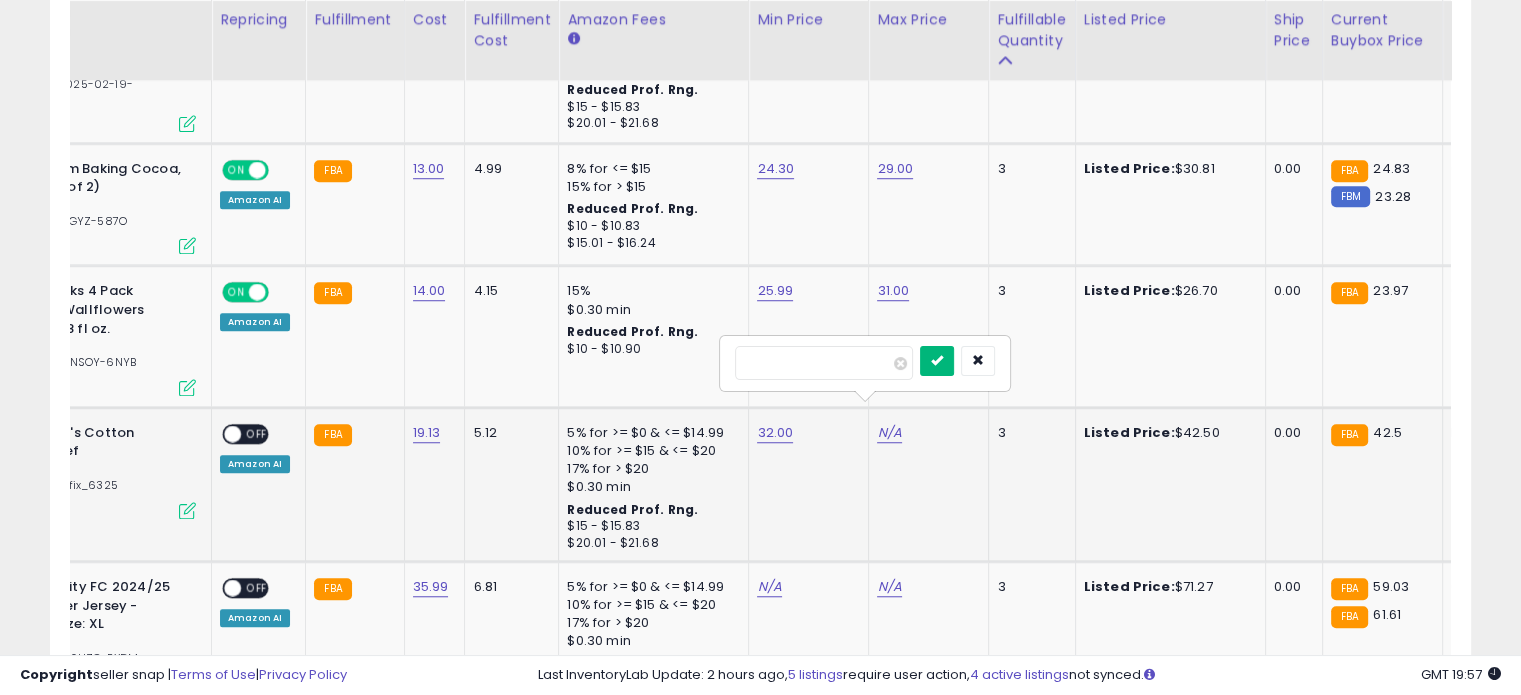 click at bounding box center (937, 361) 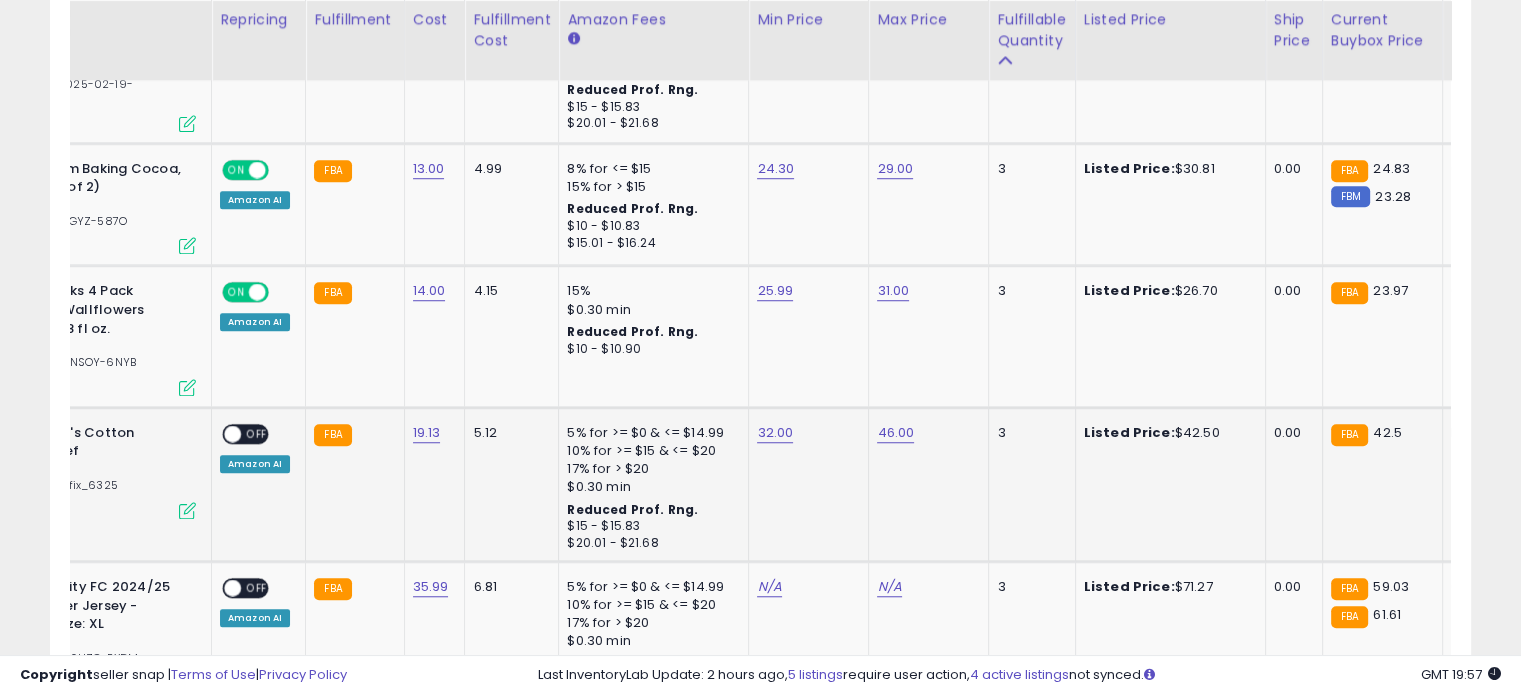click on "OFF" at bounding box center [257, 433] 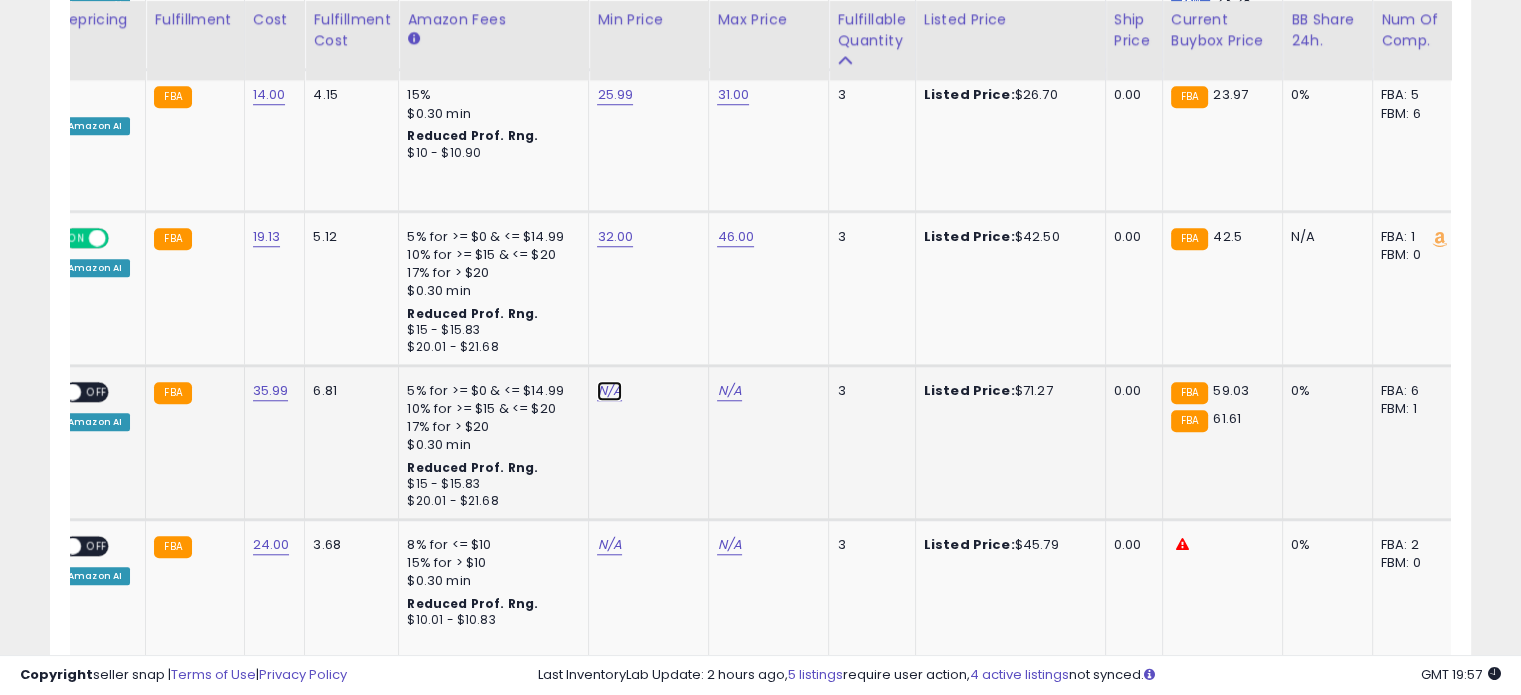 click on "N/A" at bounding box center [609, 391] 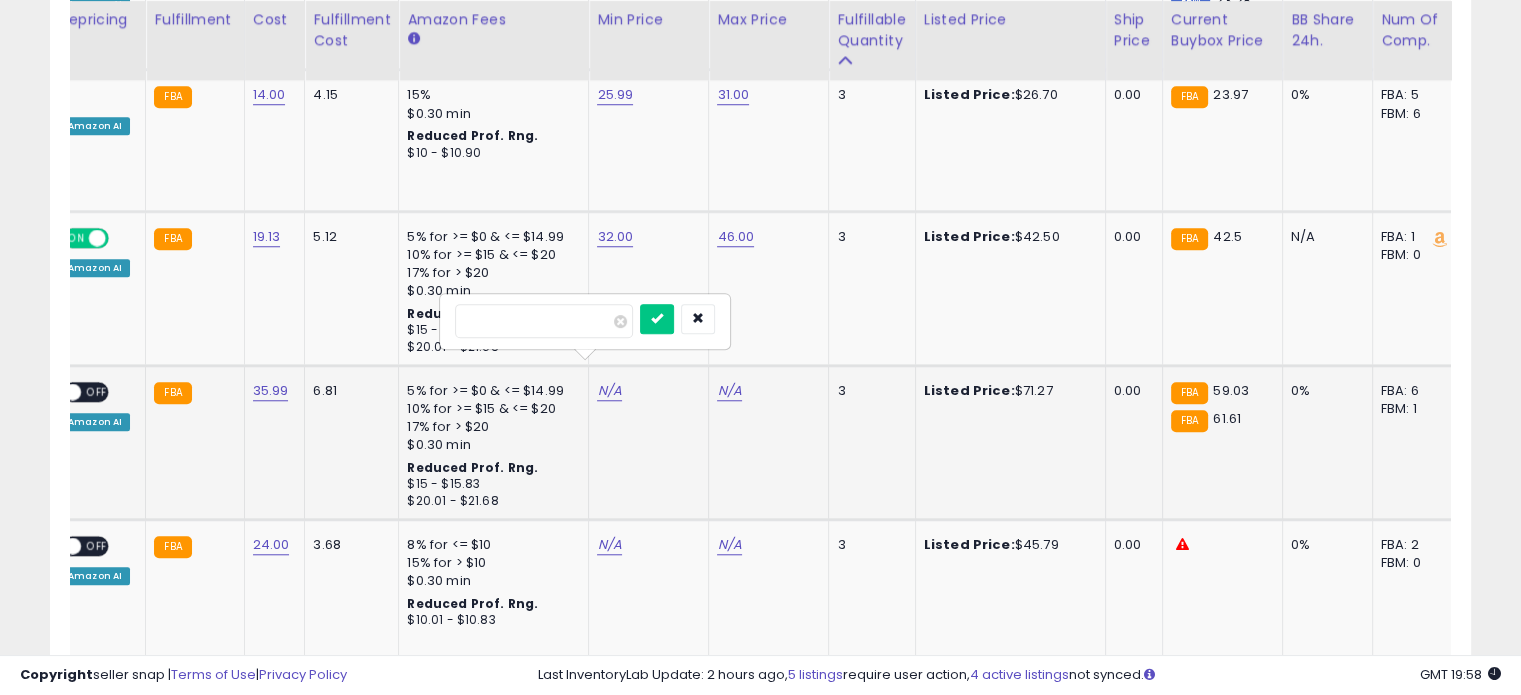 type on "**" 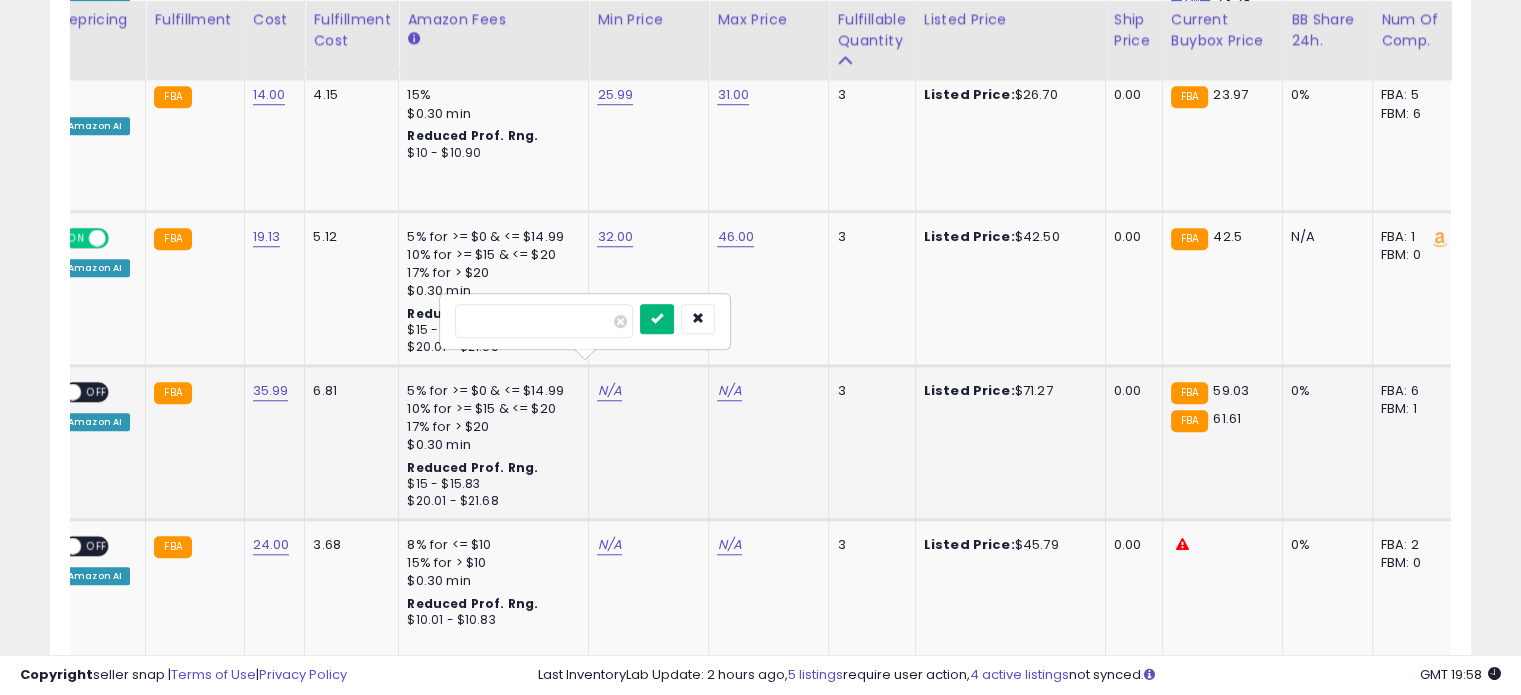 click at bounding box center [657, 319] 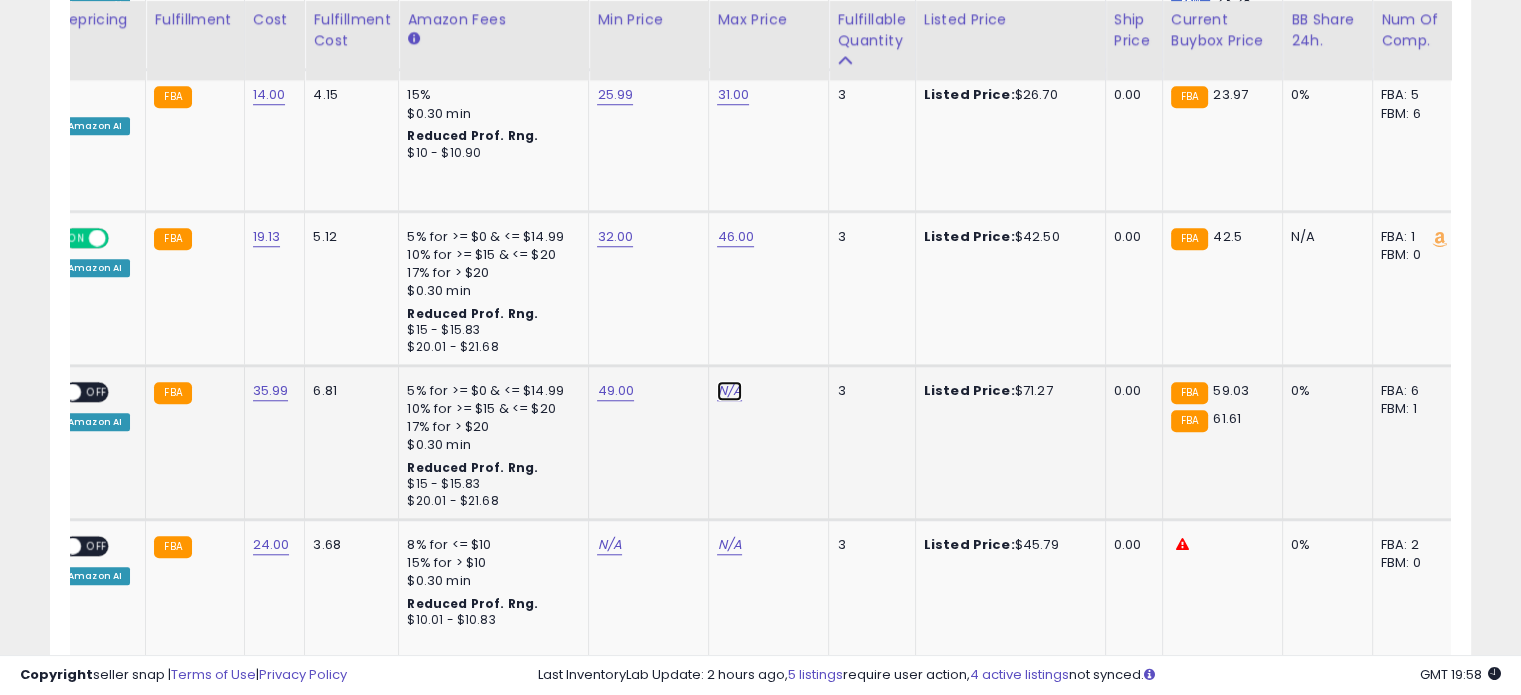 click on "N/A" at bounding box center (729, 391) 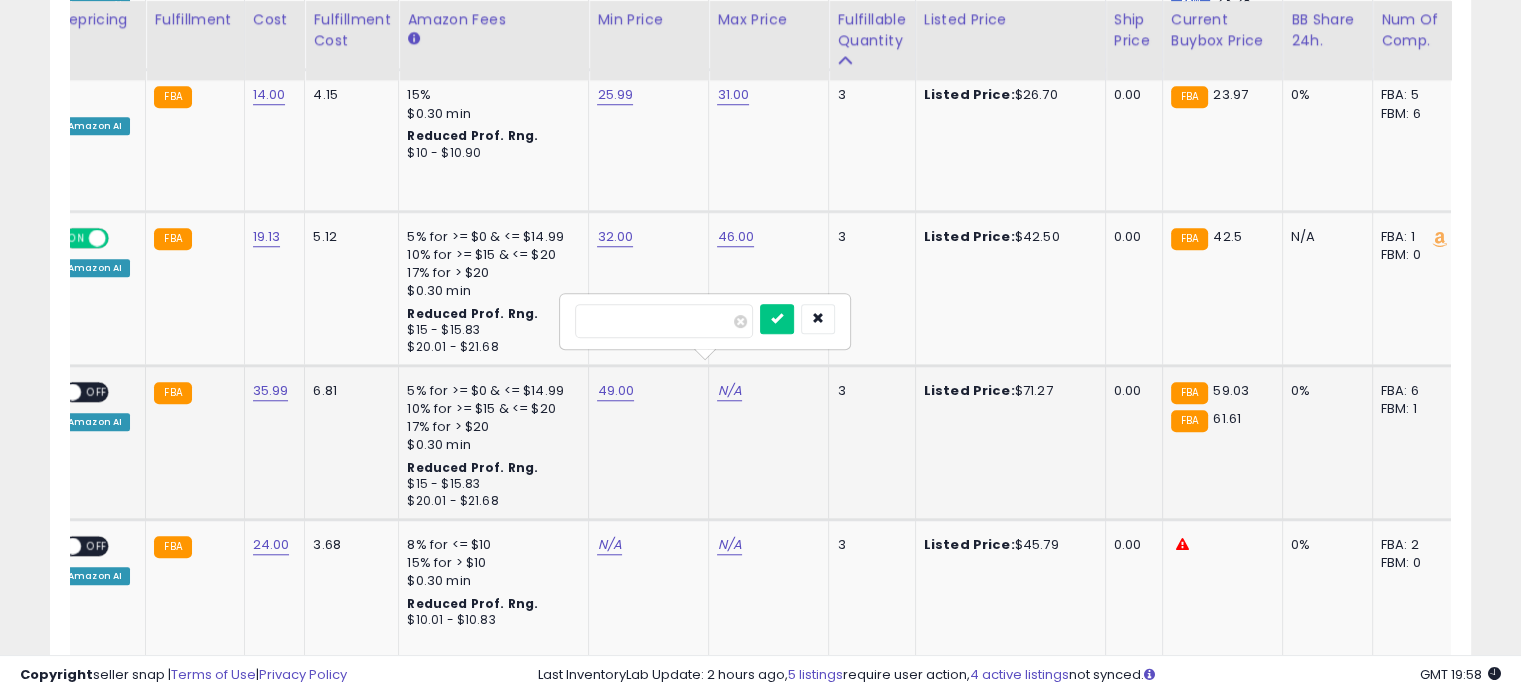 type on "**" 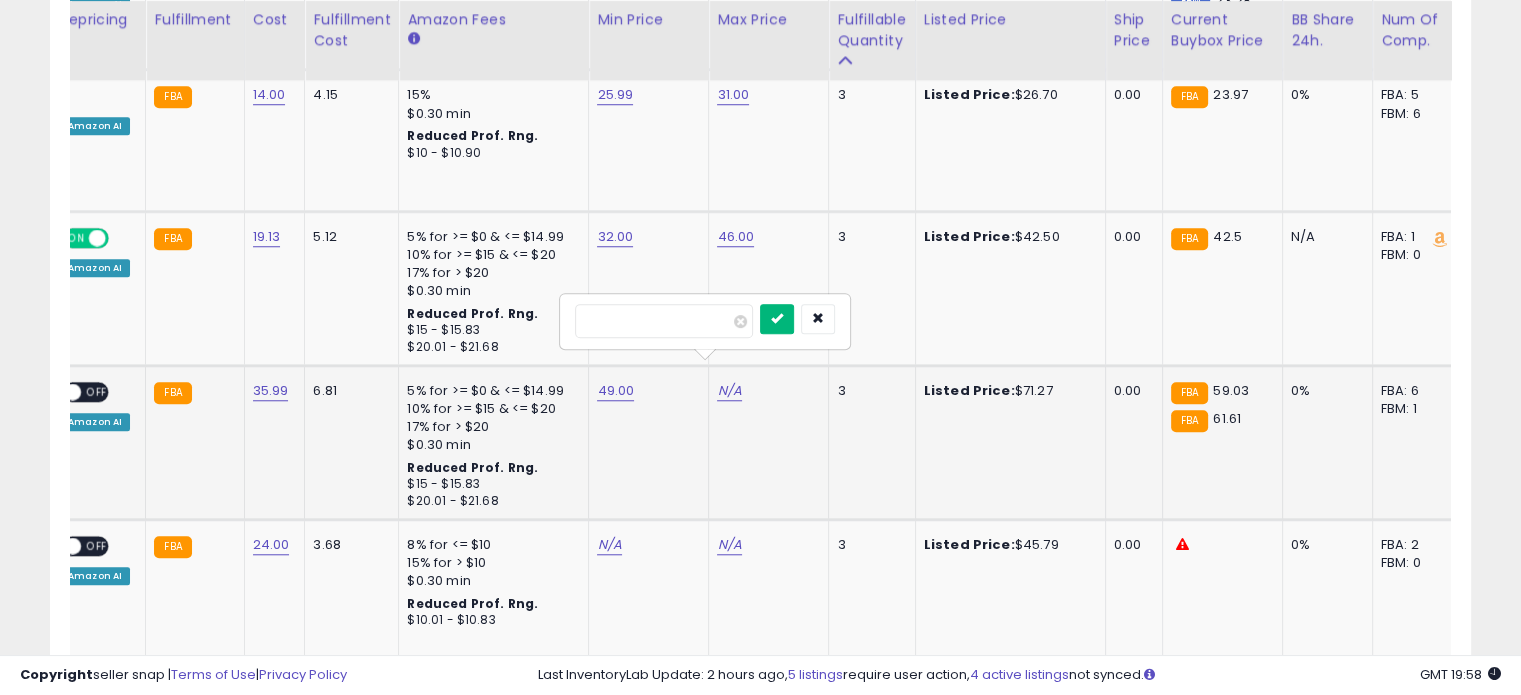 click at bounding box center [777, 319] 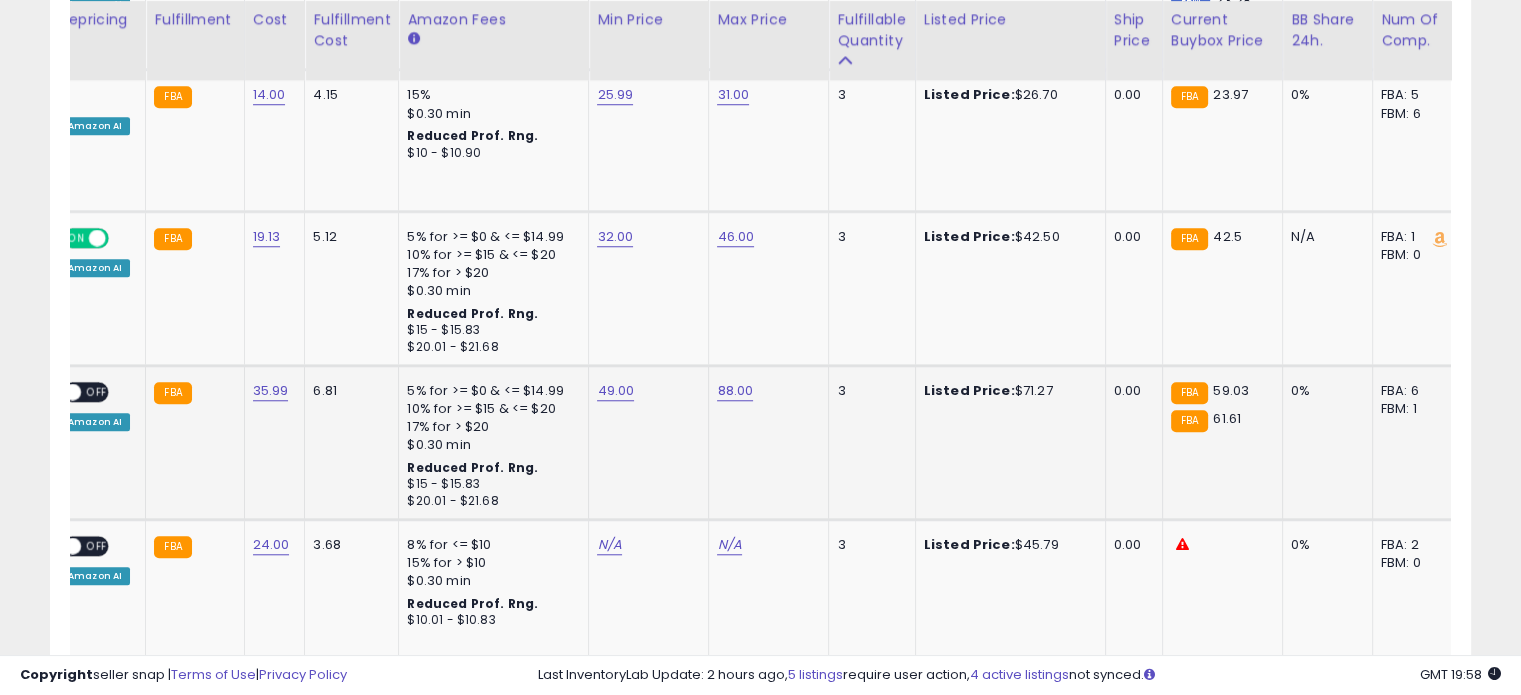 click on "OFF" at bounding box center [97, 392] 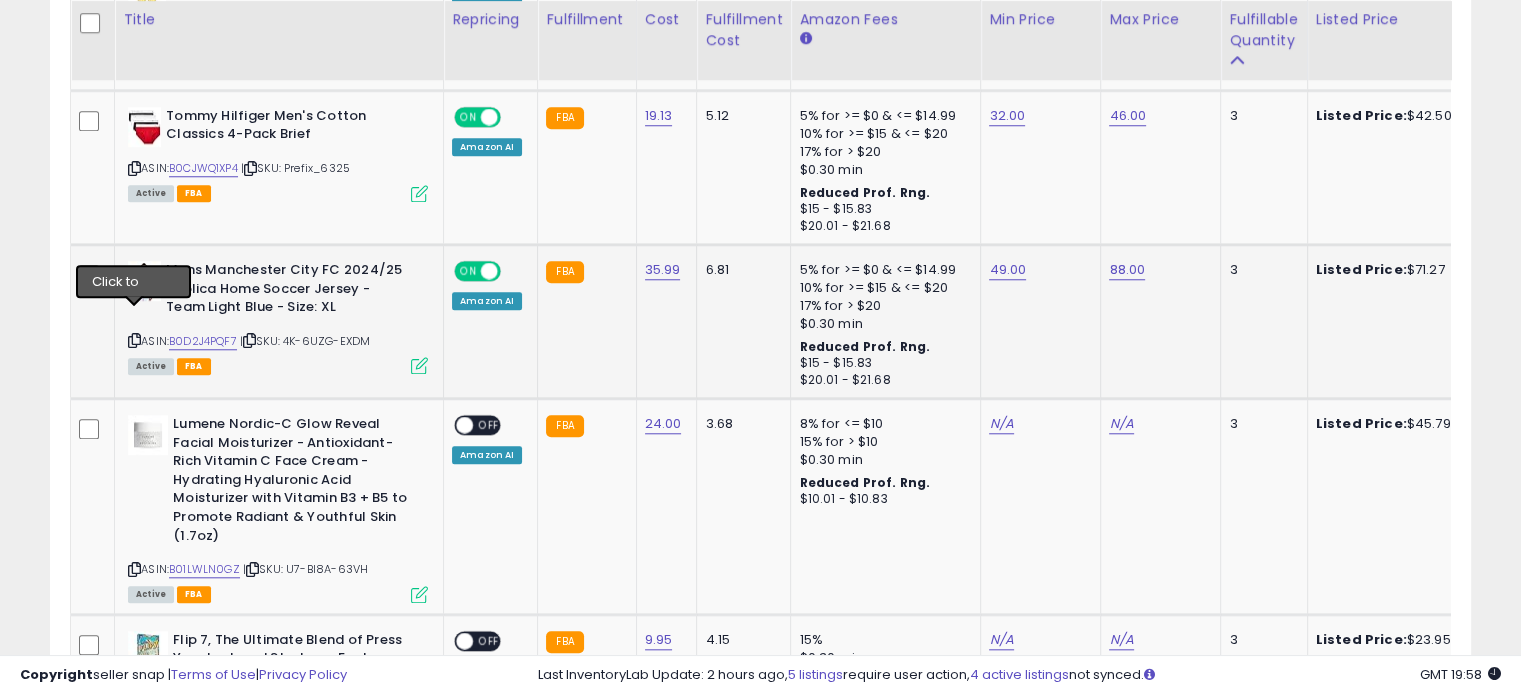 click at bounding box center (134, 340) 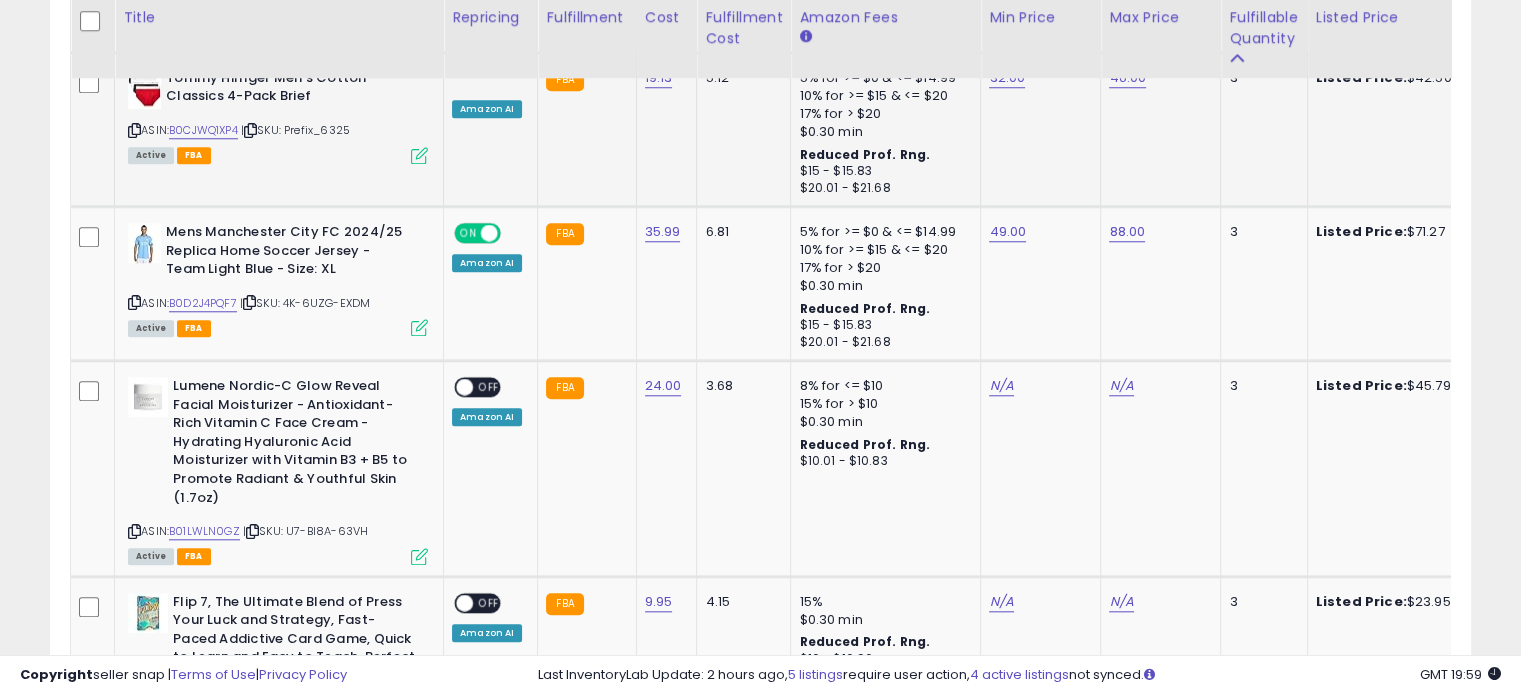 scroll, scrollTop: 1846, scrollLeft: 0, axis: vertical 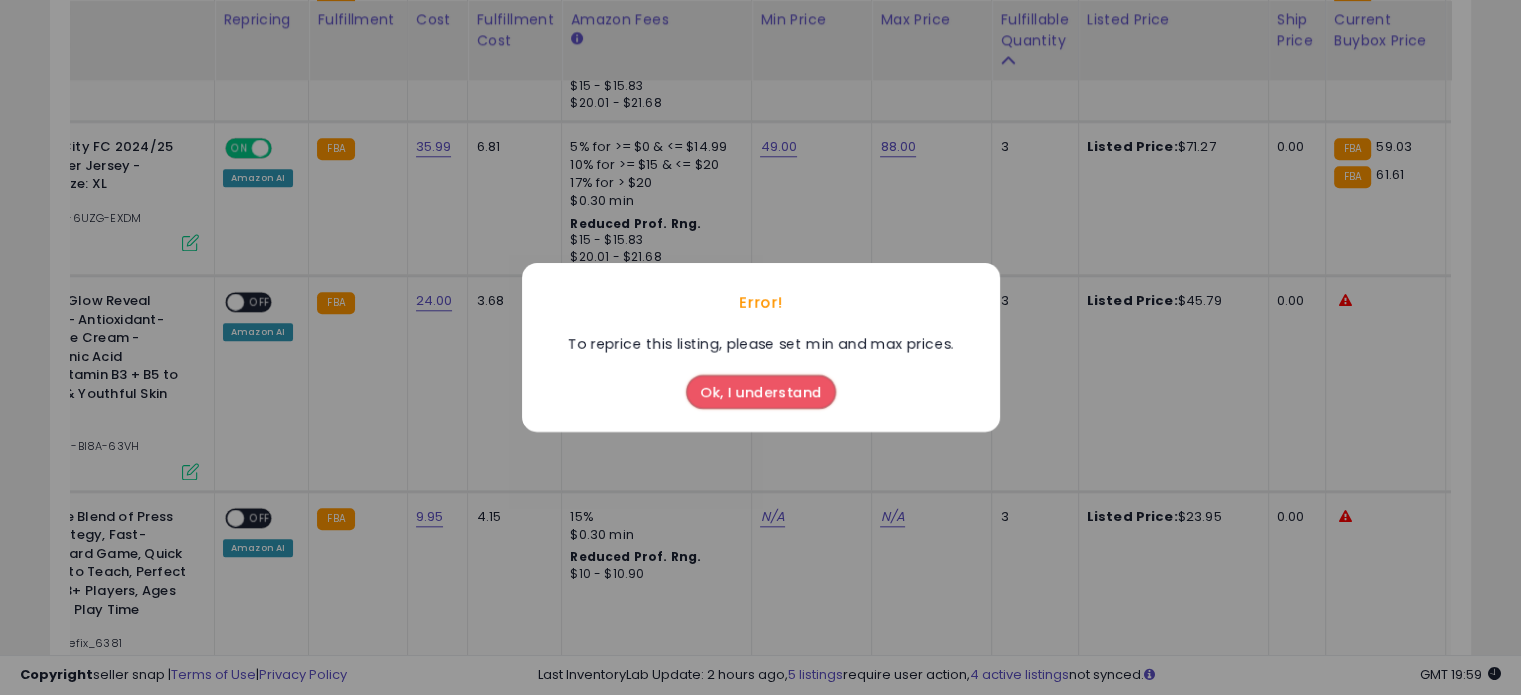 click on "Ok, I understand" at bounding box center [761, 392] 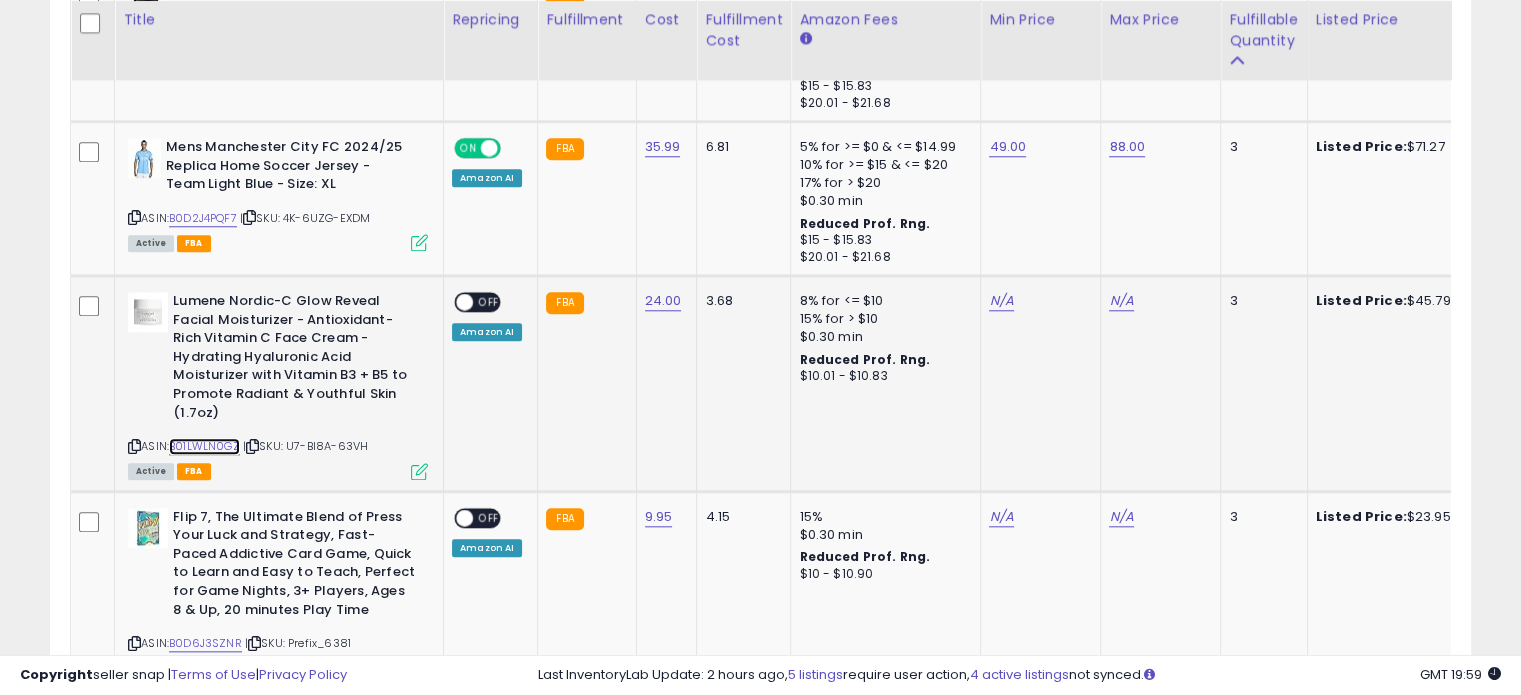 click on "B01LWLN0GZ" at bounding box center (204, 446) 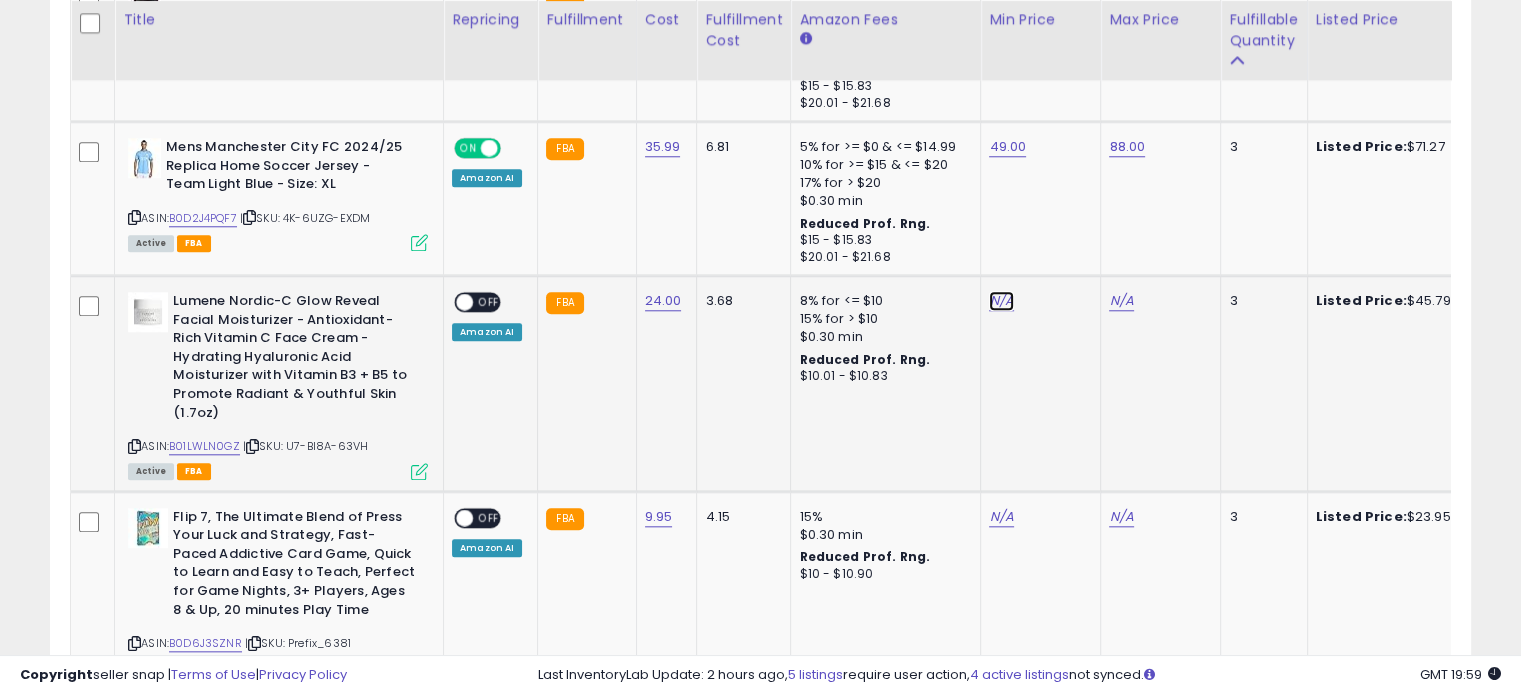click on "N/A" at bounding box center (1001, 301) 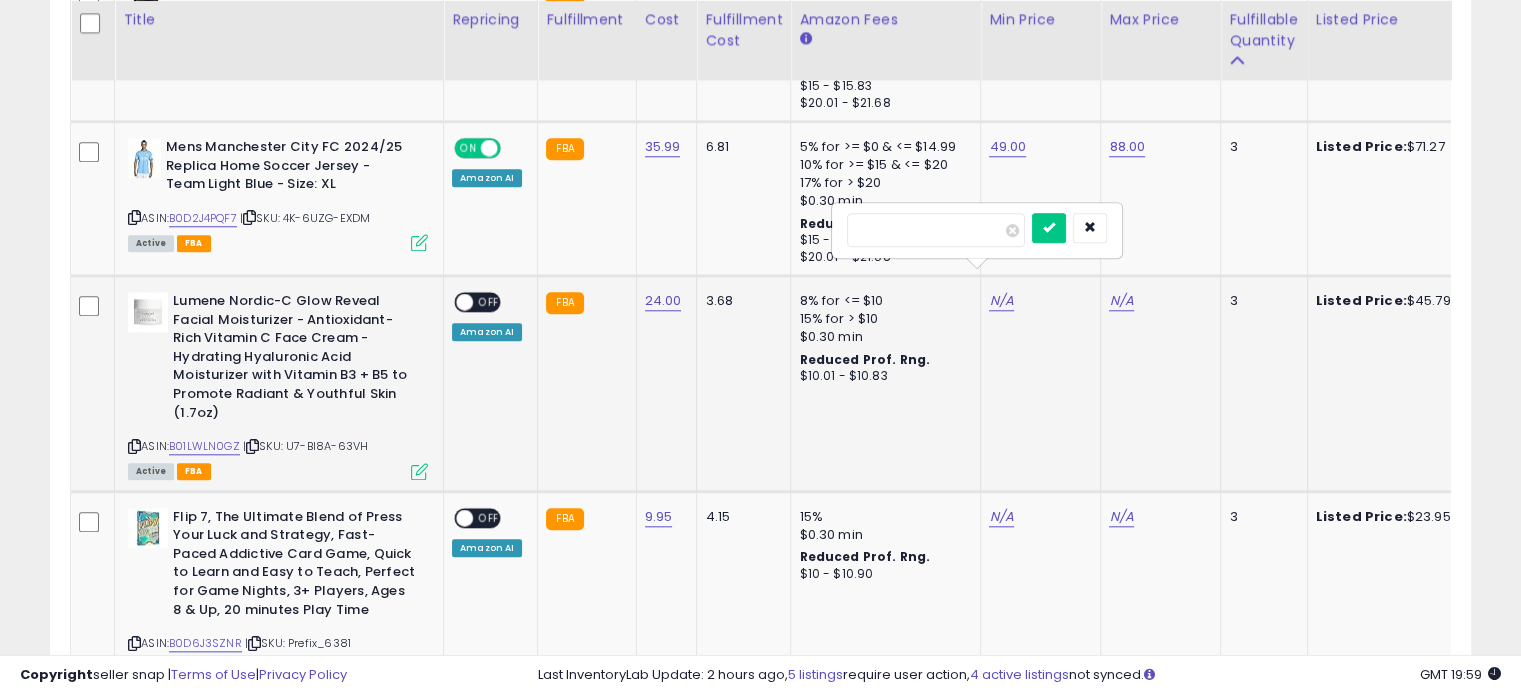type on "**" 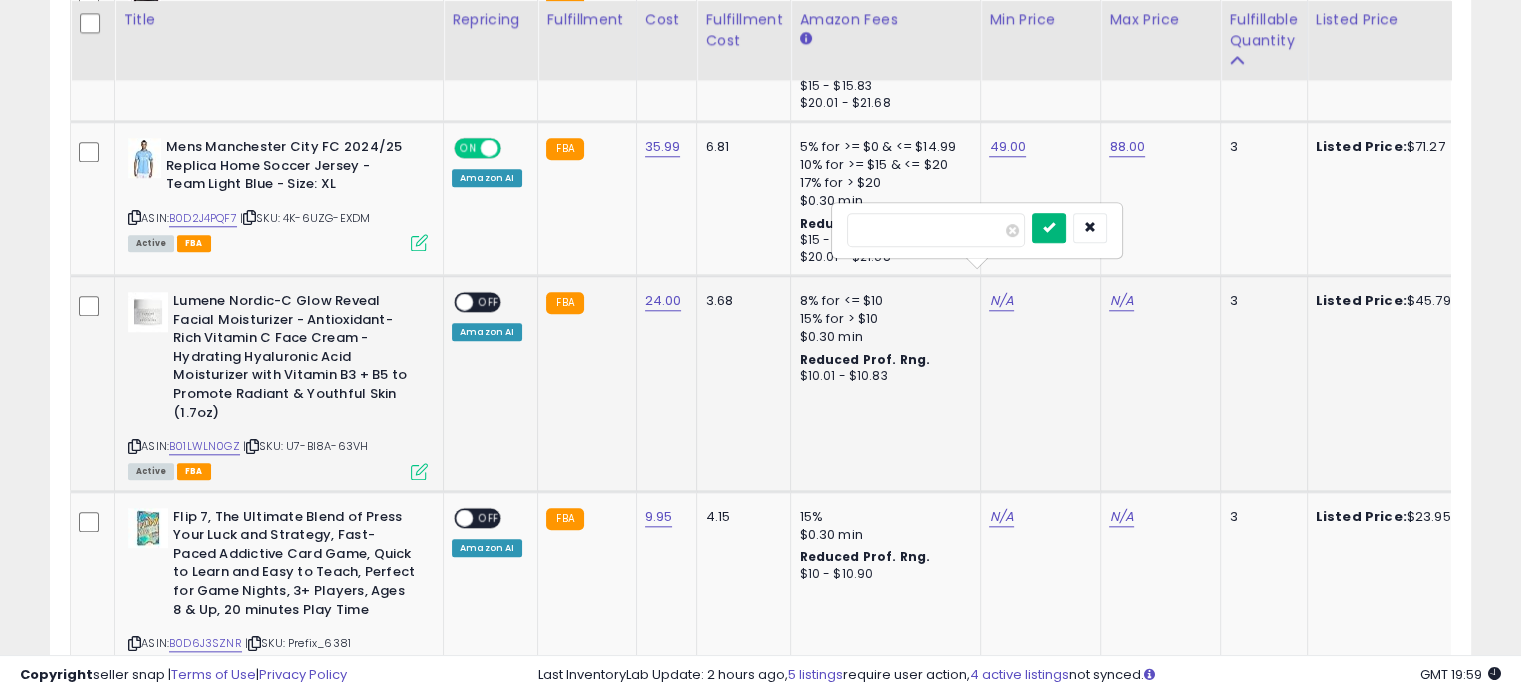click at bounding box center [1049, 227] 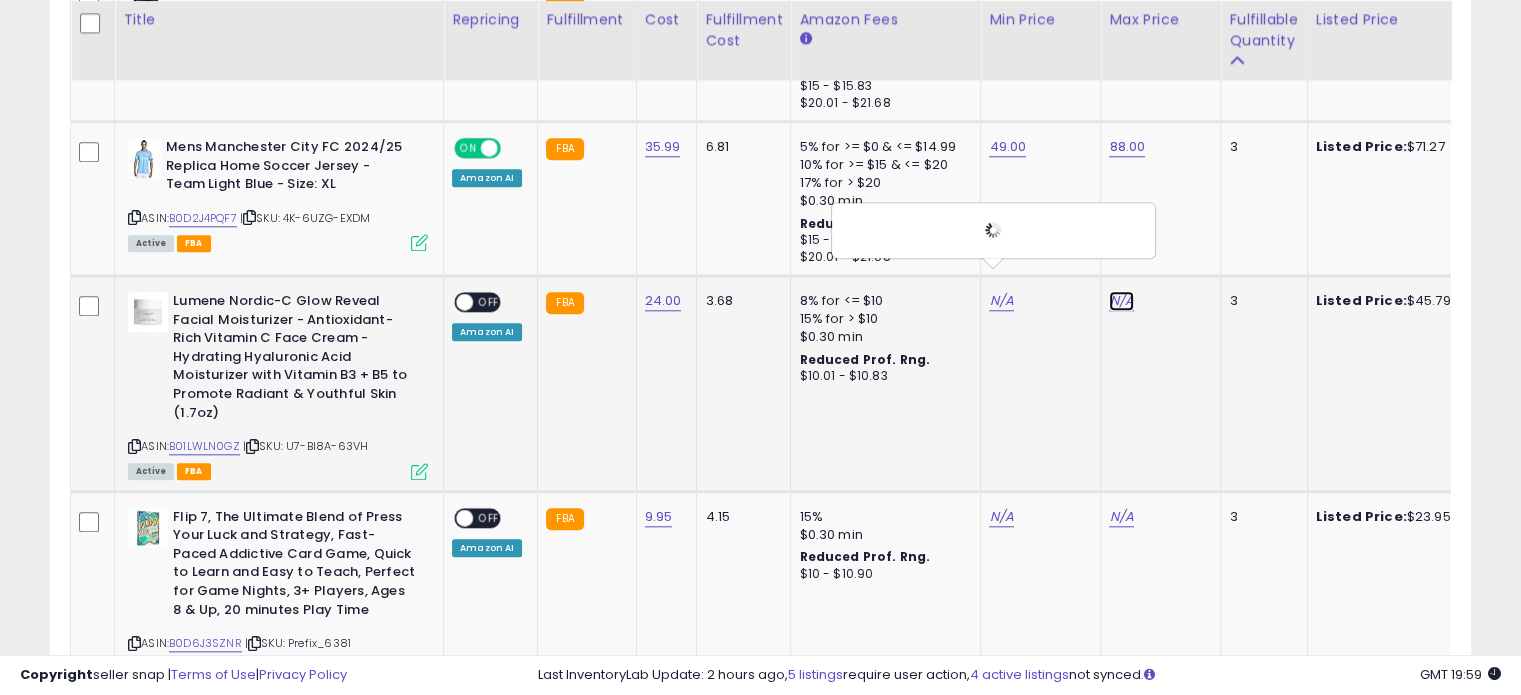 click on "N/A" at bounding box center [1121, 301] 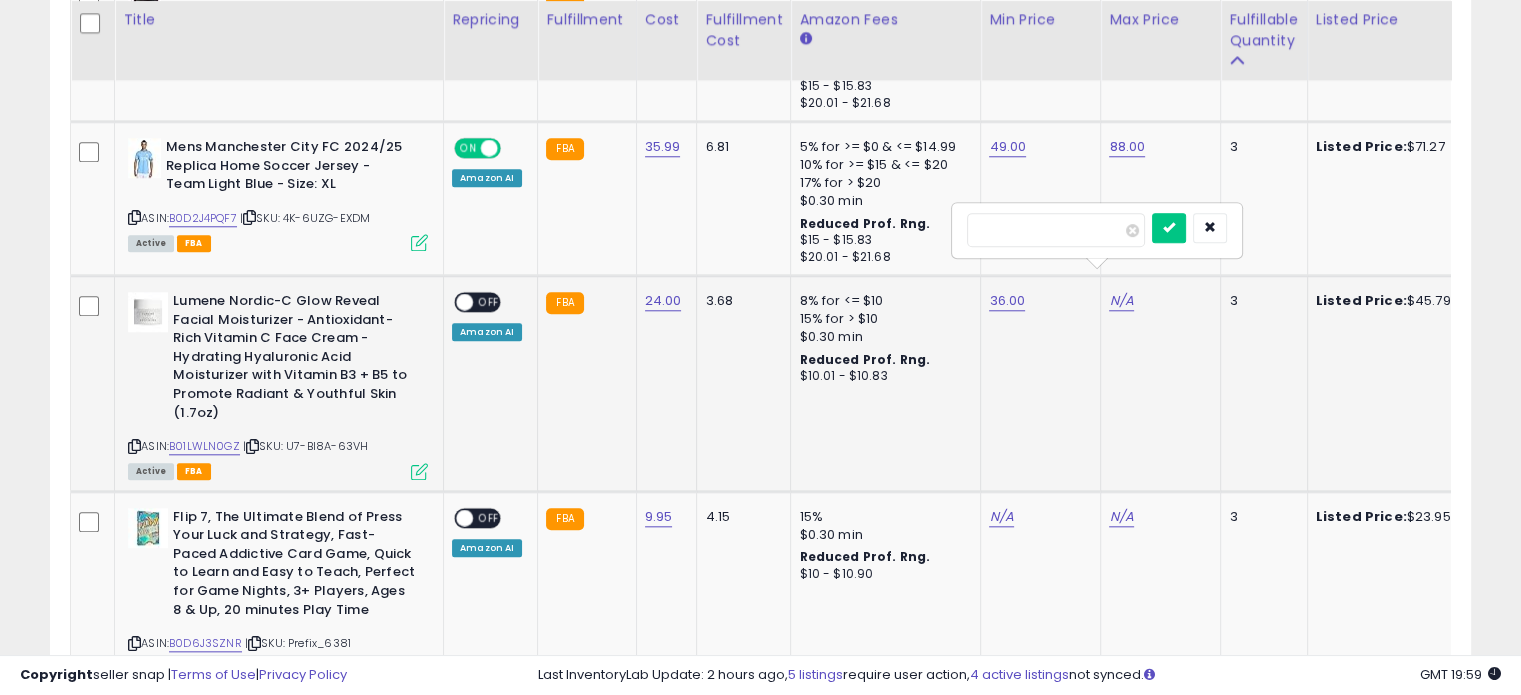 type on "**" 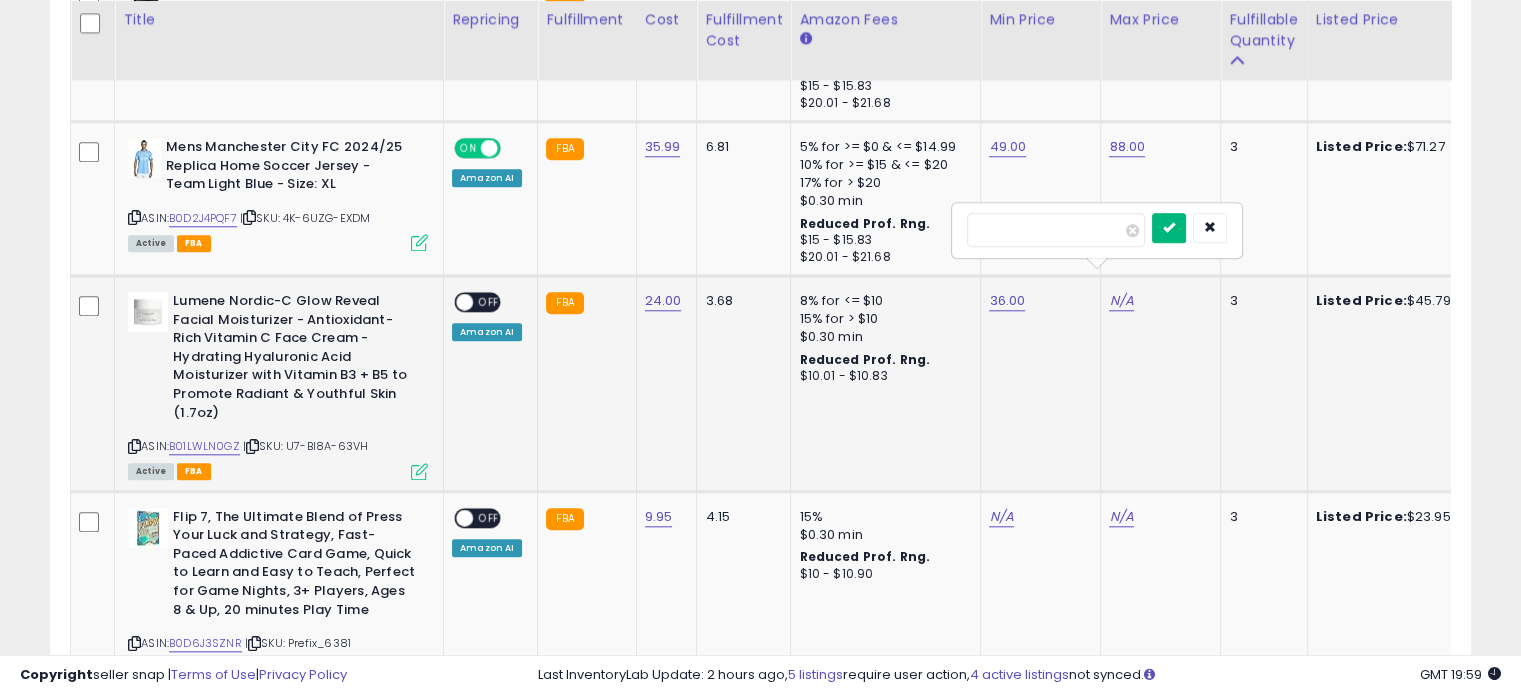 click at bounding box center [1169, 227] 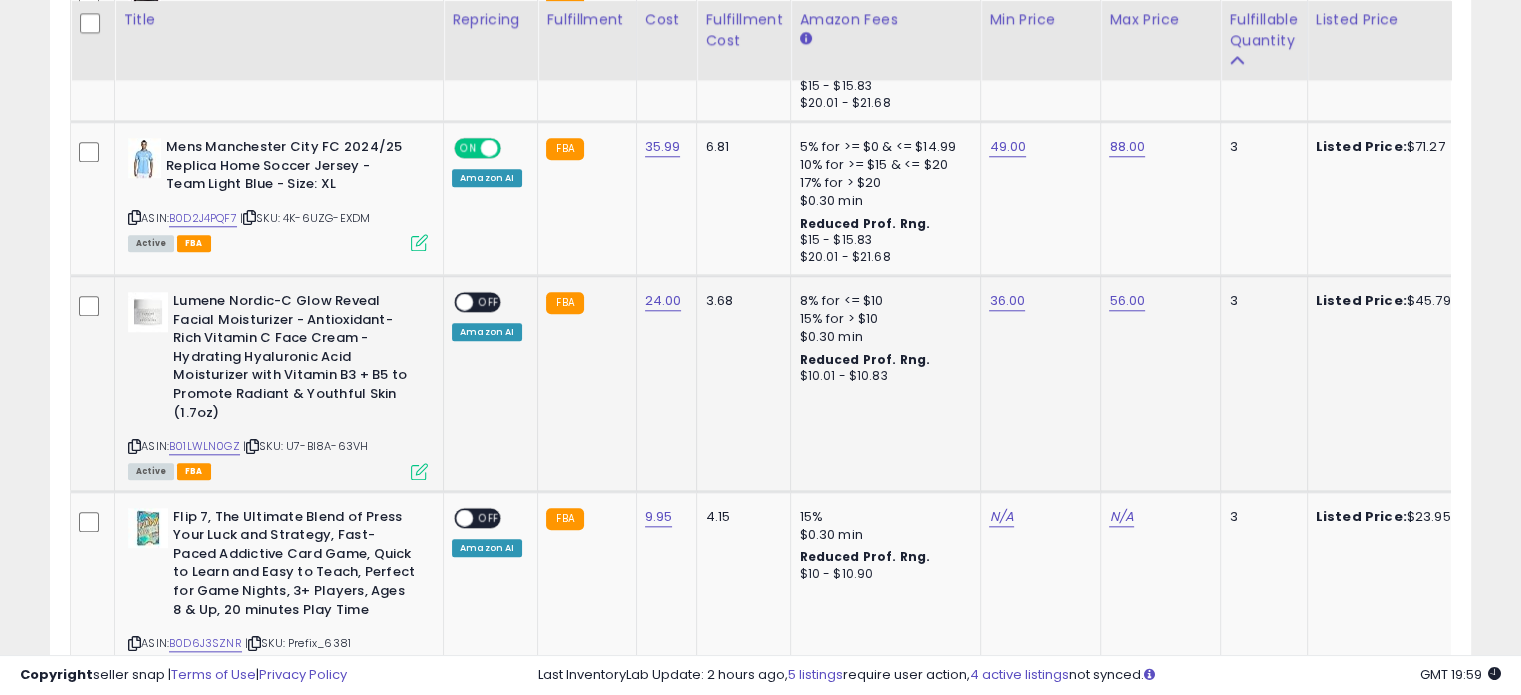 click on "OFF" at bounding box center [489, 302] 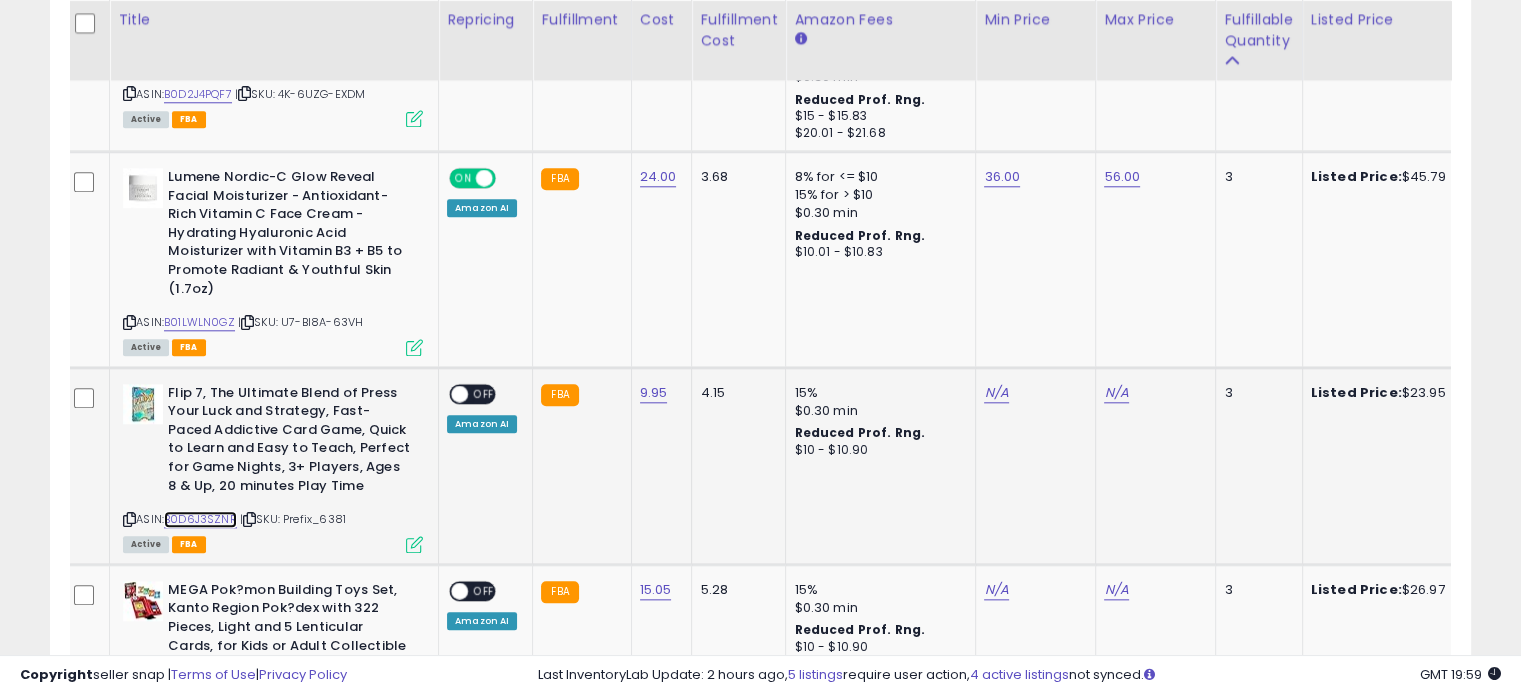 click on "B0D6J3SZNR" at bounding box center (200, 519) 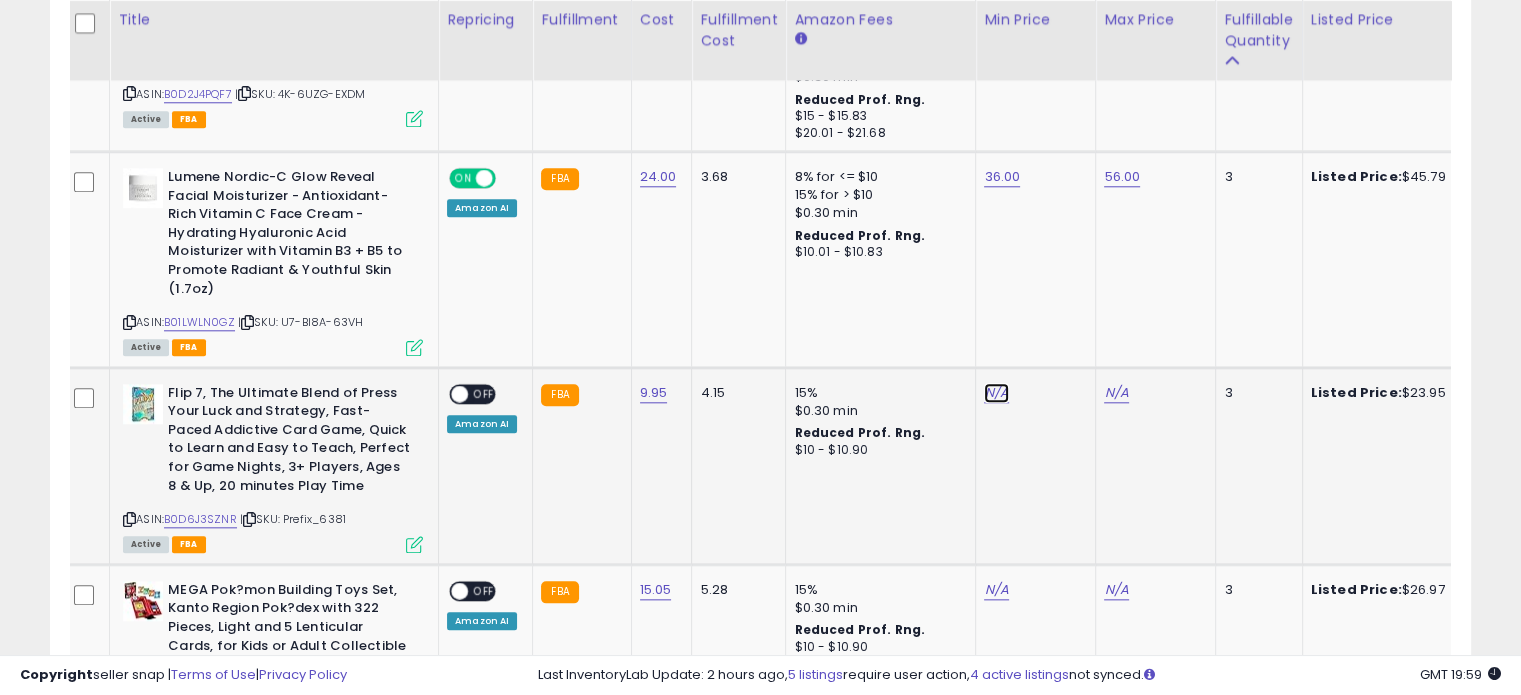 click on "N/A" at bounding box center (996, 393) 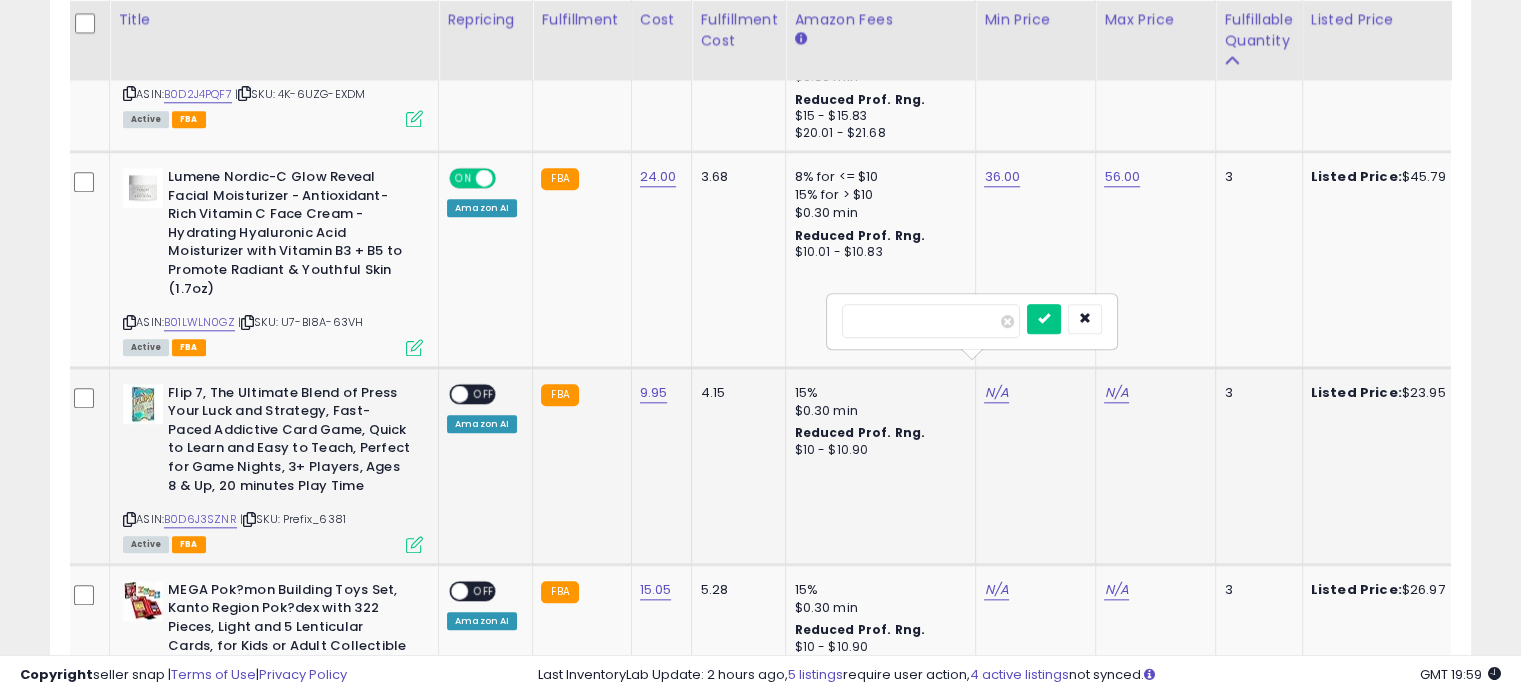 type on "**" 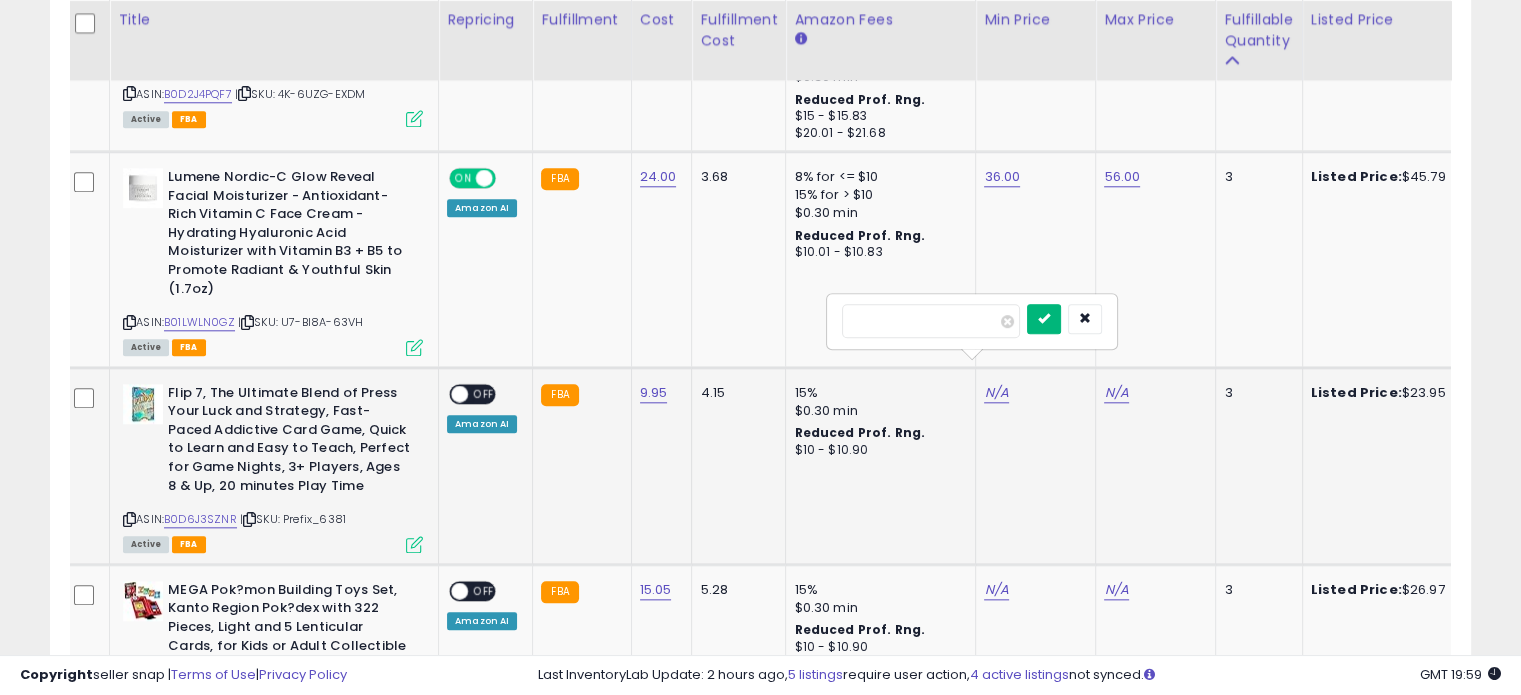 click at bounding box center [1044, 318] 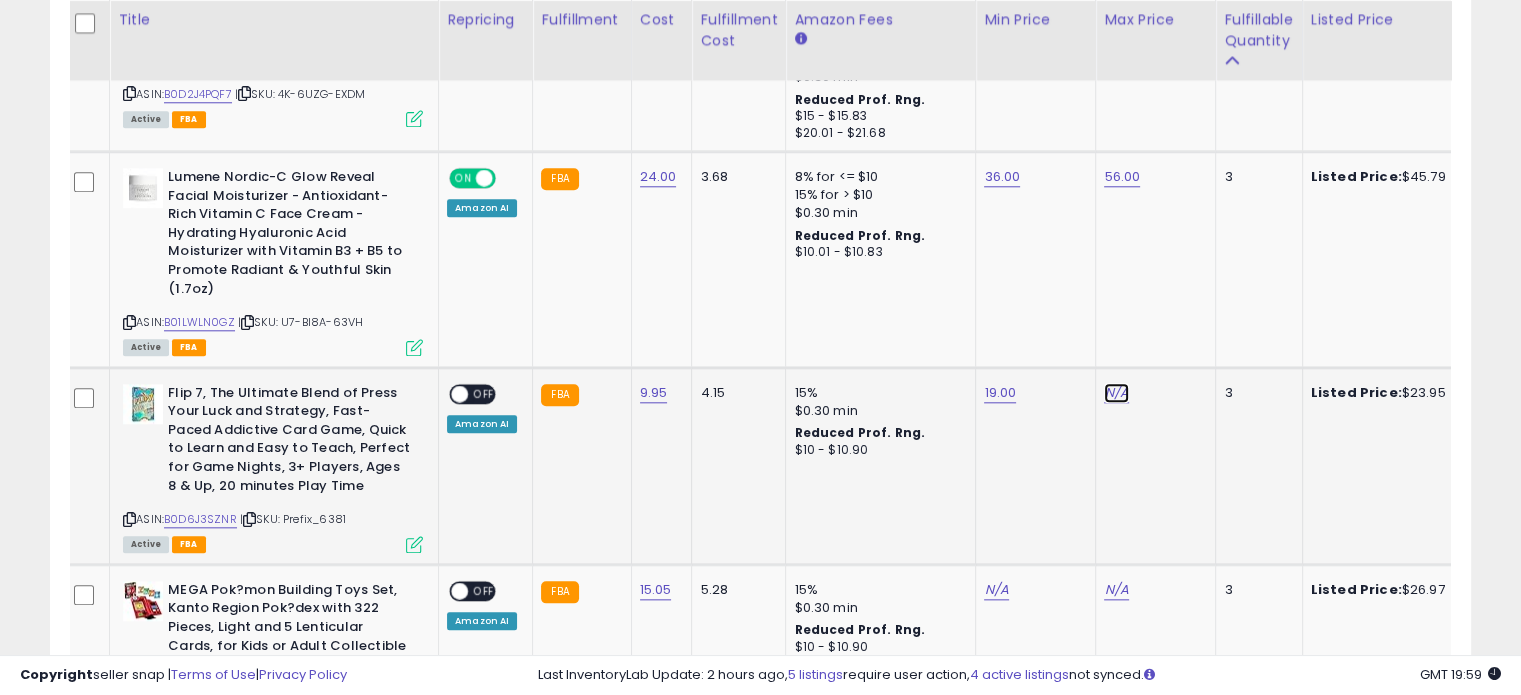 click on "N/A" at bounding box center [1116, 393] 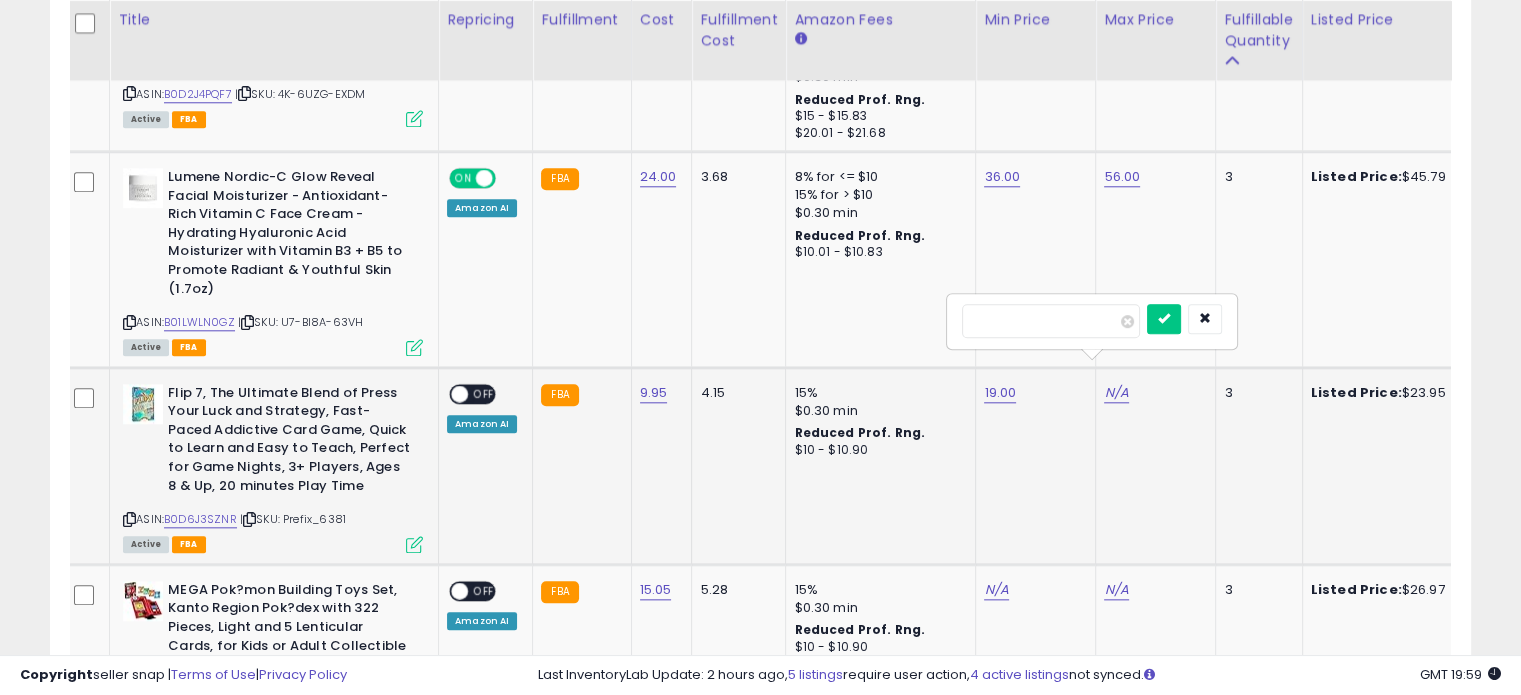 type on "****" 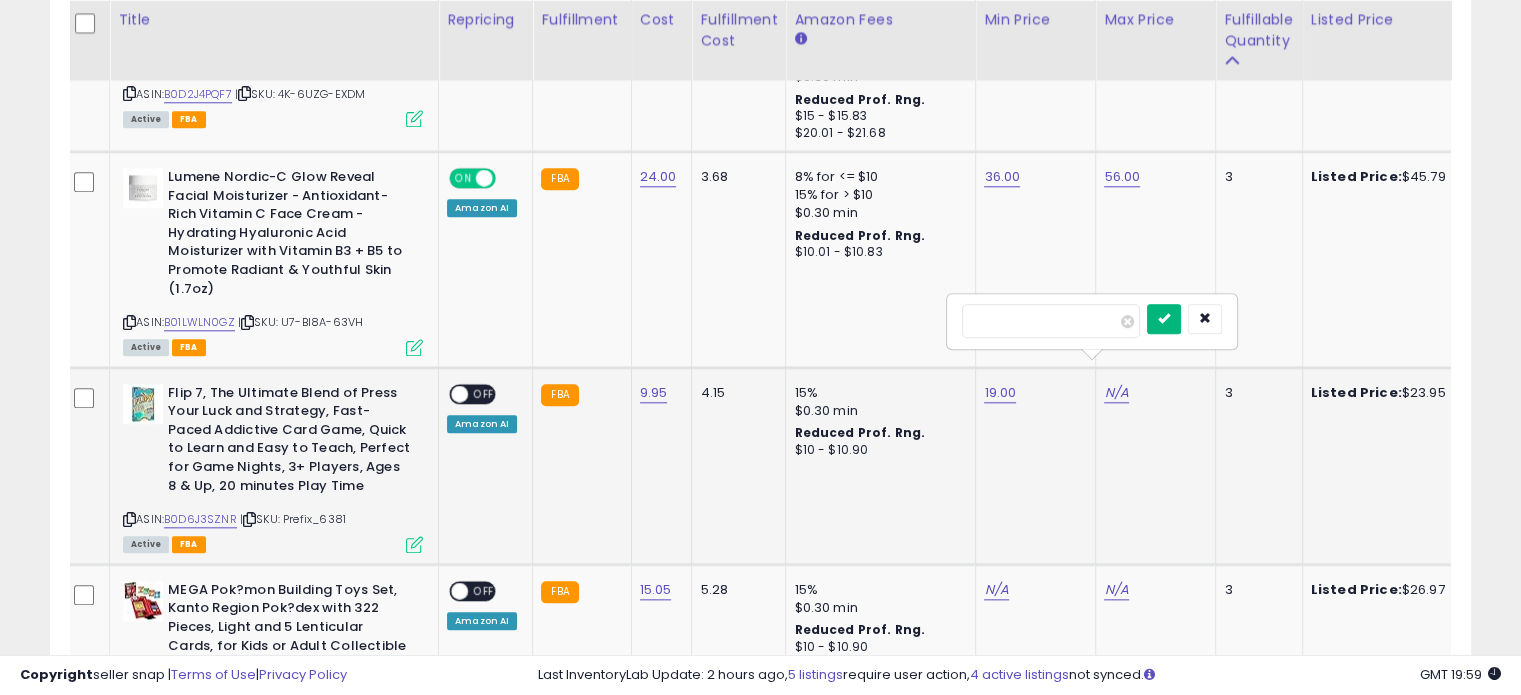 click at bounding box center [1164, 319] 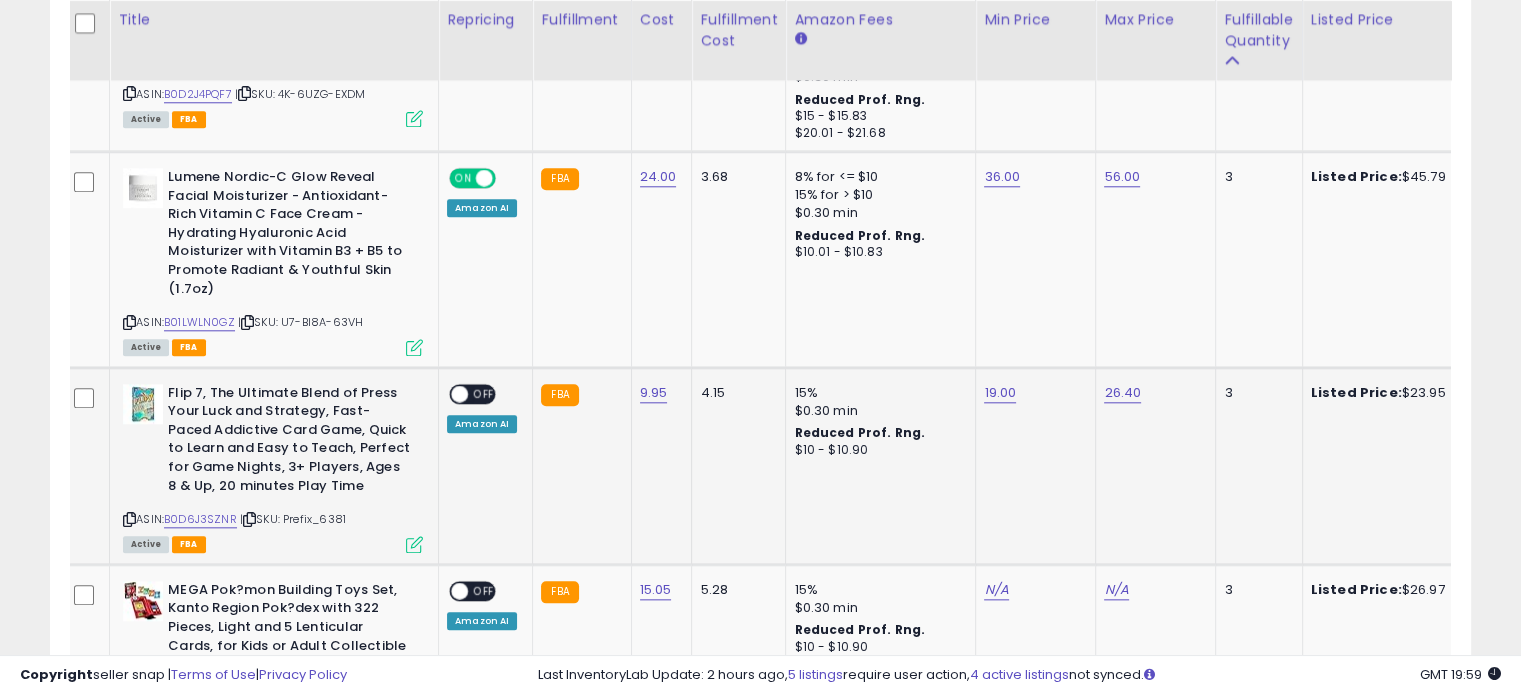 click on "OFF" at bounding box center (484, 393) 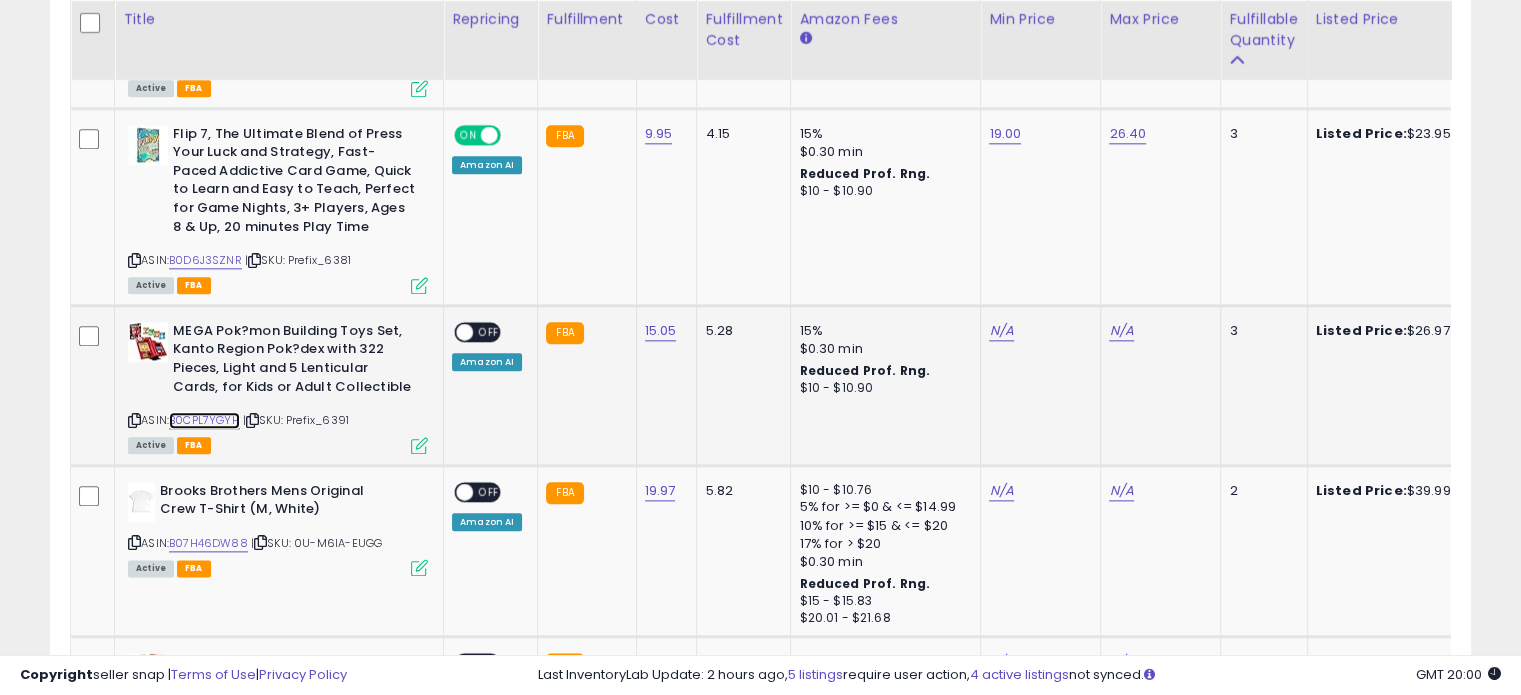 click on "B0CPL7YGYH" at bounding box center (204, 420) 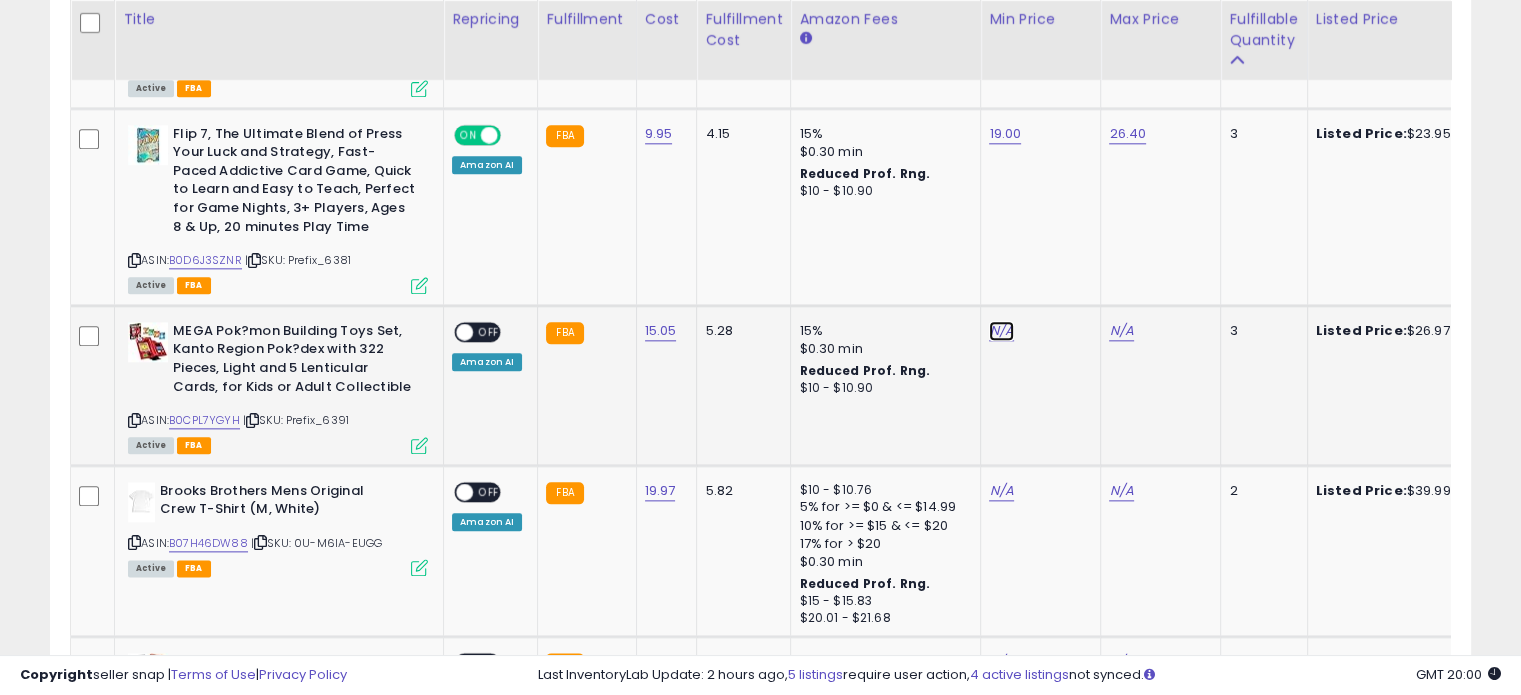 click on "N/A" at bounding box center (1001, 331) 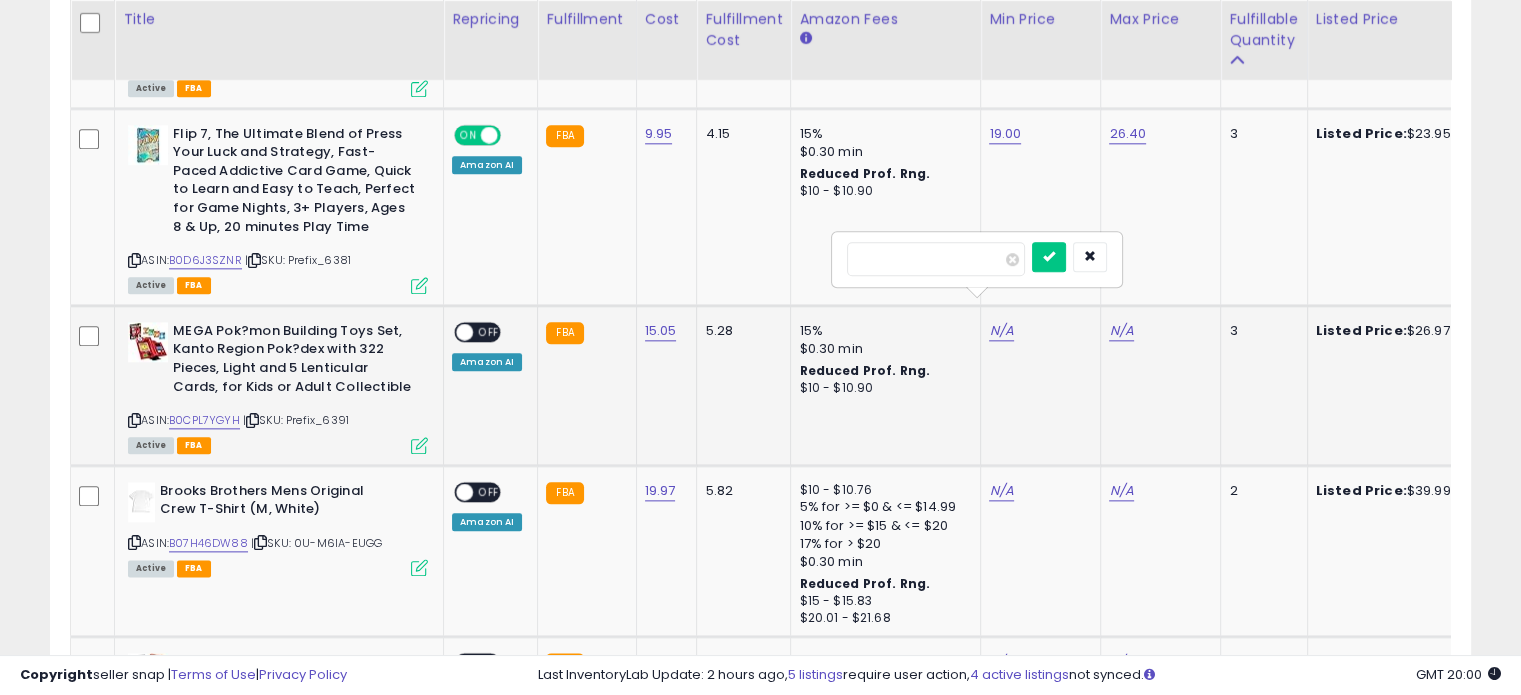 type on "*****" 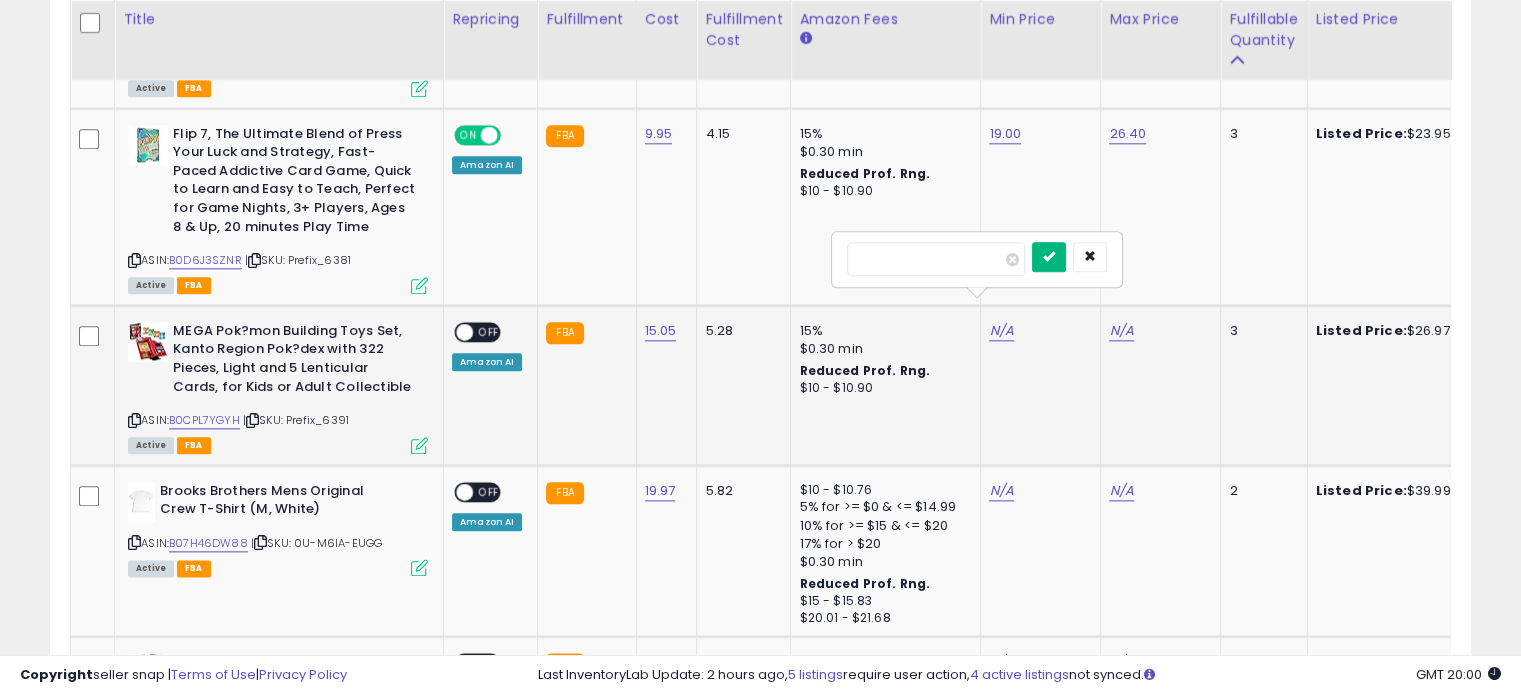 click at bounding box center (1049, 256) 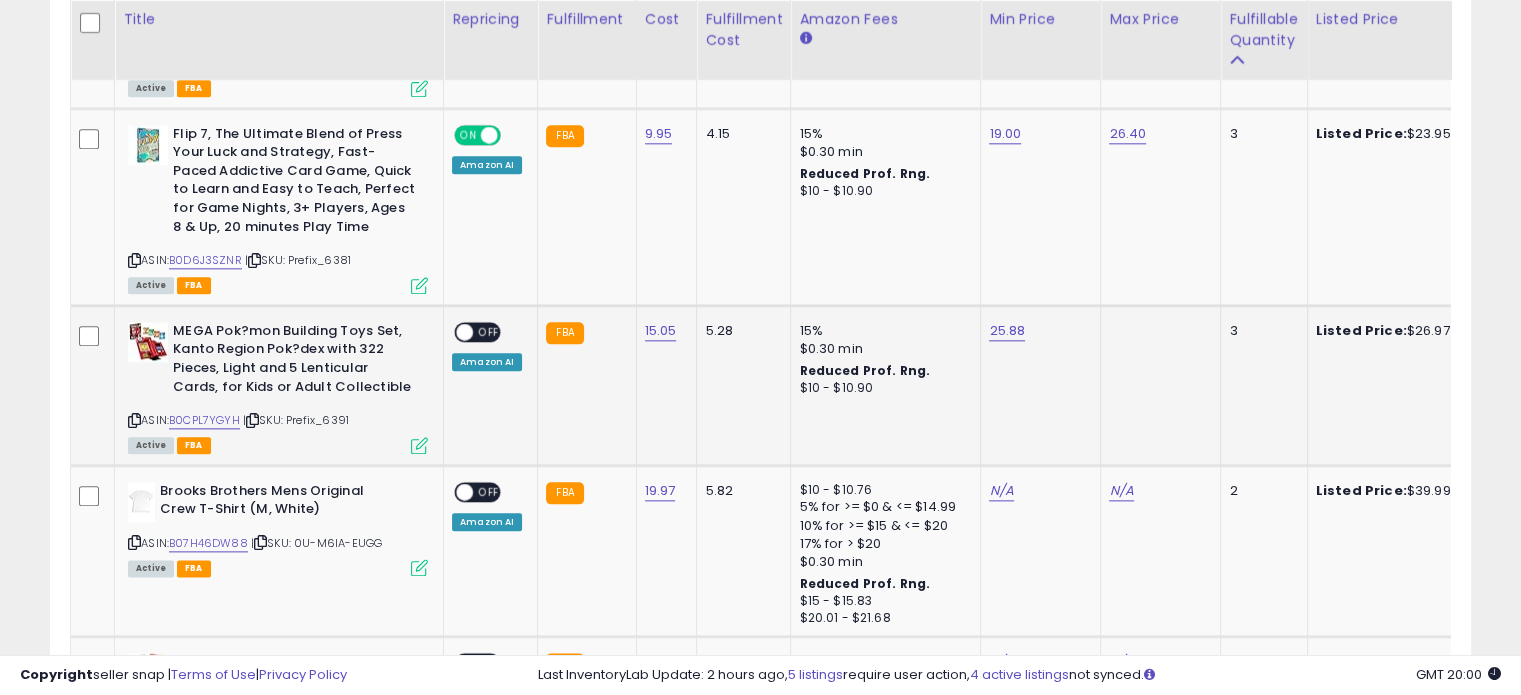 click at bounding box center [1127, -1234] 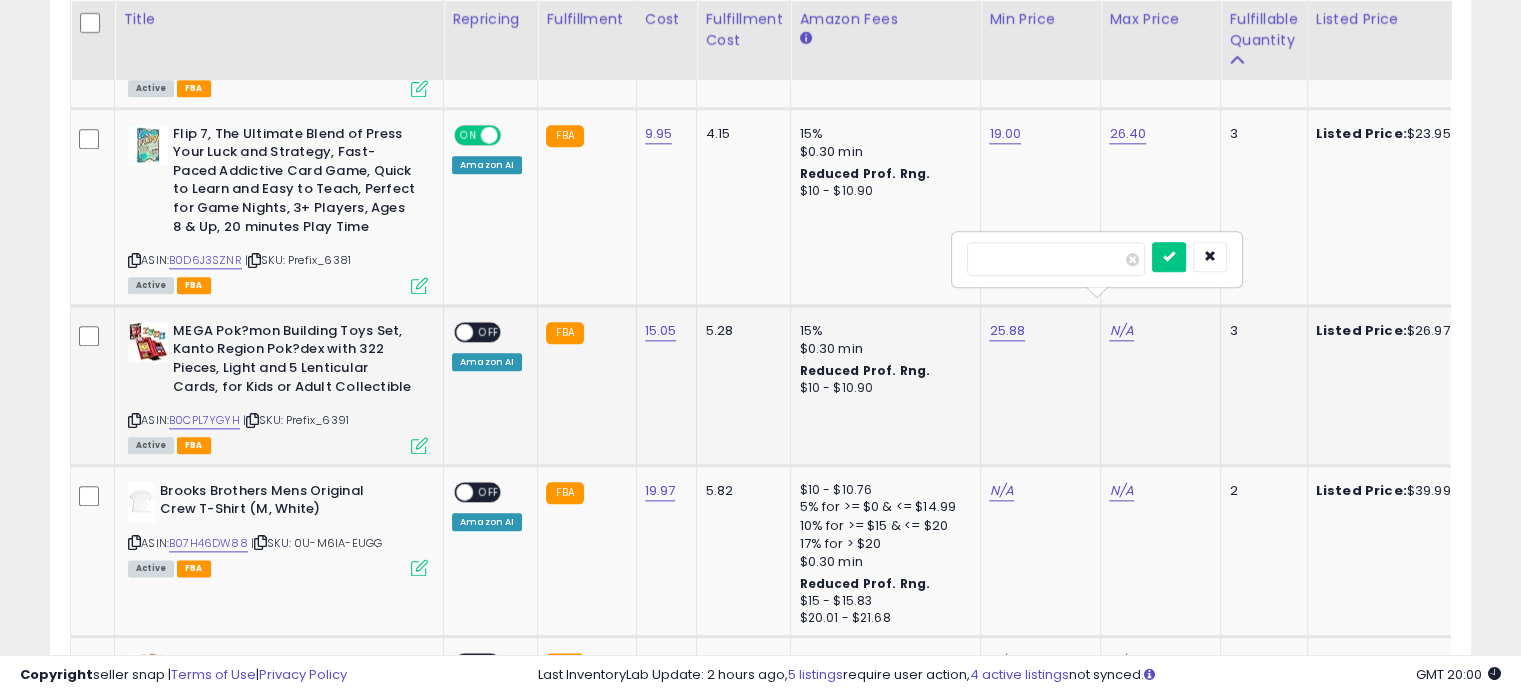 type on "**" 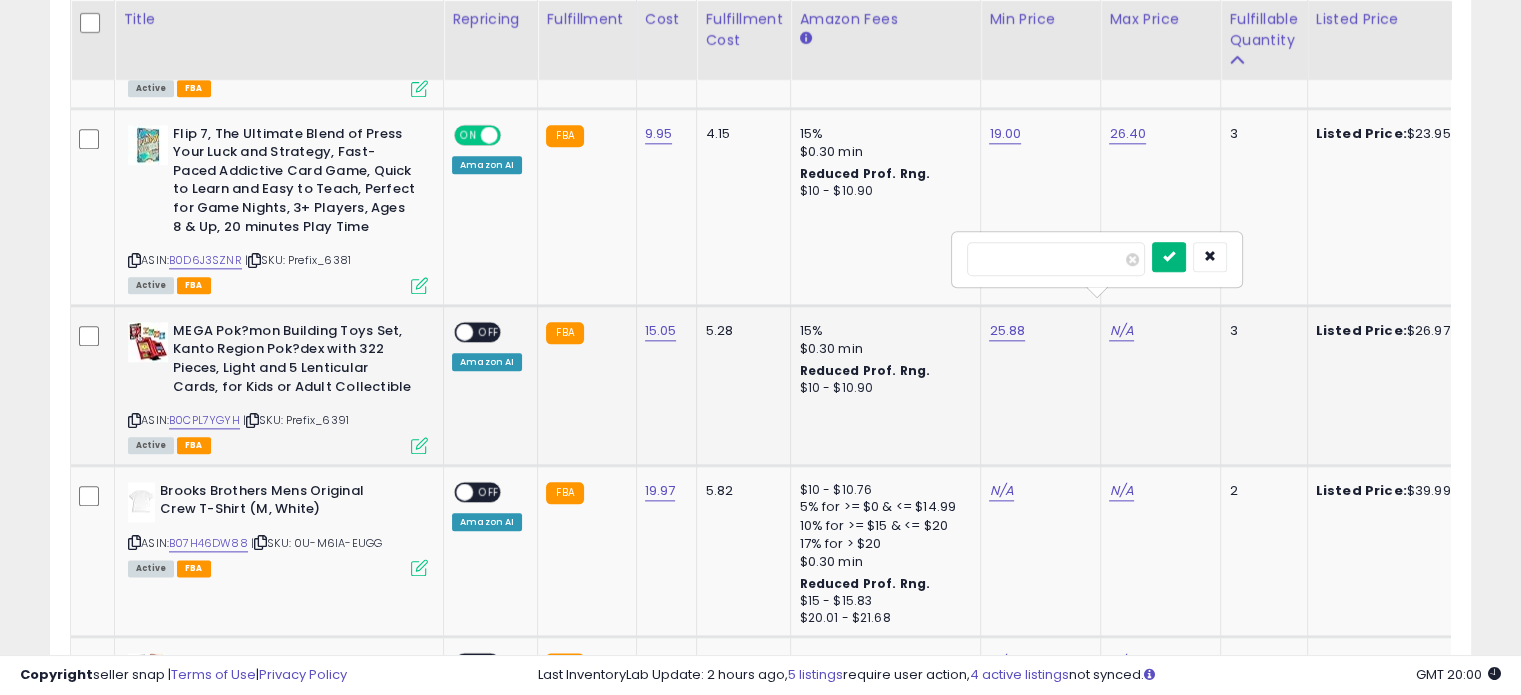 click at bounding box center [1169, 257] 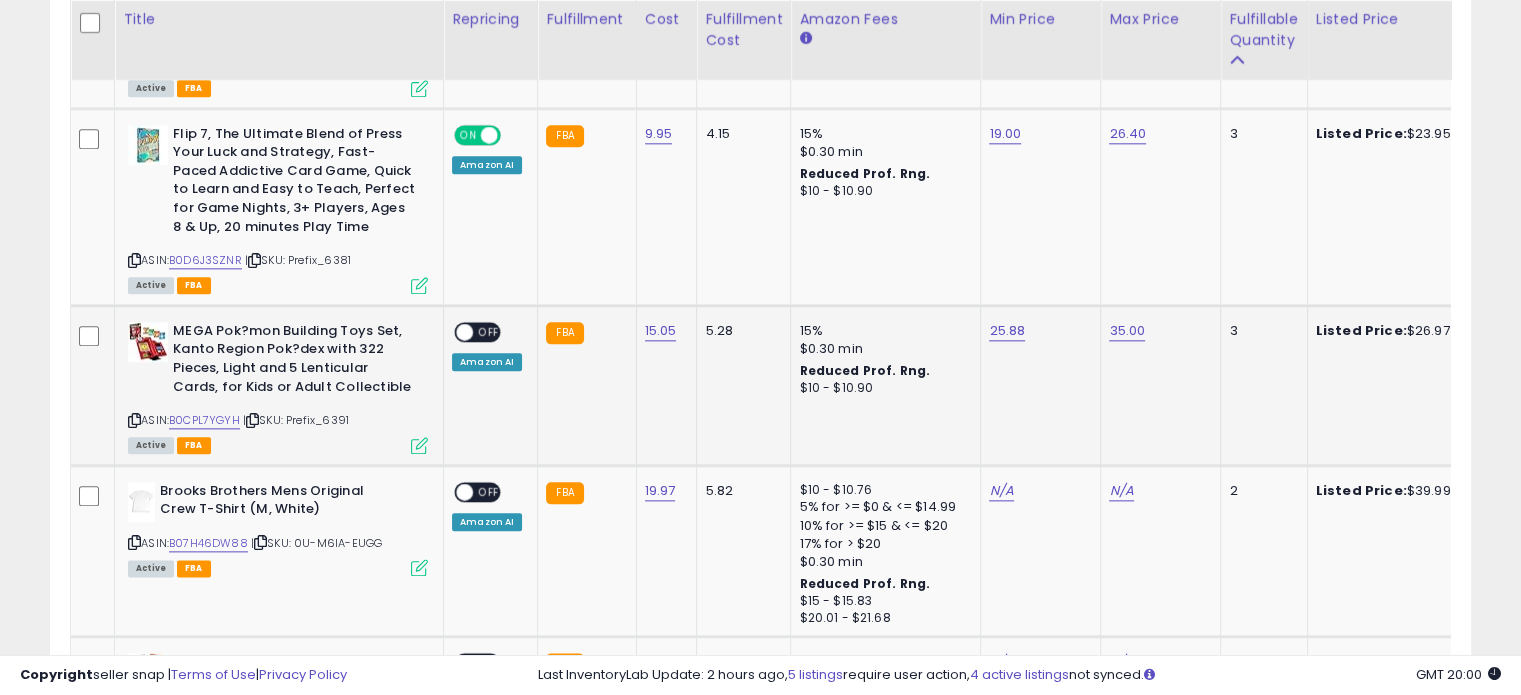 click on "ON   OFF" at bounding box center (455, 331) 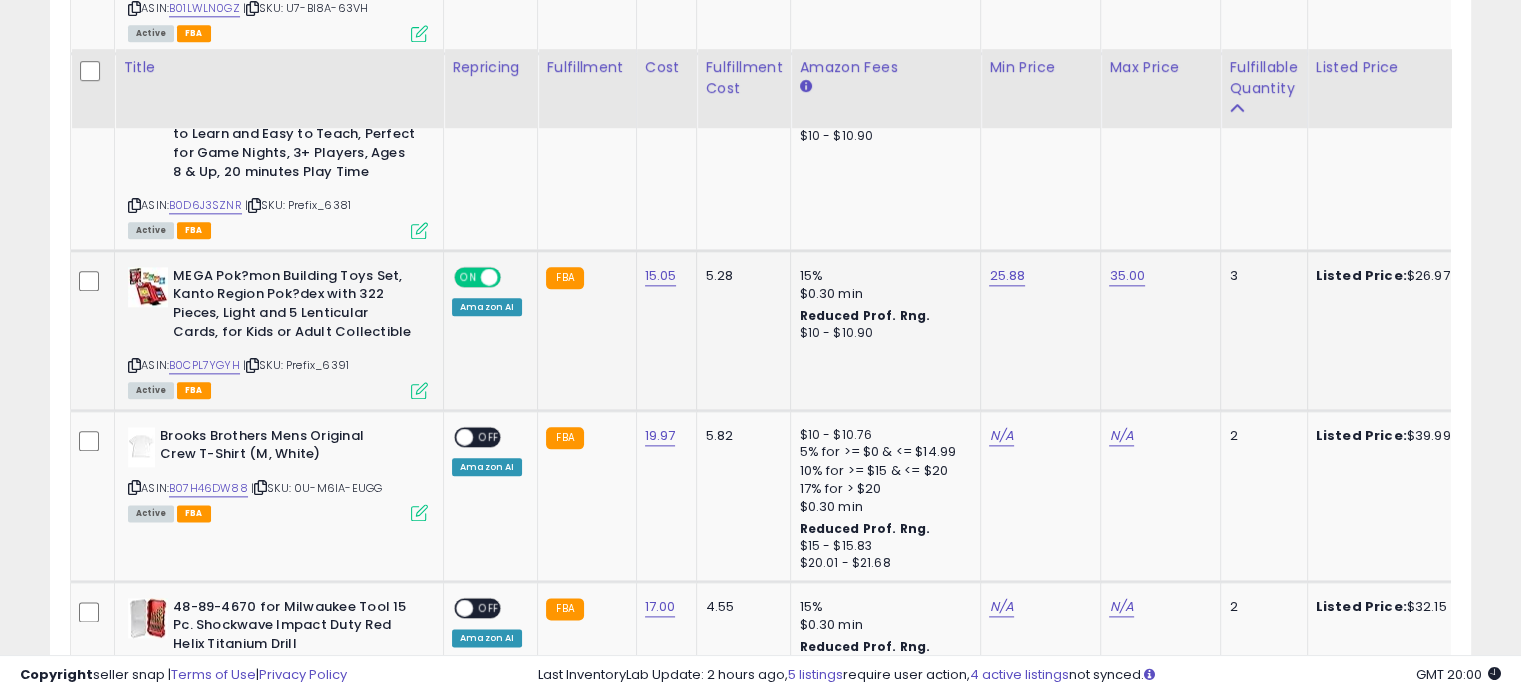 scroll, scrollTop: 2411, scrollLeft: 0, axis: vertical 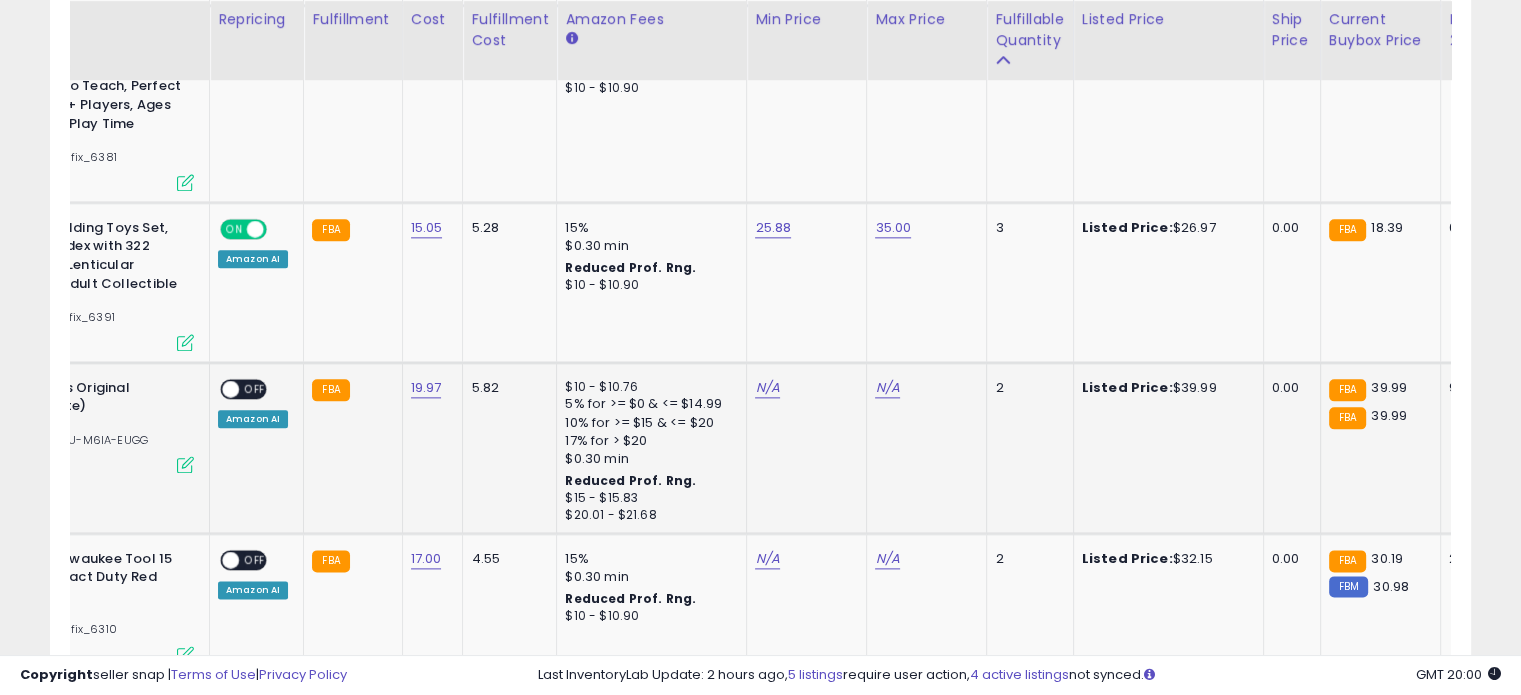 click on "N/A" 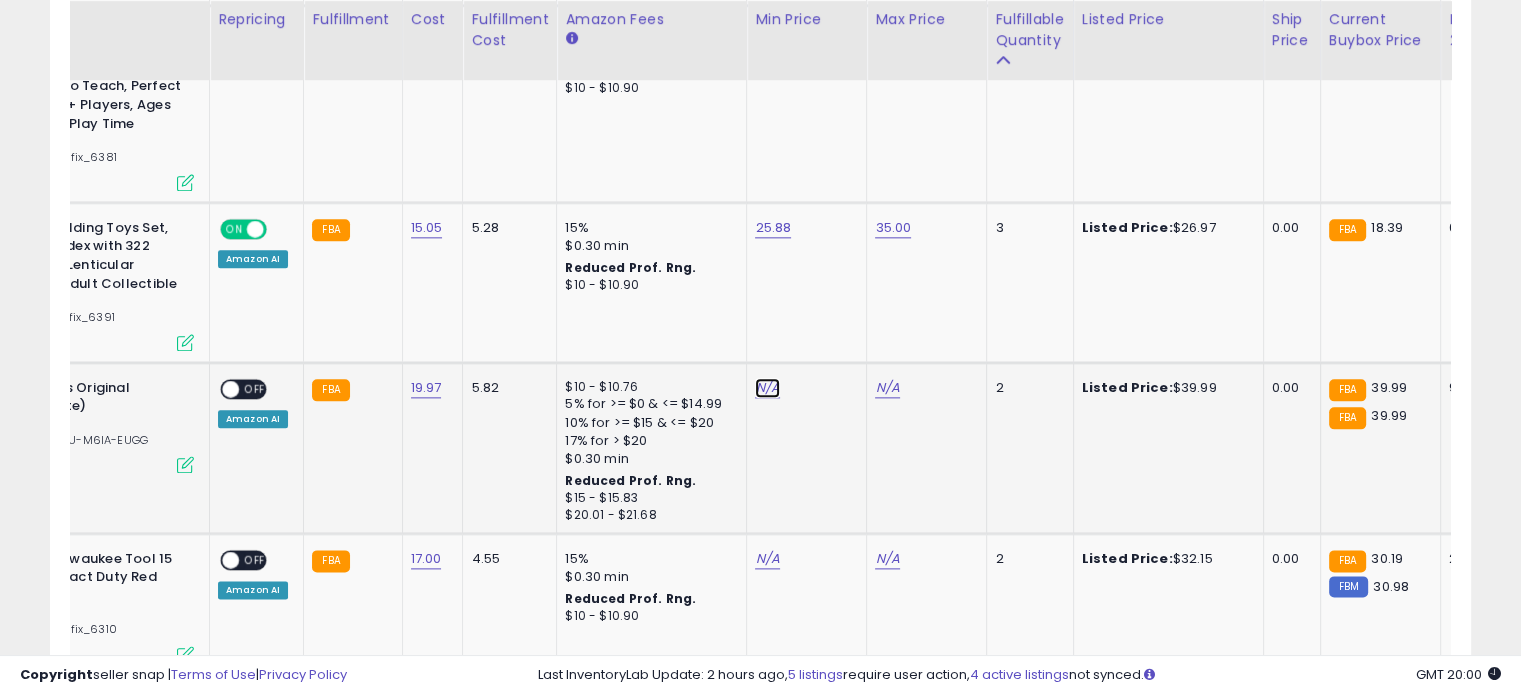 click on "N/A" at bounding box center (767, 388) 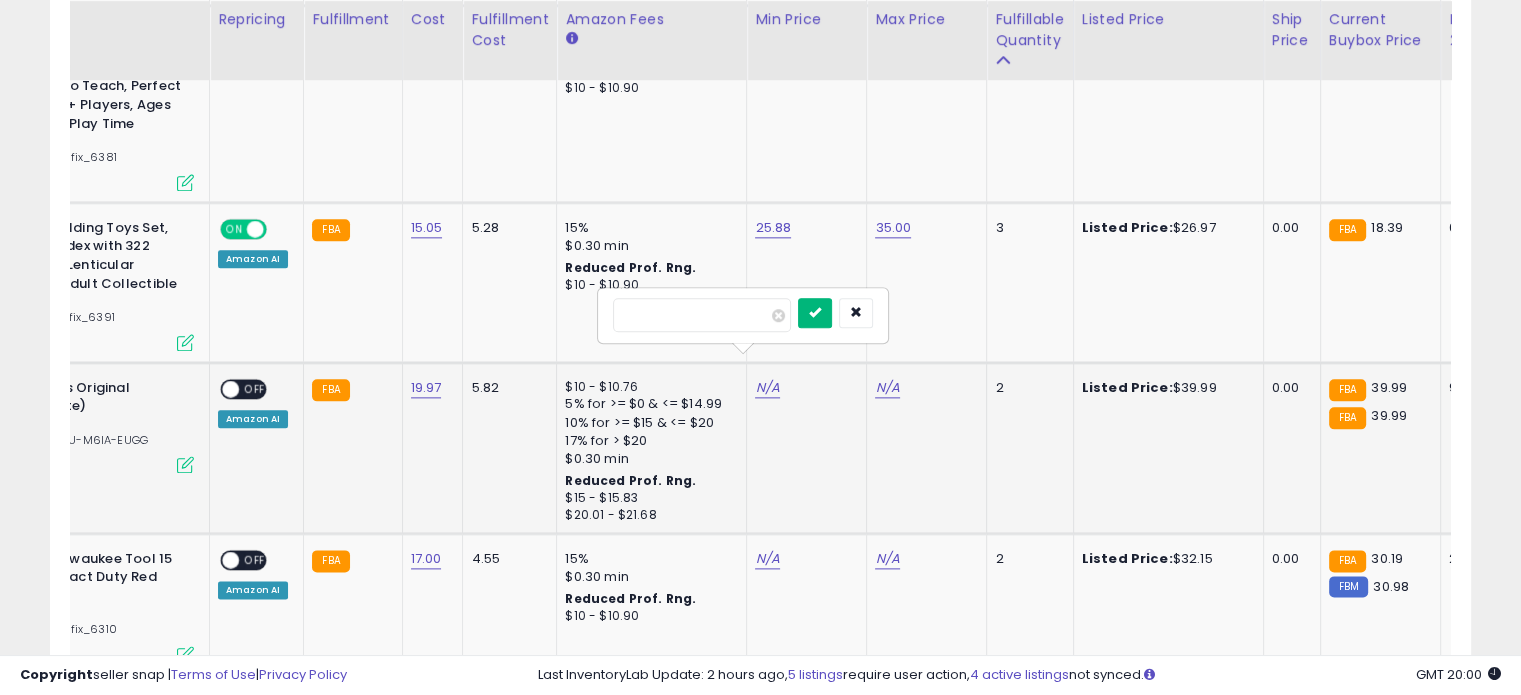 type on "**" 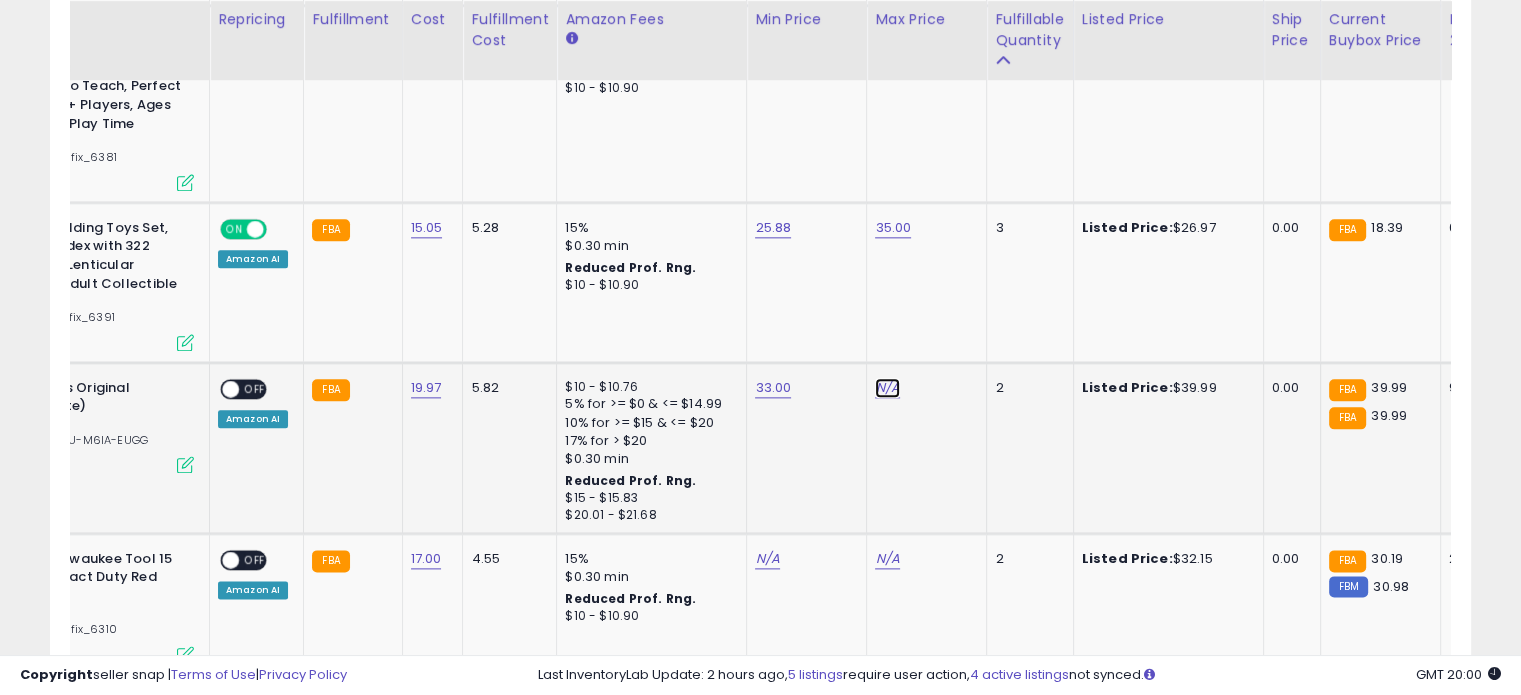 click on "N/A" at bounding box center [887, 388] 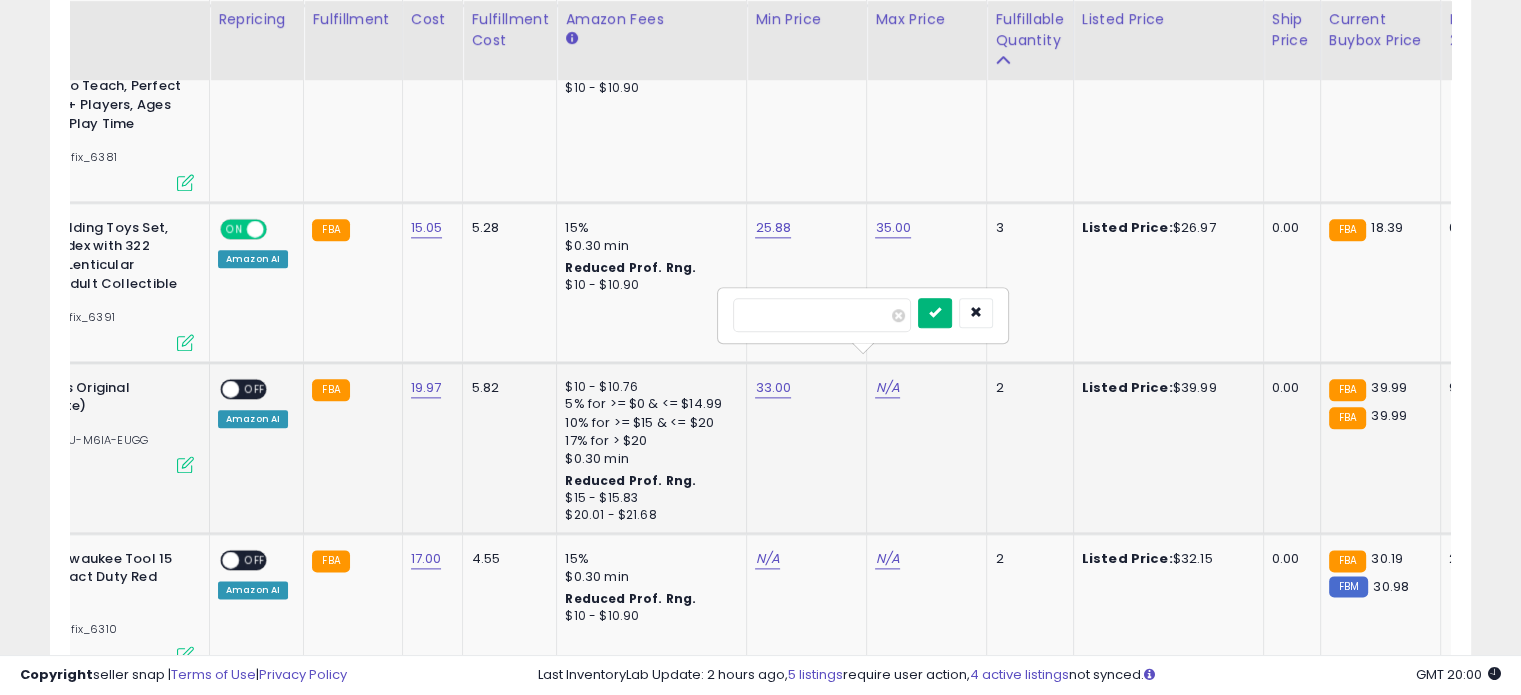 type on "**" 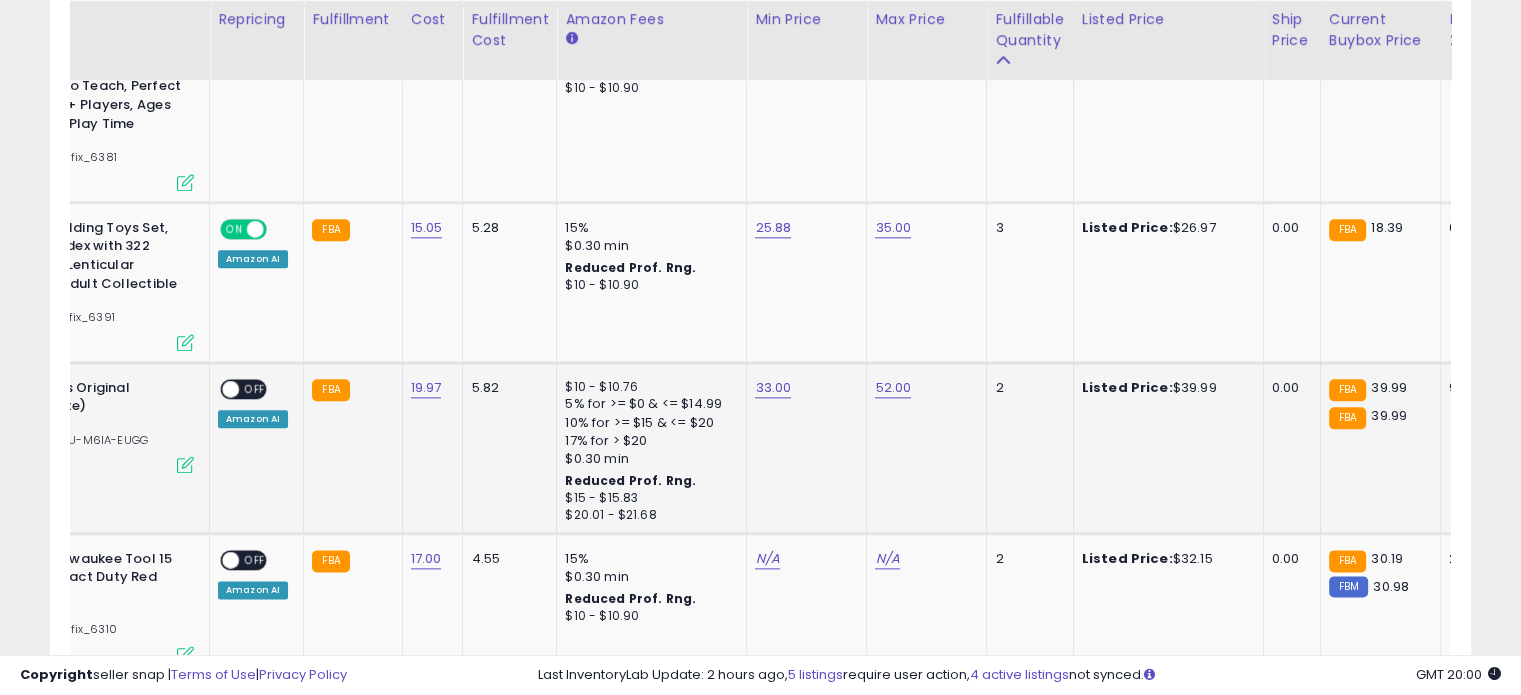 click on "OFF" at bounding box center (255, 388) 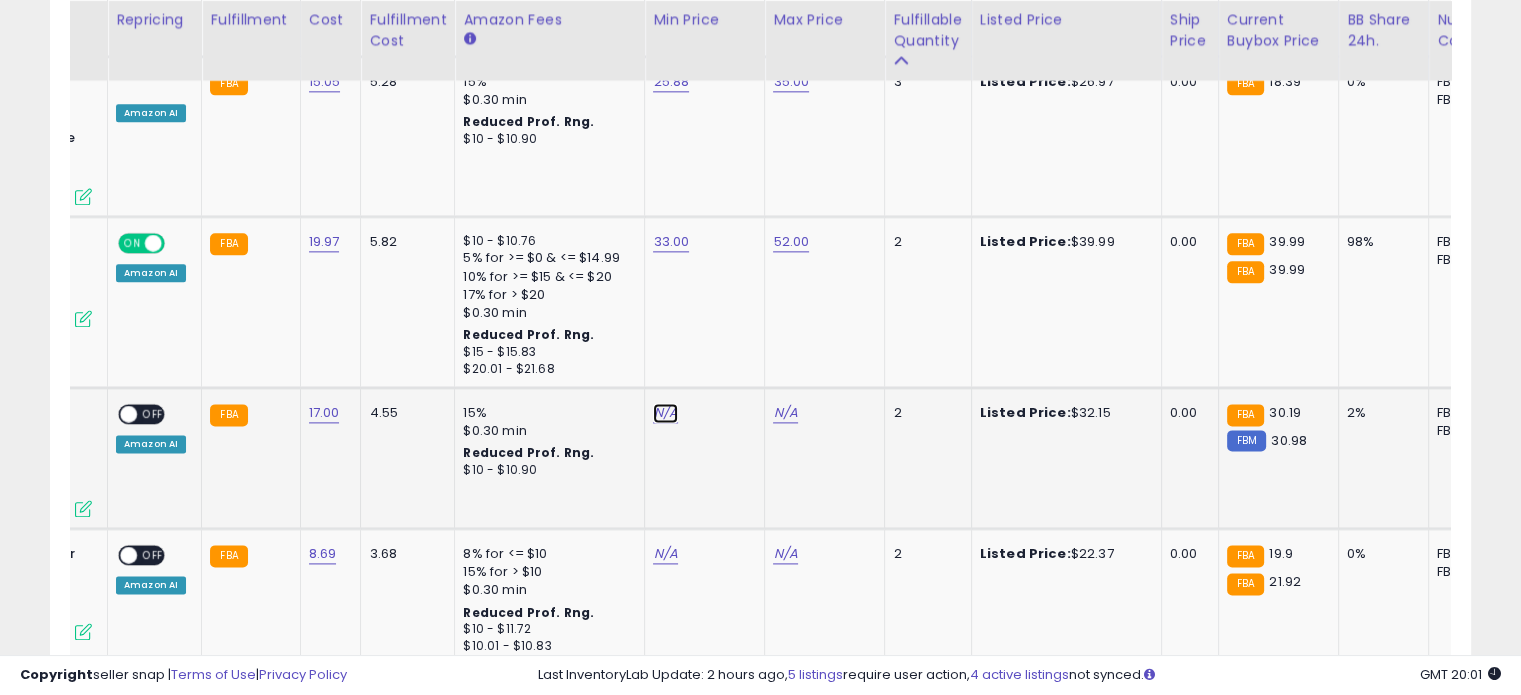 click on "N/A" at bounding box center (665, 413) 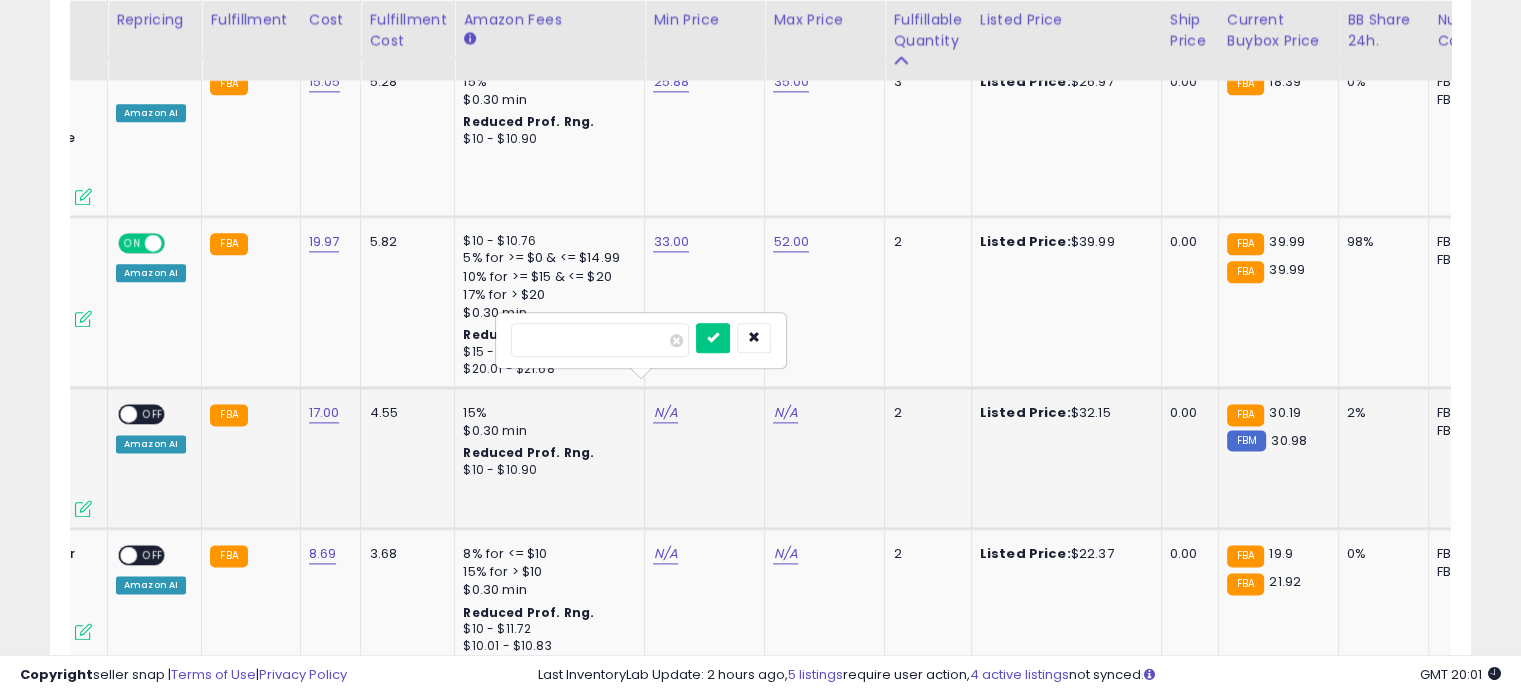 type on "****" 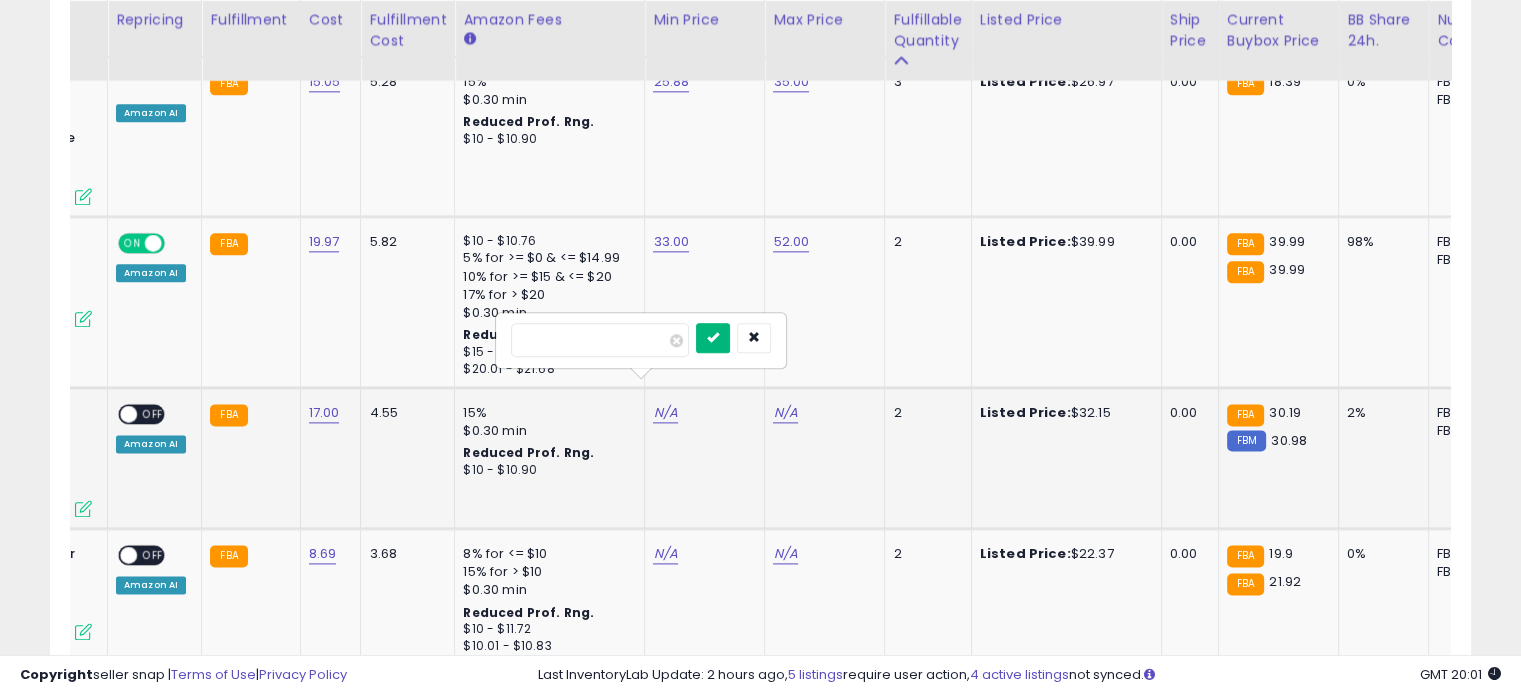 click at bounding box center [713, 337] 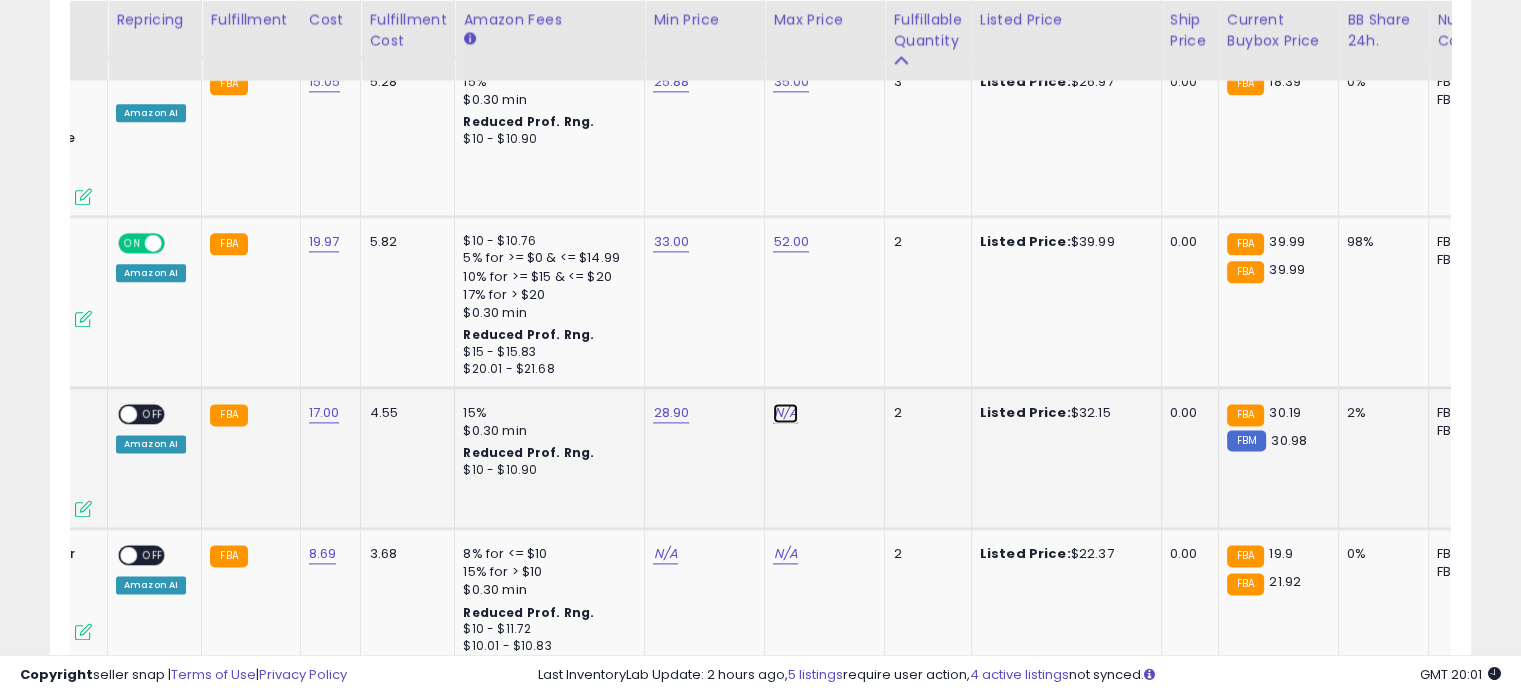 click on "N/A" at bounding box center (785, 413) 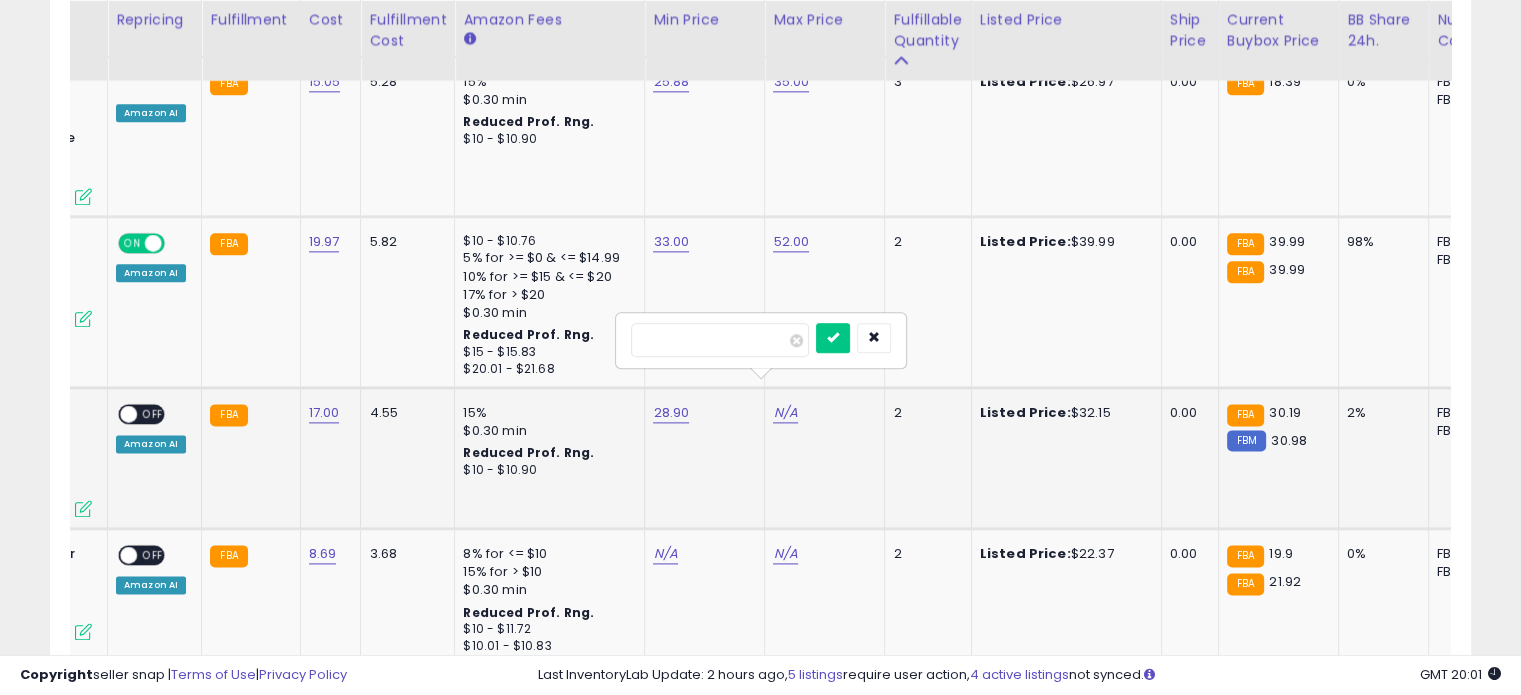 type on "**" 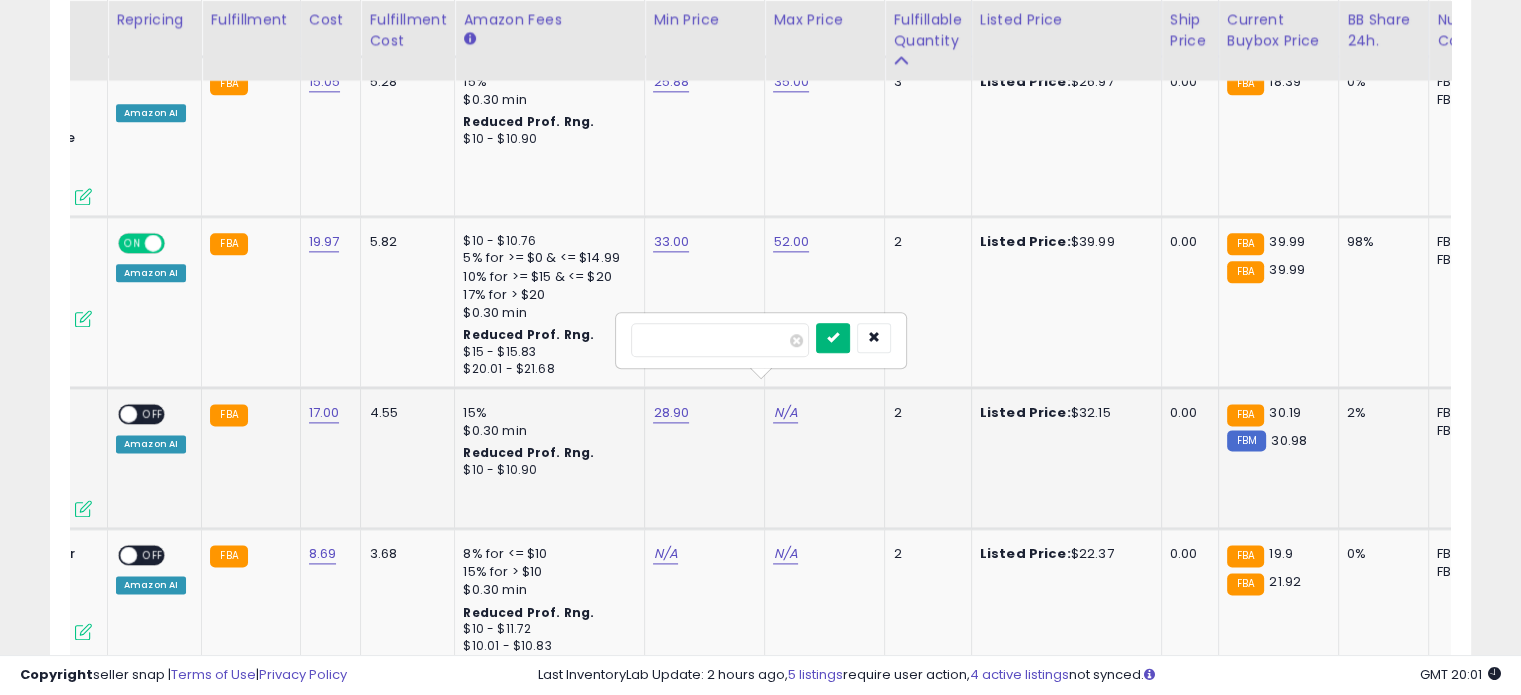 click at bounding box center [833, 337] 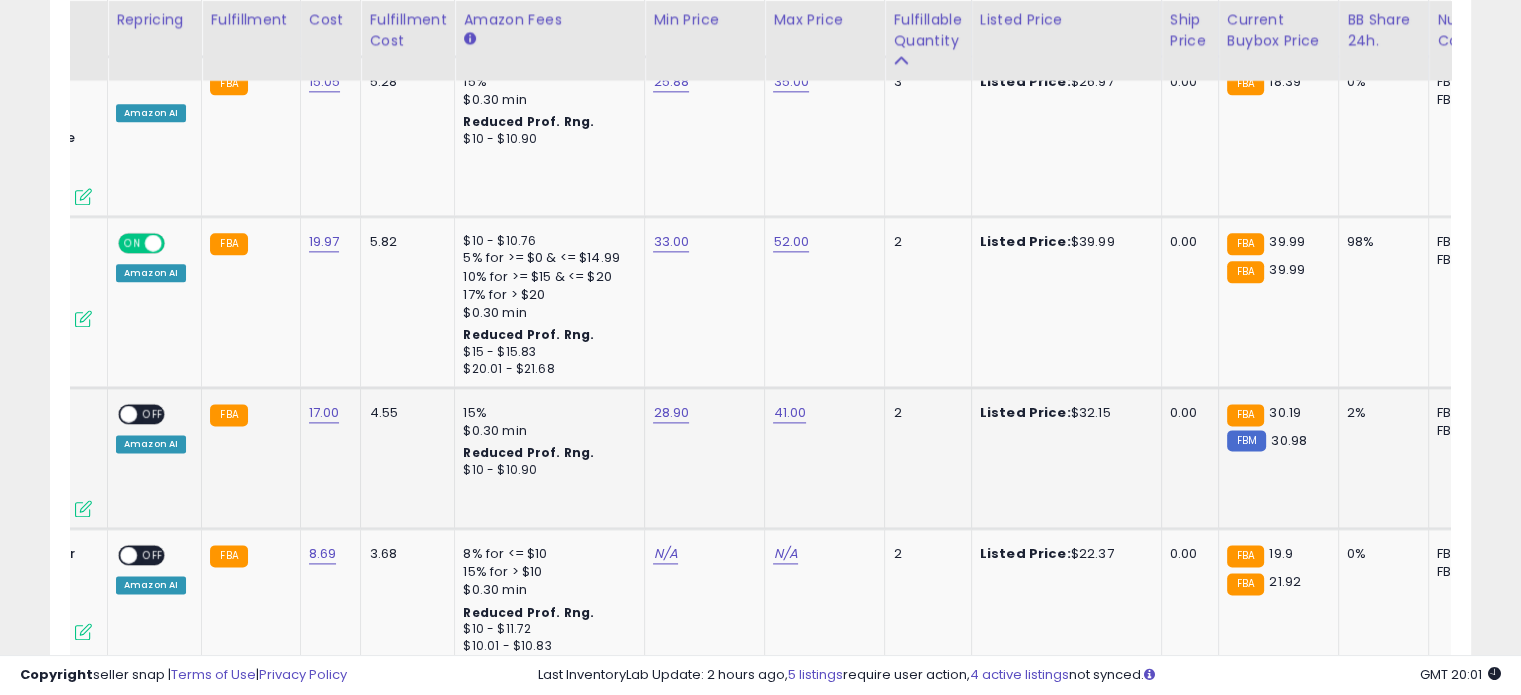 click on "OFF" at bounding box center [153, 413] 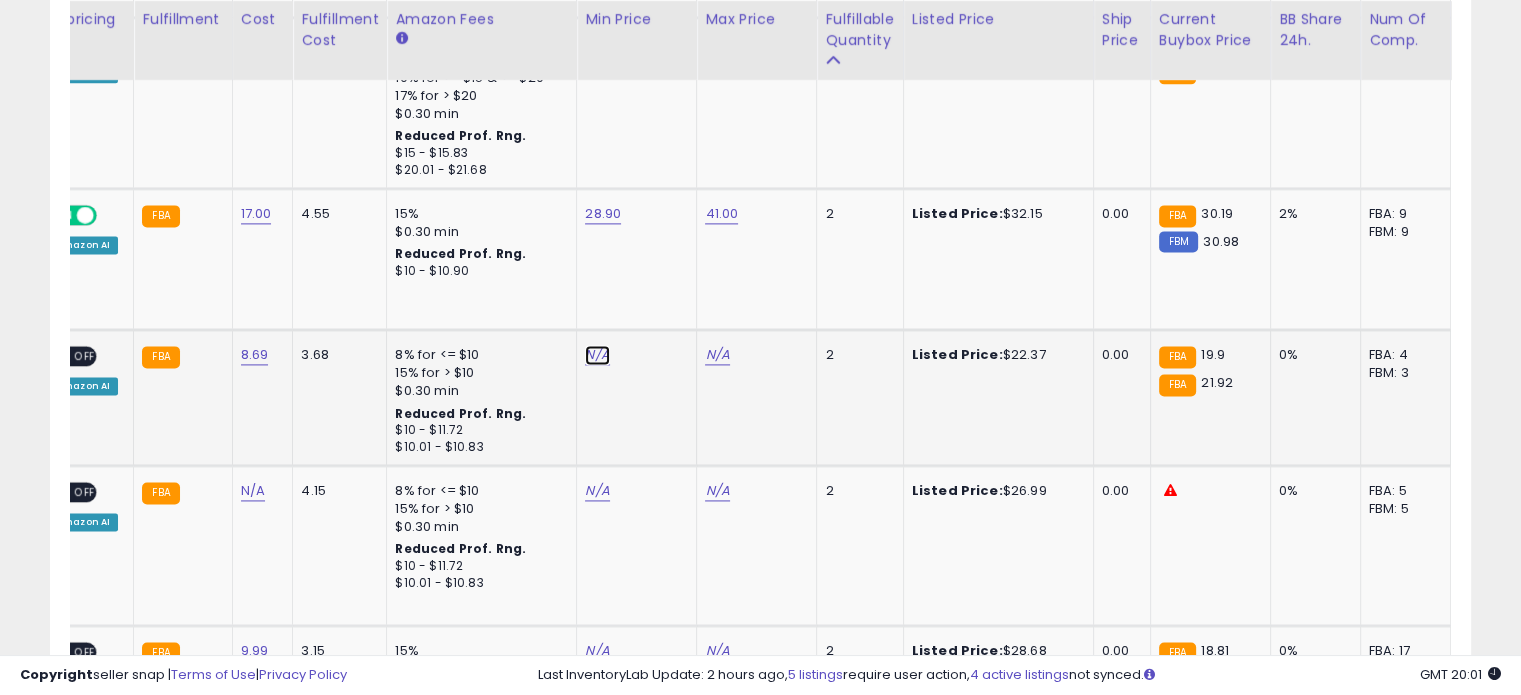 click on "N/A" at bounding box center (597, 355) 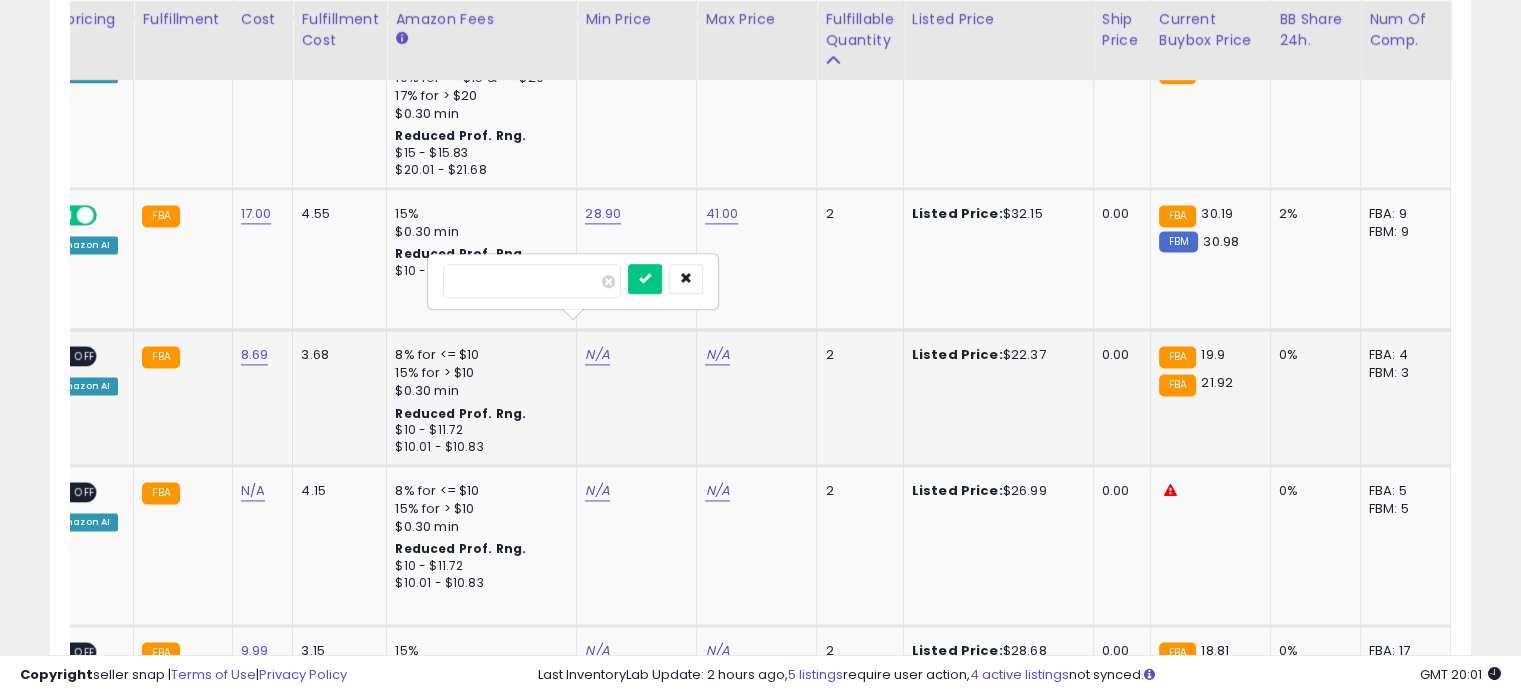 type on "****" 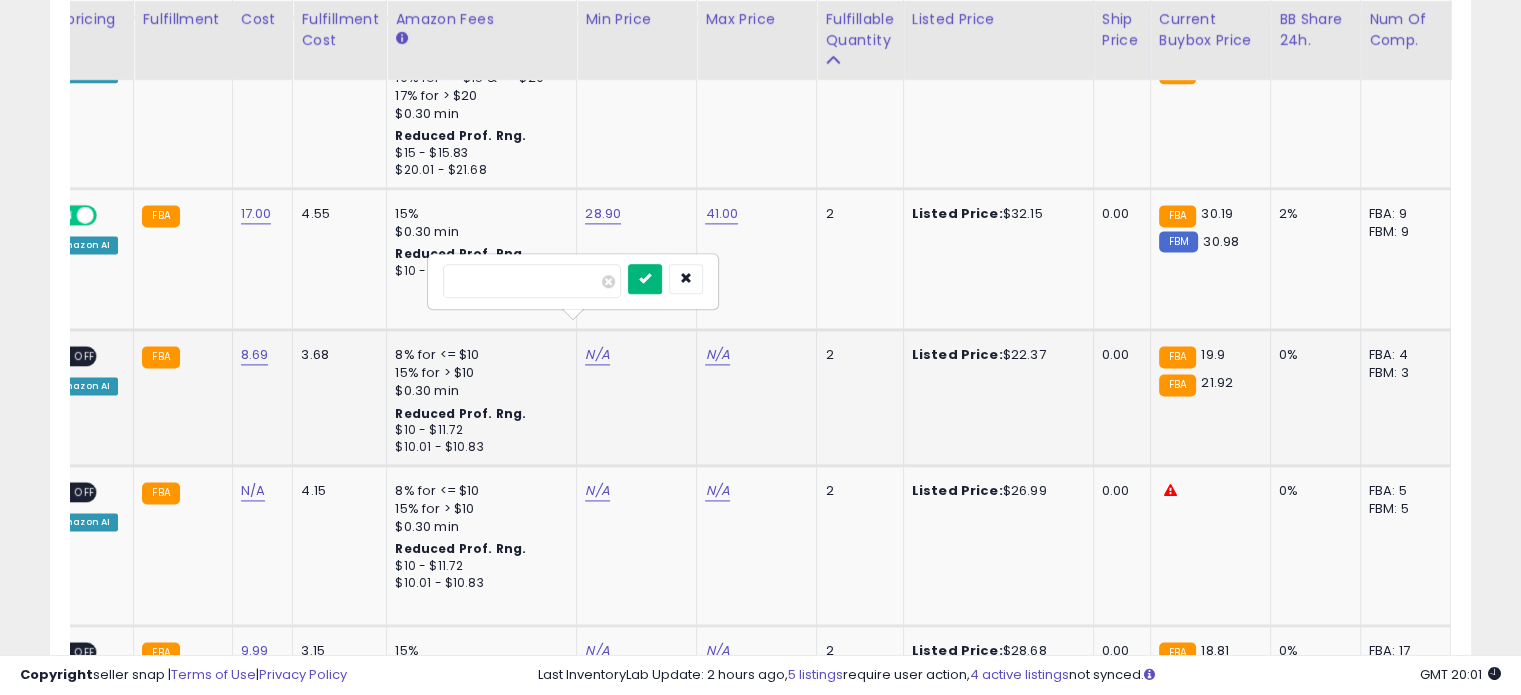 click at bounding box center (645, 278) 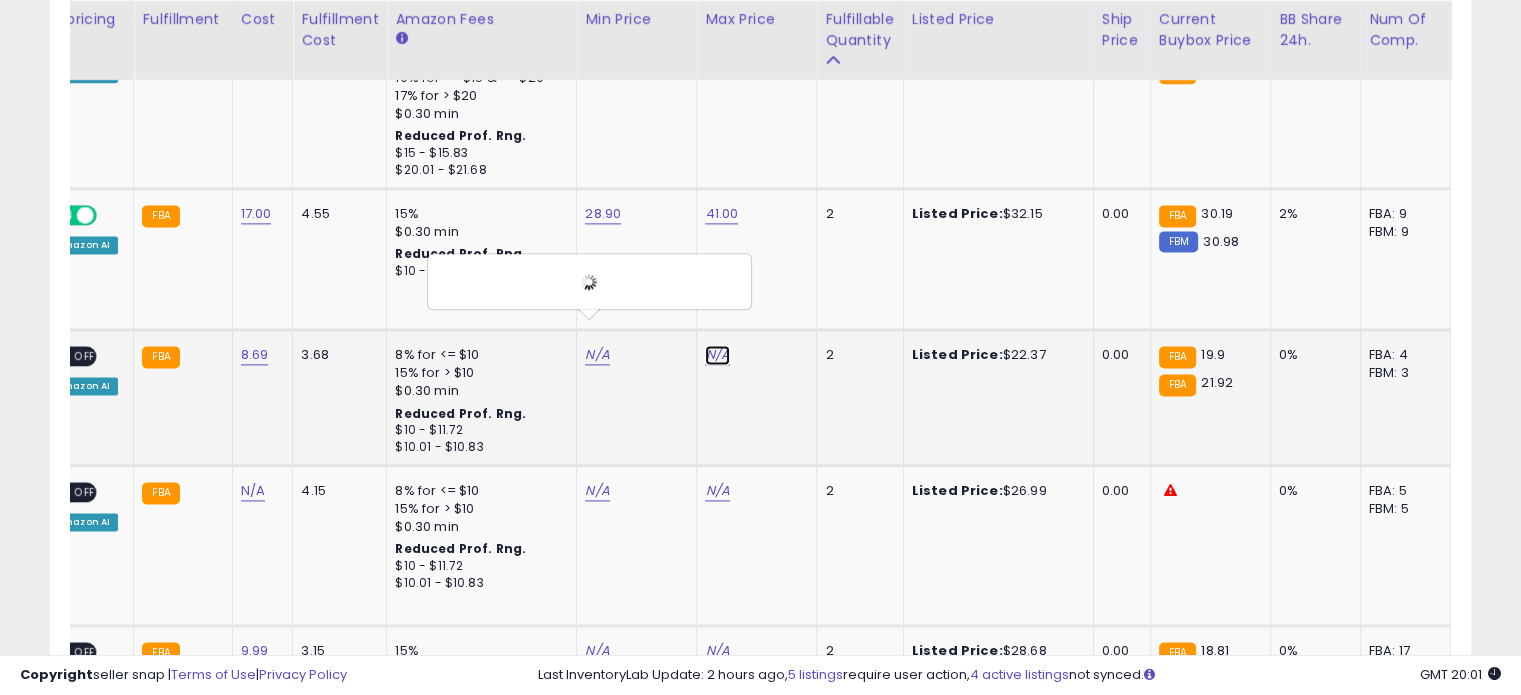 click on "N/A" at bounding box center [717, 355] 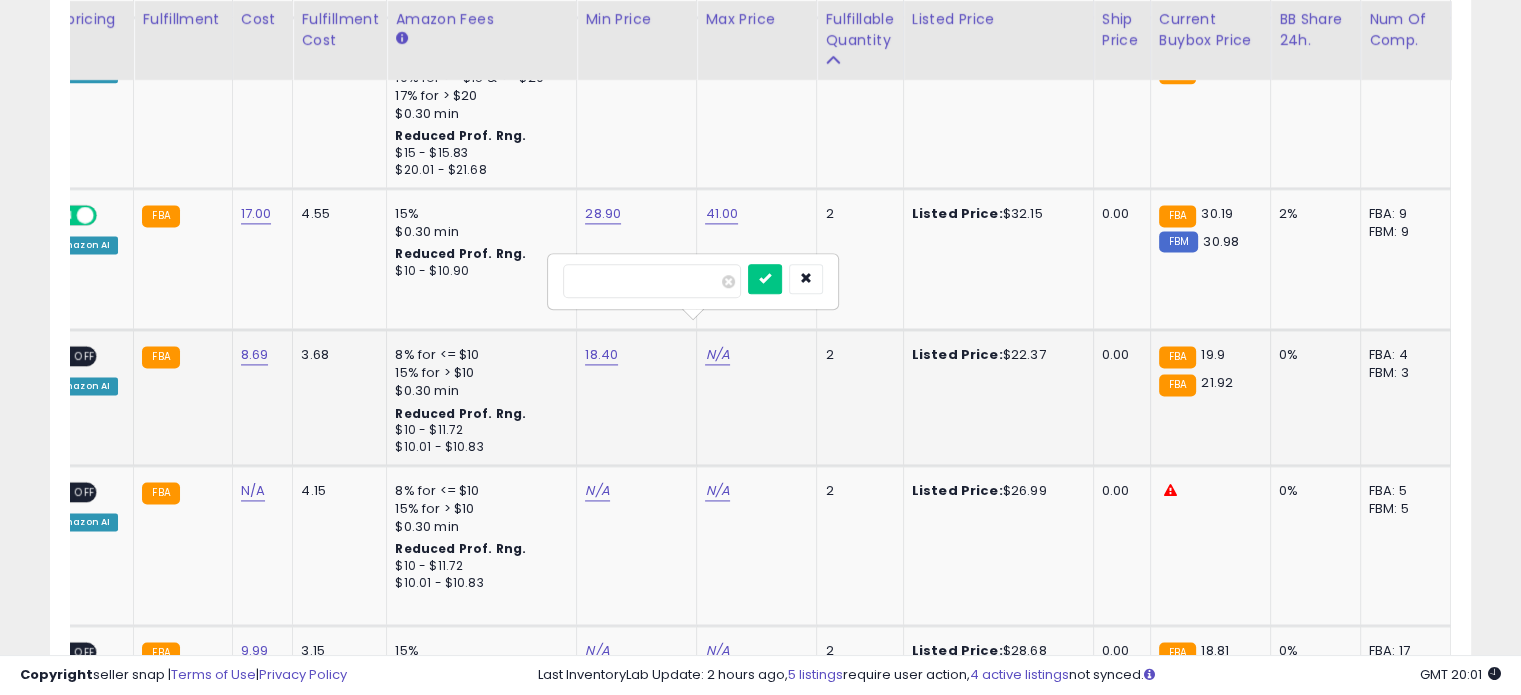 type on "**" 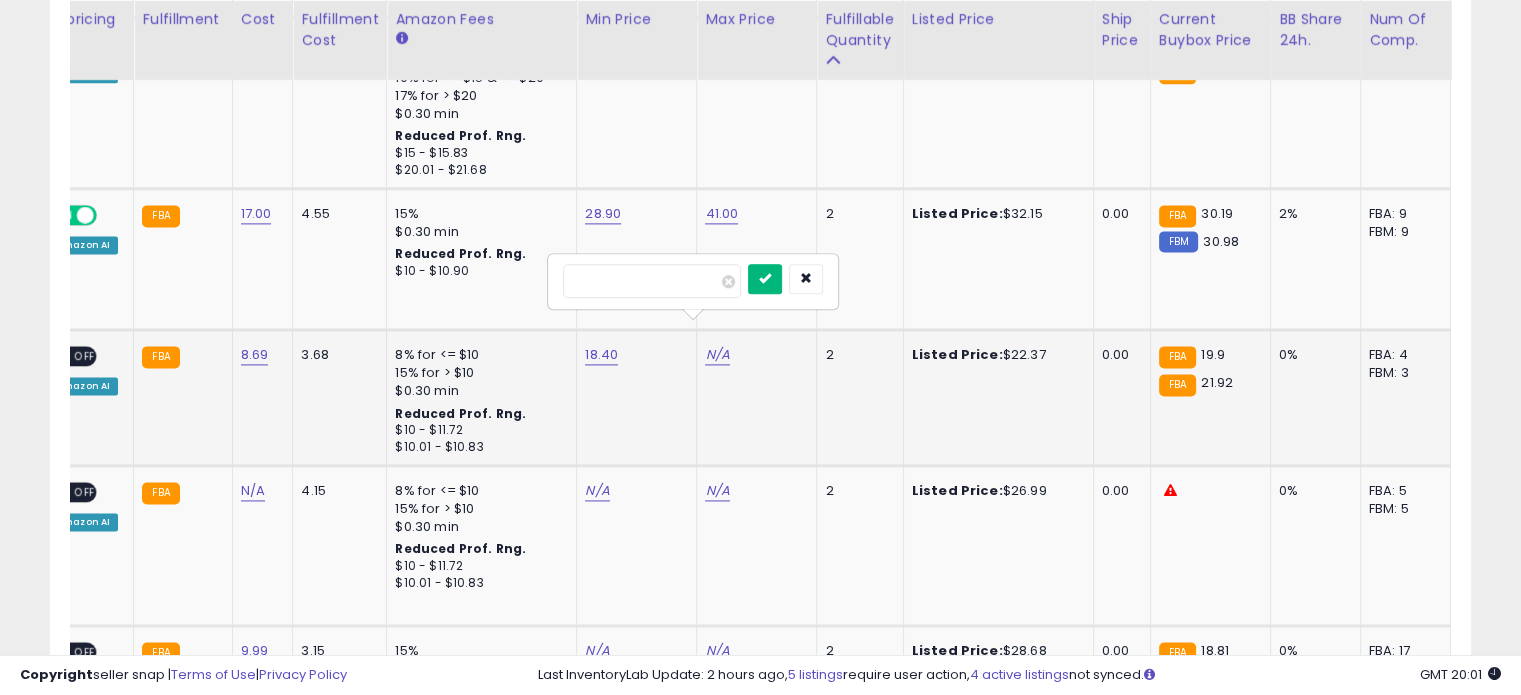 click at bounding box center [765, 279] 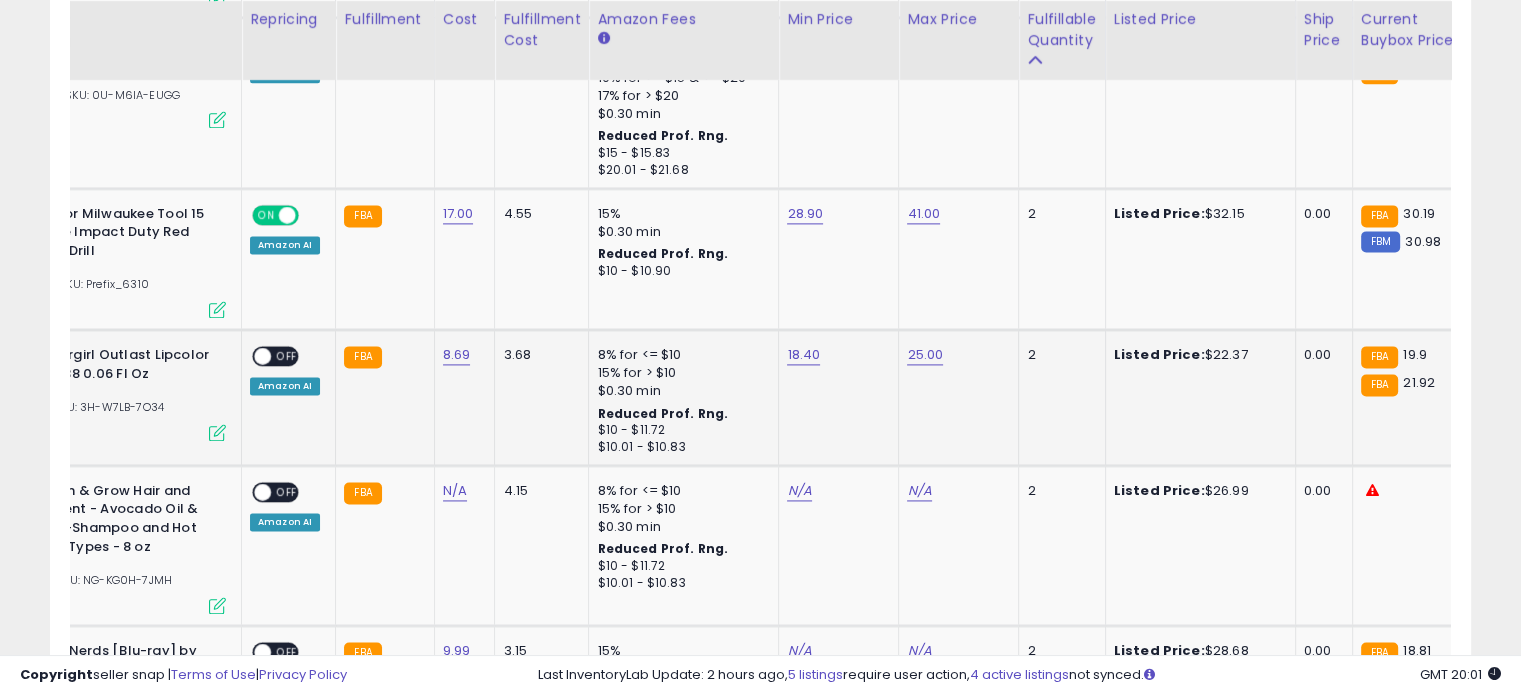 click on "ON   OFF" at bounding box center [275, 355] 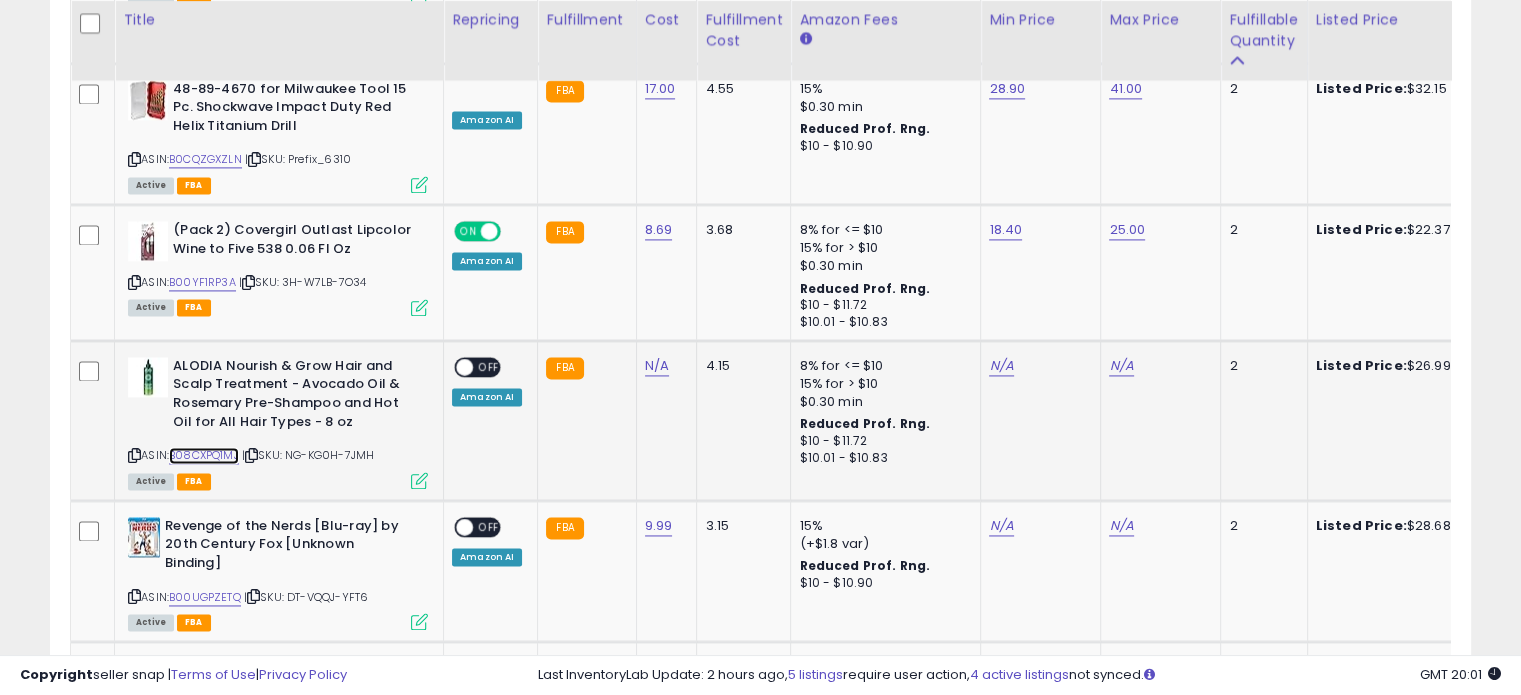 click on "B08CXPQ1MJ" at bounding box center [204, 455] 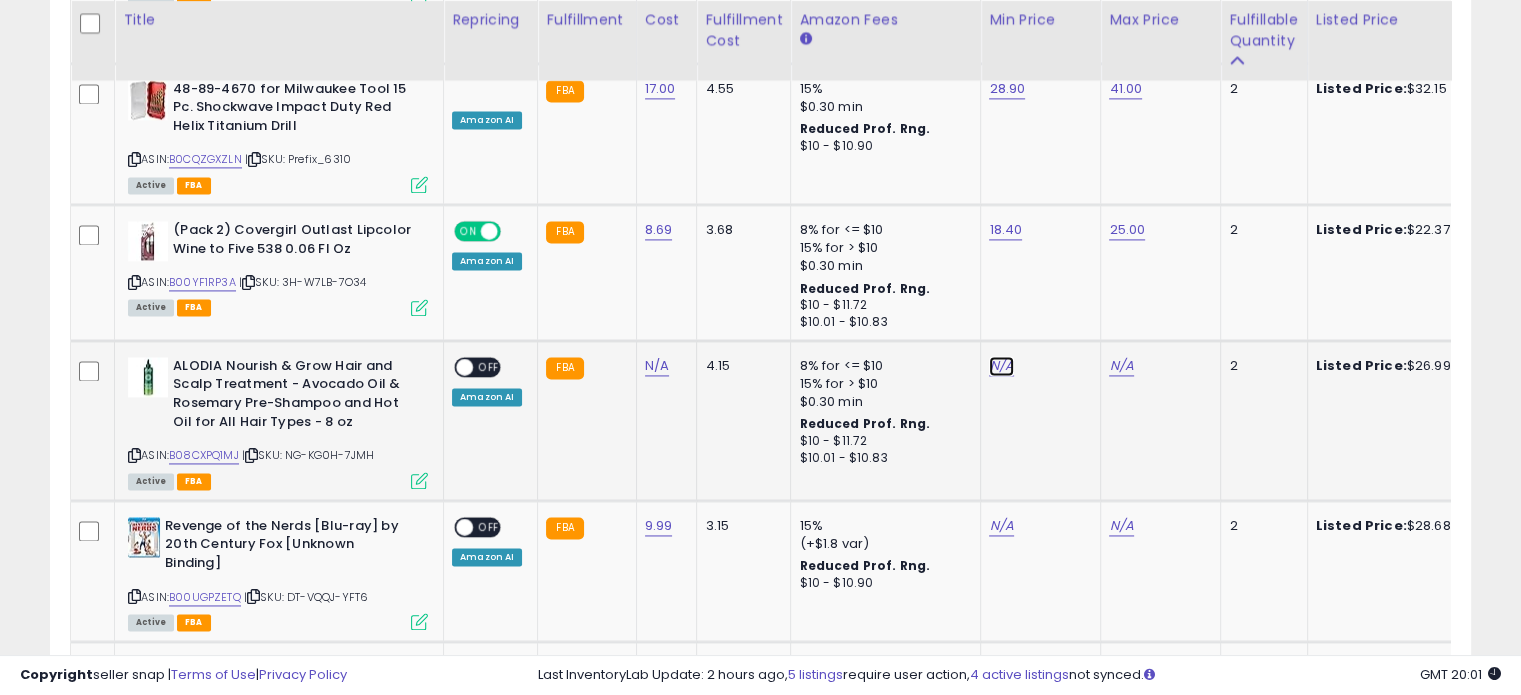 click on "N/A" at bounding box center (1001, 366) 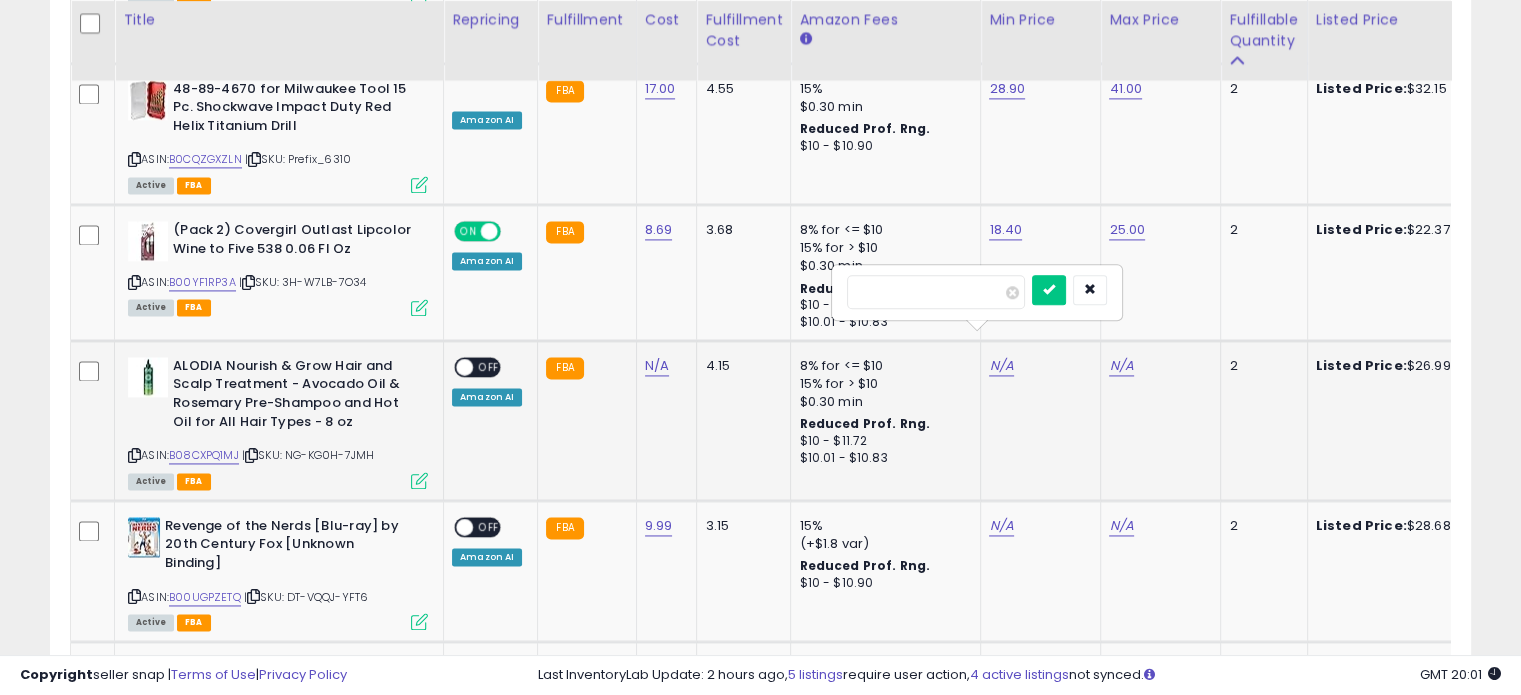 type on "****" 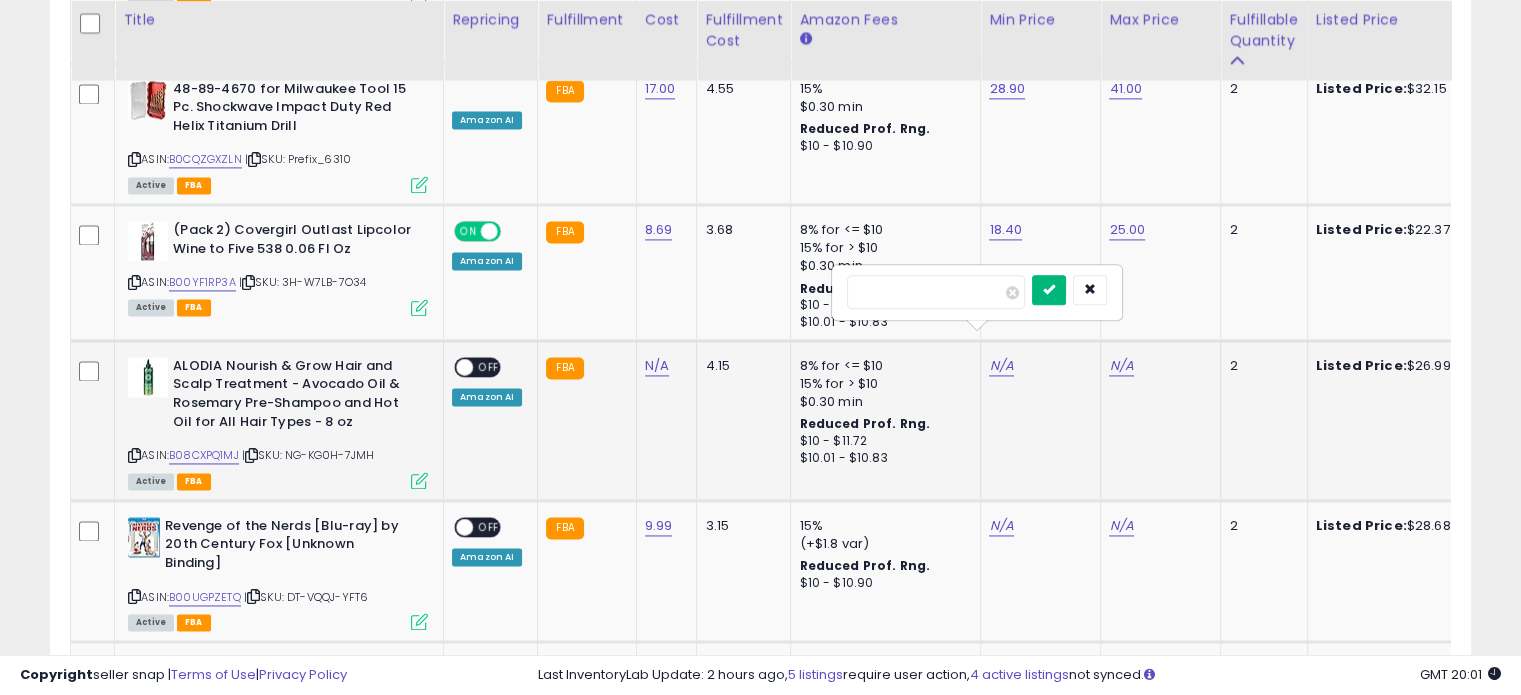 click at bounding box center (1049, 289) 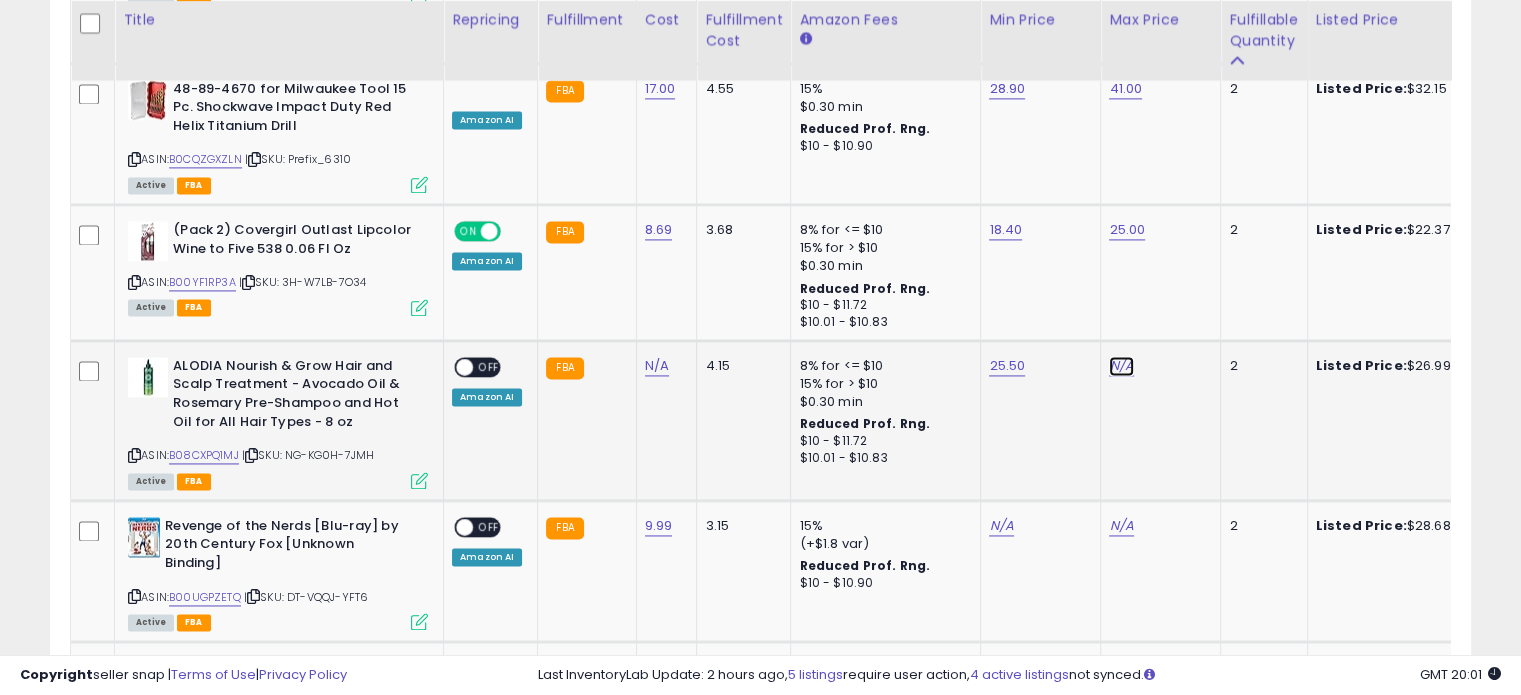 click on "N/A" at bounding box center (1121, 366) 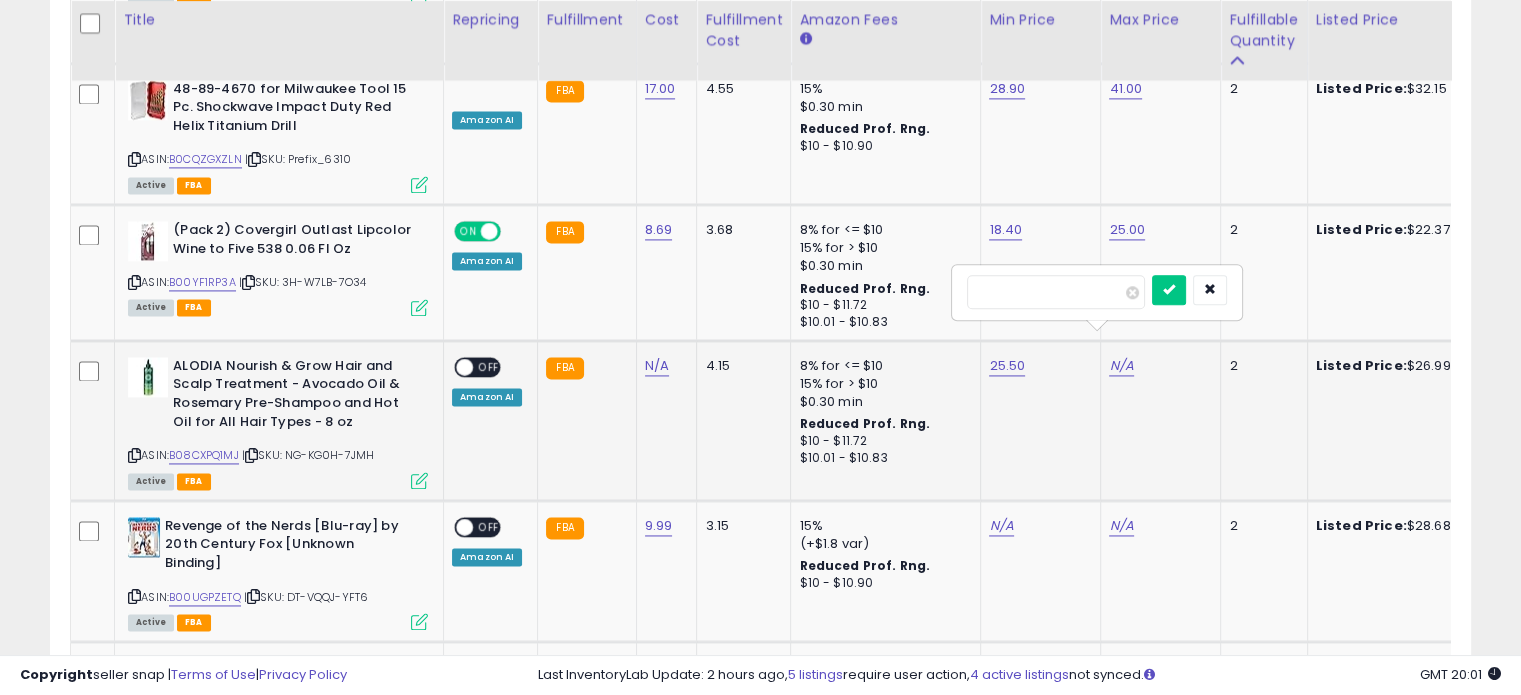type on "**" 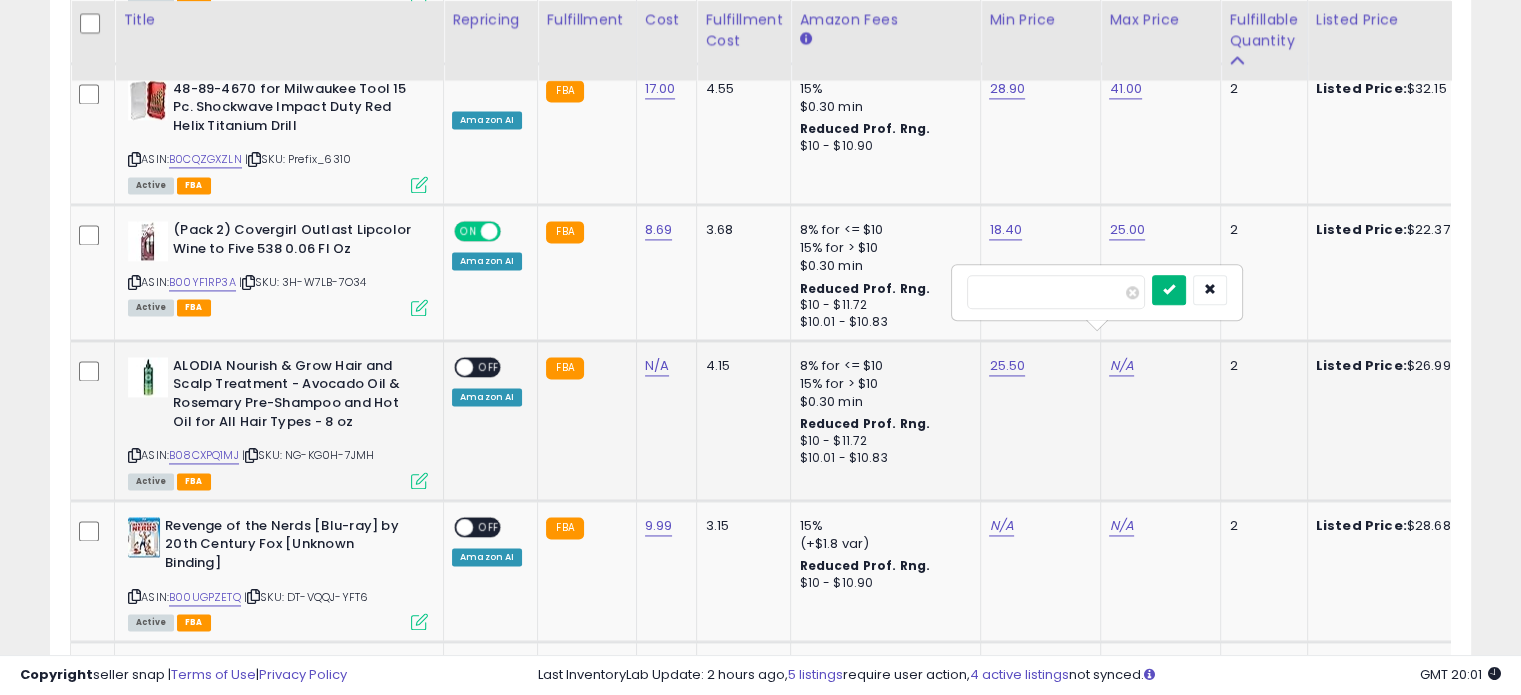 click at bounding box center (1169, 289) 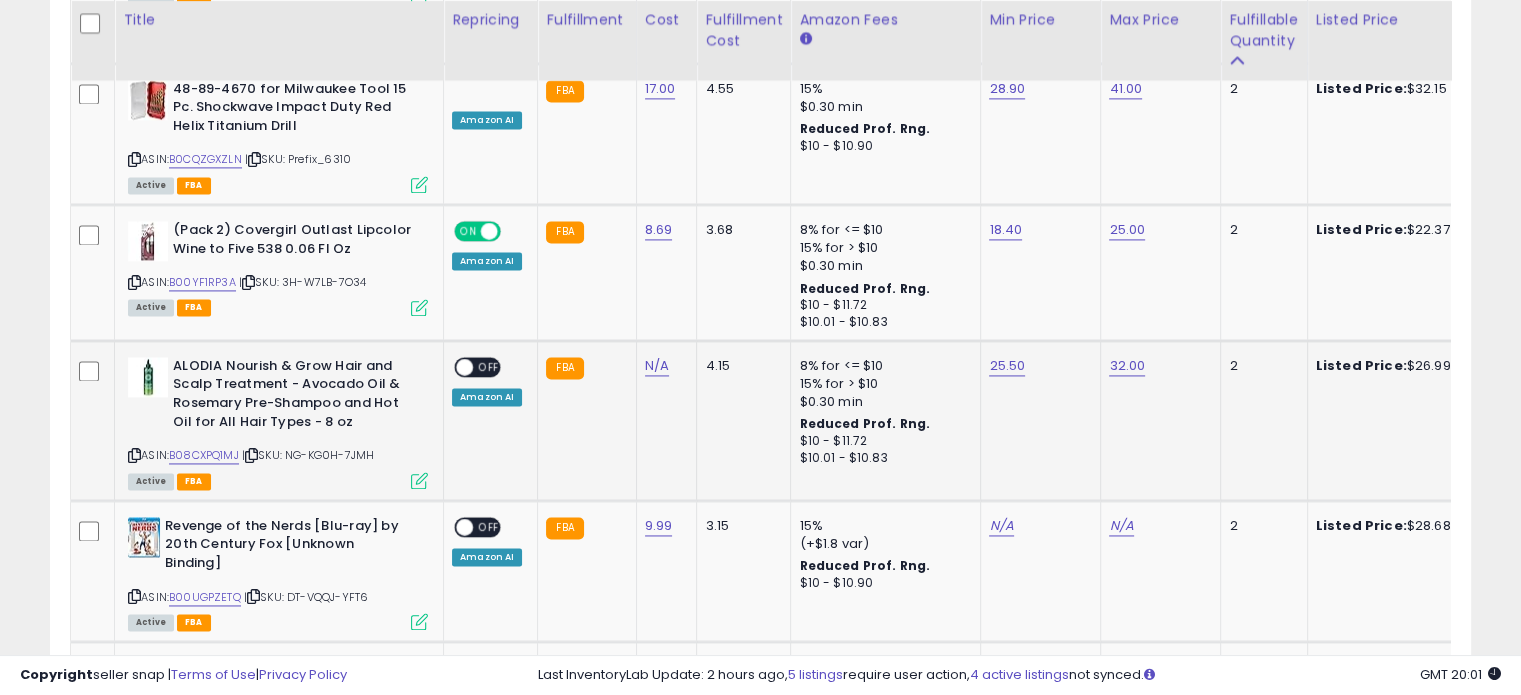 click on "OFF" at bounding box center (489, 366) 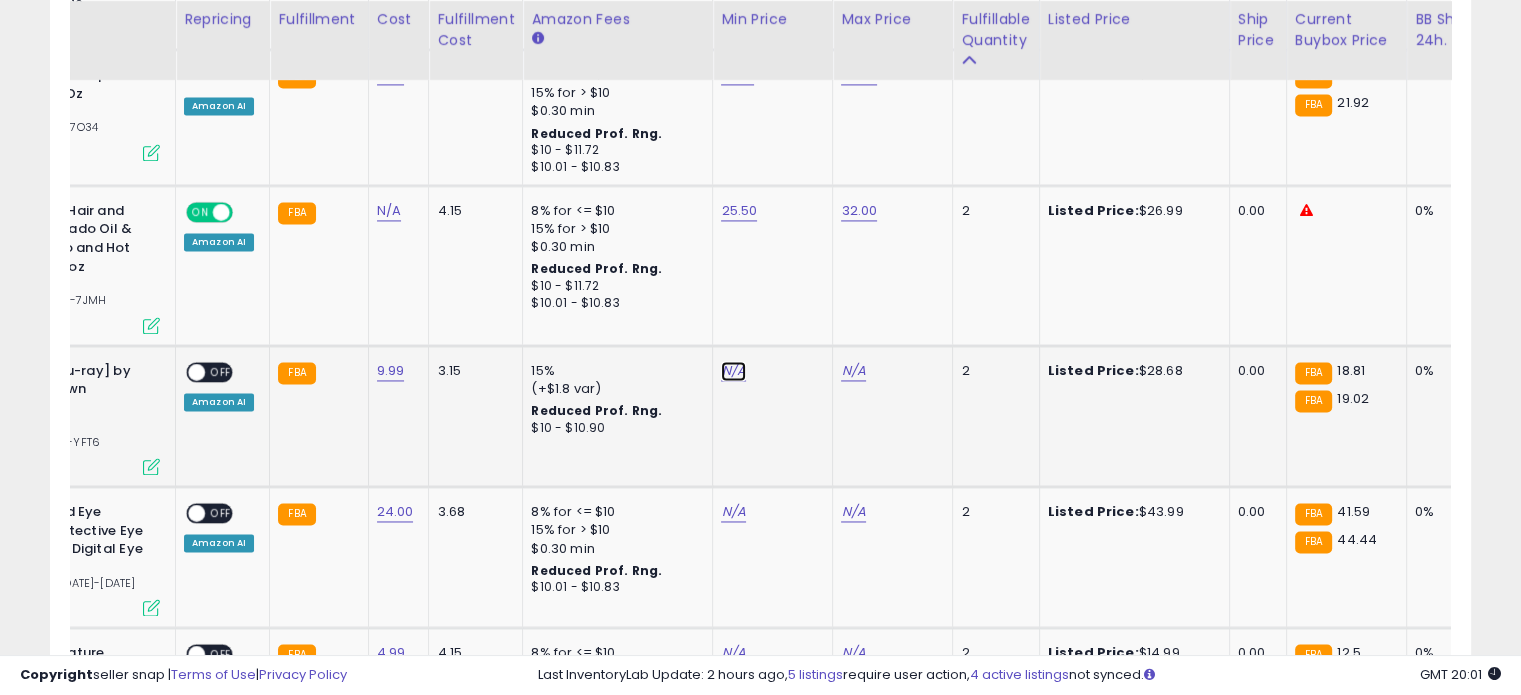 click on "N/A" at bounding box center [733, 371] 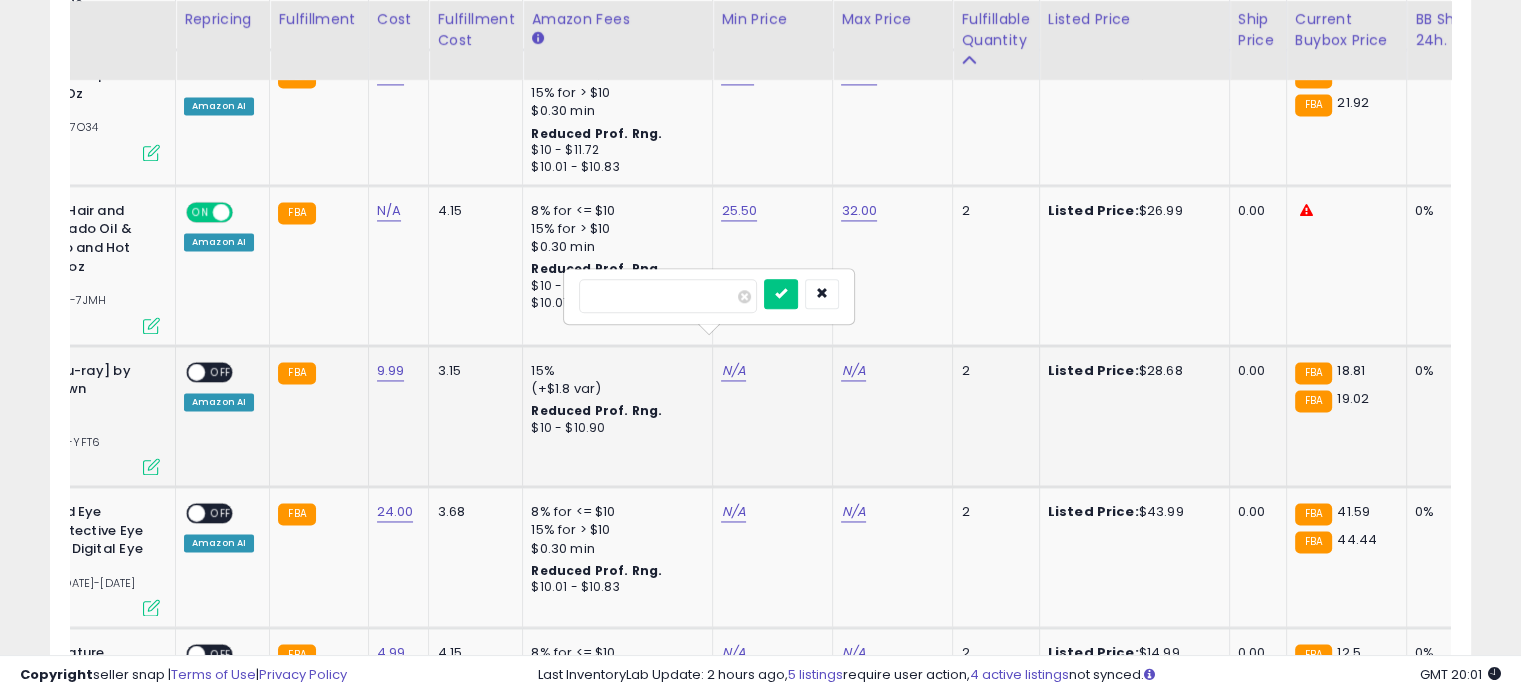 type on "*****" 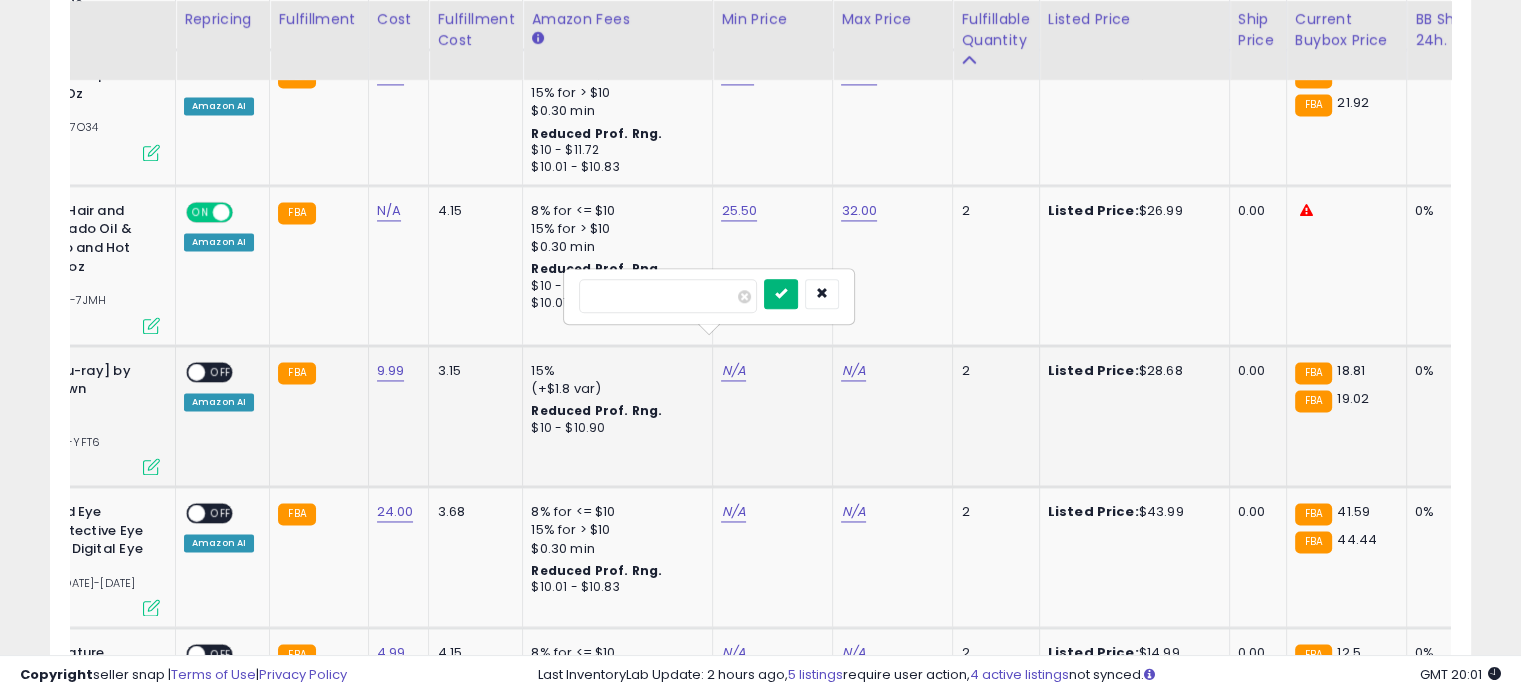click at bounding box center [781, 293] 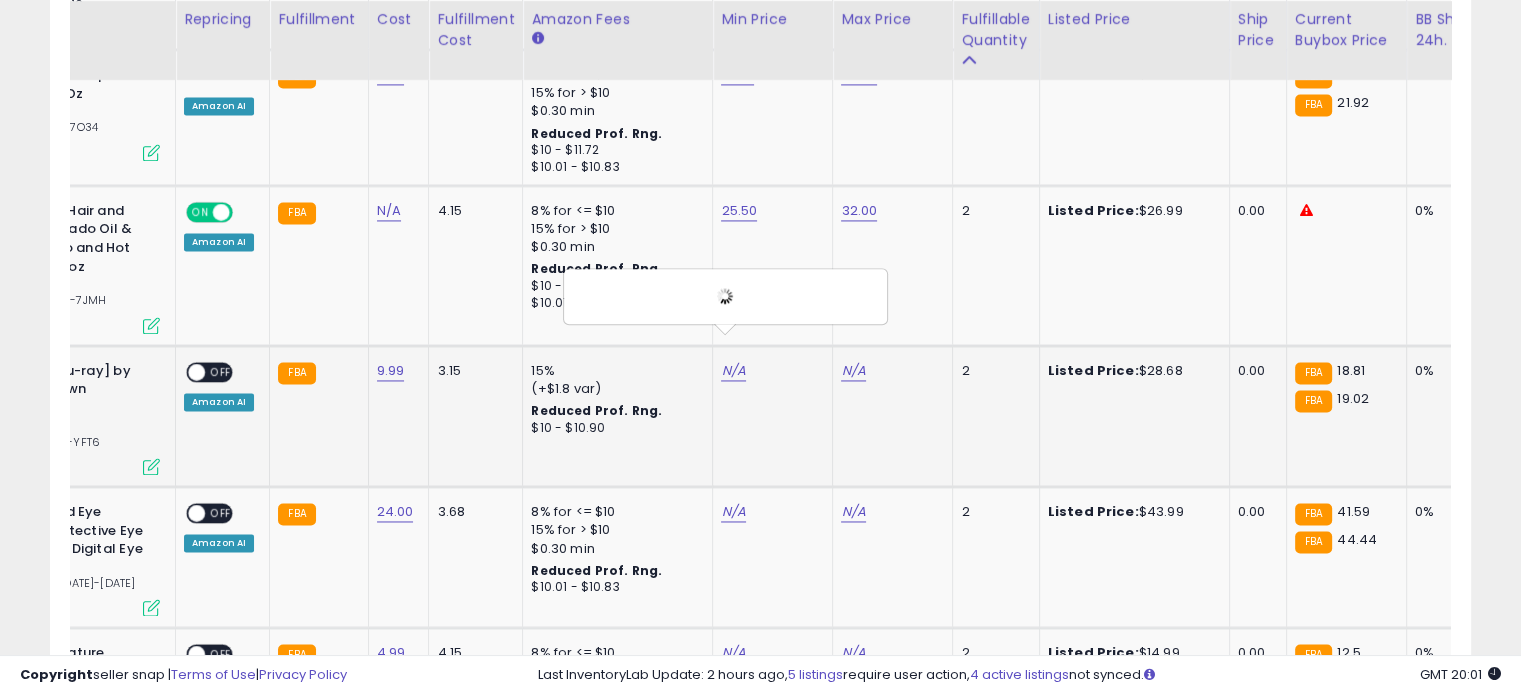 click on "N/A" 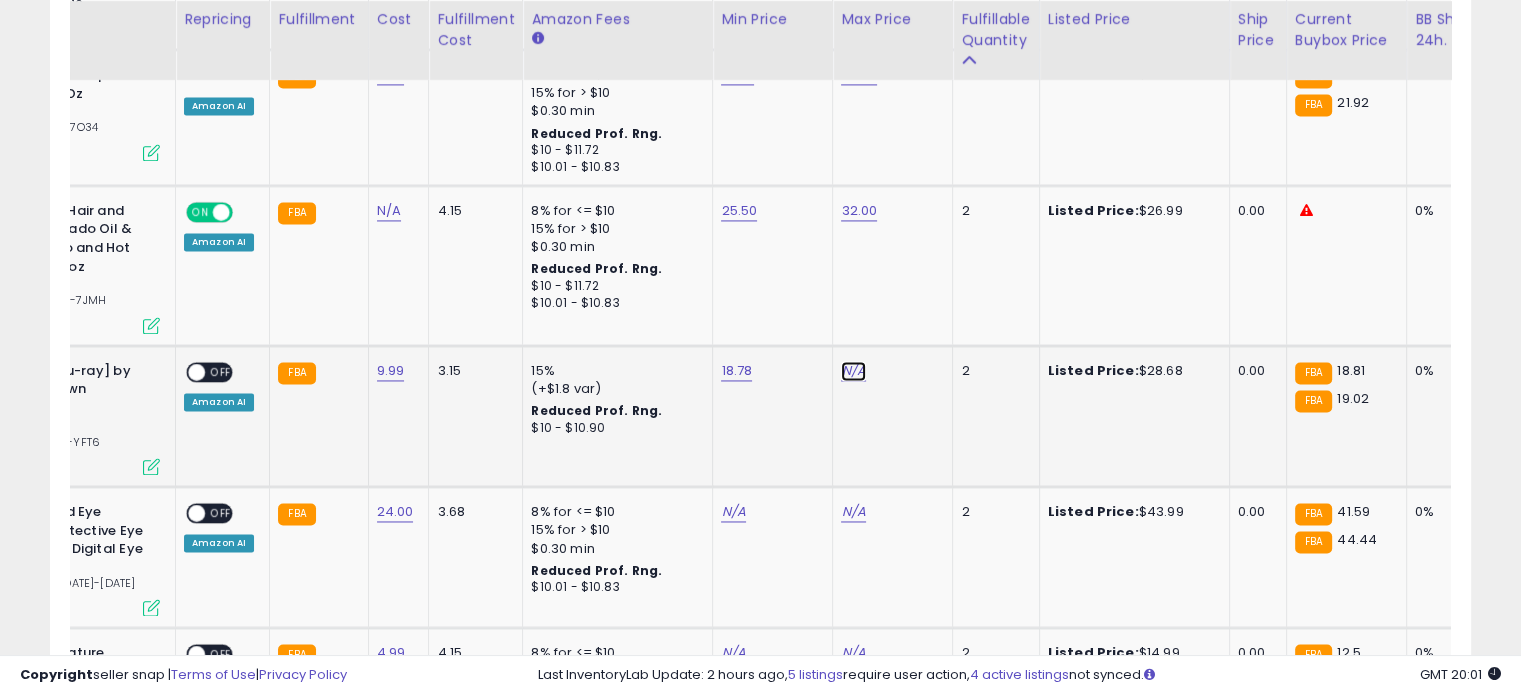 click on "N/A" at bounding box center [853, 371] 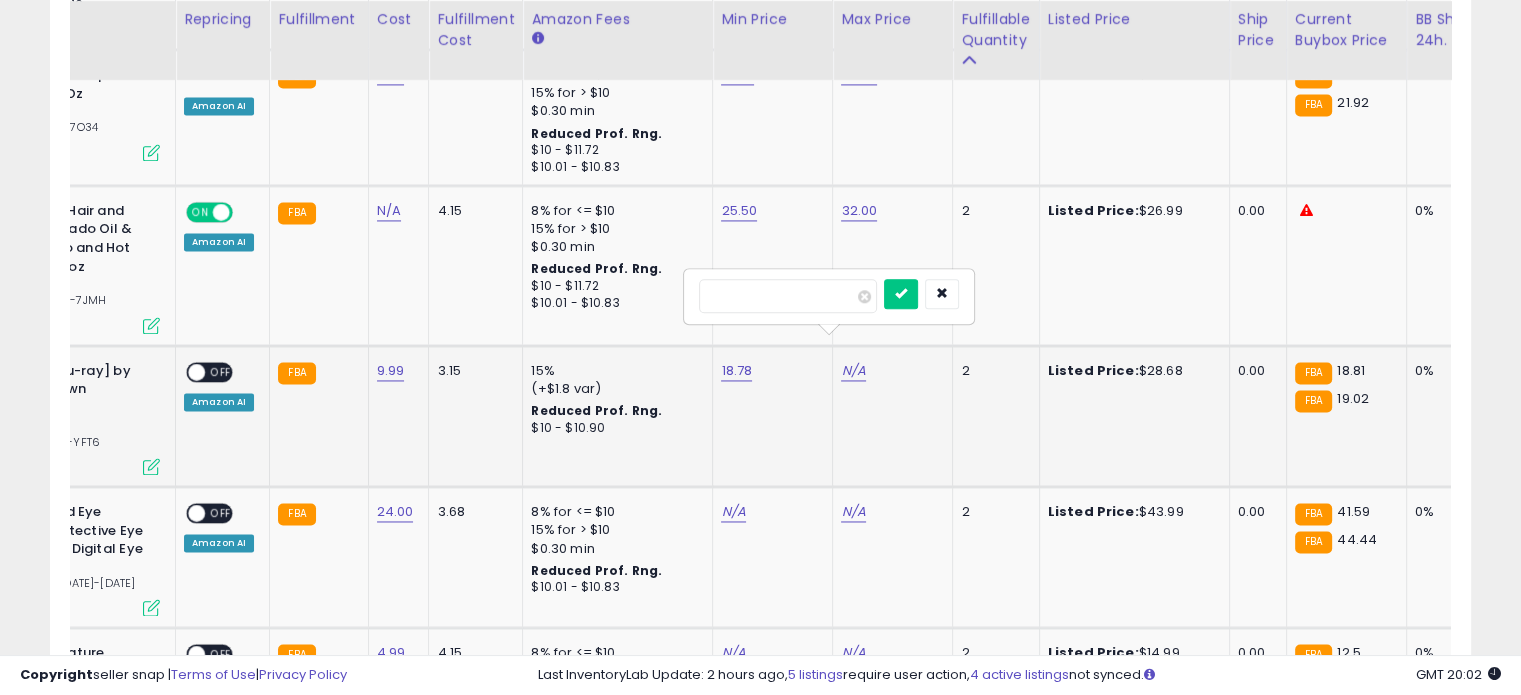 type on "**" 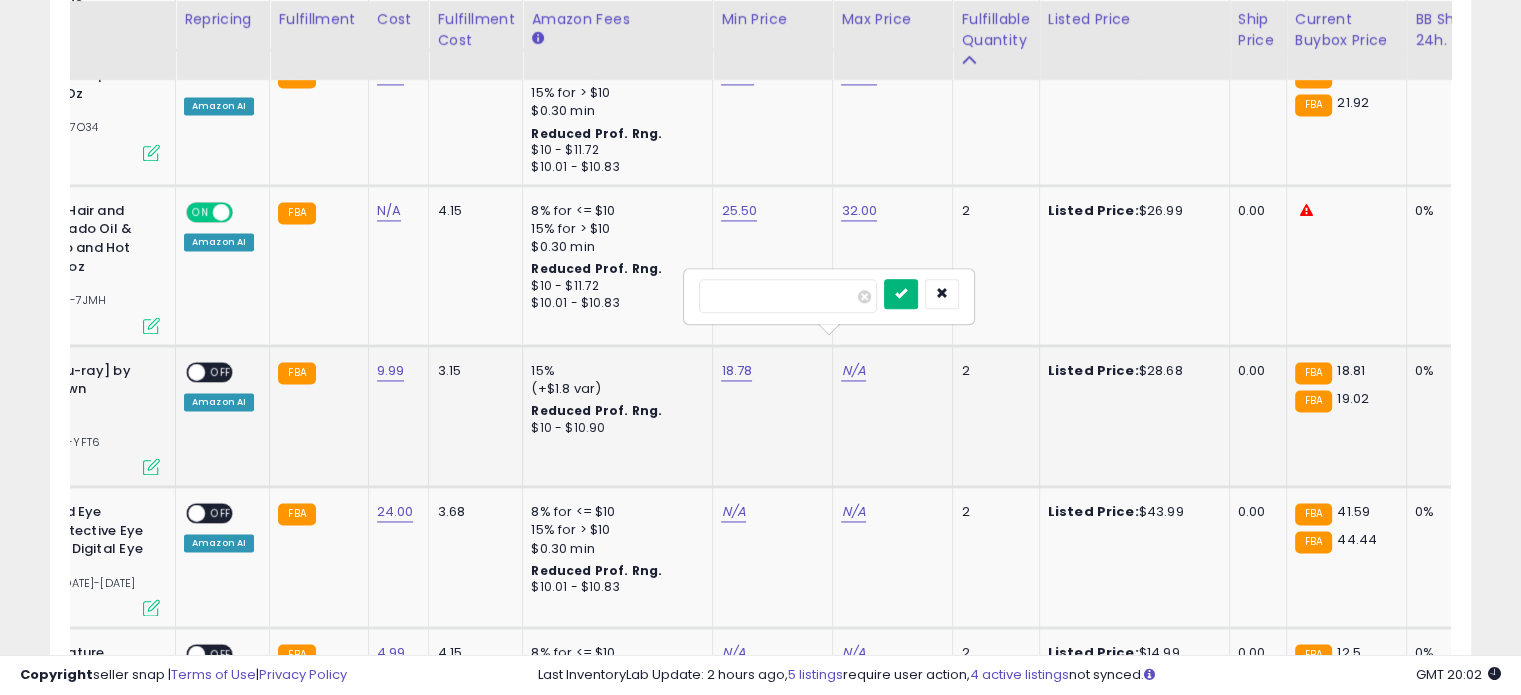 click at bounding box center [901, 294] 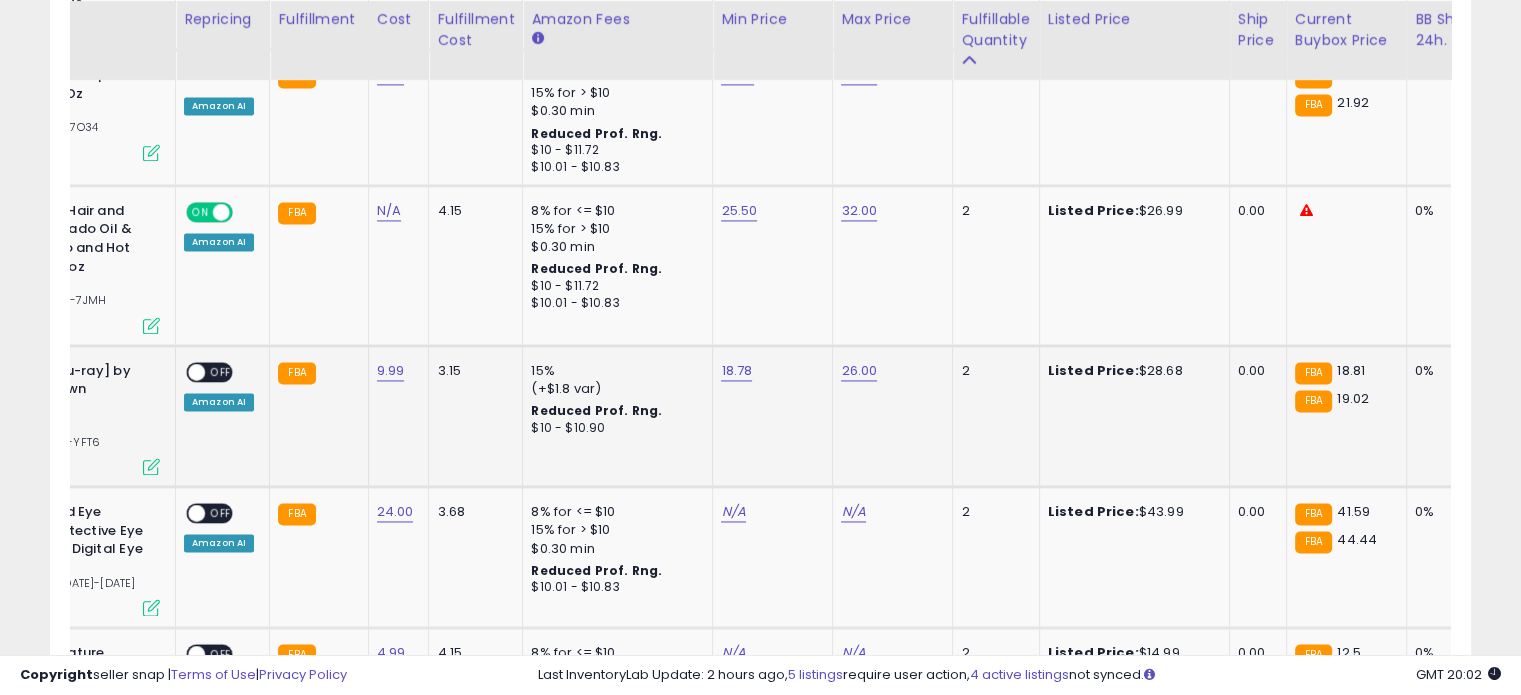 click on "OFF" at bounding box center [221, 371] 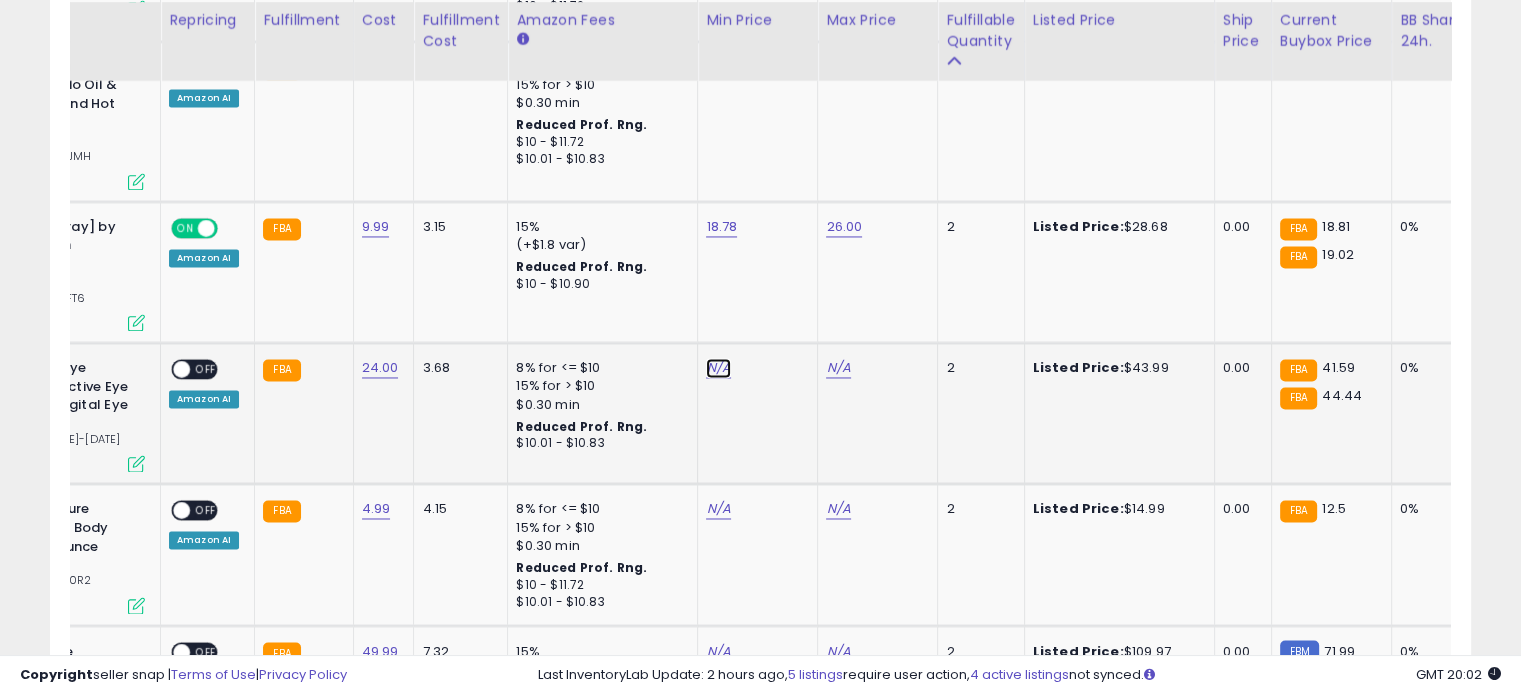 click on "N/A" at bounding box center [718, 368] 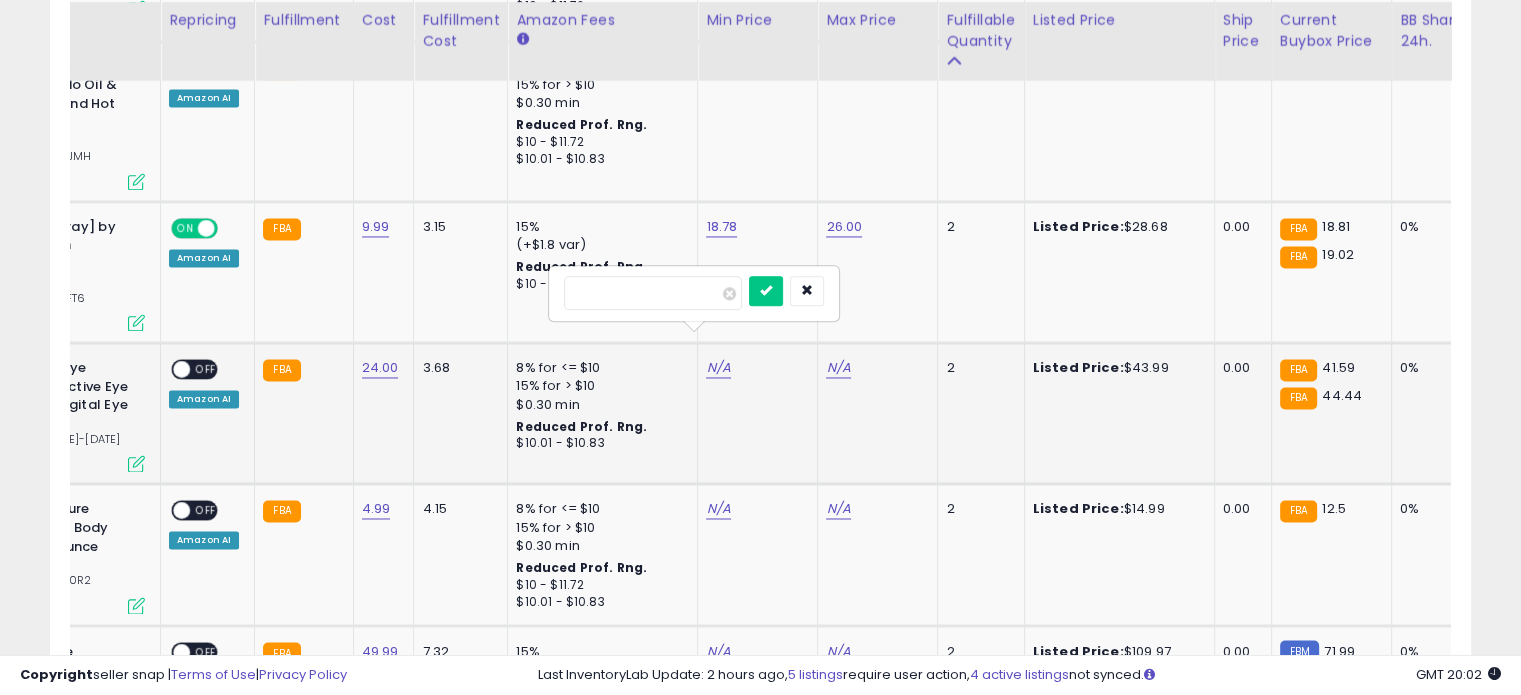 type on "****" 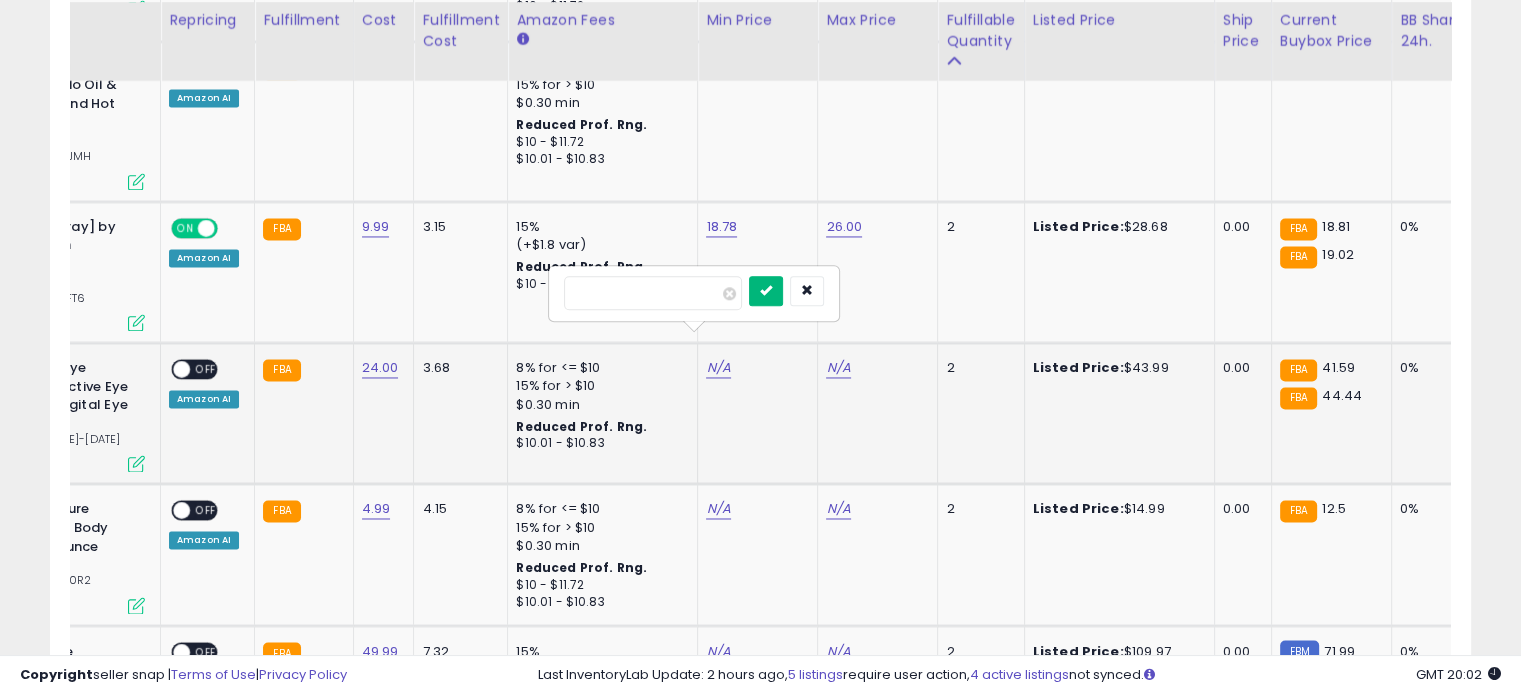 click at bounding box center [766, 290] 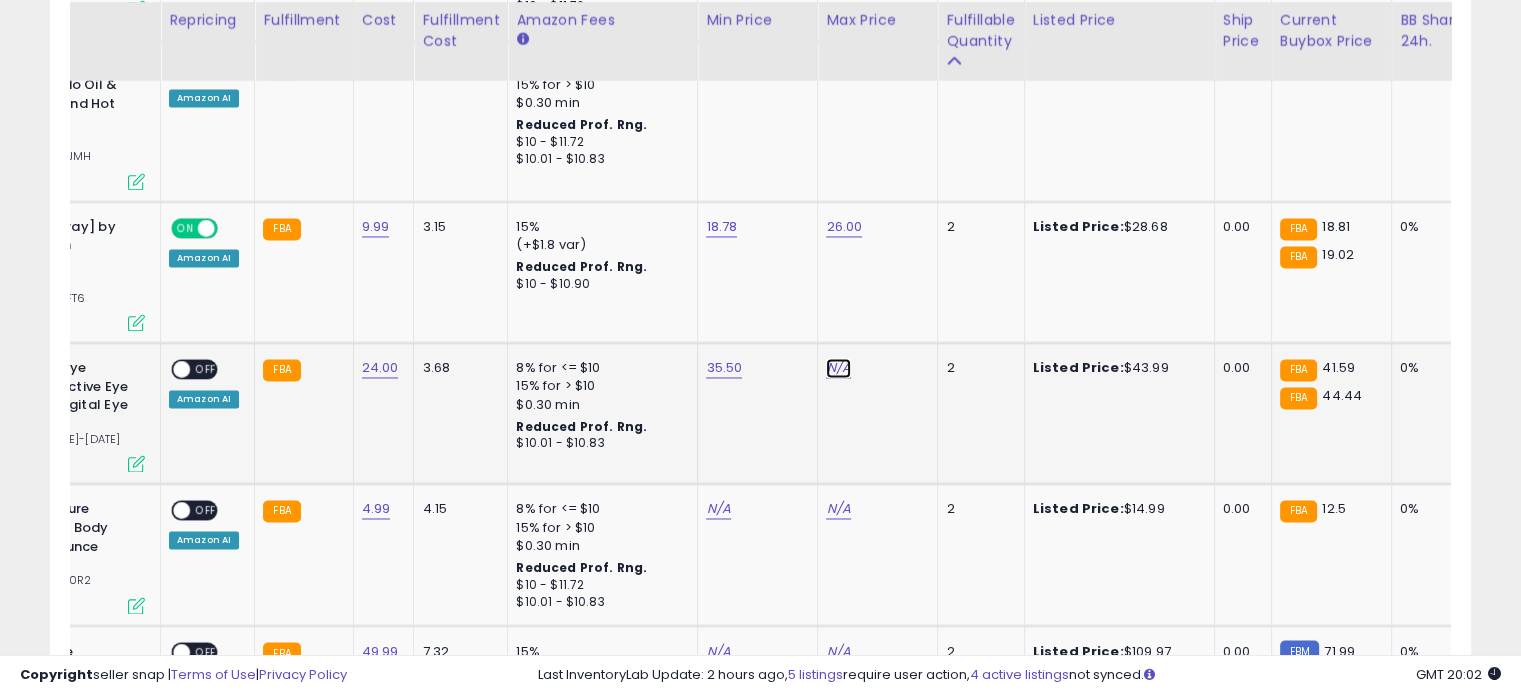 click on "N/A" at bounding box center (838, 368) 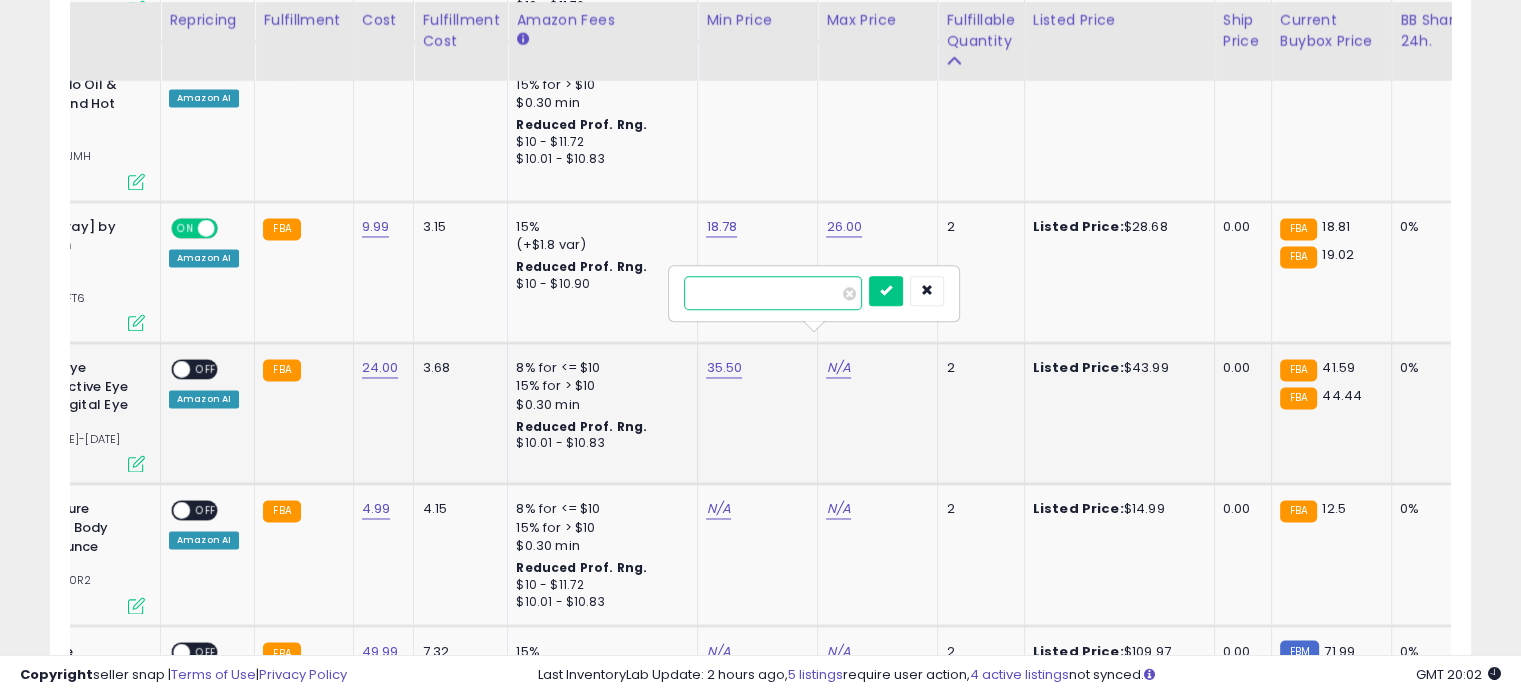 type on "**" 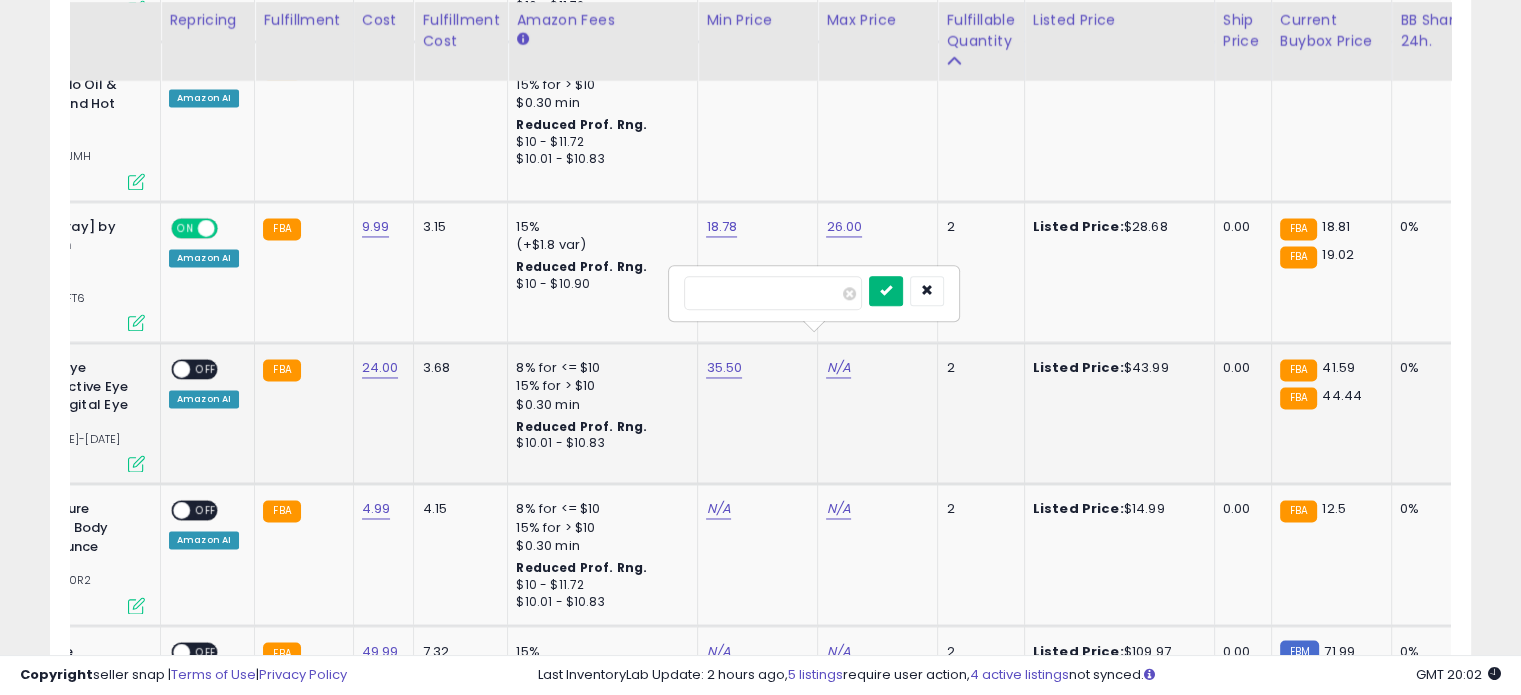 click at bounding box center [886, 291] 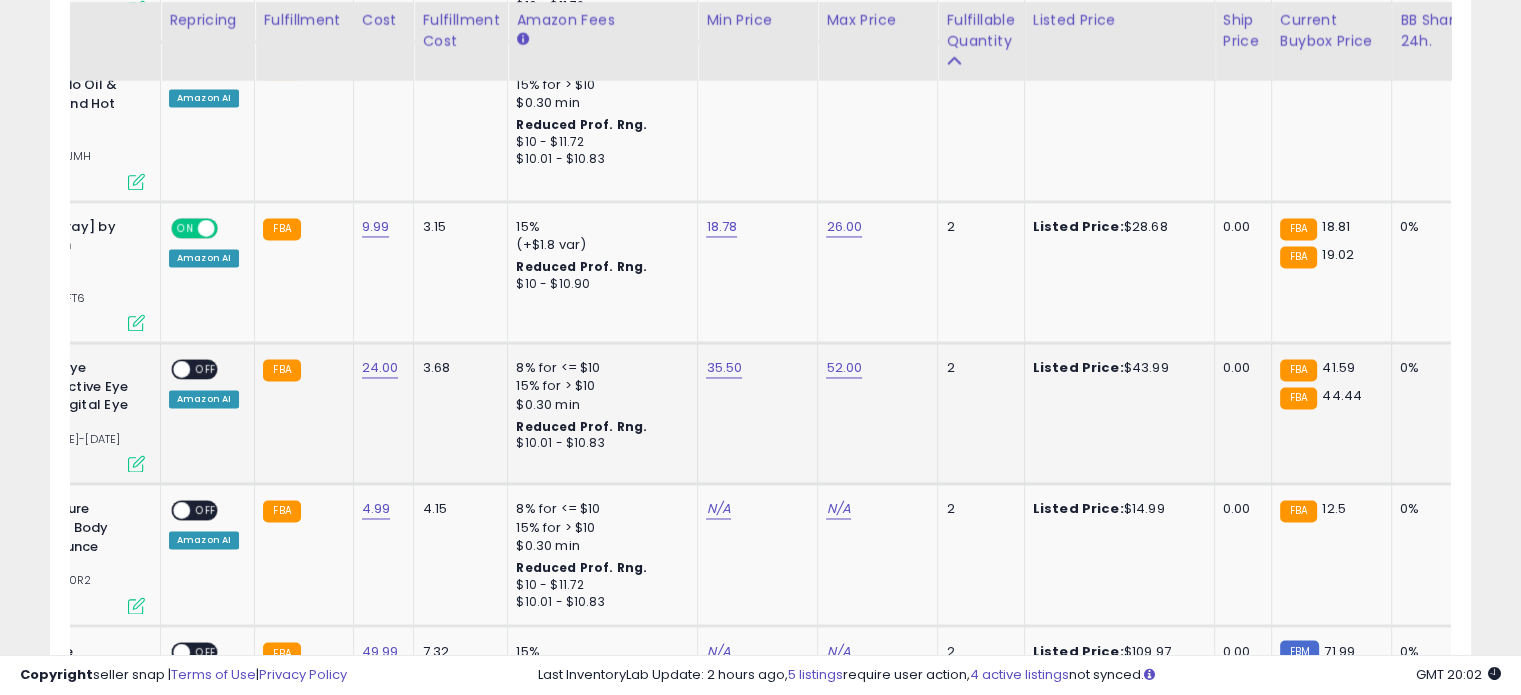 click on "OFF" at bounding box center [206, 369] 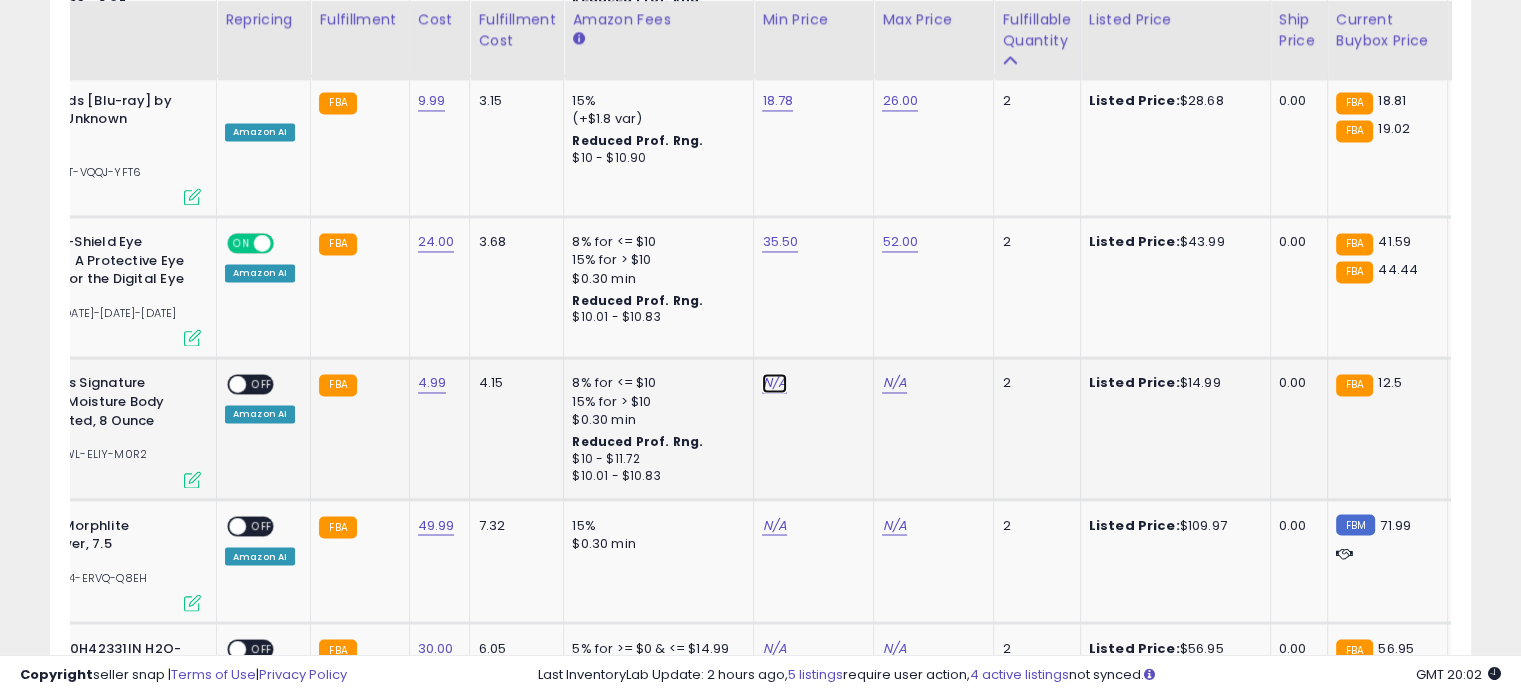 click on "N/A" at bounding box center [774, 383] 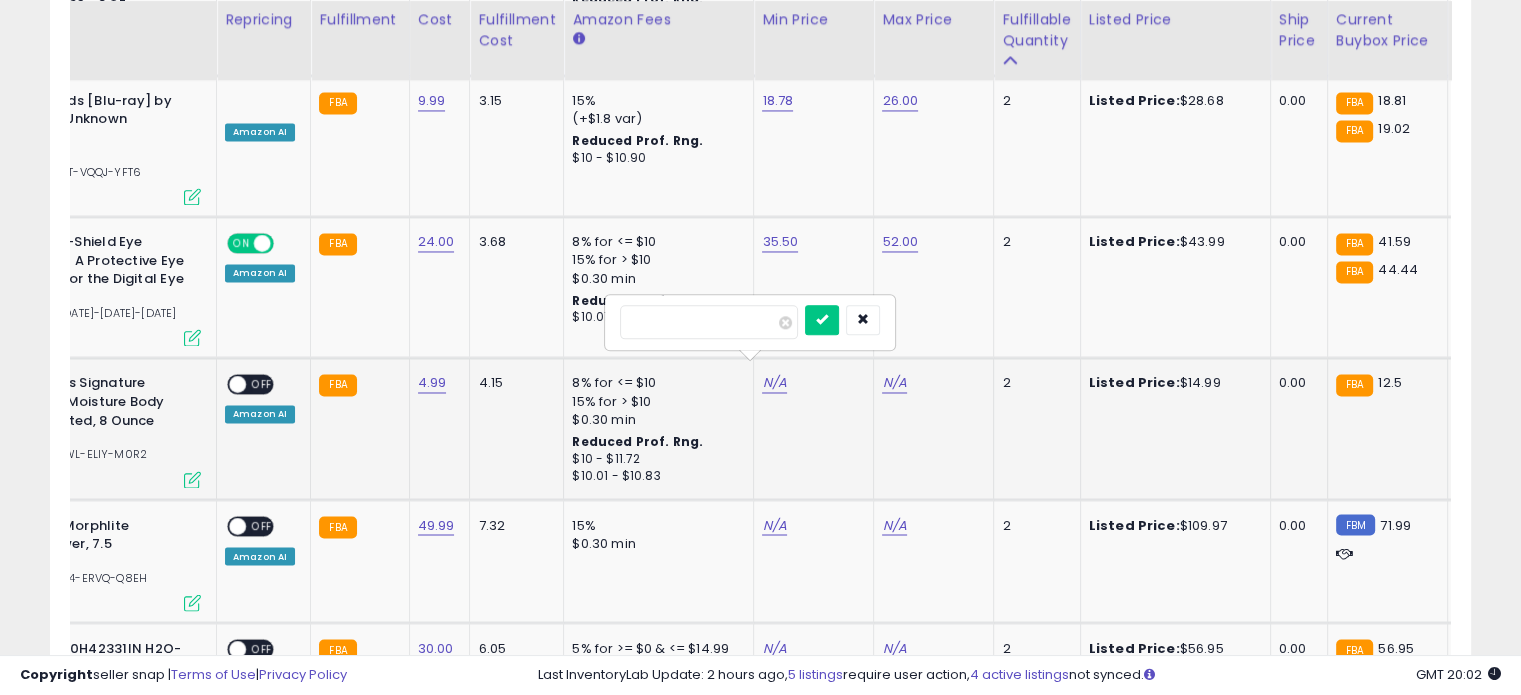 type on "****" 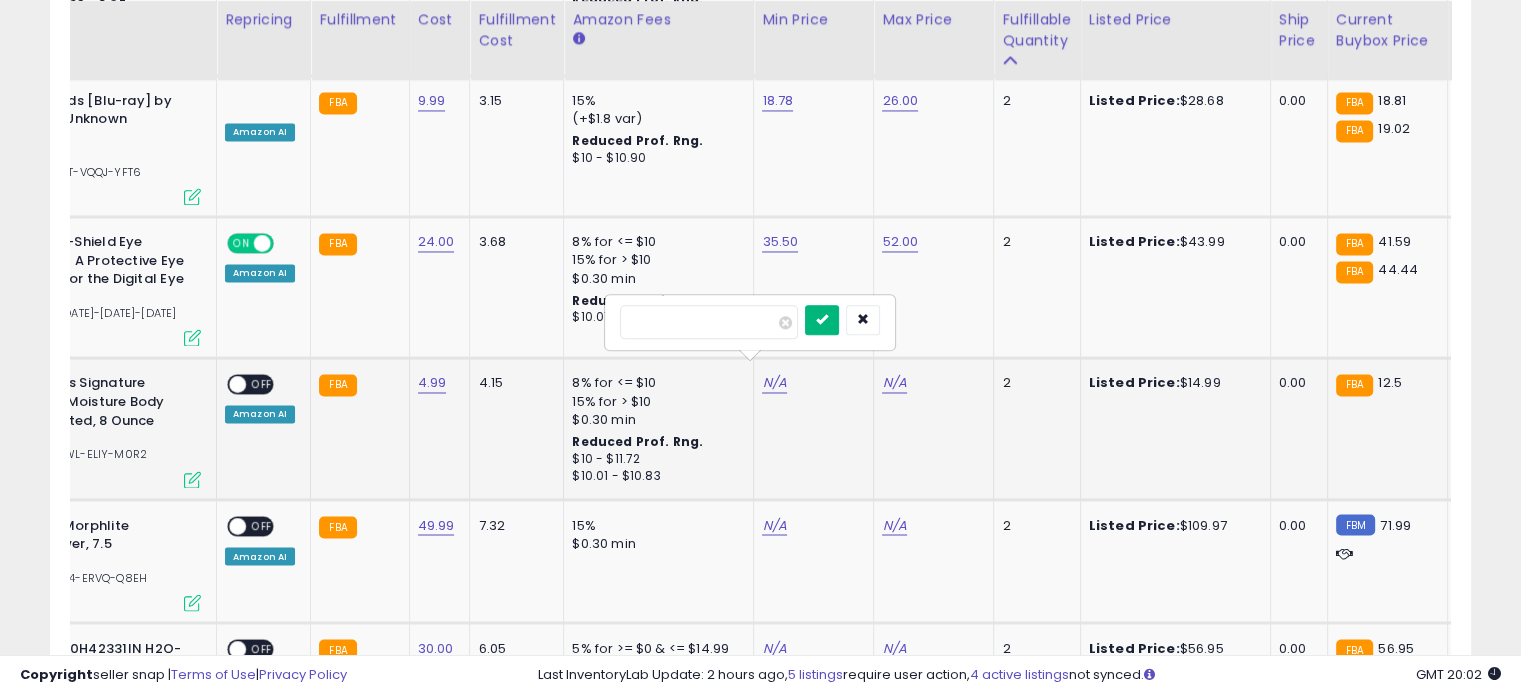 click at bounding box center (822, 320) 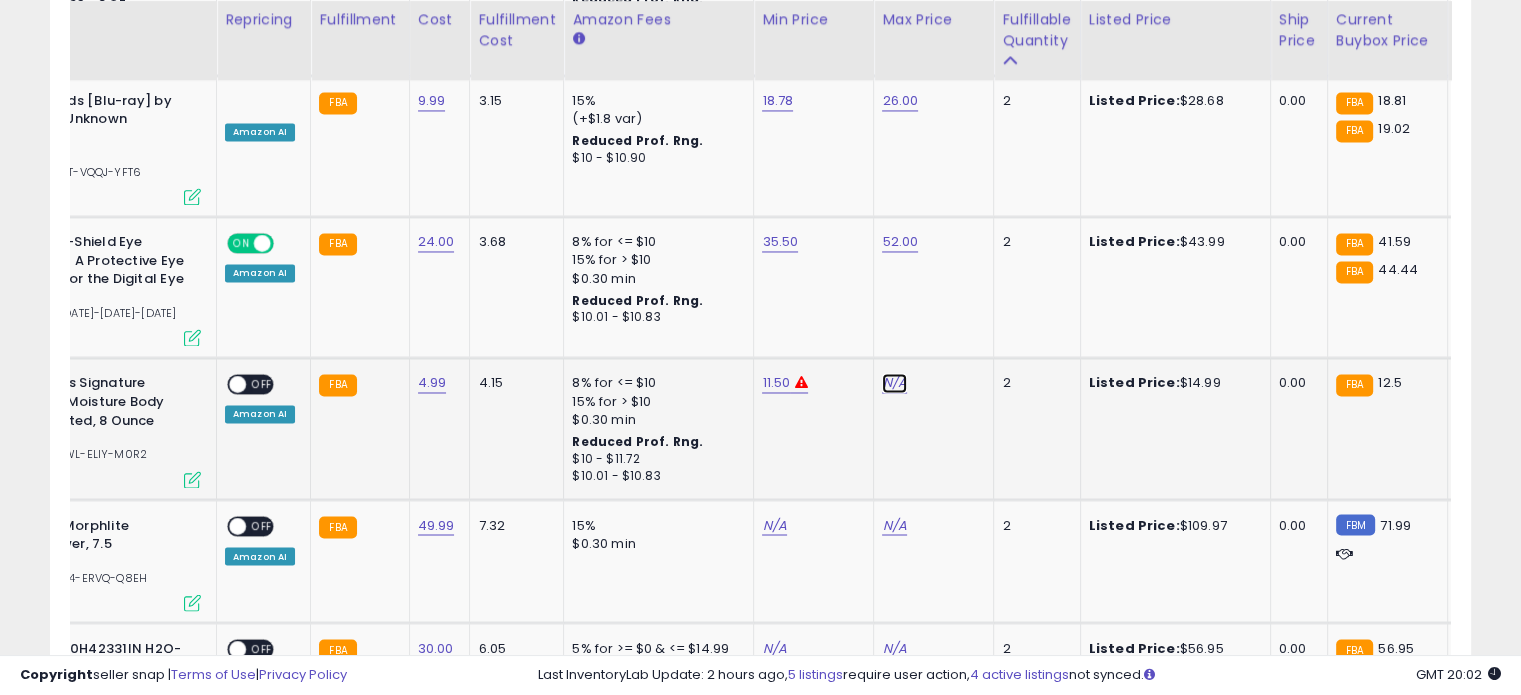 click on "N/A" at bounding box center [894, 383] 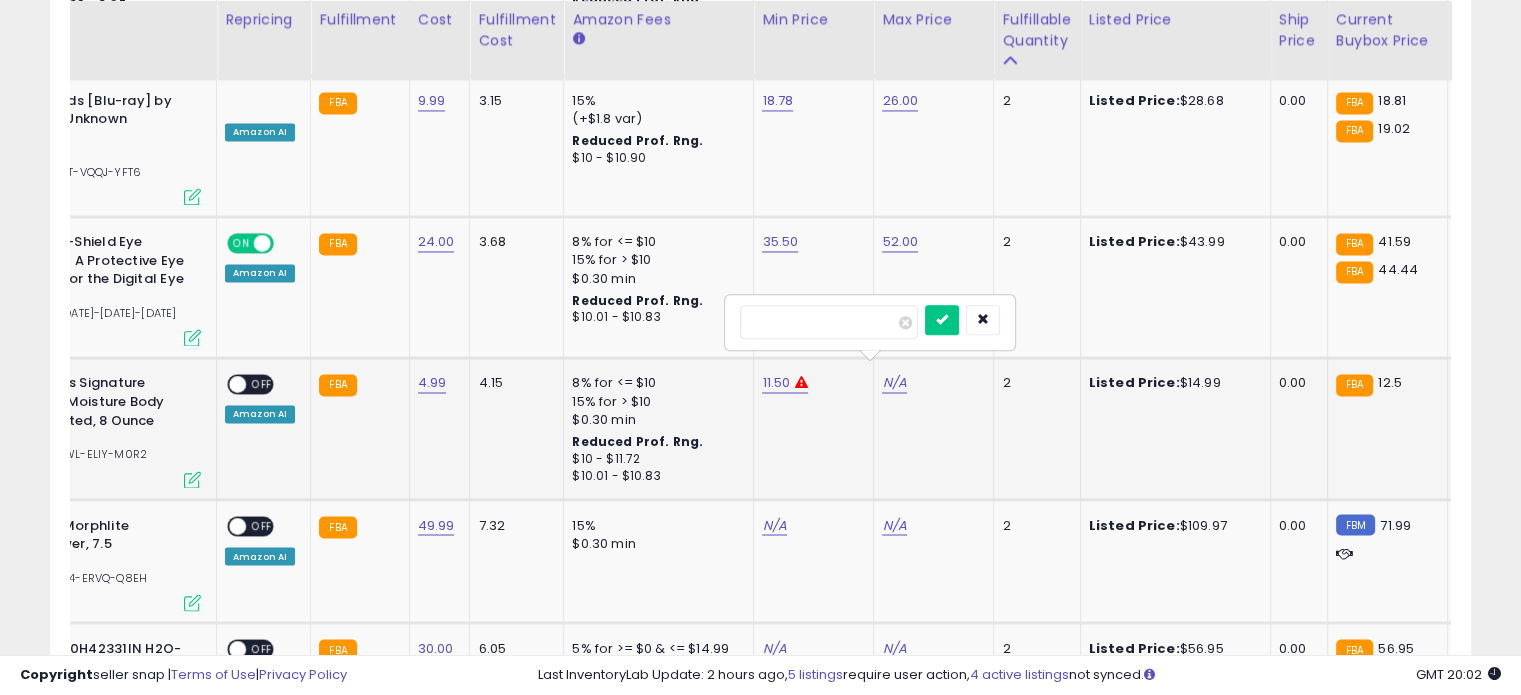 type on "**" 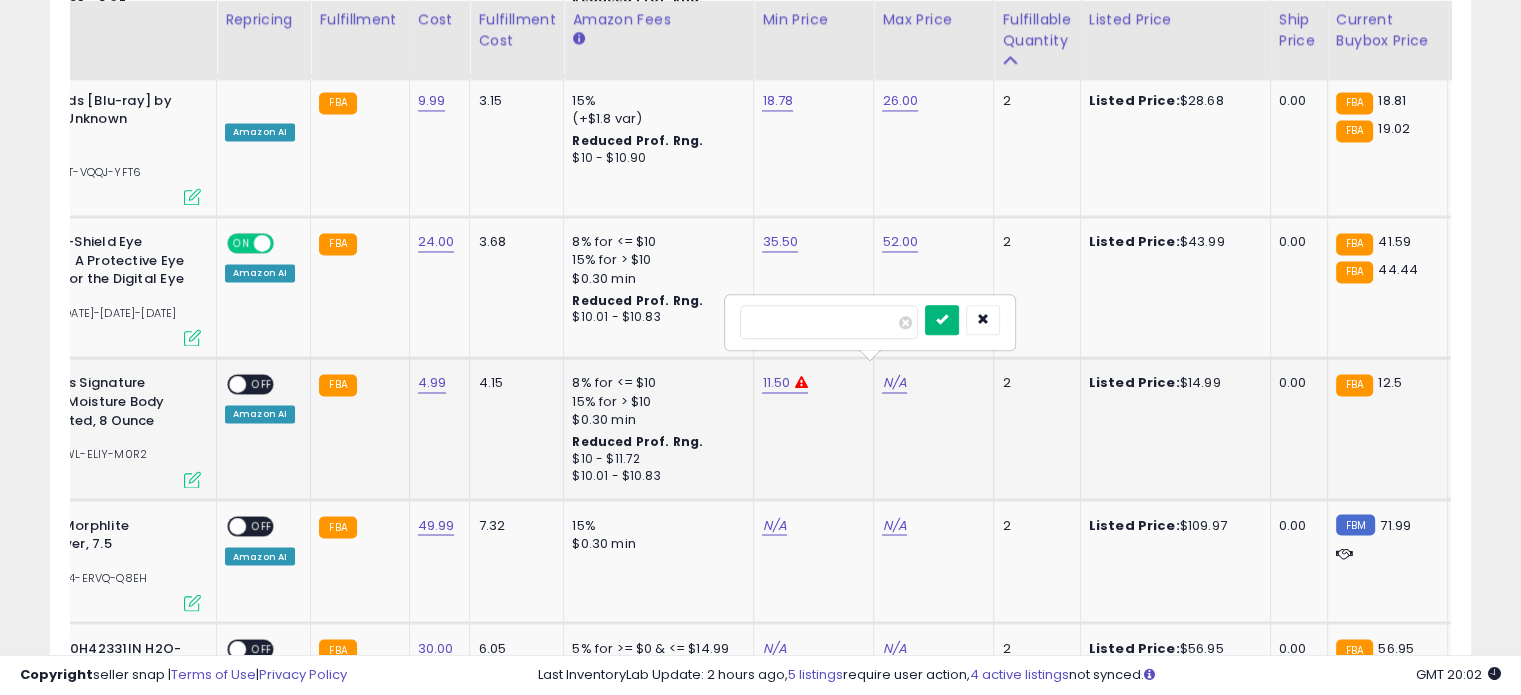 click at bounding box center [942, 320] 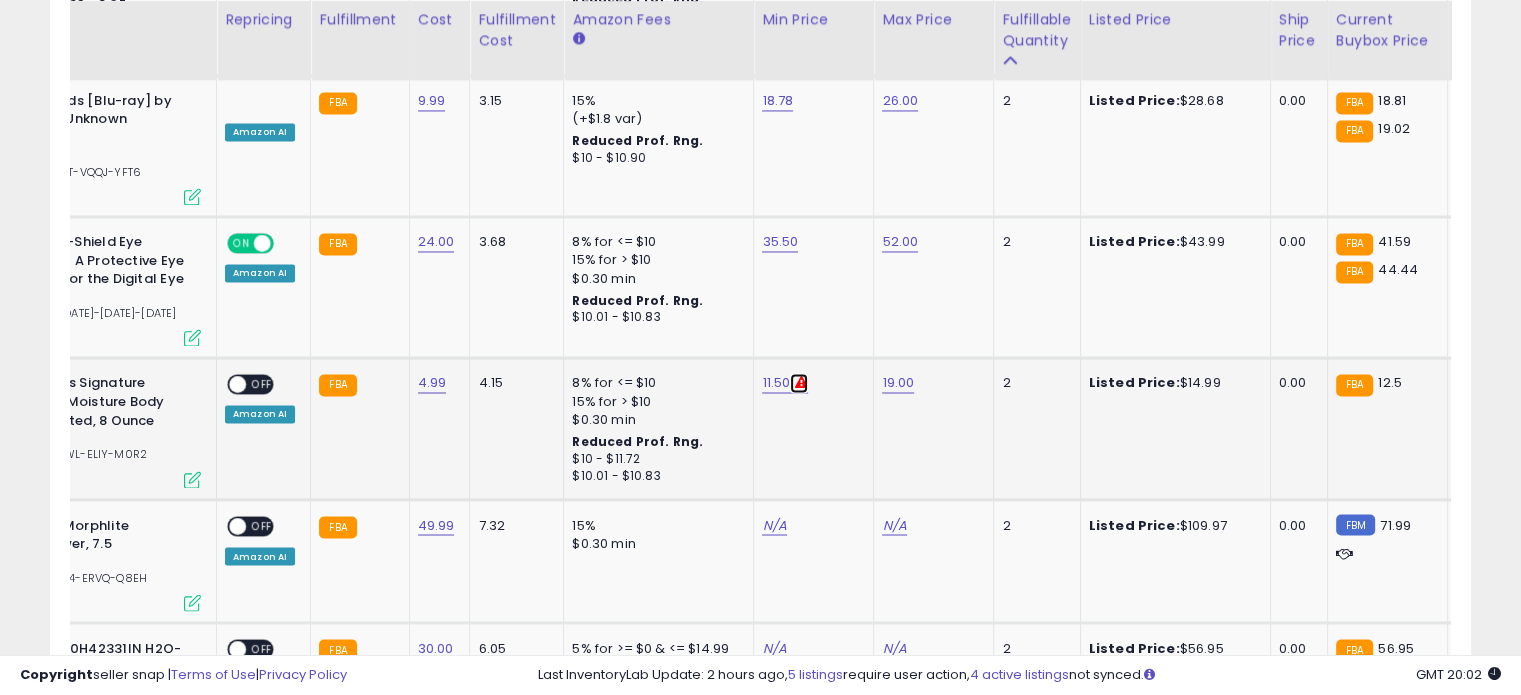 click at bounding box center [801, 382] 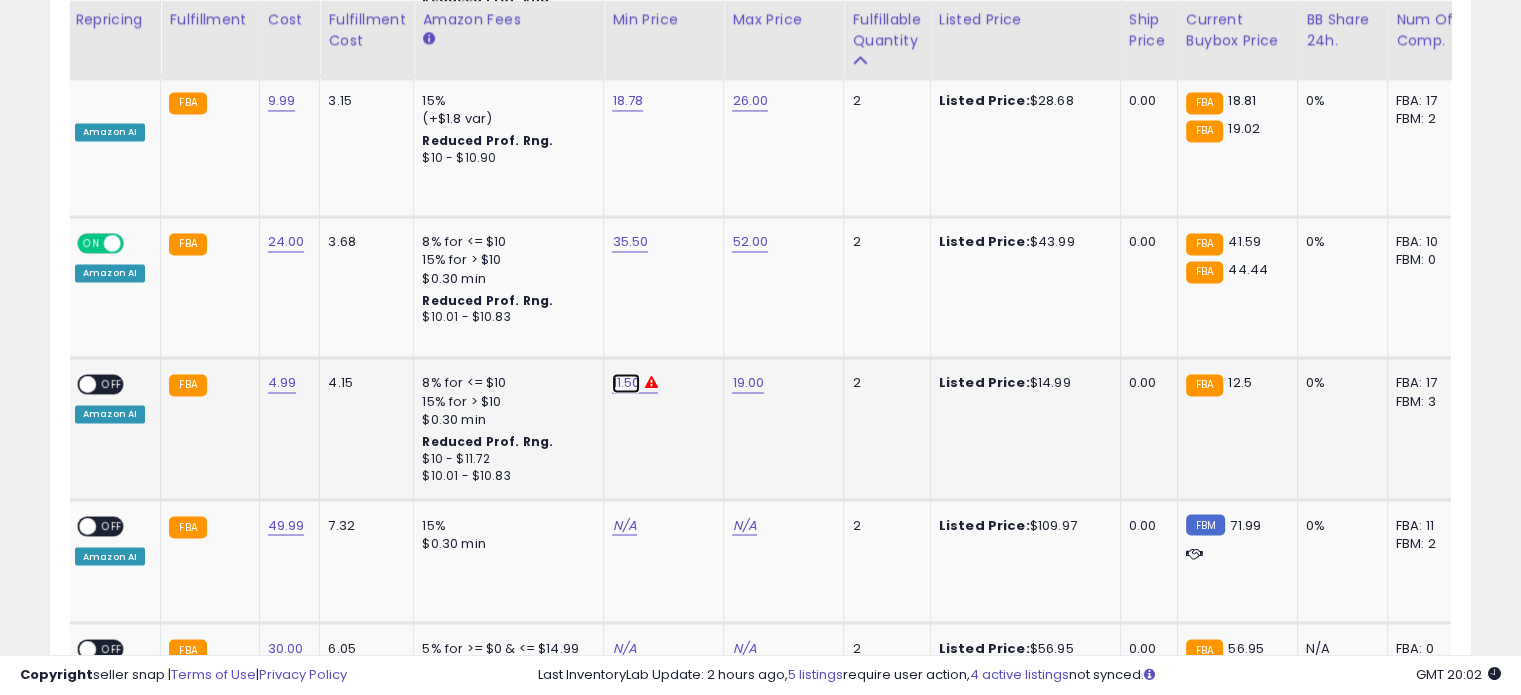 click on "11.50" at bounding box center (630, -2232) 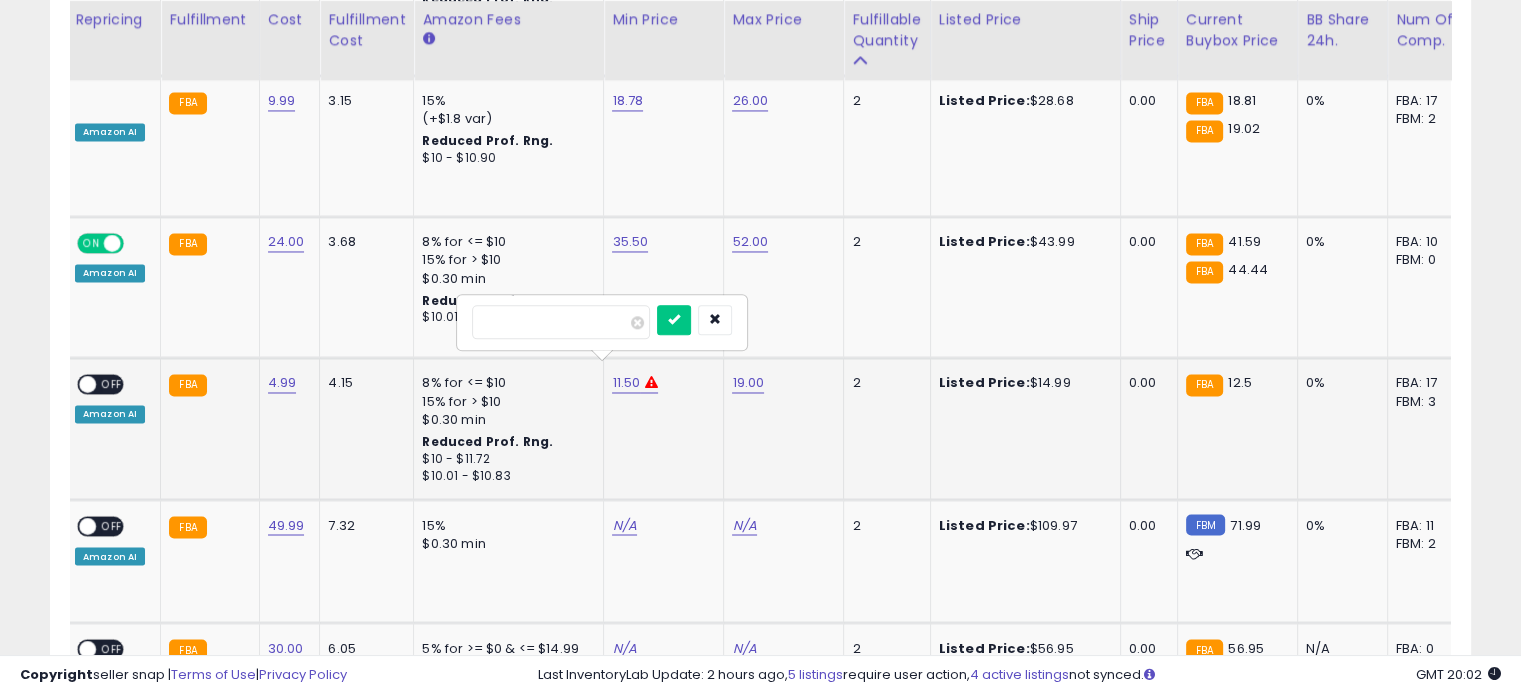 type on "*****" 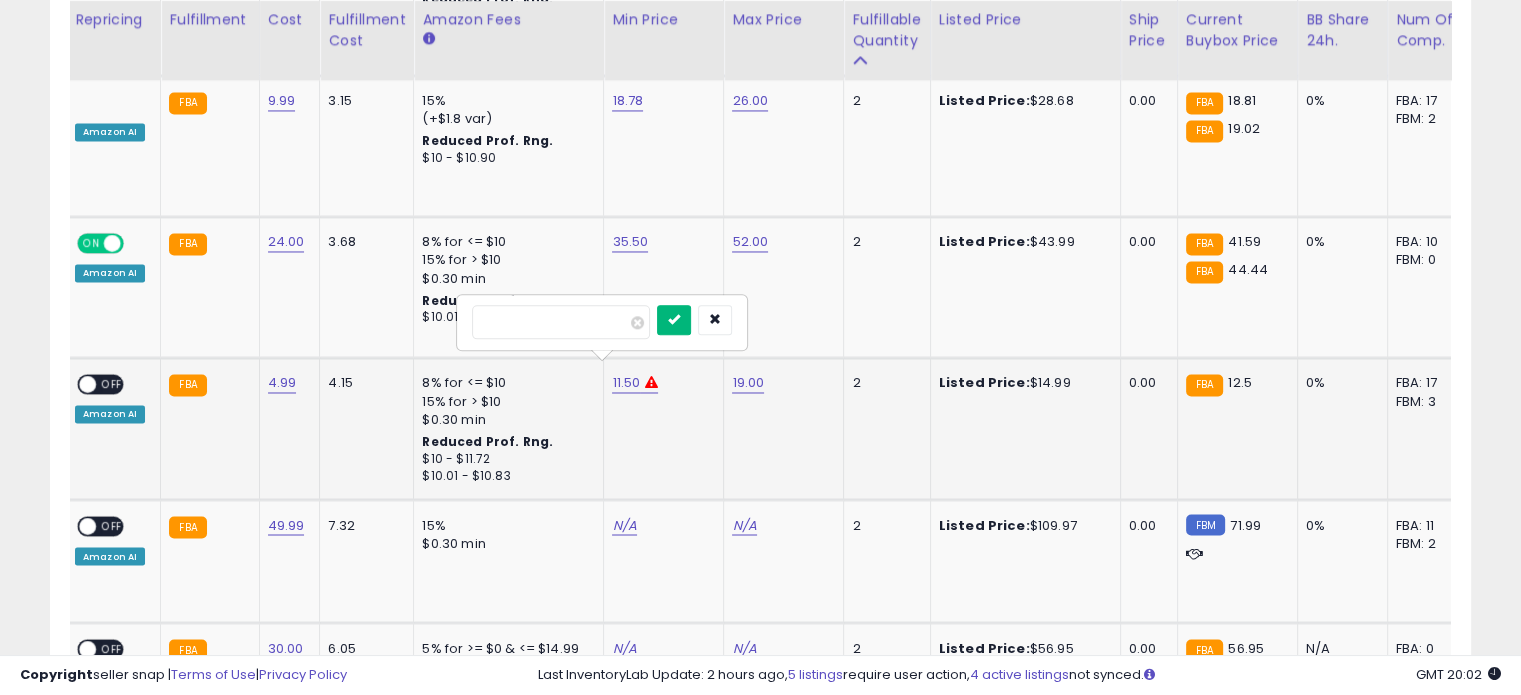 click at bounding box center (674, 319) 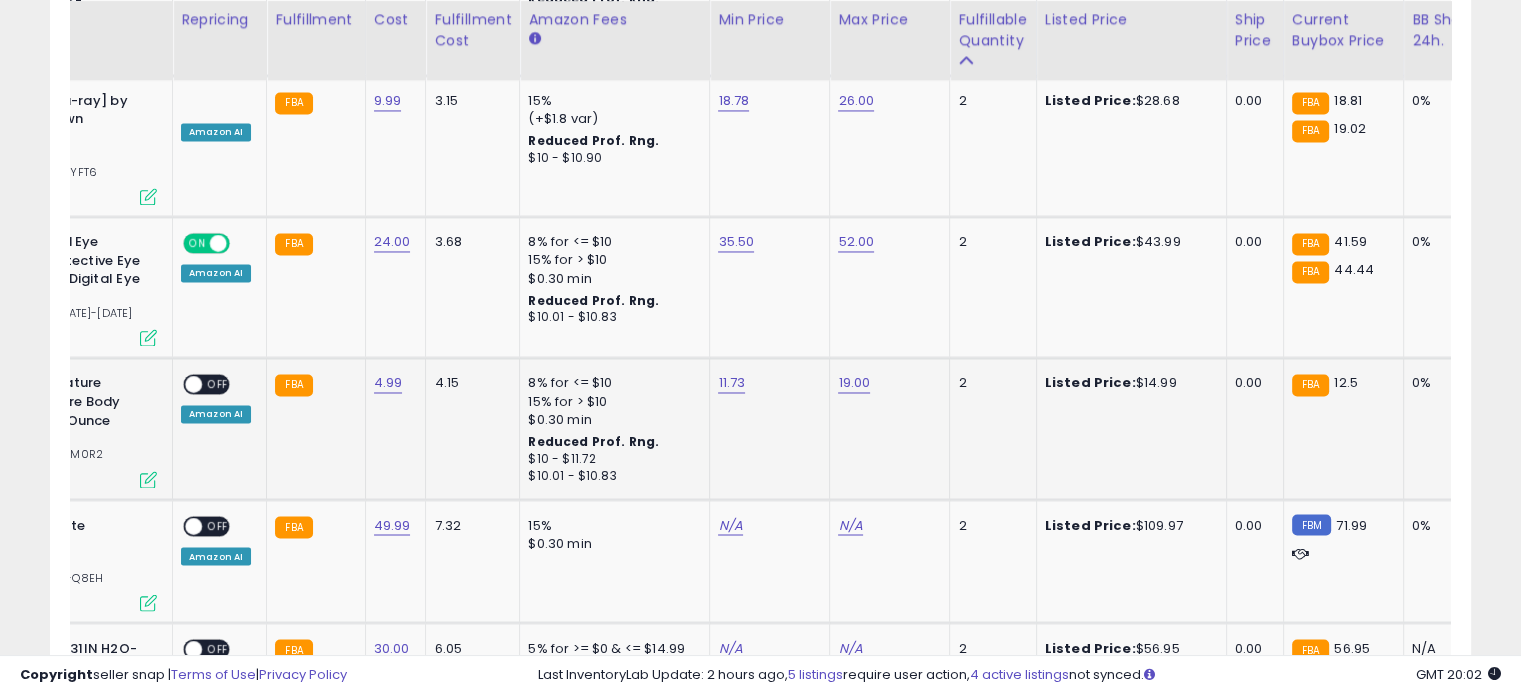 click on "OFF" at bounding box center (218, 384) 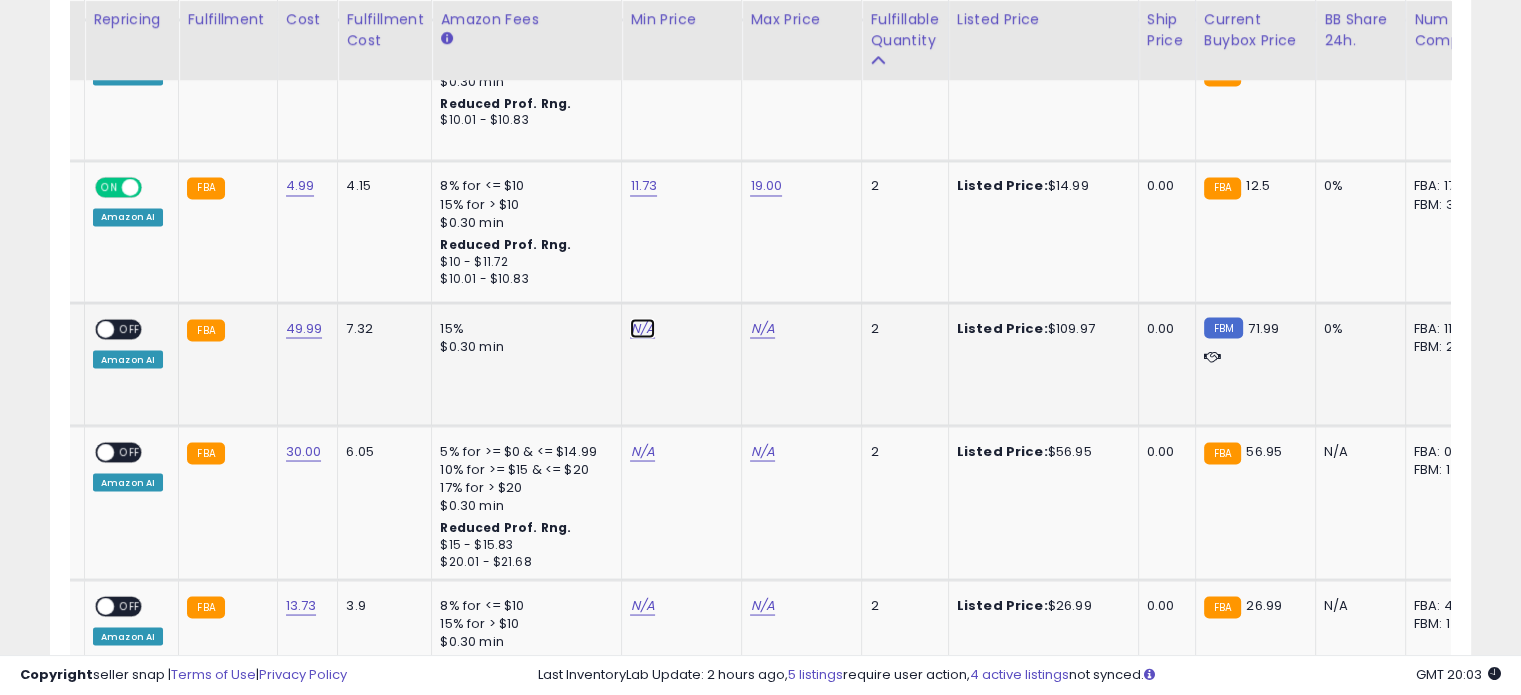 click on "N/A" at bounding box center (642, 328) 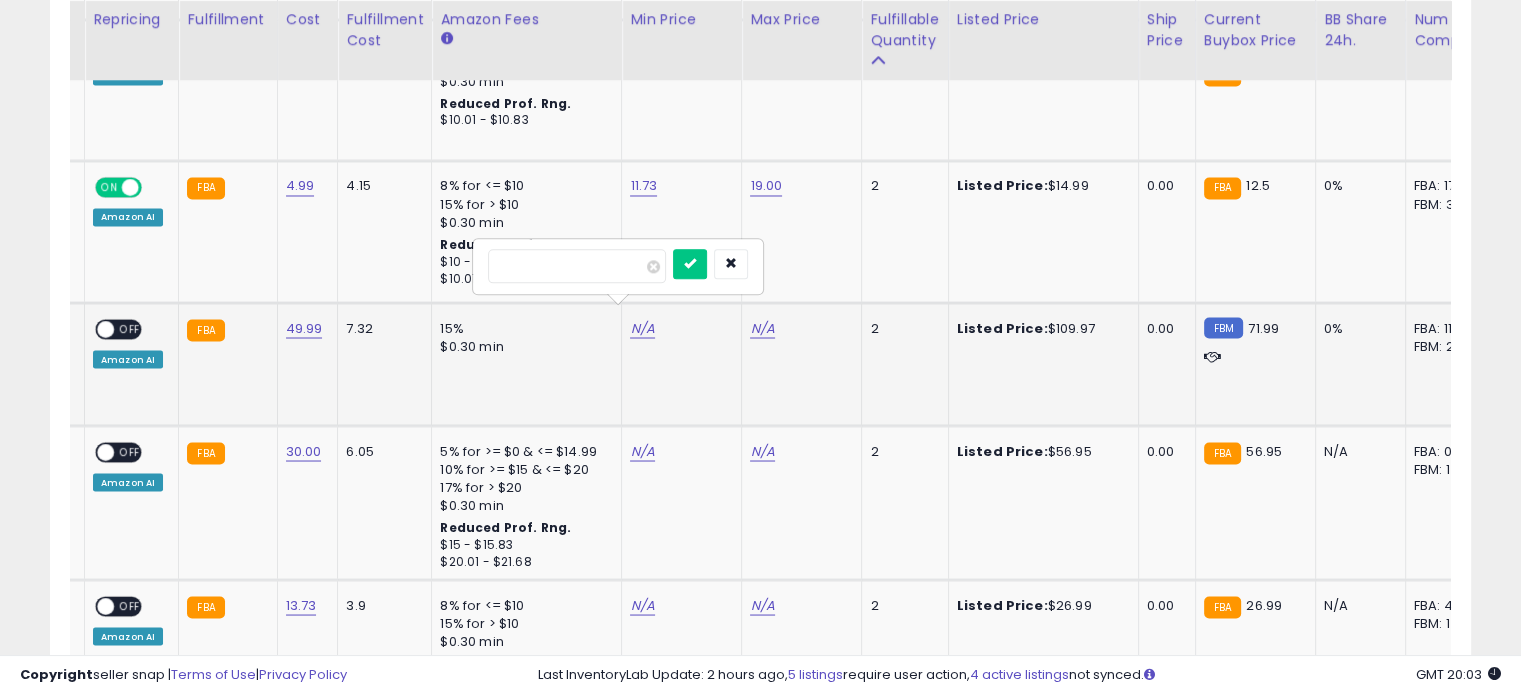 type on "*****" 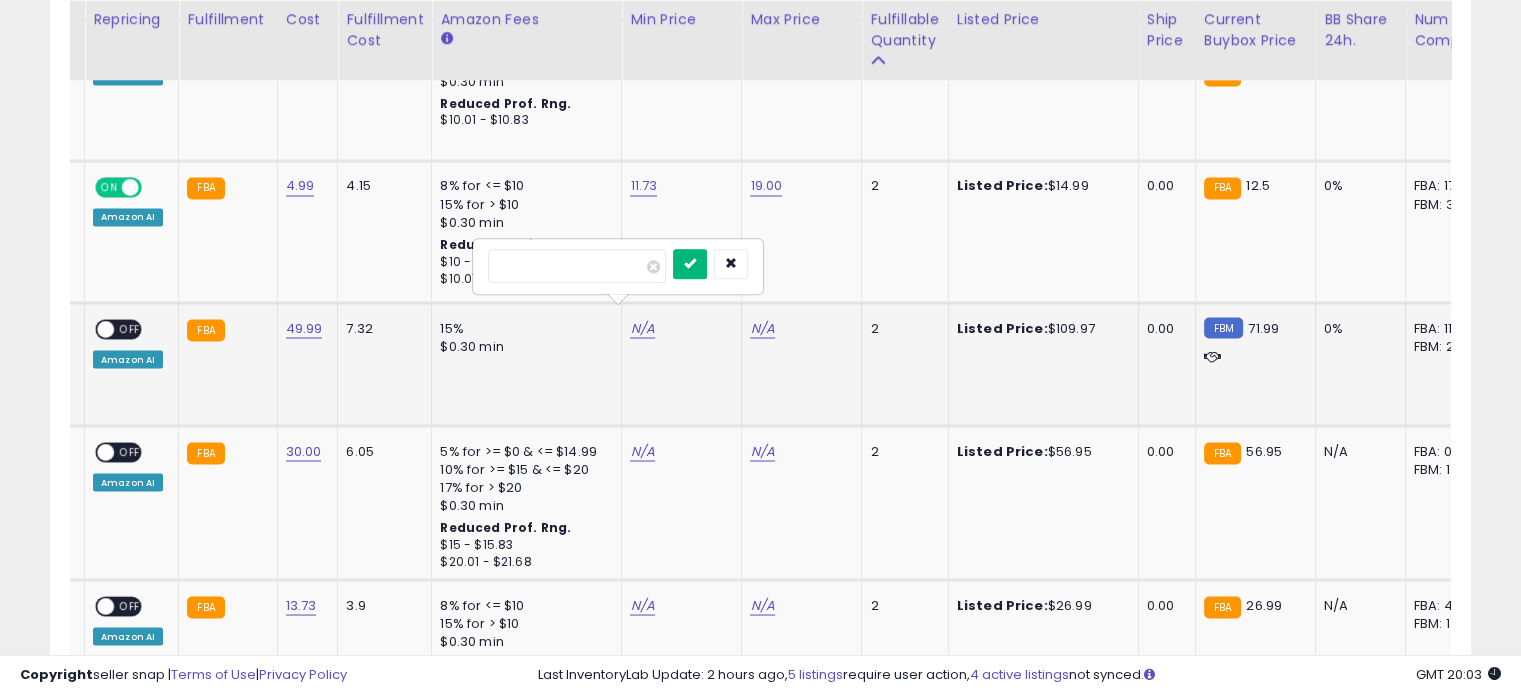 click at bounding box center [690, 264] 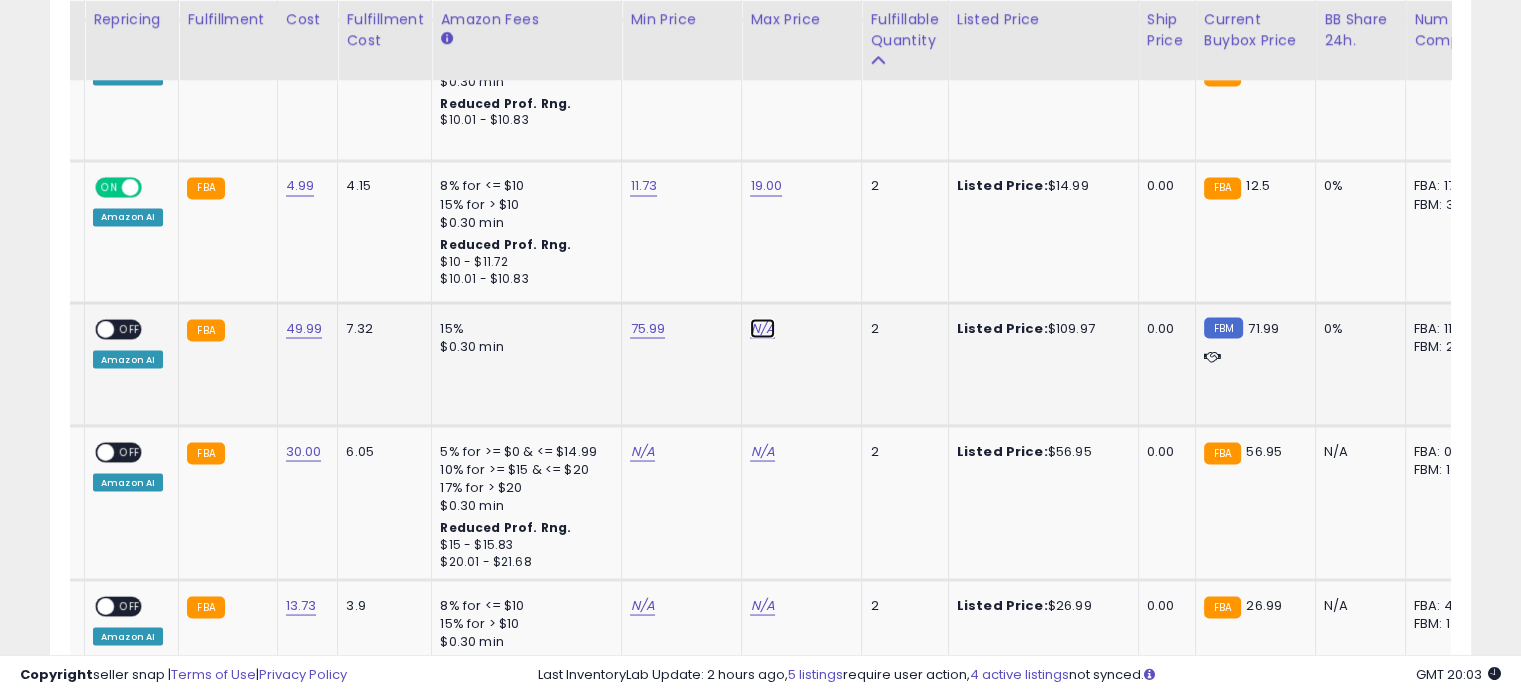 click on "N/A" at bounding box center (762, 328) 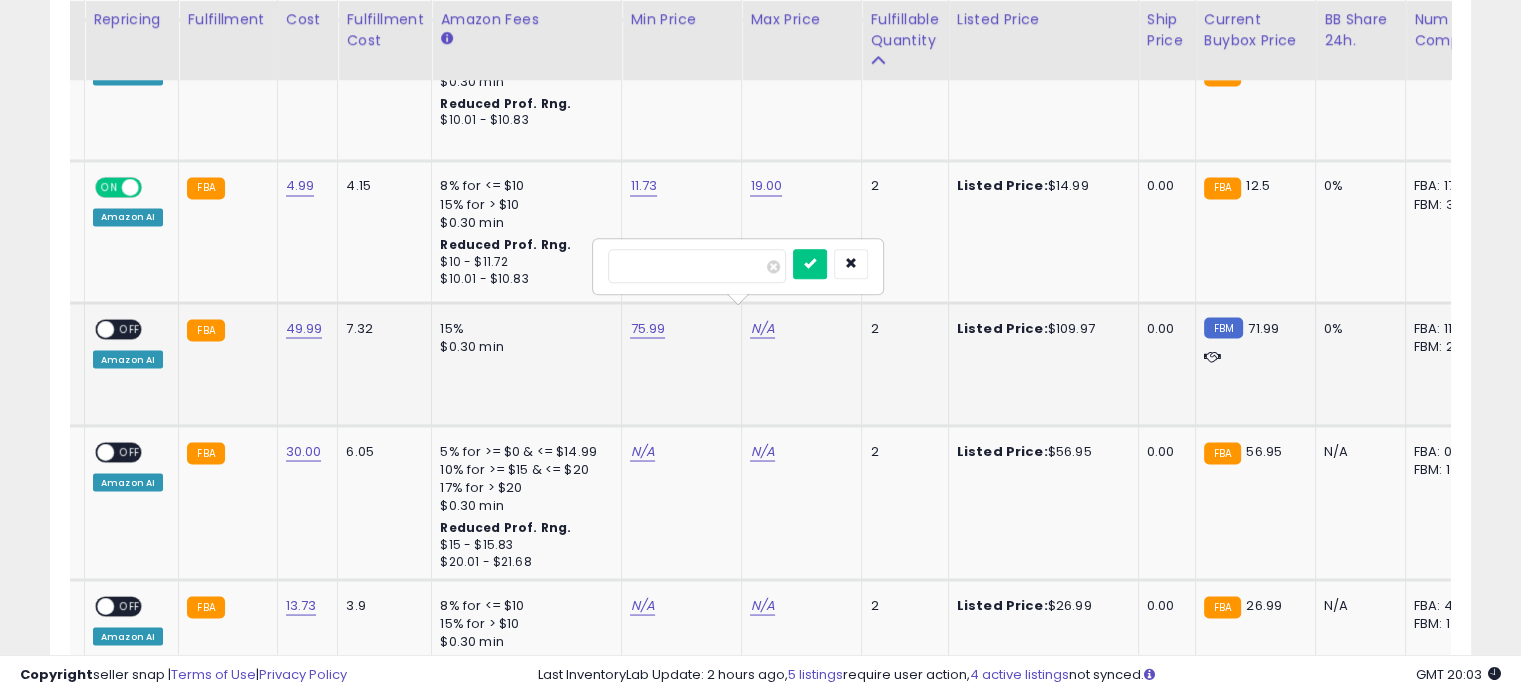 type on "**" 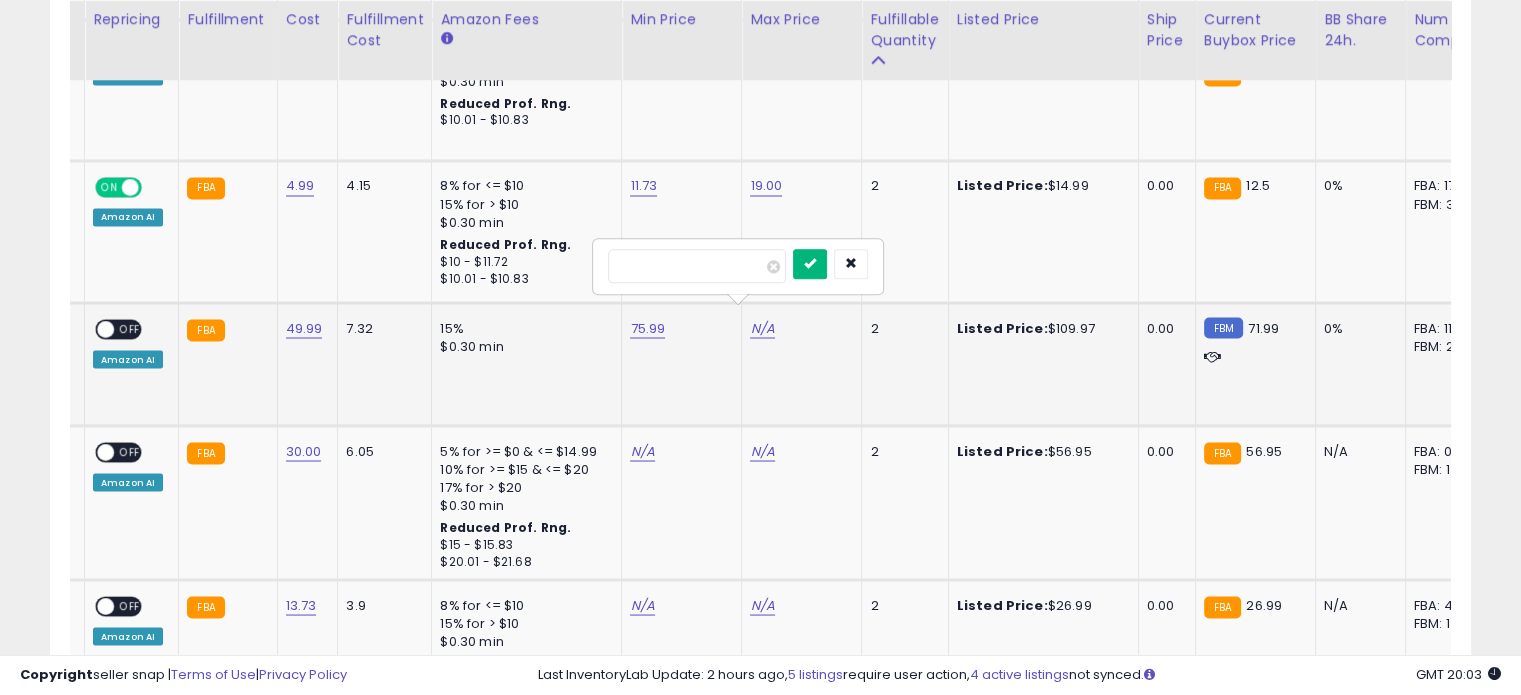 click at bounding box center [810, 264] 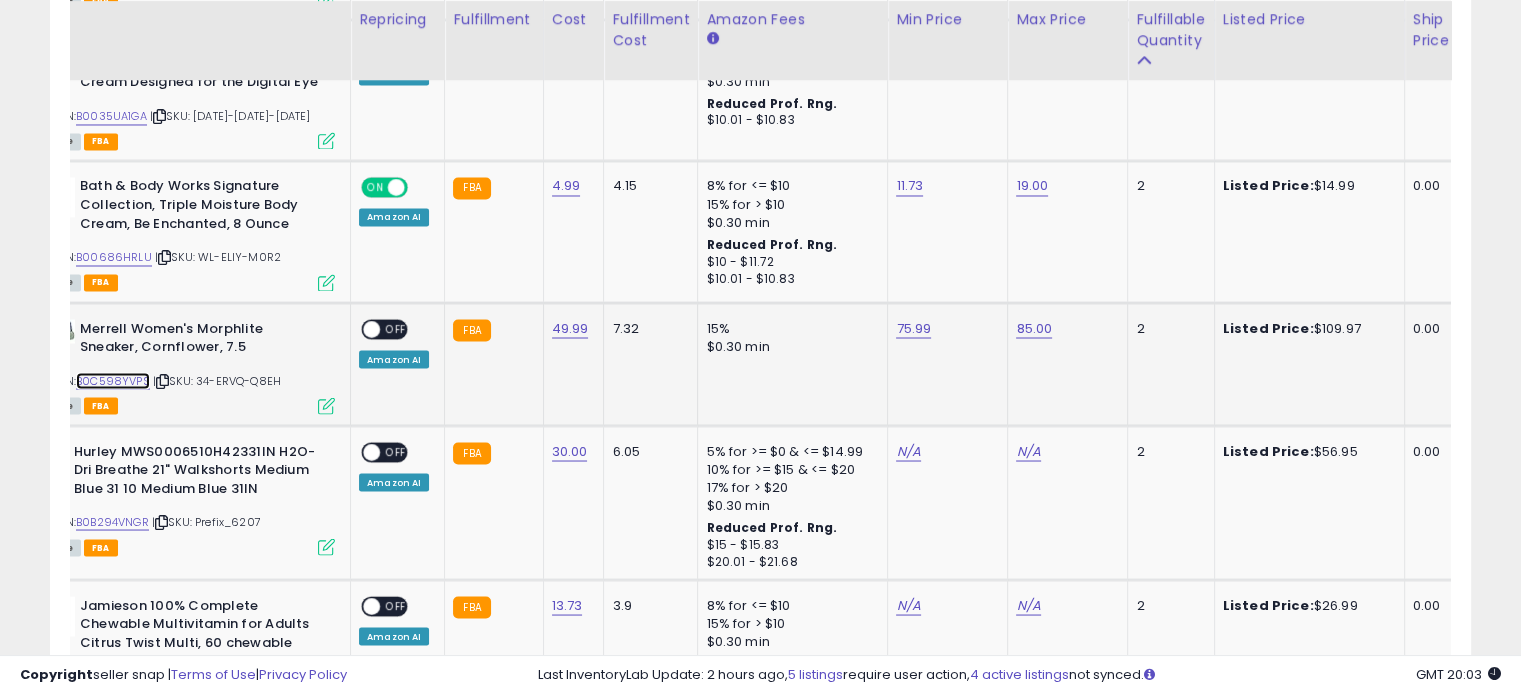 click on "B0C598YVPS" at bounding box center (113, 380) 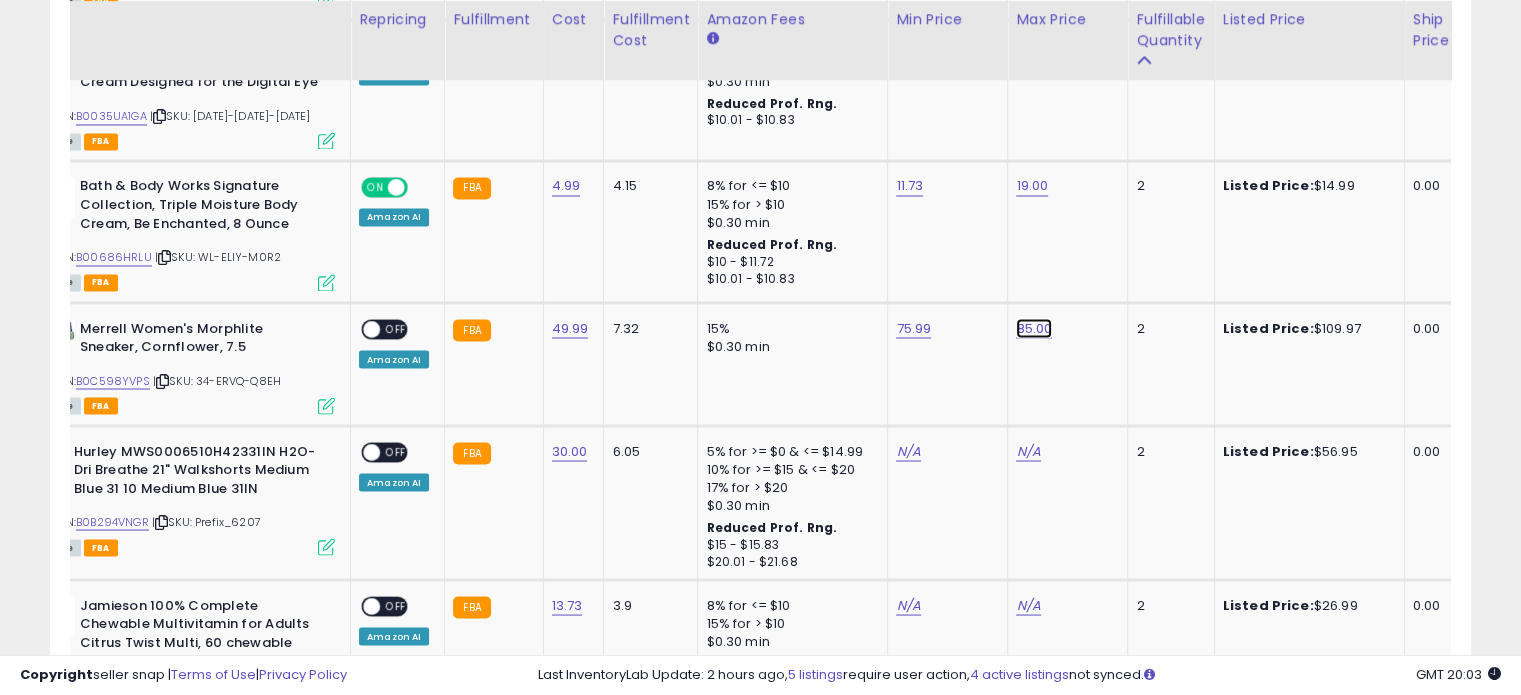 click on "85.00" at bounding box center [1034, -2429] 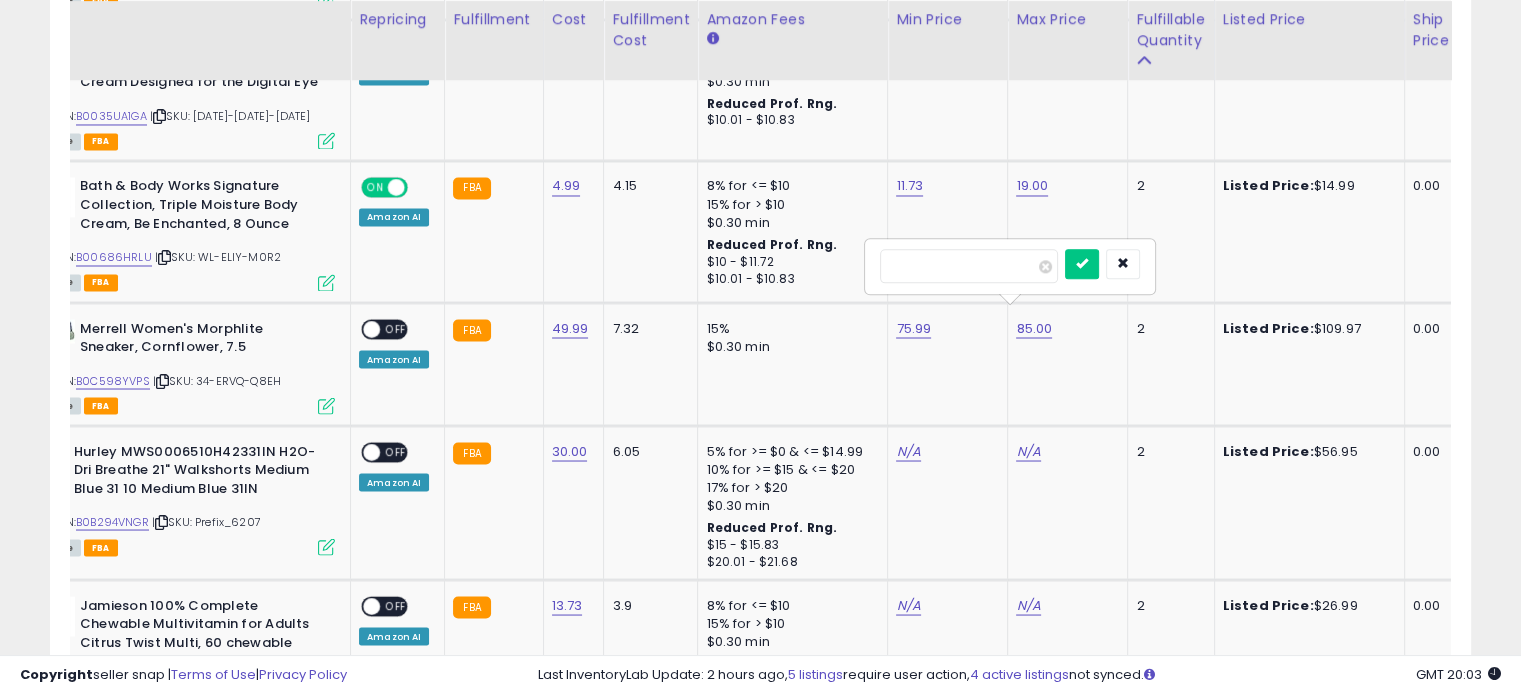 type on "*" 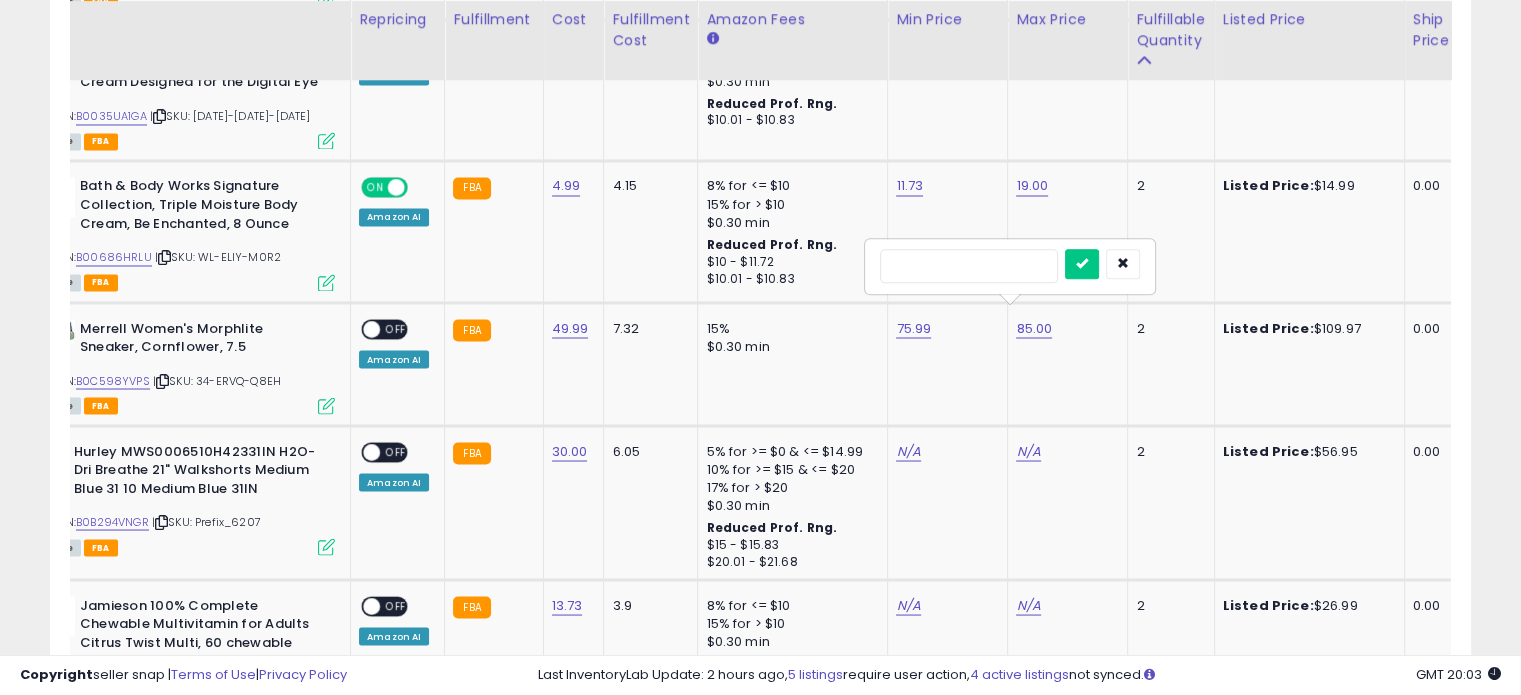 type on "**" 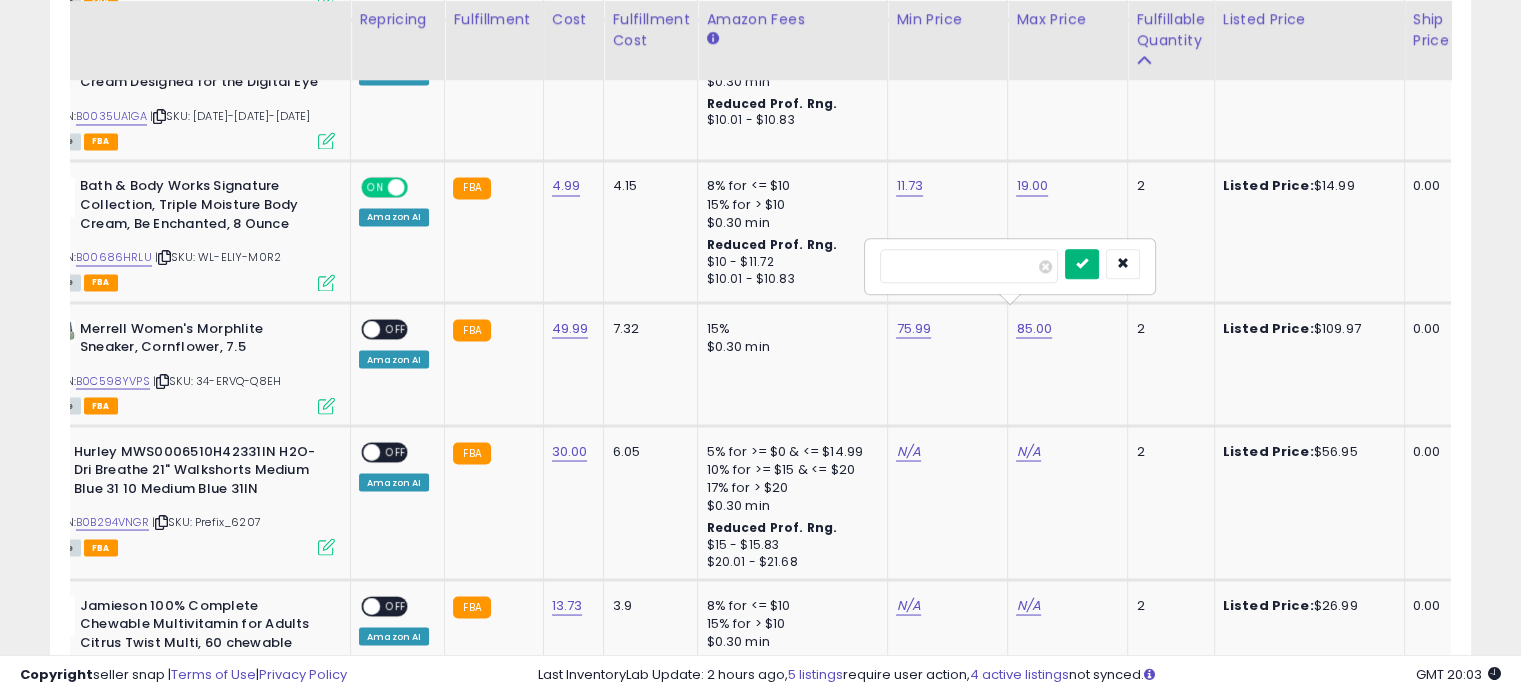 click at bounding box center (1082, 263) 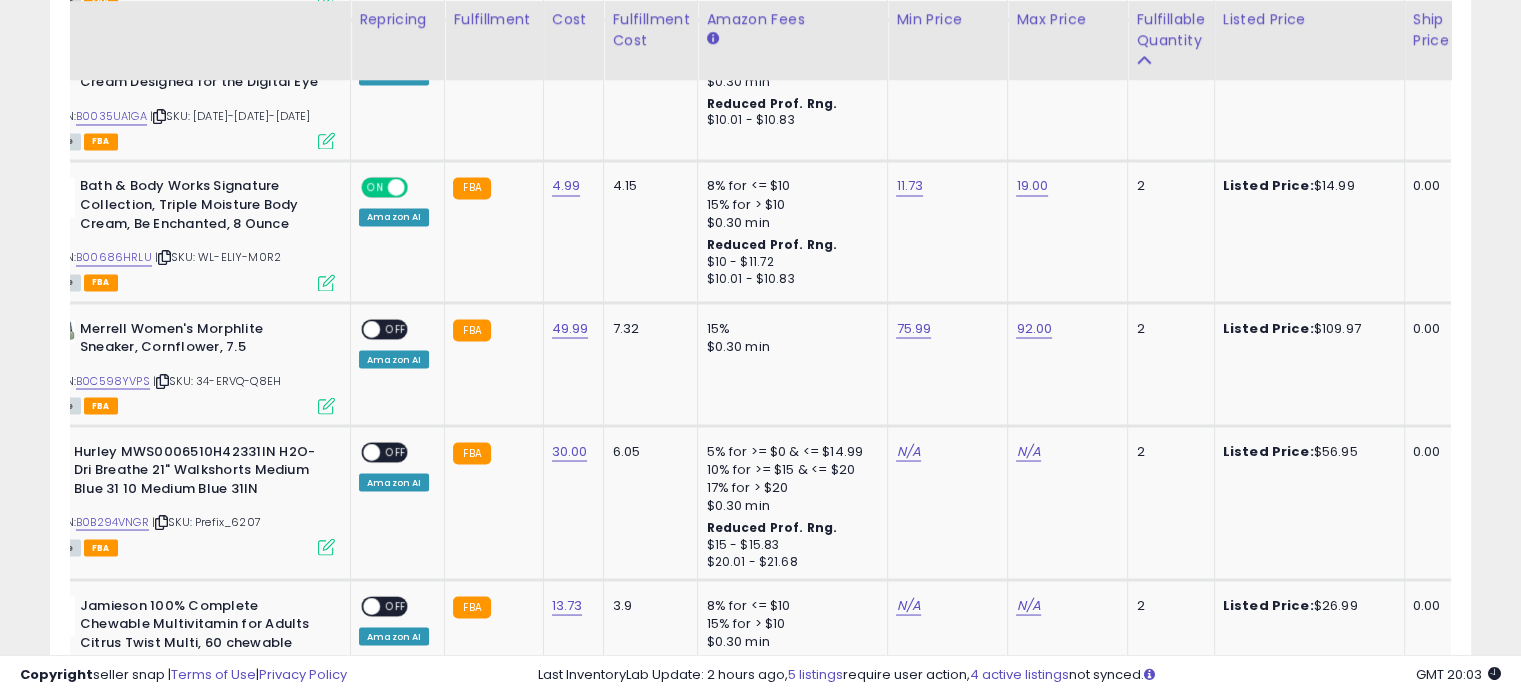 click on "OFF" at bounding box center [396, 328] 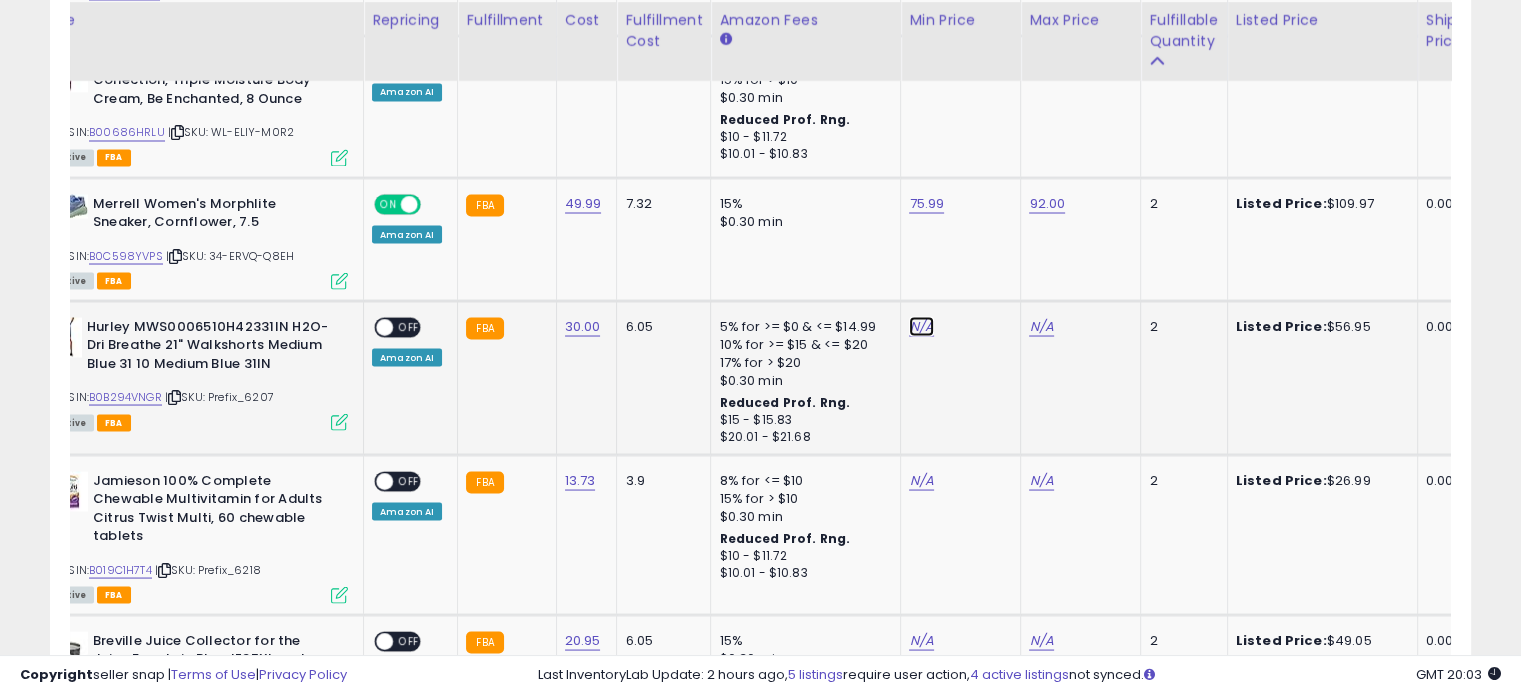 click on "N/A" at bounding box center [921, 326] 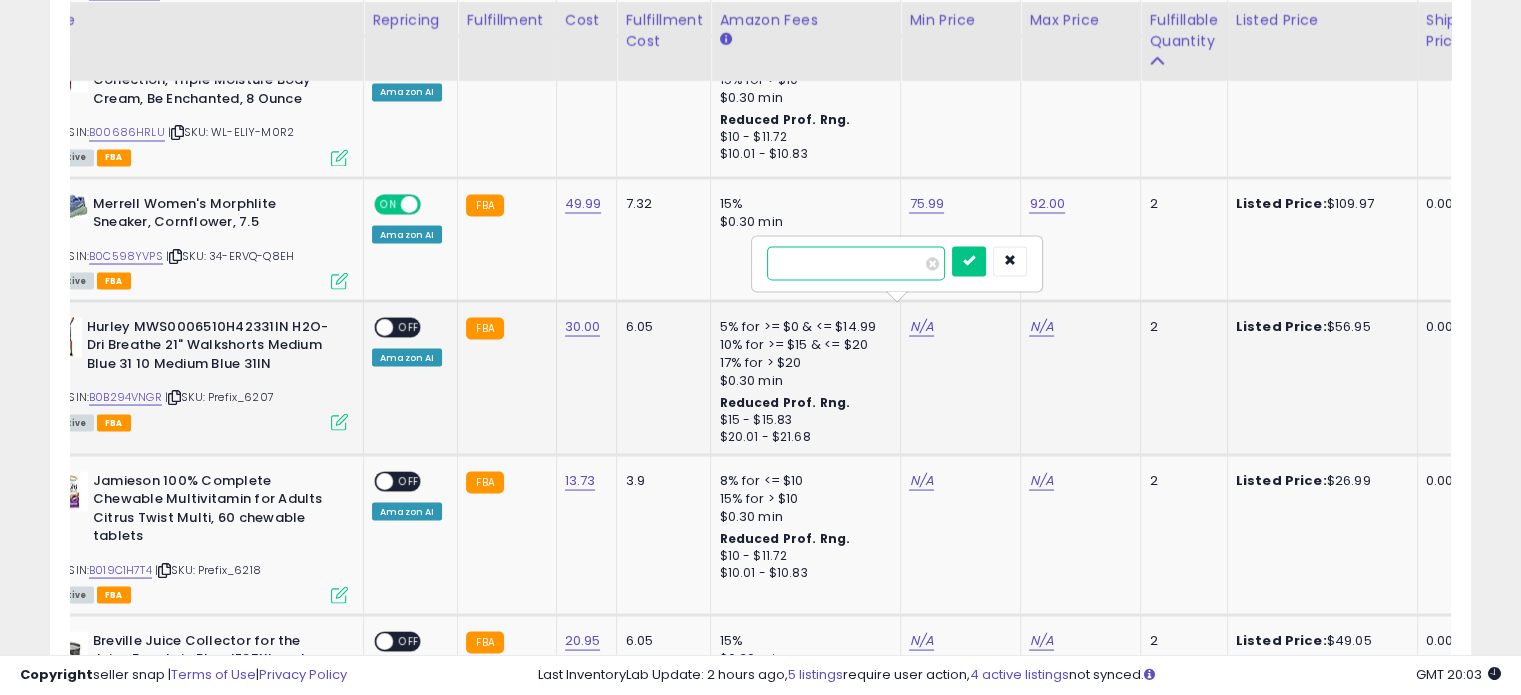 type on "**" 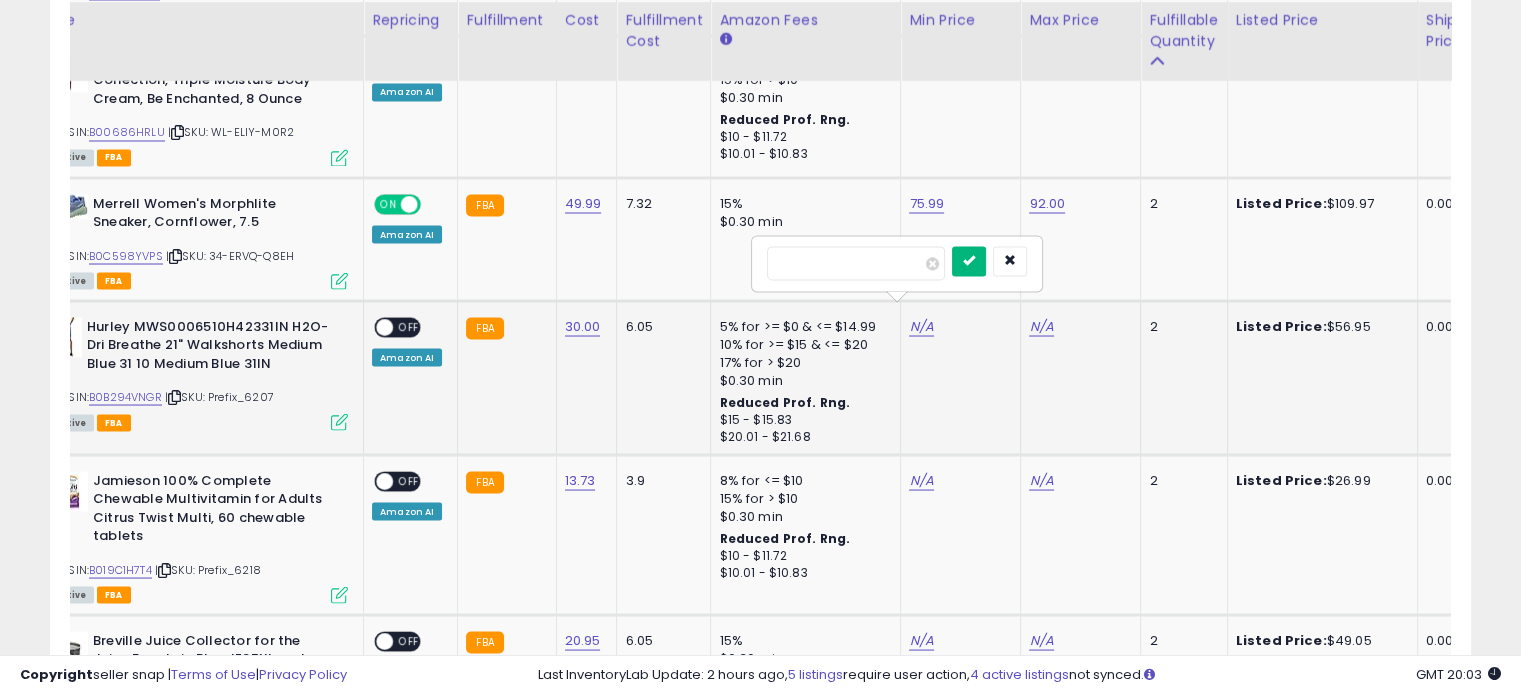 click at bounding box center [969, 260] 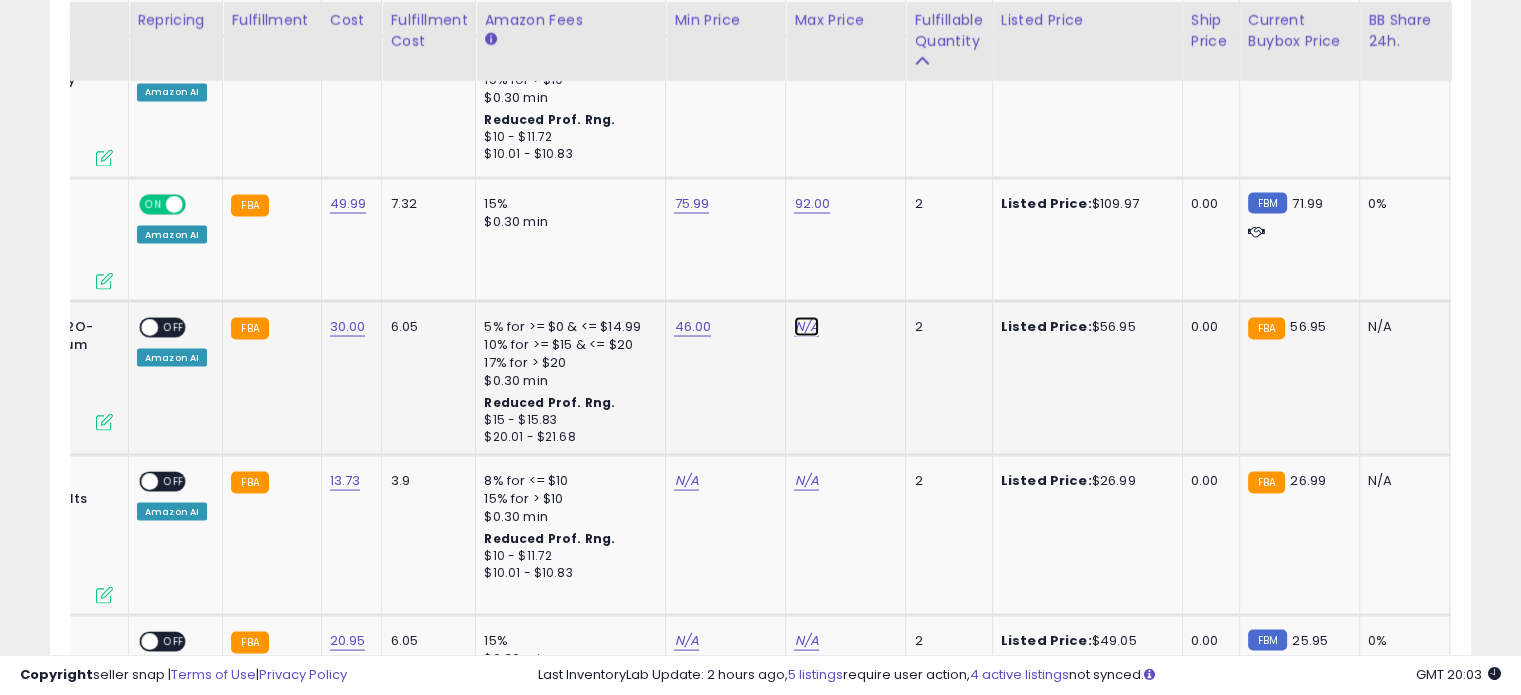 click on "N/A" at bounding box center (806, 326) 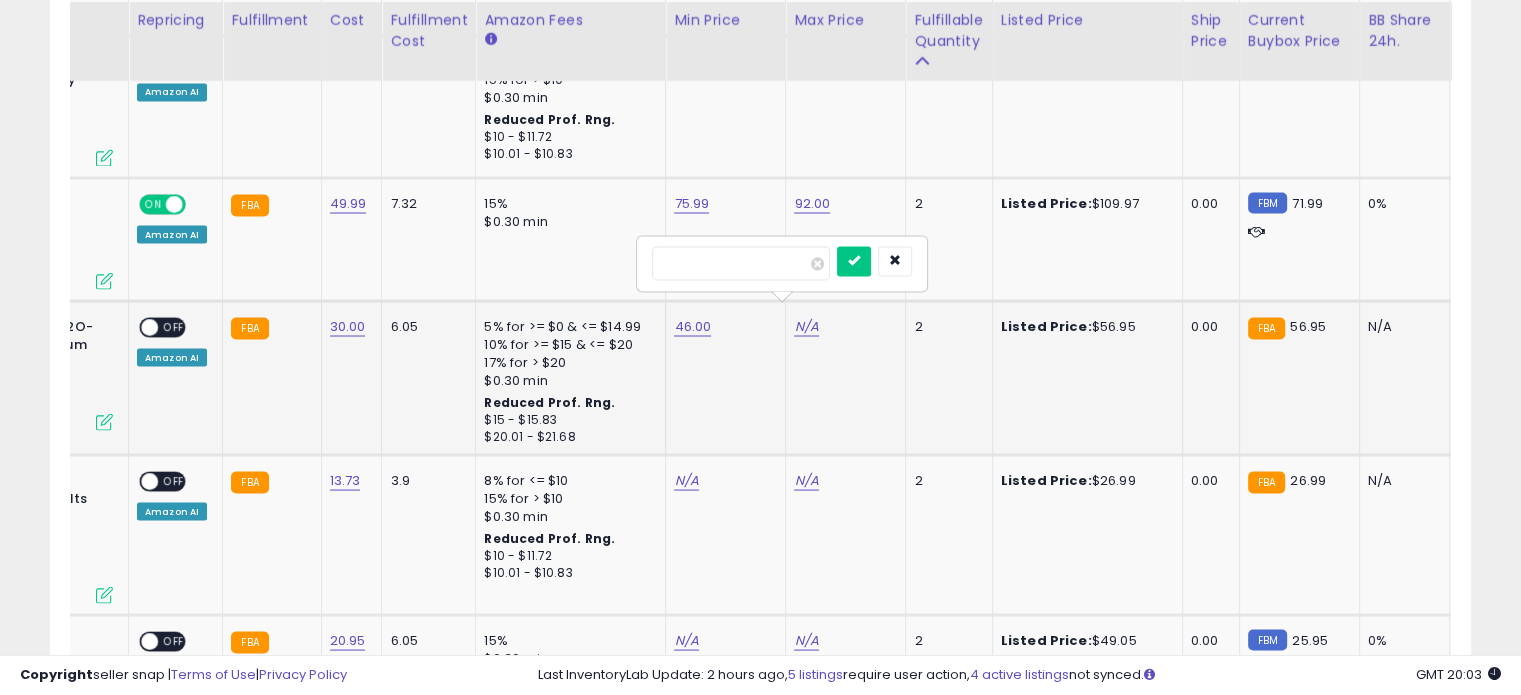 type on "**" 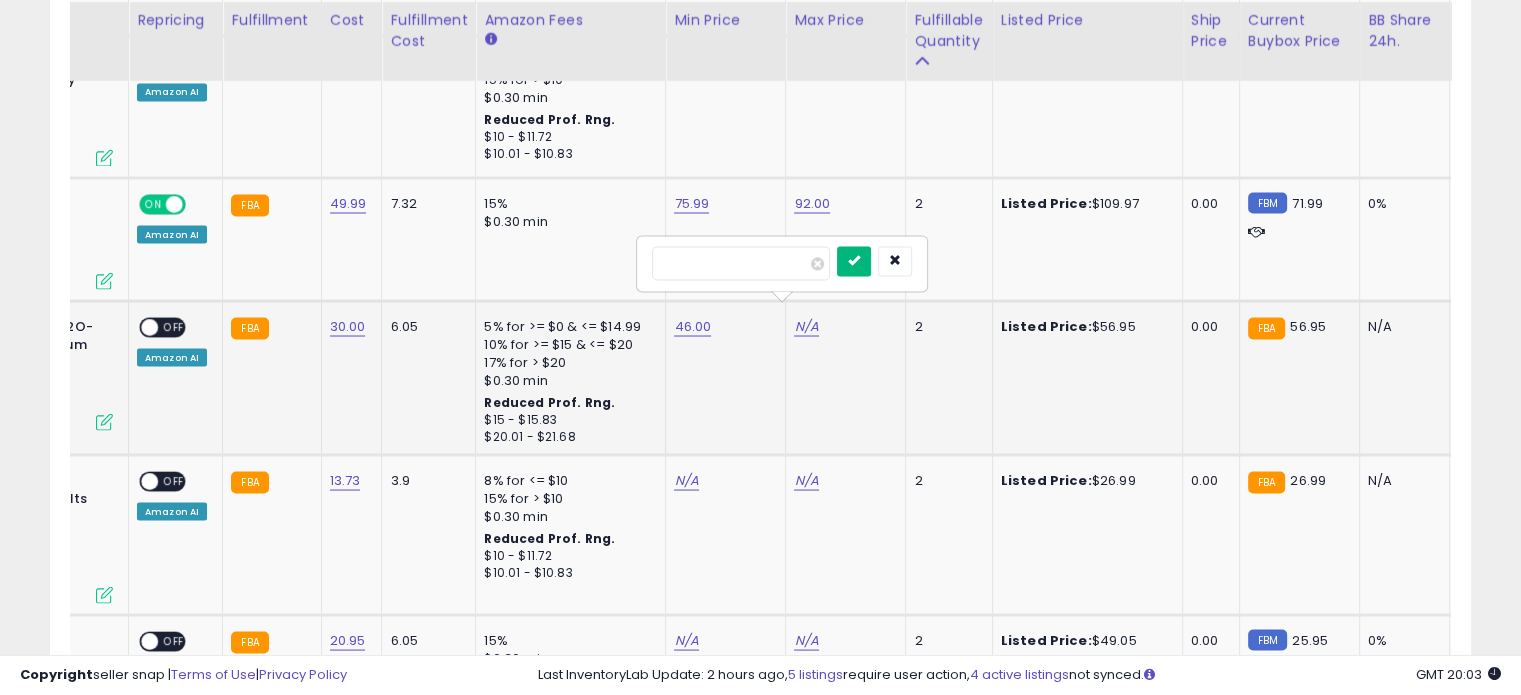 click at bounding box center (854, 260) 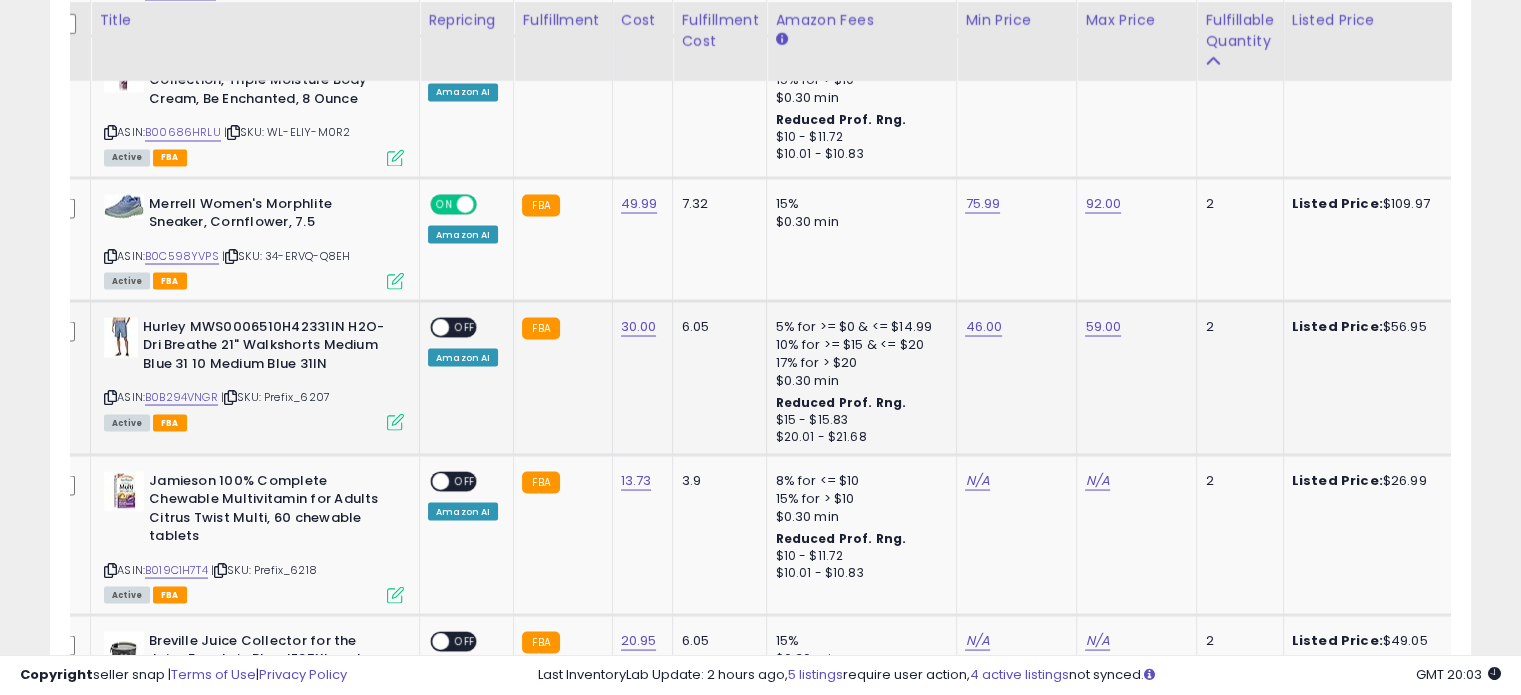 click on "OFF" at bounding box center [465, 326] 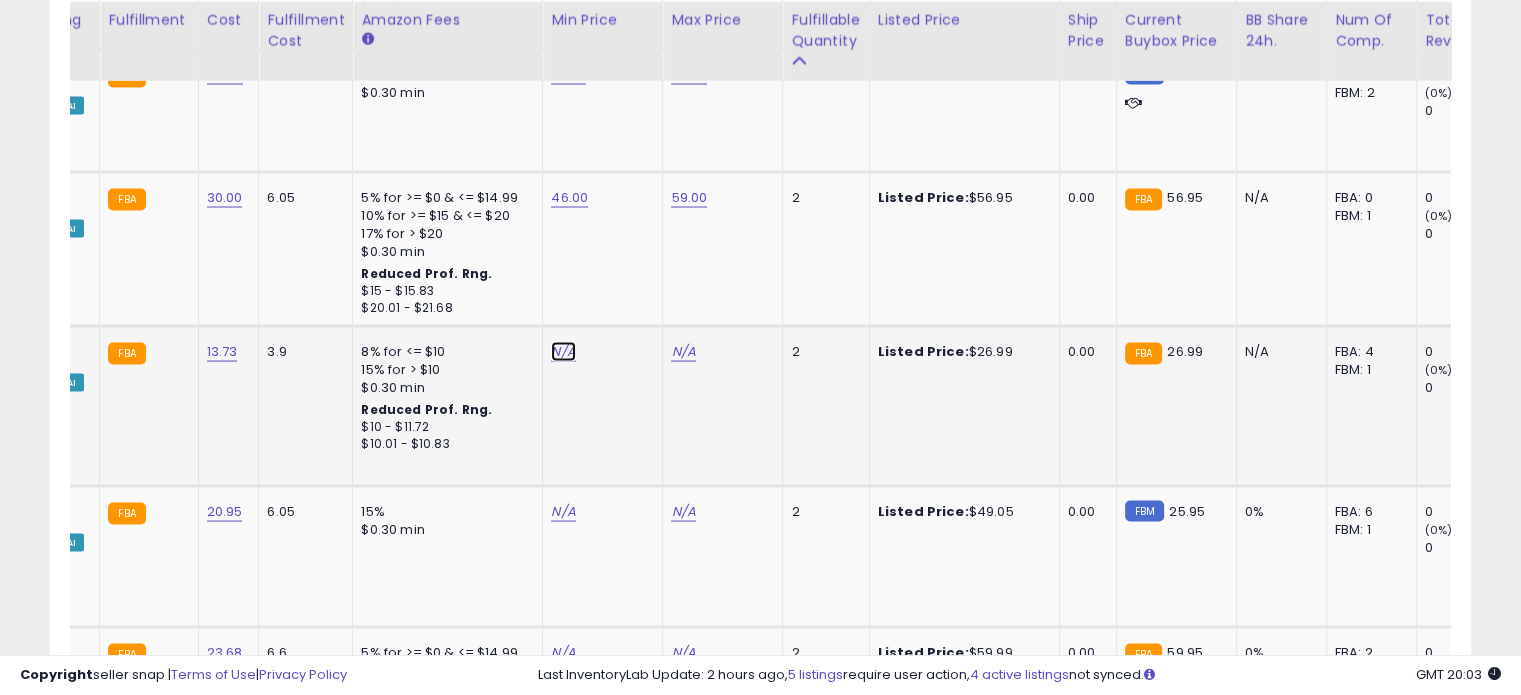 click on "N/A" at bounding box center (563, 351) 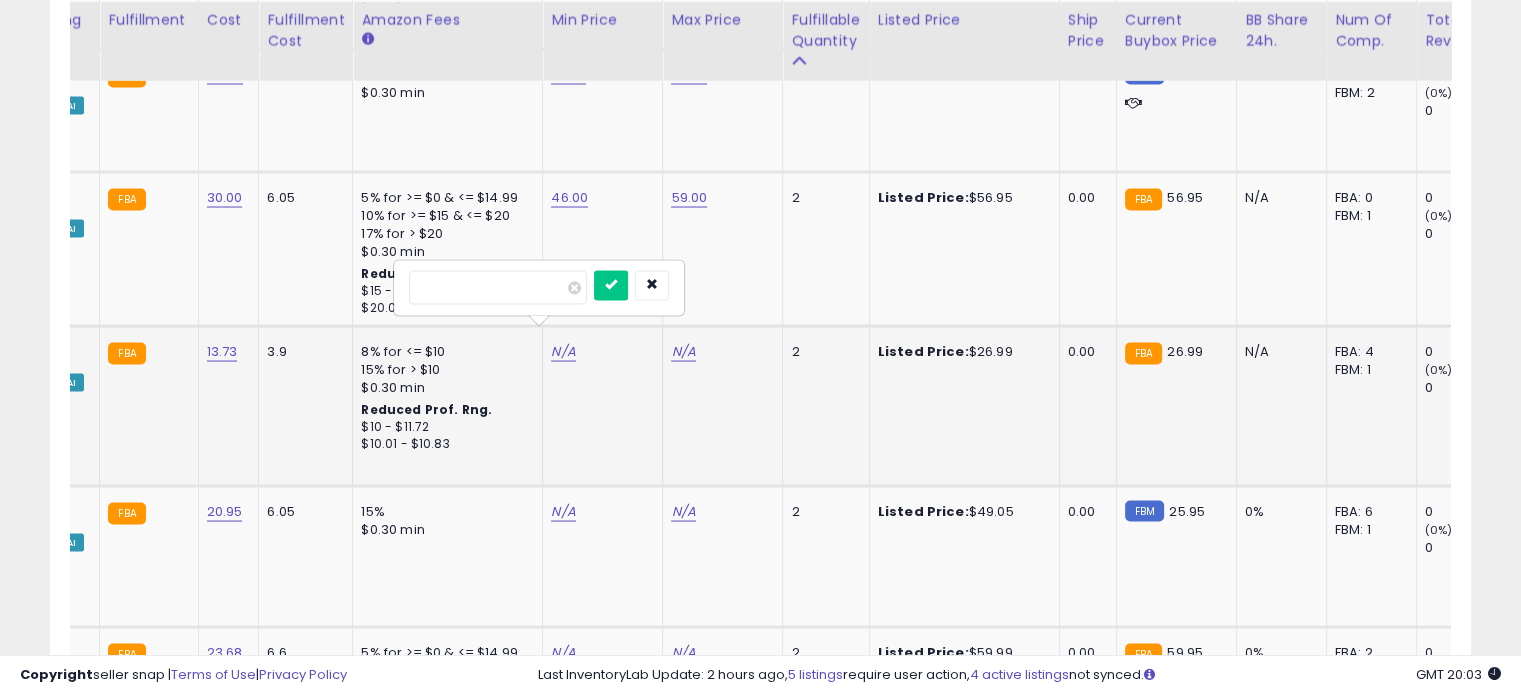 type on "****" 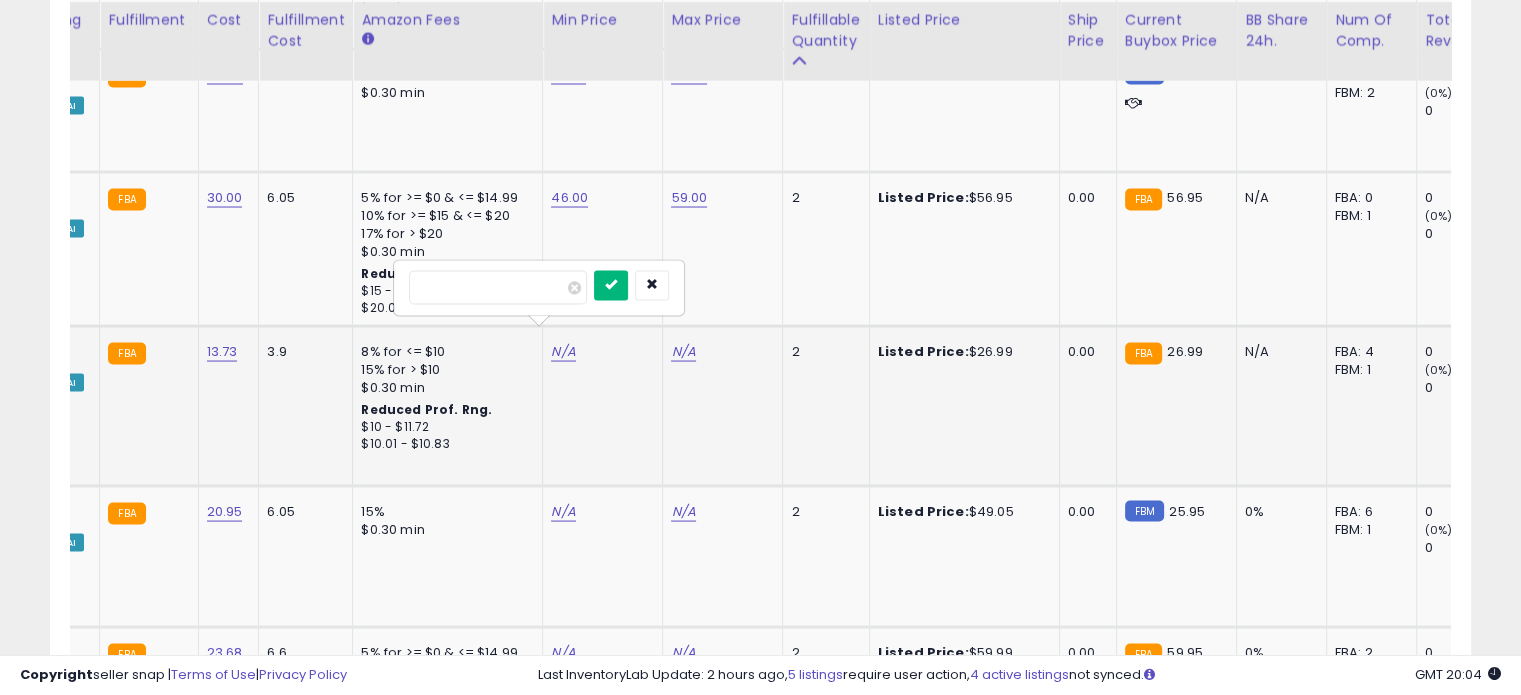 click at bounding box center [611, 285] 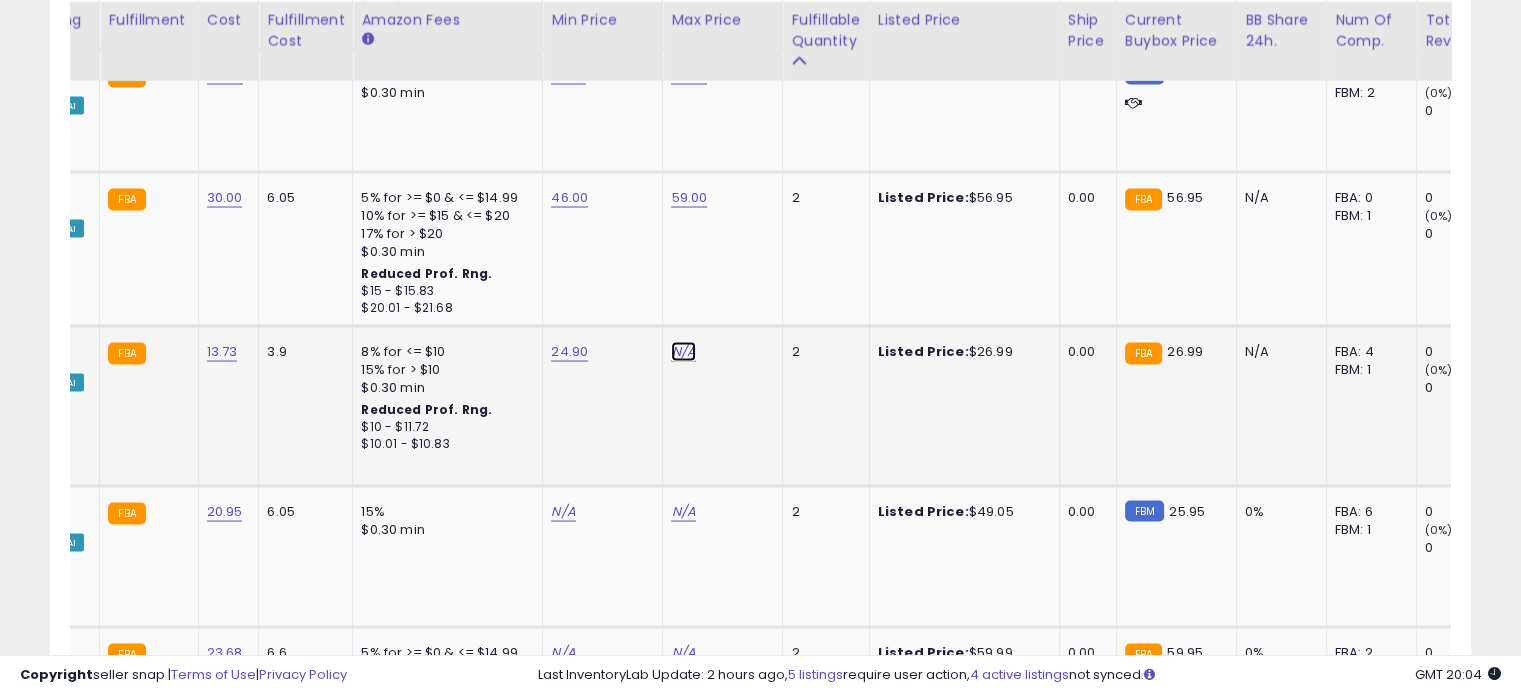 click on "N/A" at bounding box center [683, 351] 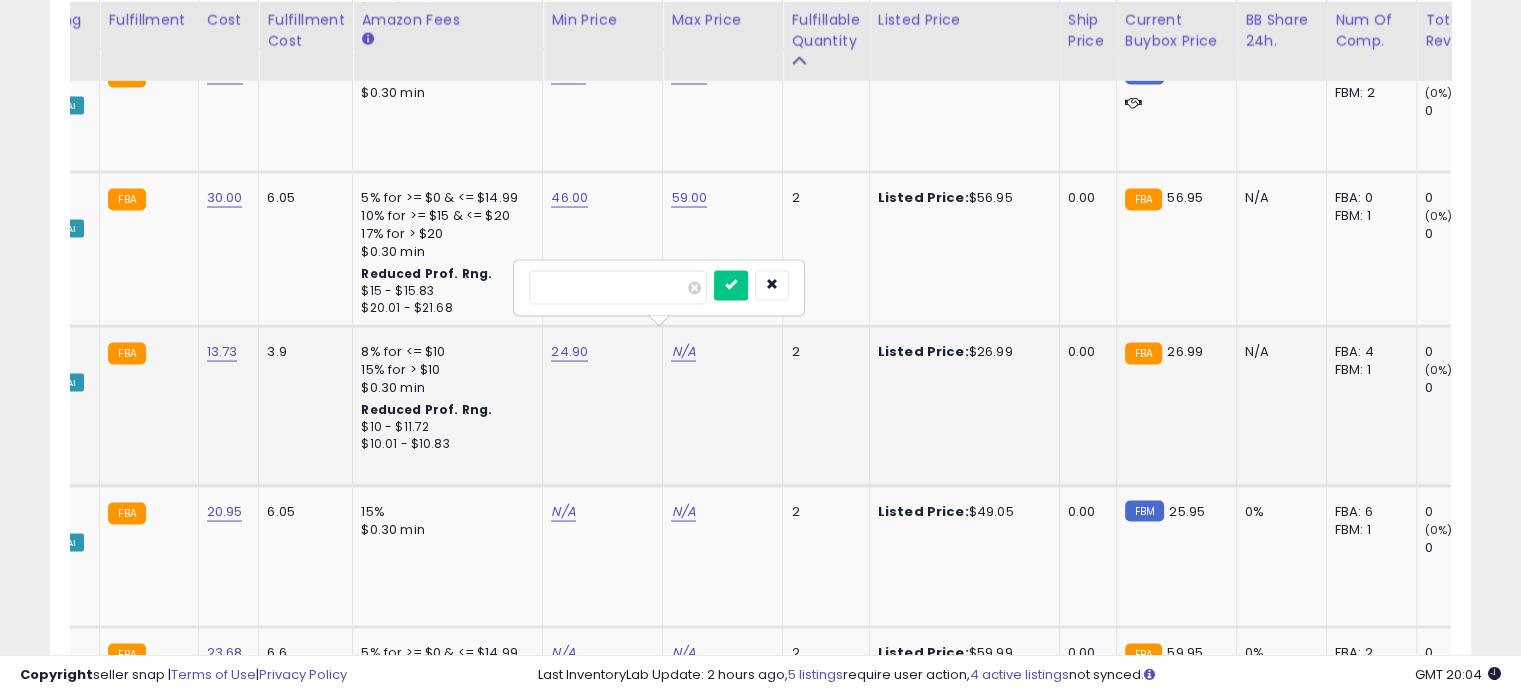type on "**" 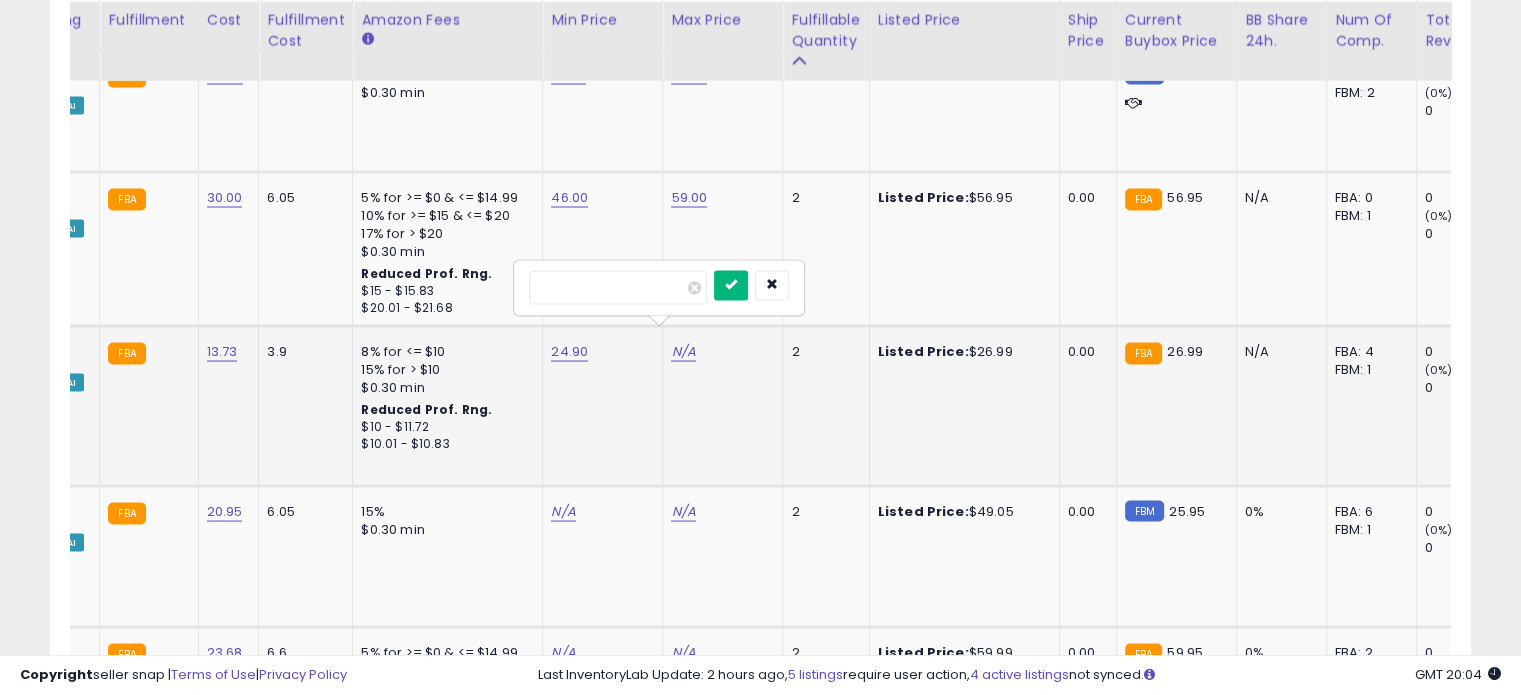 click at bounding box center (731, 284) 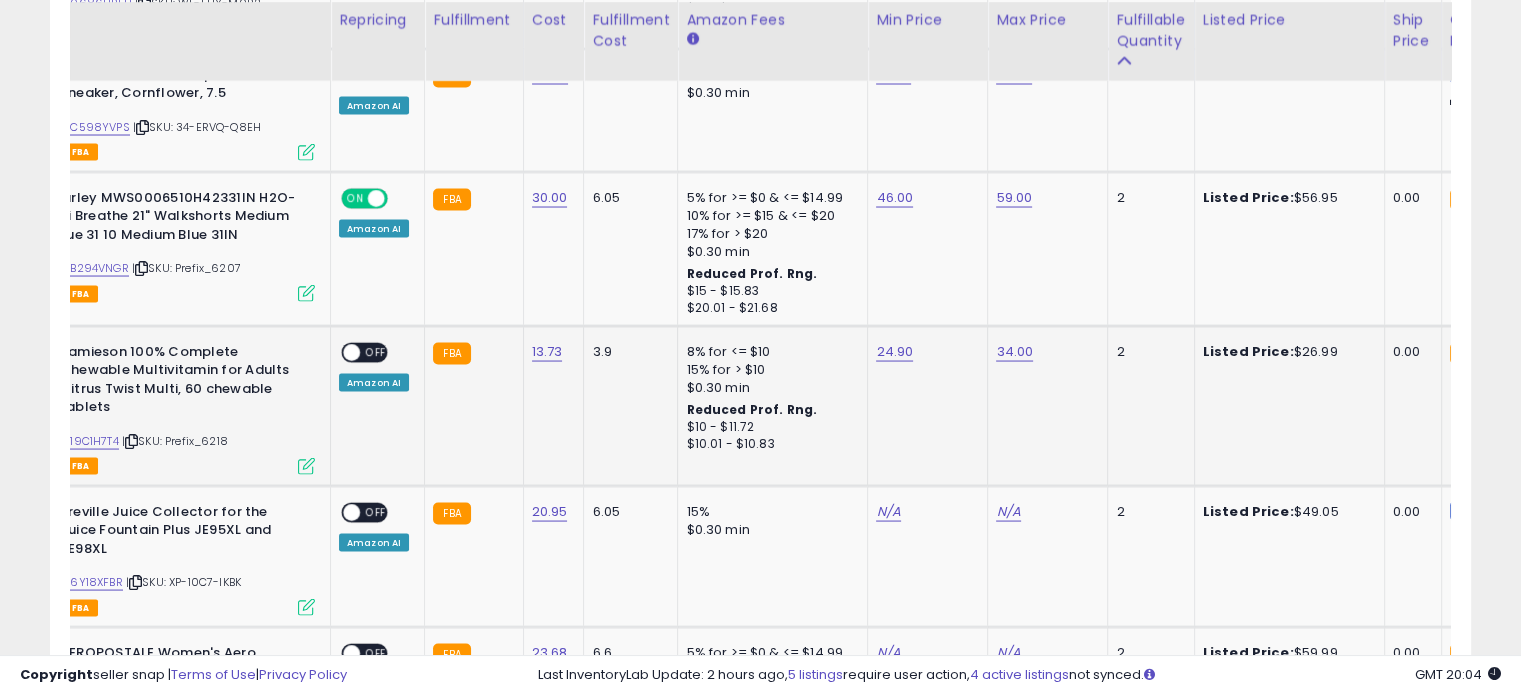 click on "OFF" at bounding box center (376, 351) 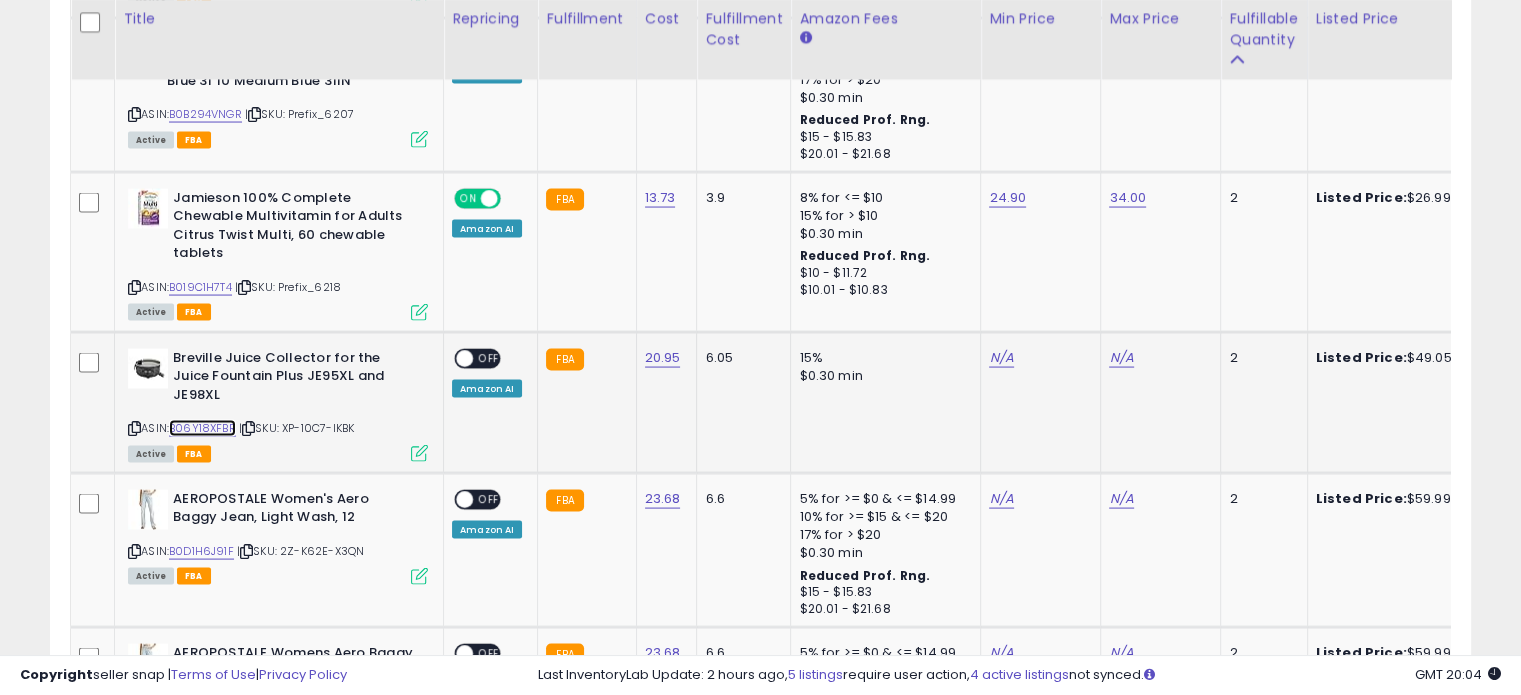 click on "B06Y18XFBR" at bounding box center [202, 428] 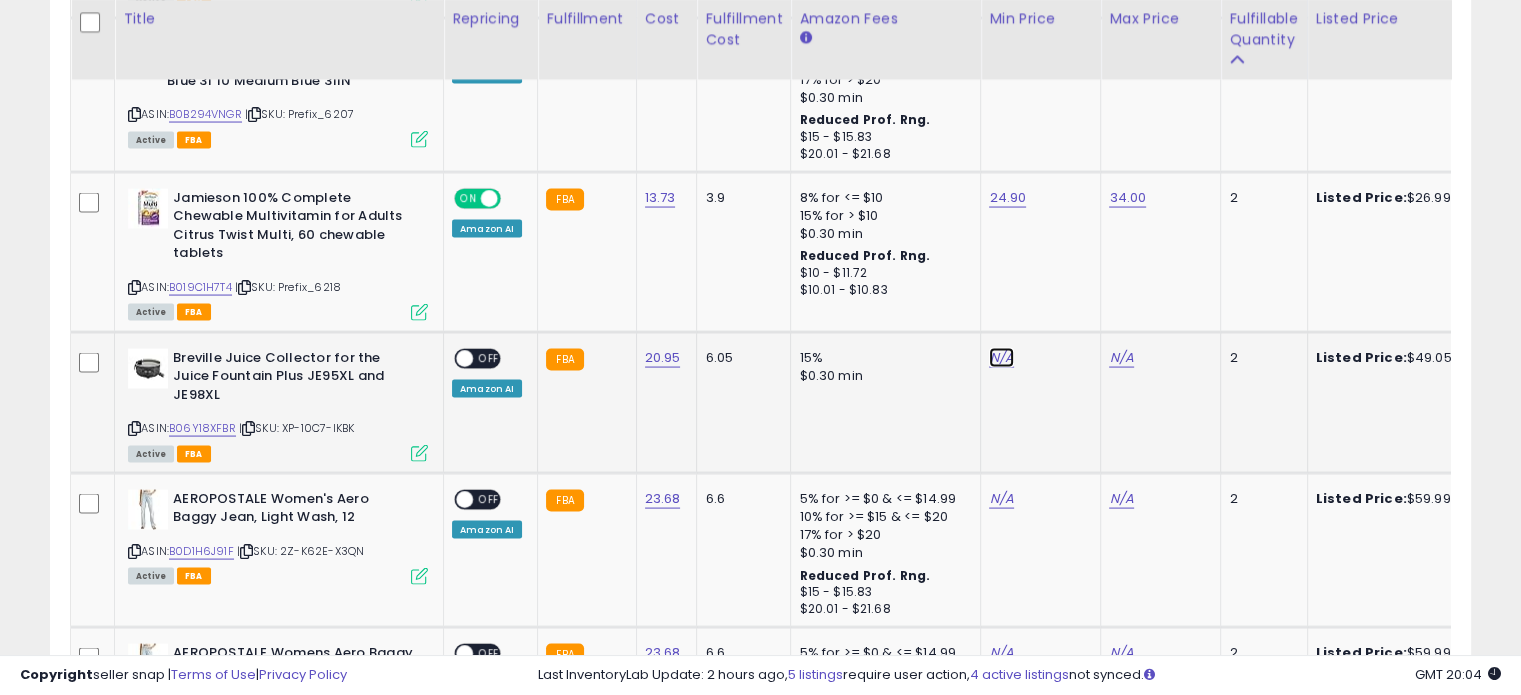 click on "N/A" at bounding box center [1001, 358] 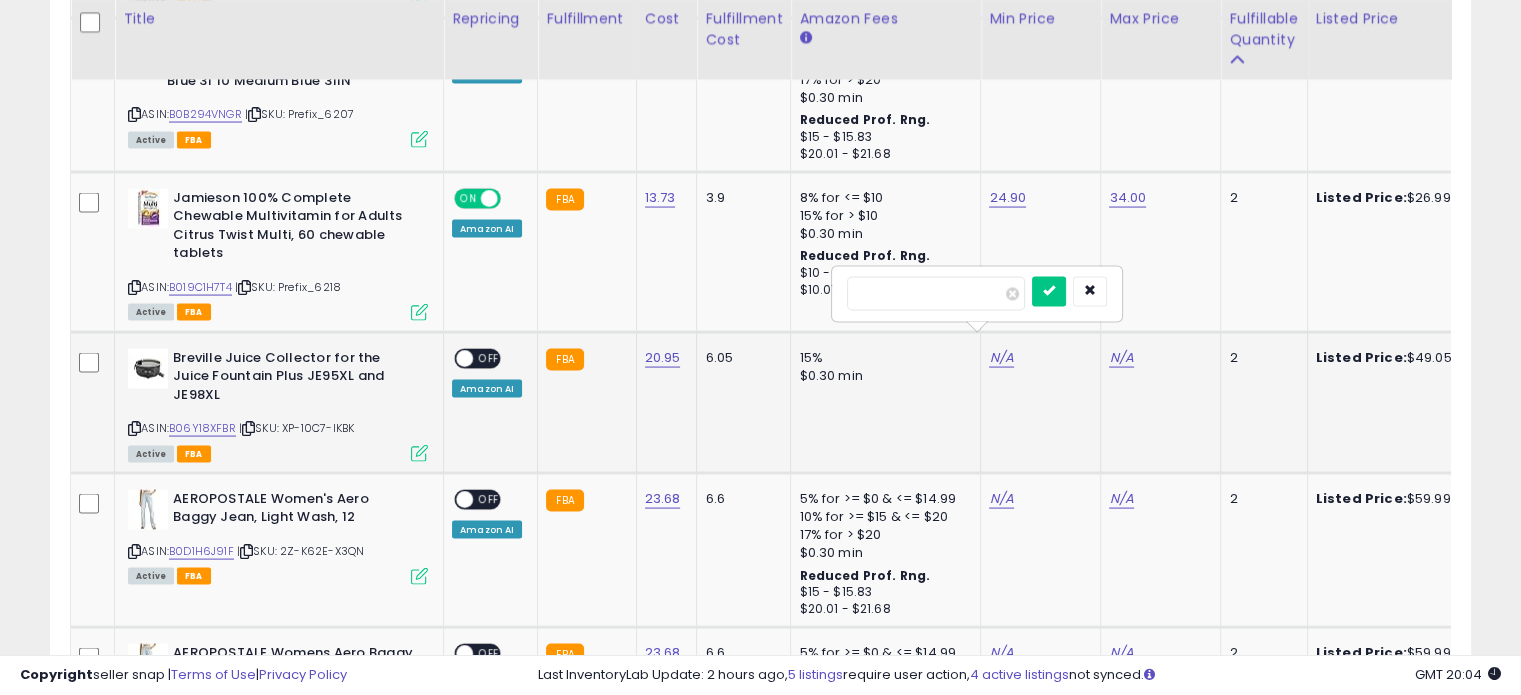 type on "****" 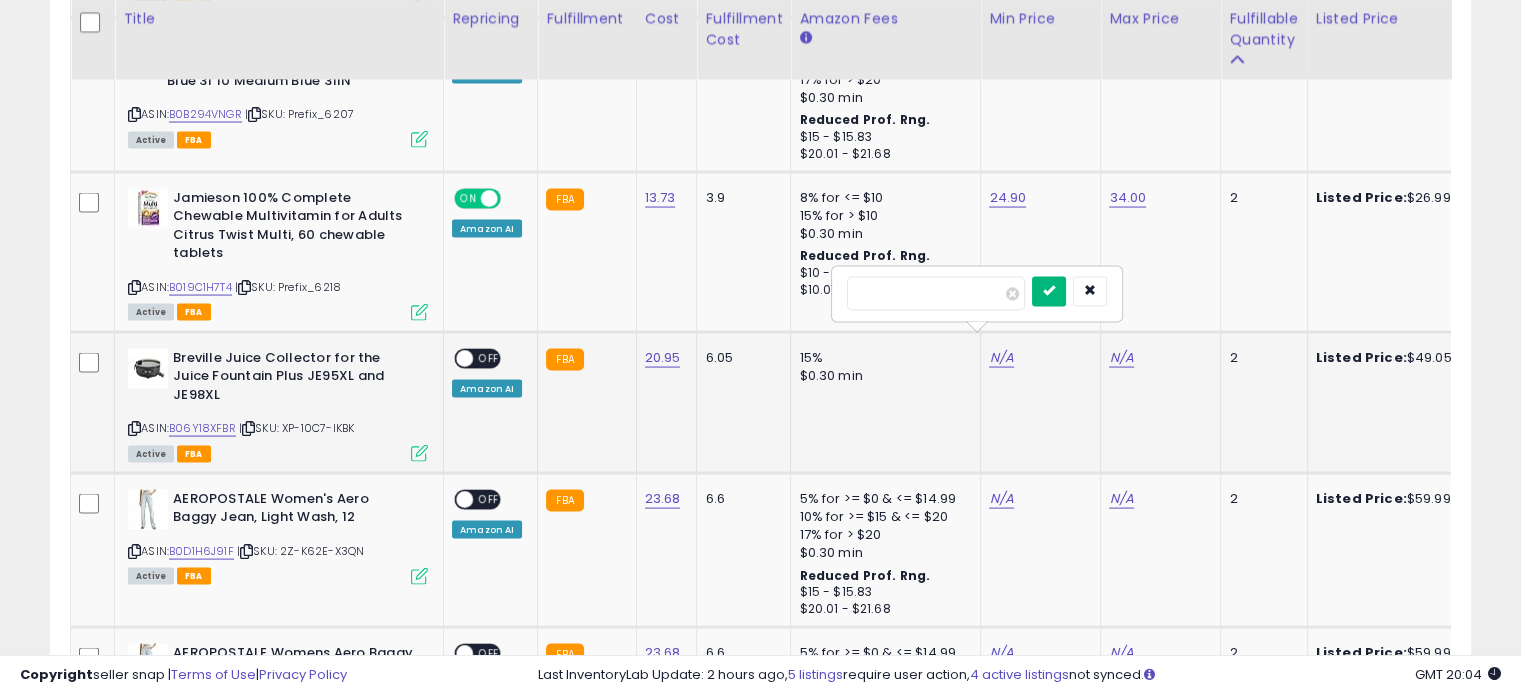 click at bounding box center (1049, 291) 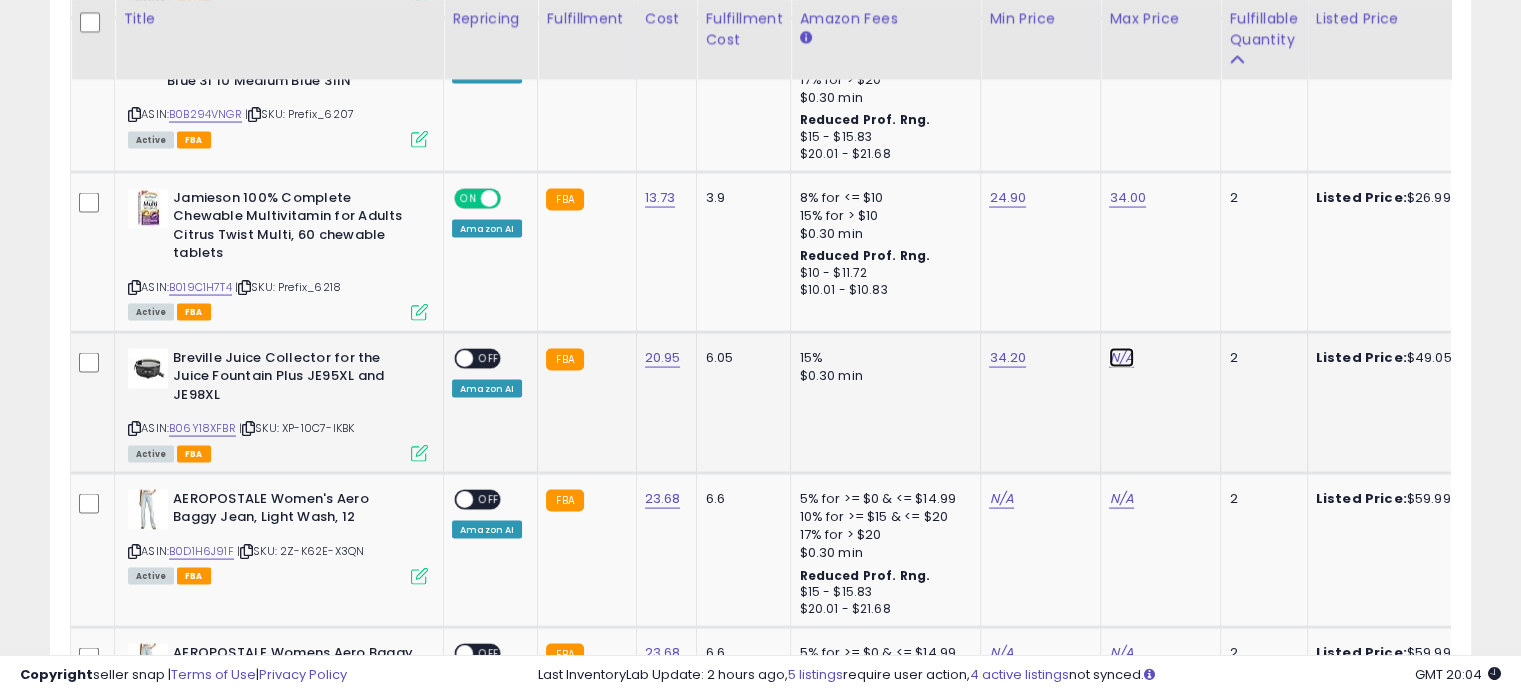 click on "N/A" at bounding box center [1121, 358] 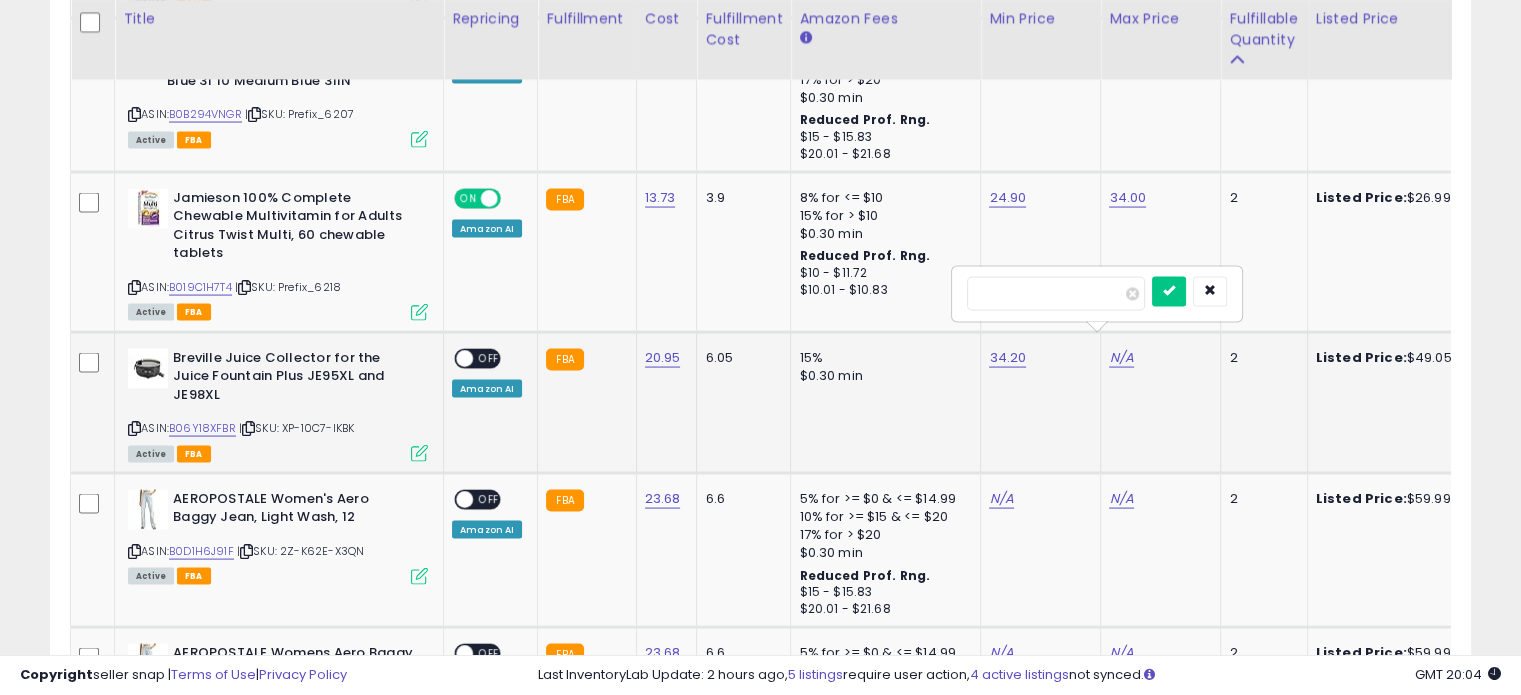 type on "**" 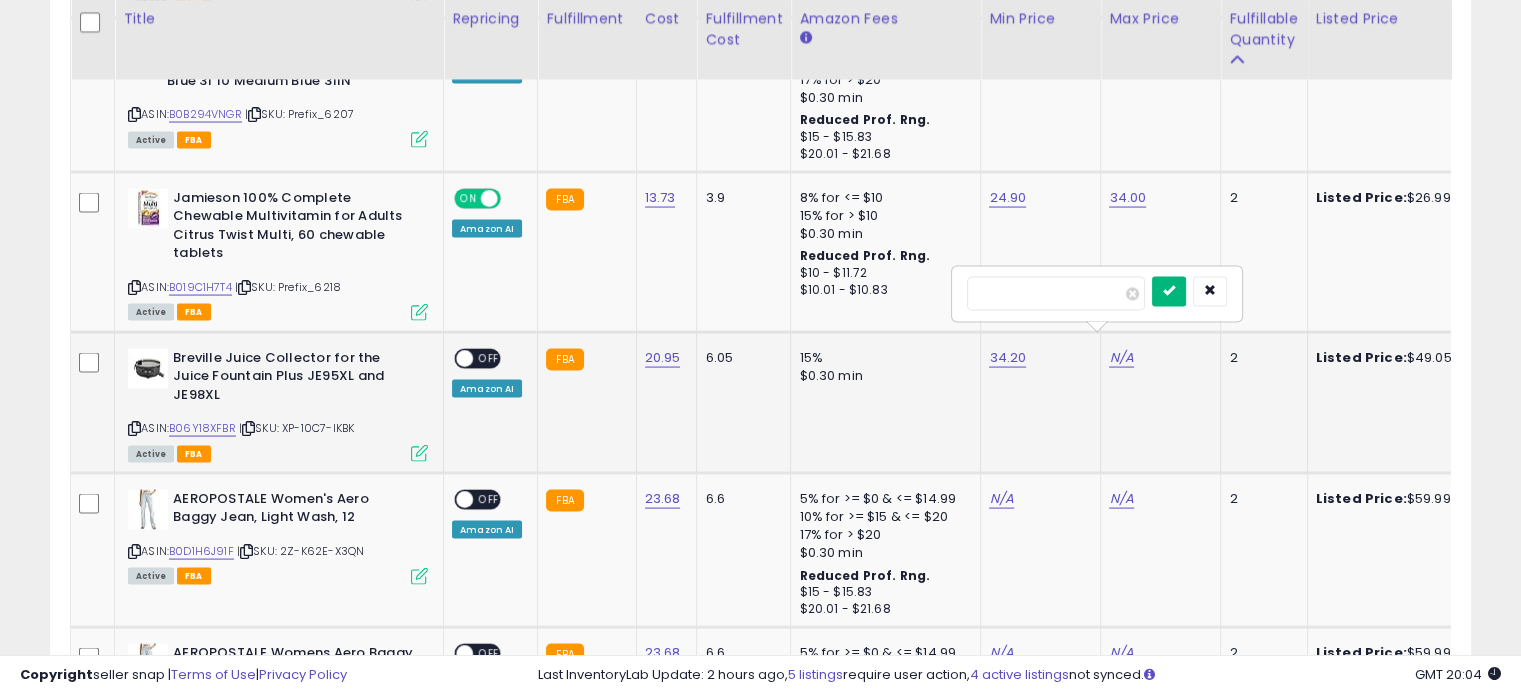click at bounding box center (1169, 292) 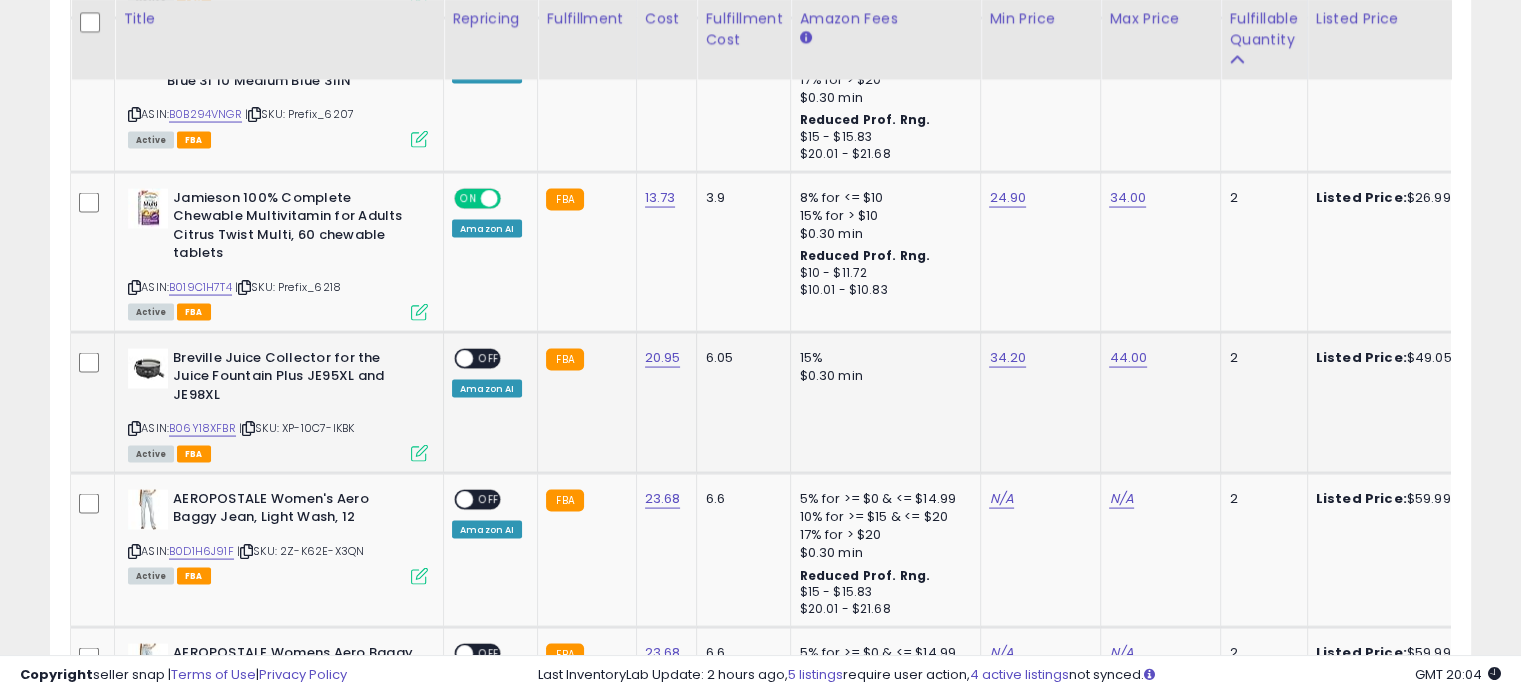 click on "OFF" at bounding box center (489, 358) 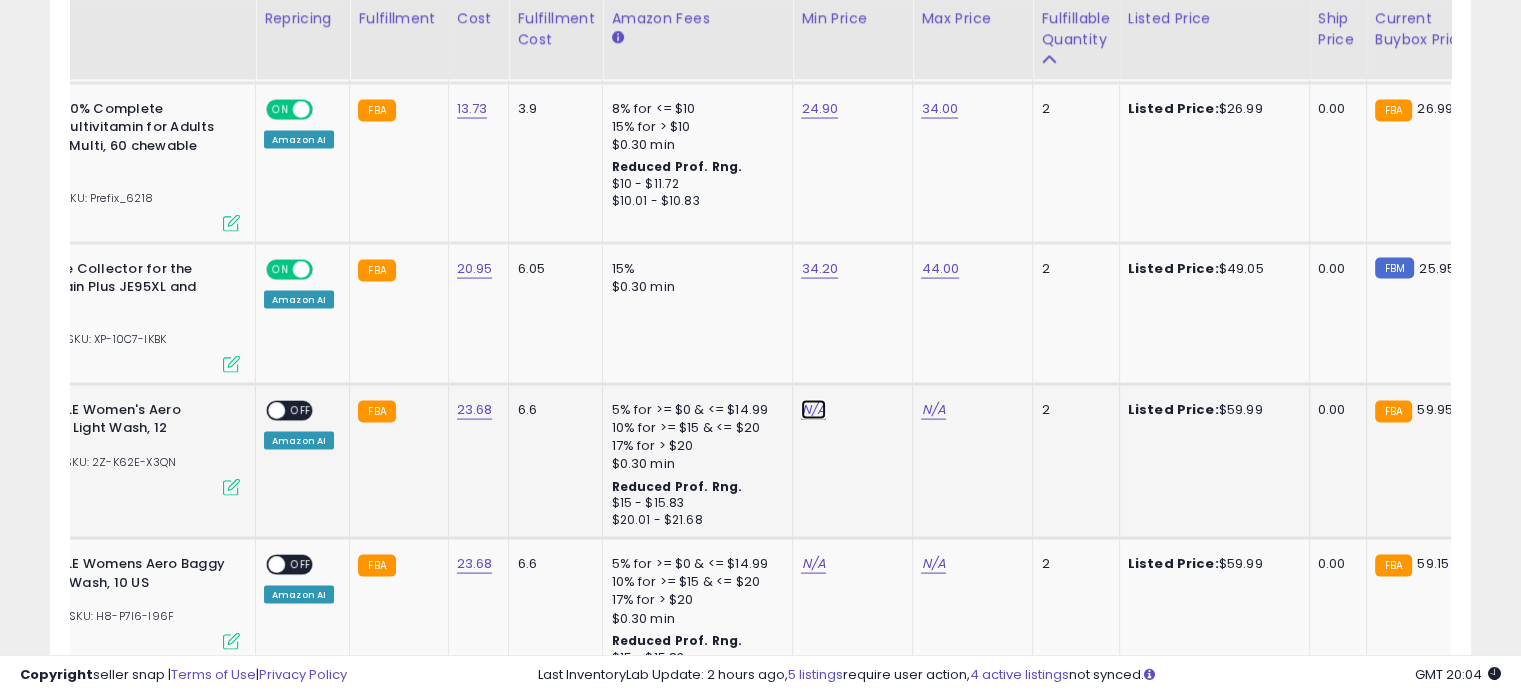 click on "N/A" at bounding box center (813, 410) 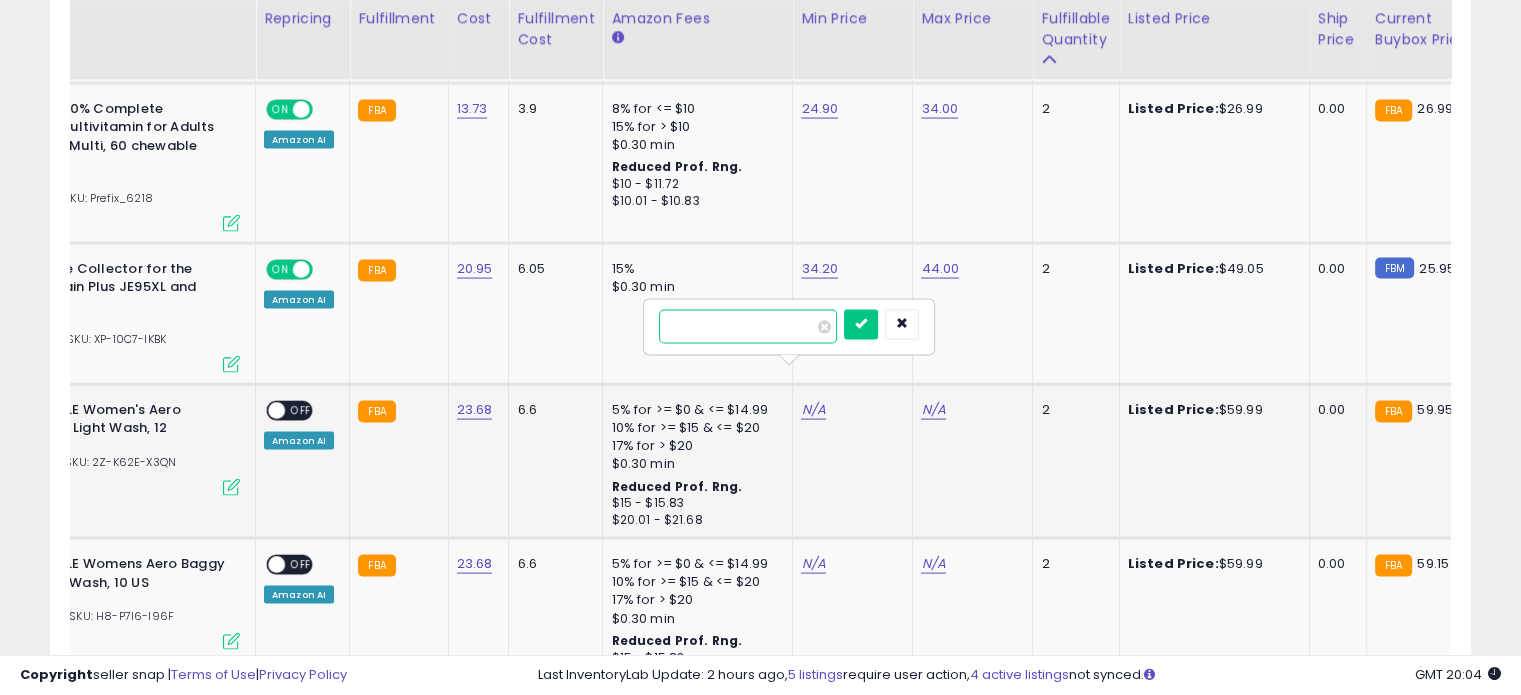 type on "**" 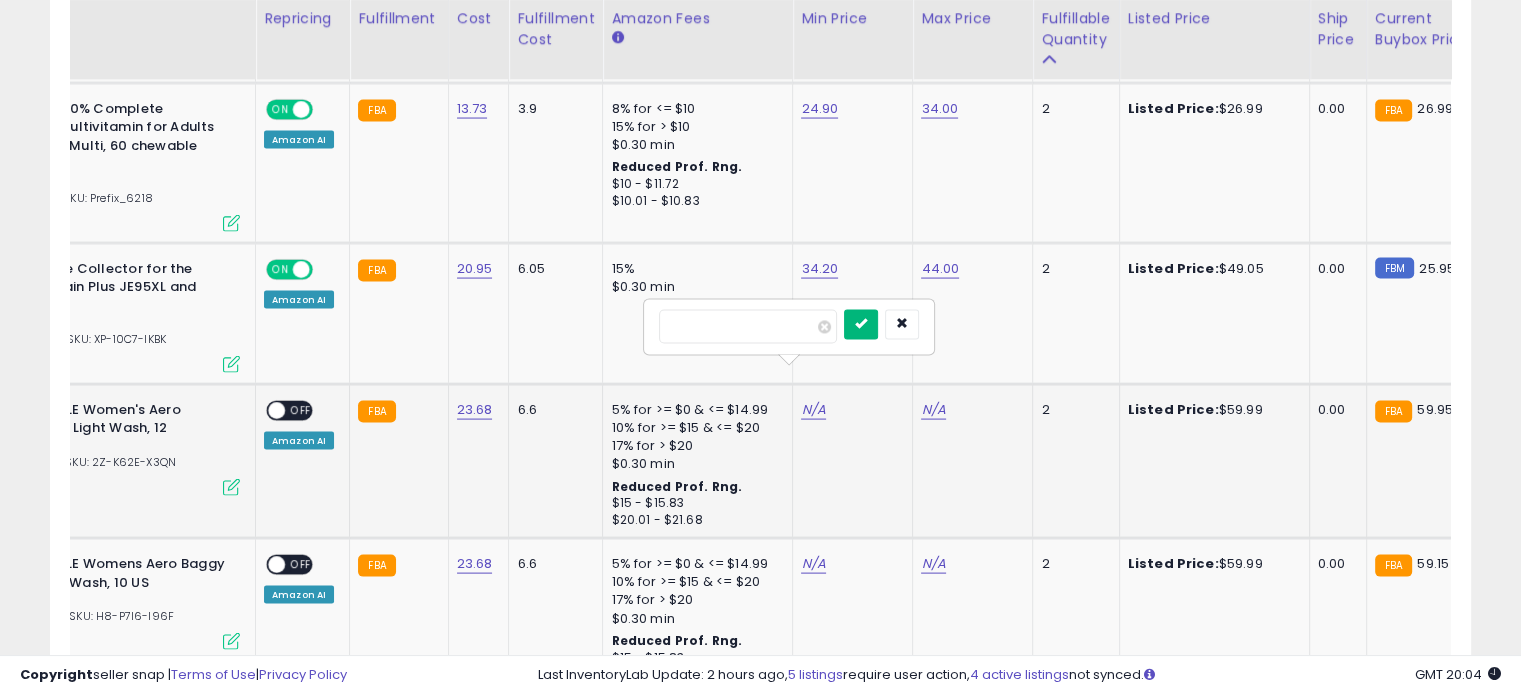 click at bounding box center (861, 325) 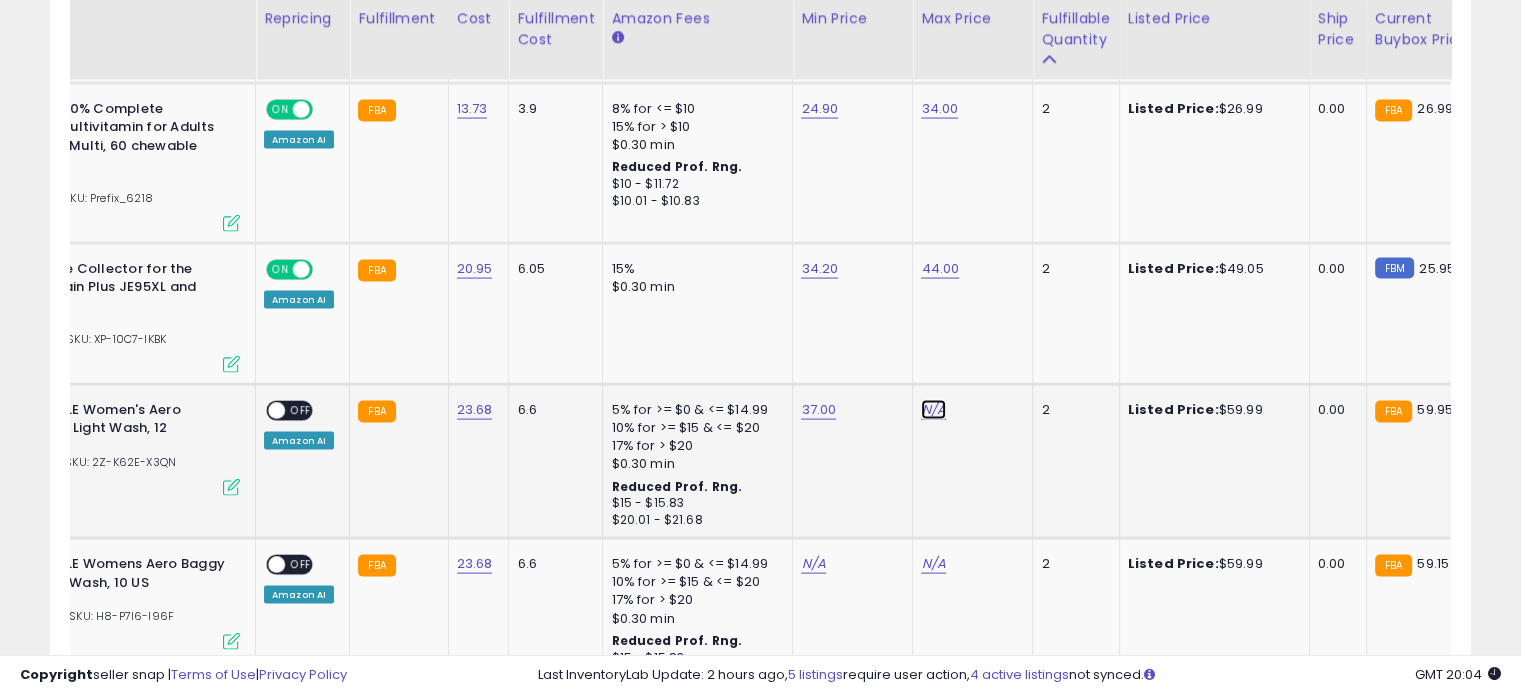 click on "N/A" at bounding box center [933, 410] 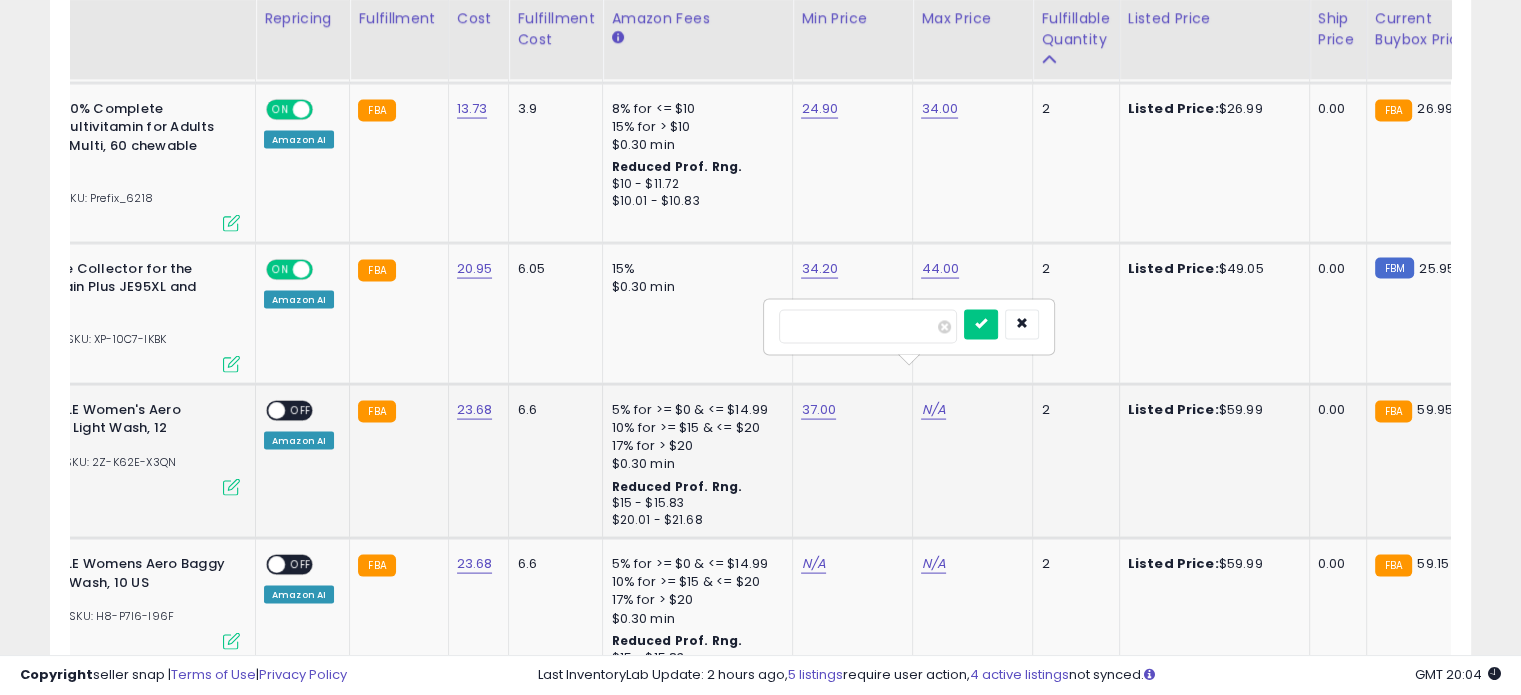 type on "**" 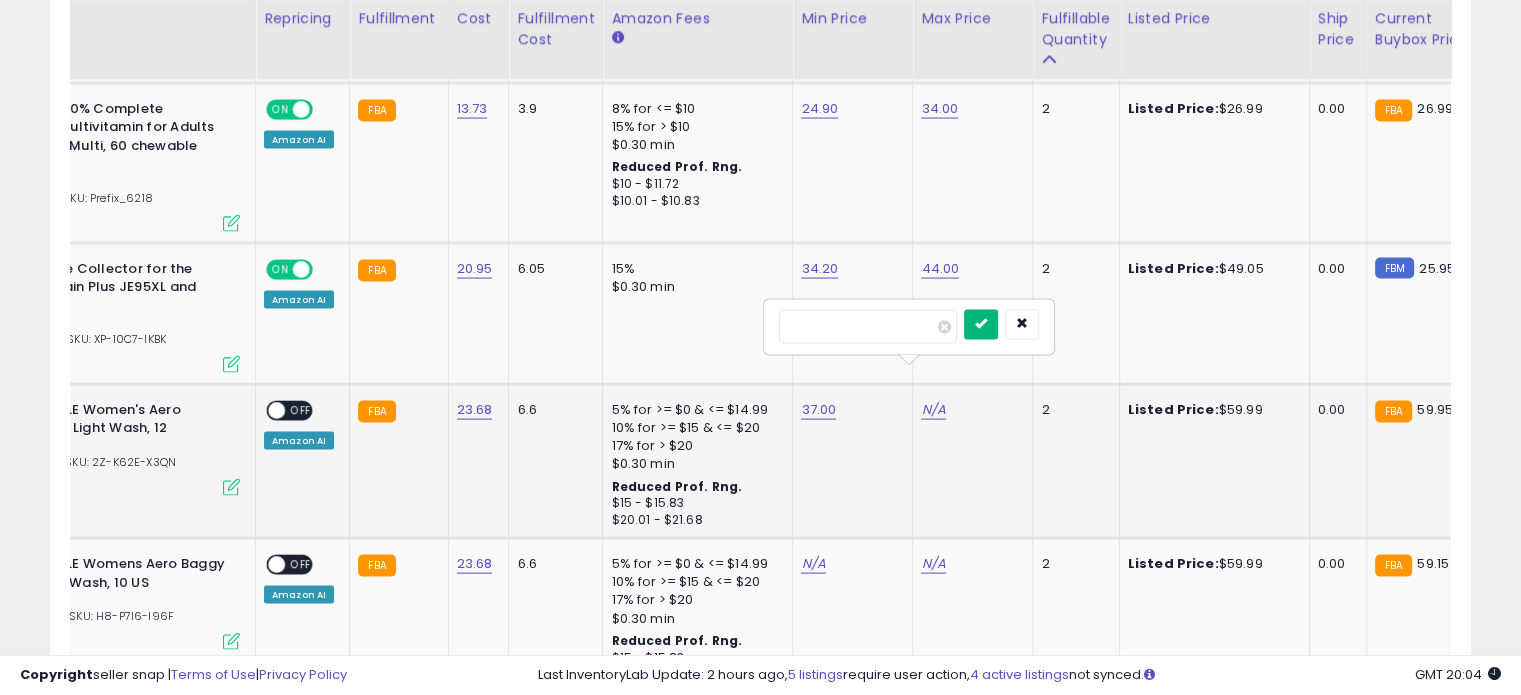 click at bounding box center [981, 324] 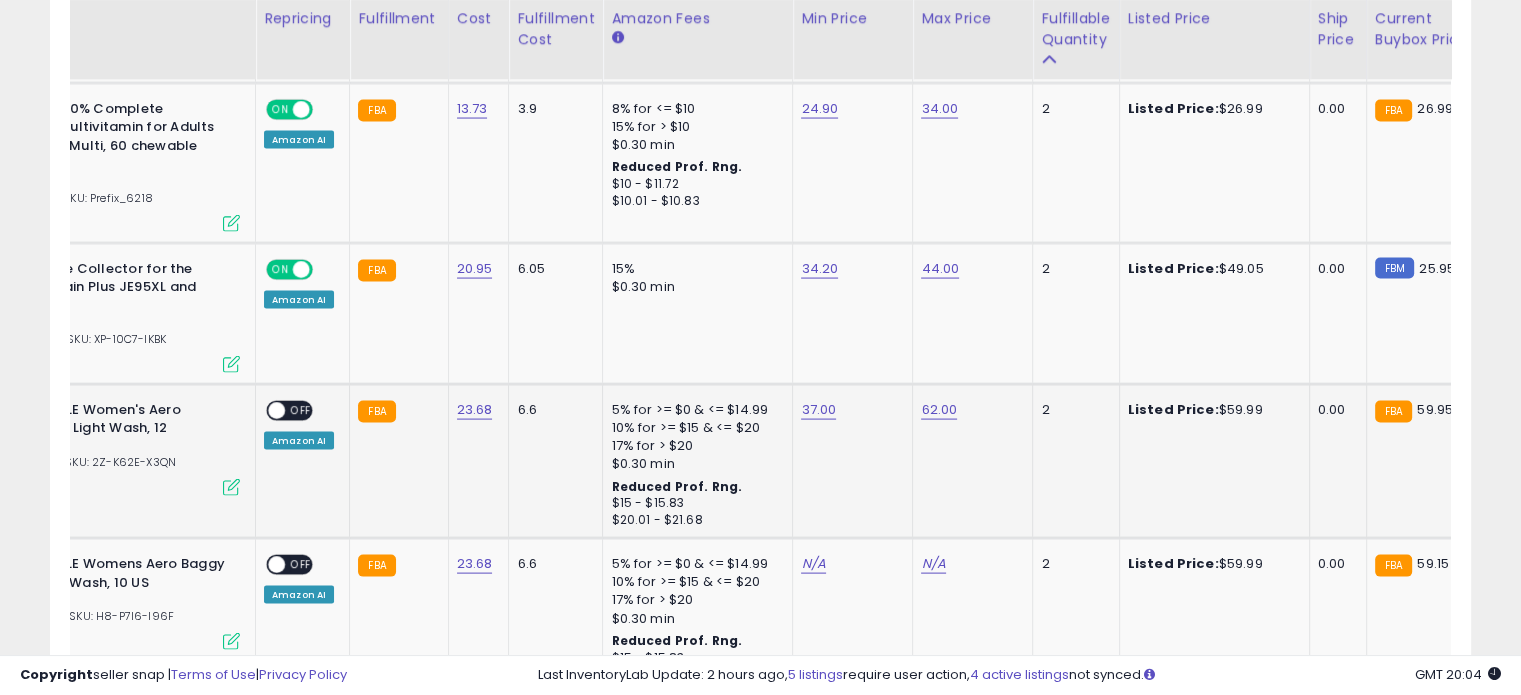 click on "OFF" at bounding box center (301, 411) 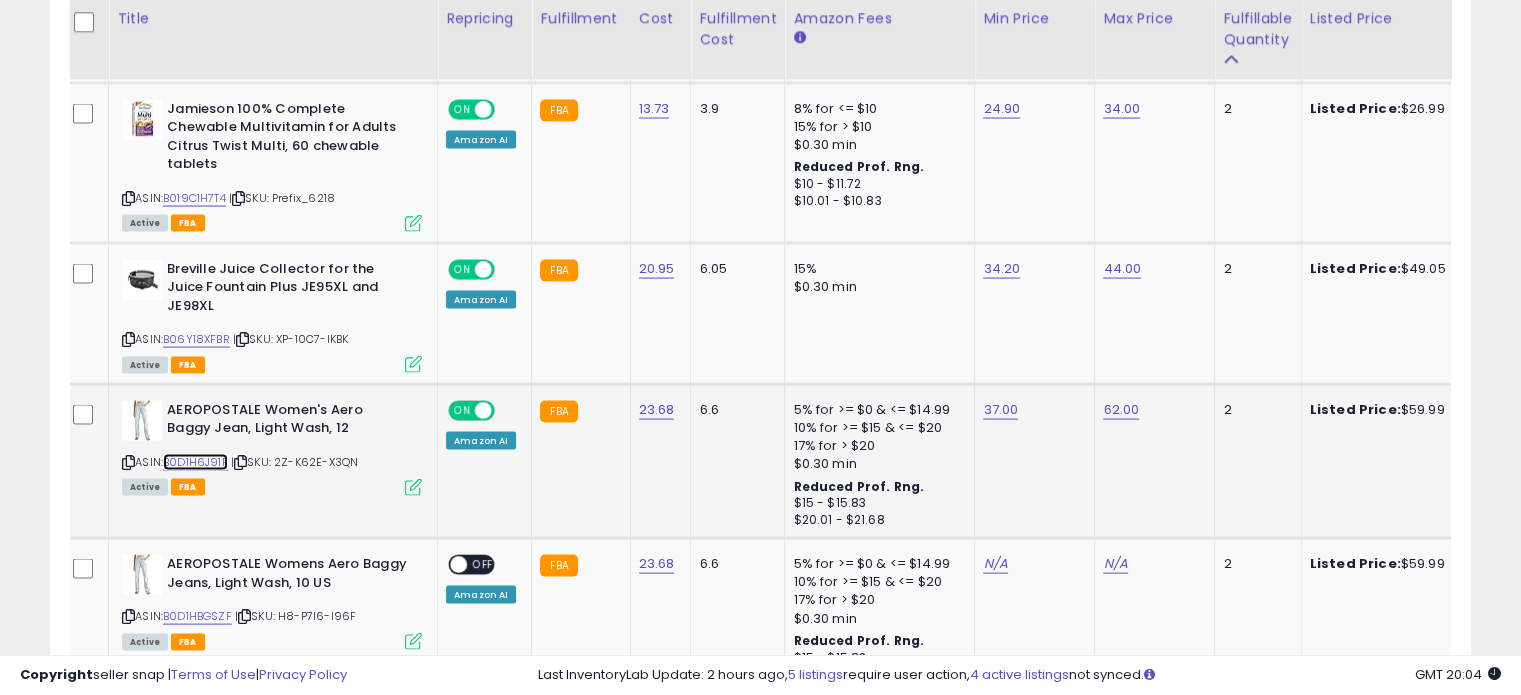 click on "B0D1H6J91F" at bounding box center (195, 462) 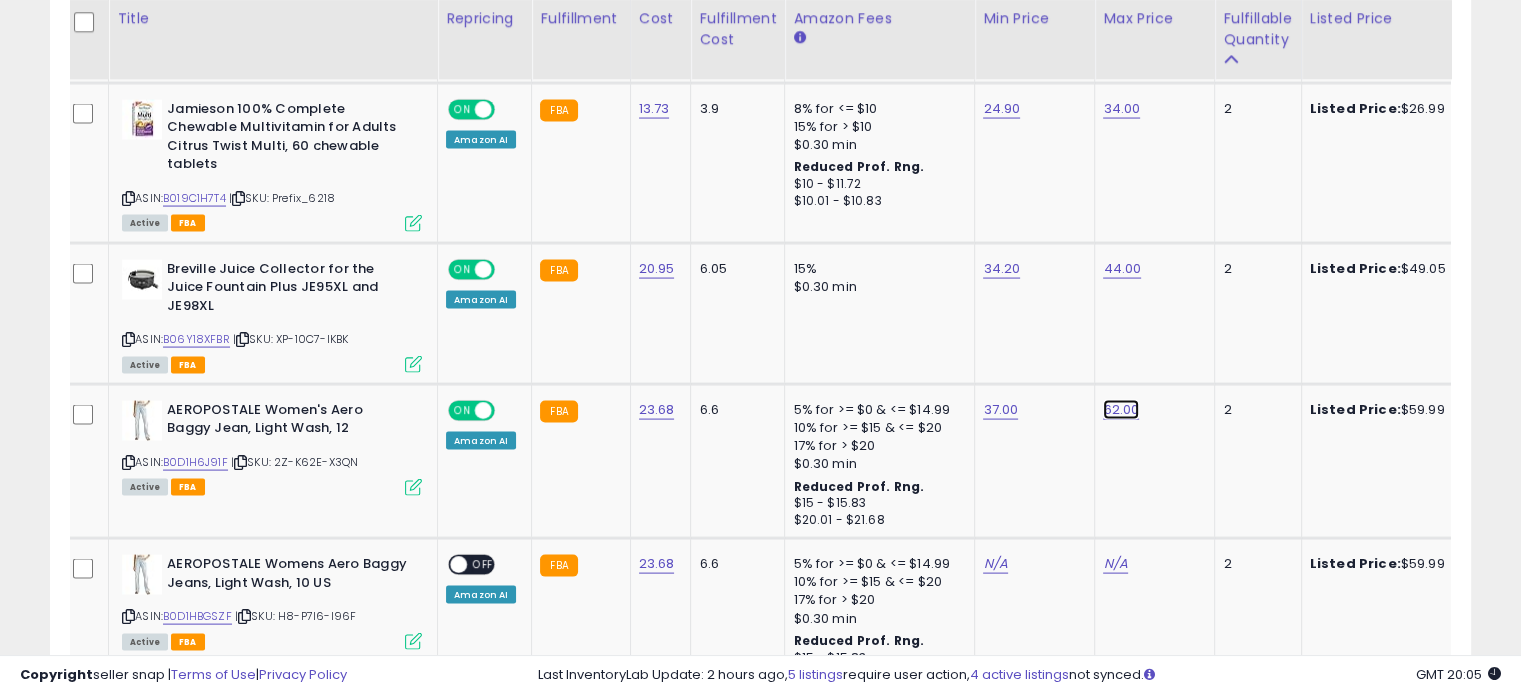 click on "62.00" at bounding box center [1121, -2925] 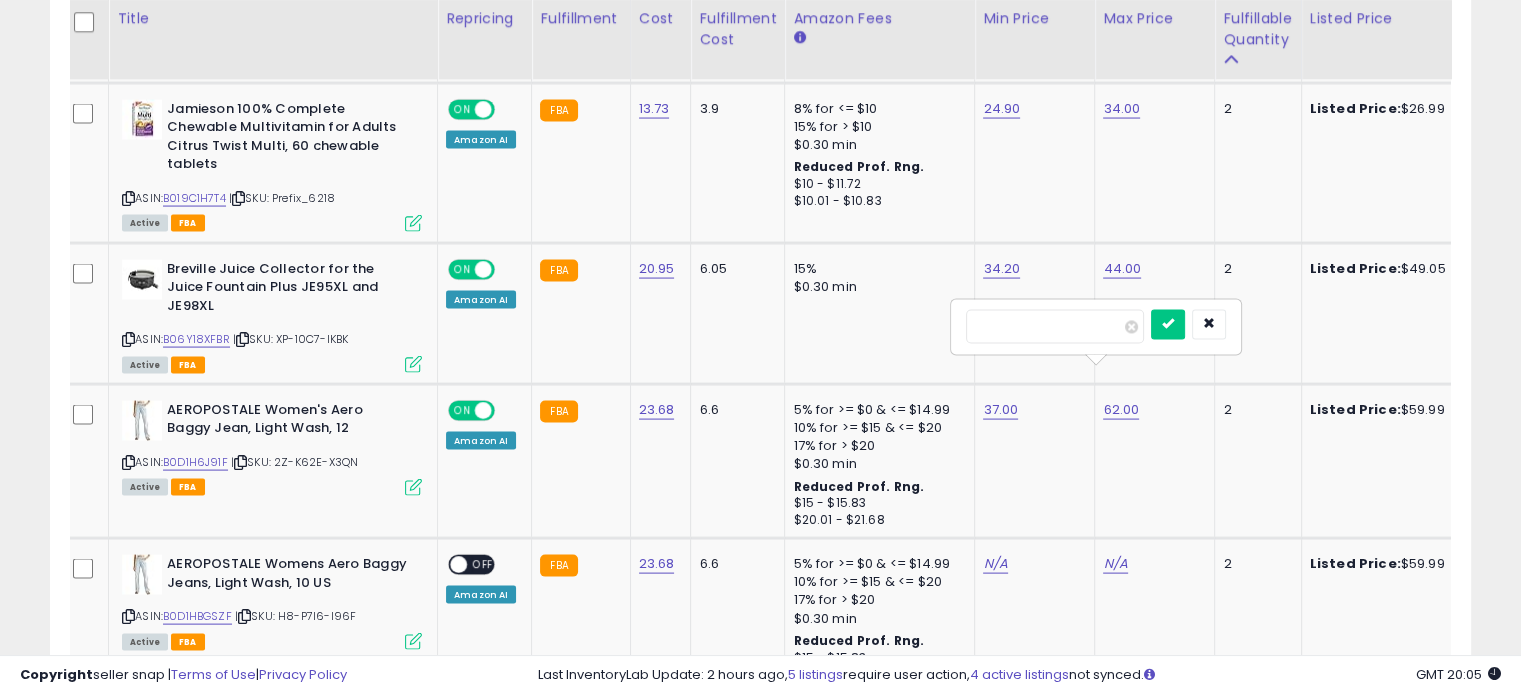 type on "*" 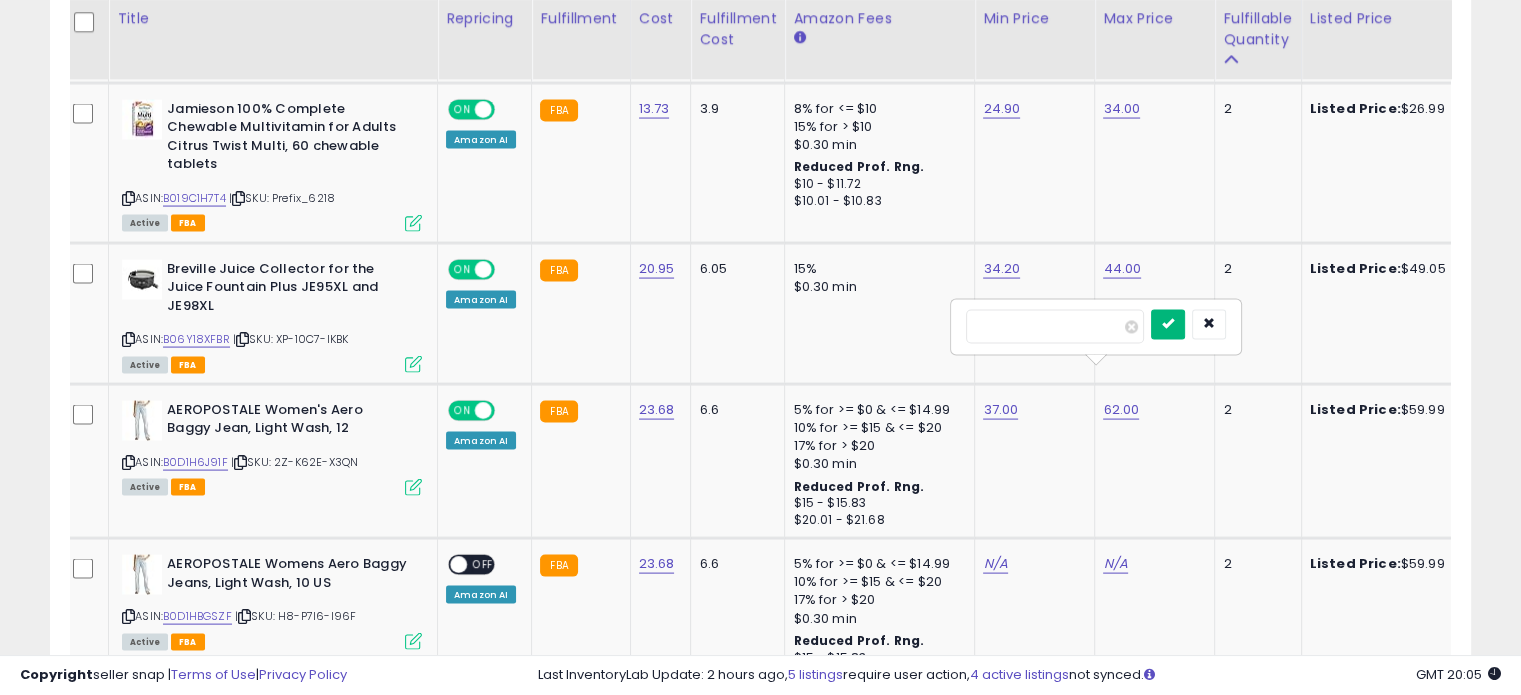 click at bounding box center [1168, 324] 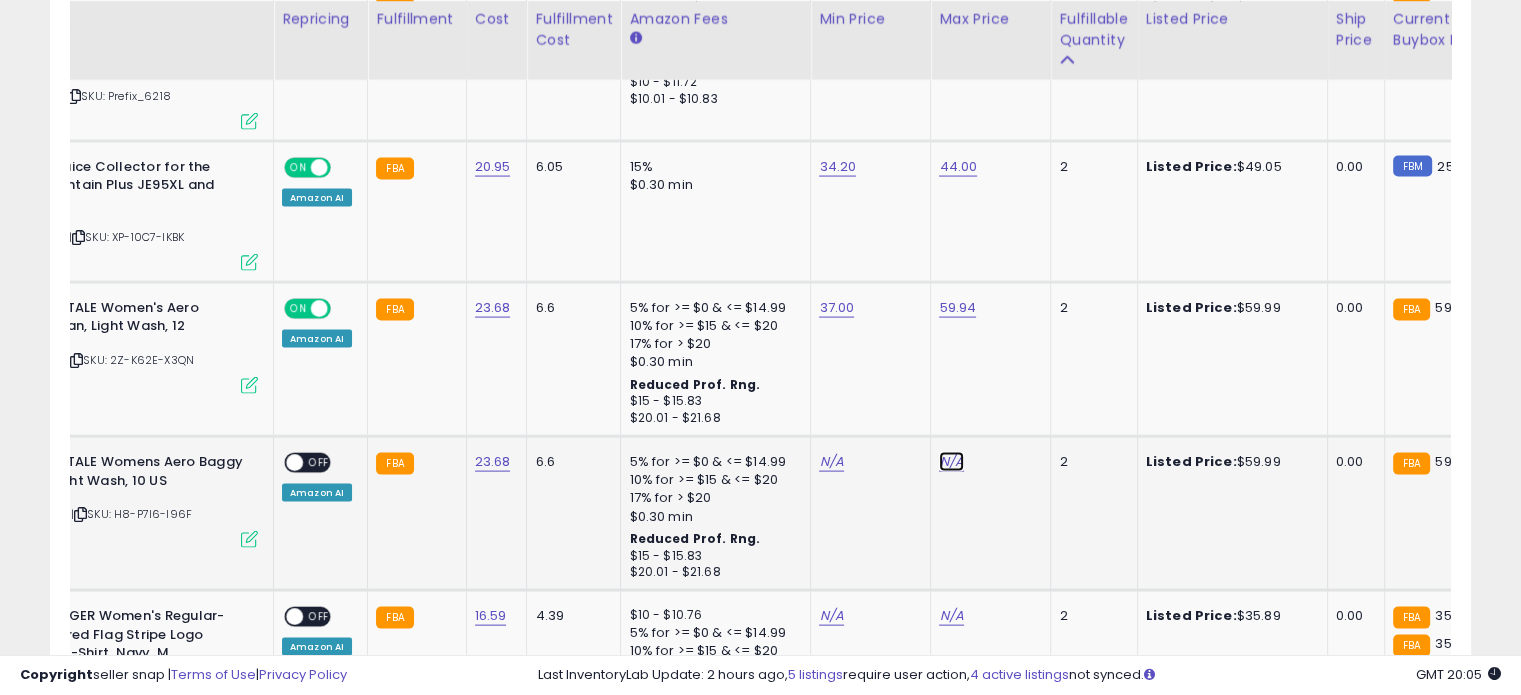 click on "N/A" at bounding box center (951, 462) 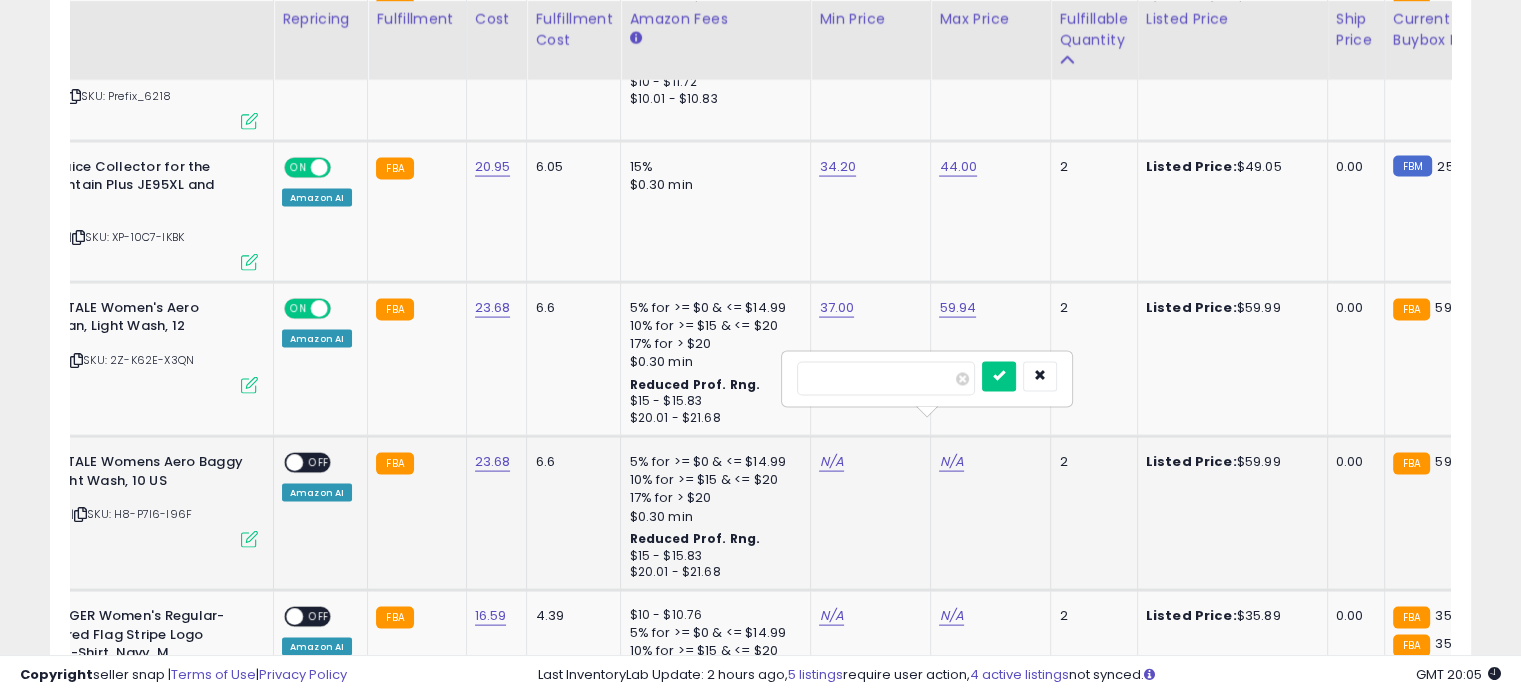 type on "*****" 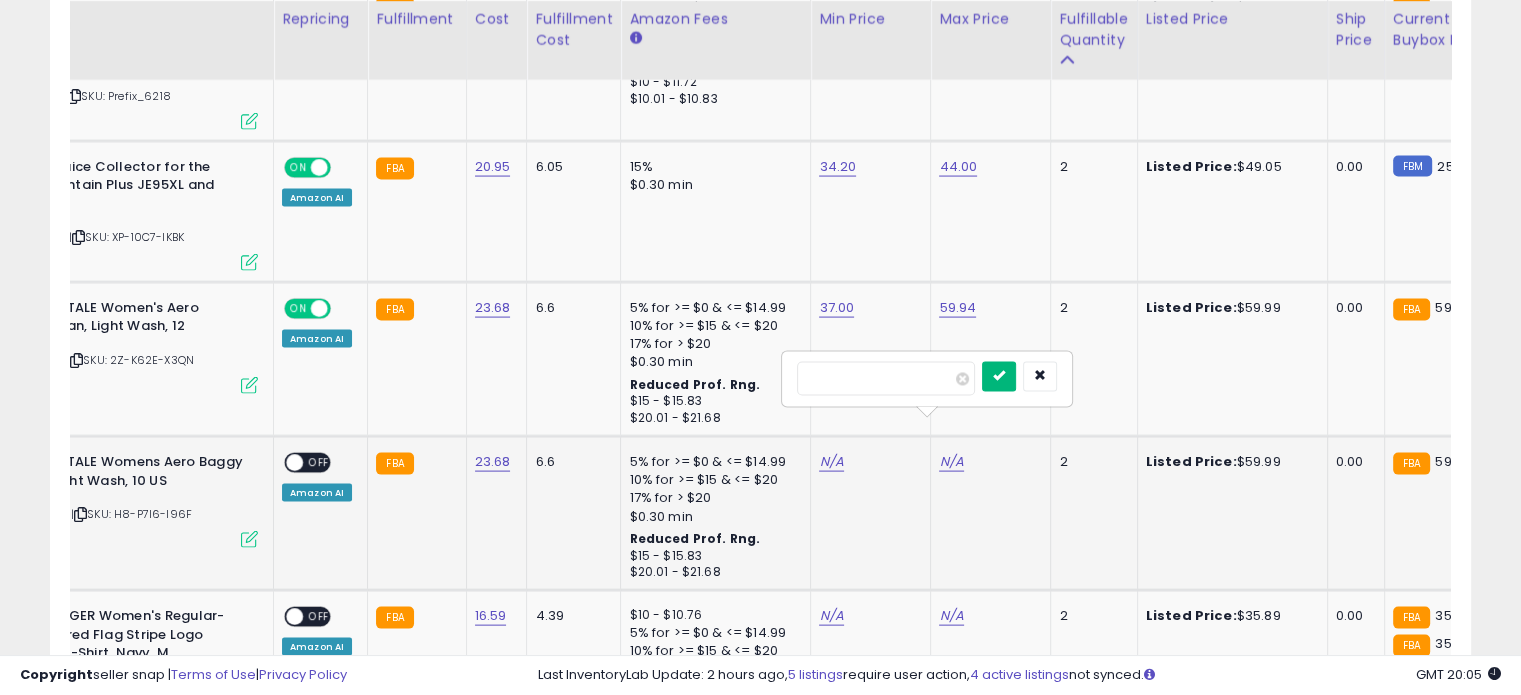 click at bounding box center (999, 376) 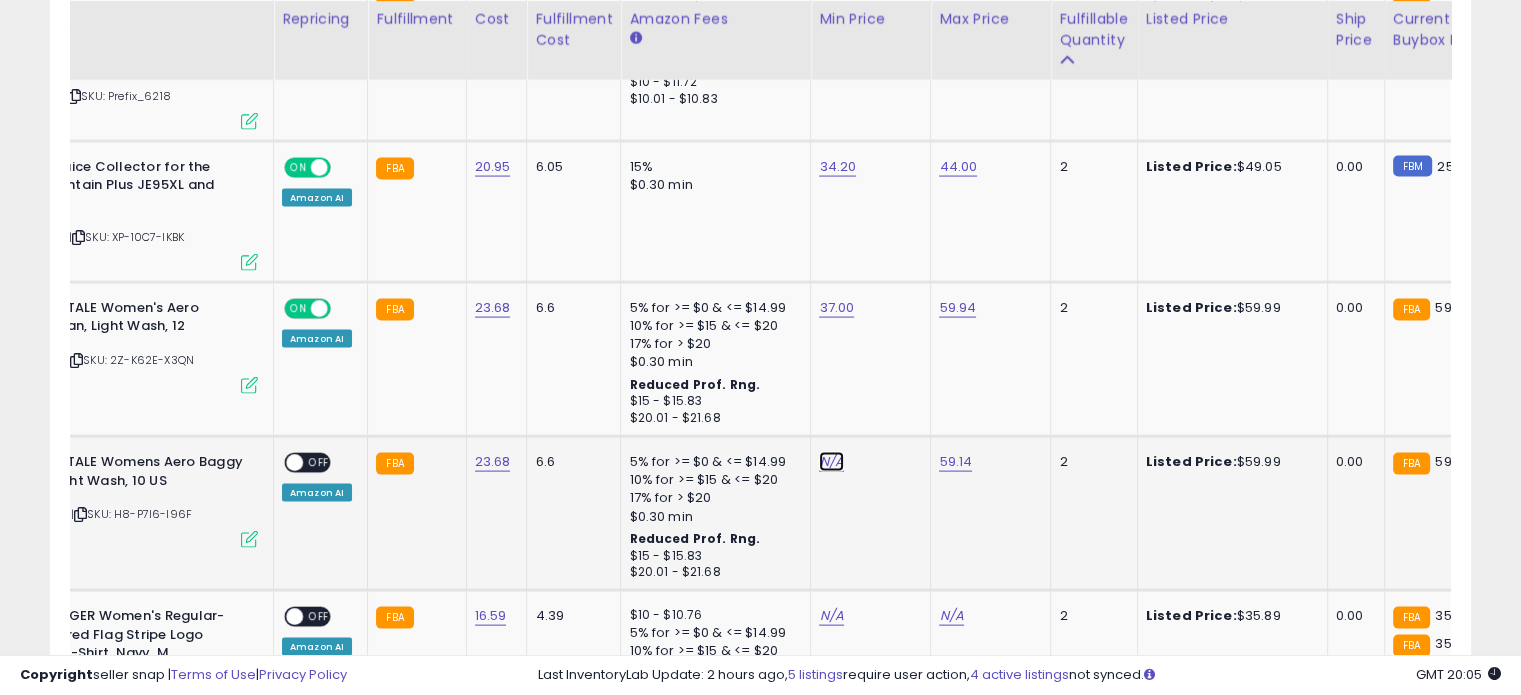 click on "N/A" at bounding box center [831, 462] 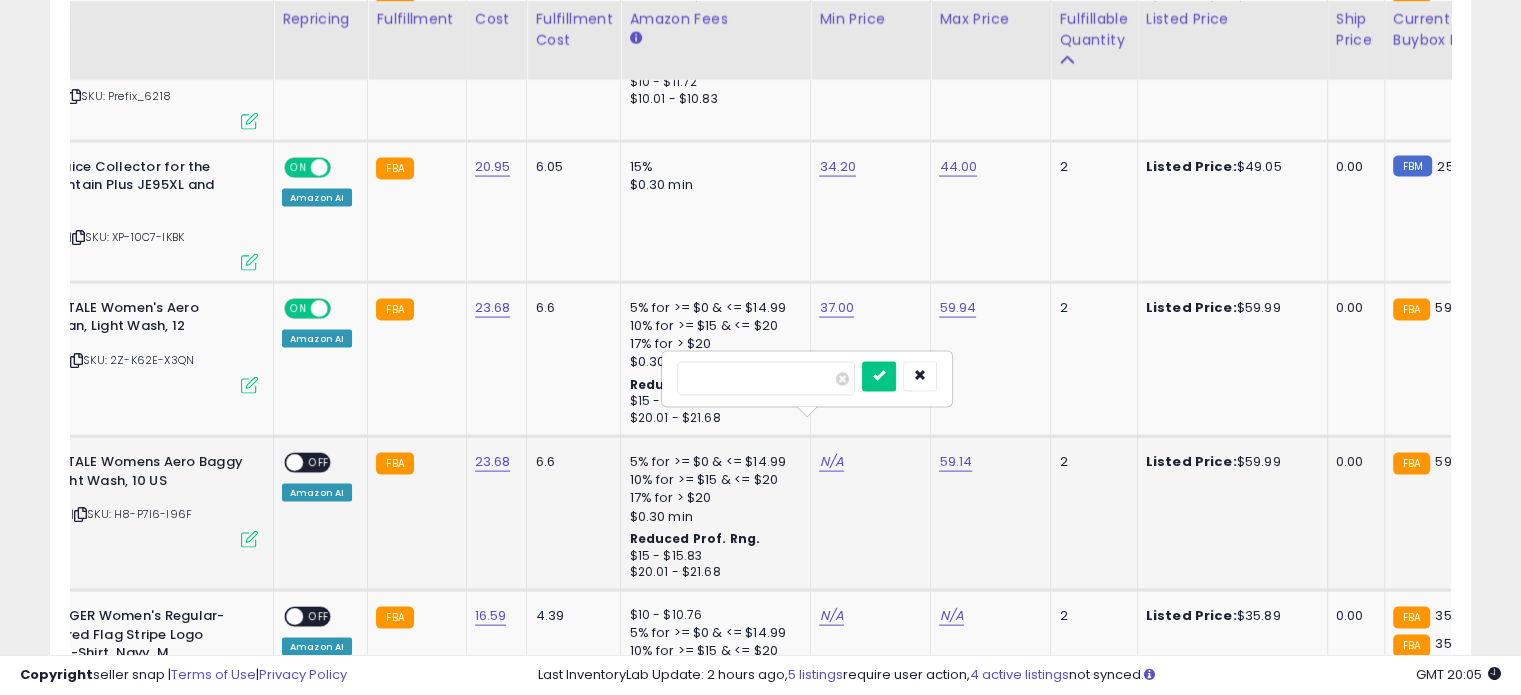 type on "**" 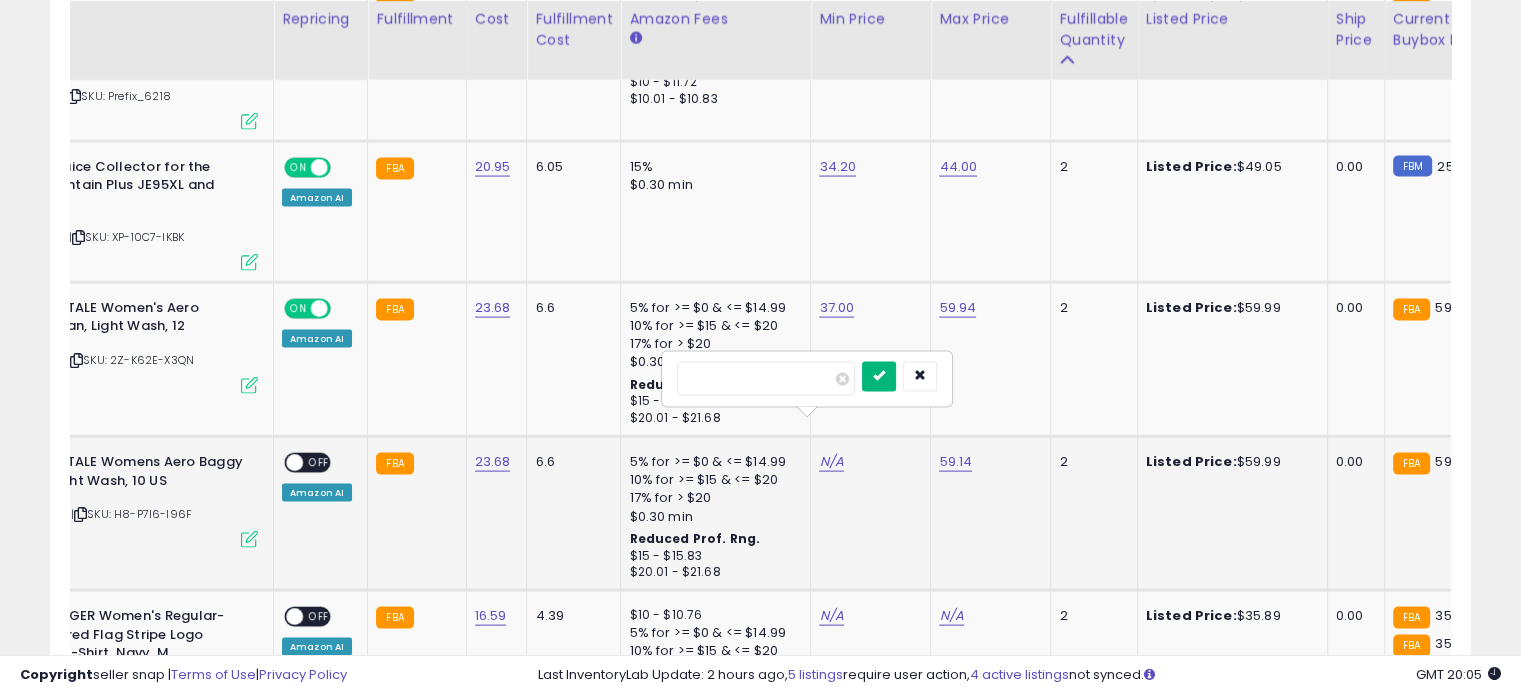 click at bounding box center [879, 376] 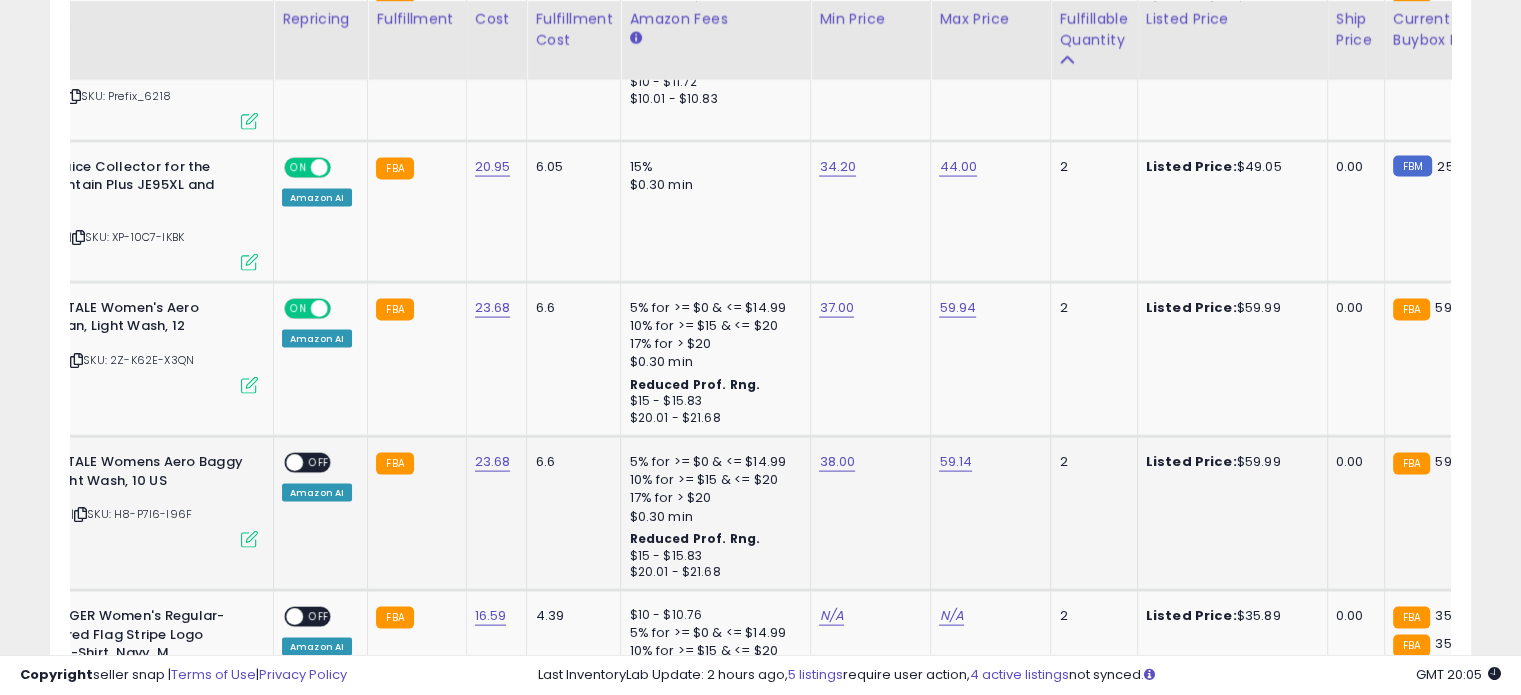 click on "OFF" at bounding box center (319, 463) 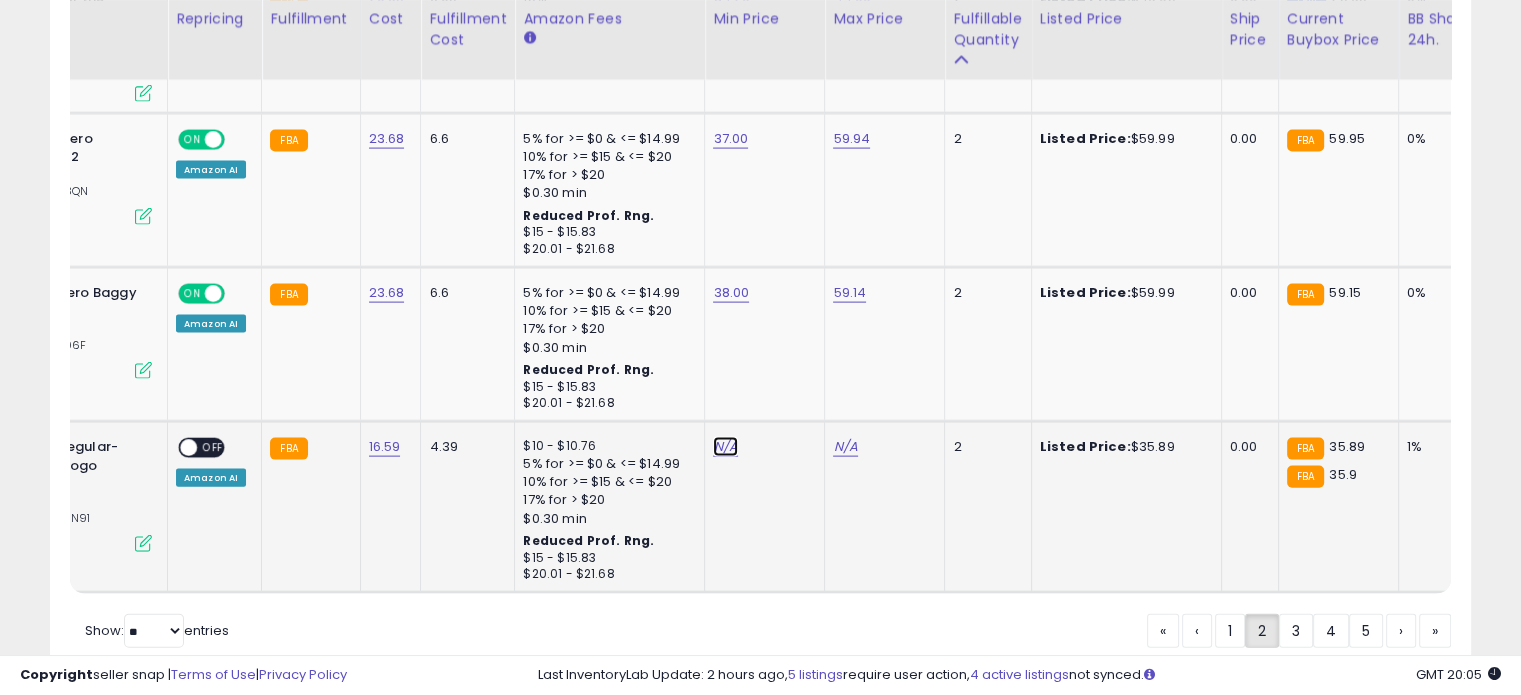 click on "N/A" at bounding box center (725, 447) 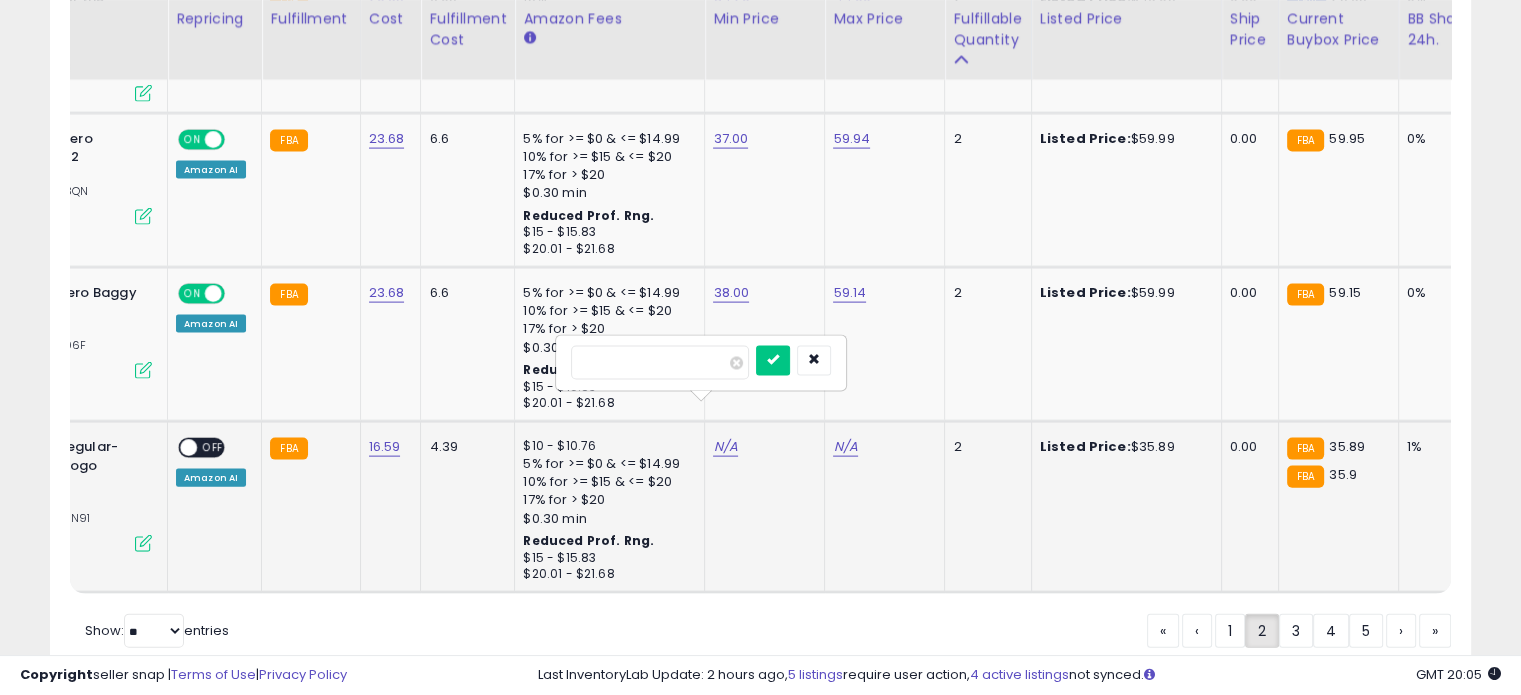 type on "**" 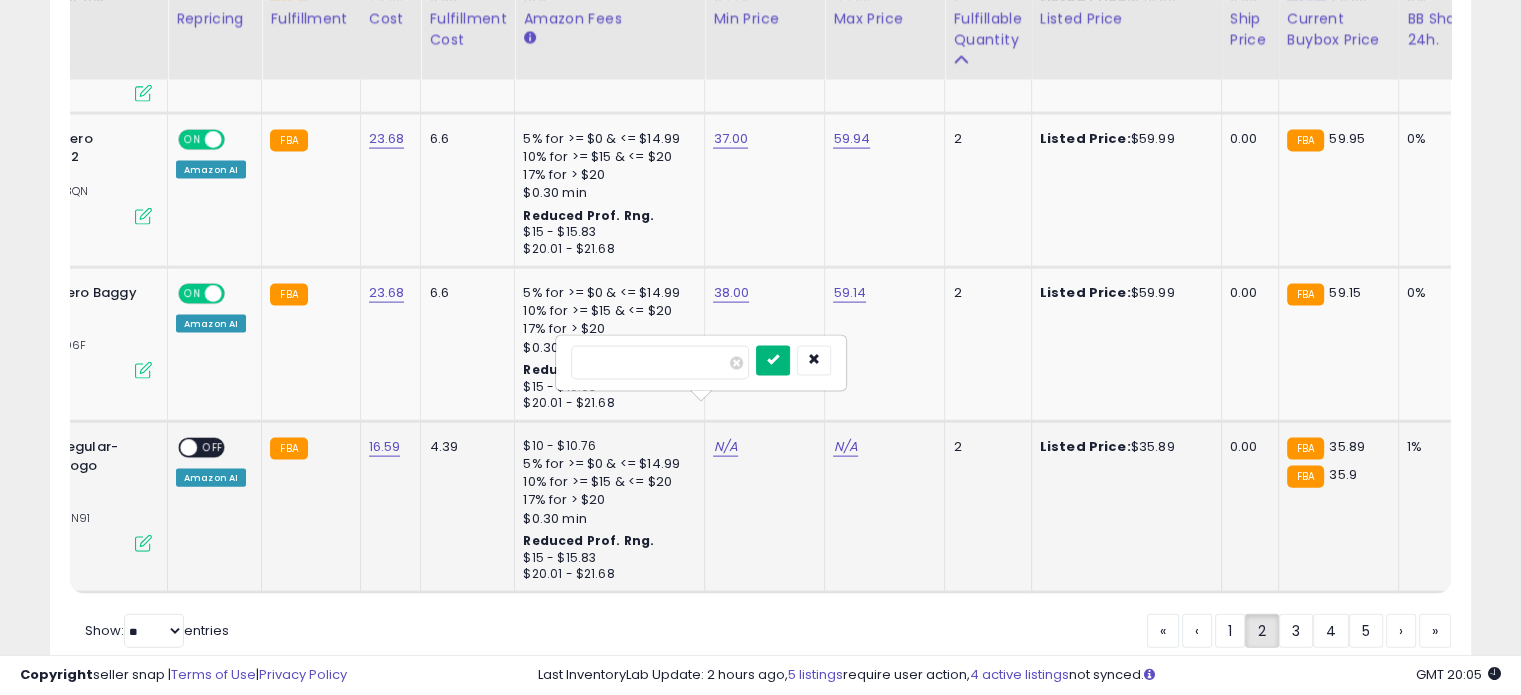 click at bounding box center (773, 361) 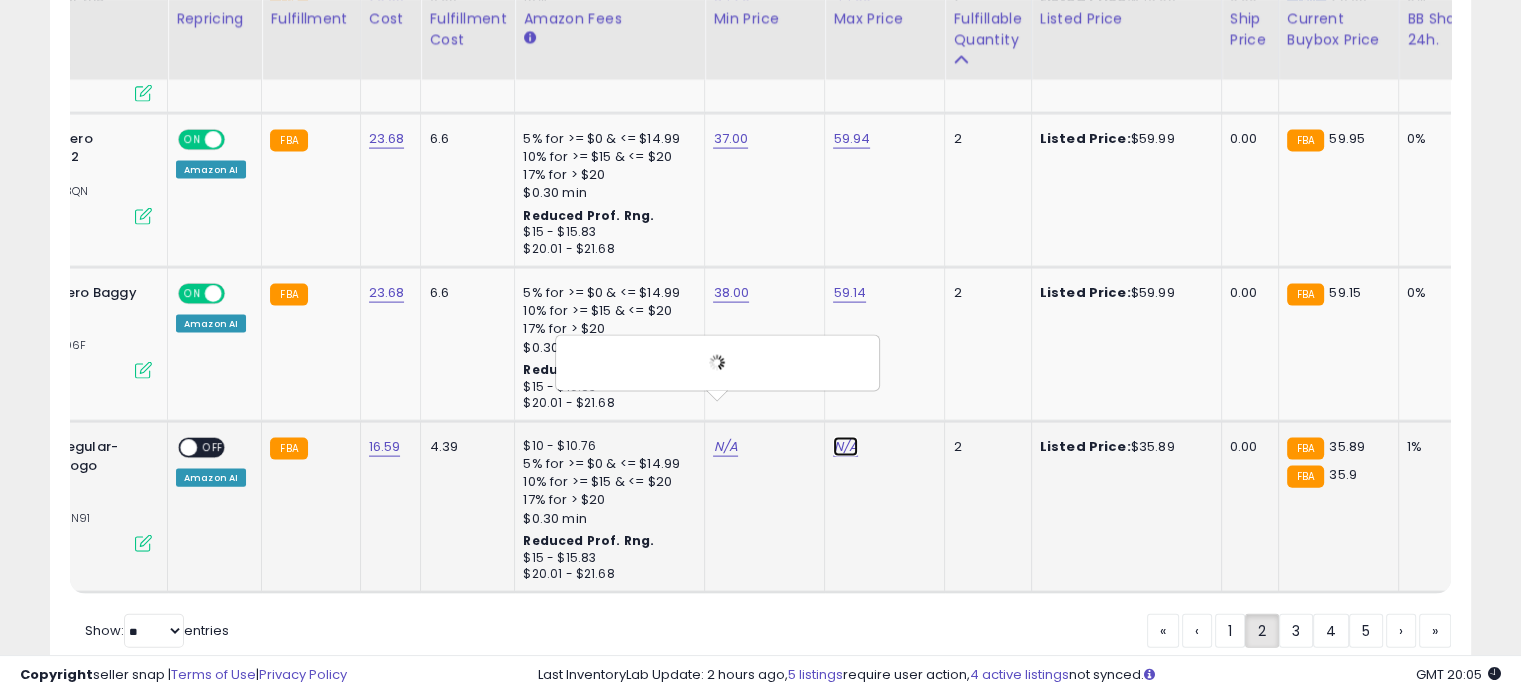 click on "N/A" at bounding box center [845, 447] 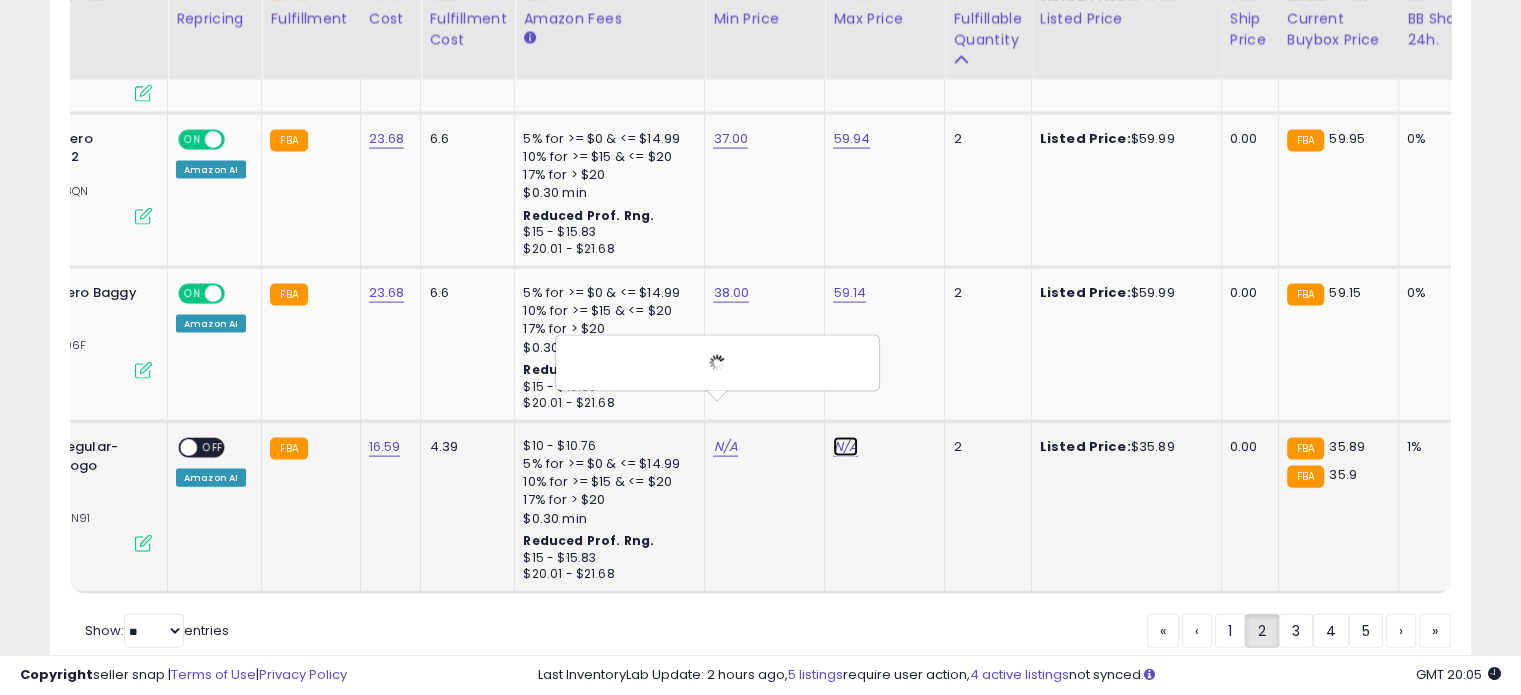 click on "N/A" at bounding box center (845, 447) 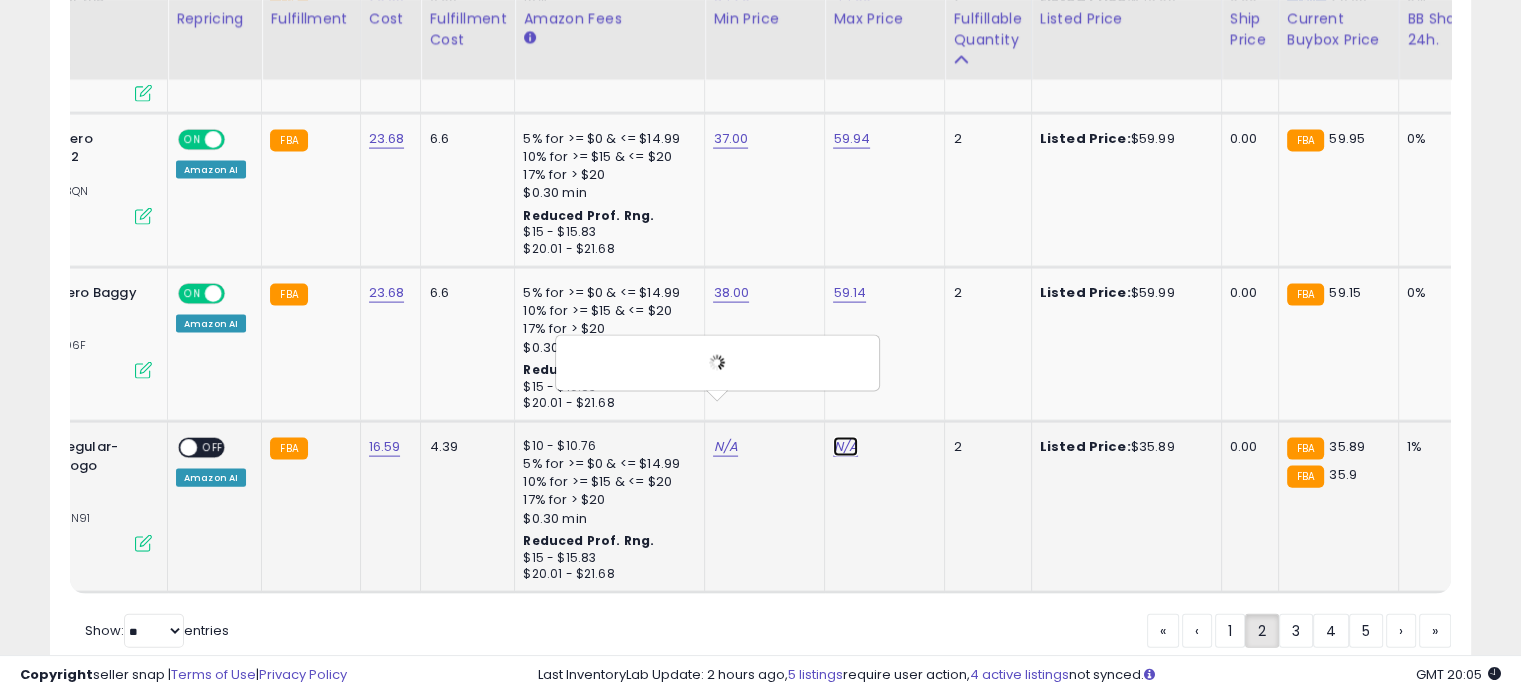 click on "N/A" at bounding box center [845, 447] 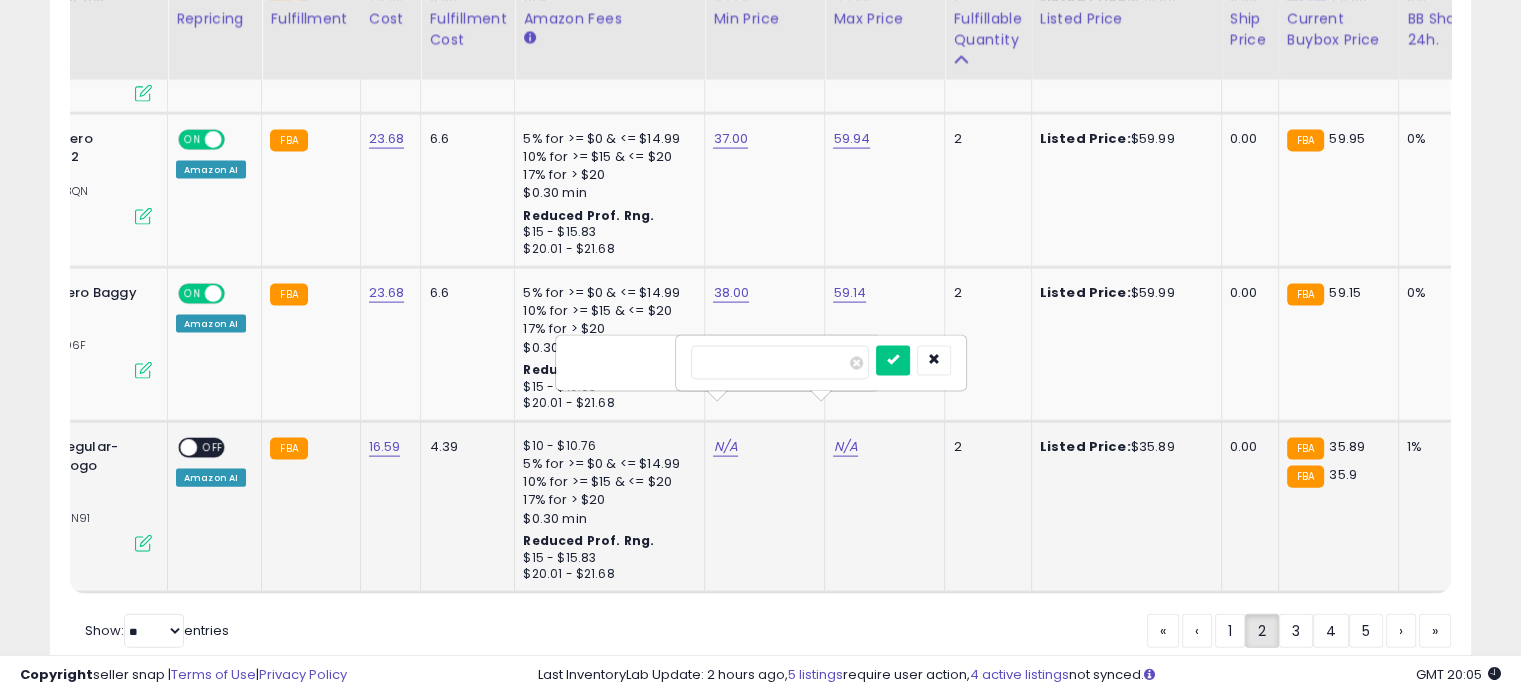 type on "**" 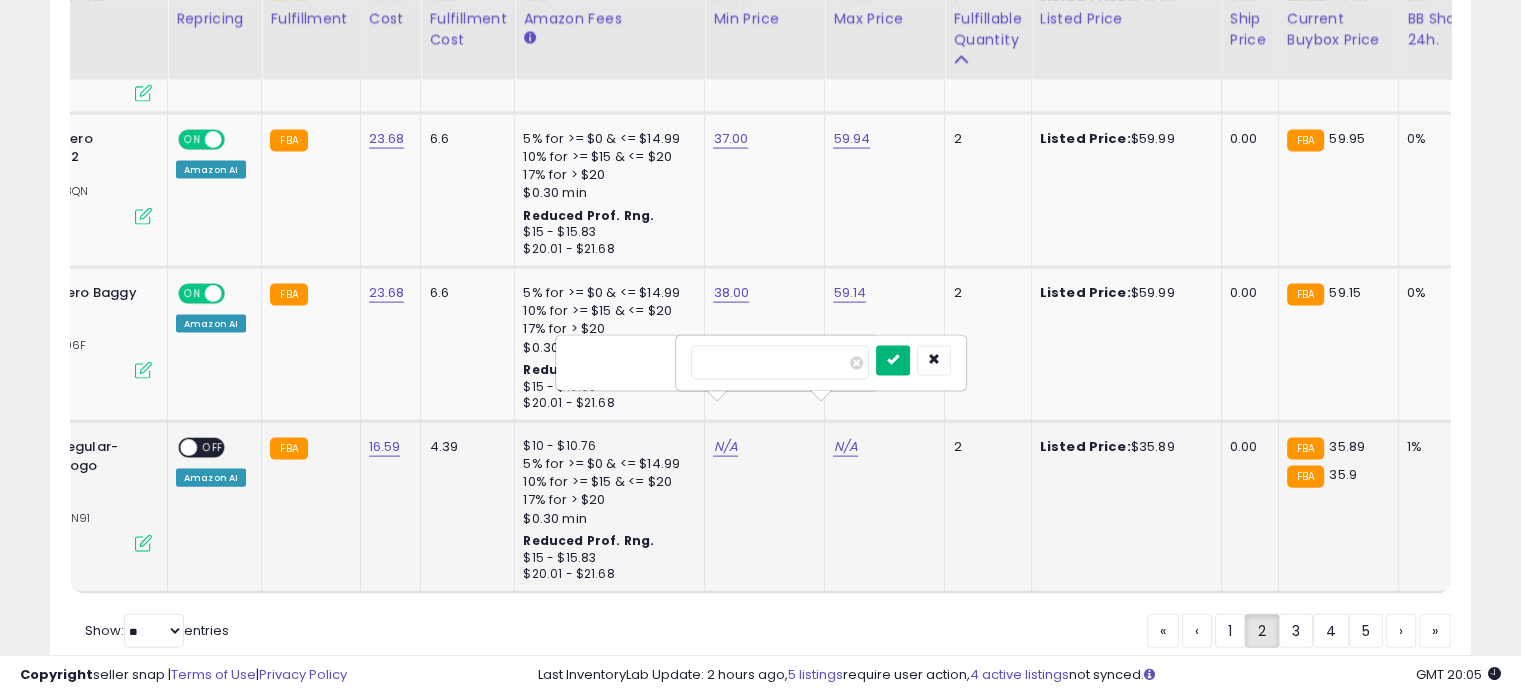 click at bounding box center [893, 360] 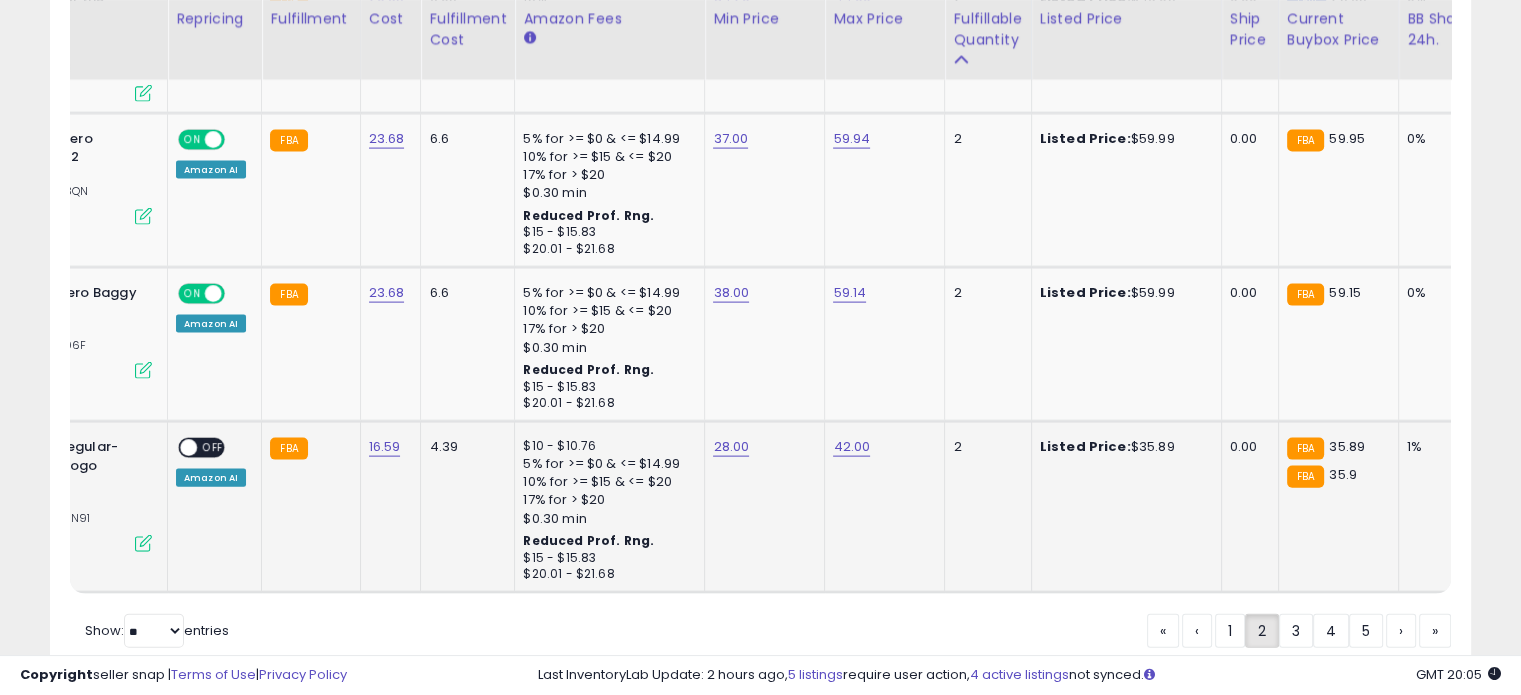 click on "OFF" at bounding box center (213, 448) 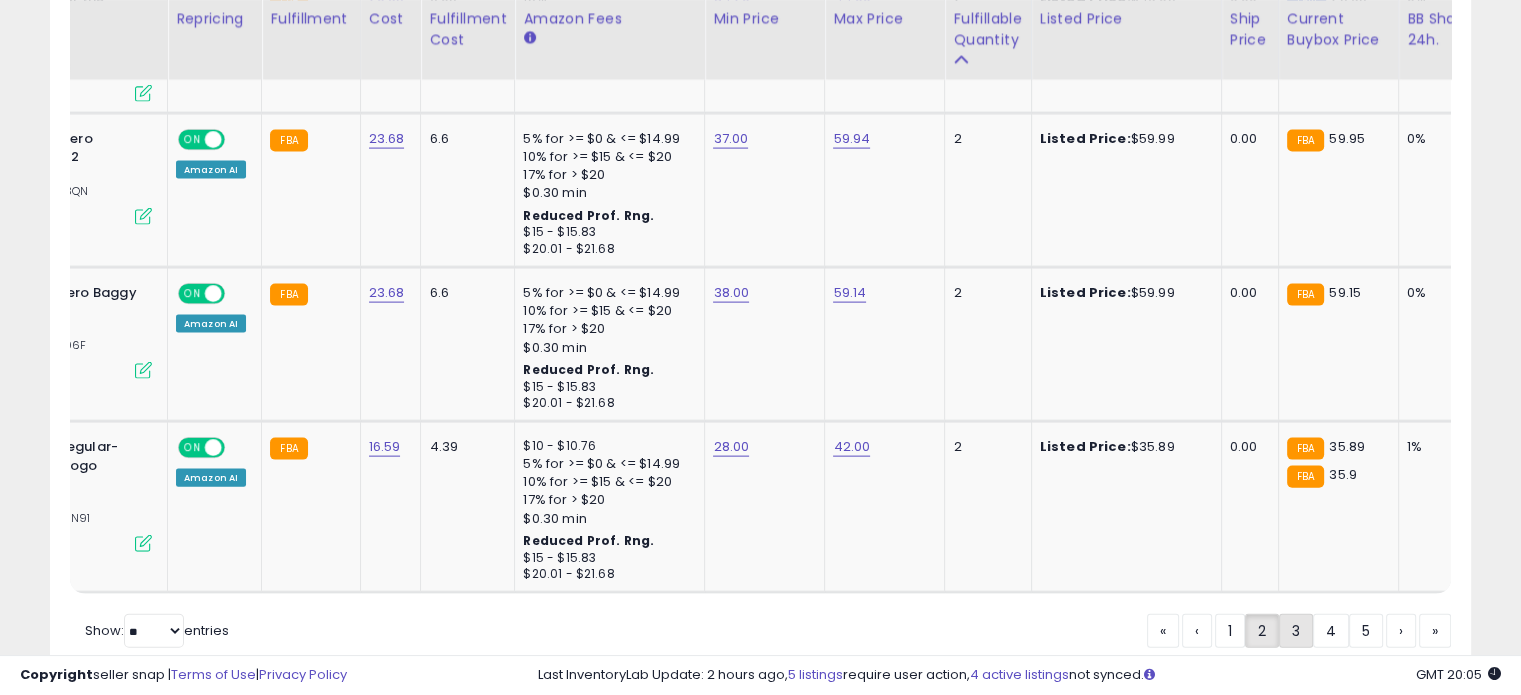 click on "3" 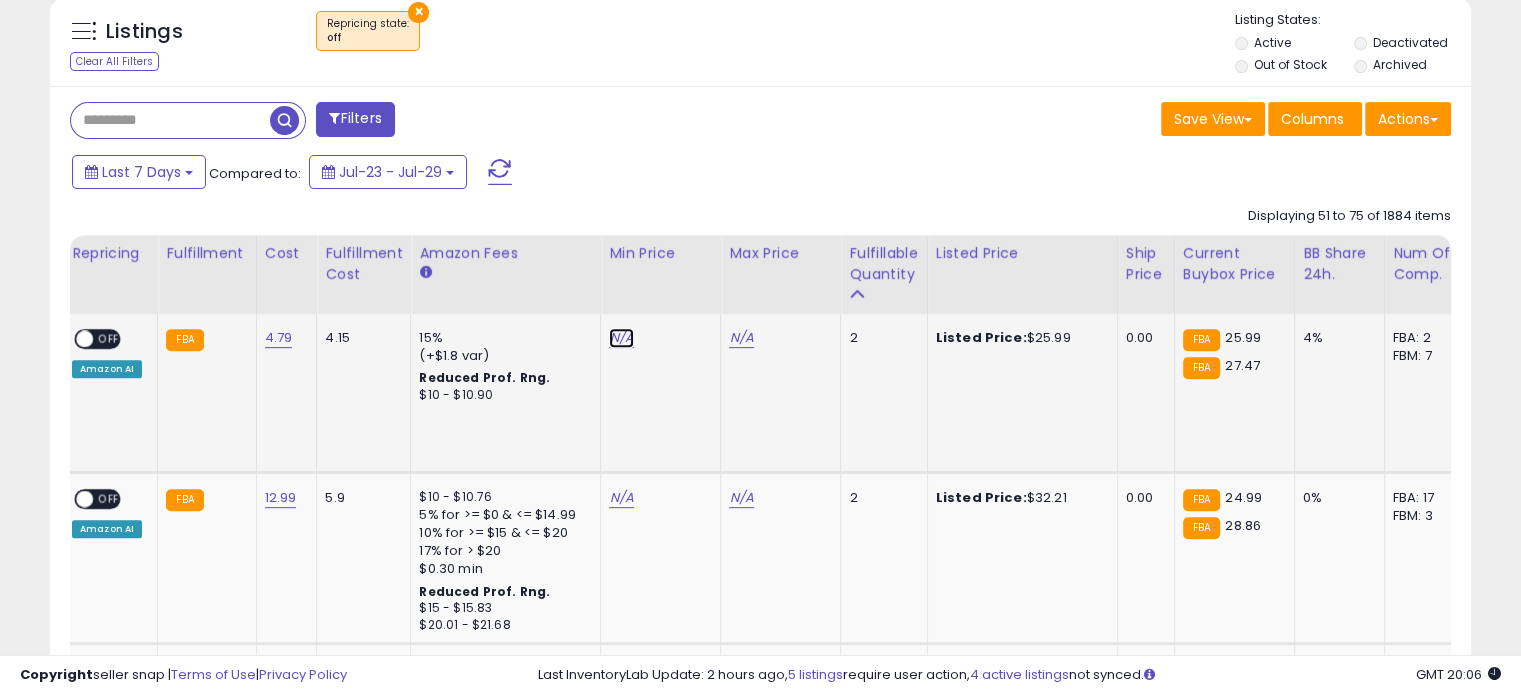click on "N/A" at bounding box center [621, 338] 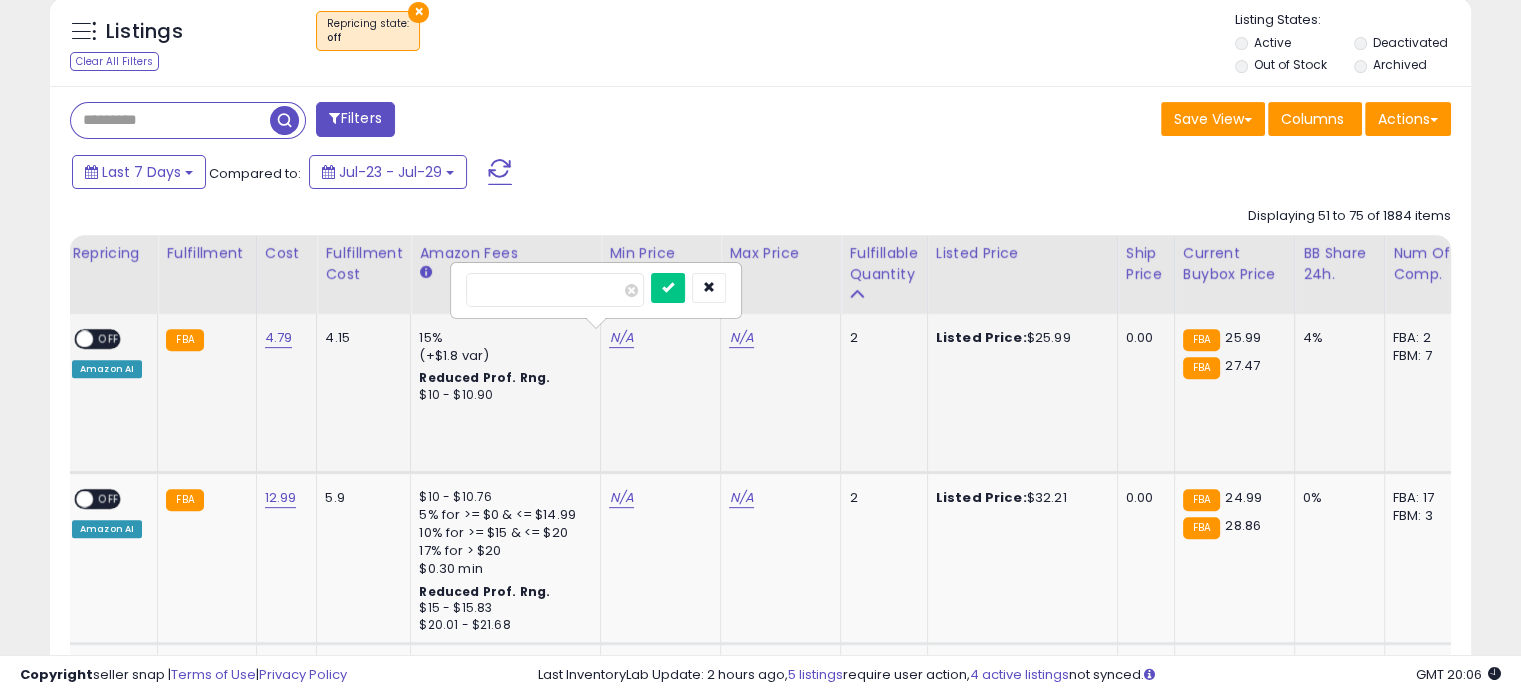type on "*****" 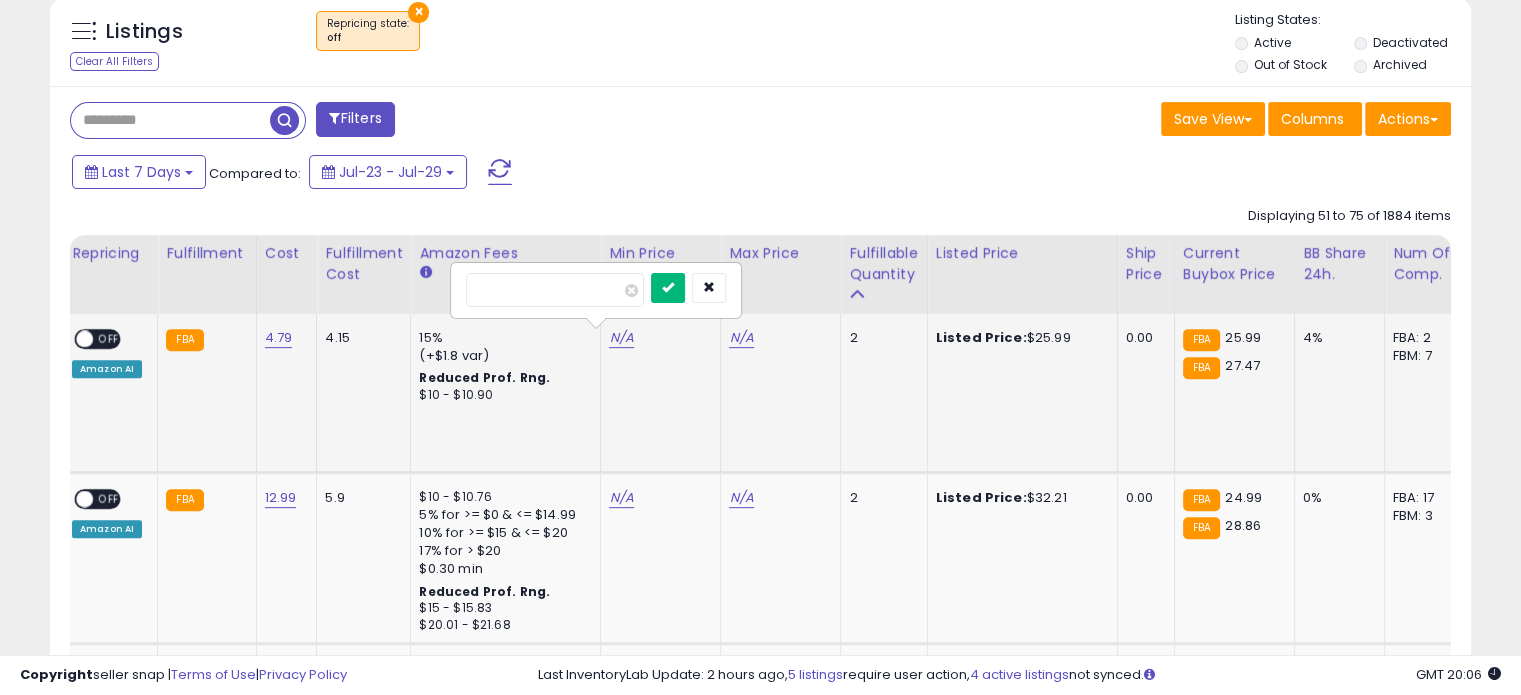 click at bounding box center (668, 287) 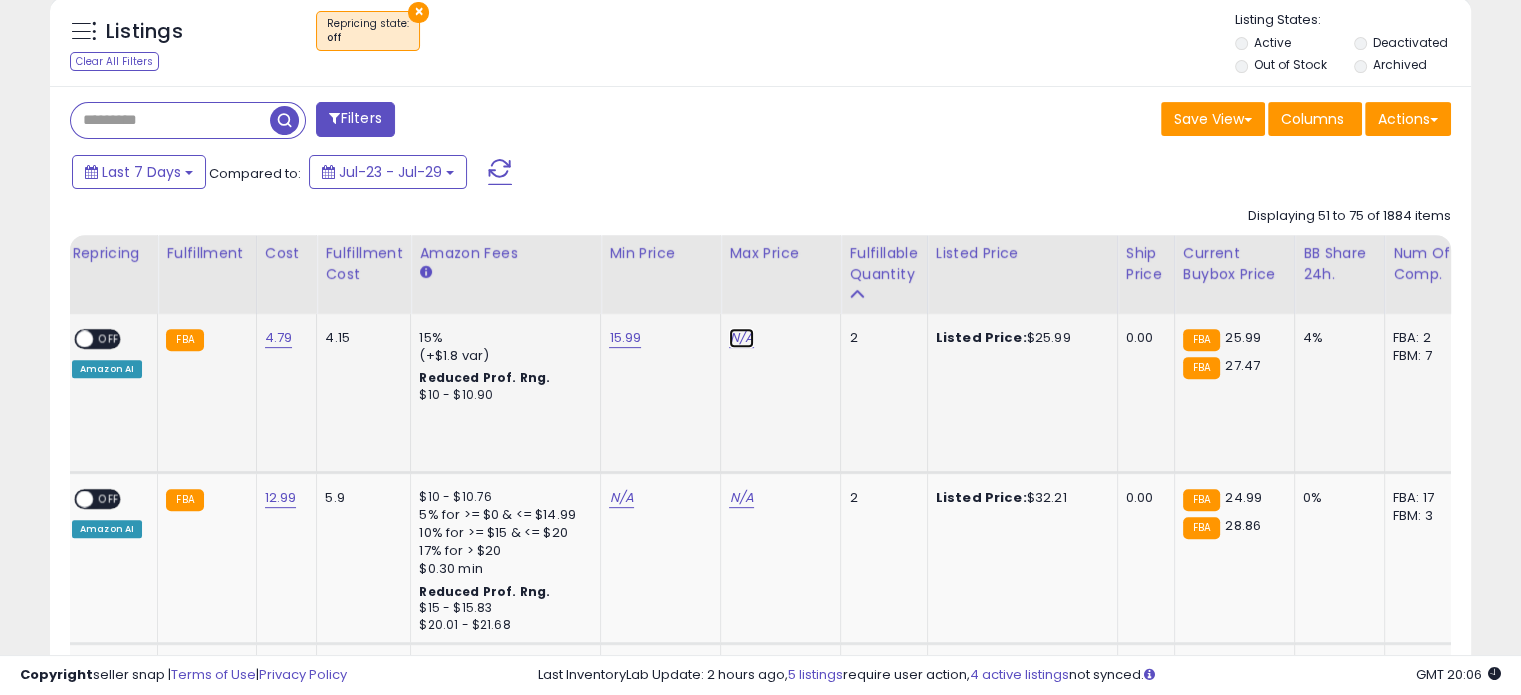 click on "N/A" at bounding box center [741, 338] 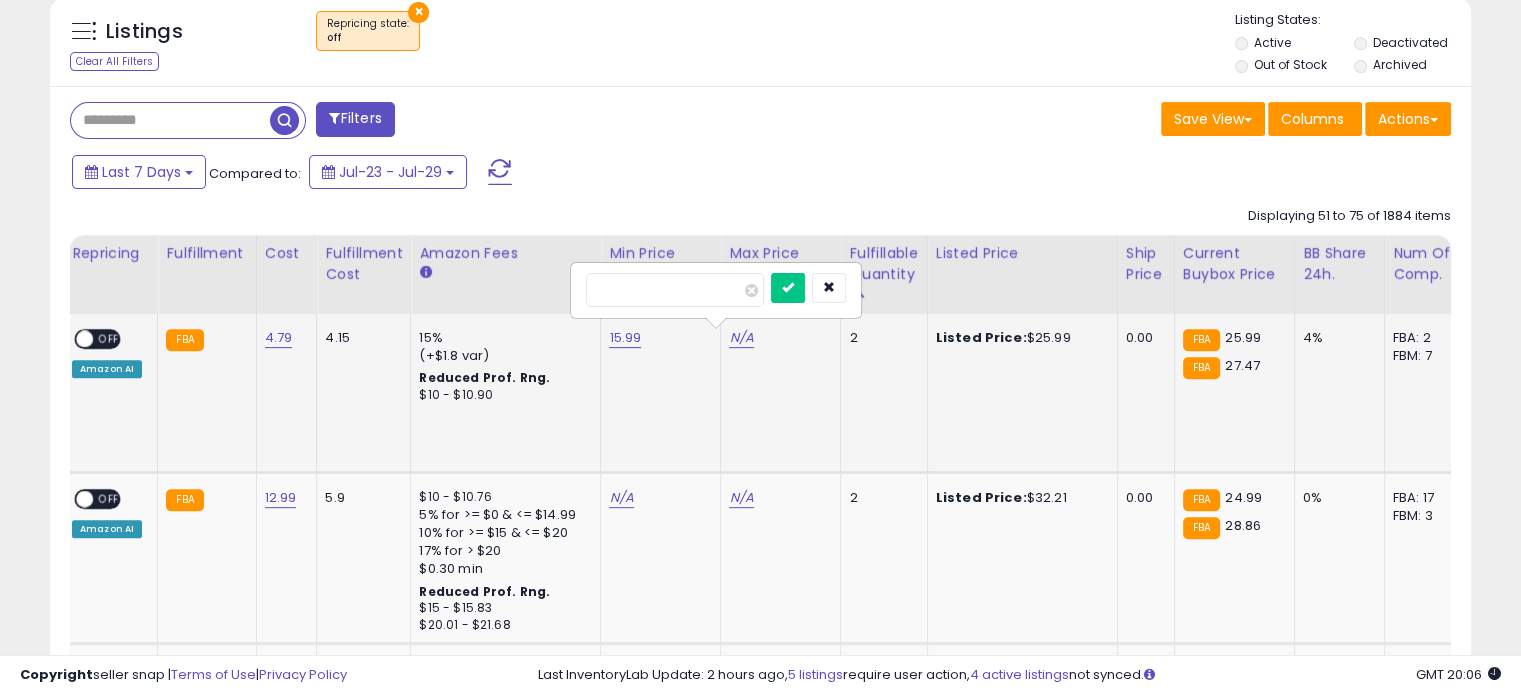 type on "****" 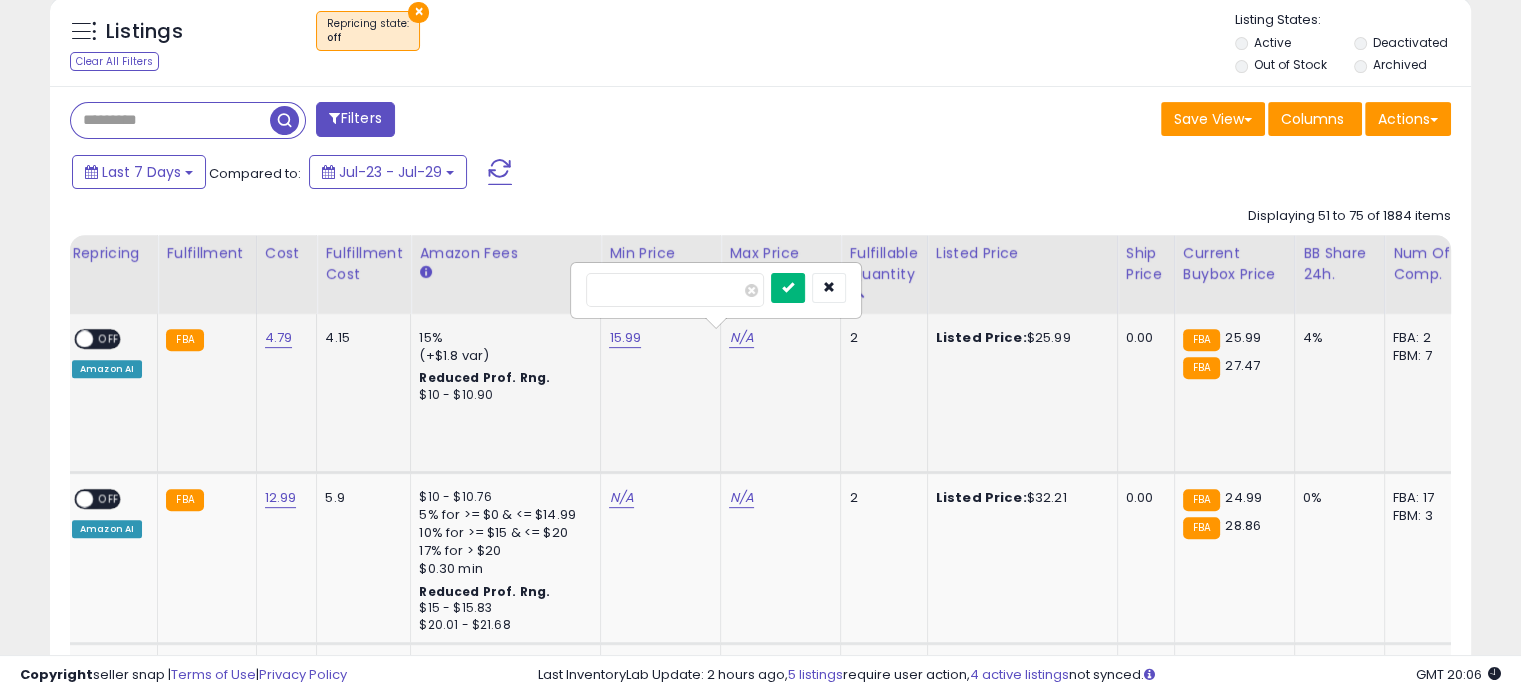 click at bounding box center [788, 287] 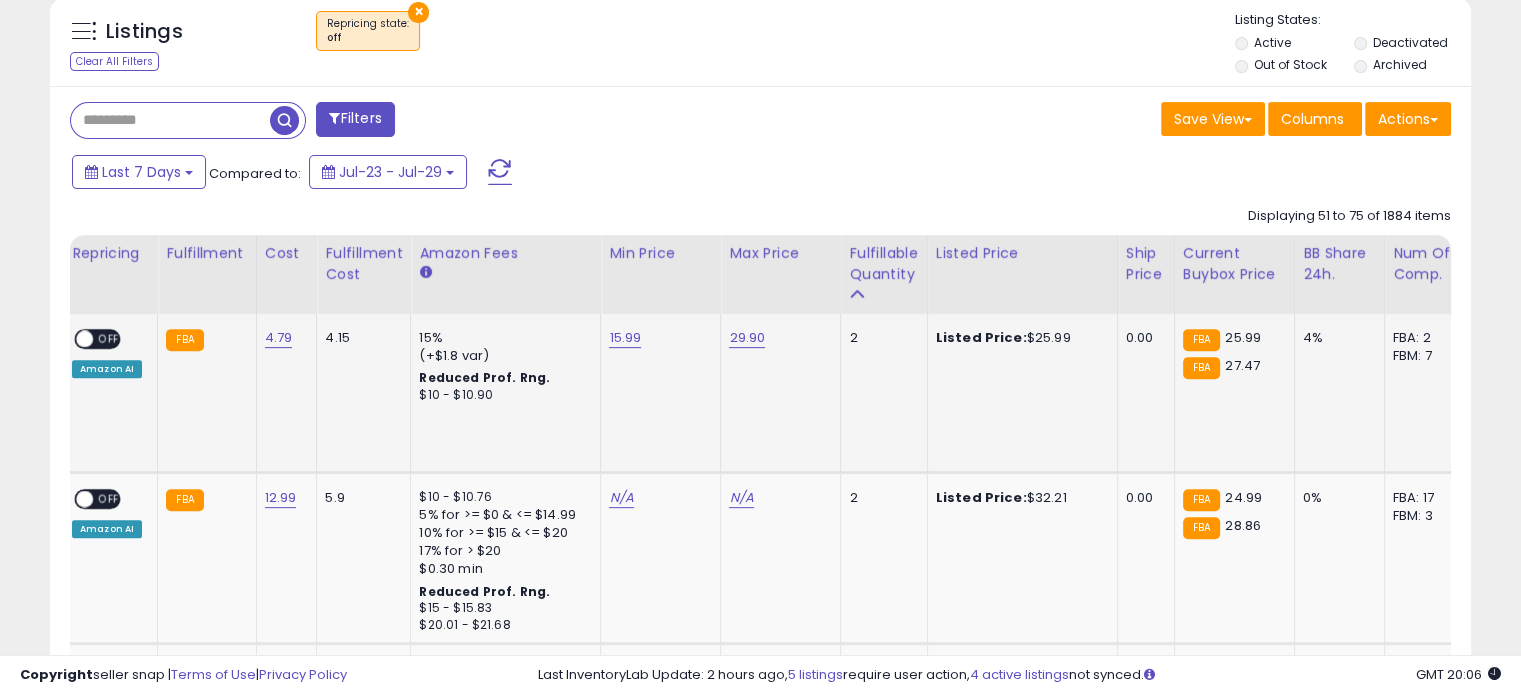 click on "OFF" at bounding box center [109, 339] 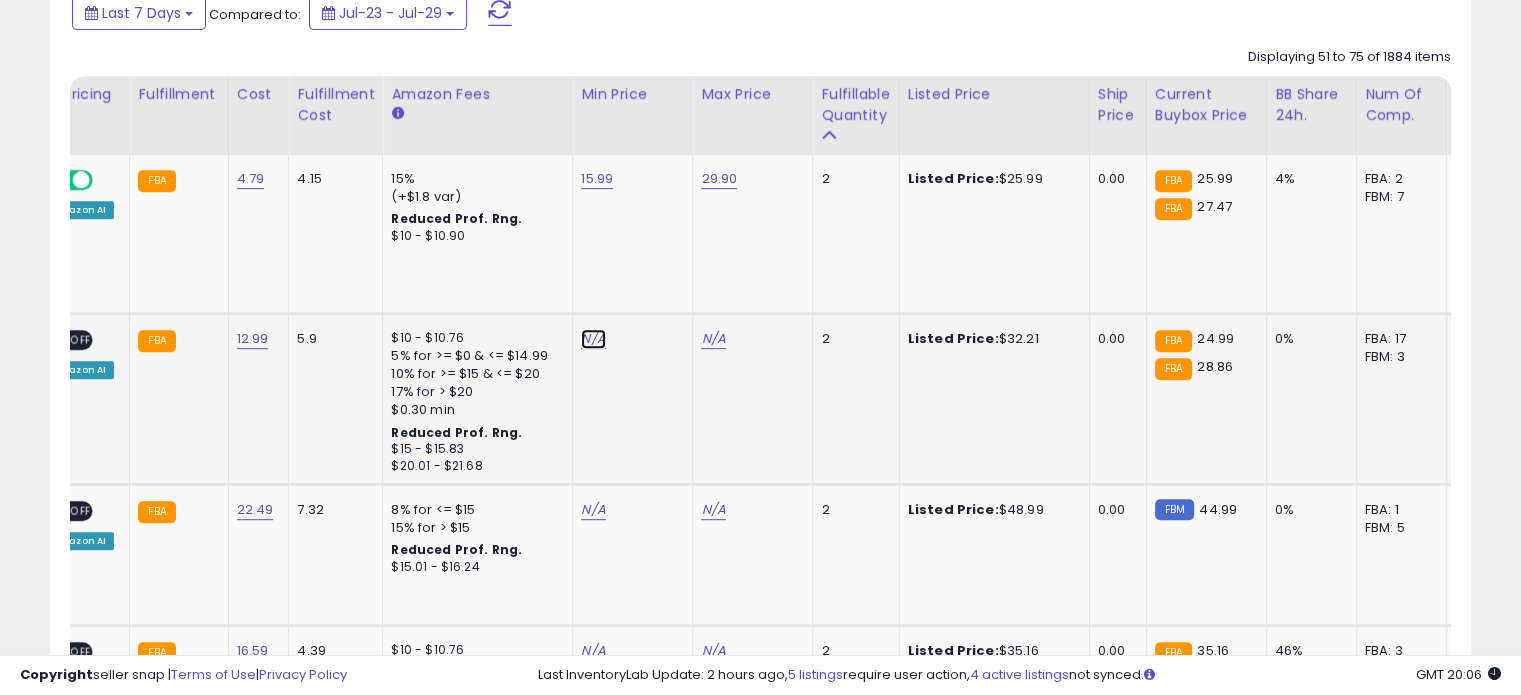 click on "N/A" at bounding box center (593, 339) 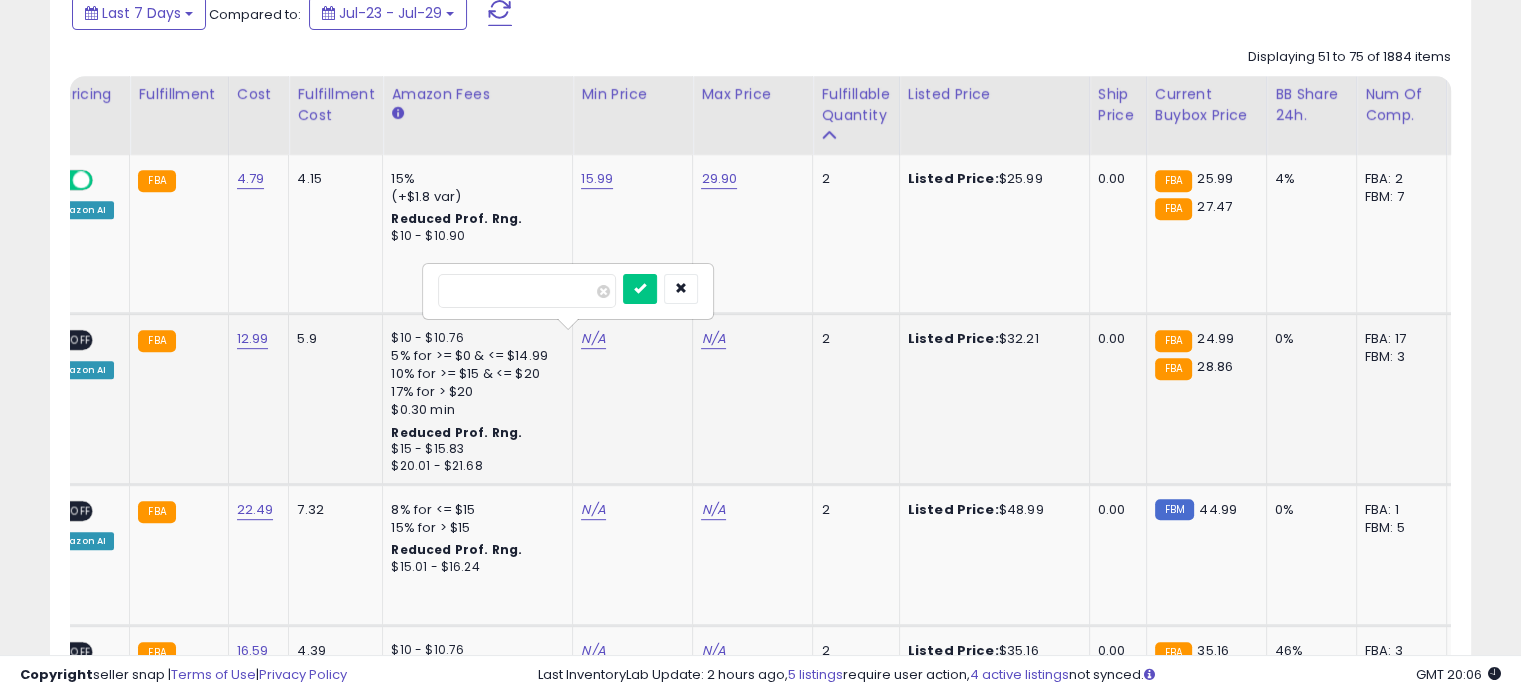 type on "****" 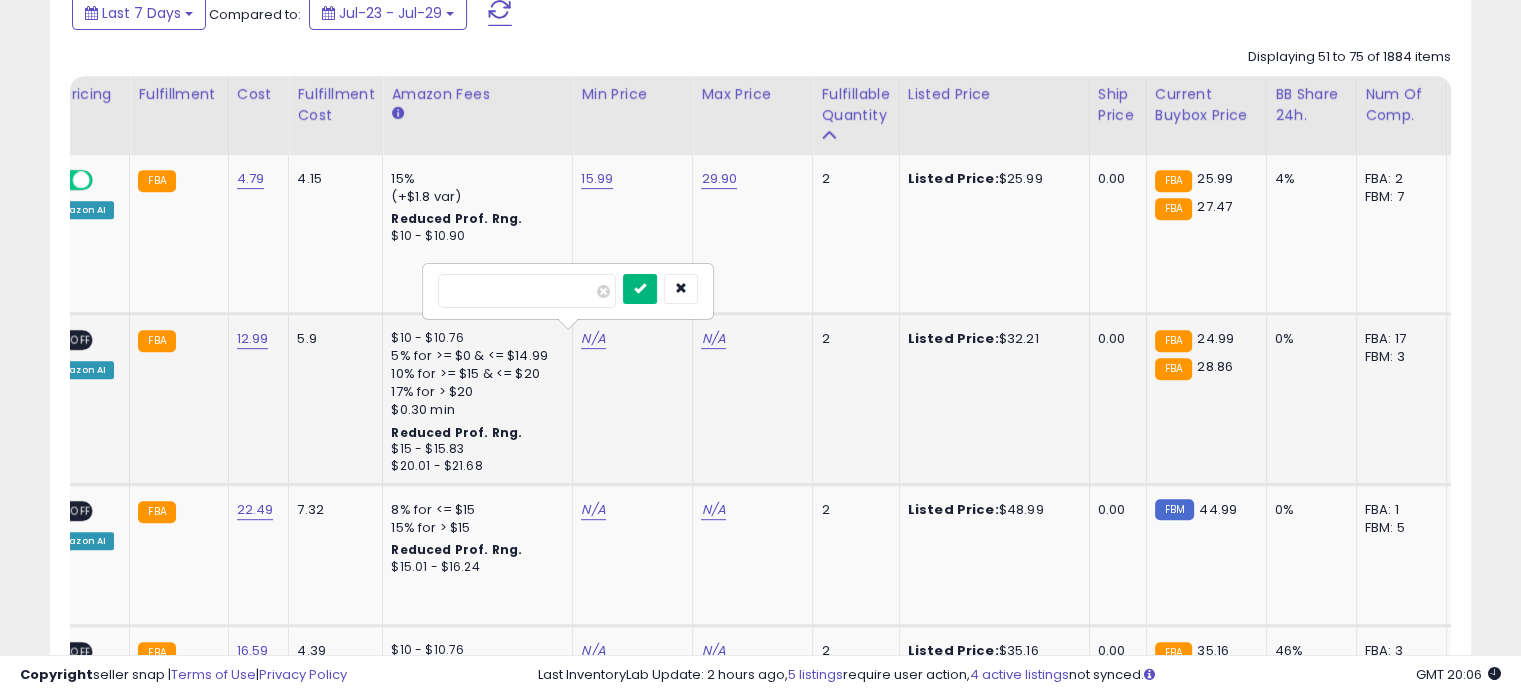 click at bounding box center (640, 288) 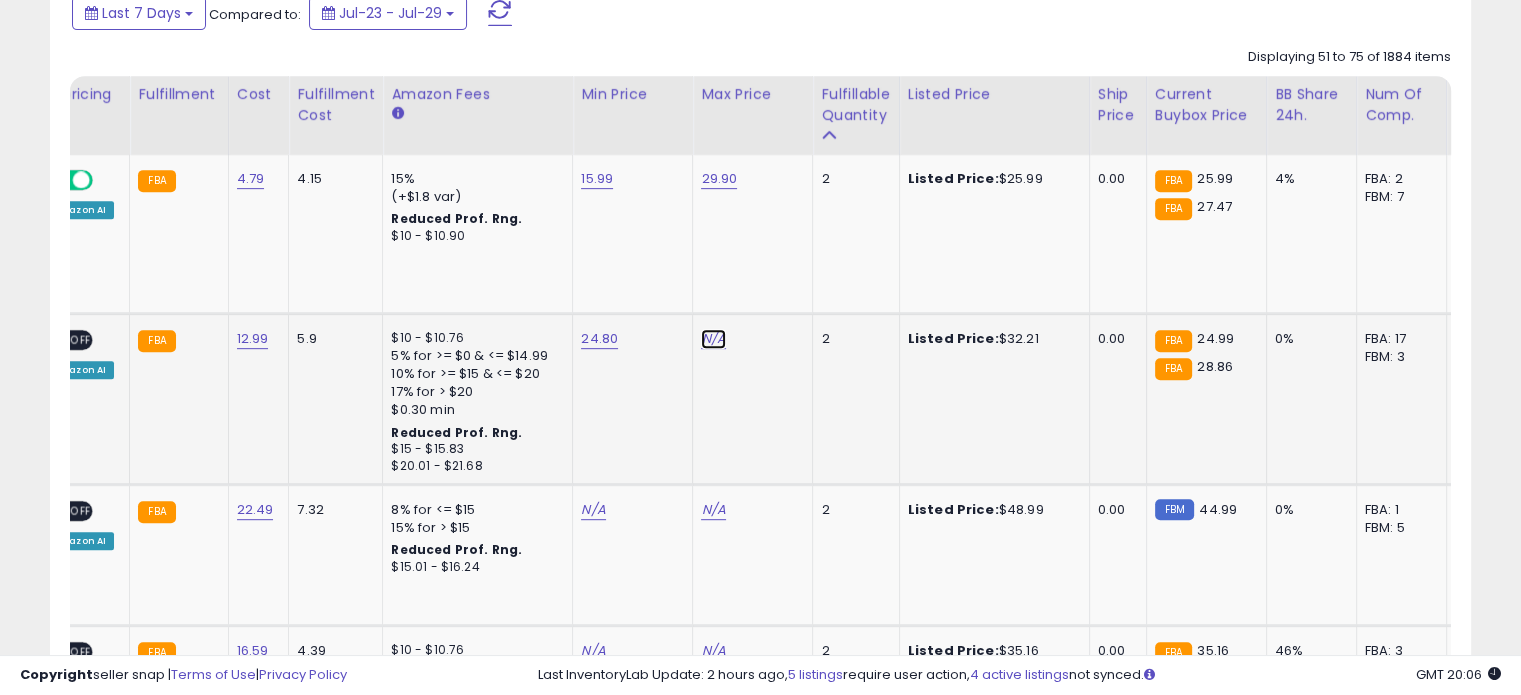 click on "N/A" at bounding box center (713, 339) 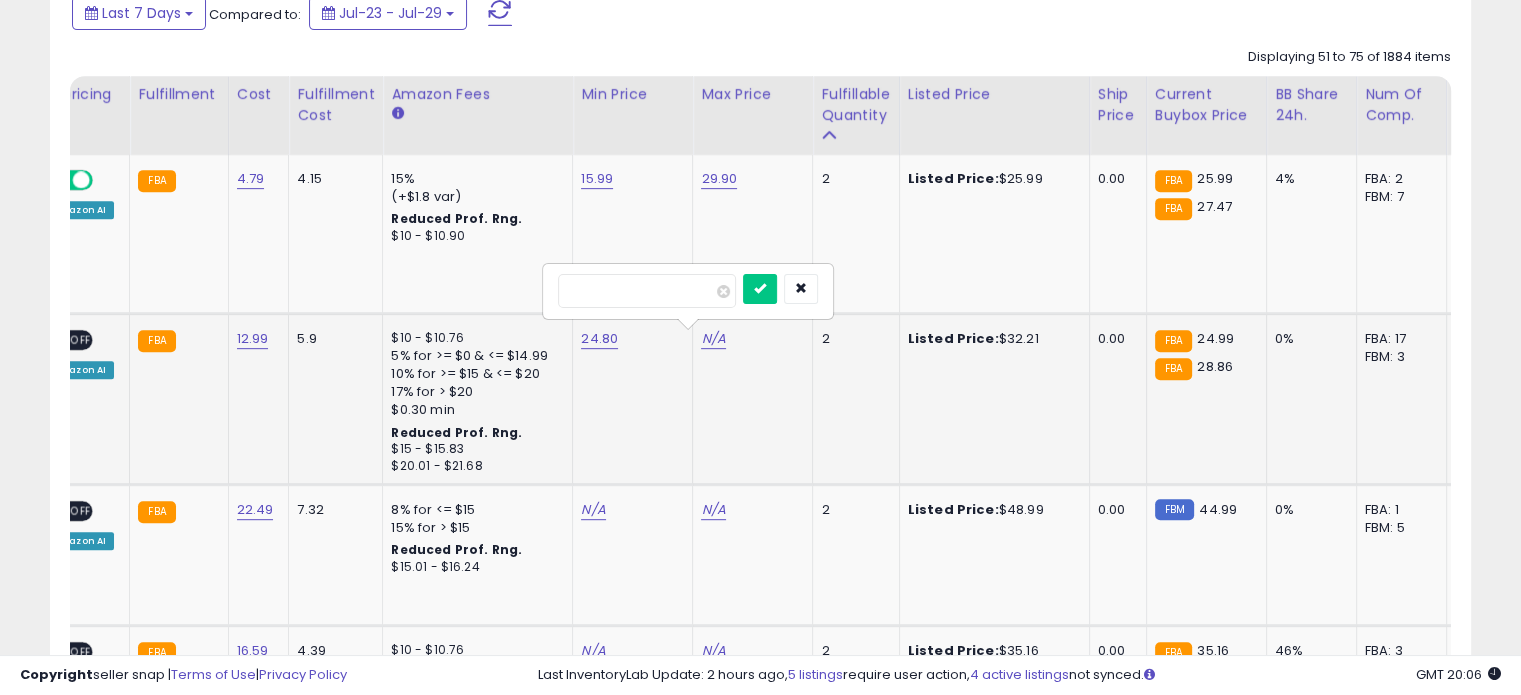 type on "*****" 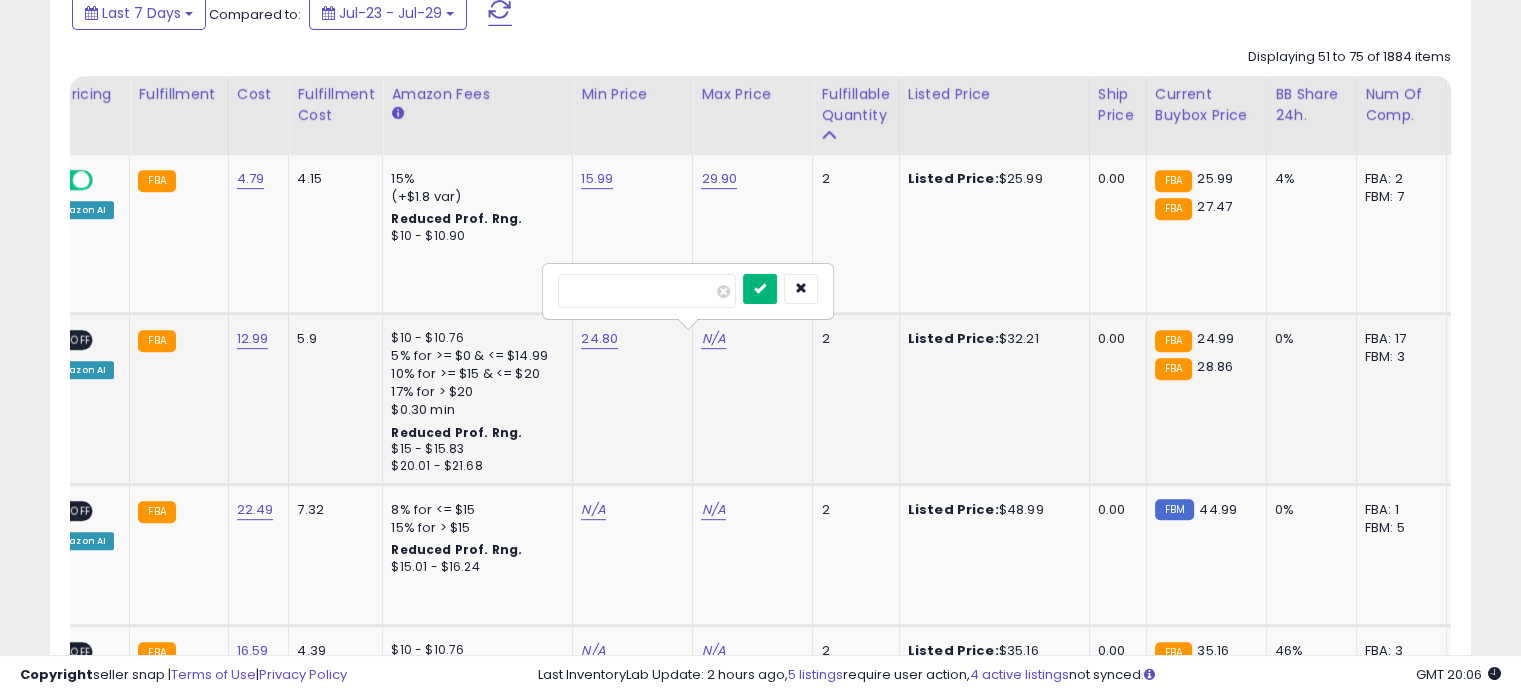 click at bounding box center (760, 289) 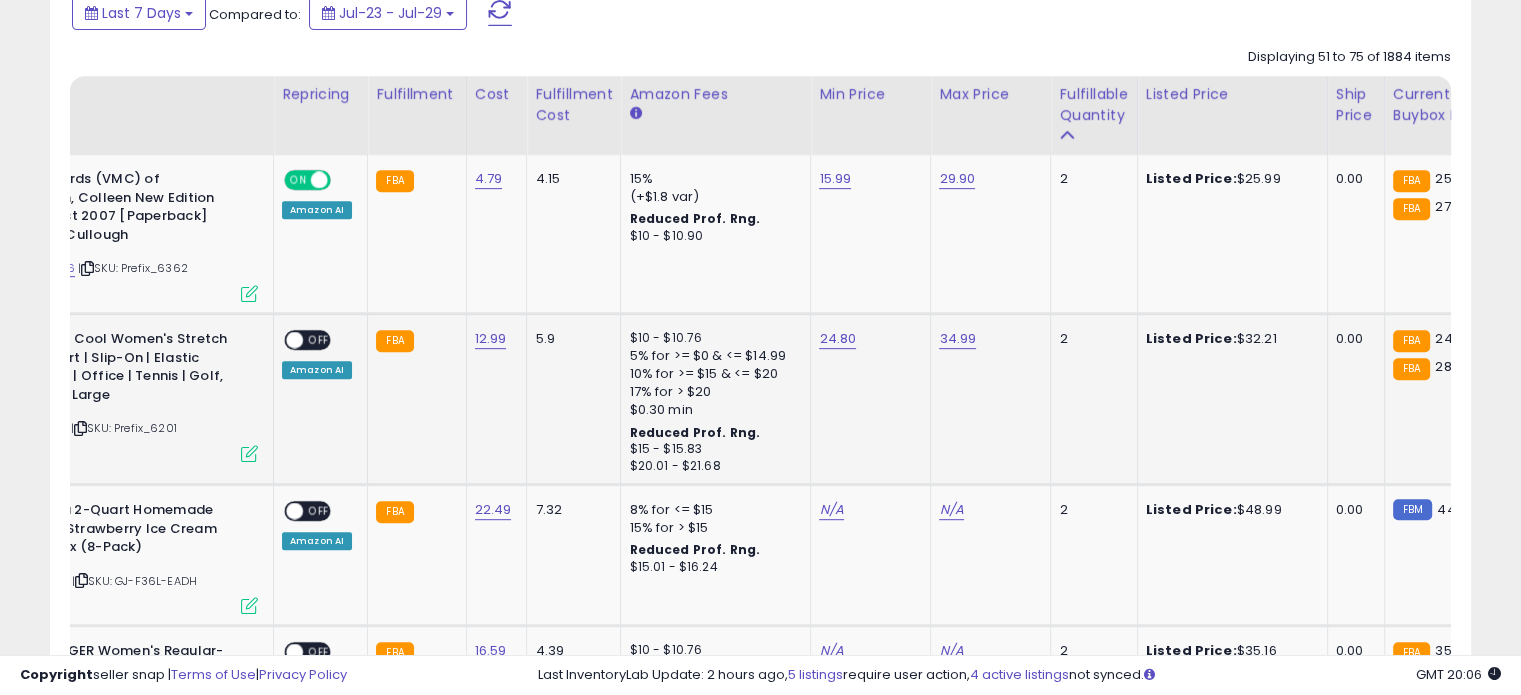 click on "OFF" at bounding box center (319, 340) 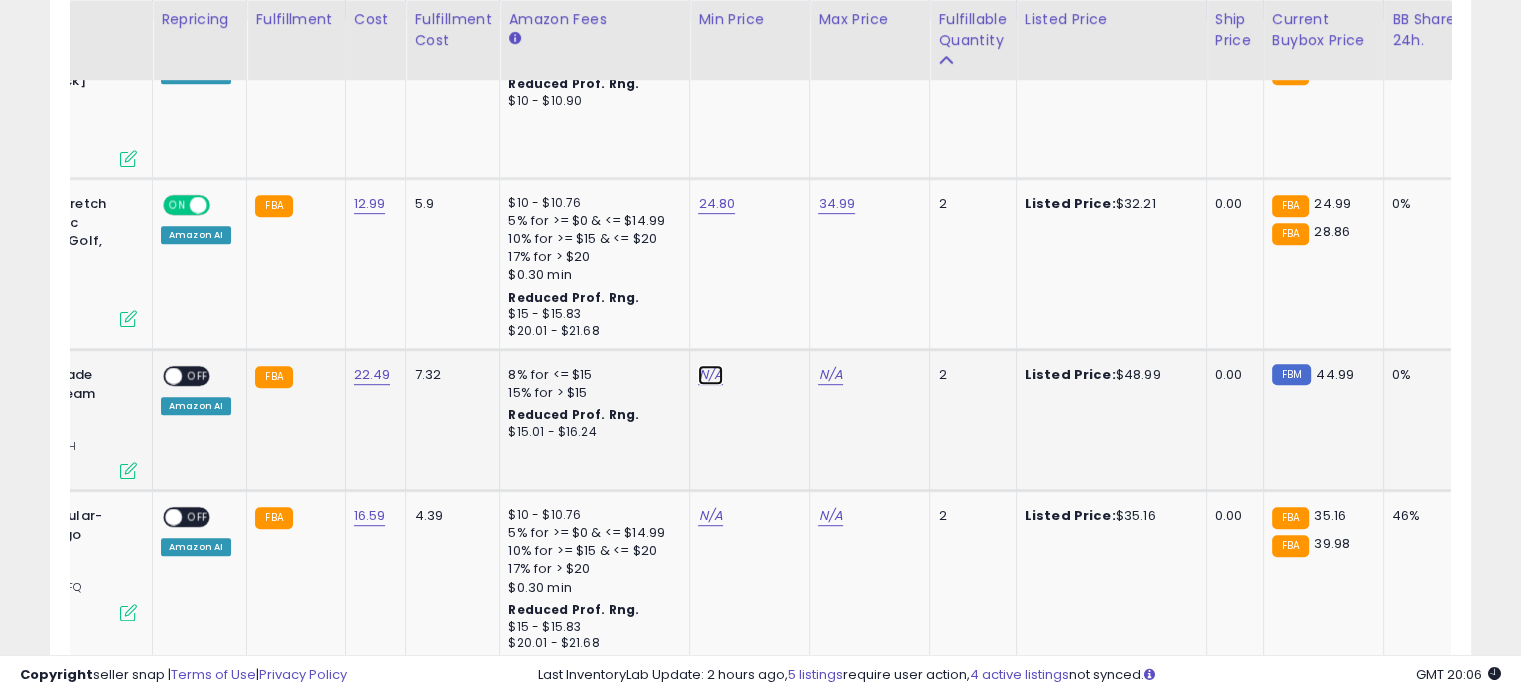 click on "N/A" at bounding box center (710, 375) 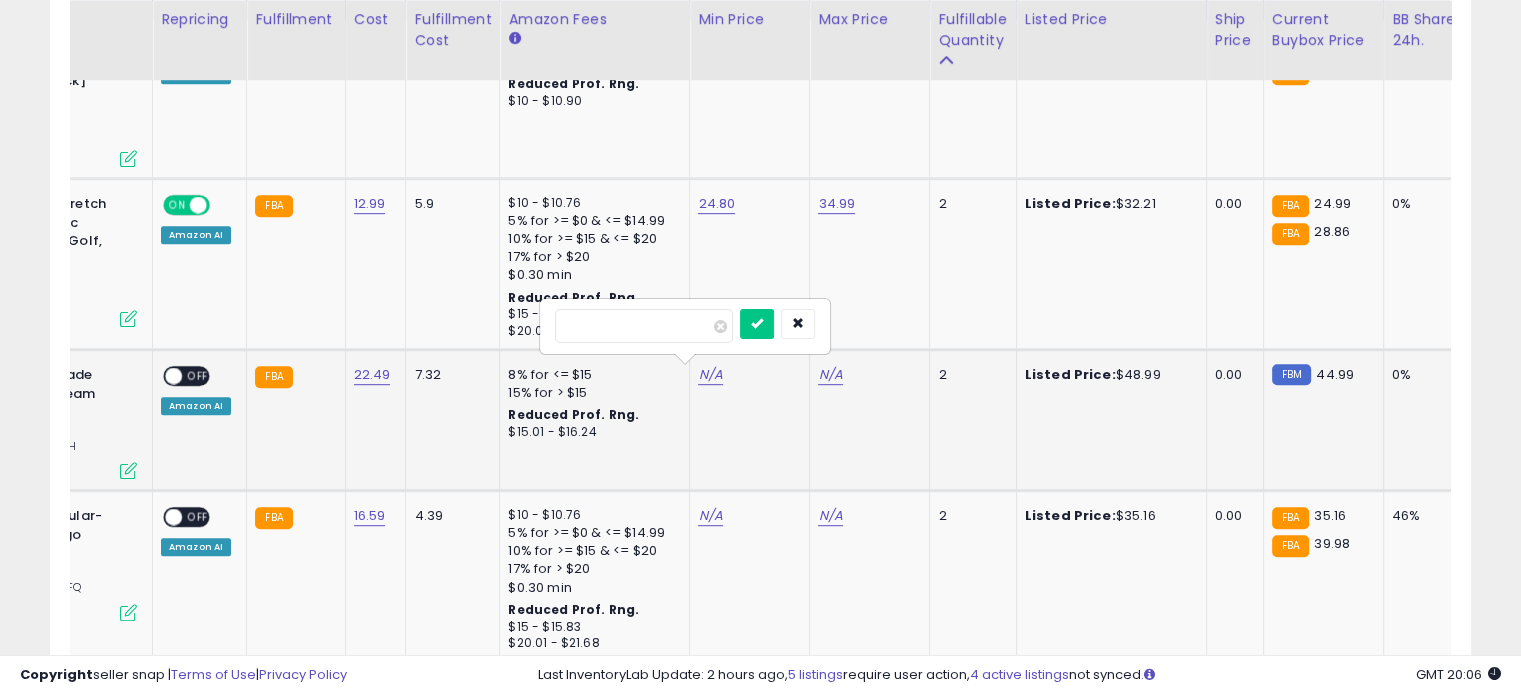 type on "****" 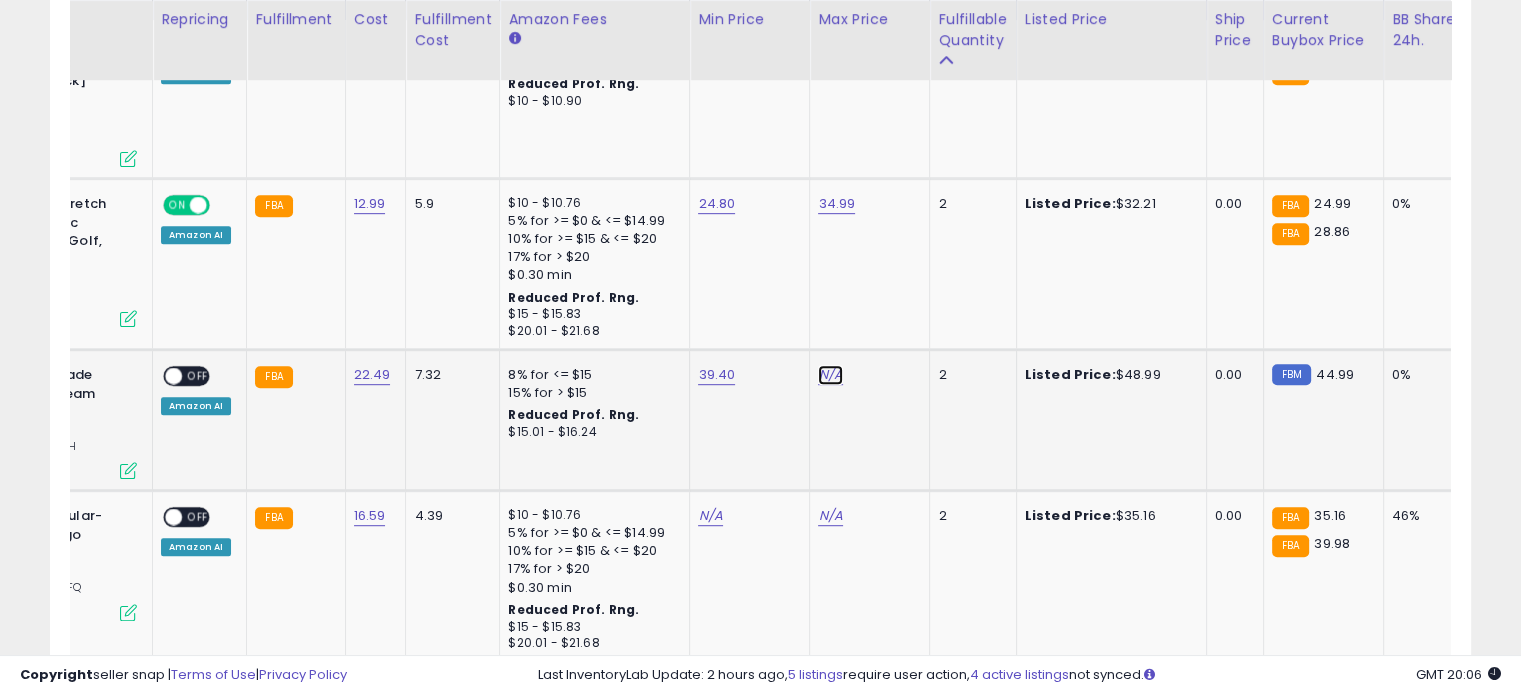 click on "N/A" at bounding box center [830, 375] 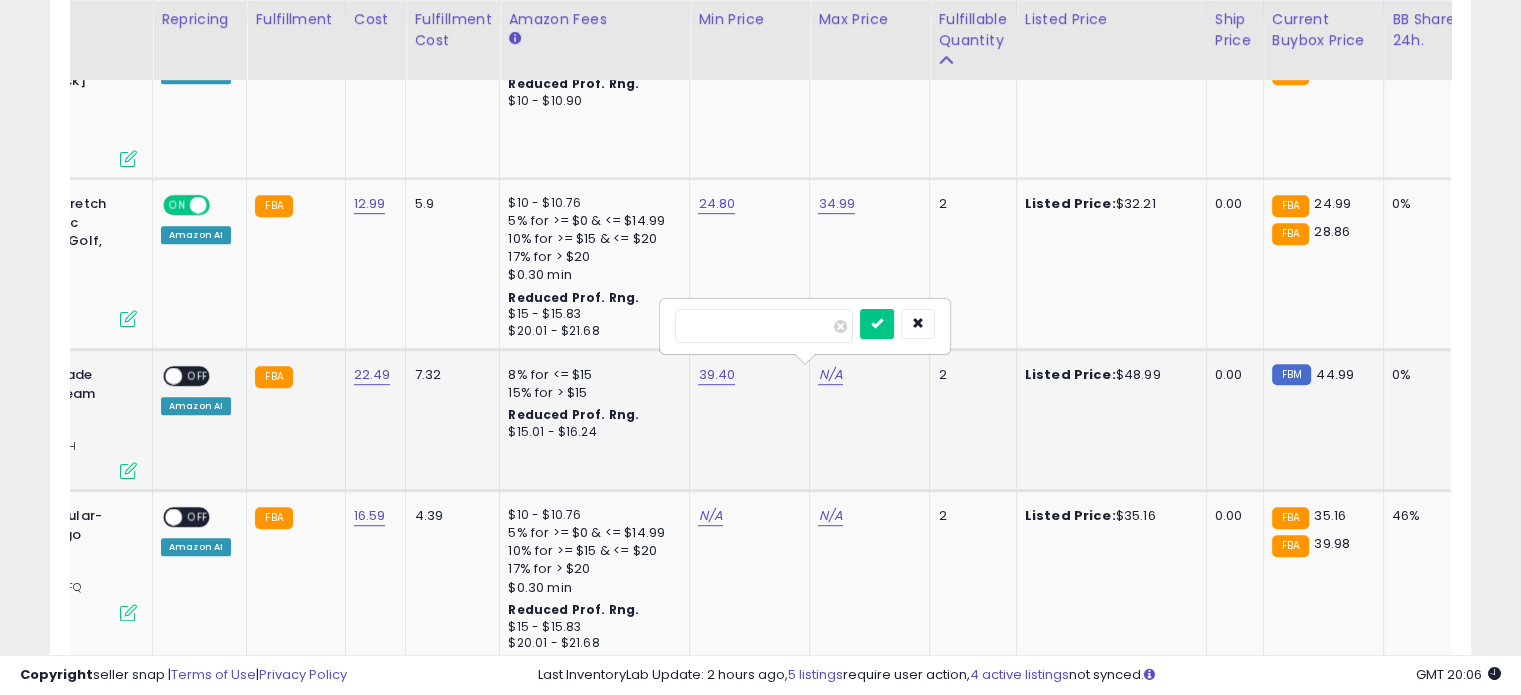 type on "**" 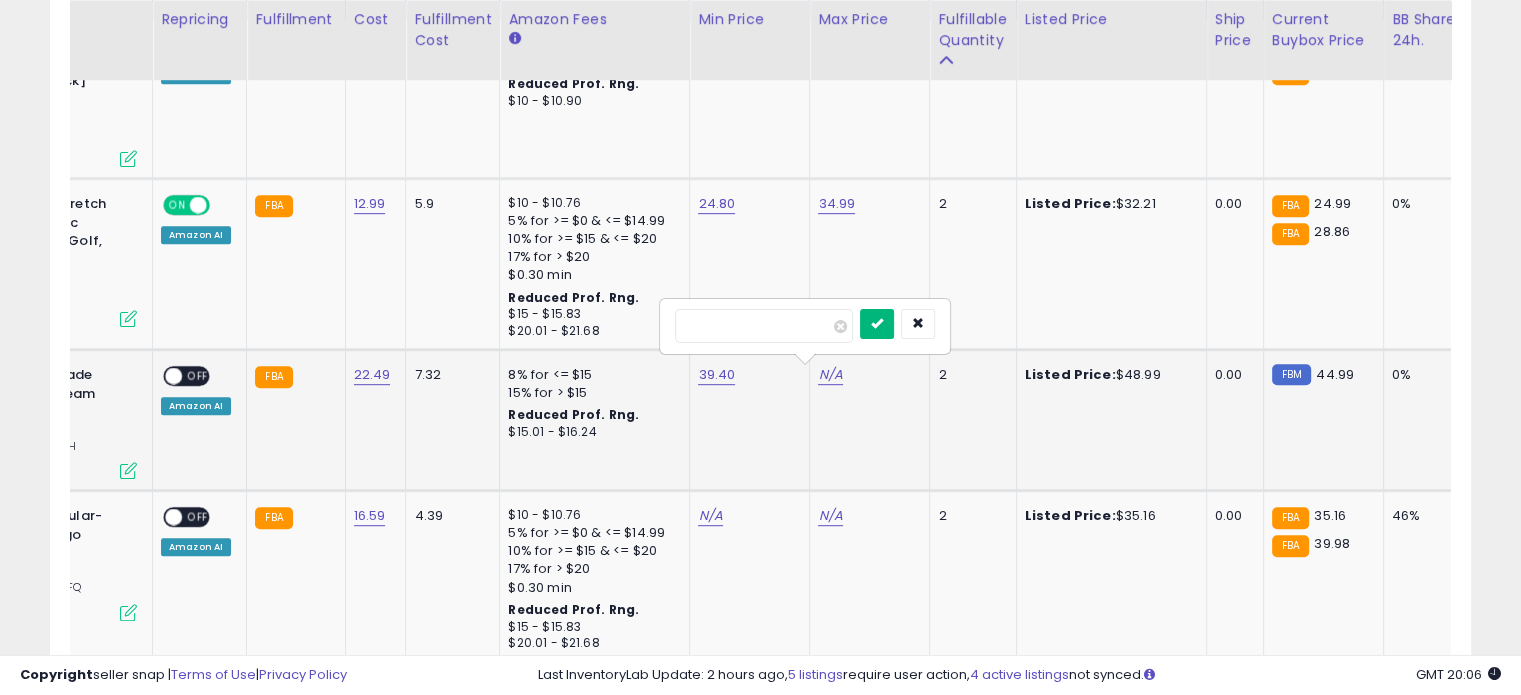 click at bounding box center [877, 323] 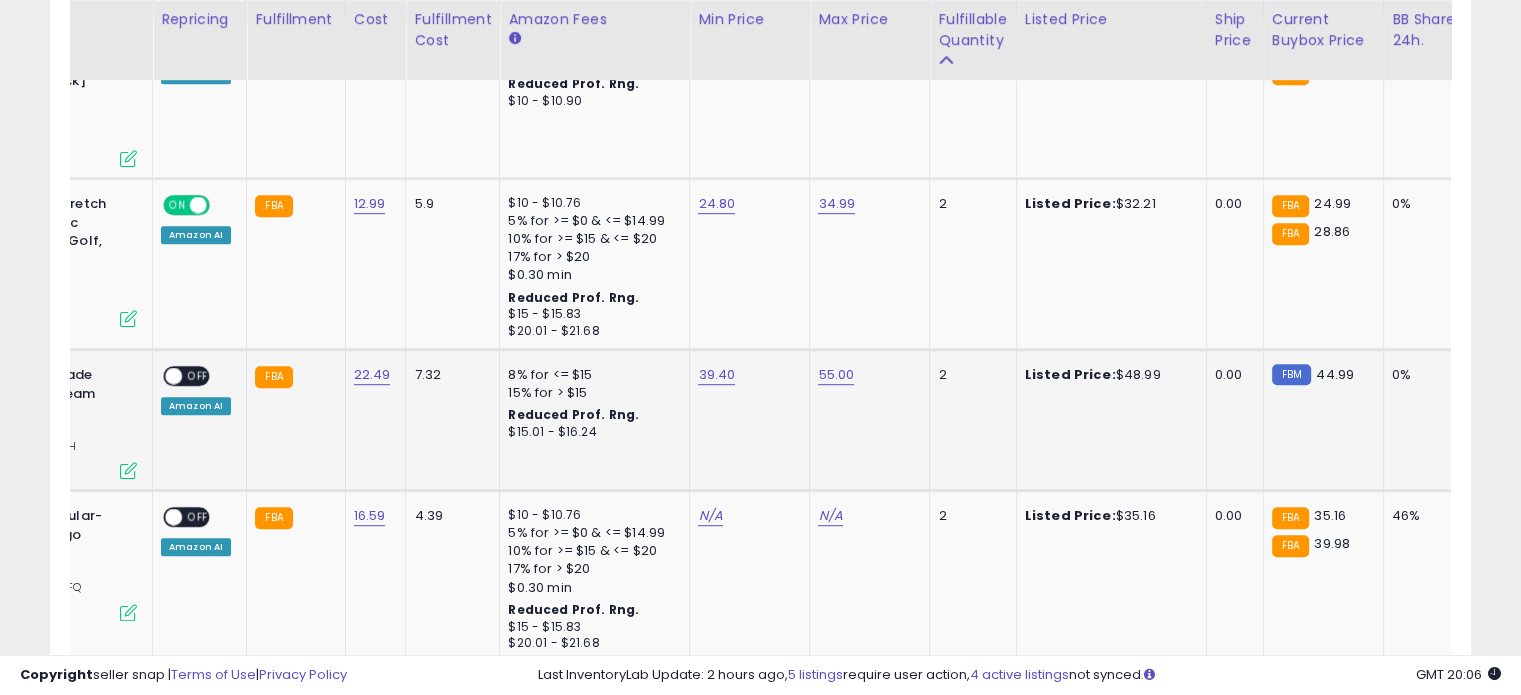 click on "OFF" at bounding box center (198, 376) 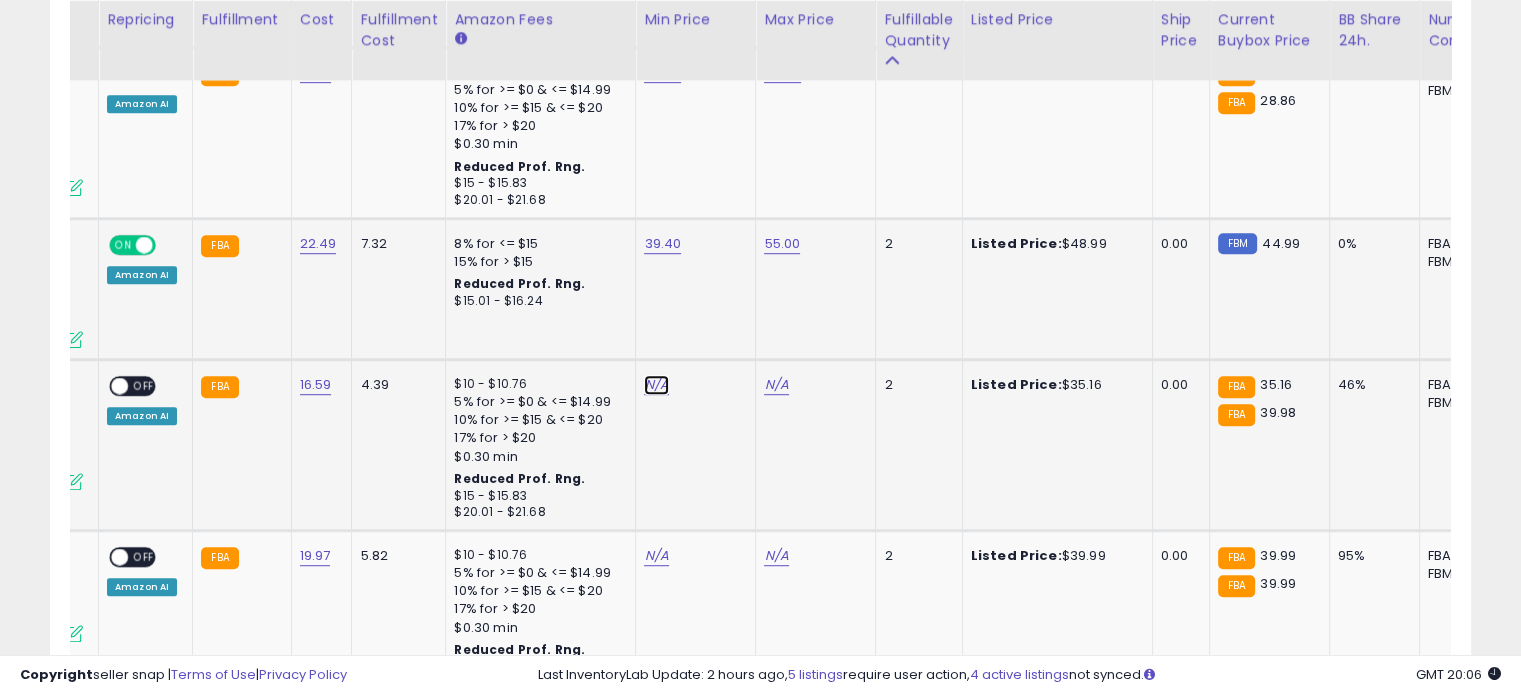 click on "N/A" at bounding box center [656, 385] 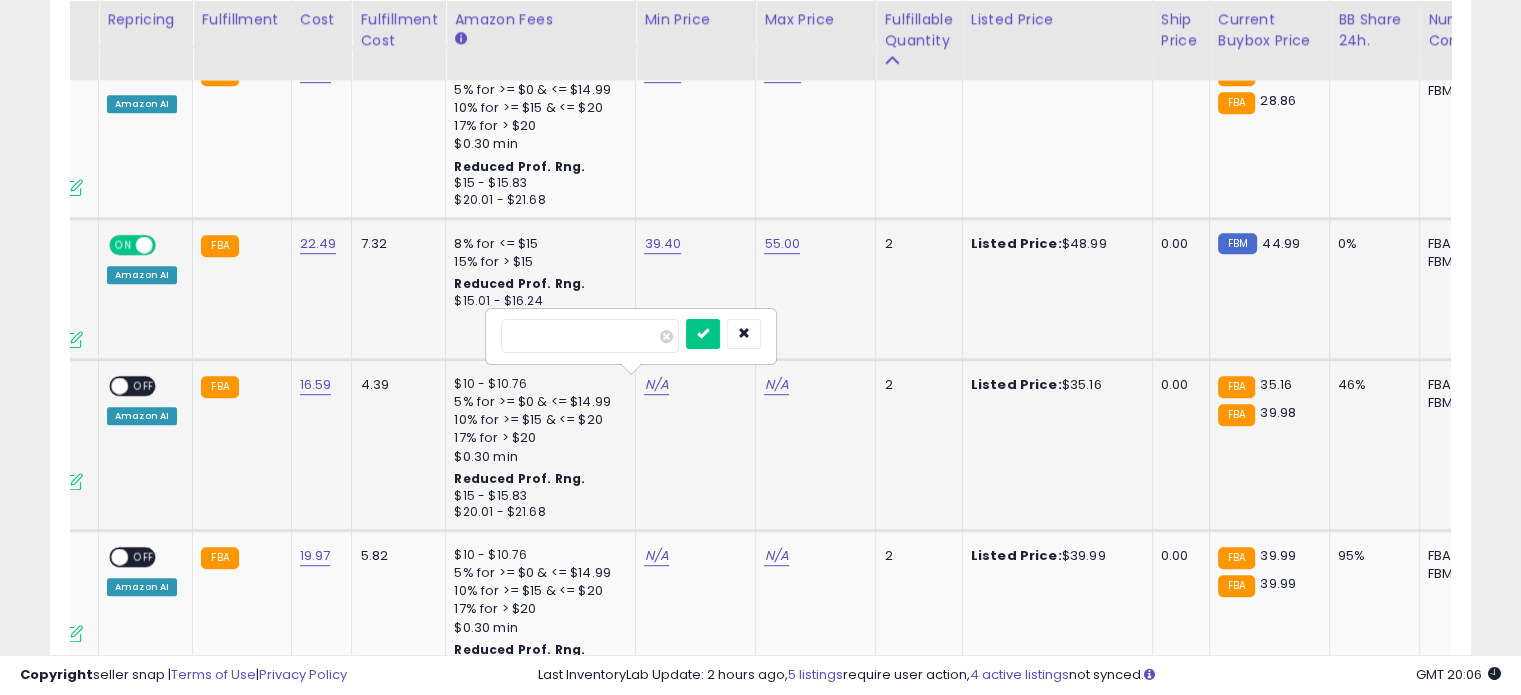 type on "**" 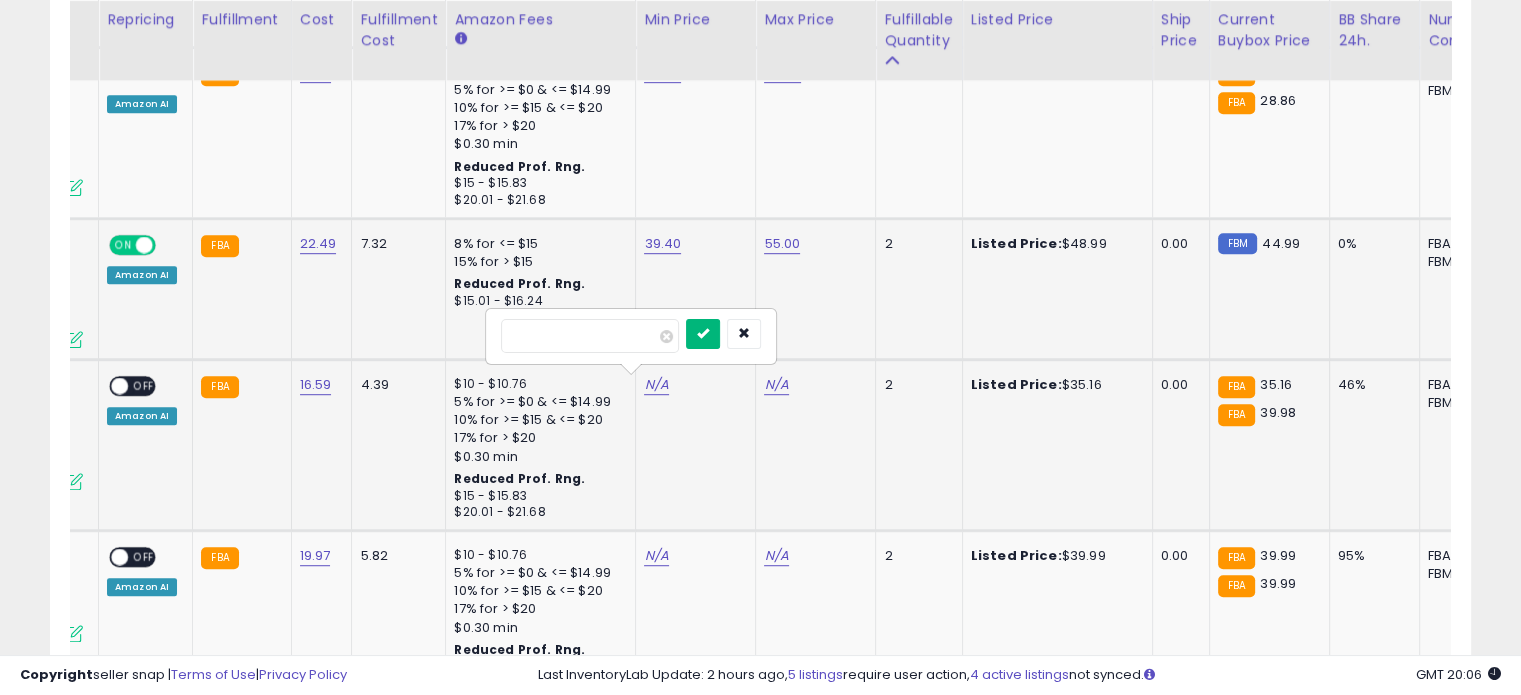 click at bounding box center [703, 333] 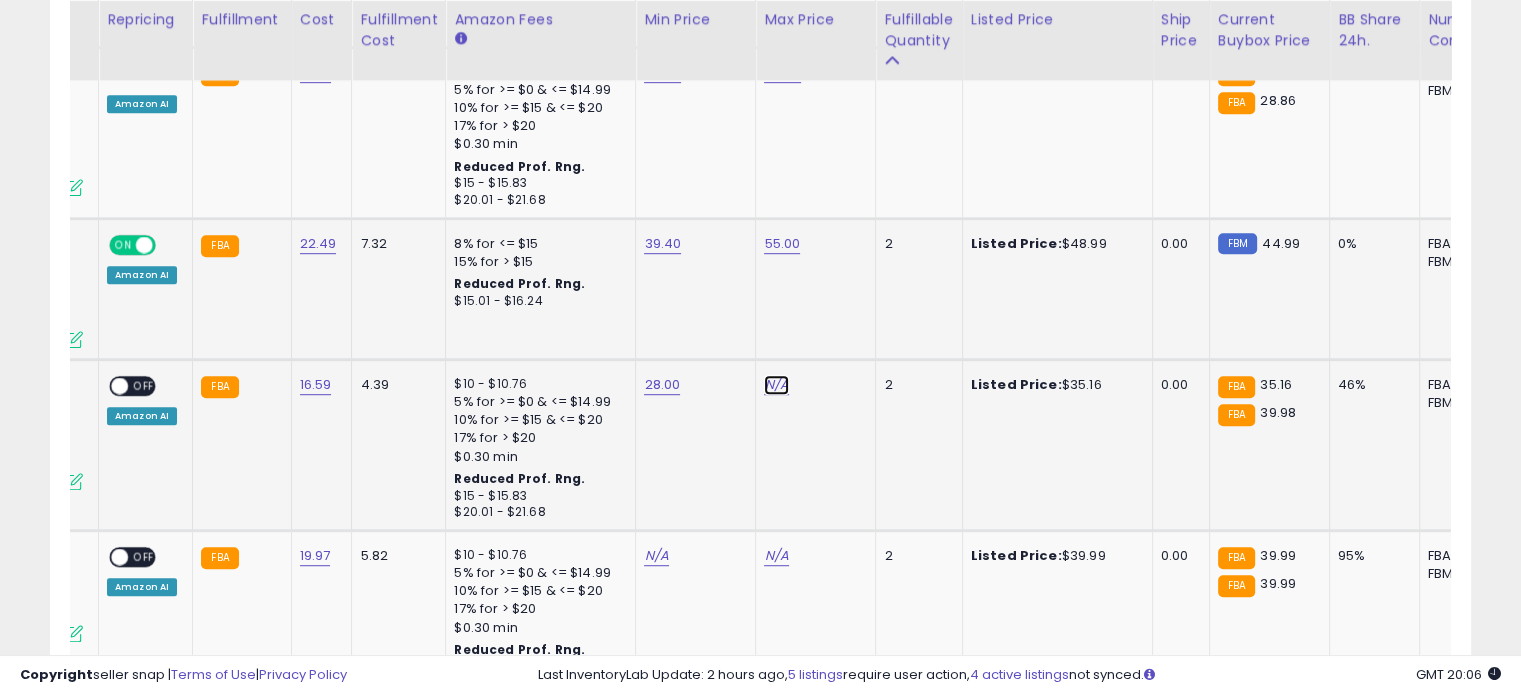 click on "N/A" at bounding box center (776, 385) 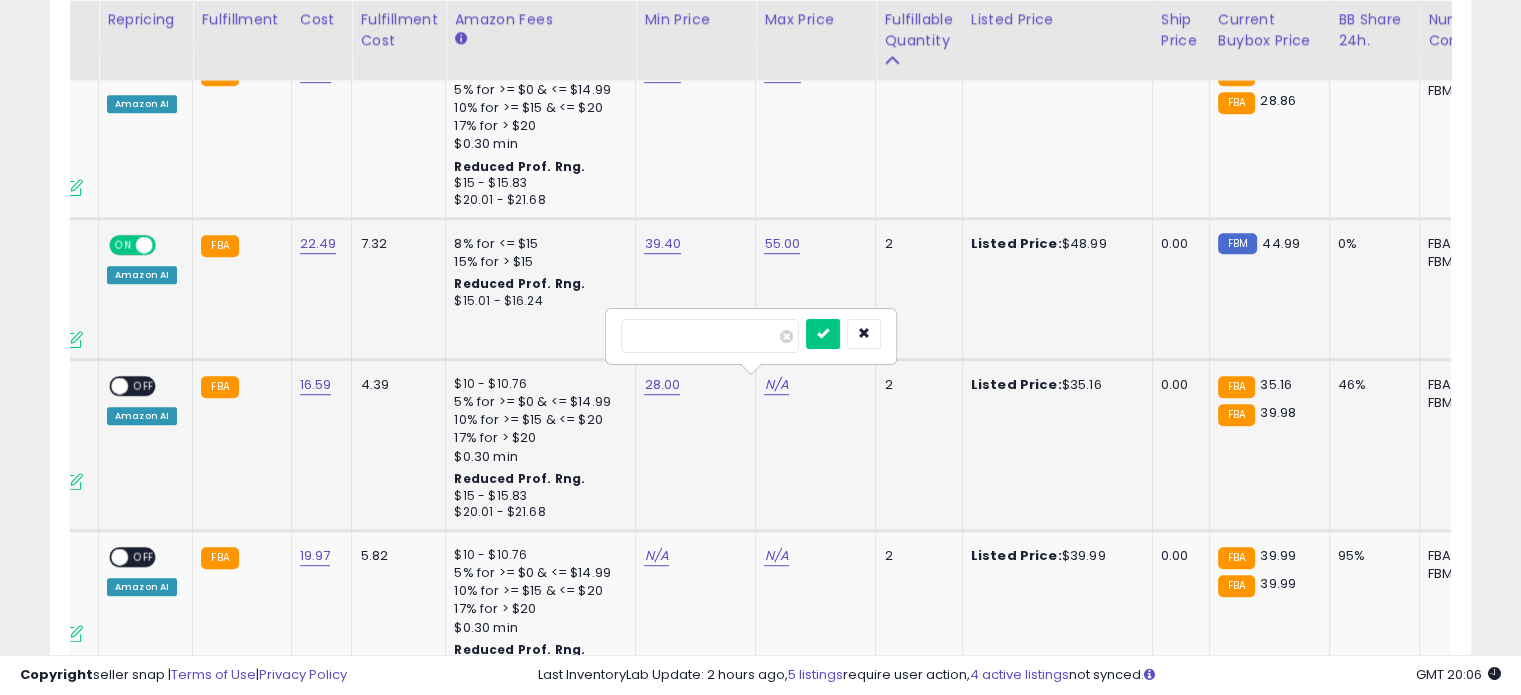 type on "**" 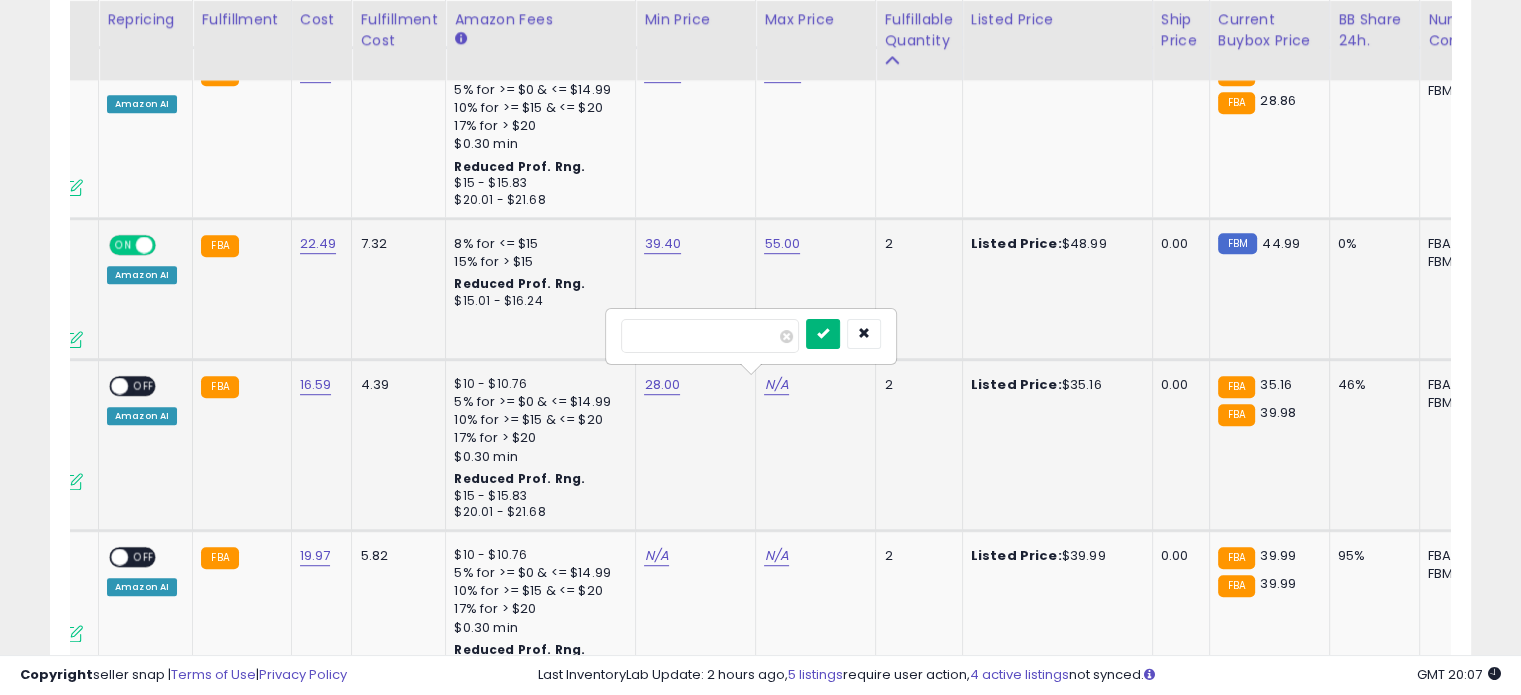 click at bounding box center (823, 333) 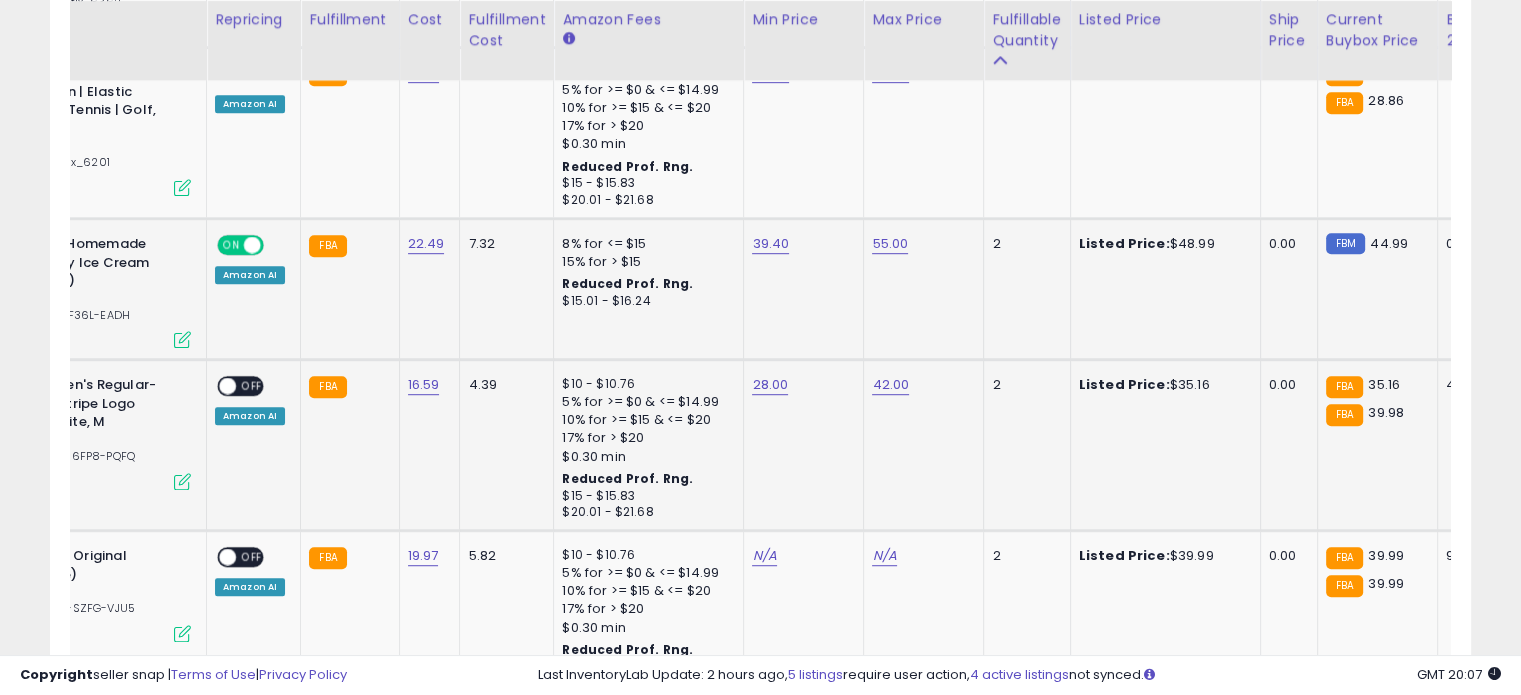 click on "ON   OFF Amazon AI" at bounding box center (250, 400) 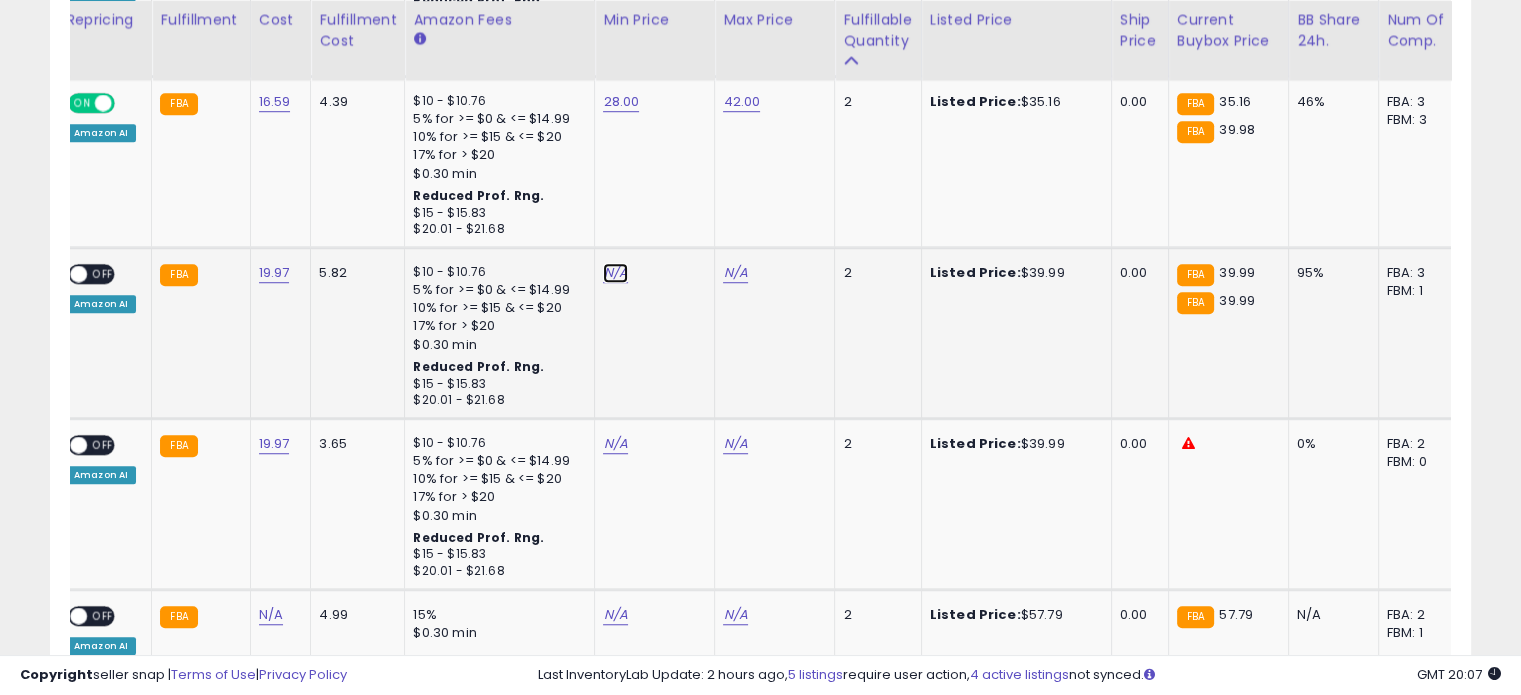 click on "N/A" at bounding box center [615, 273] 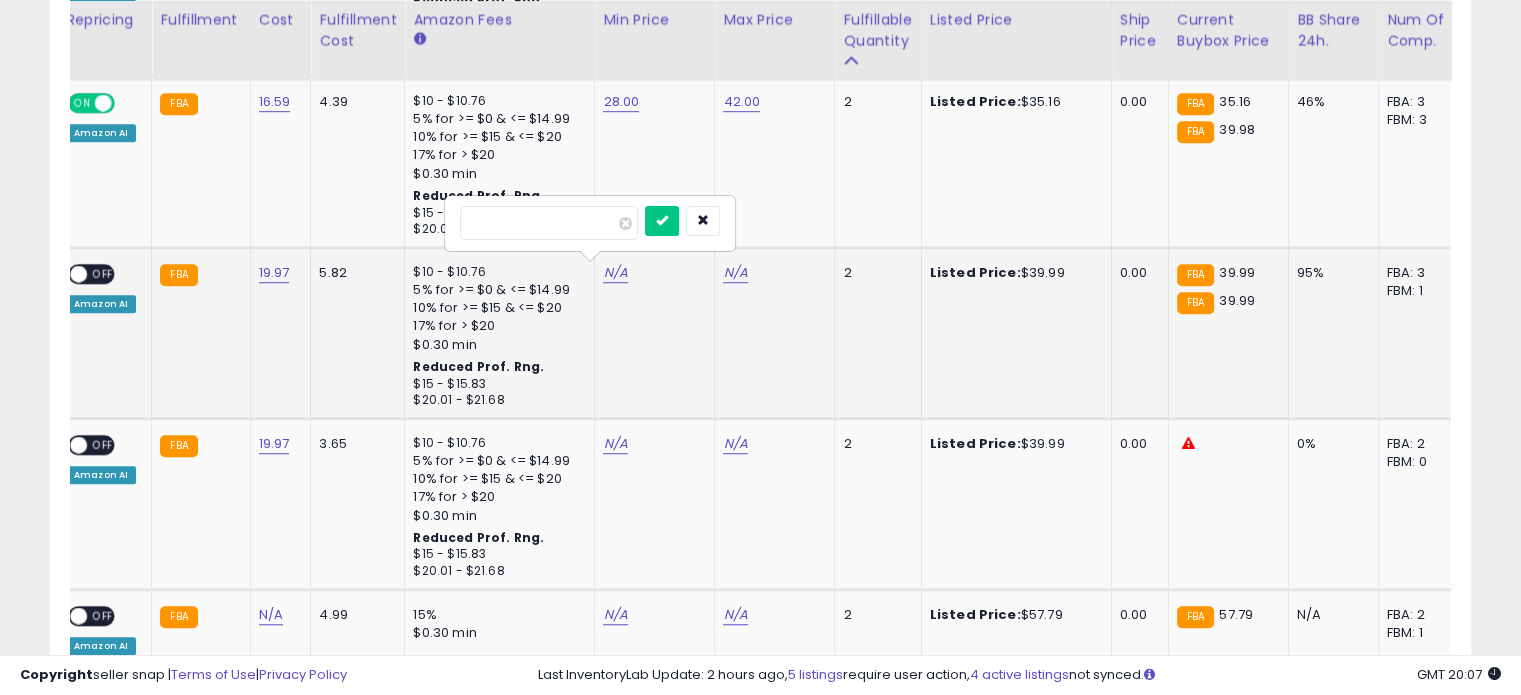 type on "**" 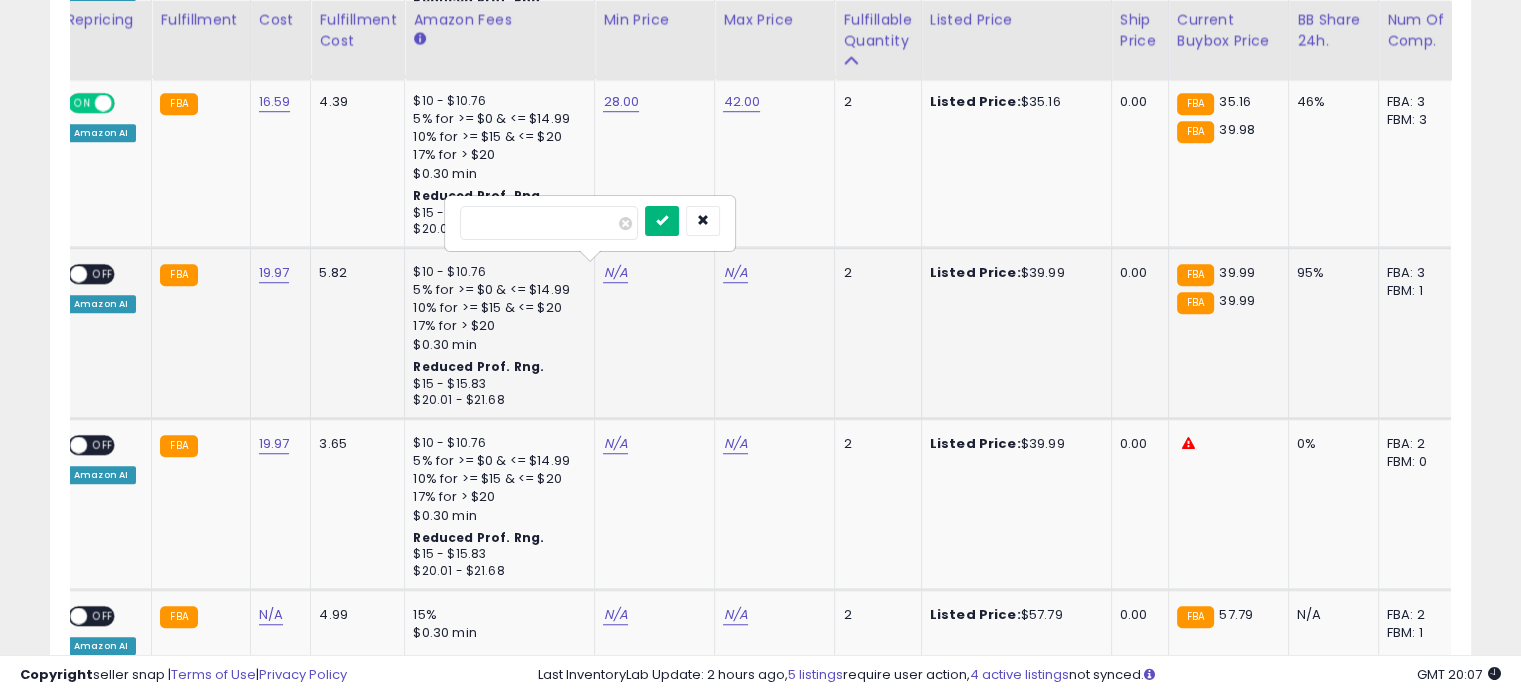 click at bounding box center (662, 220) 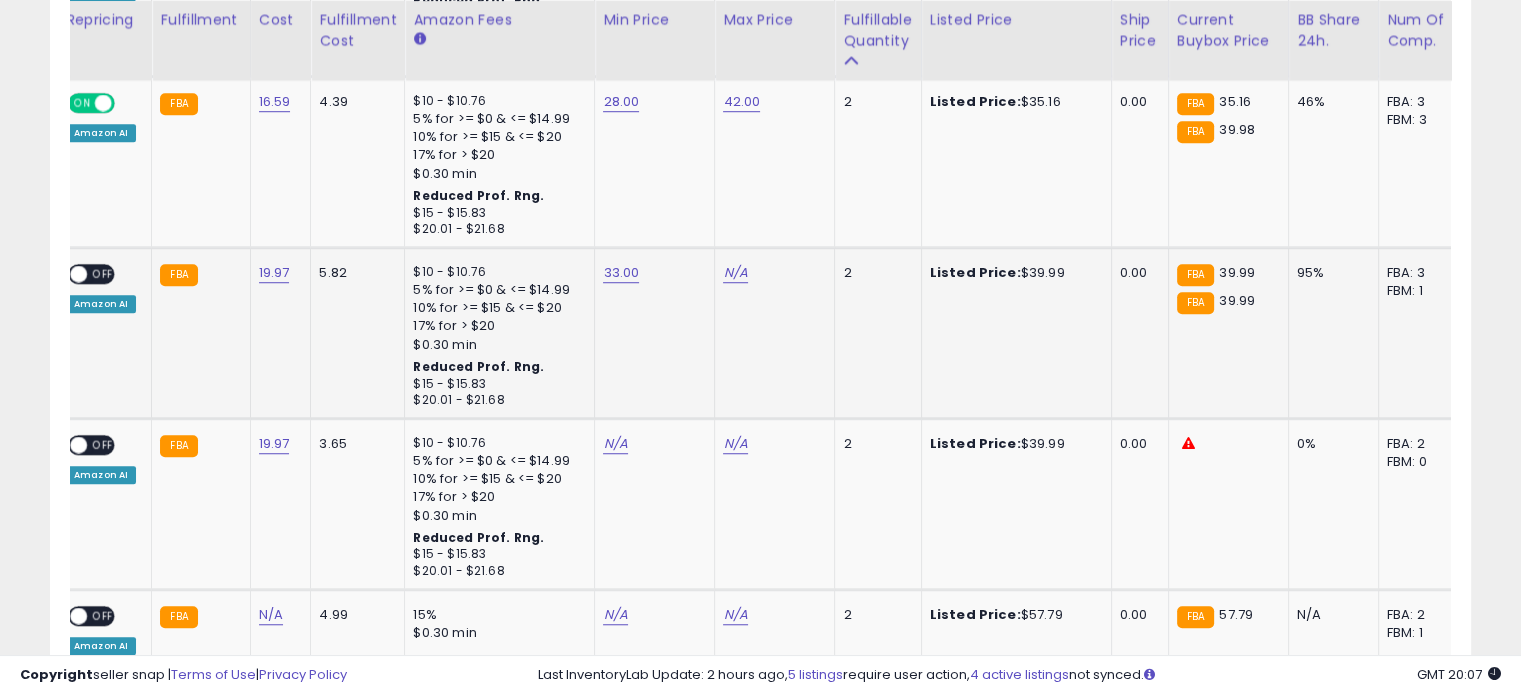 click on "N/A" at bounding box center [771, 273] 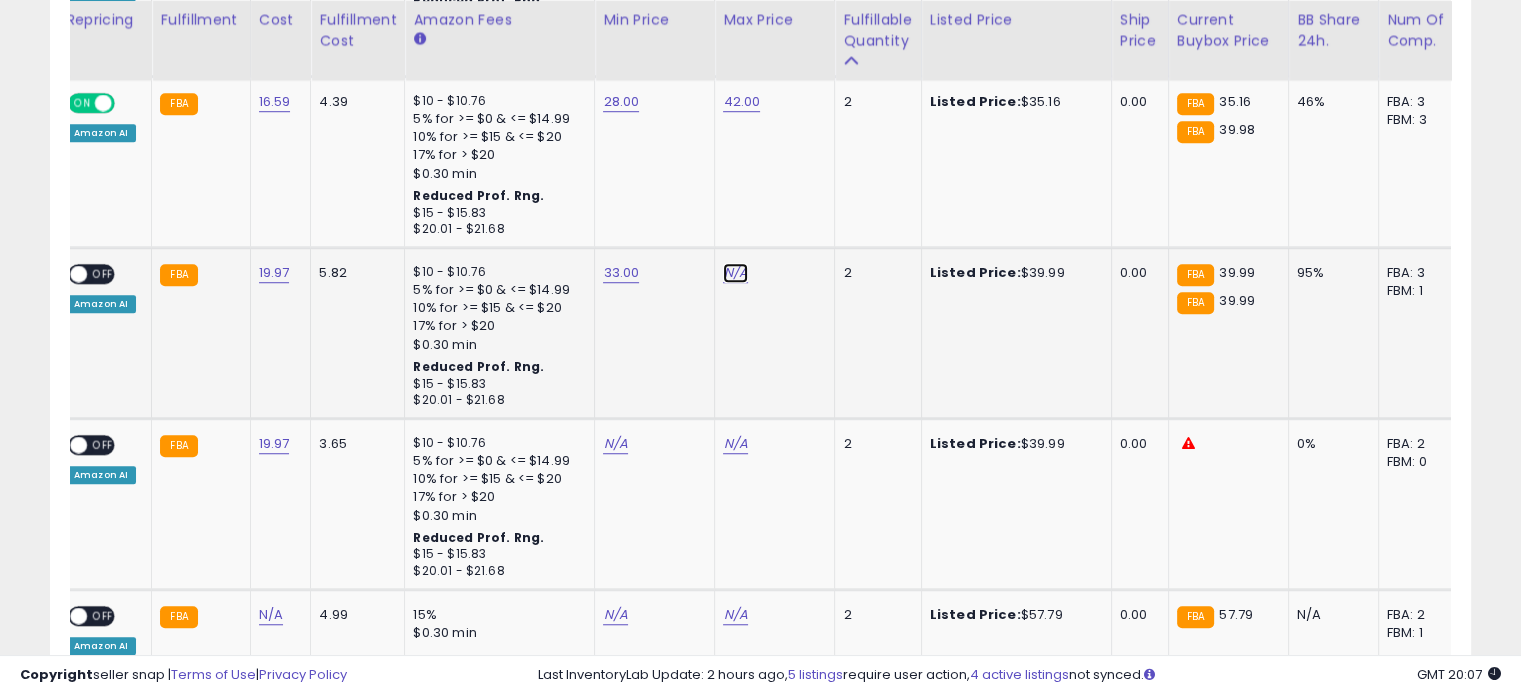 click on "N/A" at bounding box center (735, 273) 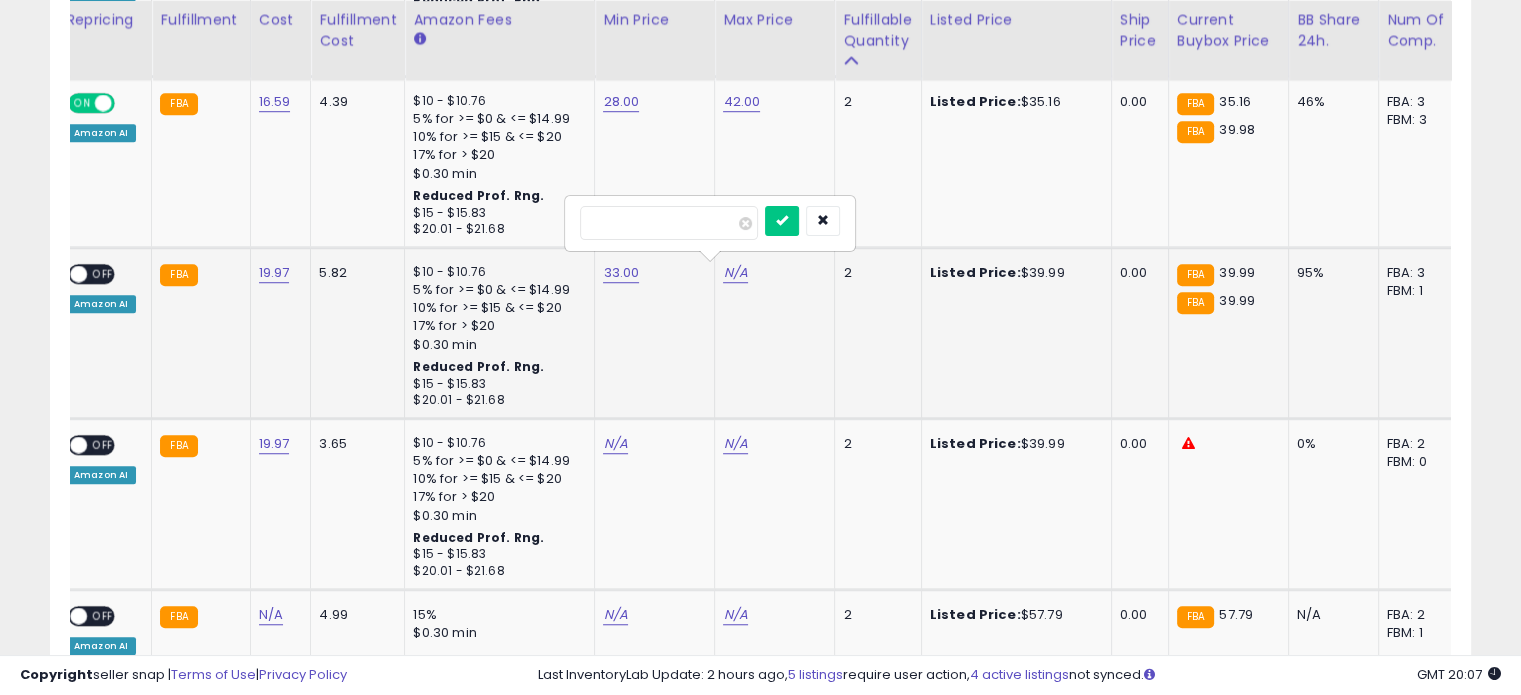 type on "*****" 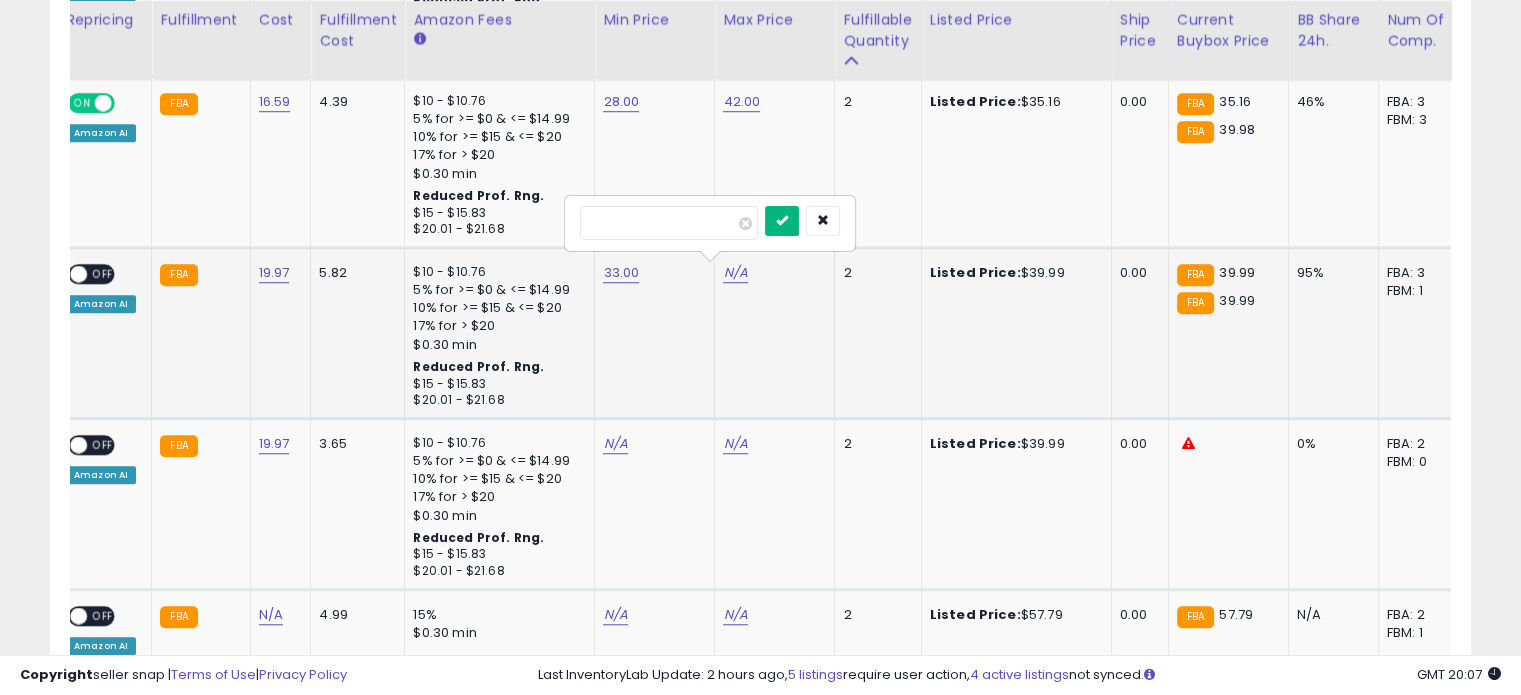 click at bounding box center (782, 220) 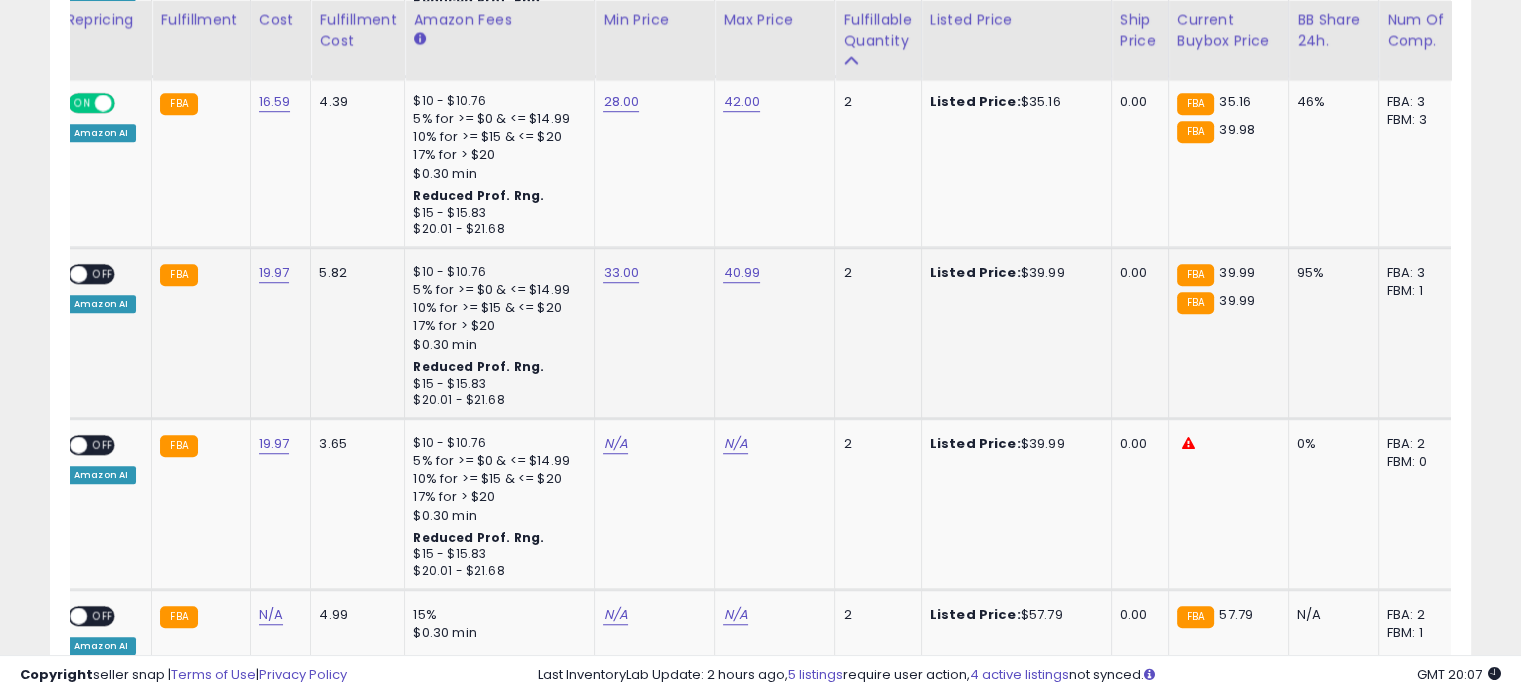 click on "OFF" at bounding box center (103, 274) 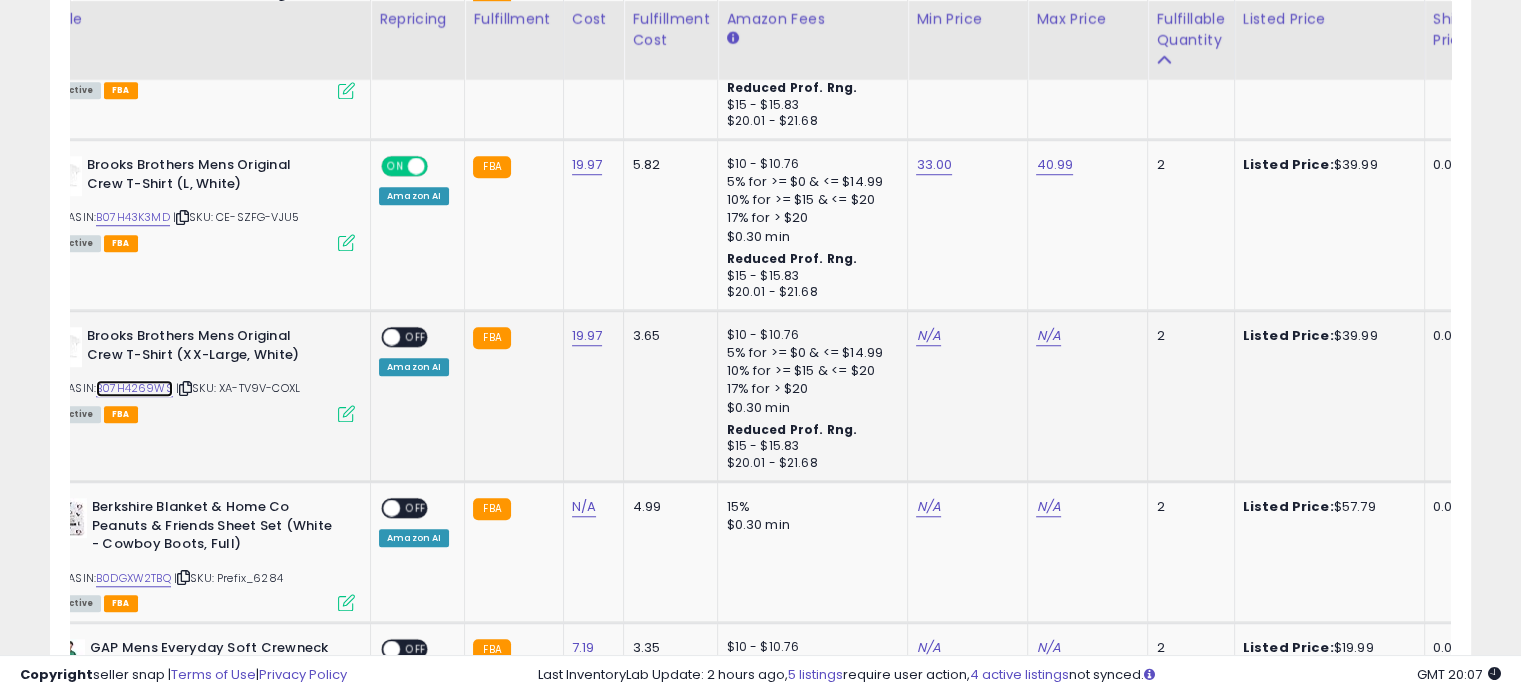 click on "B07H4269WS" at bounding box center [134, 388] 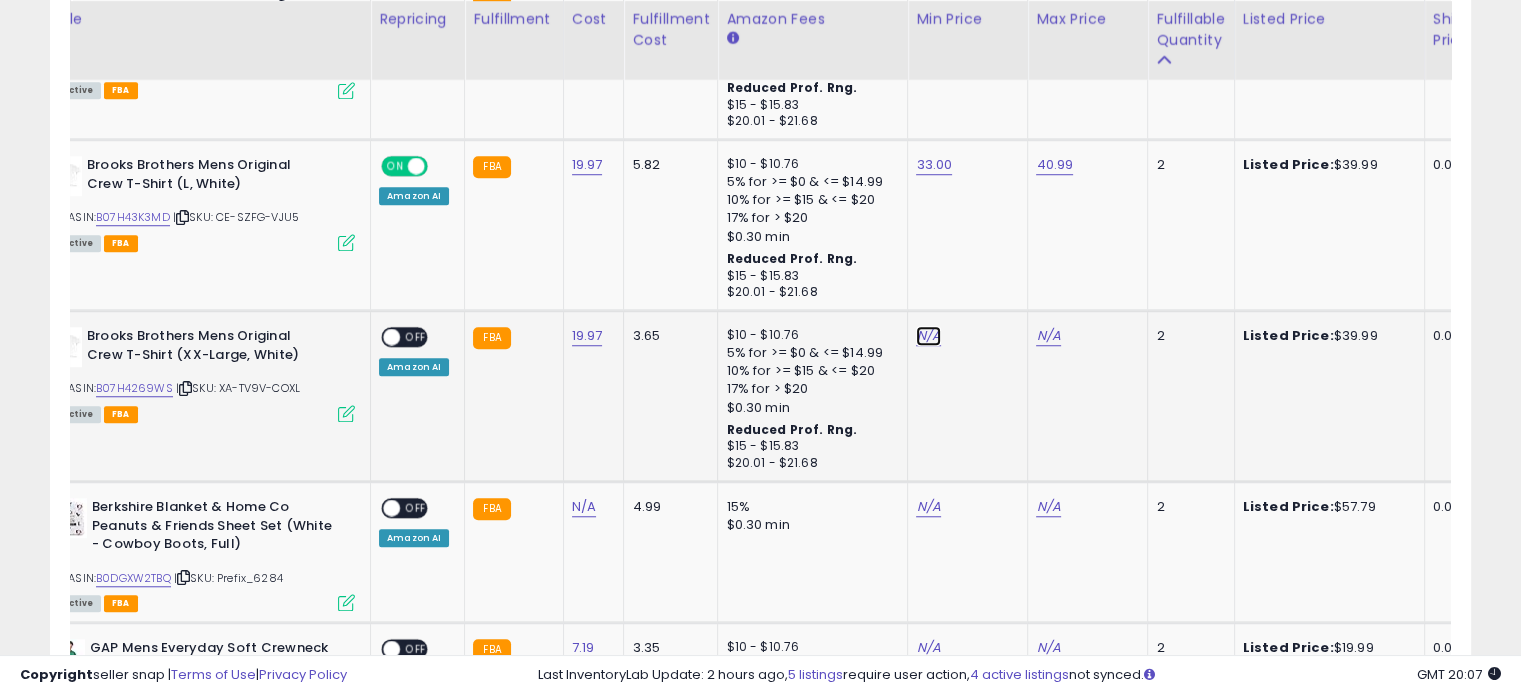 click on "N/A" at bounding box center (928, 336) 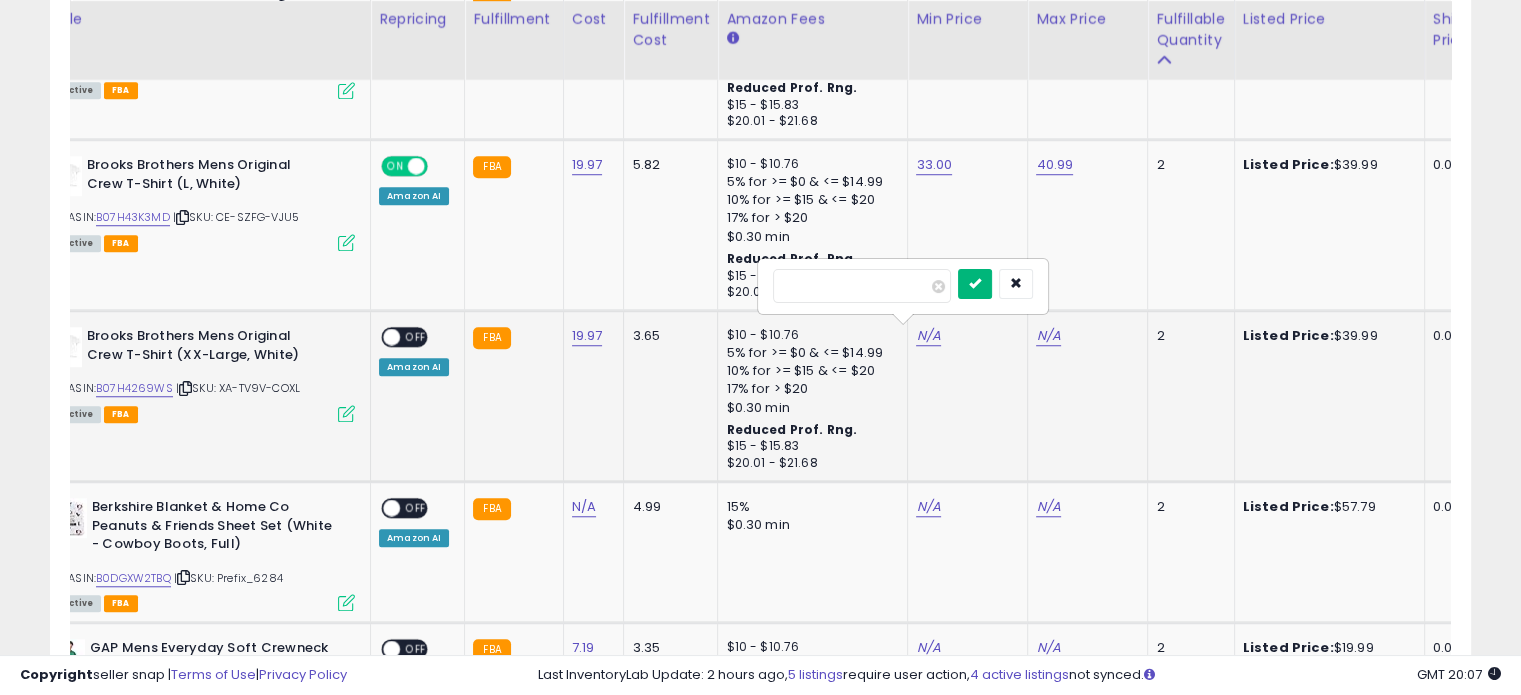 type on "**" 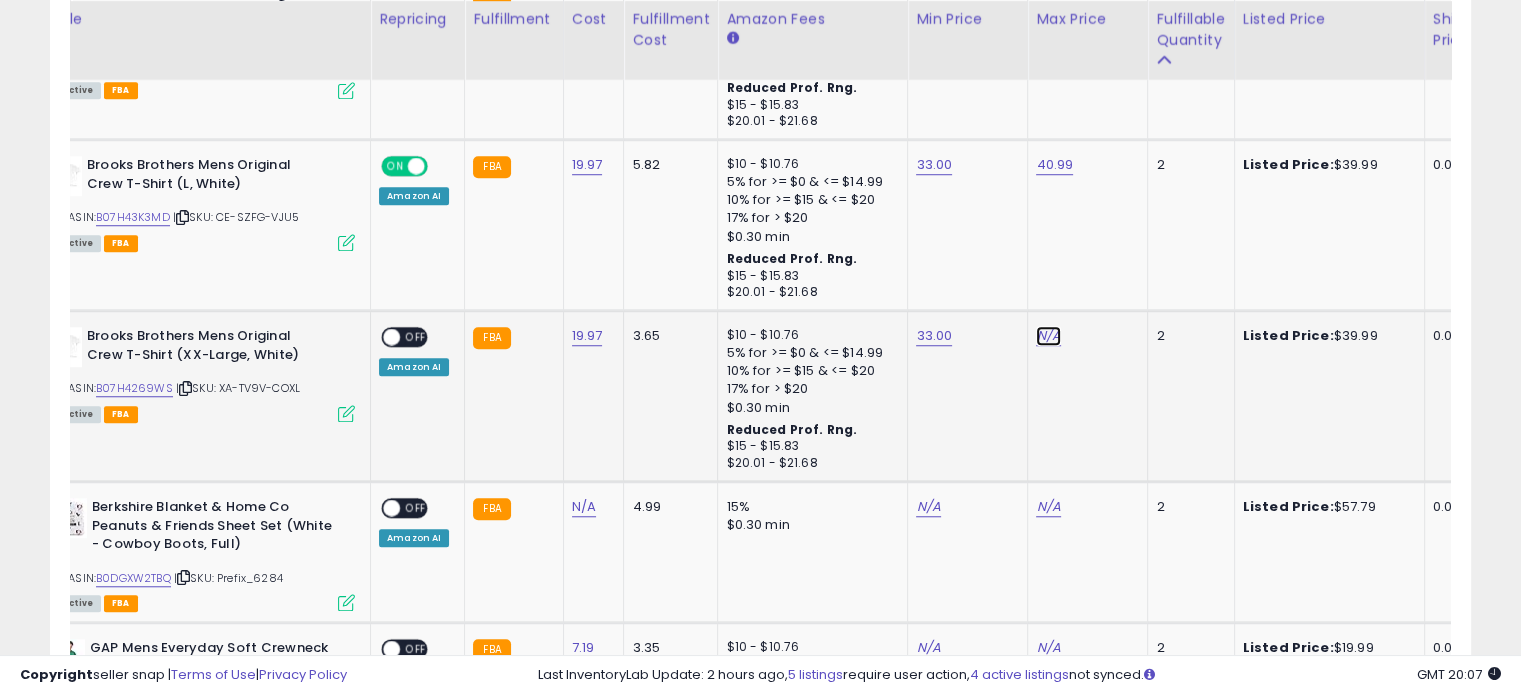 click on "N/A" at bounding box center (1048, 336) 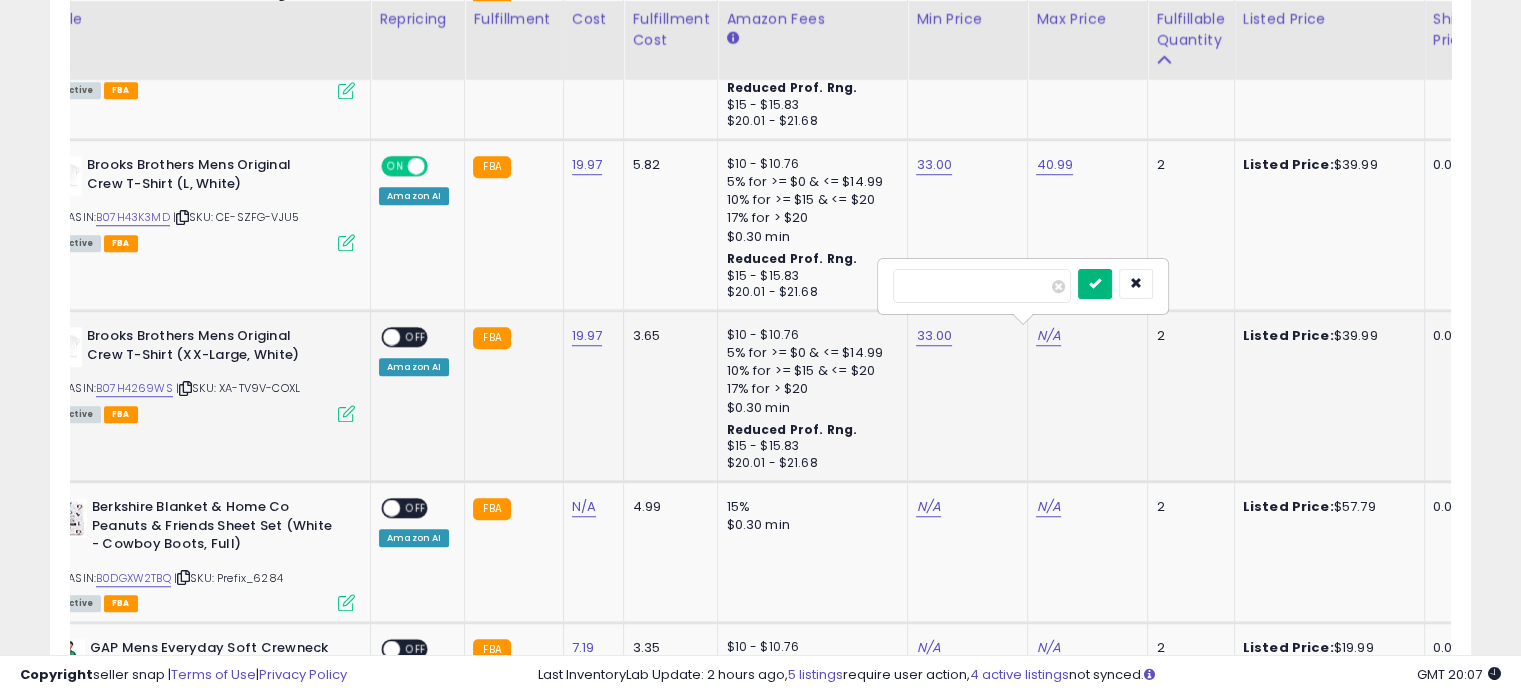 type on "**" 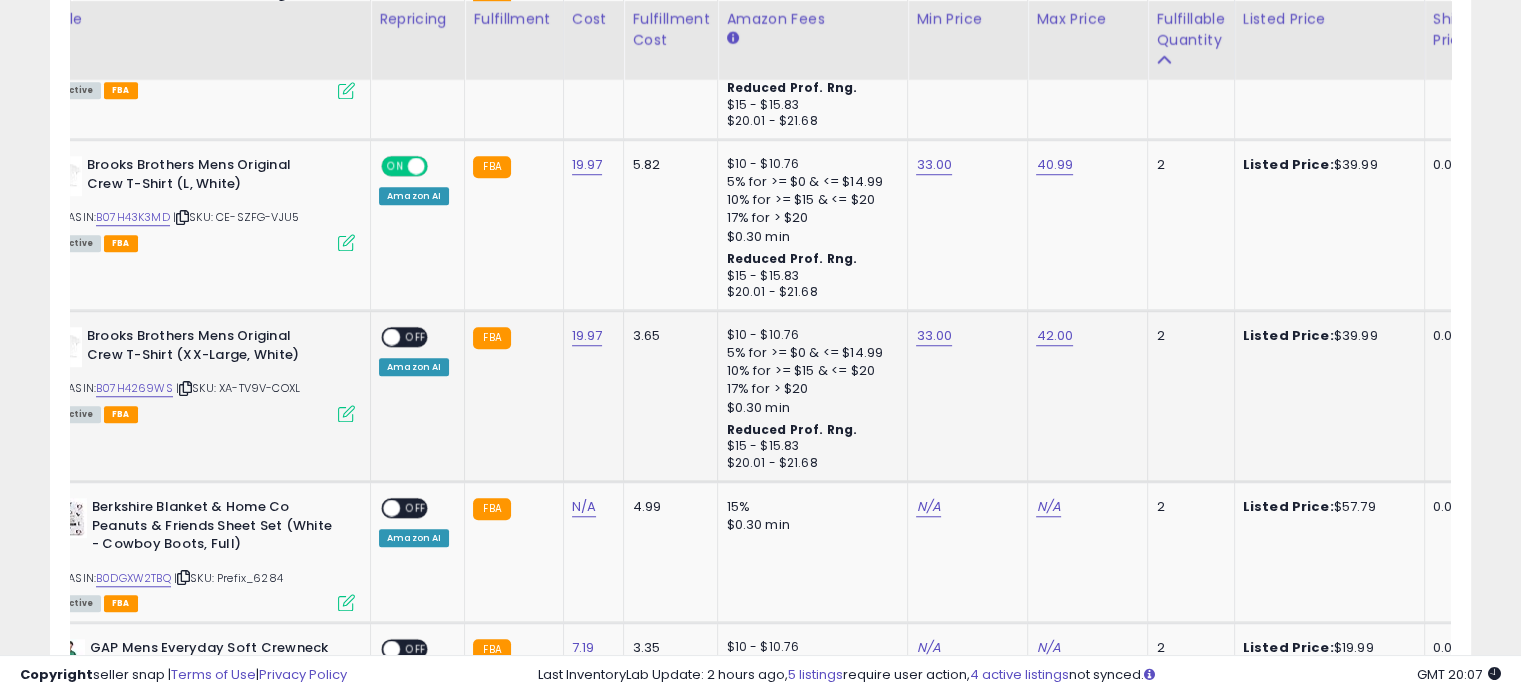 click on "OFF" at bounding box center [416, 337] 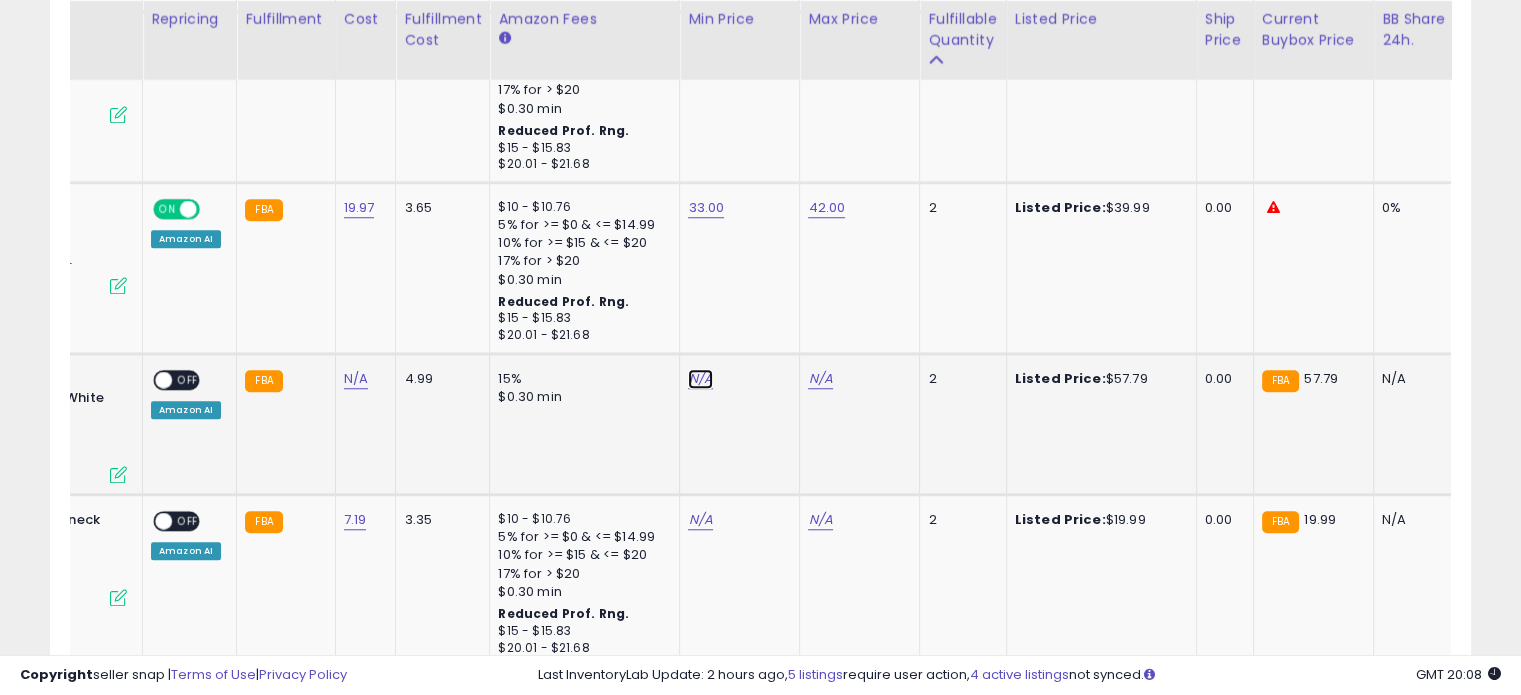click on "N/A" at bounding box center (700, 379) 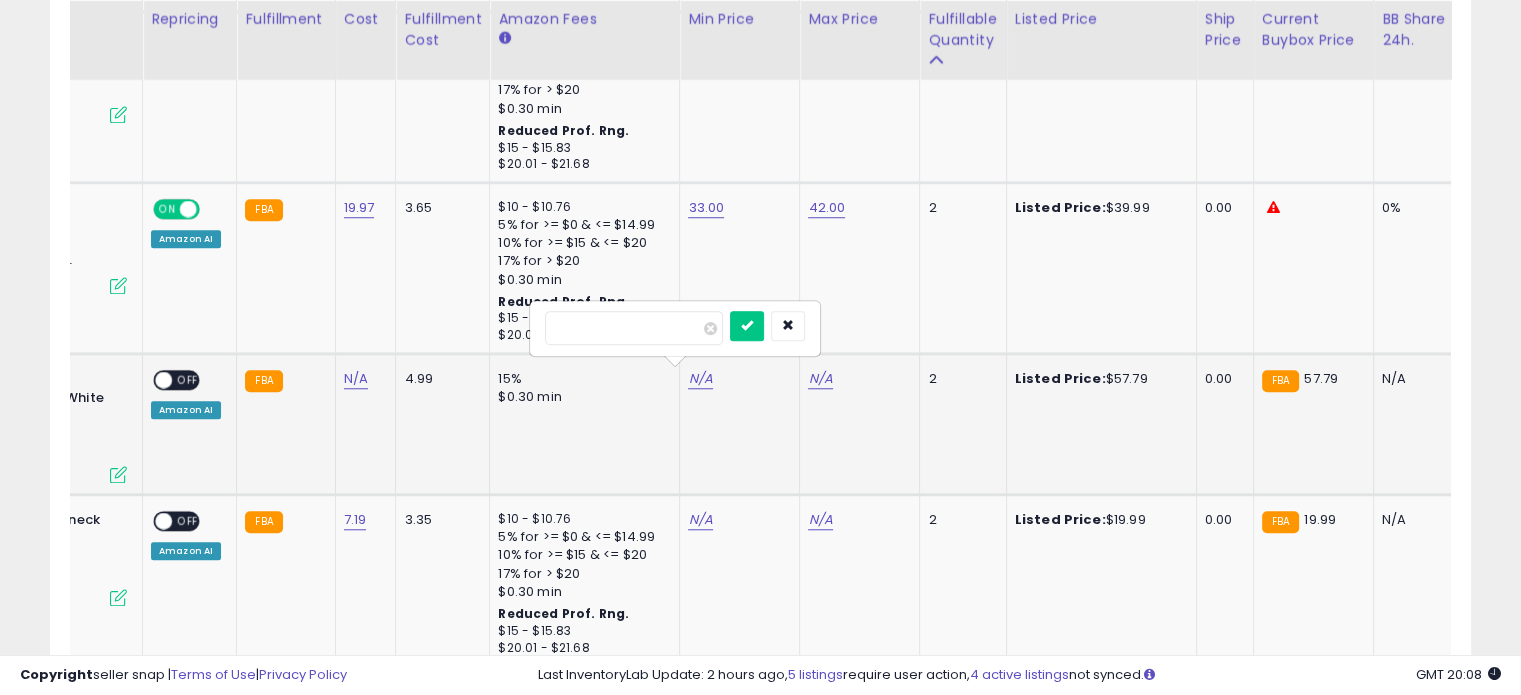 type on "**" 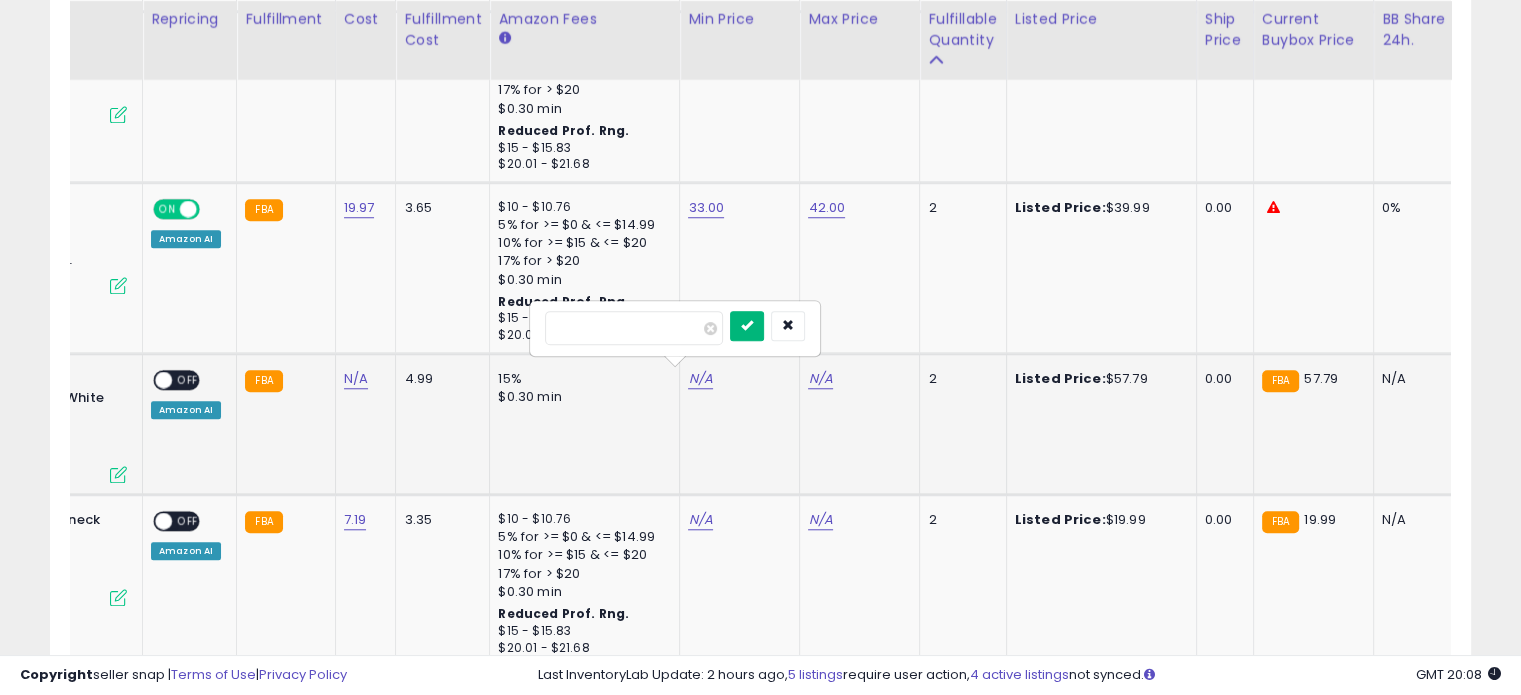 click at bounding box center [747, 325] 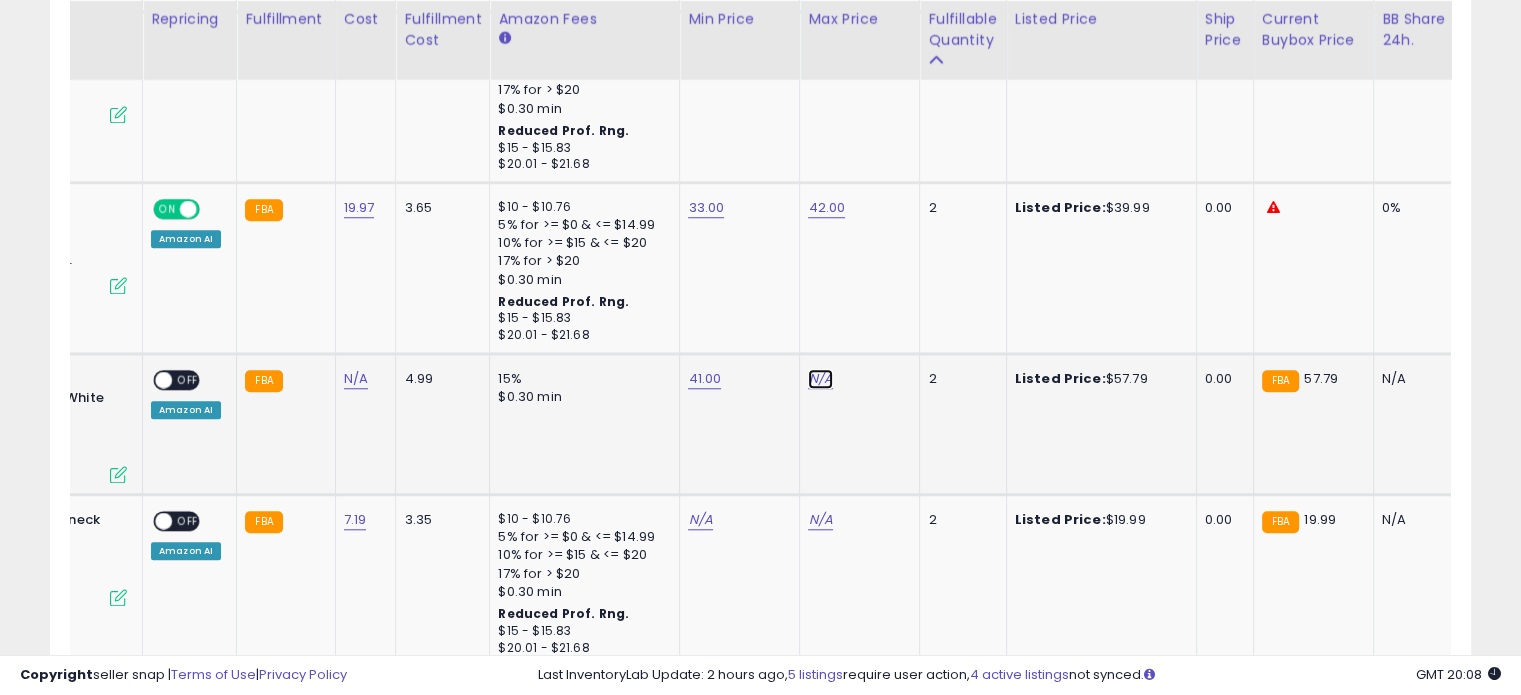 click on "N/A" at bounding box center (820, 379) 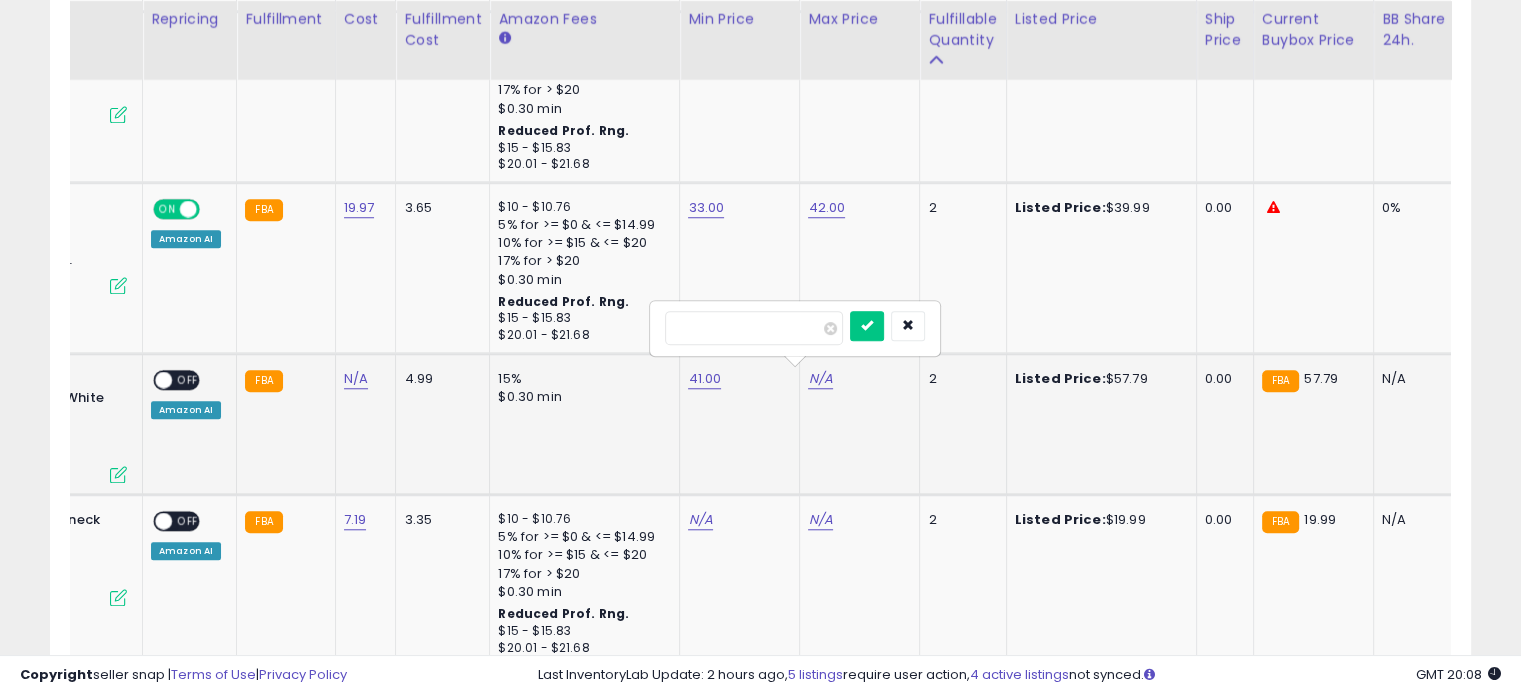 type on "*****" 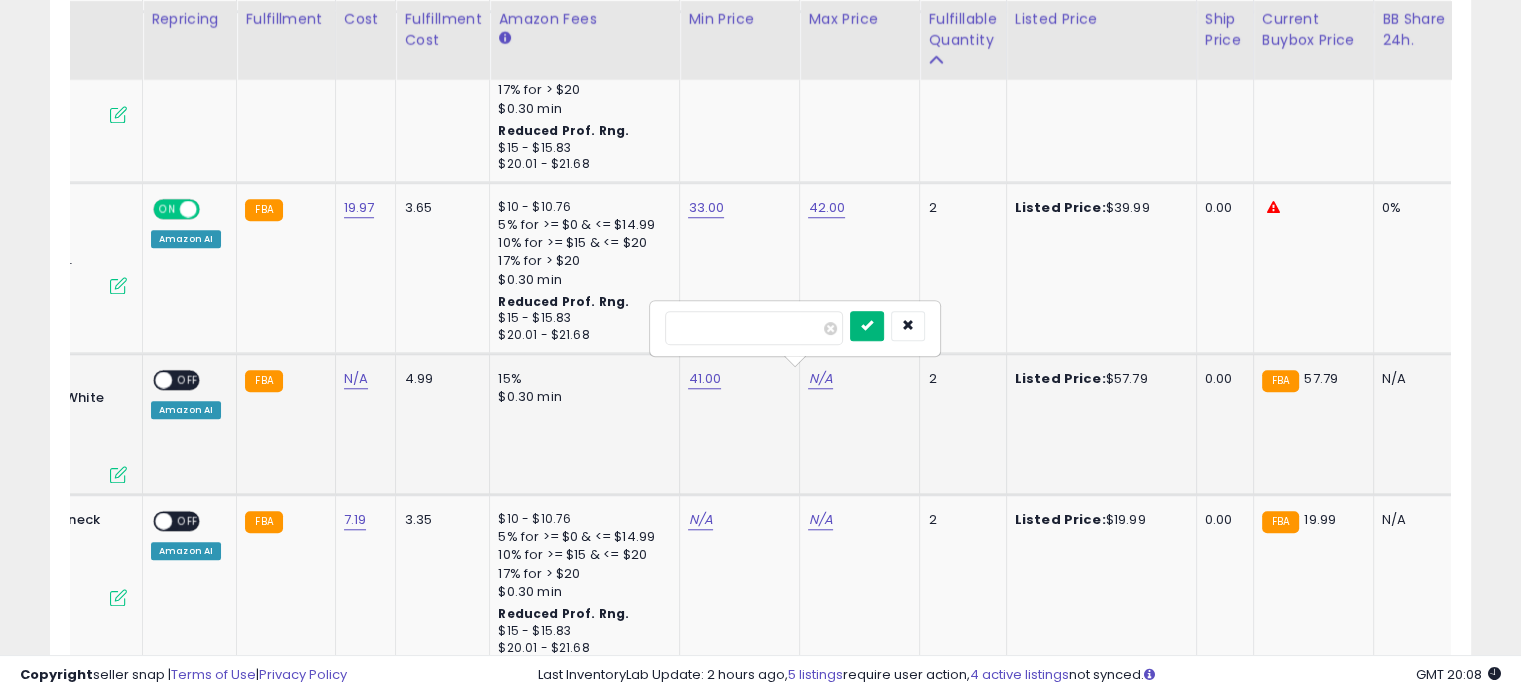 click at bounding box center (867, 325) 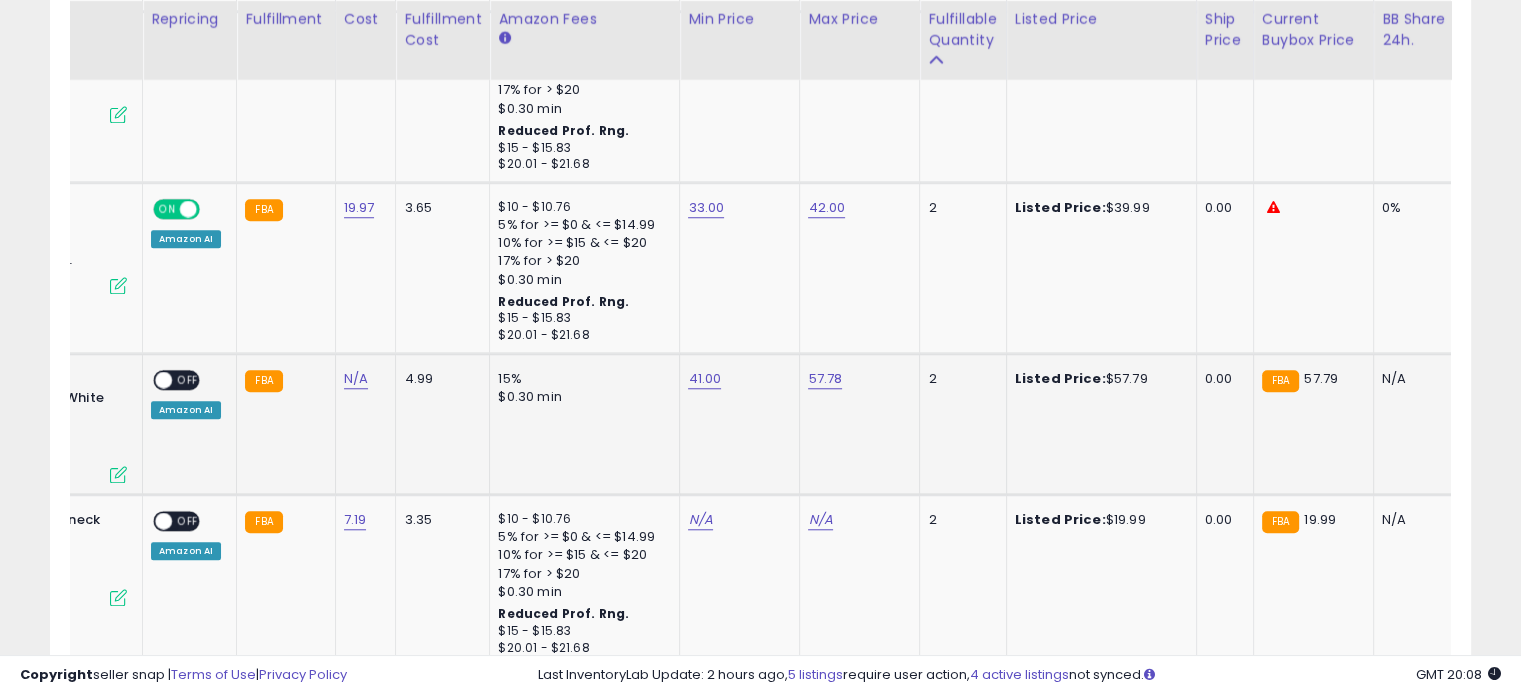 click on "OFF" at bounding box center [188, 380] 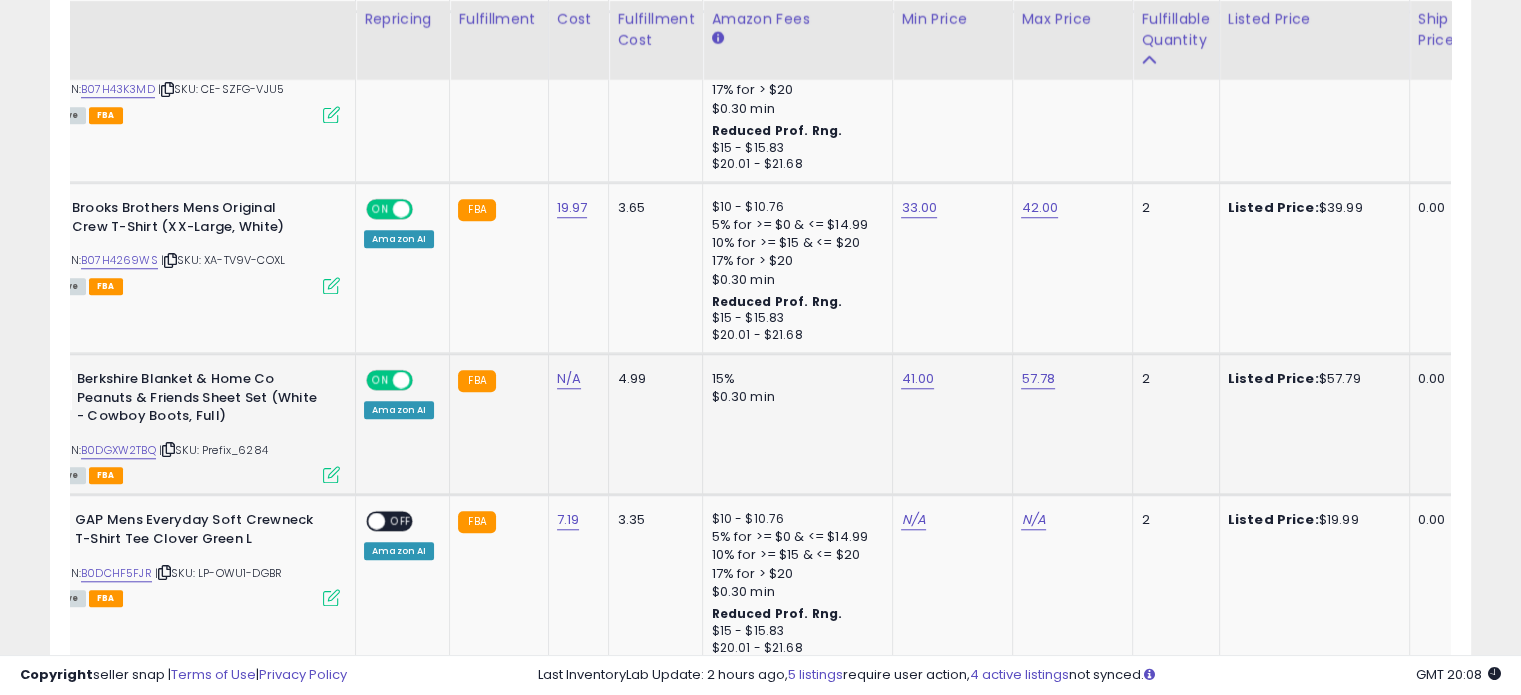 click on "Active FBA" at bounding box center (190, 474) 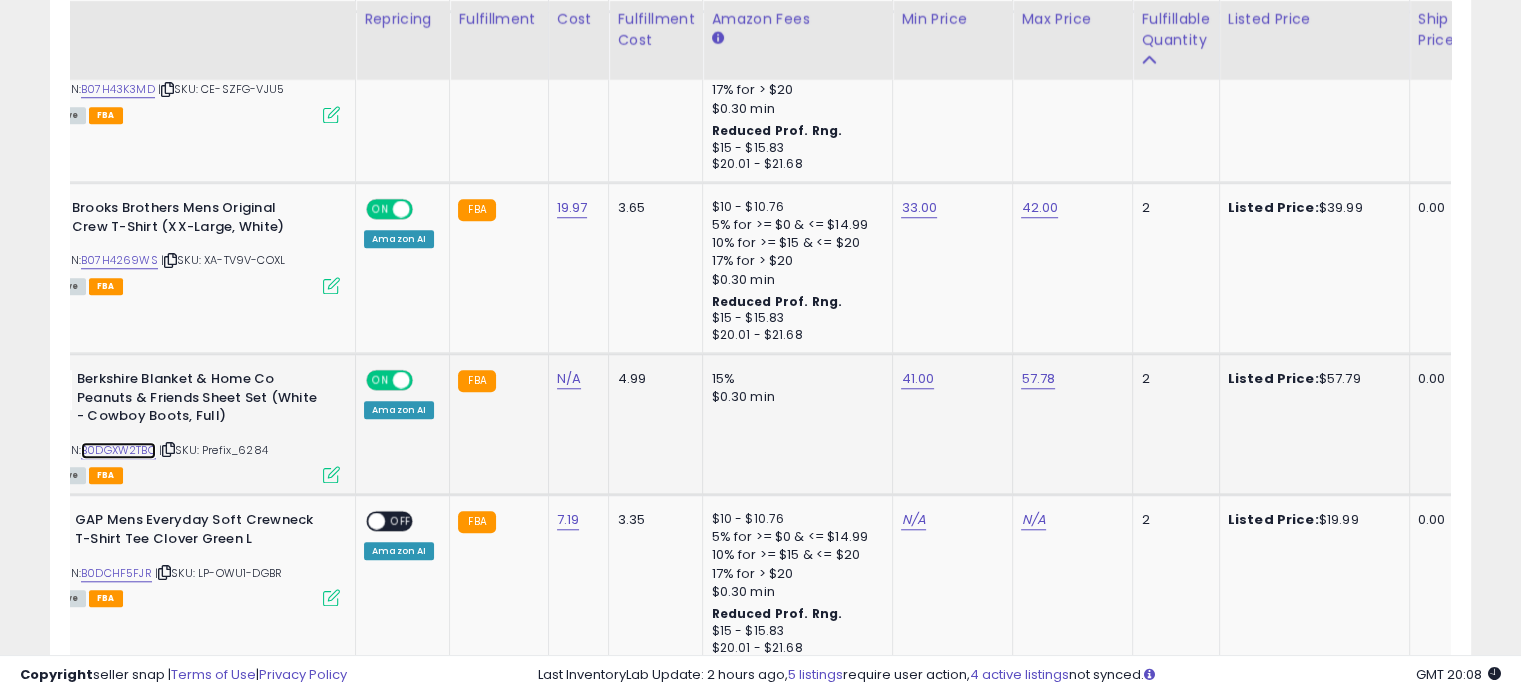click on "B0DGXW2TBQ" at bounding box center [118, 450] 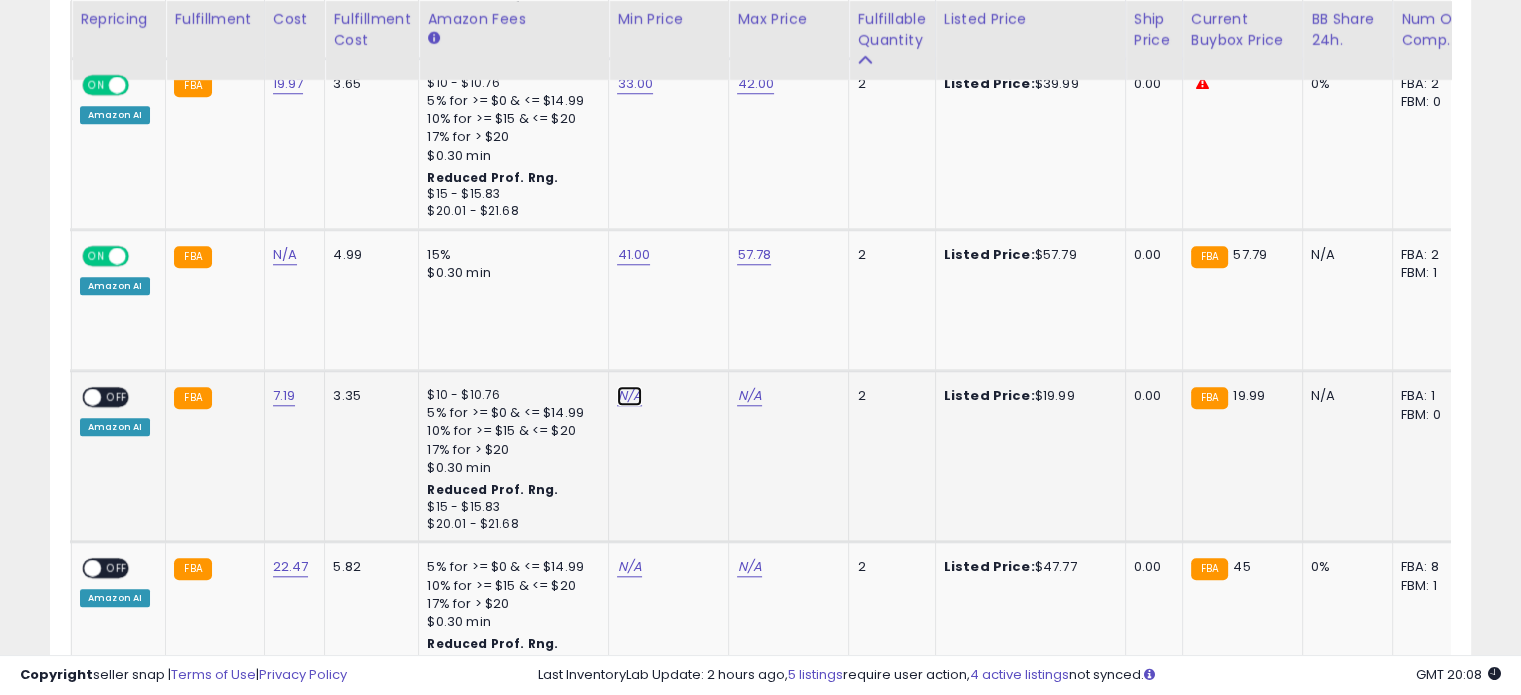click on "N/A" at bounding box center (629, 396) 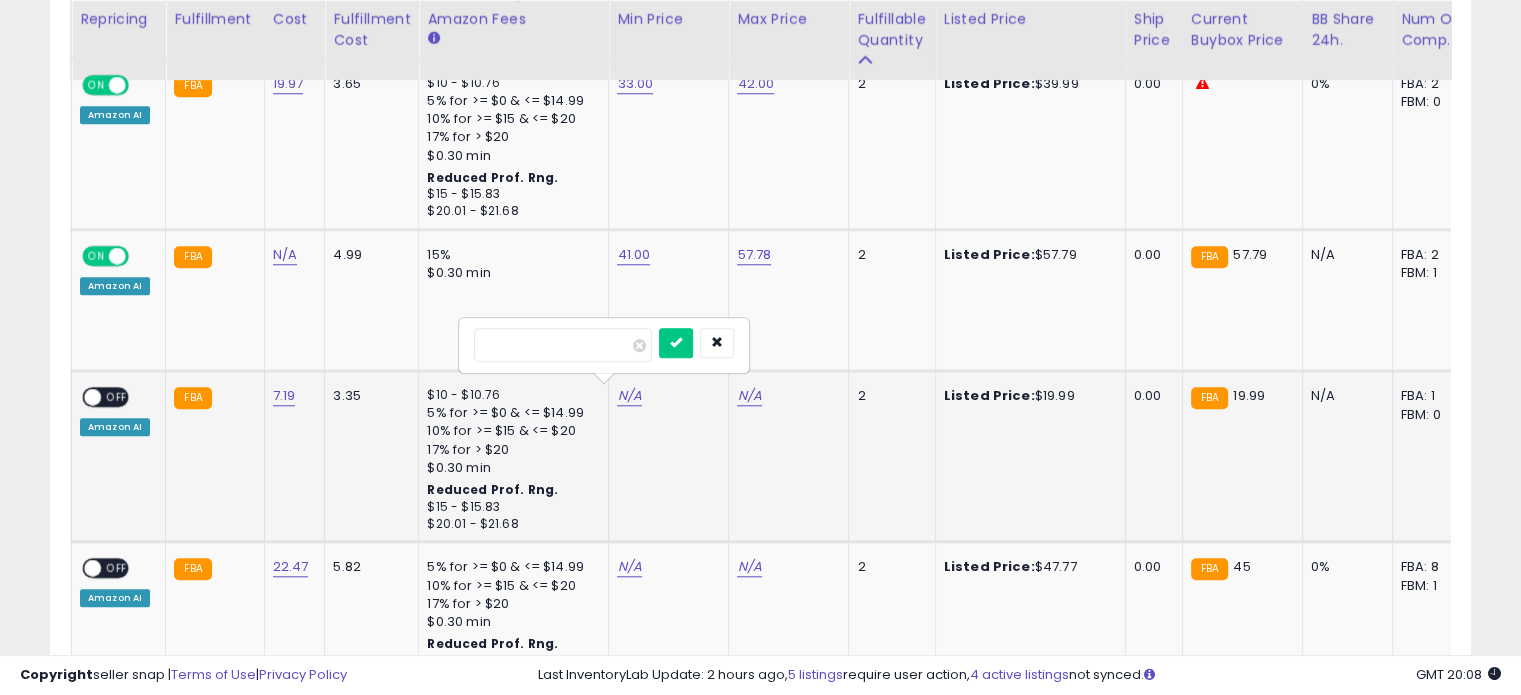 type on "****" 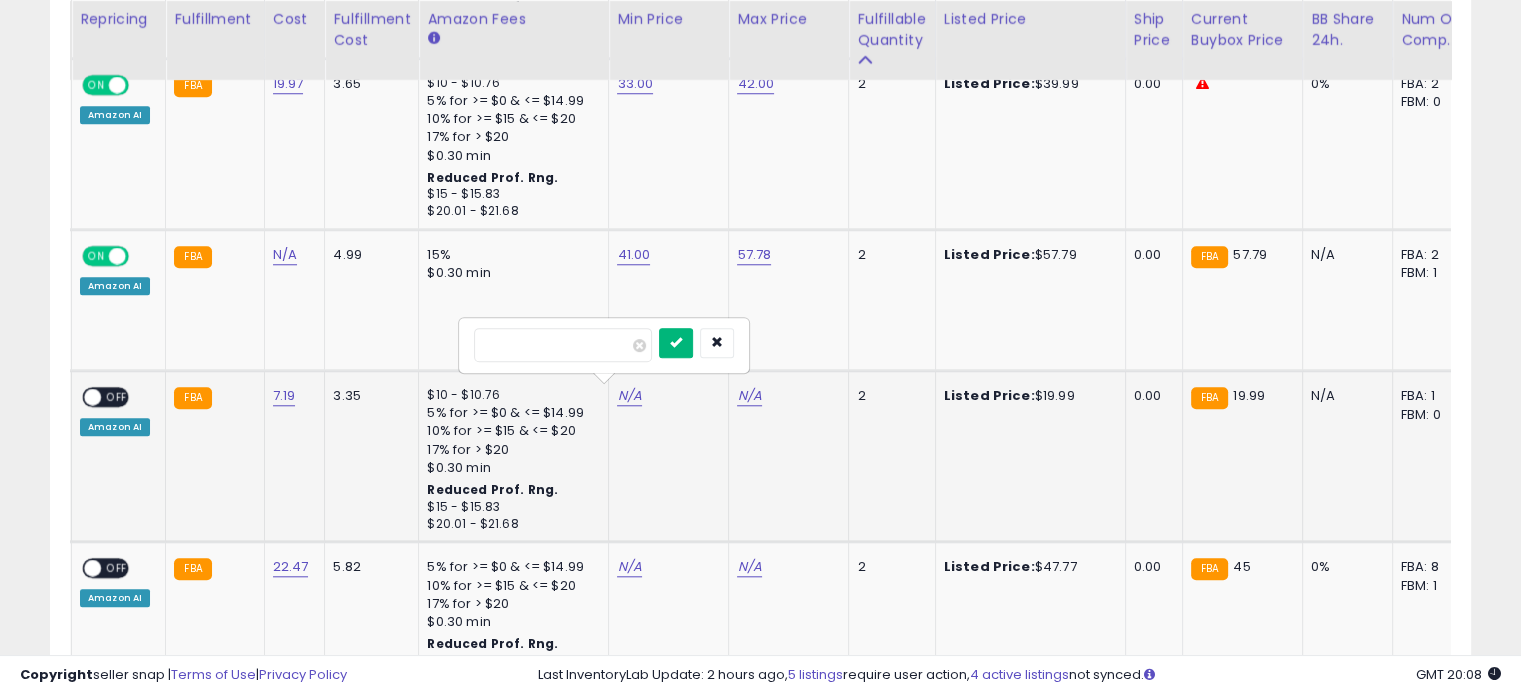 click at bounding box center (676, 343) 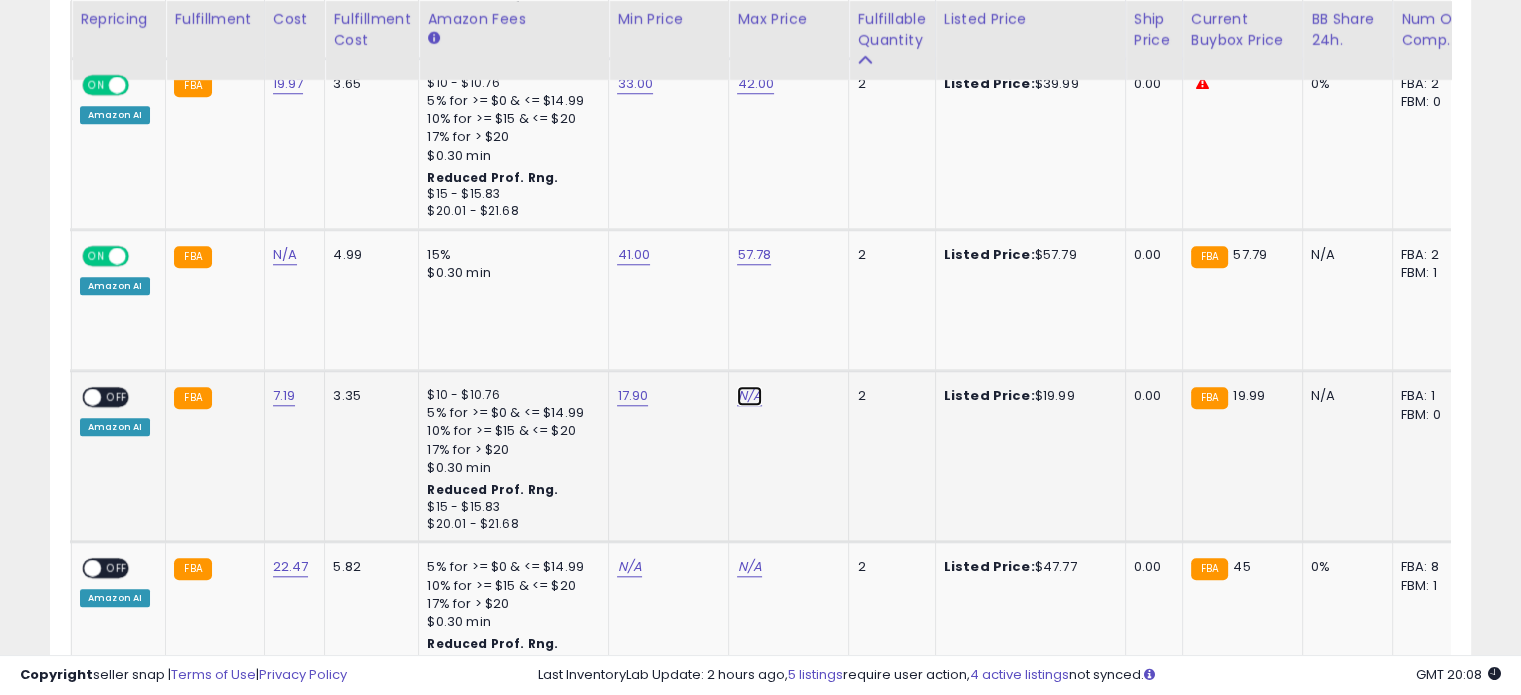 click on "N/A" at bounding box center (749, 396) 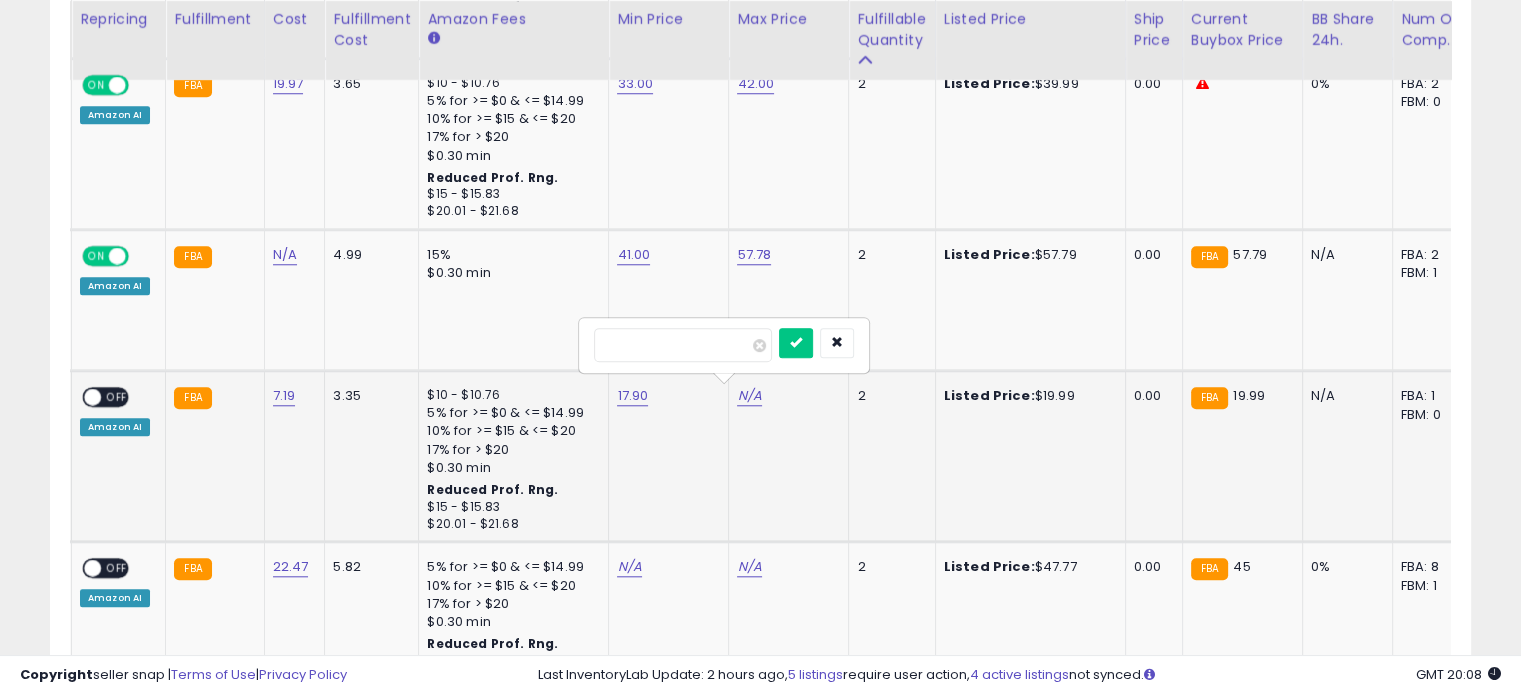 type on "**" 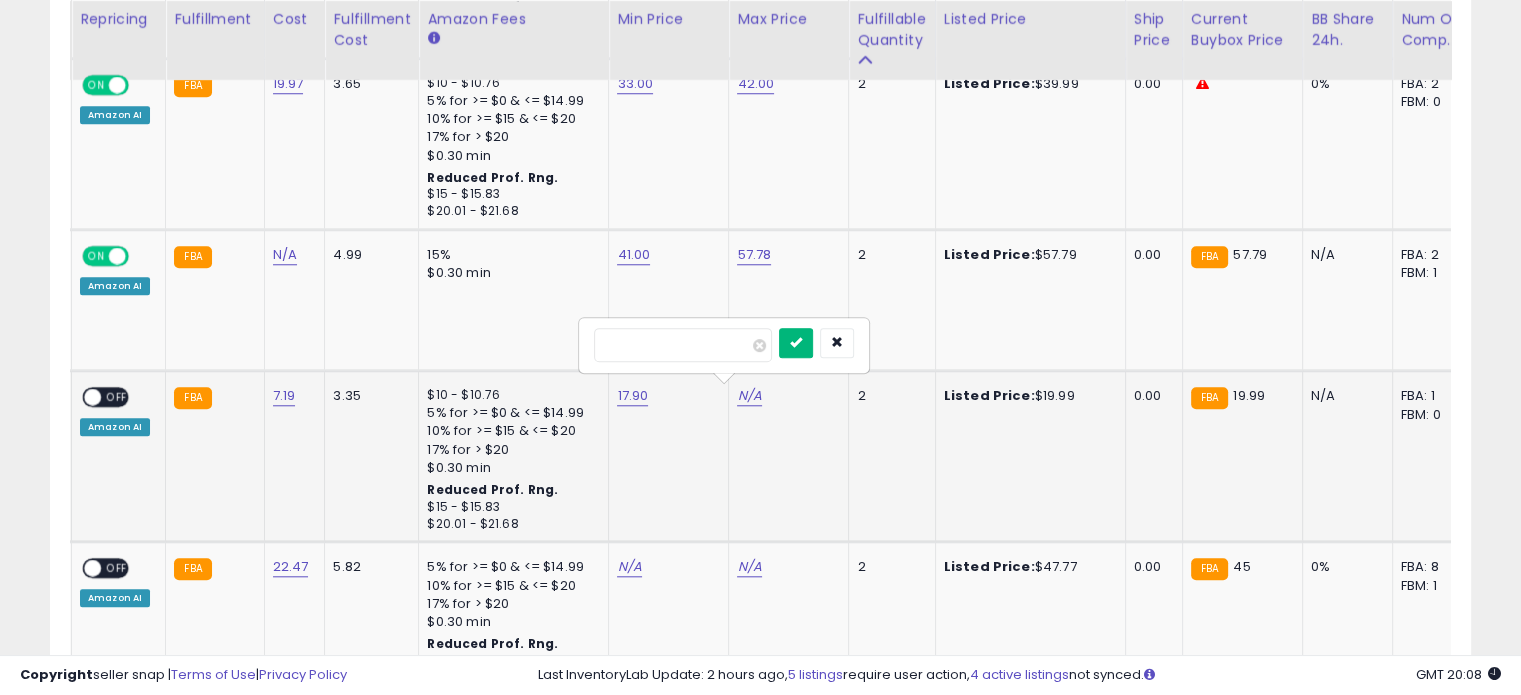 click at bounding box center (796, 342) 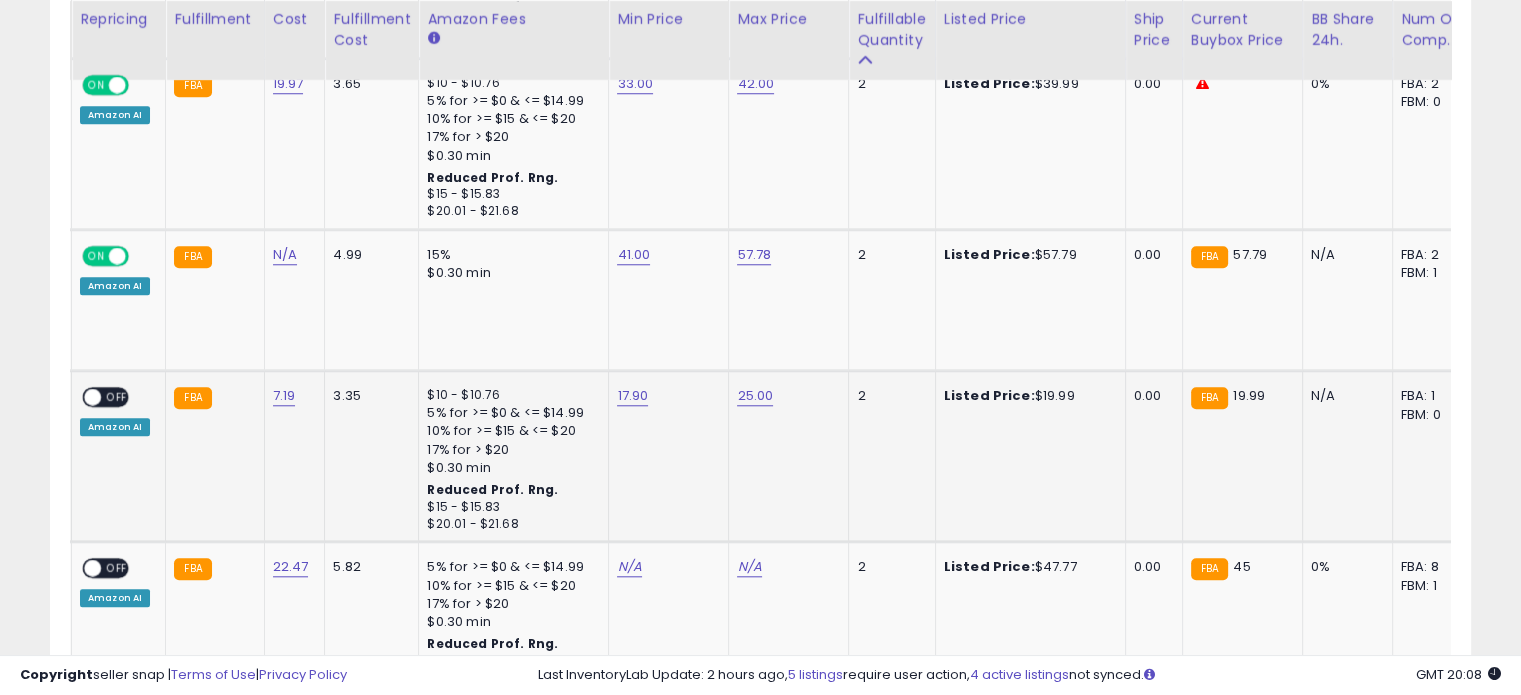 click on "OFF" at bounding box center (117, 397) 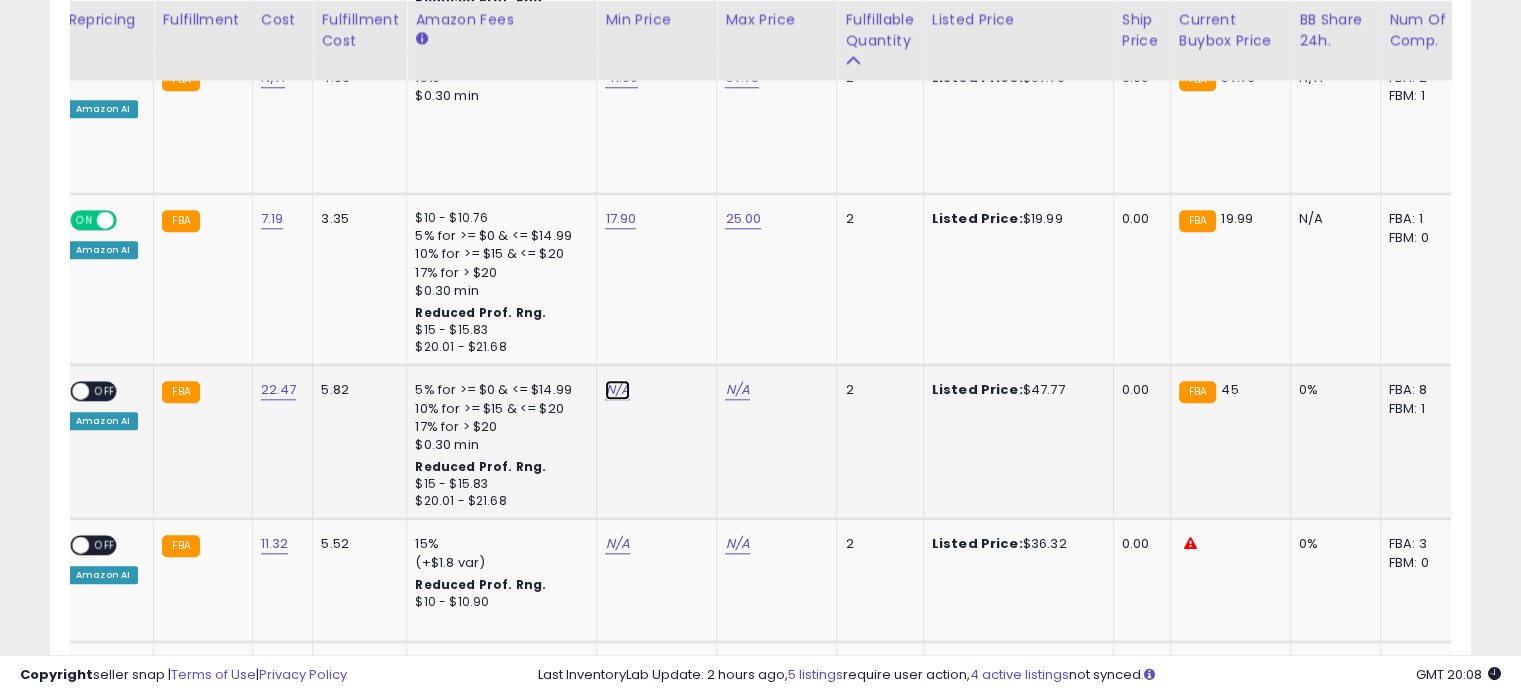 click on "N/A" at bounding box center [617, 390] 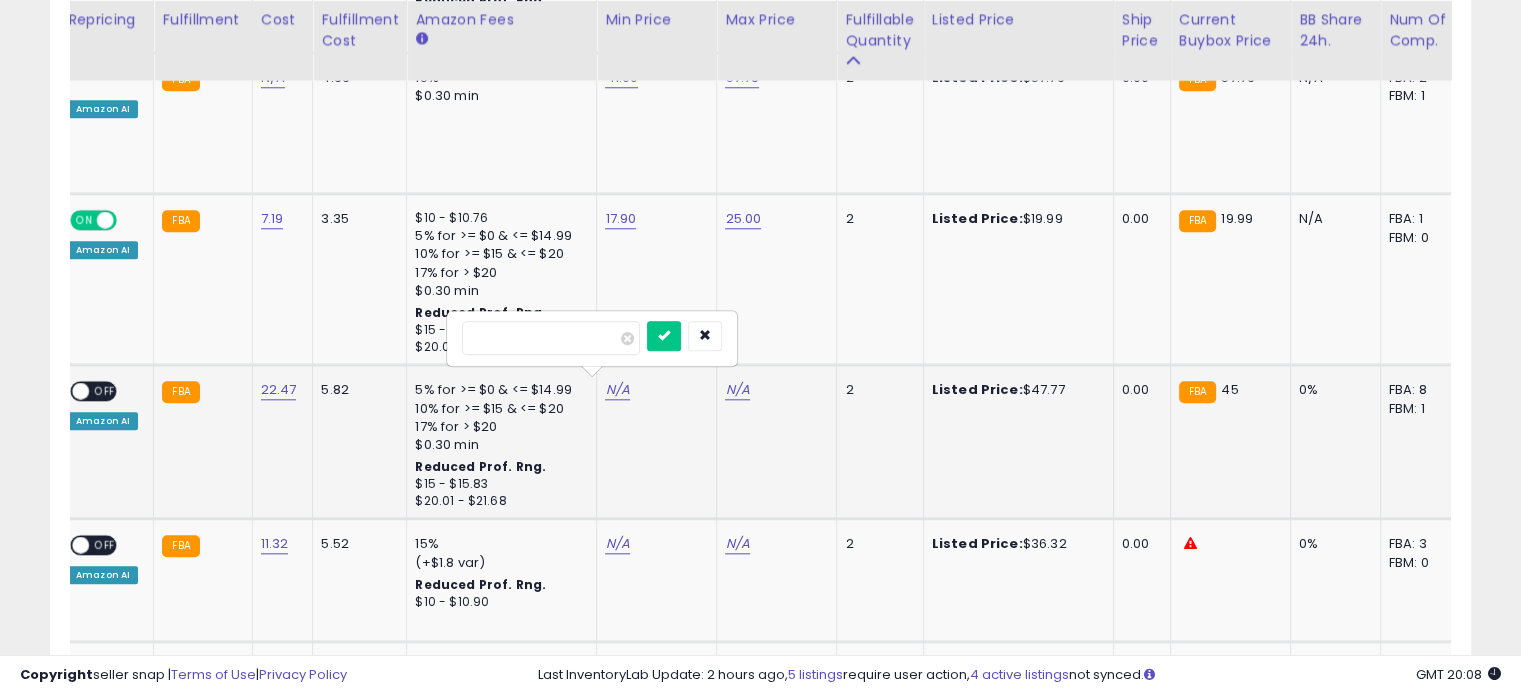 type on "**" 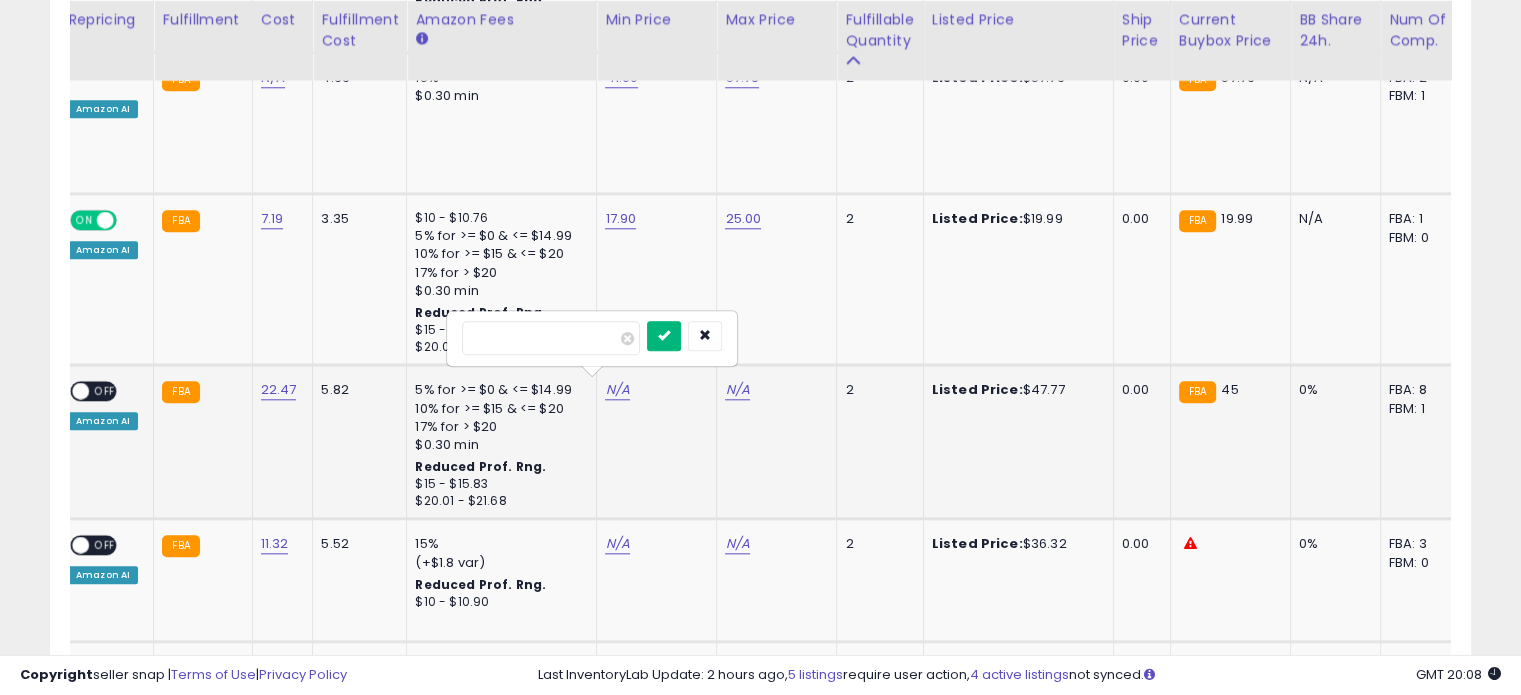 click at bounding box center (664, 336) 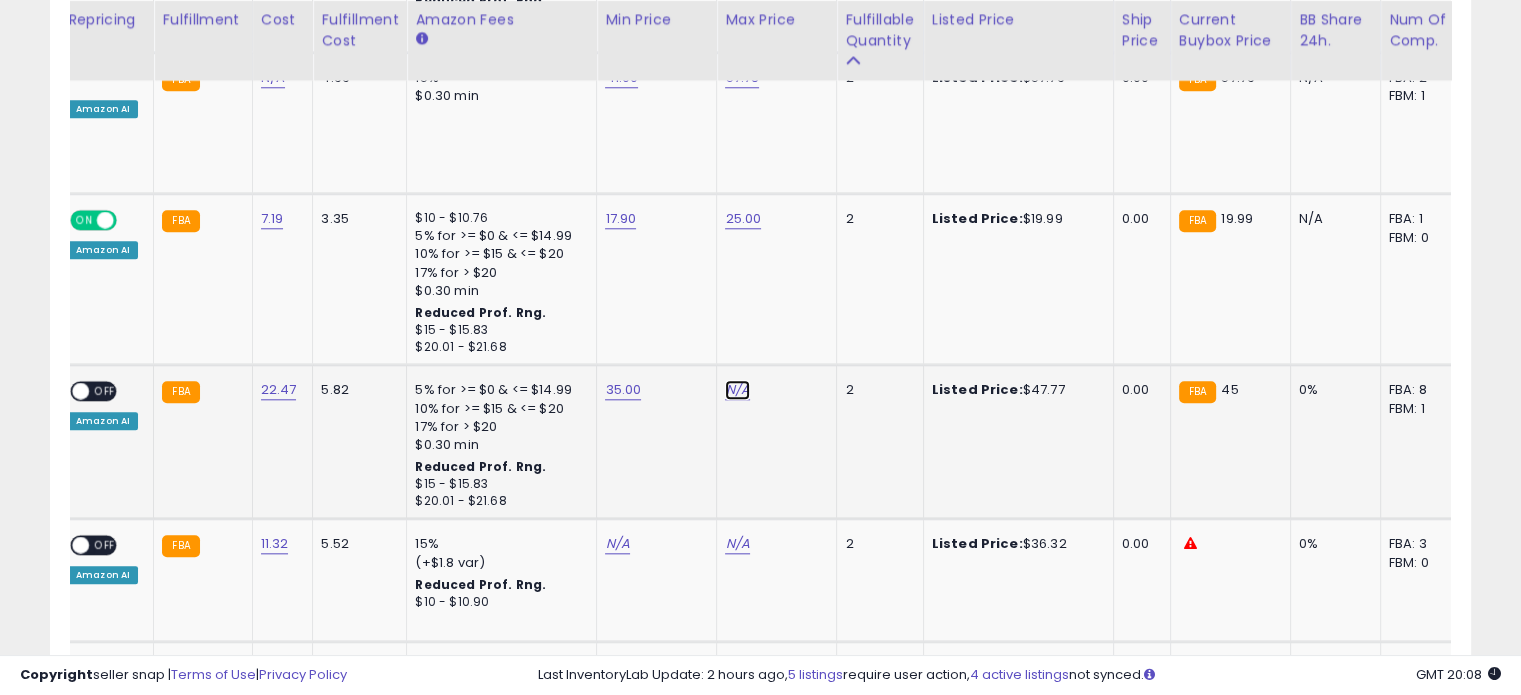 click on "N/A" at bounding box center (737, 390) 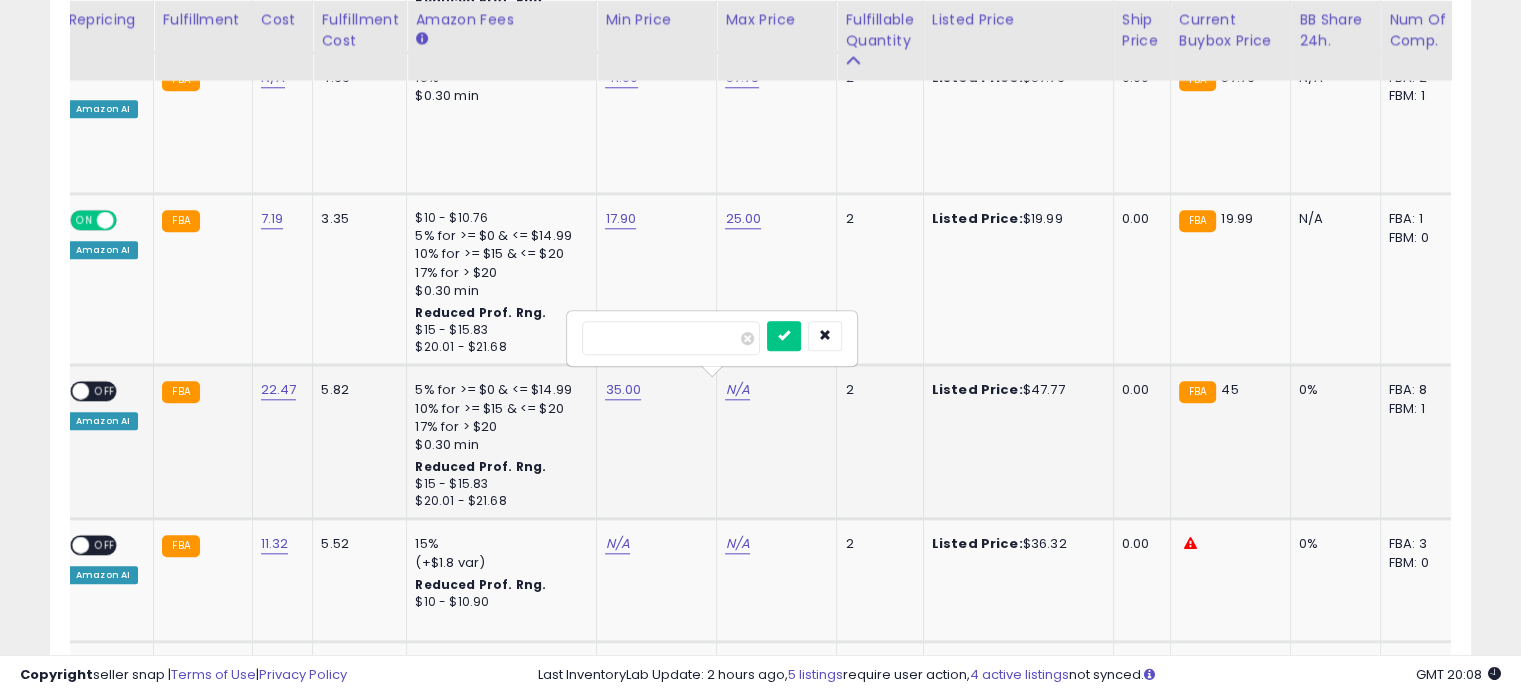 type on "**" 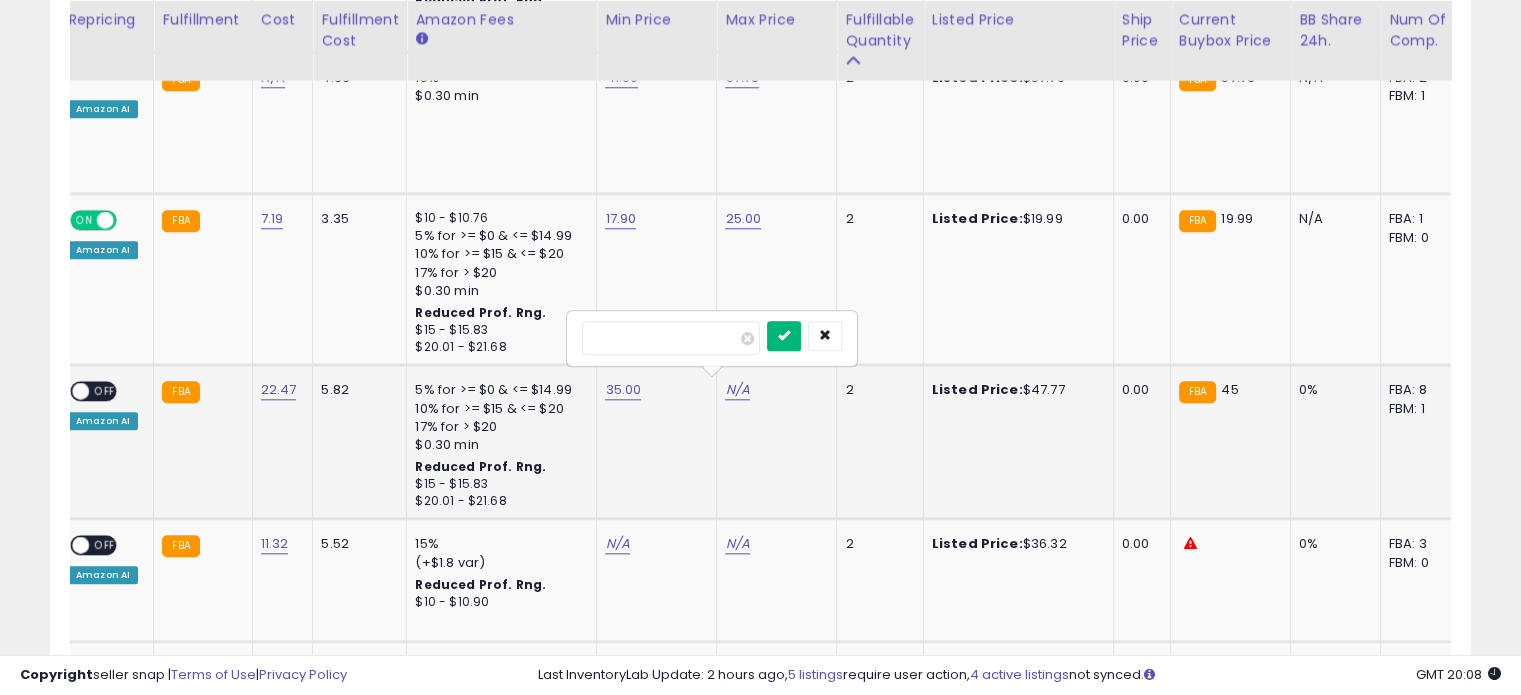 click at bounding box center (784, 335) 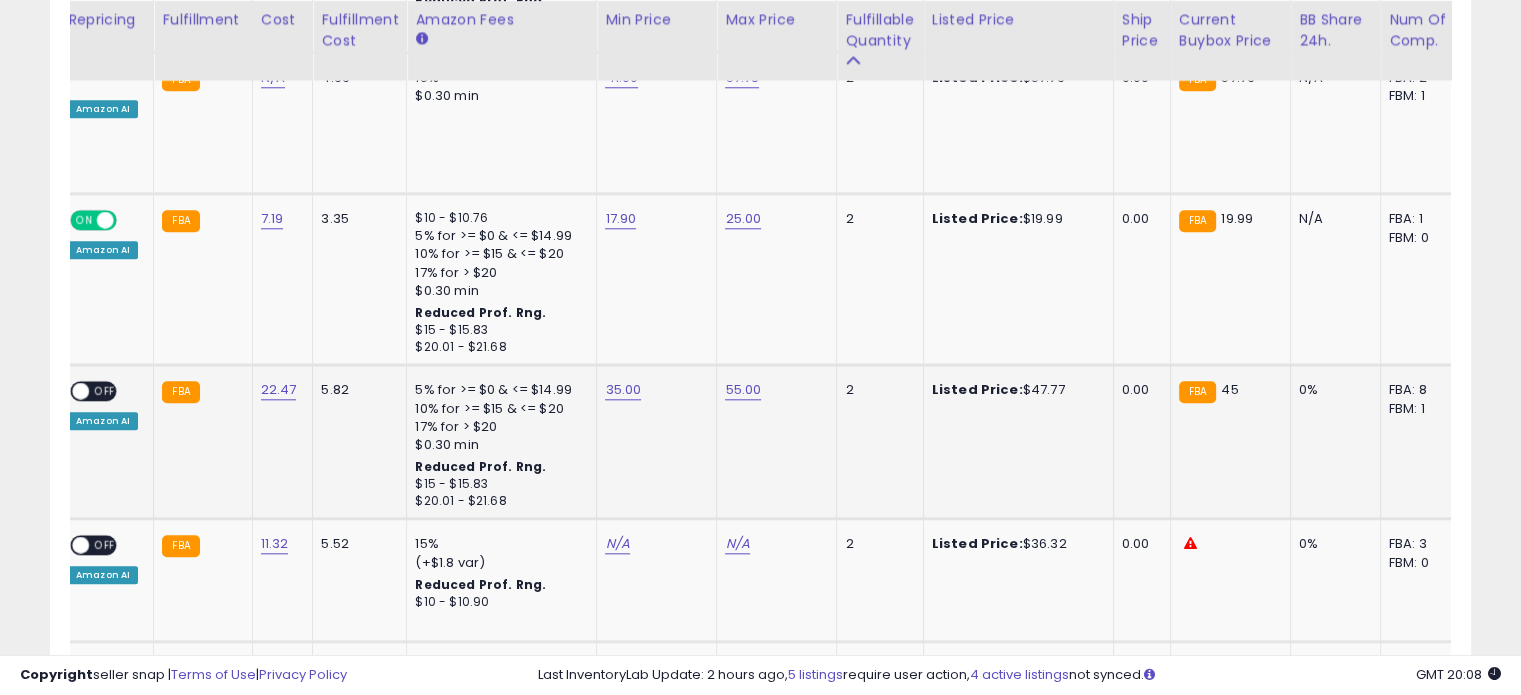 click on "OFF" at bounding box center [105, 391] 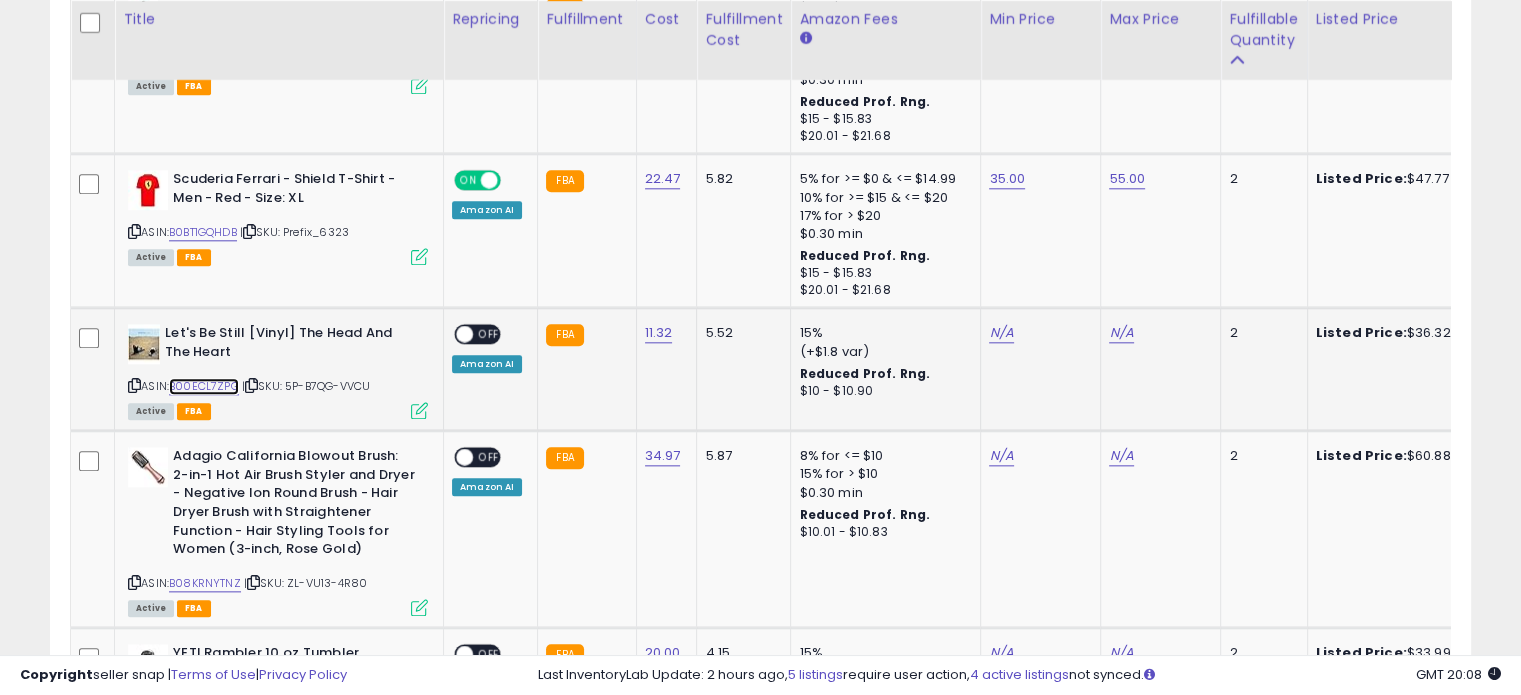 click on "B00ECL7ZPG" at bounding box center [204, 386] 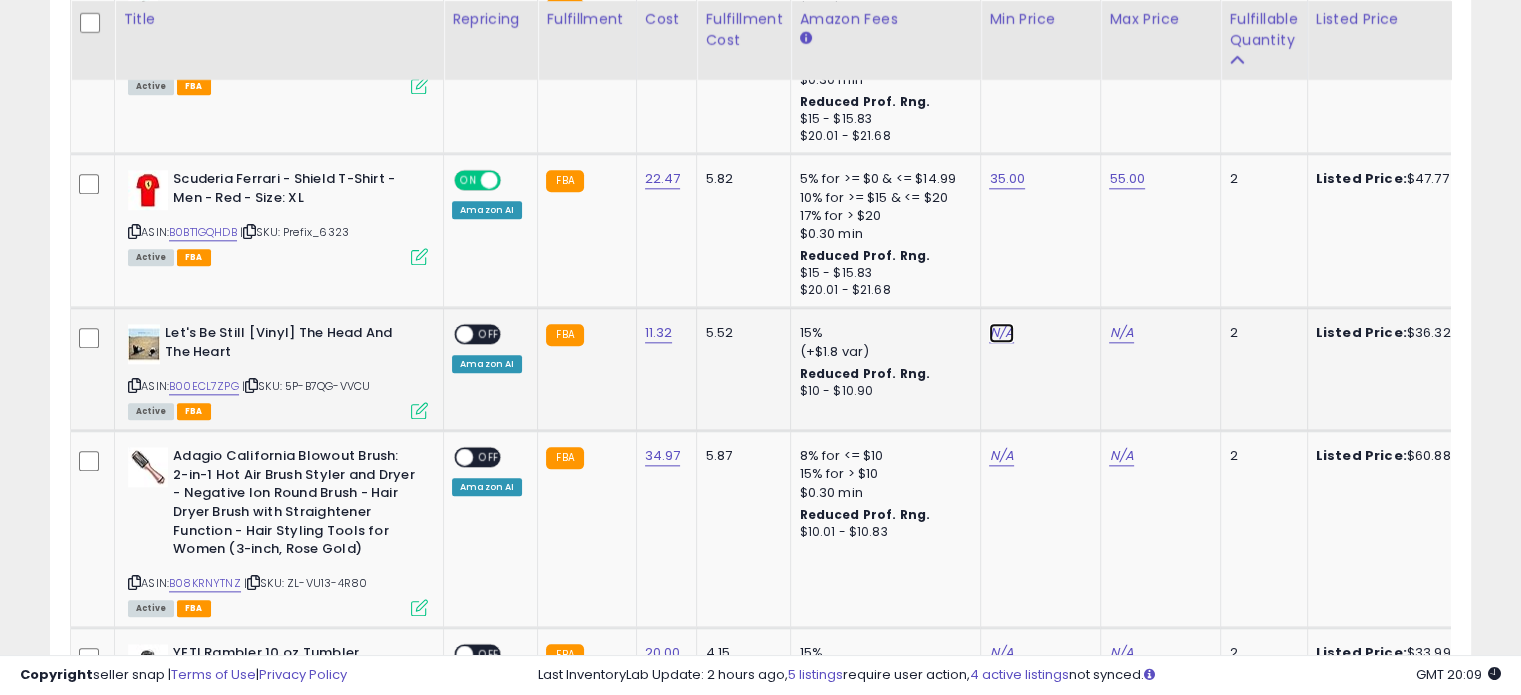 click on "N/A" at bounding box center (1001, 333) 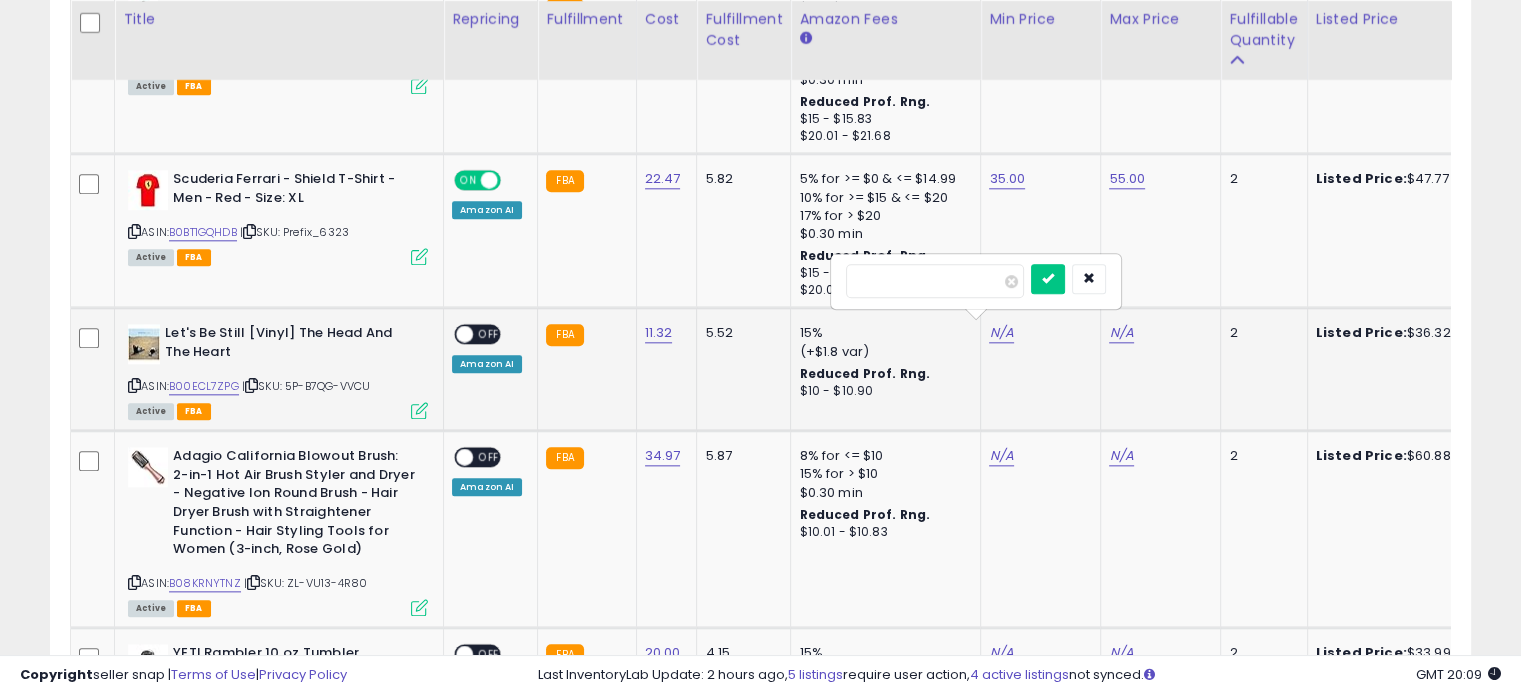 type on "**" 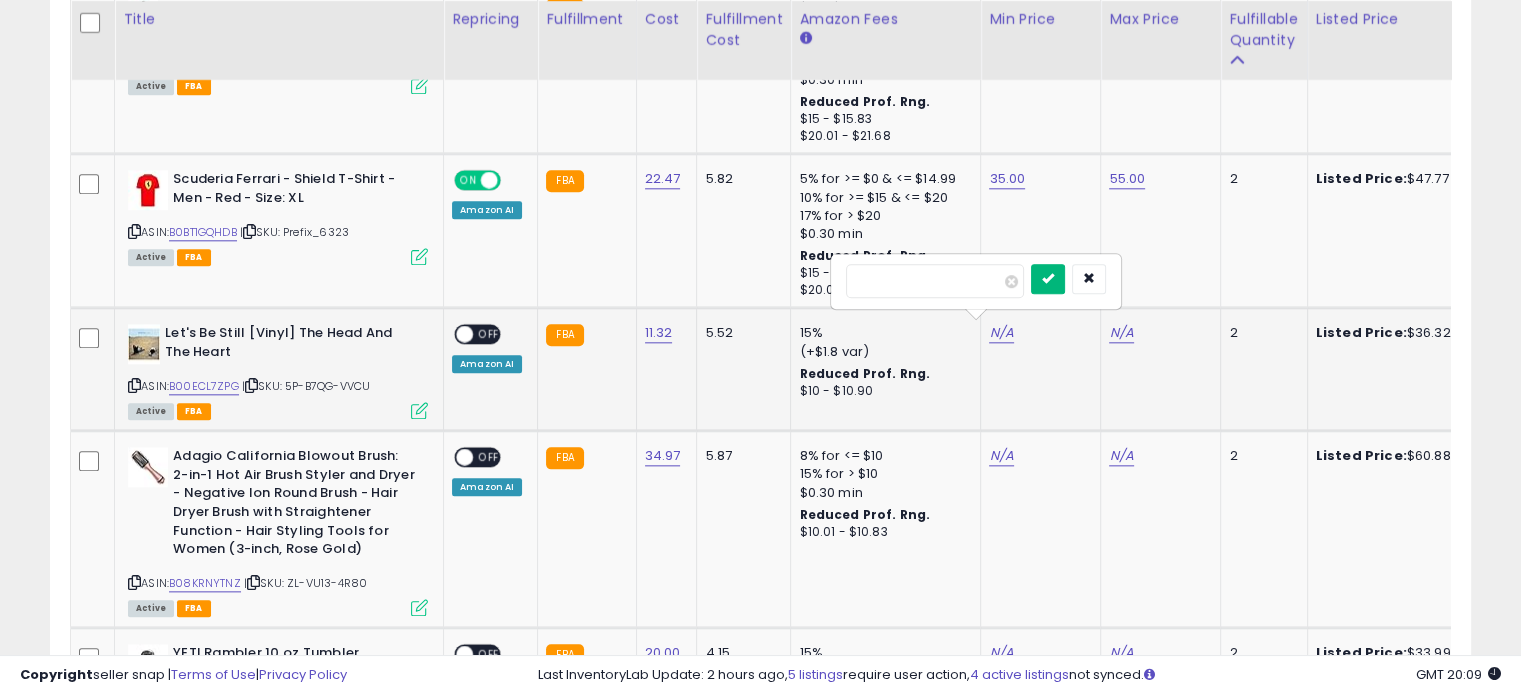 click at bounding box center [1048, 278] 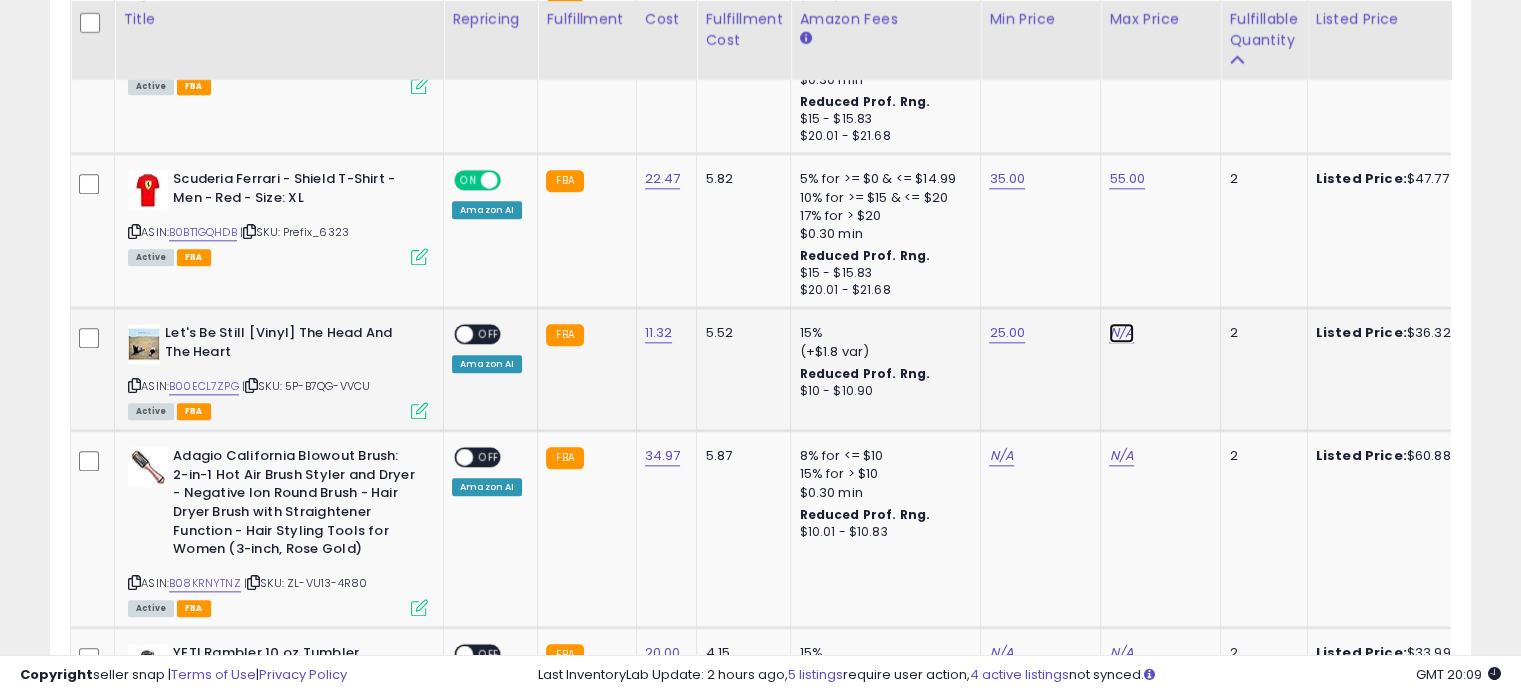 click on "N/A" at bounding box center (1121, 333) 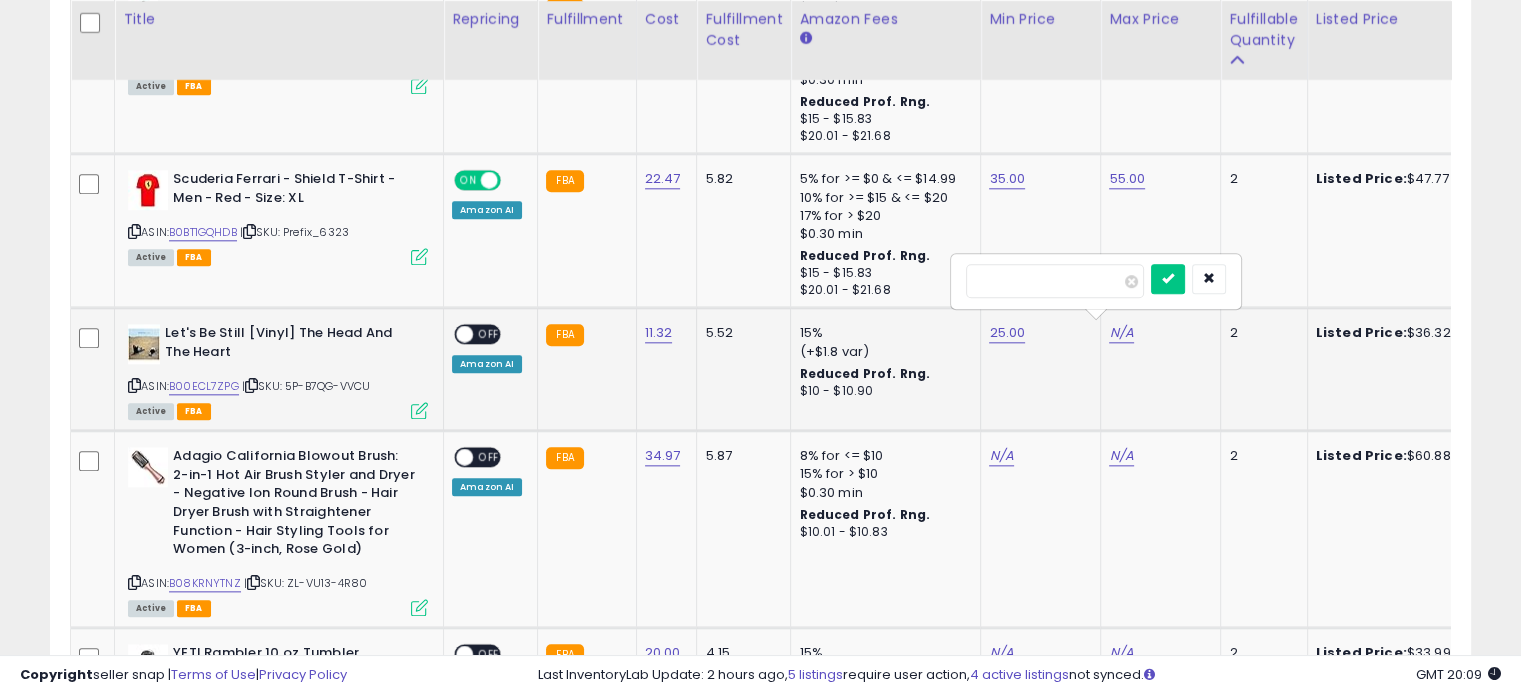 type on "**" 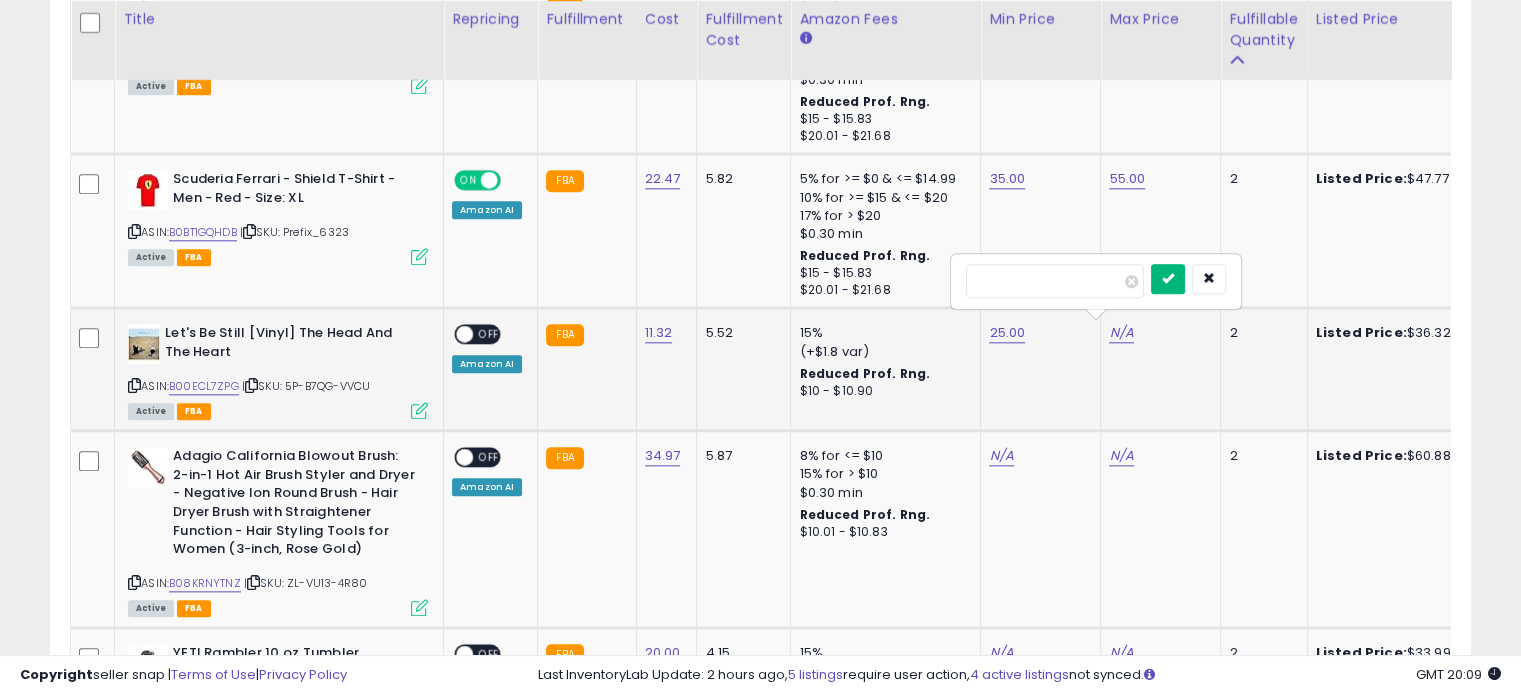 click at bounding box center (1168, 279) 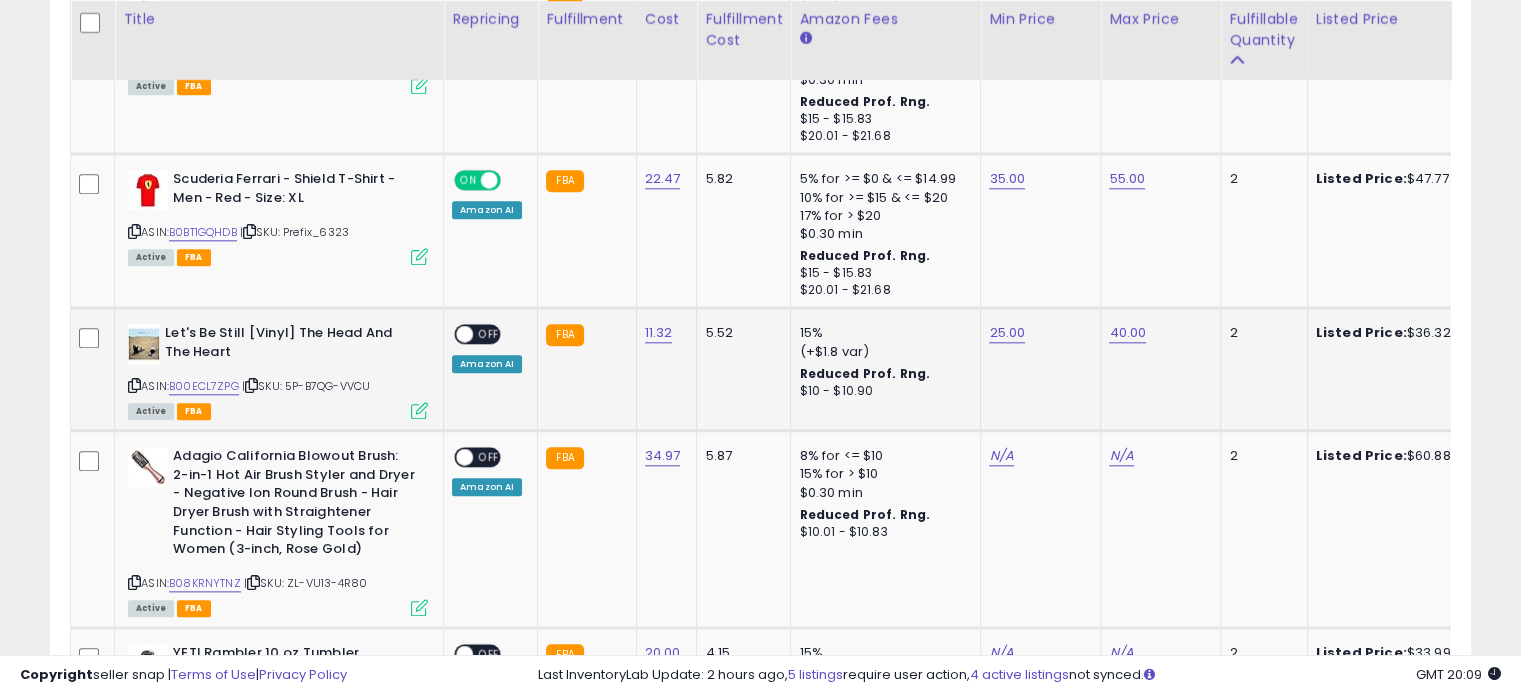 click on "OFF" at bounding box center (489, 334) 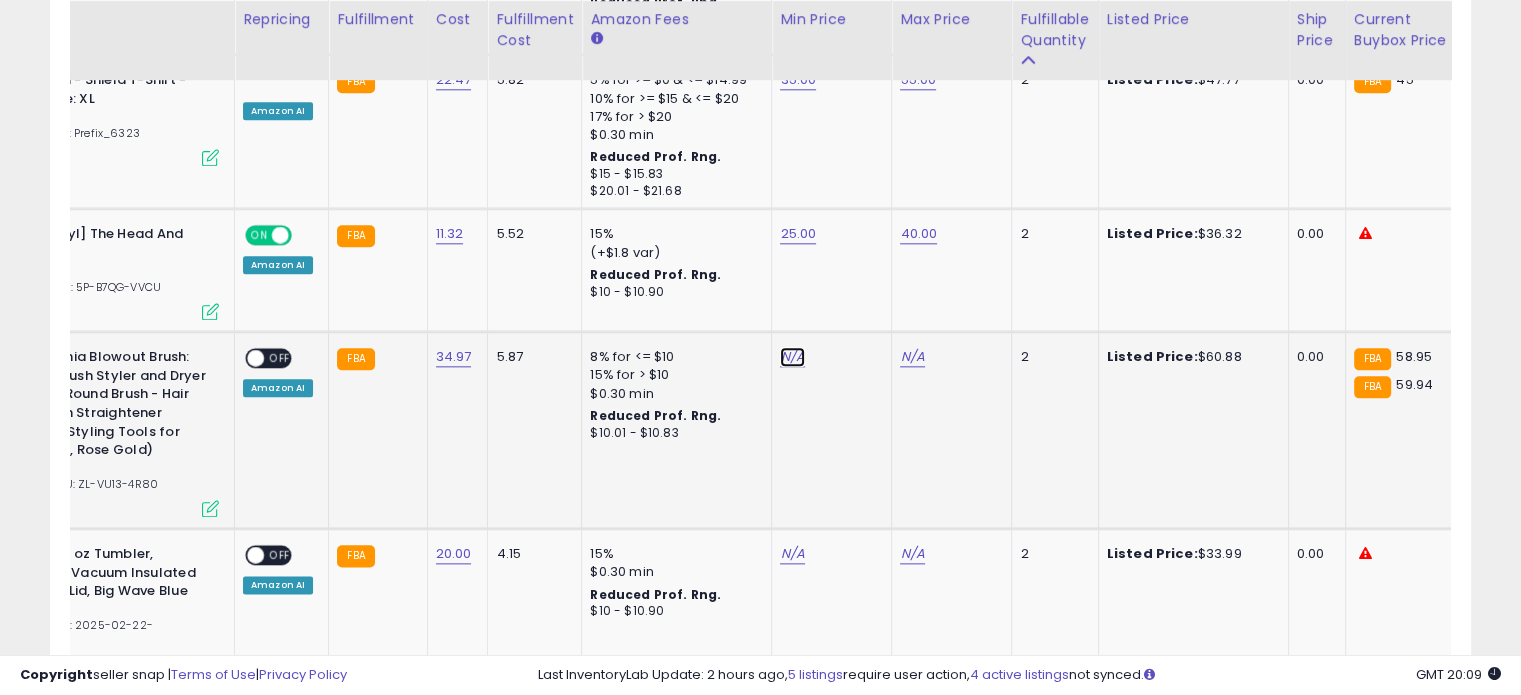 click on "N/A" at bounding box center (792, 357) 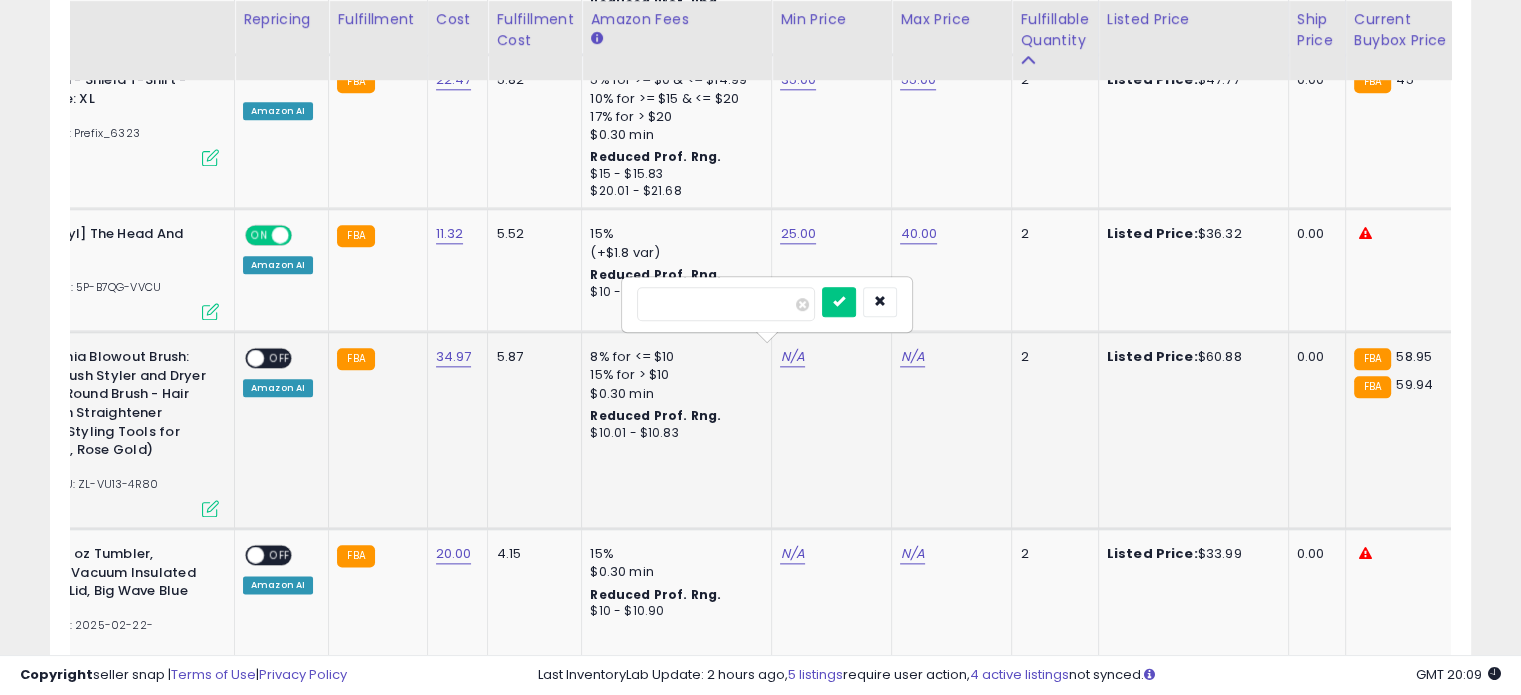 type on "**" 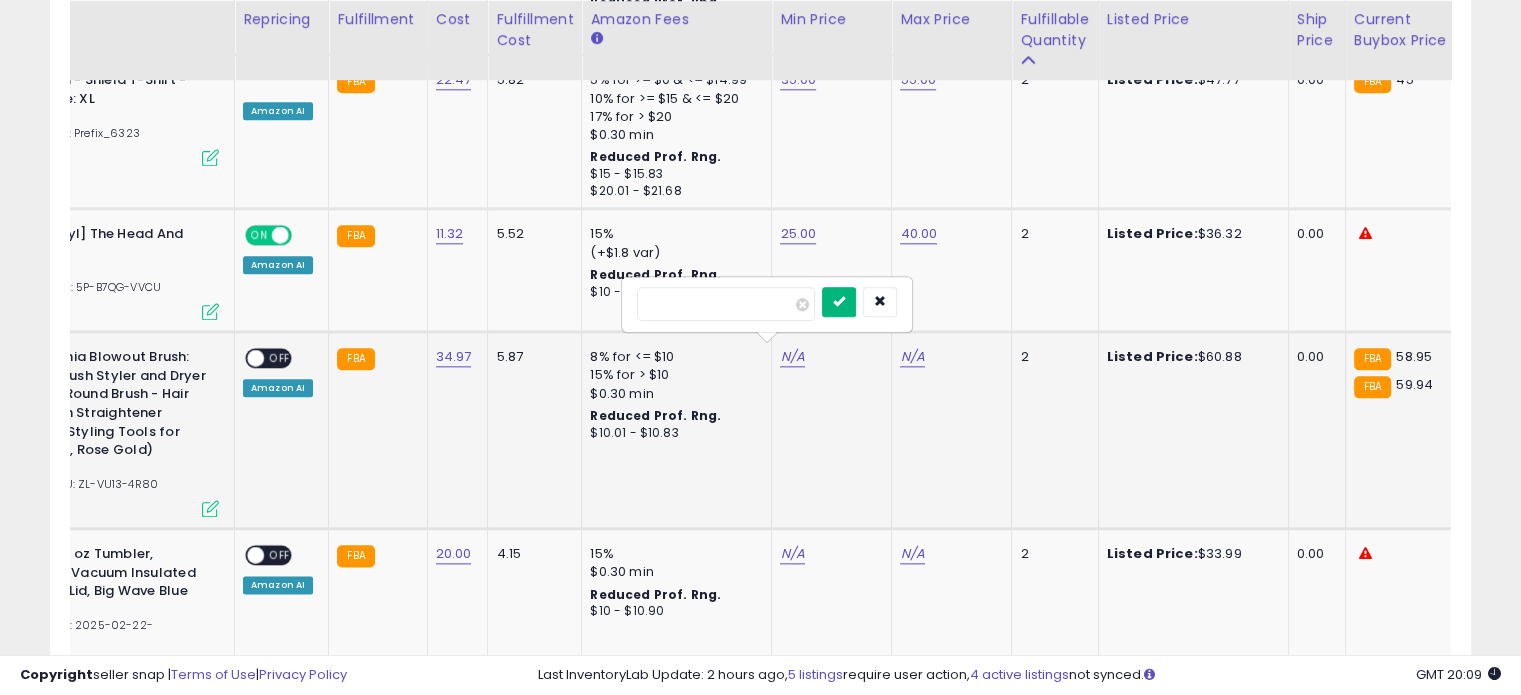 click at bounding box center (839, 301) 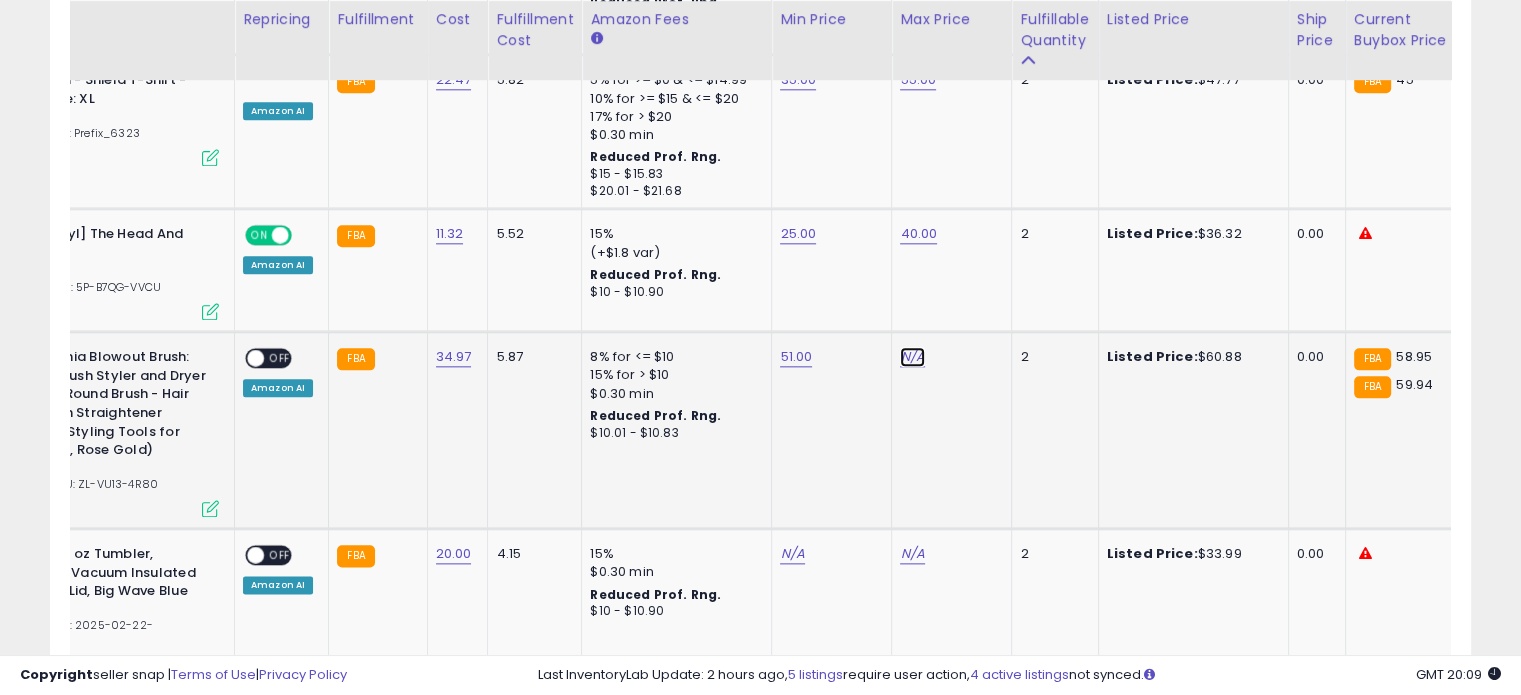 click on "N/A" at bounding box center [912, 357] 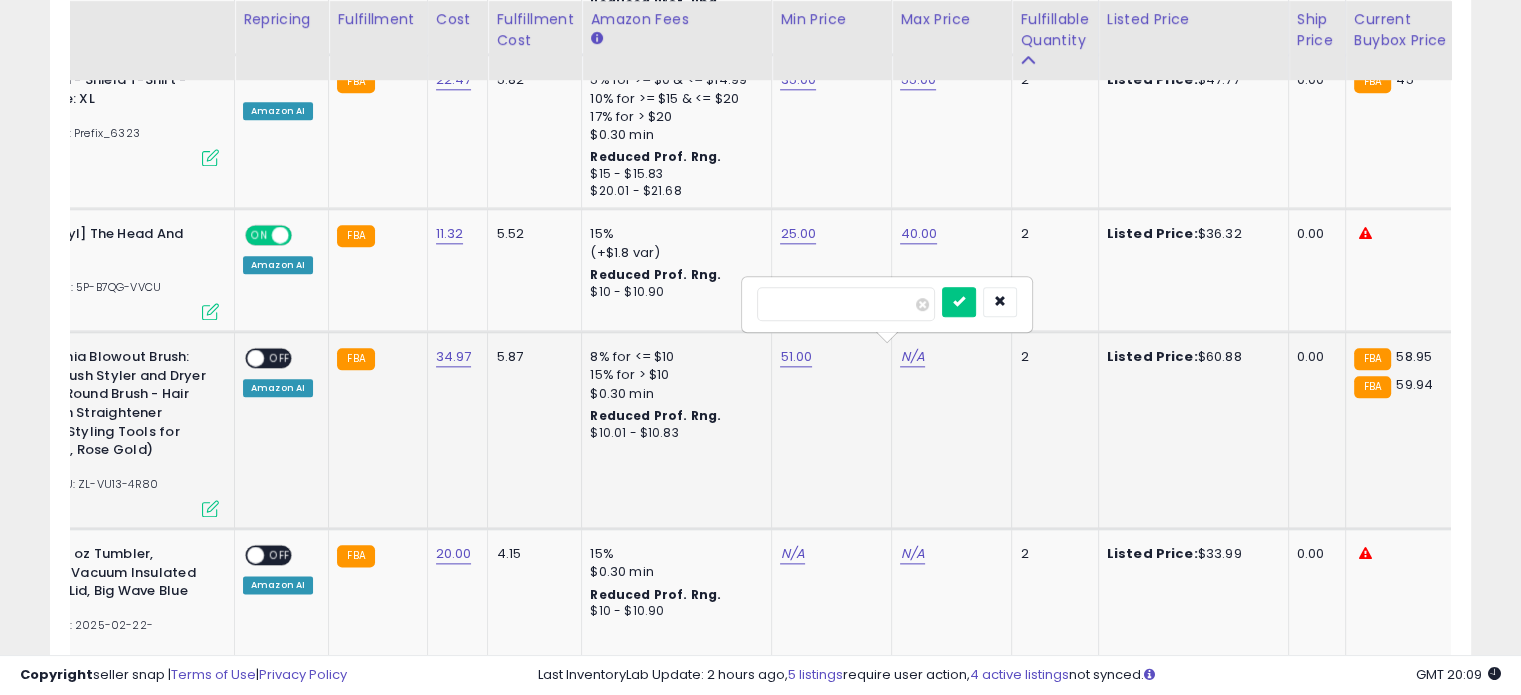 type on "**" 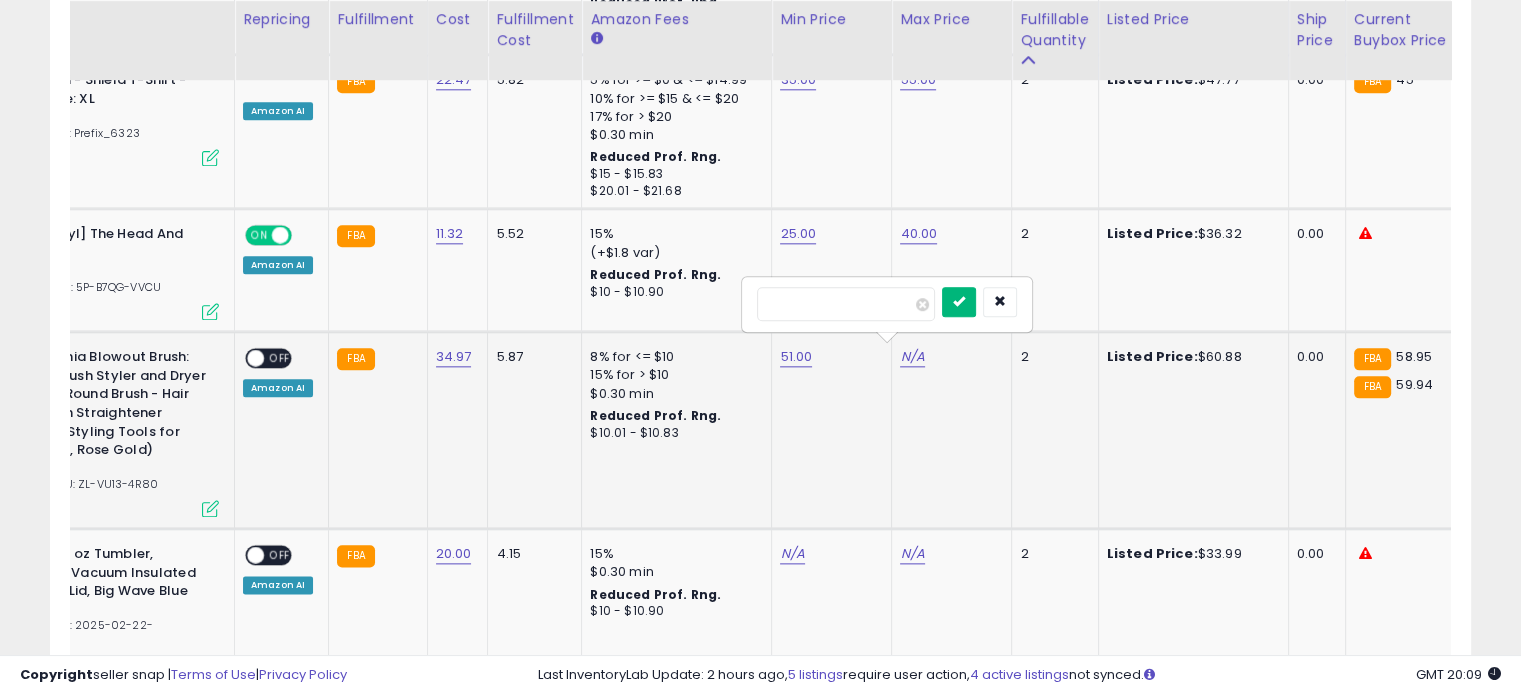 click at bounding box center [959, 302] 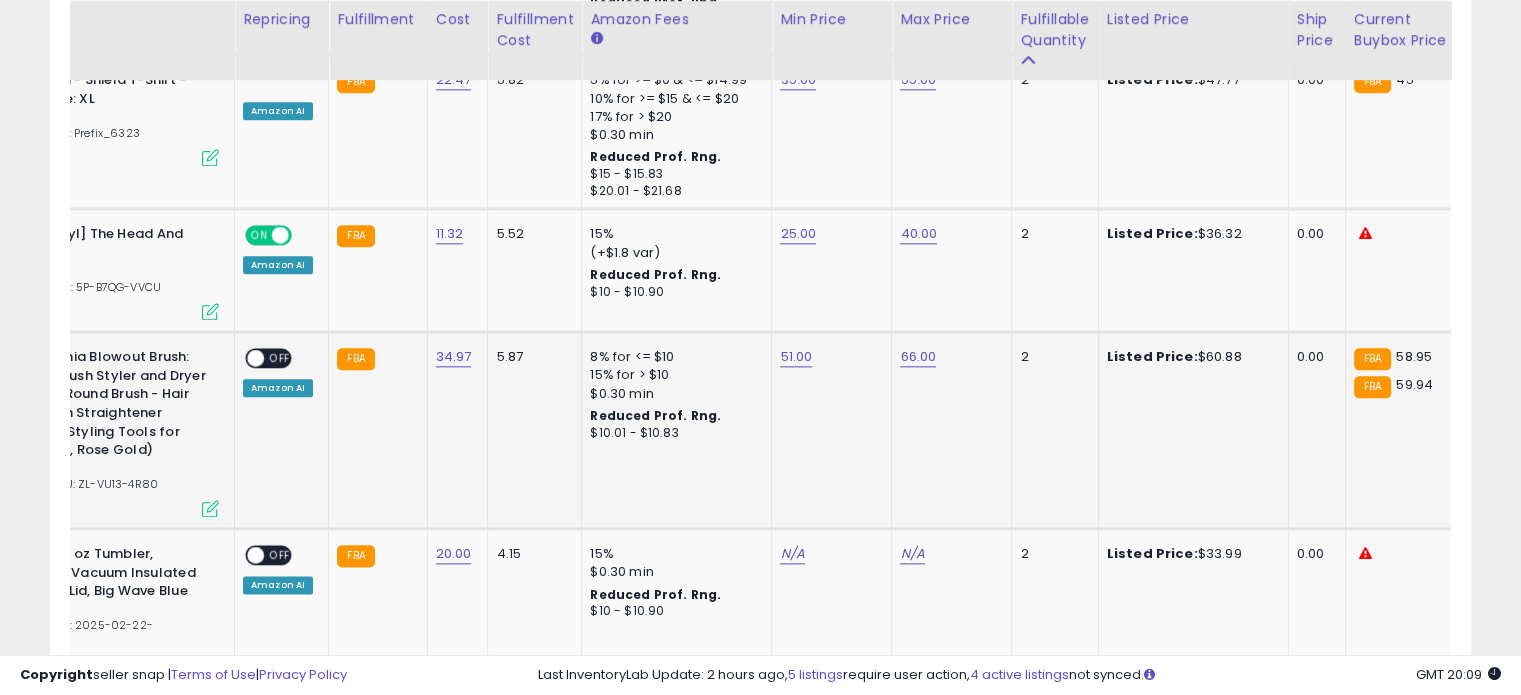 click on "OFF" at bounding box center [280, 358] 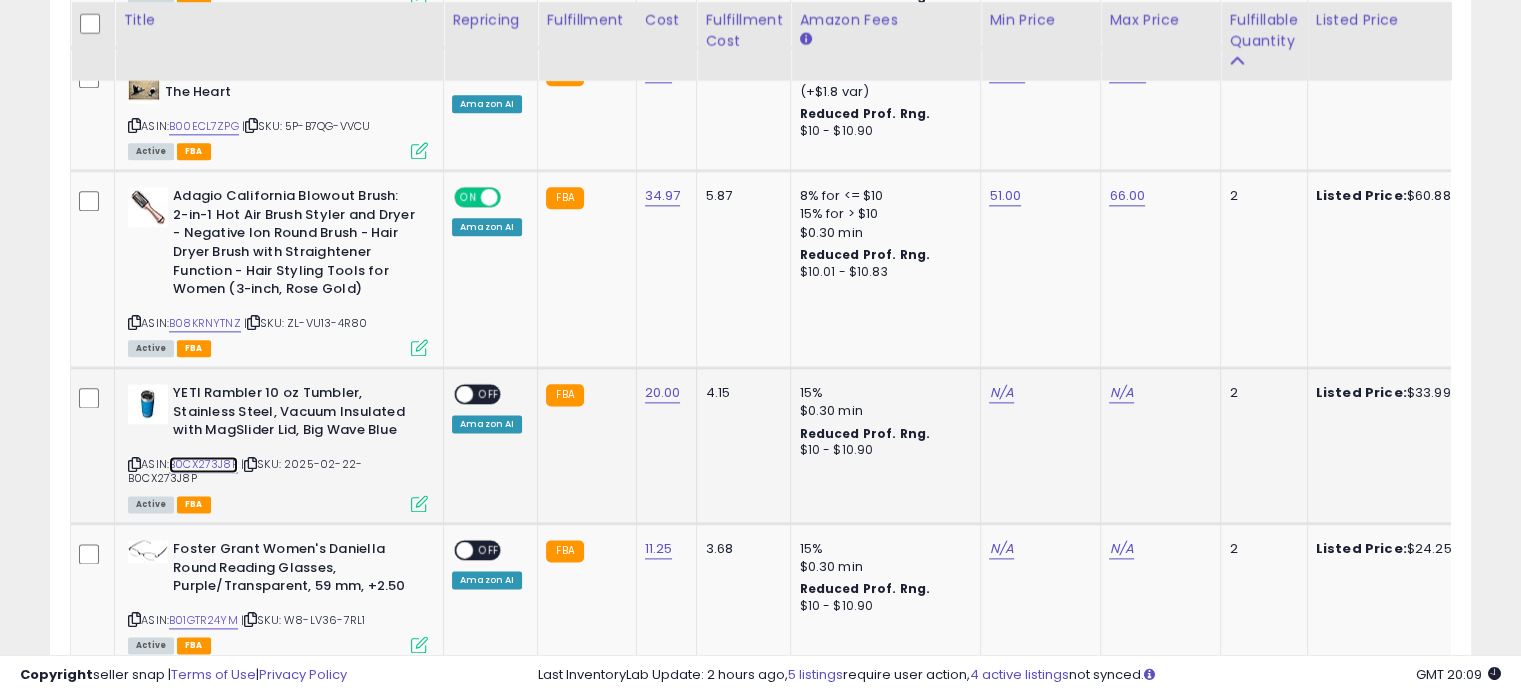 click on "B0CX273J8P" at bounding box center (203, 464) 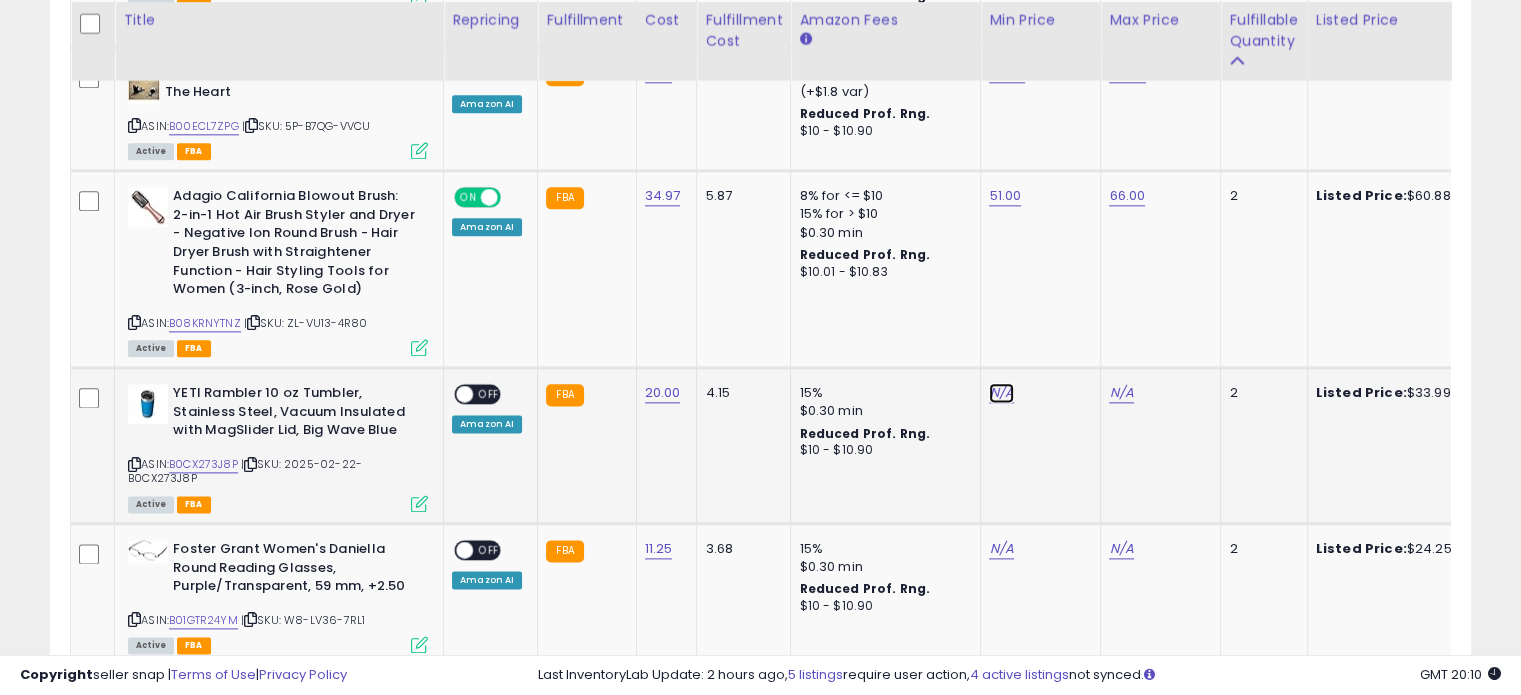 click on "N/A" at bounding box center [1001, 393] 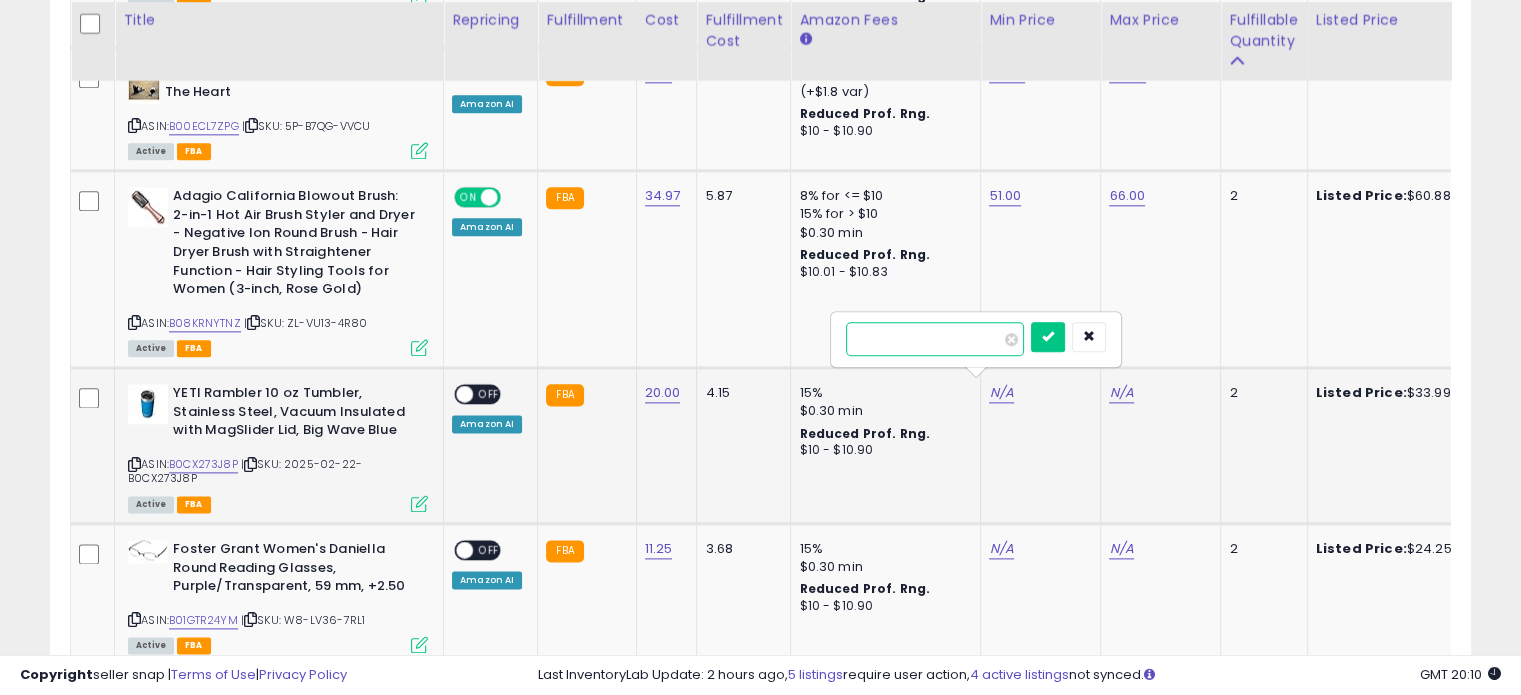 type on "****" 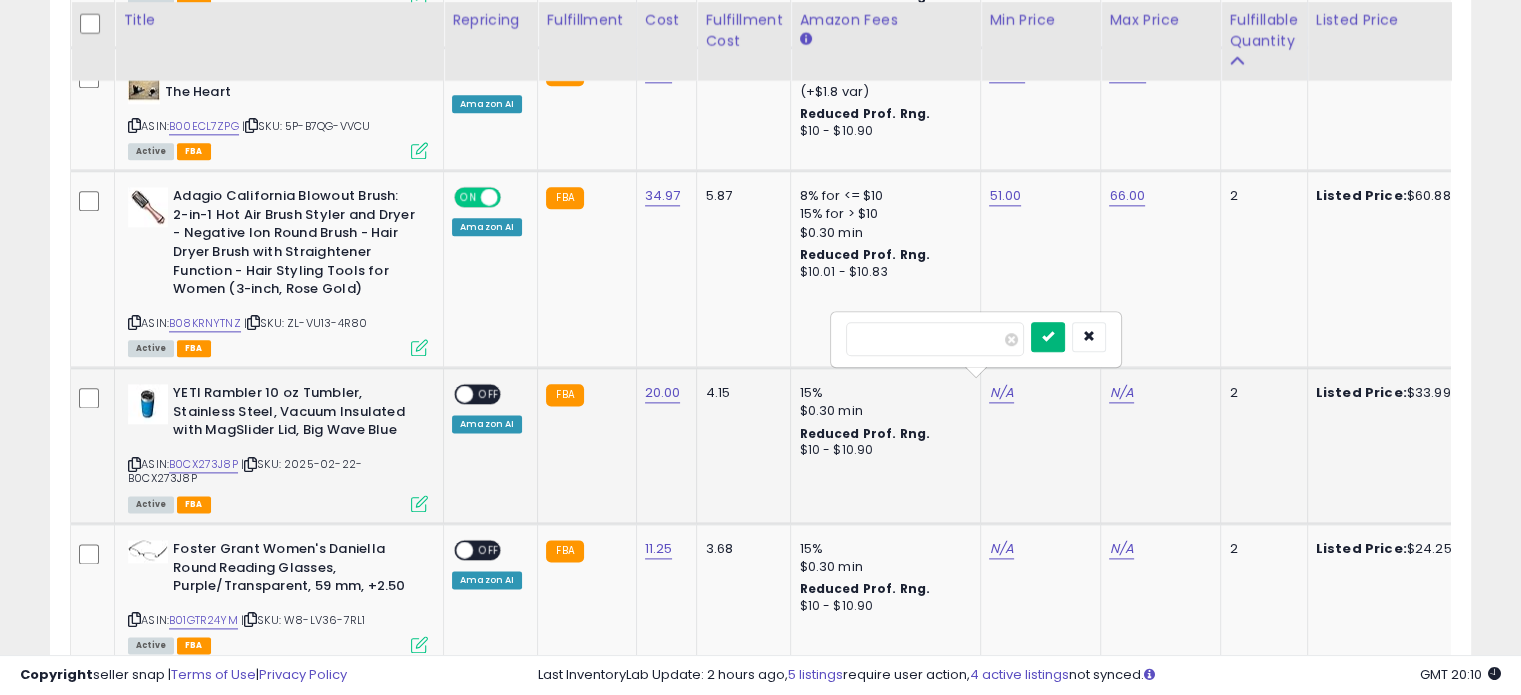 click at bounding box center (1048, 337) 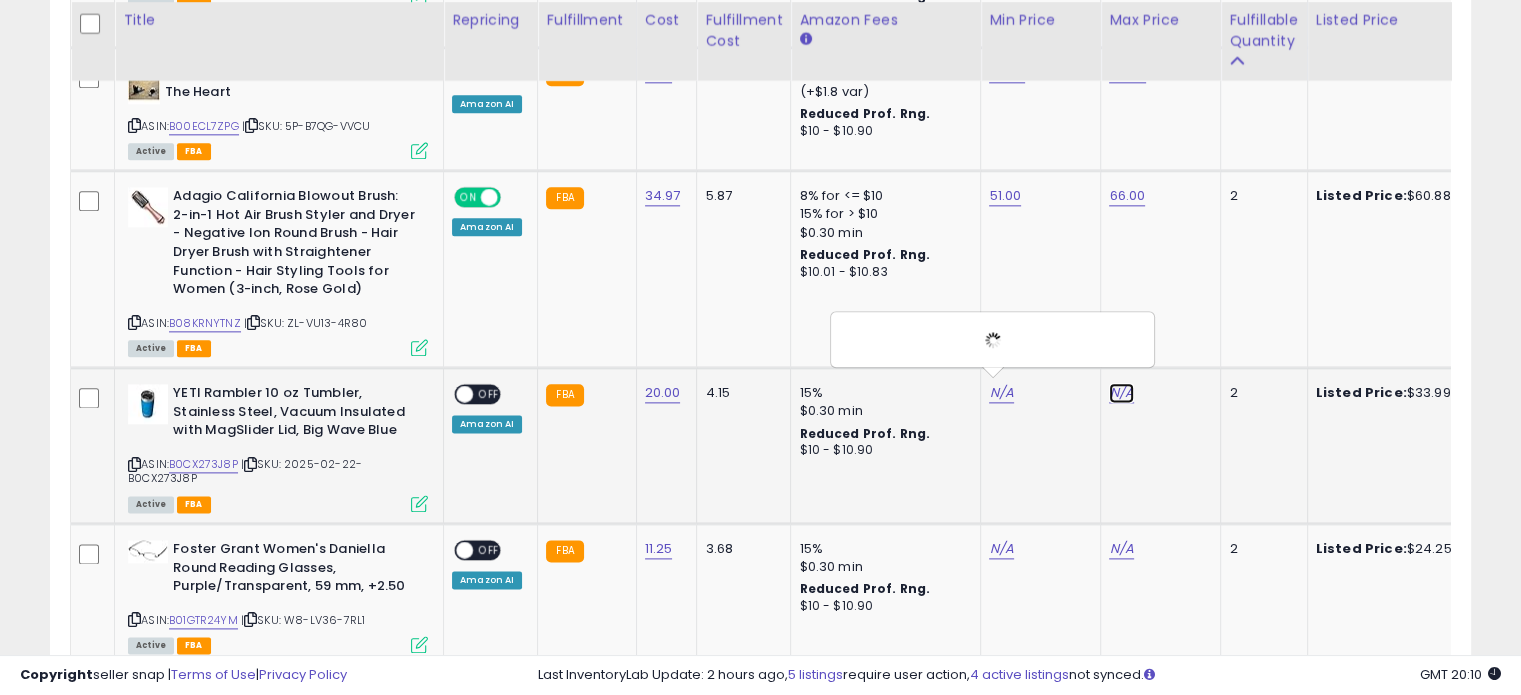 click on "N/A" at bounding box center (1121, 393) 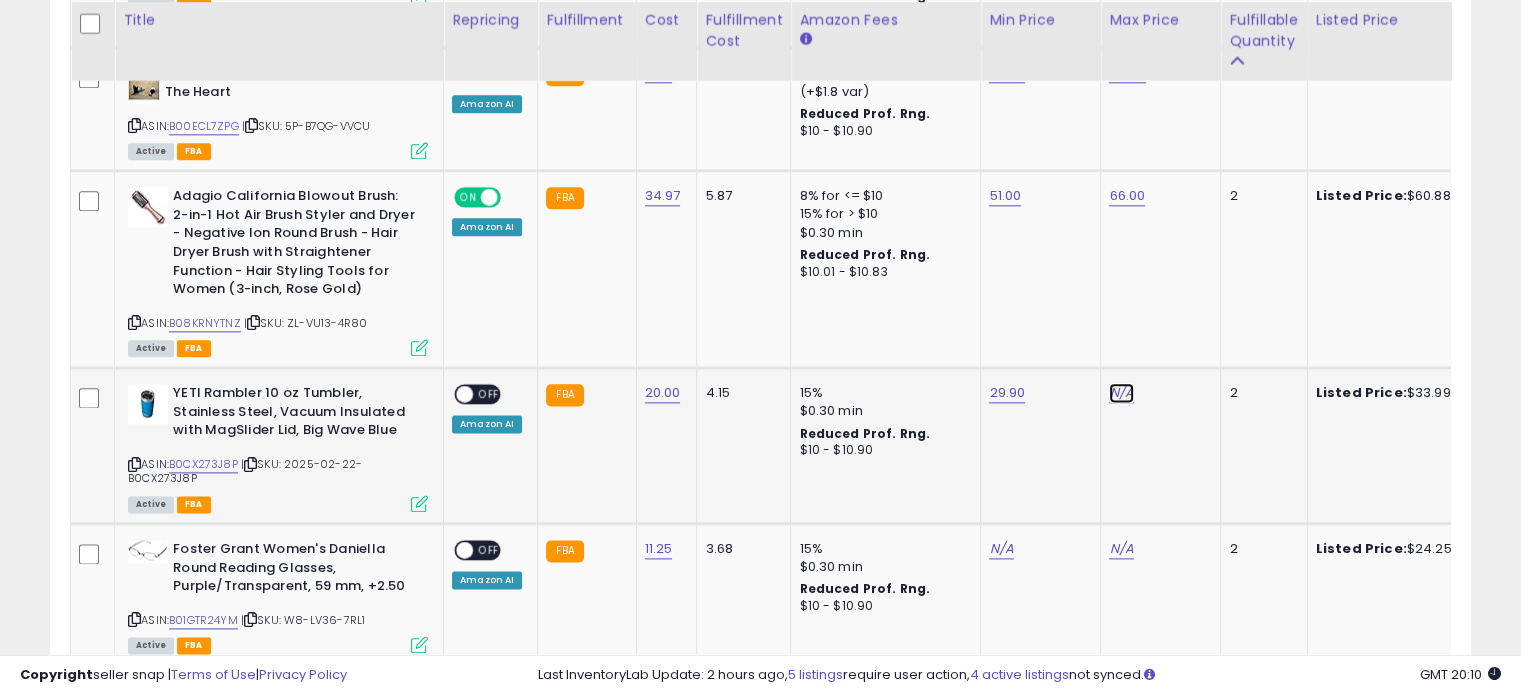 click on "N/A" at bounding box center [1121, 393] 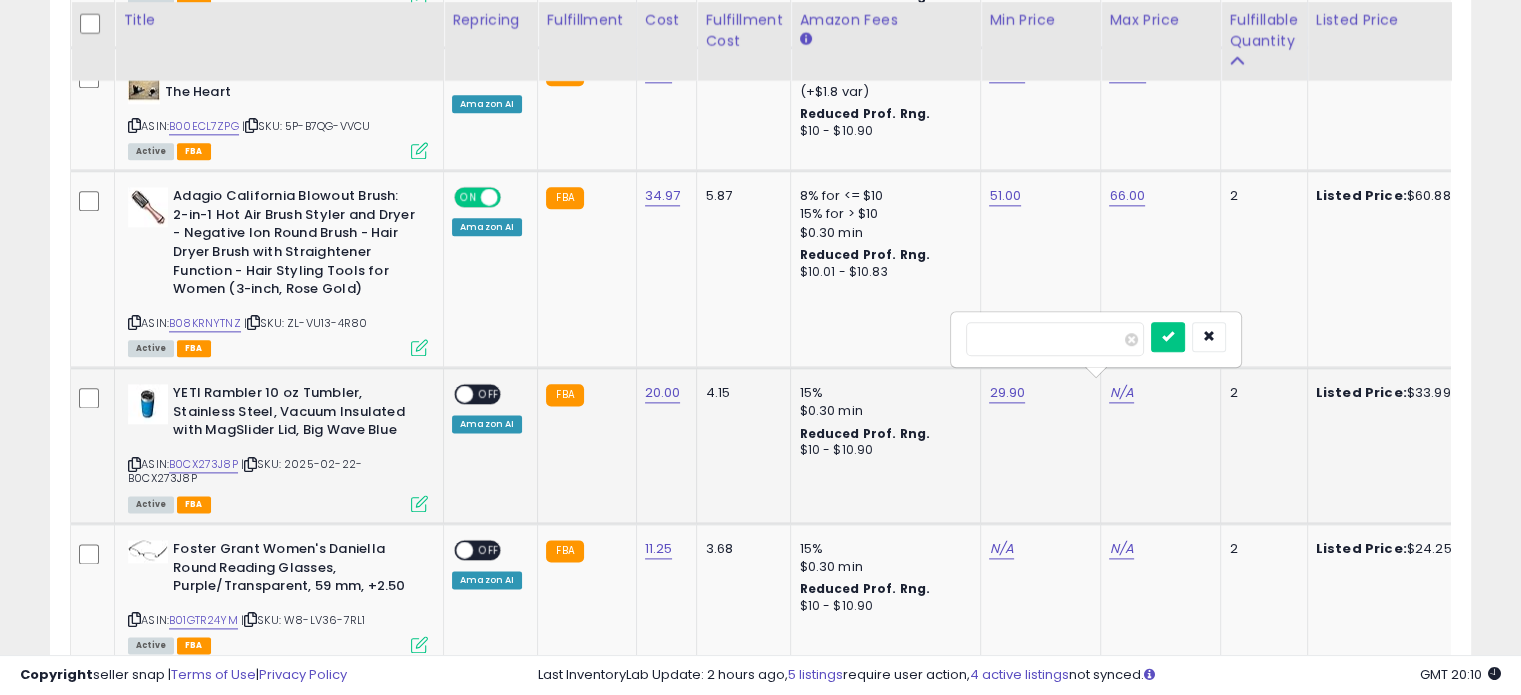 type on "**" 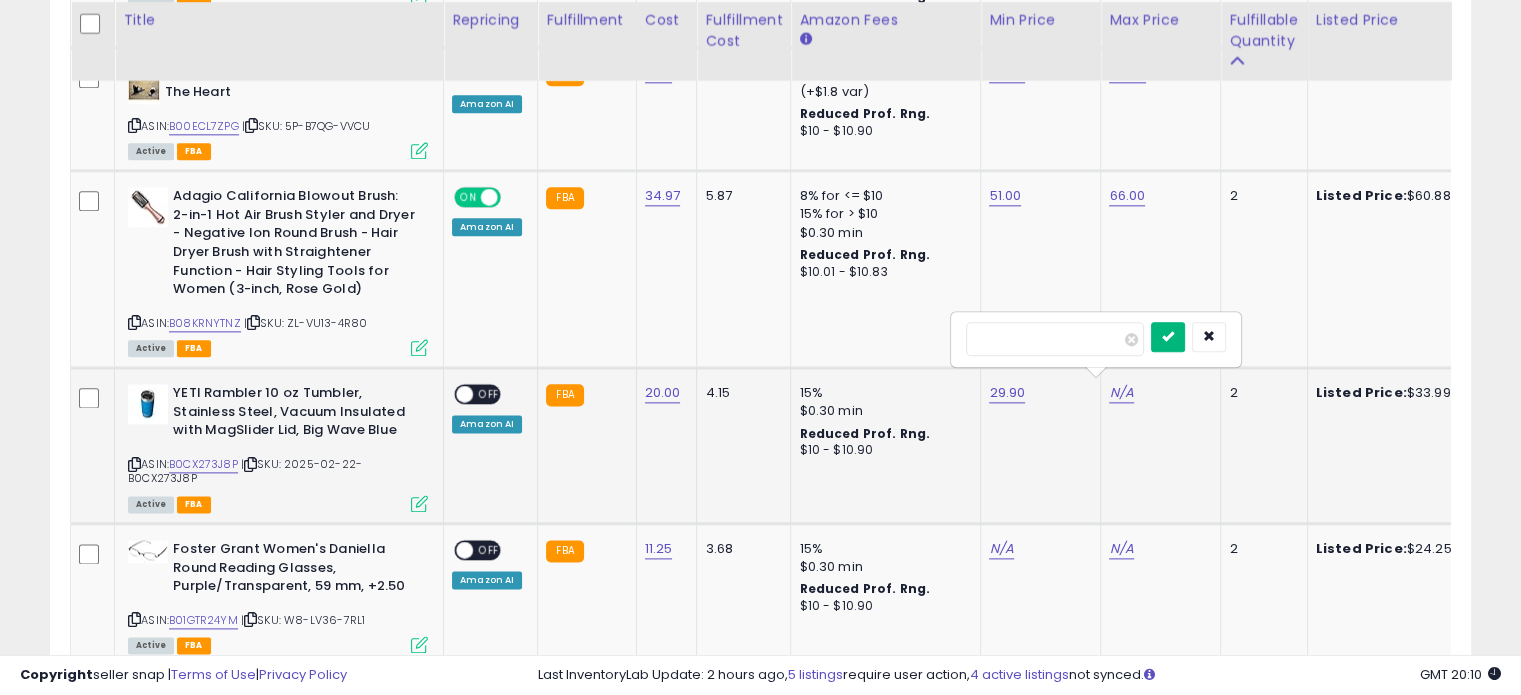 click at bounding box center [1168, 336] 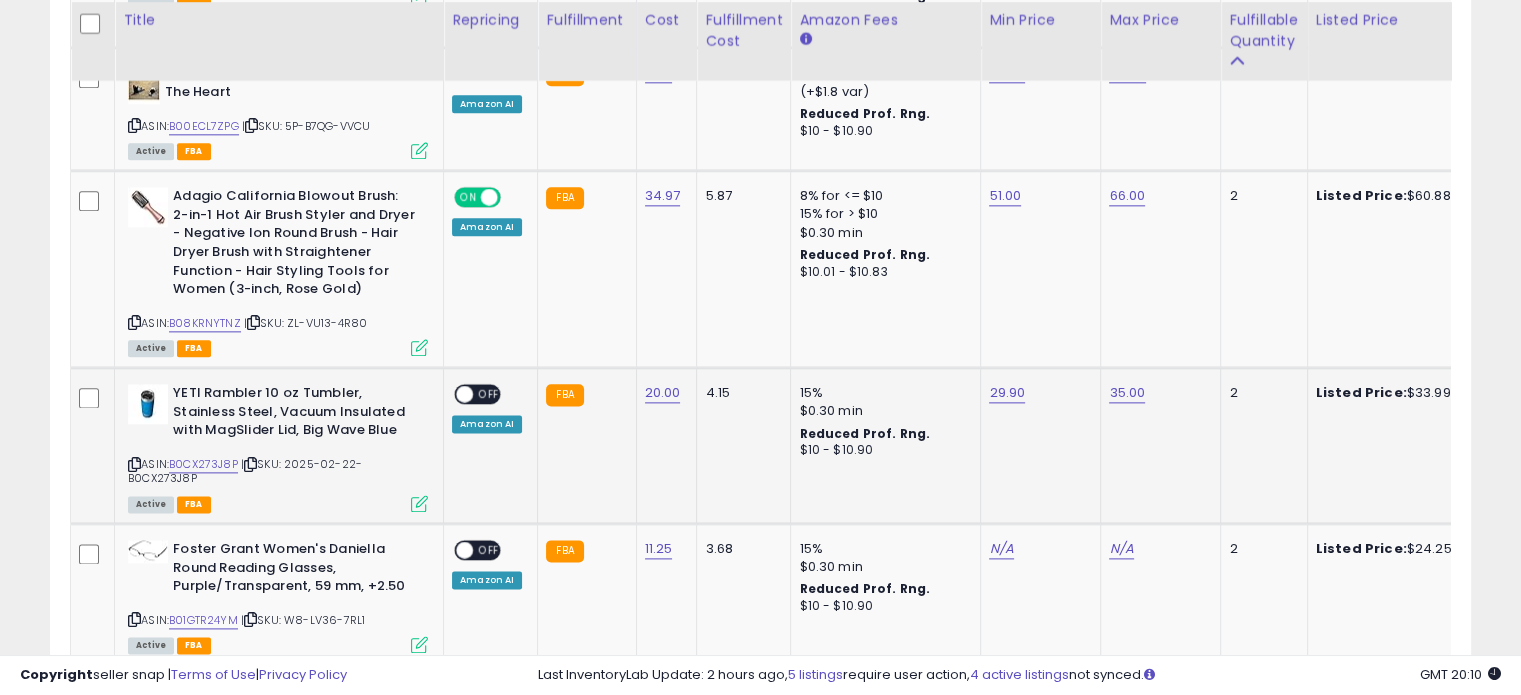 click on "OFF" at bounding box center [489, 394] 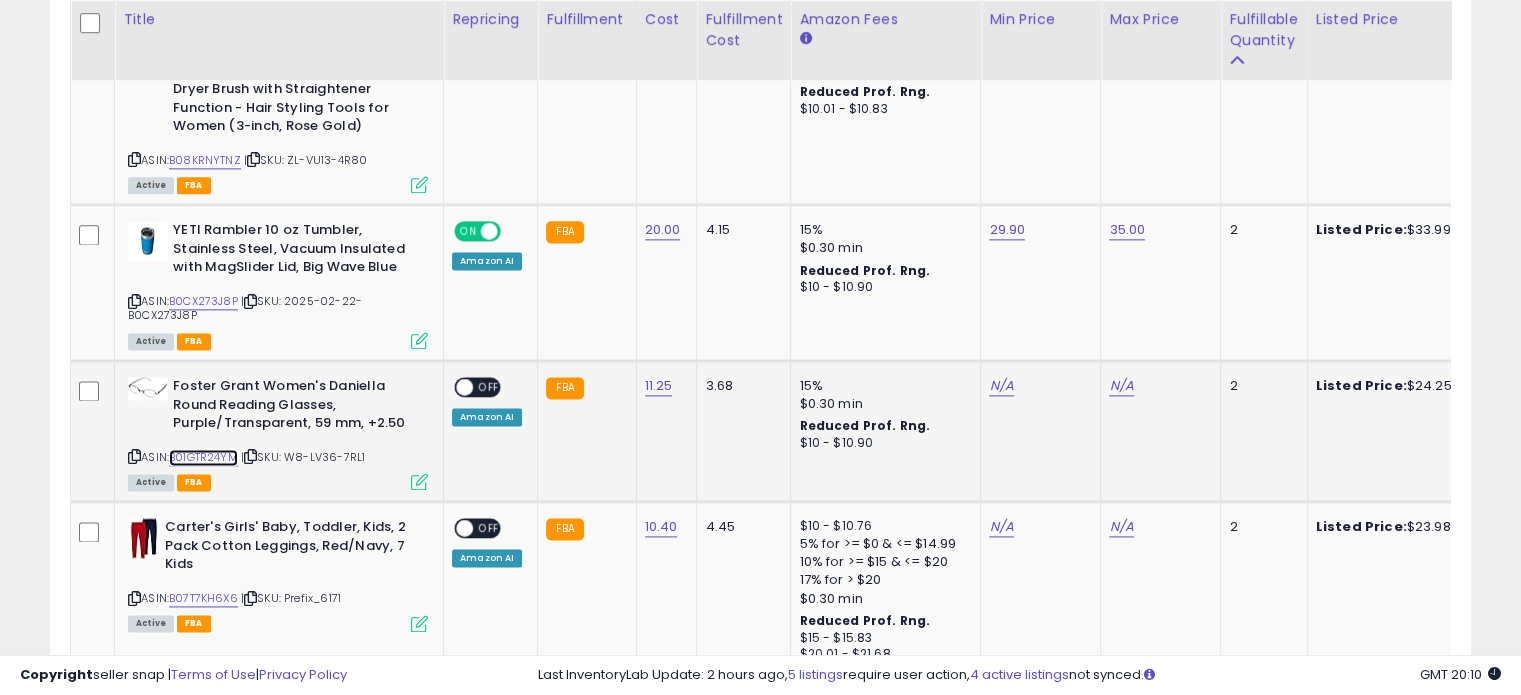 click on "B01GTR24YM" at bounding box center [203, 457] 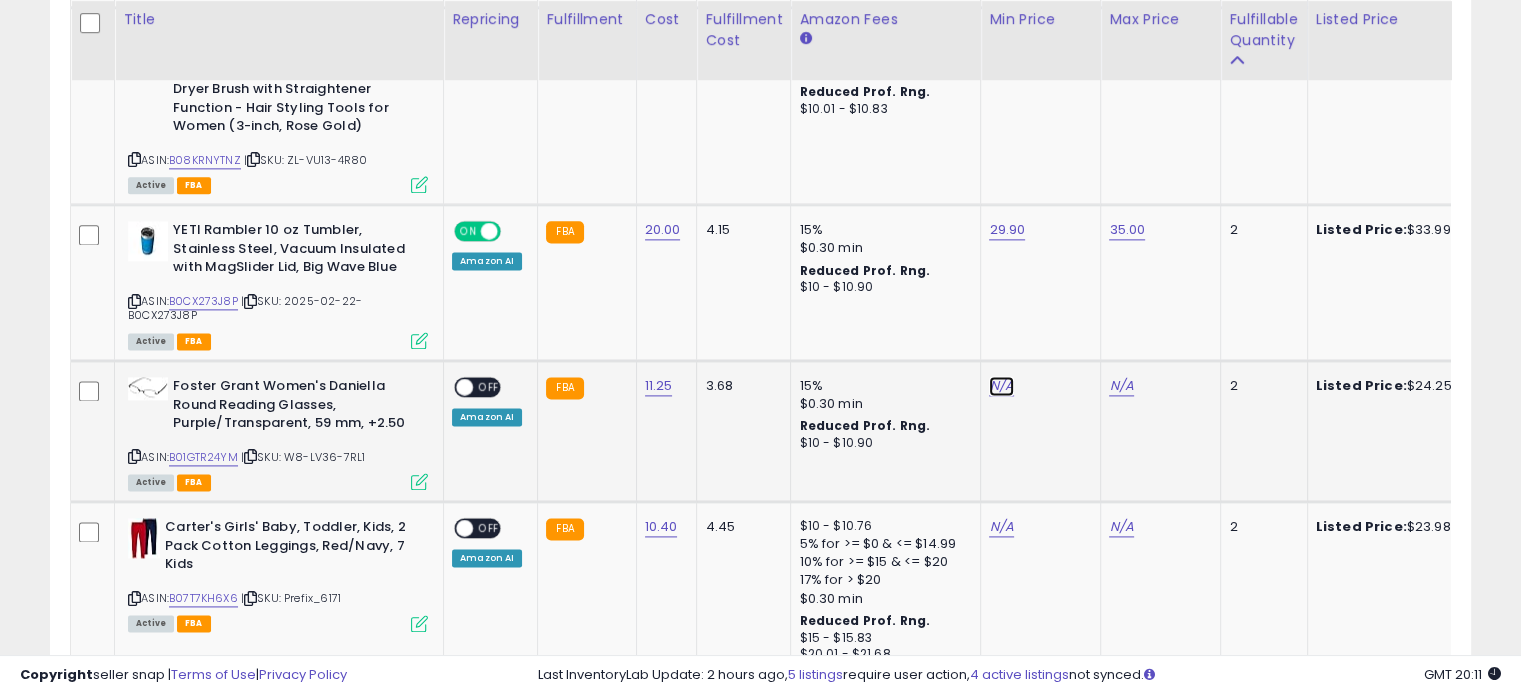 click on "N/A" at bounding box center [1001, 386] 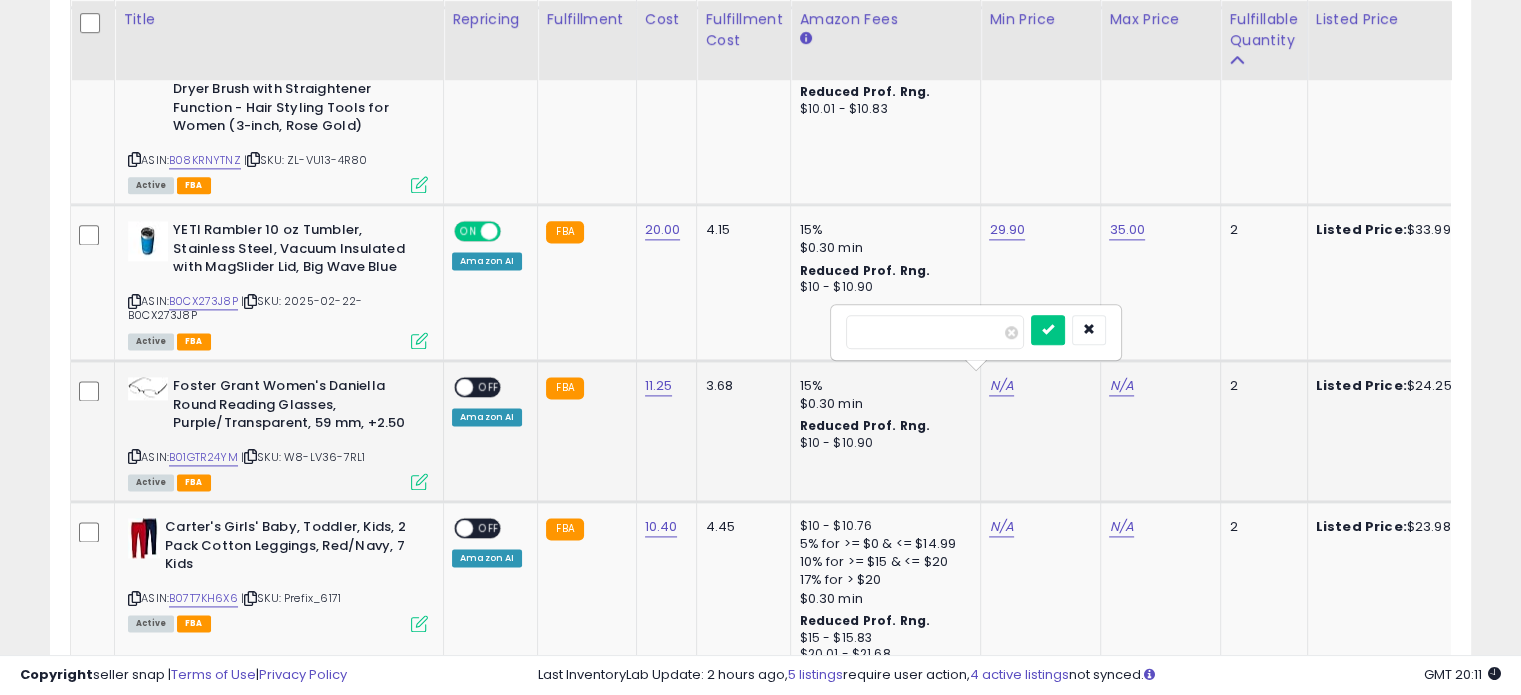 type on "****" 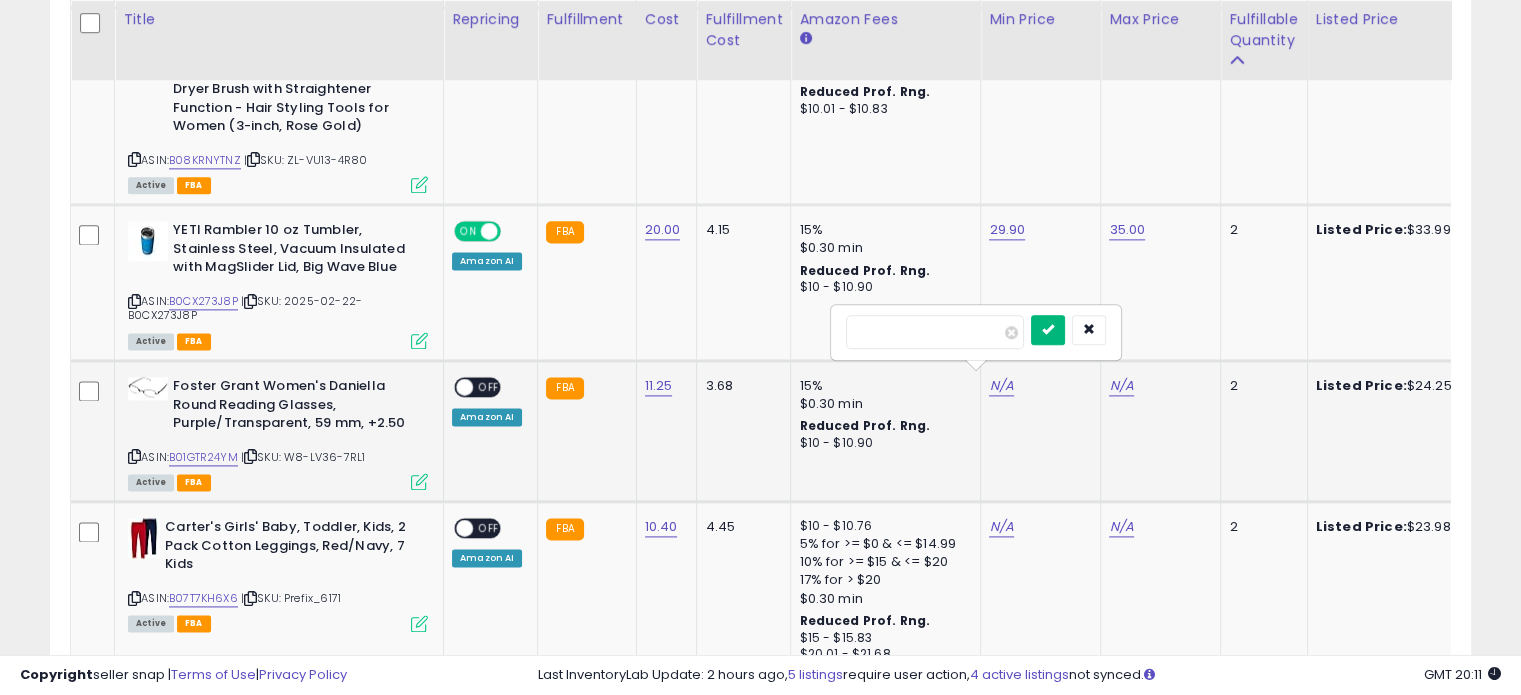 click at bounding box center [1048, 330] 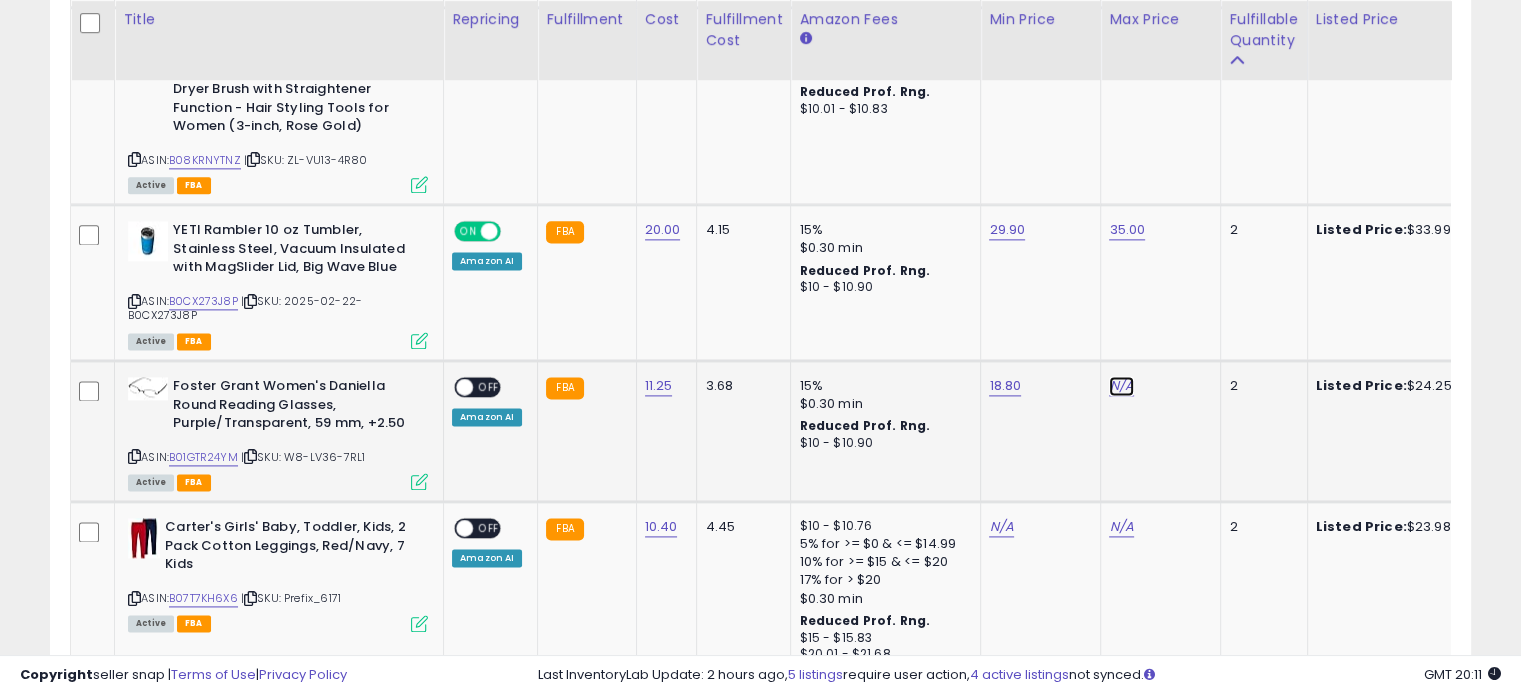 click on "N/A" at bounding box center (1121, 386) 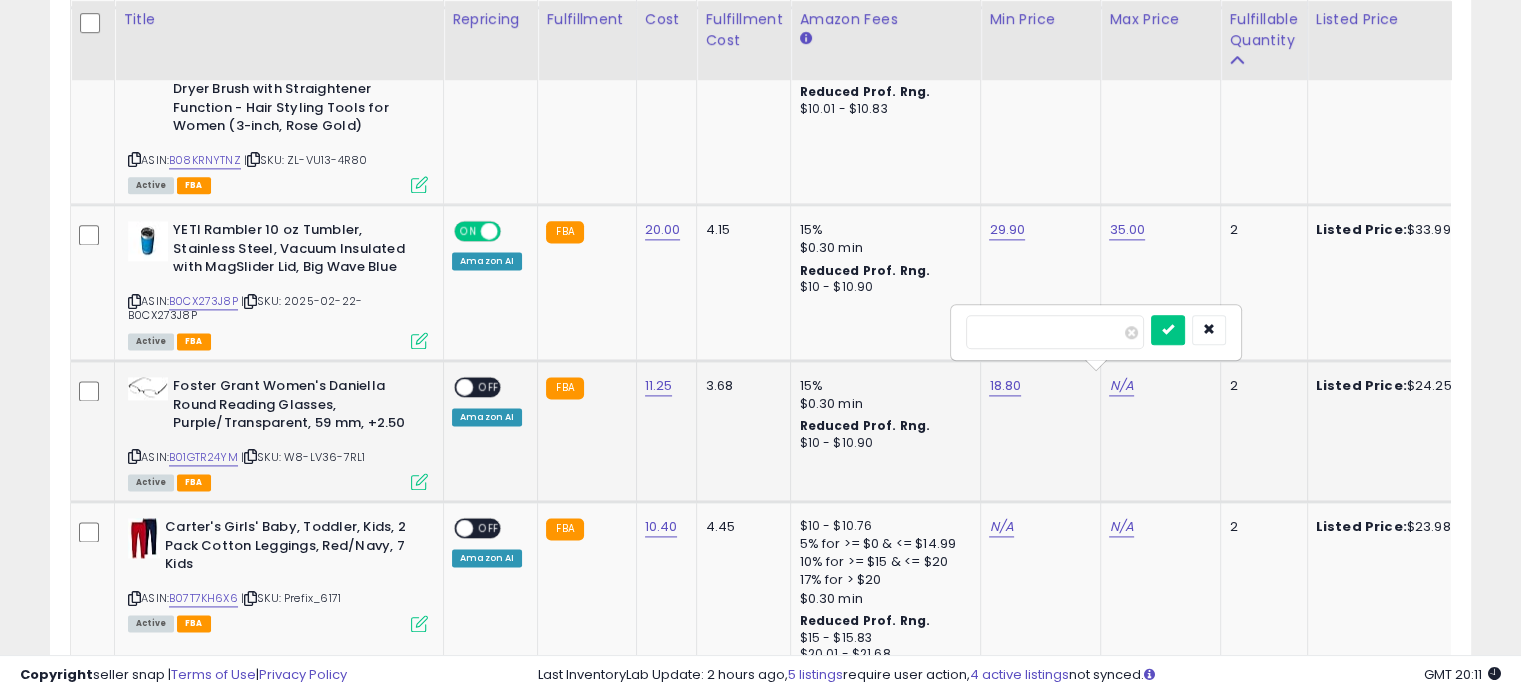 type on "**" 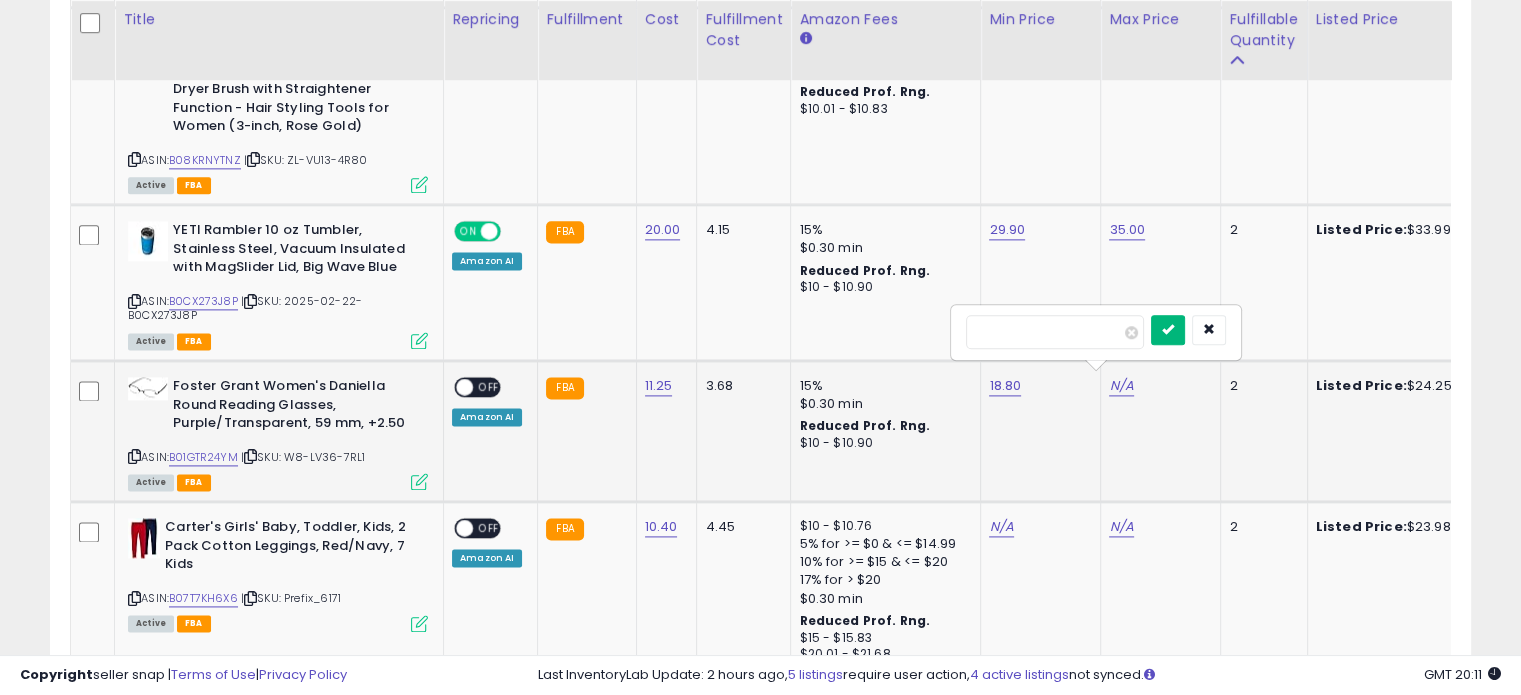 click at bounding box center [1168, 330] 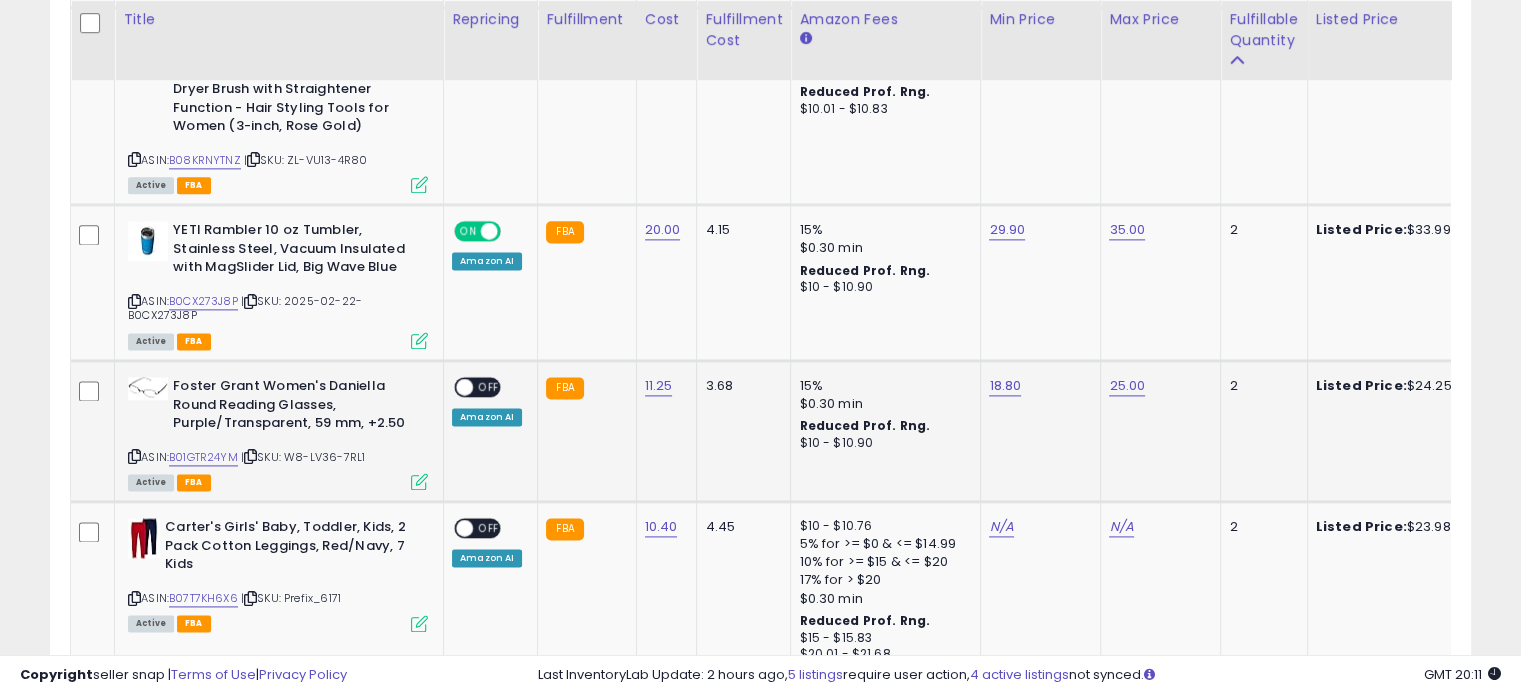 click on "OFF" at bounding box center [489, 387] 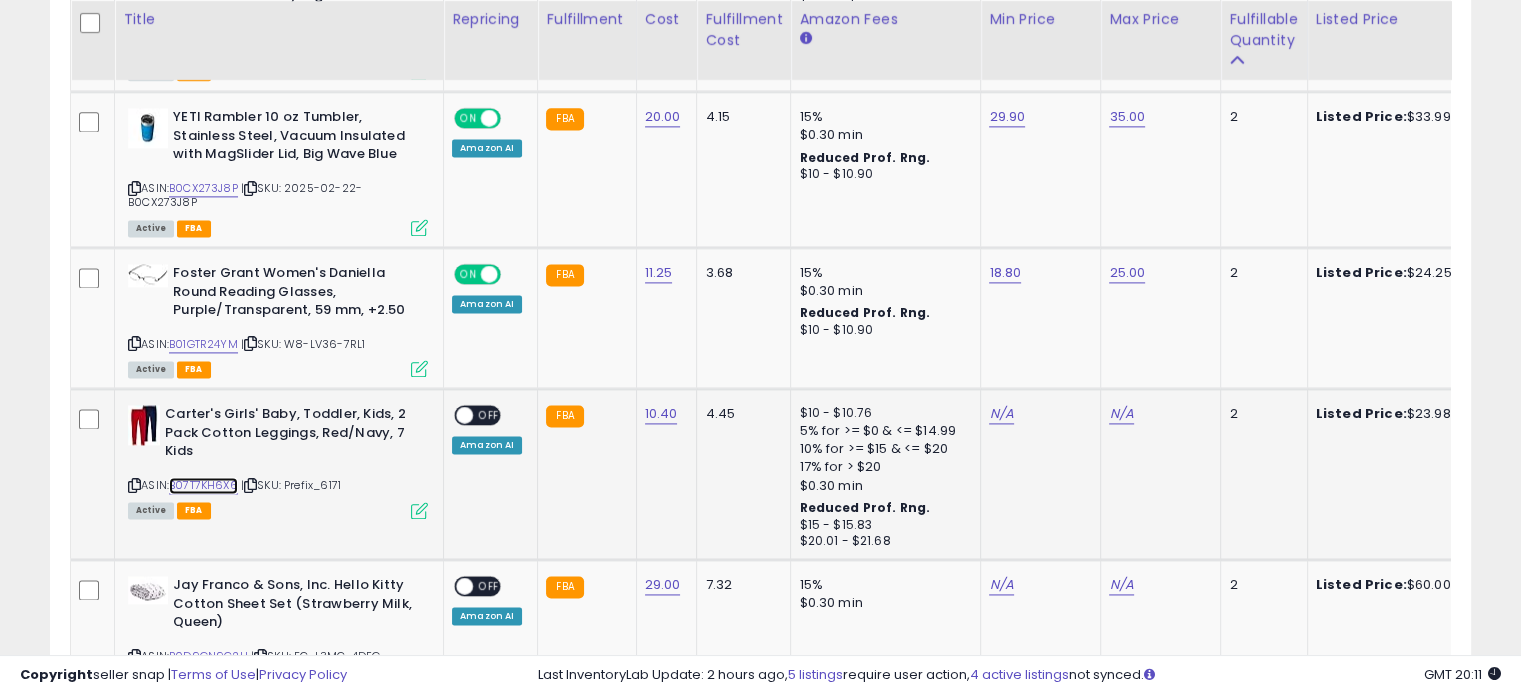 click on "B07T7KH6X6" at bounding box center [203, 485] 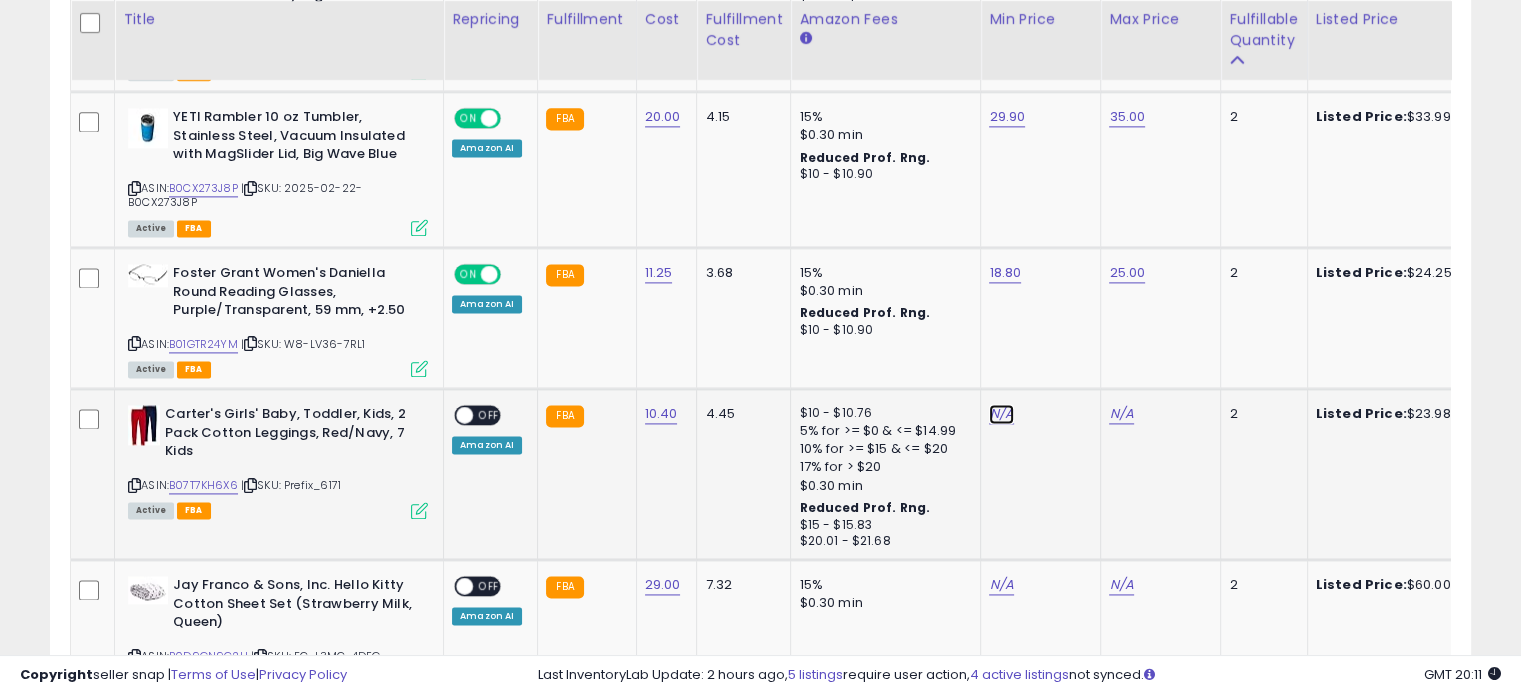 click on "N/A" at bounding box center [1001, 414] 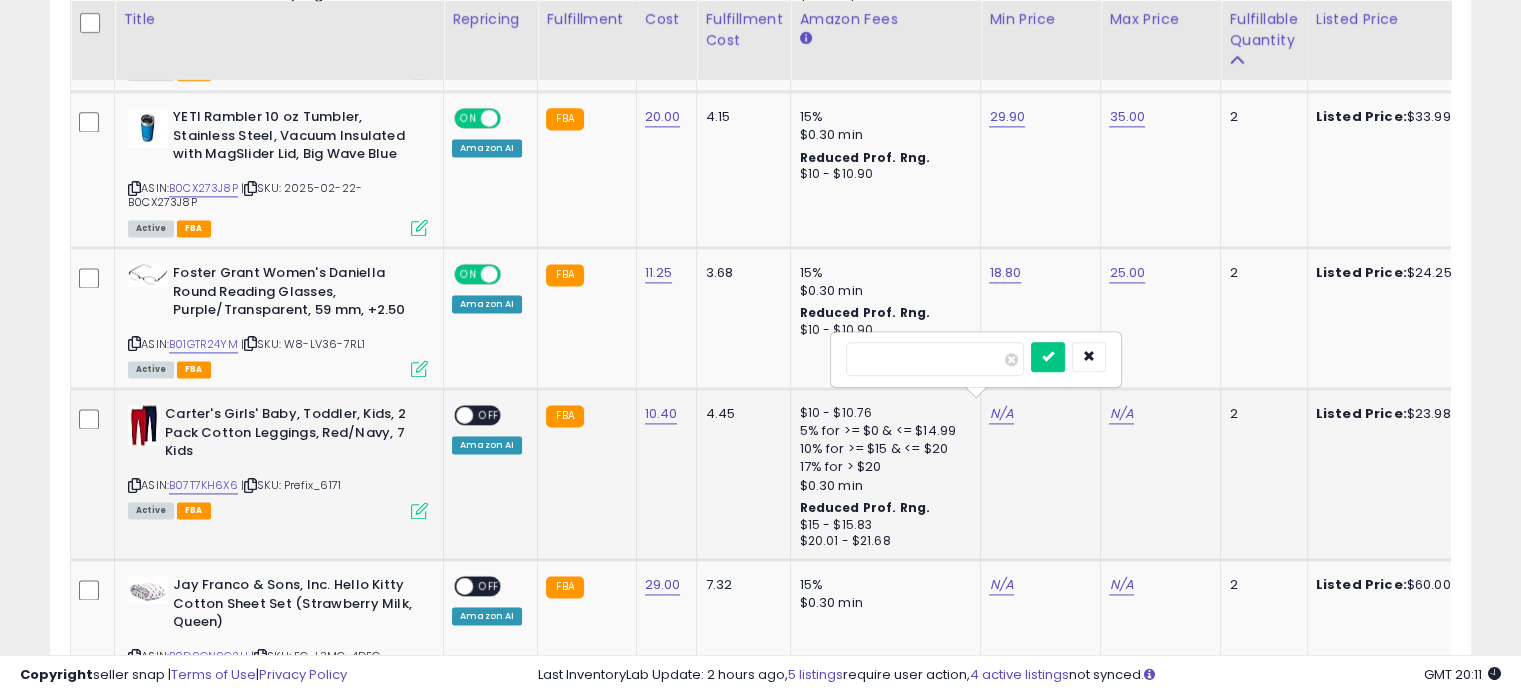 type on "*****" 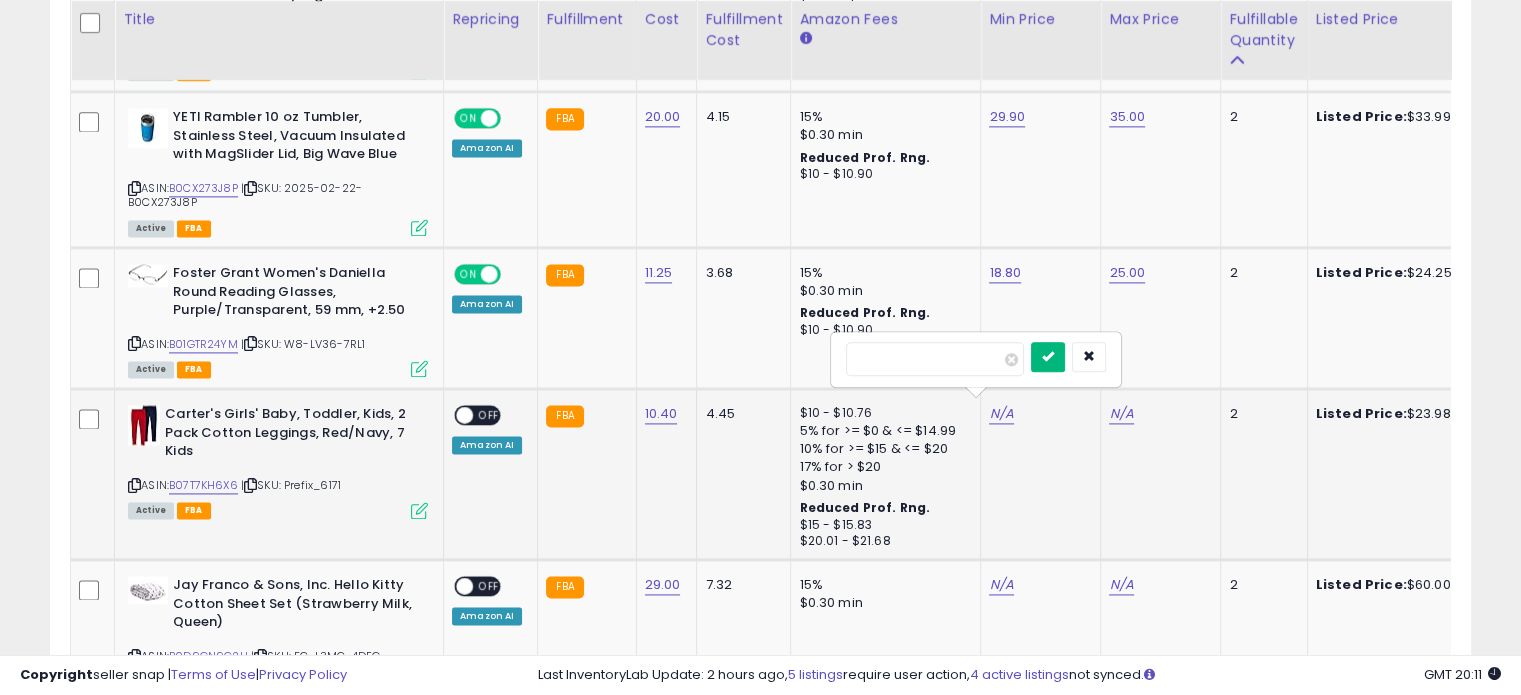 click at bounding box center (1048, 356) 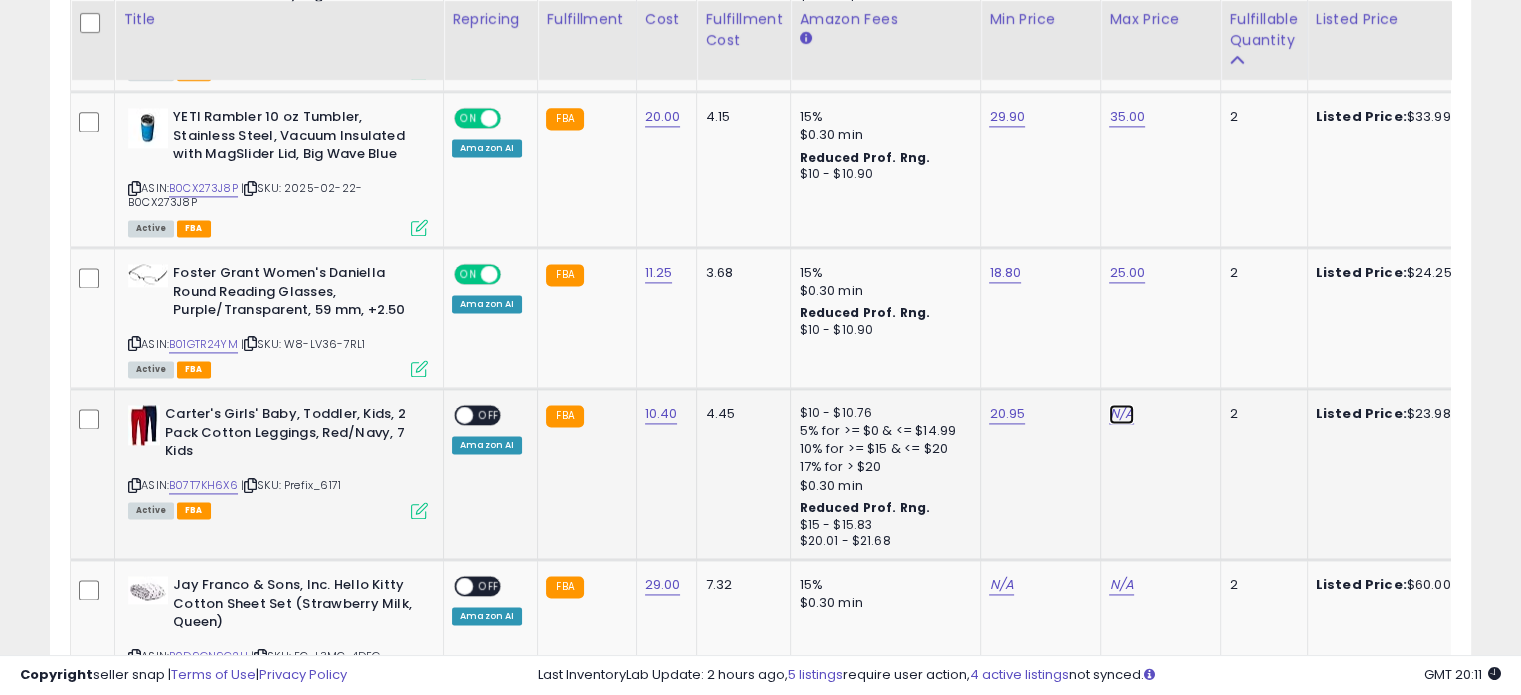 click on "N/A" at bounding box center [1121, 414] 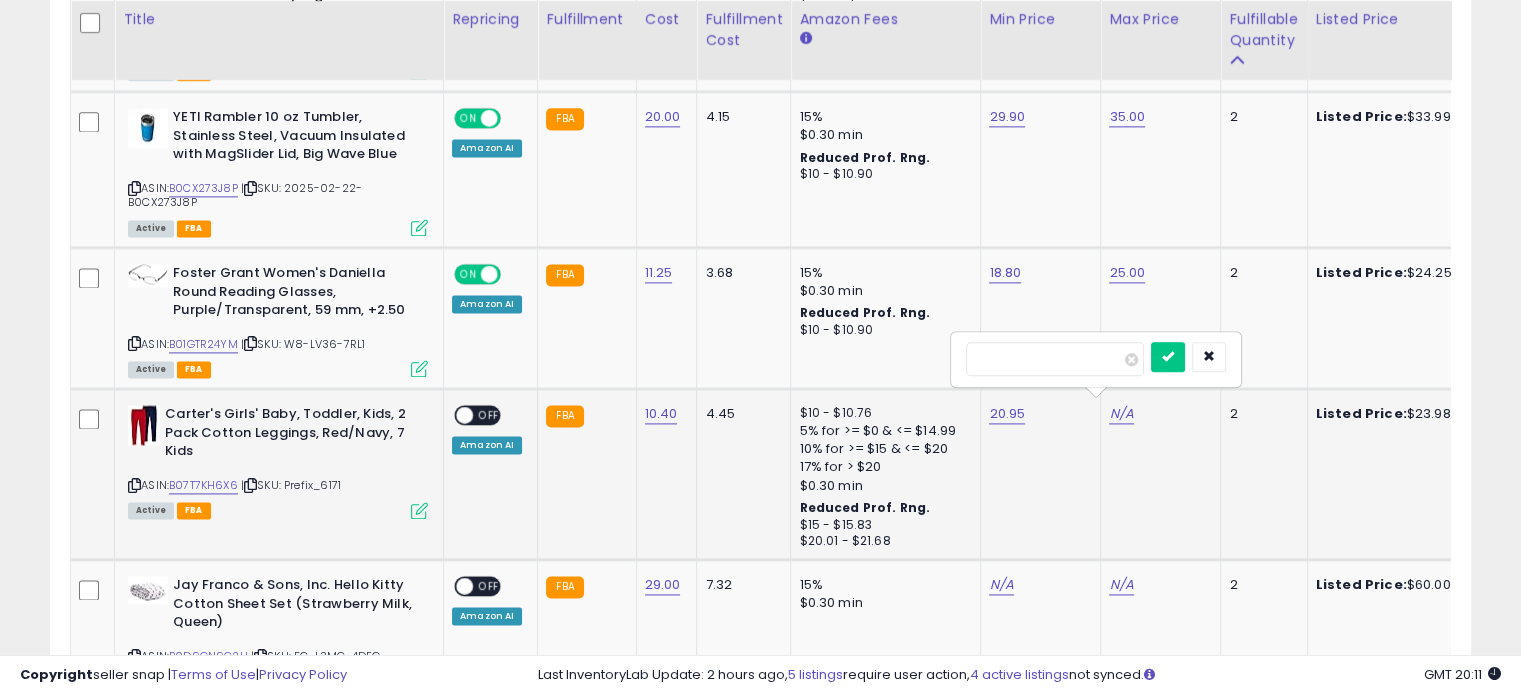 type on "**" 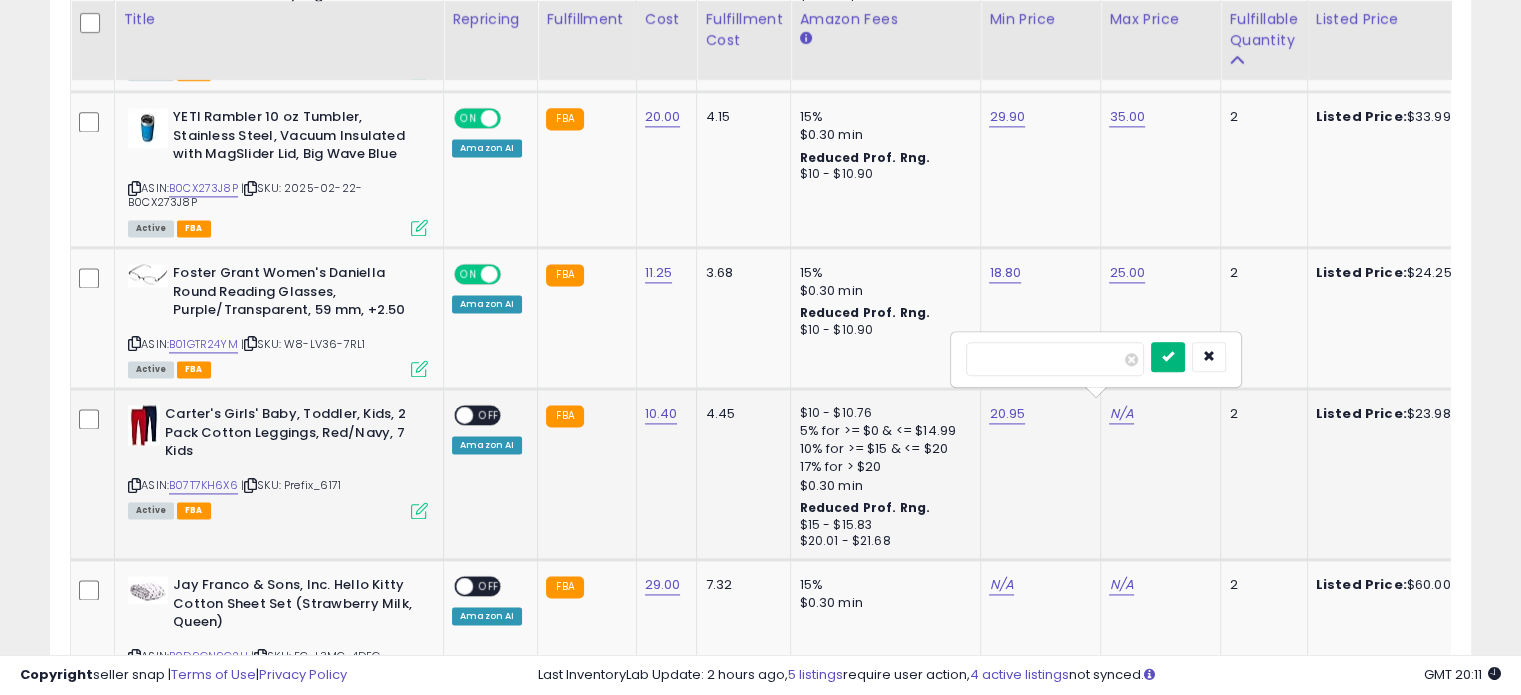 click at bounding box center (1168, 357) 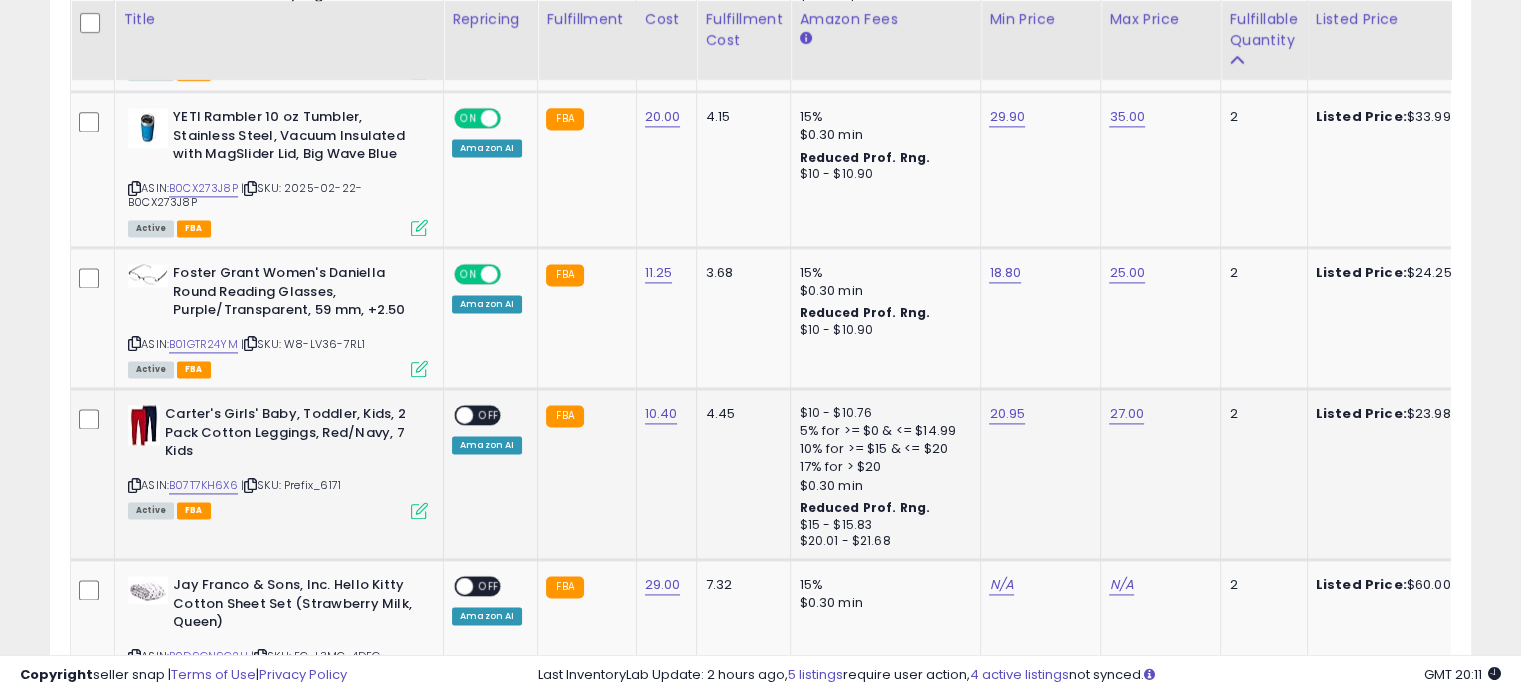 click on "OFF" at bounding box center [489, 415] 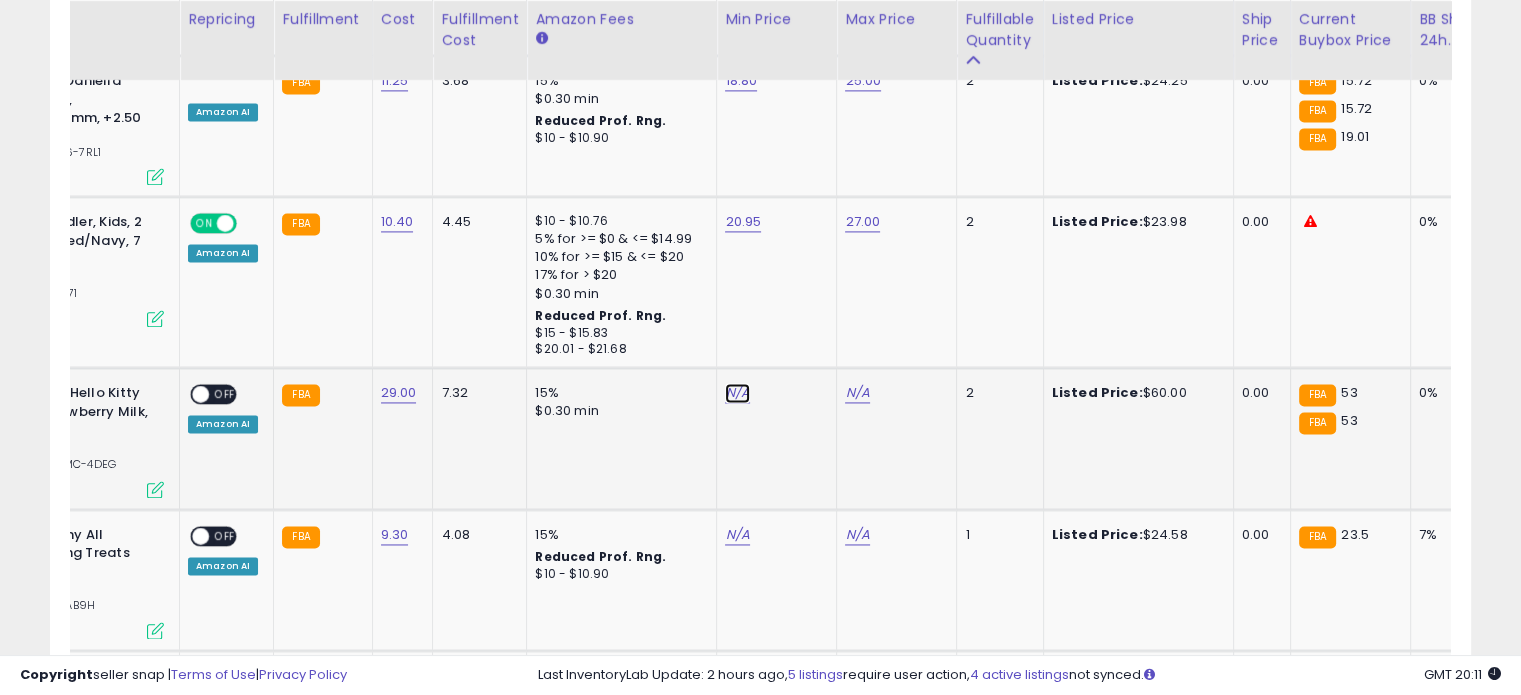 click on "N/A" at bounding box center [737, 393] 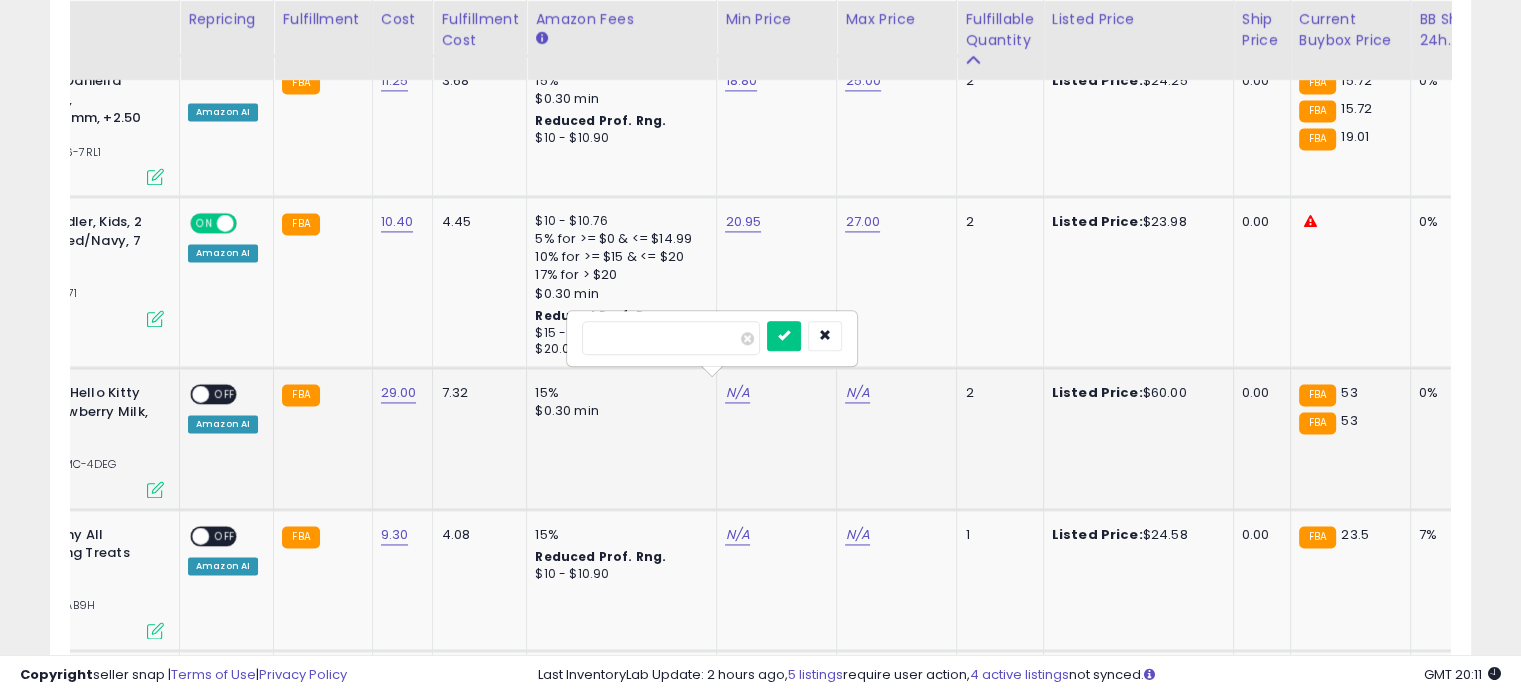 type on "**" 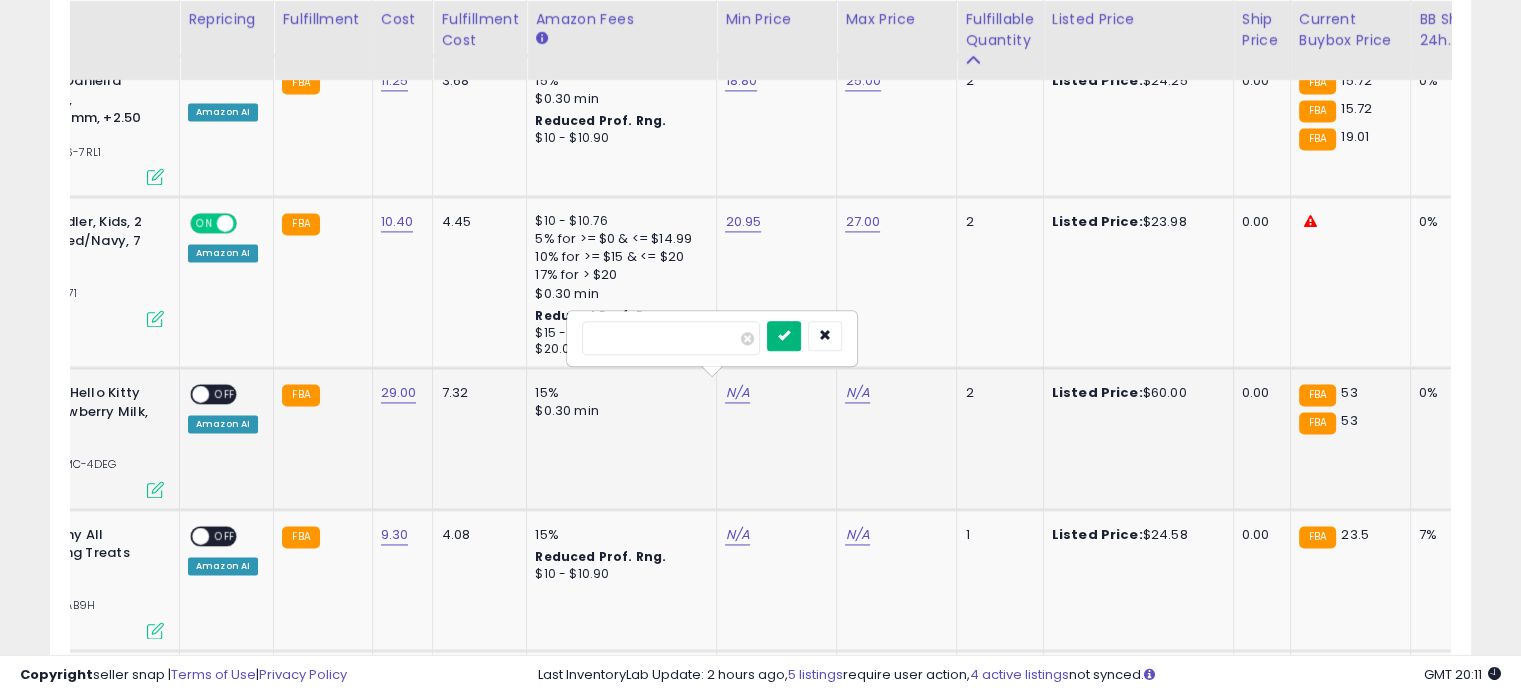 click at bounding box center (784, 335) 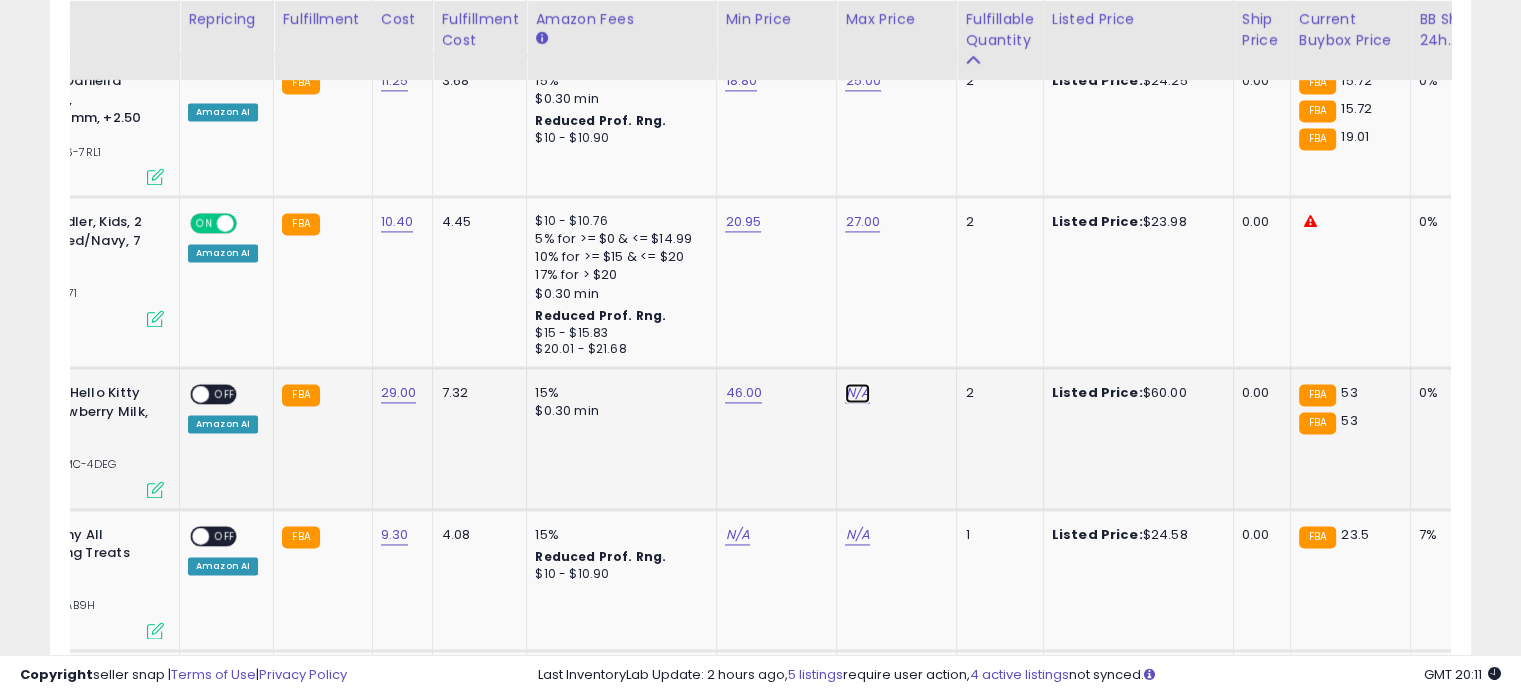 click on "N/A" at bounding box center (857, 393) 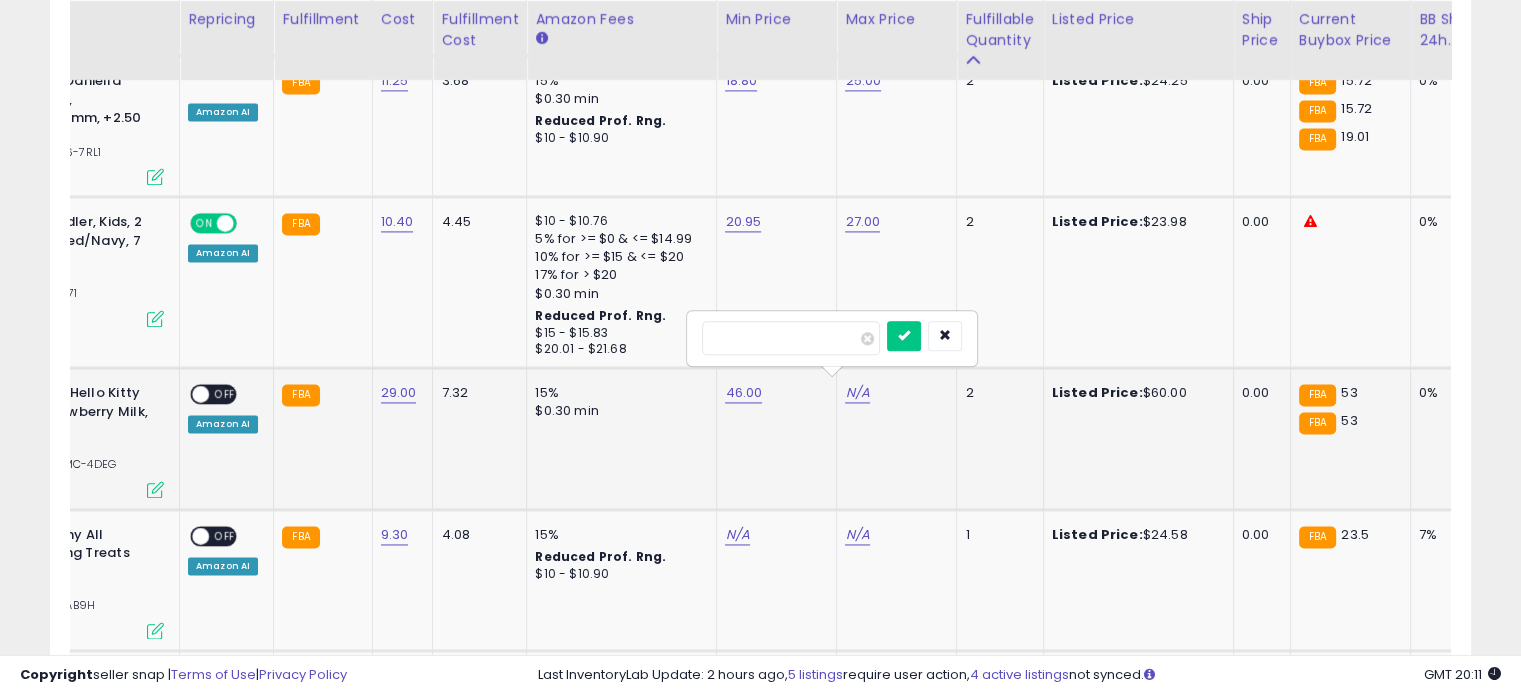 type on "**" 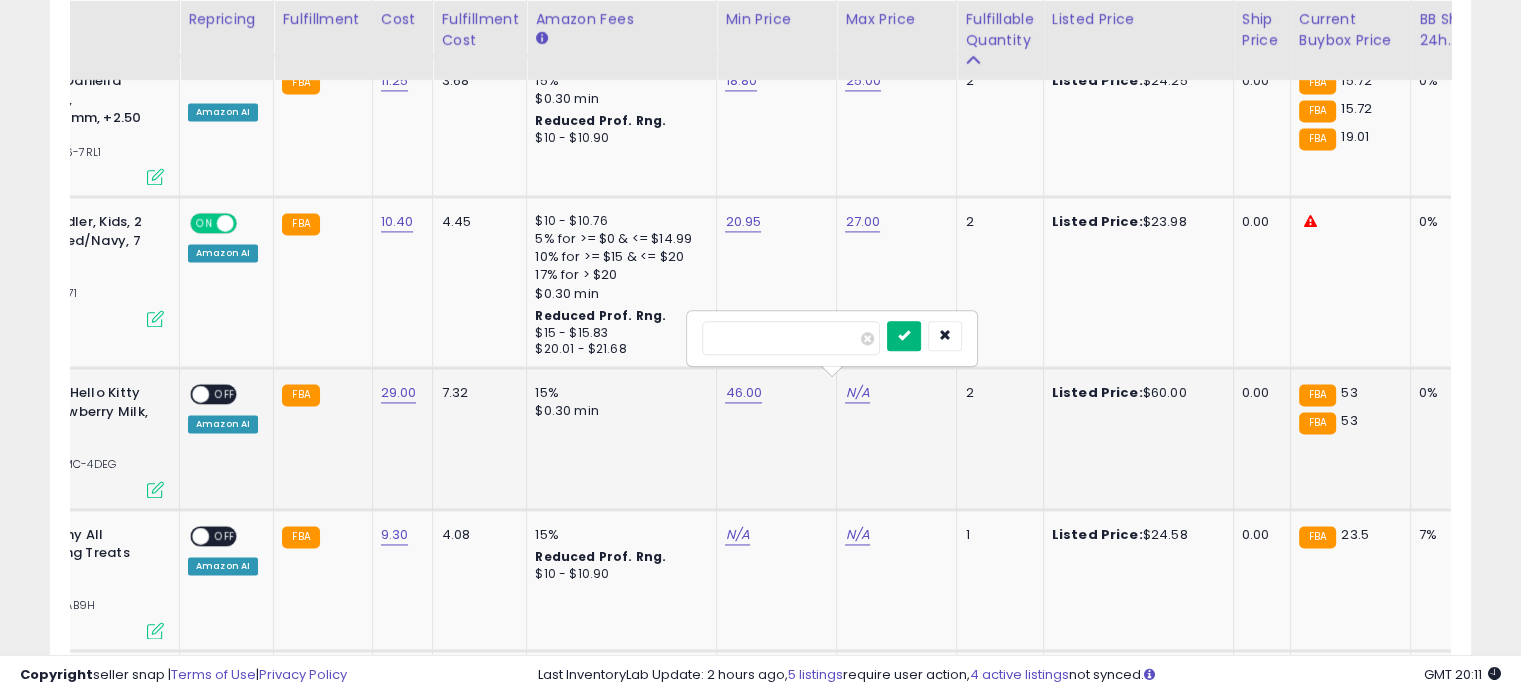 click at bounding box center (904, 336) 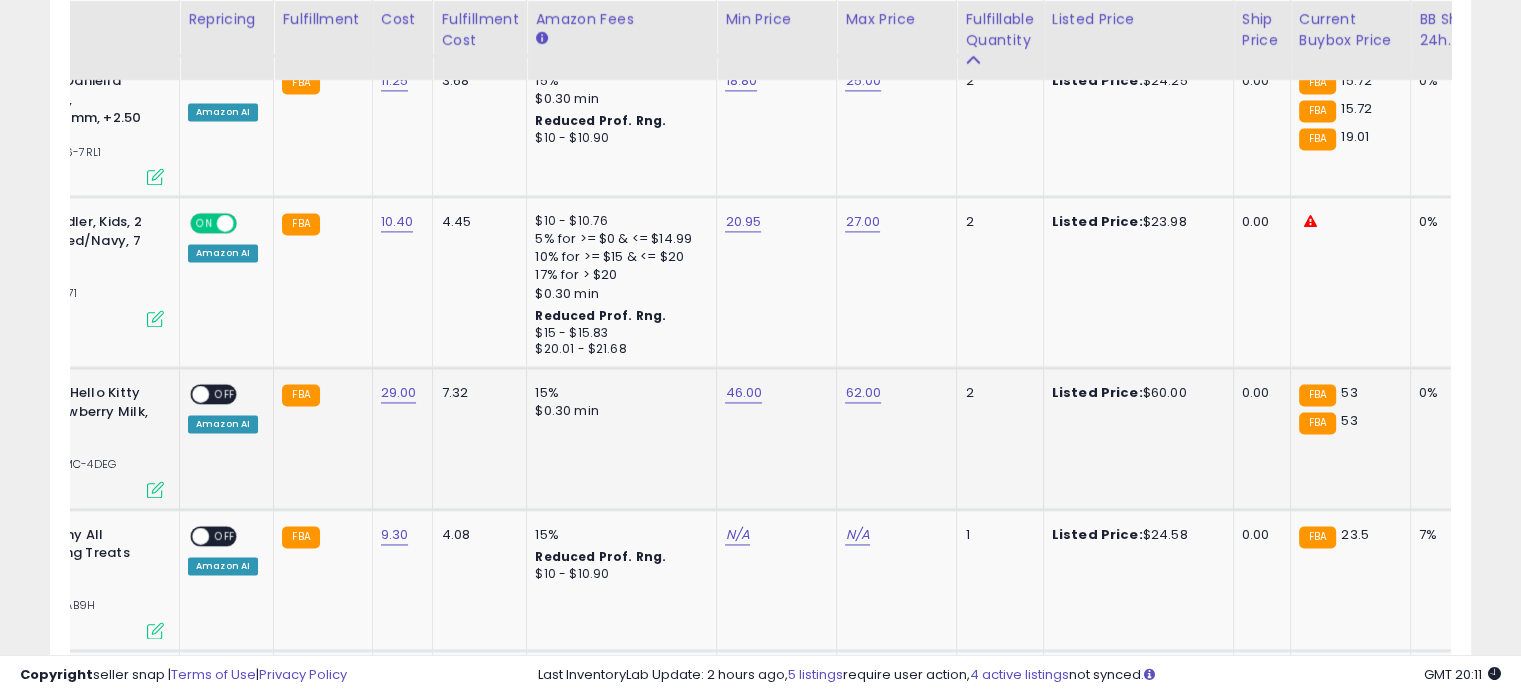 click on "OFF" at bounding box center [225, 394] 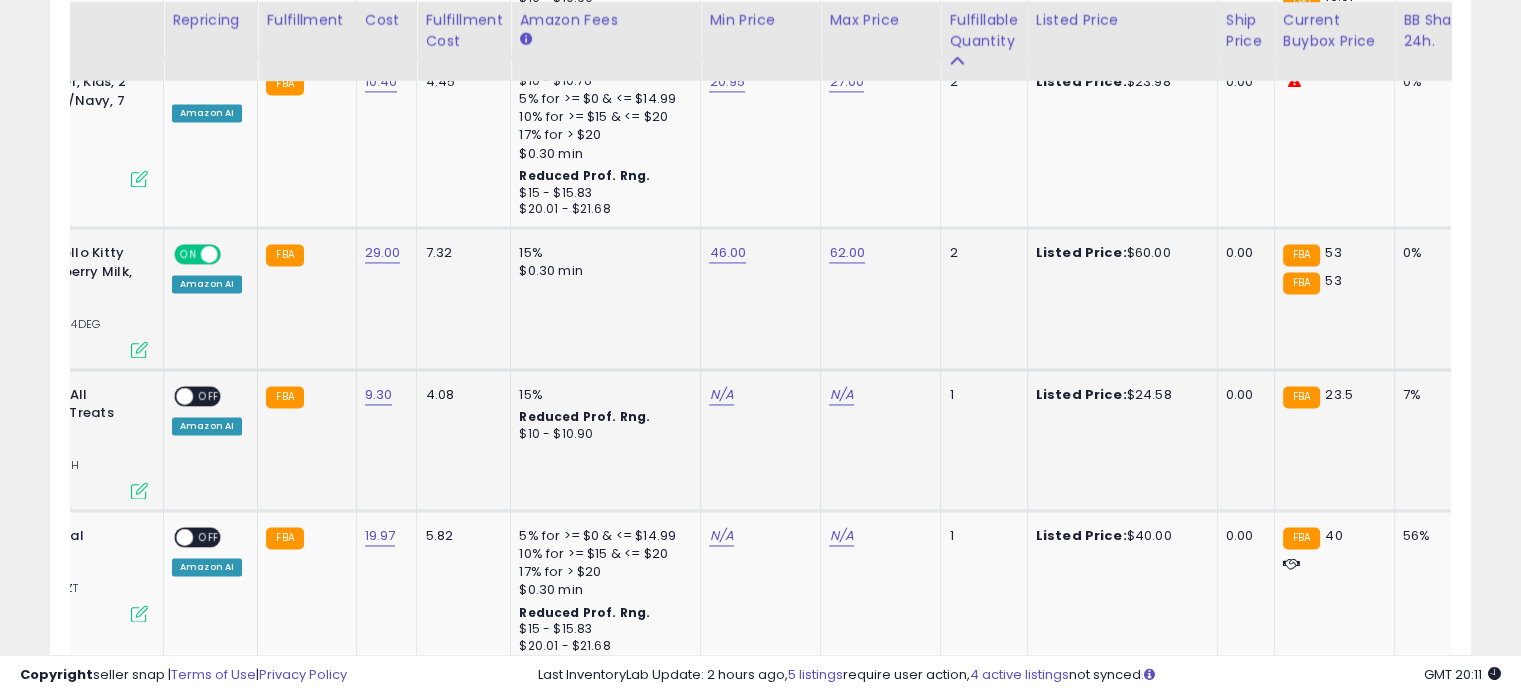 click on "N/A" 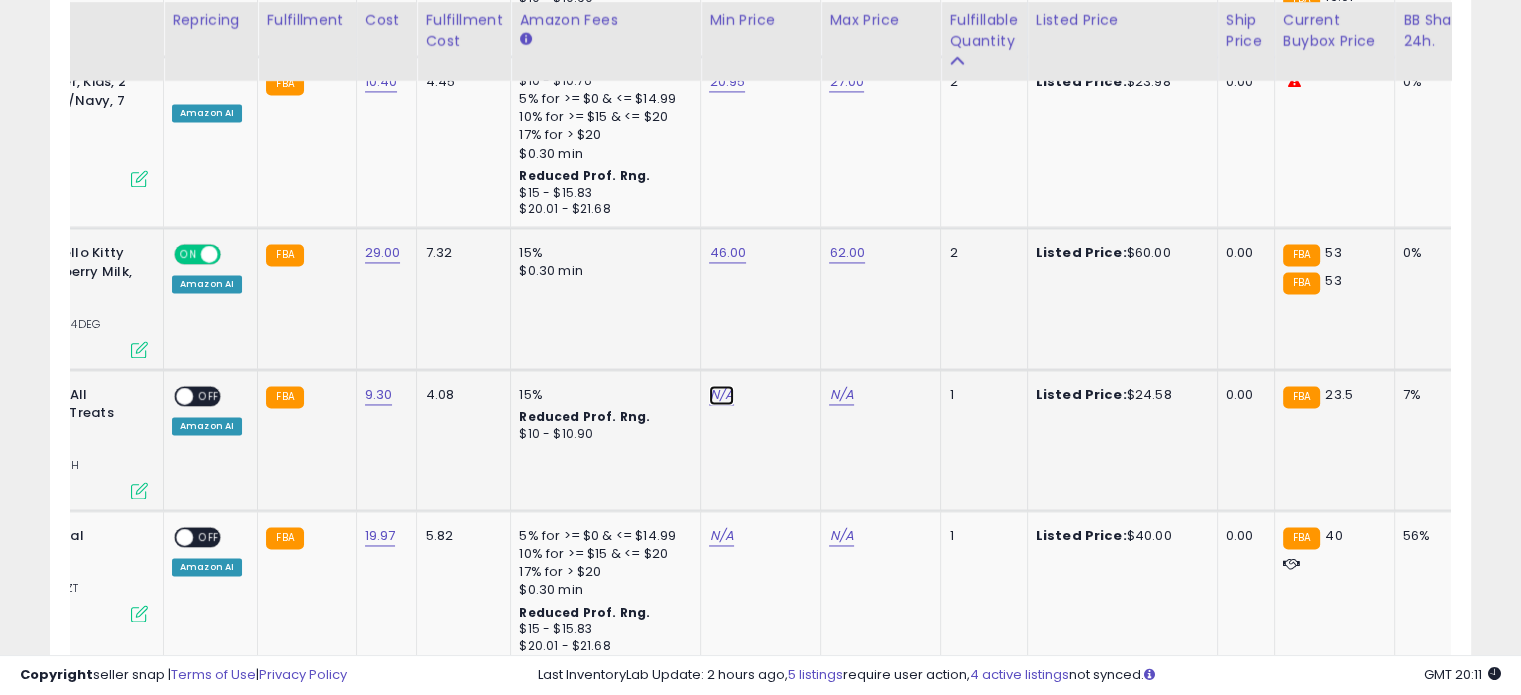 click on "N/A" at bounding box center [721, 395] 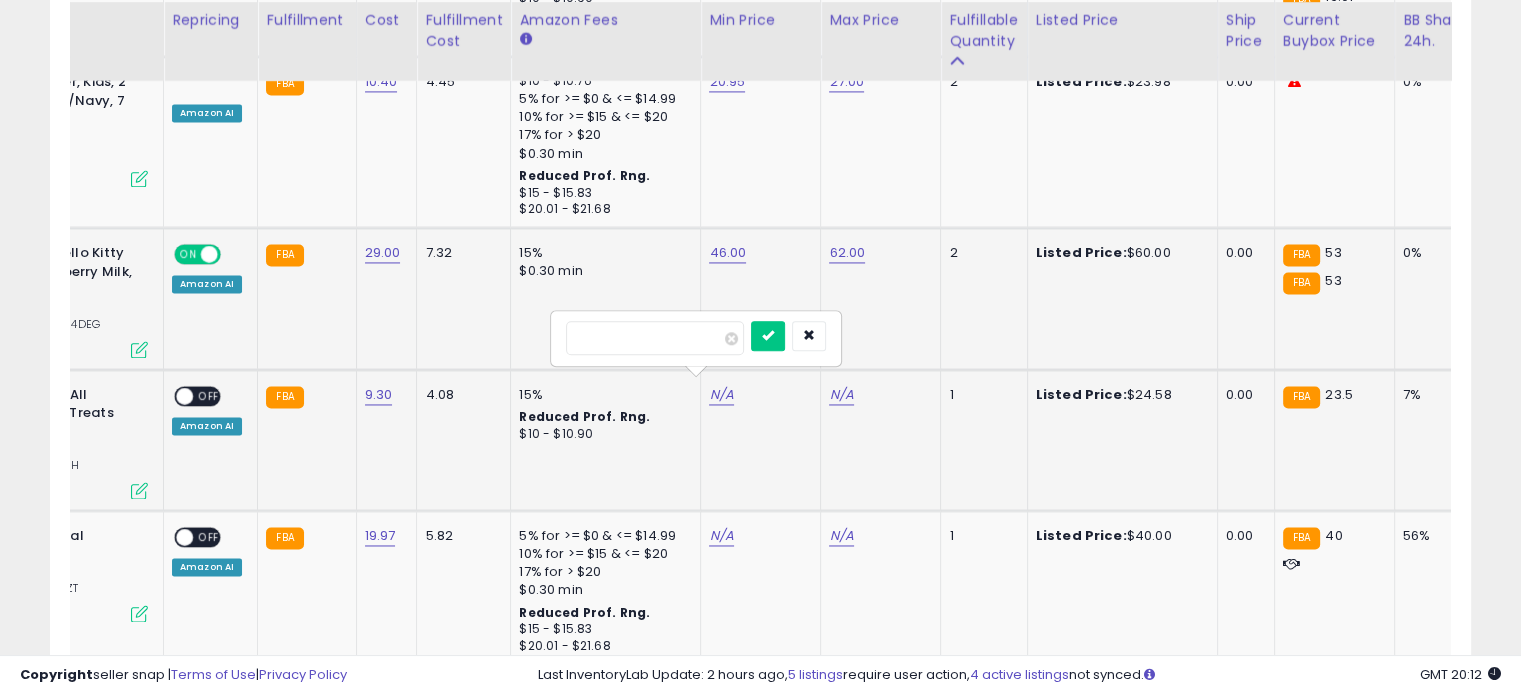 type on "****" 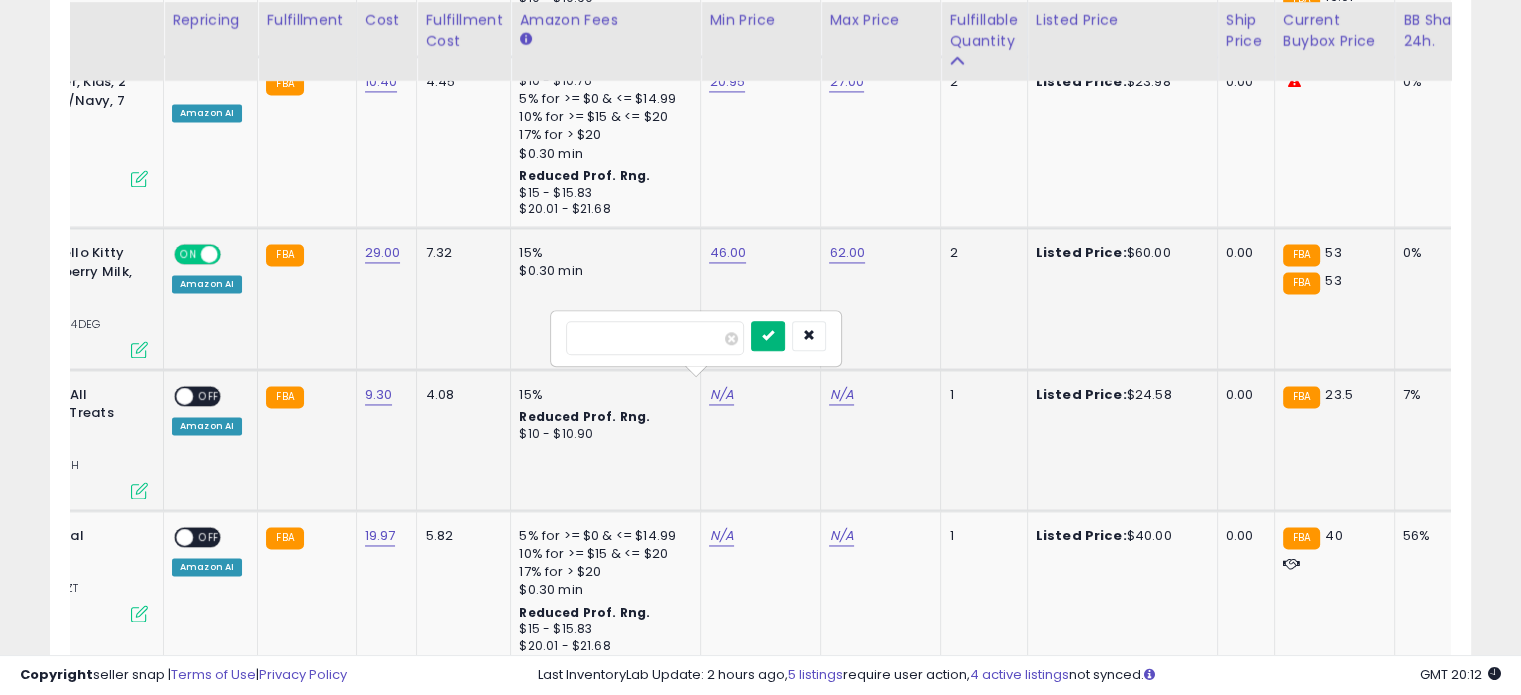click at bounding box center (768, 336) 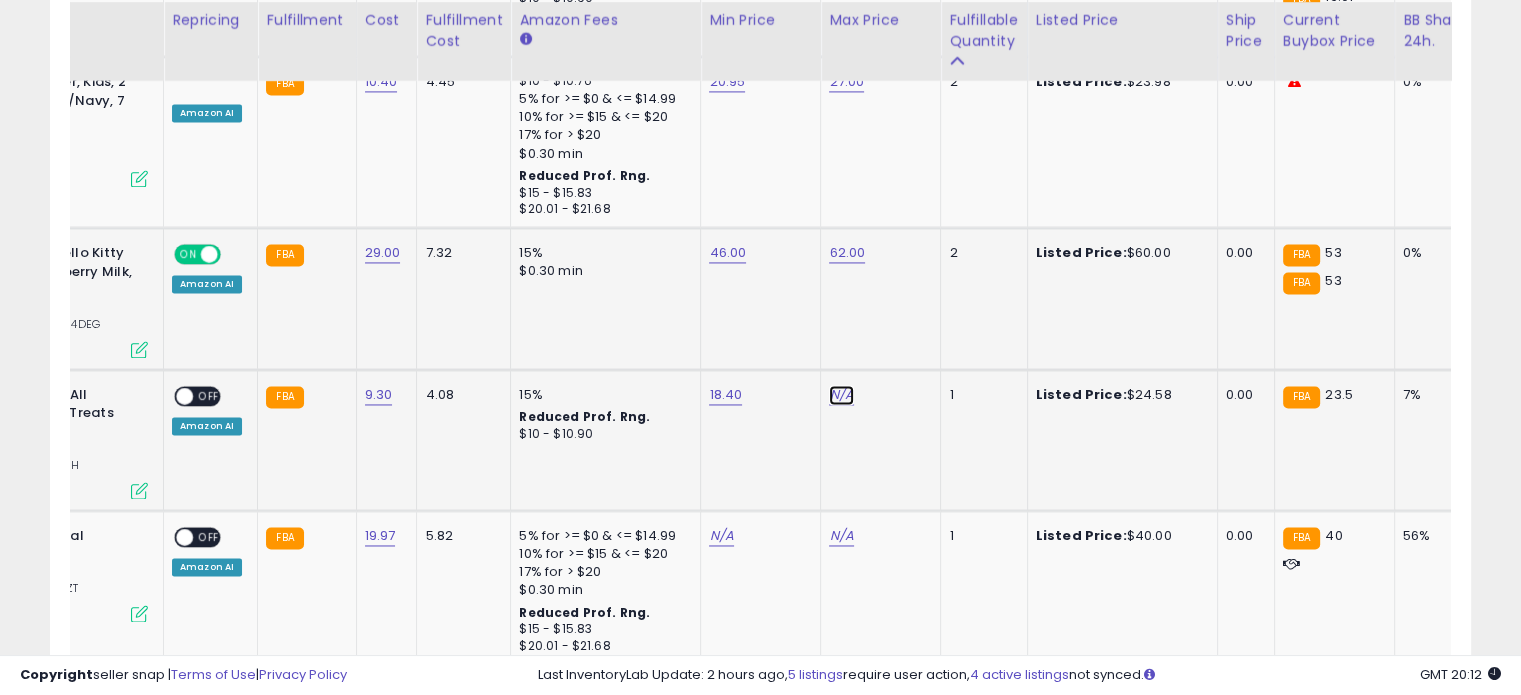 click on "N/A" at bounding box center (841, 395) 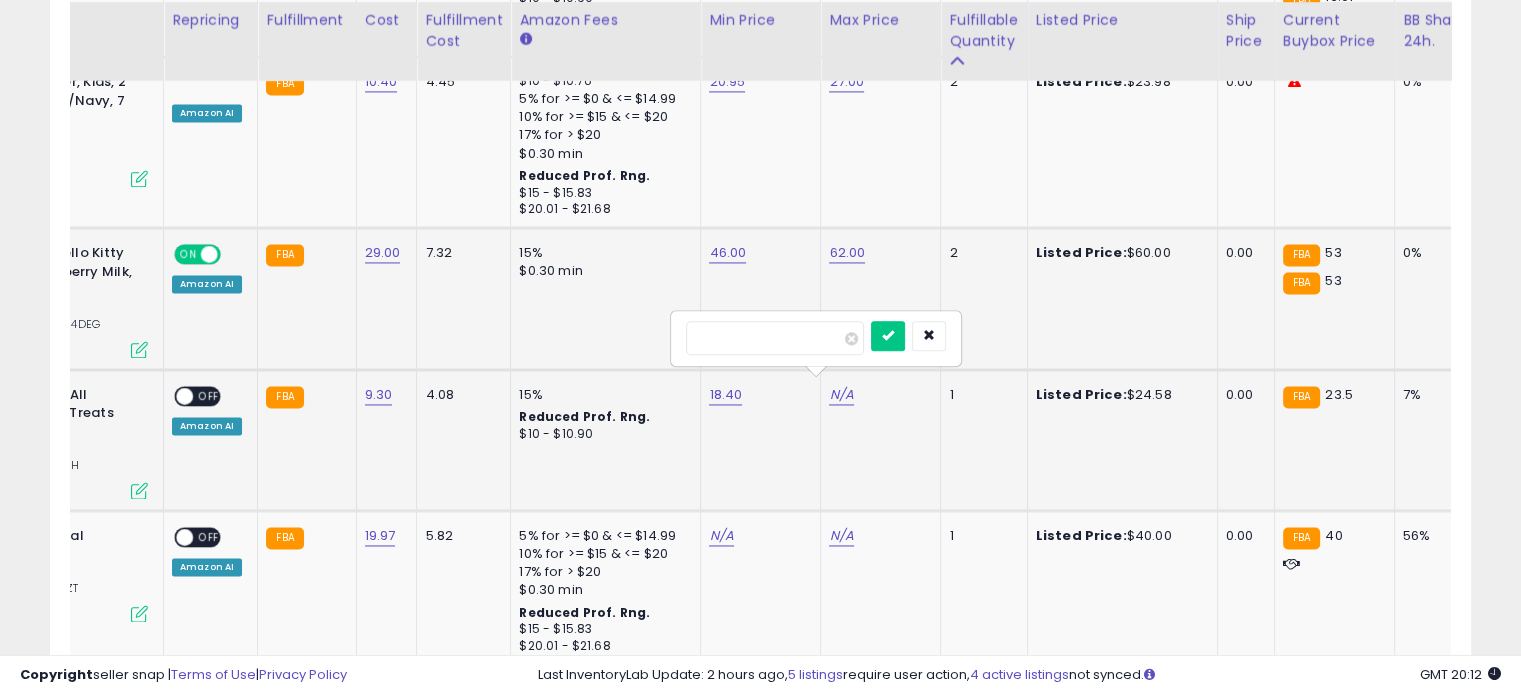 type on "*****" 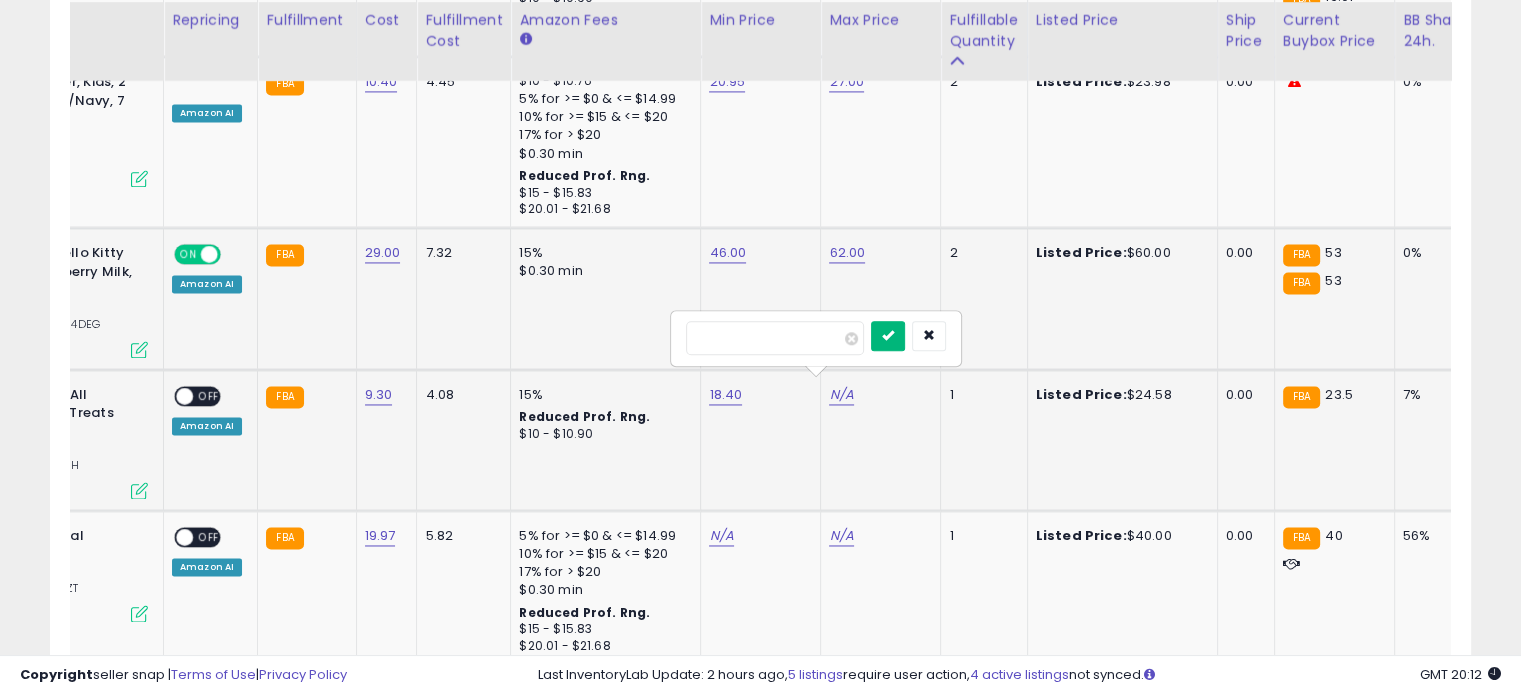 click at bounding box center [888, 336] 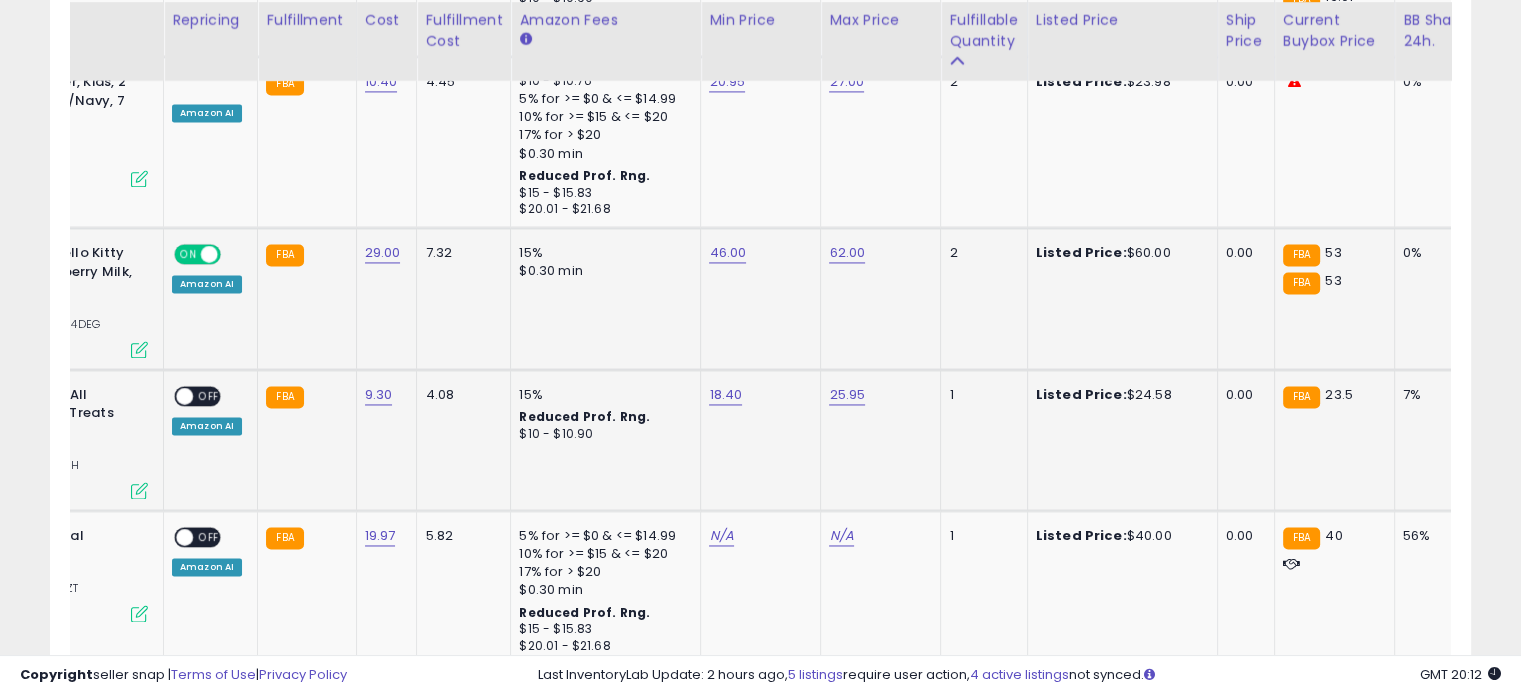 click on "OFF" at bounding box center (209, 395) 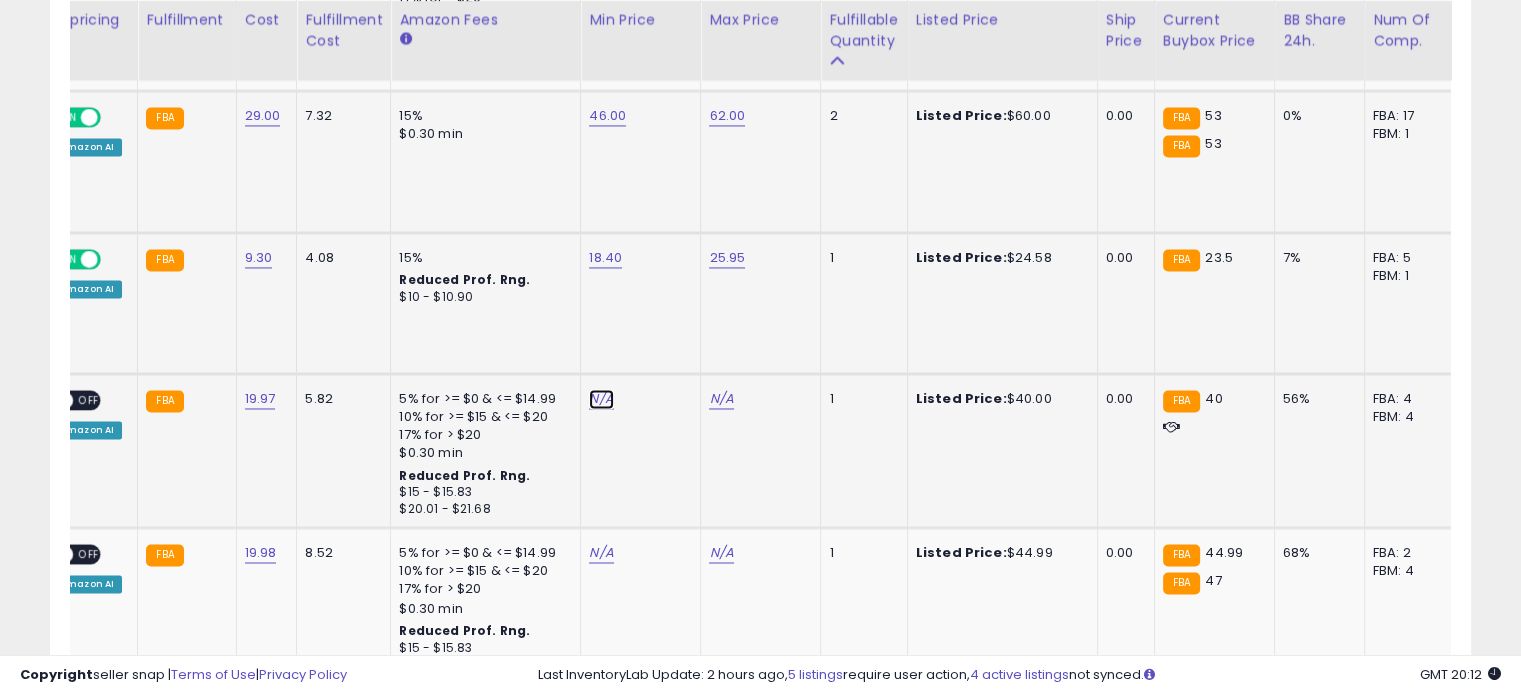 click on "N/A" at bounding box center [601, 399] 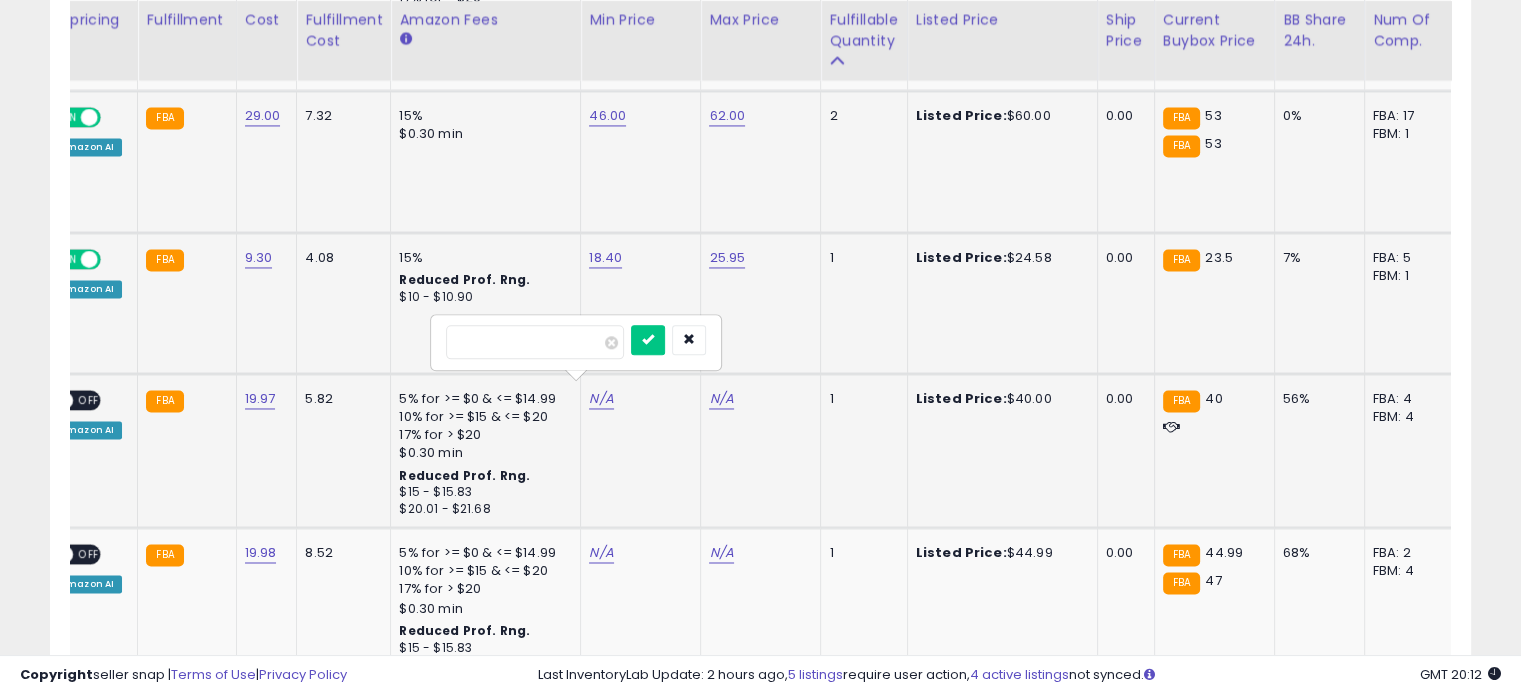 type on "**" 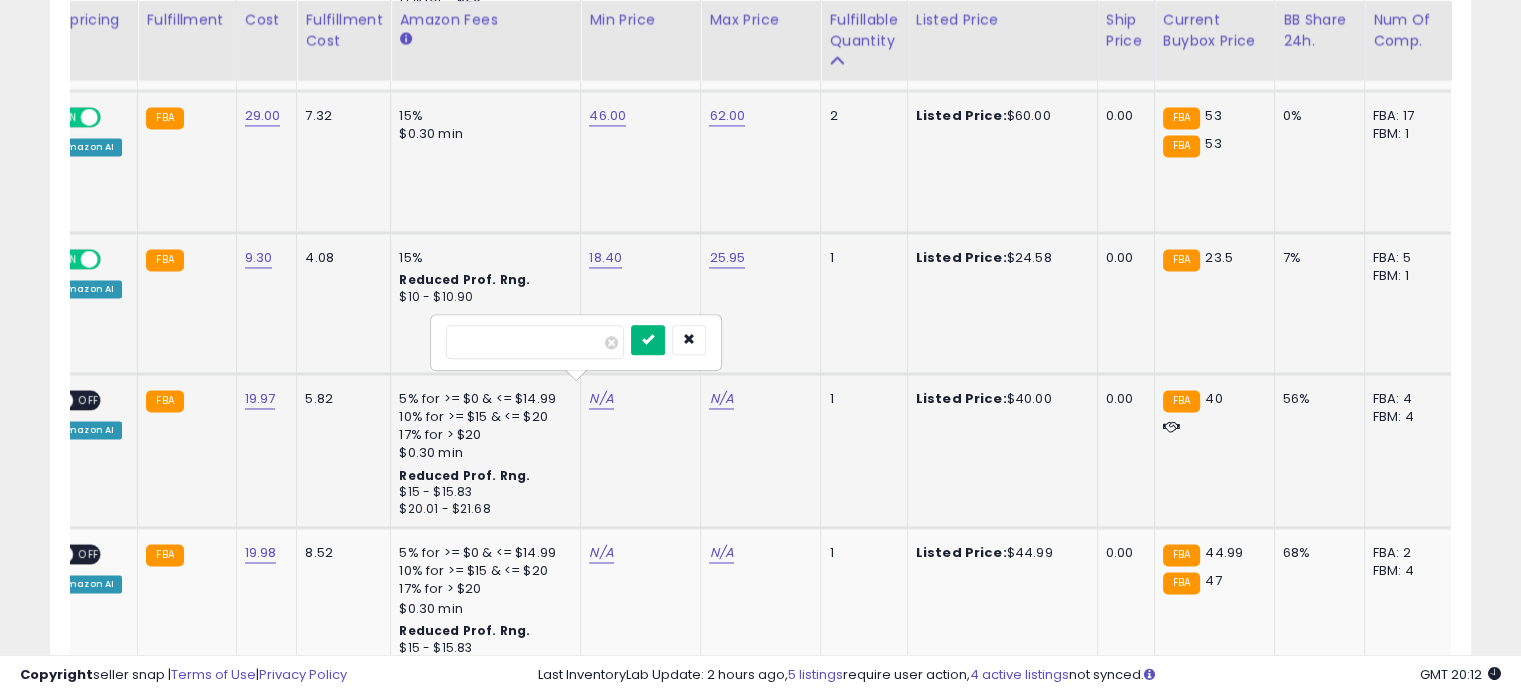 click at bounding box center [648, 339] 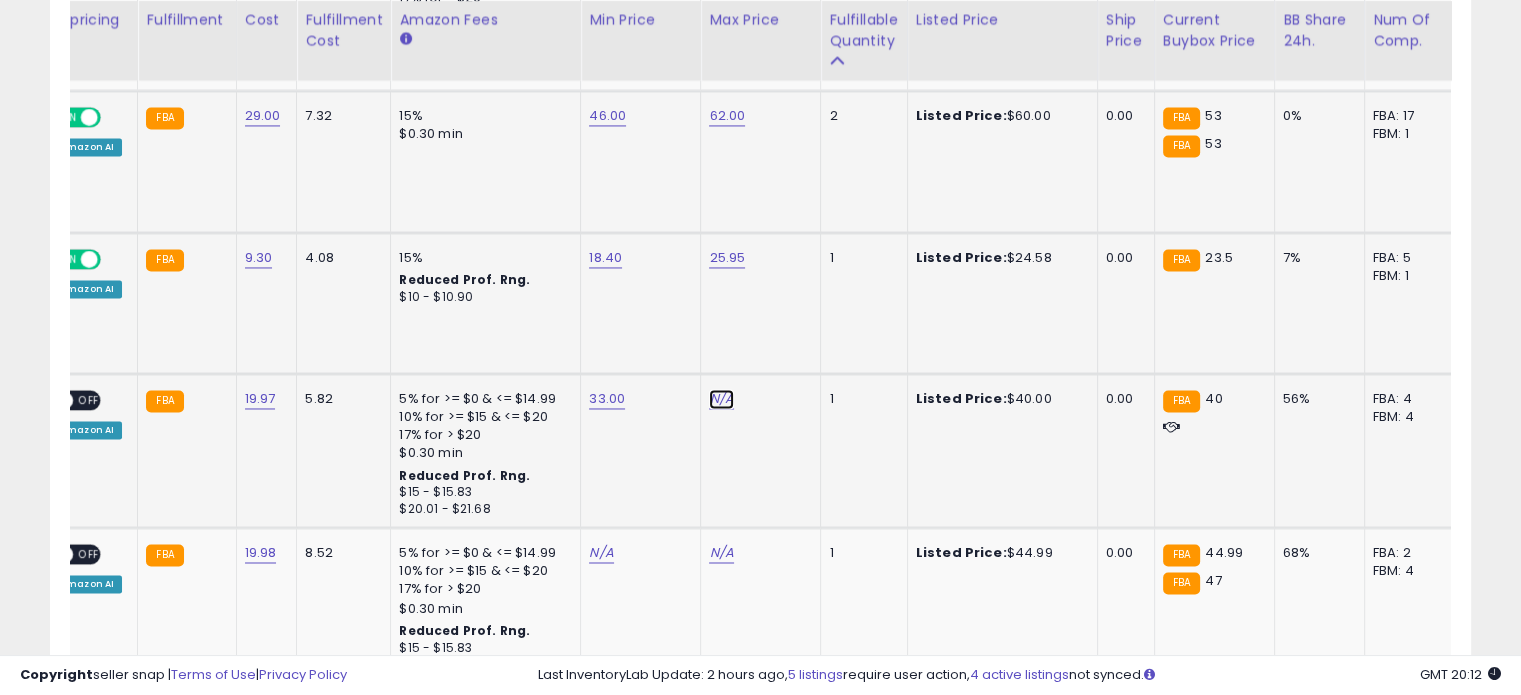 click on "N/A" at bounding box center (721, 399) 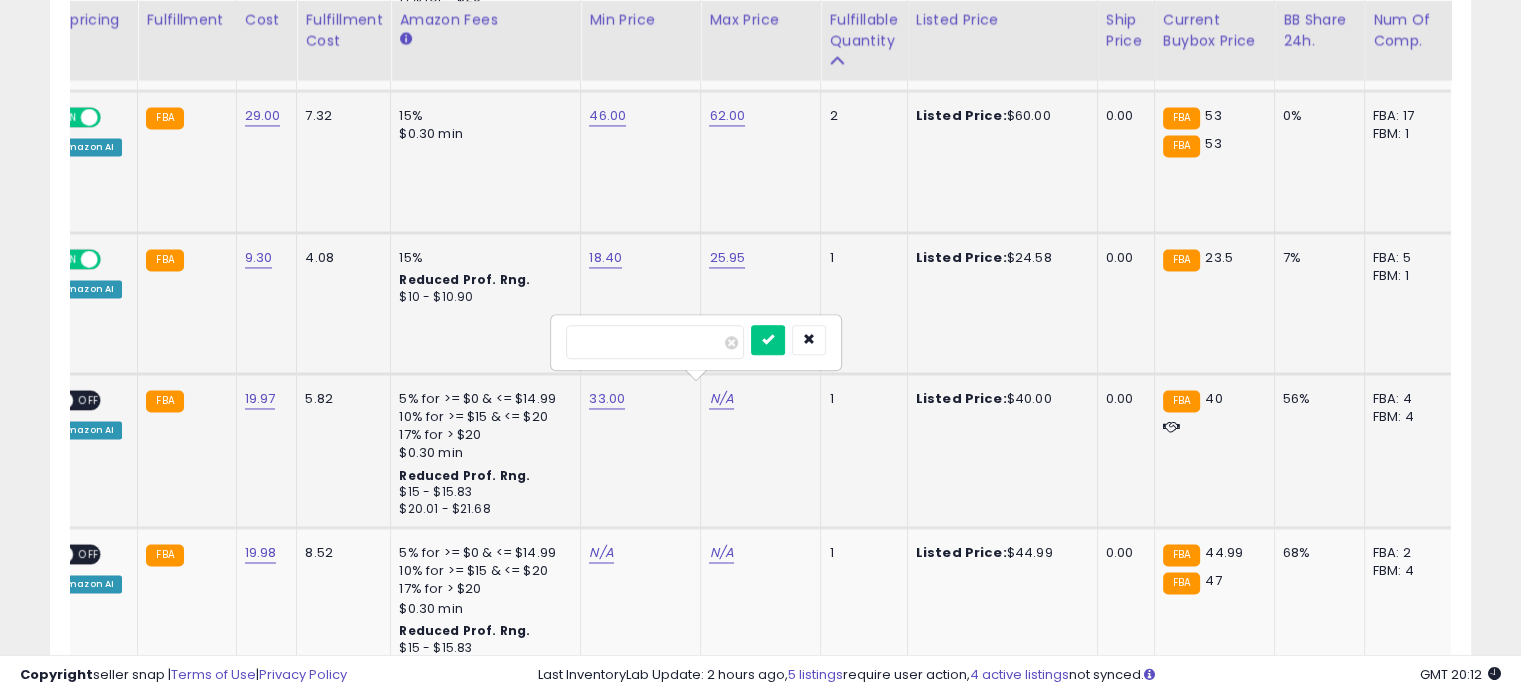 type on "**" 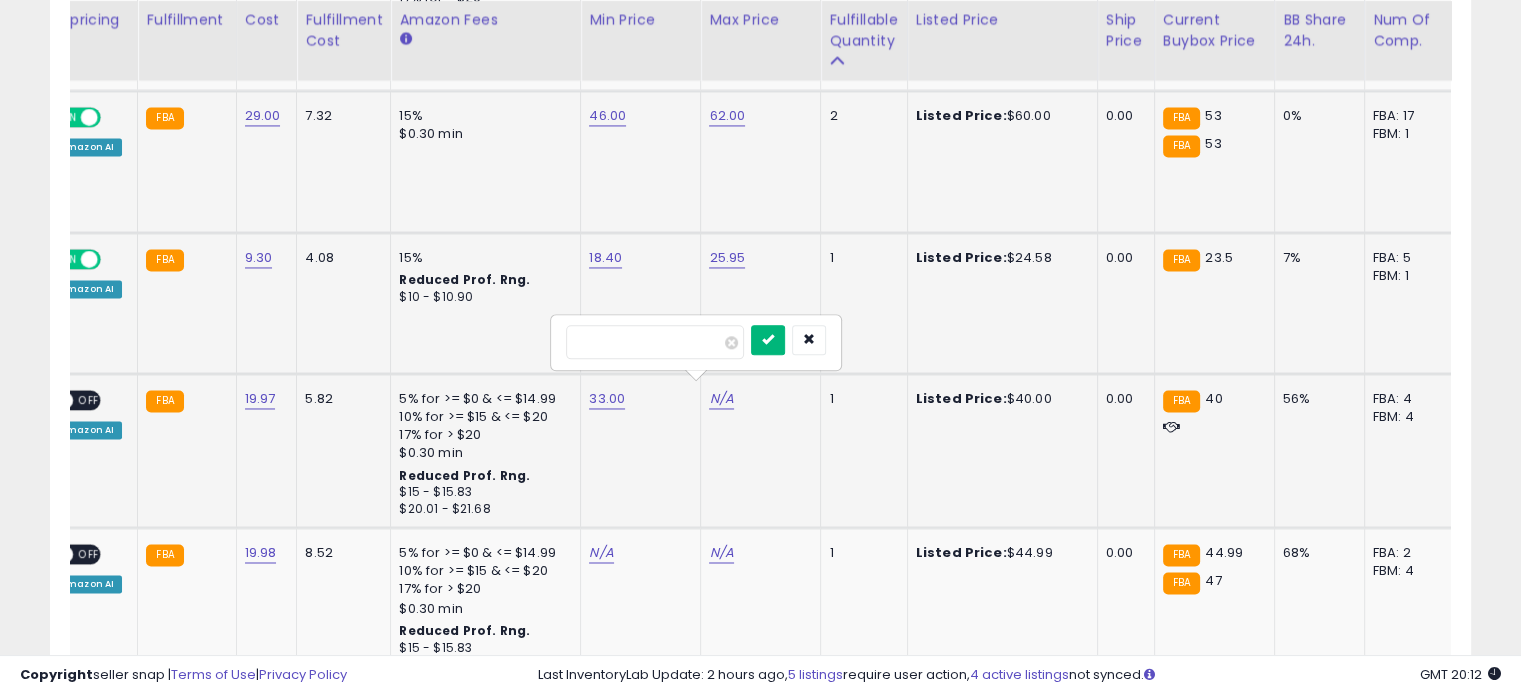 click at bounding box center (768, 339) 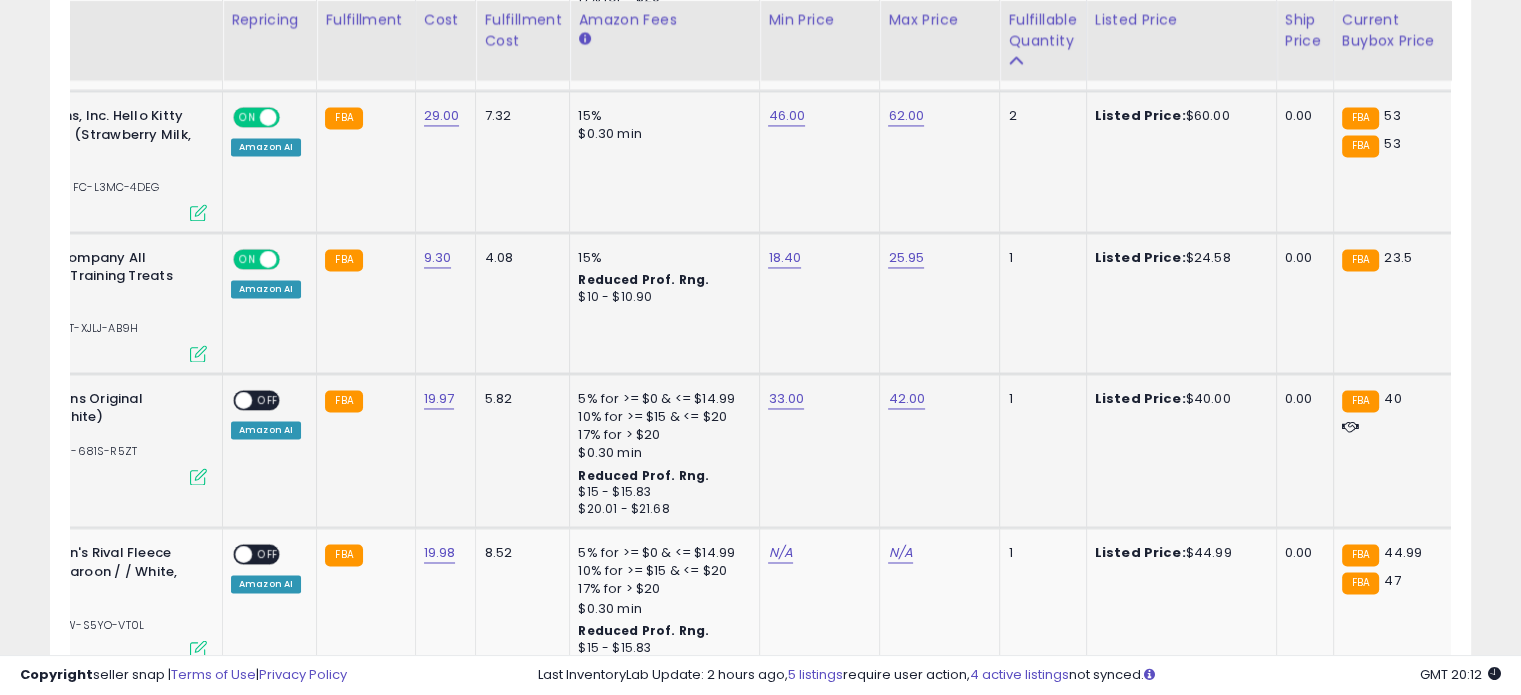 click on "OFF" at bounding box center (268, 399) 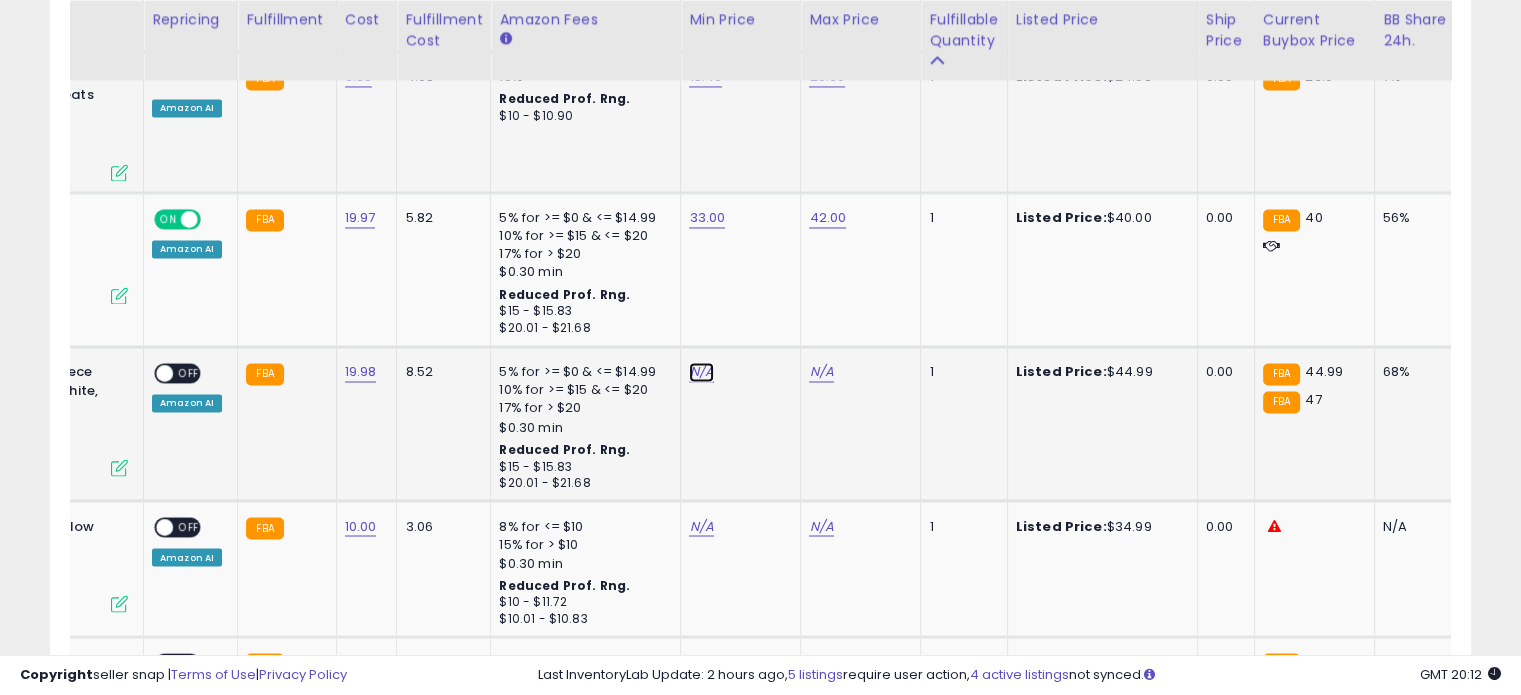 click on "N/A" at bounding box center (701, 372) 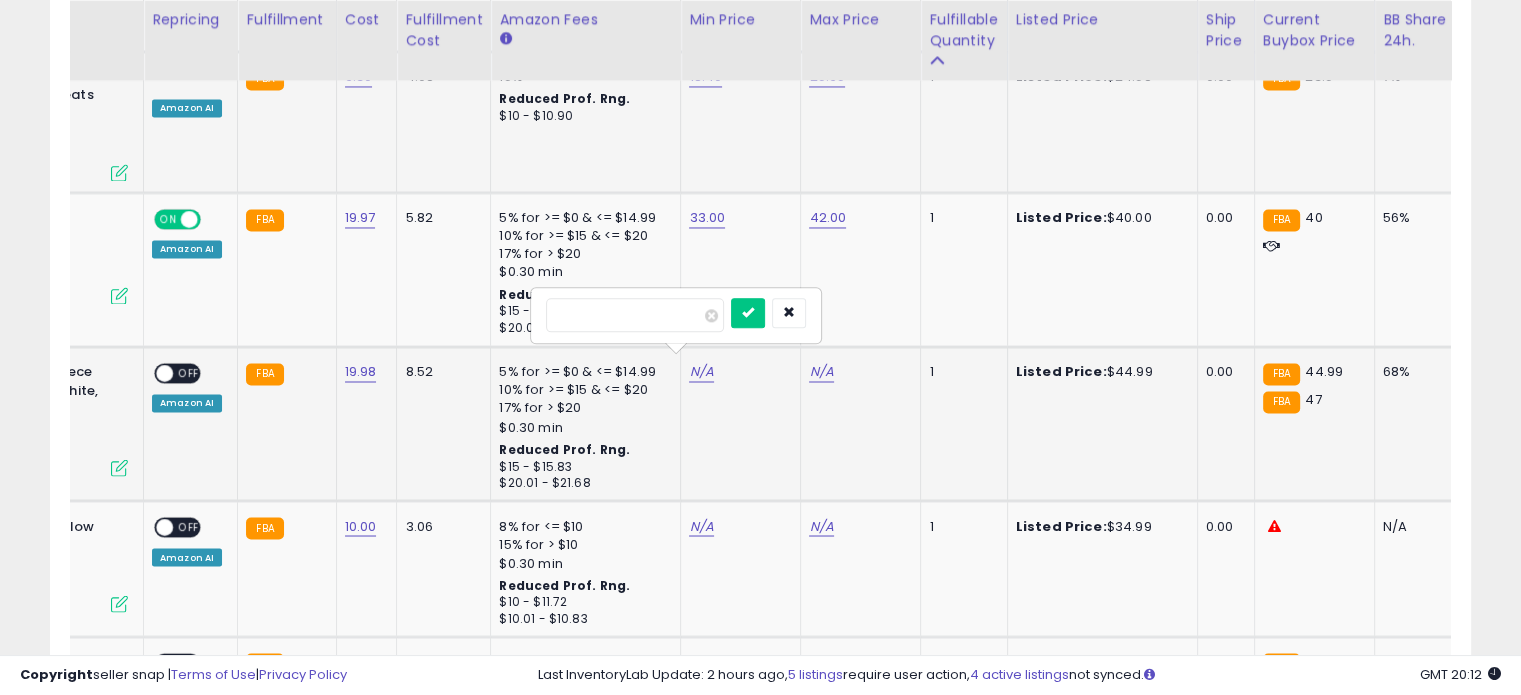 type on "**" 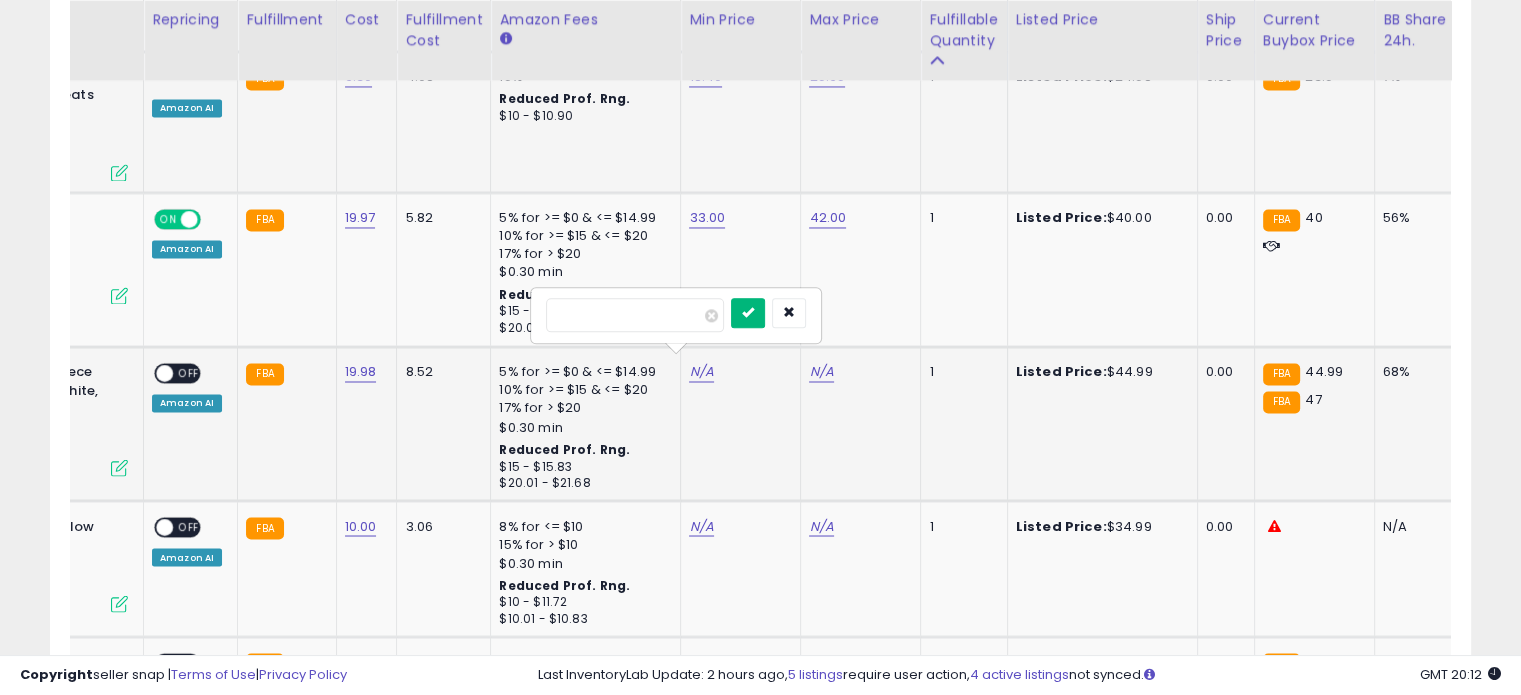 click at bounding box center [748, 313] 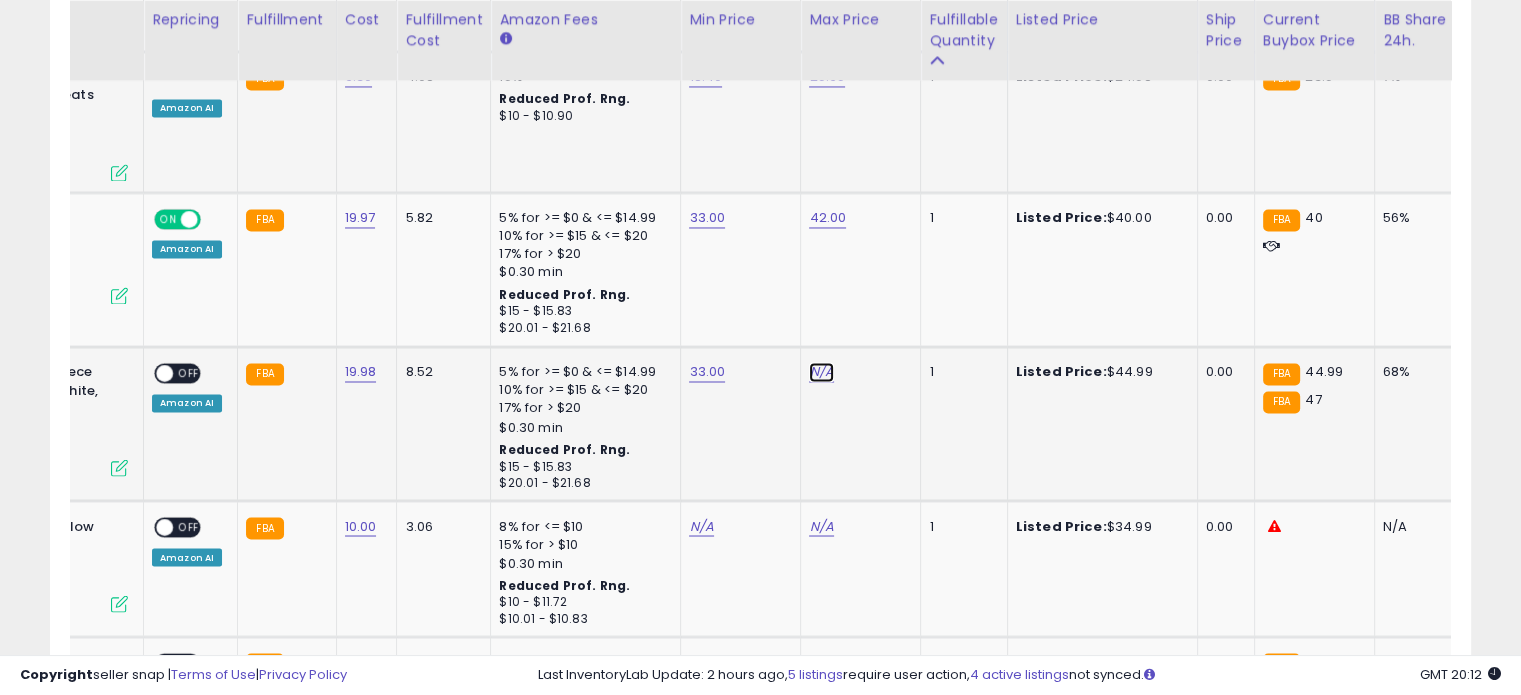 click on "N/A" at bounding box center (821, 372) 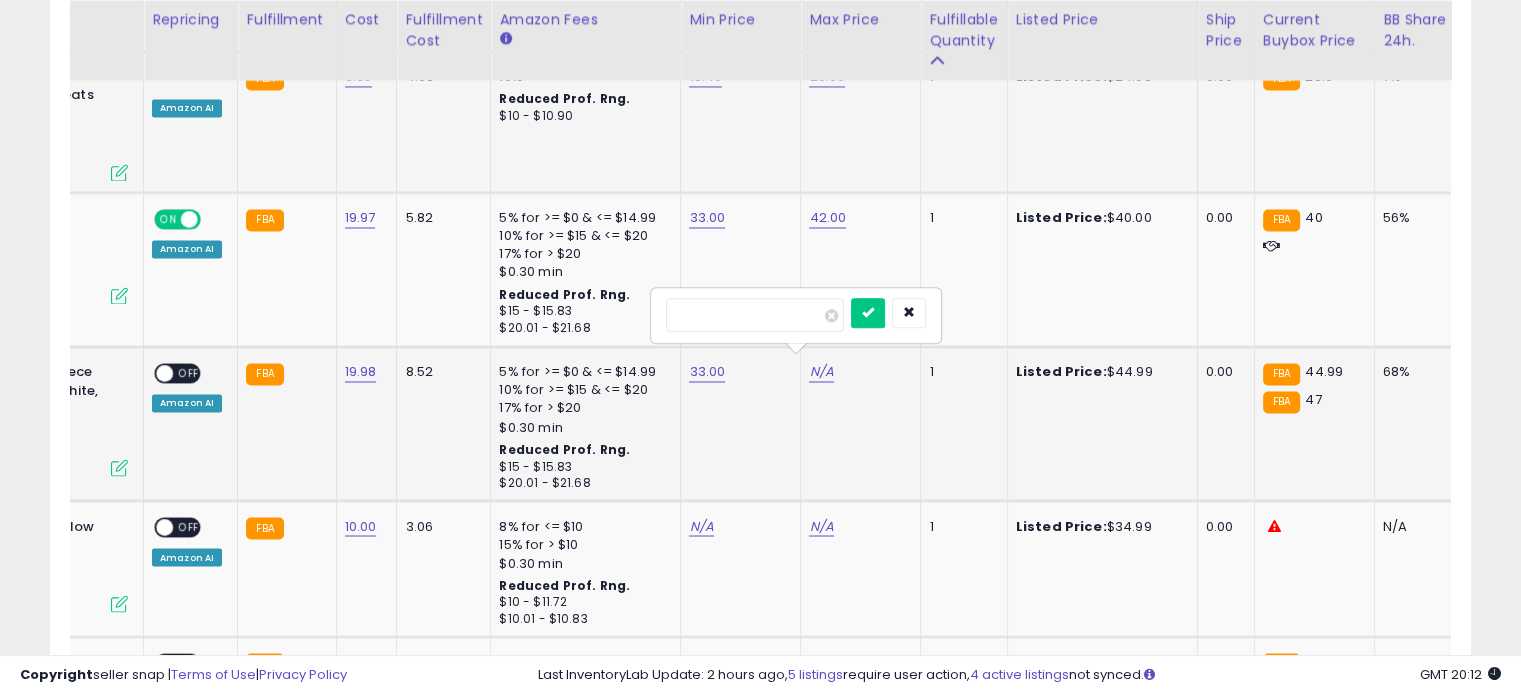 type on "**" 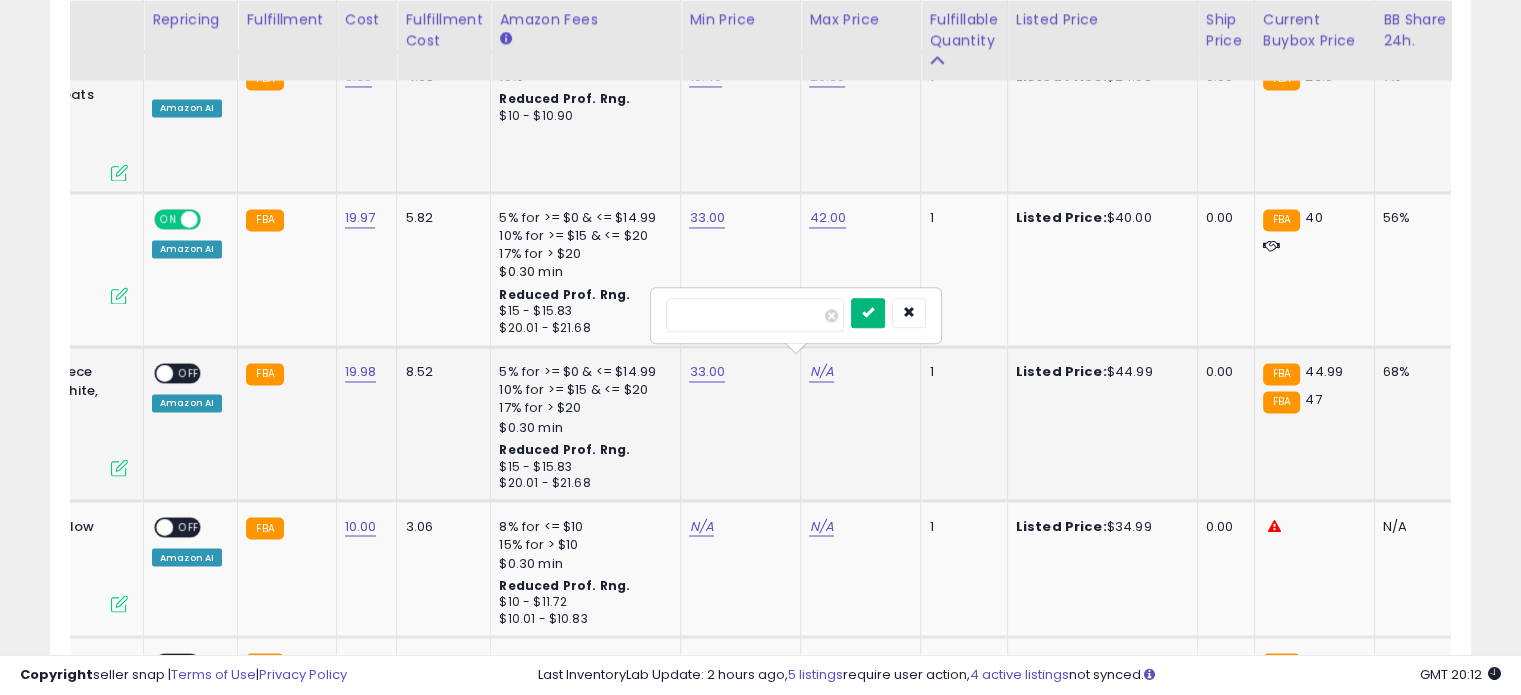 click at bounding box center (868, 312) 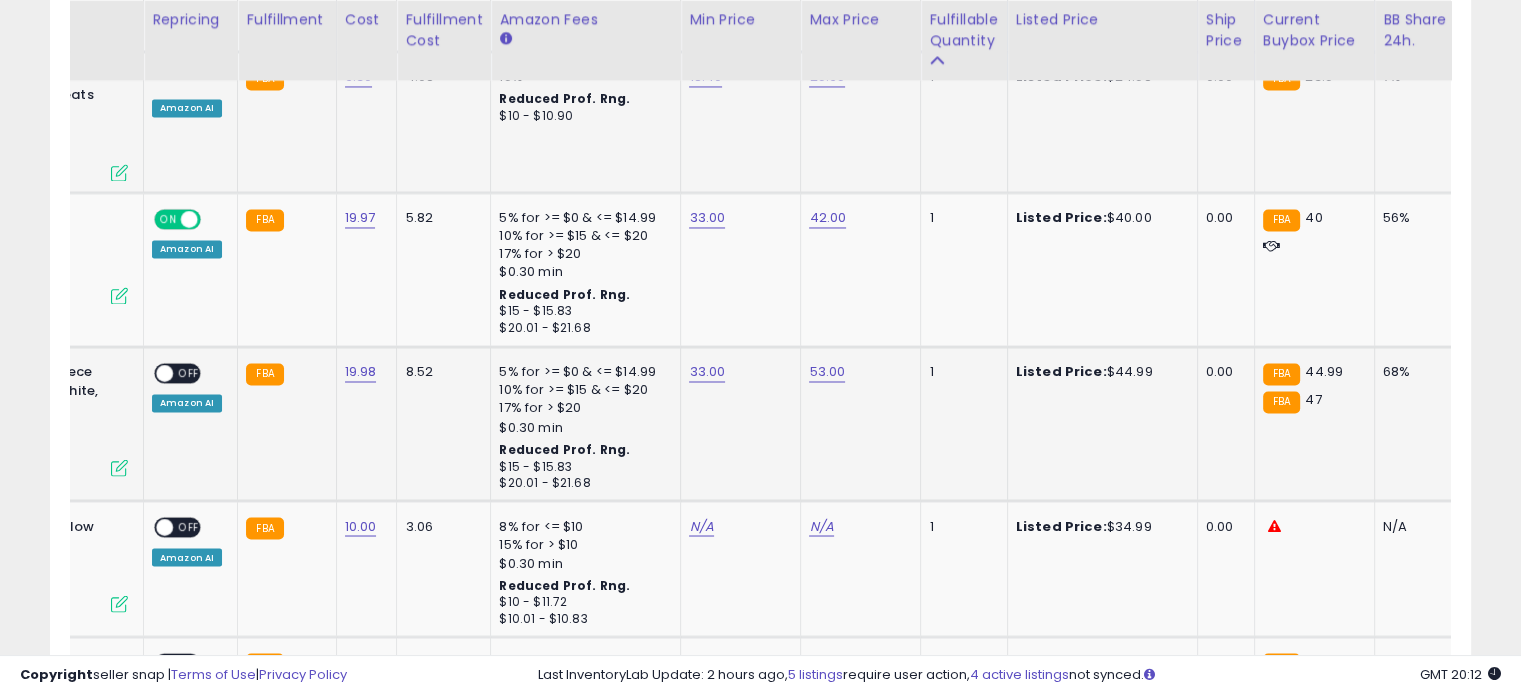 click on "OFF" at bounding box center (189, 373) 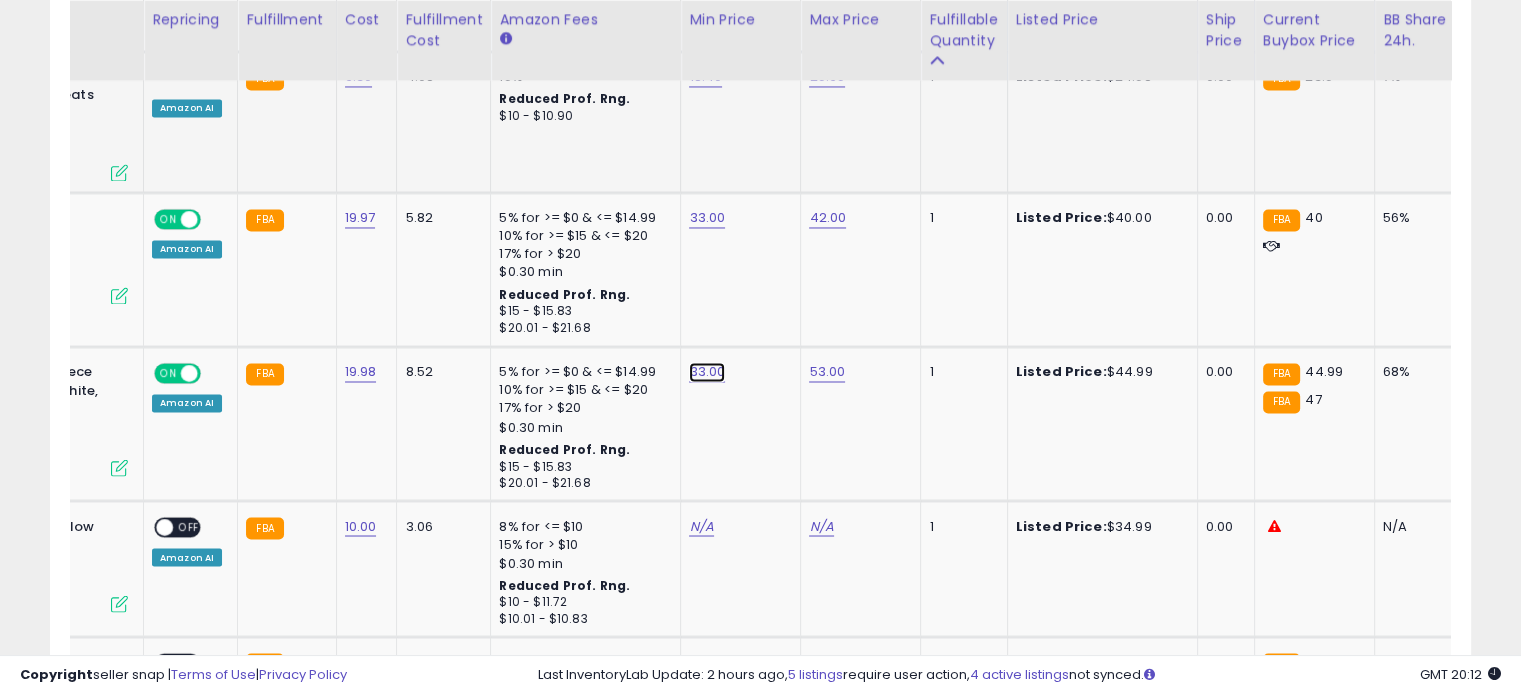 click on "33.00" at bounding box center (705, -2304) 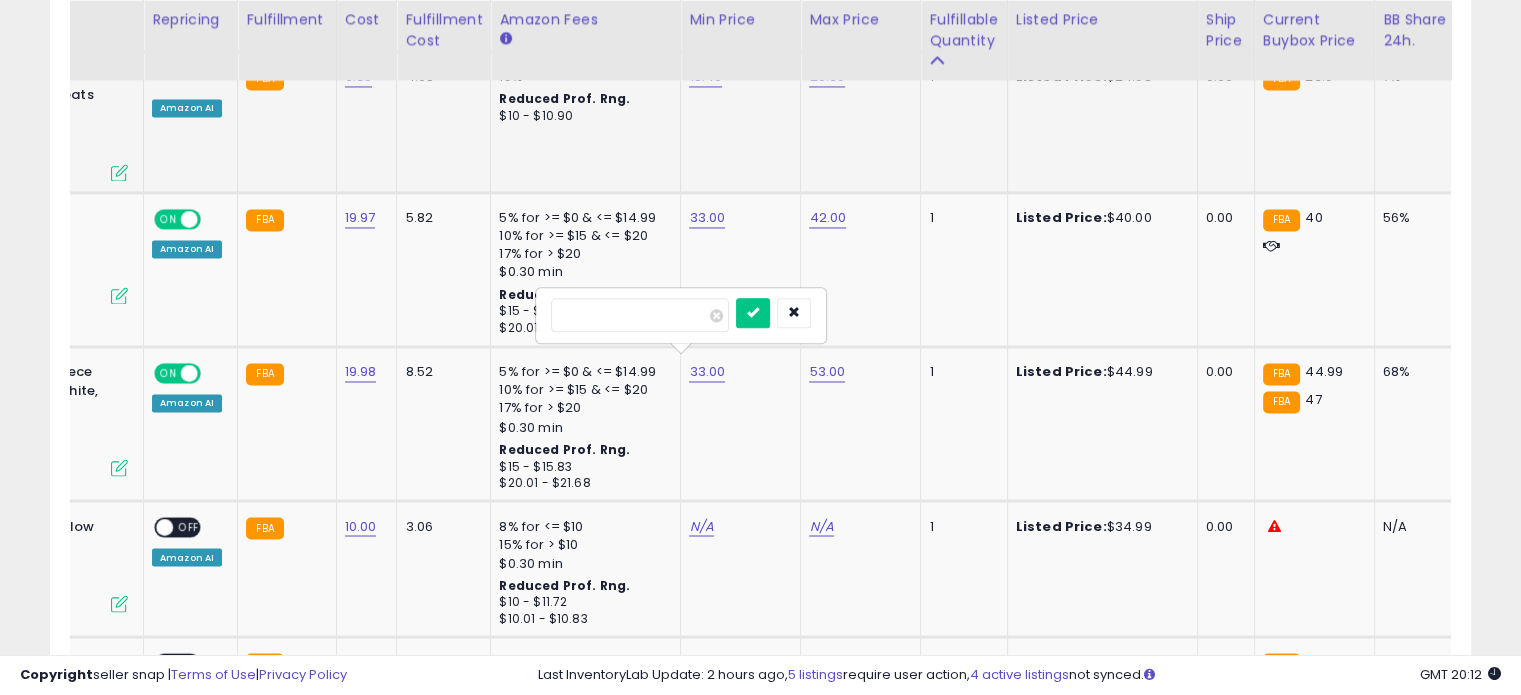 type on "**" 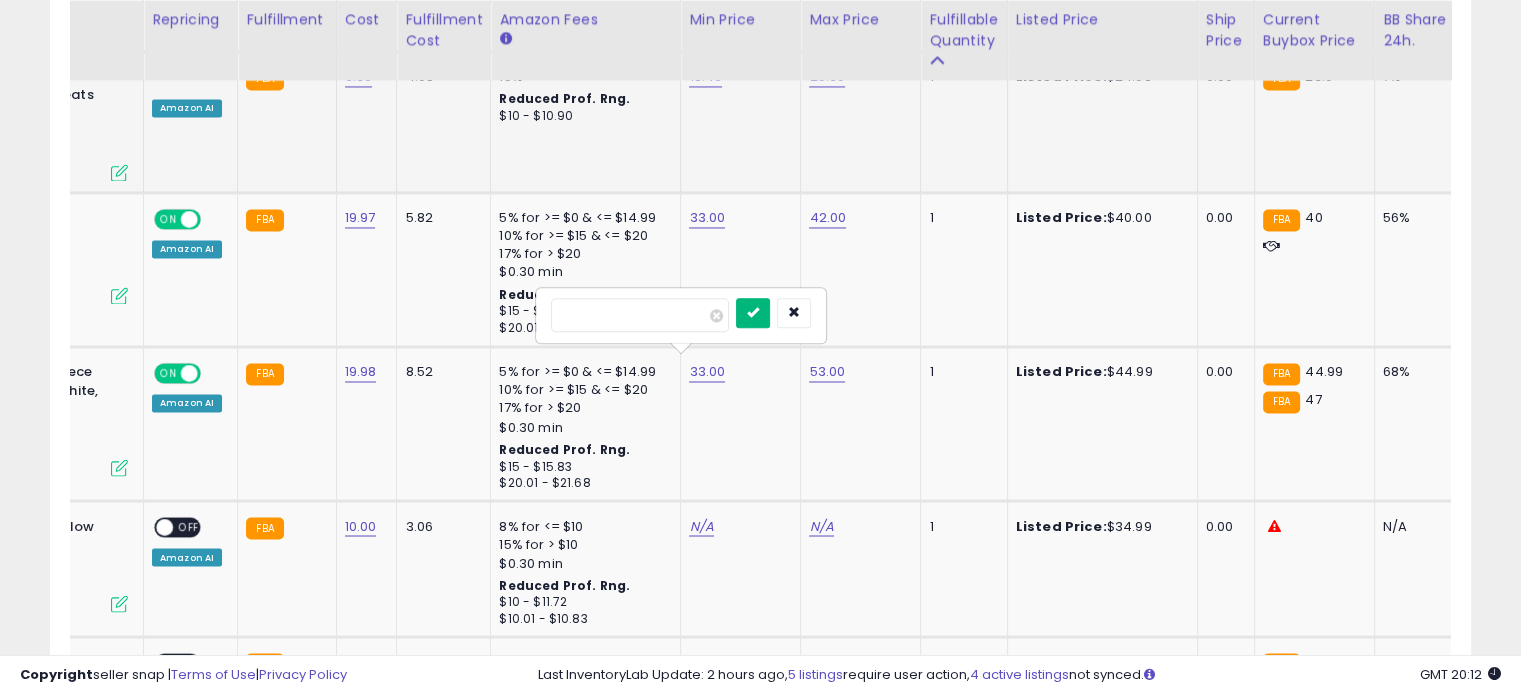 click at bounding box center [753, 313] 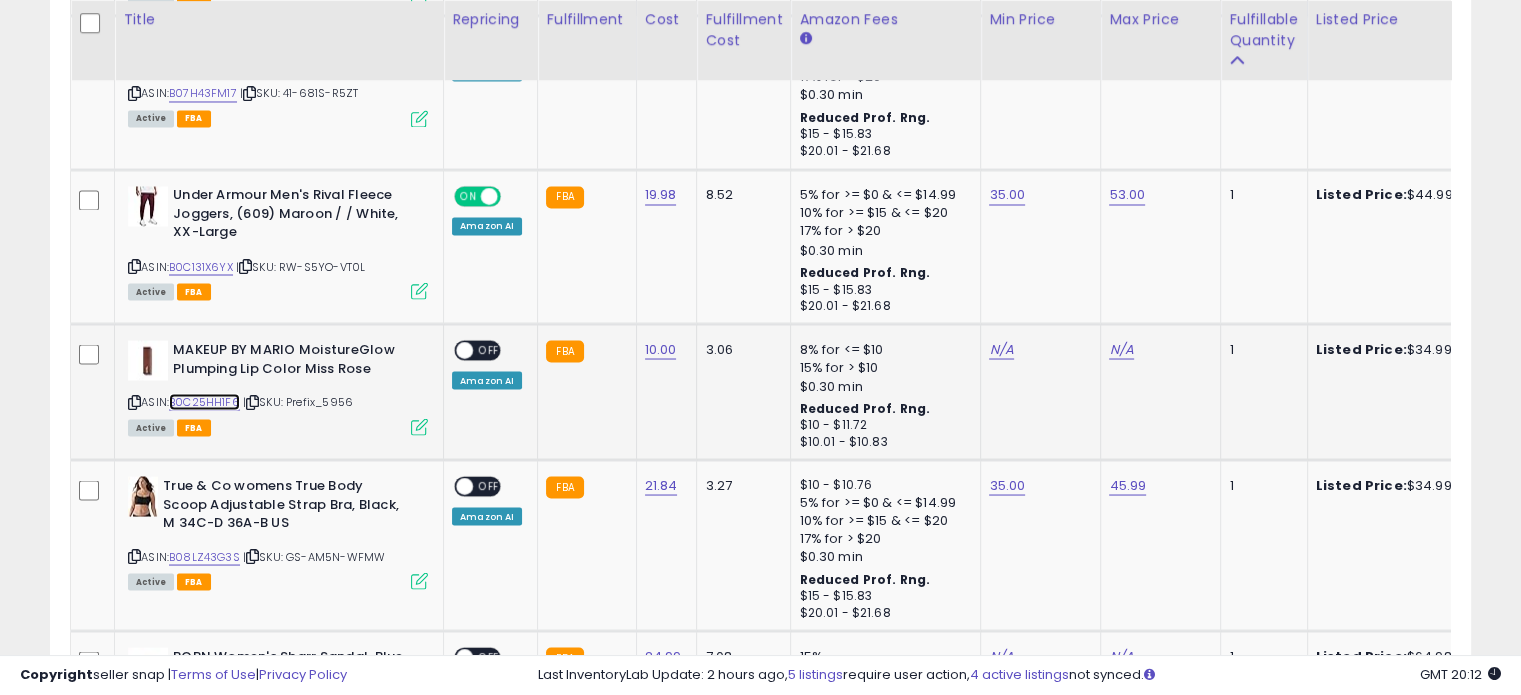 click on "B0C25HH1F6" at bounding box center (204, 401) 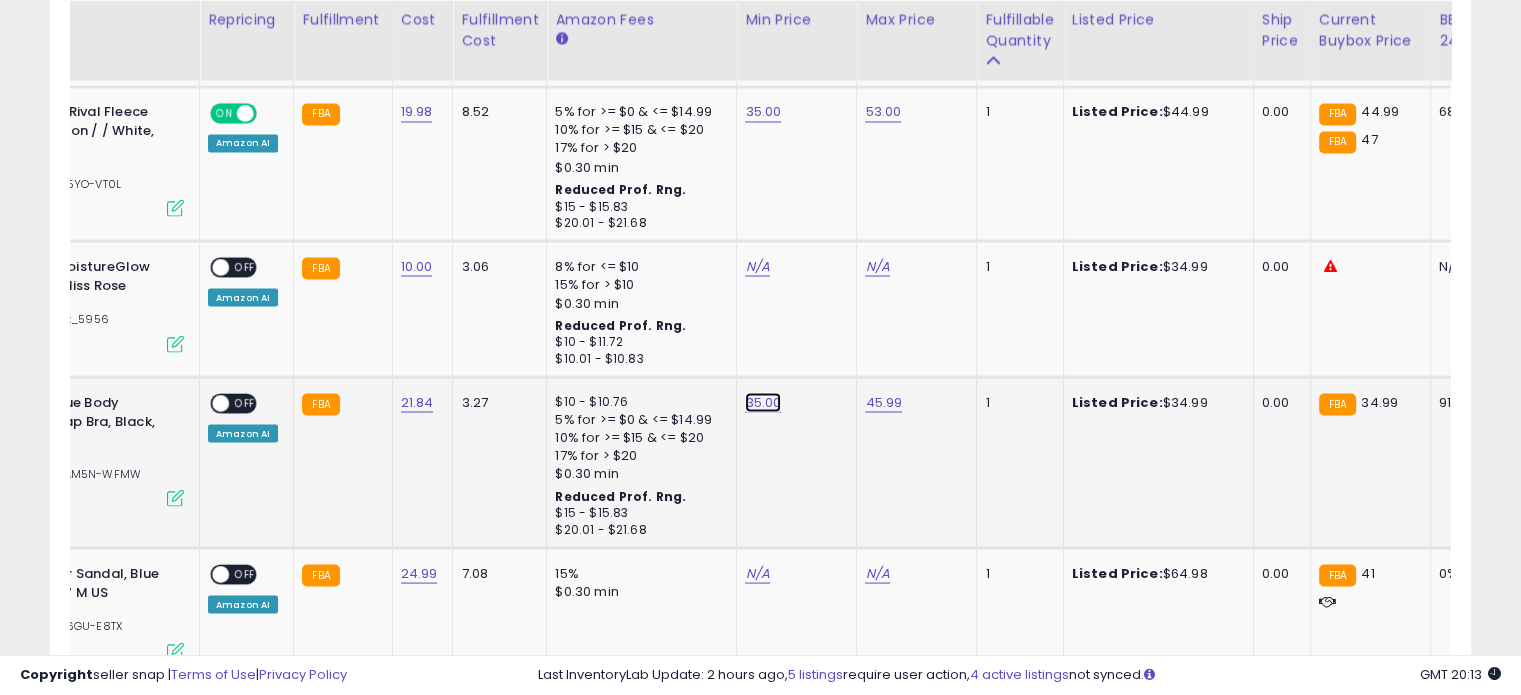 click on "35.00" at bounding box center [761, -2564] 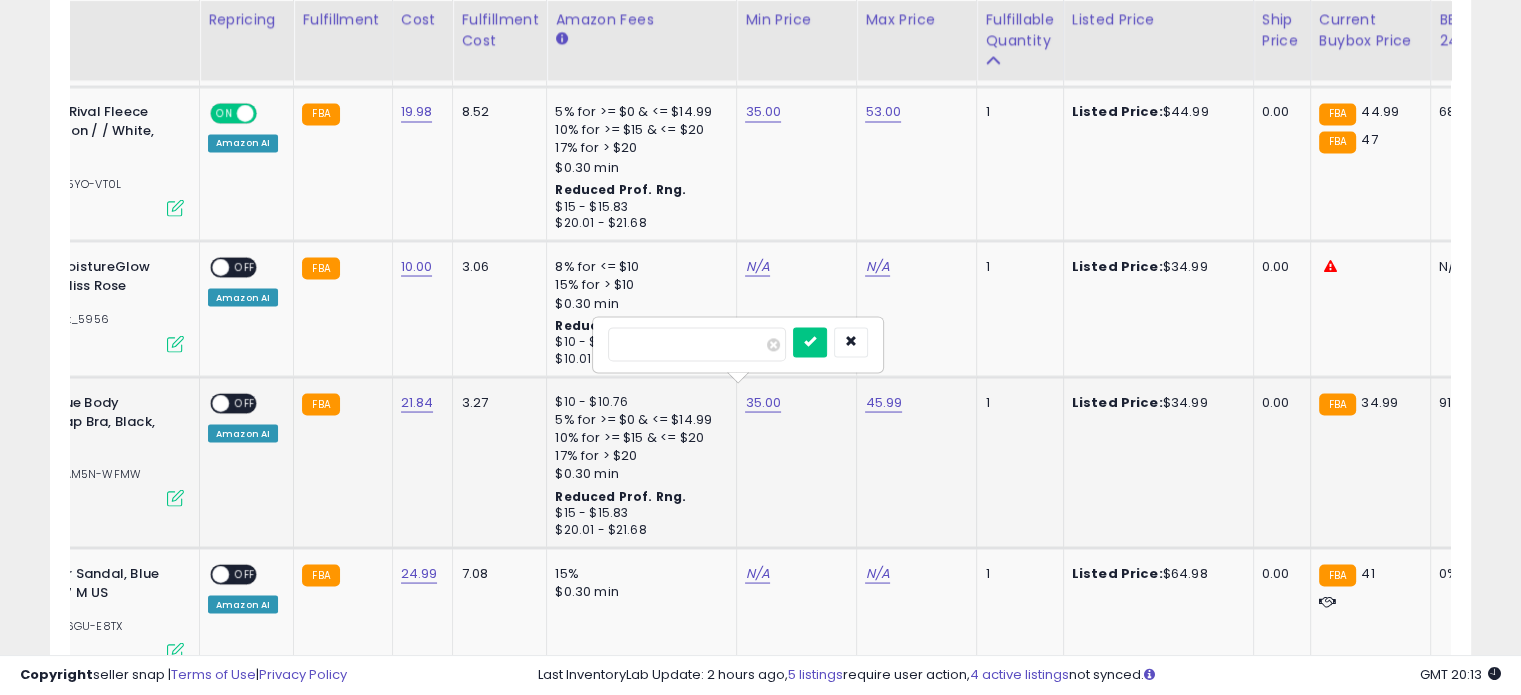 type on "**" 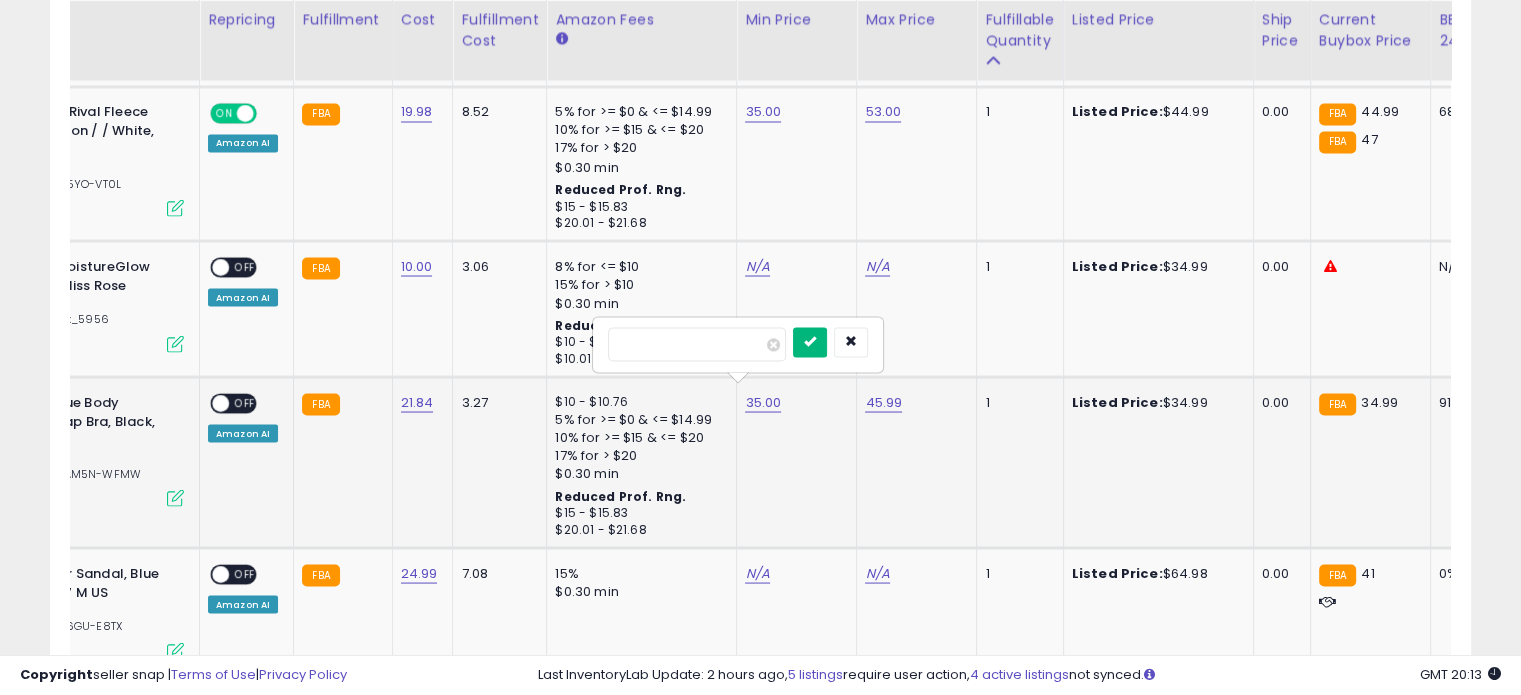 click at bounding box center [810, 342] 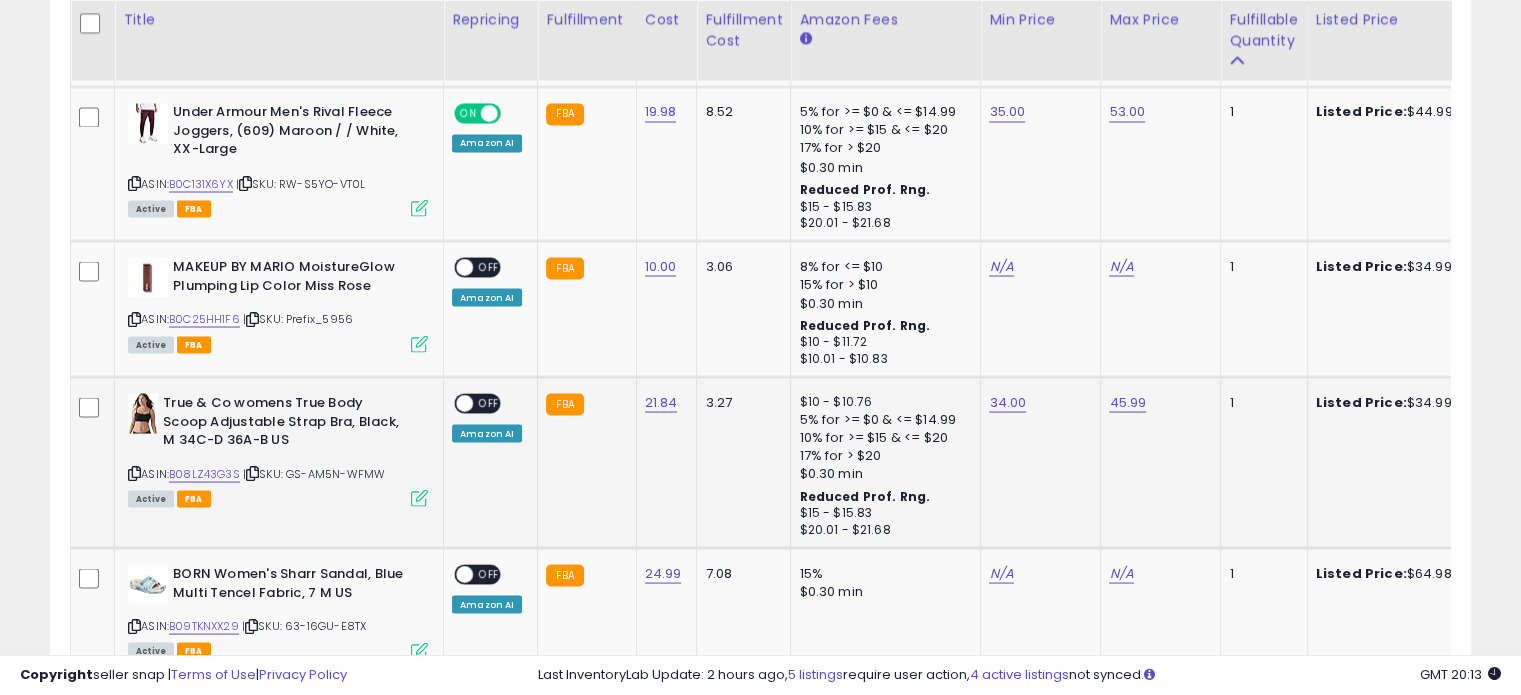 click on "OFF" at bounding box center (489, 403) 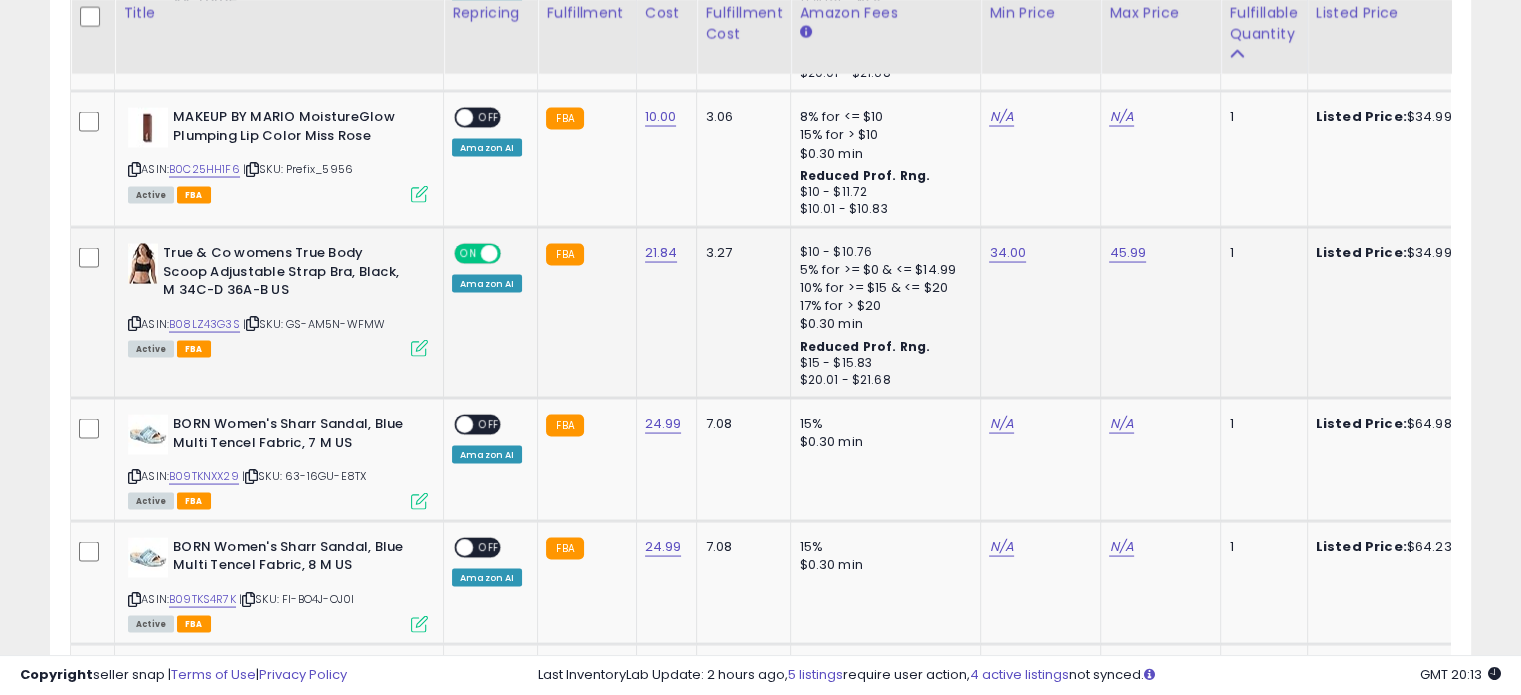 scroll, scrollTop: 3791, scrollLeft: 0, axis: vertical 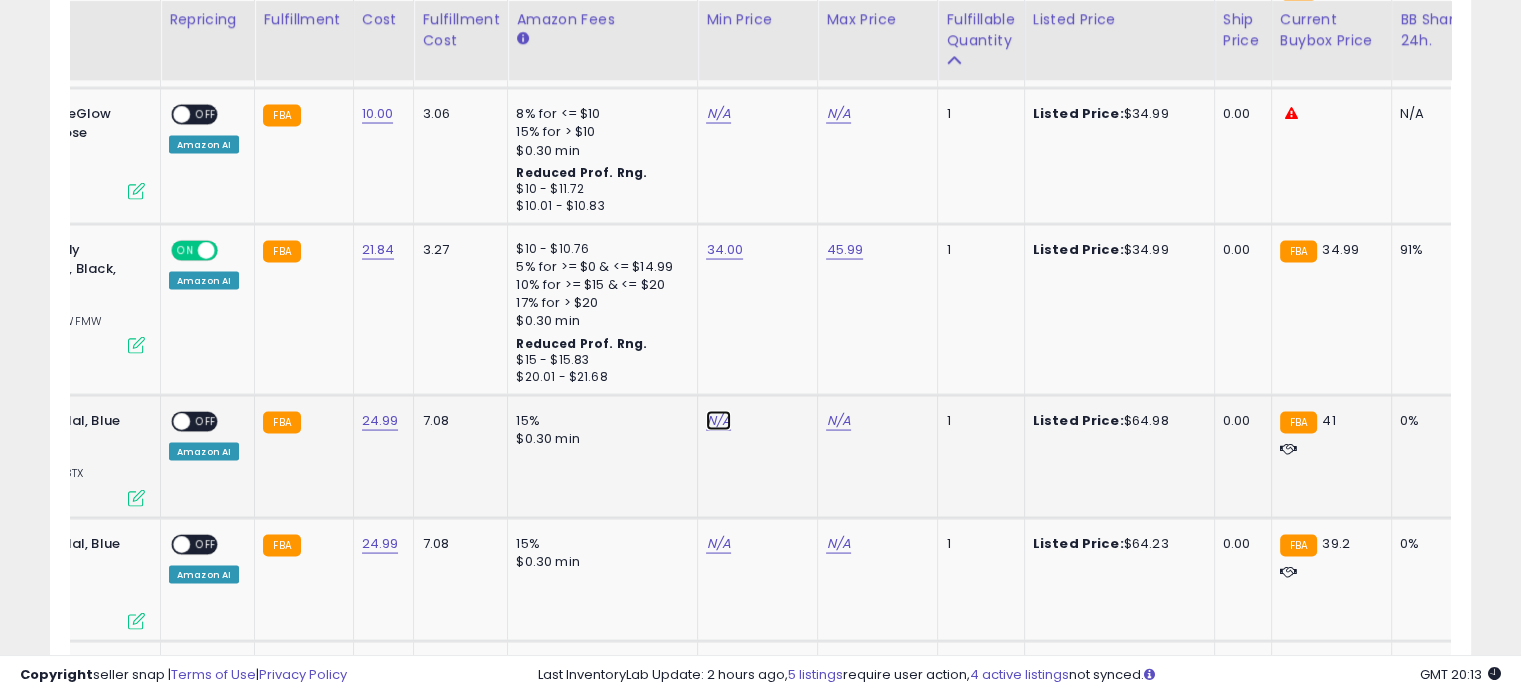 click on "N/A" at bounding box center [718, 113] 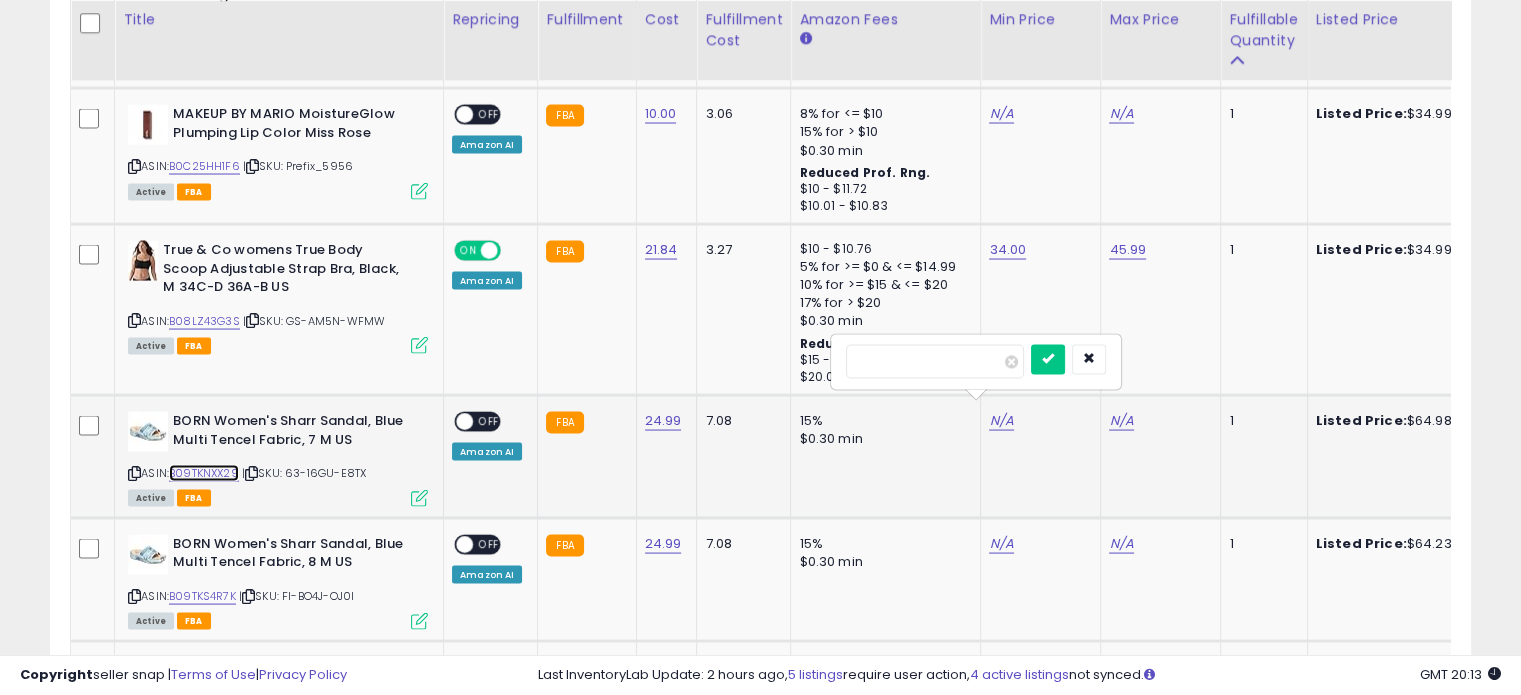 click on "B09TKNXX29" at bounding box center (204, 472) 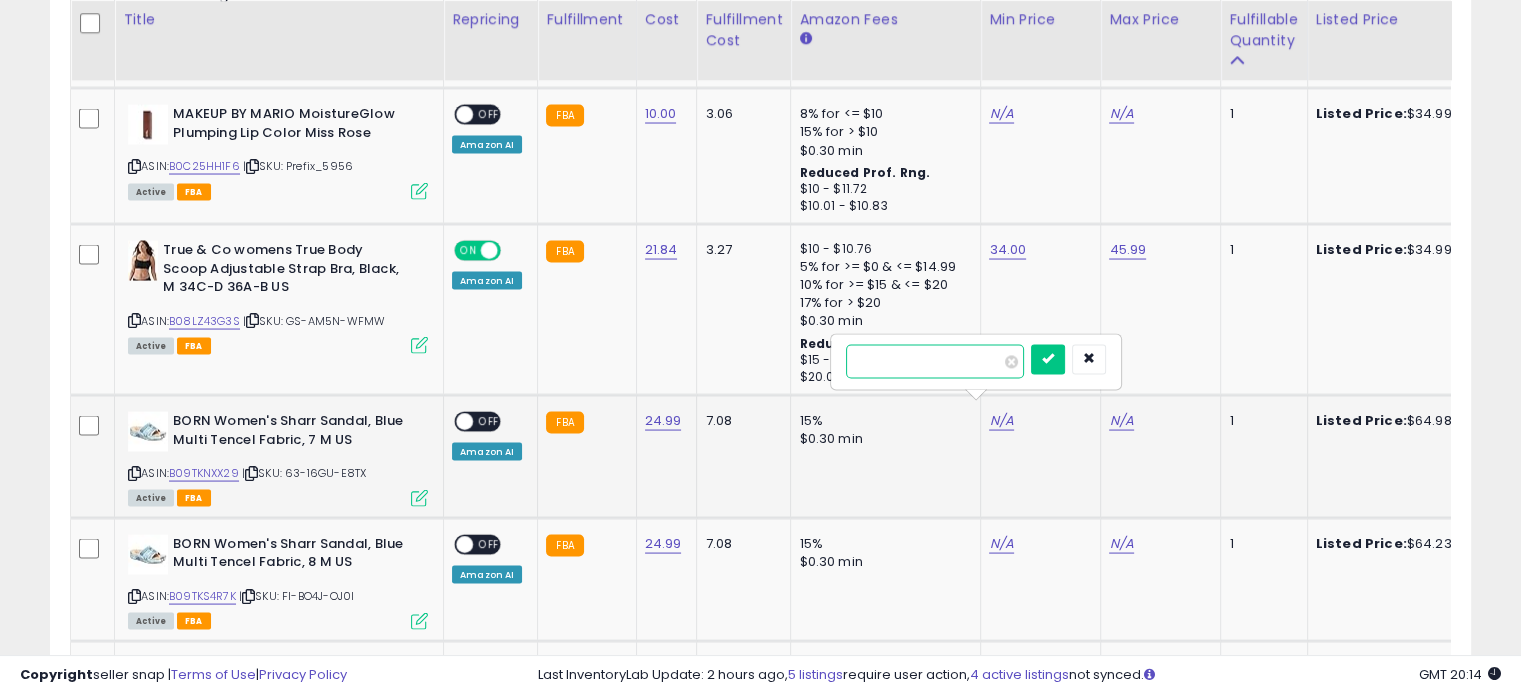 click at bounding box center [935, 361] 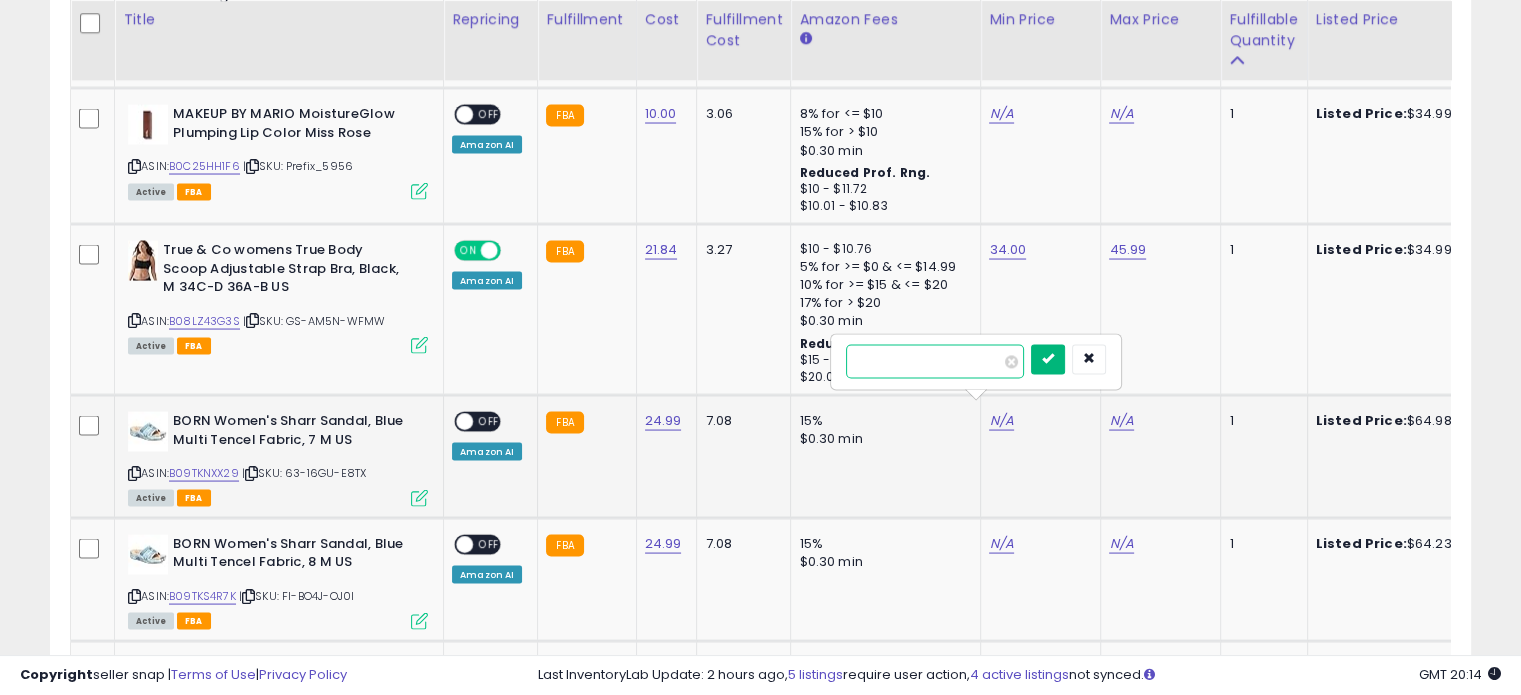 type on "****" 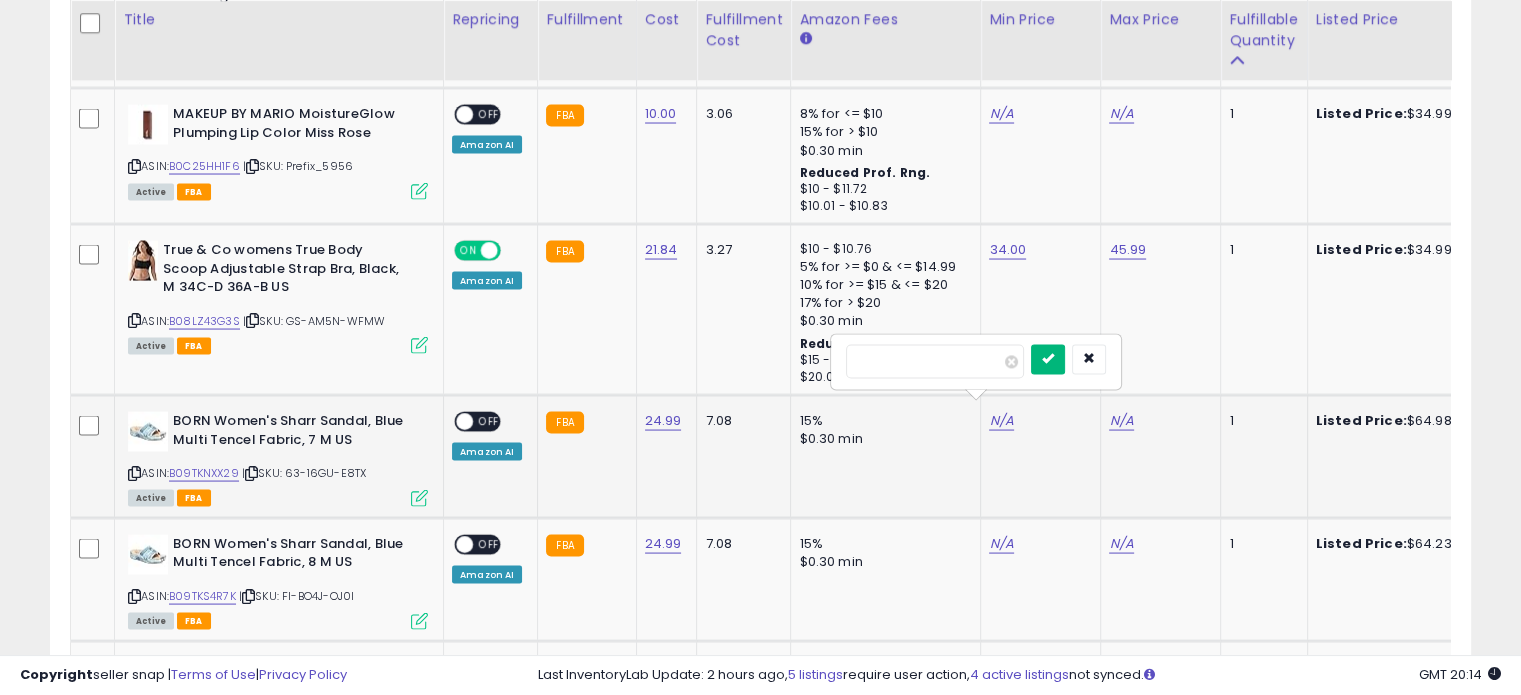 click at bounding box center [1048, 358] 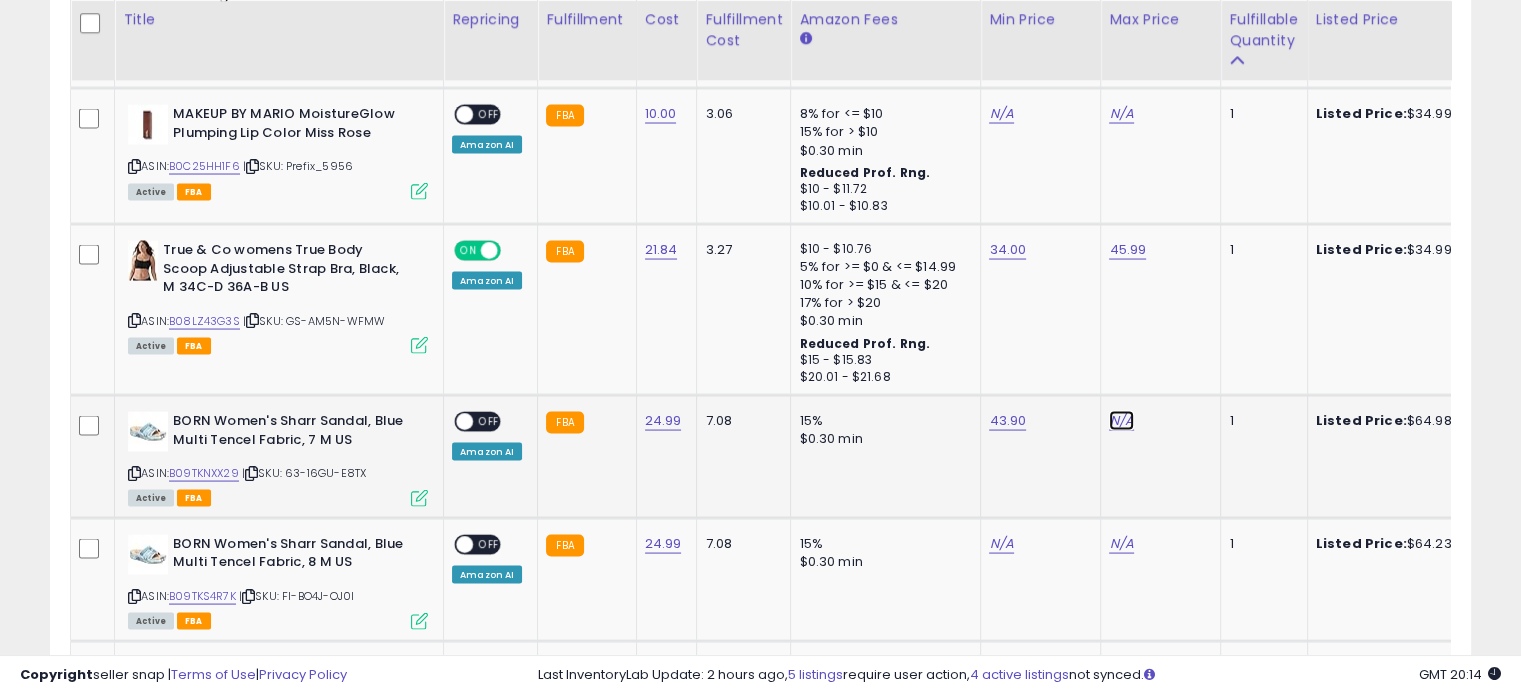 click on "N/A" at bounding box center (1121, 113) 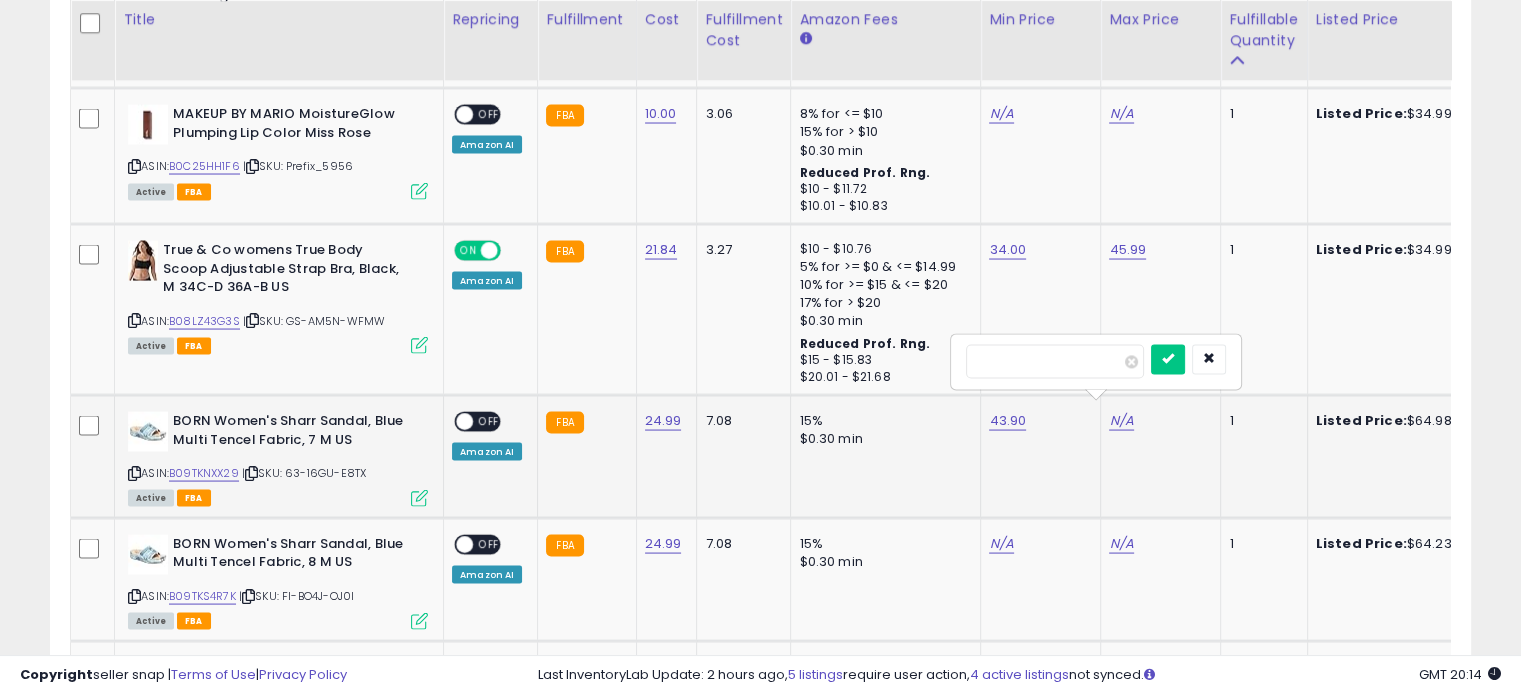 type on "**" 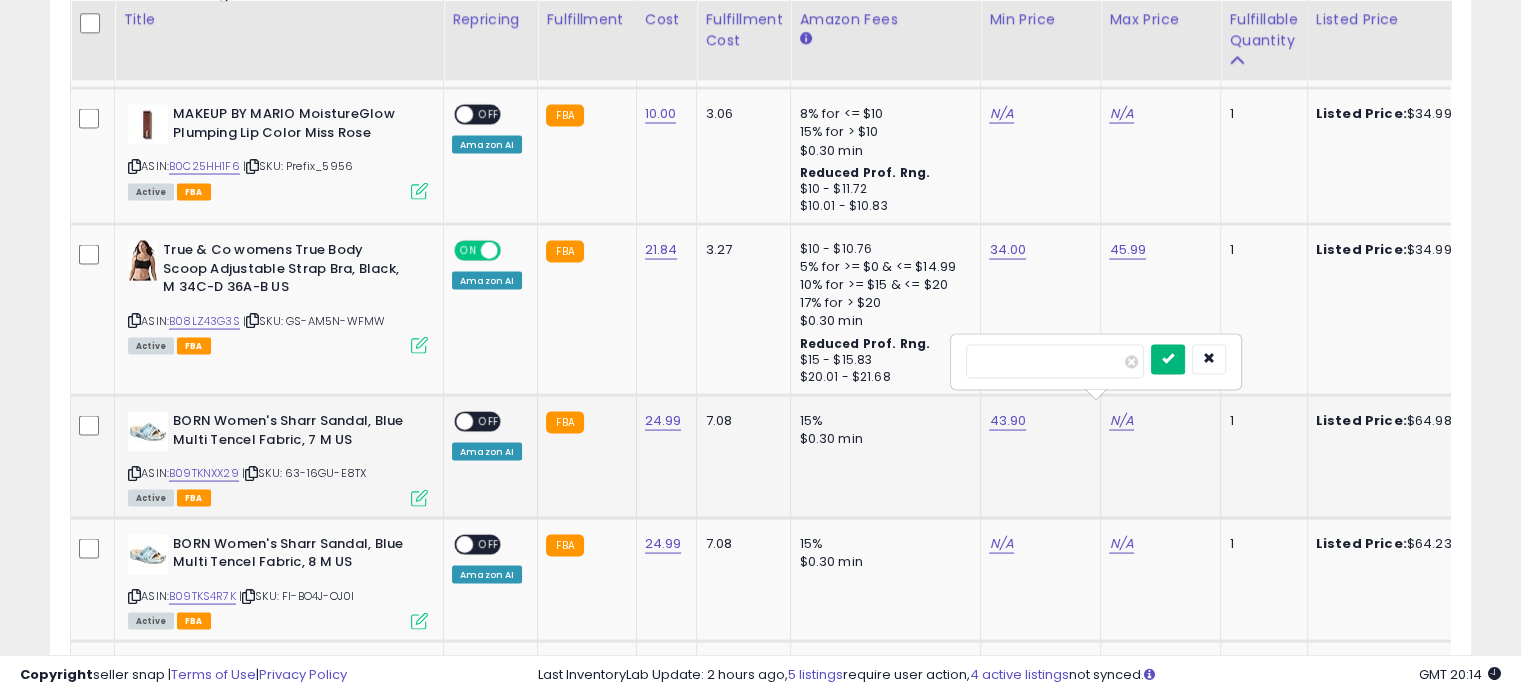 click at bounding box center [1168, 359] 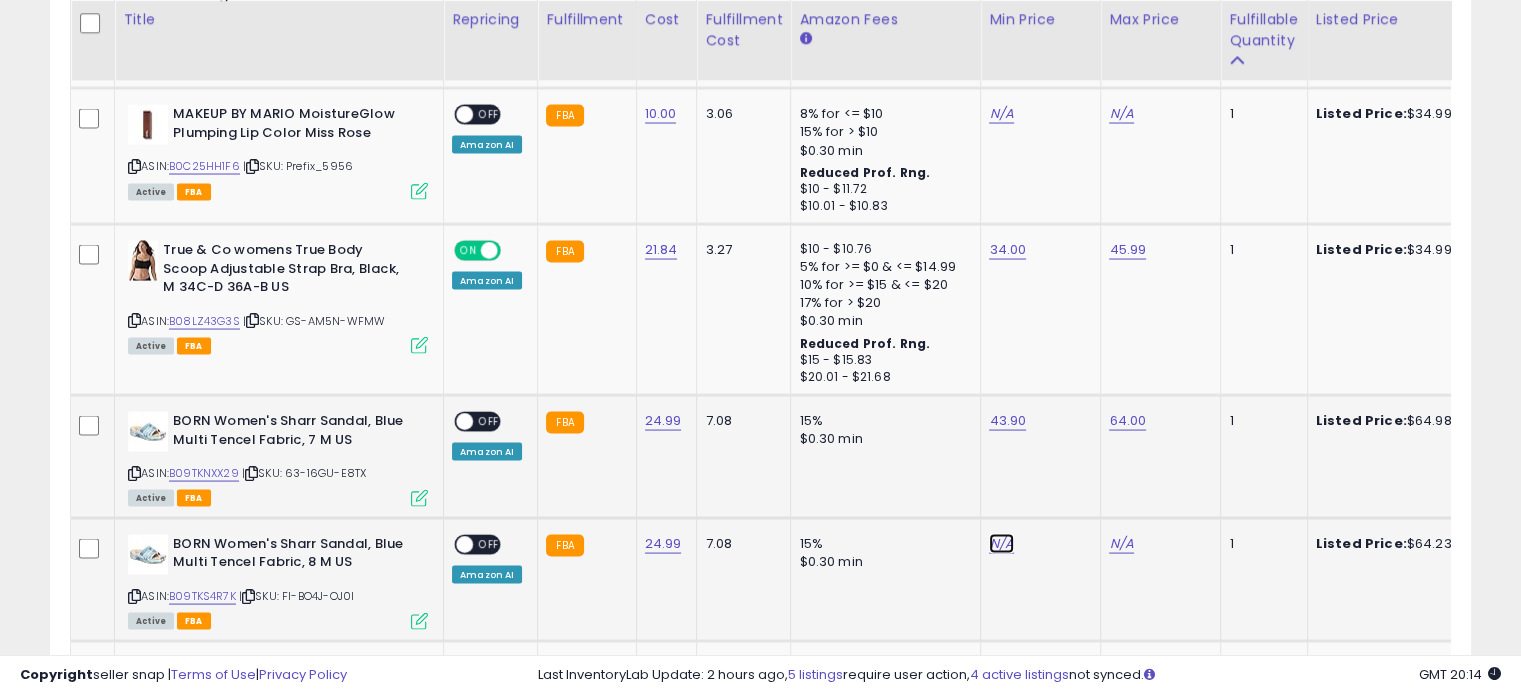 click on "N/A" at bounding box center [1001, 113] 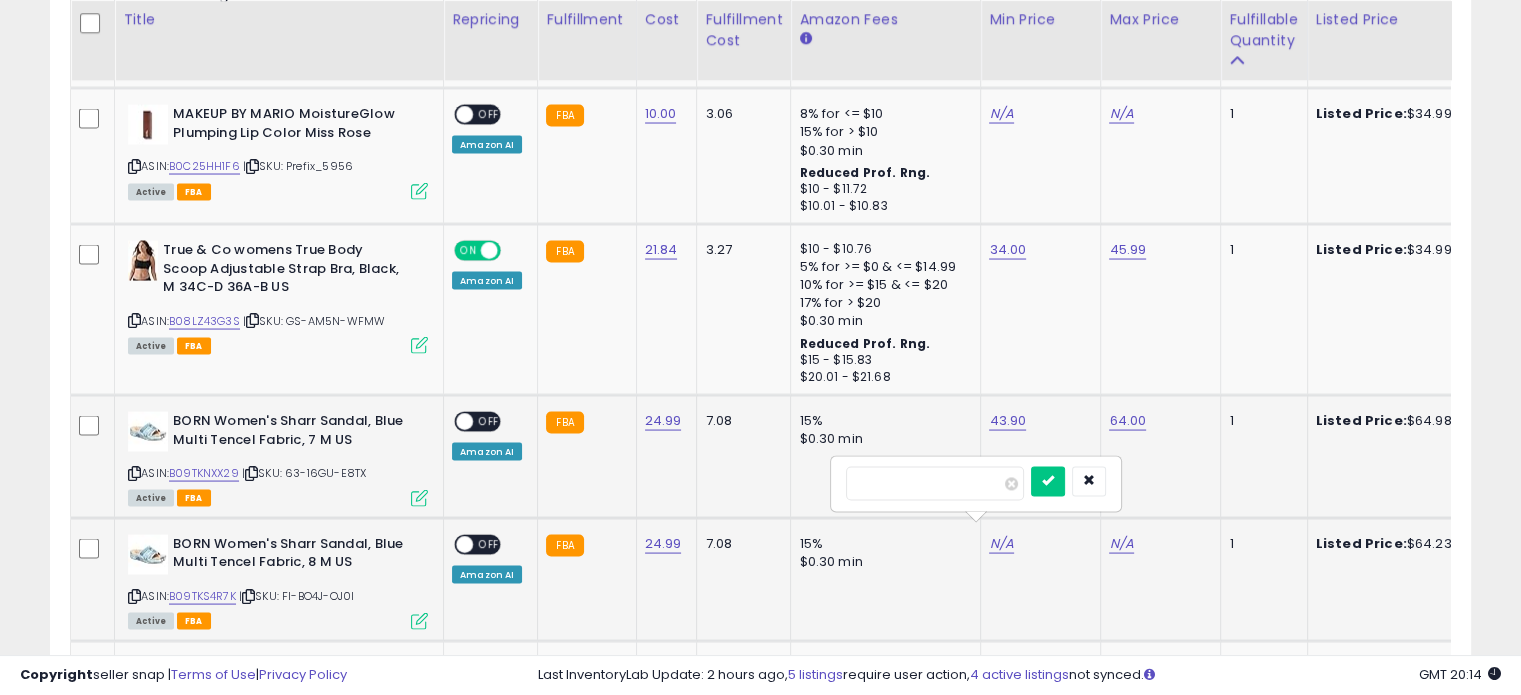 type on "****" 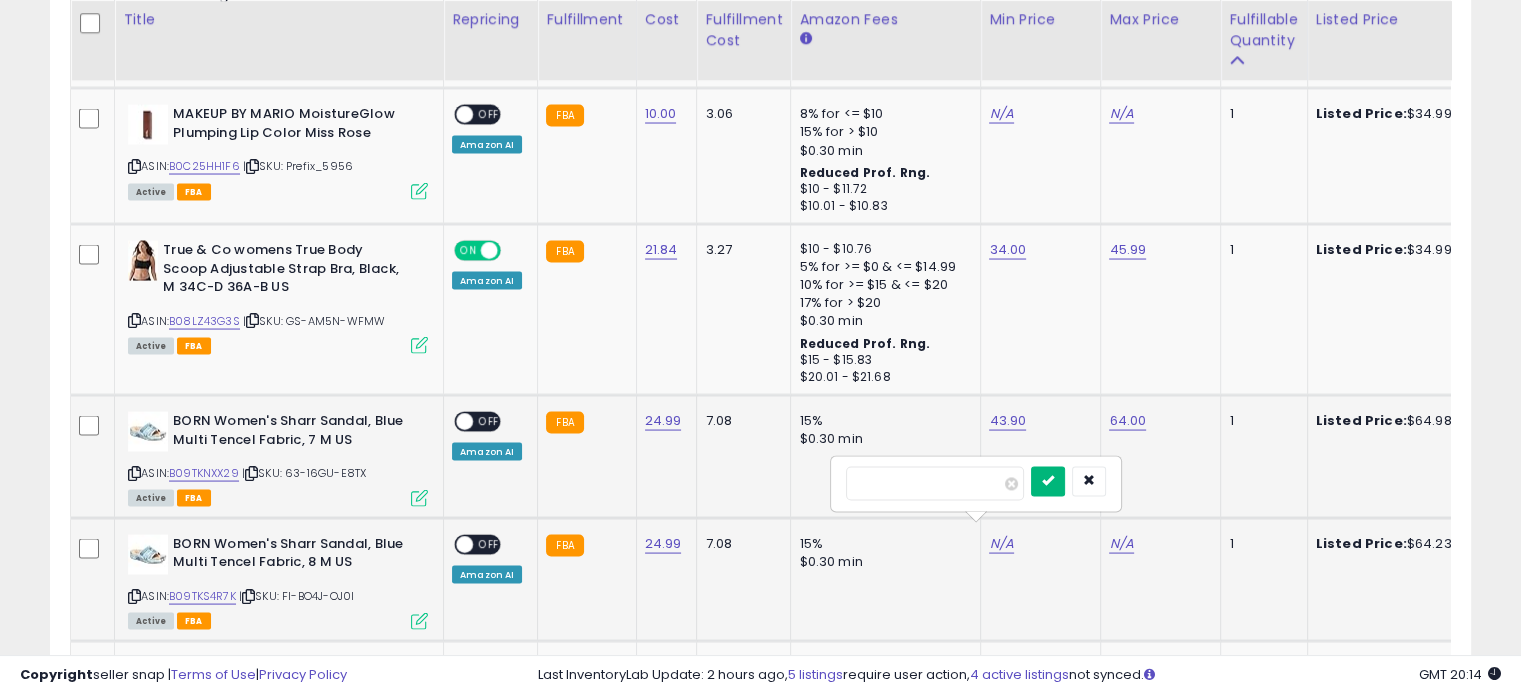 click at bounding box center [1048, 480] 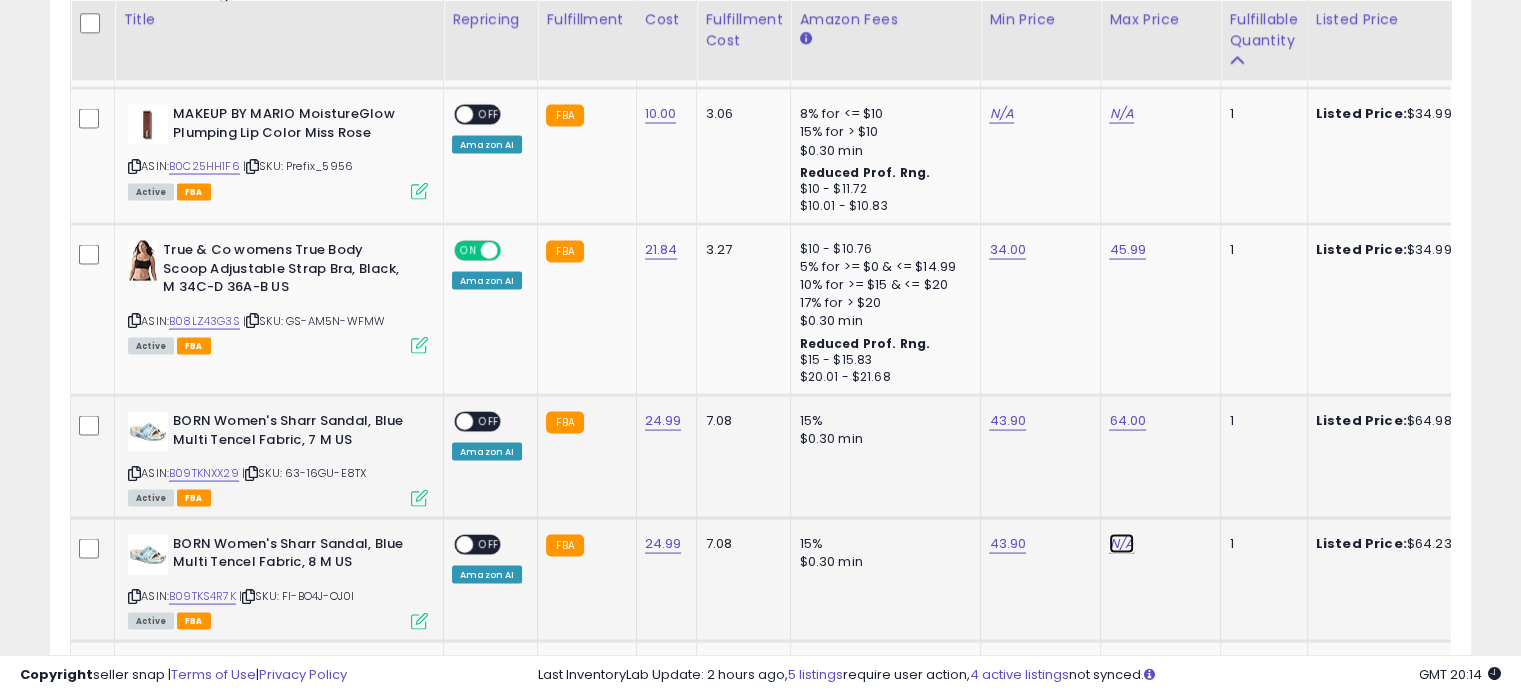 click on "N/A" at bounding box center [1121, 113] 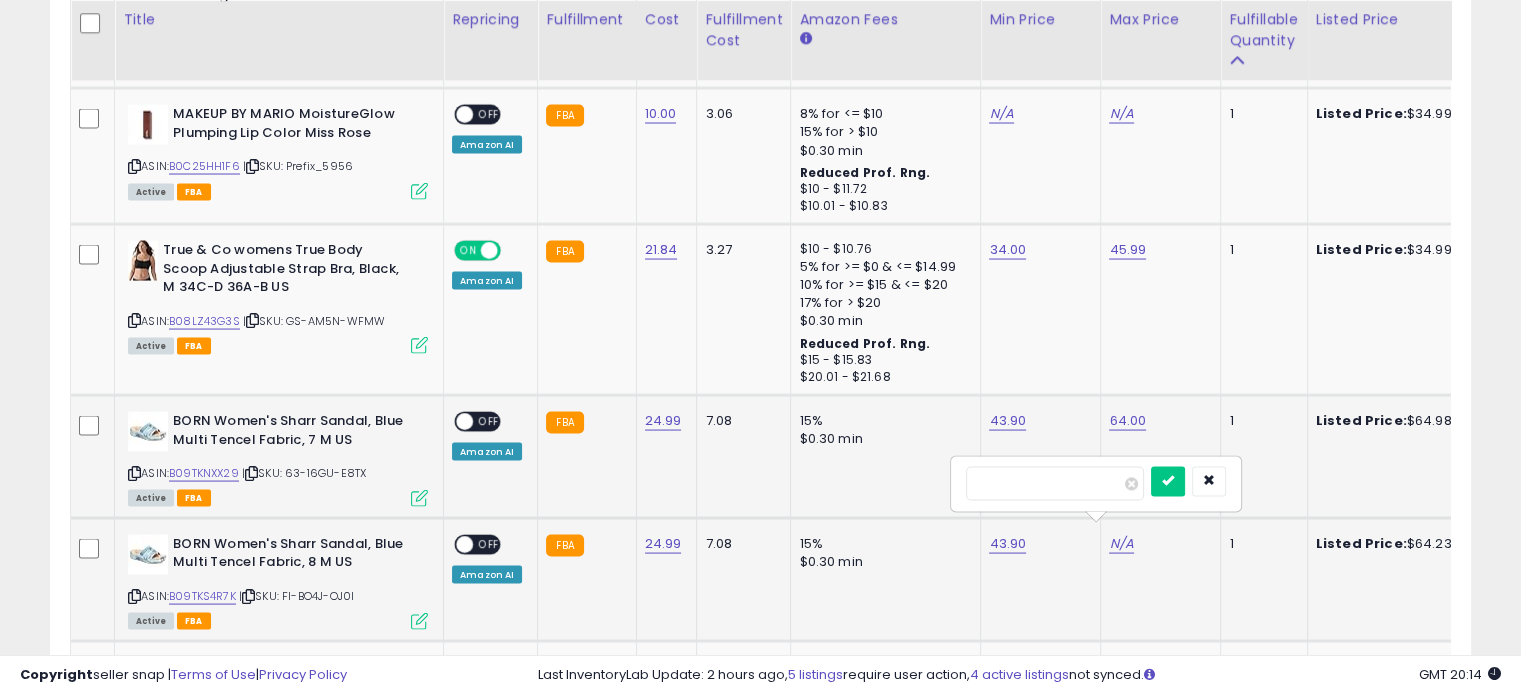 type on "**" 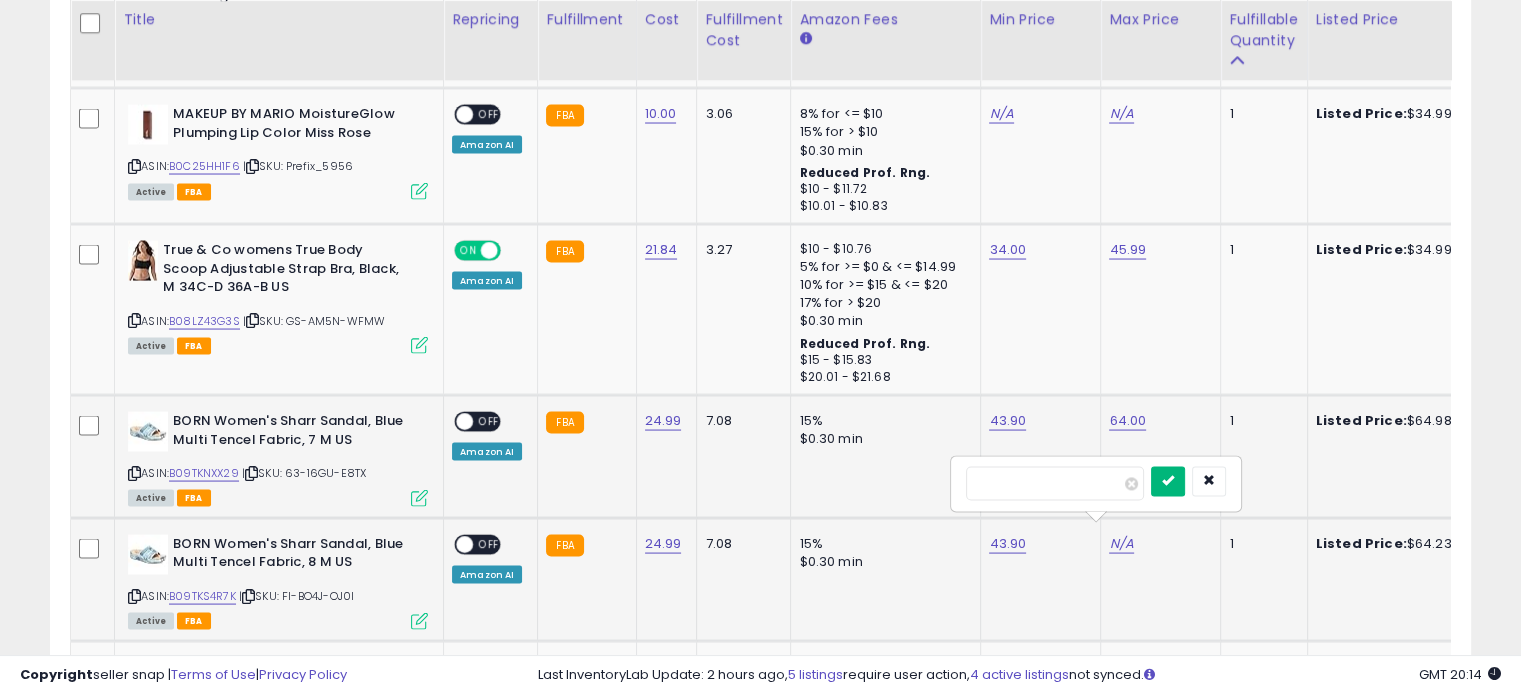 click at bounding box center (1168, 481) 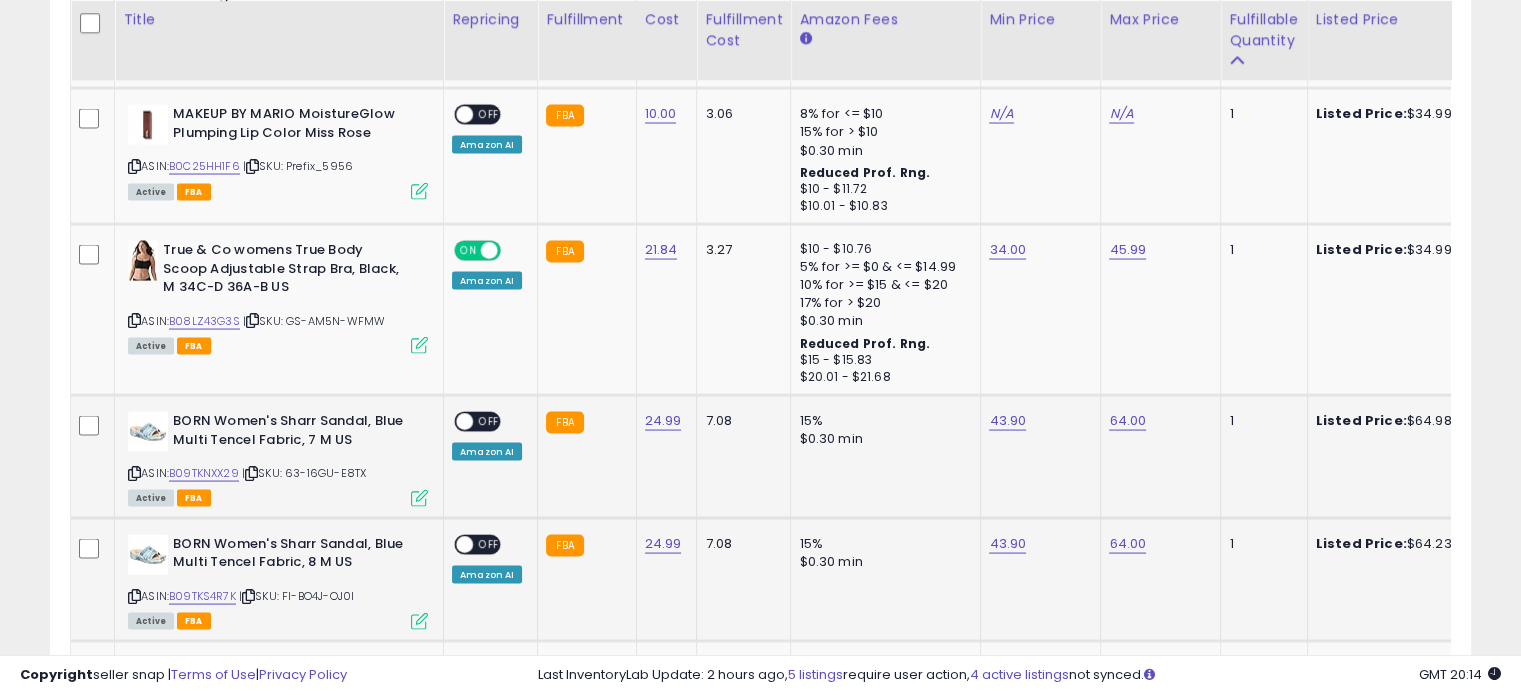 click on "ON   OFF Amazon AI" at bounding box center (487, 558) 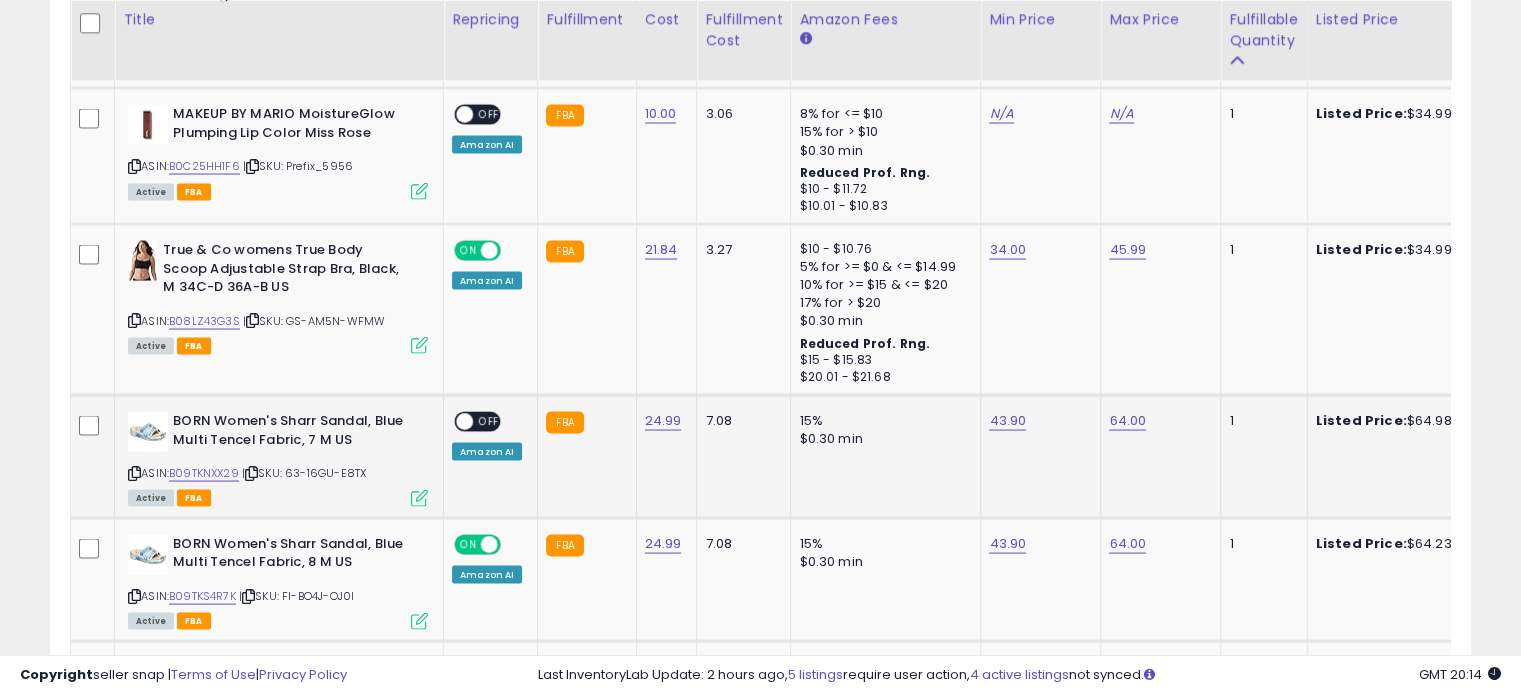 click on "OFF" at bounding box center (489, 421) 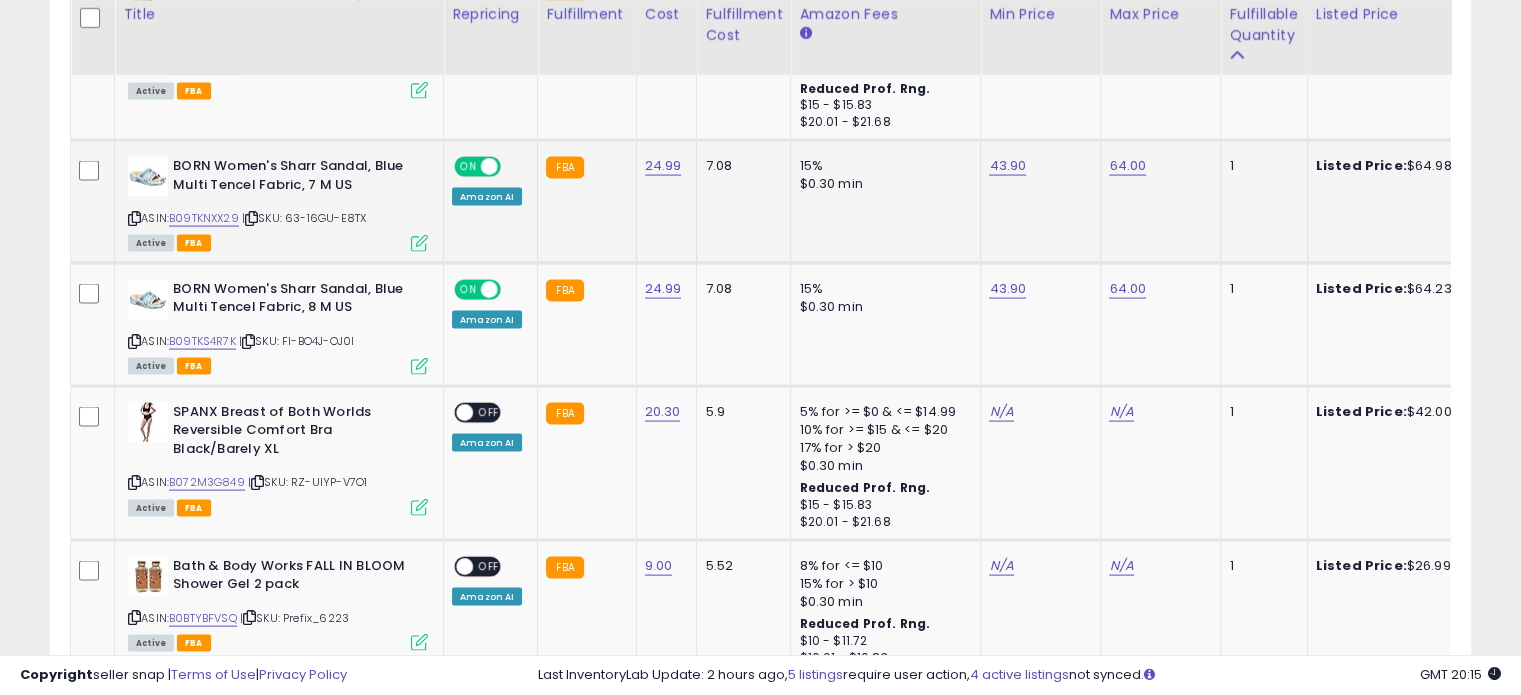 scroll, scrollTop: 4048, scrollLeft: 0, axis: vertical 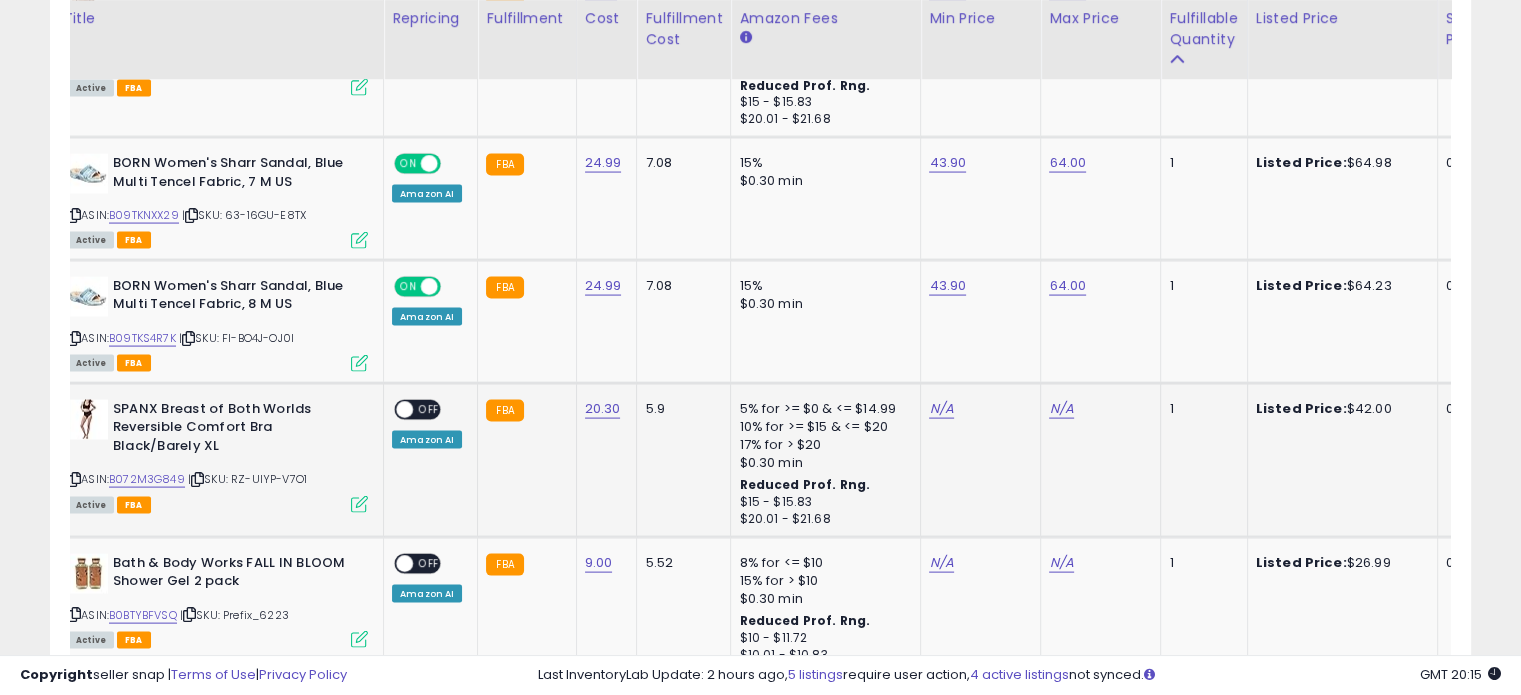 click on "ASIN:  B072M3G849    |   SKU: RZ-UIYP-V7O1 Active FBA" at bounding box center (218, 455) 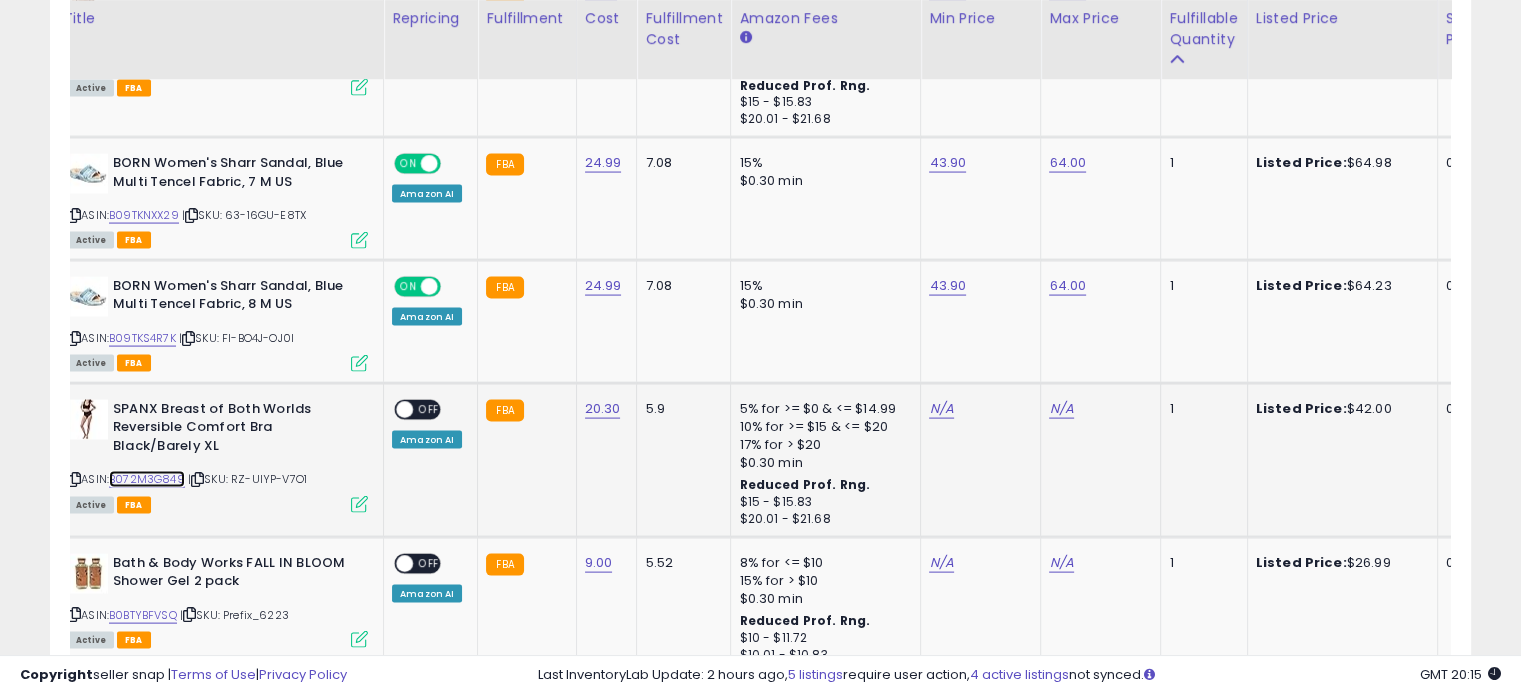 click on "B072M3G849" at bounding box center [147, 479] 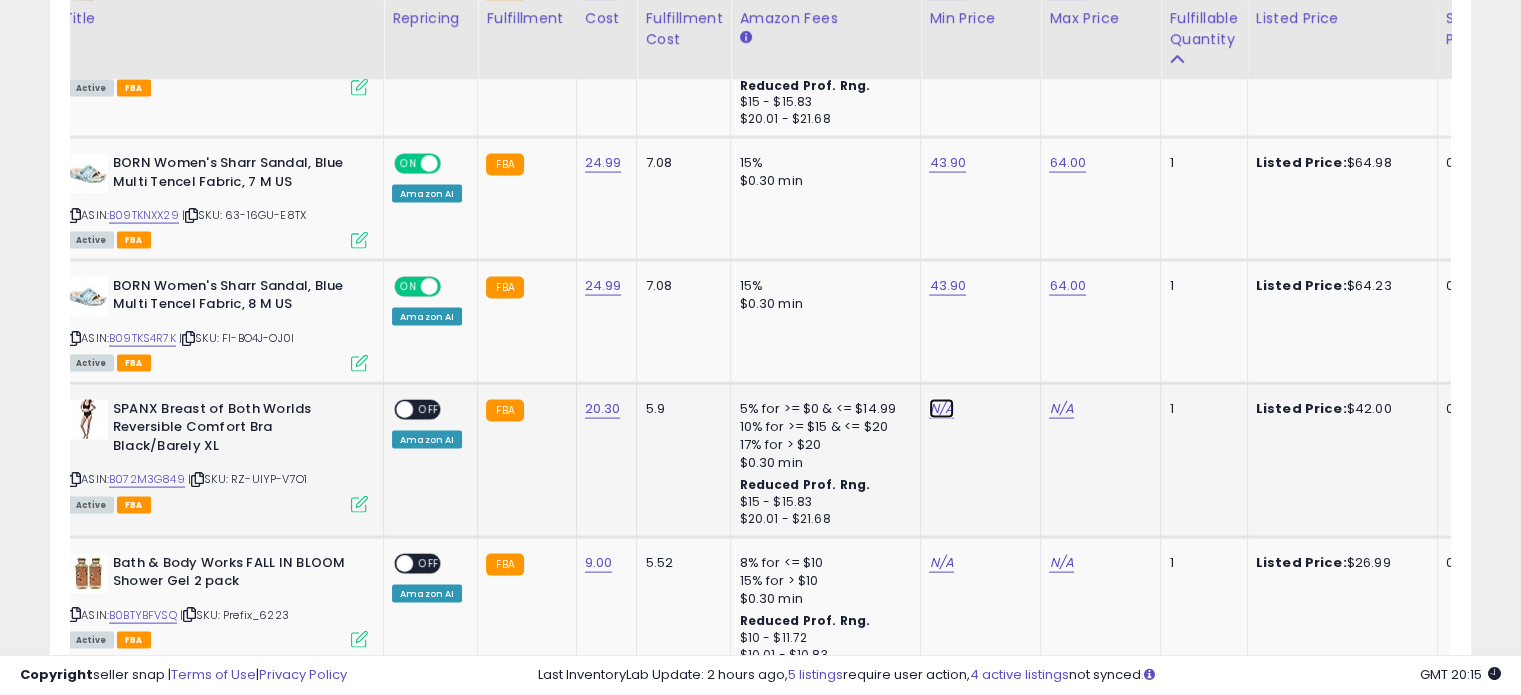 click on "N/A" at bounding box center [941, -144] 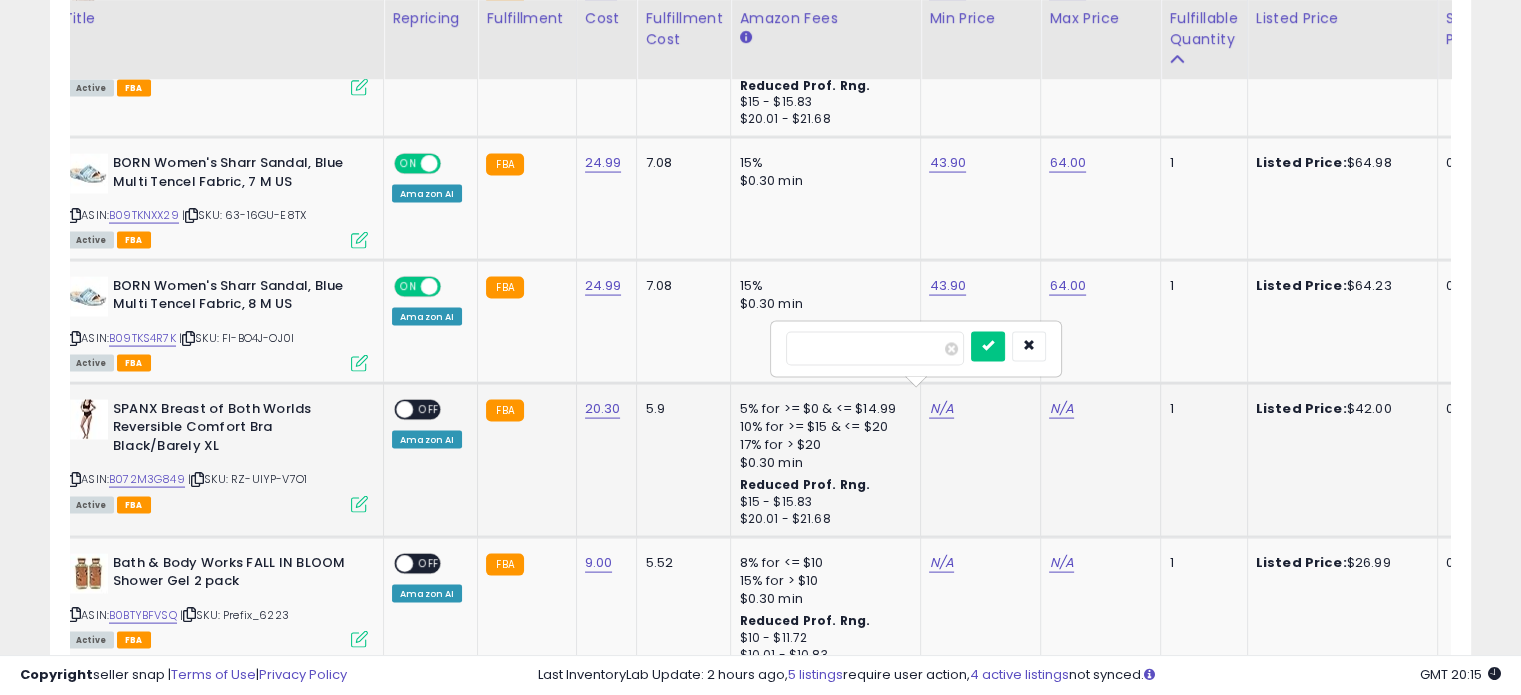 type on "****" 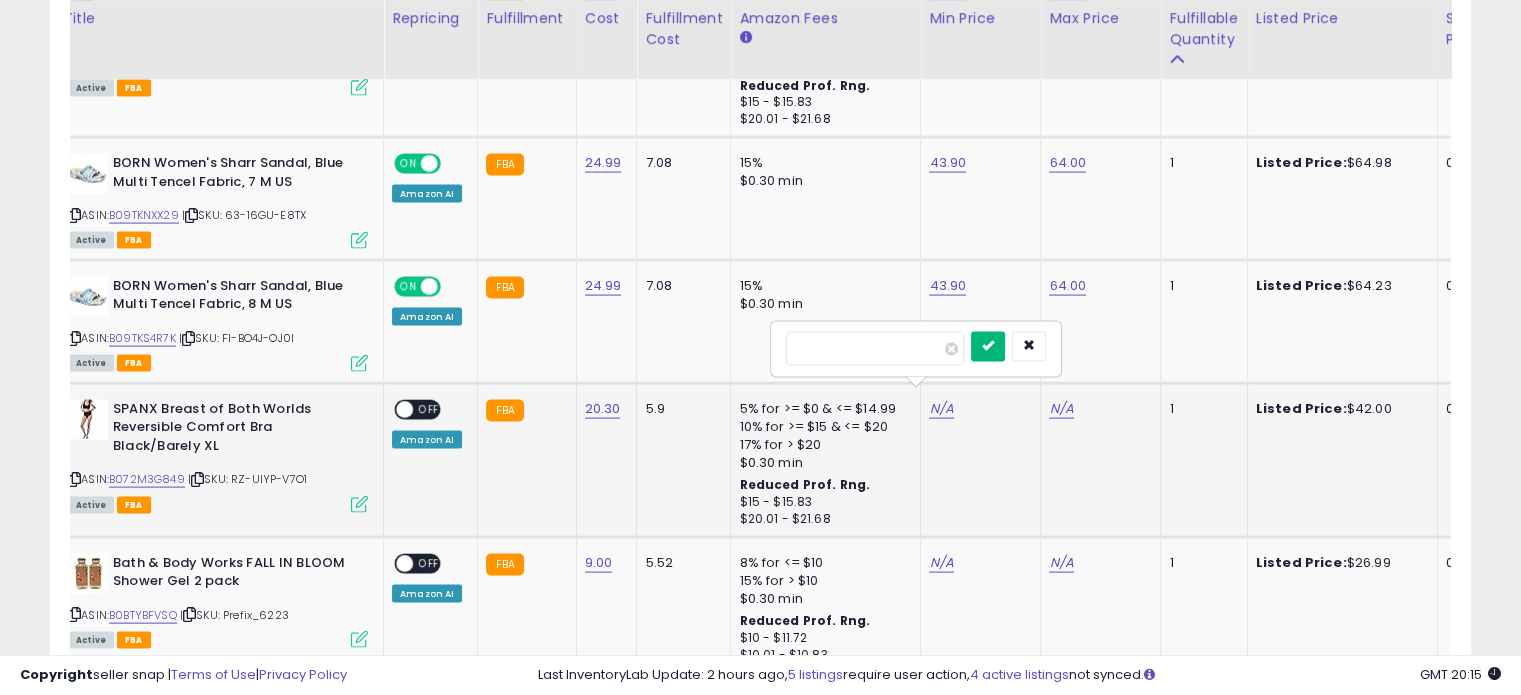 click at bounding box center [988, 347] 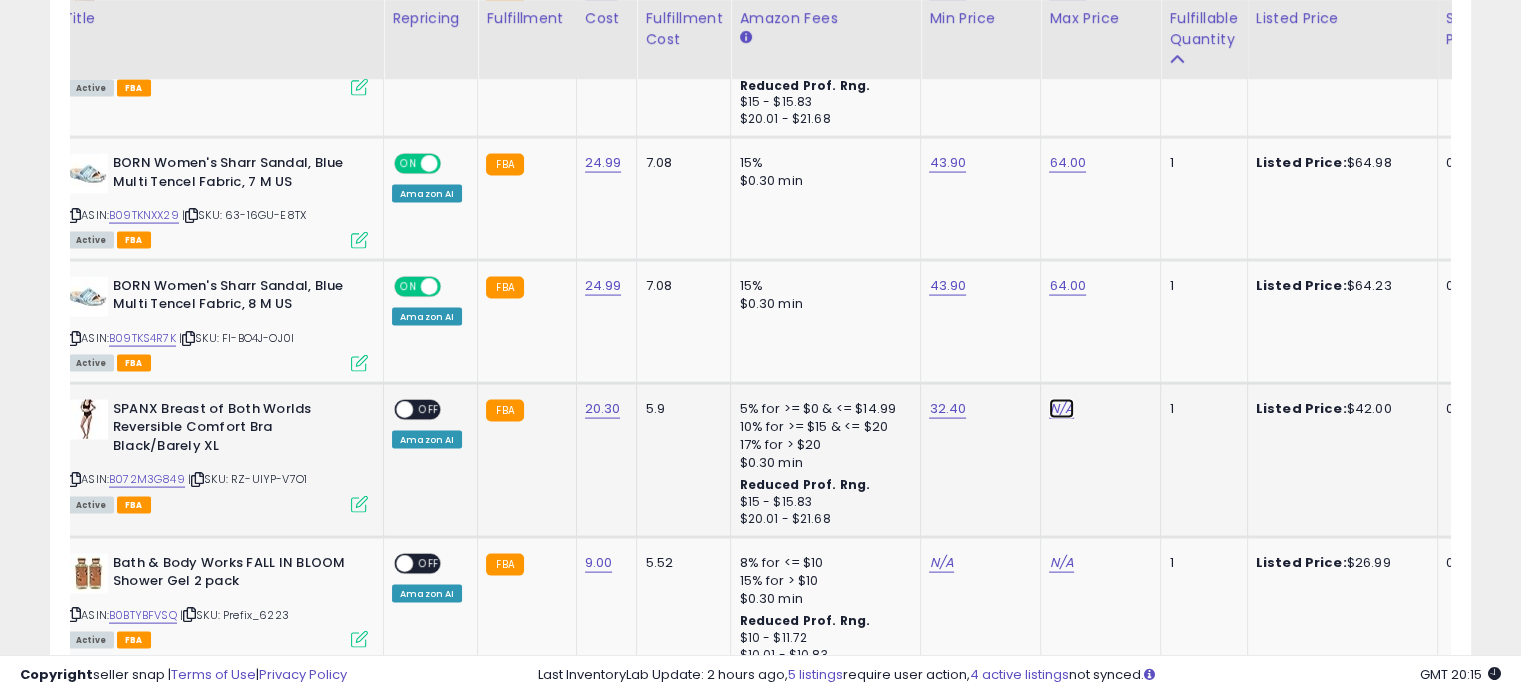 click on "N/A" at bounding box center (1061, -144) 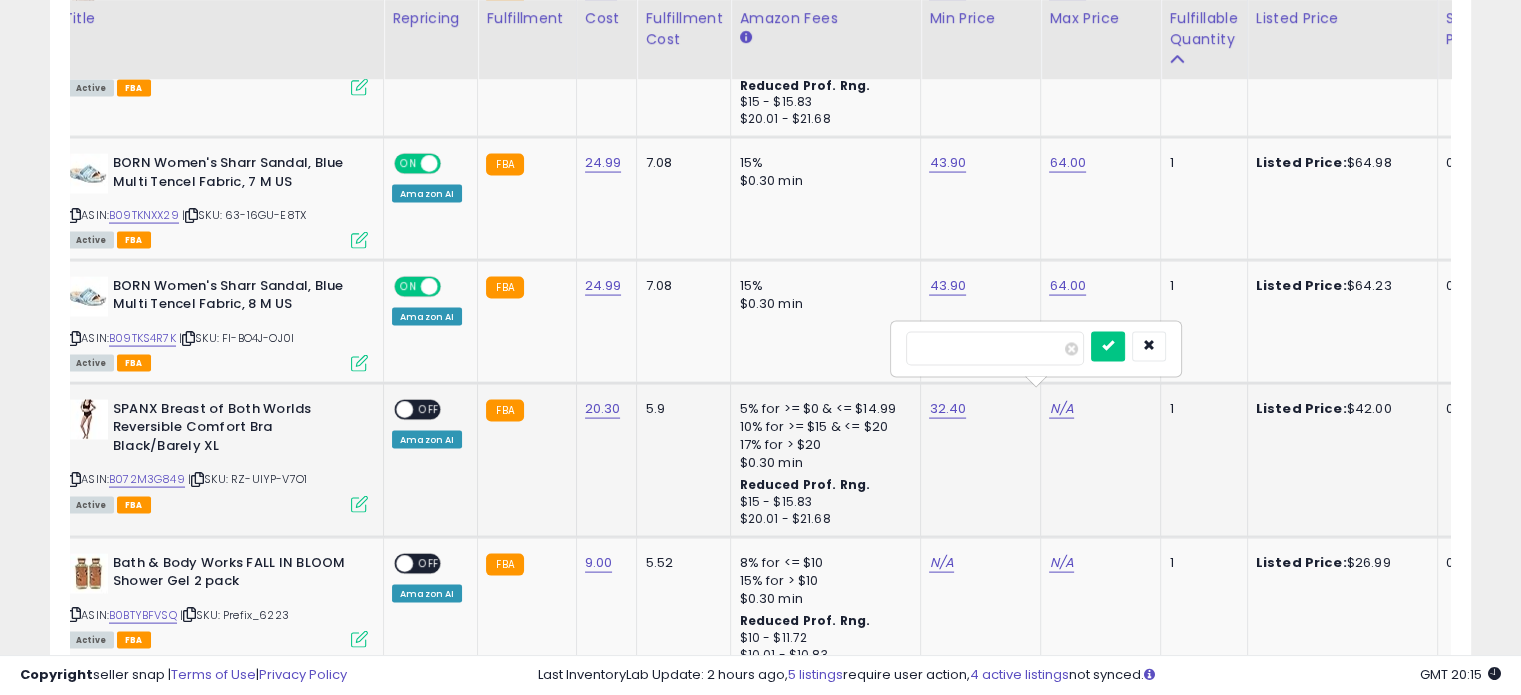 type on "**" 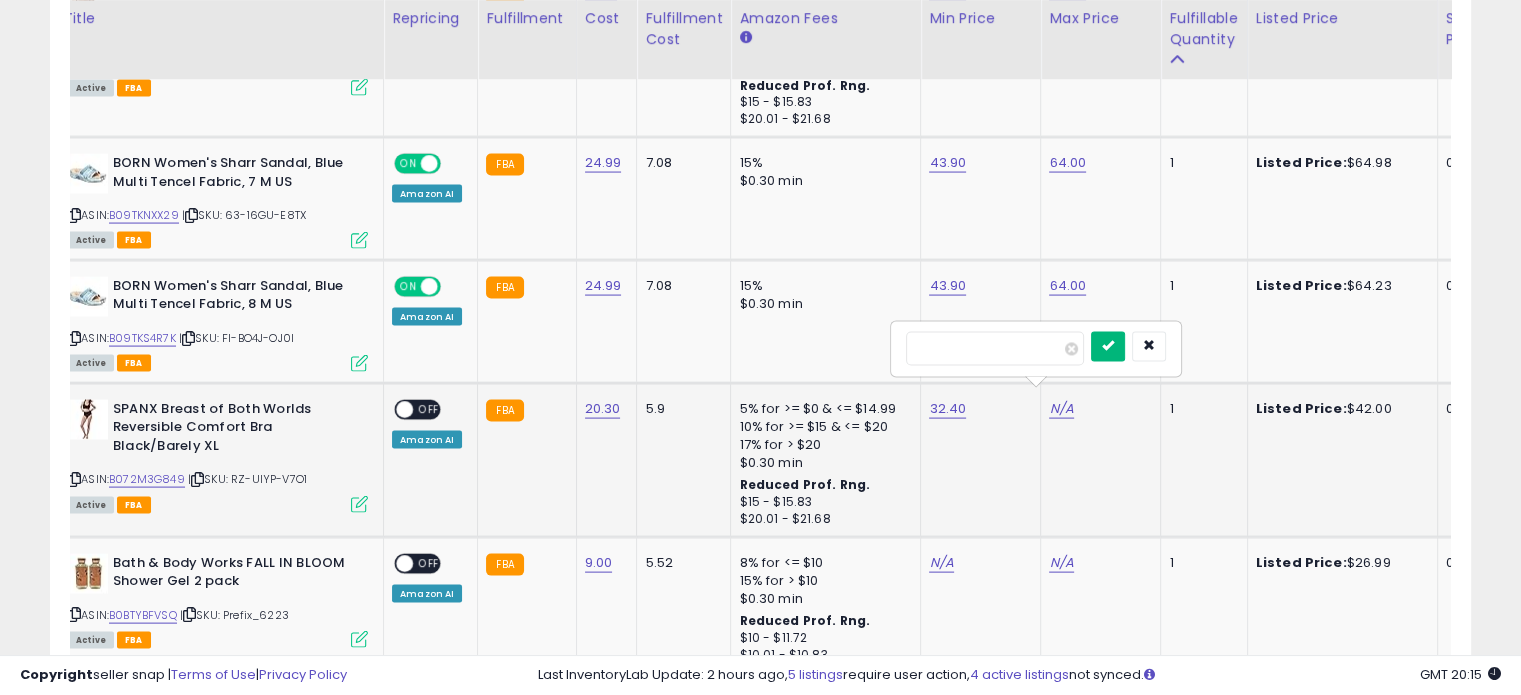 click at bounding box center [1108, 346] 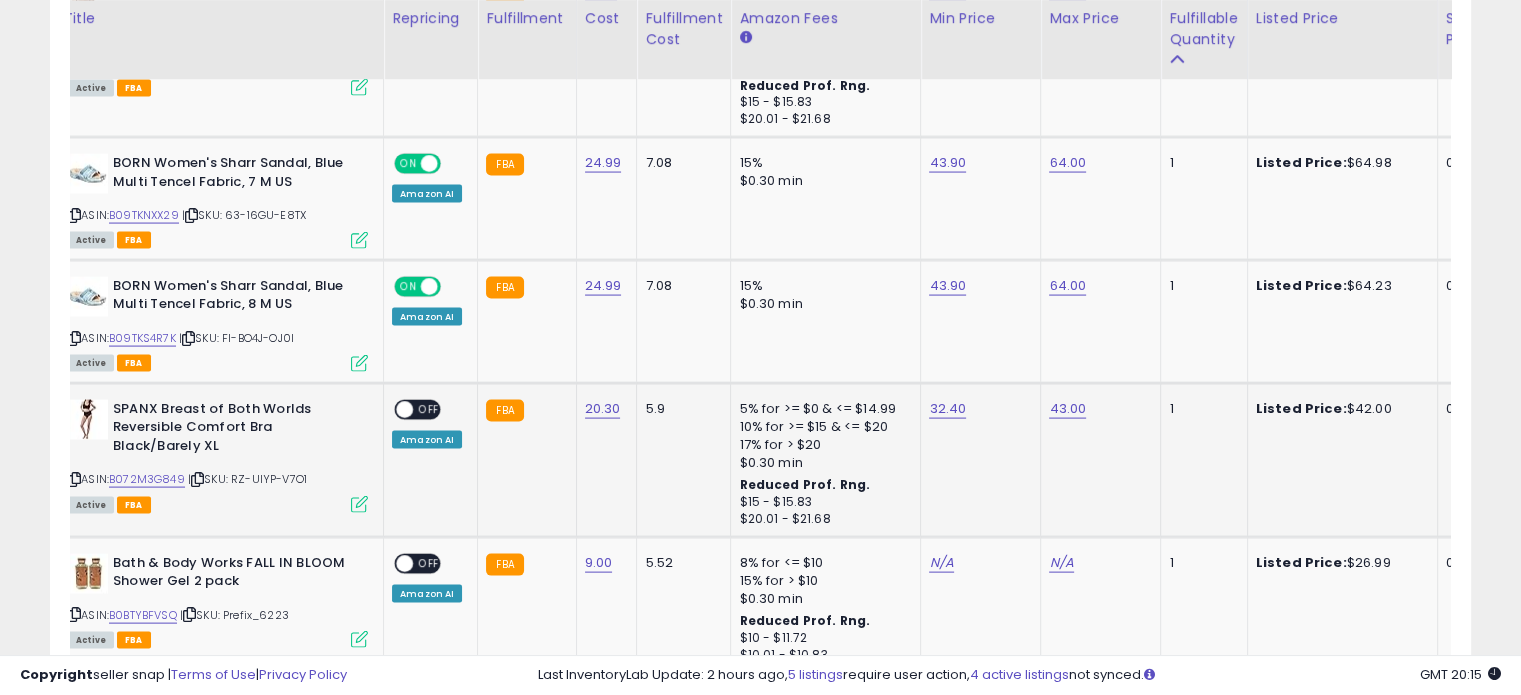 click on "OFF" at bounding box center (429, 409) 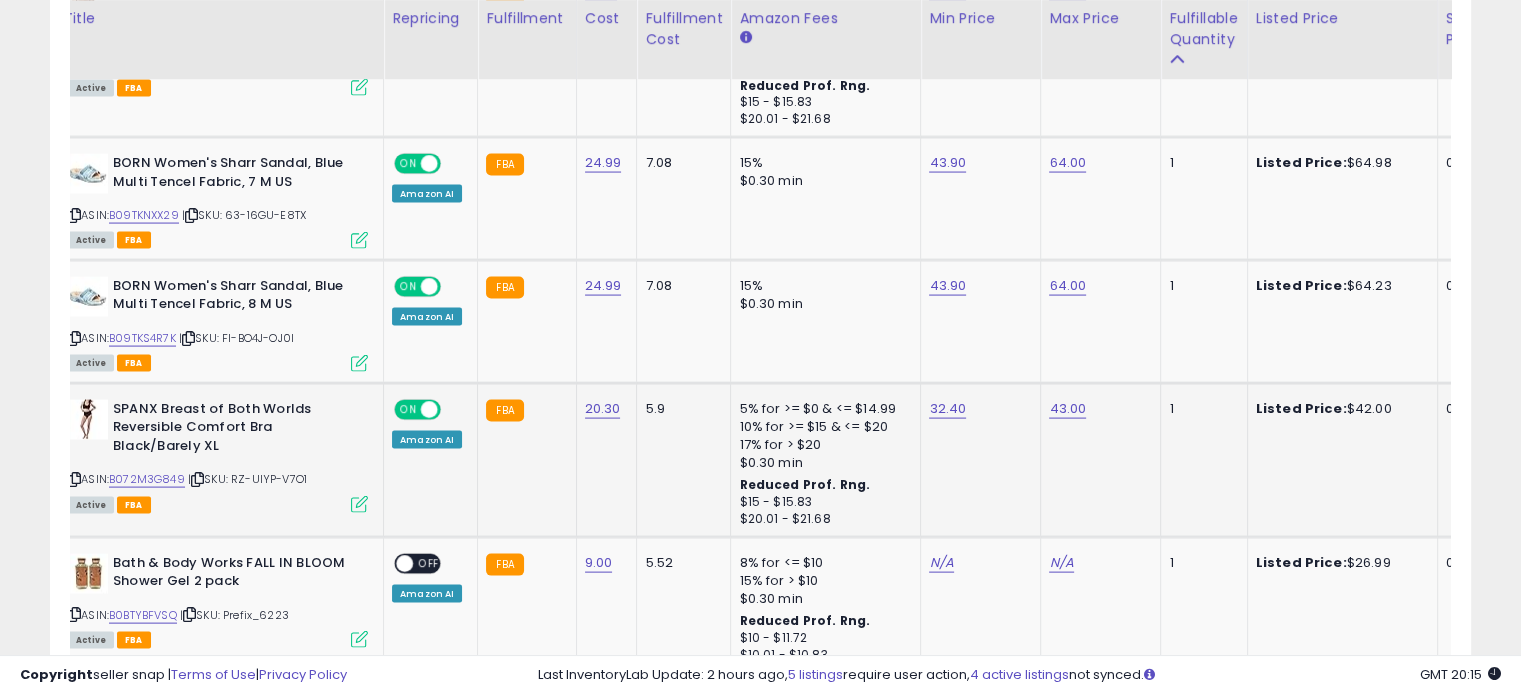 scroll, scrollTop: 0, scrollLeft: 196, axis: horizontal 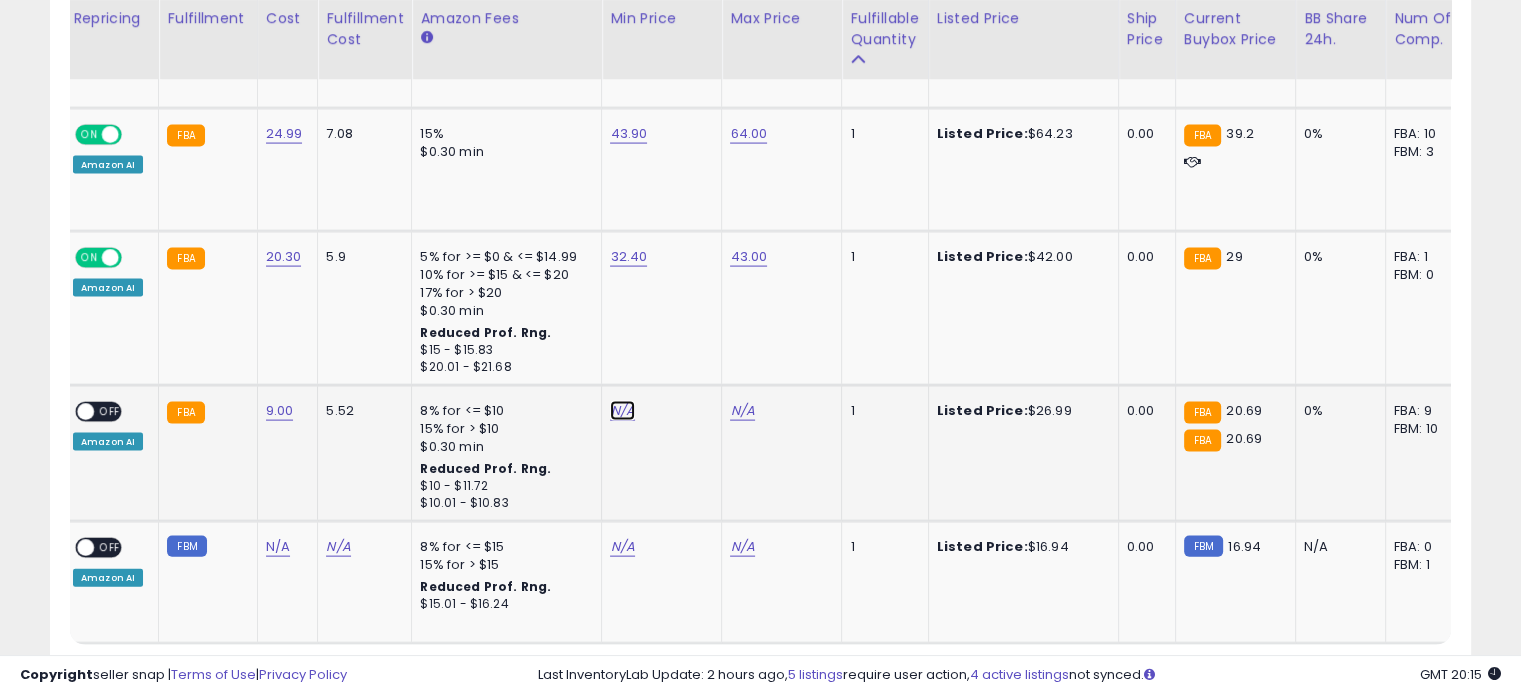 click on "N/A" at bounding box center (622, -296) 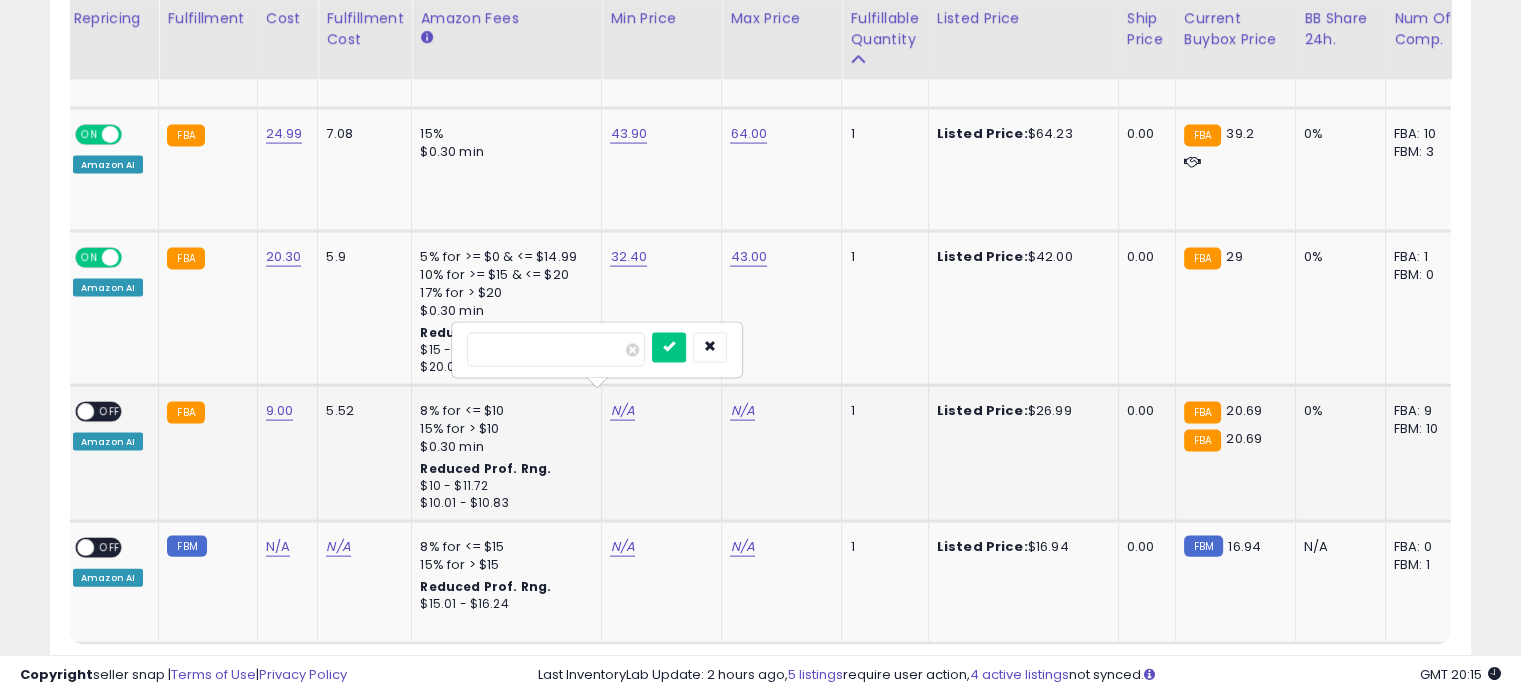 type on "*****" 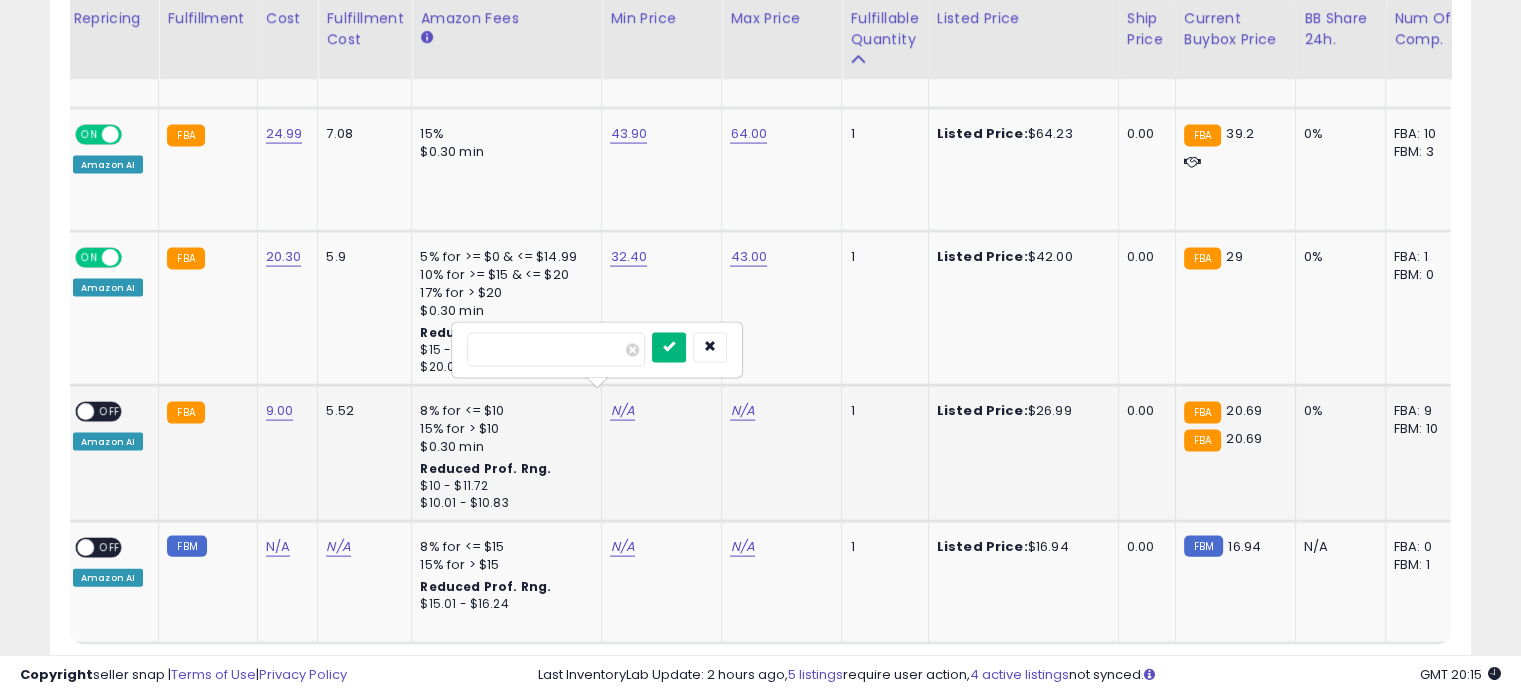 click at bounding box center [669, 348] 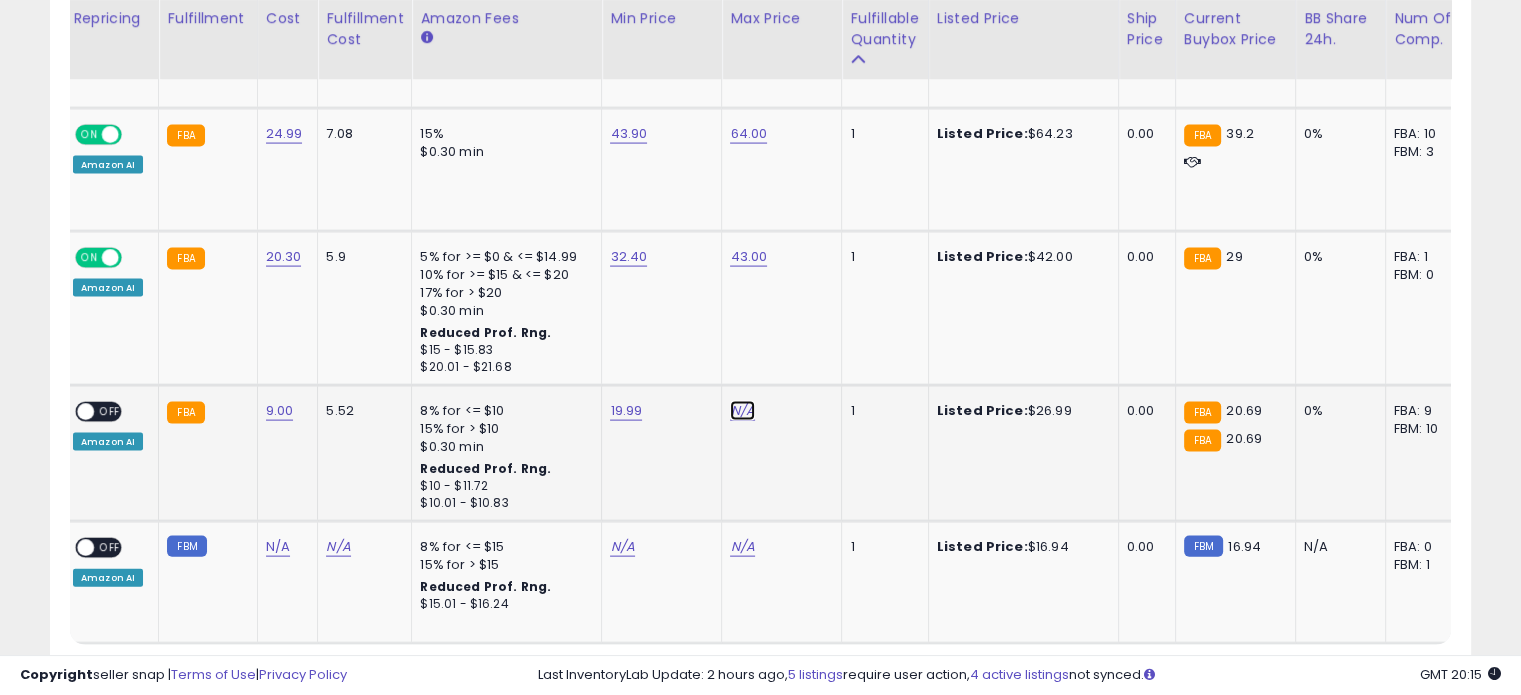 click on "N/A" at bounding box center [742, -296] 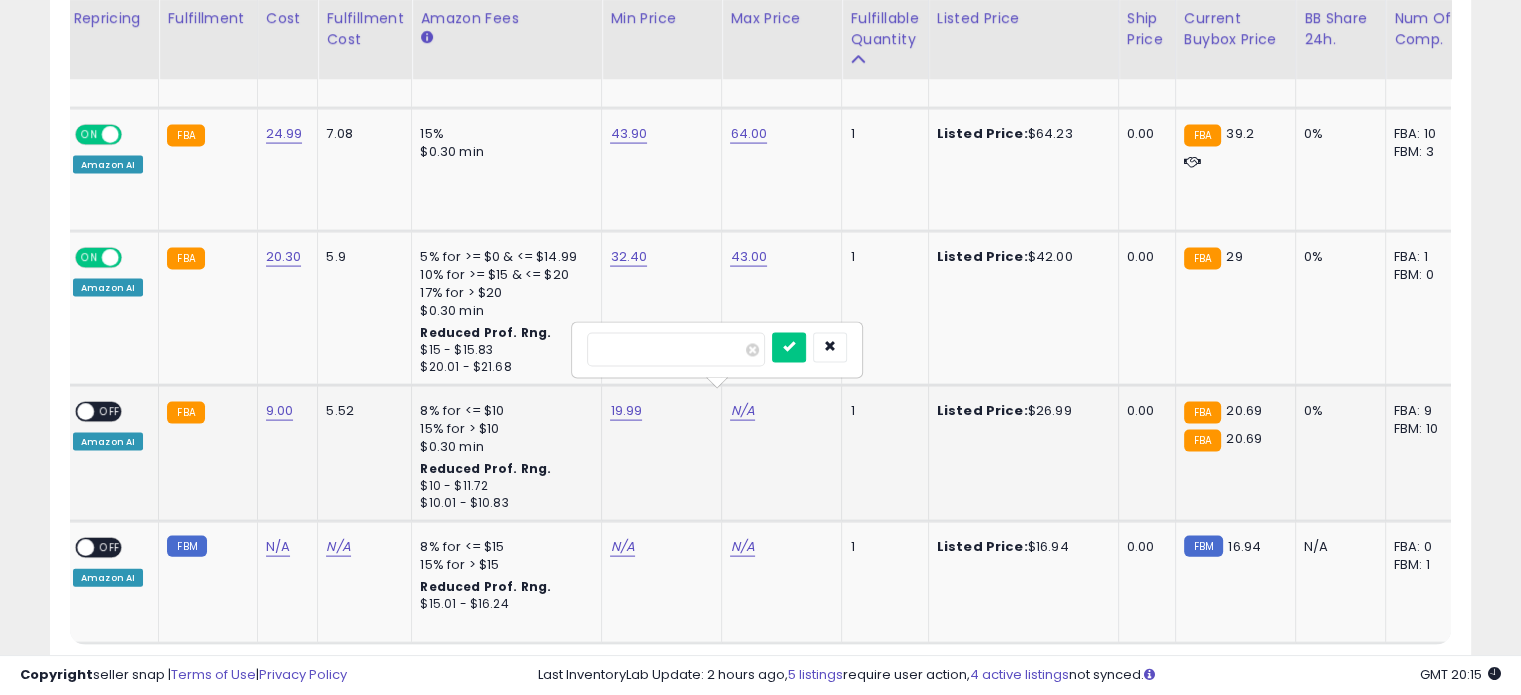 type on "****" 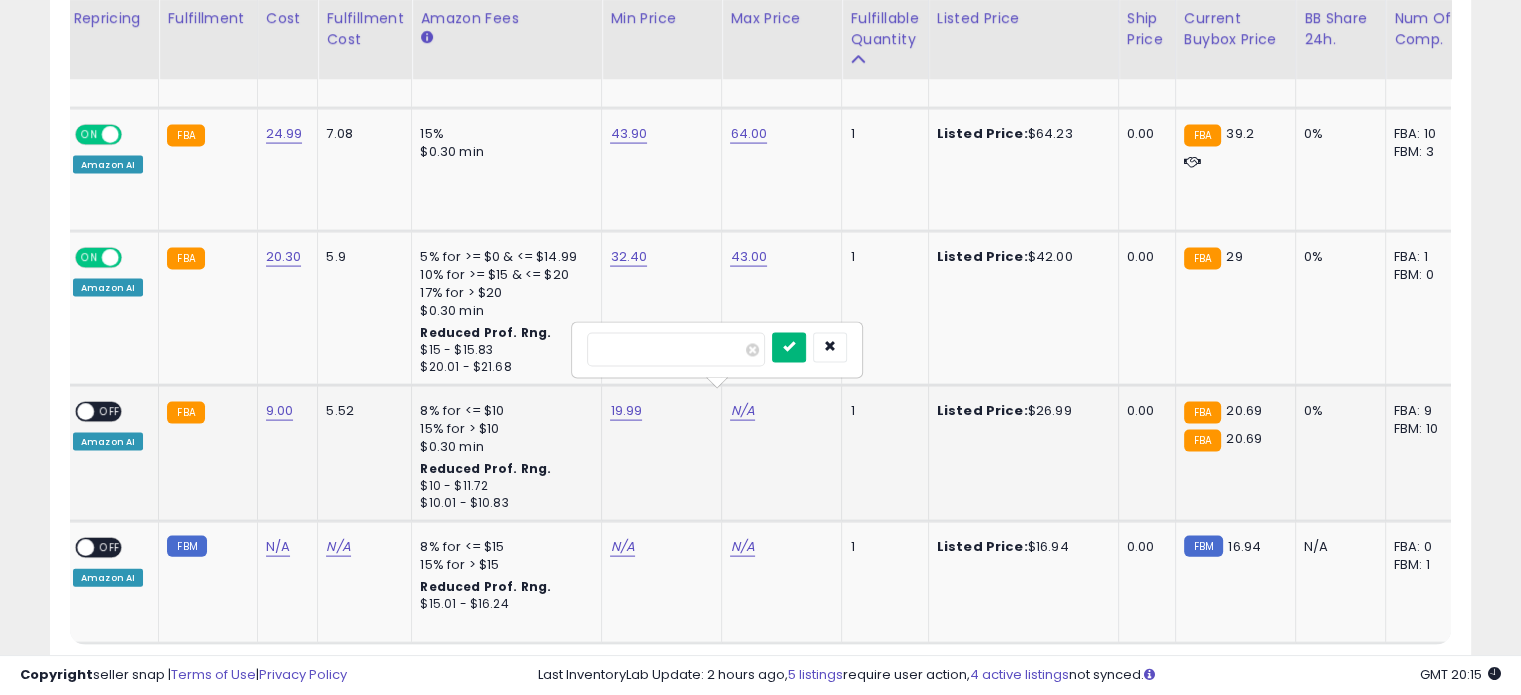 click at bounding box center (789, 348) 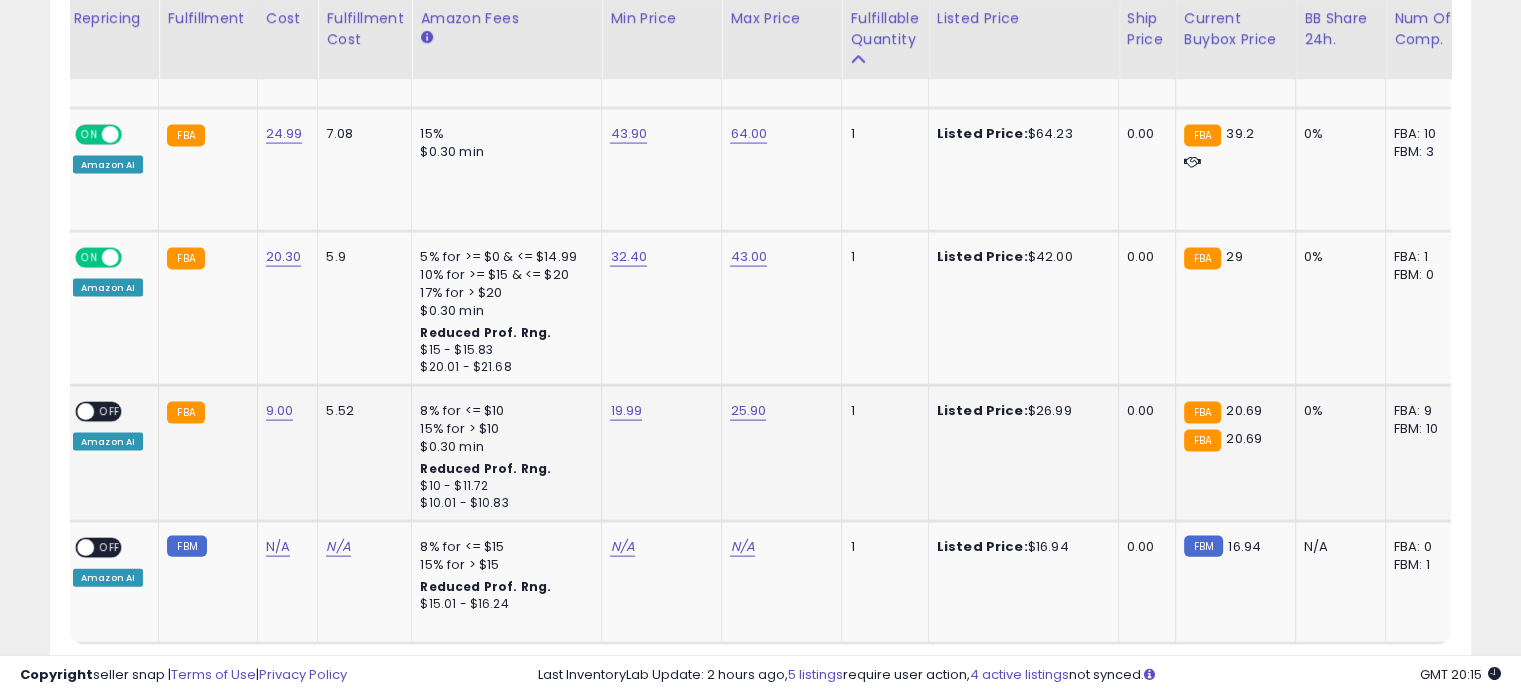 click on "OFF" at bounding box center (110, 411) 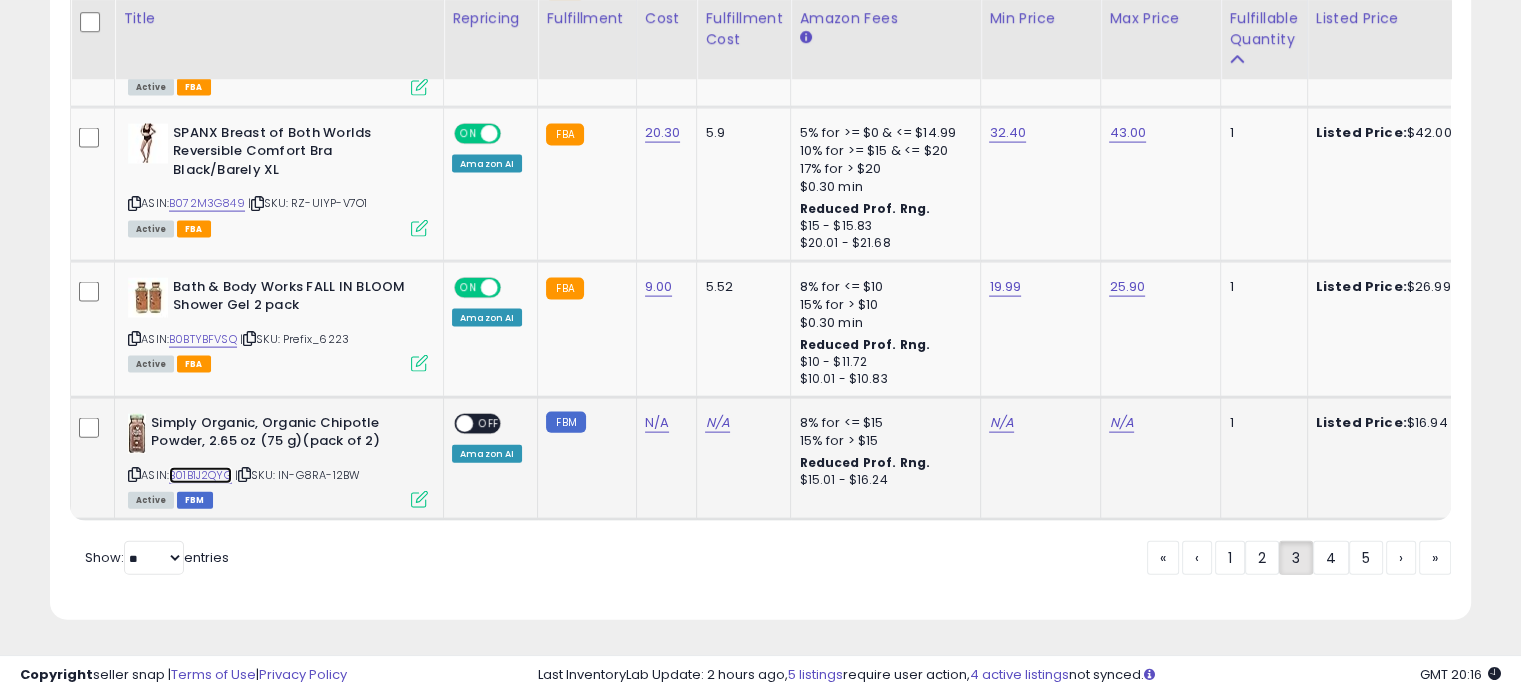 click on "B01B1J2QYG" at bounding box center [200, 475] 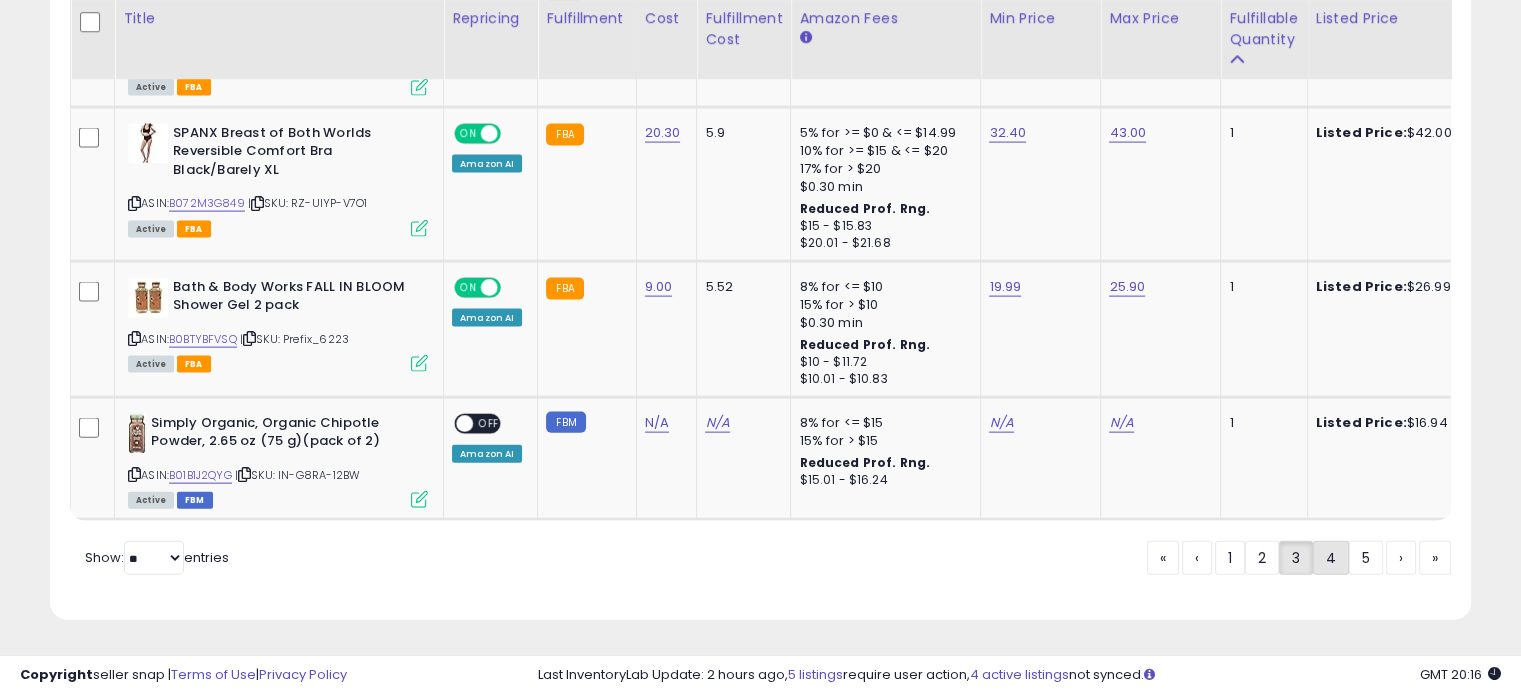 click on "4" 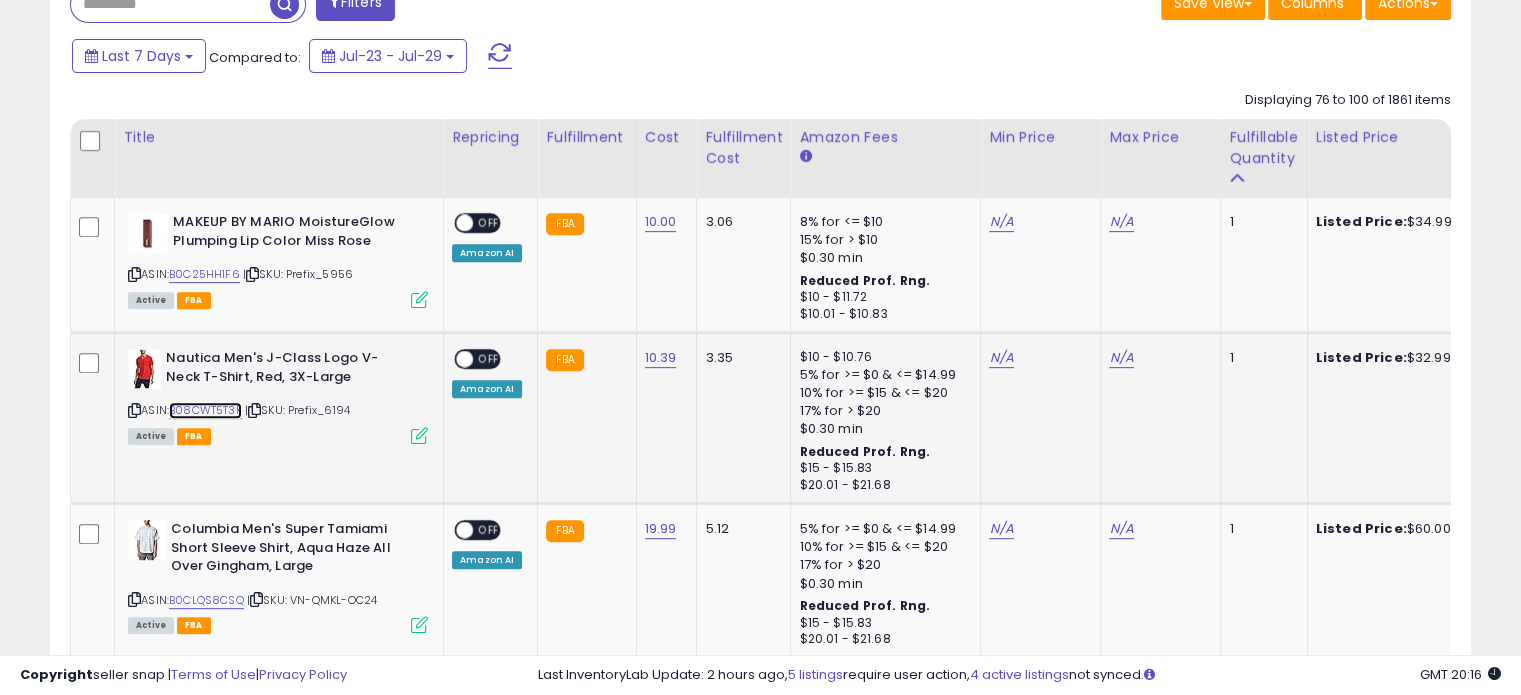 click on "B08CWT5T3K" at bounding box center (205, 410) 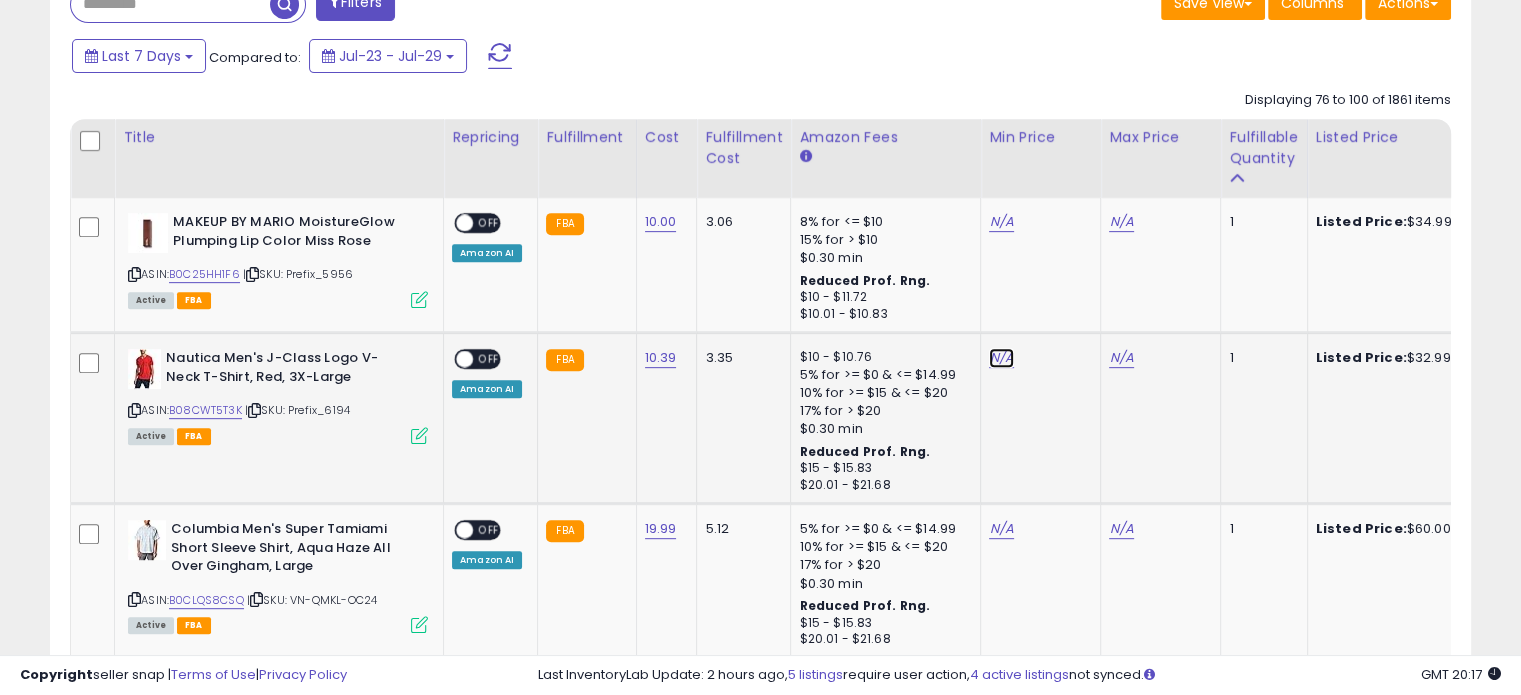 click on "N/A" at bounding box center (1001, 222) 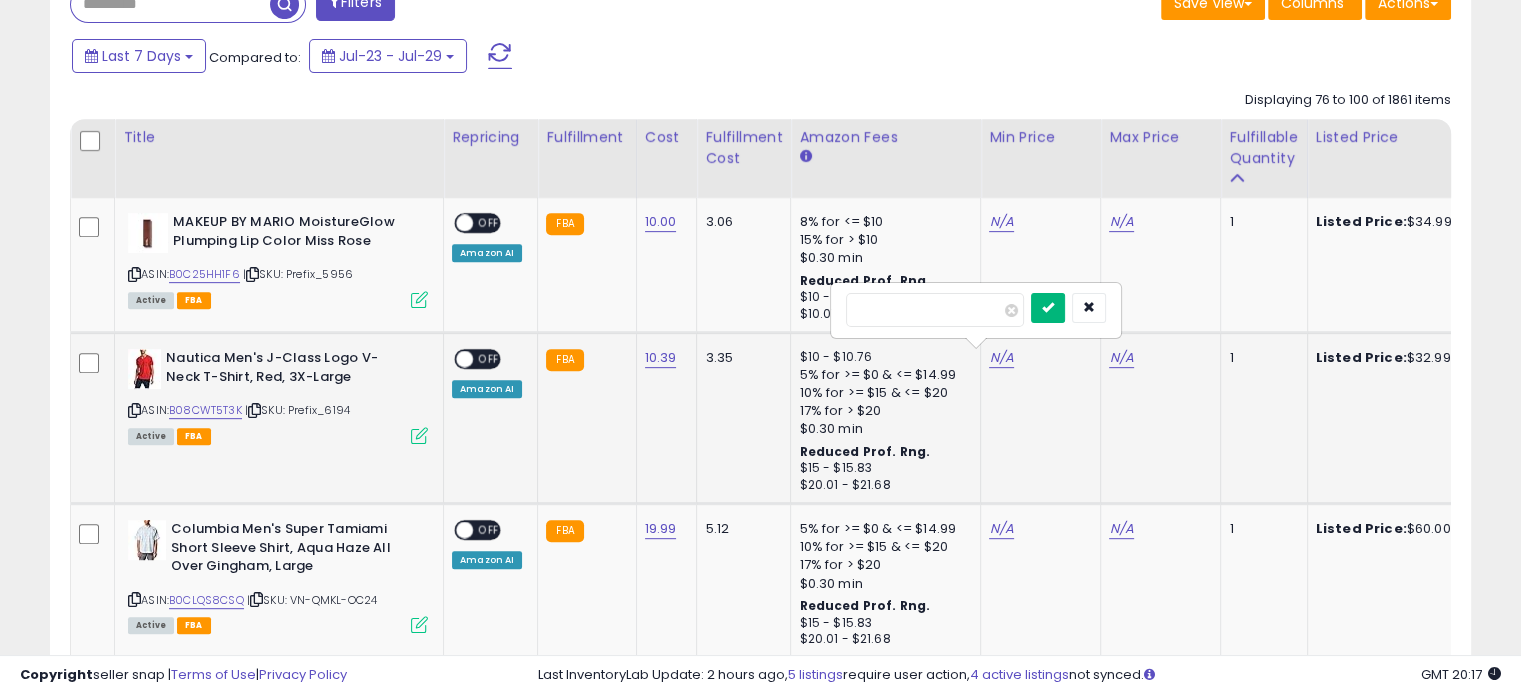 type on "**" 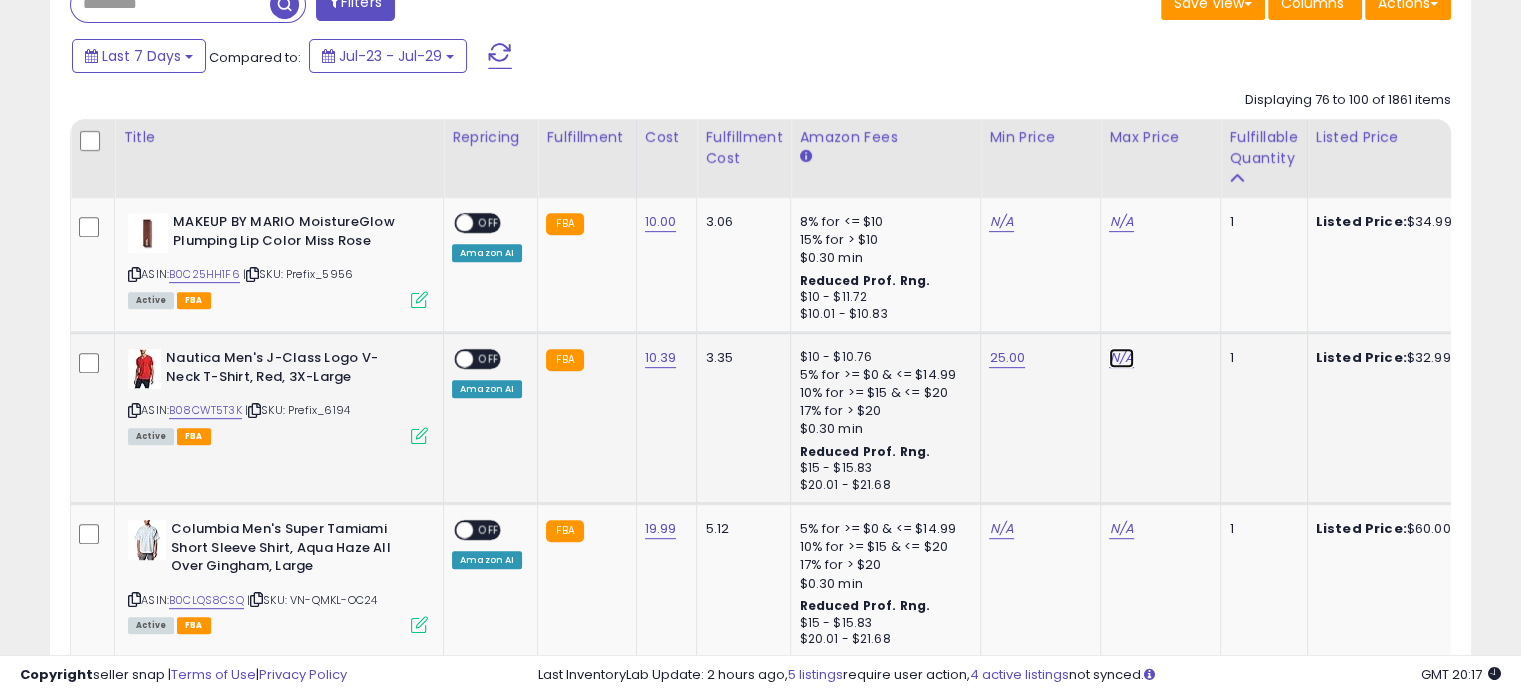 click on "N/A" at bounding box center [1121, 222] 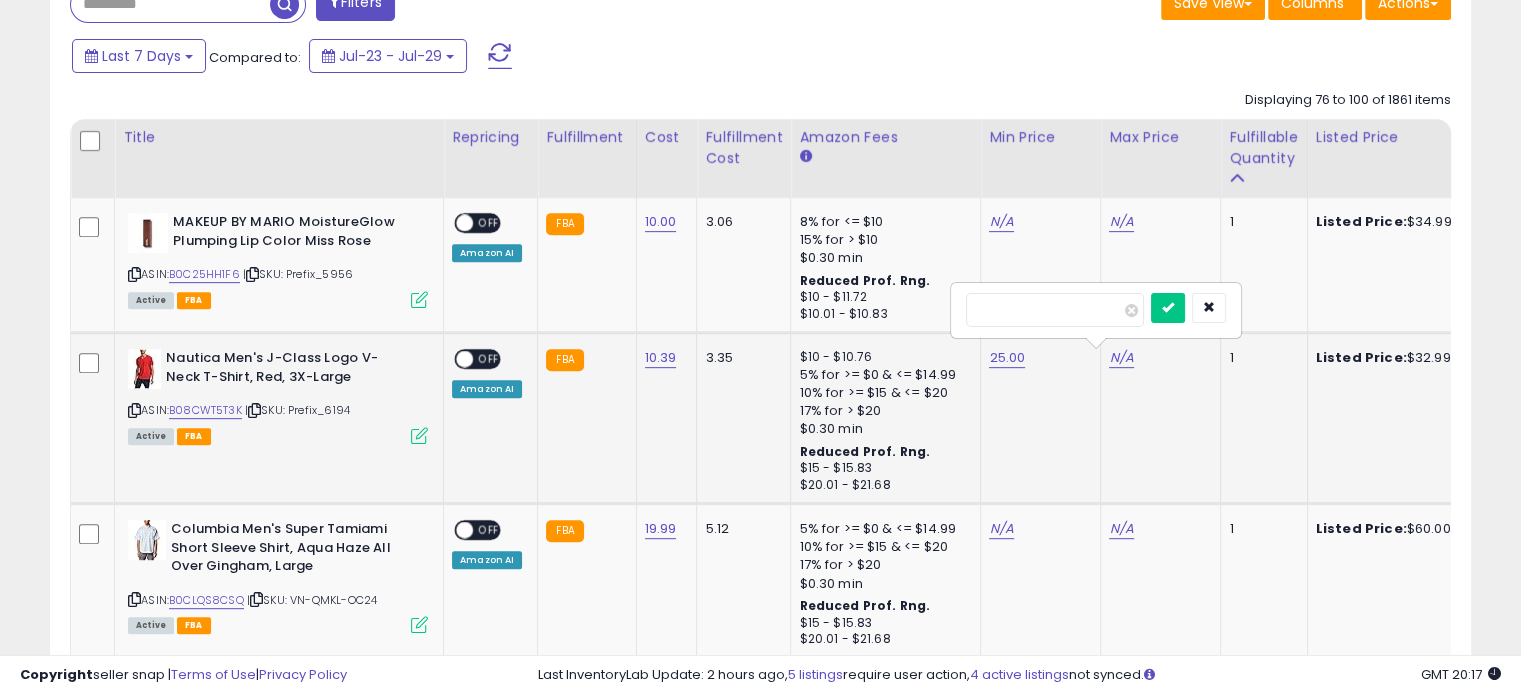type on "**" 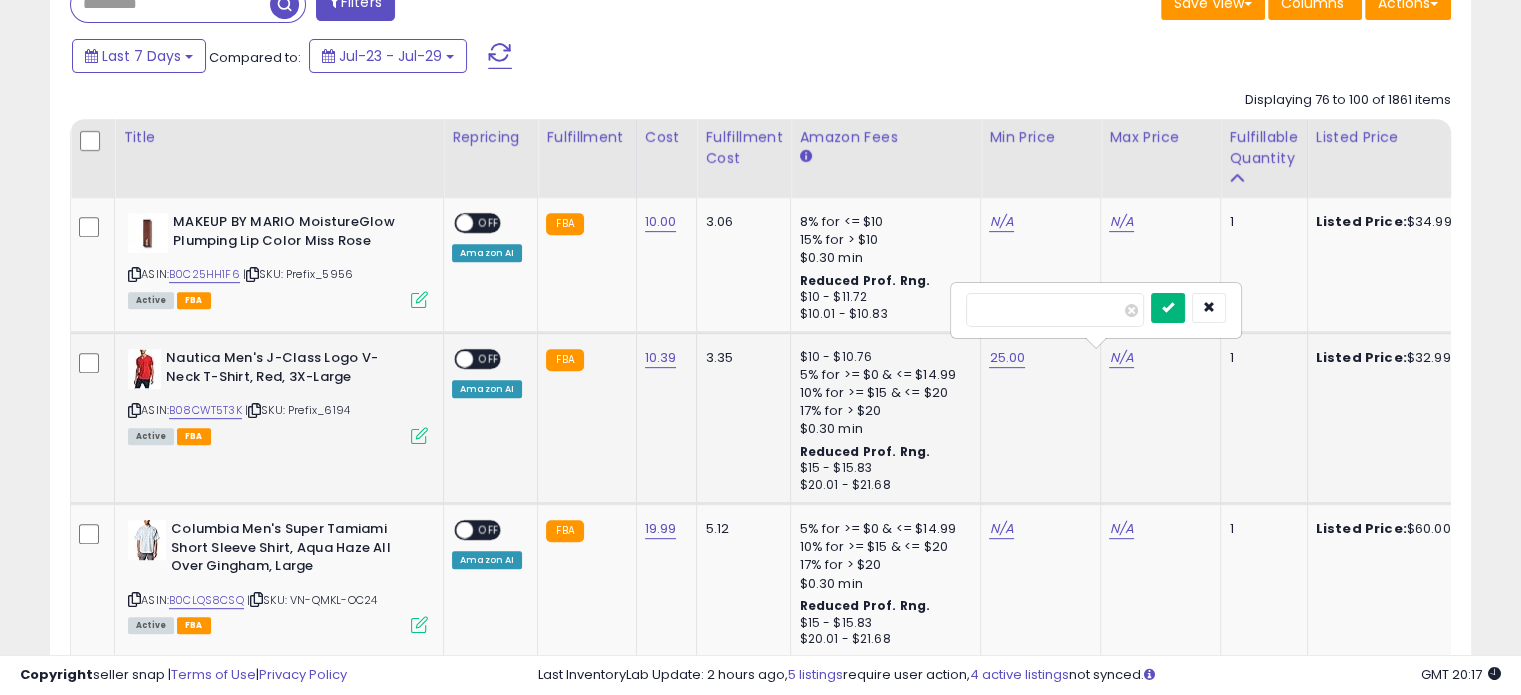 click at bounding box center [1168, 307] 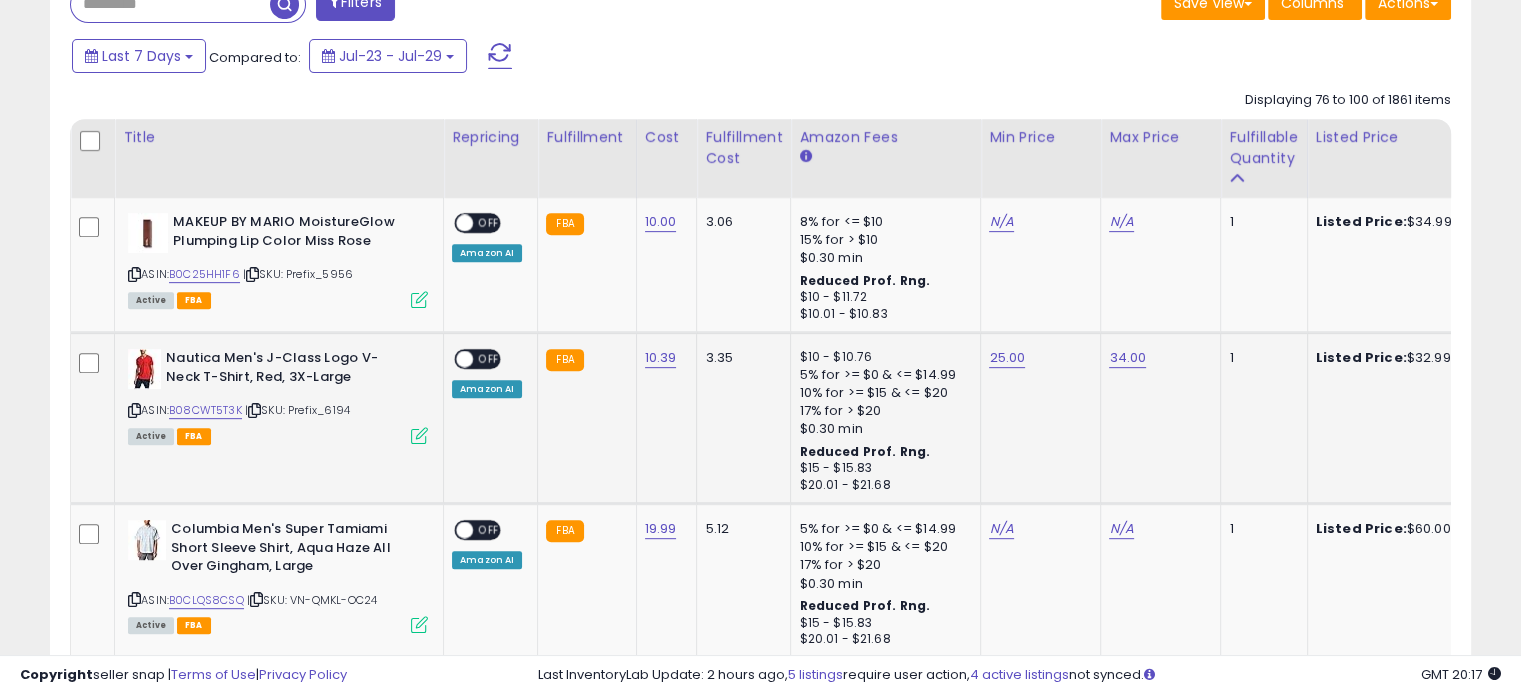 click on "OFF" at bounding box center (489, 359) 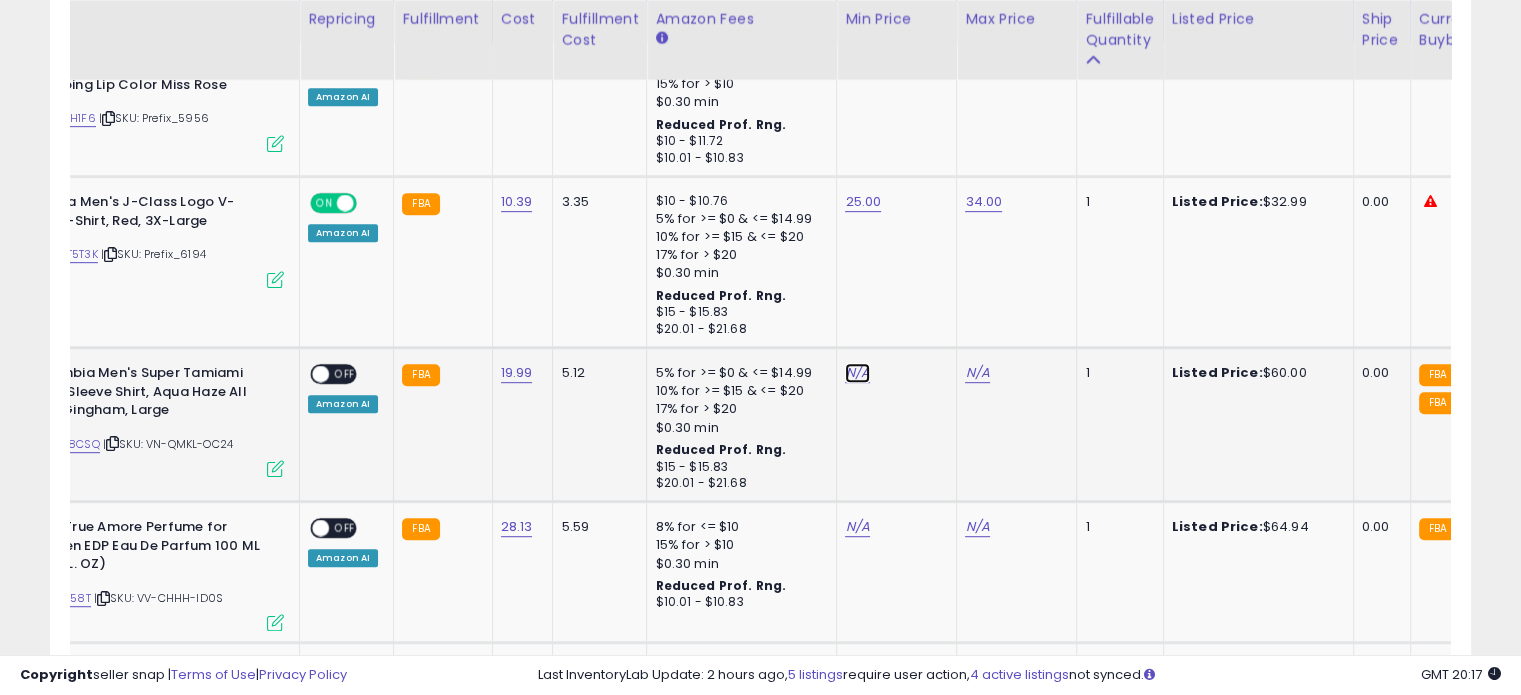 click on "N/A" at bounding box center [857, 66] 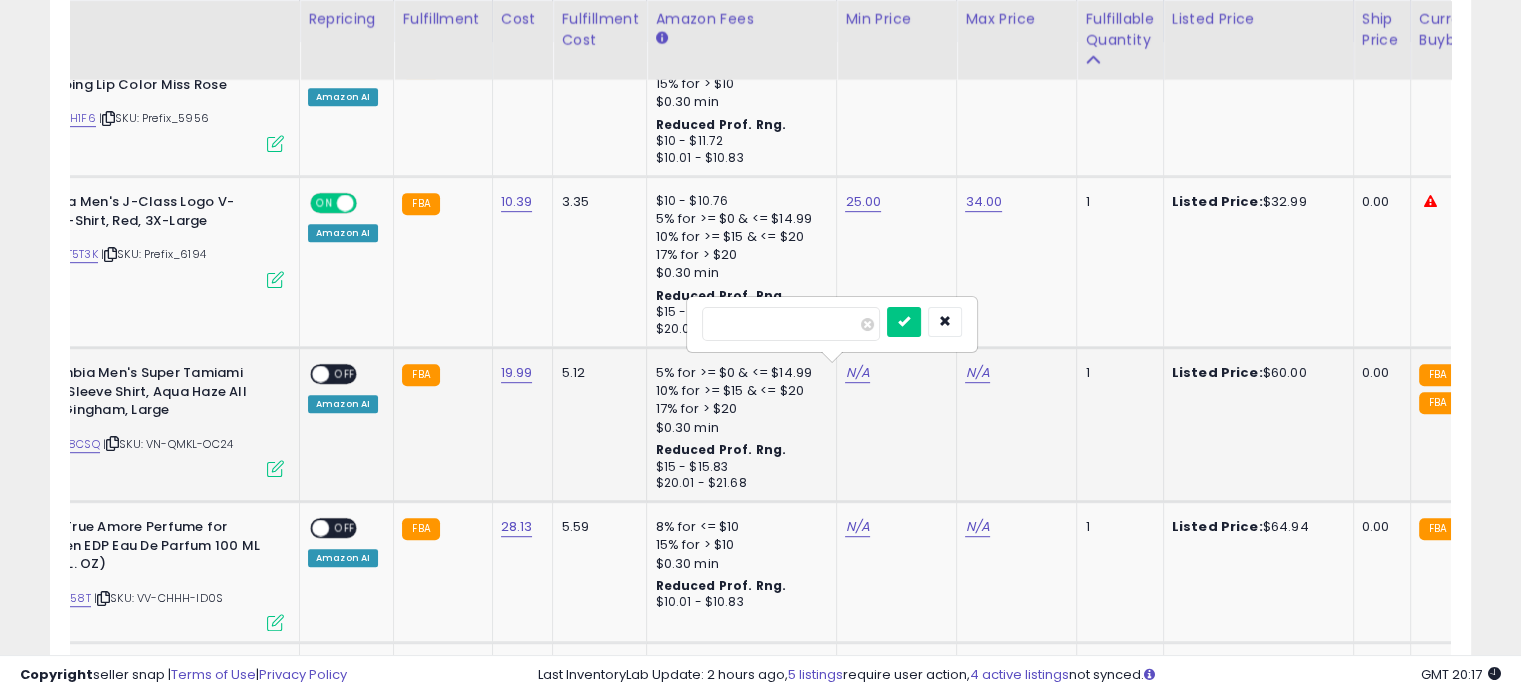 type on "**" 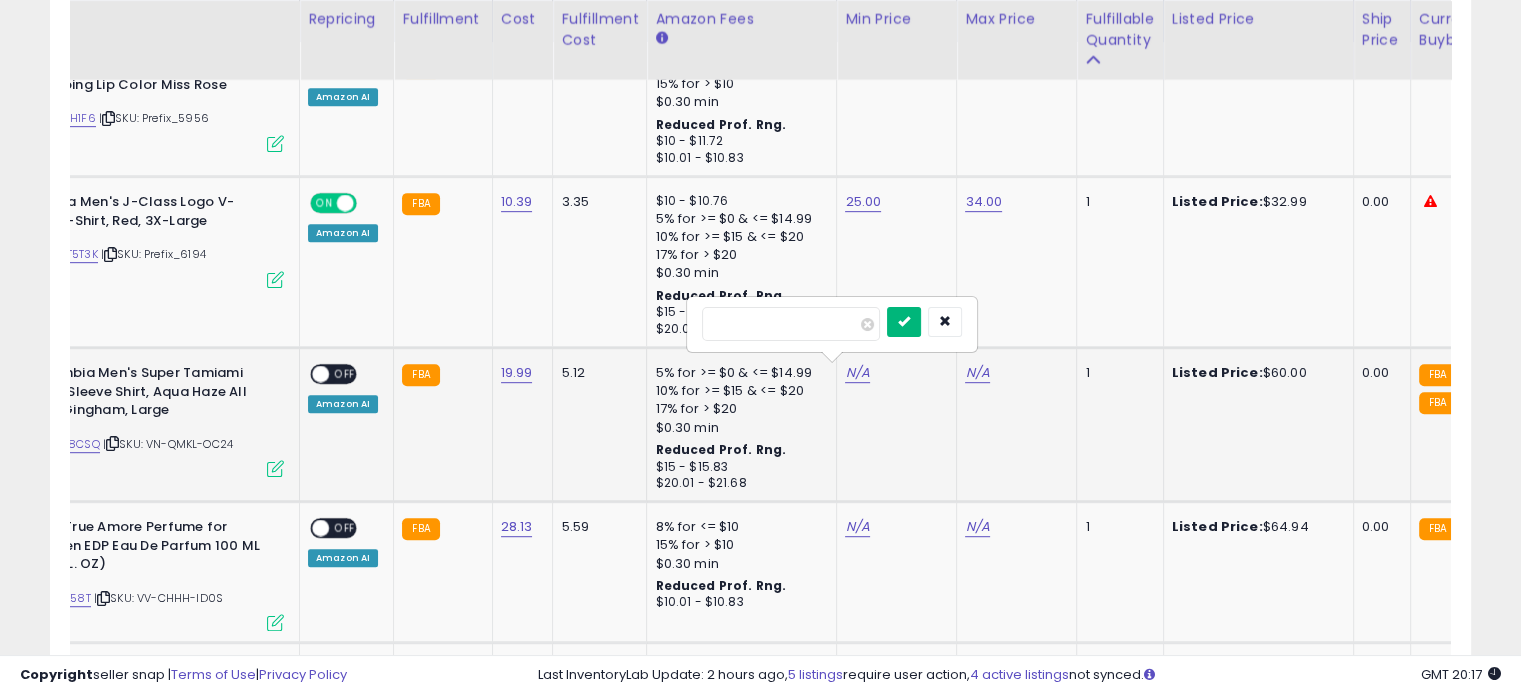 click at bounding box center [904, 321] 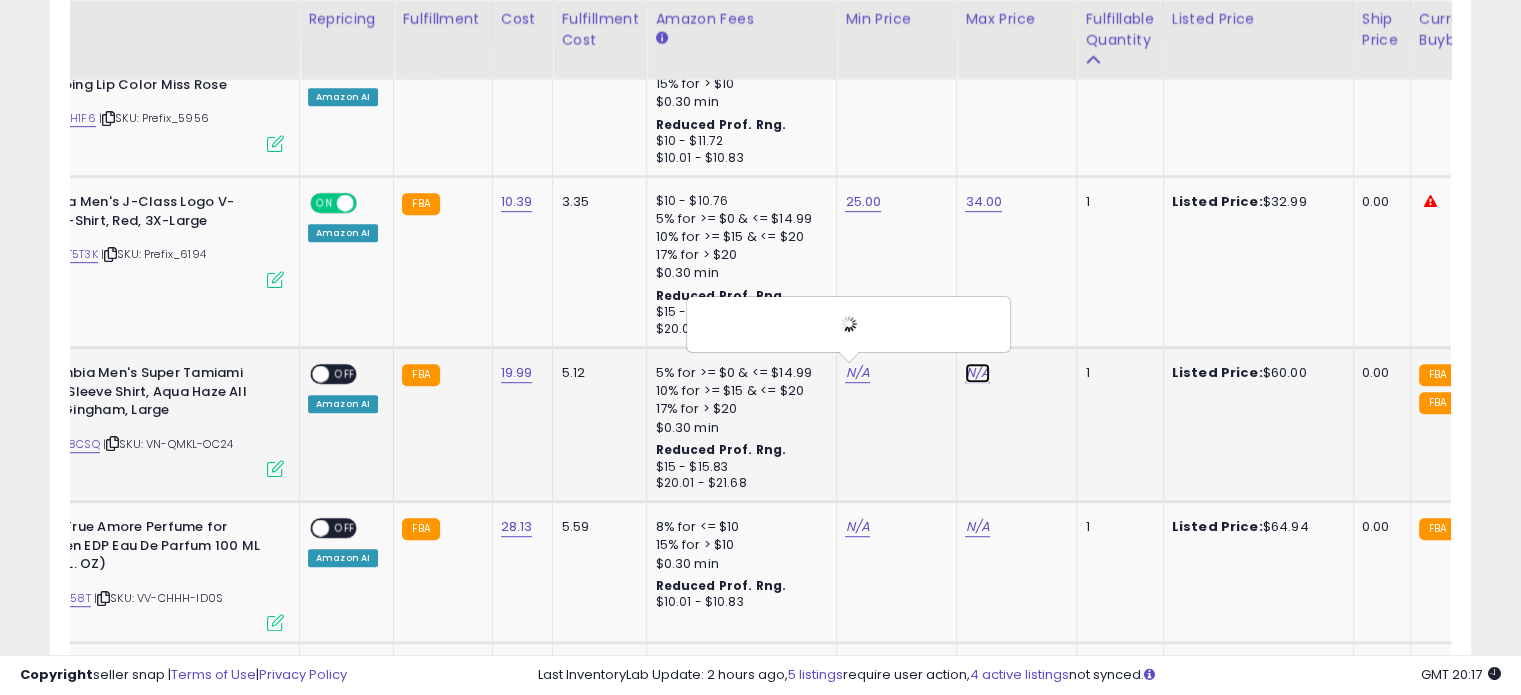 click on "N/A" at bounding box center [977, 66] 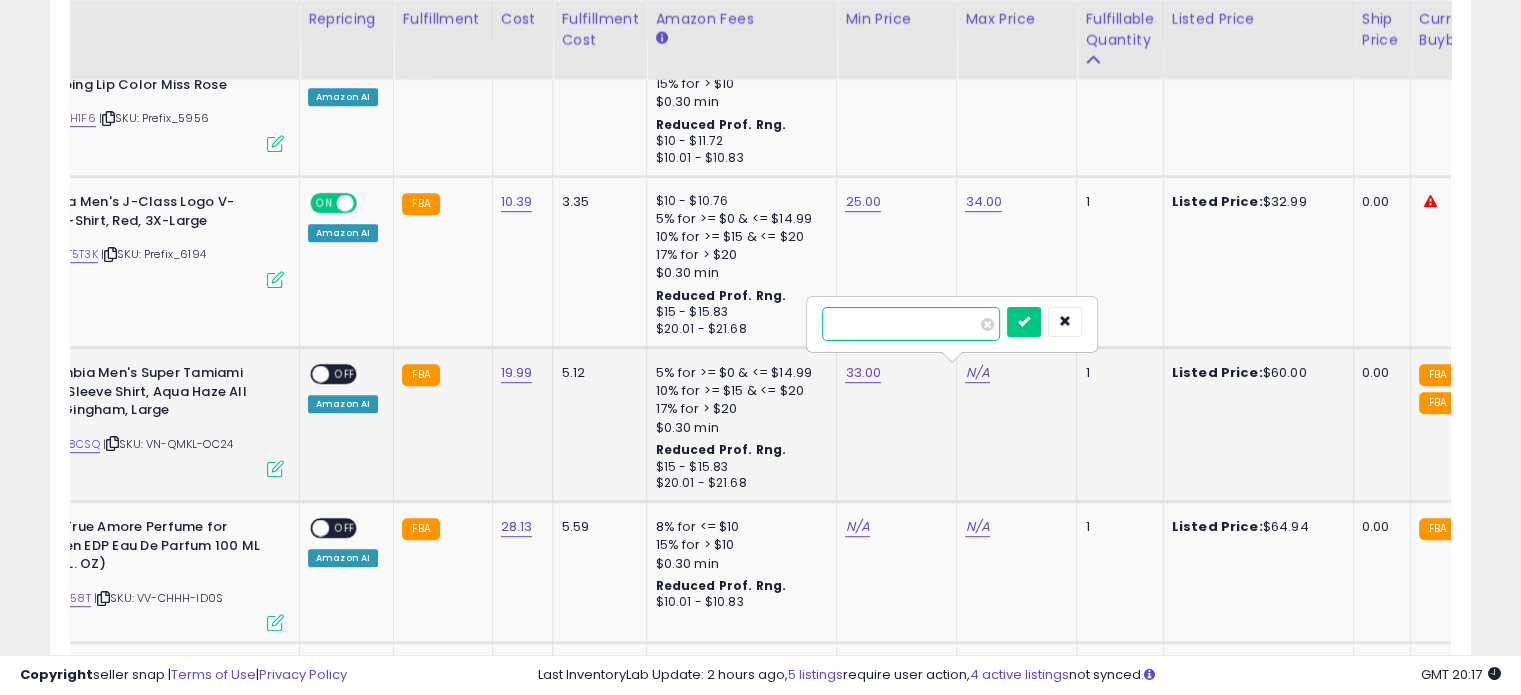 type on "**" 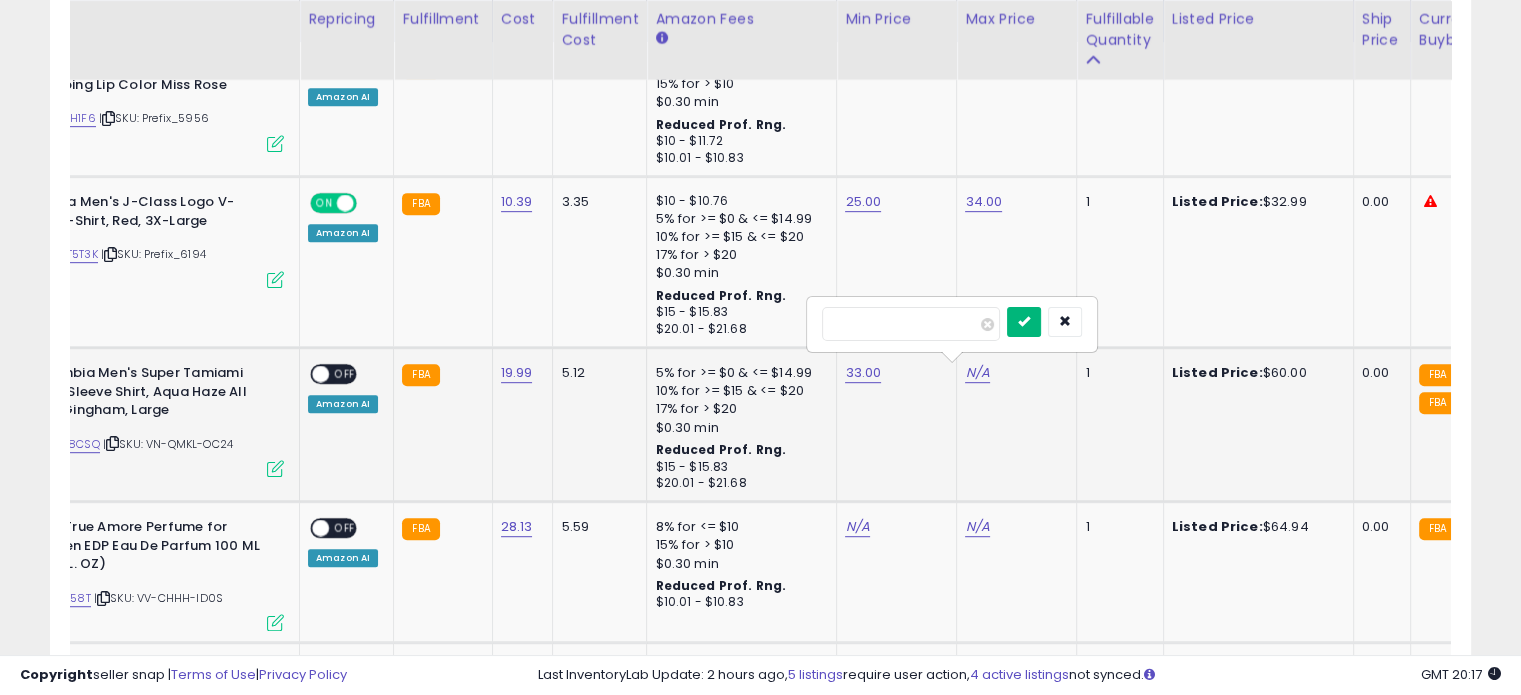 click at bounding box center (1024, 321) 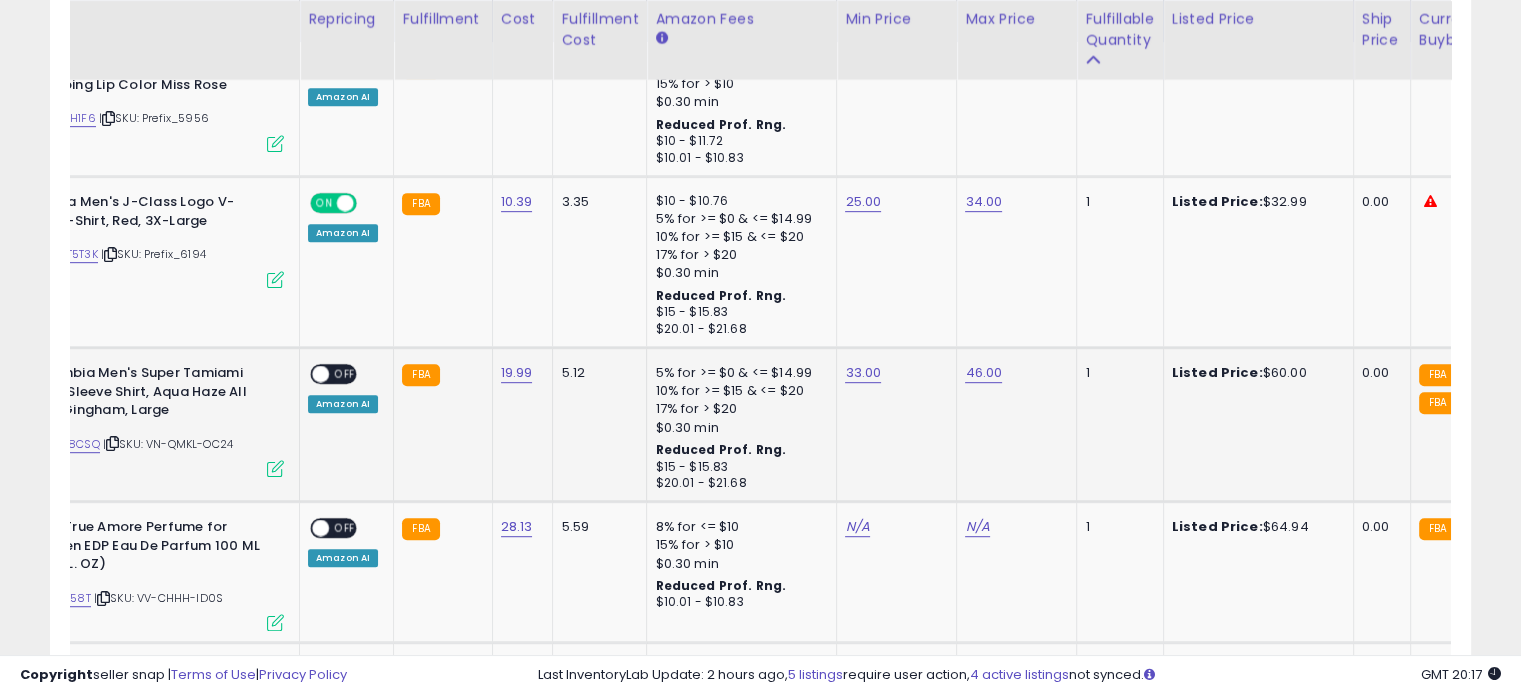 click on "OFF" at bounding box center [345, 374] 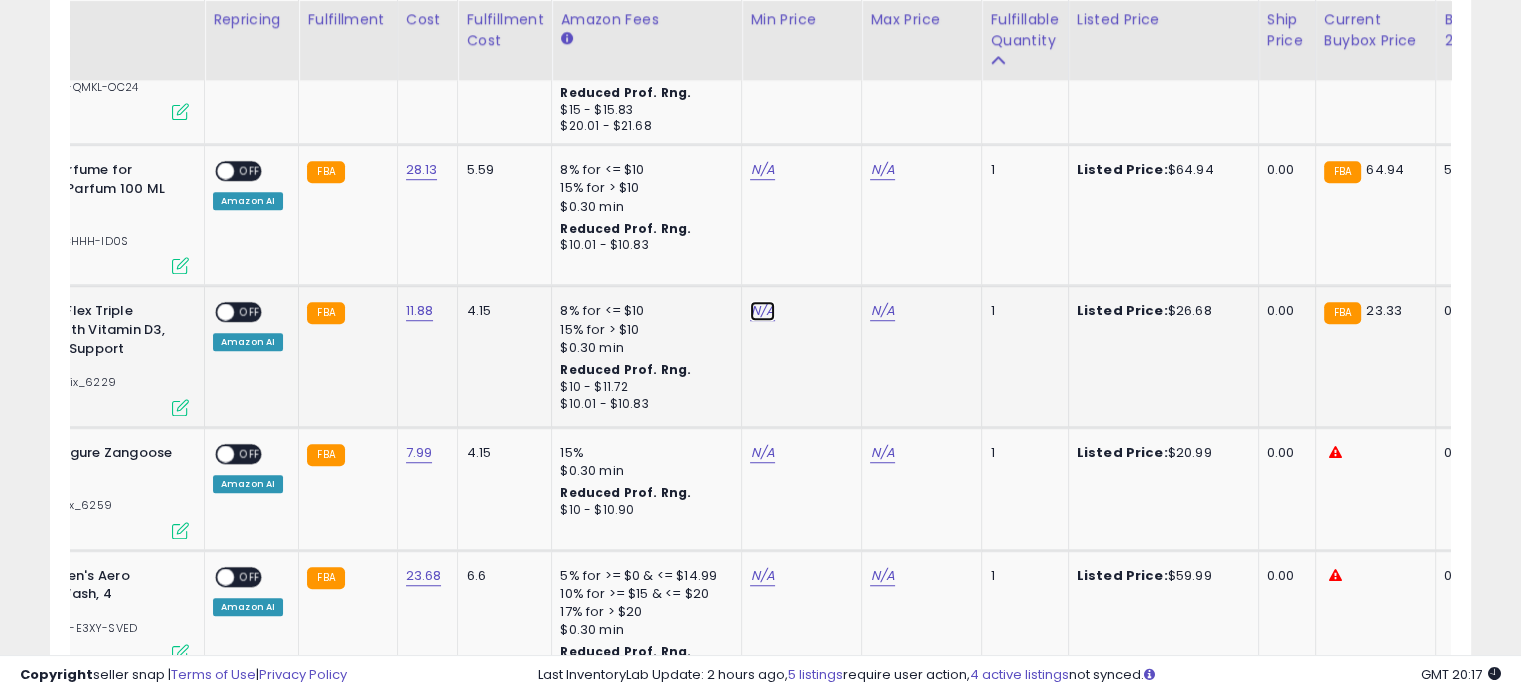 click on "N/A" at bounding box center [762, -291] 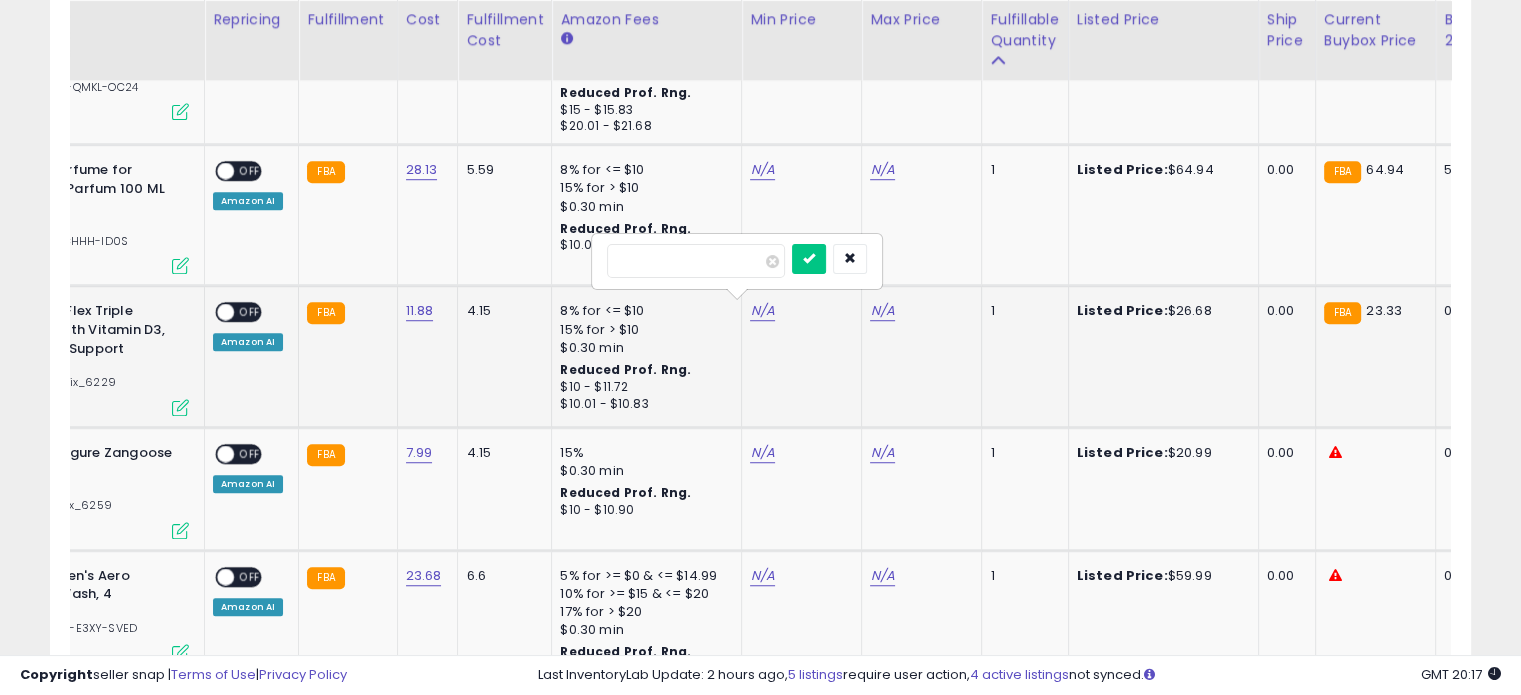 type on "**" 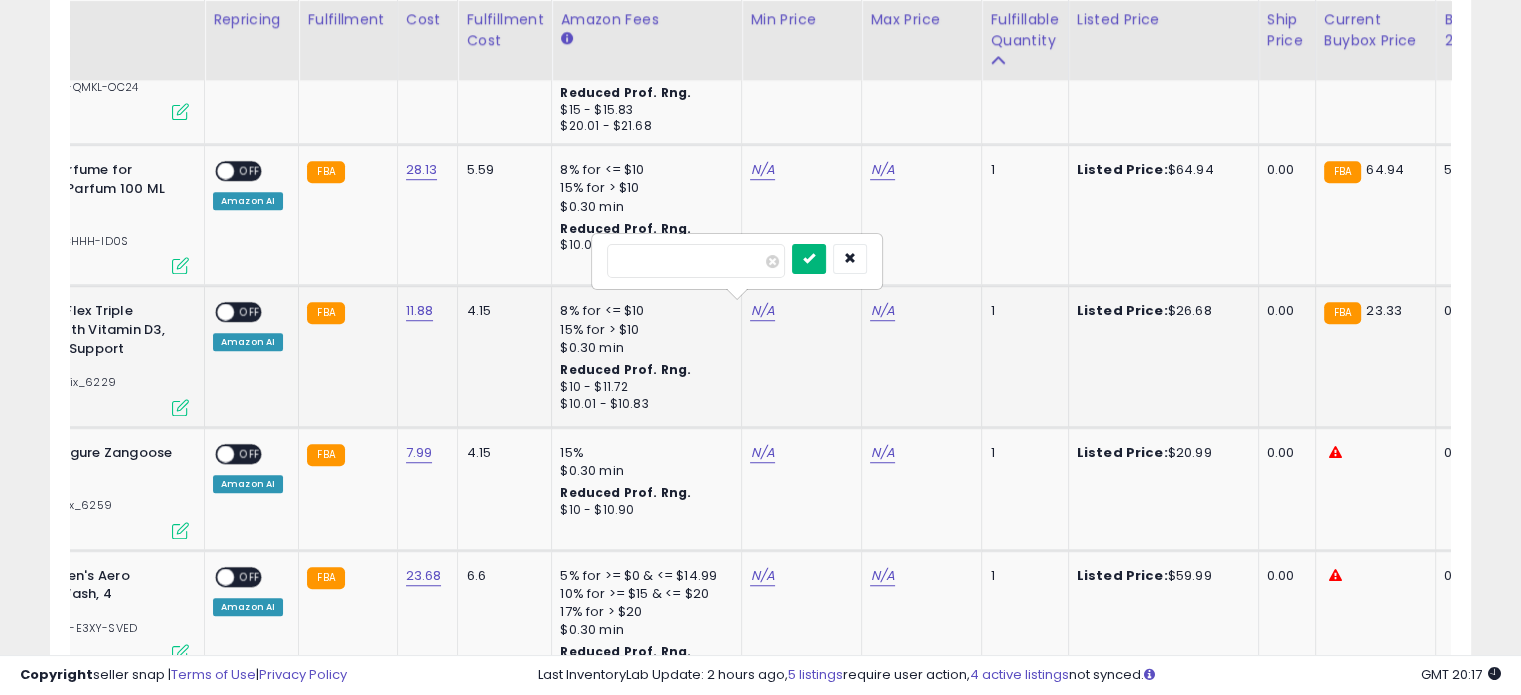 click at bounding box center (809, 258) 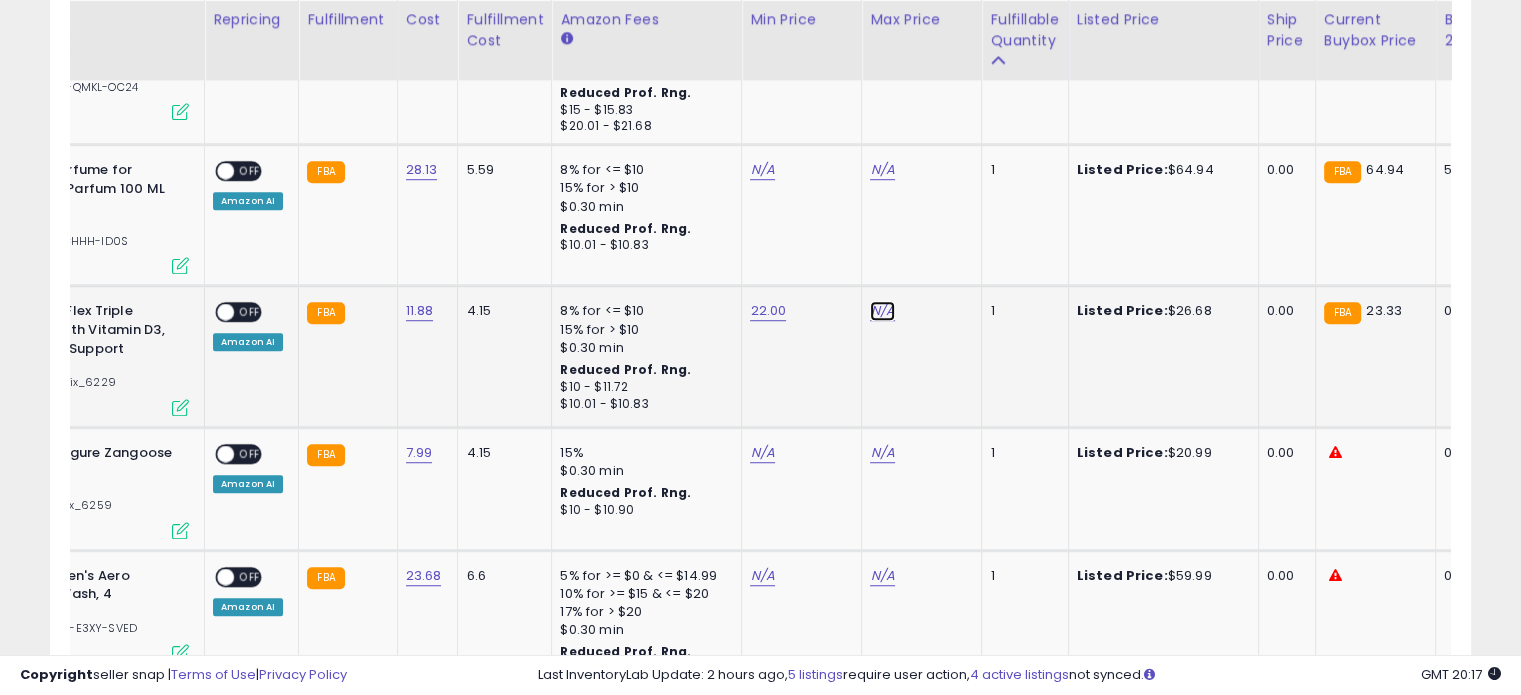 click on "N/A" at bounding box center (882, -291) 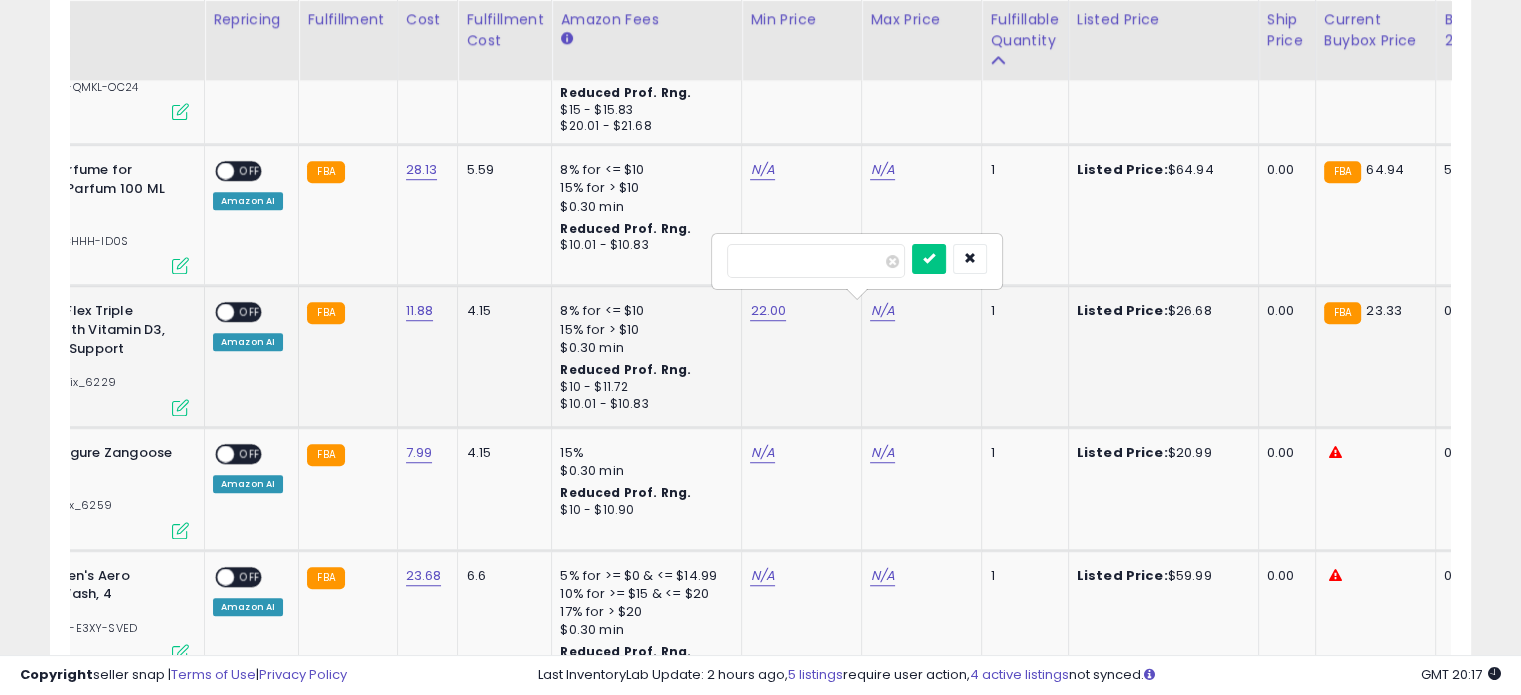 type on "**" 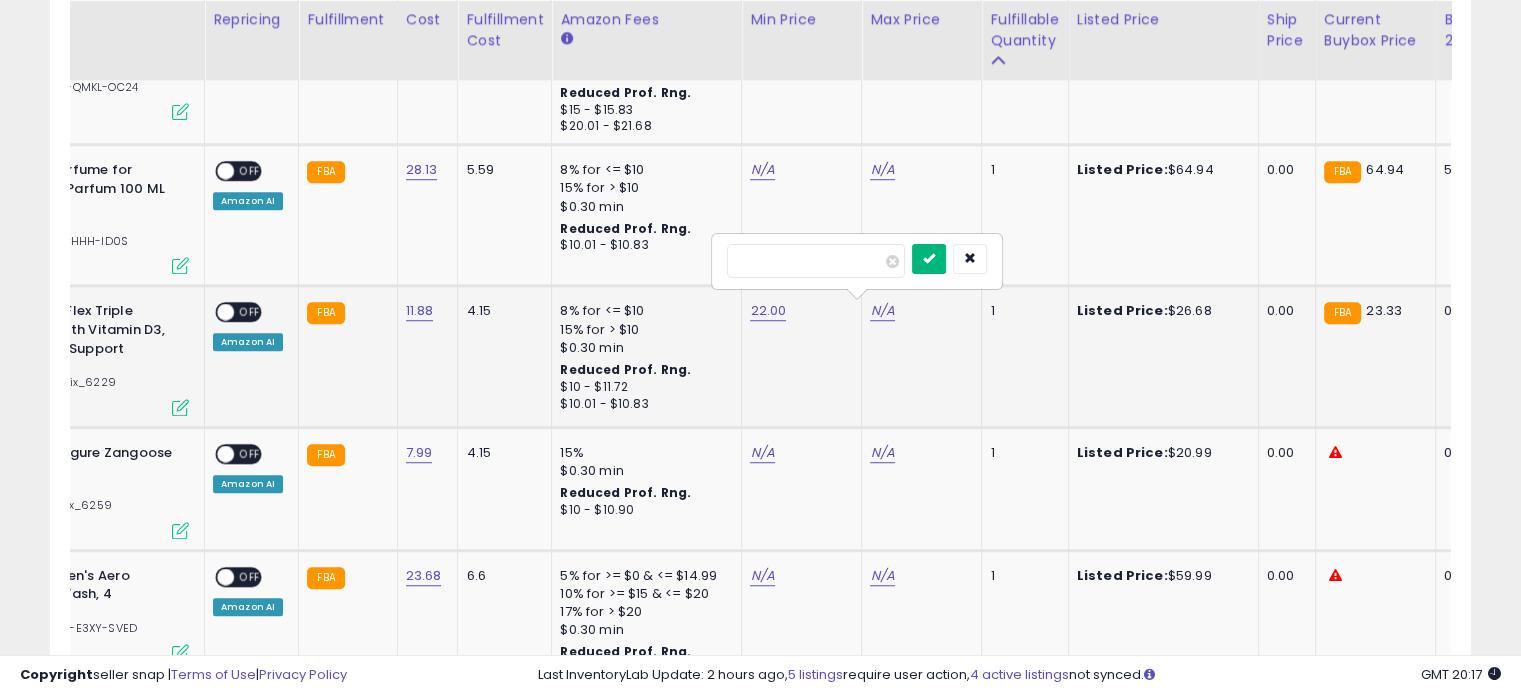click at bounding box center [929, 259] 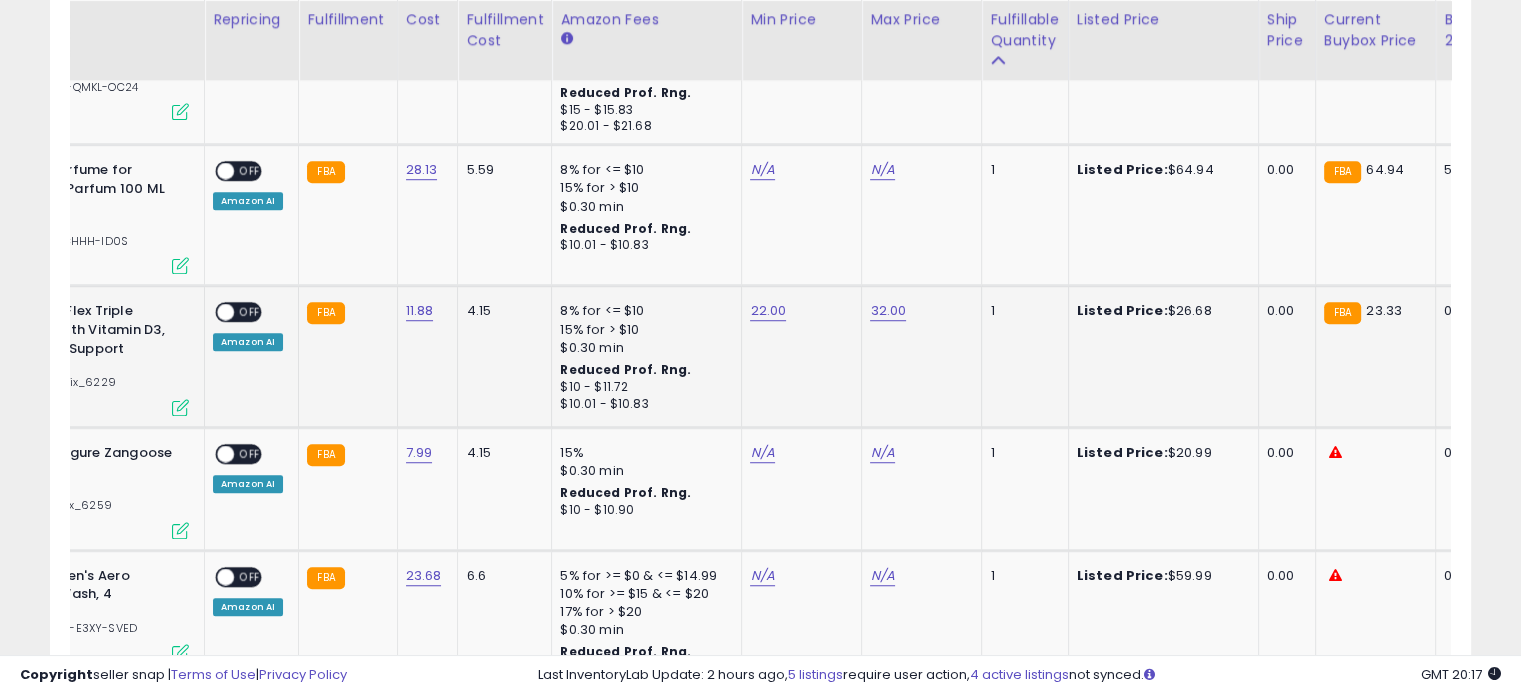 click on "ON   OFF Amazon AI" at bounding box center [248, 326] 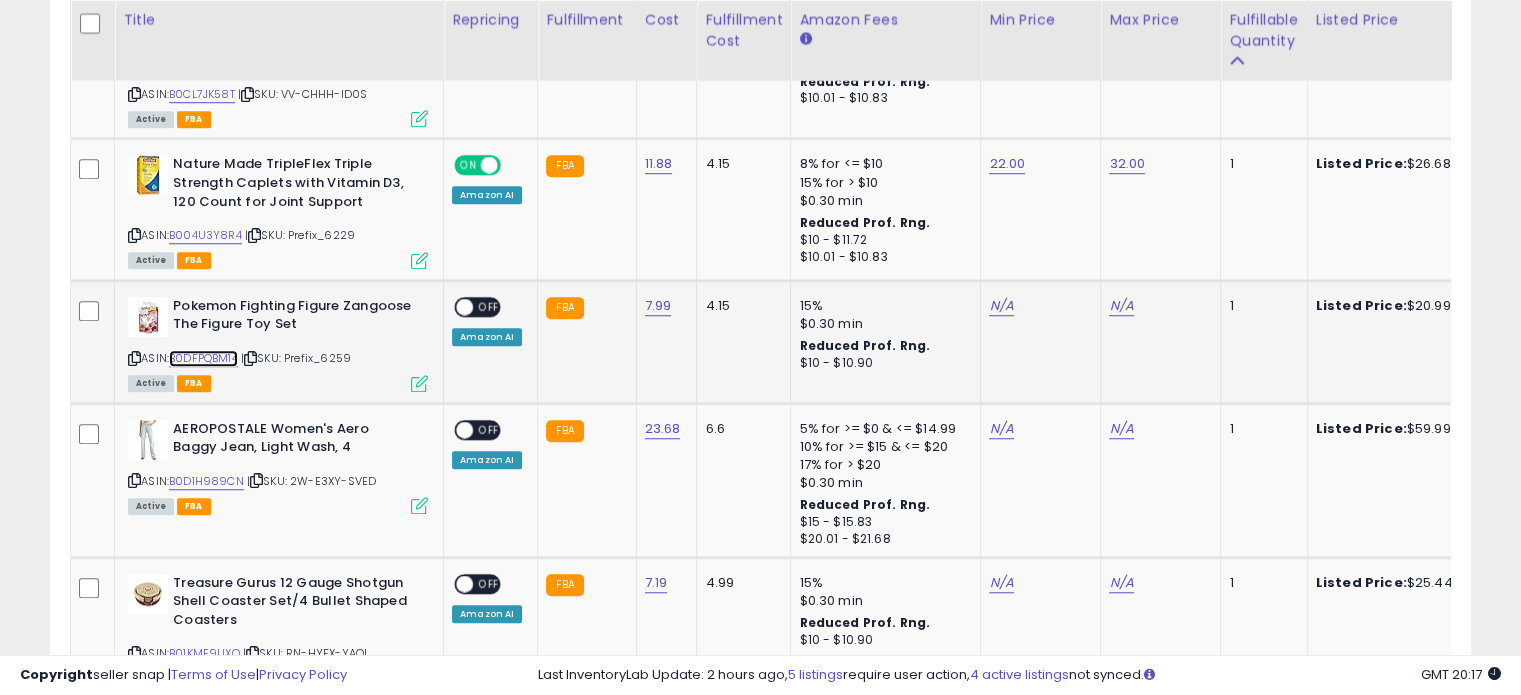 click on "B0DFPQBM14" at bounding box center (203, 358) 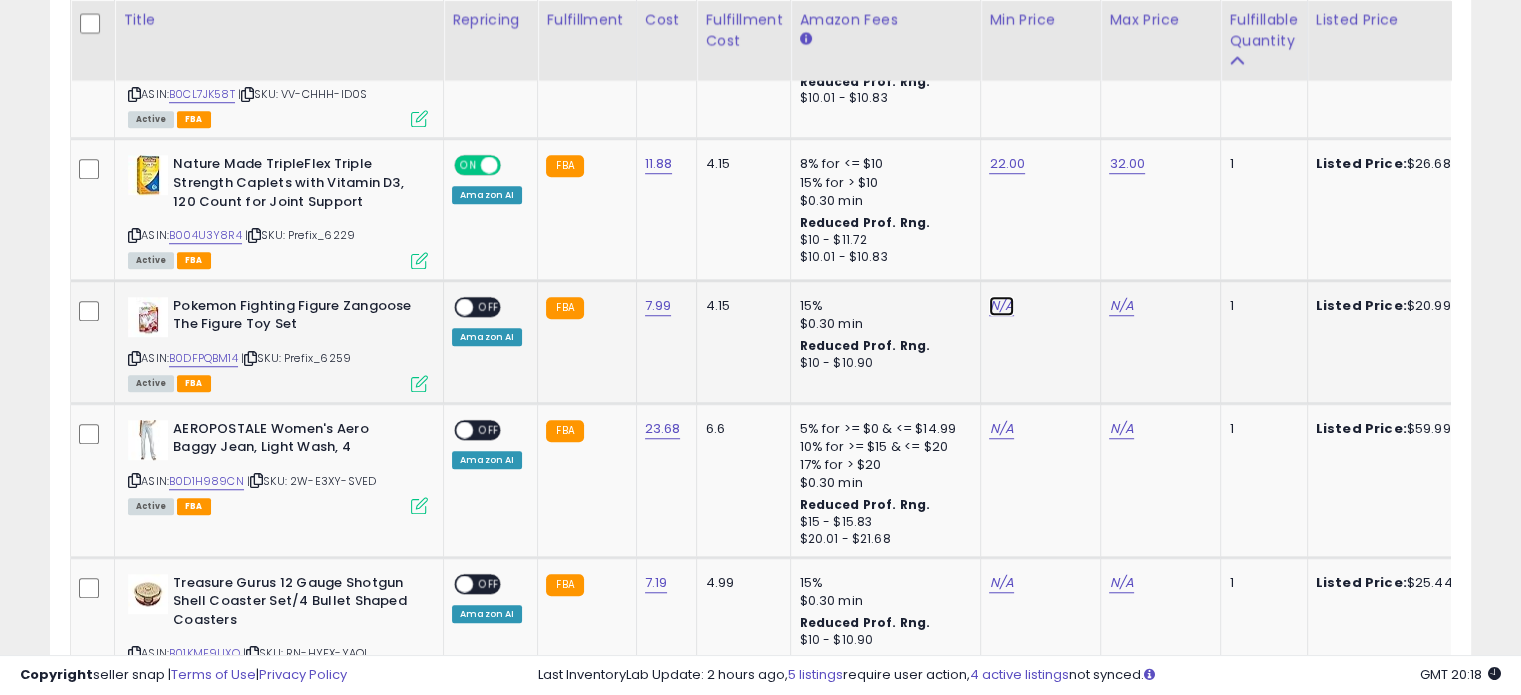 click on "N/A" at bounding box center [1001, -438] 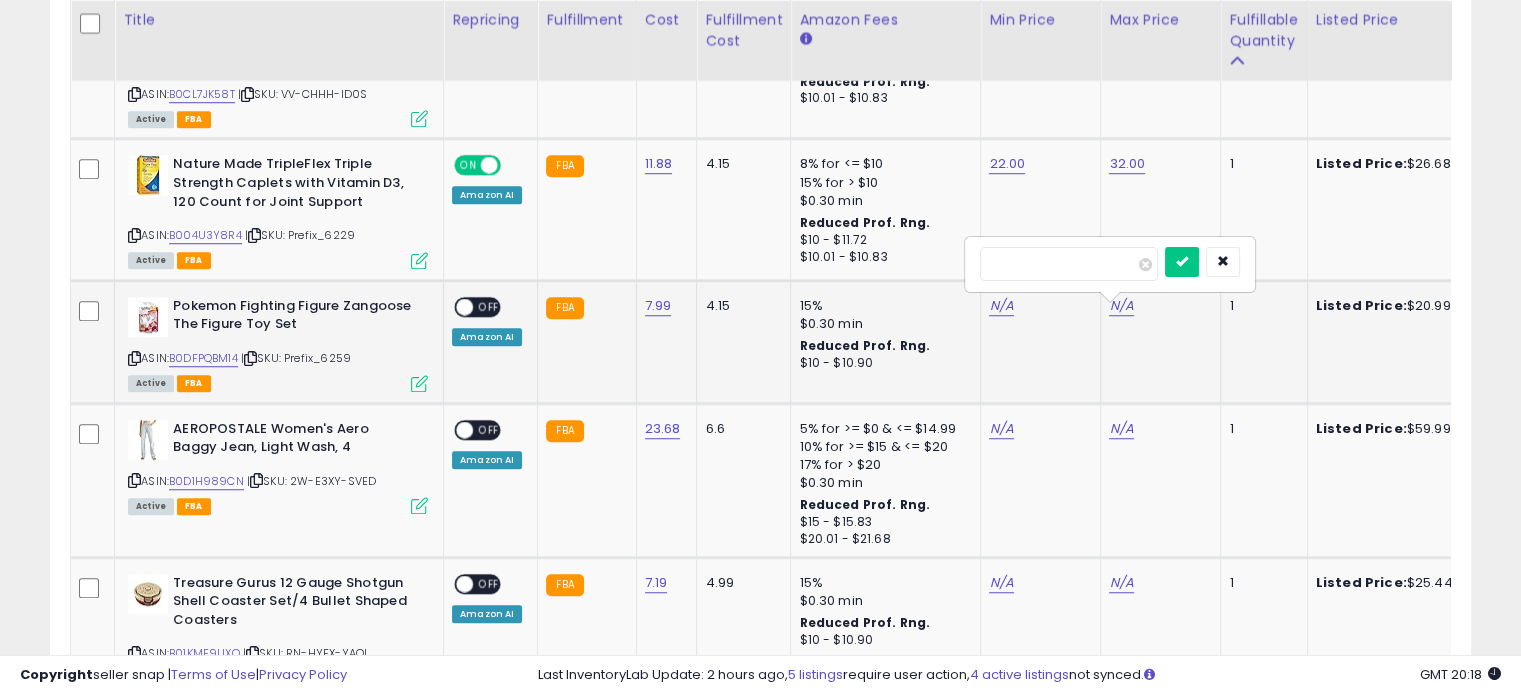 type on "**" 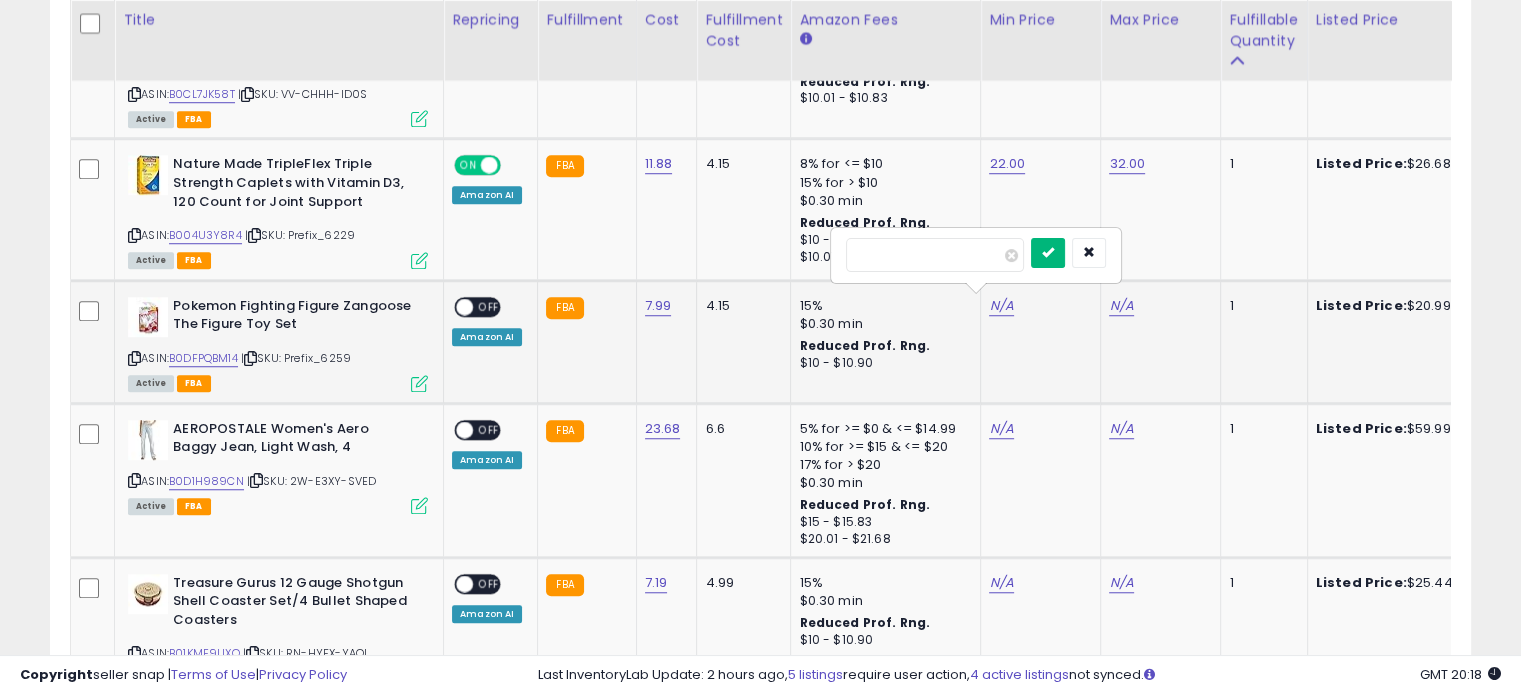 click at bounding box center [1048, 252] 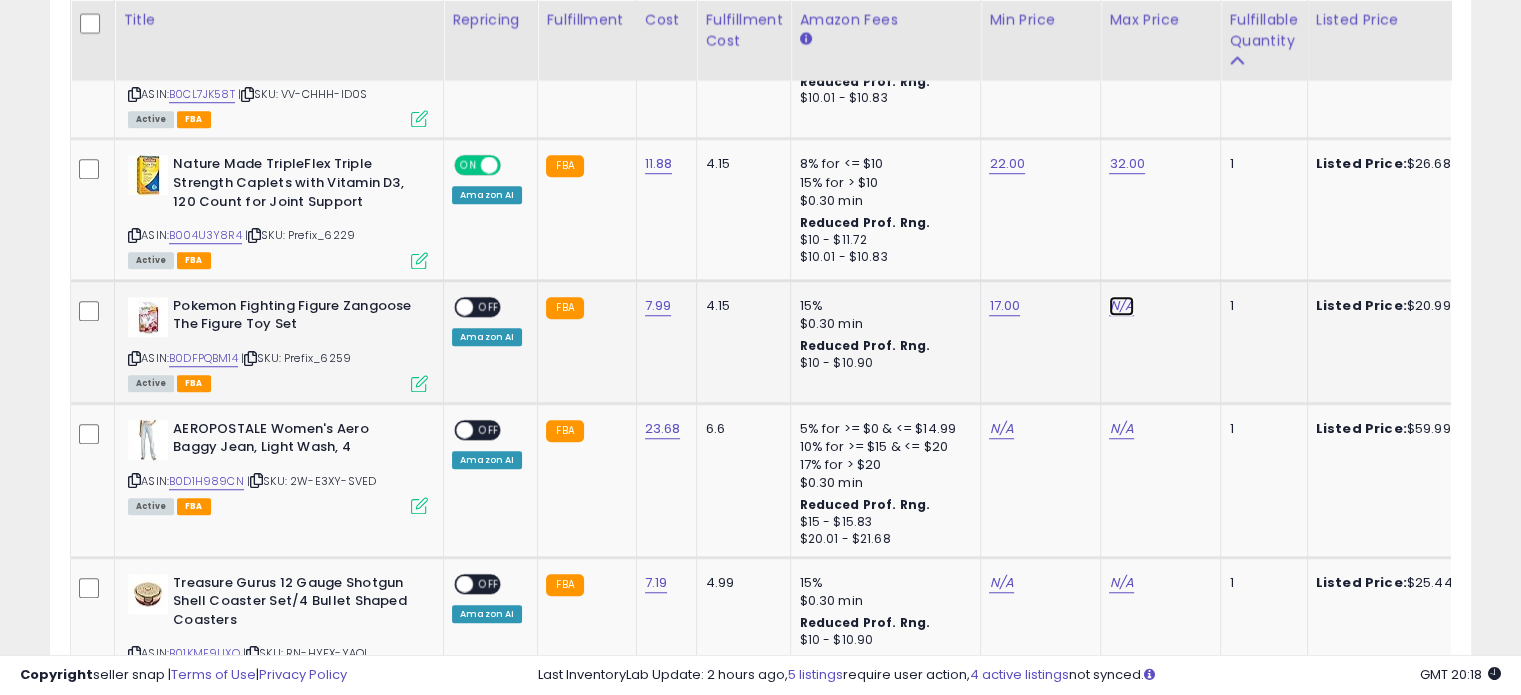 click on "N/A" at bounding box center [1121, -438] 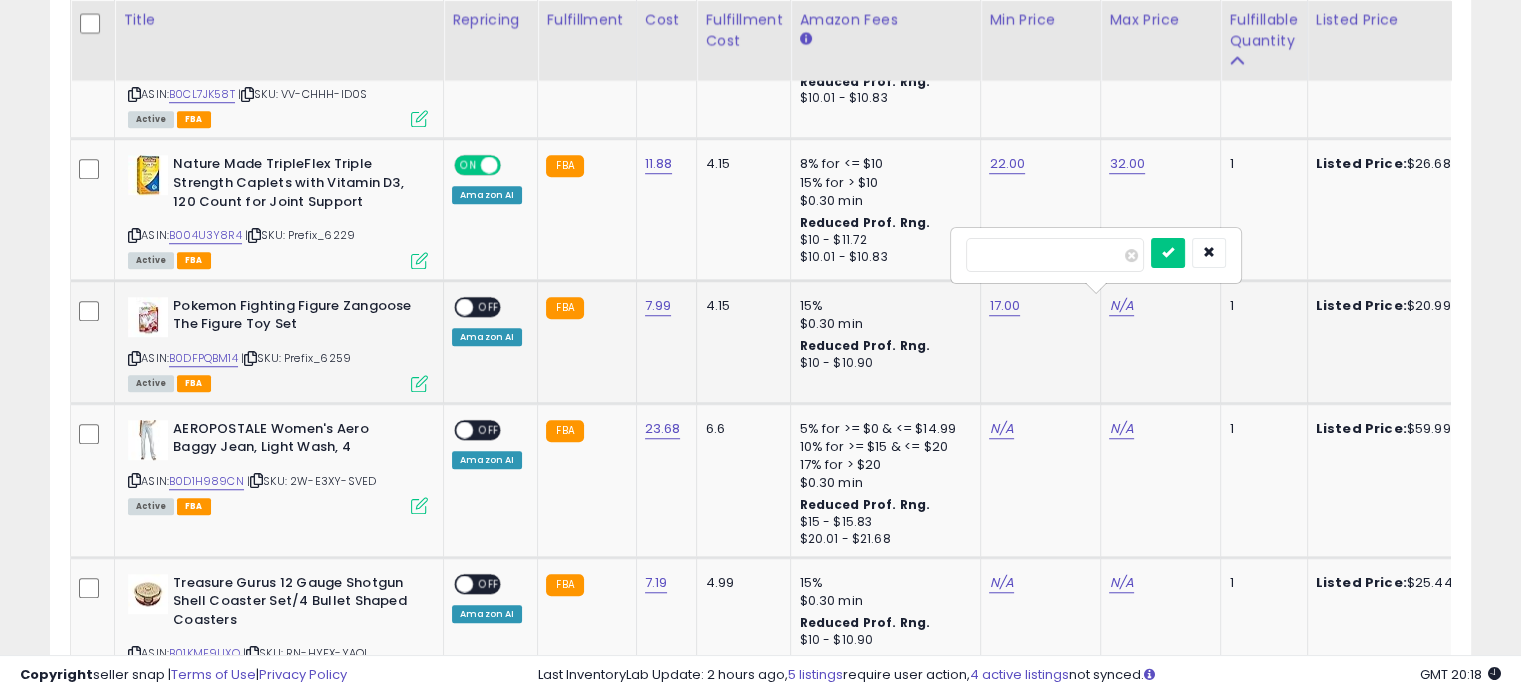 type on "**" 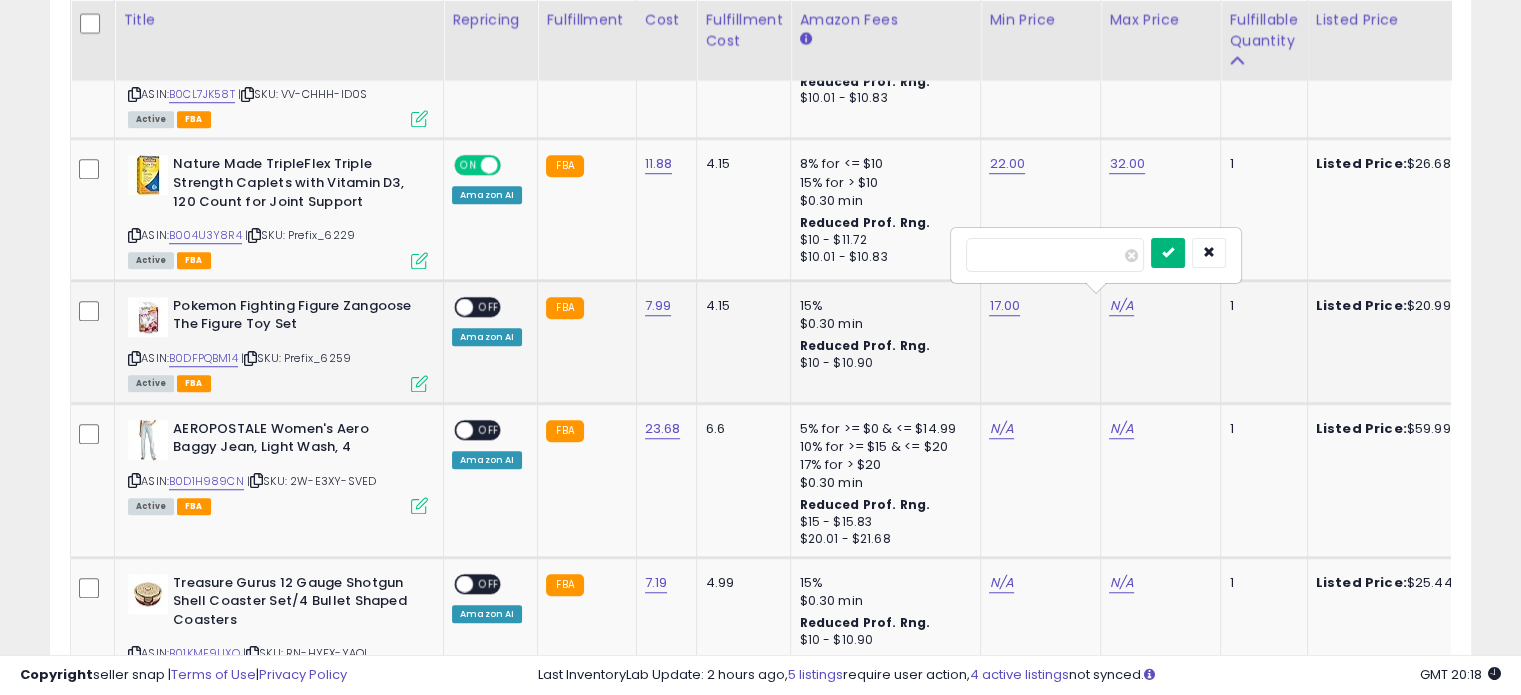 click at bounding box center [1168, 252] 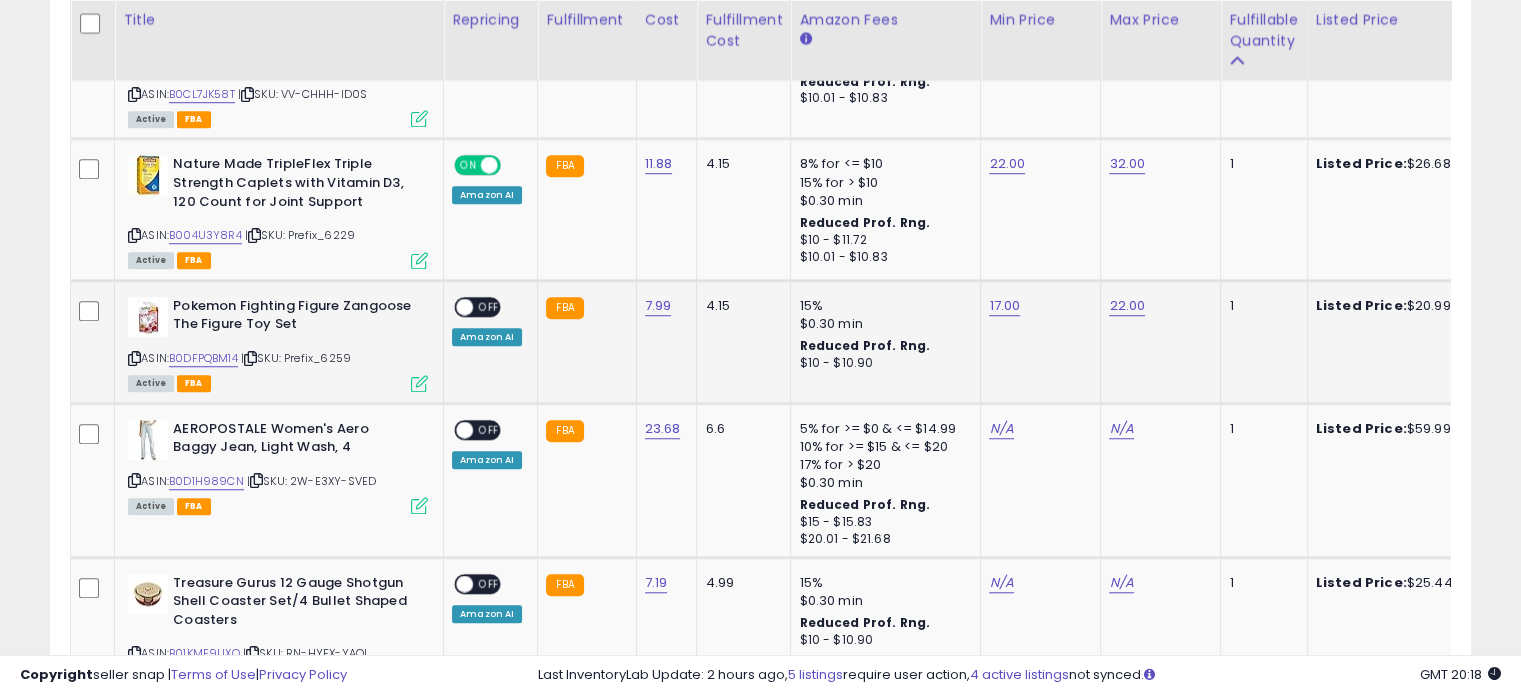 click on "OFF" at bounding box center (489, 306) 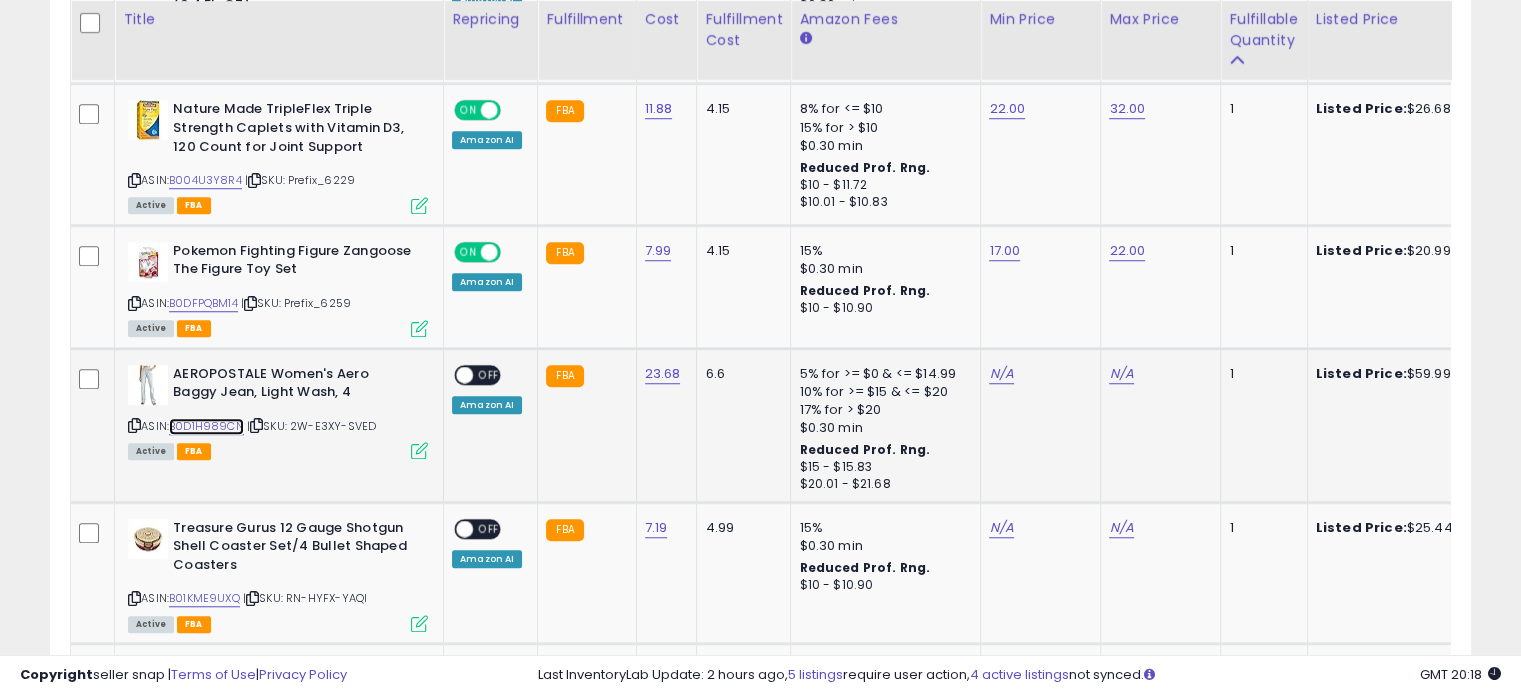 click on "B0D1H989CN" at bounding box center [206, 426] 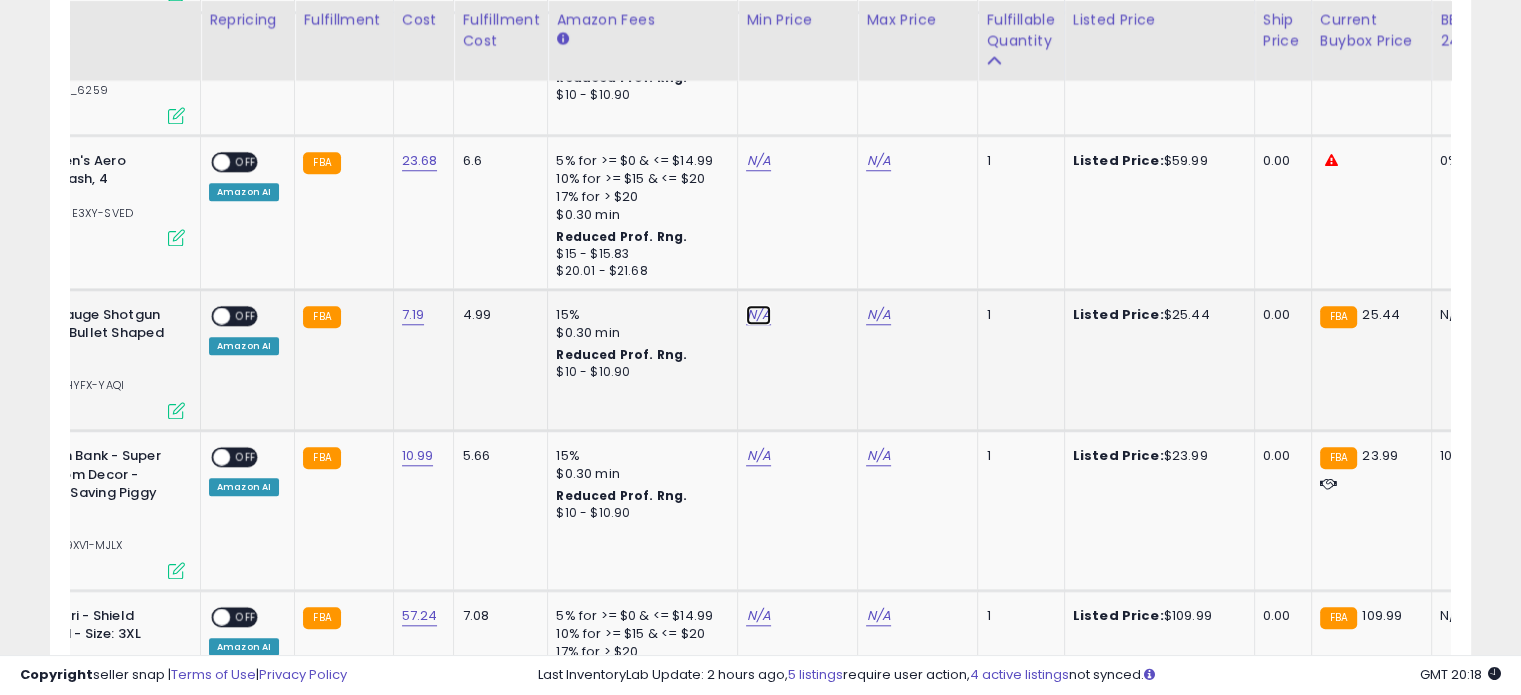 click on "N/A" at bounding box center [758, -706] 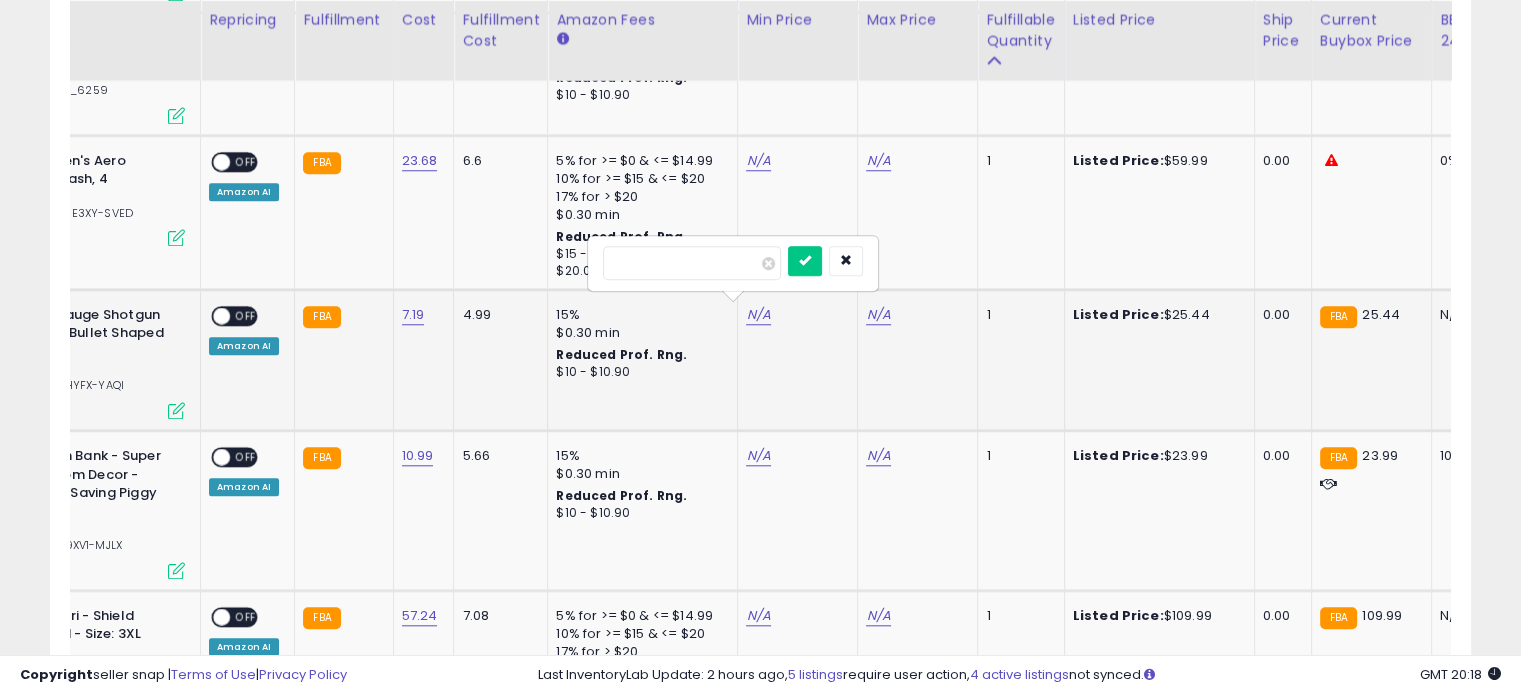 type on "****" 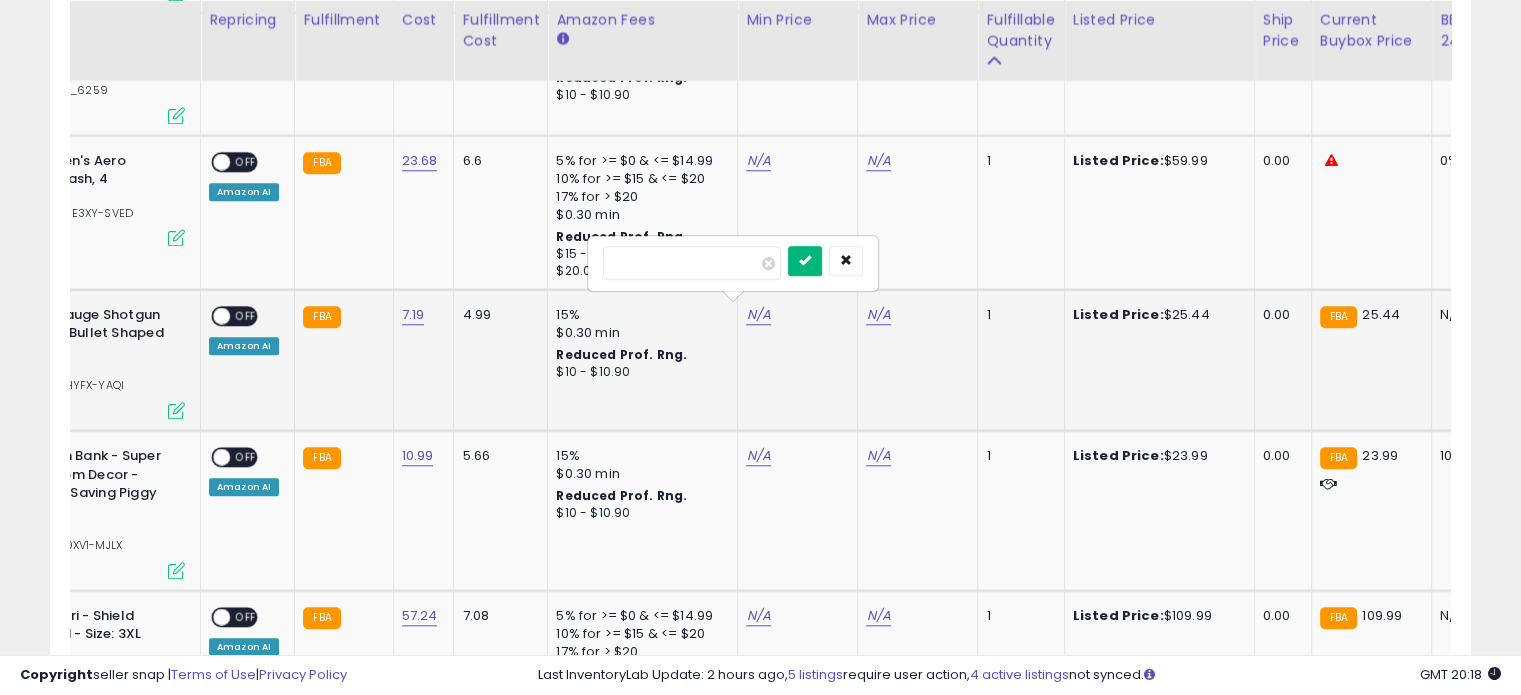 click at bounding box center [805, 261] 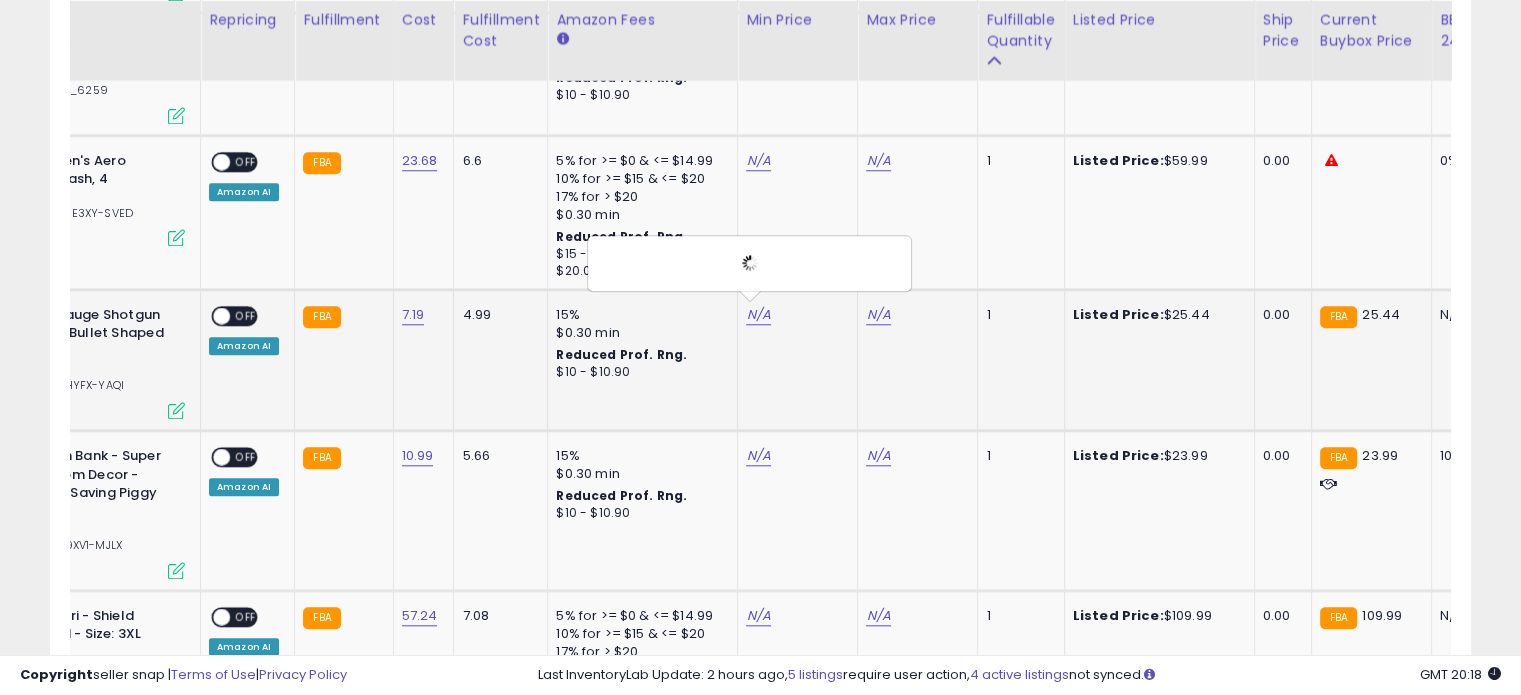 click on "N/A" 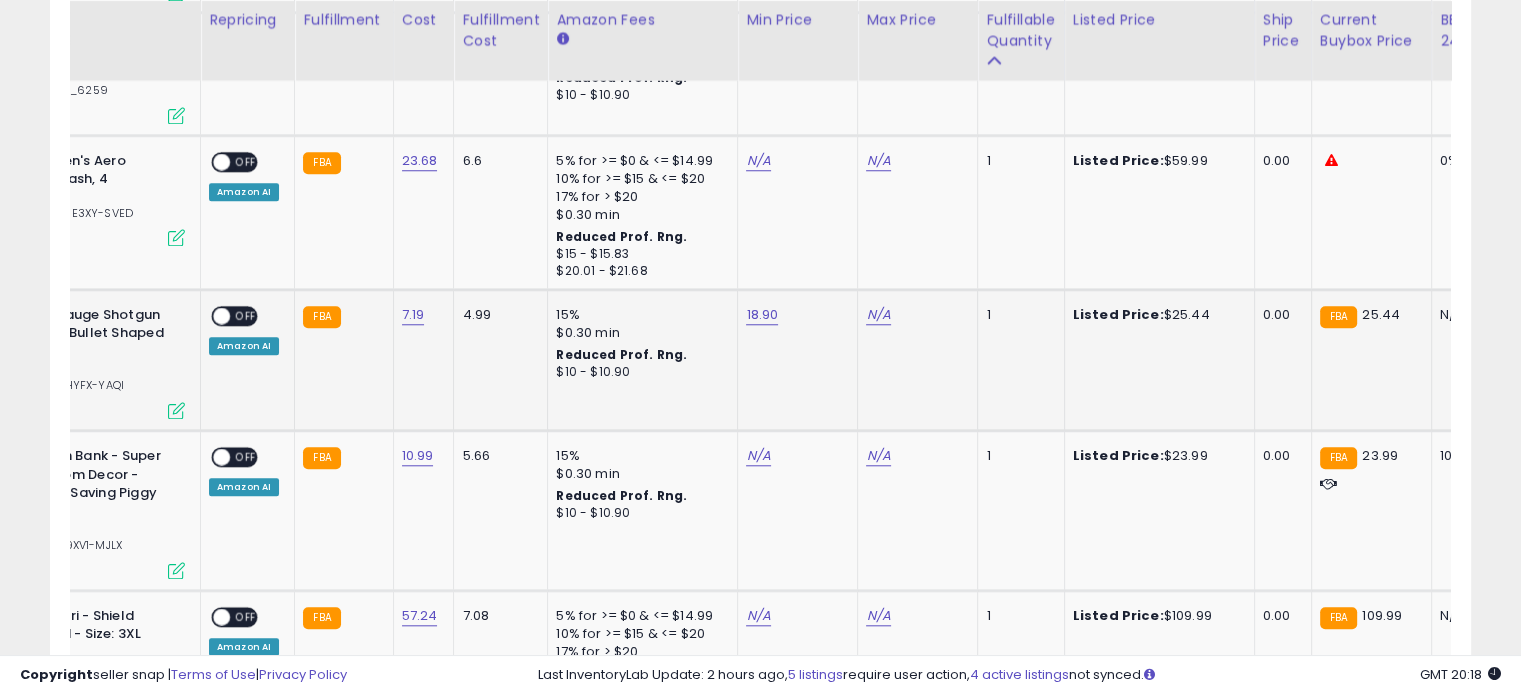 click on "N/A" 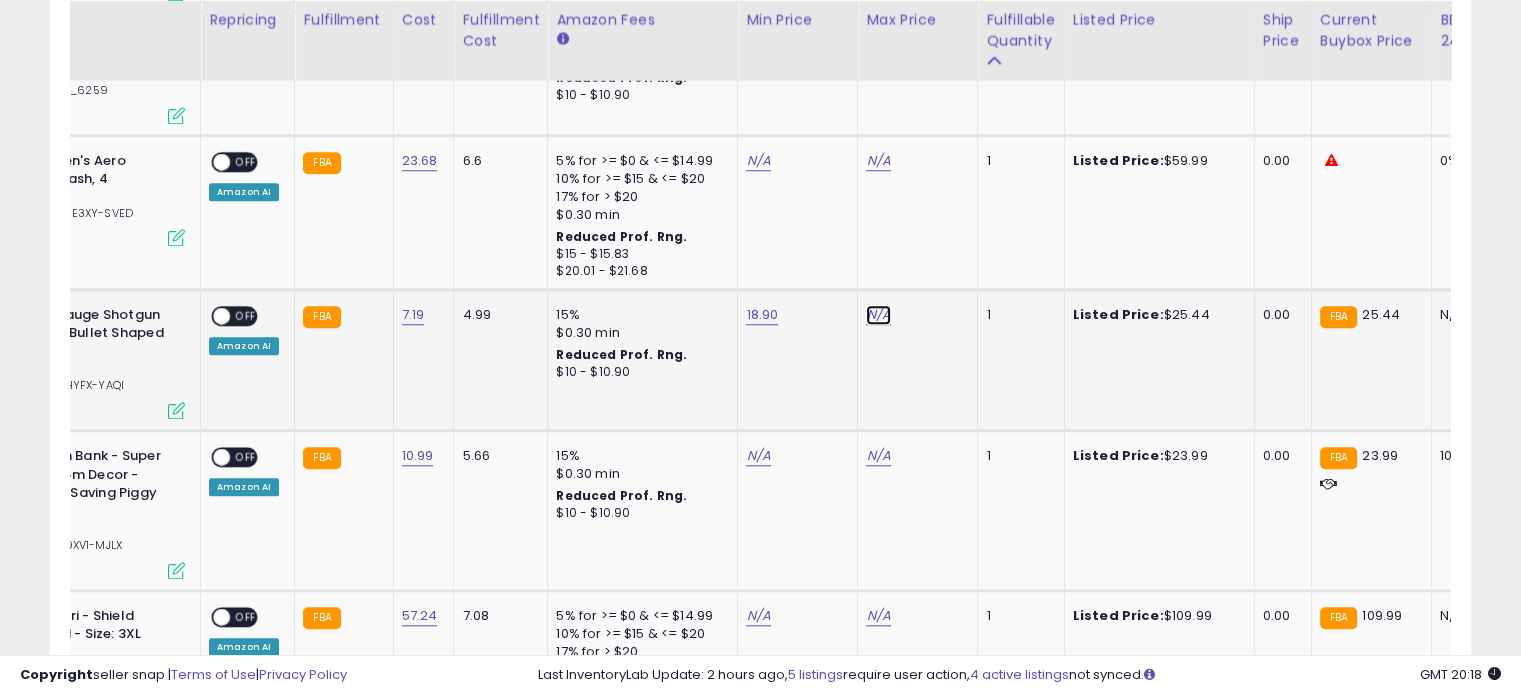 click on "N/A" at bounding box center [878, -706] 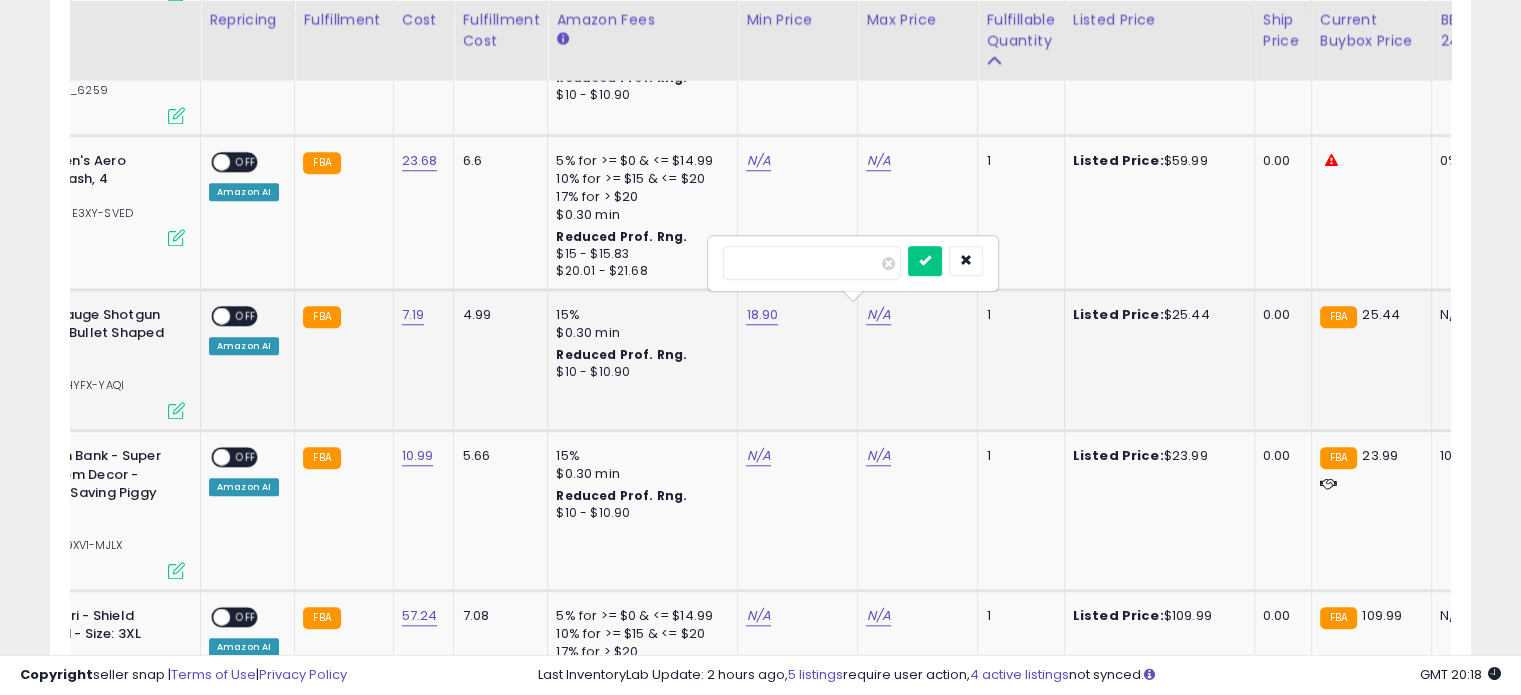 type on "**" 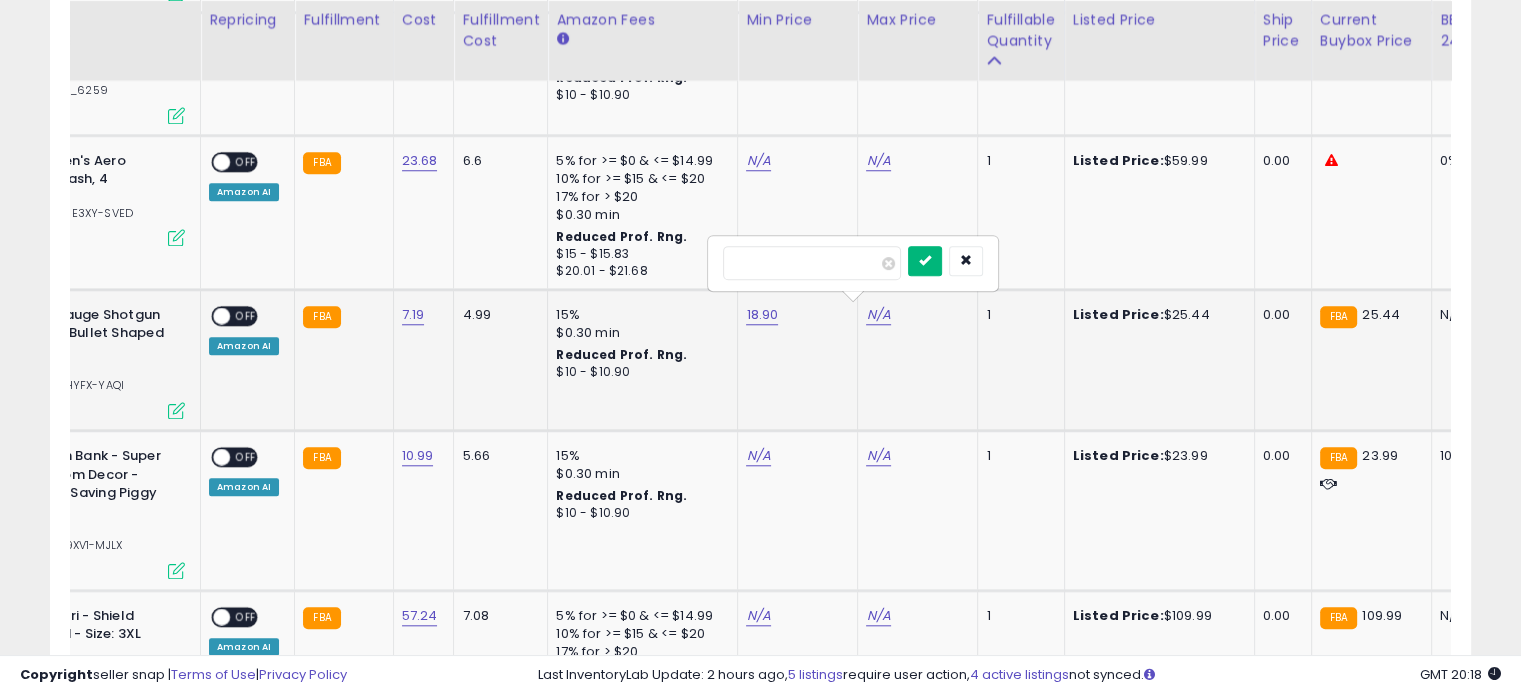 click at bounding box center (925, 260) 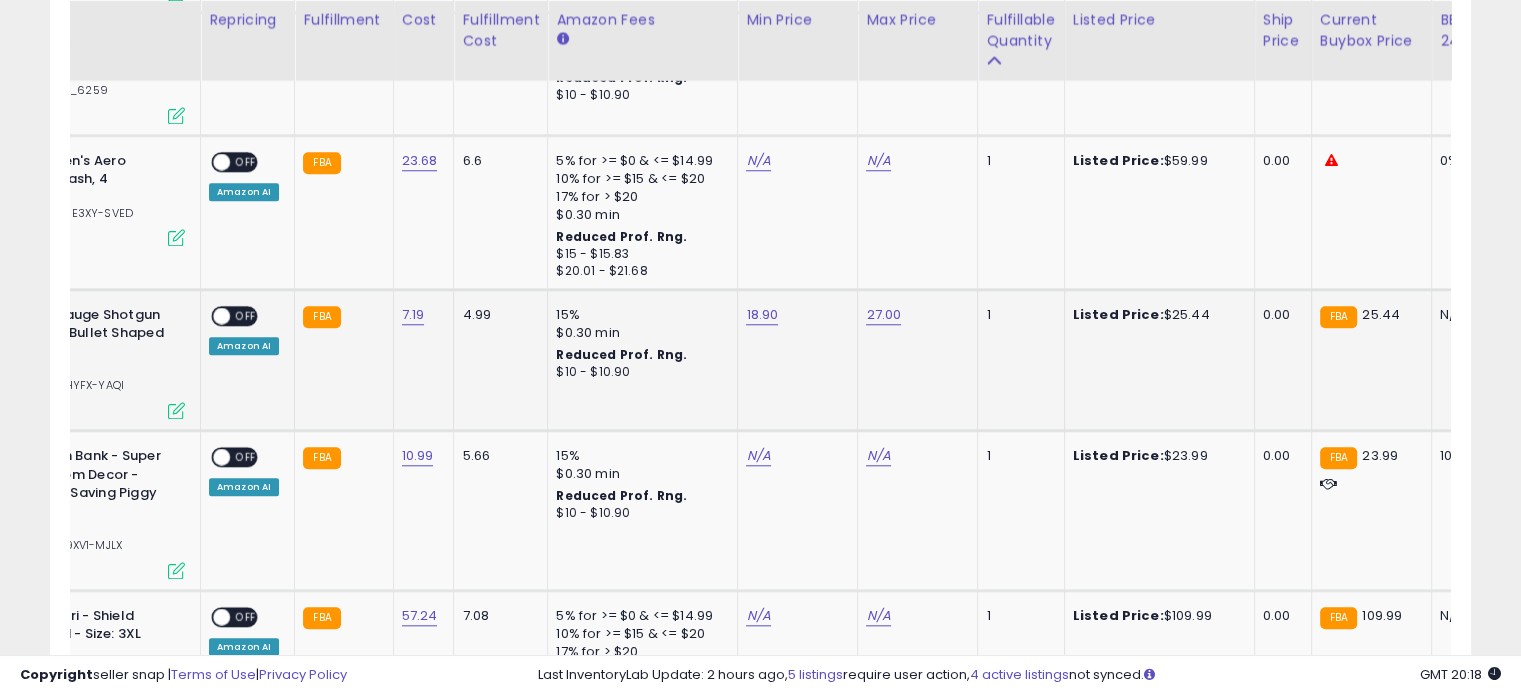 click on "OFF" at bounding box center (246, 315) 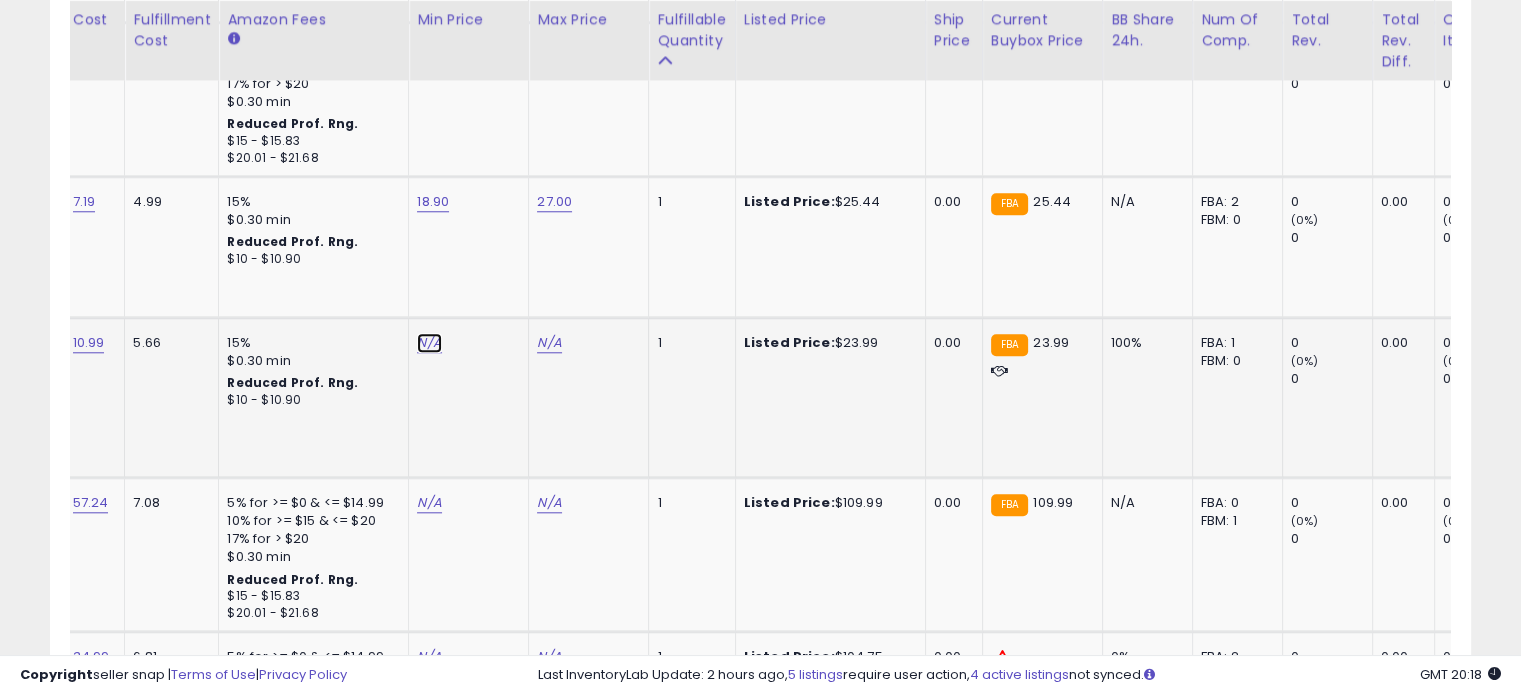 click on "N/A" at bounding box center (429, -819) 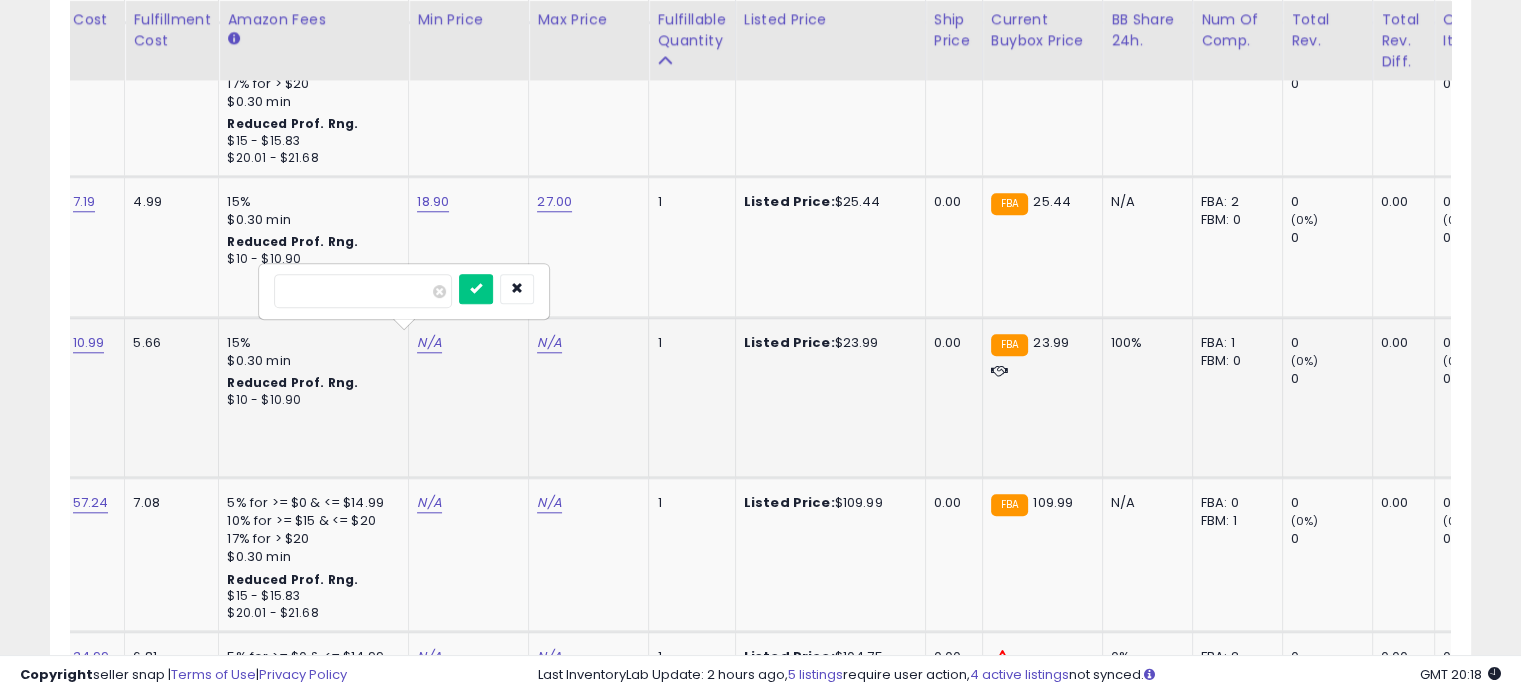 type on "**" 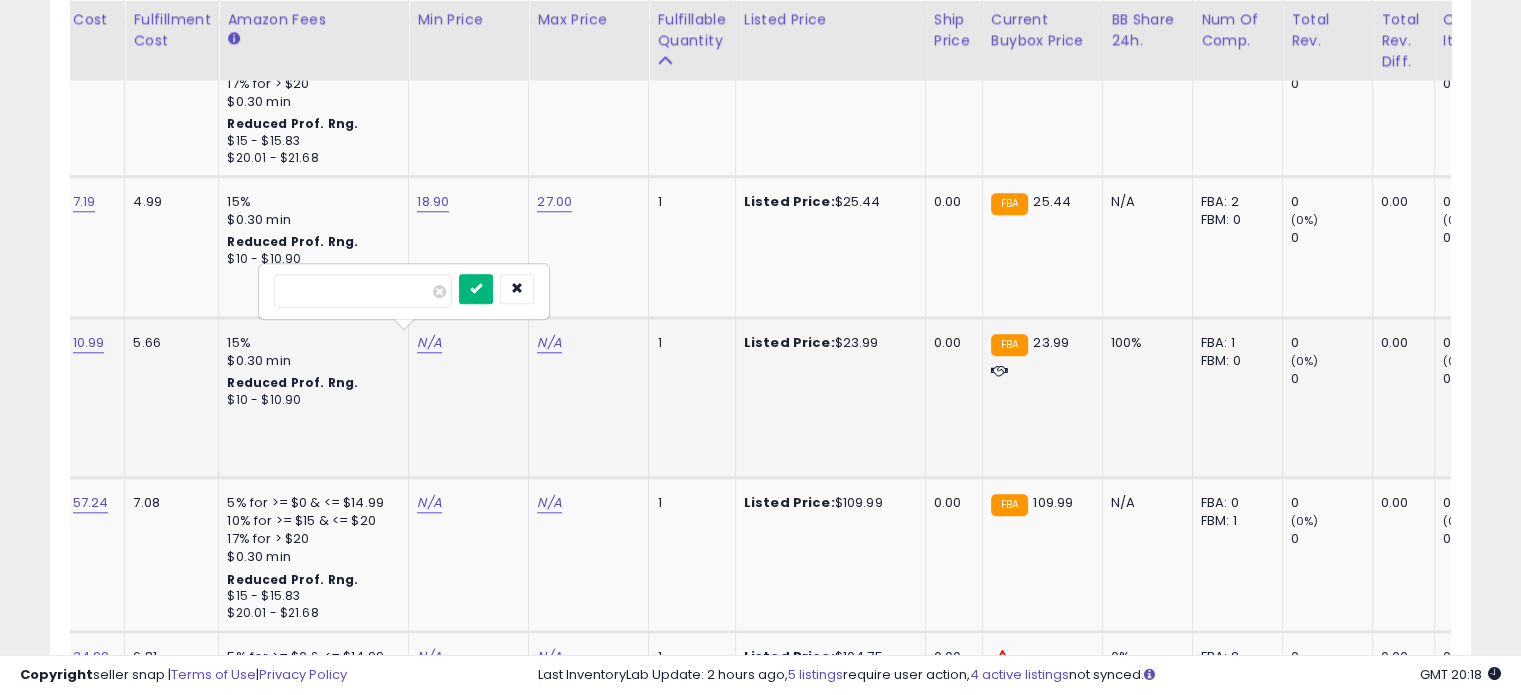 click at bounding box center [476, 289] 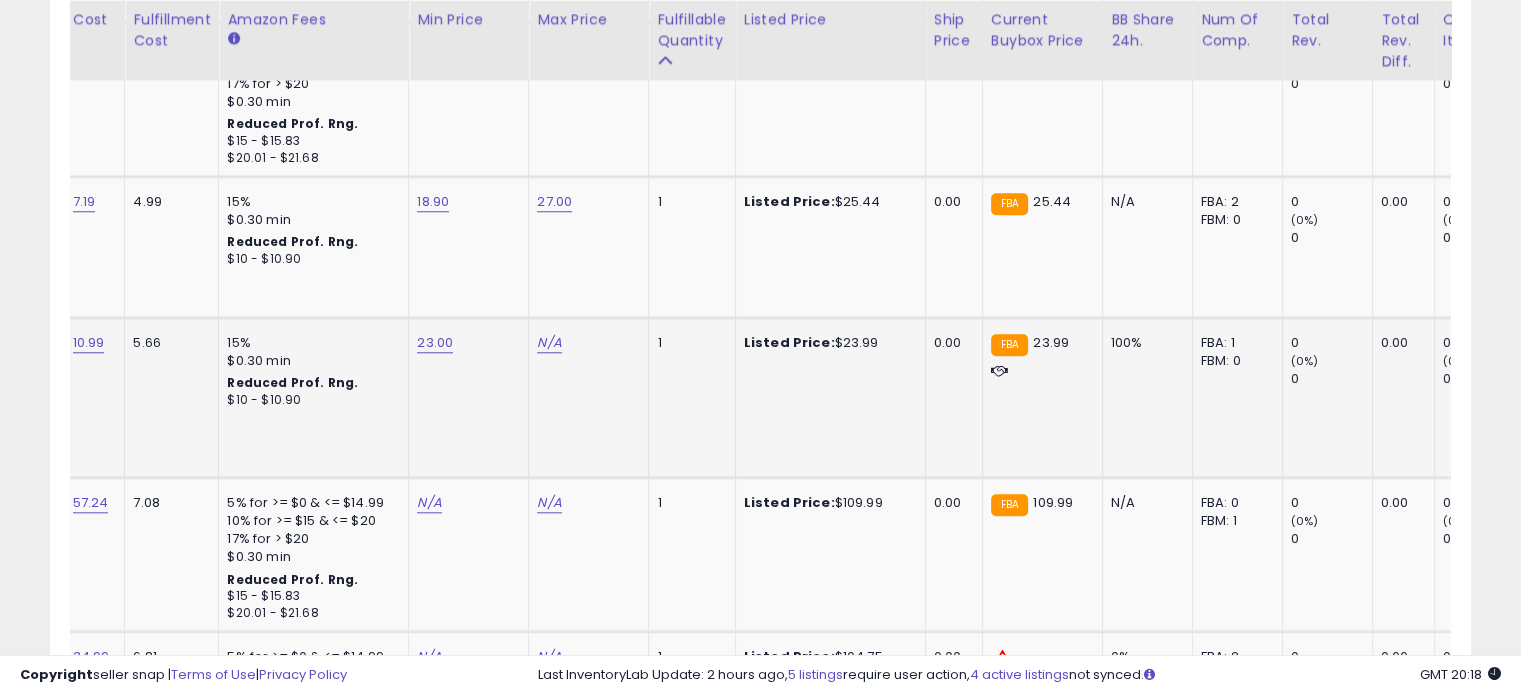 click on "N/A" at bounding box center [585, 343] 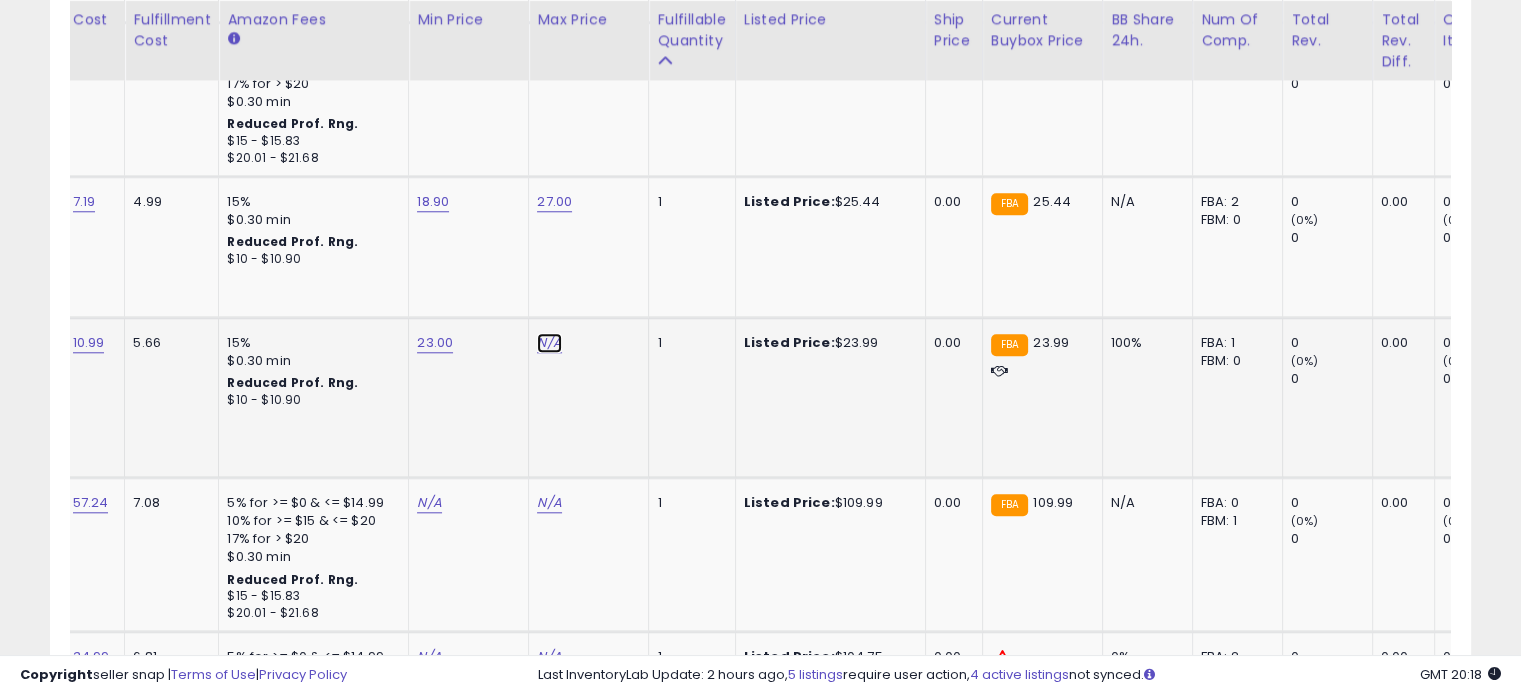 click on "N/A" at bounding box center (549, -819) 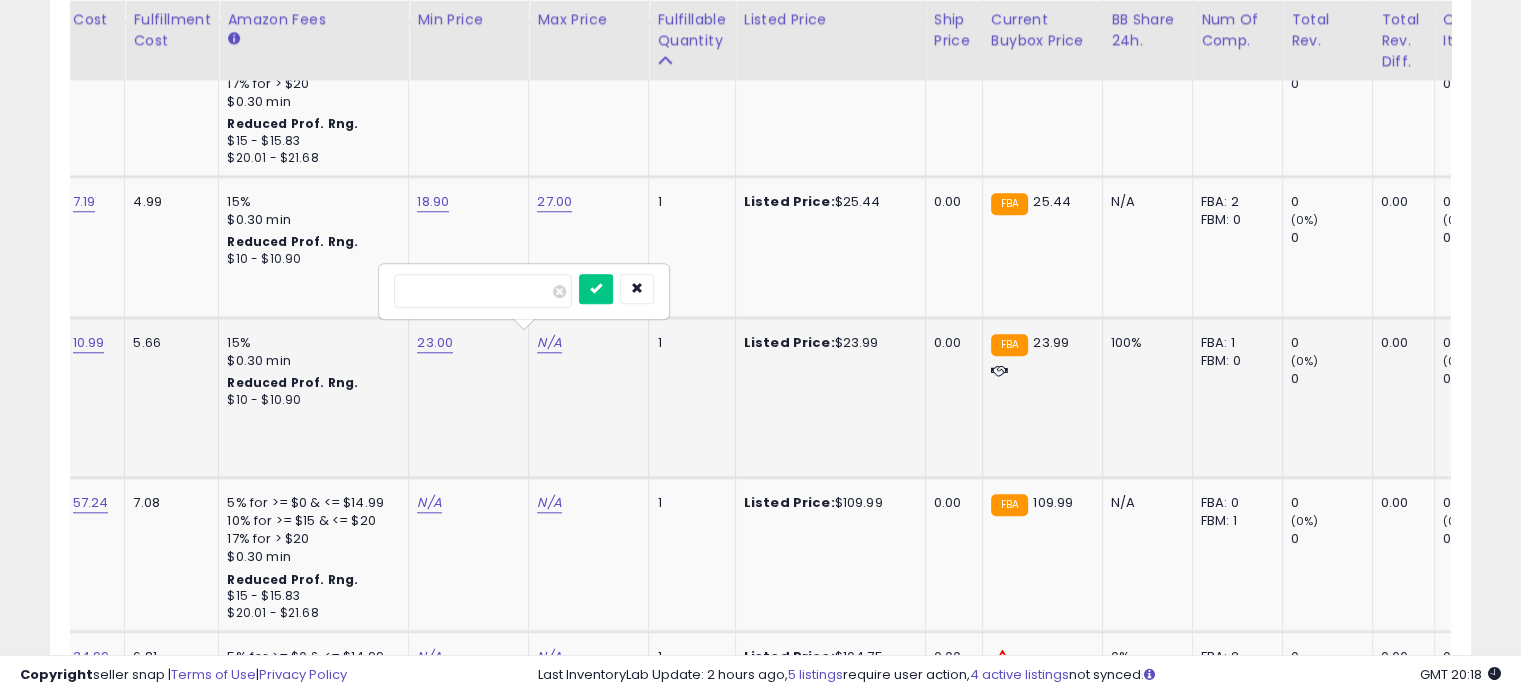 type on "**" 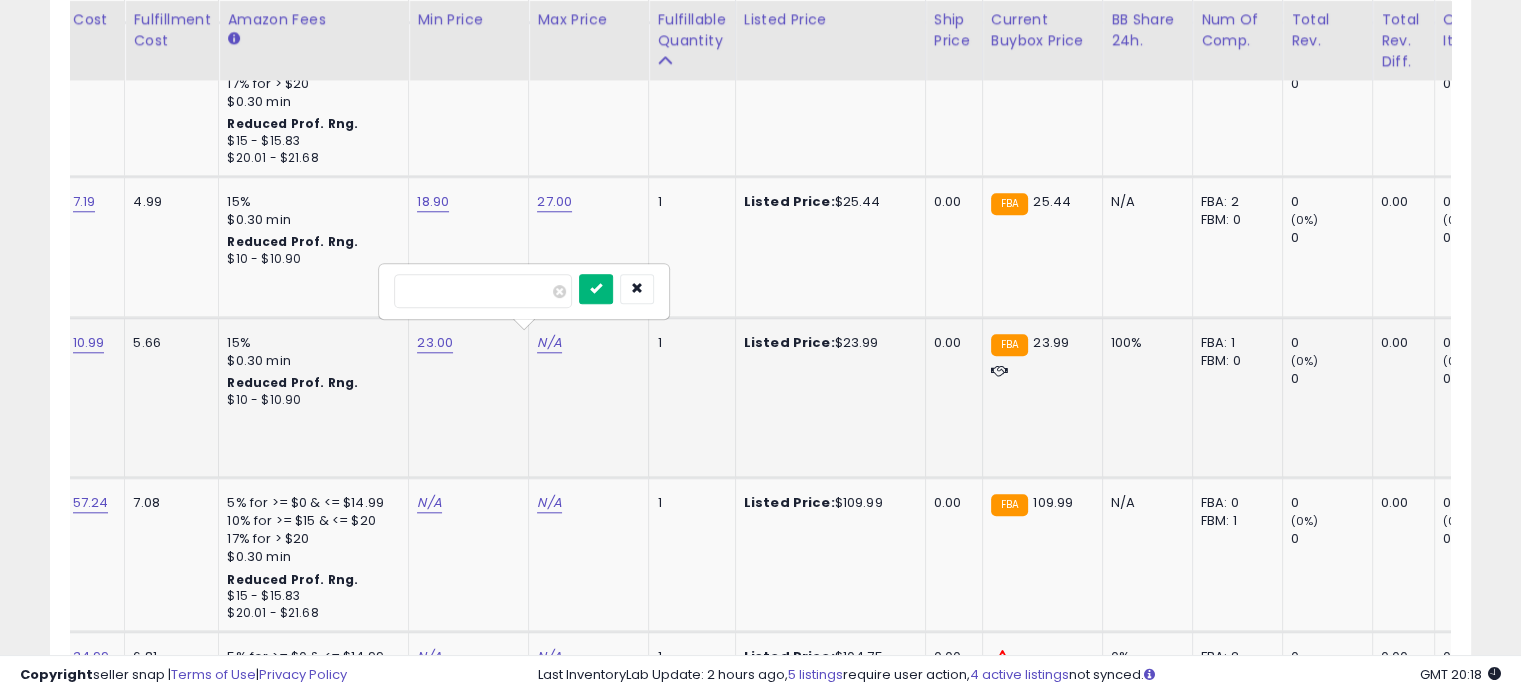 click at bounding box center [596, 288] 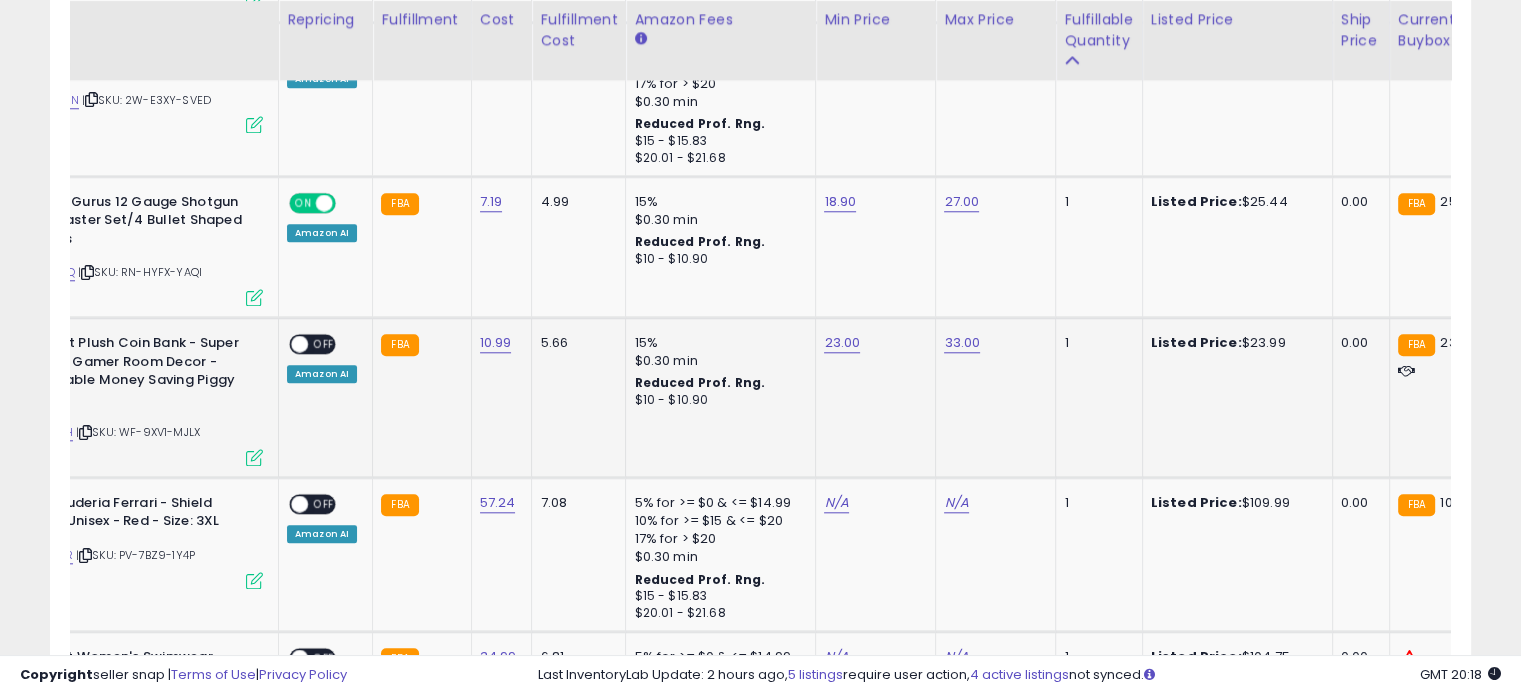 click on "OFF" at bounding box center (324, 344) 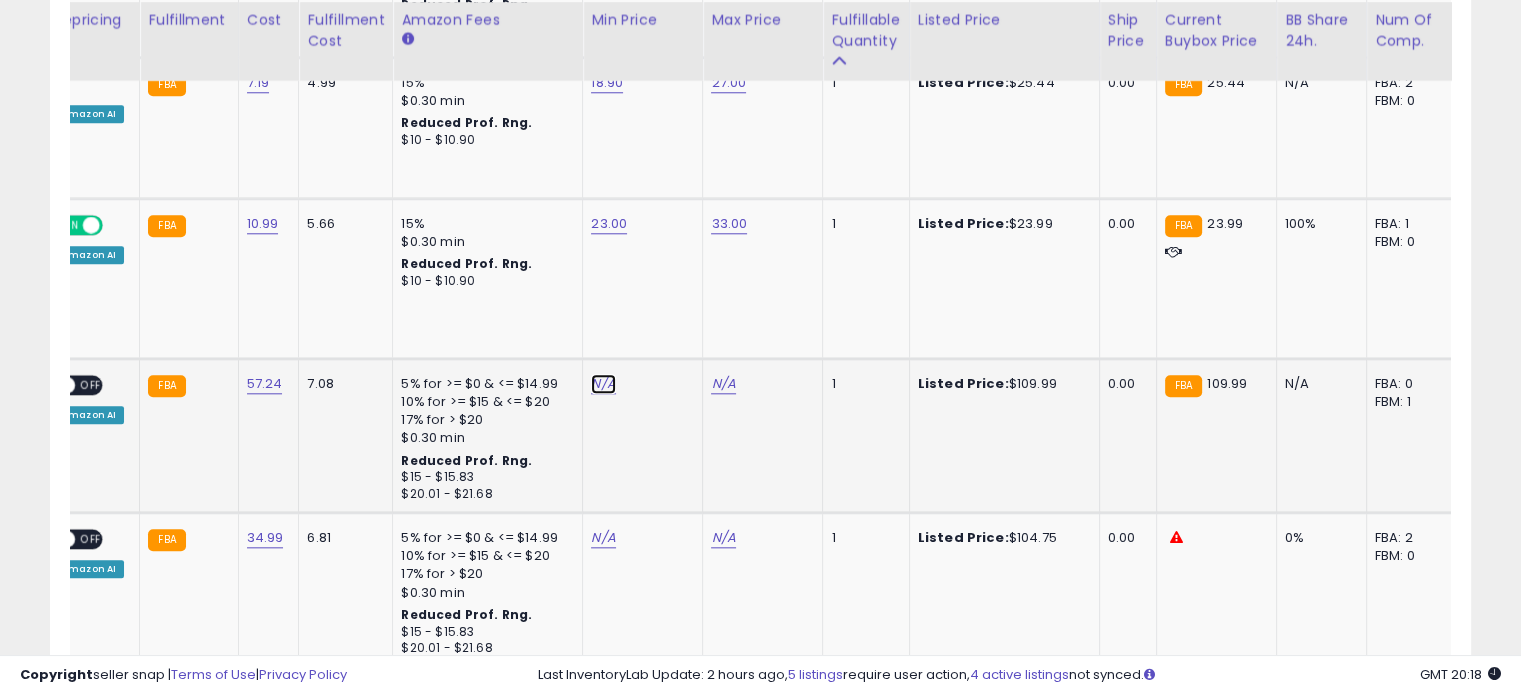 click on "N/A" at bounding box center (603, -938) 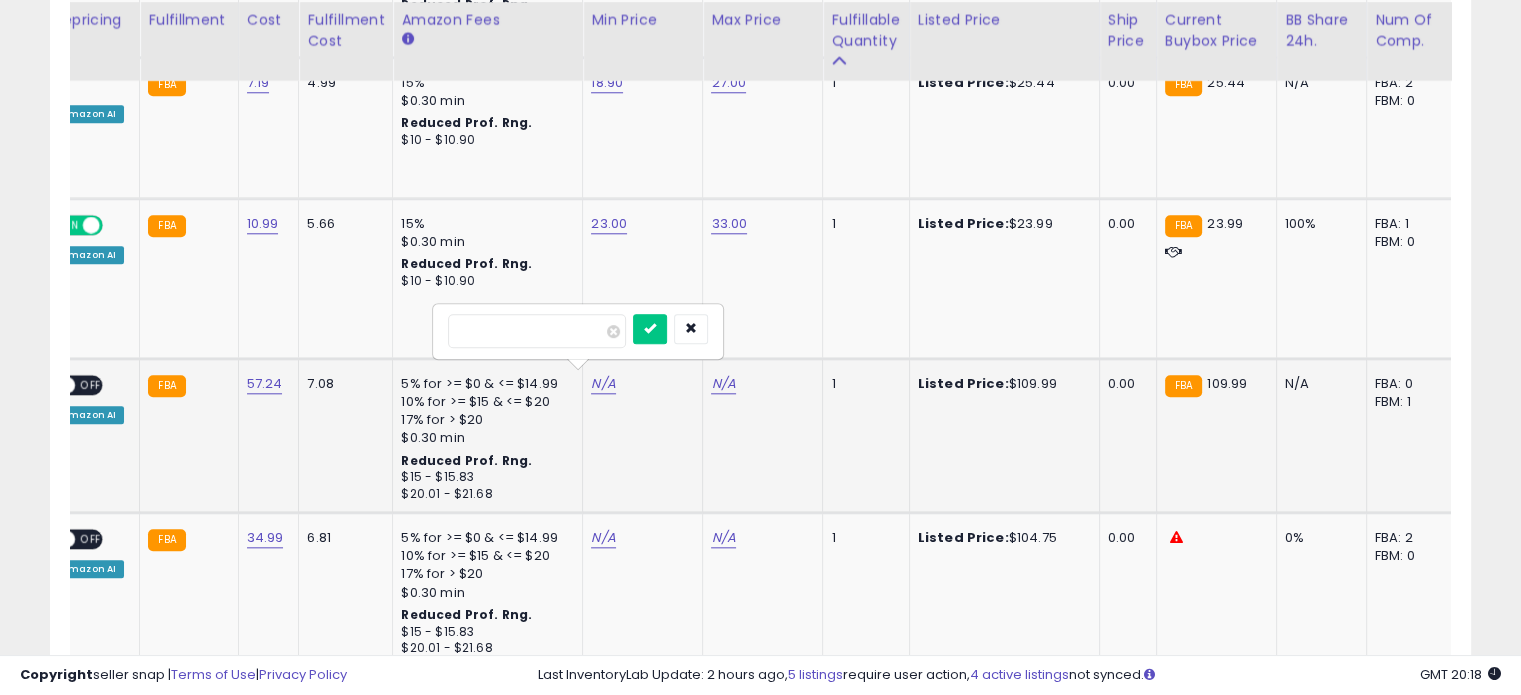 type on "**" 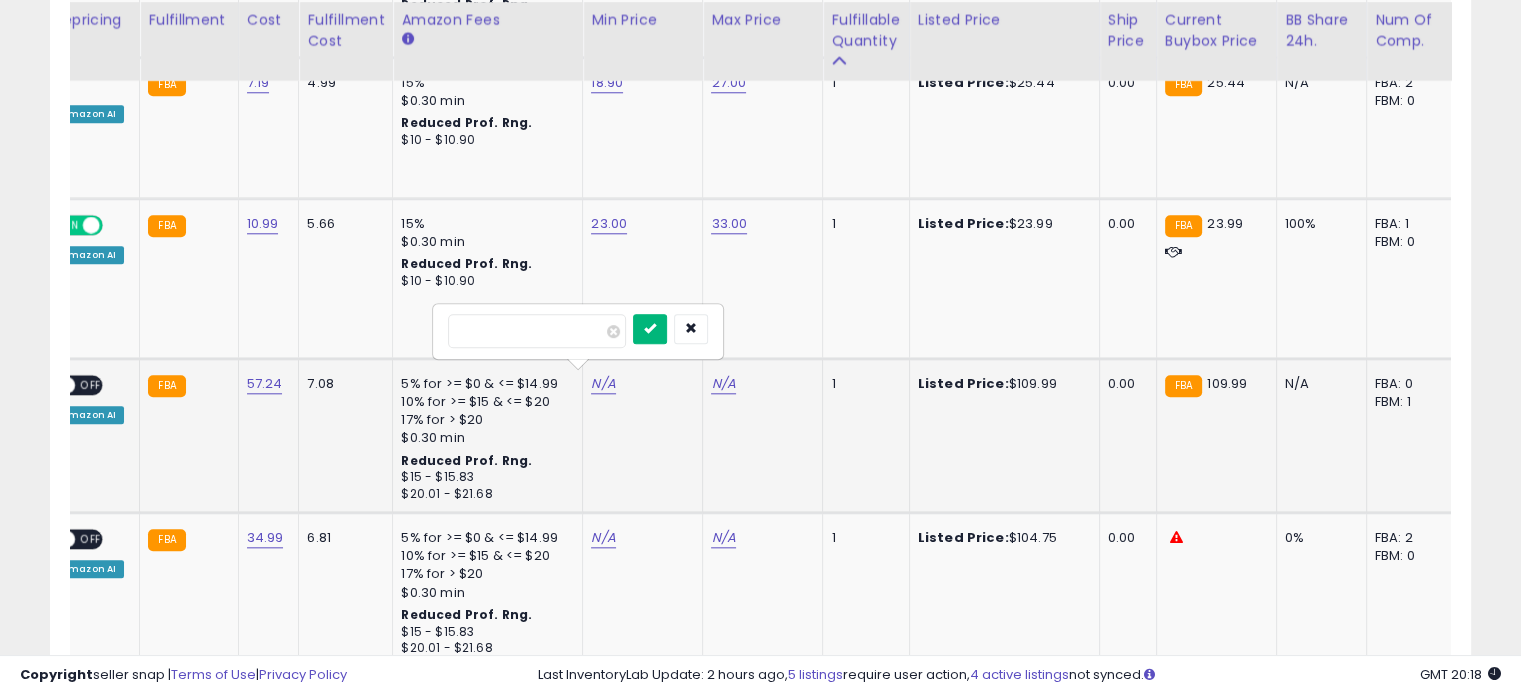click at bounding box center [650, 329] 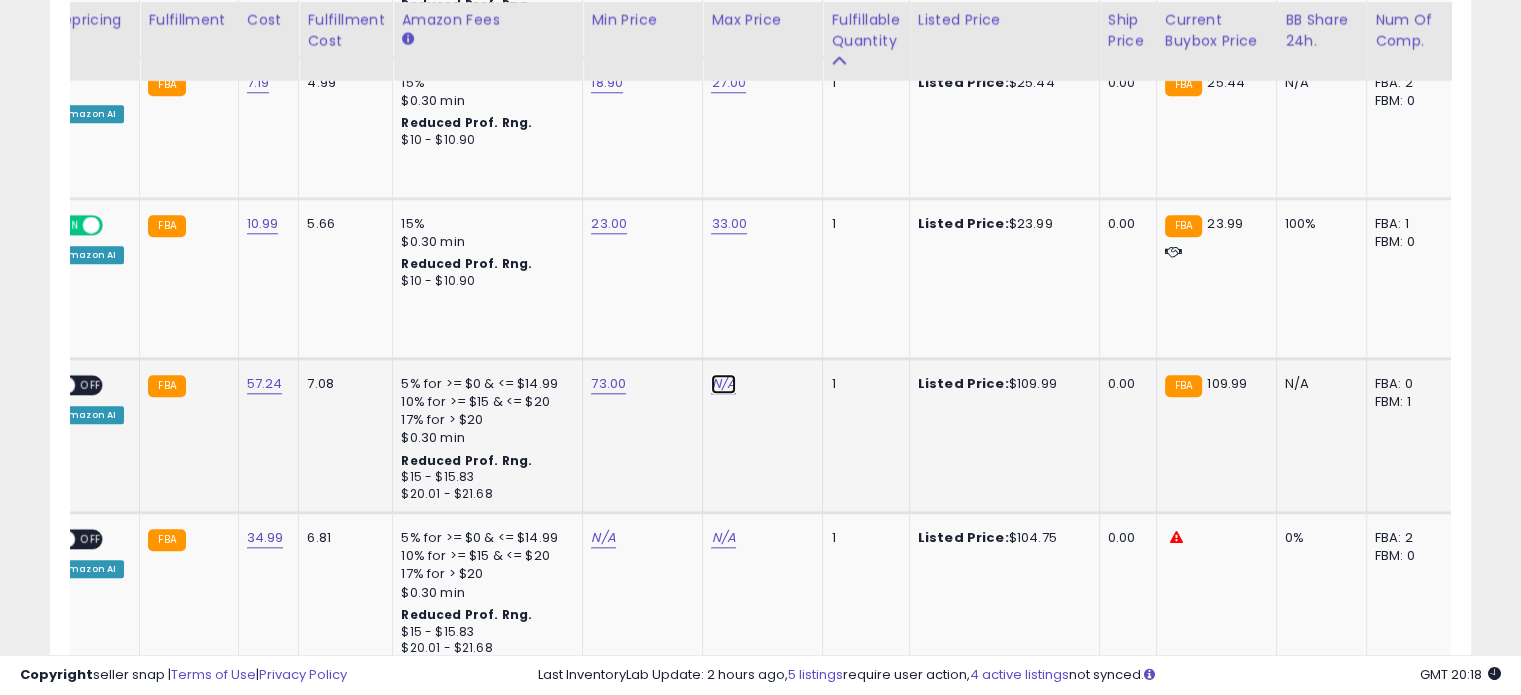 click on "N/A" at bounding box center [723, -938] 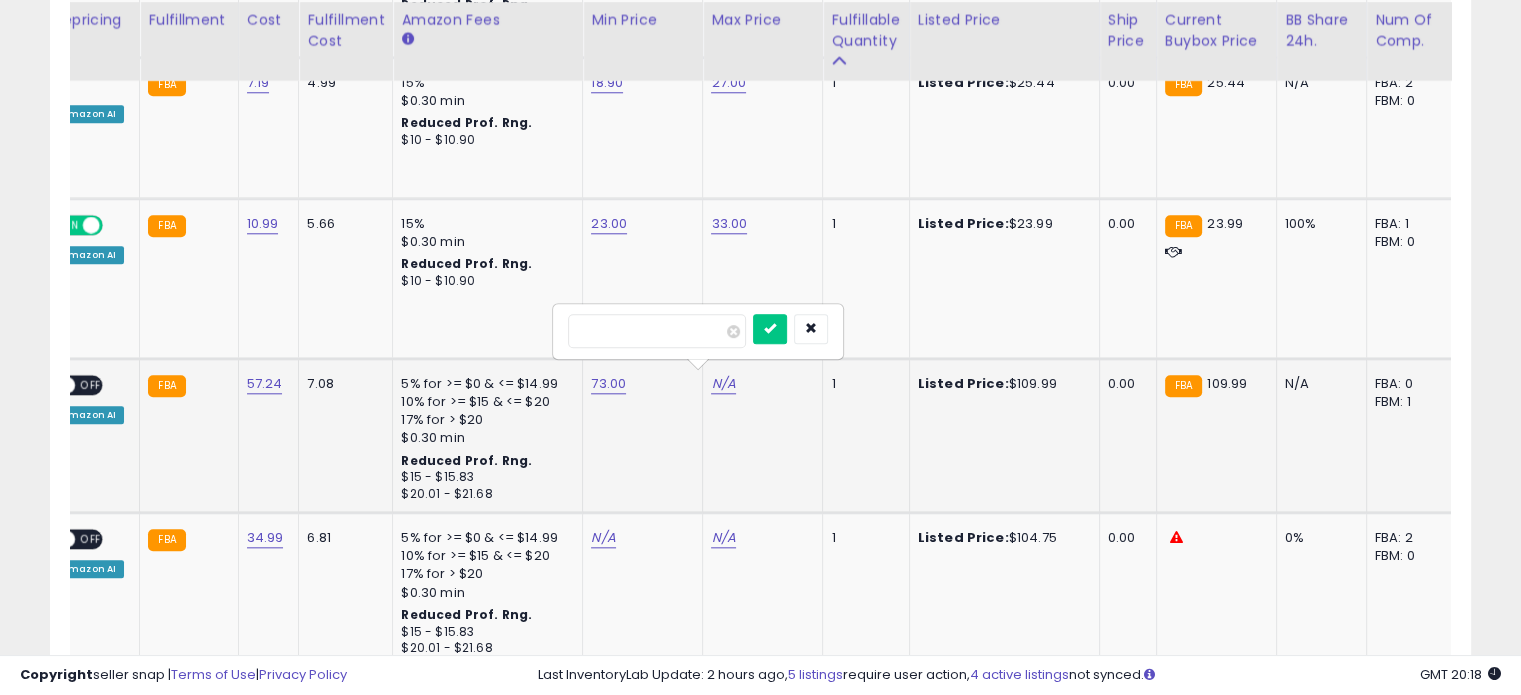 type on "******" 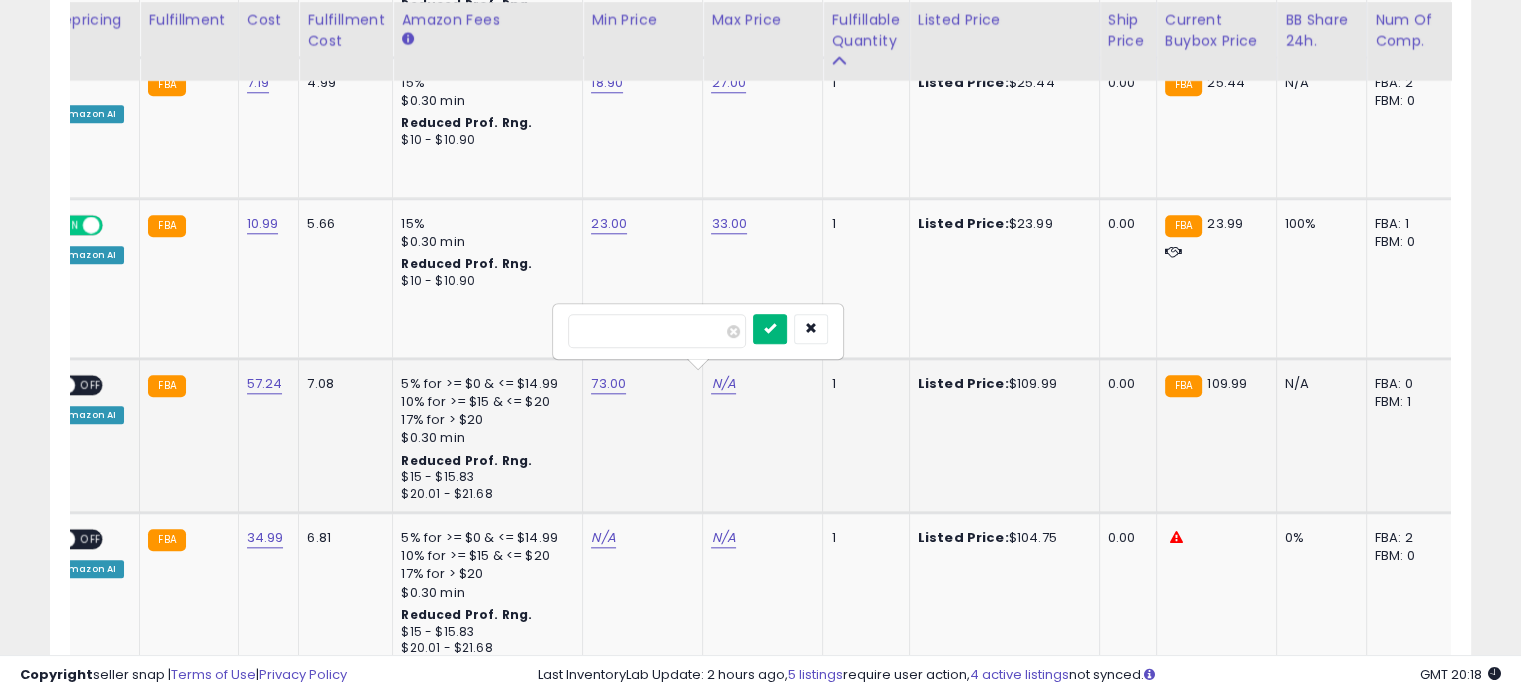 click at bounding box center [770, 328] 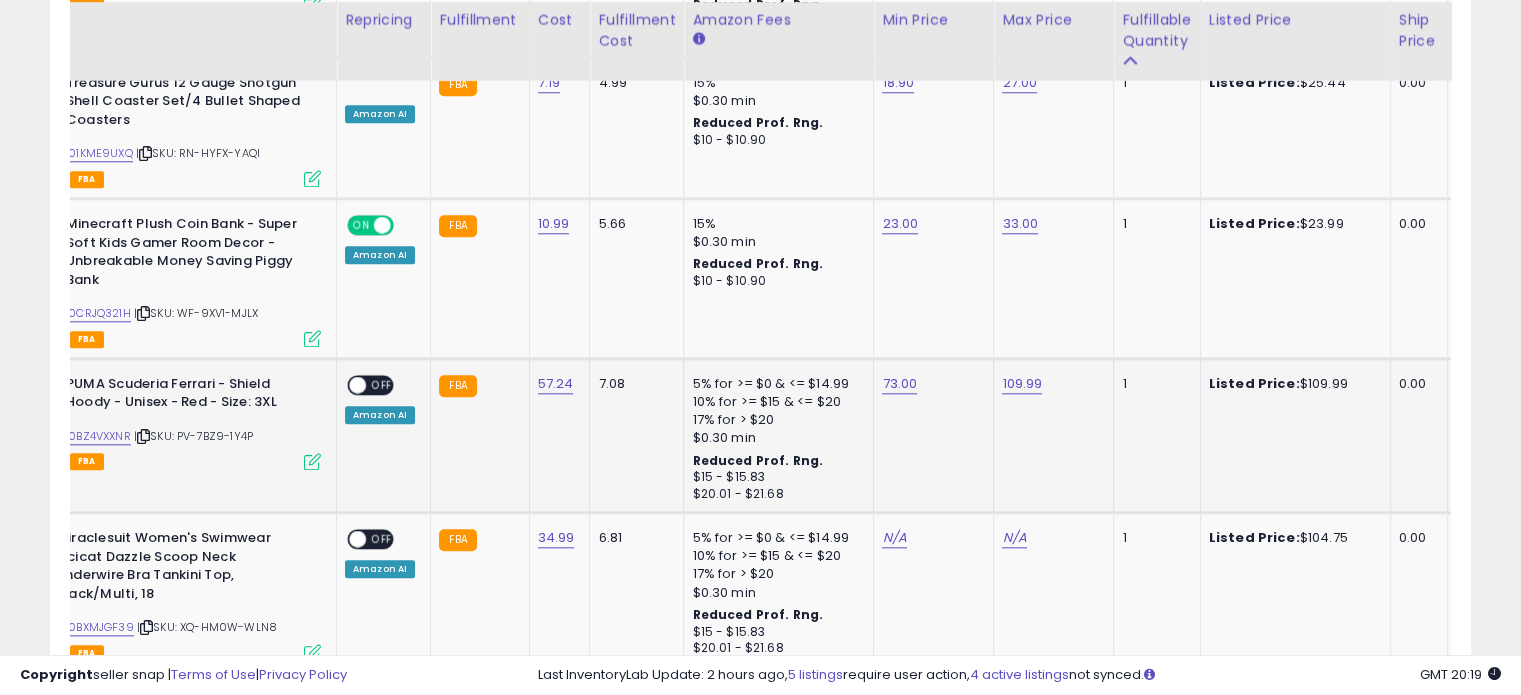 click on "OFF" at bounding box center [382, 385] 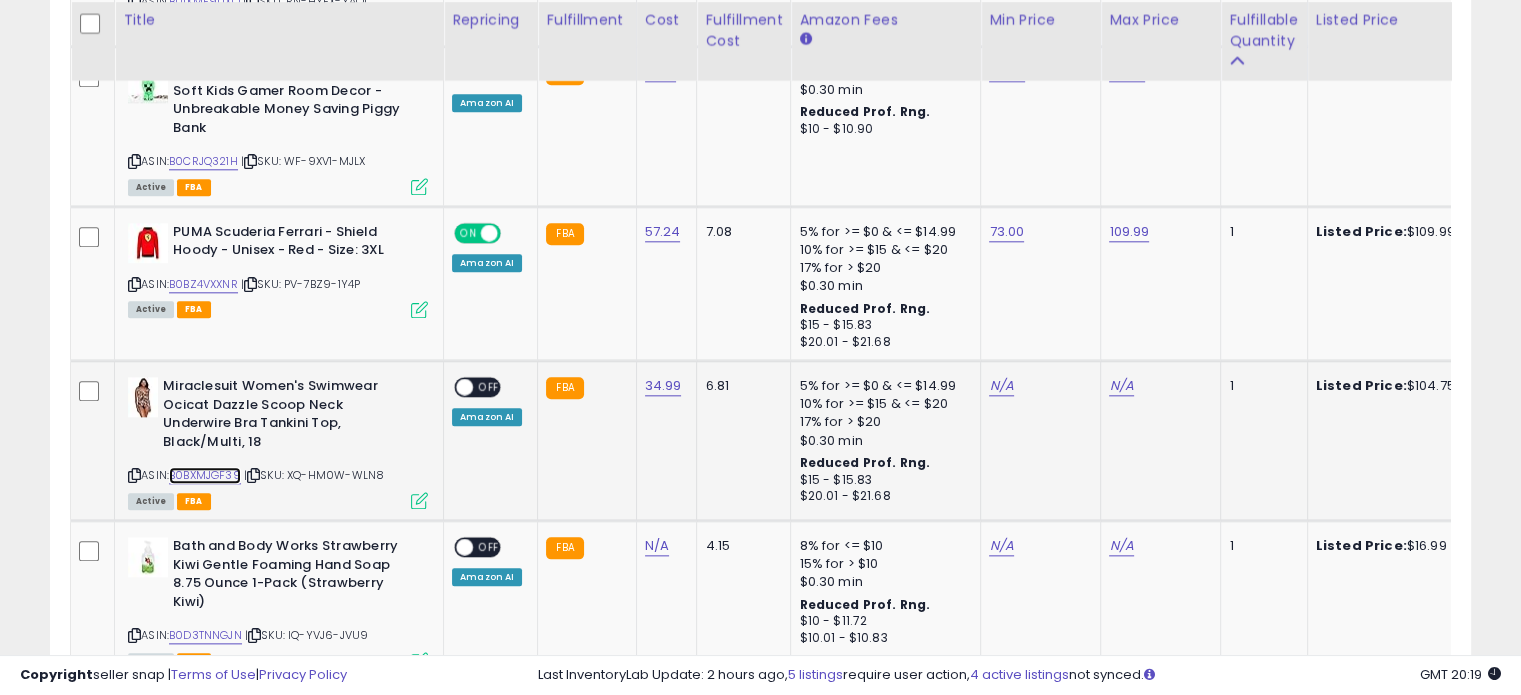 click on "B0BXMJGF39" at bounding box center (205, 475) 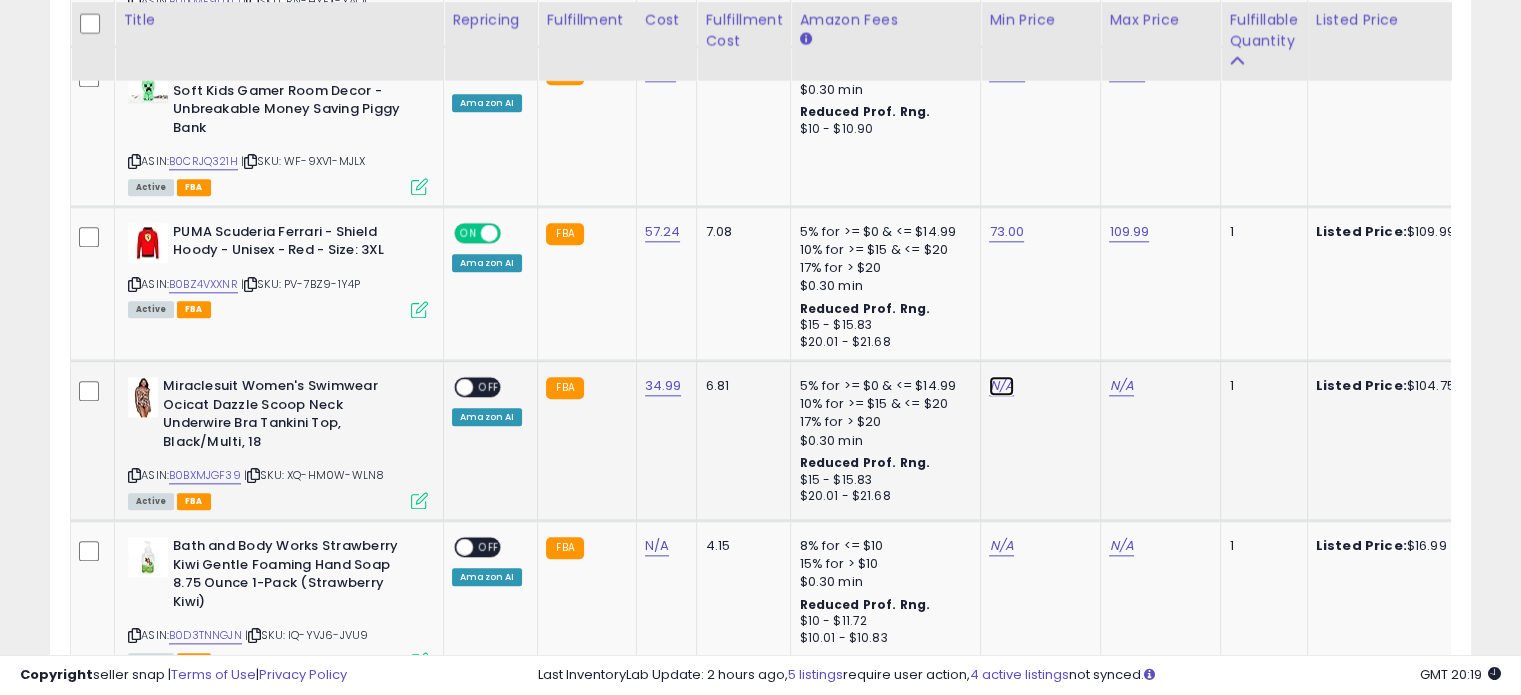 click on "N/A" at bounding box center (1001, -1090) 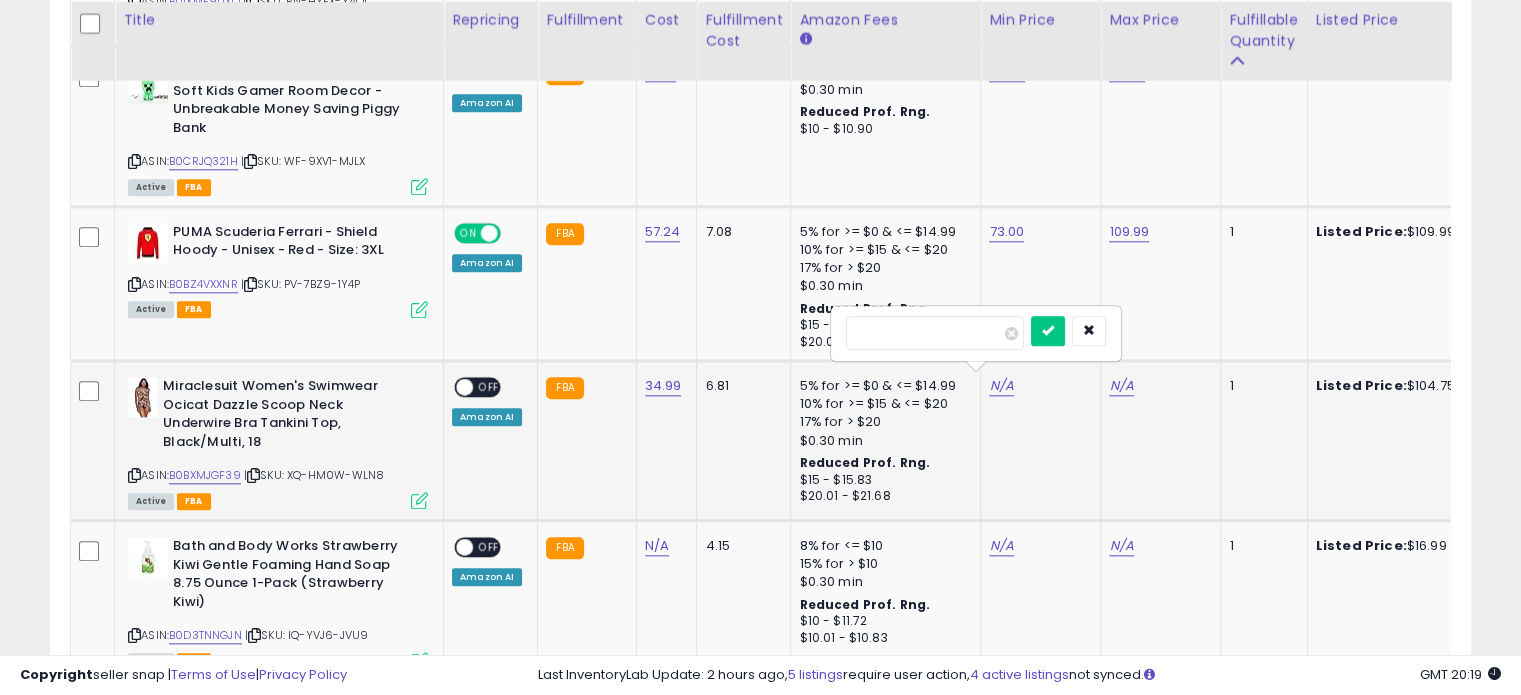 type on "**" 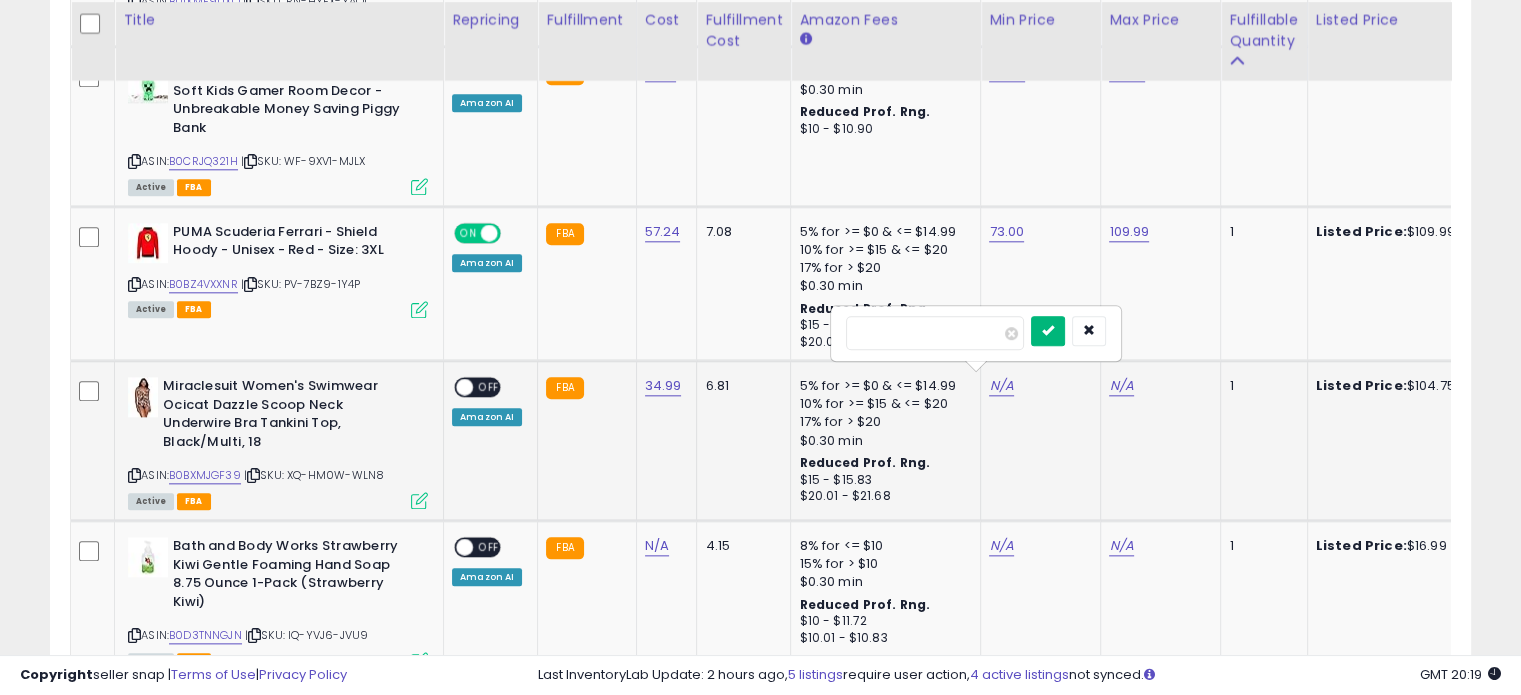 click at bounding box center (1048, 330) 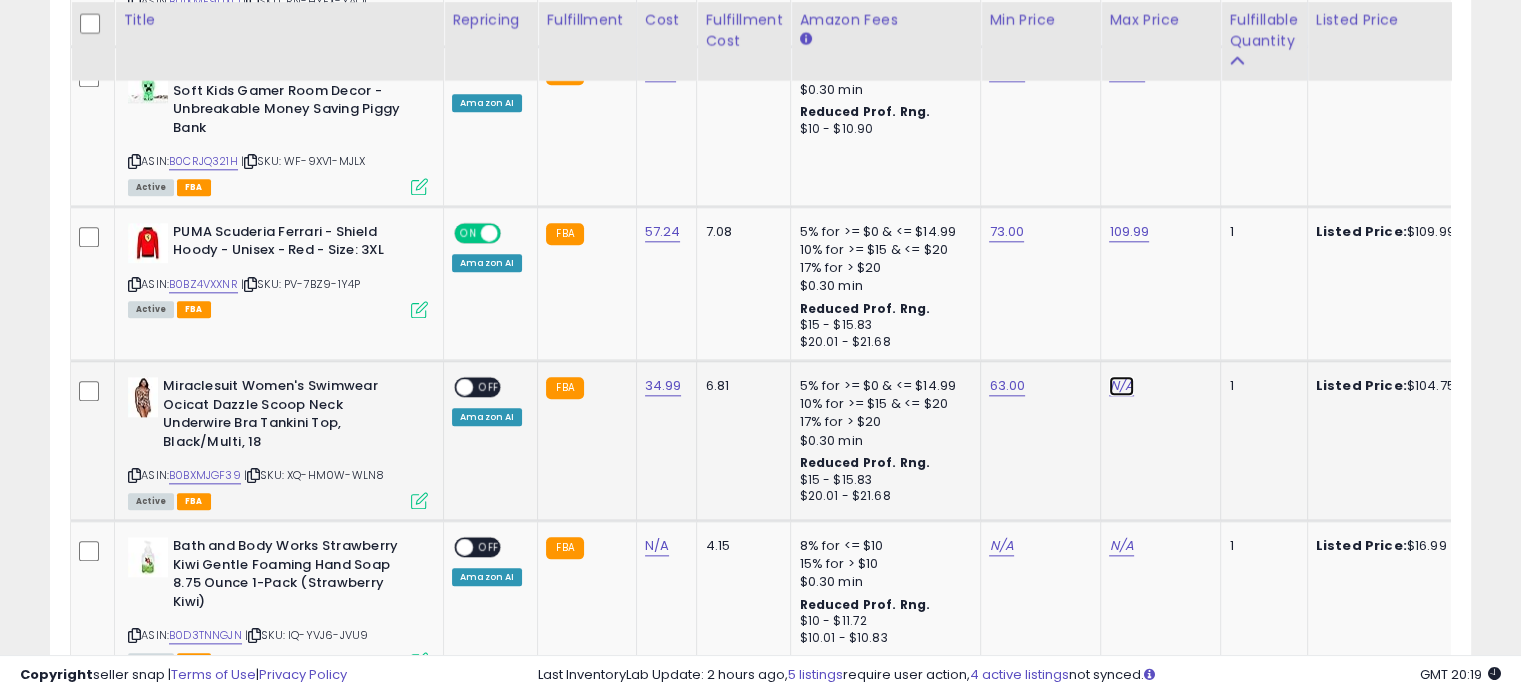 click on "N/A" at bounding box center (1121, -1090) 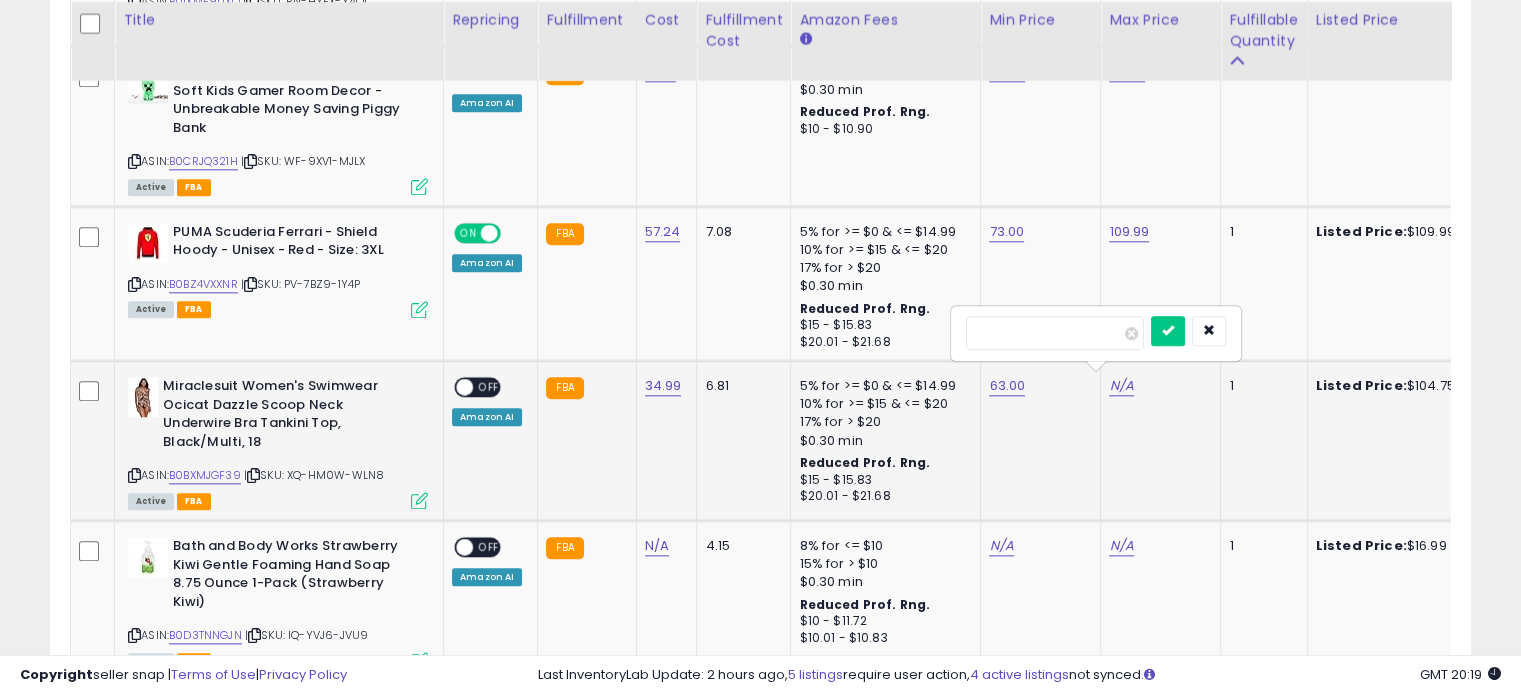 type on "******" 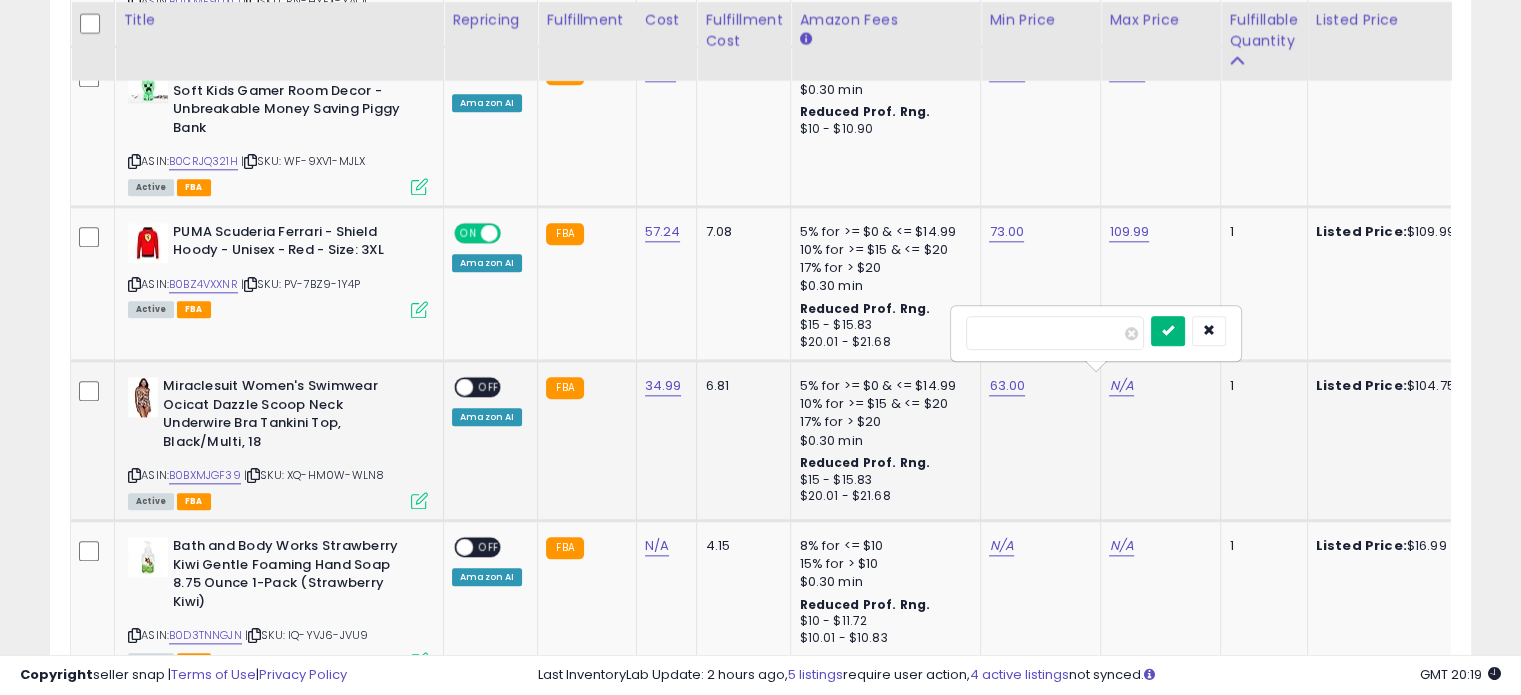 click at bounding box center (1168, 331) 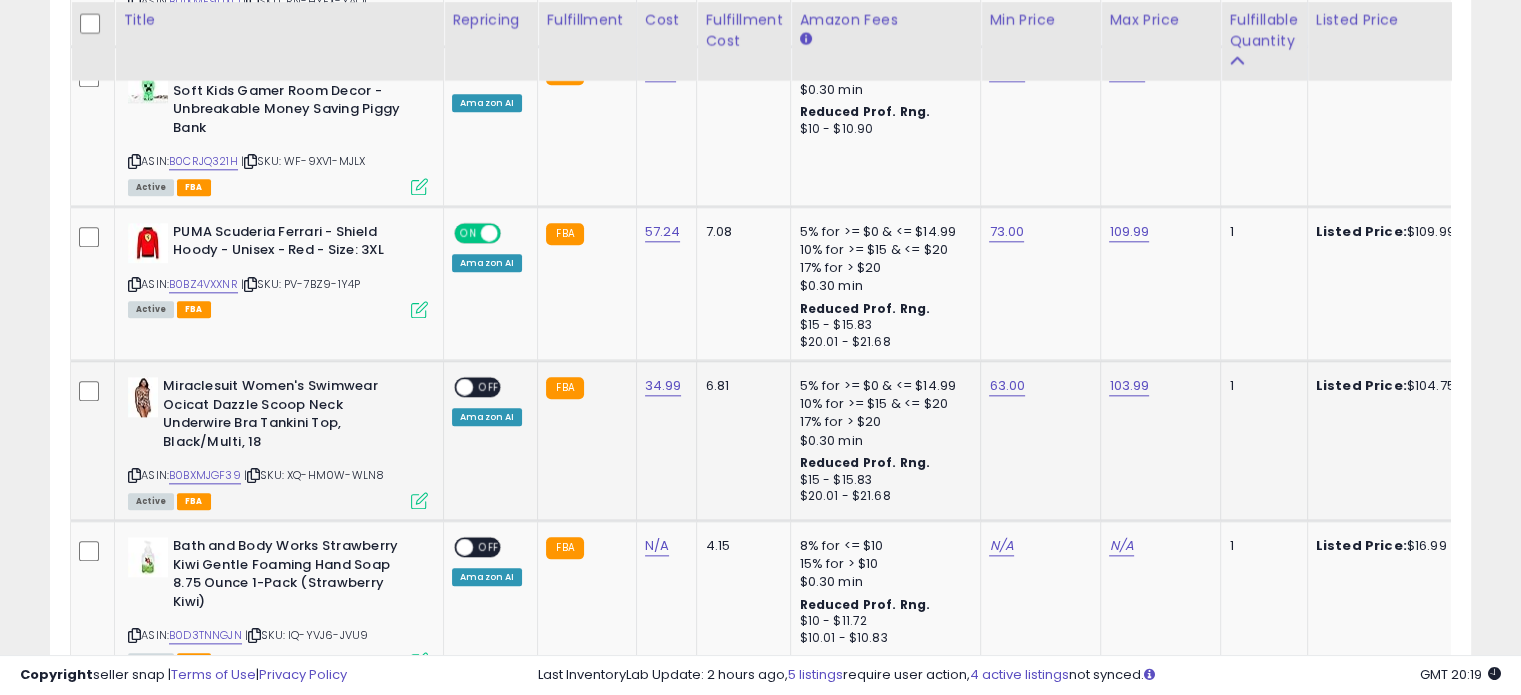 click on "OFF" at bounding box center [489, 387] 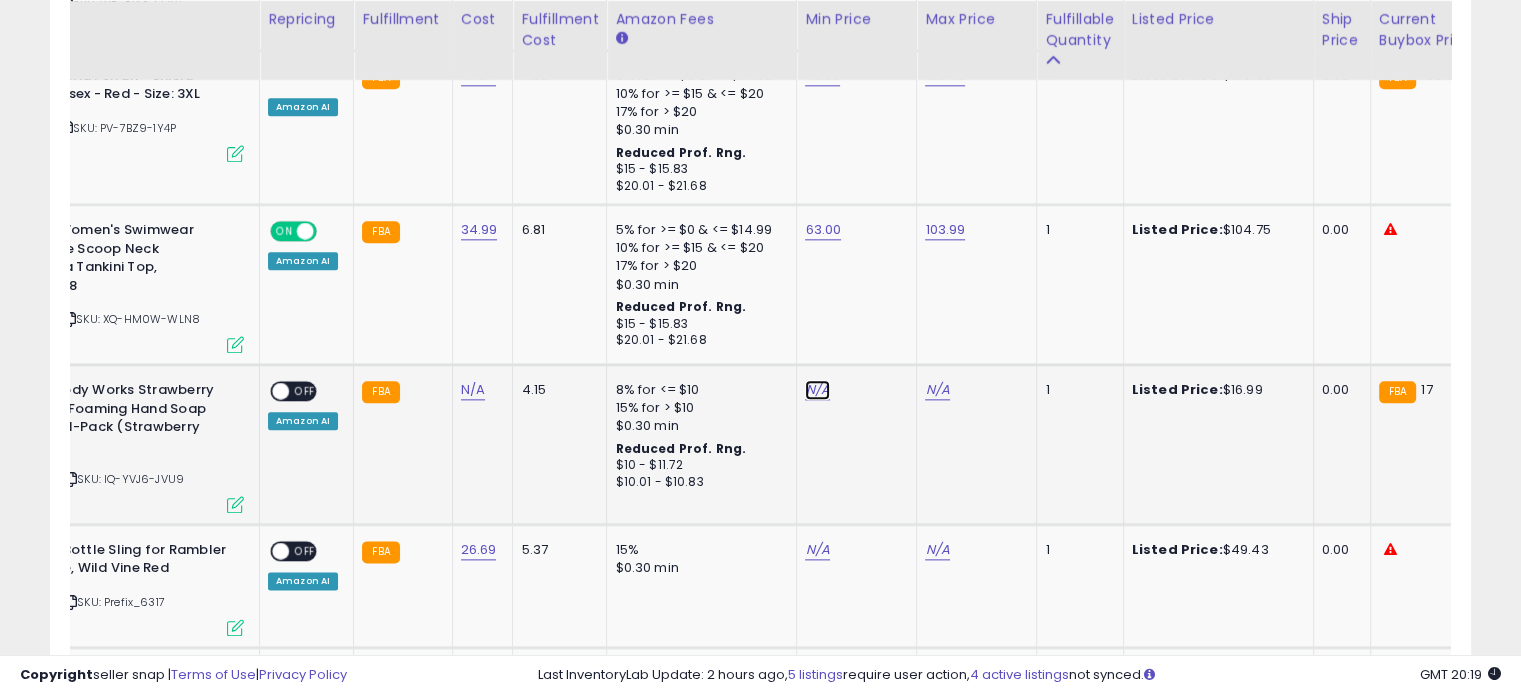 click on "N/A" at bounding box center (817, -1246) 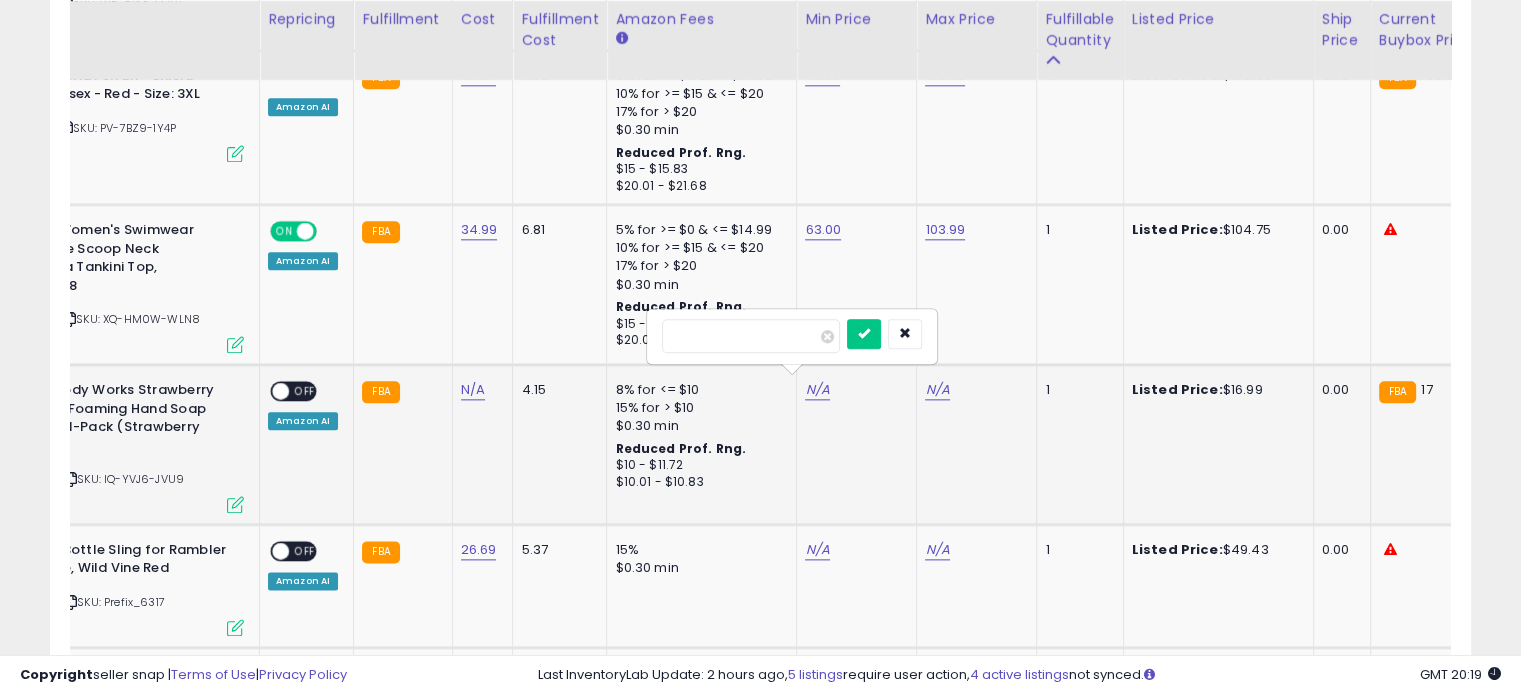 type on "****" 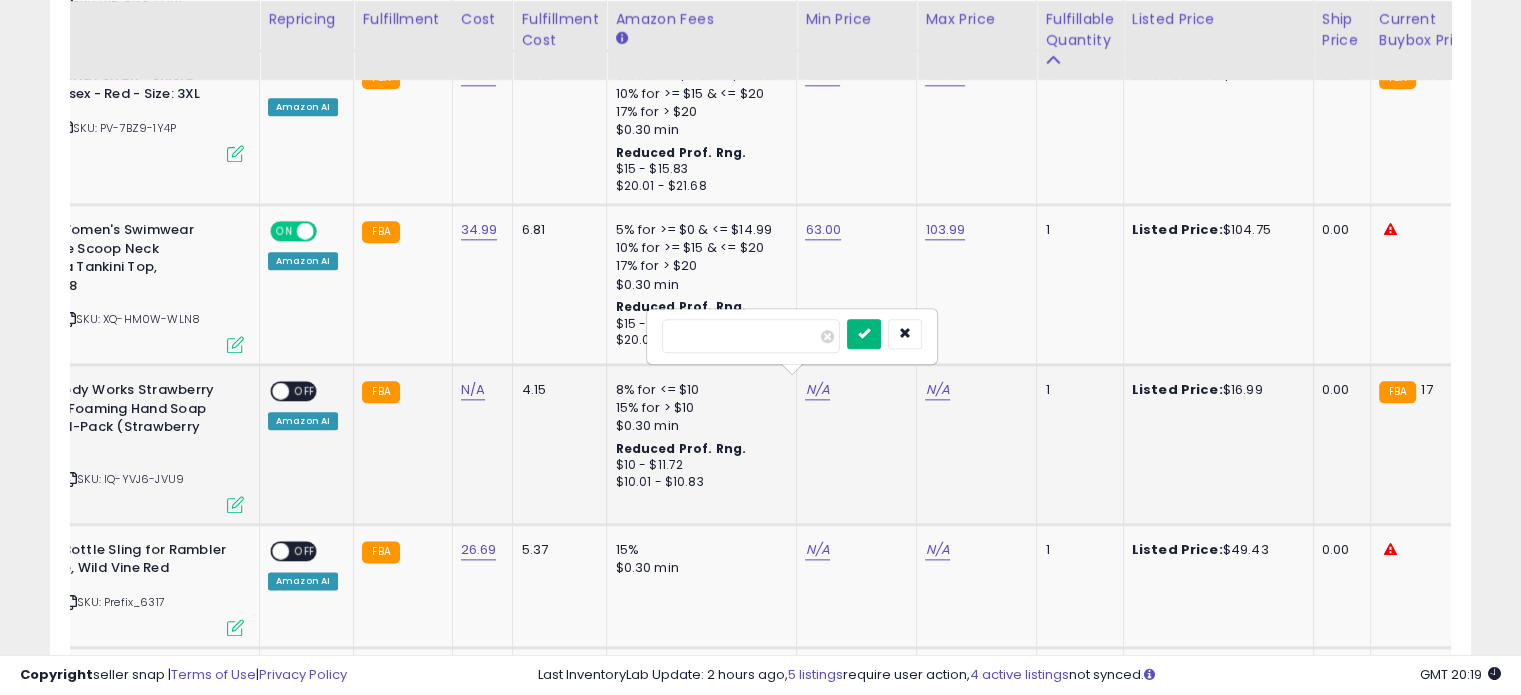 click at bounding box center (864, 334) 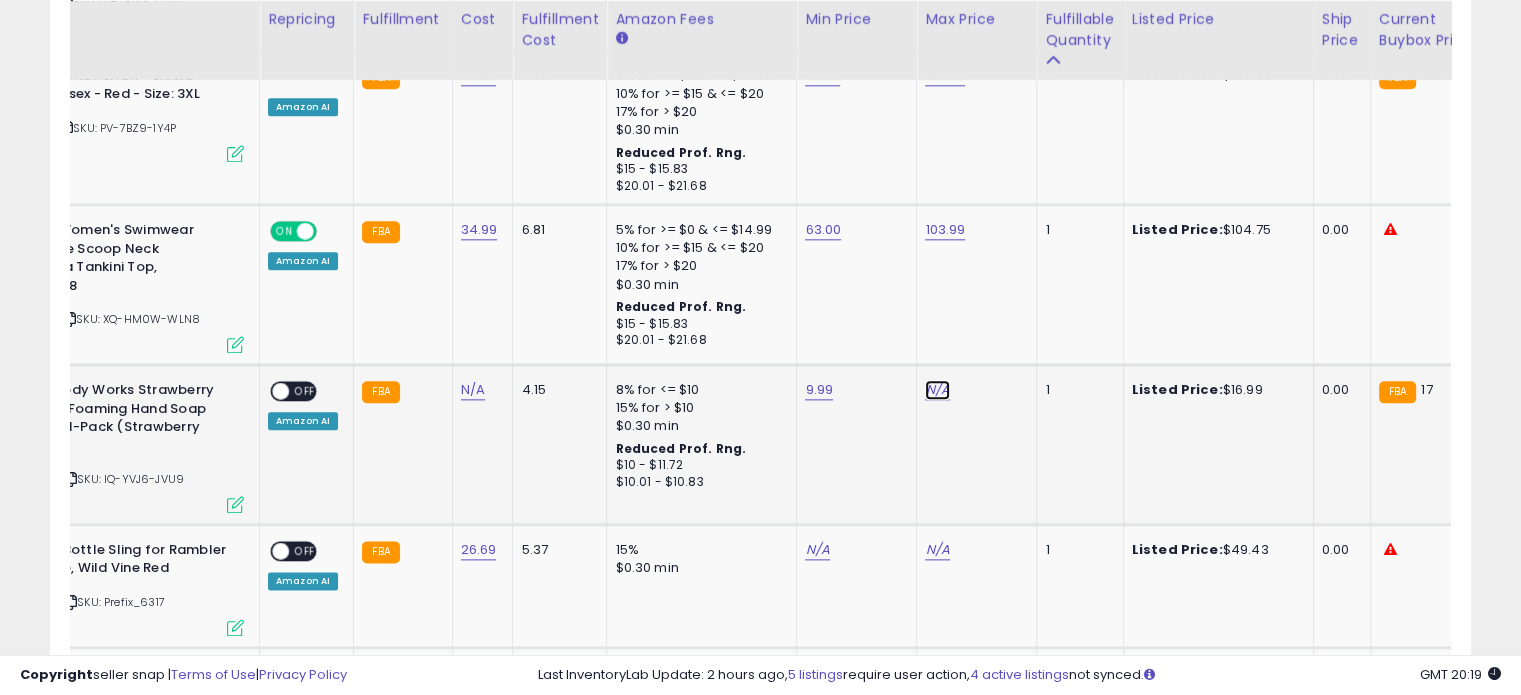 click on "N/A" at bounding box center (937, -1246) 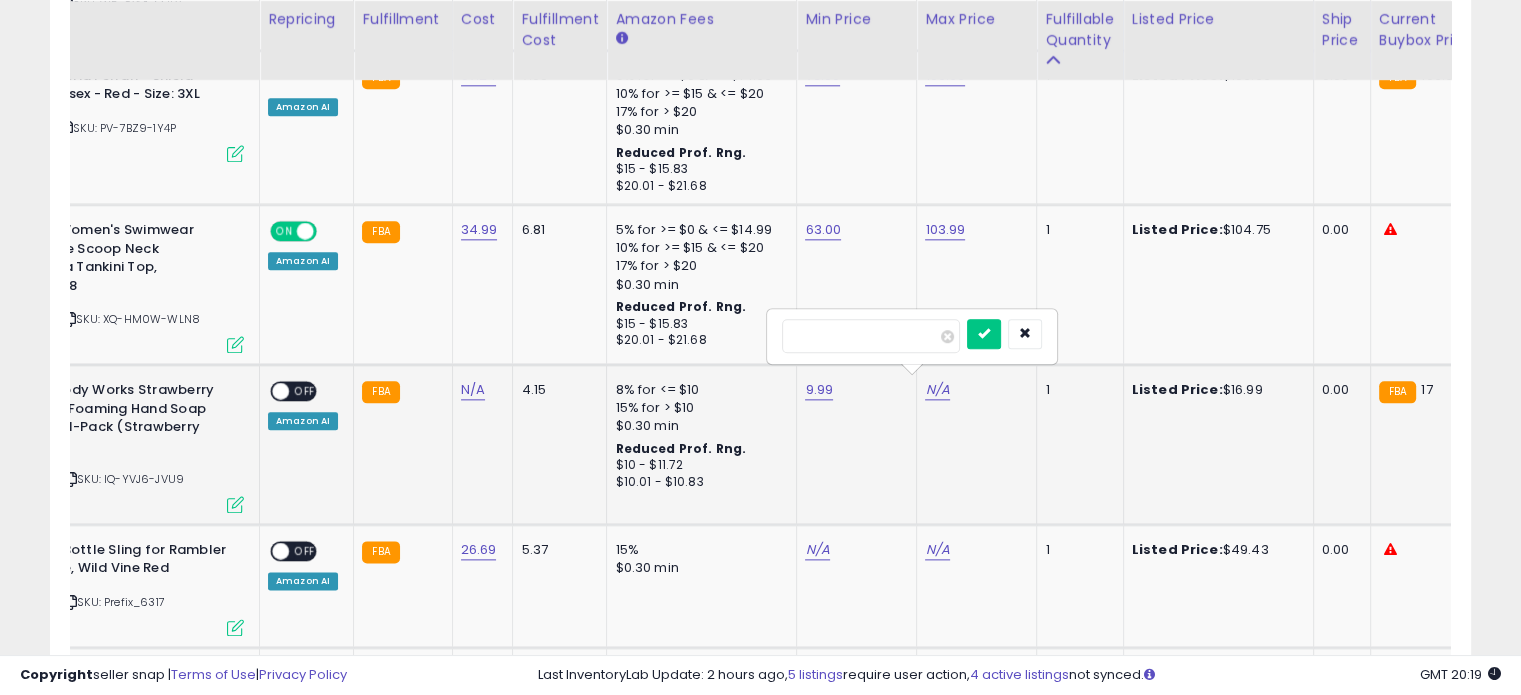 type on "**" 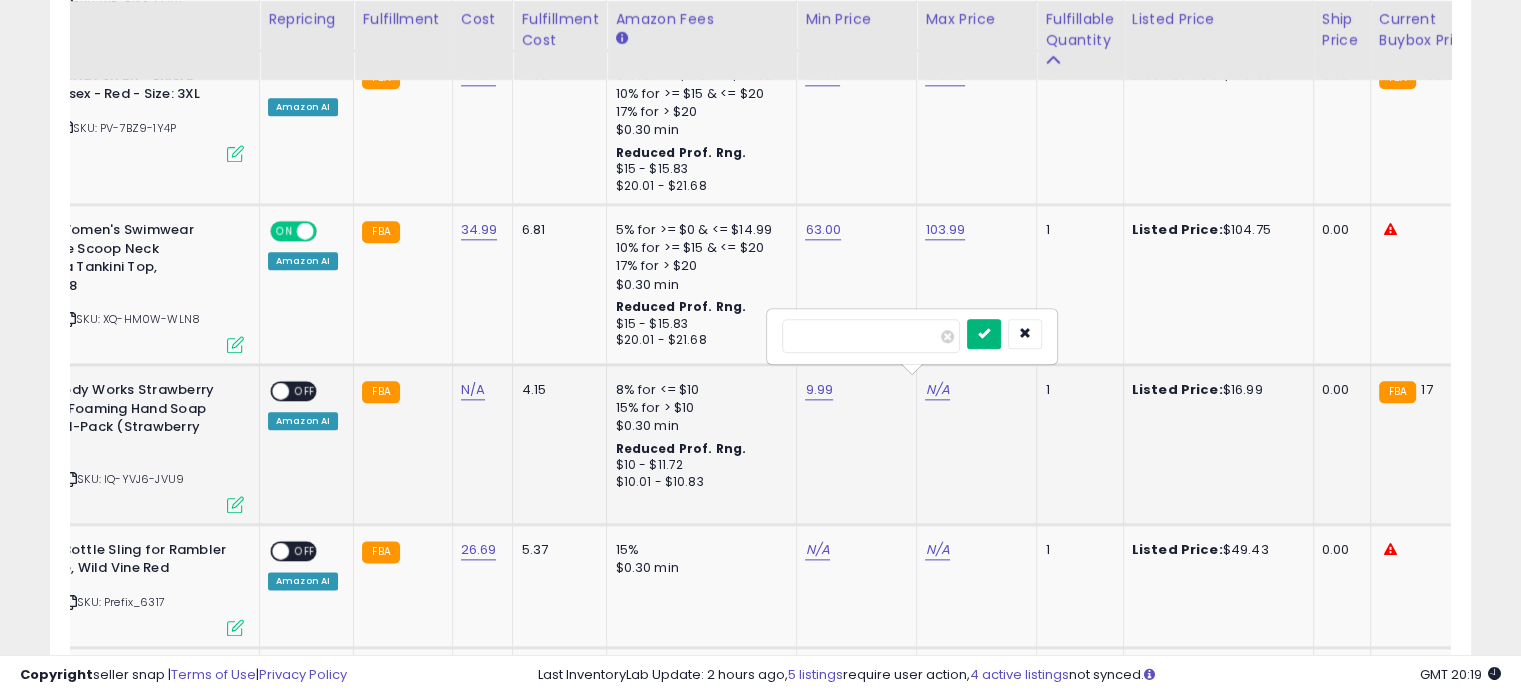 click at bounding box center (984, 333) 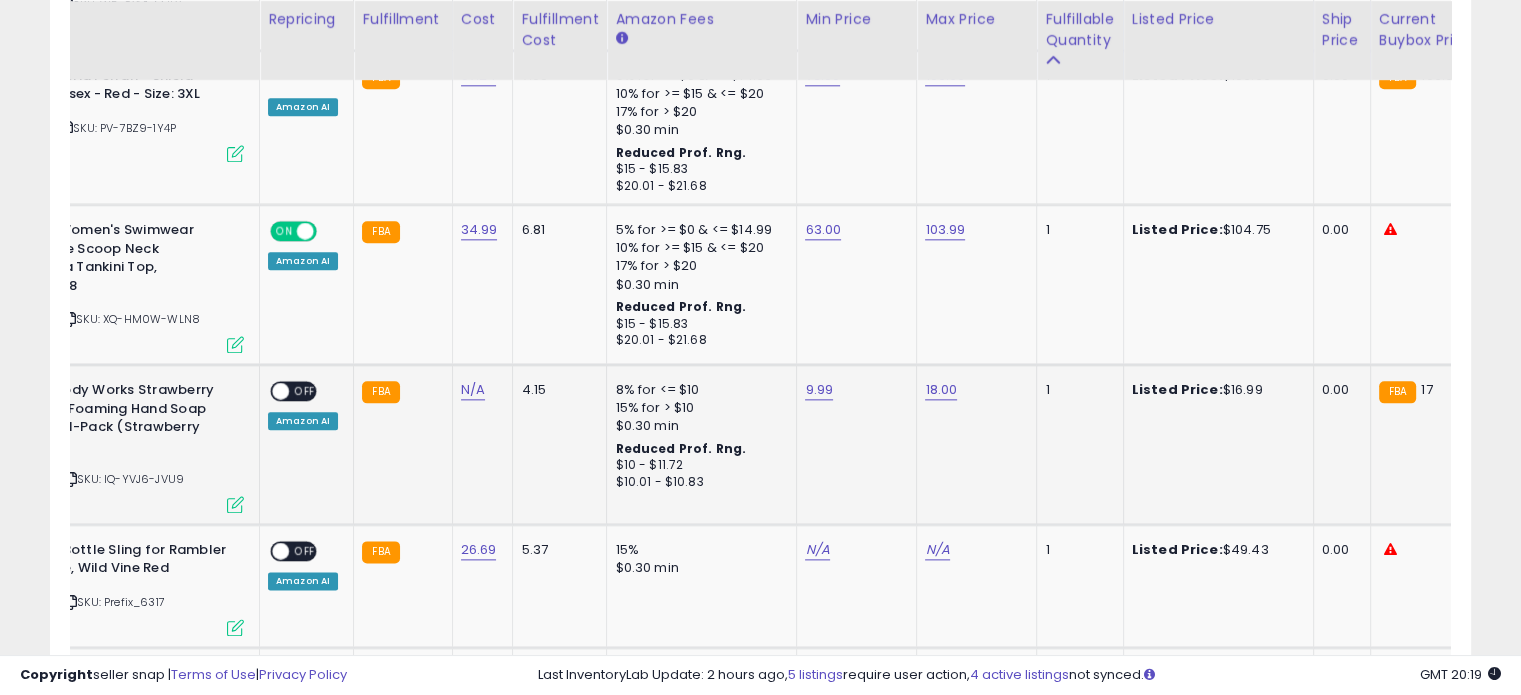 click on "OFF" at bounding box center (305, 391) 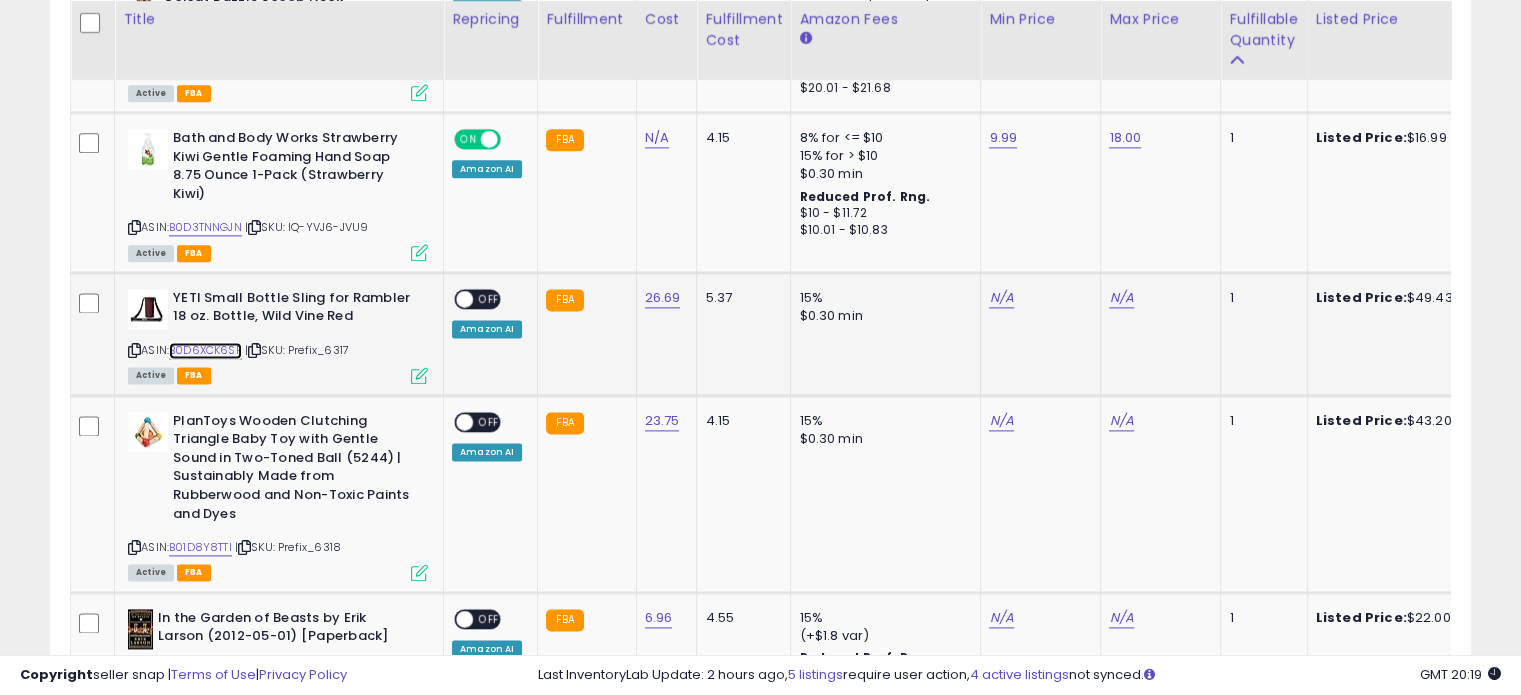 click on "B0D6XCK6SP" at bounding box center (205, 350) 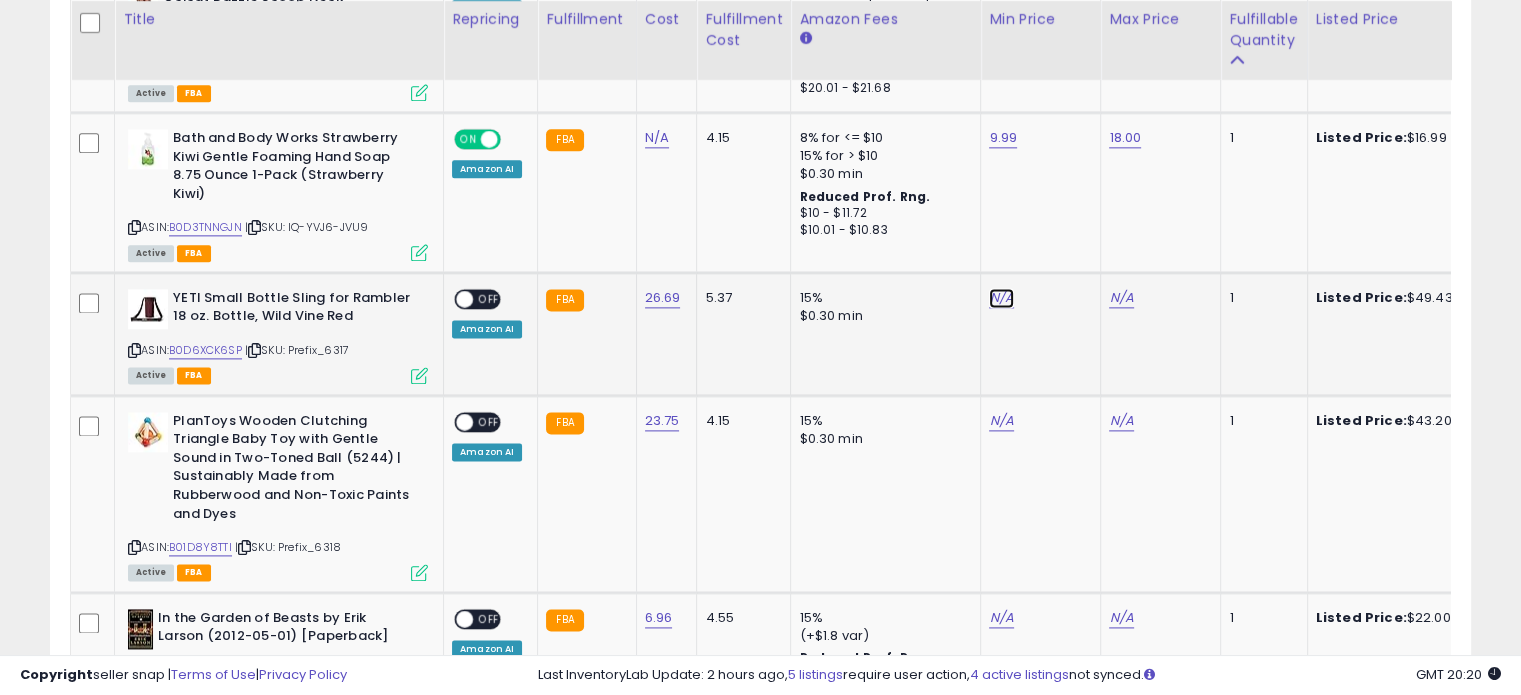 click on "N/A" at bounding box center (1001, -1498) 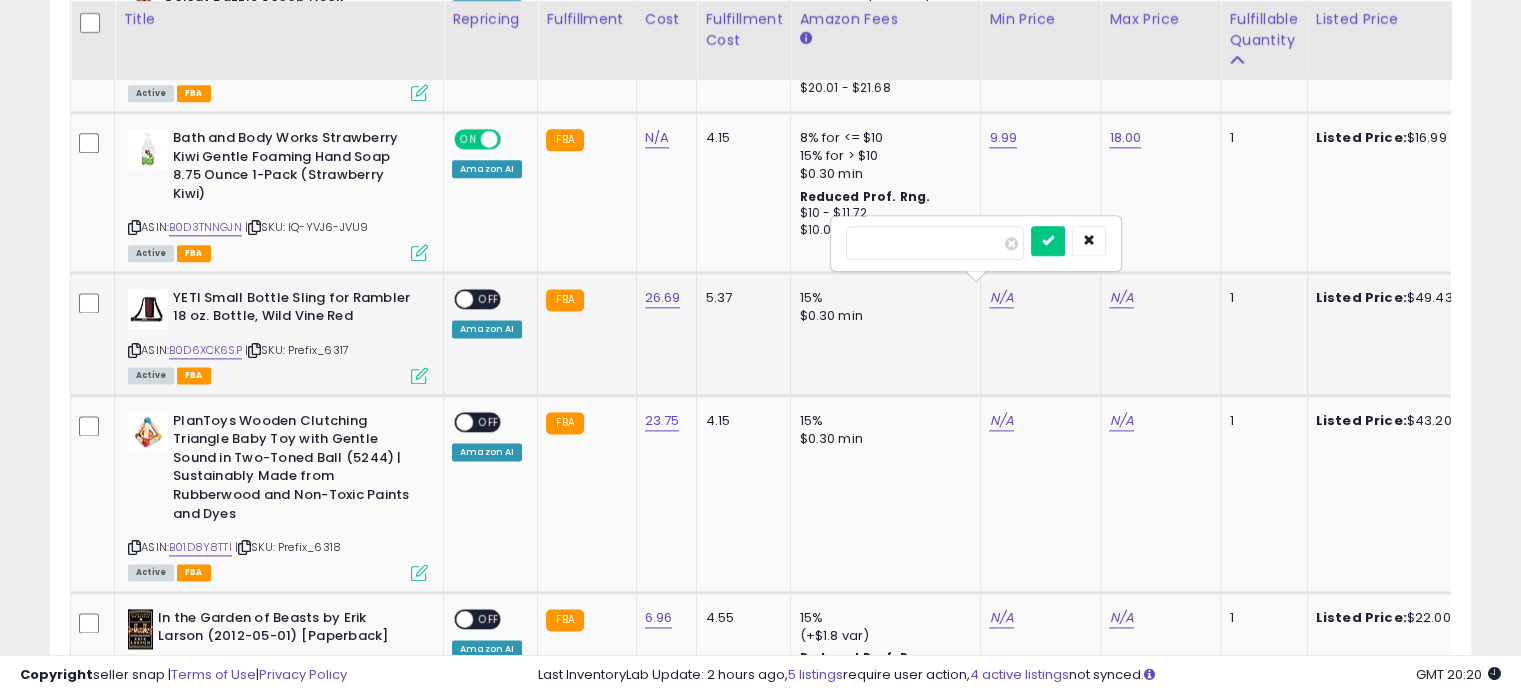 type on "****" 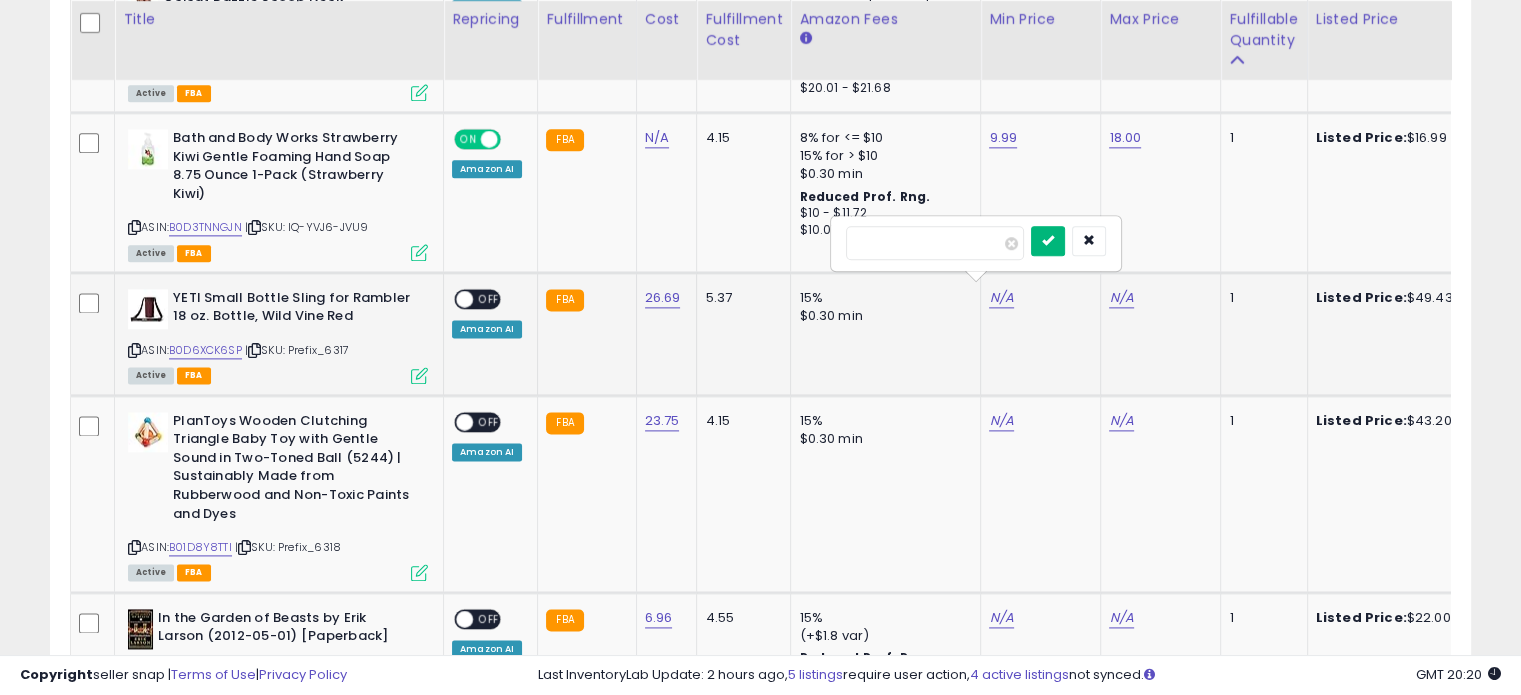click at bounding box center (1048, 240) 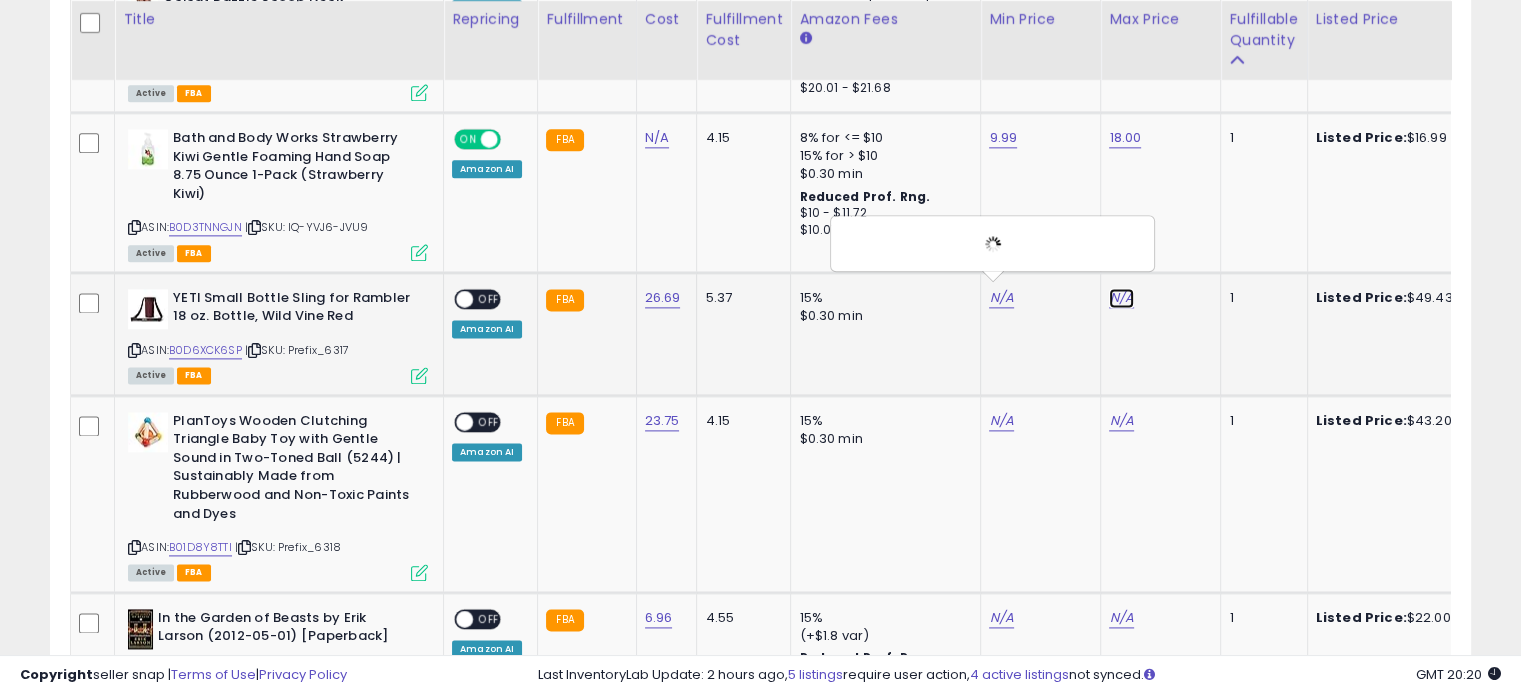 click on "N/A" at bounding box center (1121, -1498) 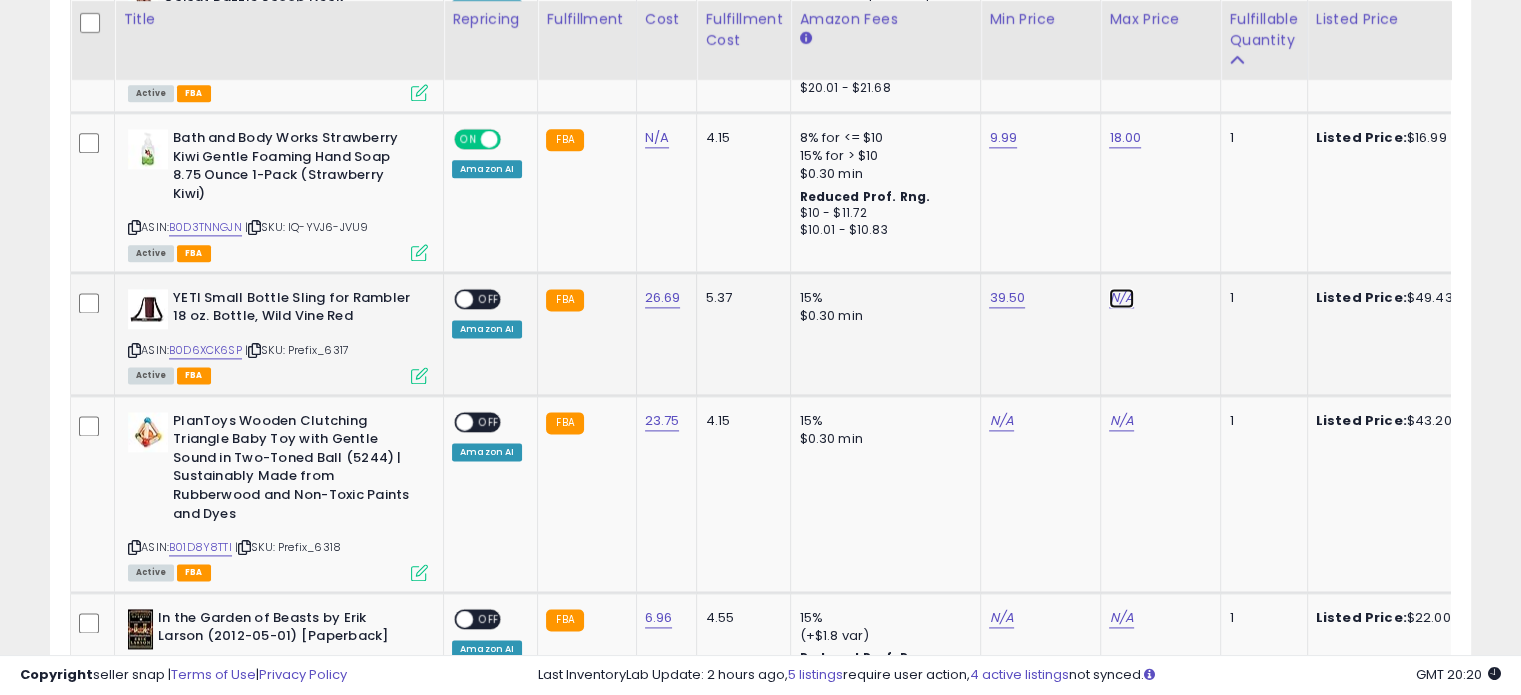 click on "N/A" at bounding box center (1121, -1498) 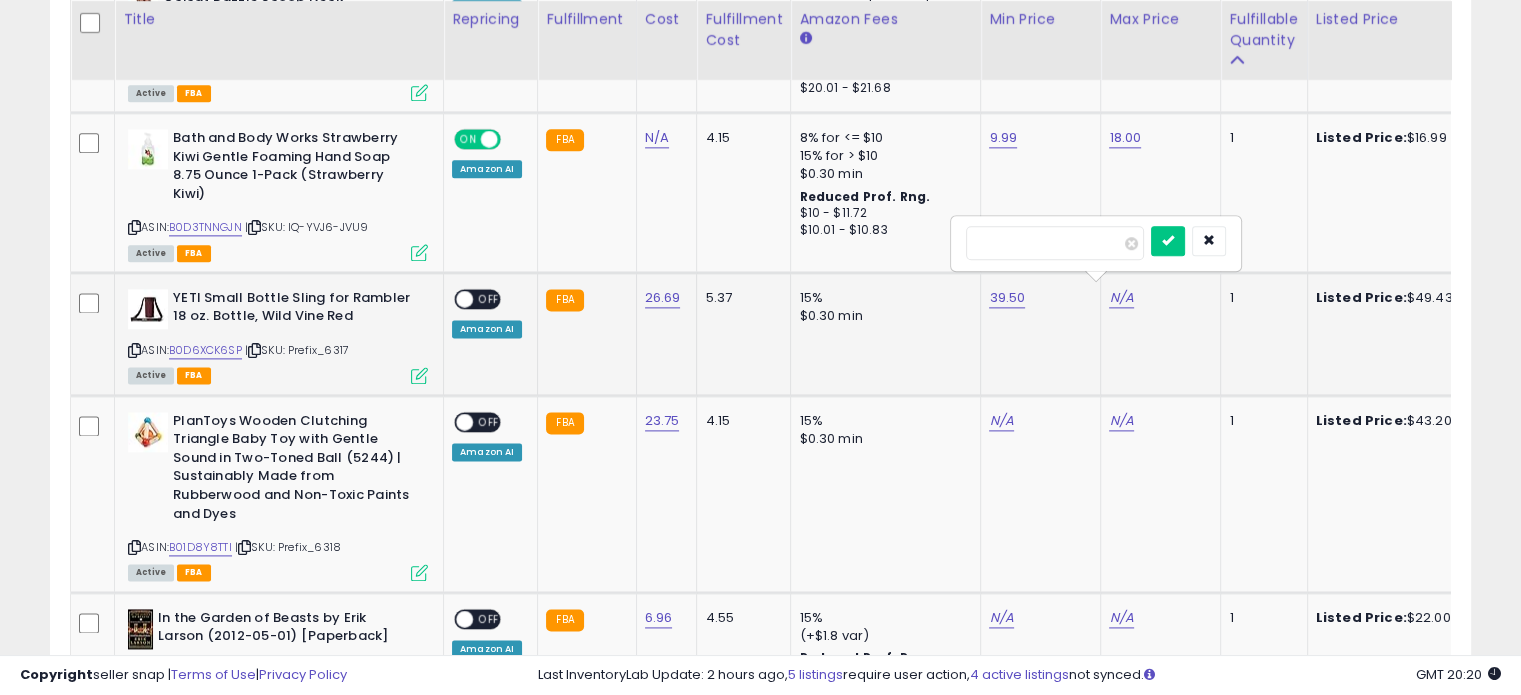 type on "**" 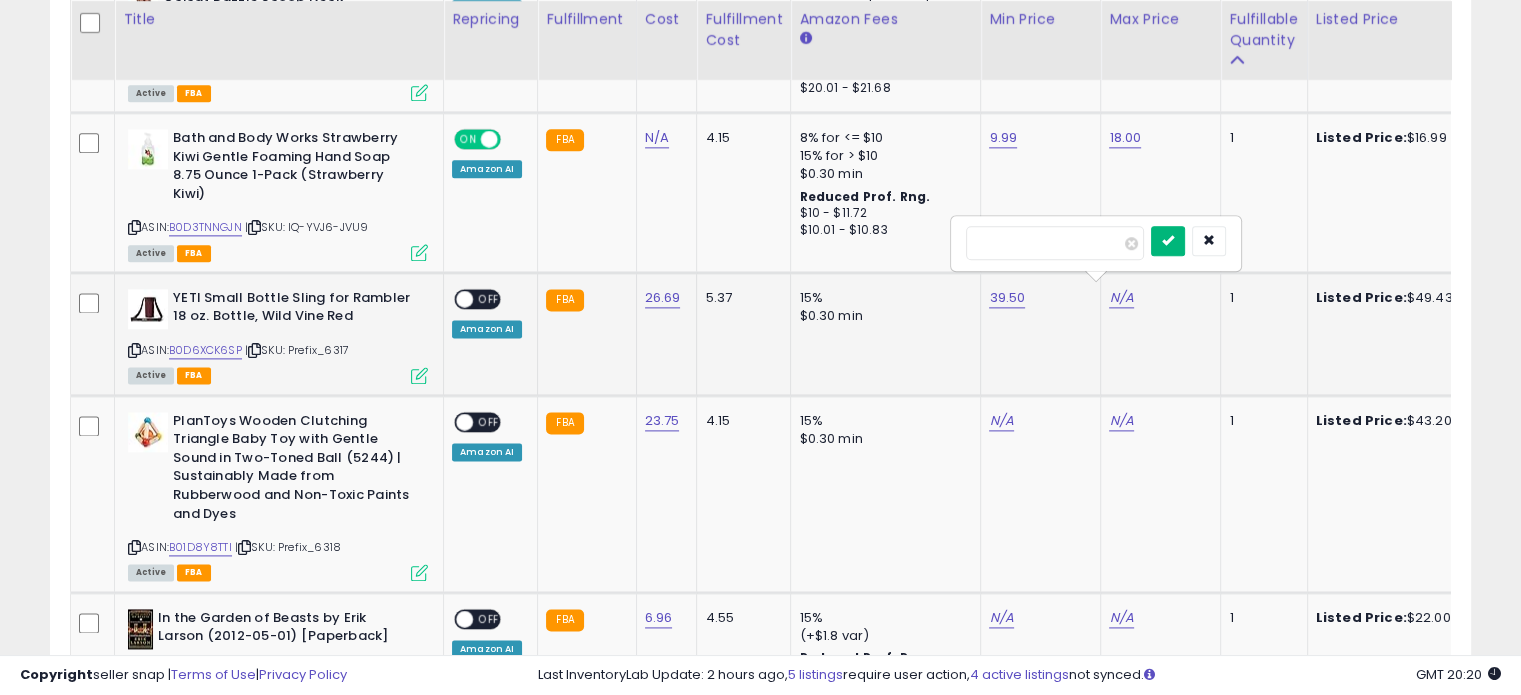 click at bounding box center (1168, 241) 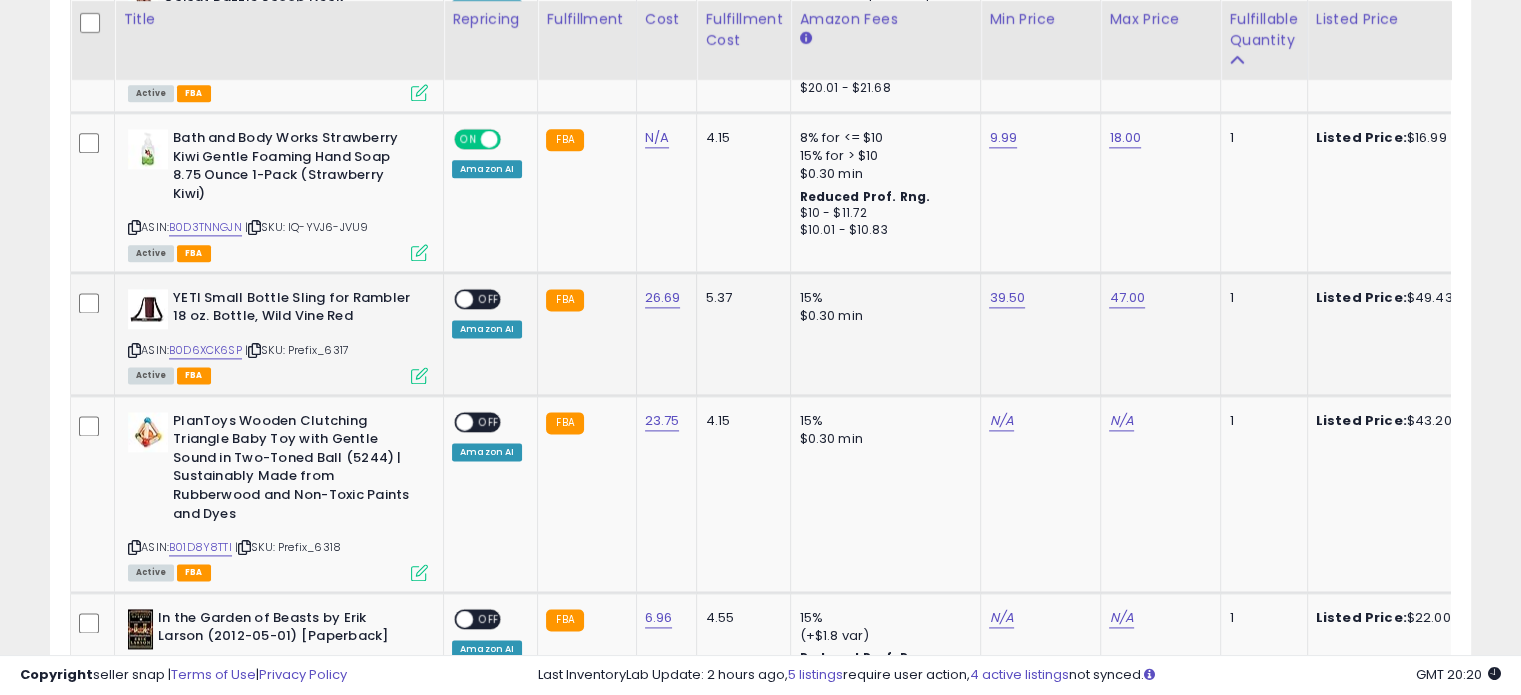 click on "OFF" at bounding box center [489, 298] 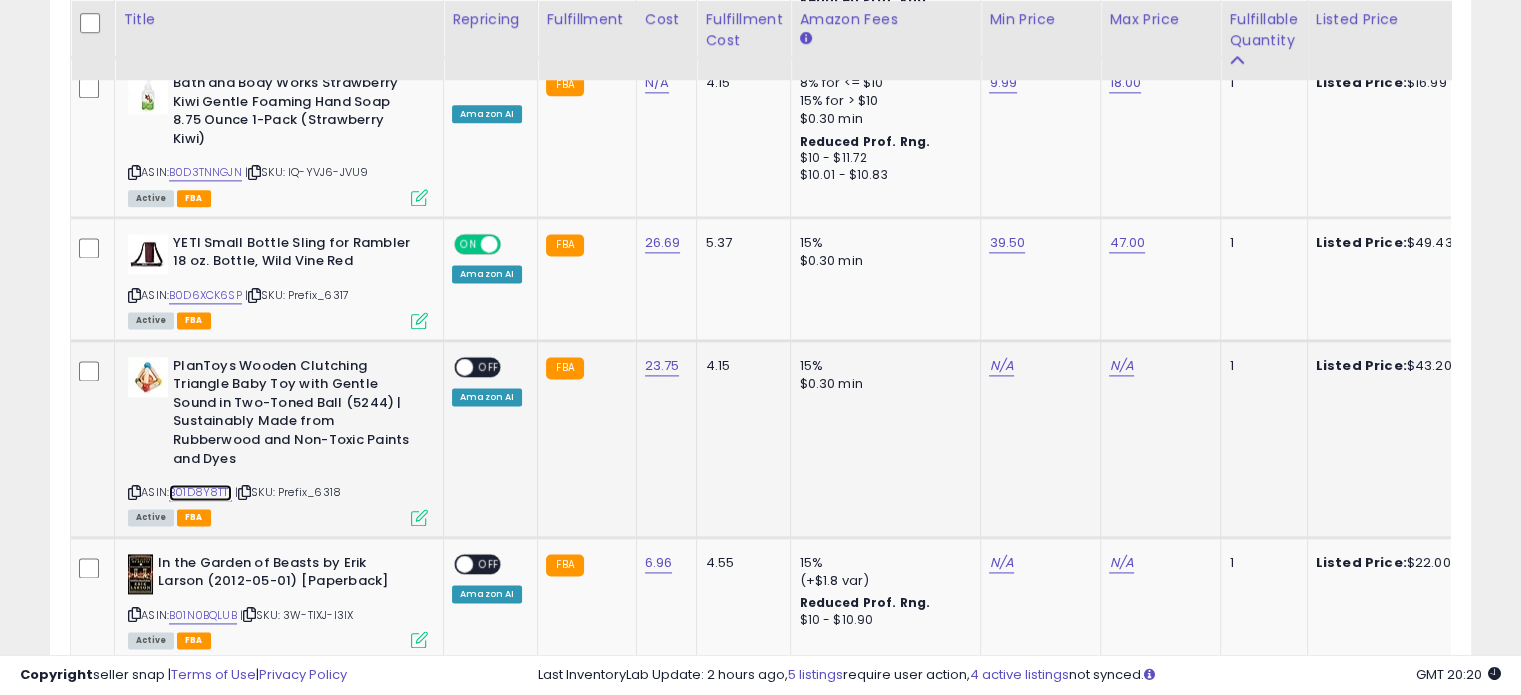 click on "B01D8Y8TTI" at bounding box center [200, 492] 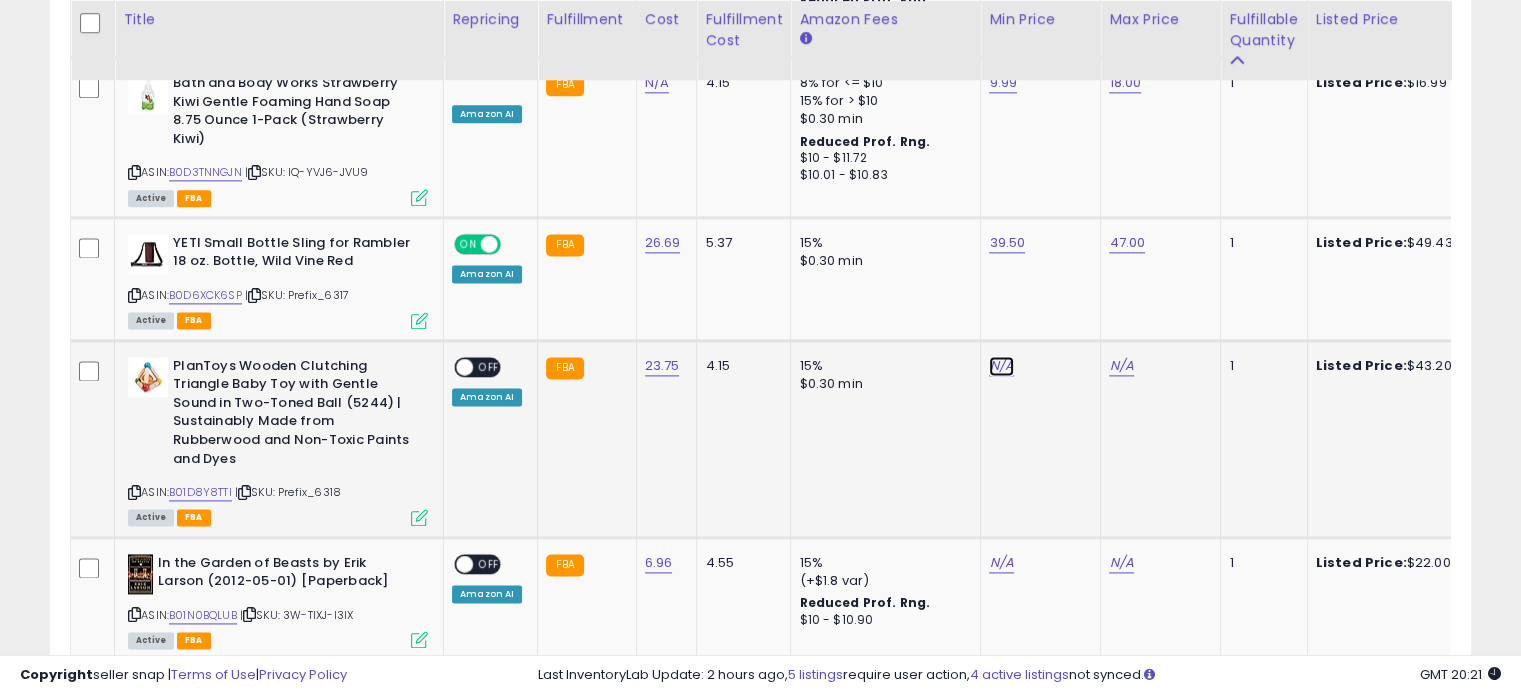 click on "N/A" at bounding box center (1001, -1553) 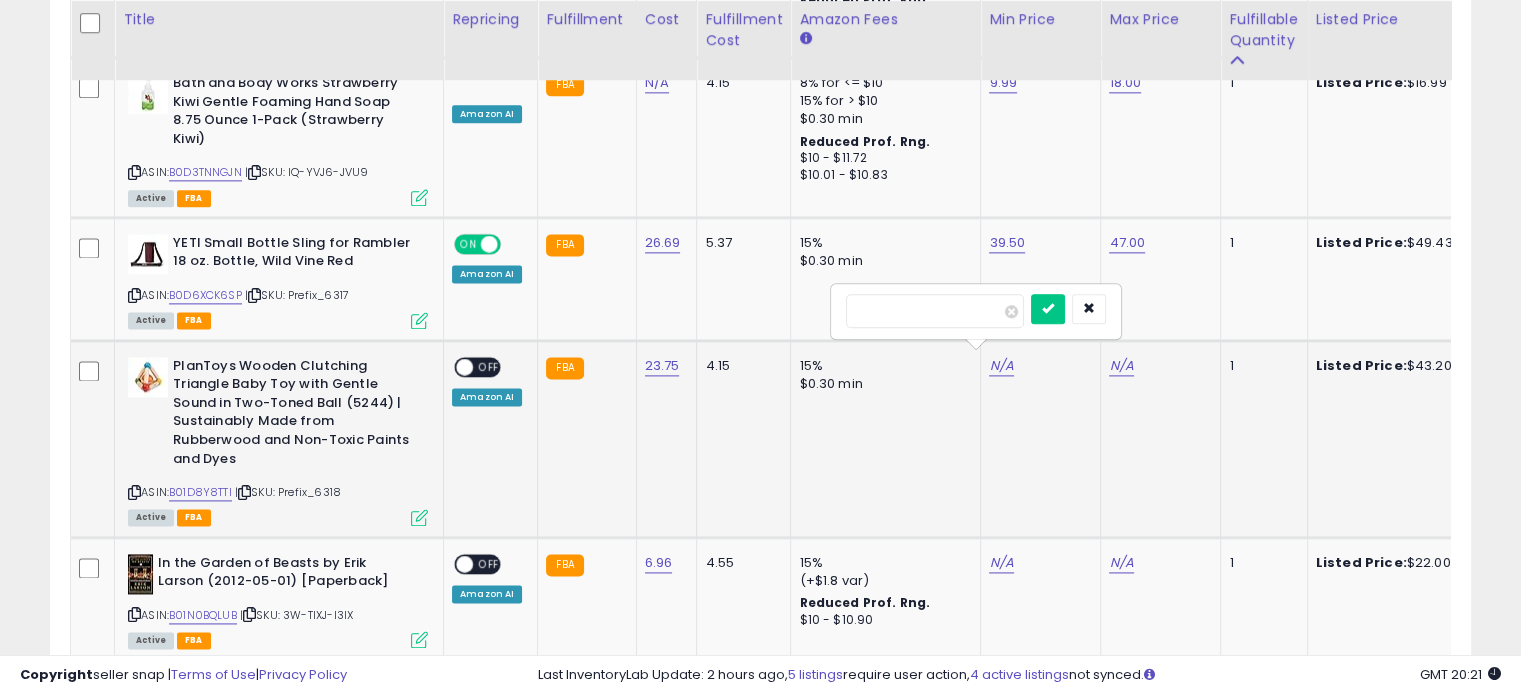 type on "****" 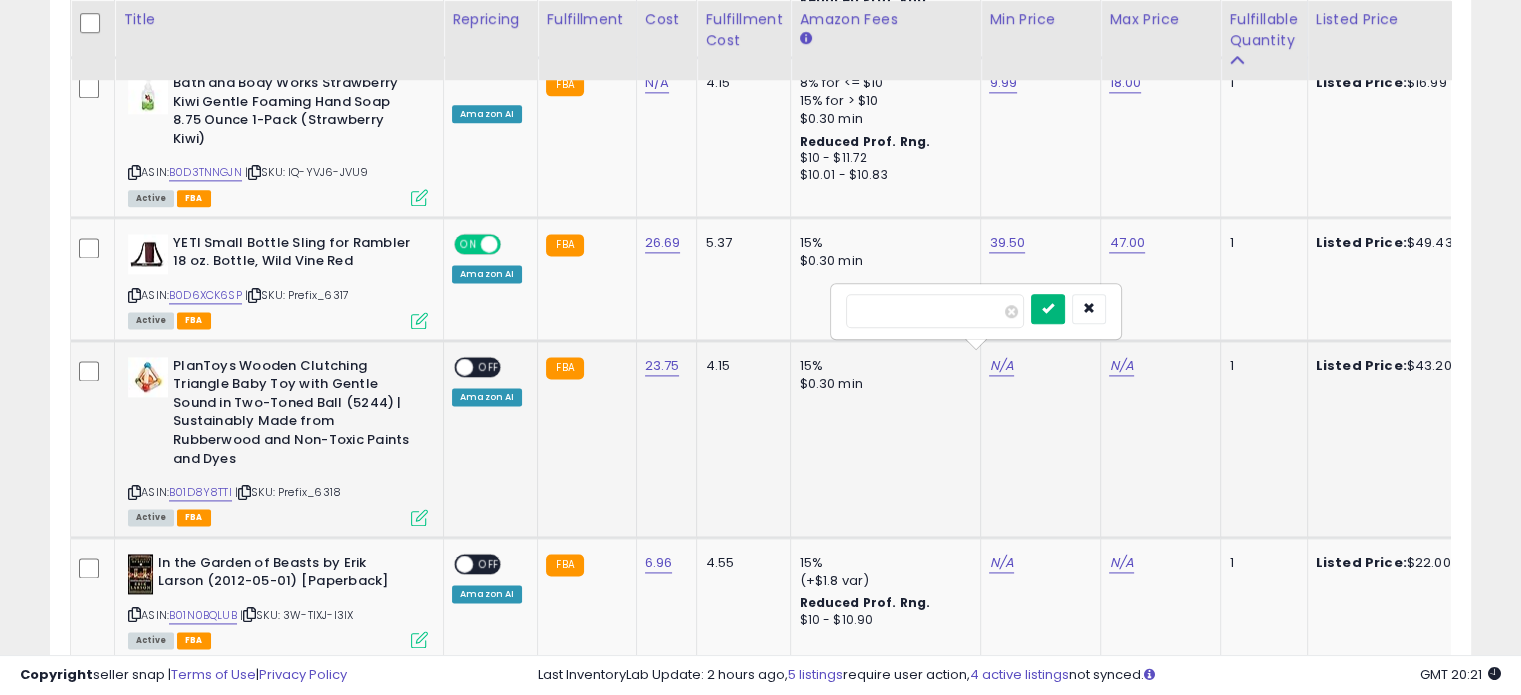 click at bounding box center [1048, 309] 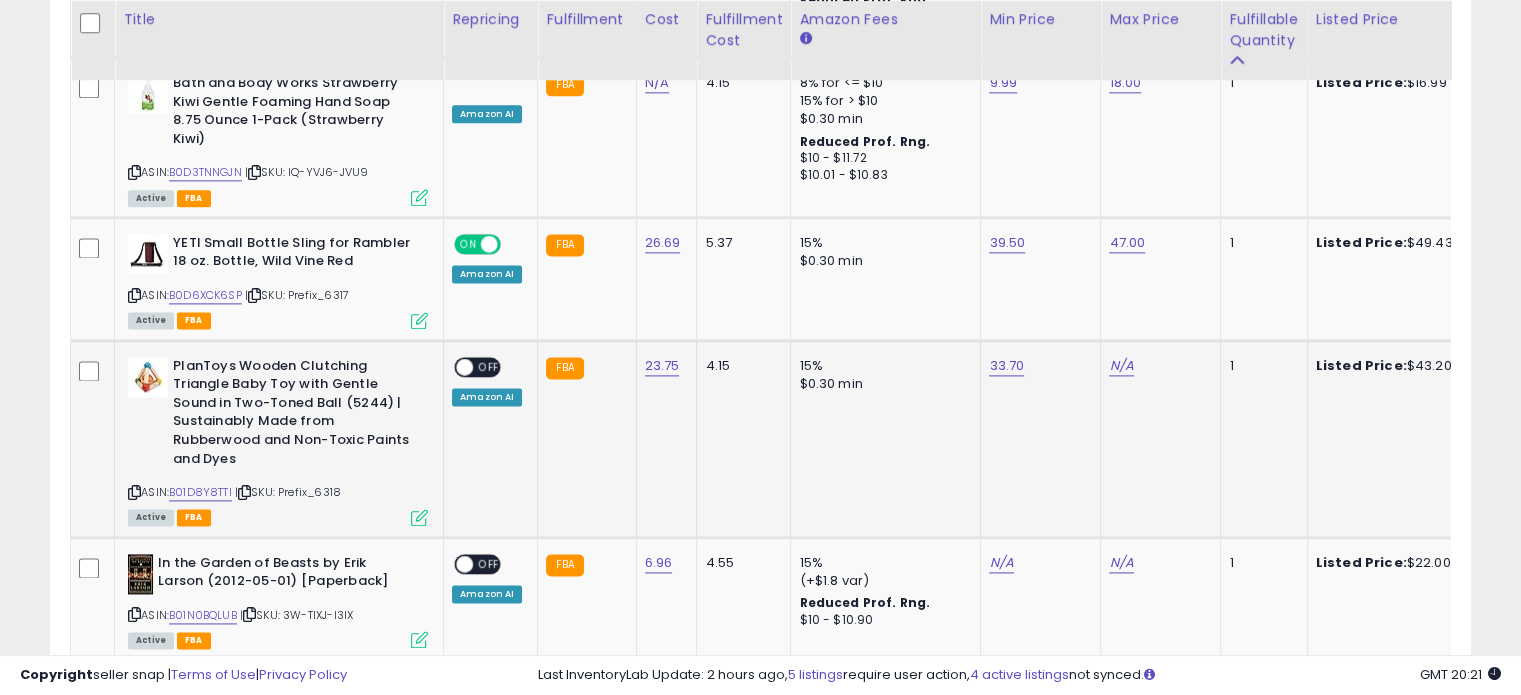 click on "N/A" at bounding box center (1157, 366) 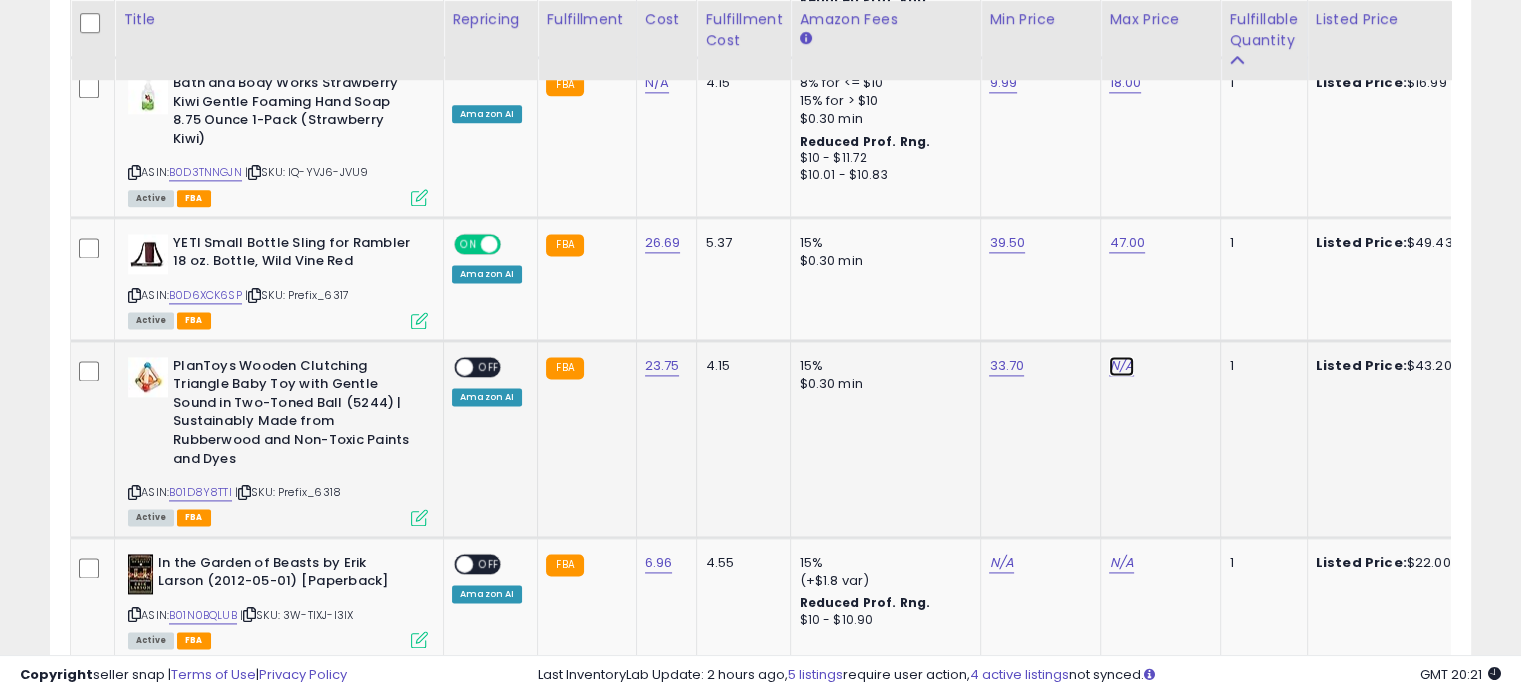 click on "N/A" at bounding box center (1121, -1553) 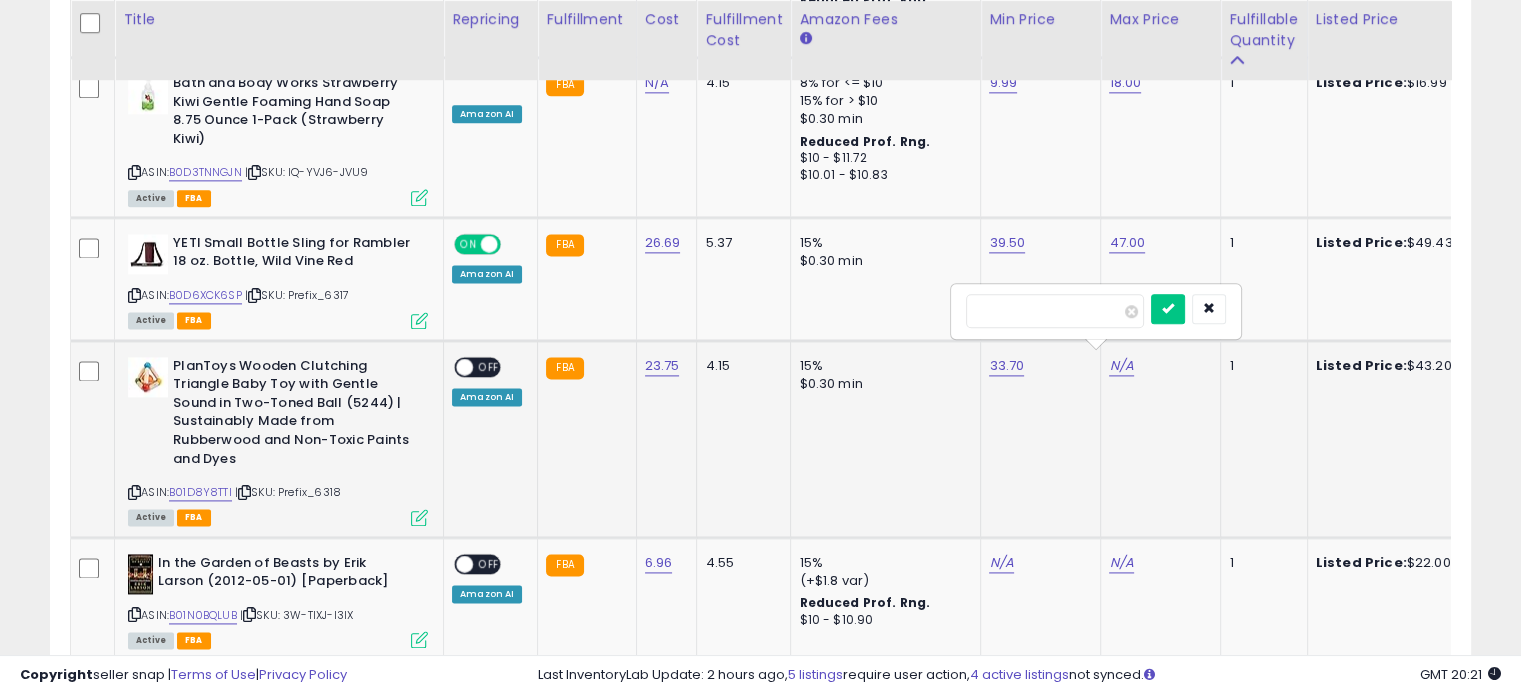 type on "**" 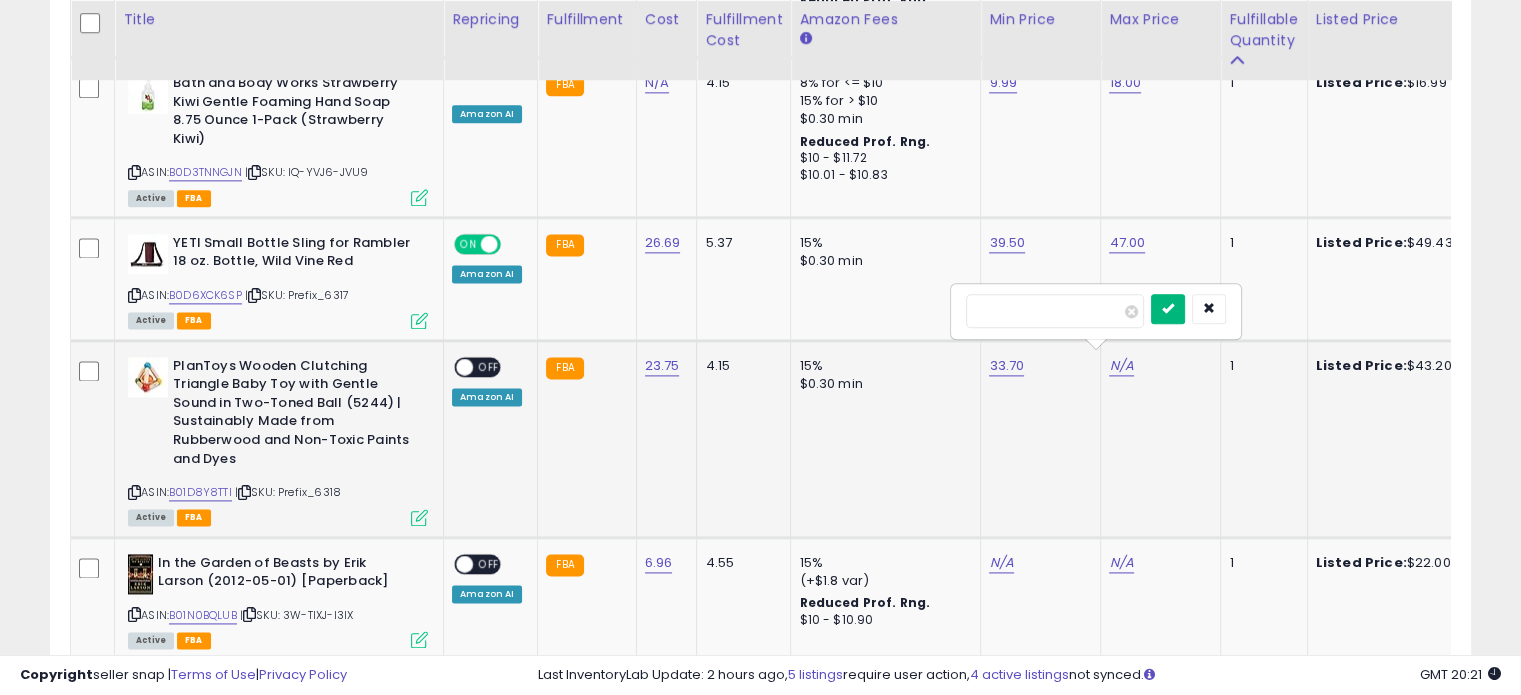 click at bounding box center (1168, 309) 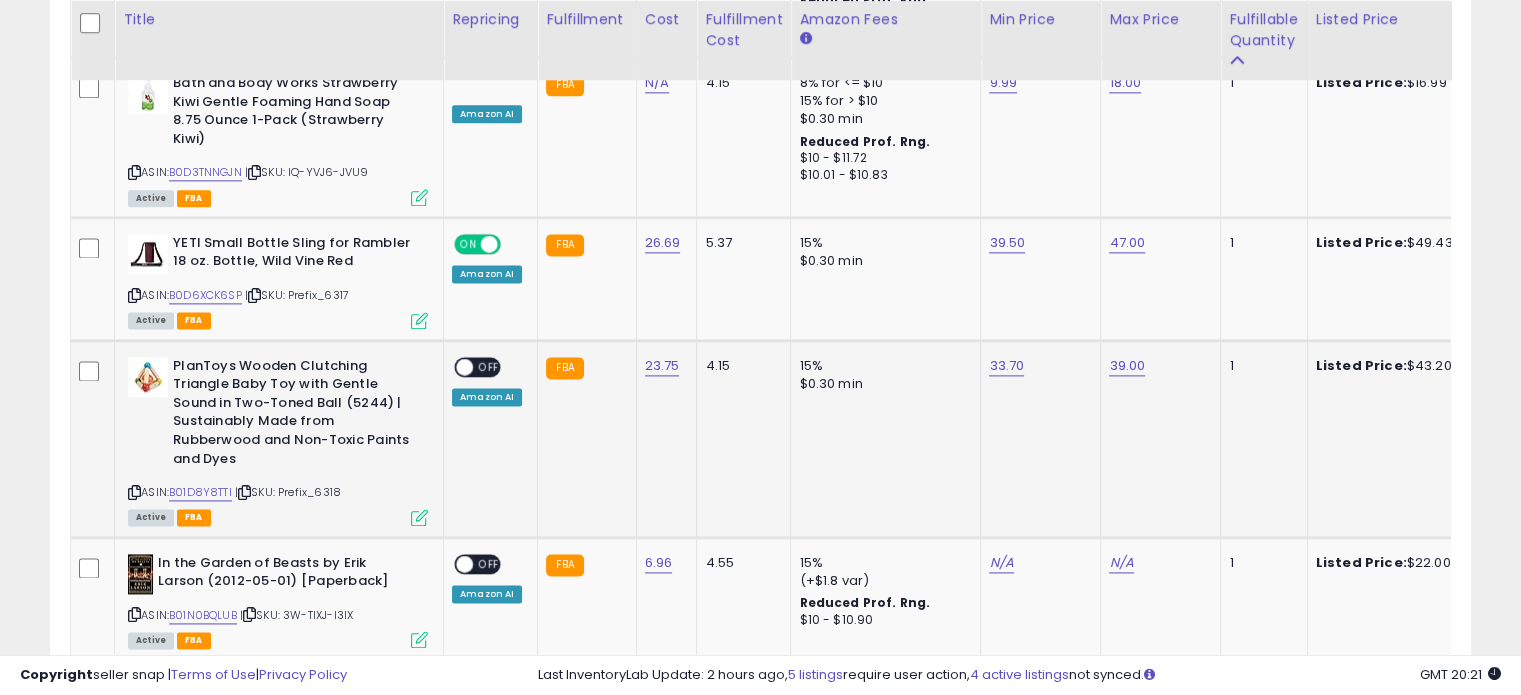 click on "OFF" at bounding box center [489, 366] 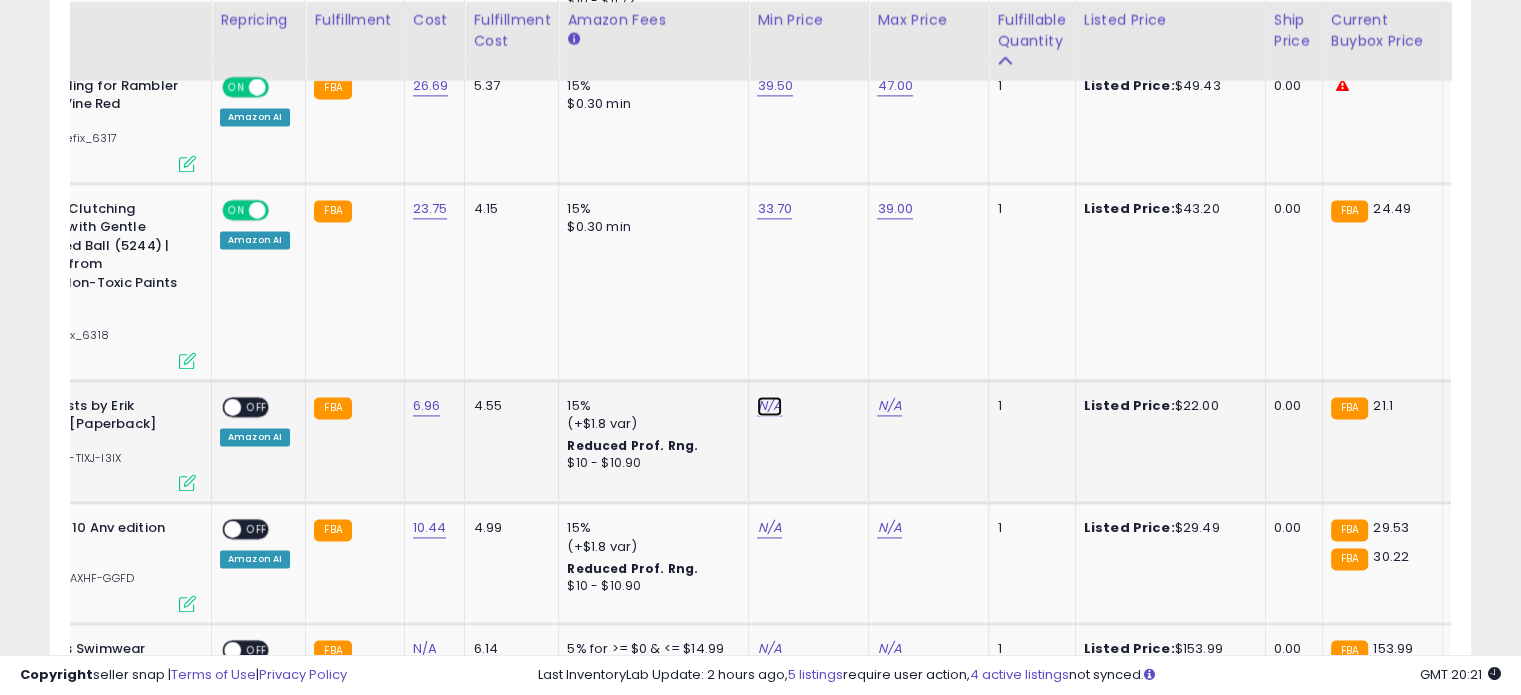 click on "N/A" at bounding box center [769, -1710] 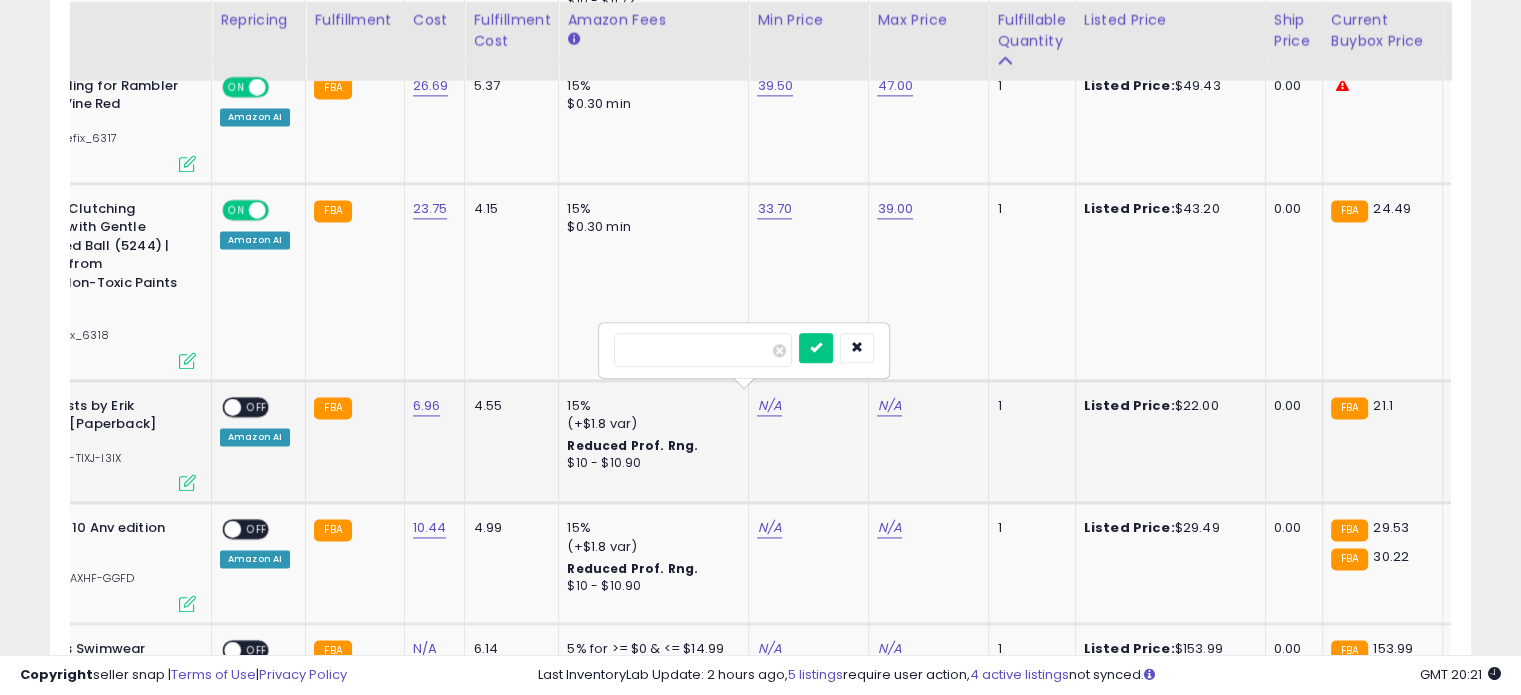 type on "**" 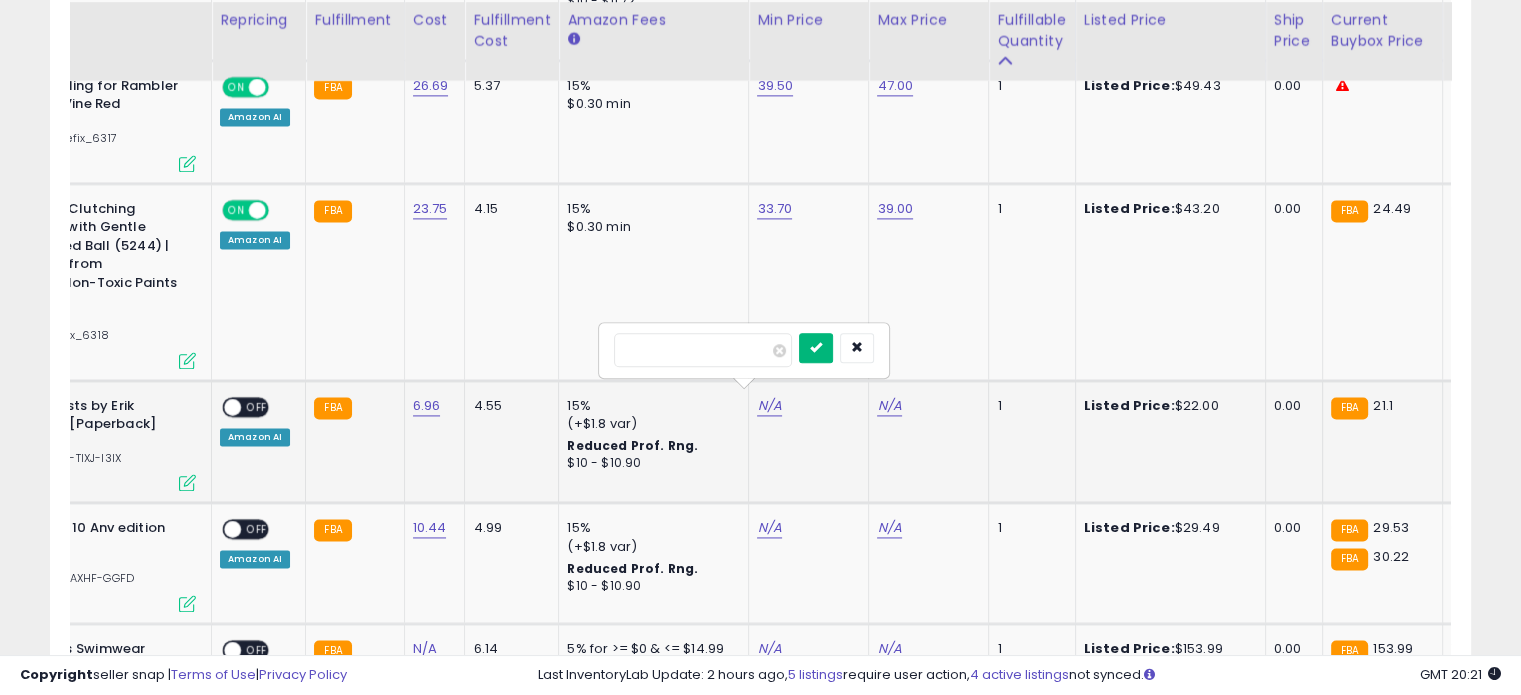 click at bounding box center [816, 347] 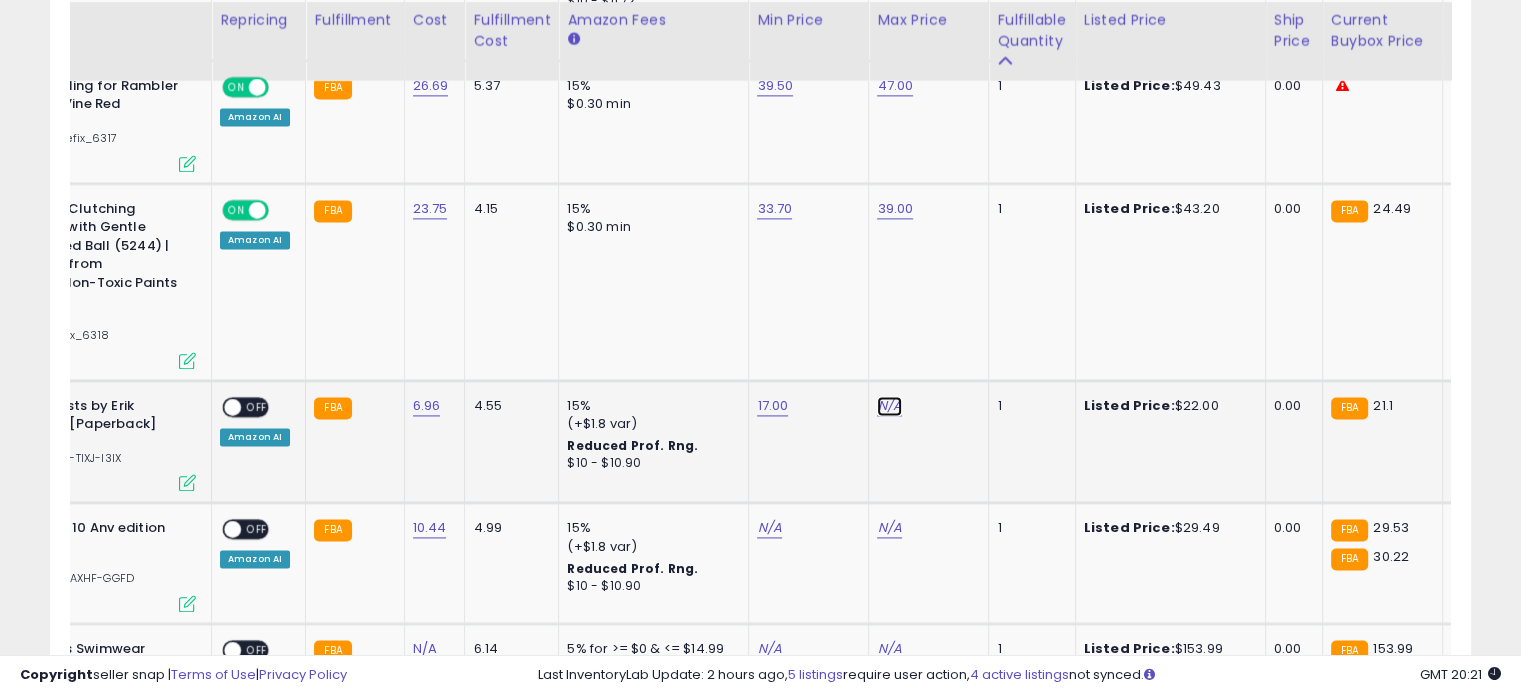click on "N/A" at bounding box center [889, -1710] 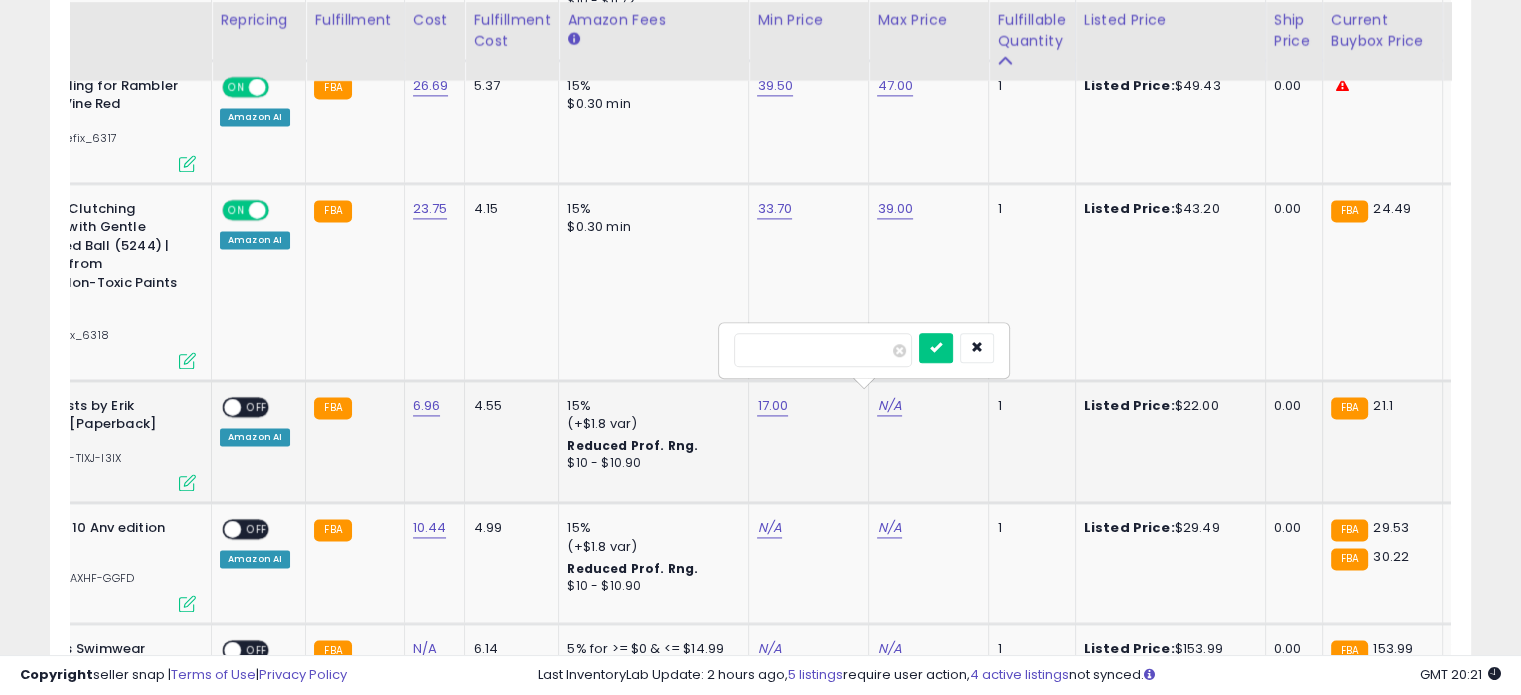 type on "**" 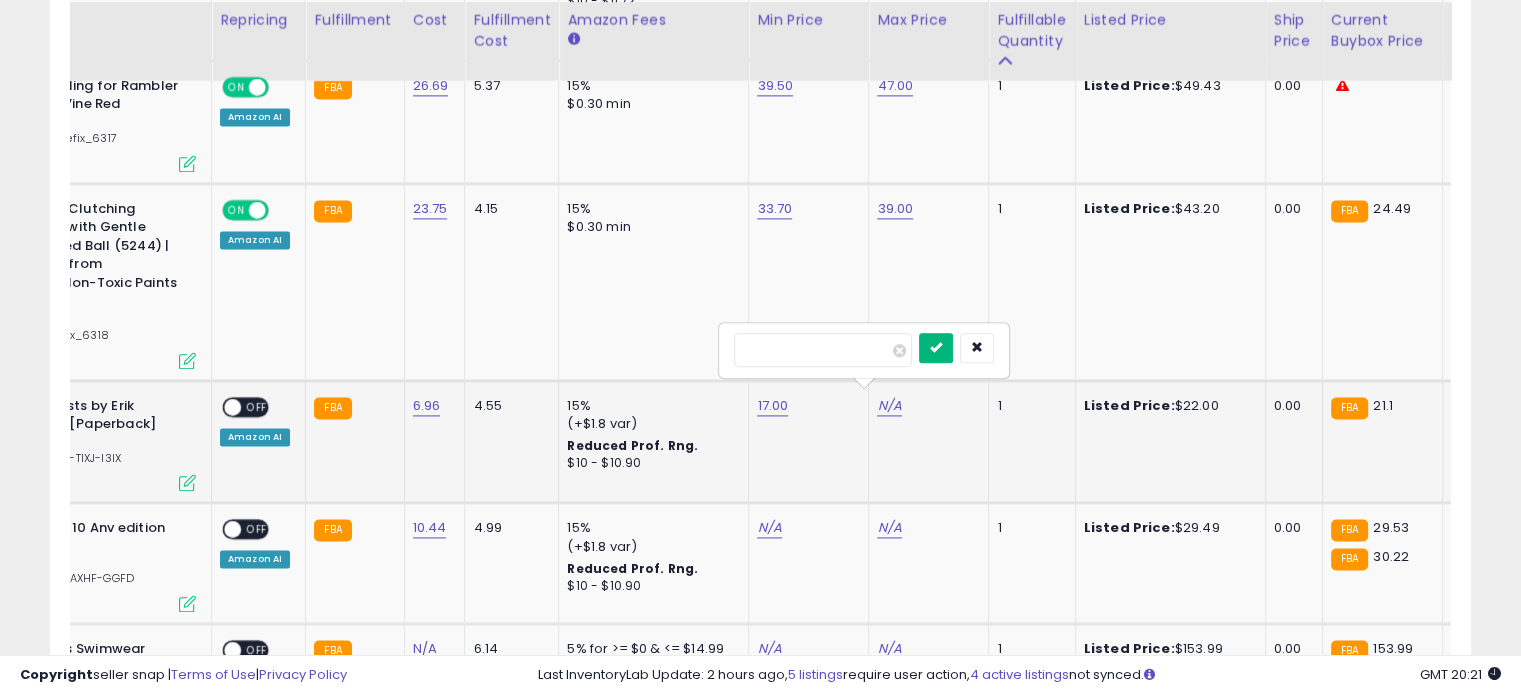 click at bounding box center (936, 347) 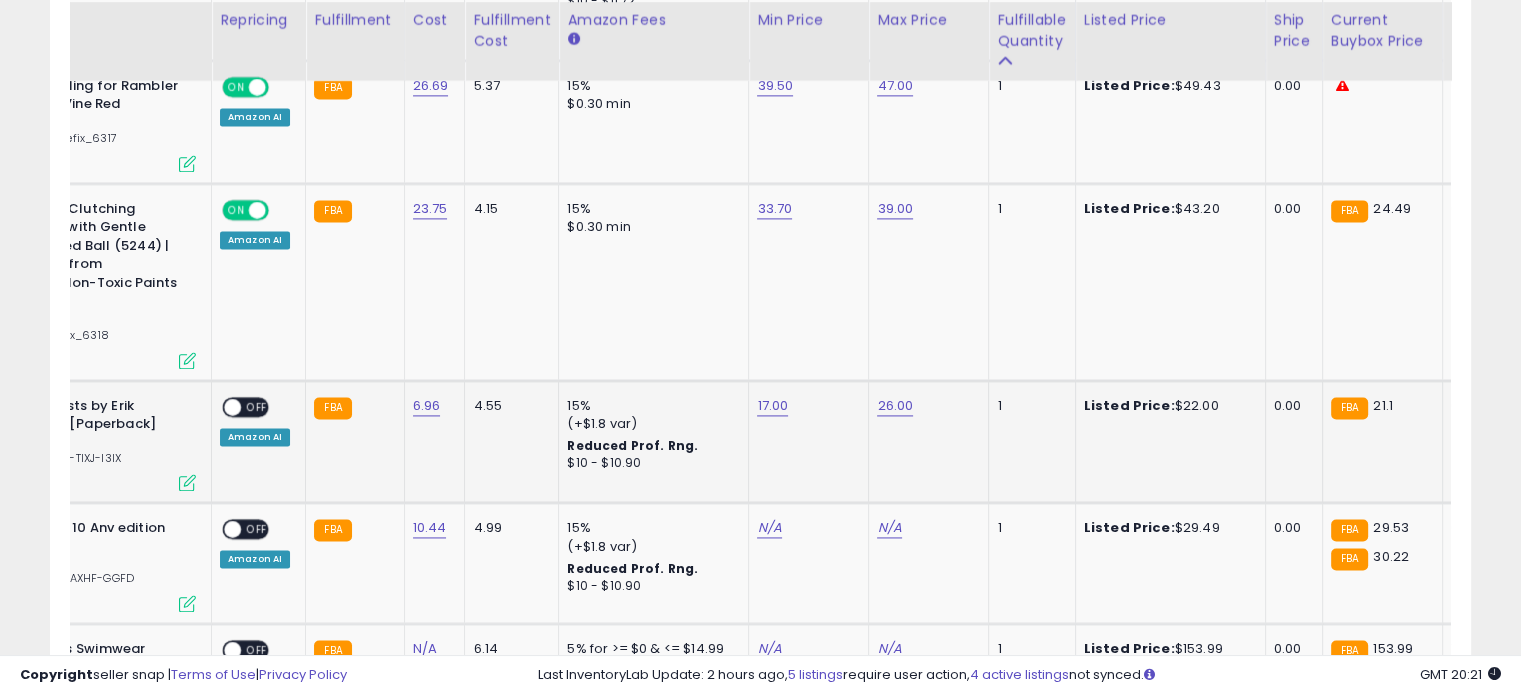 click on "OFF" at bounding box center [257, 406] 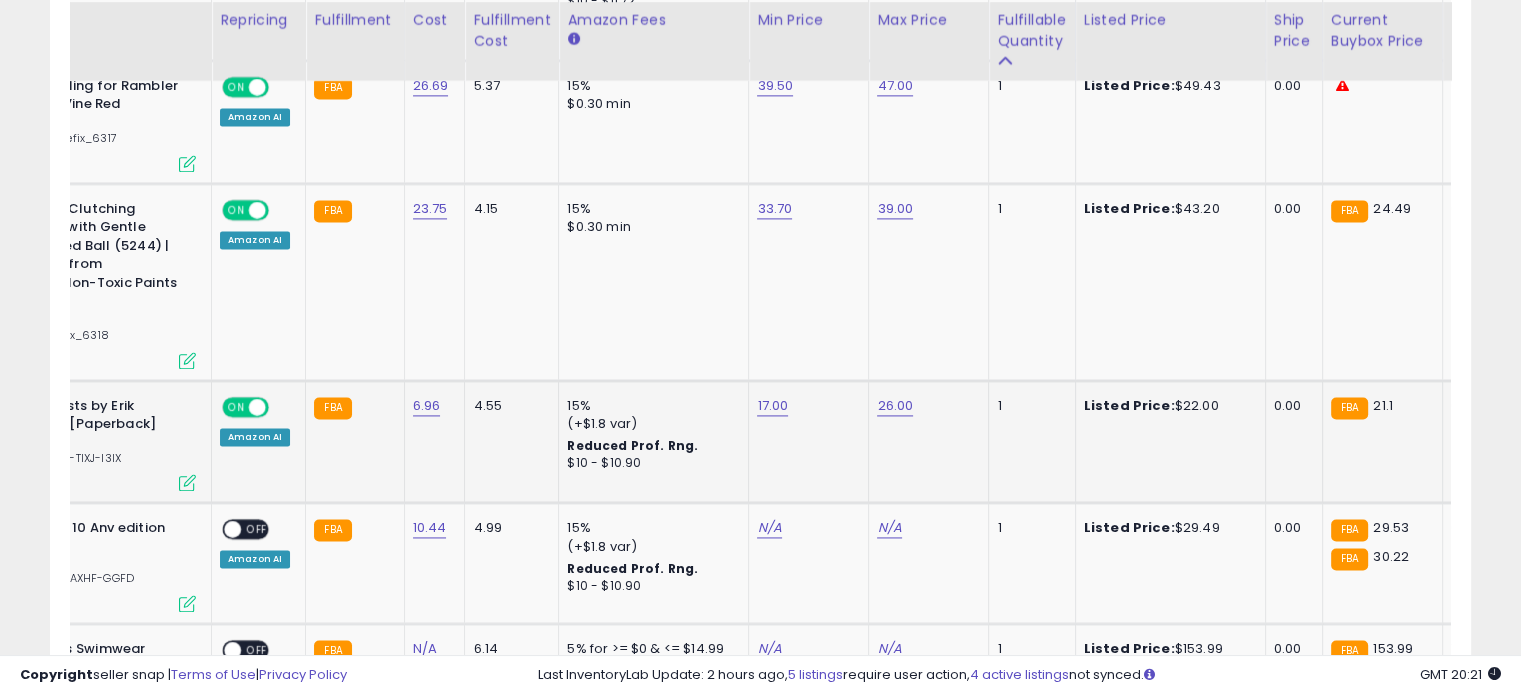 scroll, scrollTop: 0, scrollLeft: 217, axis: horizontal 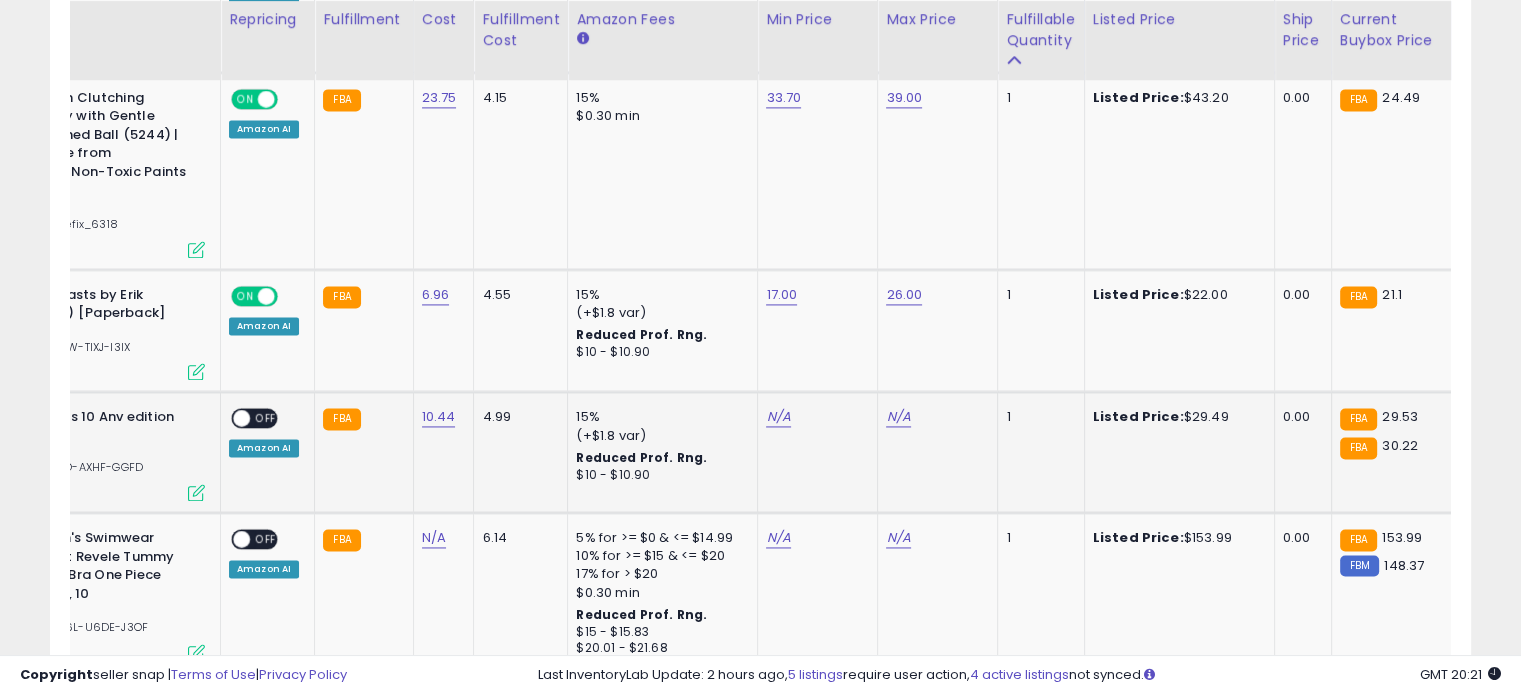 click on "N/A" at bounding box center (814, 417) 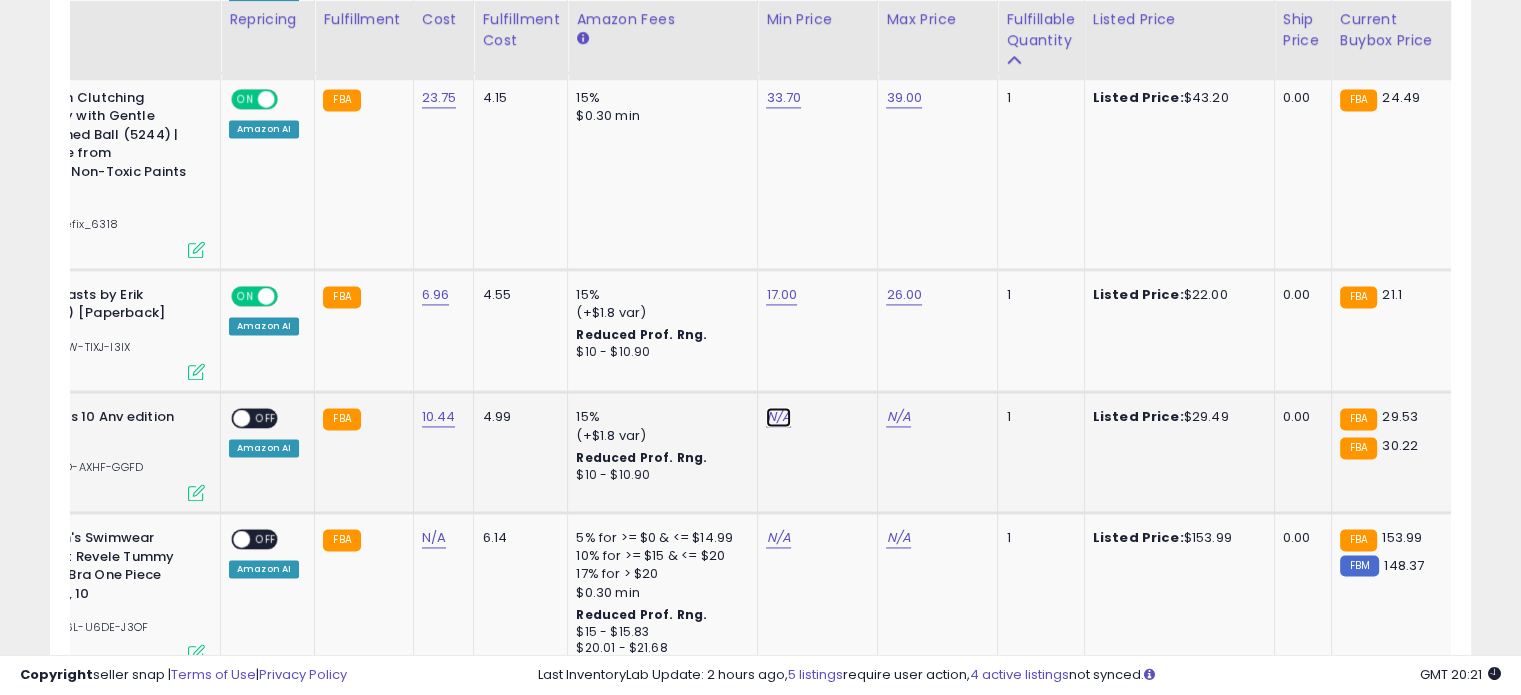 click on "N/A" at bounding box center (778, -1821) 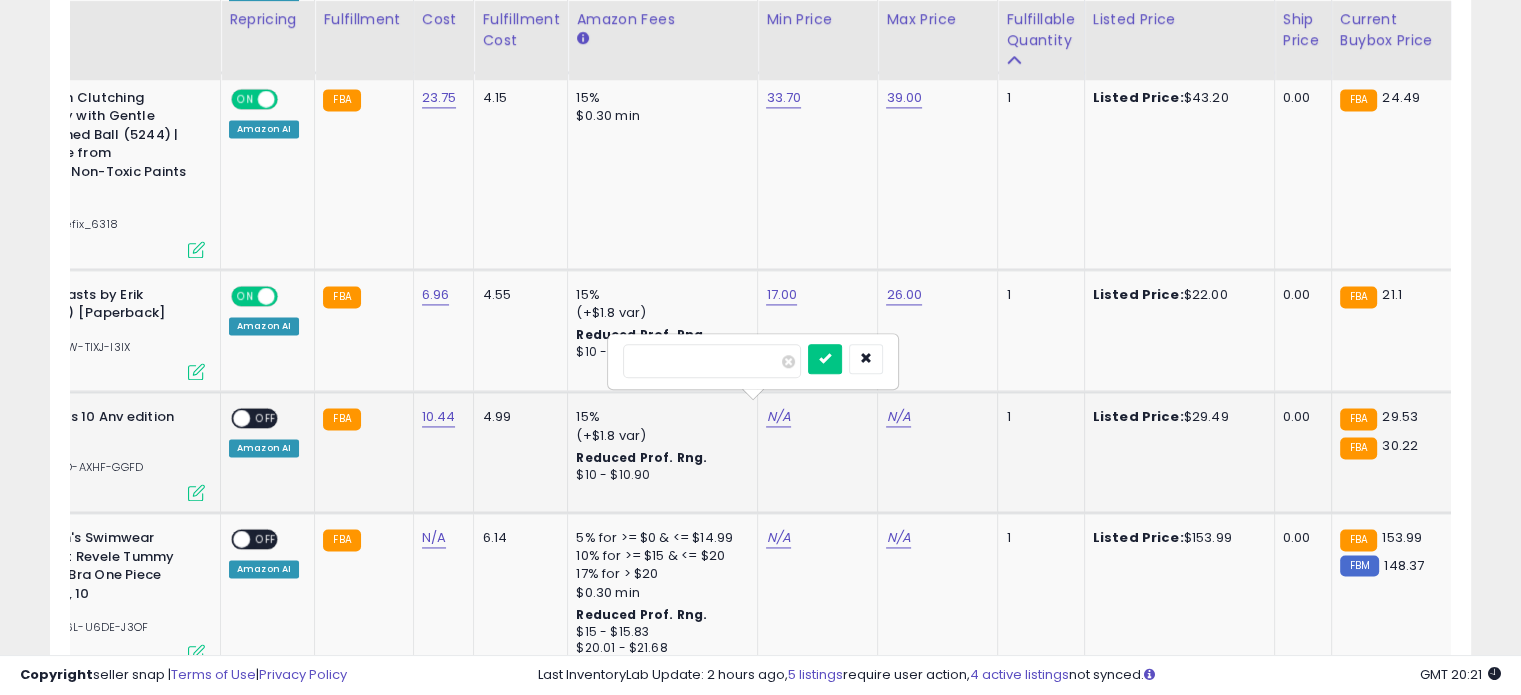 type on "**" 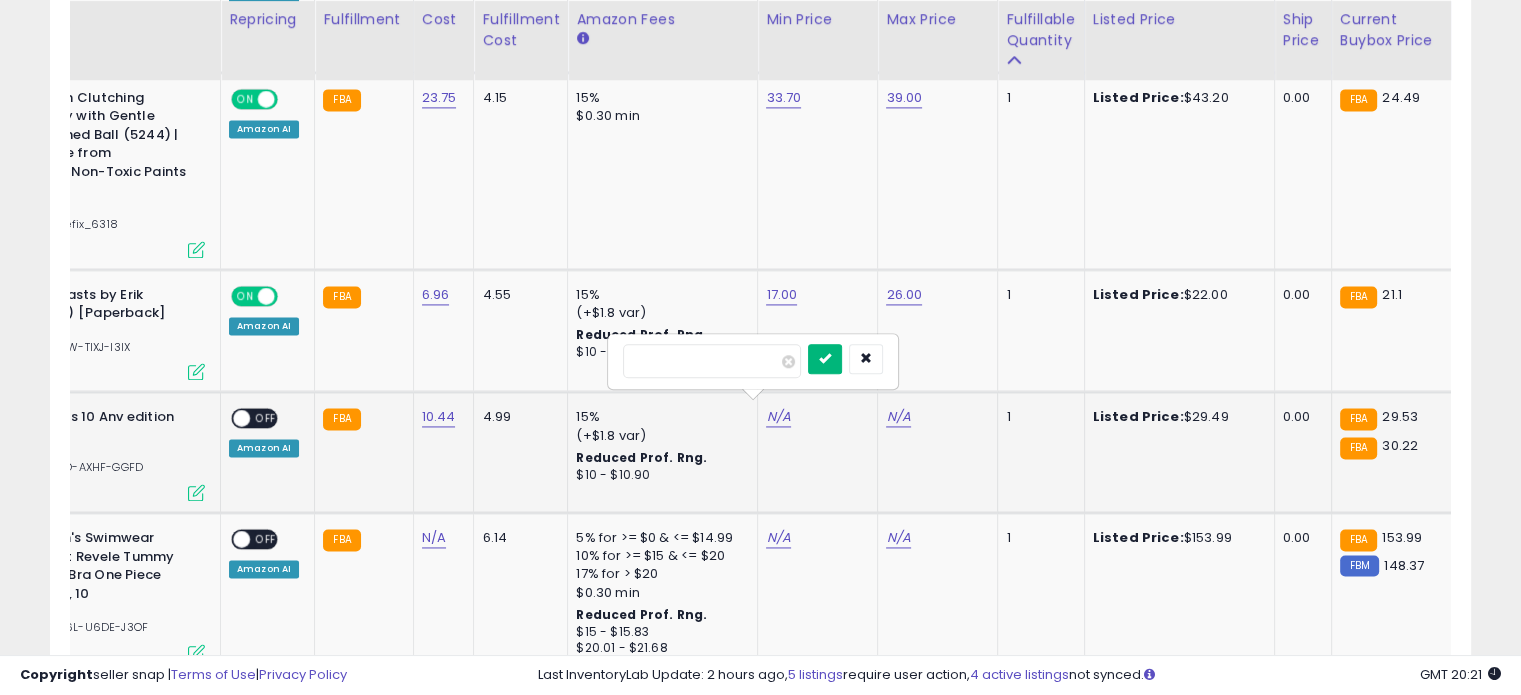 click at bounding box center [825, 358] 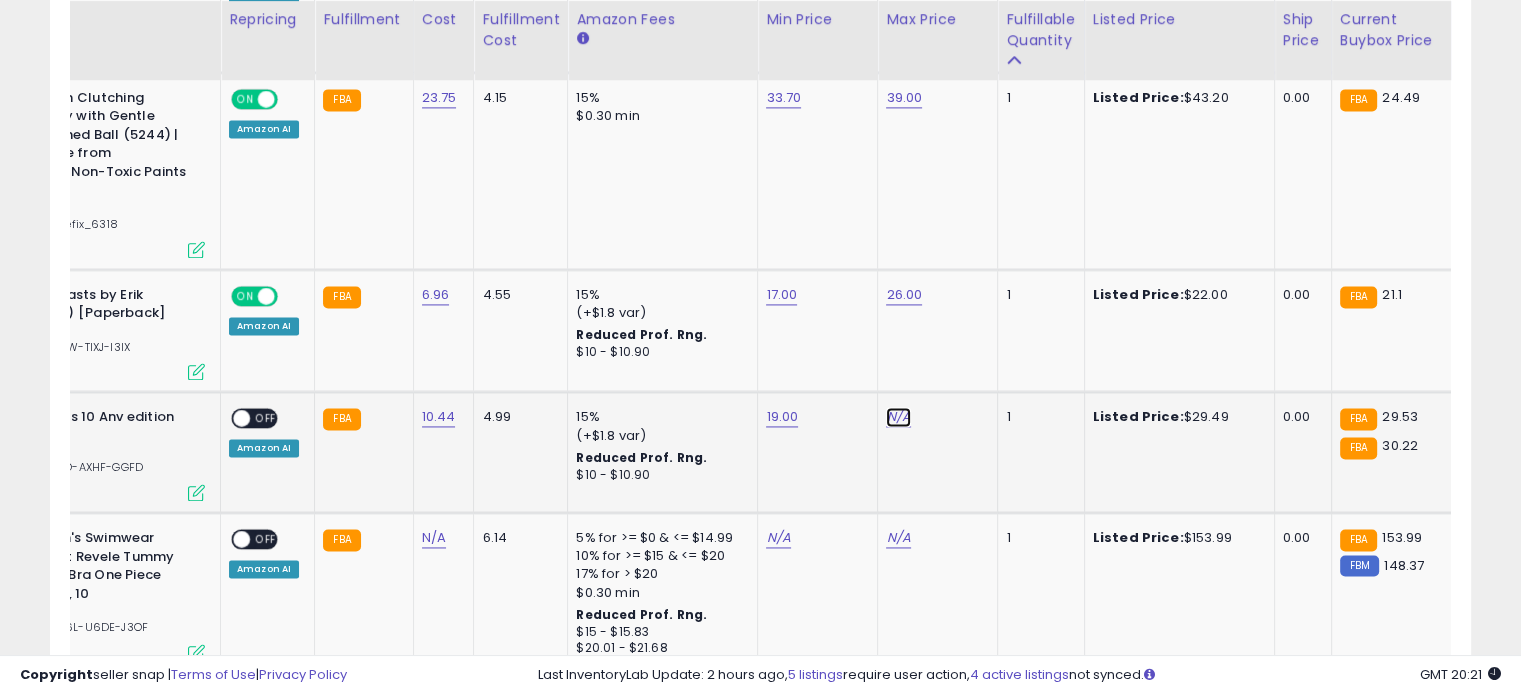 click on "N/A" at bounding box center [898, -1821] 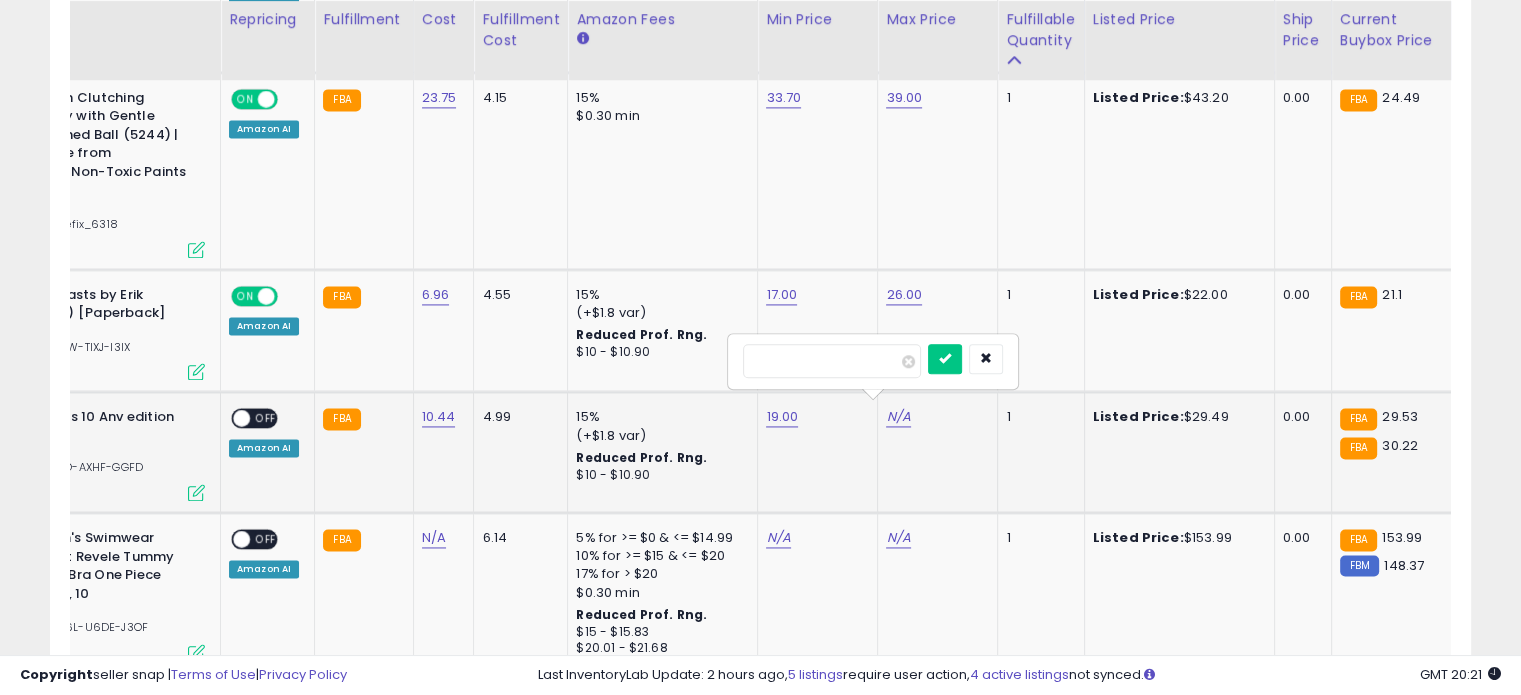 type on "**" 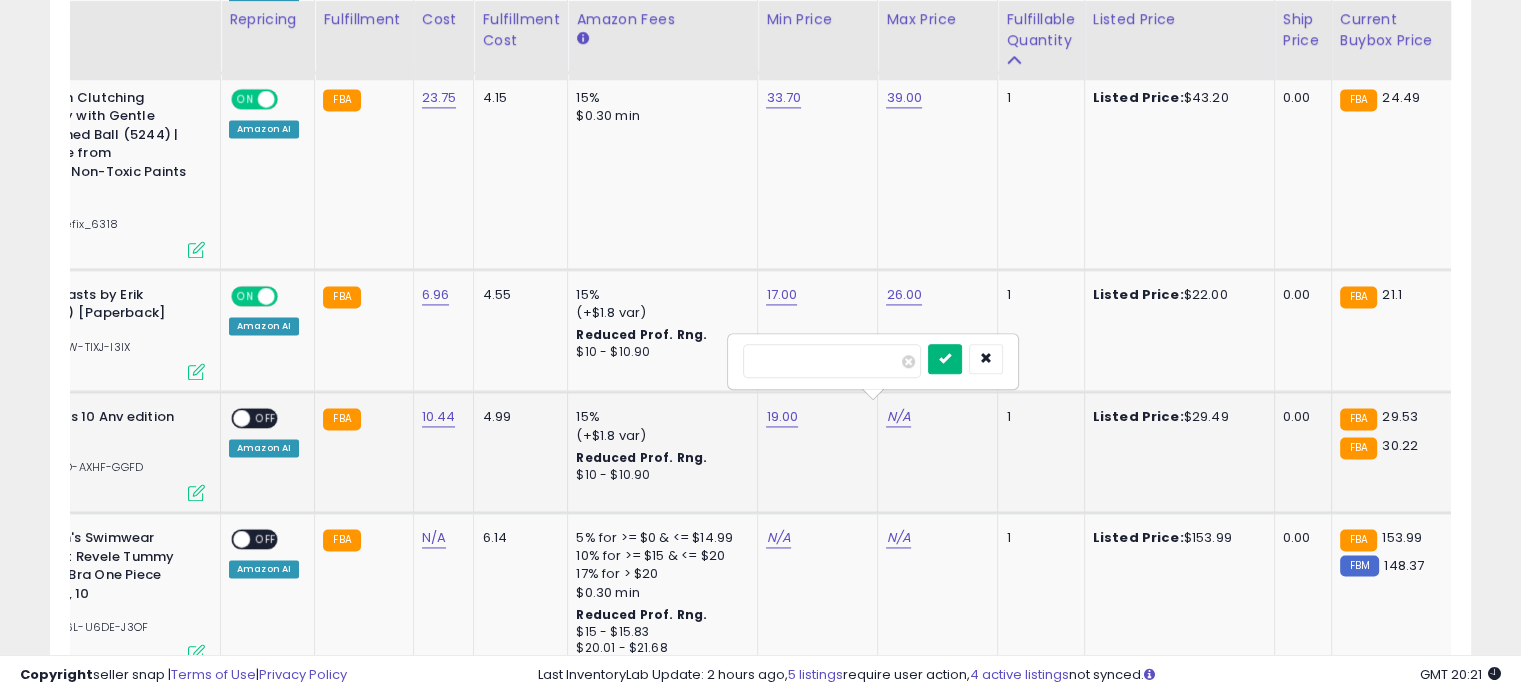 click at bounding box center (945, 358) 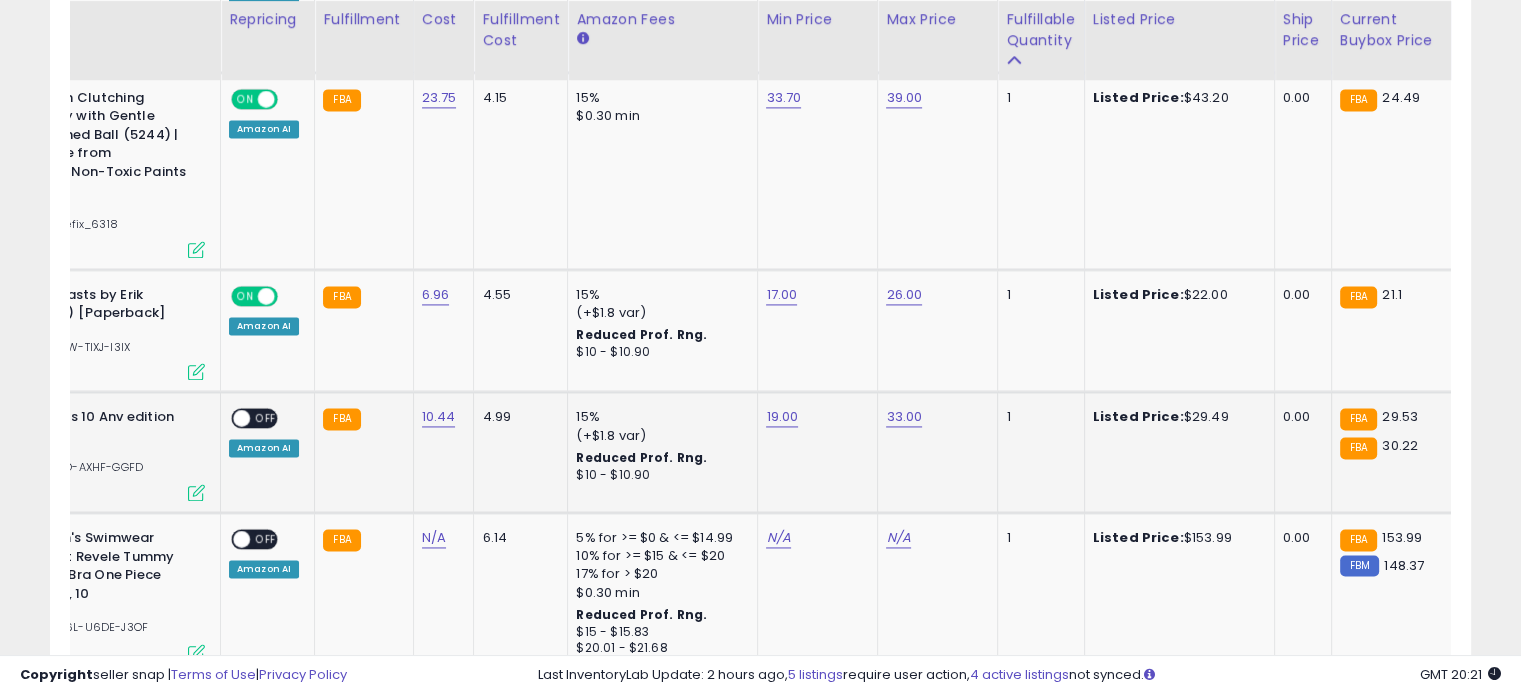 click on "OFF" at bounding box center [266, 418] 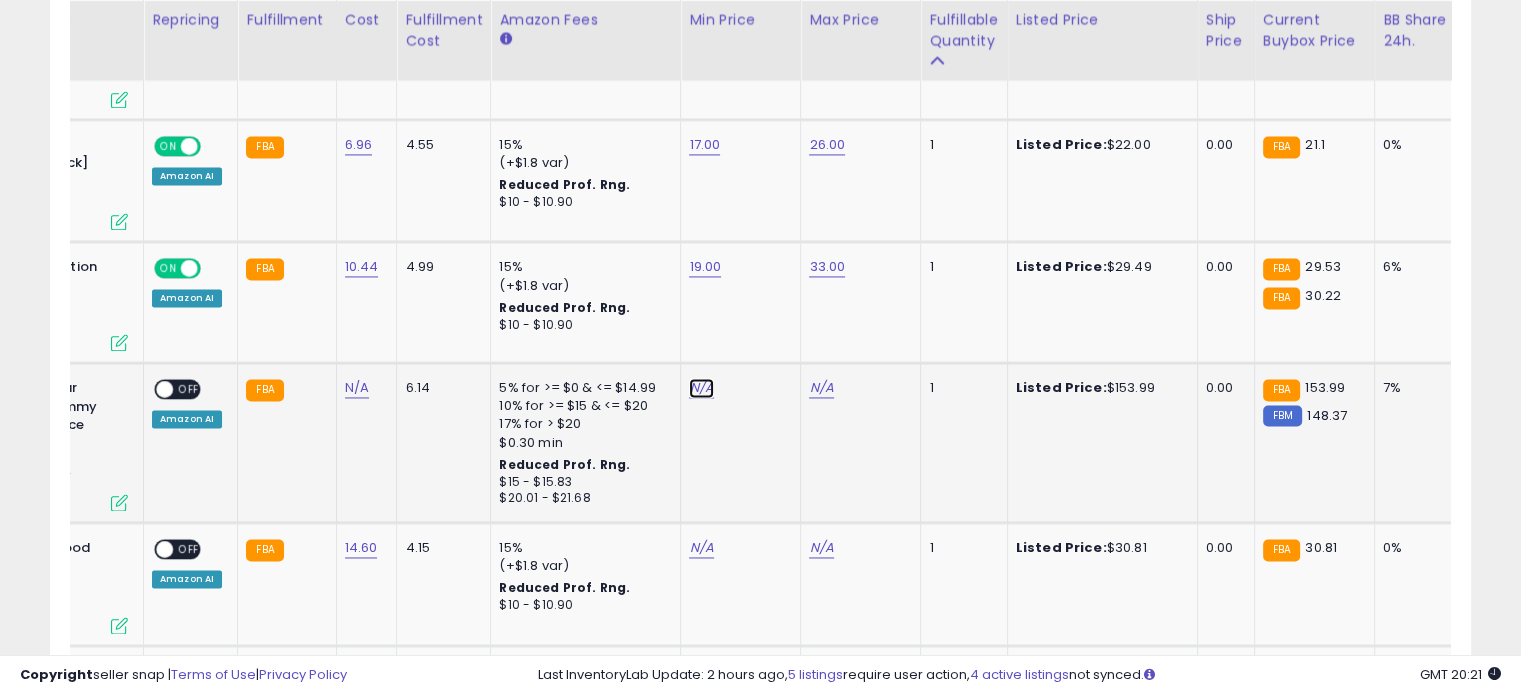 click on "N/A" at bounding box center [701, -1971] 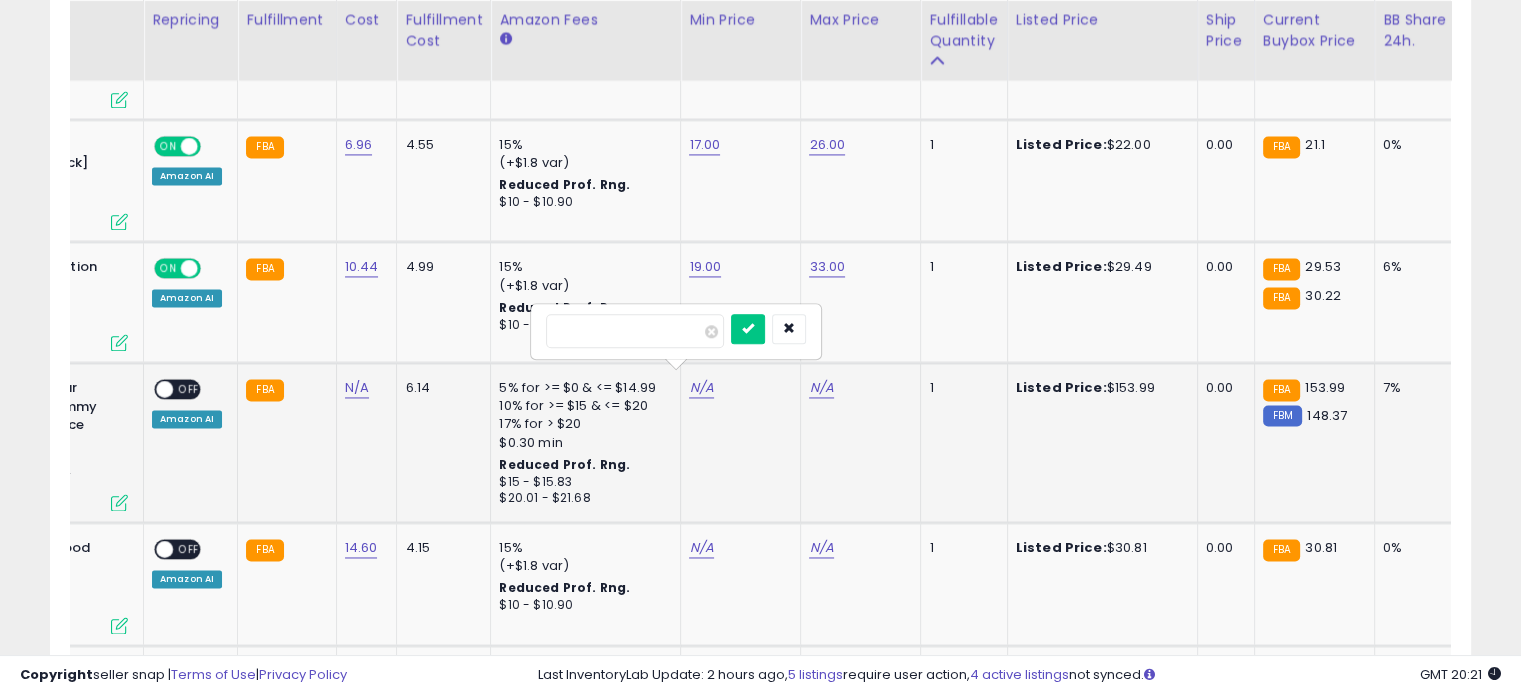type on "***" 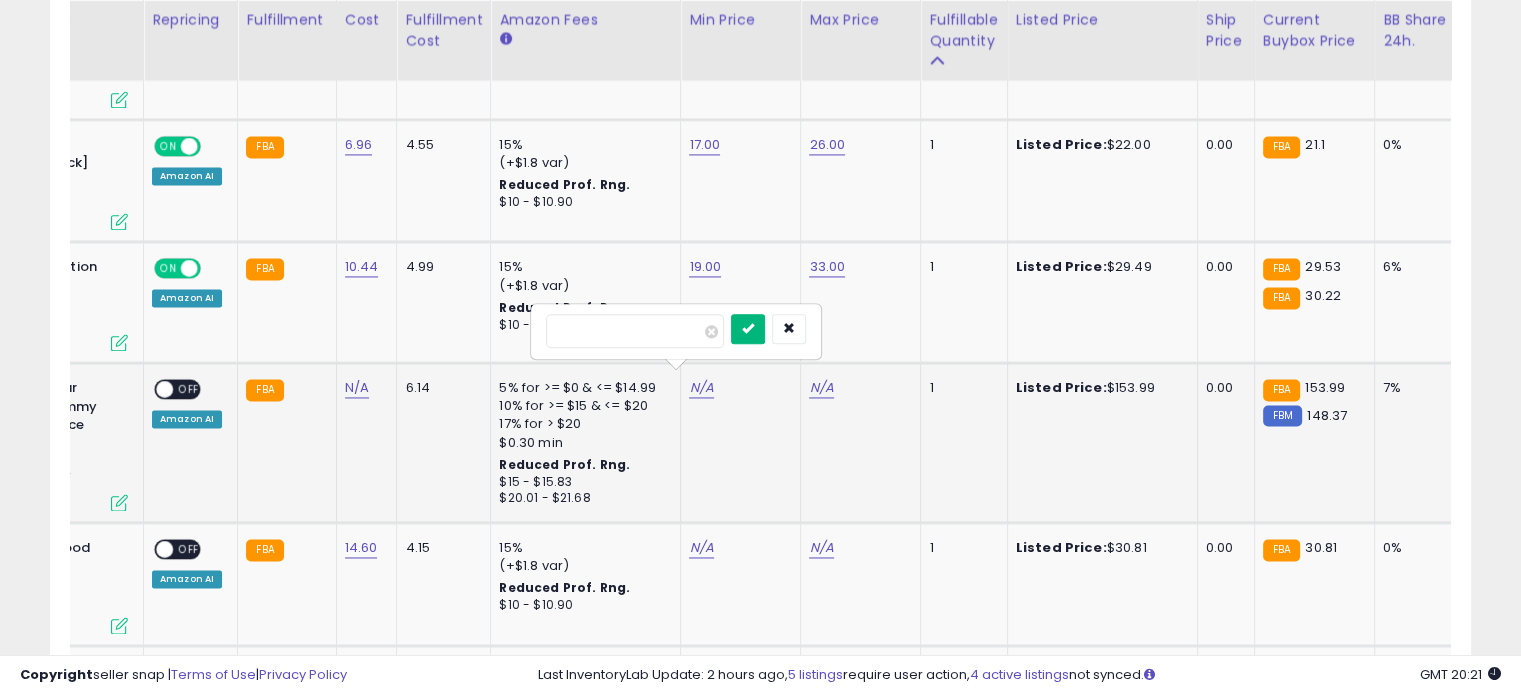 click at bounding box center (748, 328) 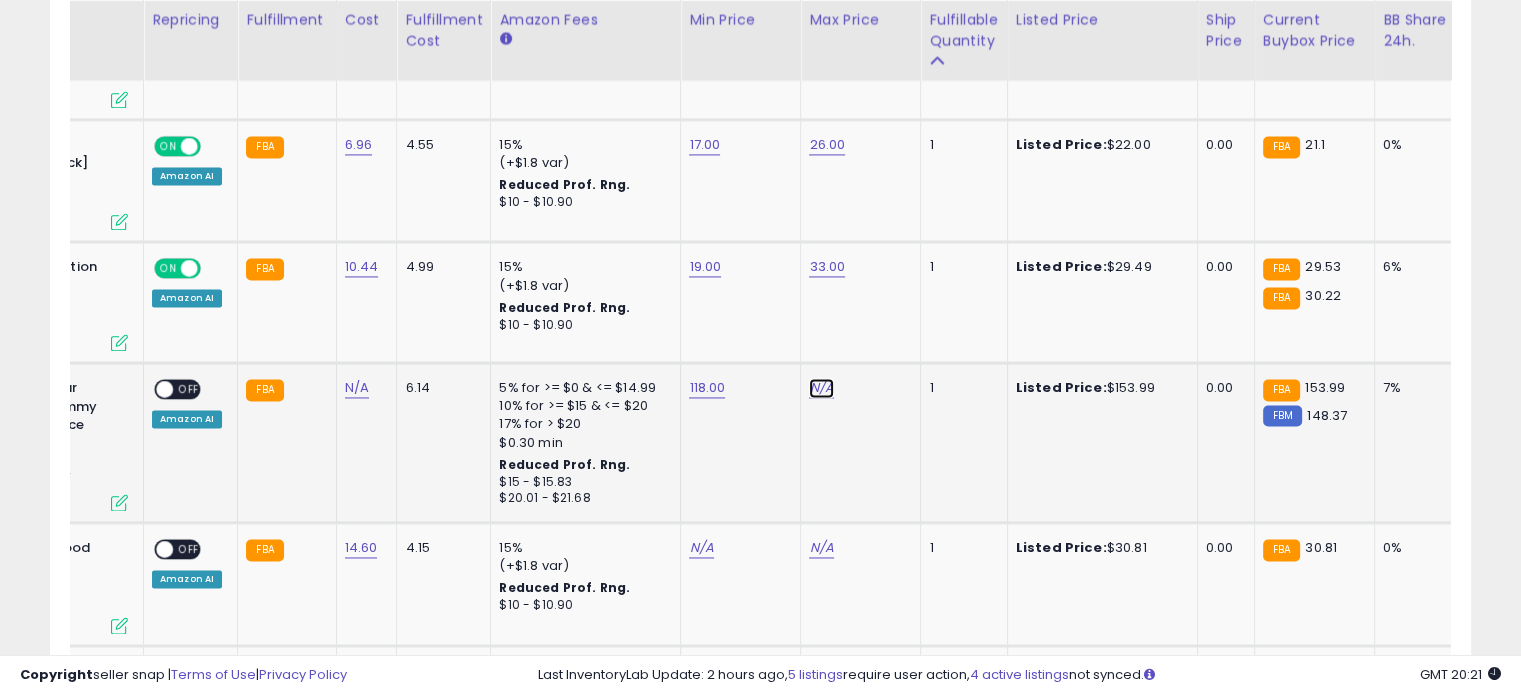 click on "N/A" at bounding box center [821, -1971] 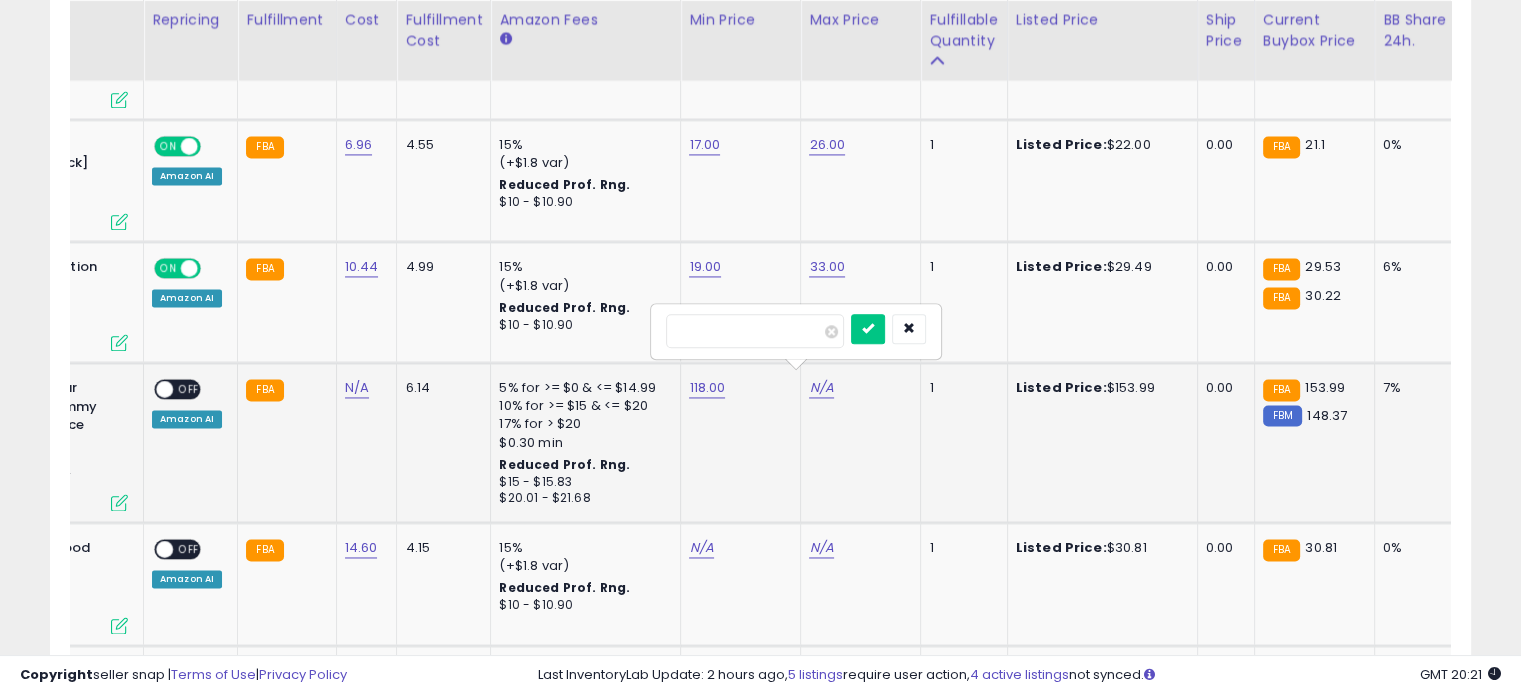 type on "***" 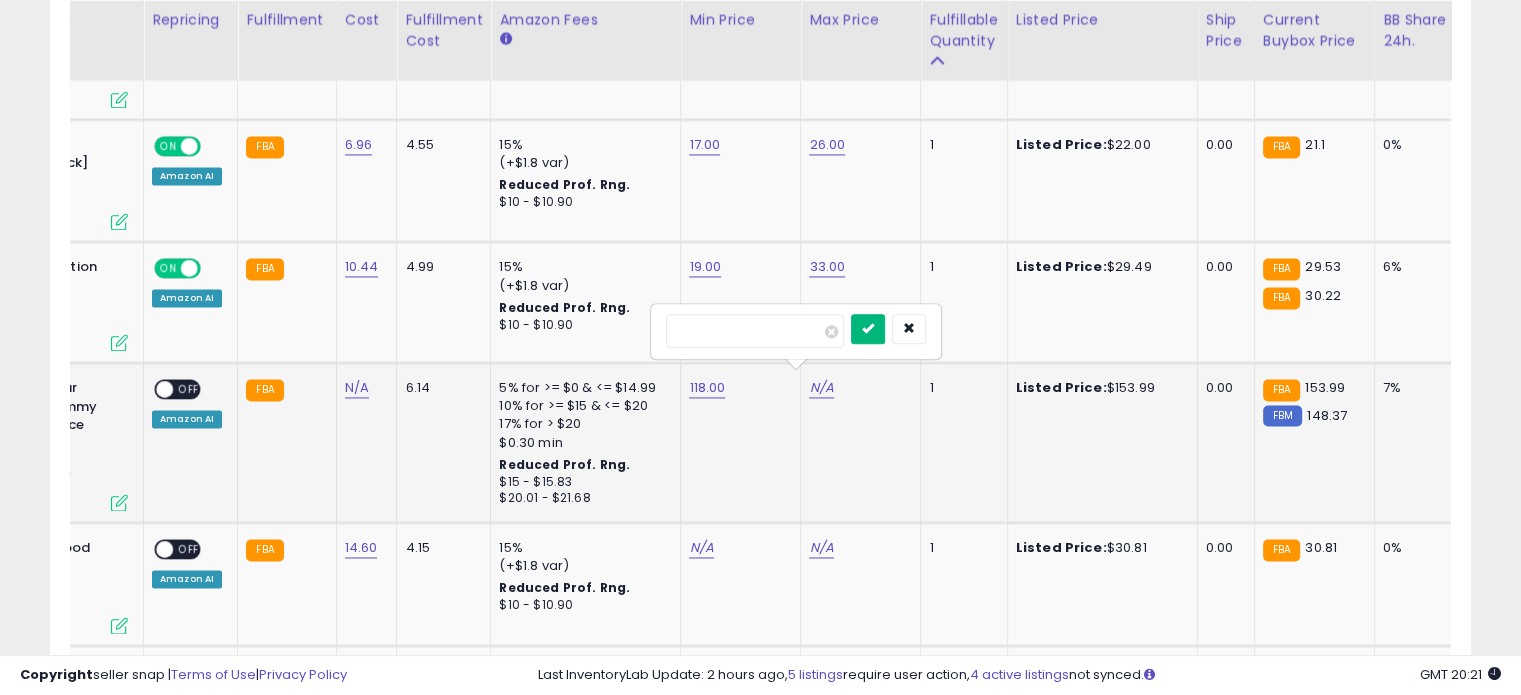 click at bounding box center [868, 329] 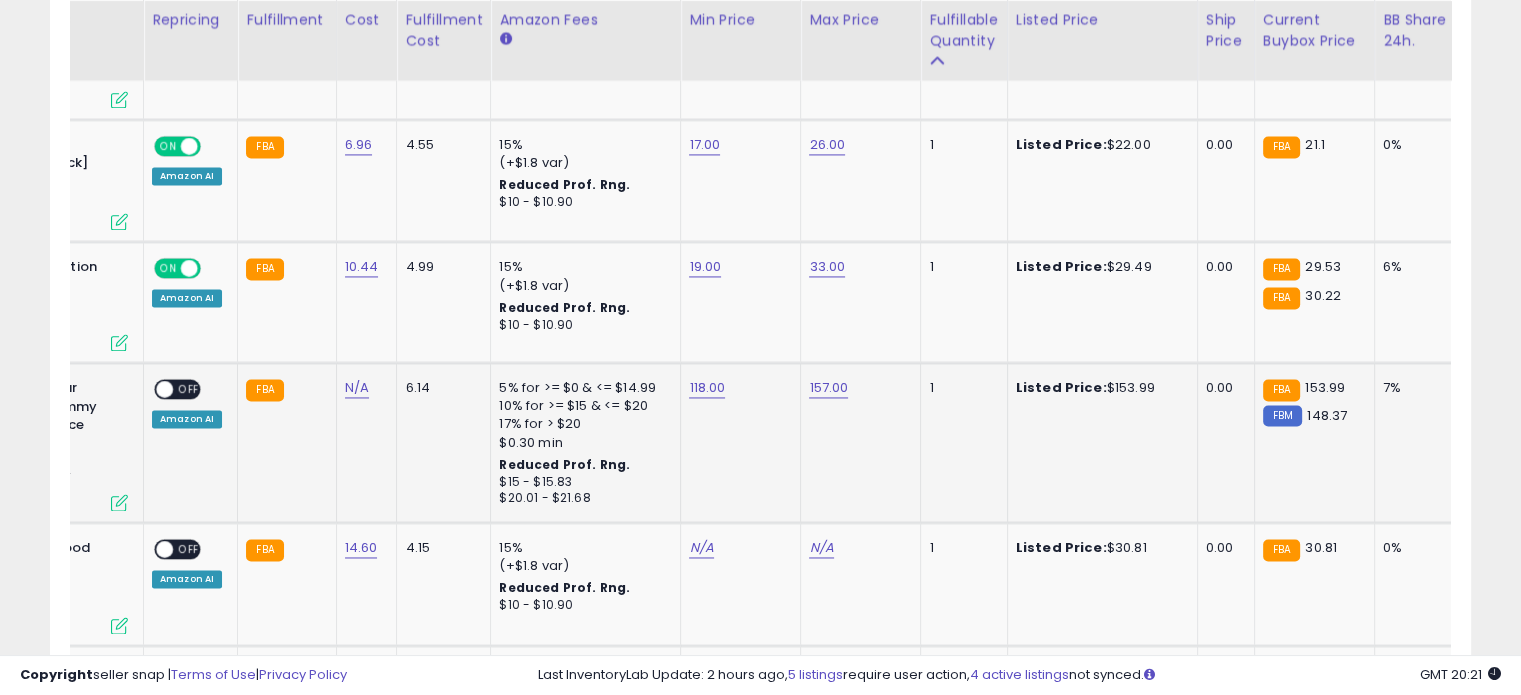 click on "ON   OFF Amazon AI" at bounding box center (187, 403) 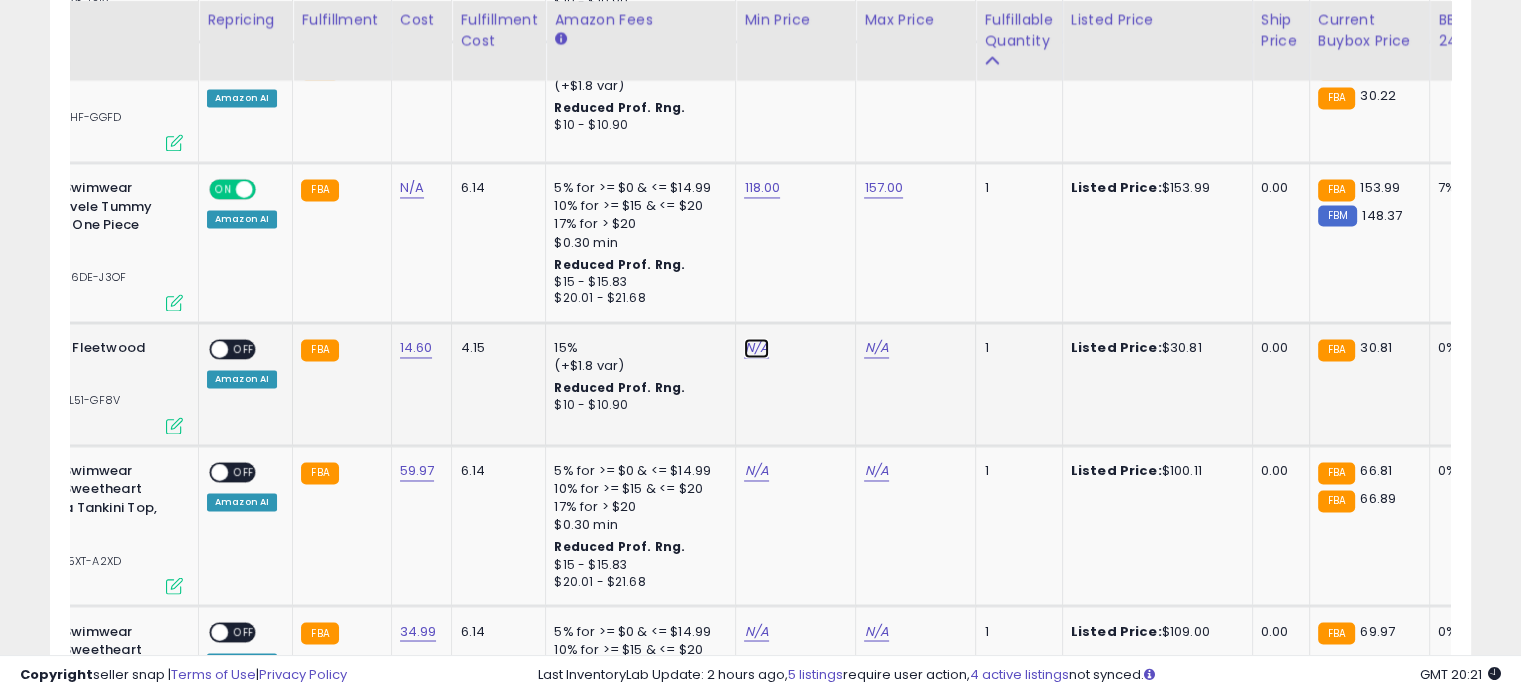 click on "N/A" at bounding box center [756, -2171] 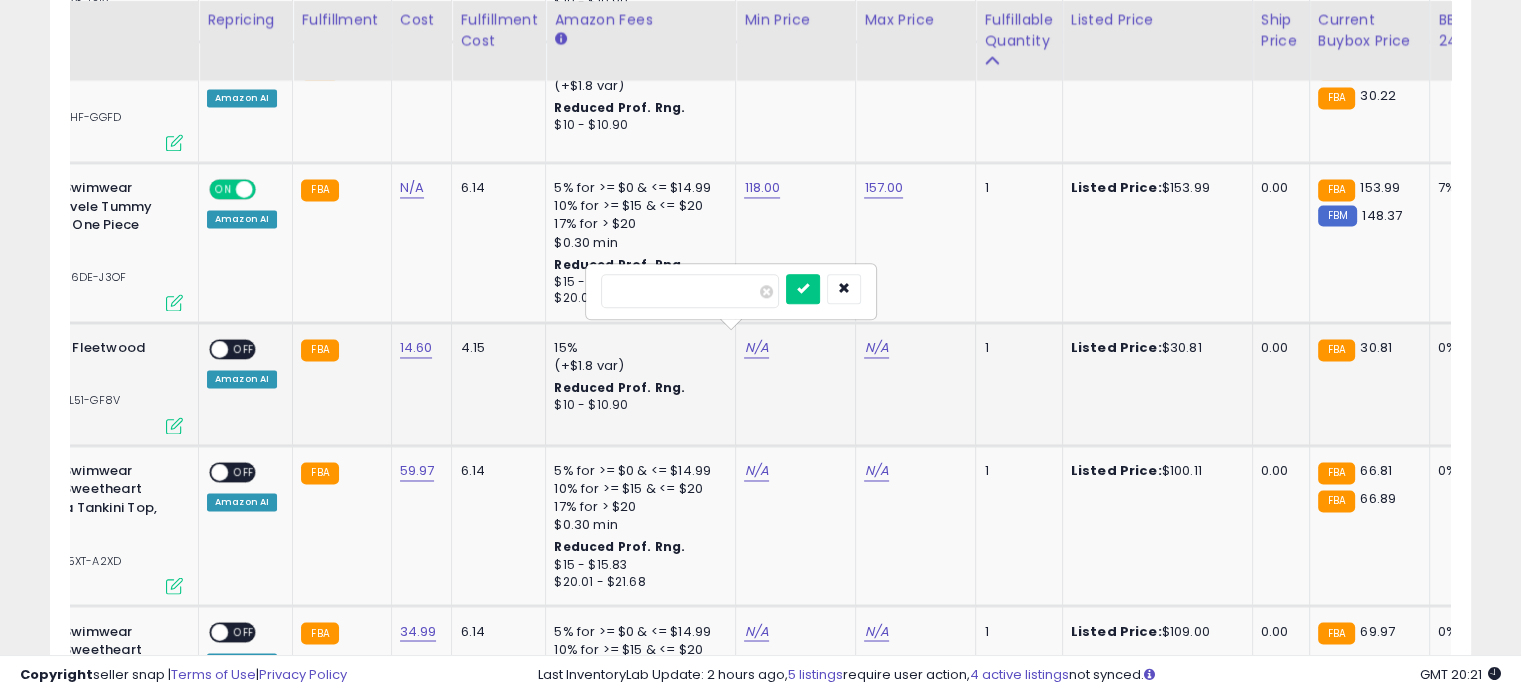 type on "**" 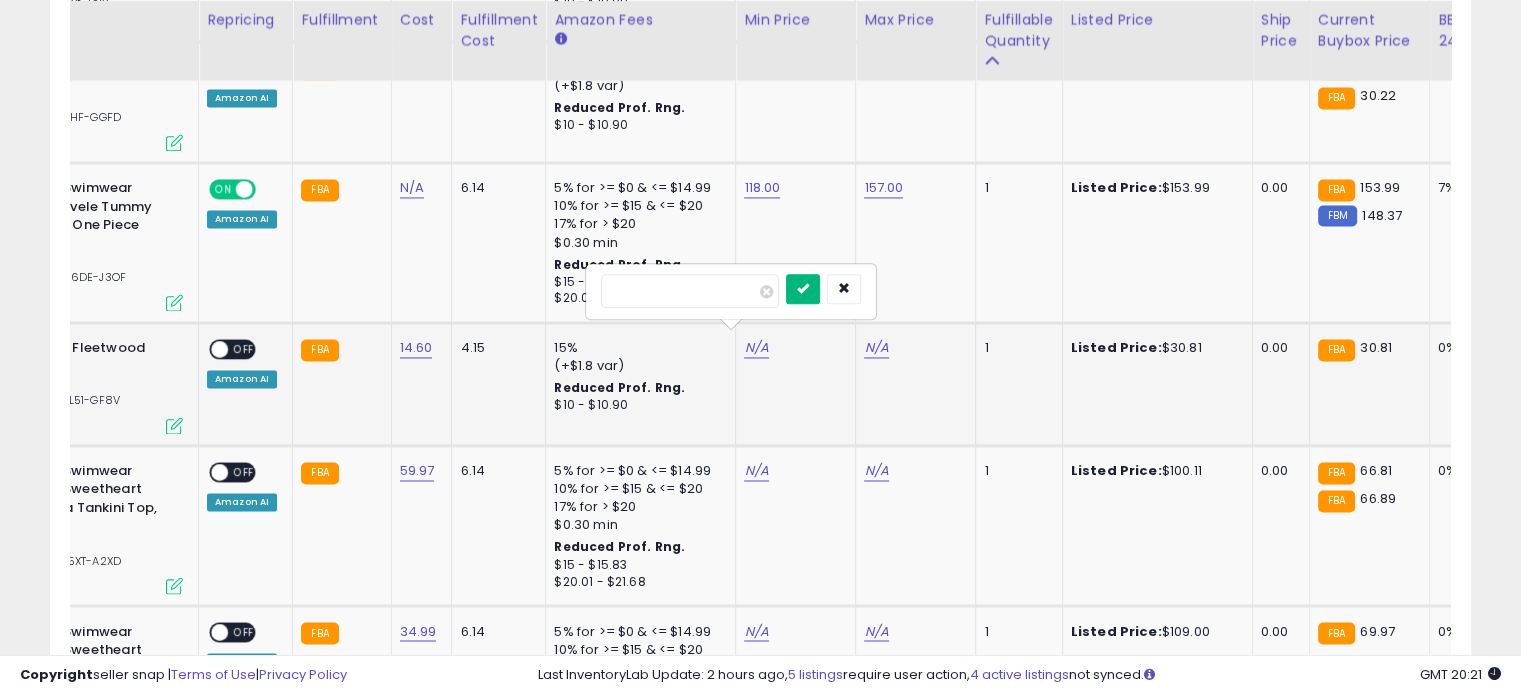 click at bounding box center [803, 288] 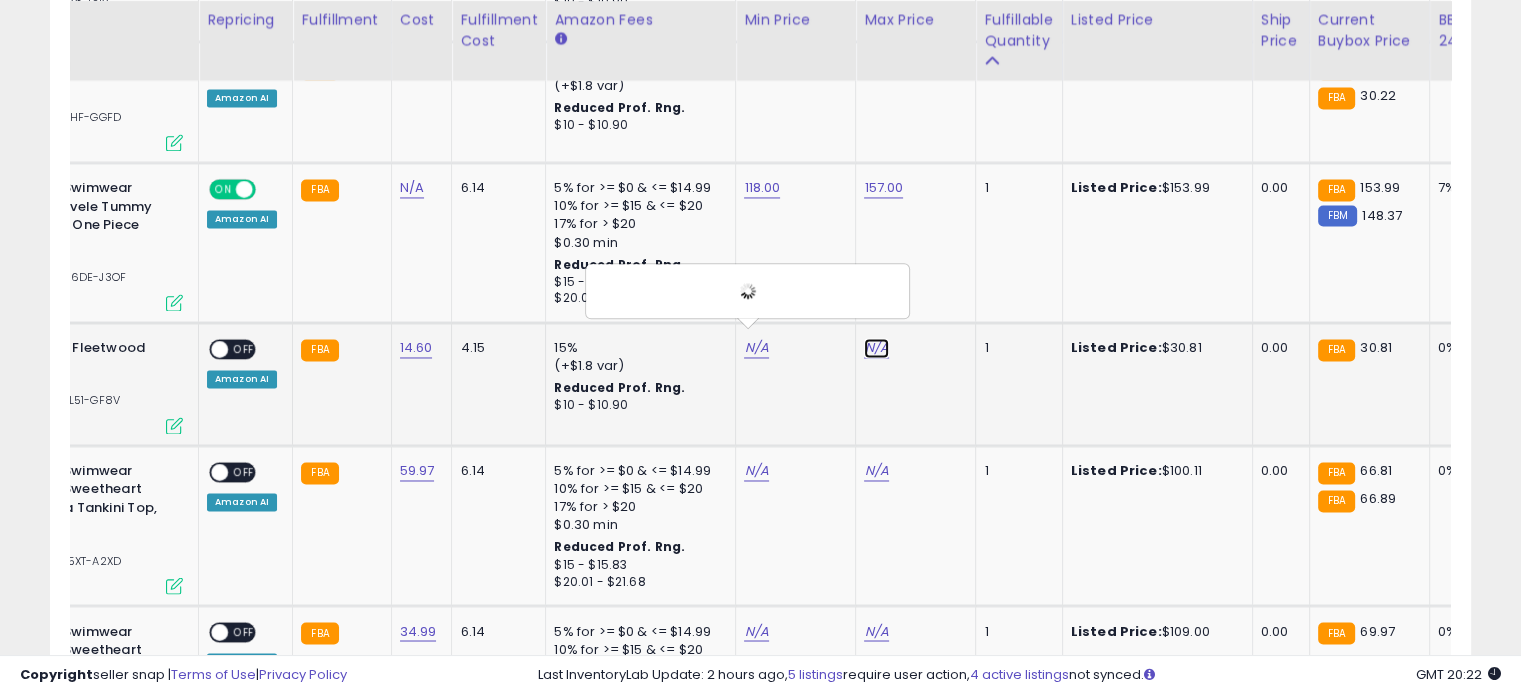 click on "N/A" at bounding box center [876, -2171] 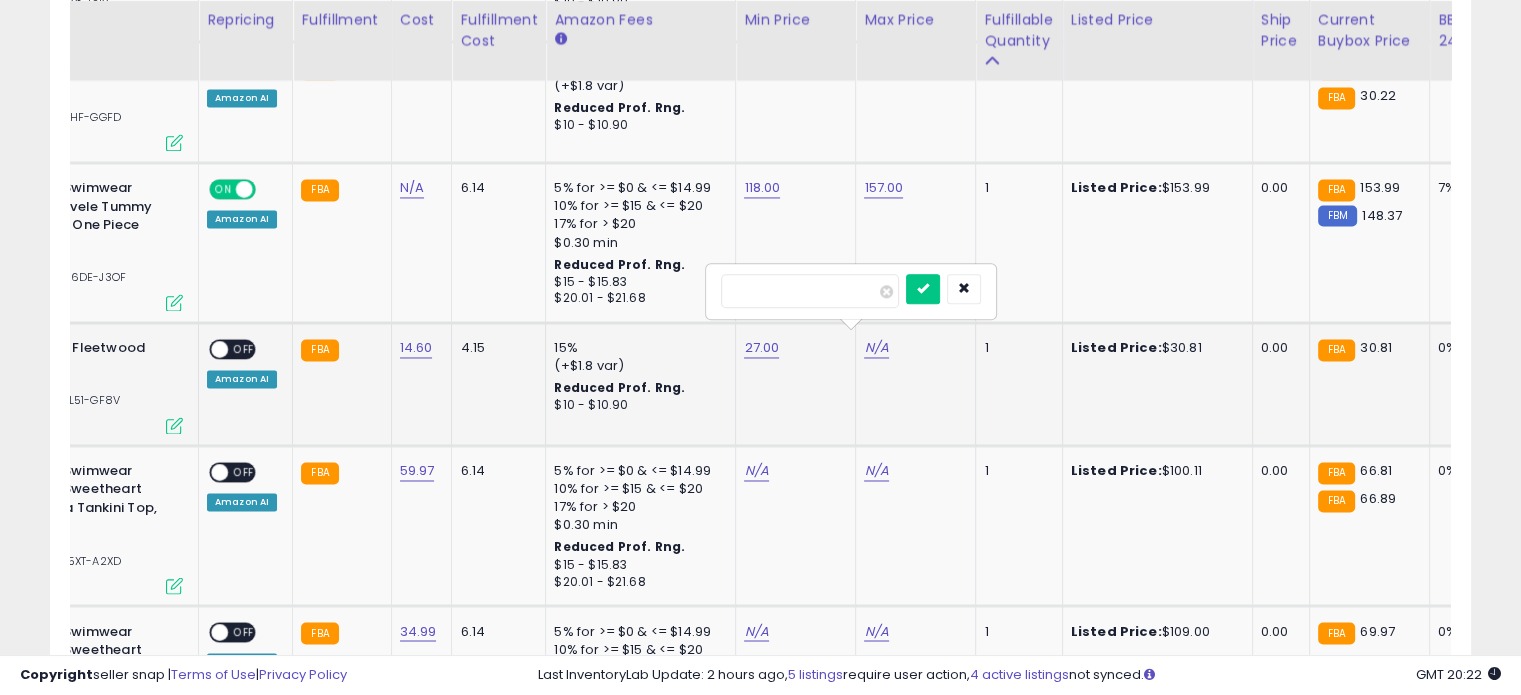 type on "**" 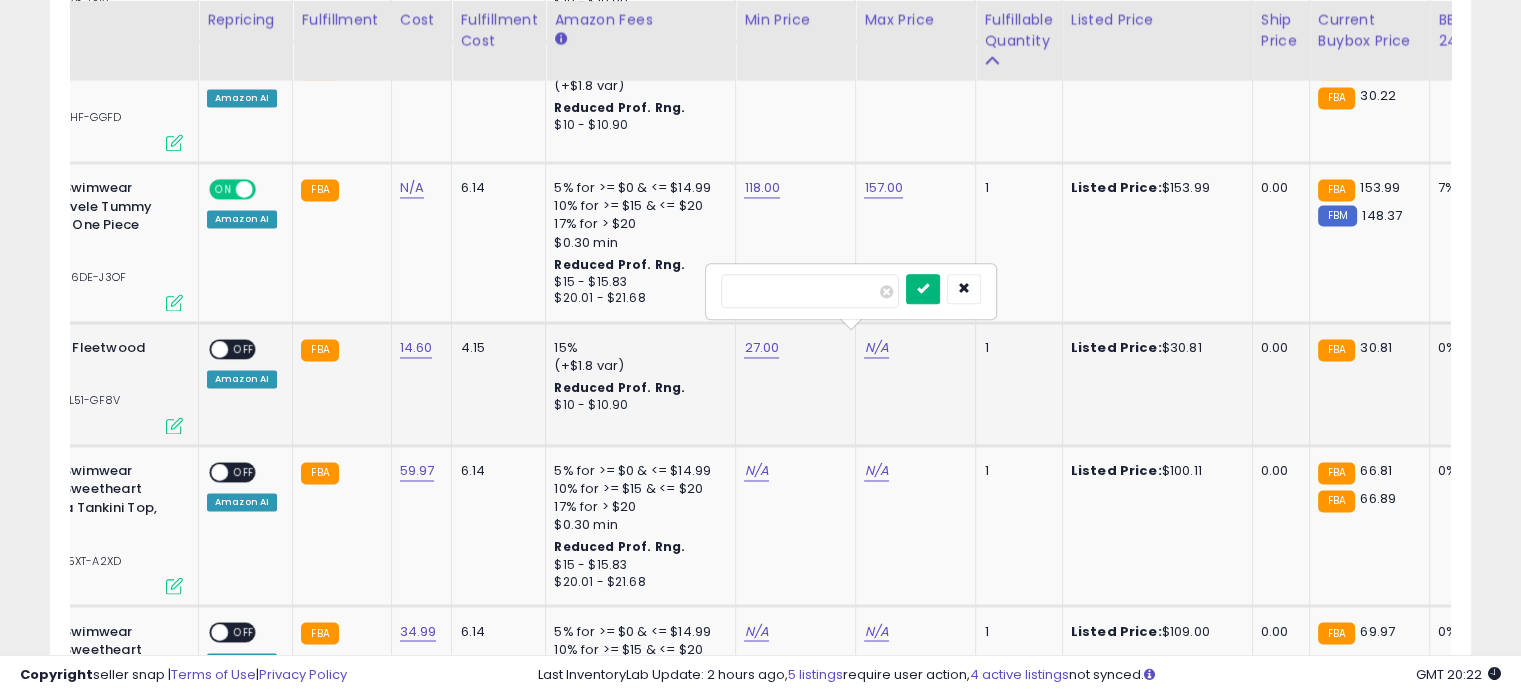 click at bounding box center (923, 289) 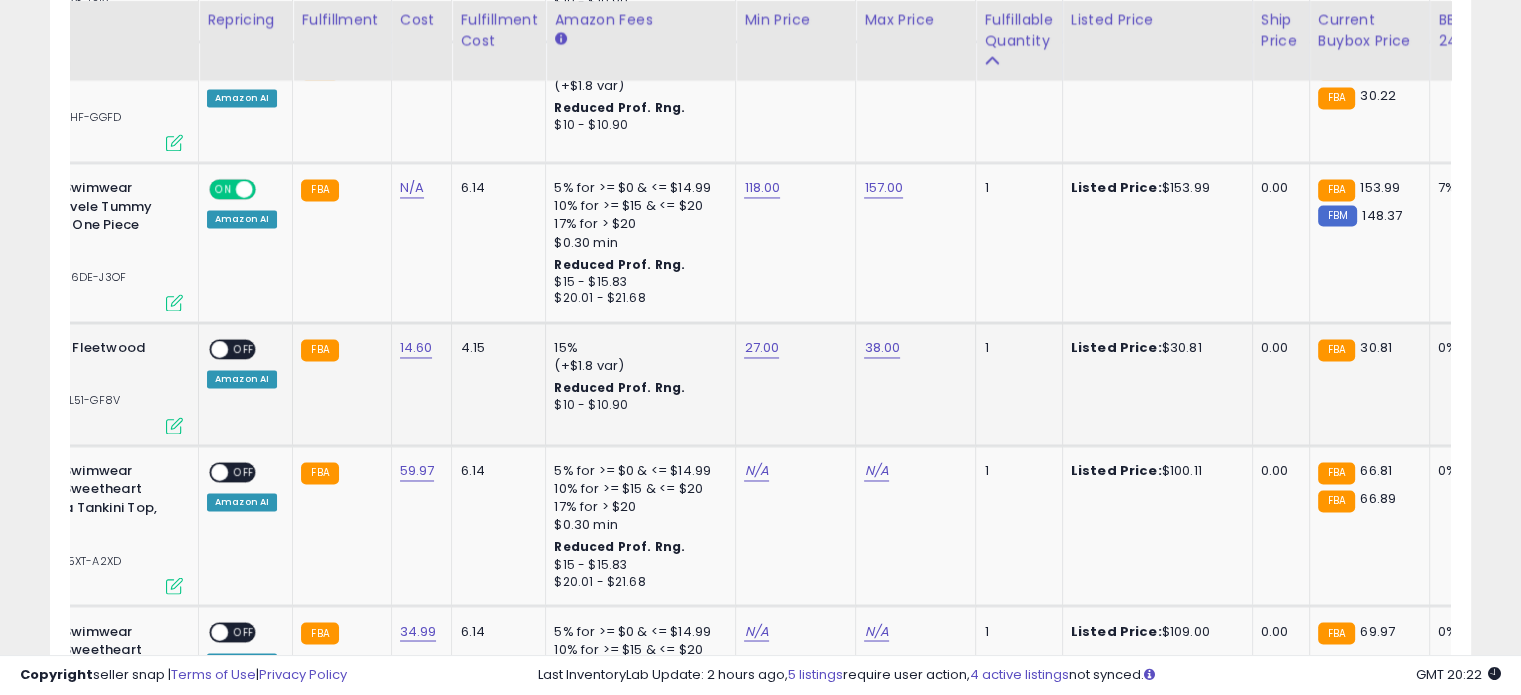 click on "OFF" at bounding box center (244, 349) 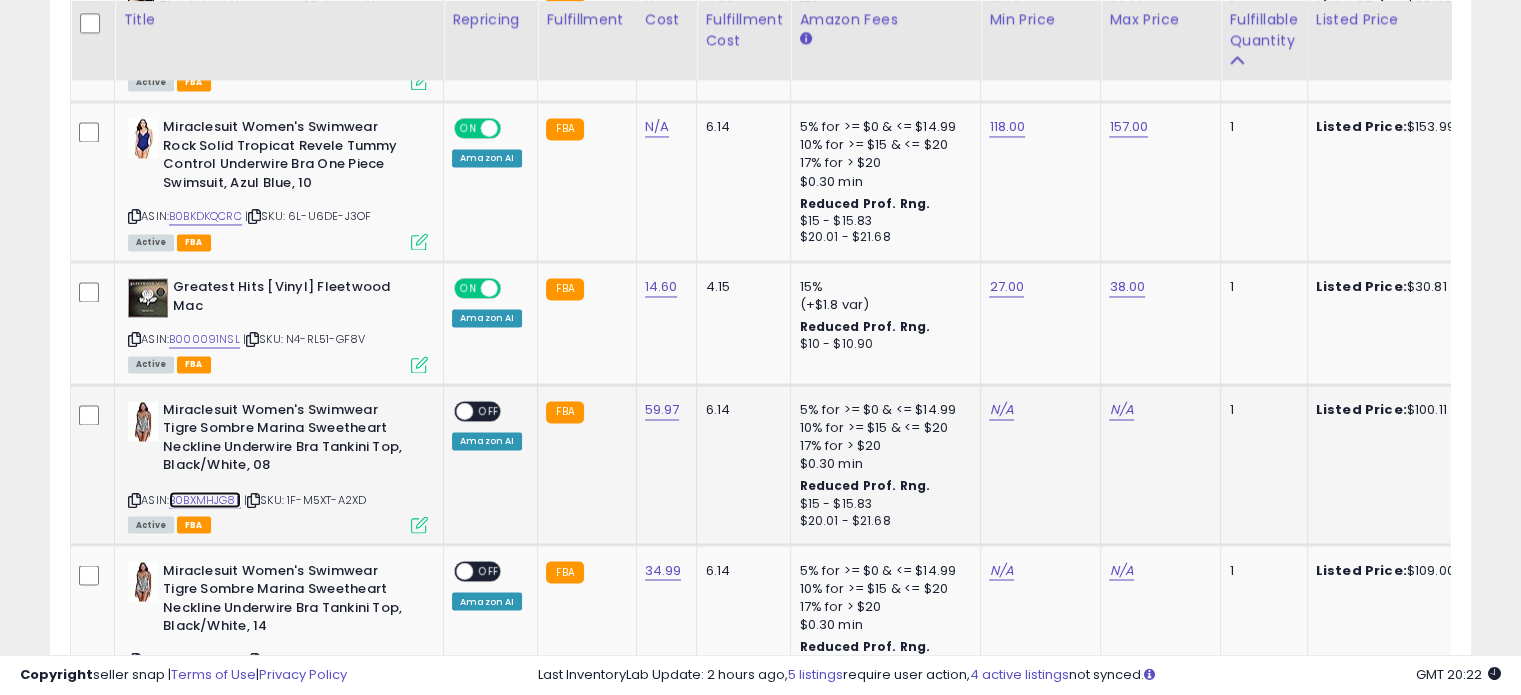 click on "B0BXMHJG8L" at bounding box center (205, 499) 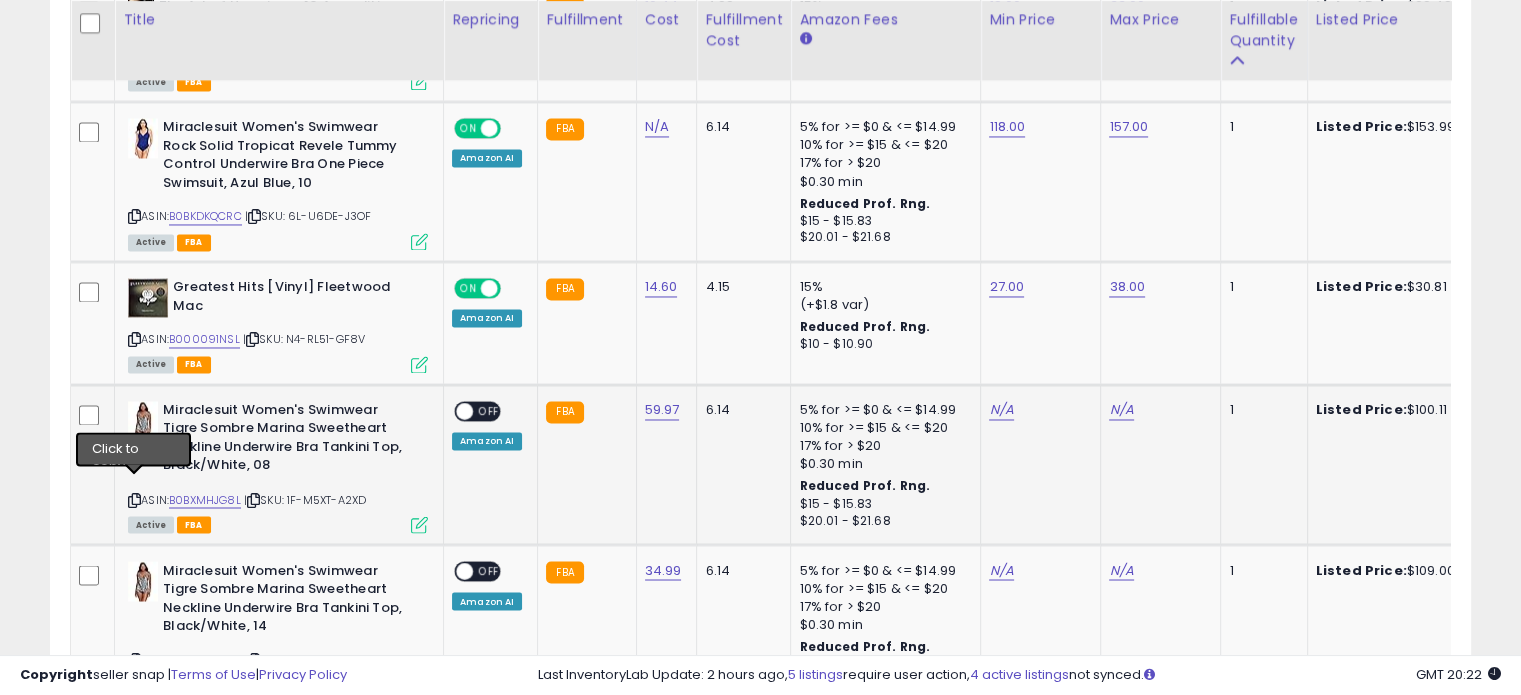 click at bounding box center [134, 499] 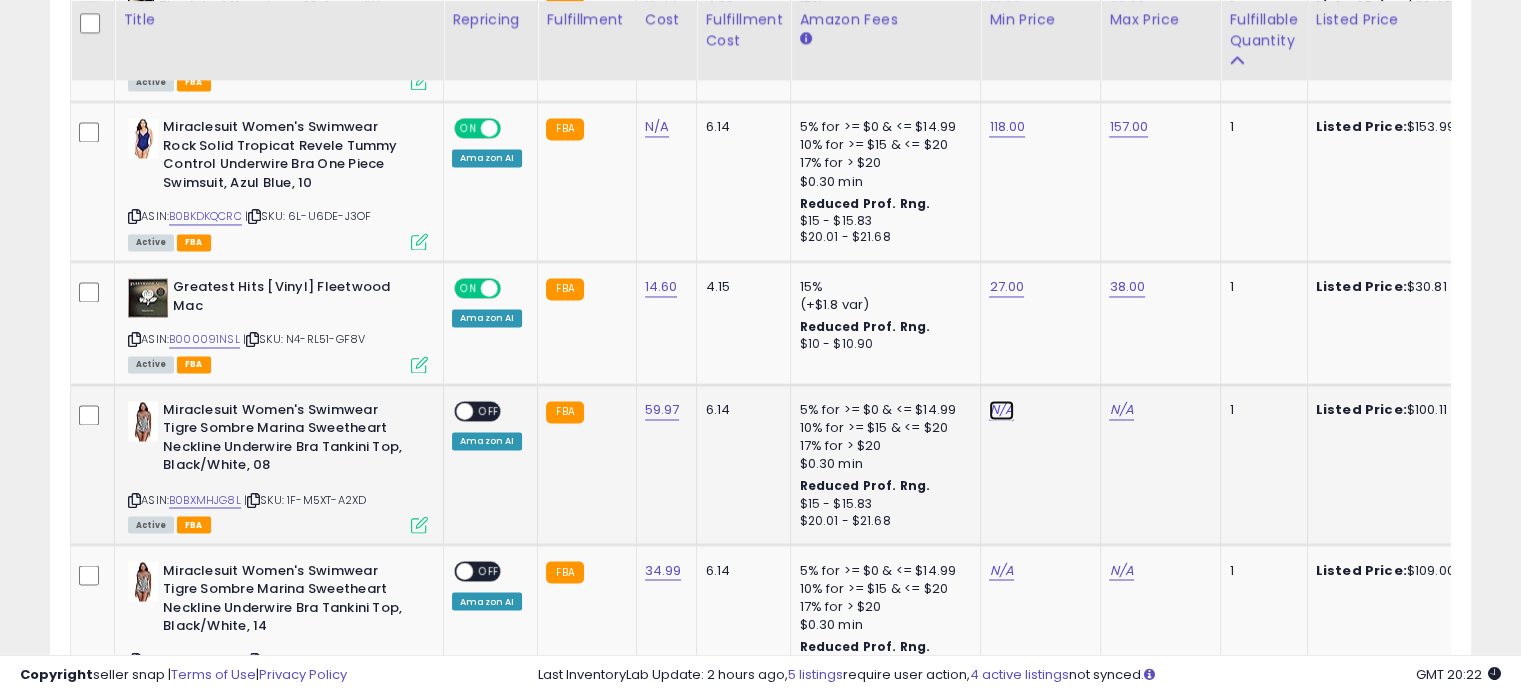 click on "N/A" at bounding box center (1001, -2232) 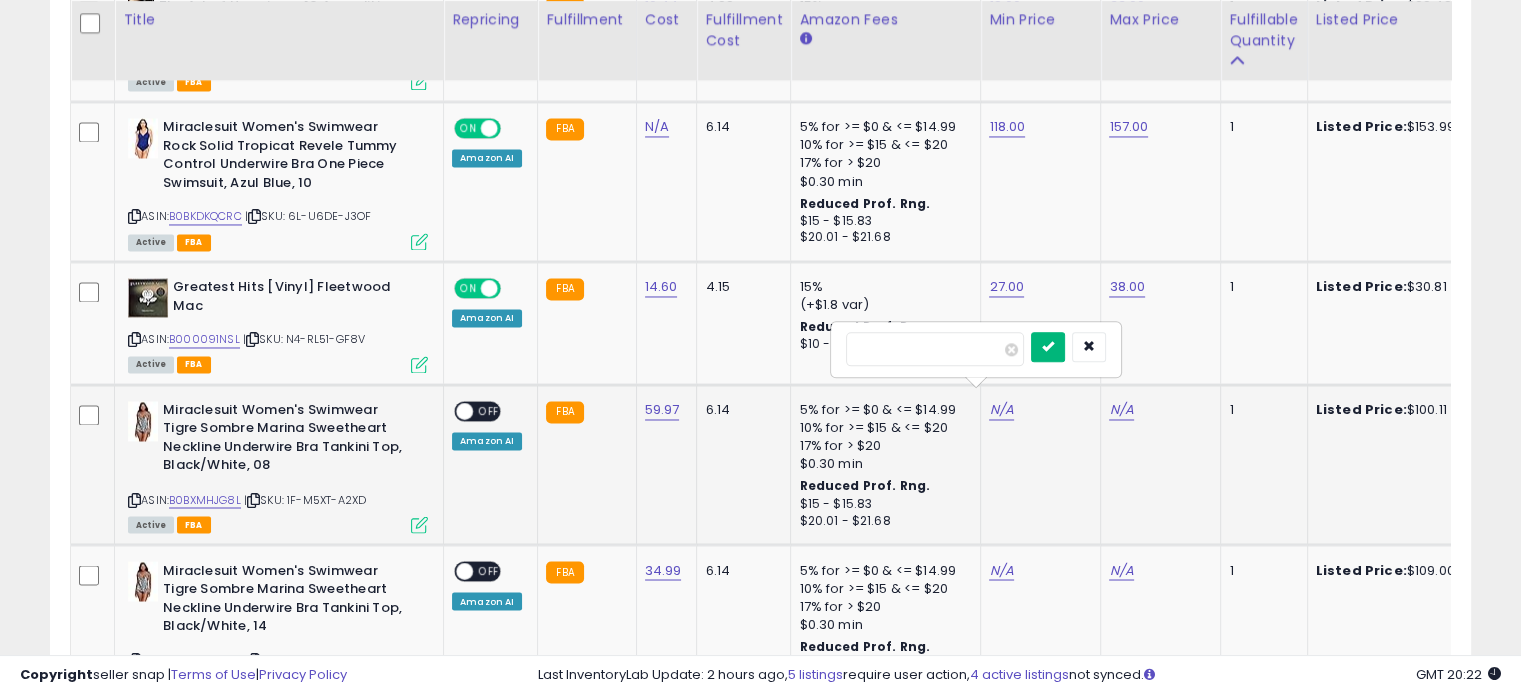 type on "**" 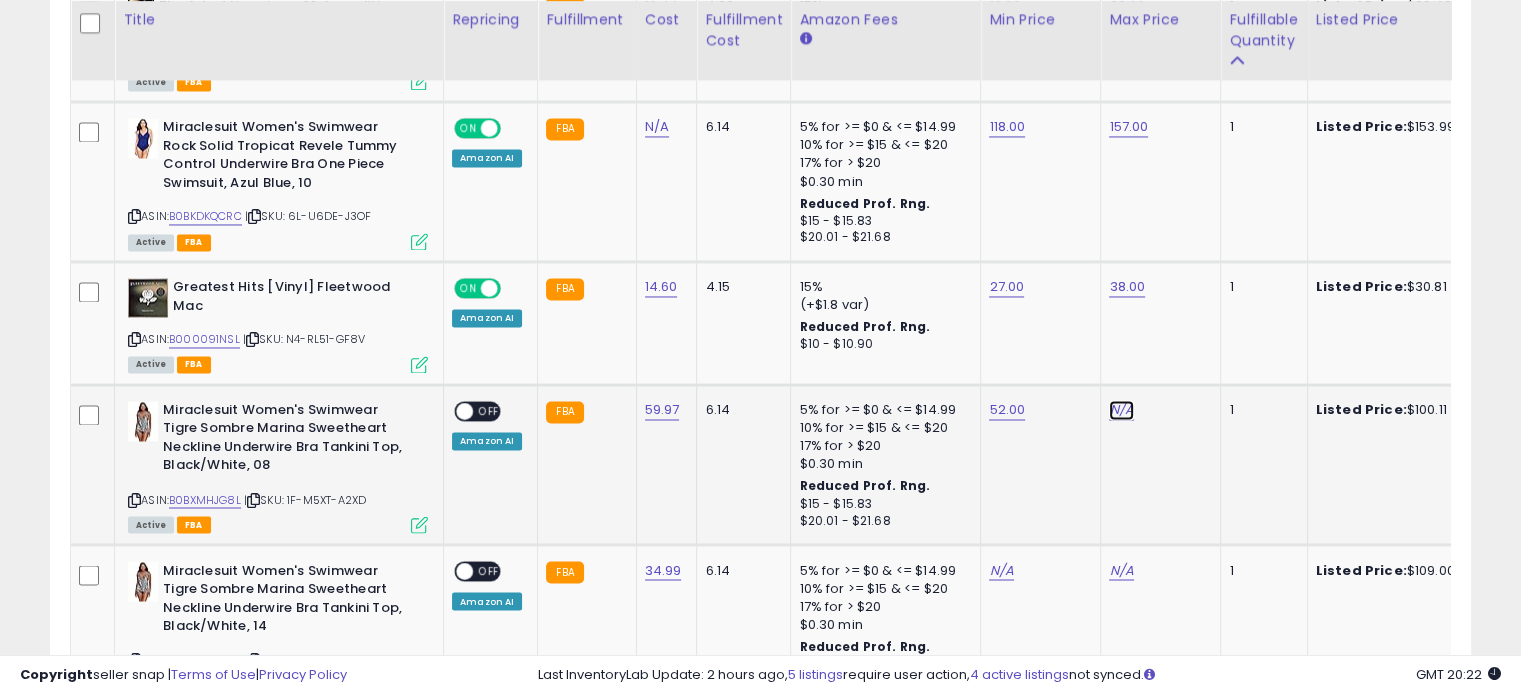 click on "N/A" at bounding box center (1121, -2232) 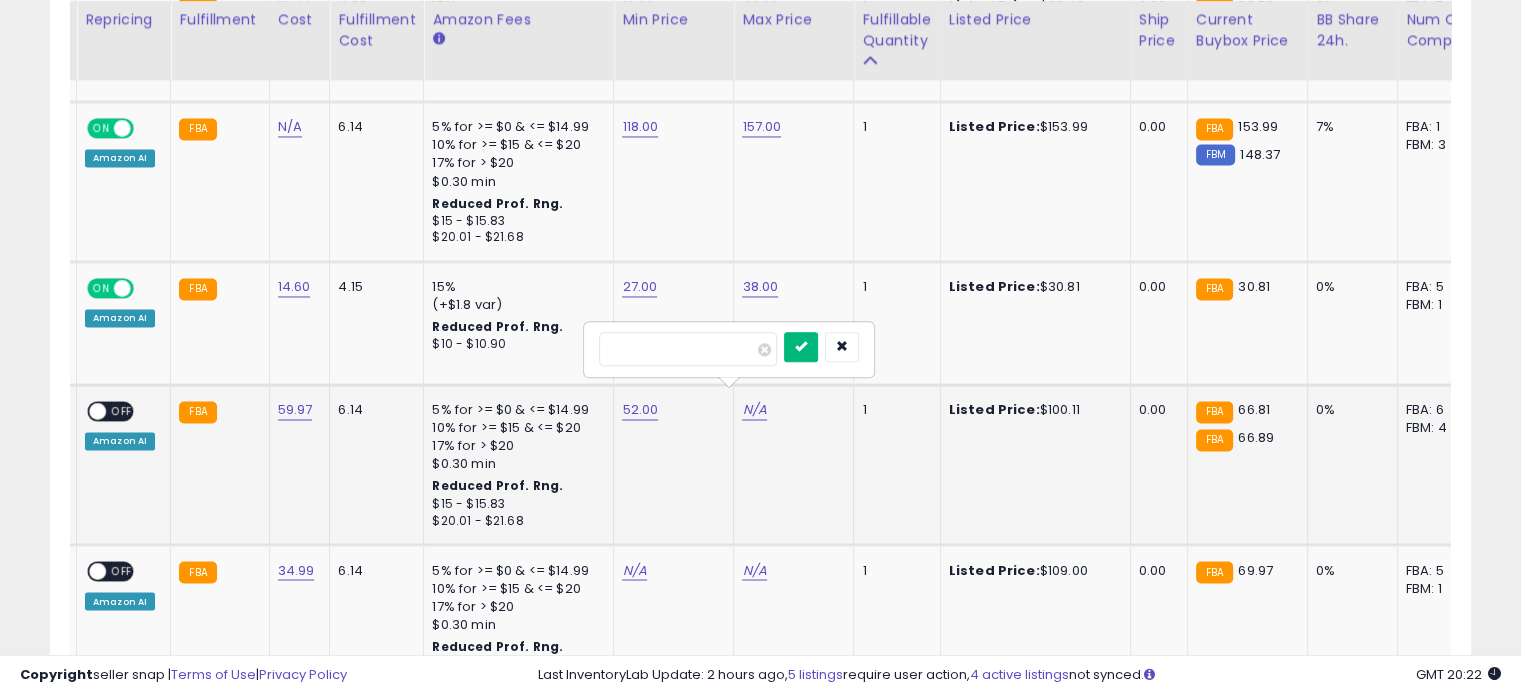 type on "**" 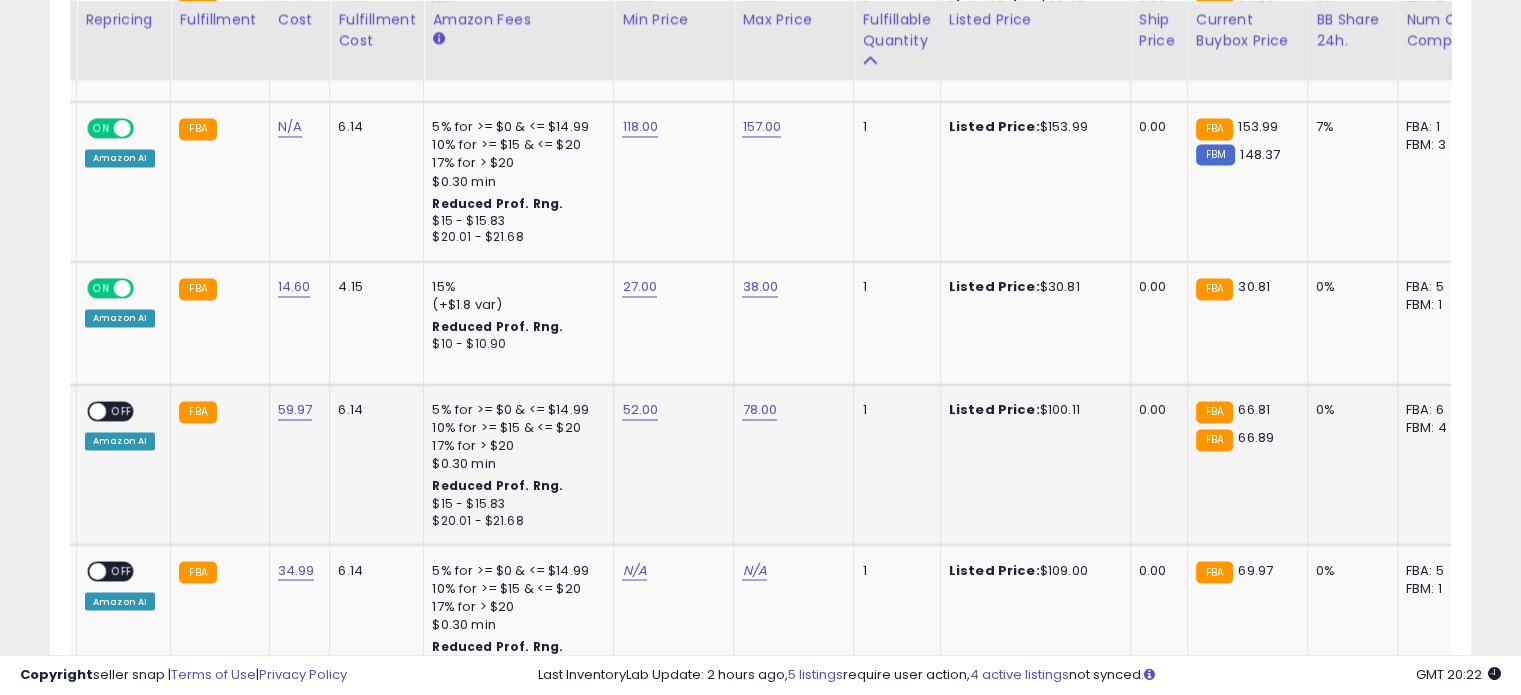 click on "OFF" at bounding box center (122, 410) 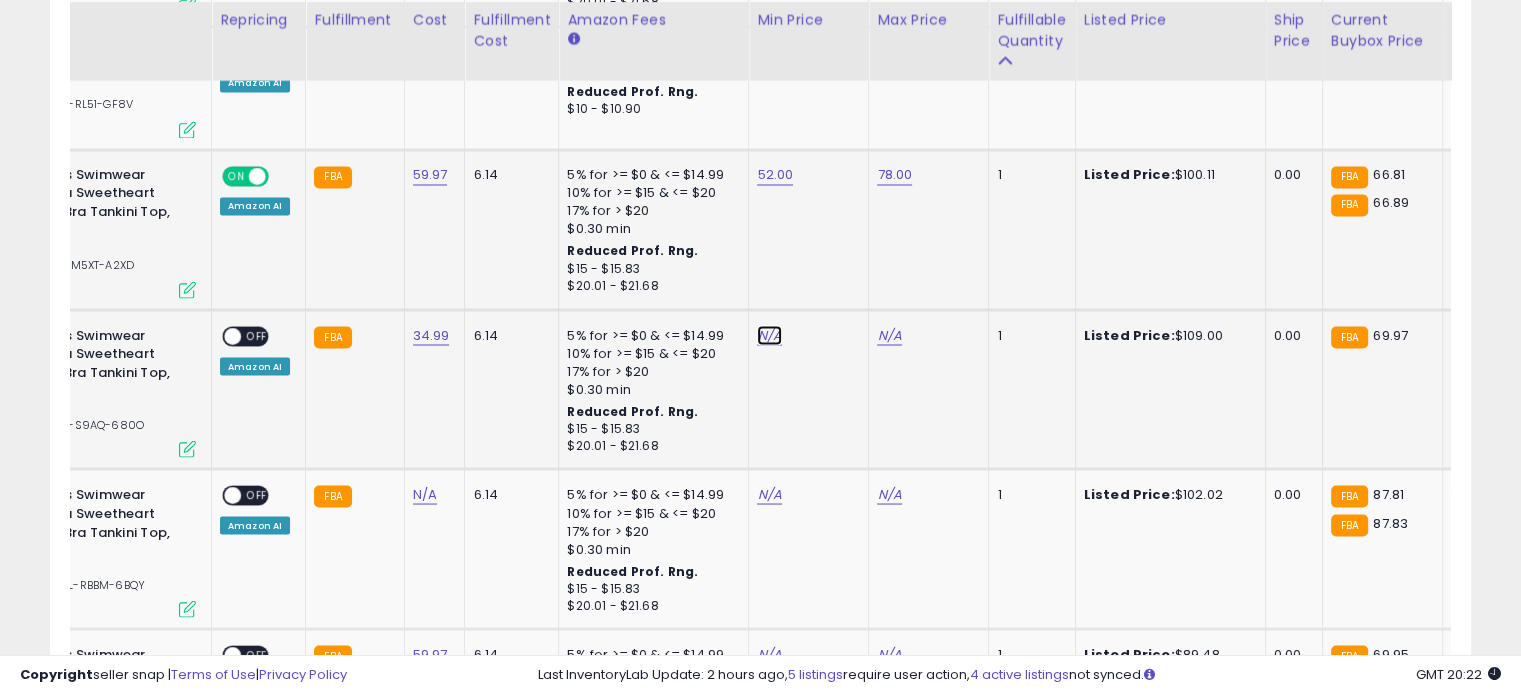 click on "N/A" at bounding box center [769, -2467] 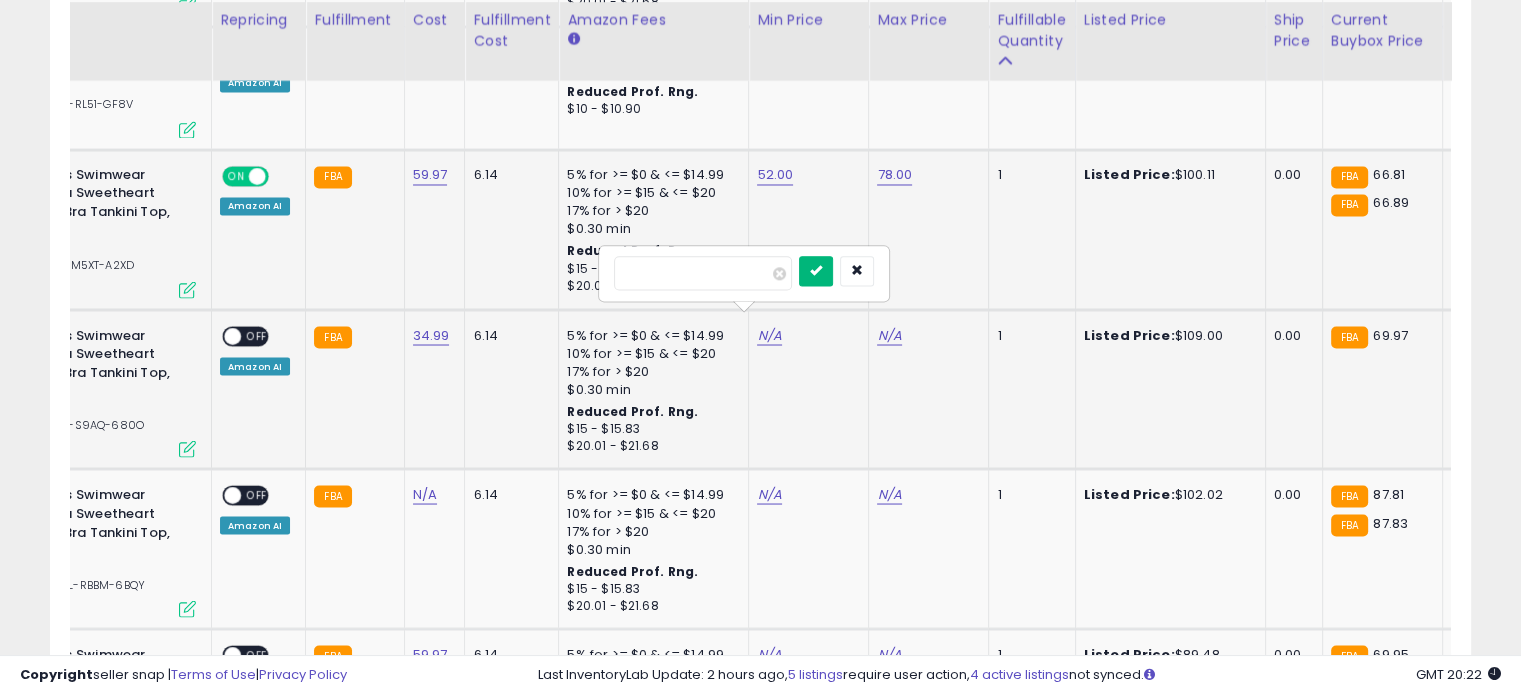 type on "**" 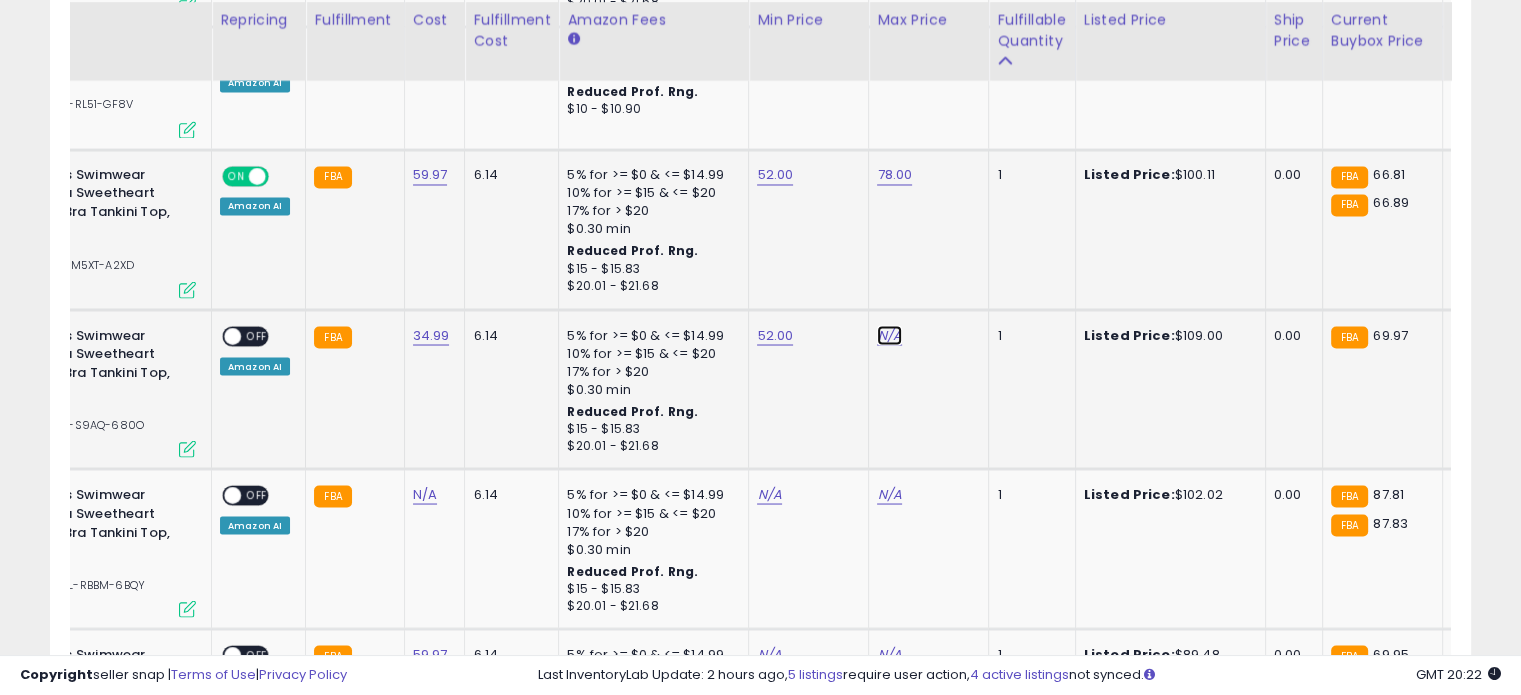 click on "N/A" at bounding box center [889, -2467] 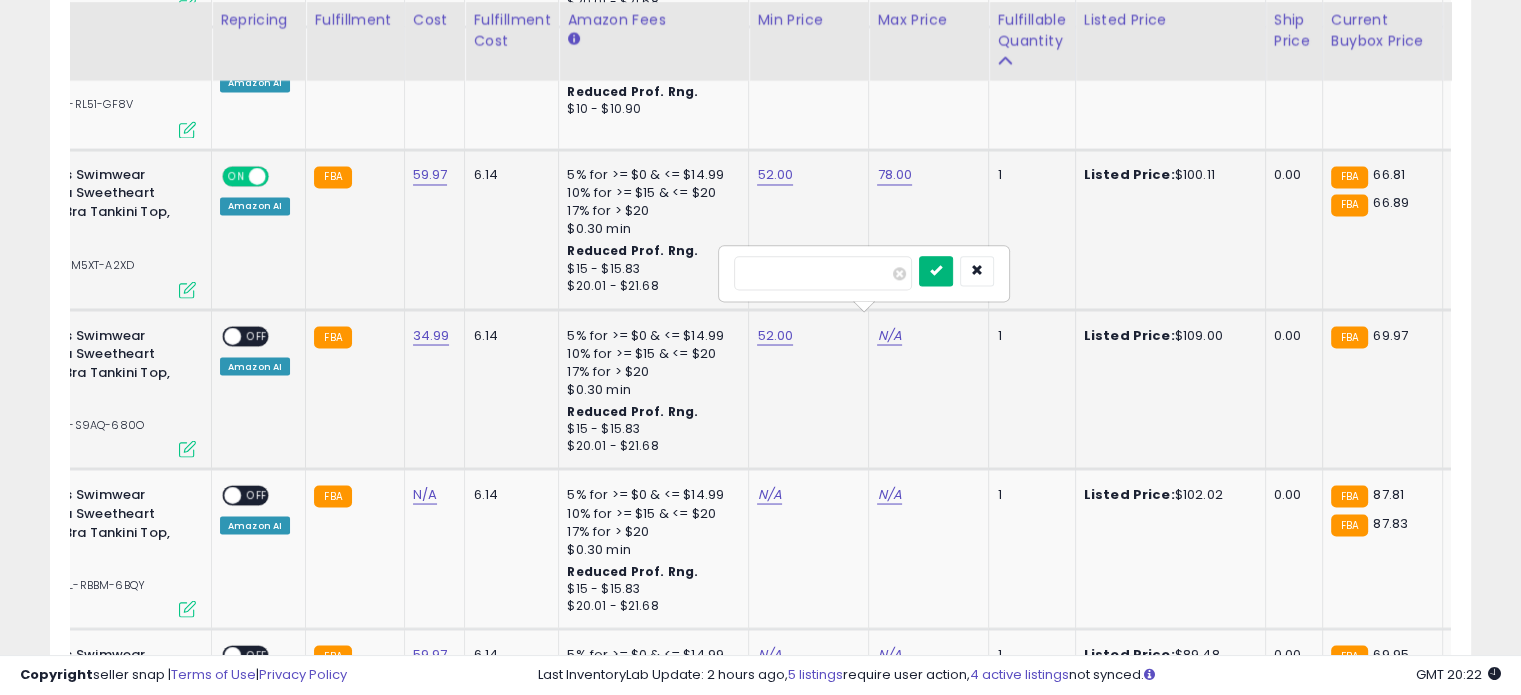 type on "**" 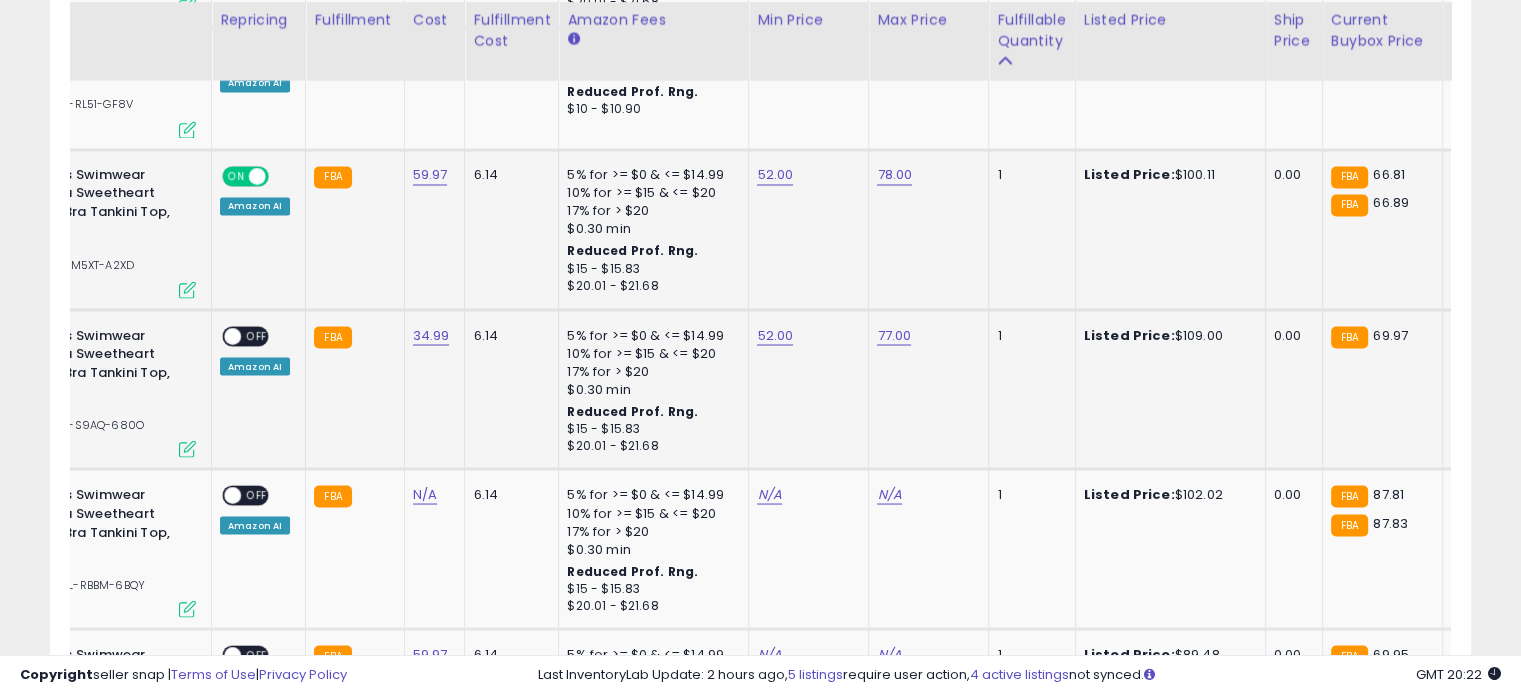 click on "OFF" at bounding box center (257, 335) 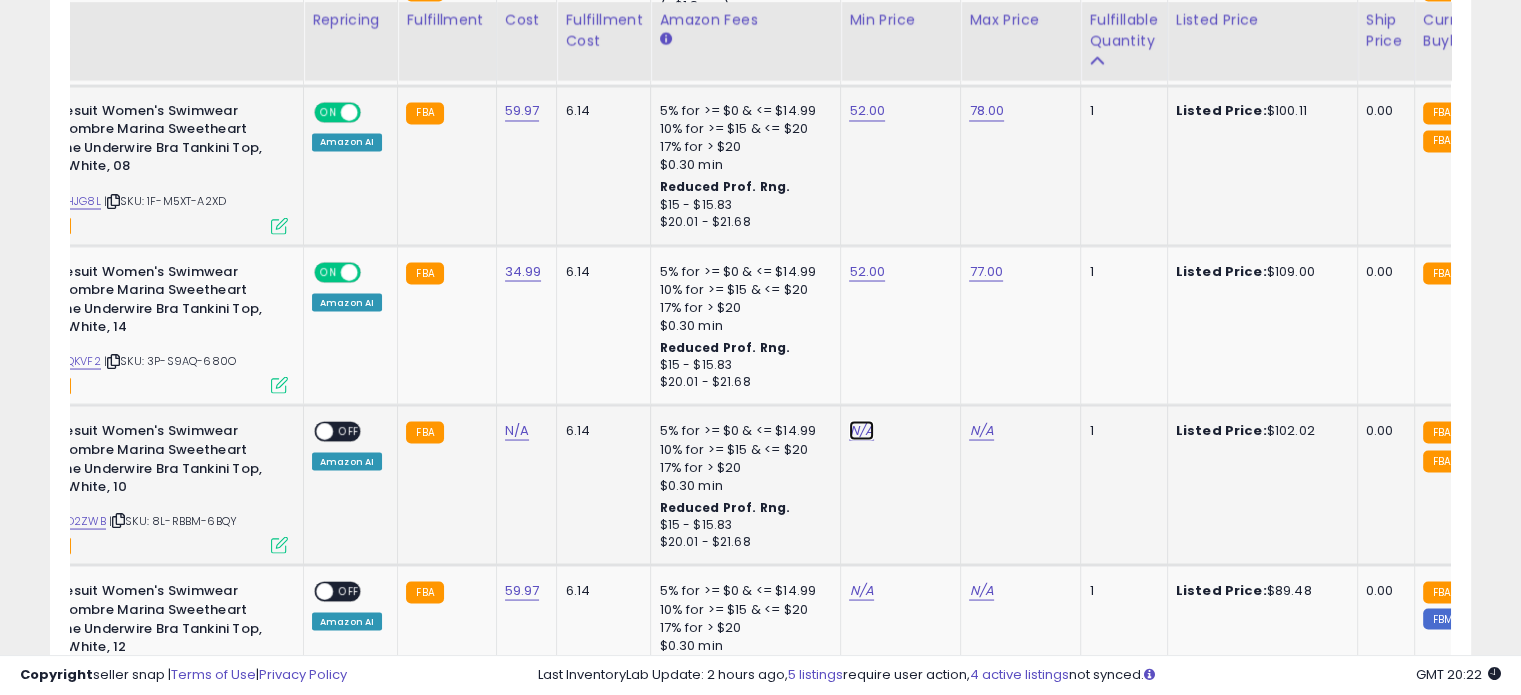 click on "N/A" at bounding box center [861, -2531] 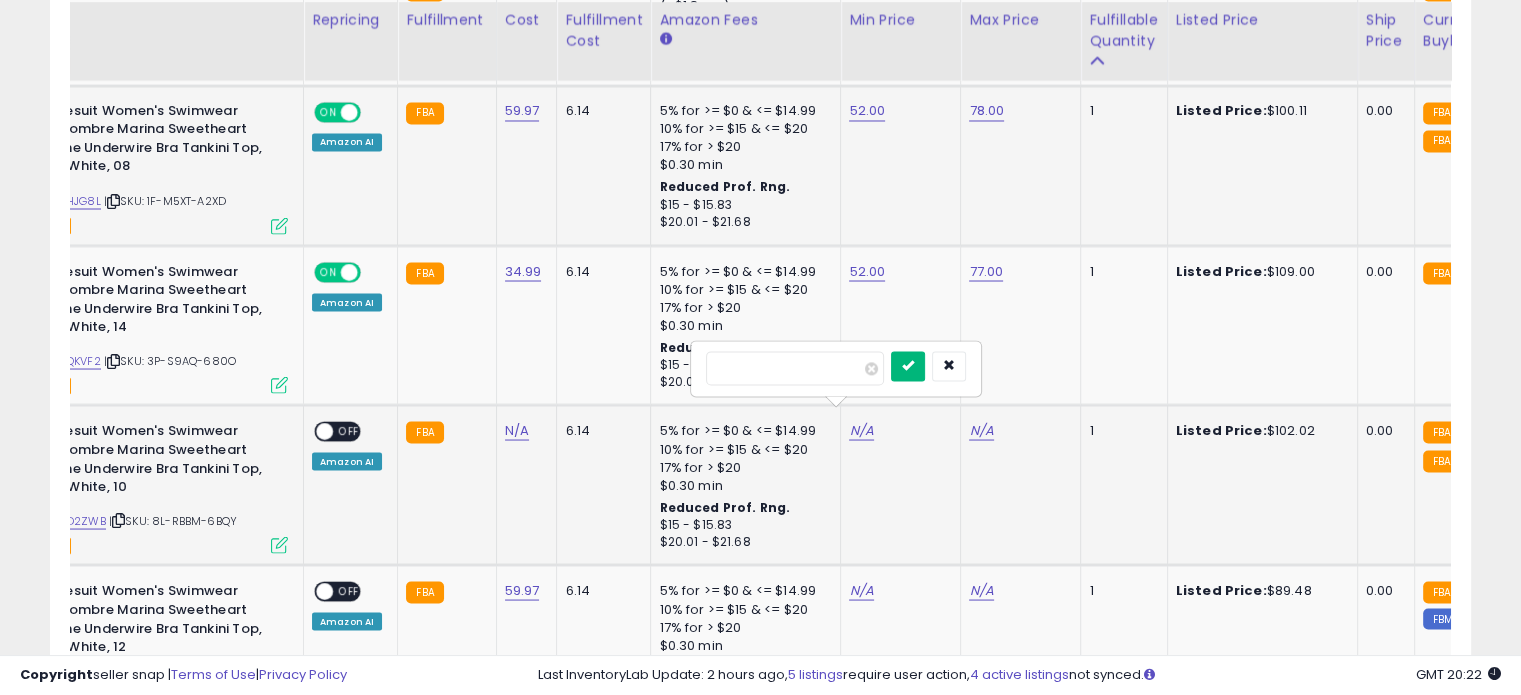 type on "**" 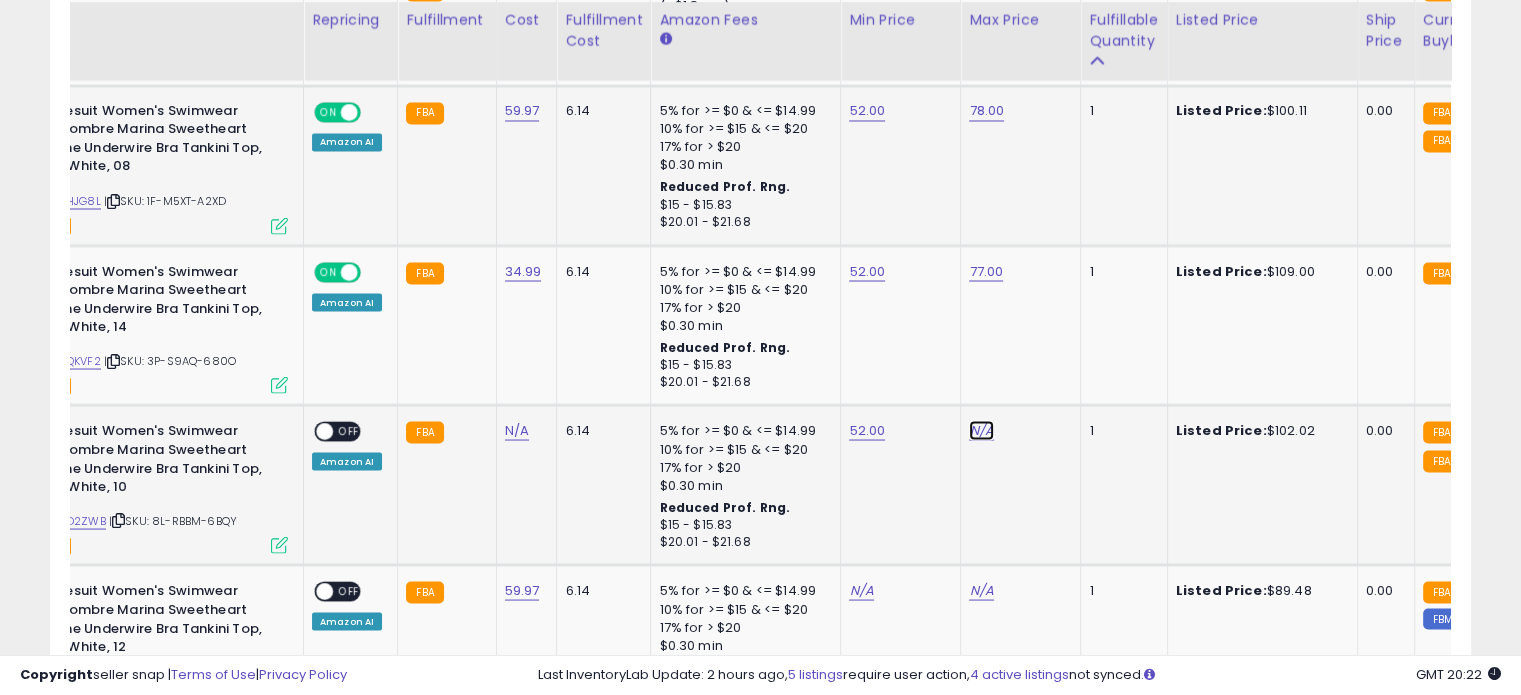 click on "N/A" at bounding box center (981, -2531) 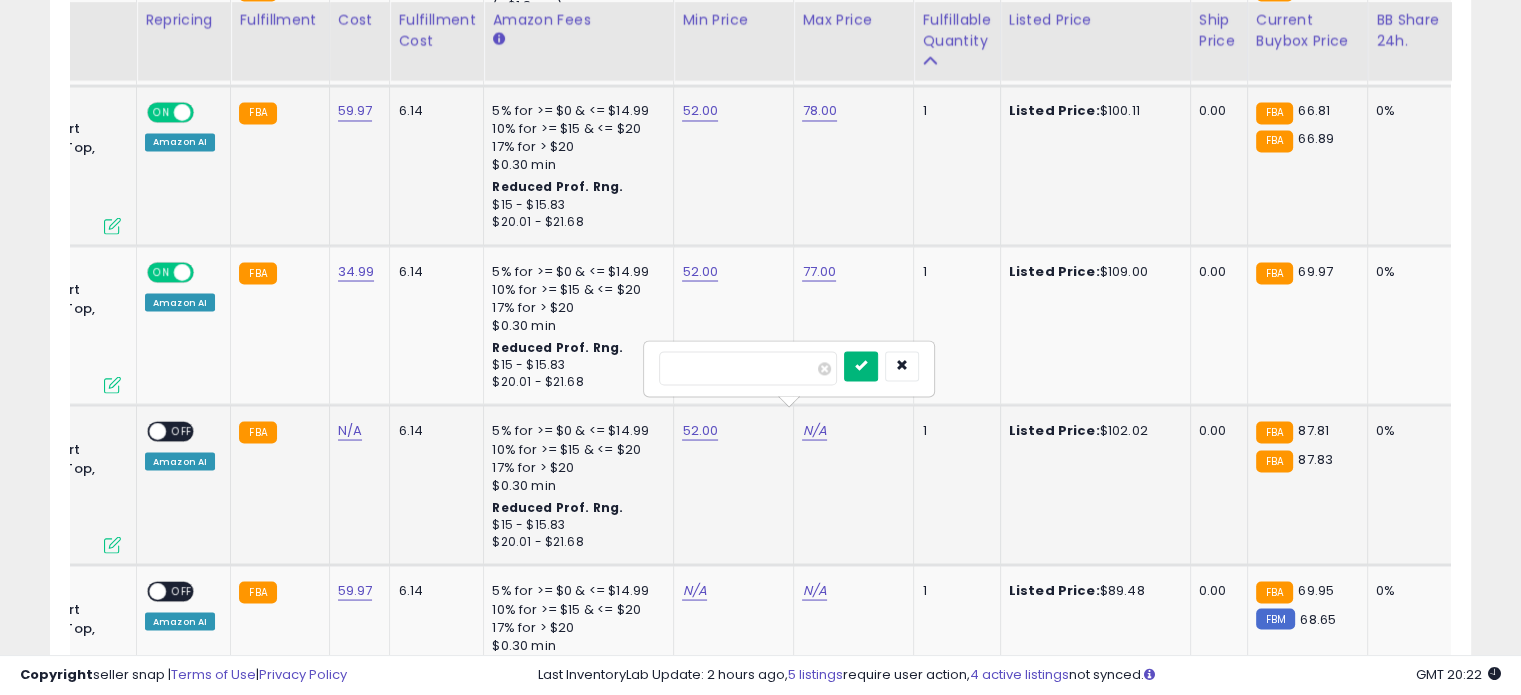 type on "**" 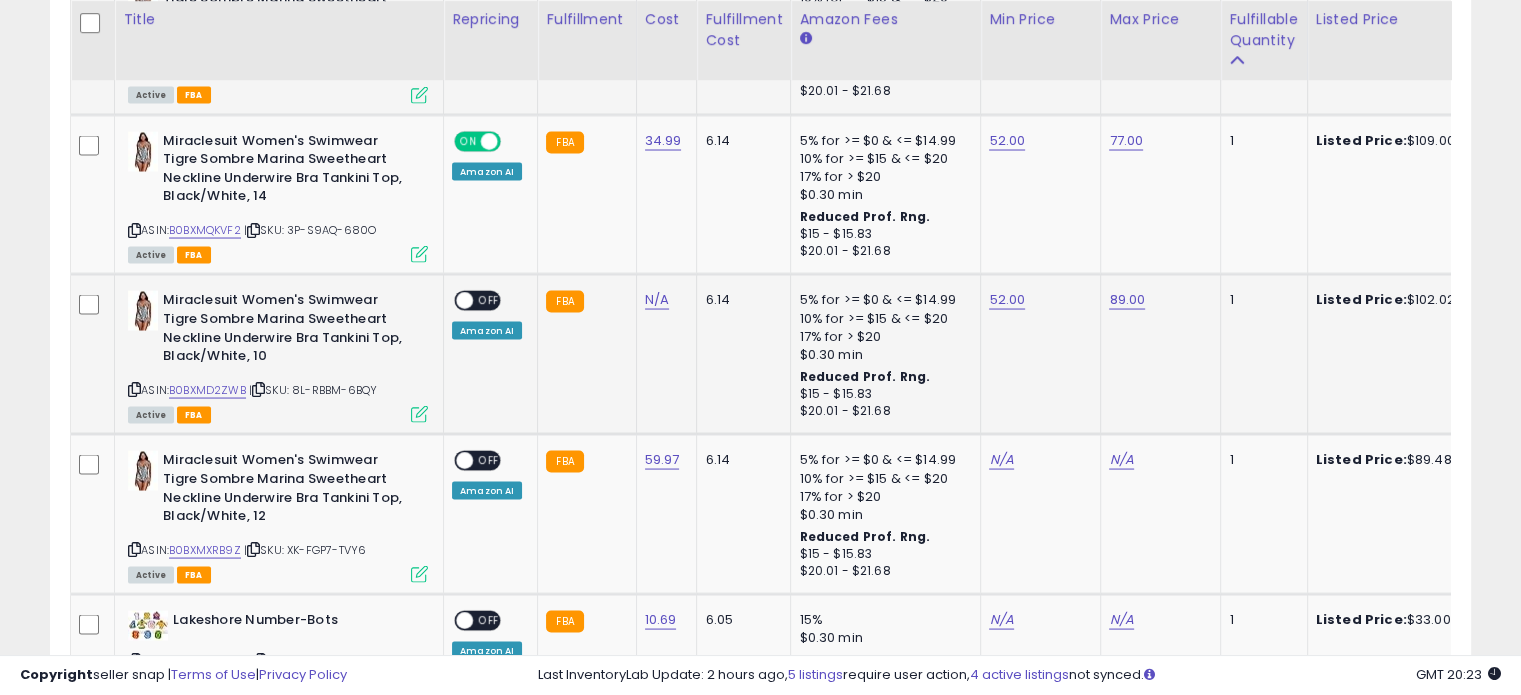 click on "OFF" at bounding box center [489, 300] 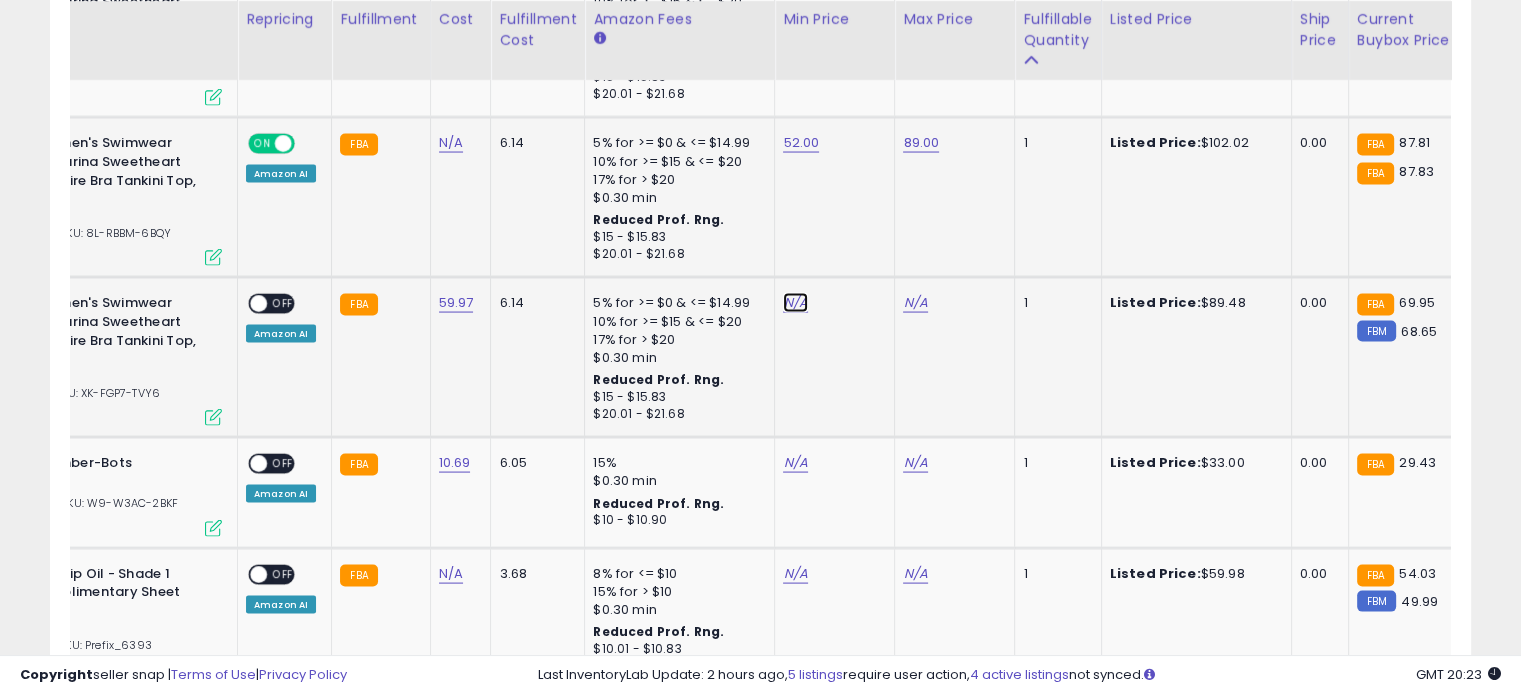 click on "N/A" at bounding box center [795, -2818] 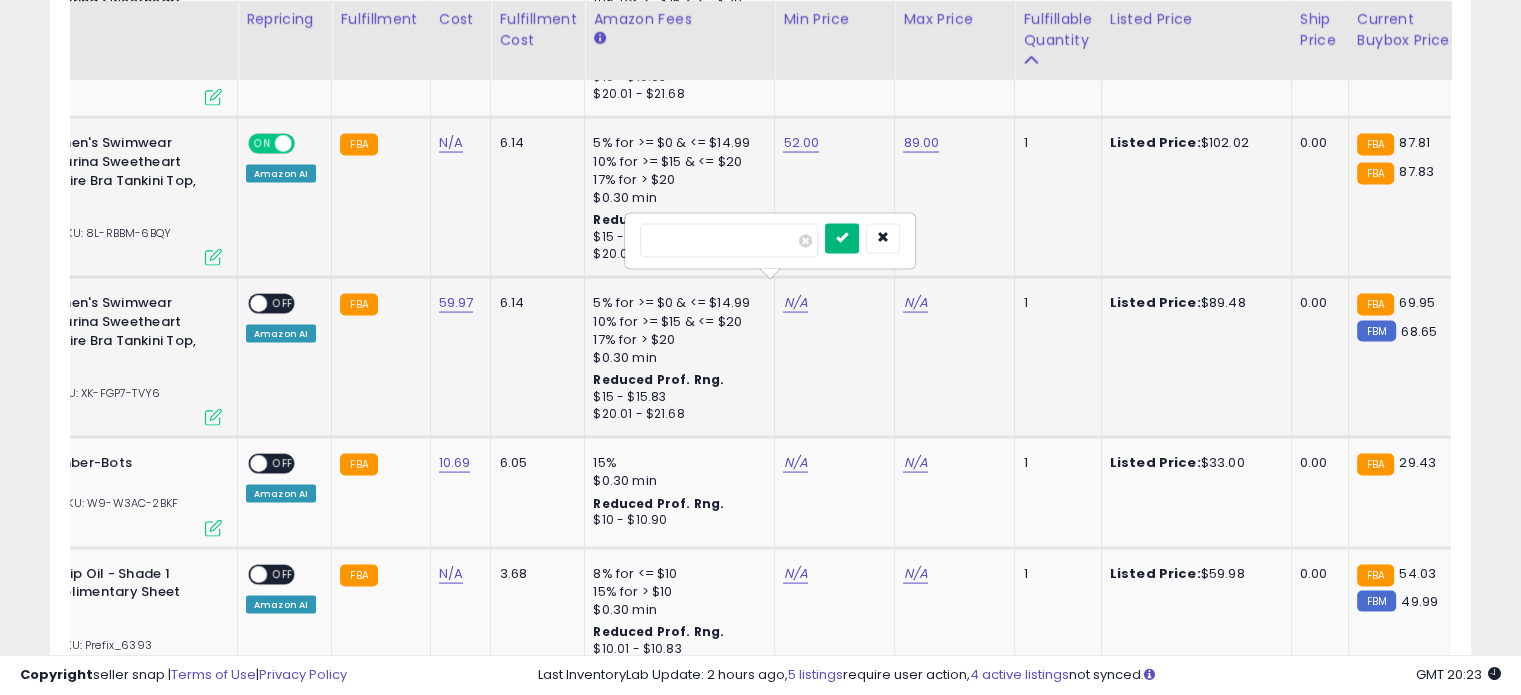 type on "**" 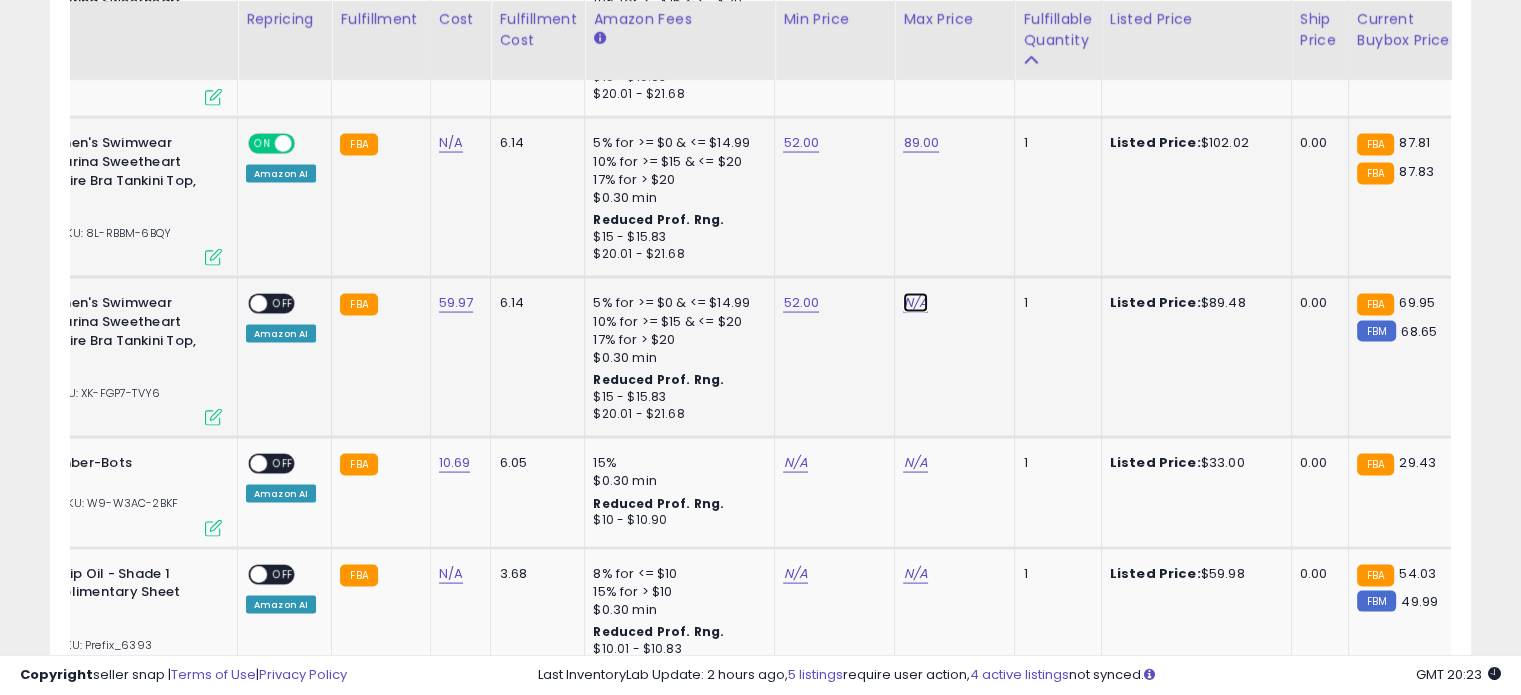 click on "N/A" at bounding box center (915, -2818) 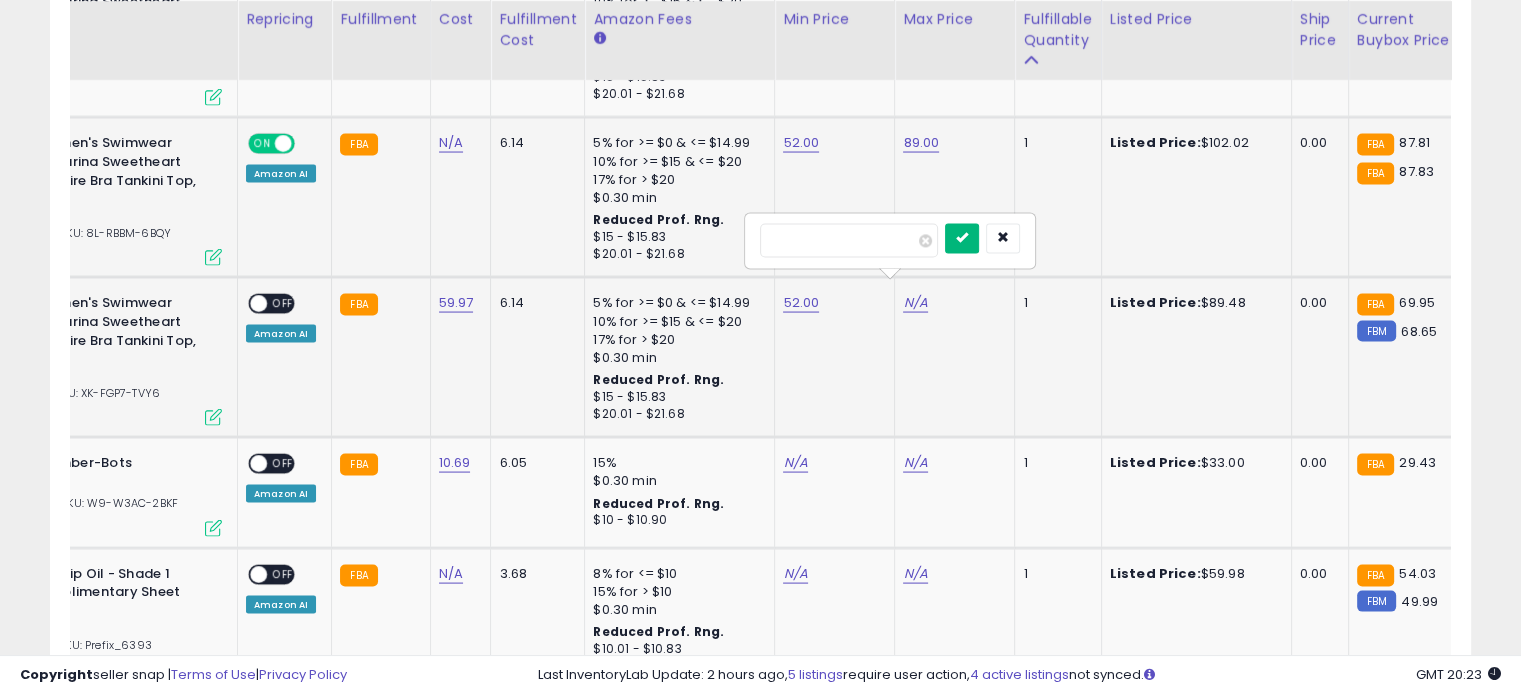 type on "**" 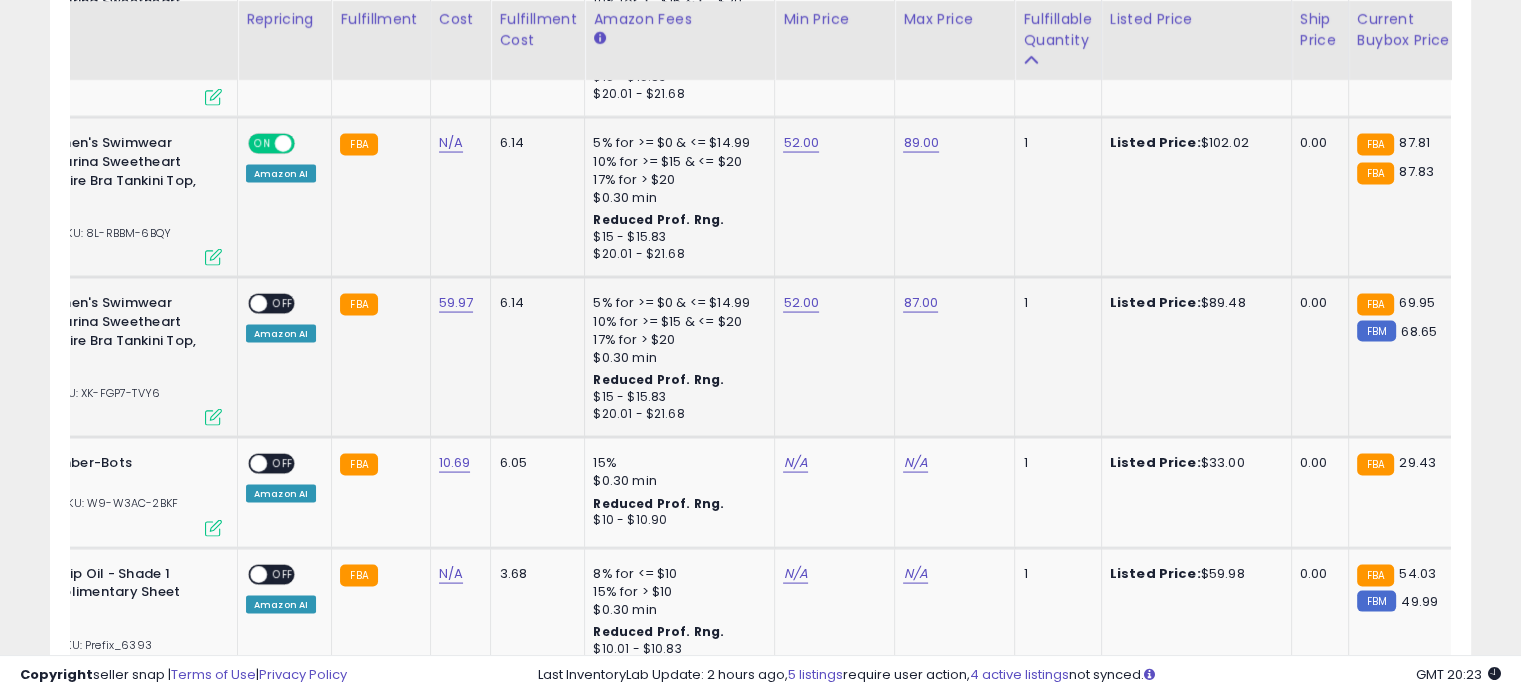 click on "OFF" at bounding box center [283, 304] 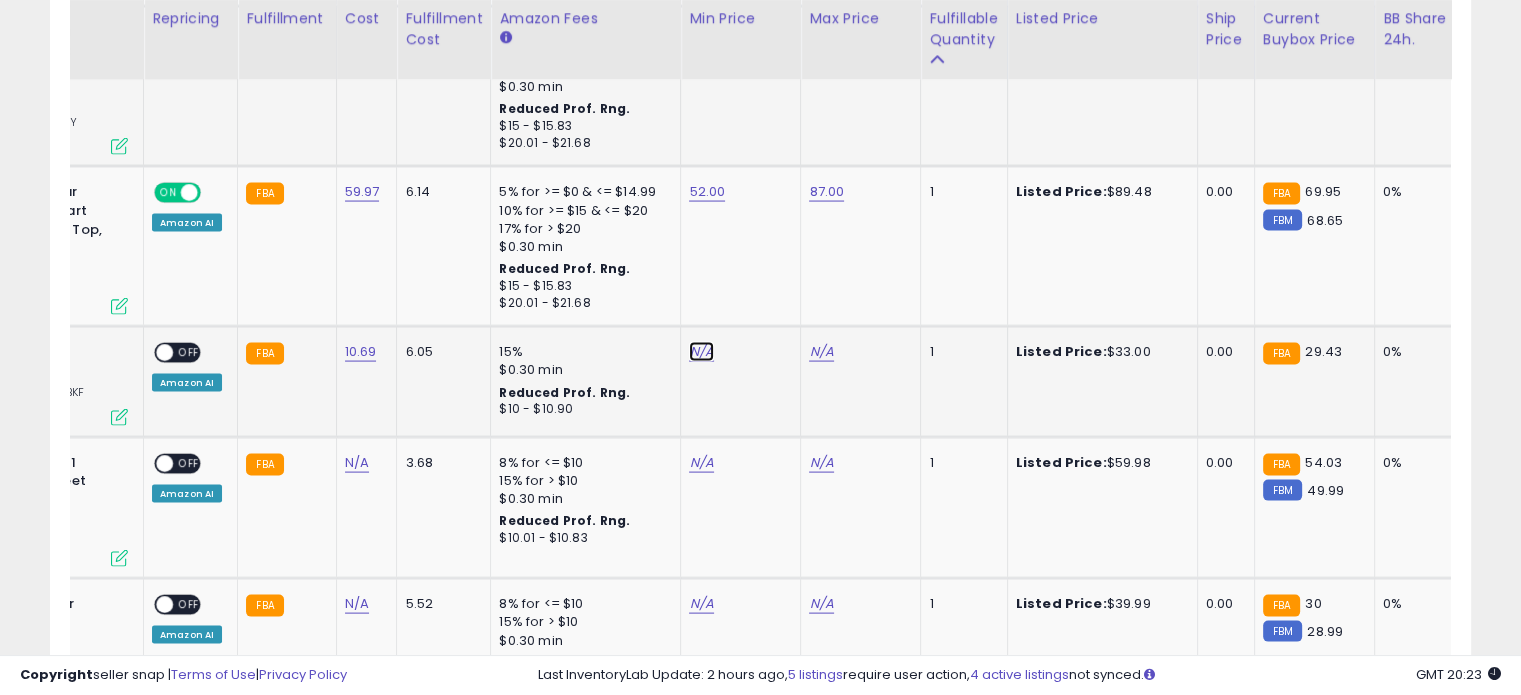 click on "N/A" at bounding box center (701, -2929) 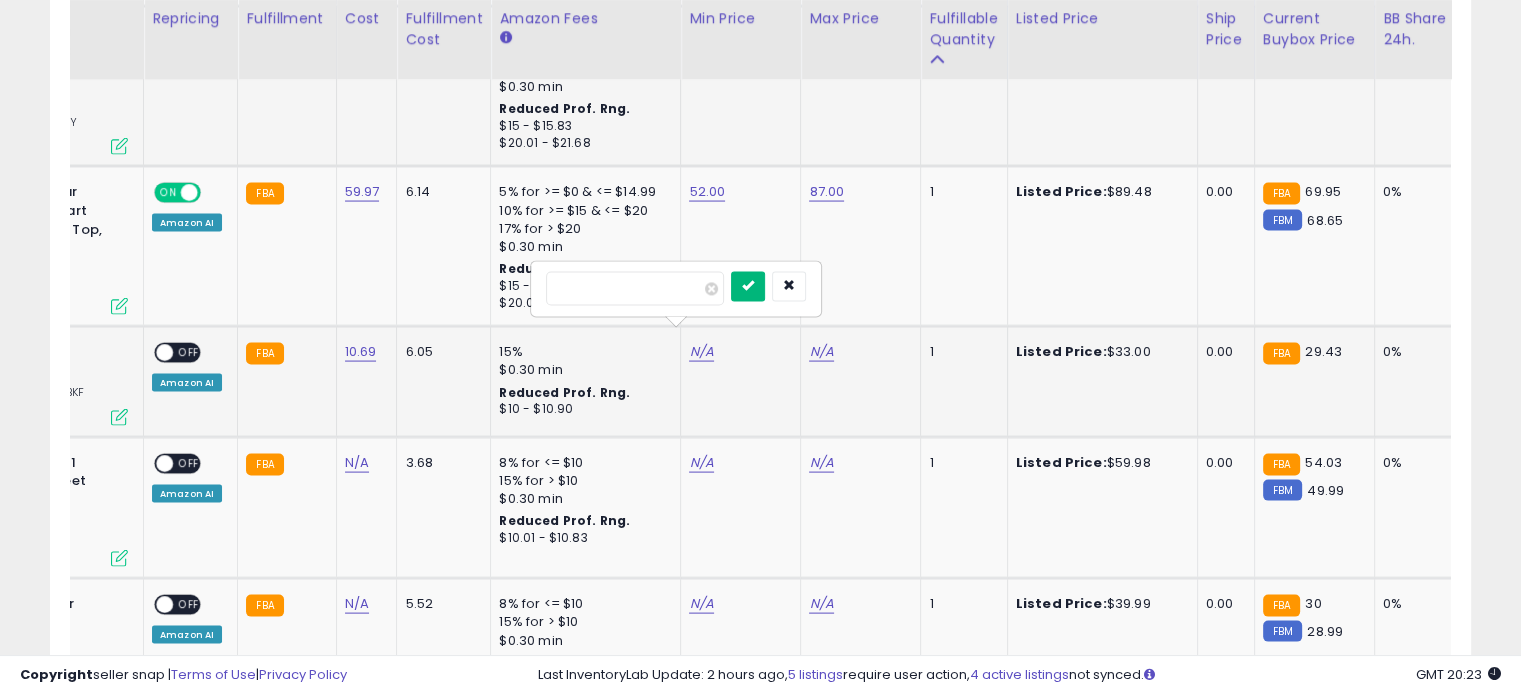 type on "**" 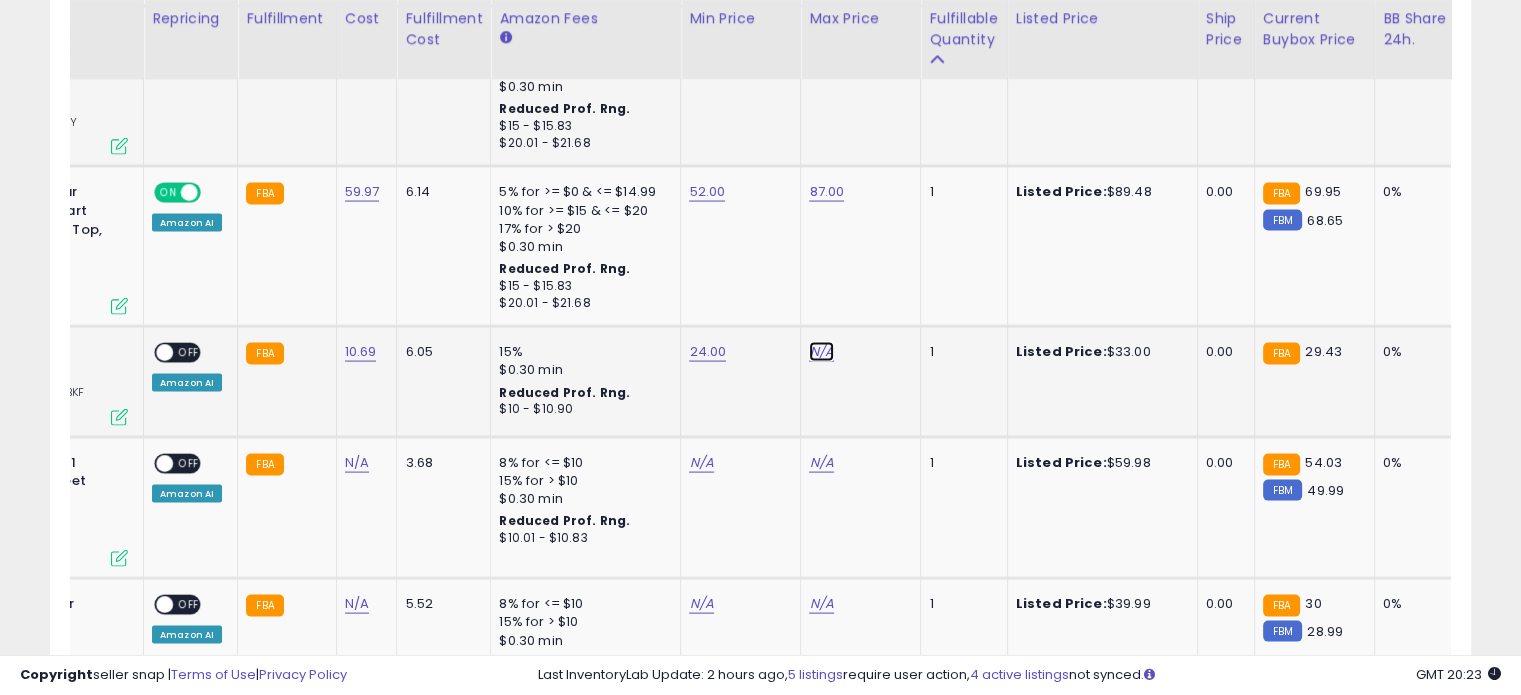 click on "N/A" at bounding box center [821, -2929] 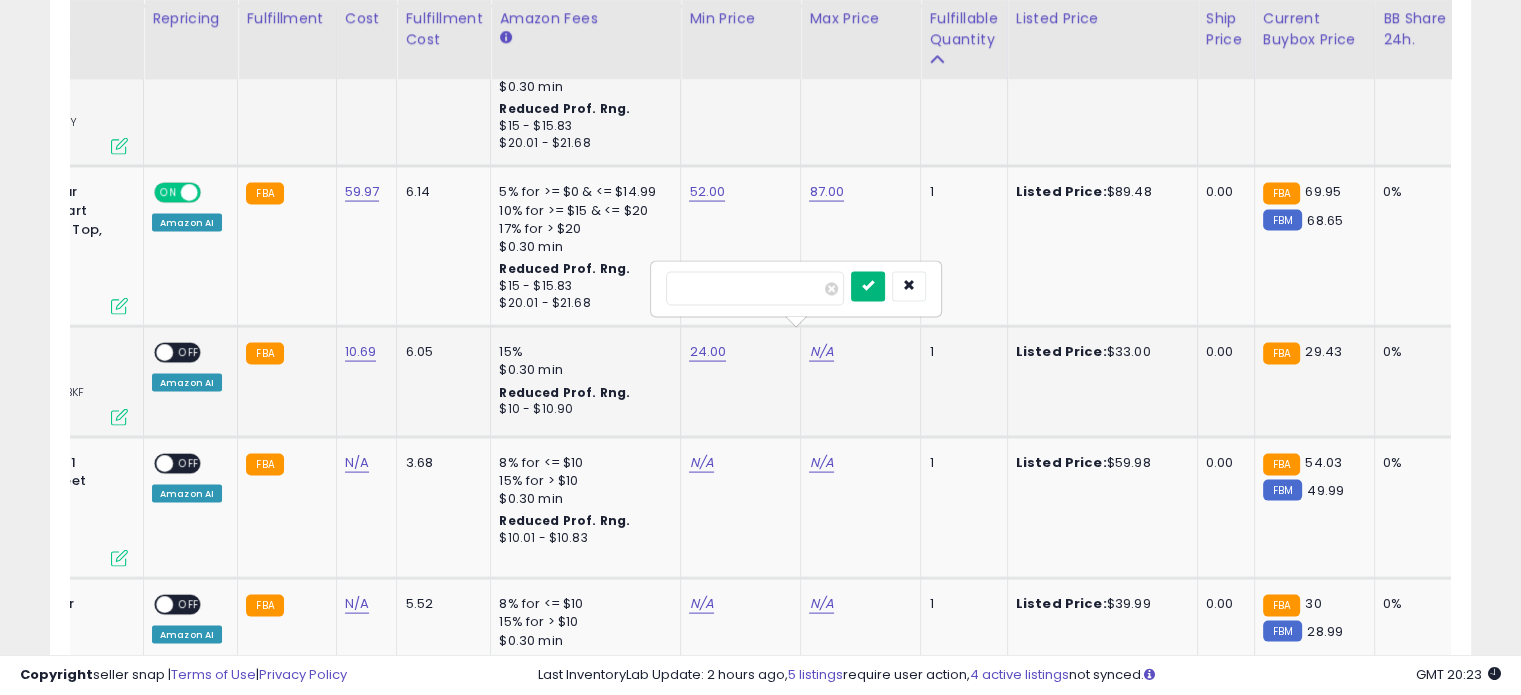 type on "**" 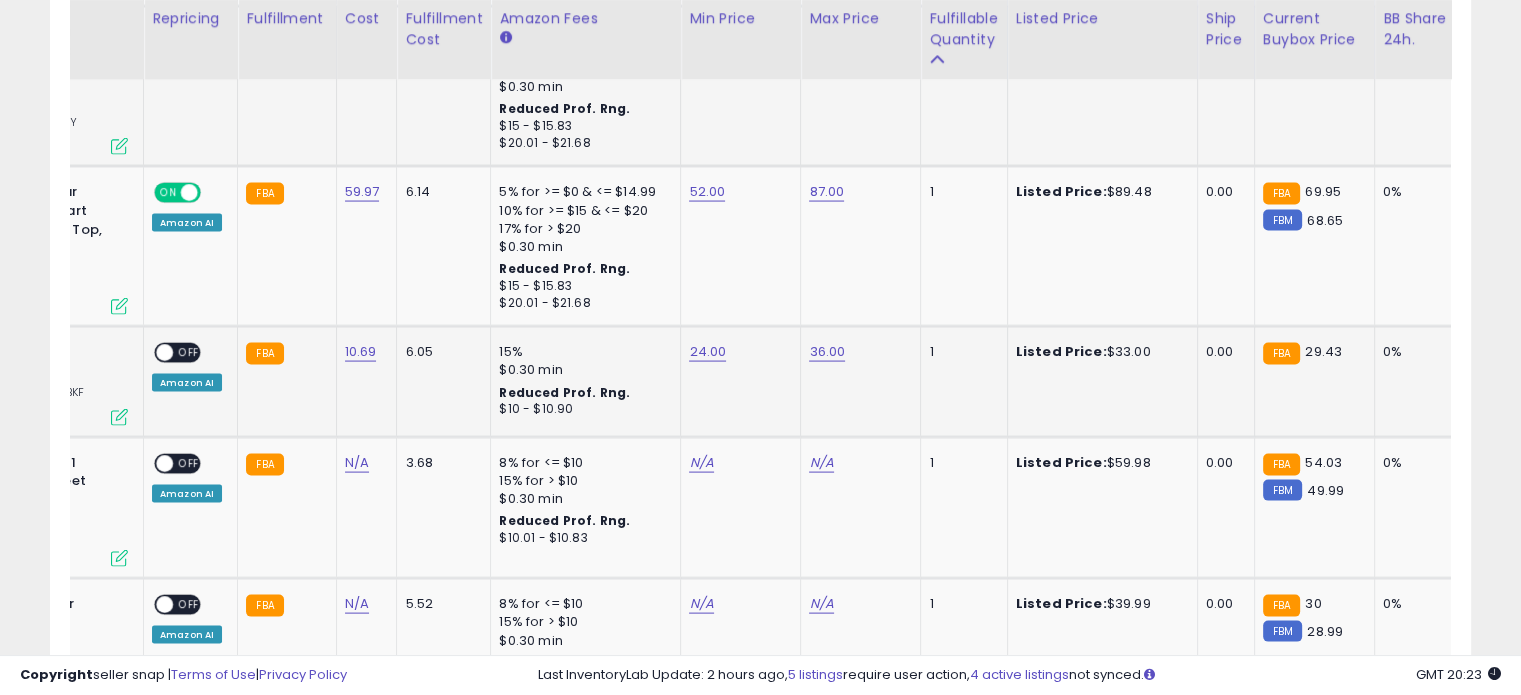click on "OFF" at bounding box center (189, 353) 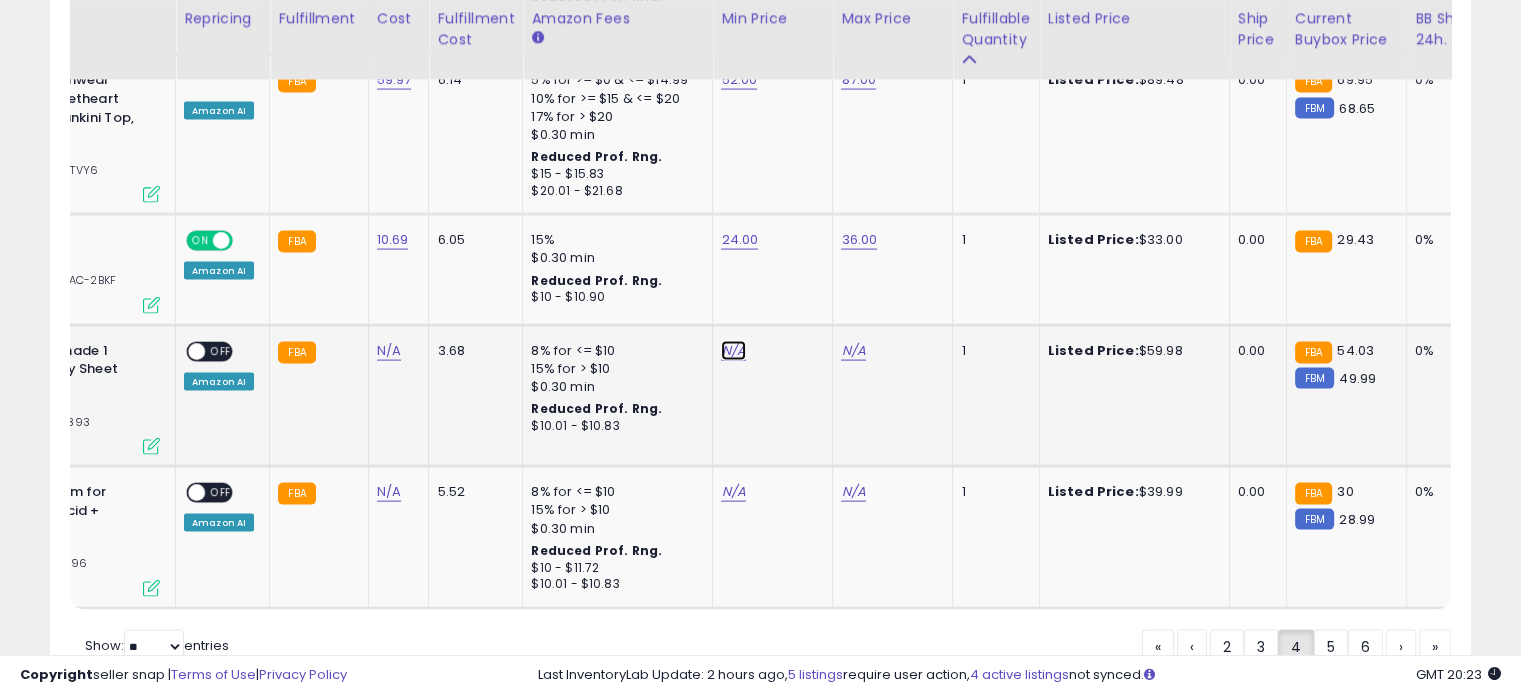 click on "N/A" at bounding box center (733, -3041) 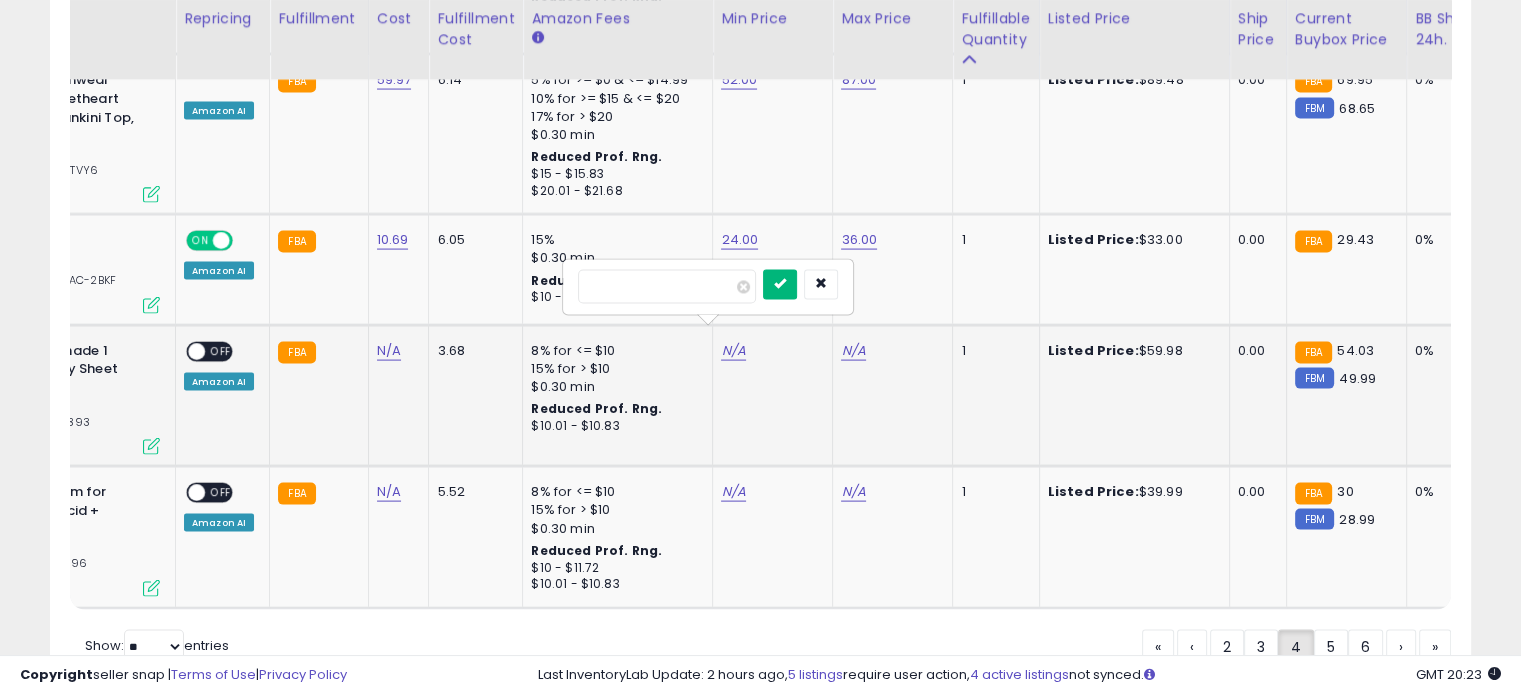 type on "**" 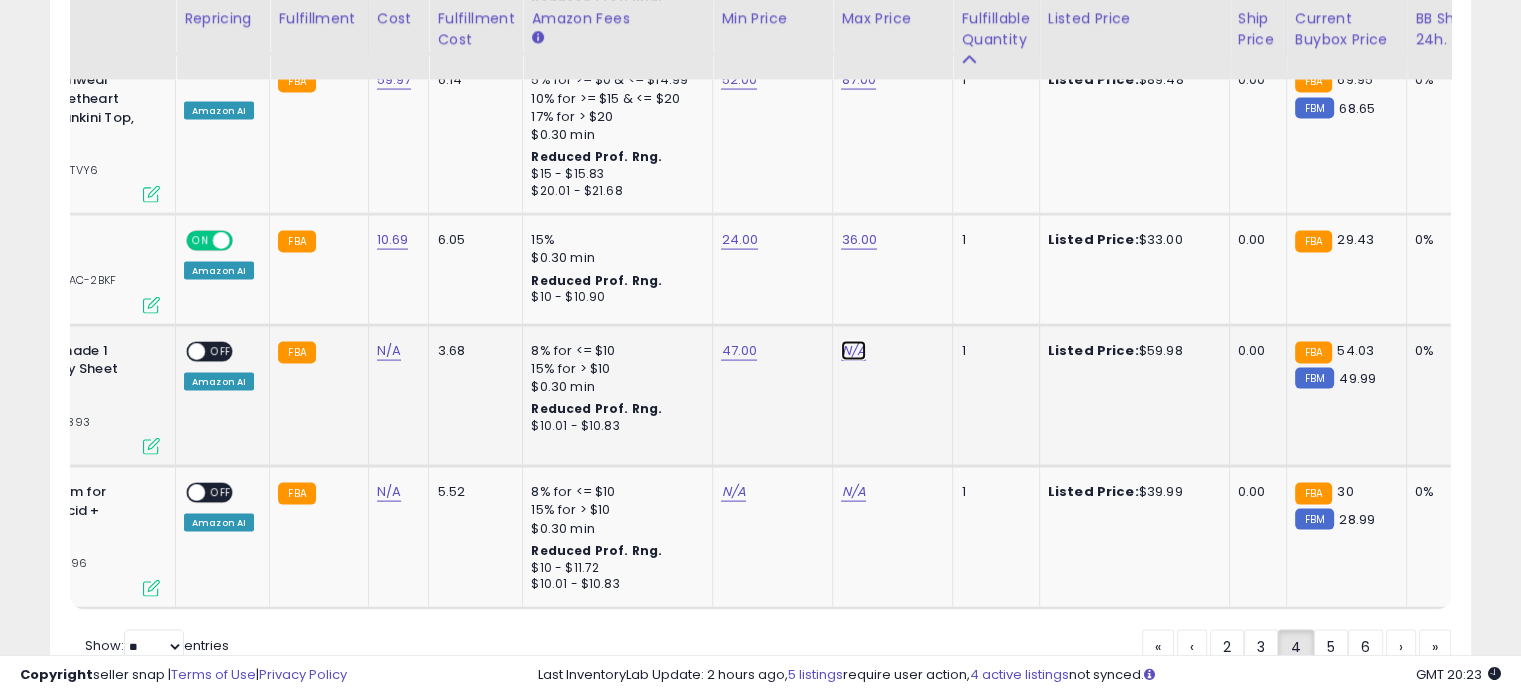 click on "N/A" at bounding box center [853, -3041] 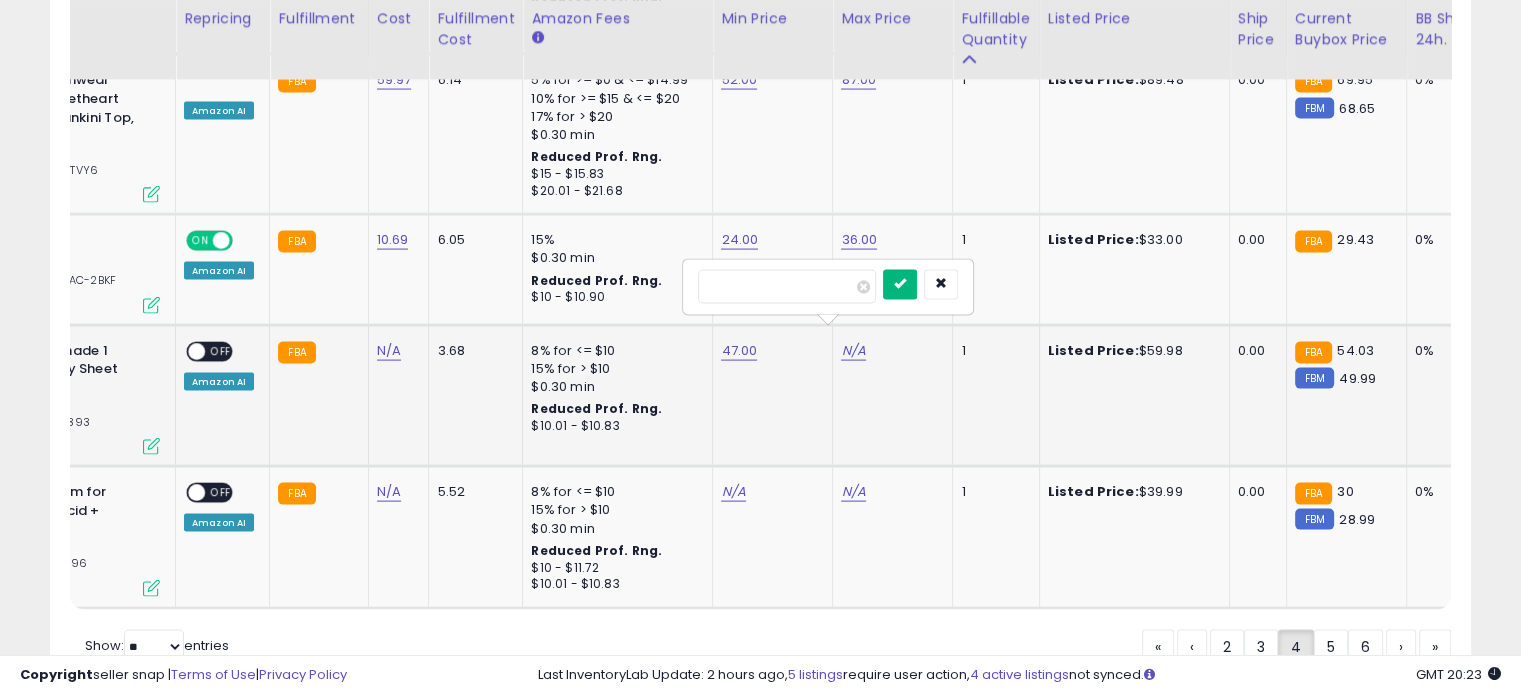 type 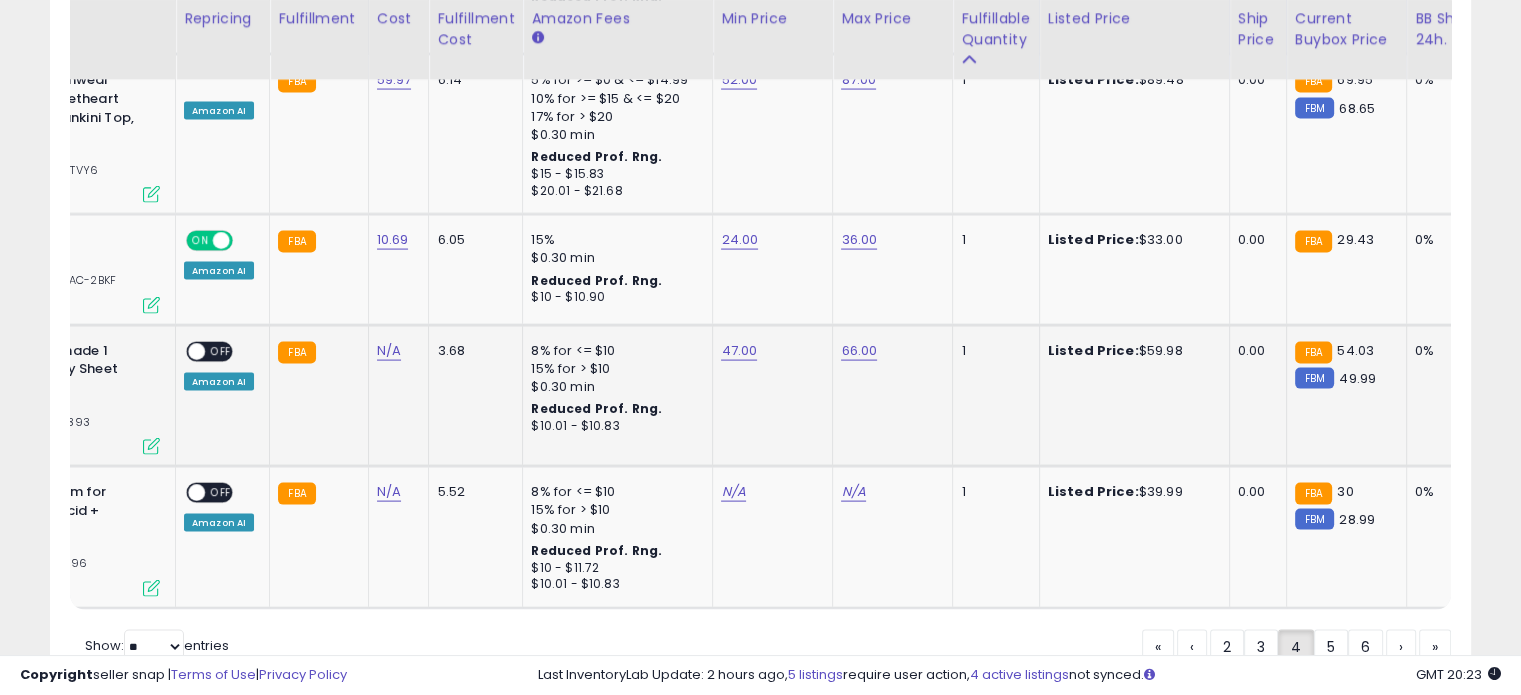click on "OFF" at bounding box center (221, 351) 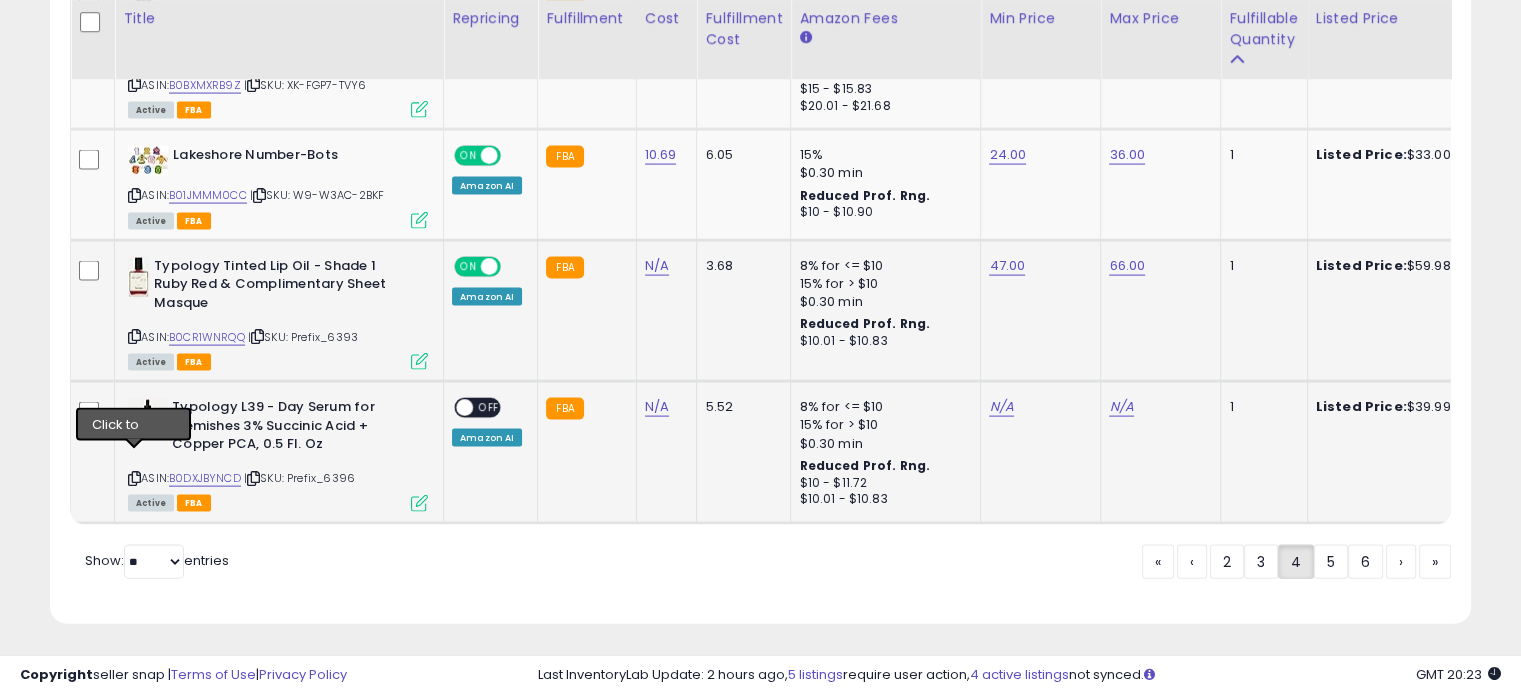click at bounding box center (134, 478) 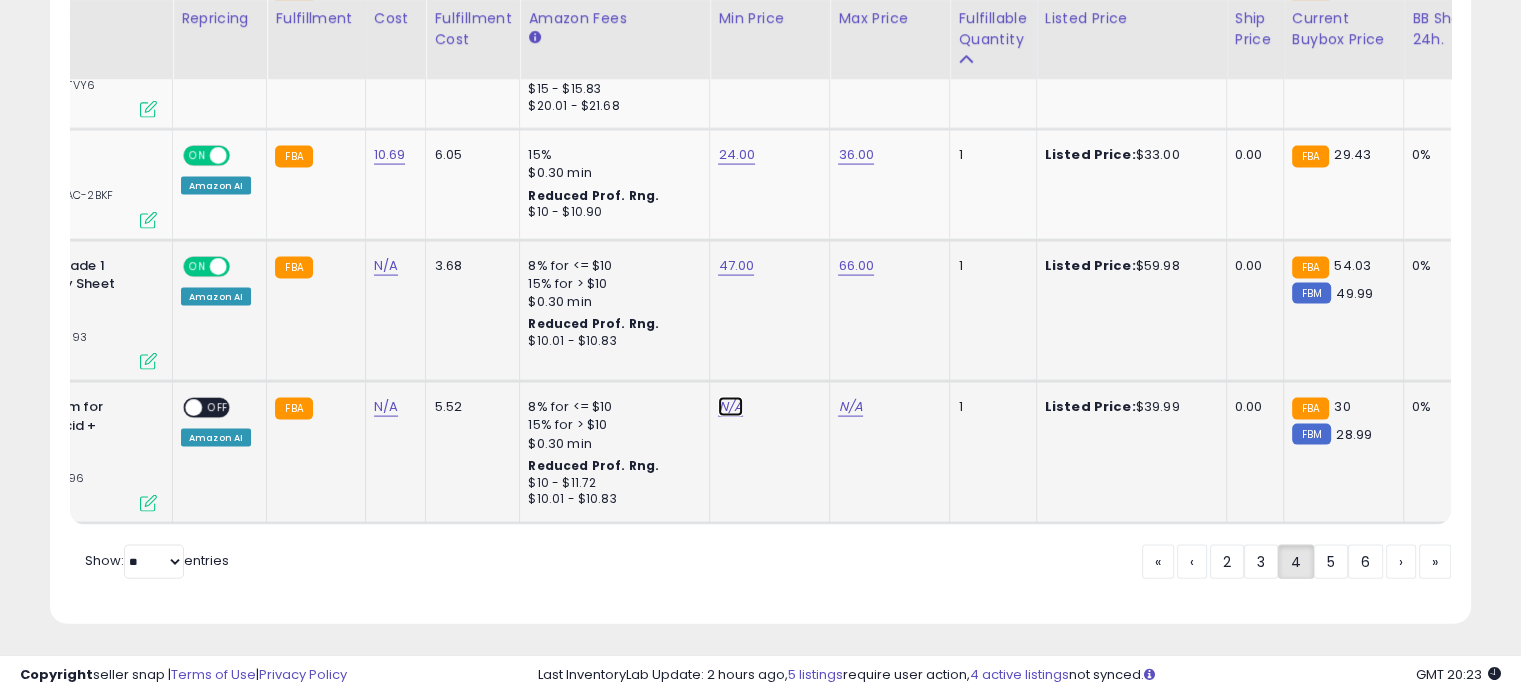 click on "N/A" at bounding box center [730, -3126] 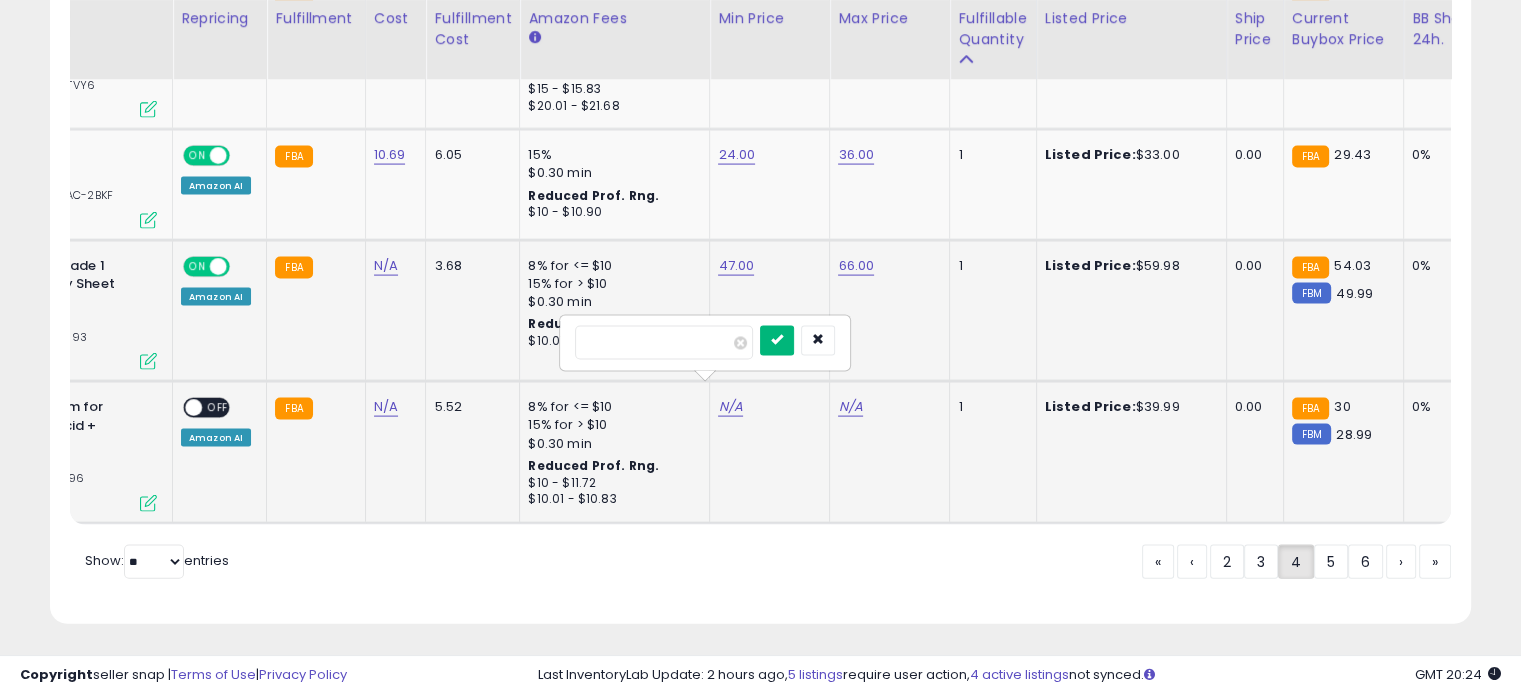 click at bounding box center (777, 341) 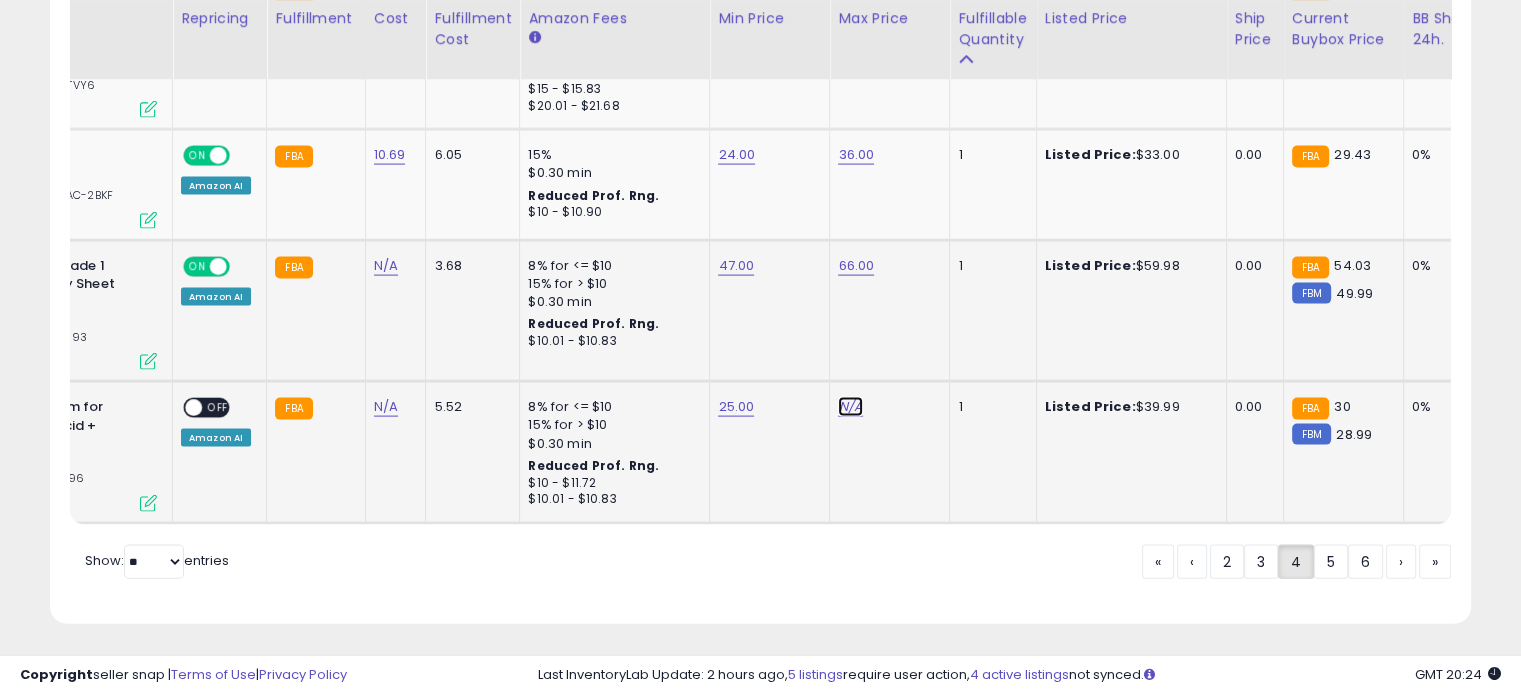 click on "N/A" at bounding box center [850, -3126] 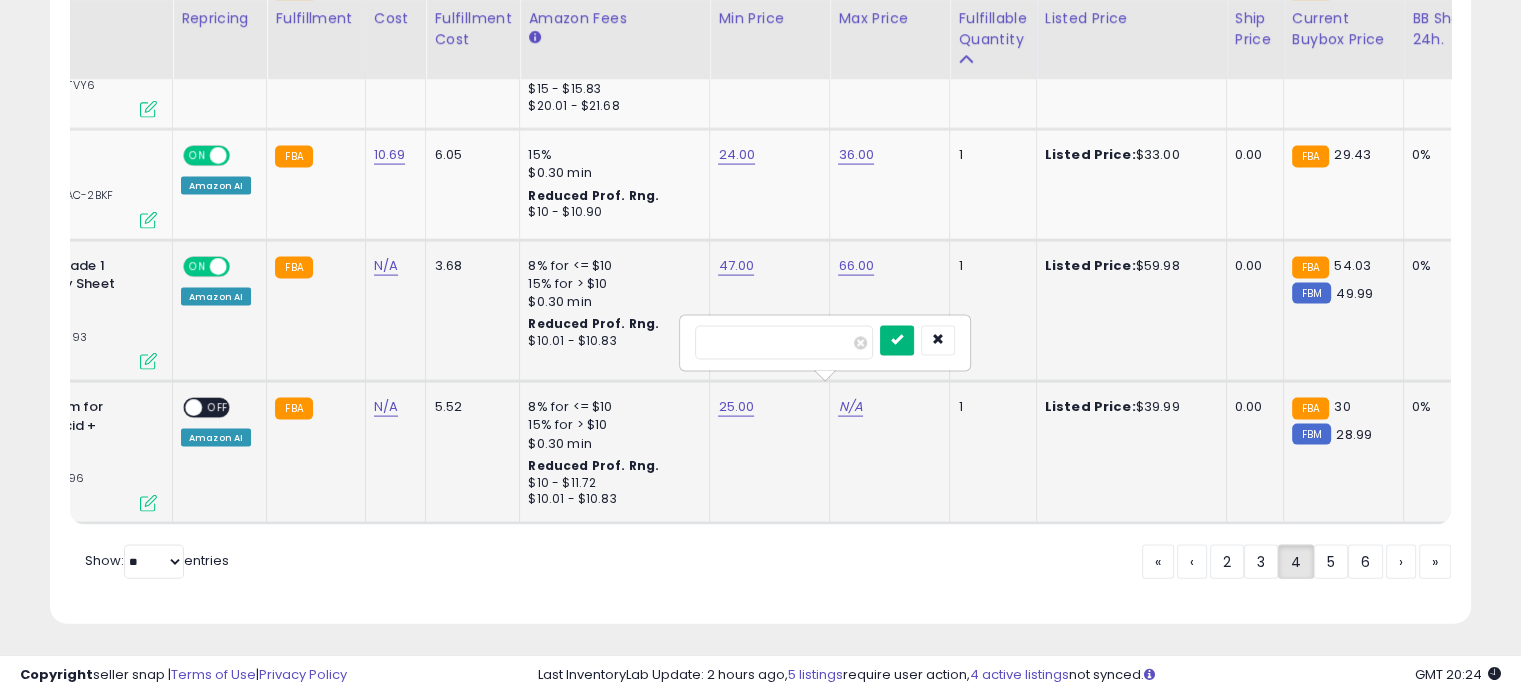 click at bounding box center (897, 341) 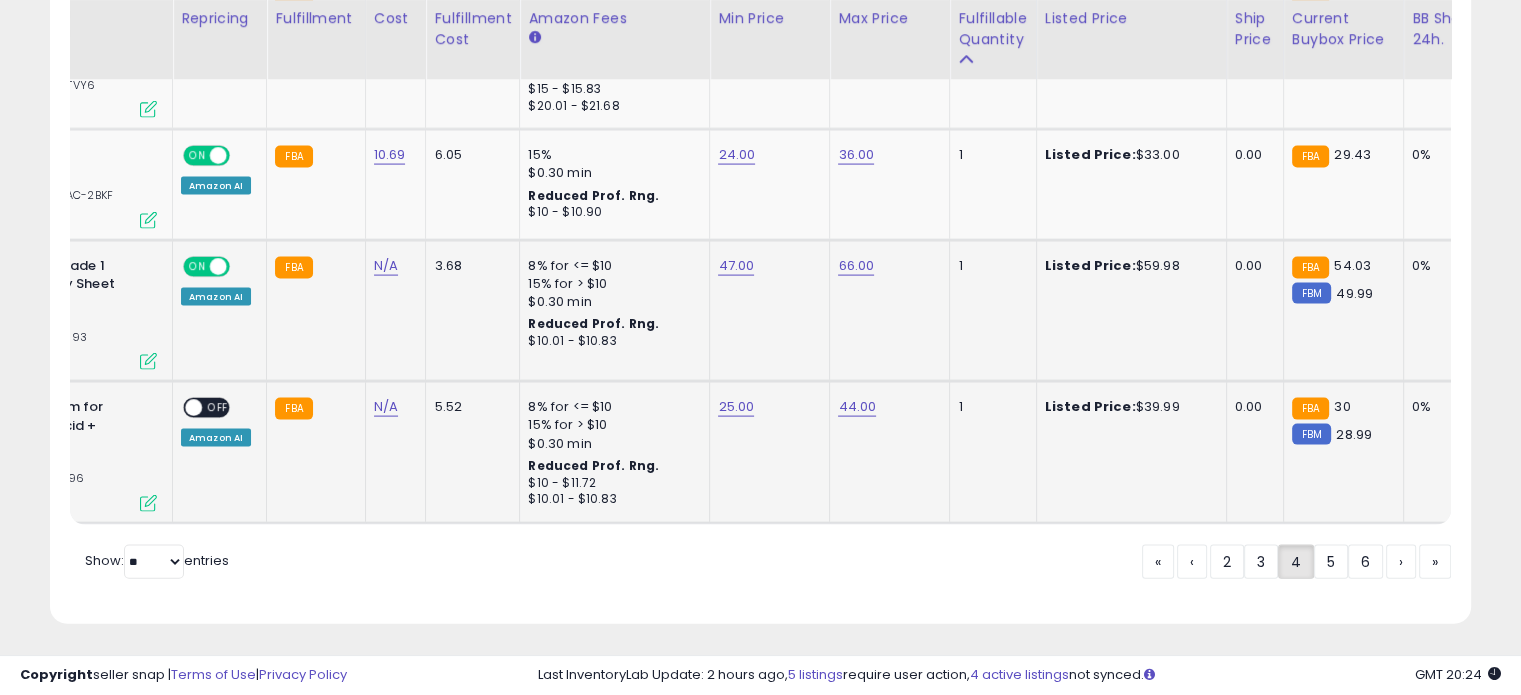 click on "OFF" at bounding box center (218, 408) 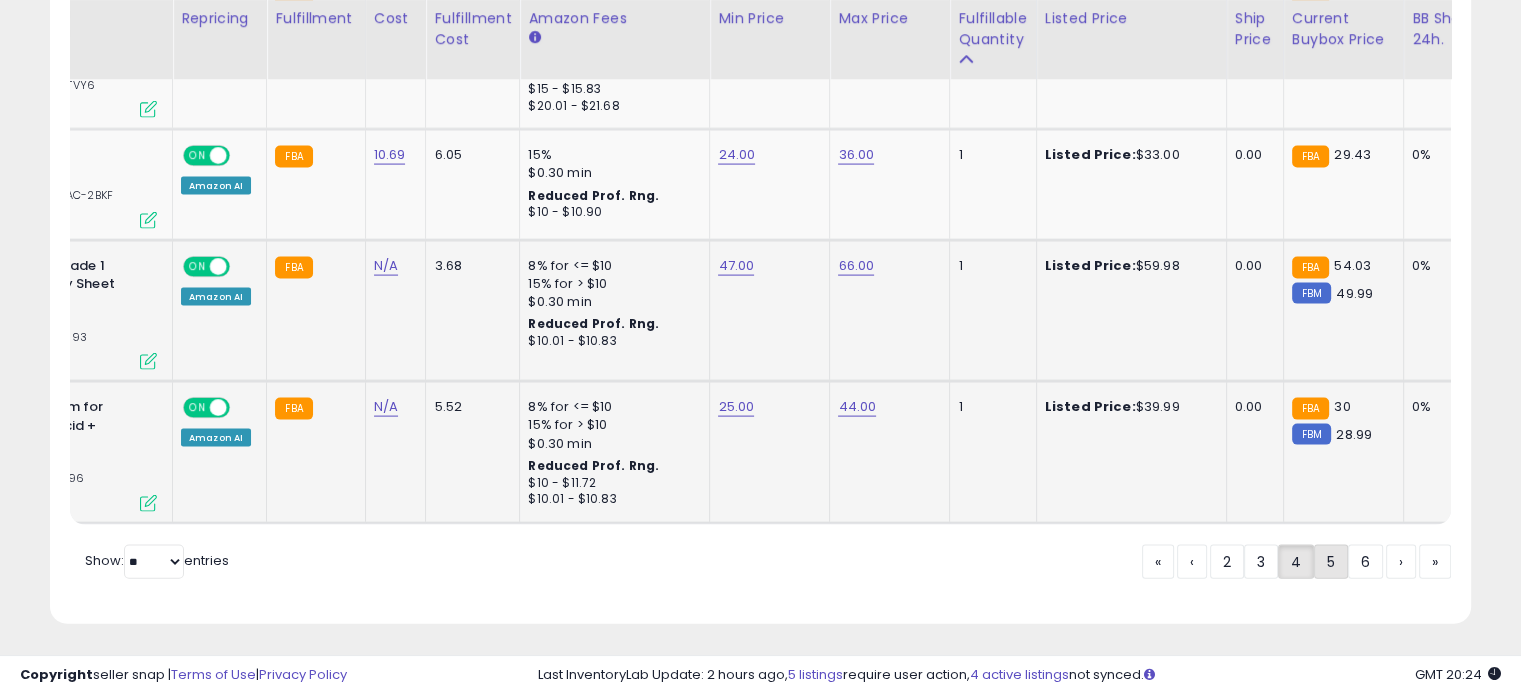 click on "5" 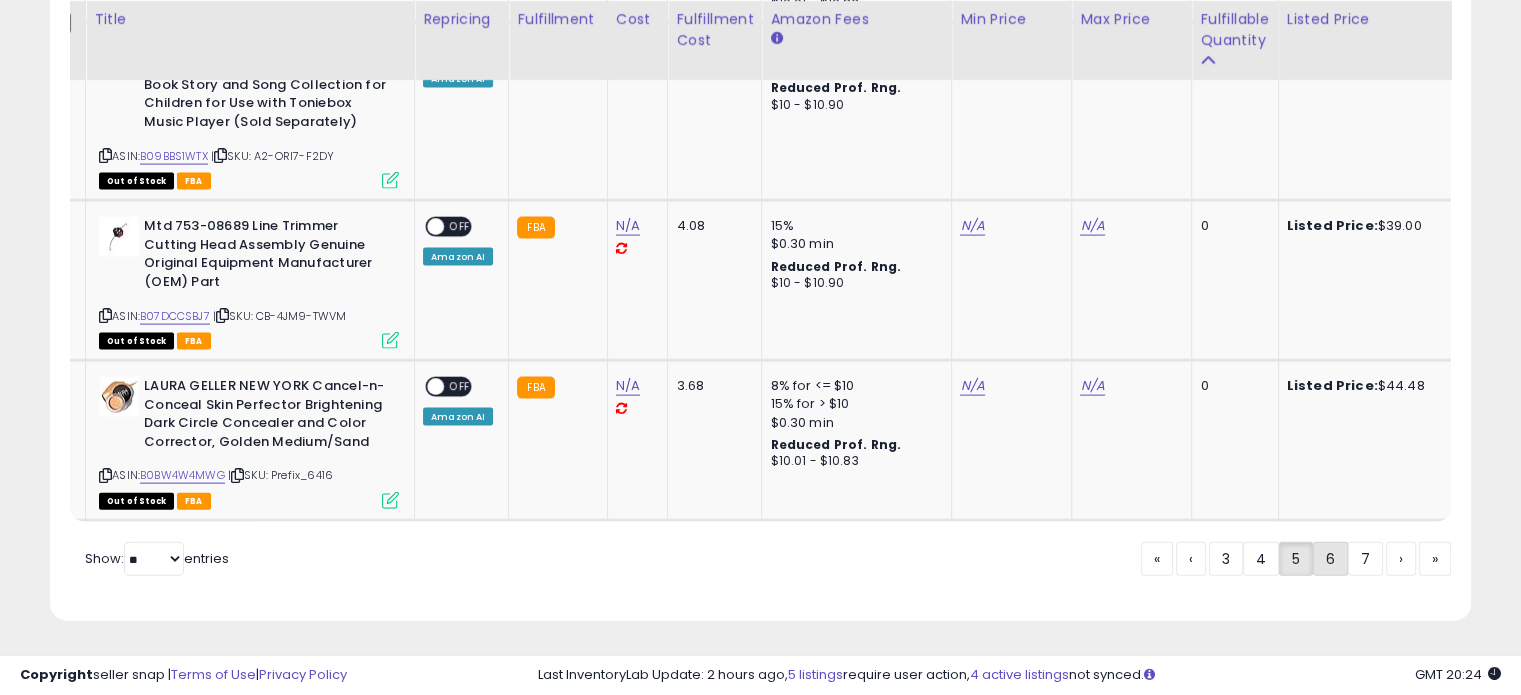 click on "6" 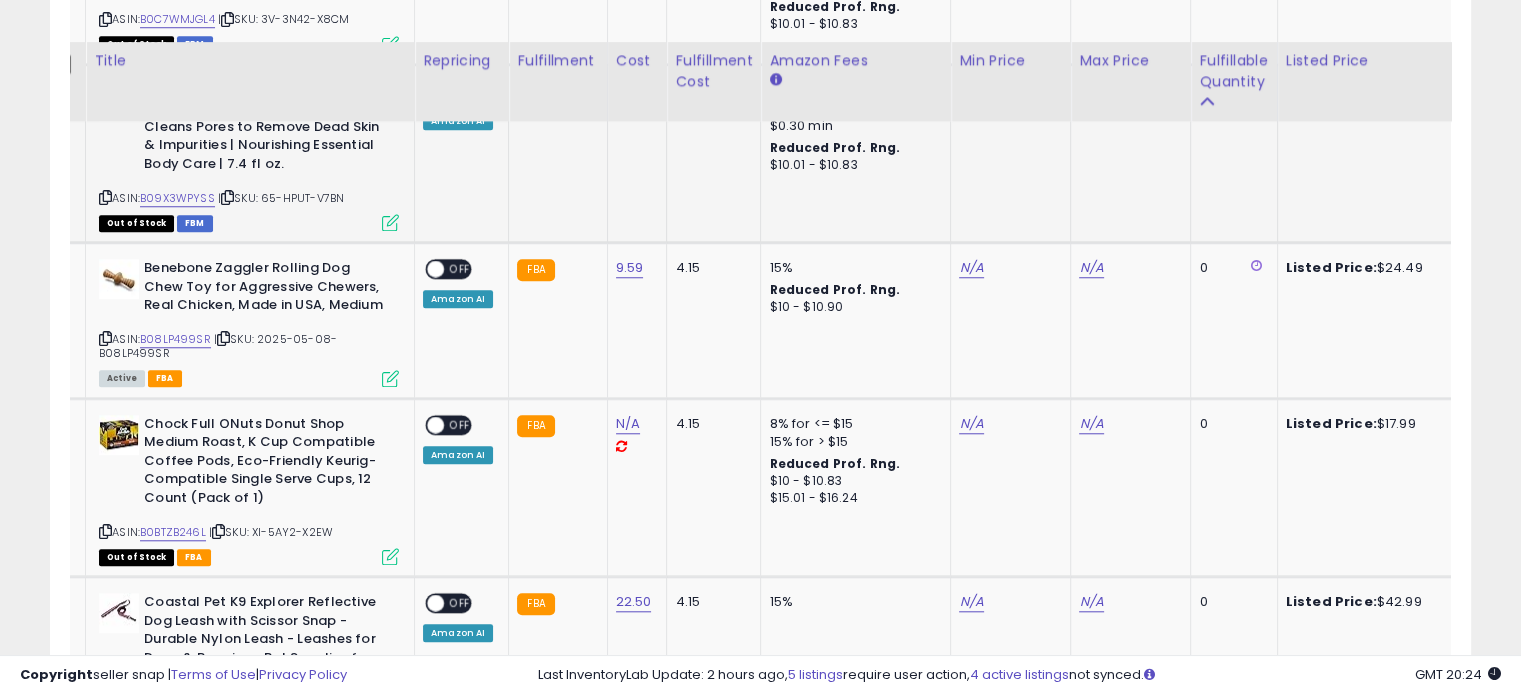 scroll, scrollTop: 1718, scrollLeft: 0, axis: vertical 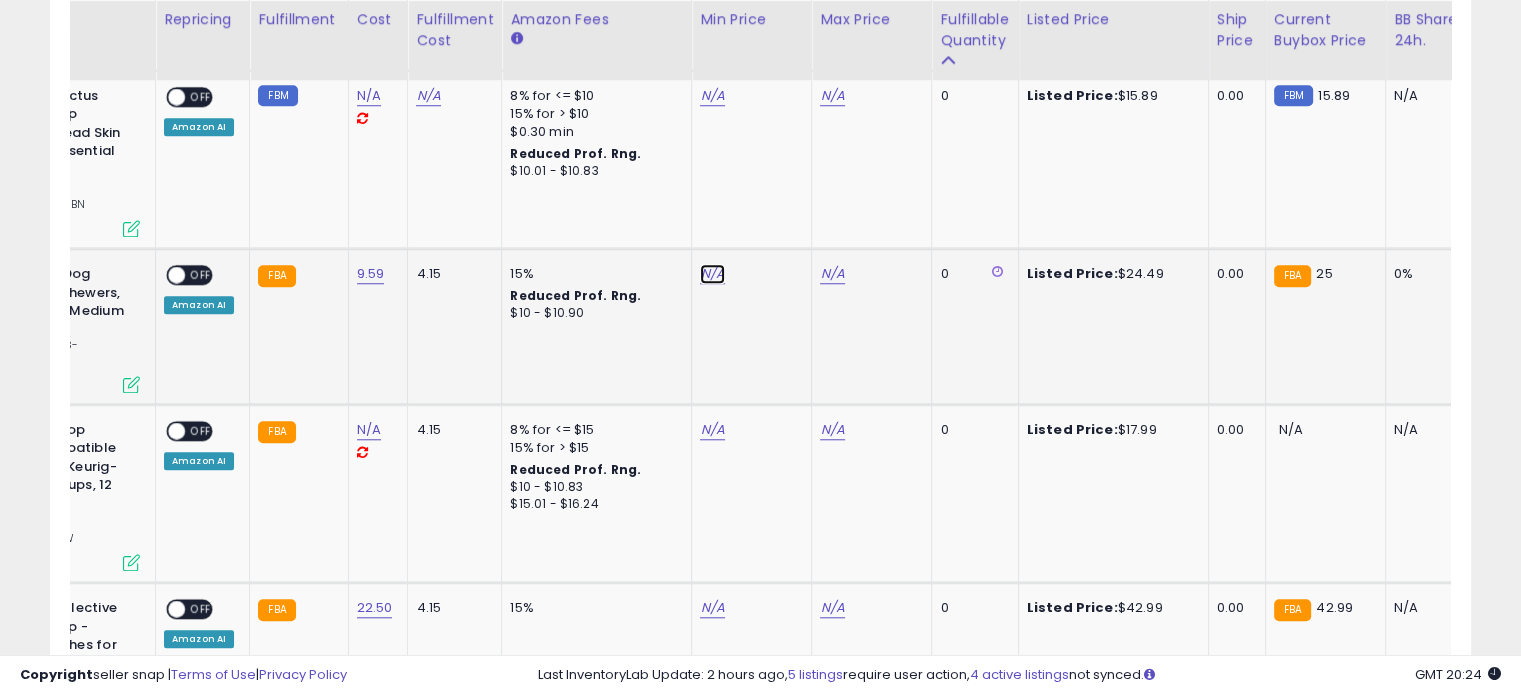 click on "N/A" at bounding box center (712, -644) 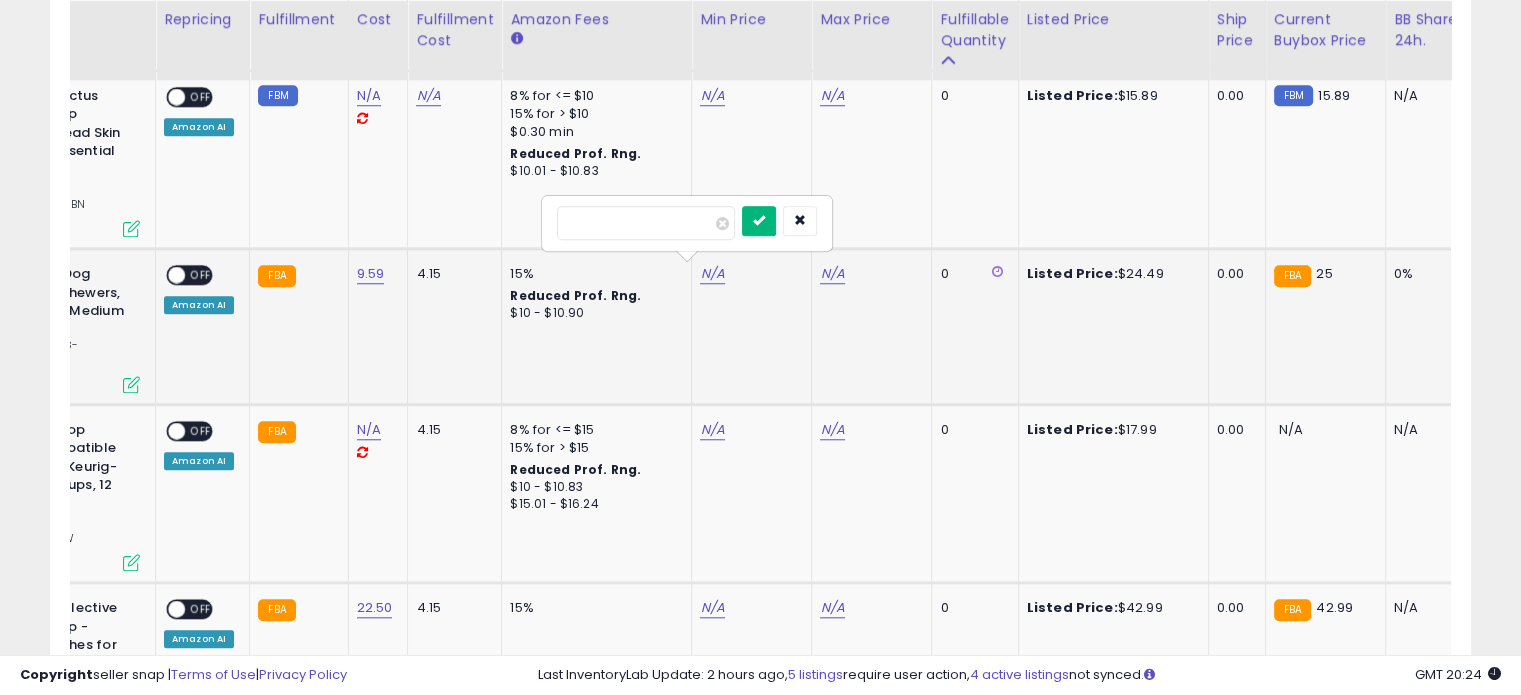 click at bounding box center (759, 220) 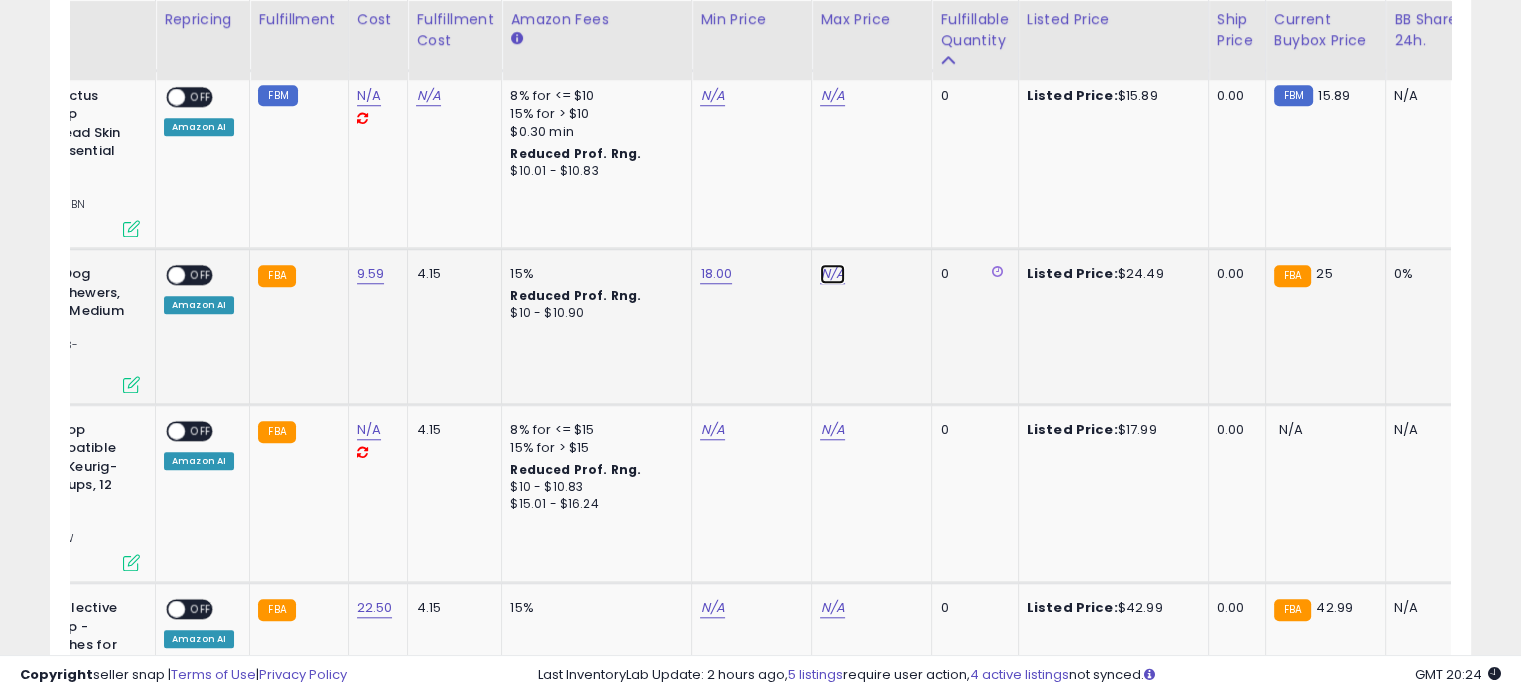 click on "N/A" at bounding box center (832, -644) 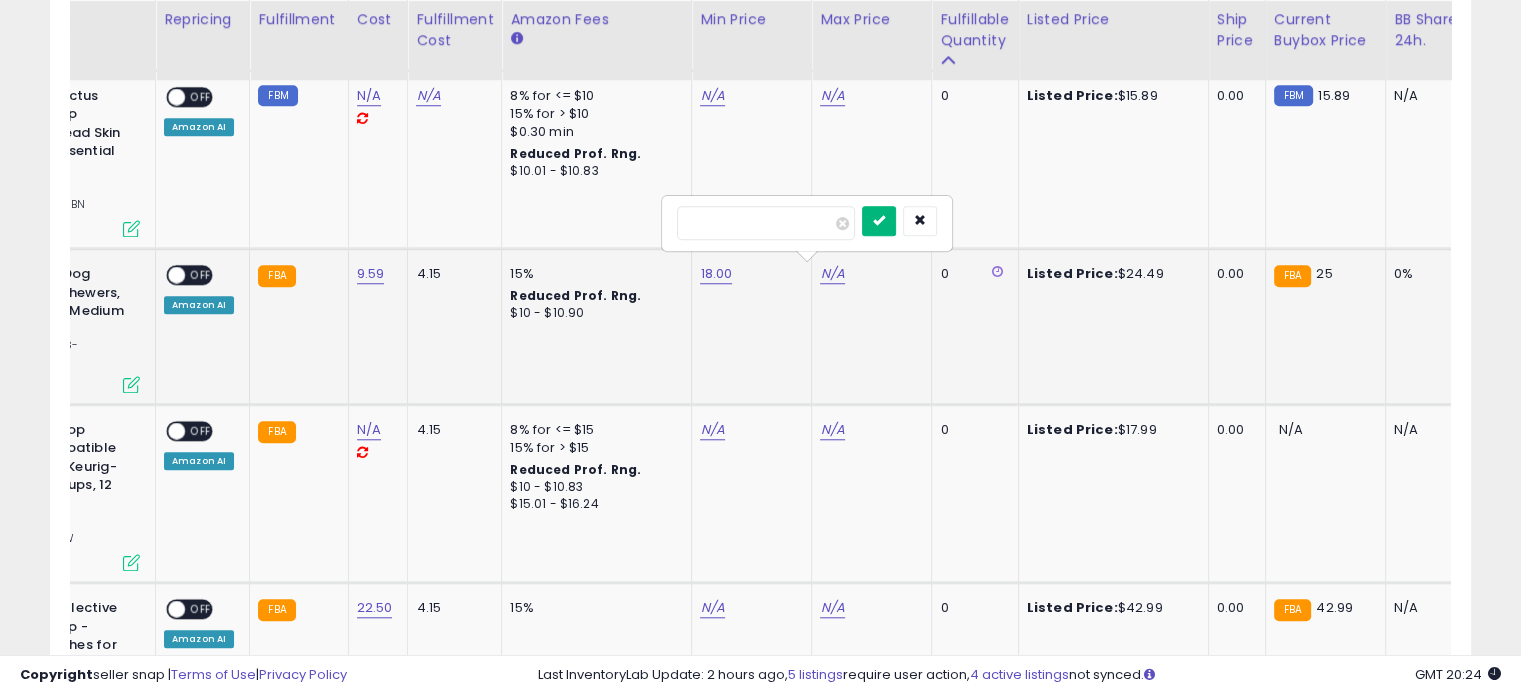 click at bounding box center [879, 221] 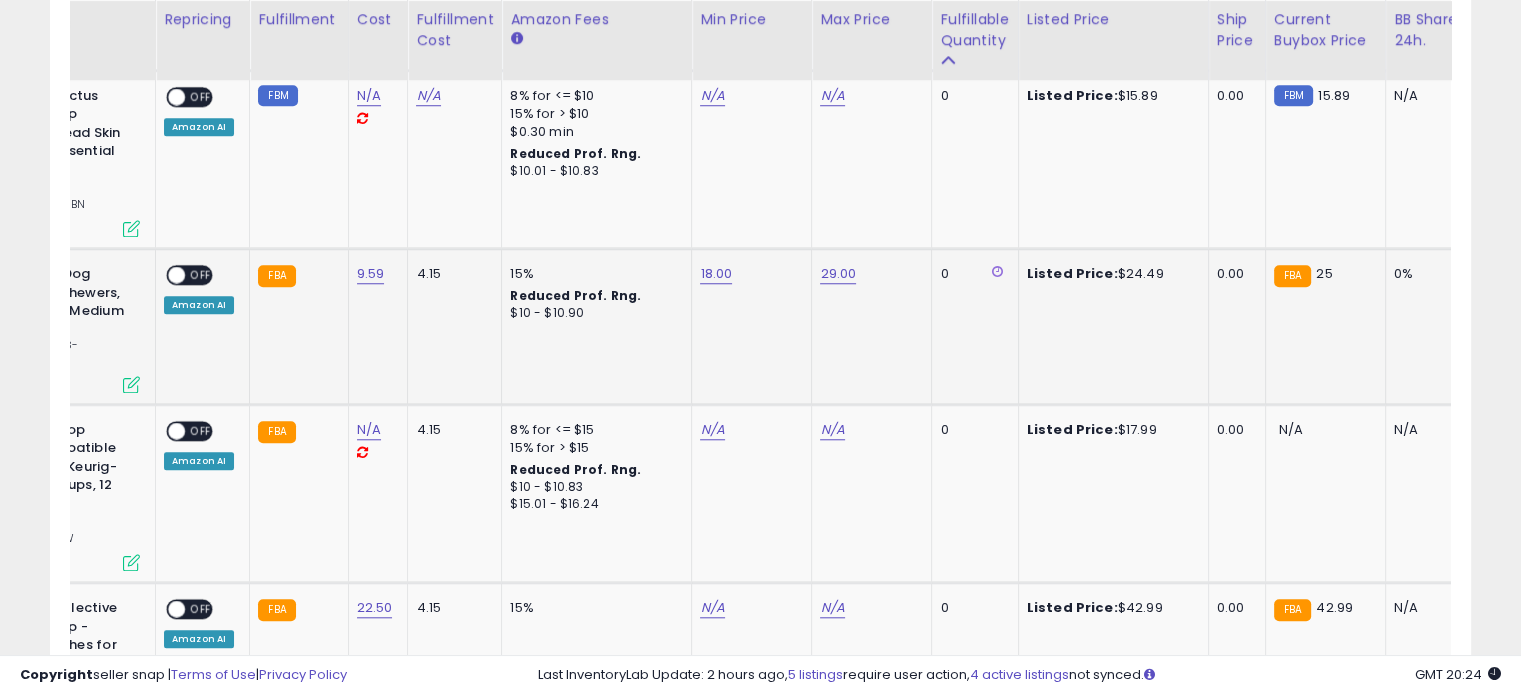 click on "OFF" at bounding box center (201, 275) 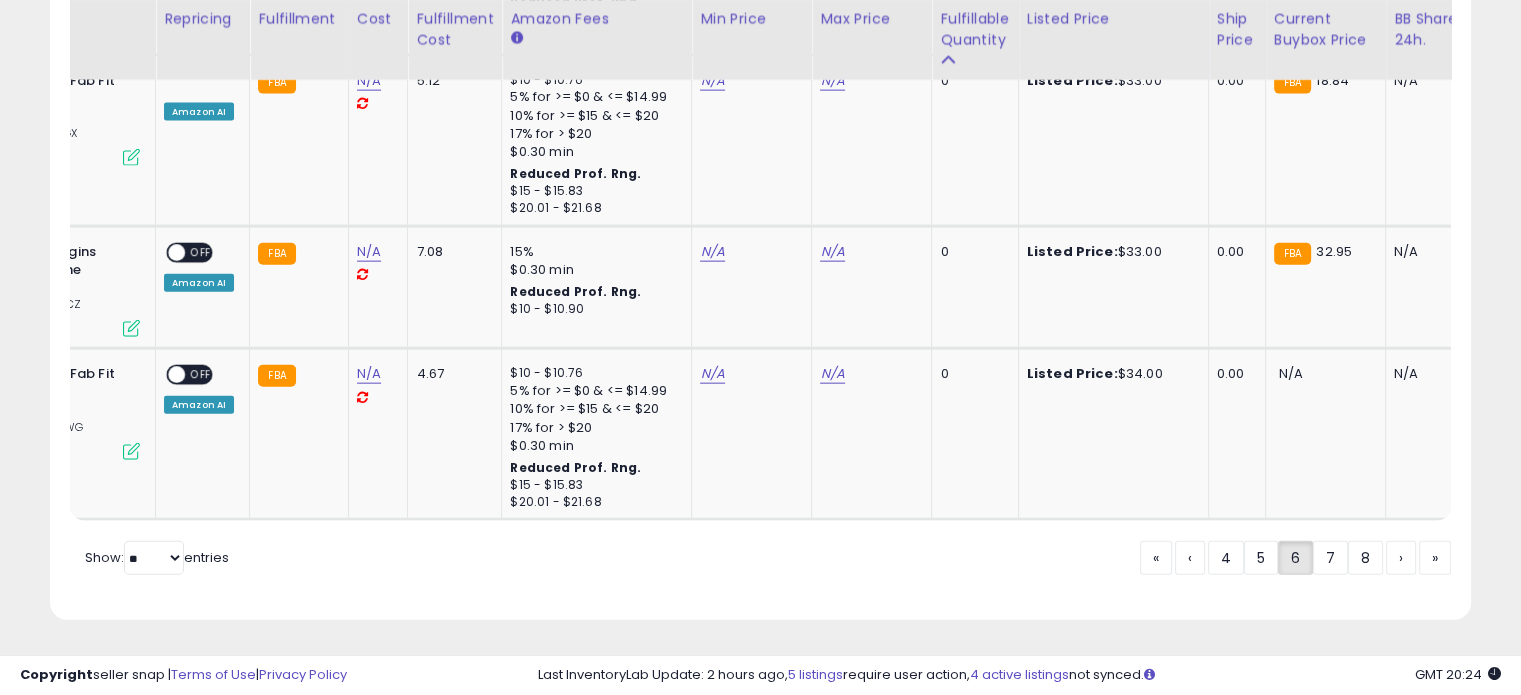 click on "7" 